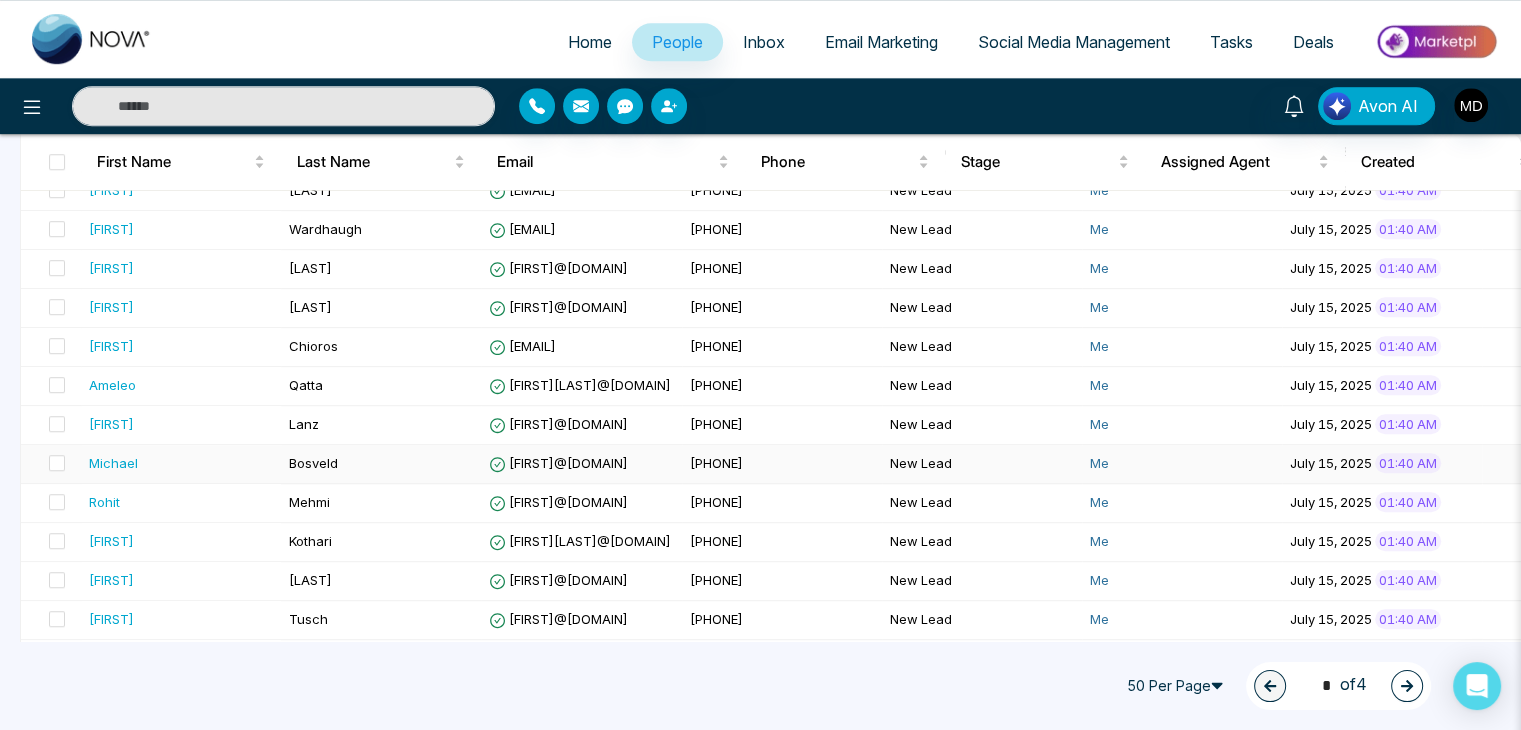 scroll, scrollTop: 1718, scrollLeft: 0, axis: vertical 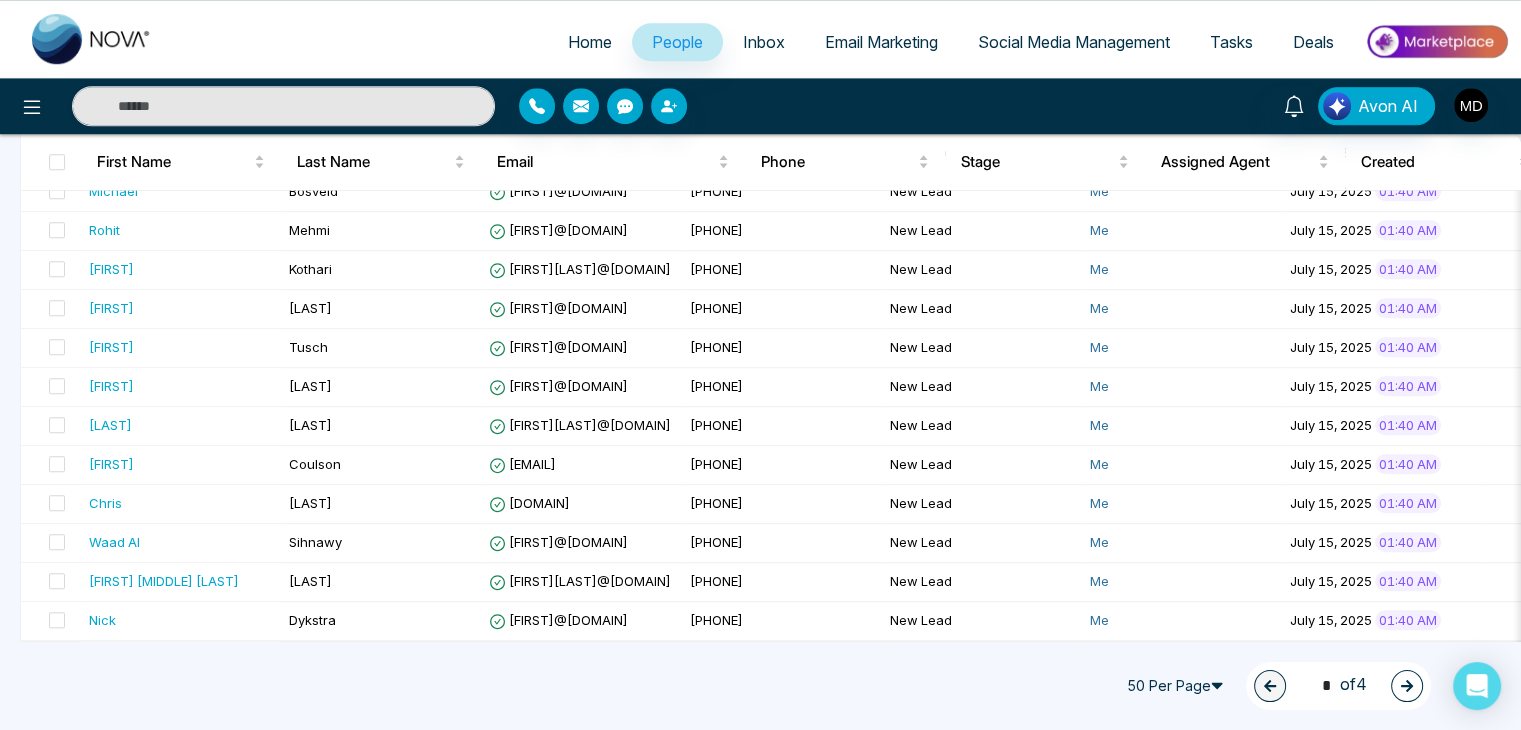click 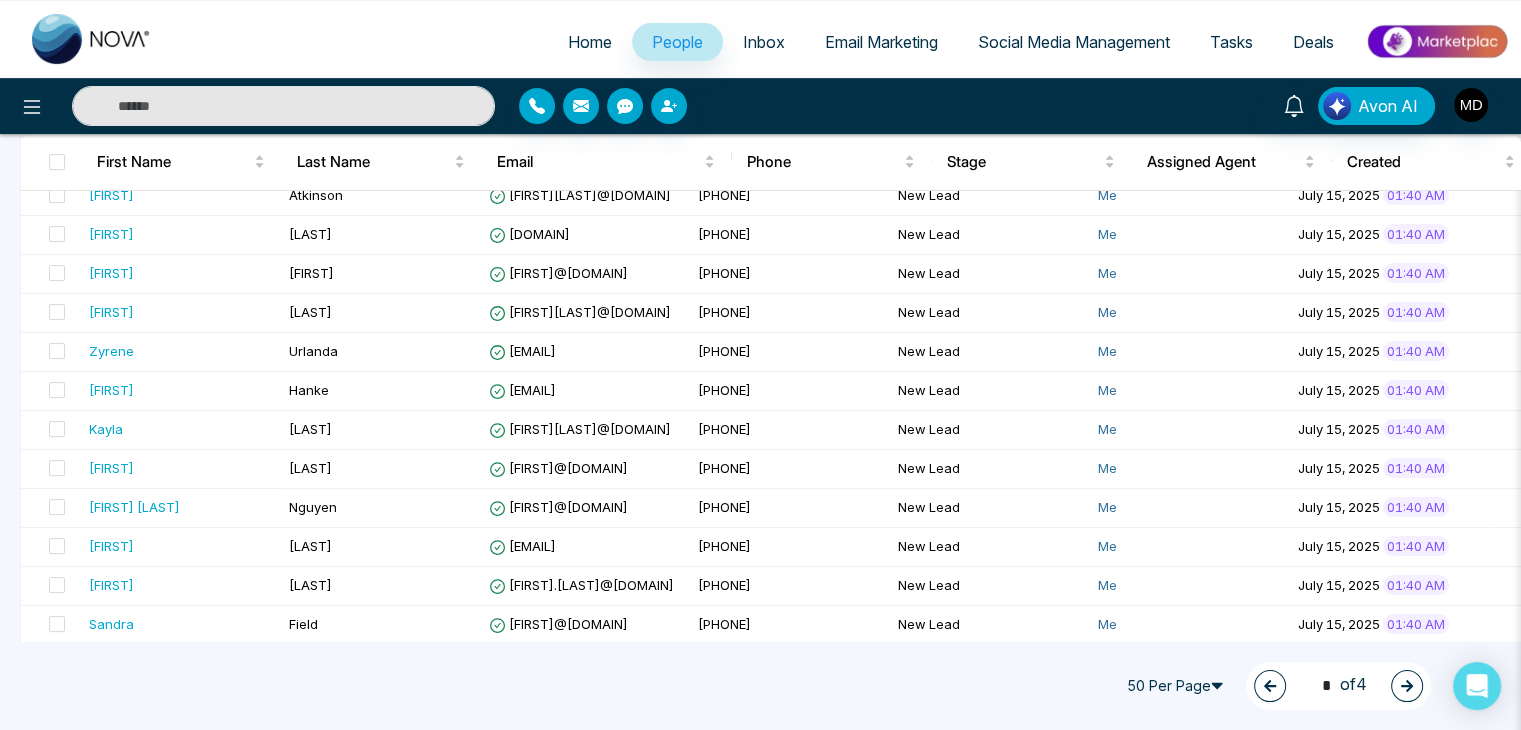scroll, scrollTop: 800, scrollLeft: 0, axis: vertical 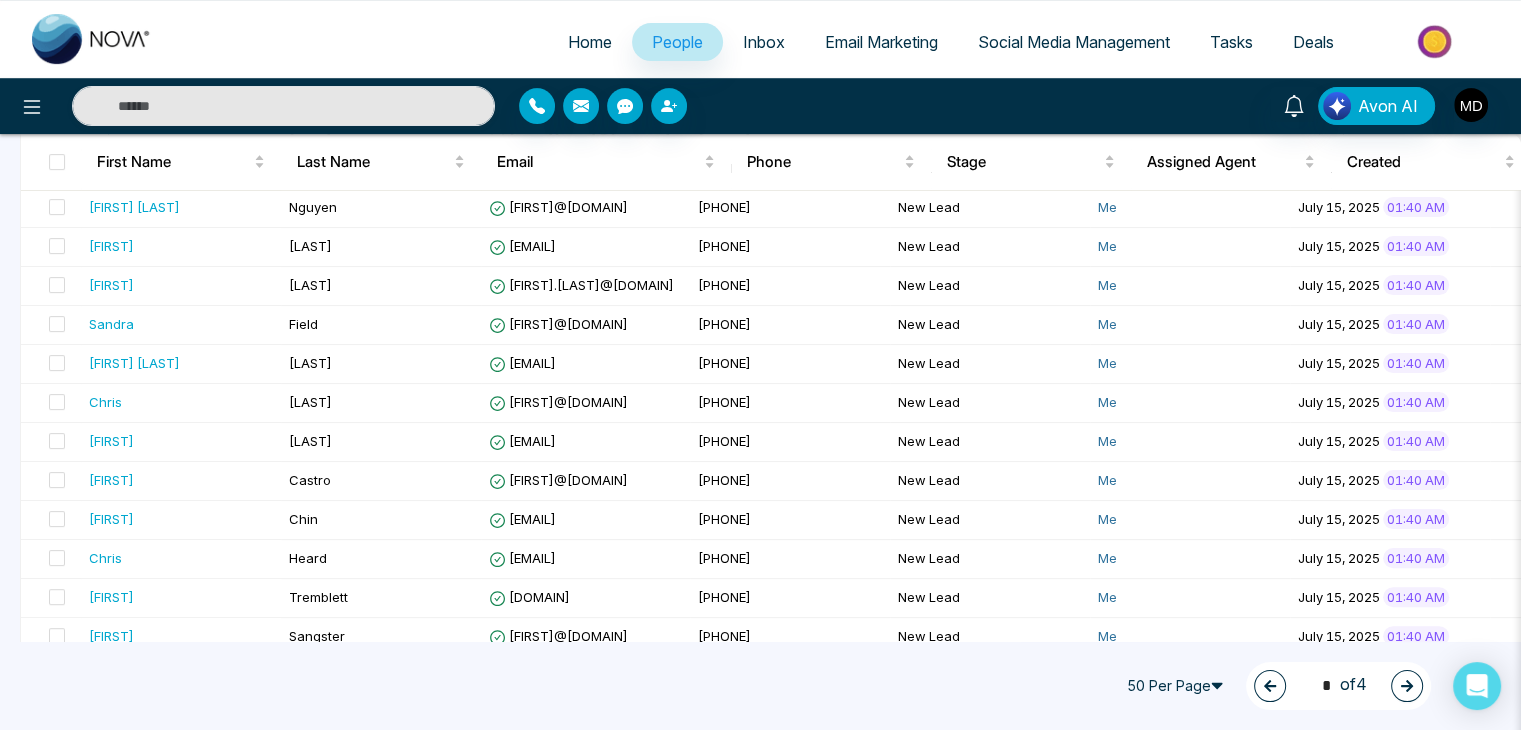 click at bounding box center [1270, 686] 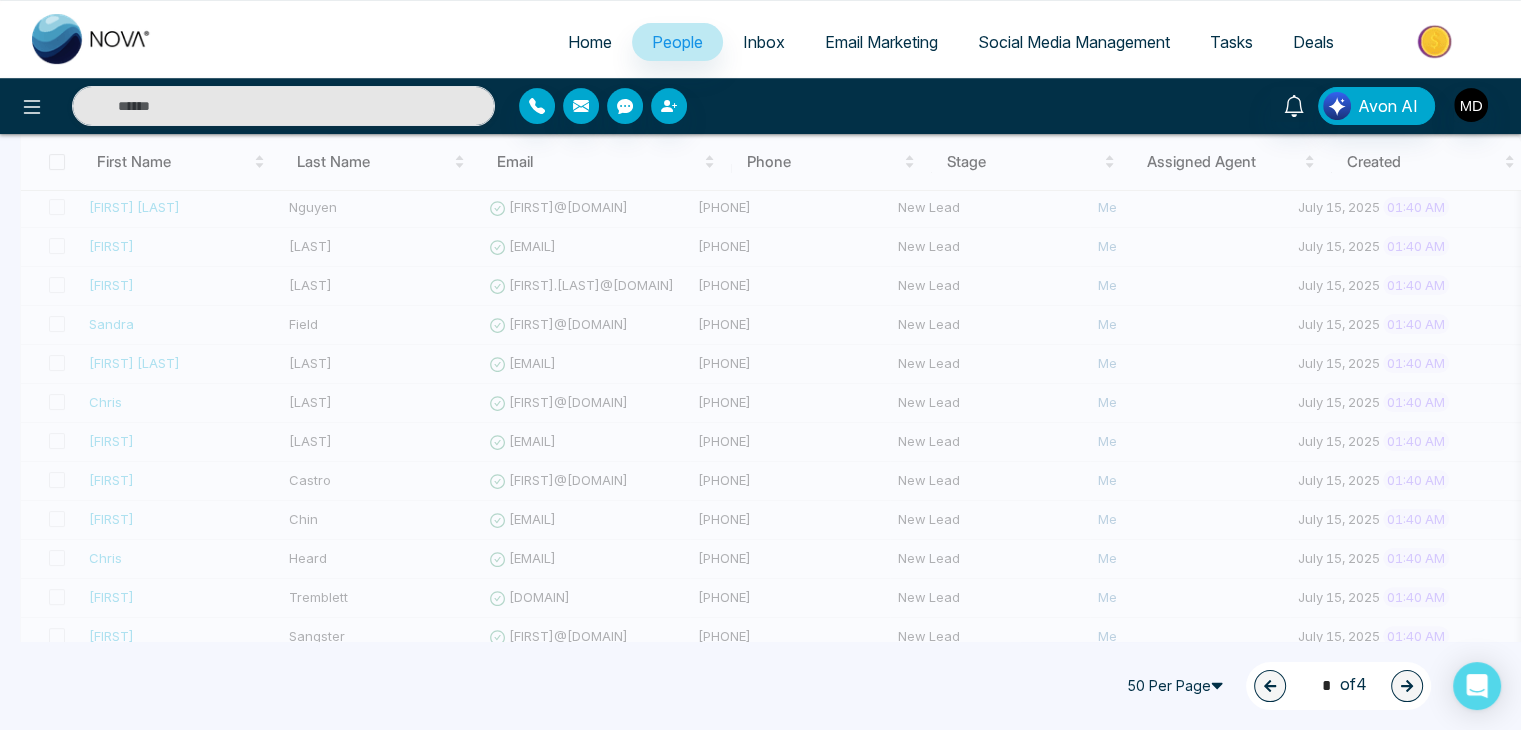 type on "*" 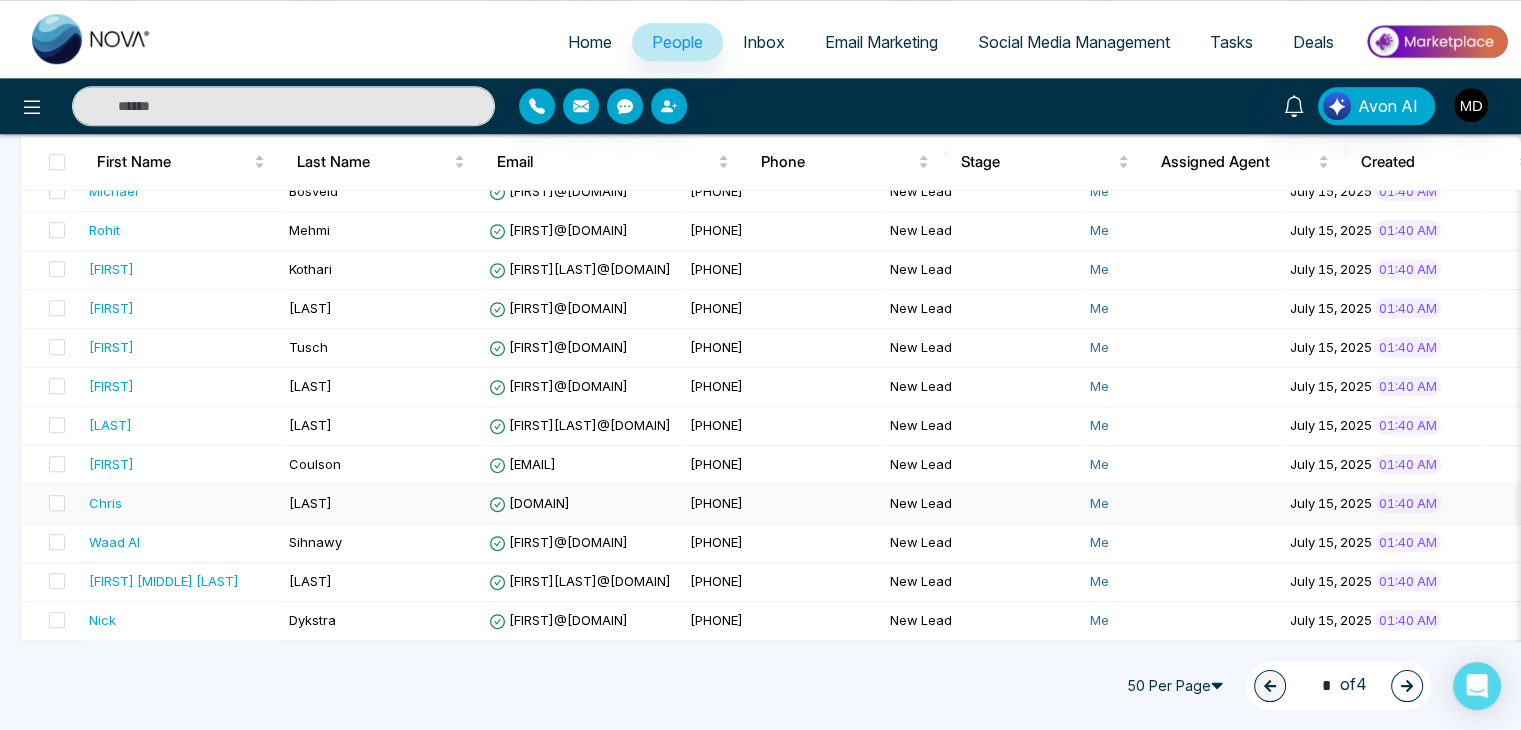 scroll, scrollTop: 1718, scrollLeft: 0, axis: vertical 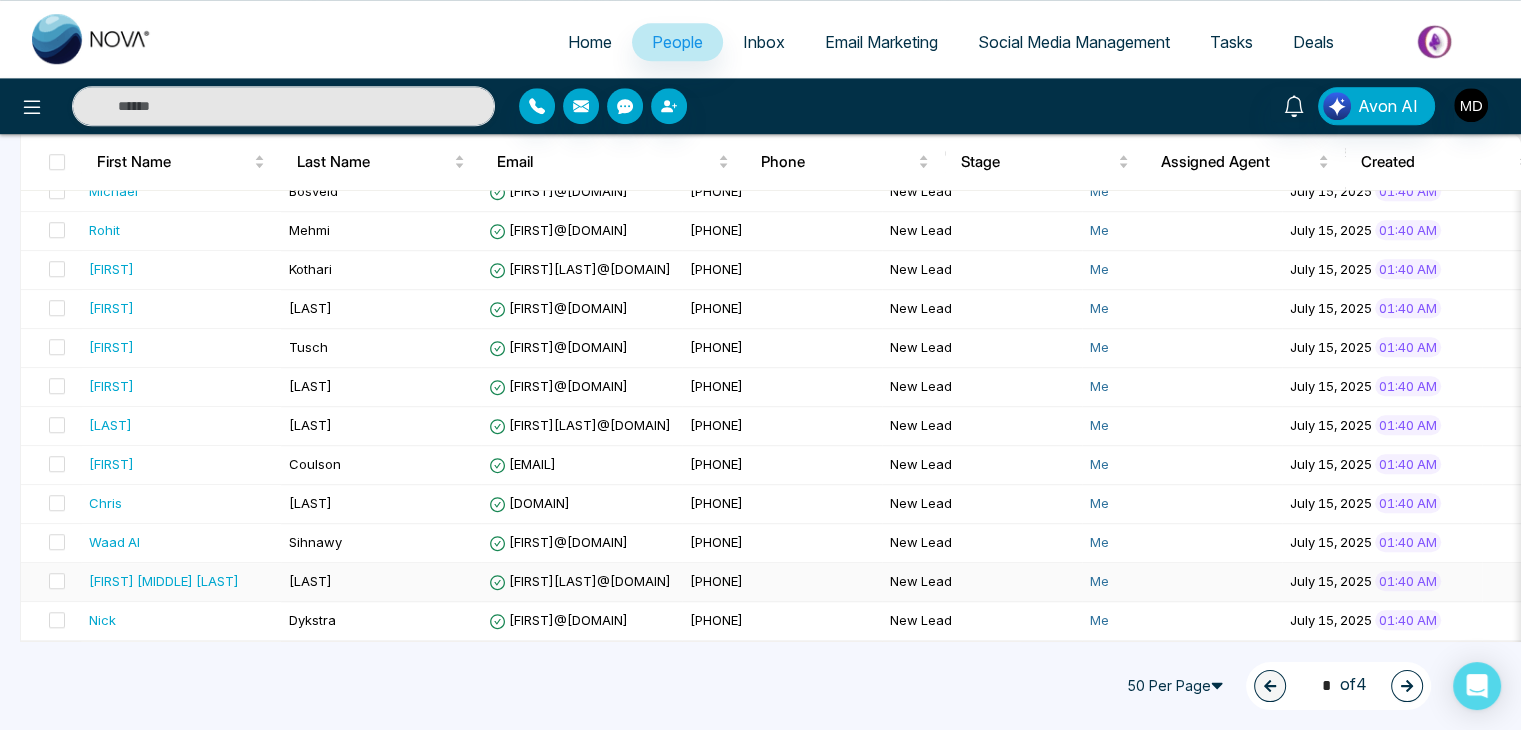 click on "Jennifer Kathleen" at bounding box center [181, 581] 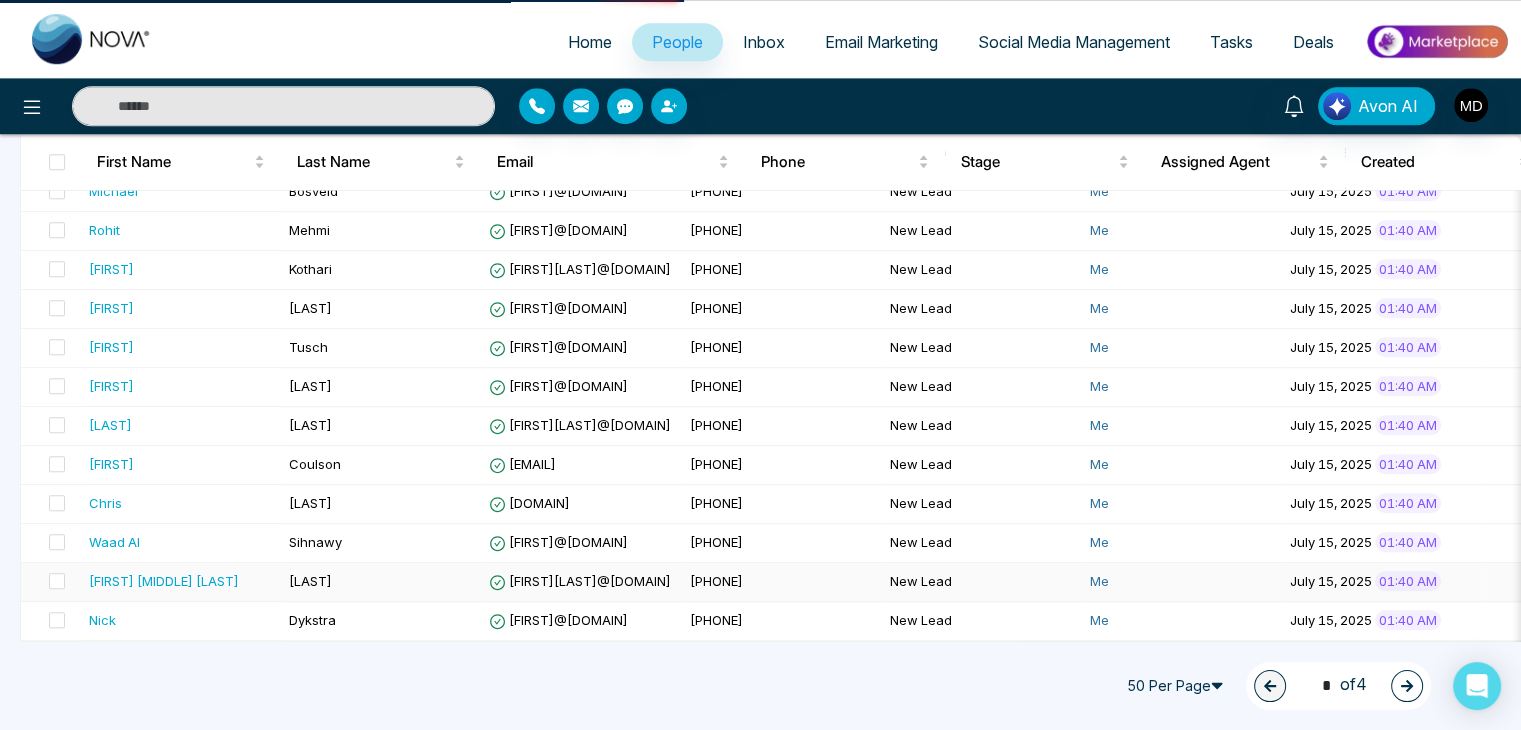 scroll, scrollTop: 0, scrollLeft: 0, axis: both 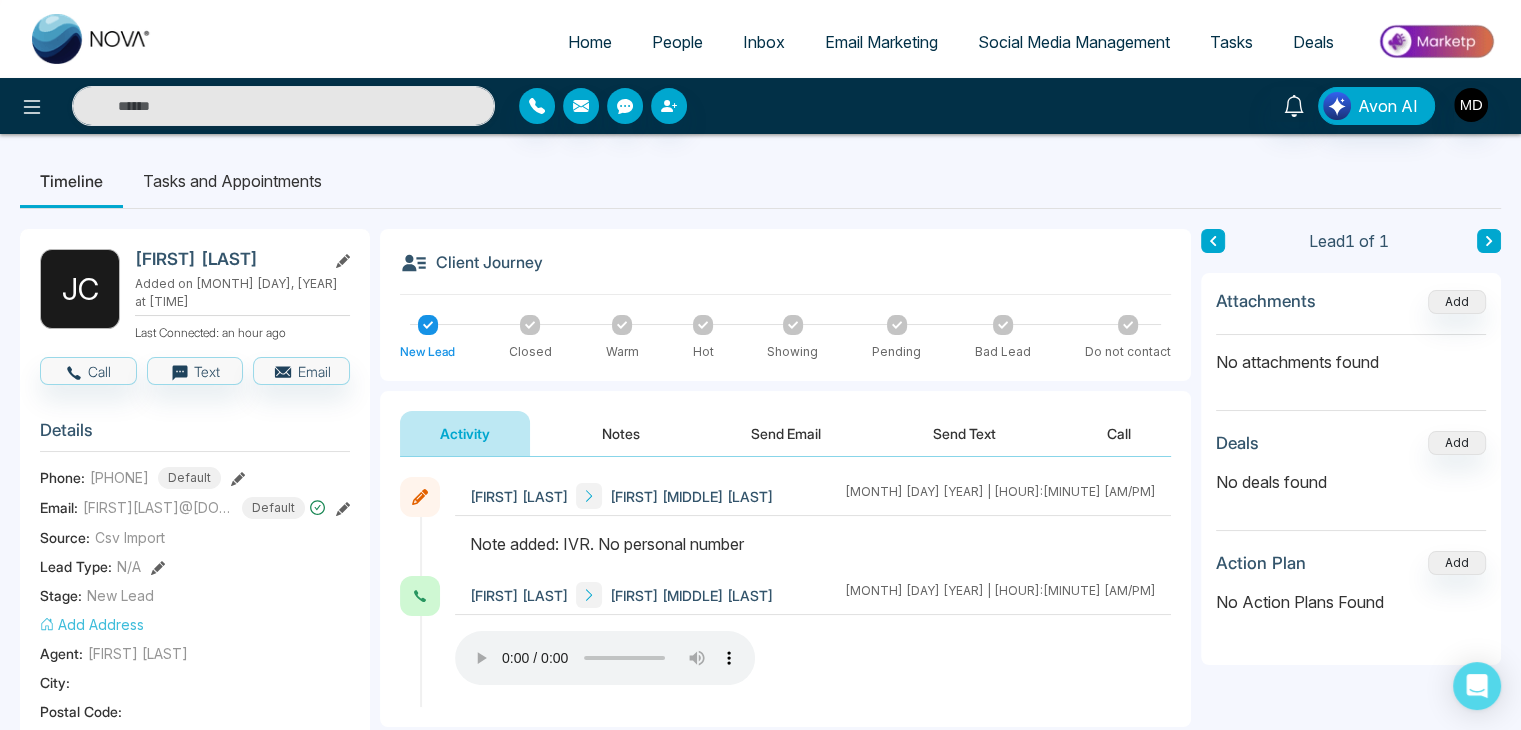 click on "People" at bounding box center (677, 42) 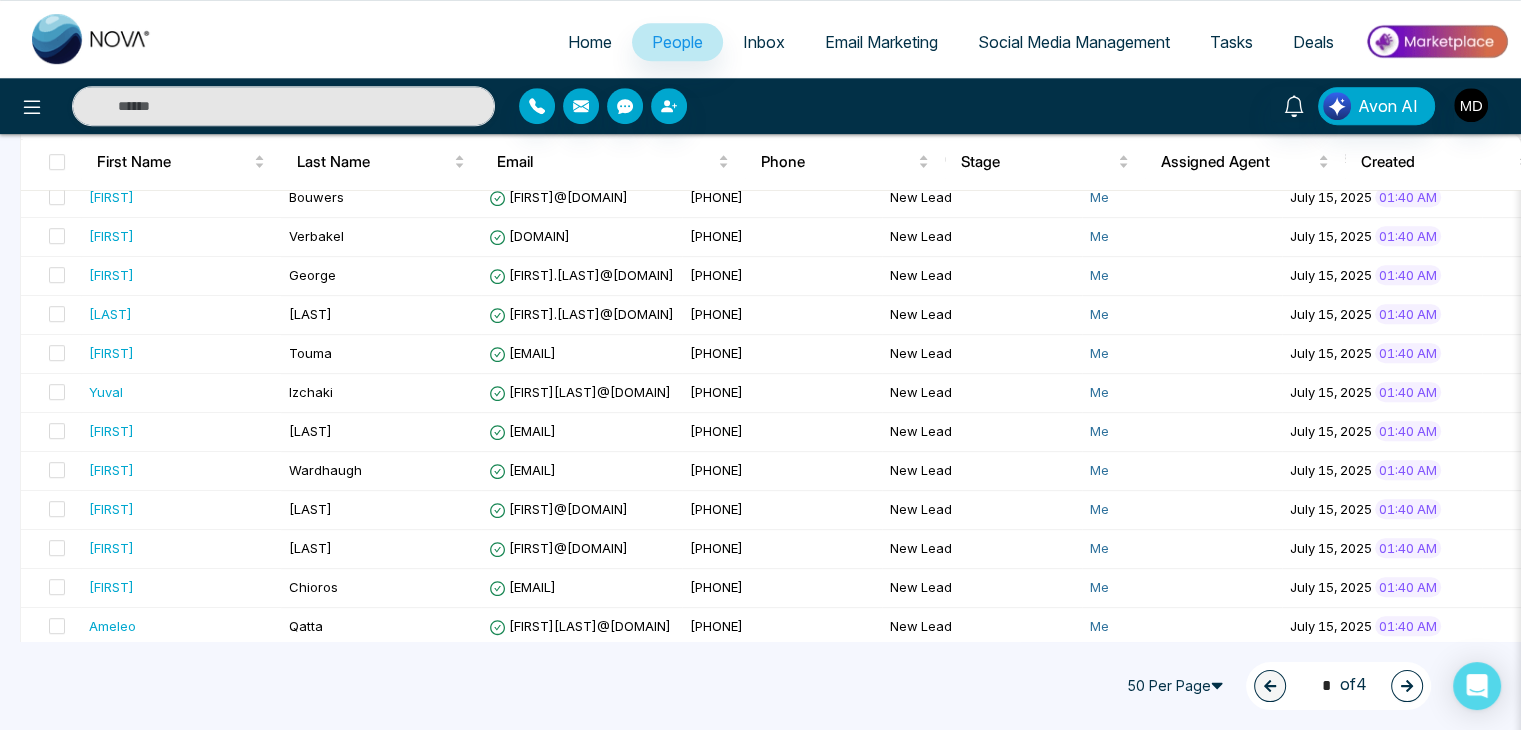 scroll, scrollTop: 1718, scrollLeft: 0, axis: vertical 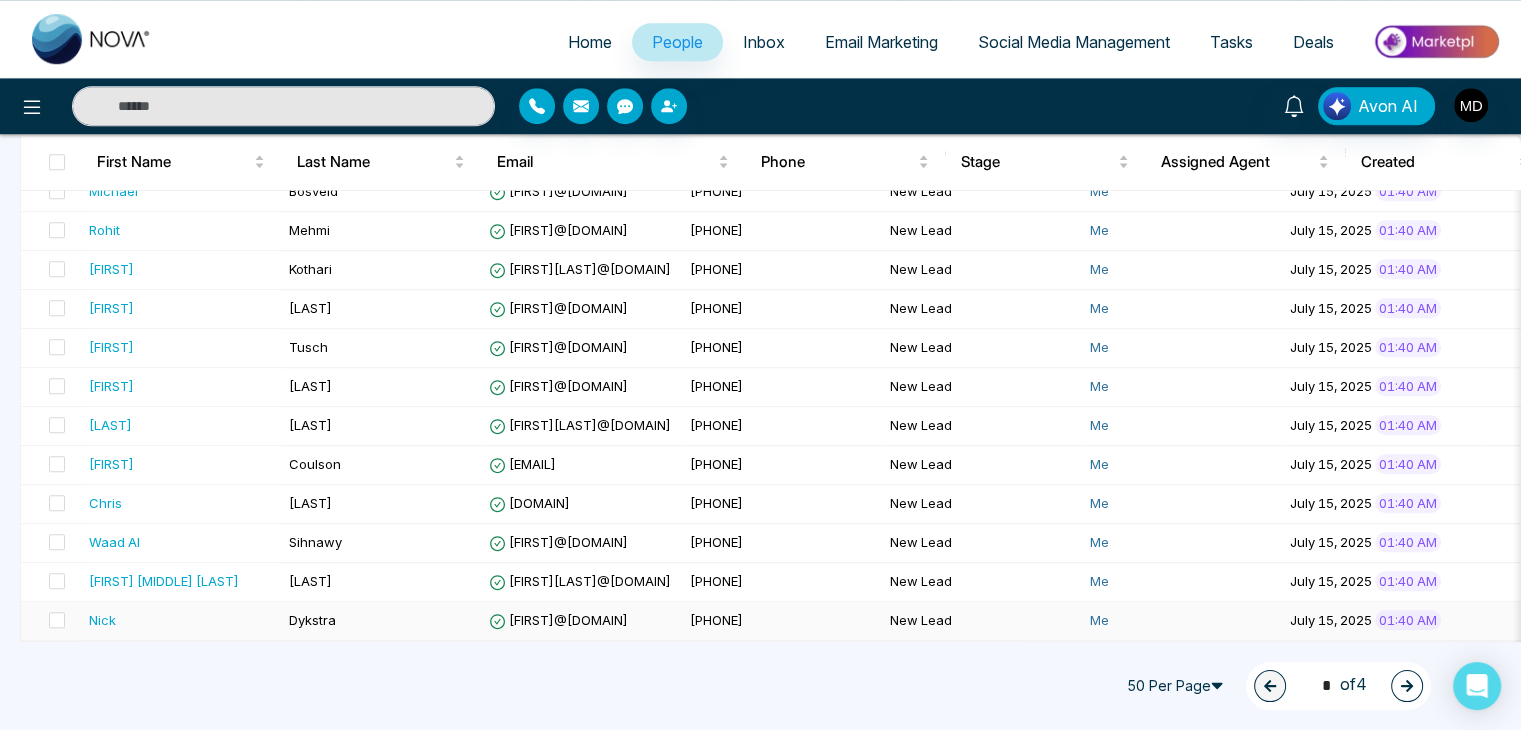 click on "Nick" at bounding box center (181, 620) 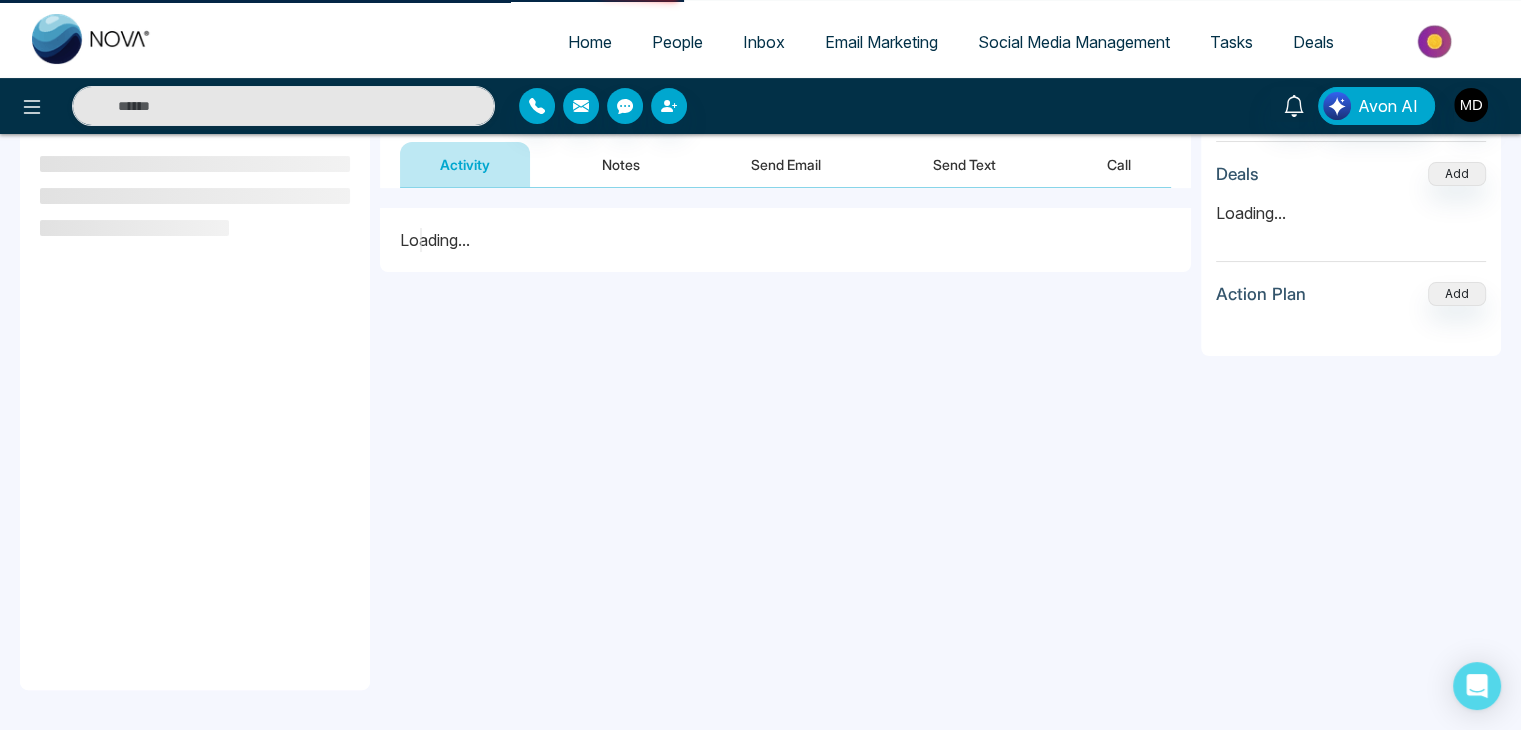 scroll, scrollTop: 0, scrollLeft: 0, axis: both 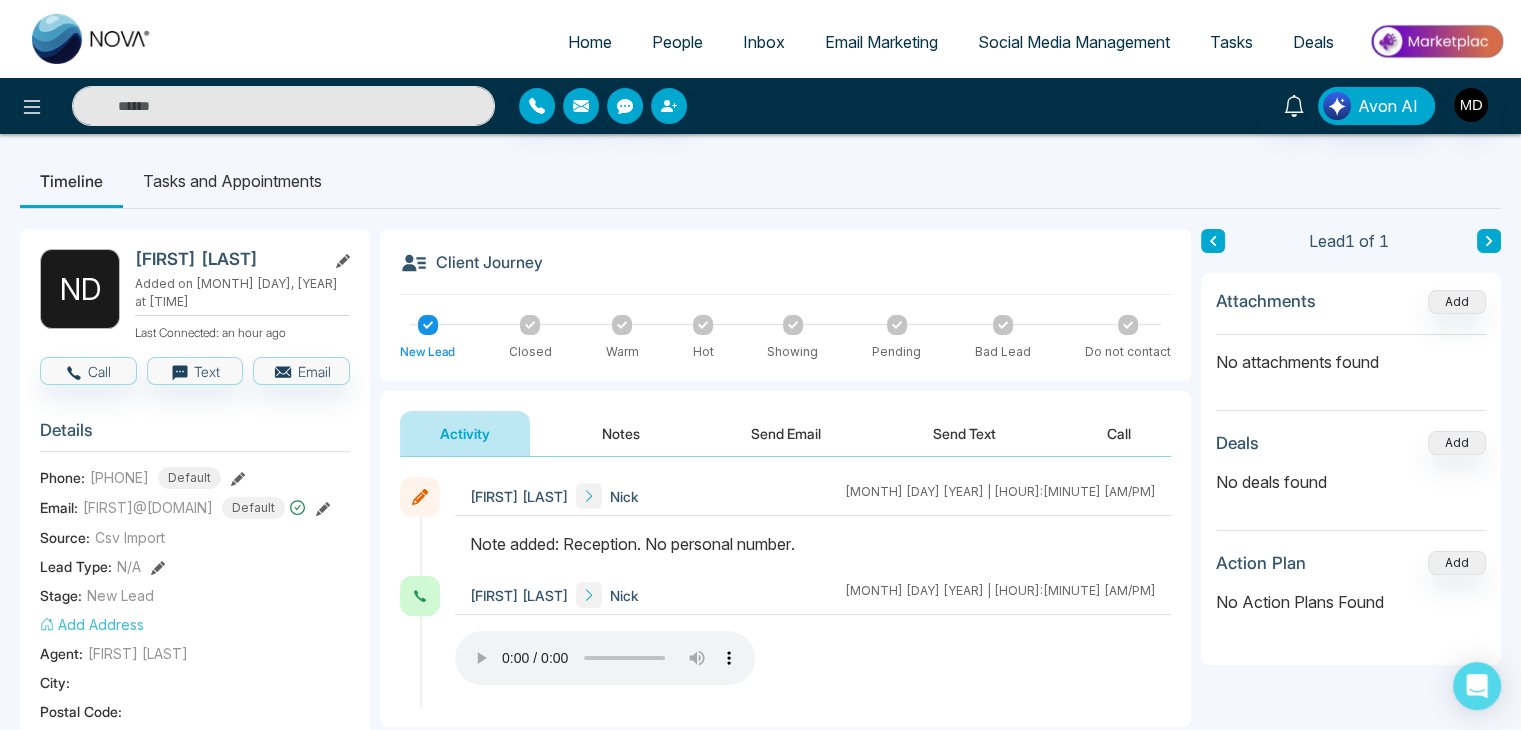 click on "People" at bounding box center (677, 42) 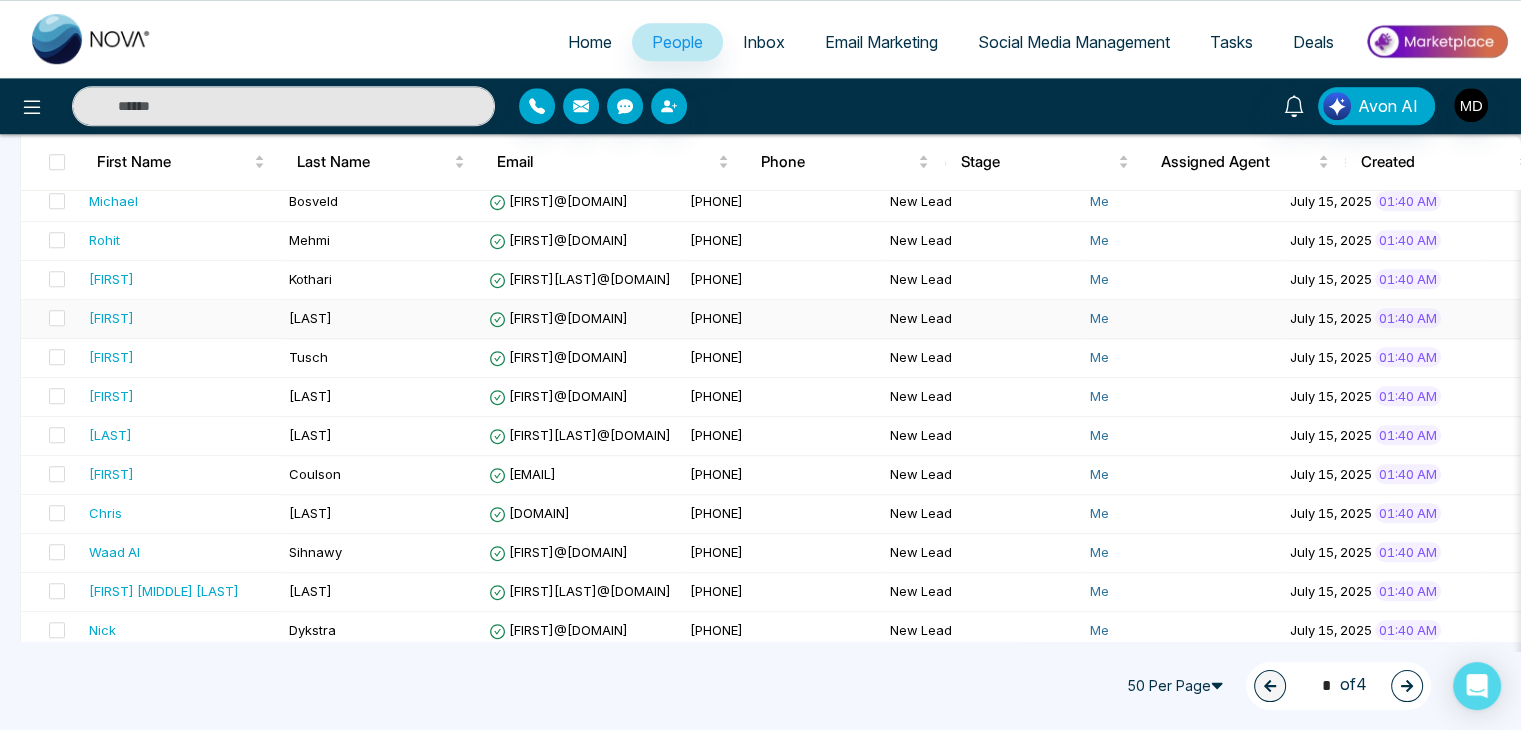 scroll, scrollTop: 1718, scrollLeft: 0, axis: vertical 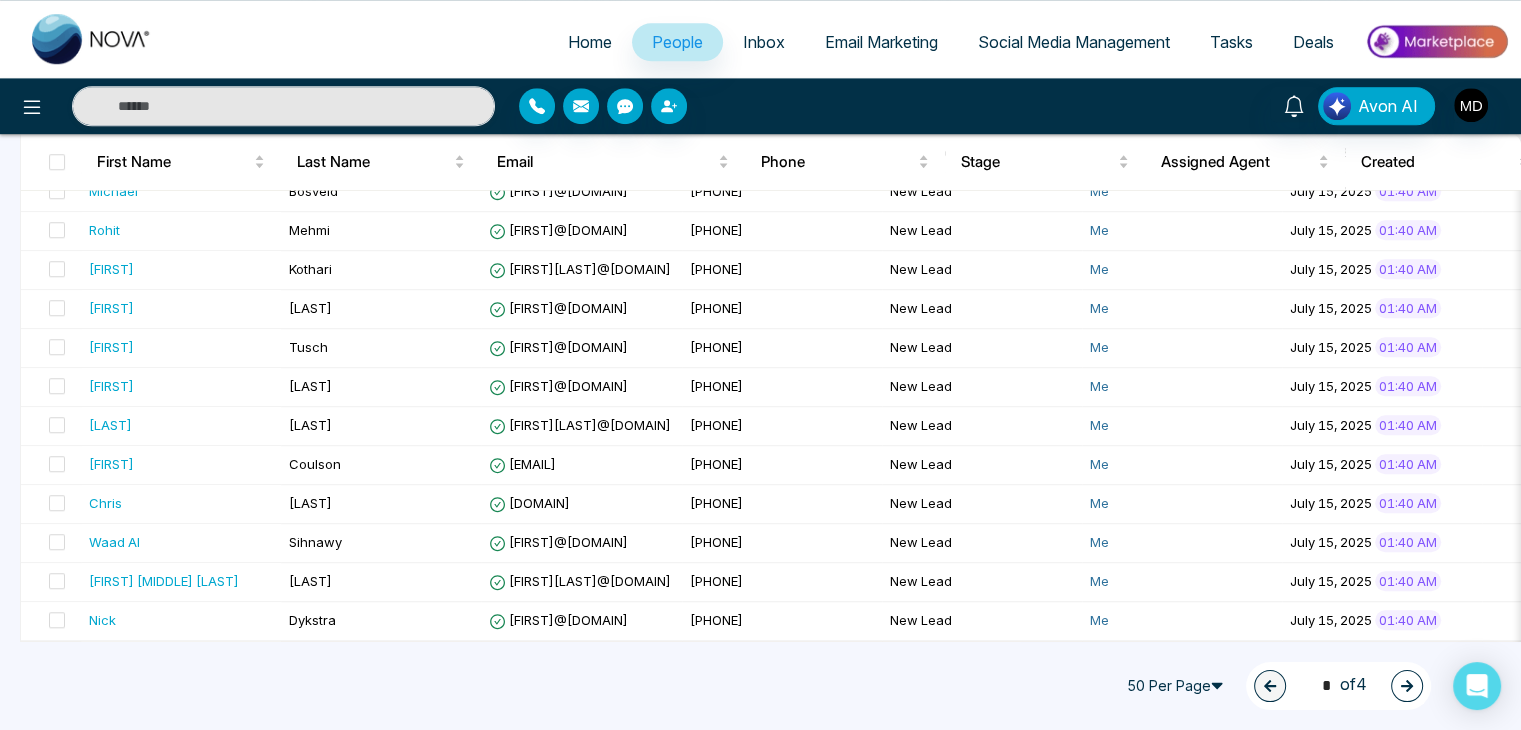 click 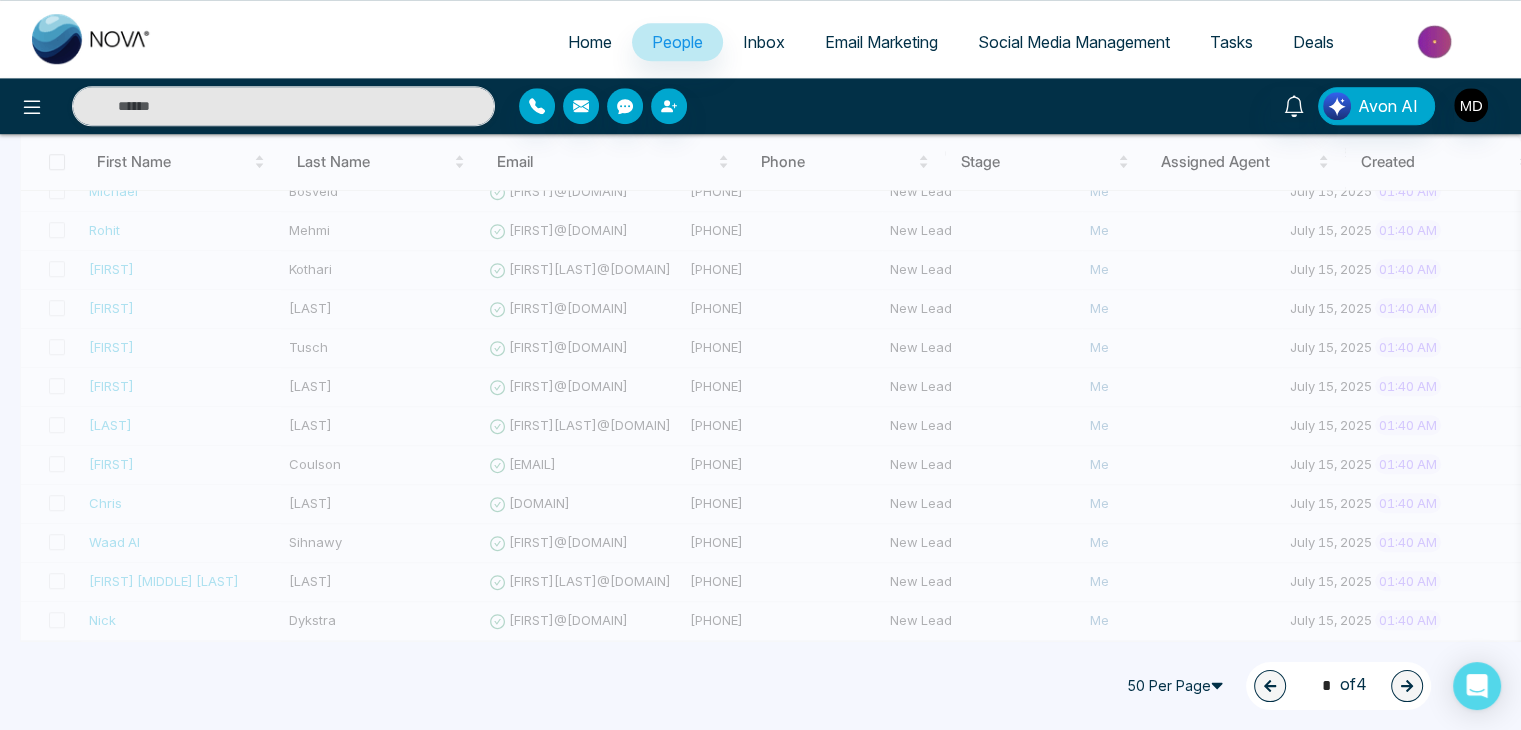 type on "*" 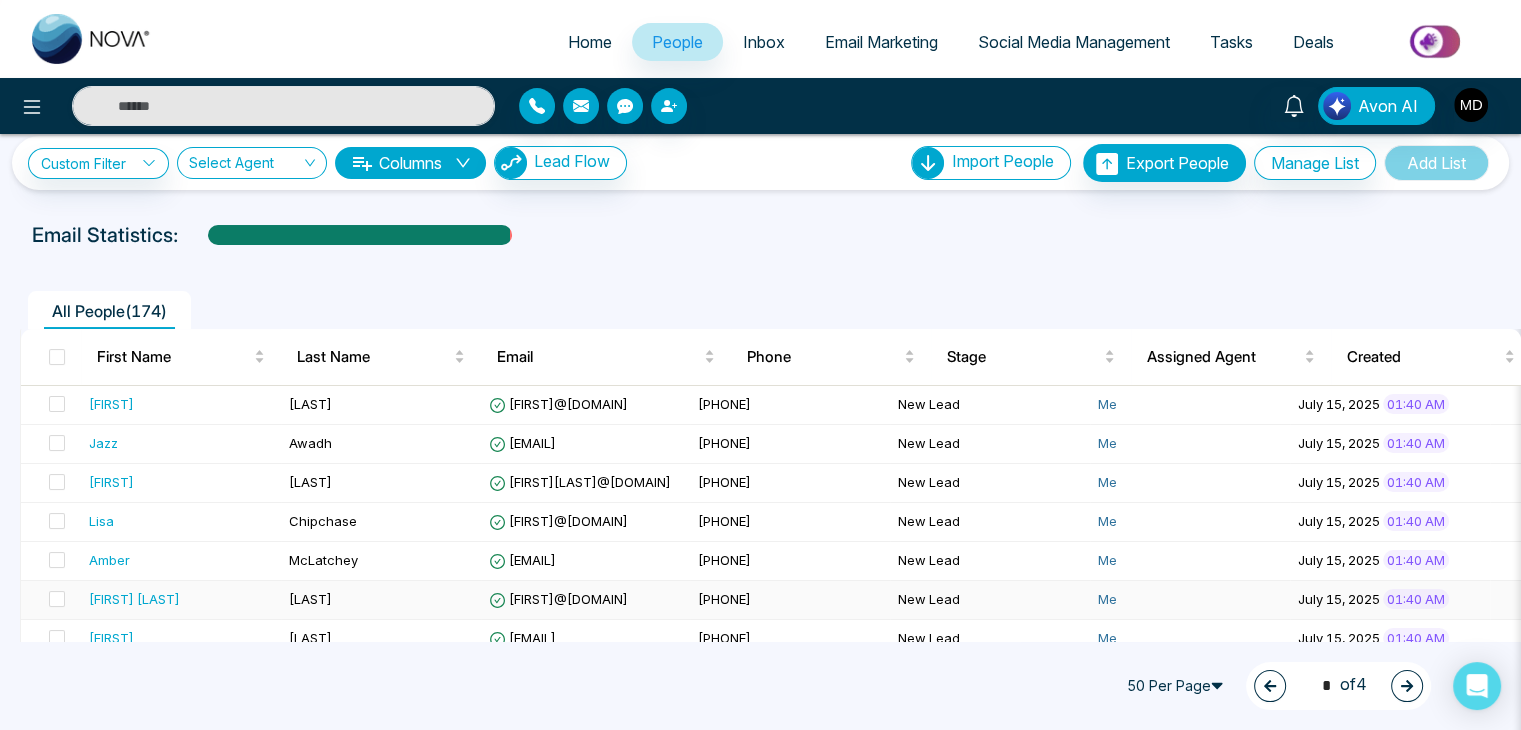 scroll, scrollTop: 0, scrollLeft: 0, axis: both 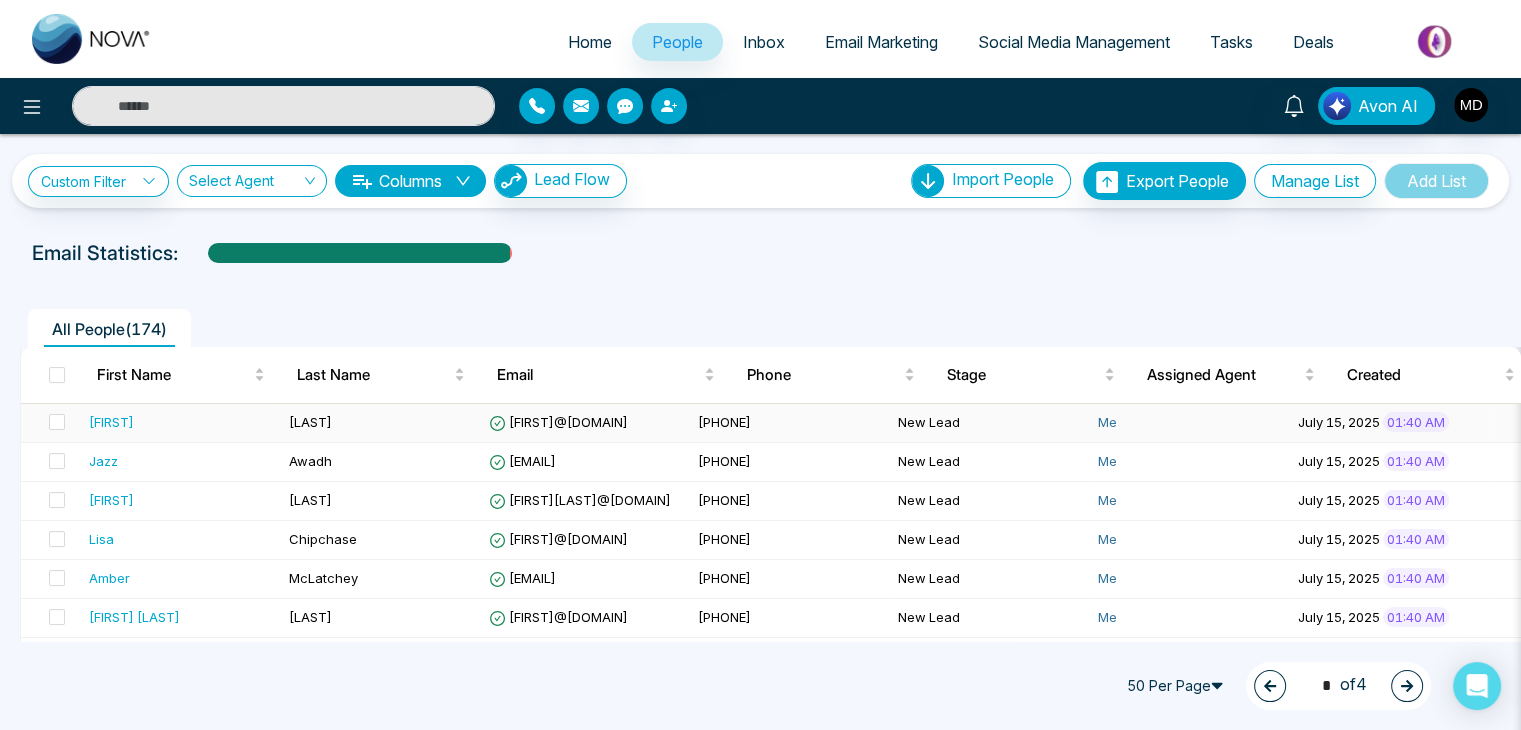 click on "Adams" at bounding box center [310, 422] 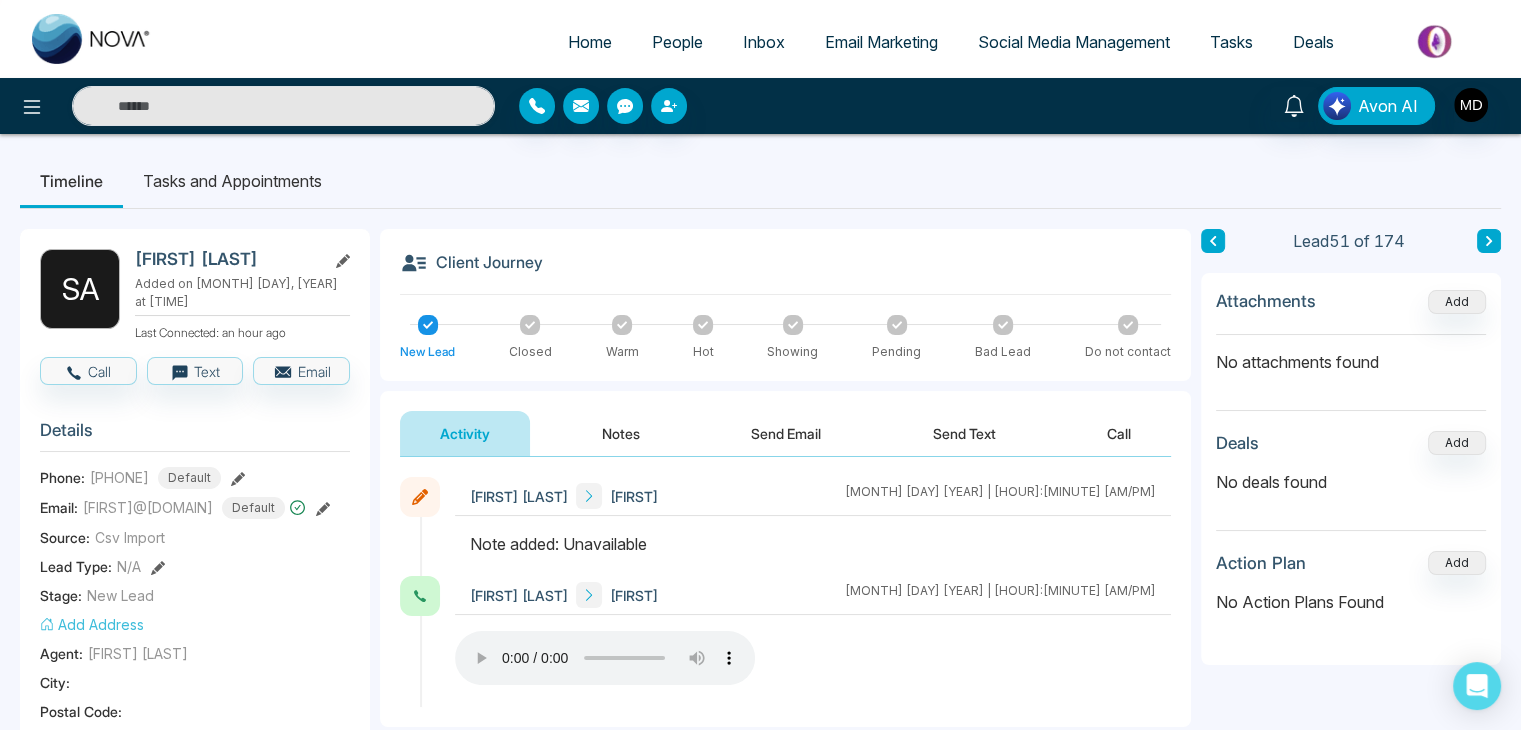 click 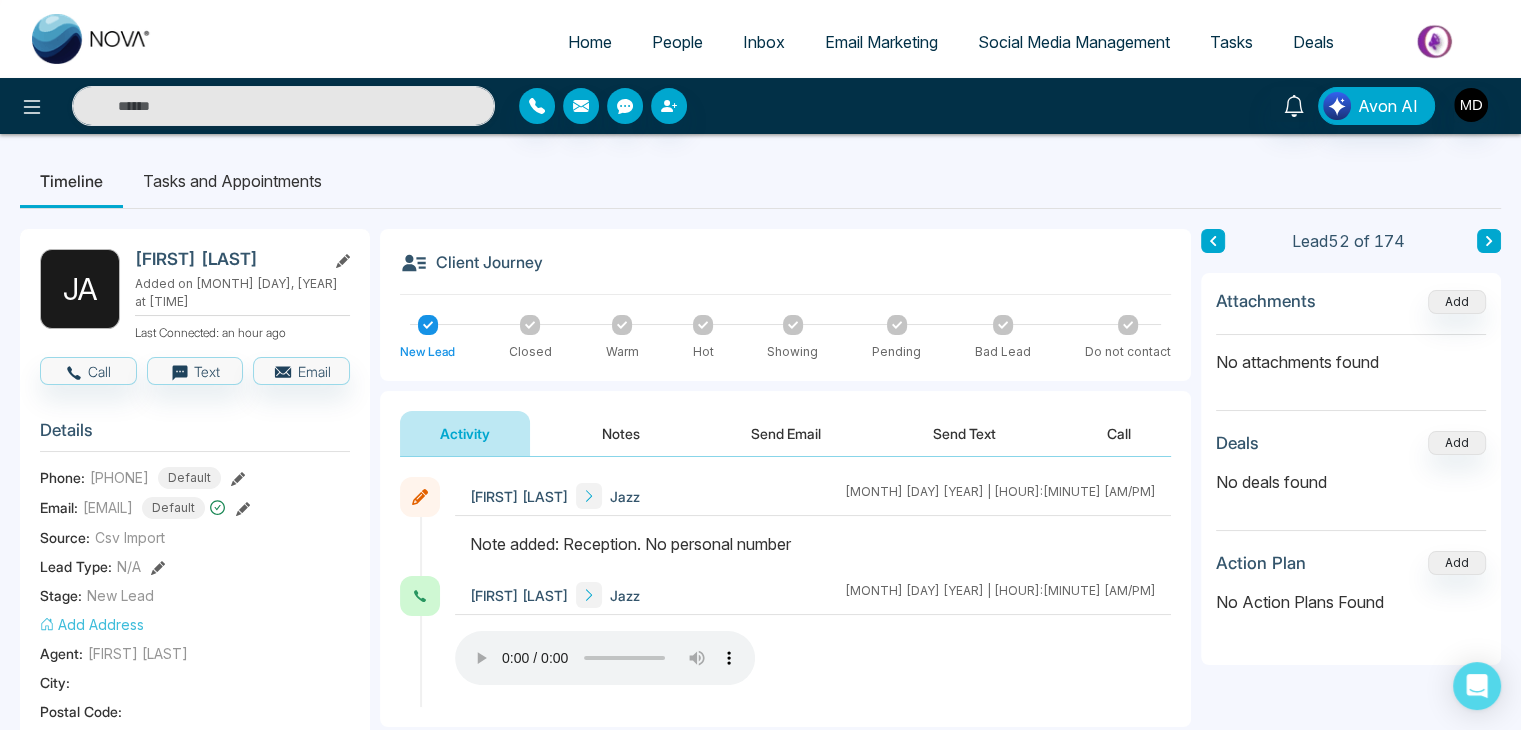 click at bounding box center (1489, 241) 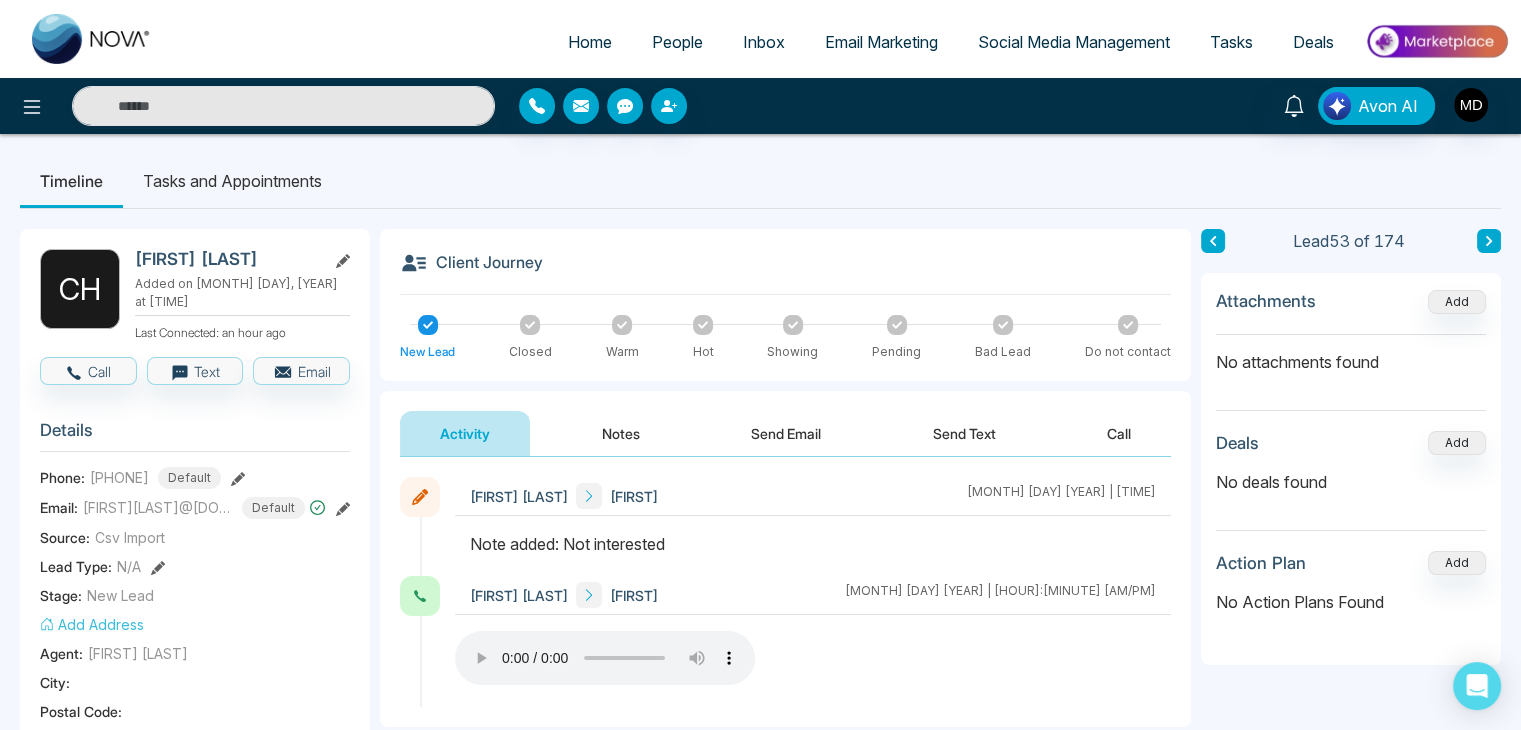 click 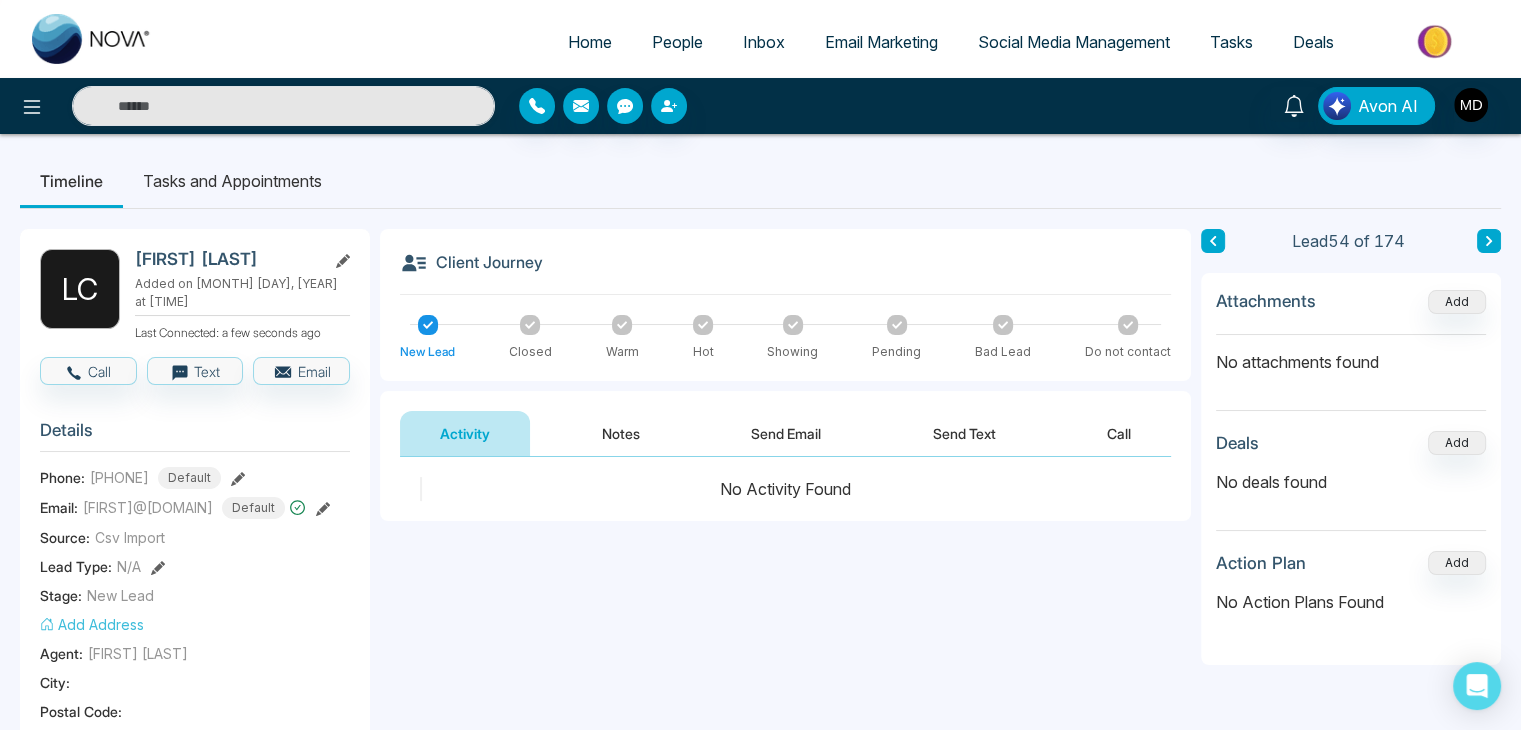 click at bounding box center (1213, 241) 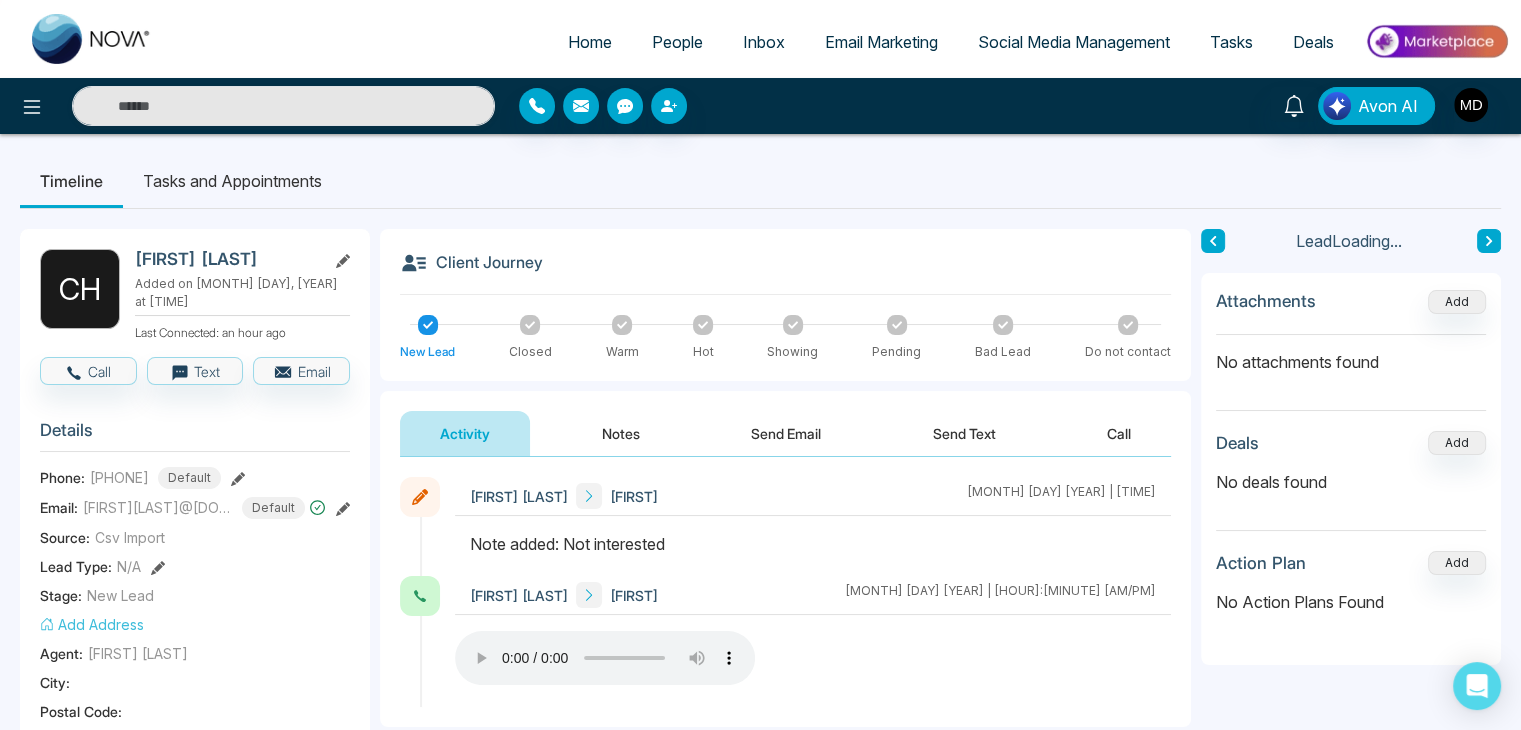 click 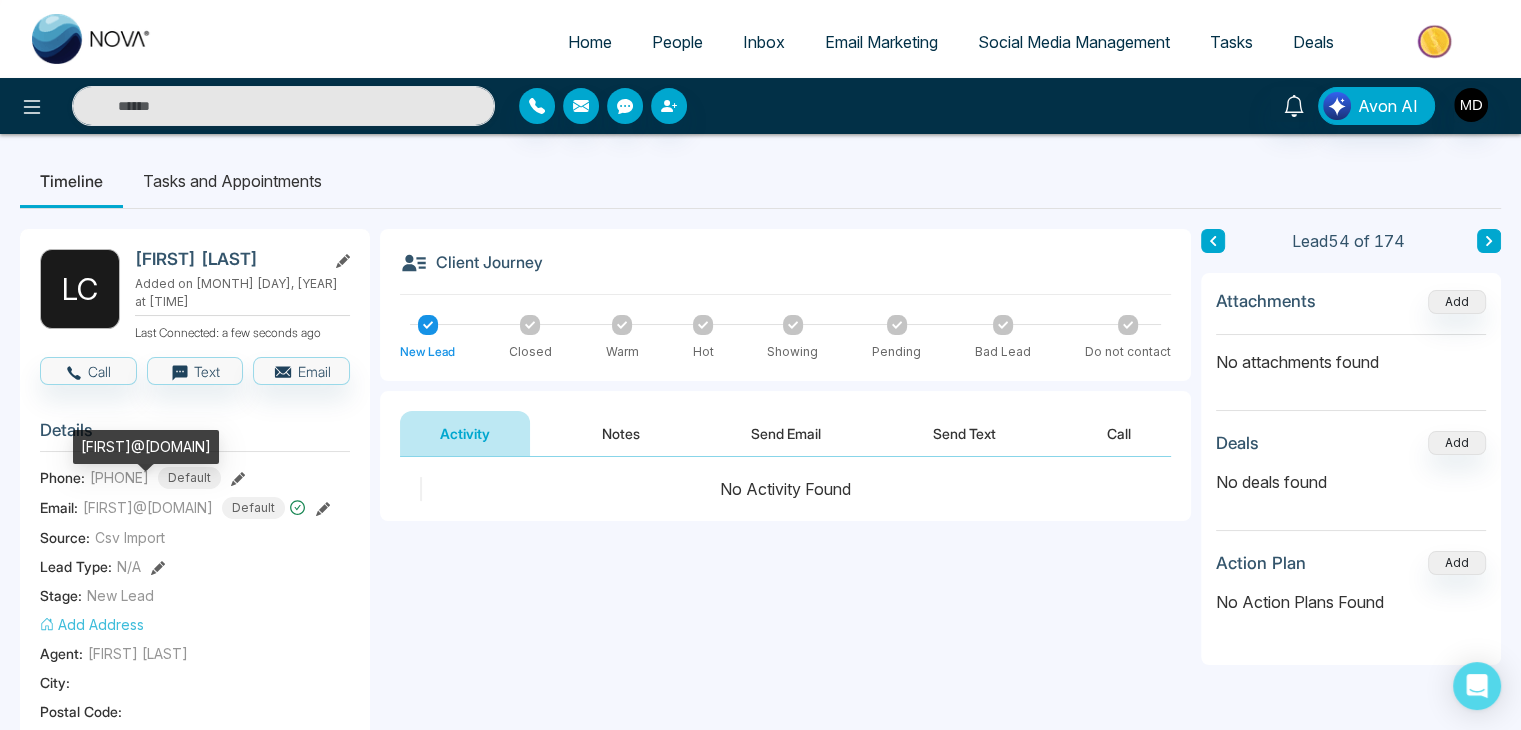 drag, startPoint x: 200, startPoint y: 462, endPoint x: 100, endPoint y: 457, distance: 100.12492 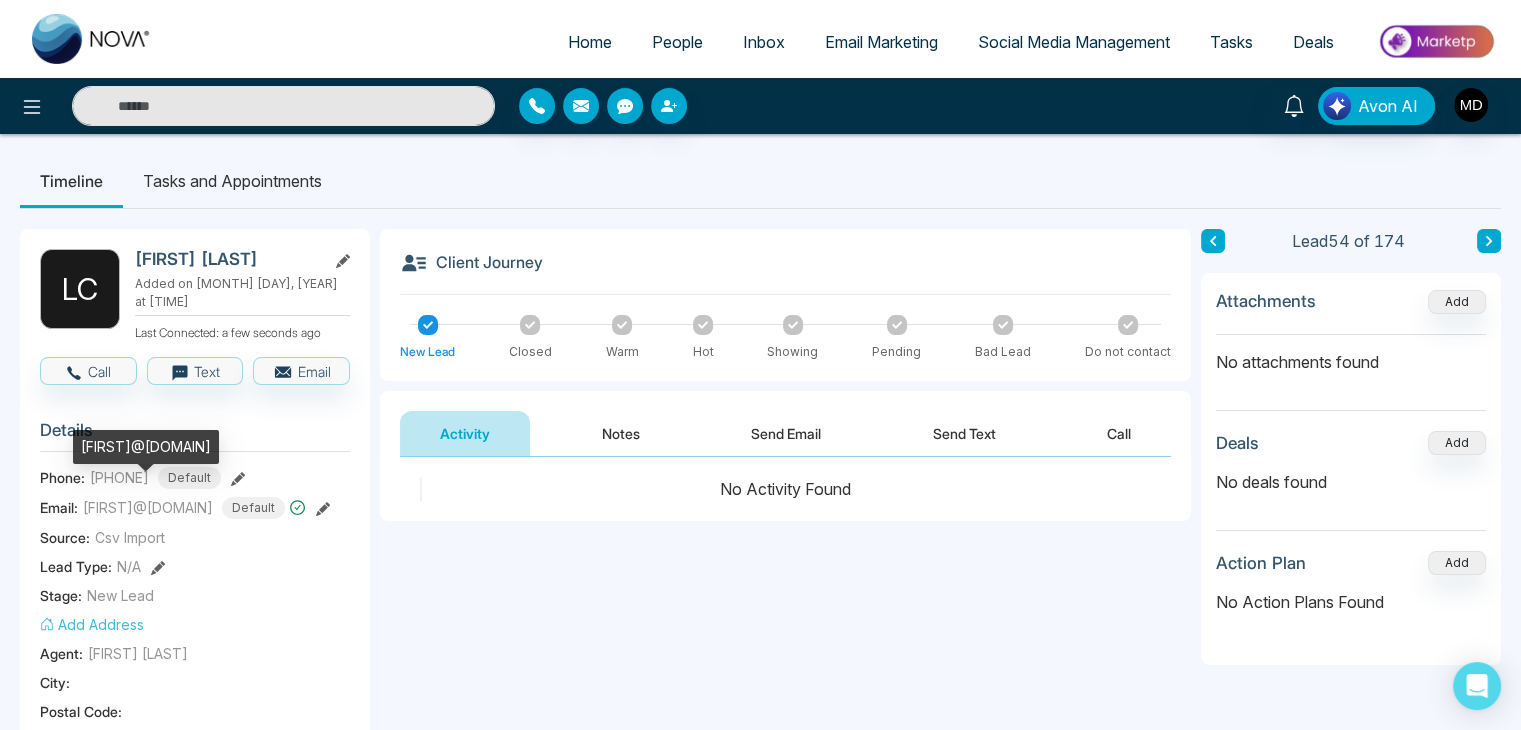 click on "Home People Inbox Email Marketing Social Media Management Tasks Deals Avon AI Timeline Tasks and Appointments L C Lisa Chipchase Added on   Jul 15, 2025 at 01:40 AM Last Connected:   a few seconds ago   Call   Text   Email Details Phone: +15197738000 Default Email: lchipchase@eastlink.ca Default Source: Csv Import Lead Type: N/A Stage: New Lead Add Address Agent: Mriganka Deka City : Postal Code : Avg Property Price : Buy Area : Home Type : Start Date : Last Contact Date : Province : Timeframe : Urgency : Tags No Tag Found Is this lead a Realtor? Lead Summary 0 Calls 0 Texts 0 Emails Social Profile   Not found Not found Not found Custom Lead Data Delete lead   Client Journey New Lead Closed Warm Hot Showing Pending Bad Lead Do not contact Activity Notes Send Email Send Text Call No Activity Found Nova AI : Email Generator Create Engaging Emails with Our AI Technology.    Nova AI Email Generator Generate Emails With New Nova AI Technology. Simply add a couple of ideas and we'll help bring it to life. Your tone" at bounding box center [760, 365] 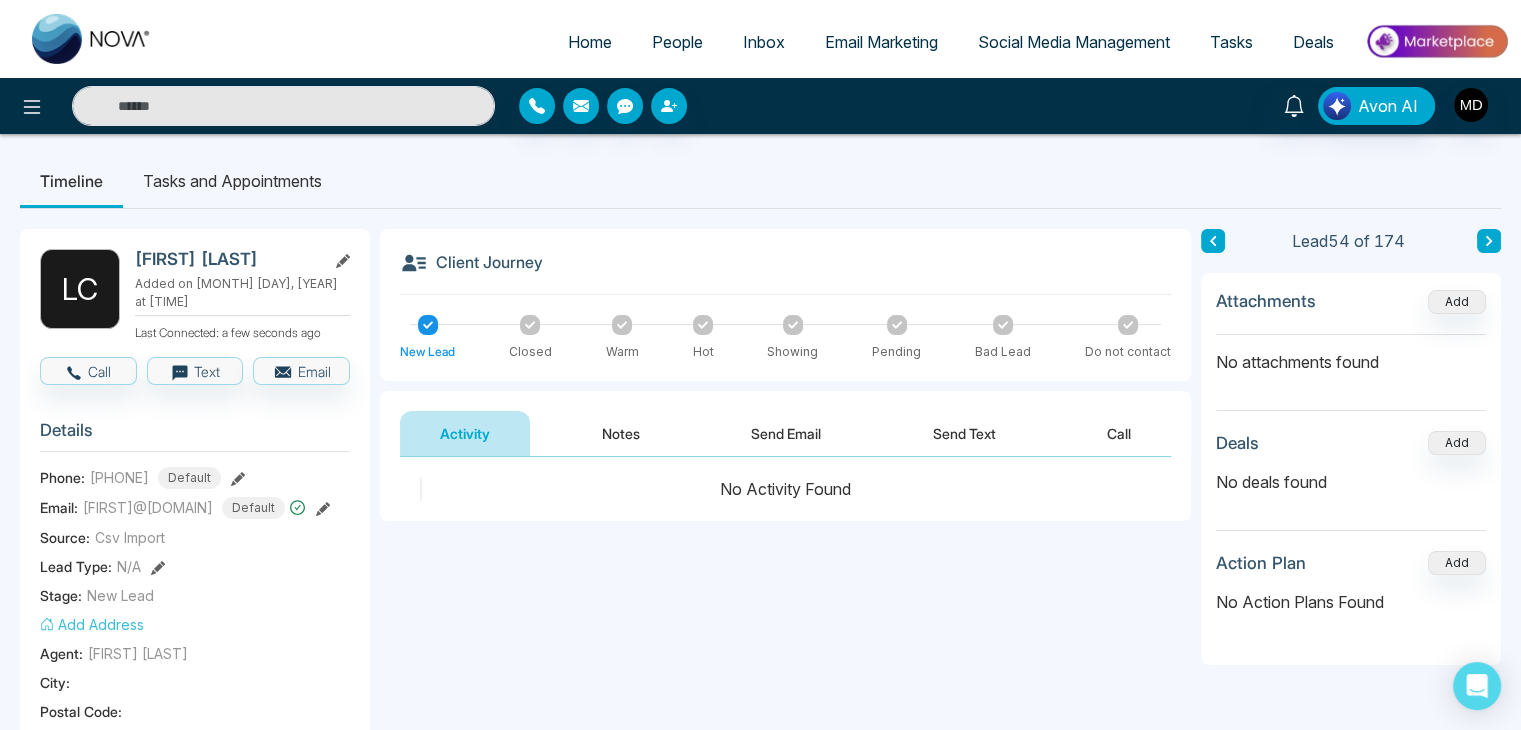 click on "L C Lisa Chipchase Added on   Jul 15, 2025 at 01:40 AM Last Connected:   a few seconds ago   Call   Text   Email Details Phone: +15197738000 Default Email: lchipchase@eastlink.ca Default Source: Csv Import Lead Type: N/A Stage: New Lead Add Address Agent: Mriganka Deka City : Postal Code : Avg Property Price : Buy Area : Home Type : Start Date : Last Contact Date : Province : Timeframe : Urgency : Tags No Tag Found Is this lead a Realtor? Lead Summary 0 Calls 0 Texts 0 Emails Social Profile   Not found Not found Not found Custom Lead Data Delete lead" at bounding box center [195, 931] 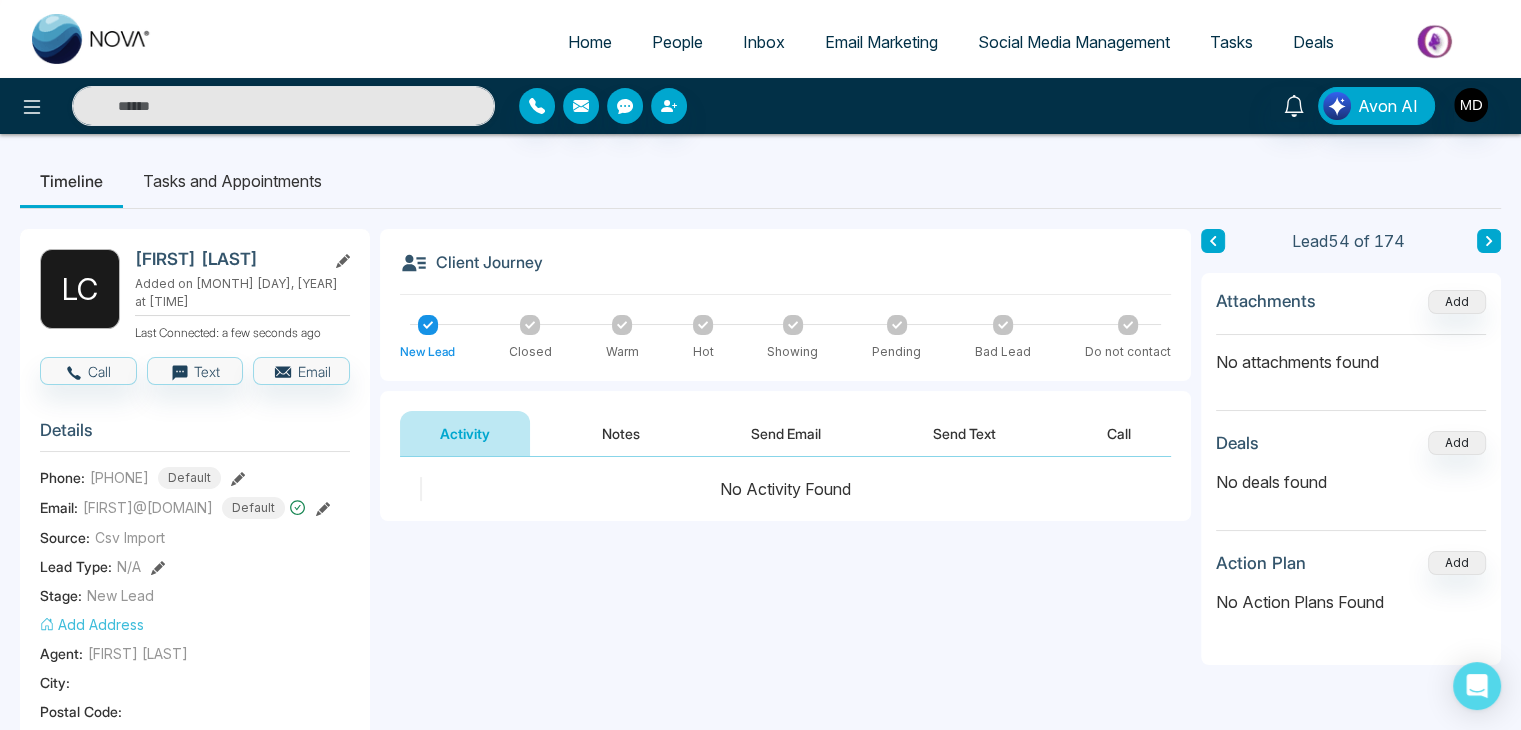 drag, startPoint x: 195, startPoint y: 457, endPoint x: 92, endPoint y: 469, distance: 103.69667 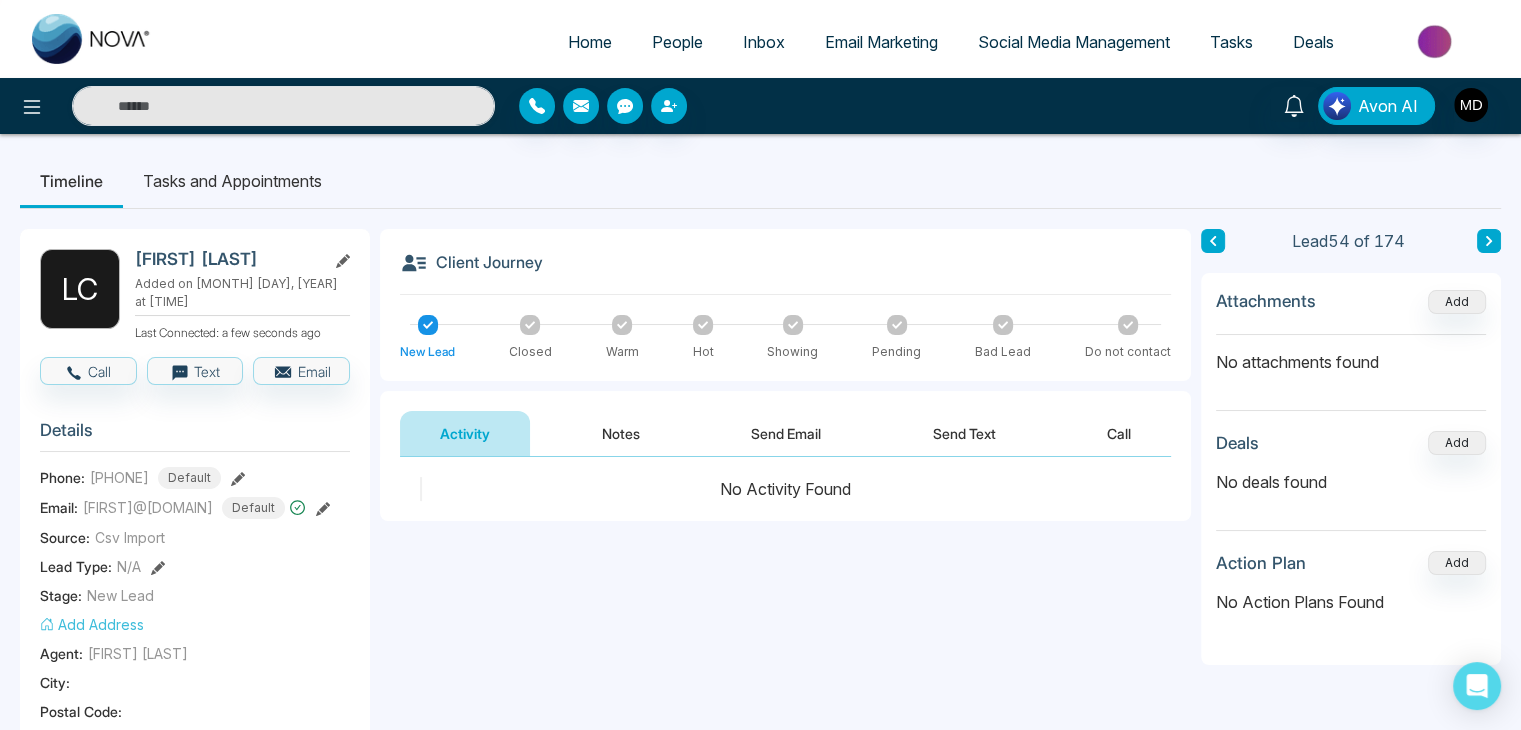 click on "+15197738000" at bounding box center (119, 477) 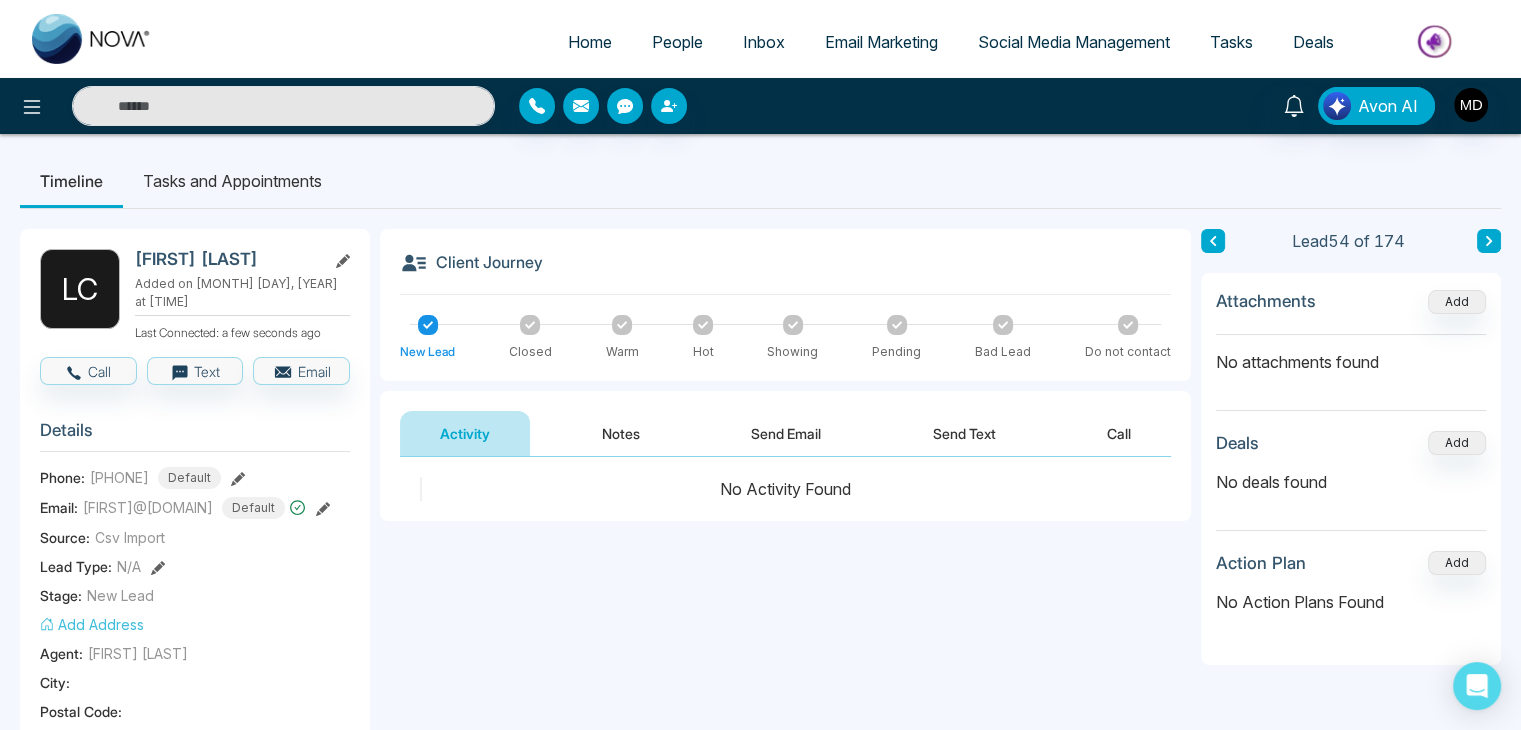 click 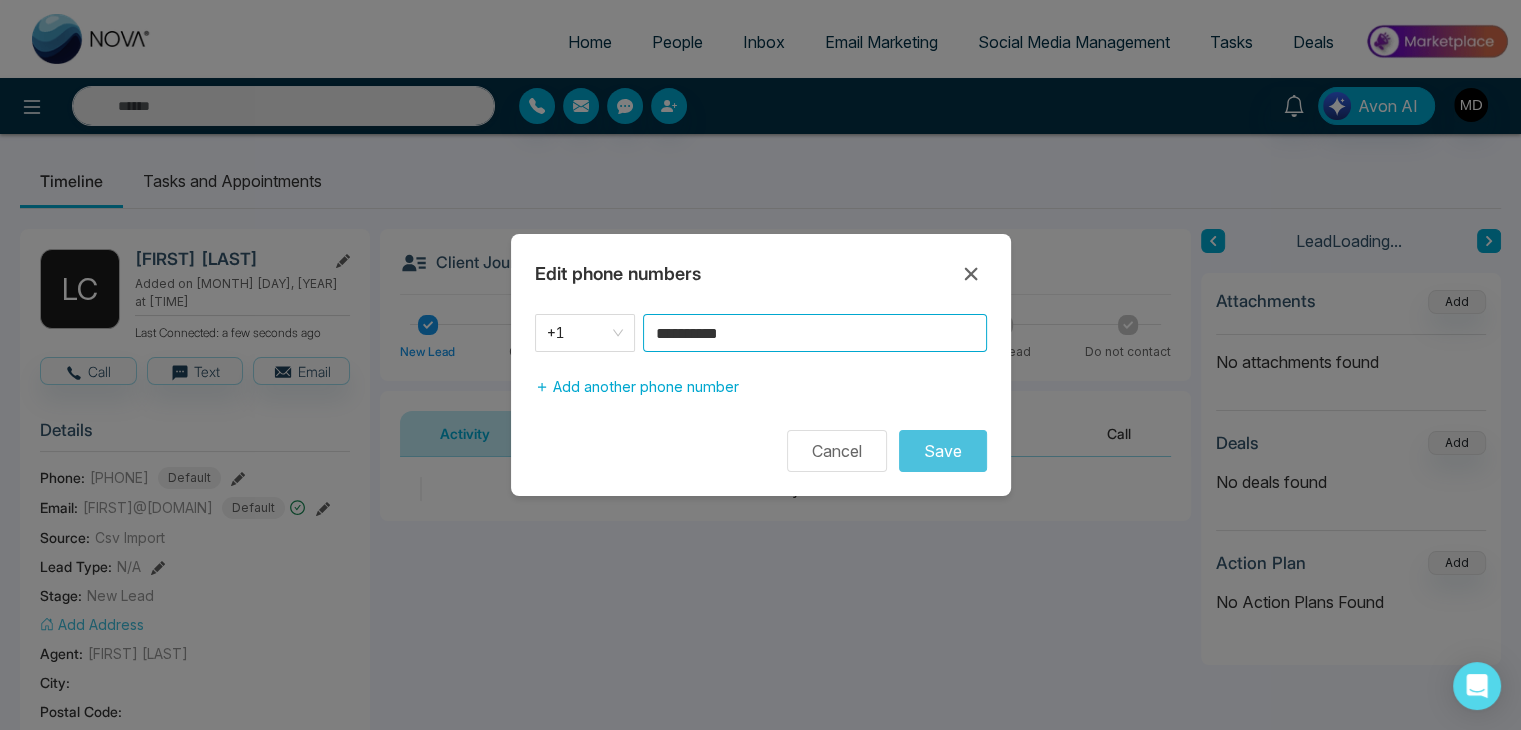 click on "**********" at bounding box center [815, 333] 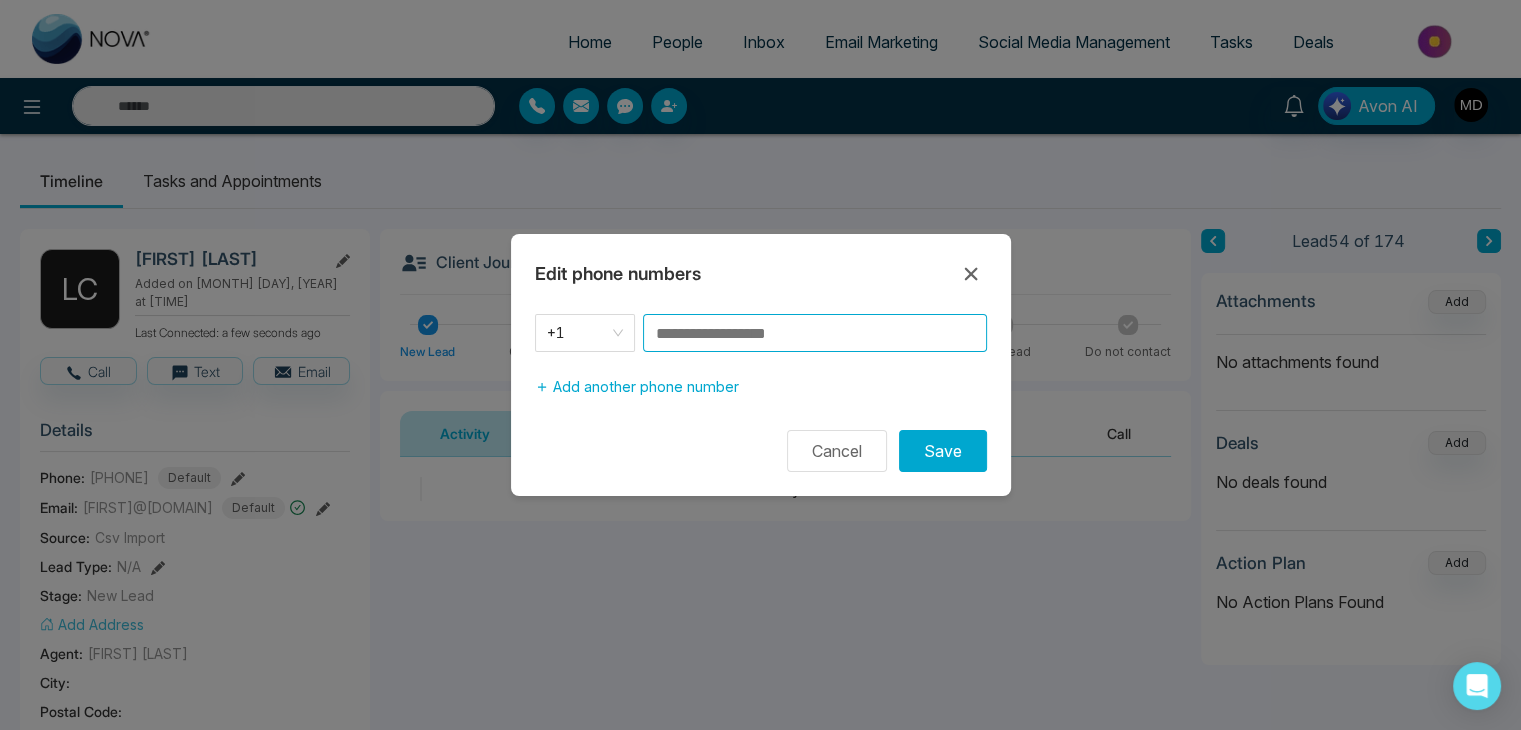 paste on "**********" 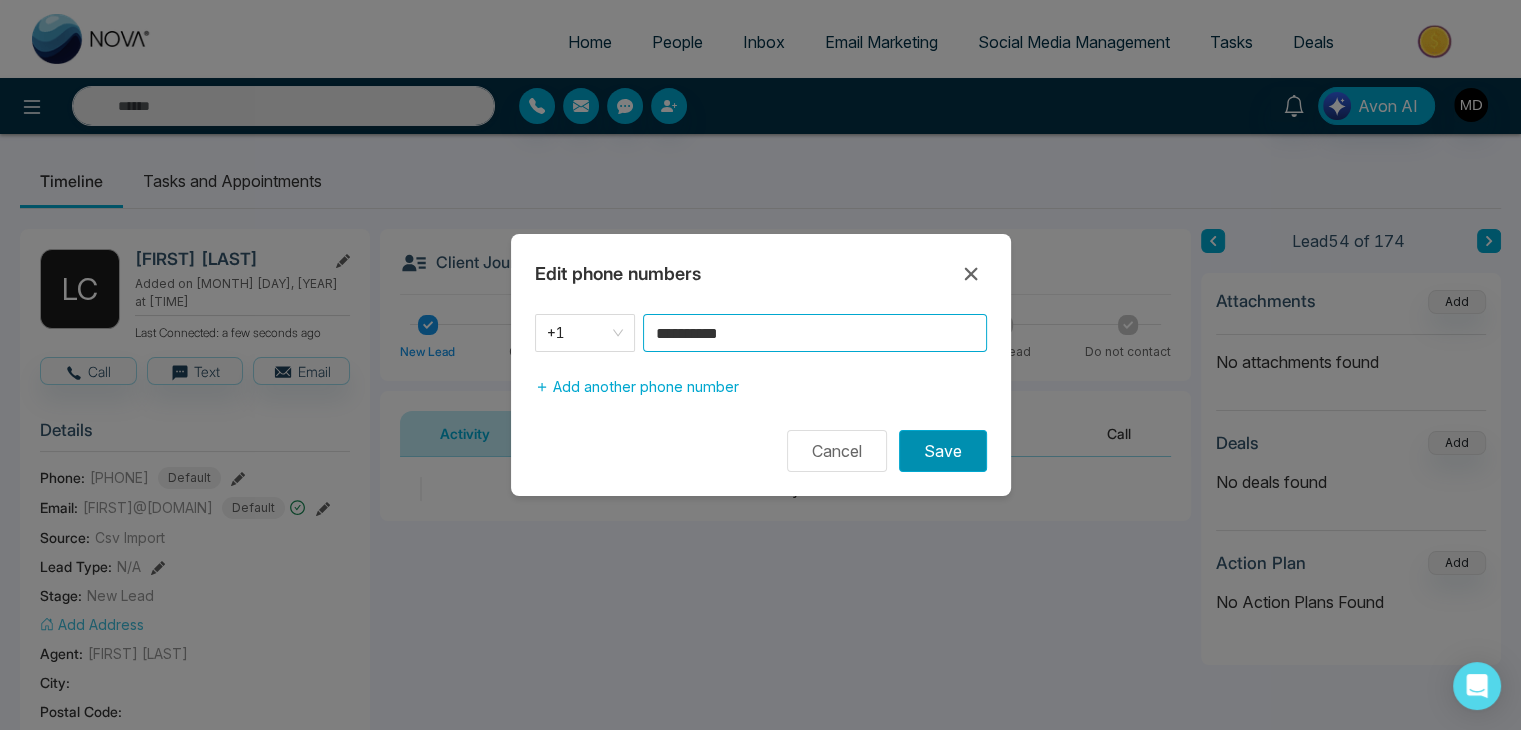 type on "**********" 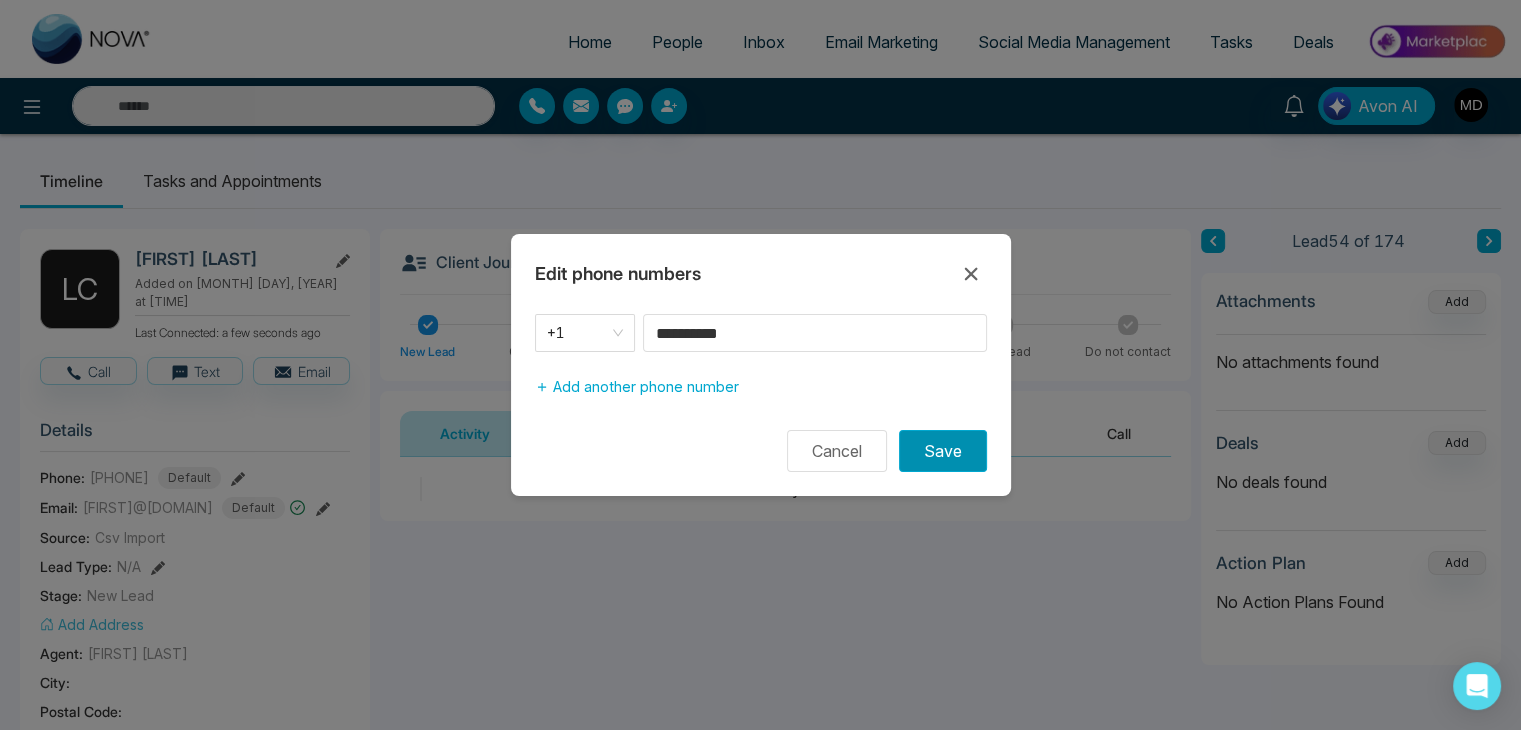 click on "Save" at bounding box center (943, 451) 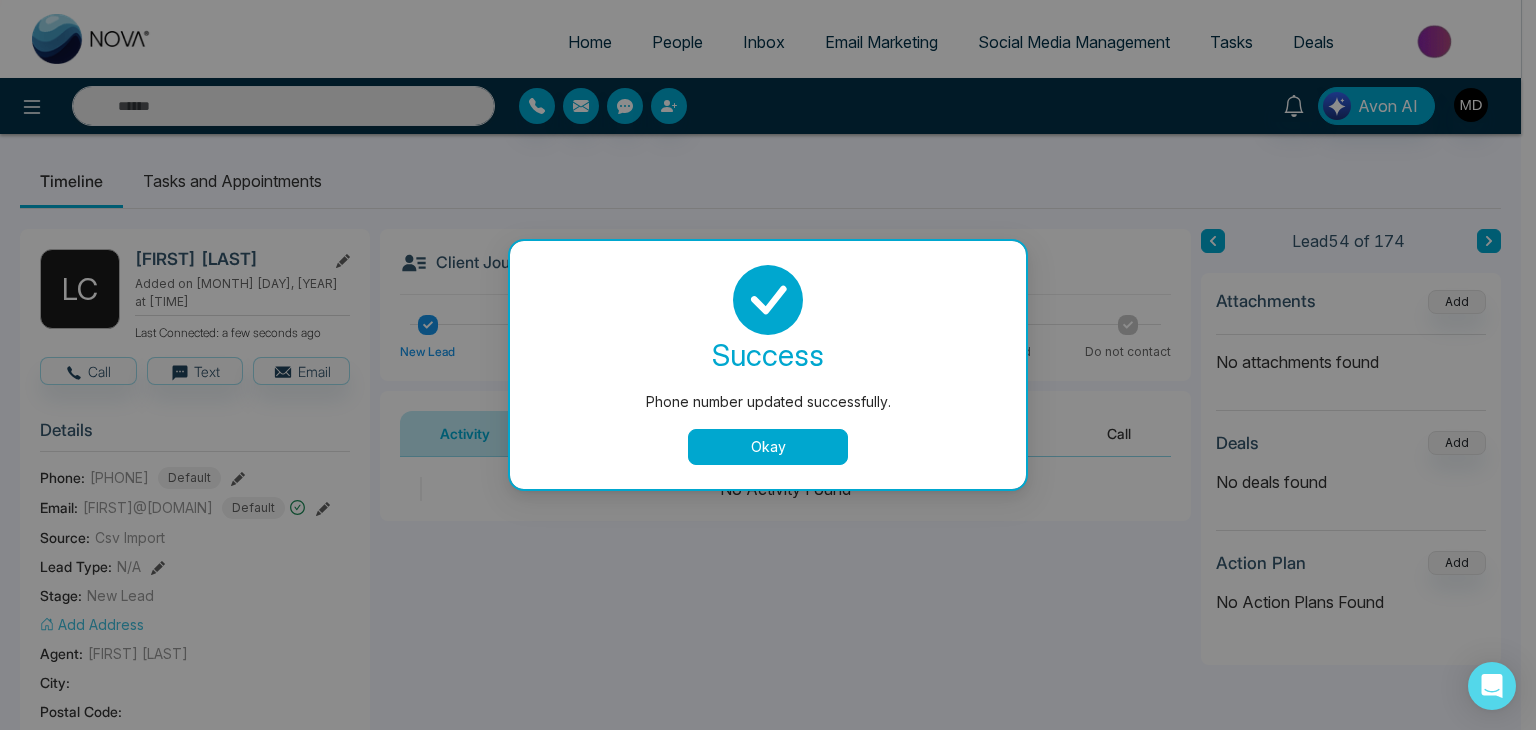 click on "Okay" at bounding box center [768, 447] 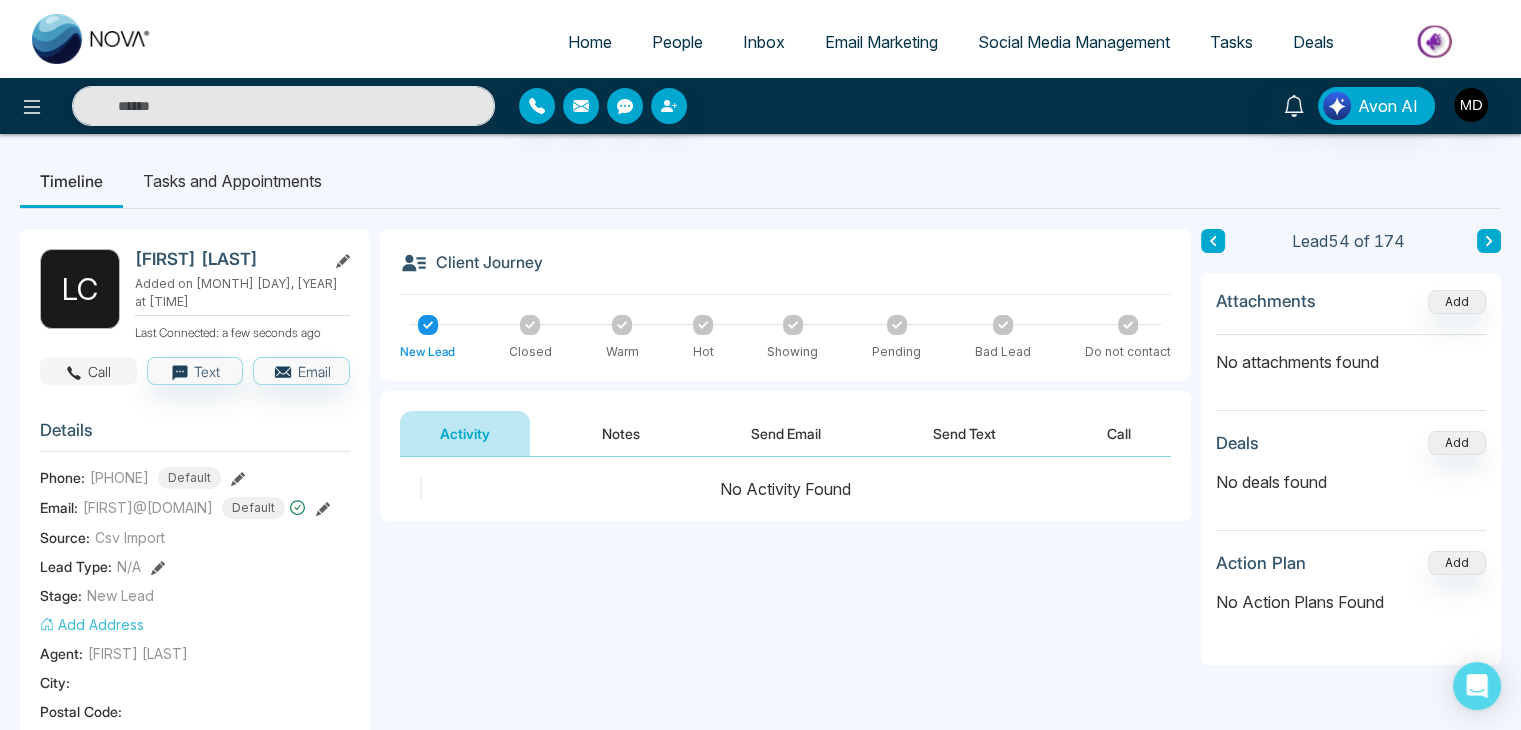 click 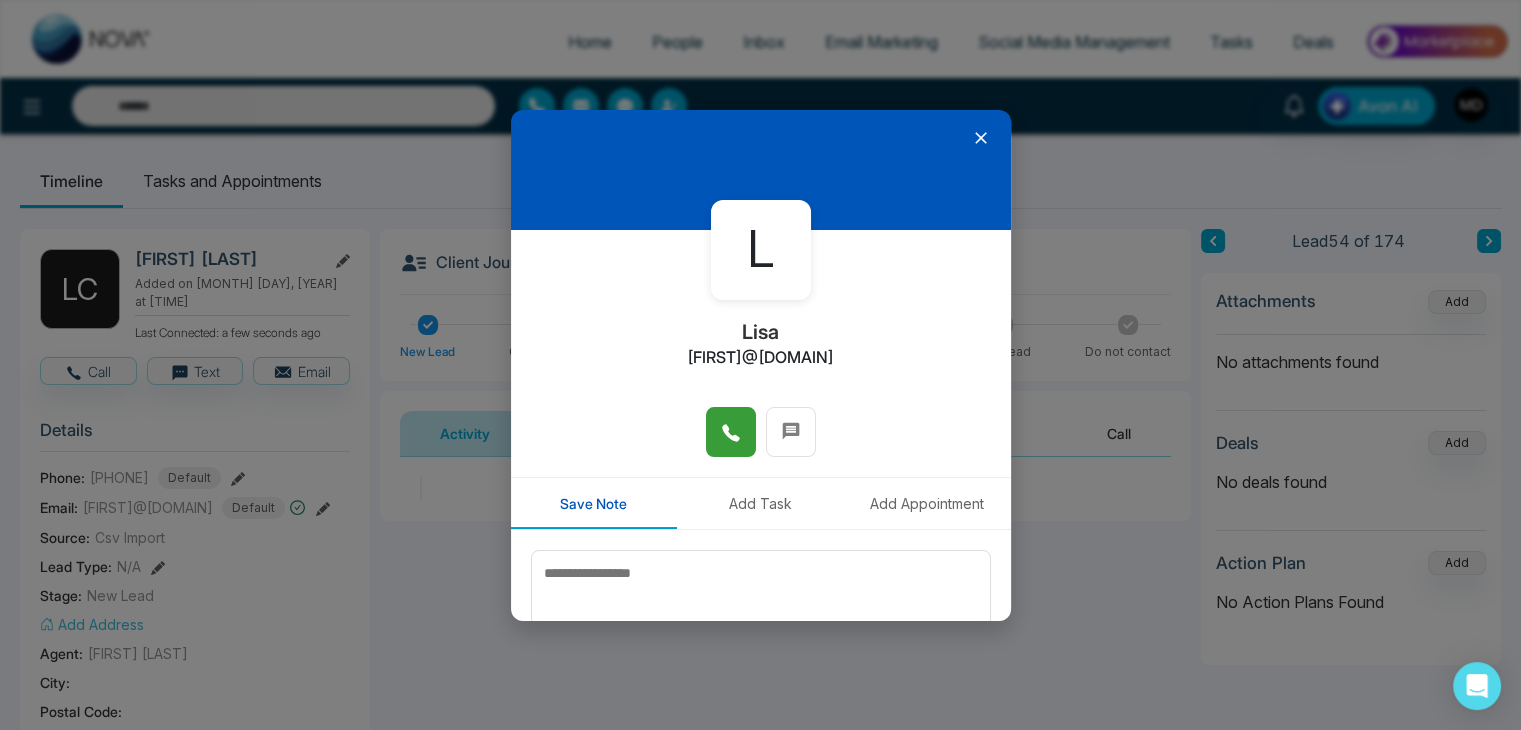 click at bounding box center [731, 432] 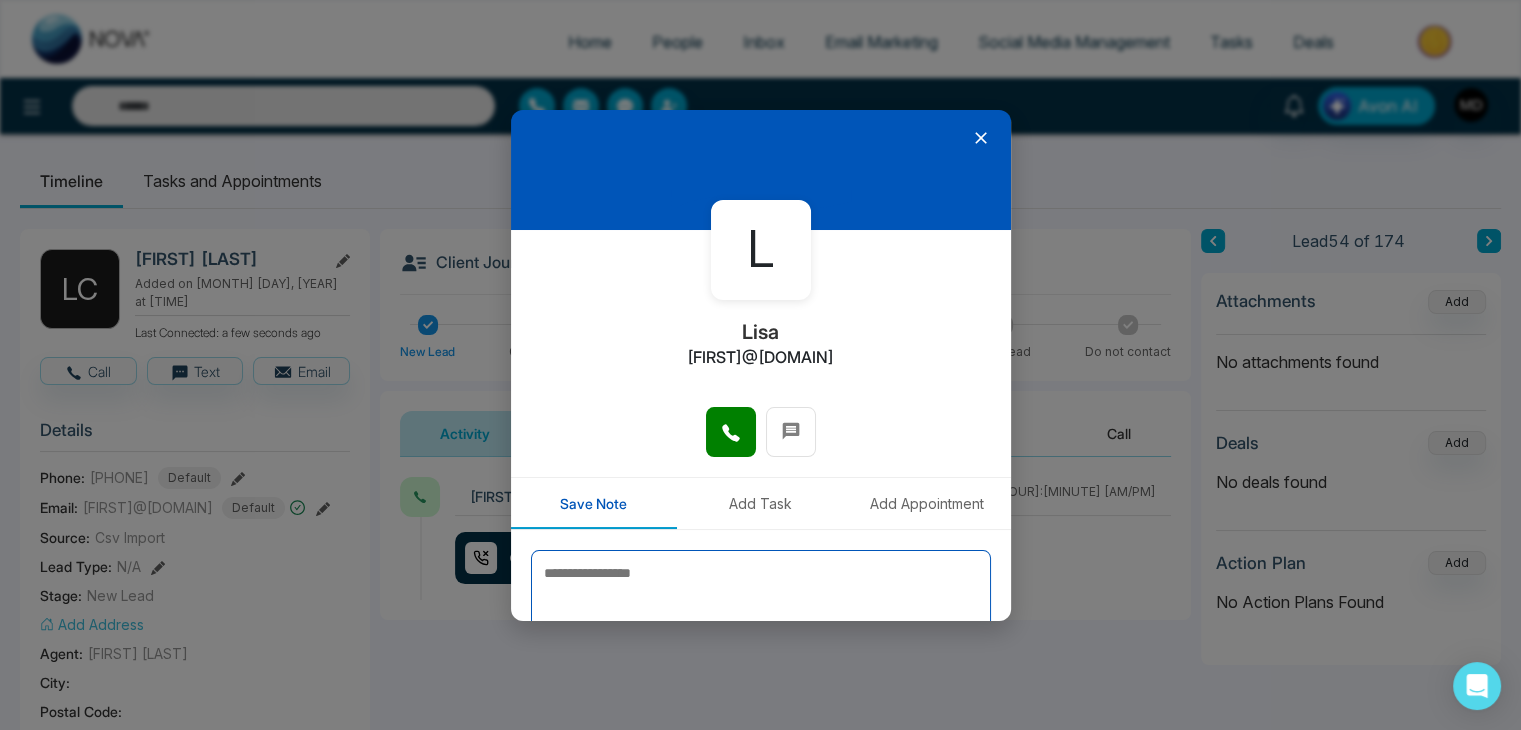 click at bounding box center [761, 600] 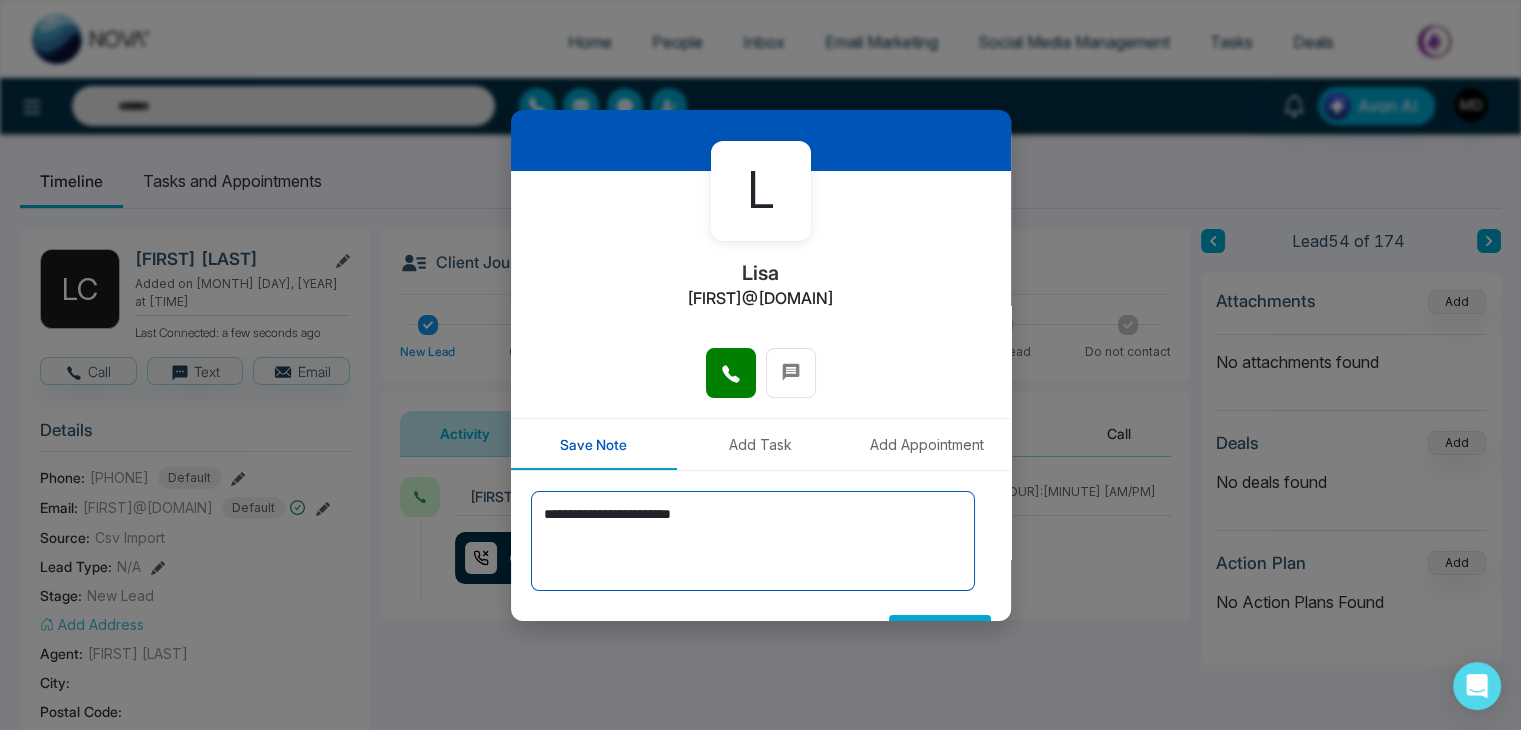 scroll, scrollTop: 110, scrollLeft: 0, axis: vertical 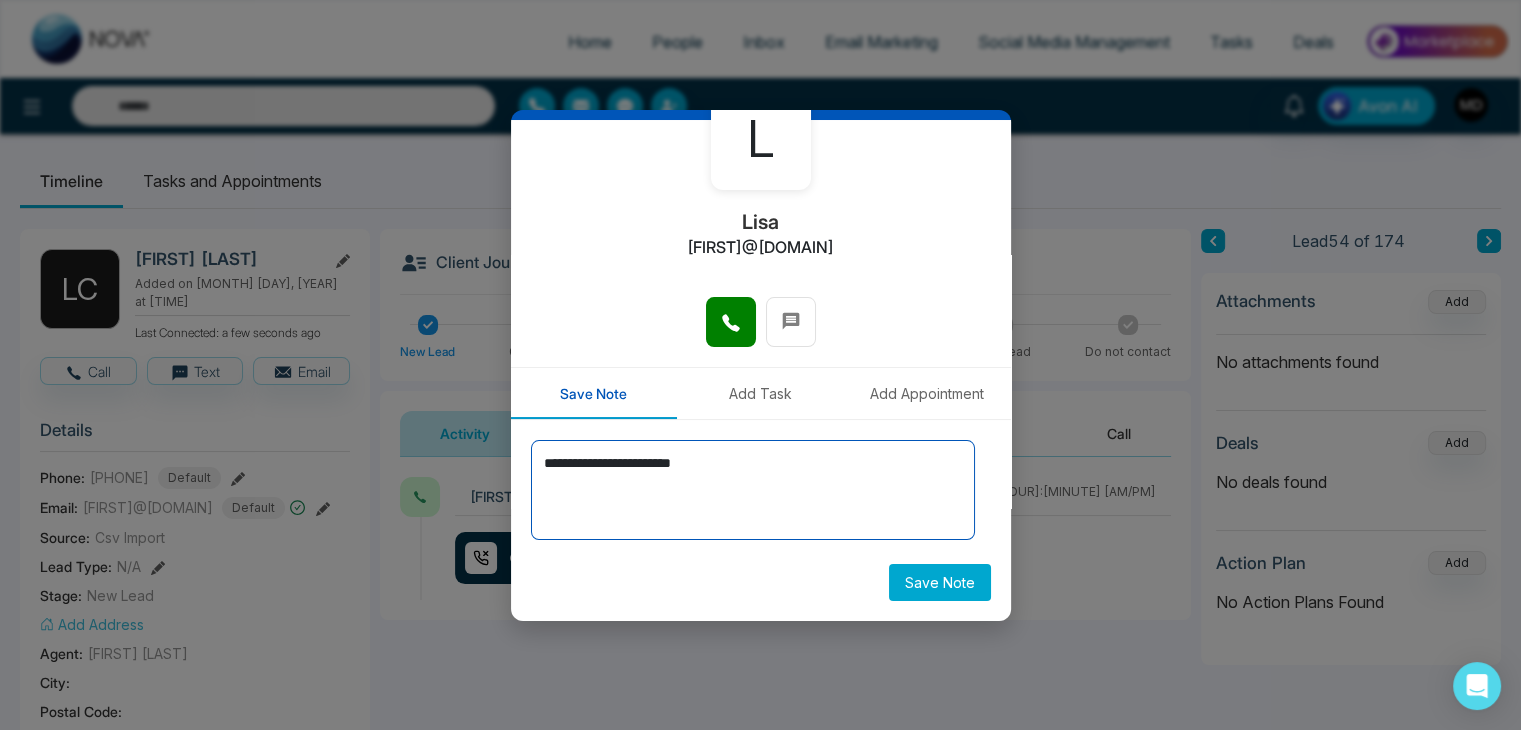 type on "**********" 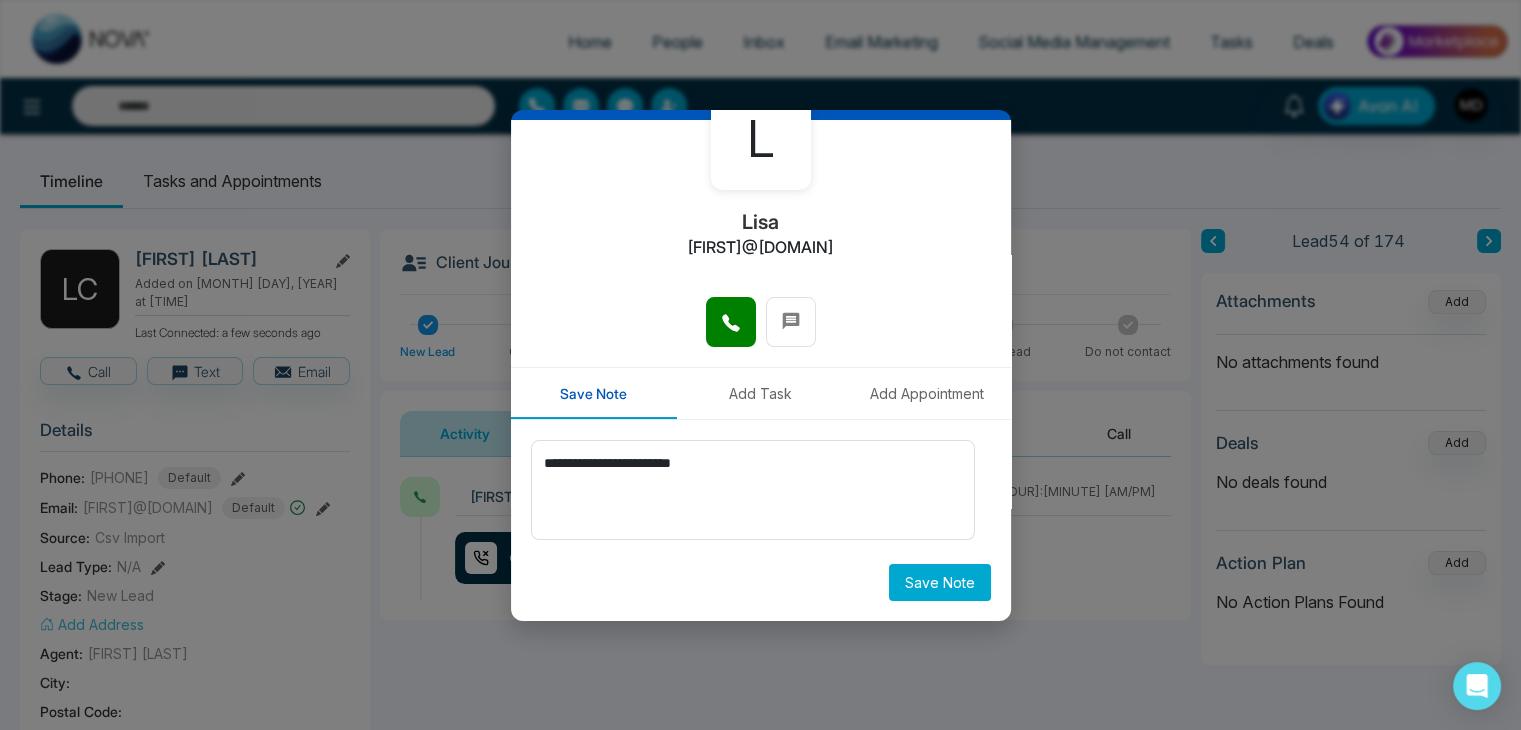 click on "Save Note" at bounding box center (940, 582) 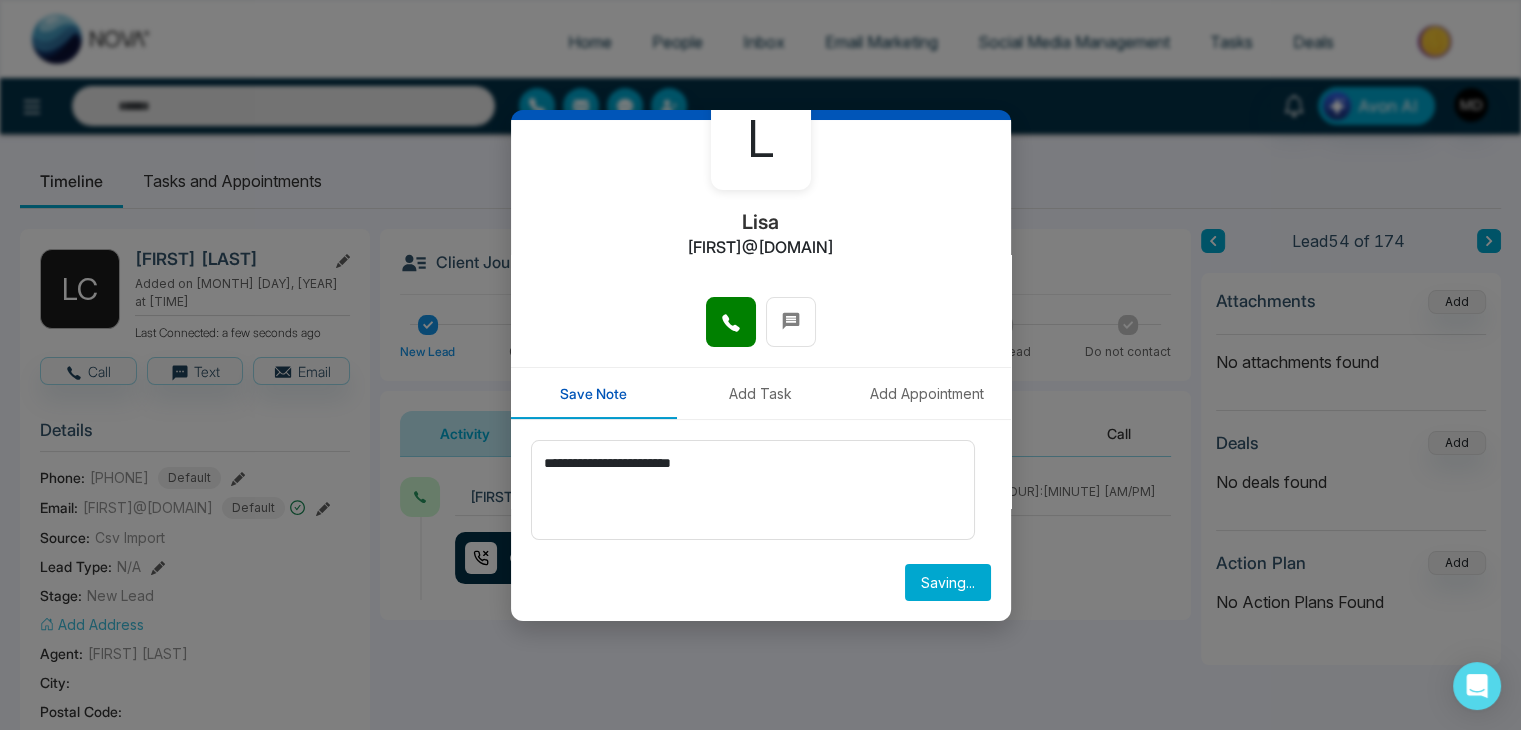 type 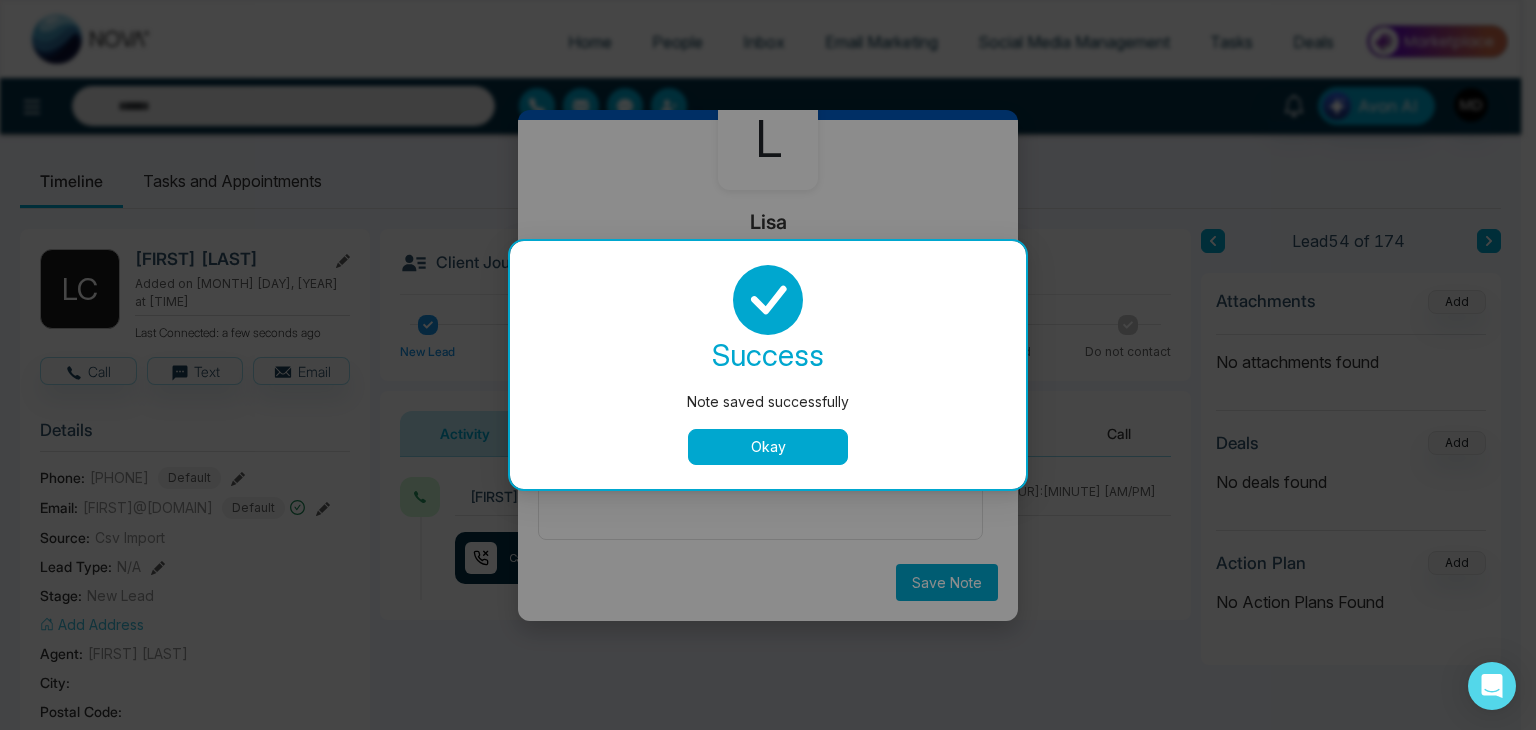 click on "Okay" at bounding box center [768, 447] 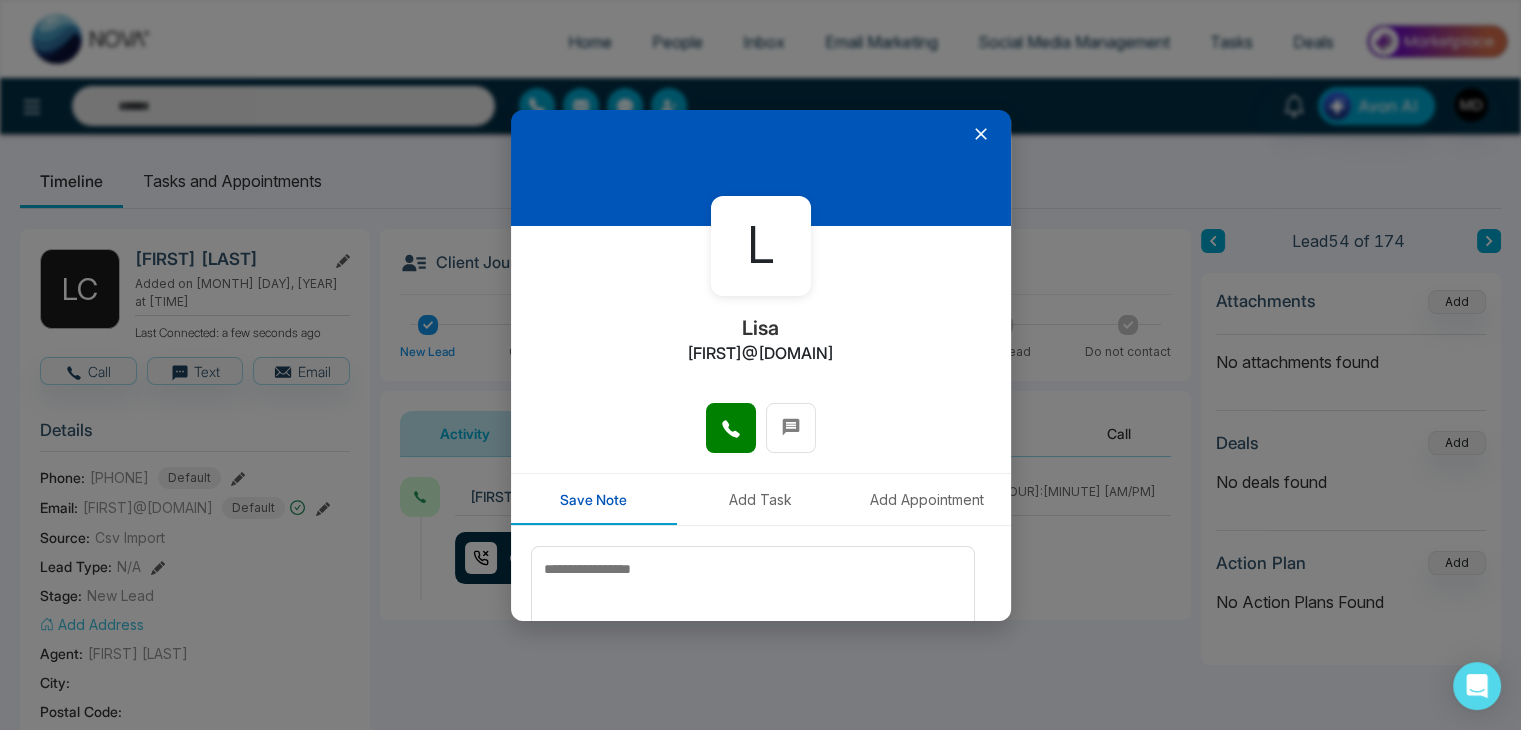 scroll, scrollTop: 0, scrollLeft: 0, axis: both 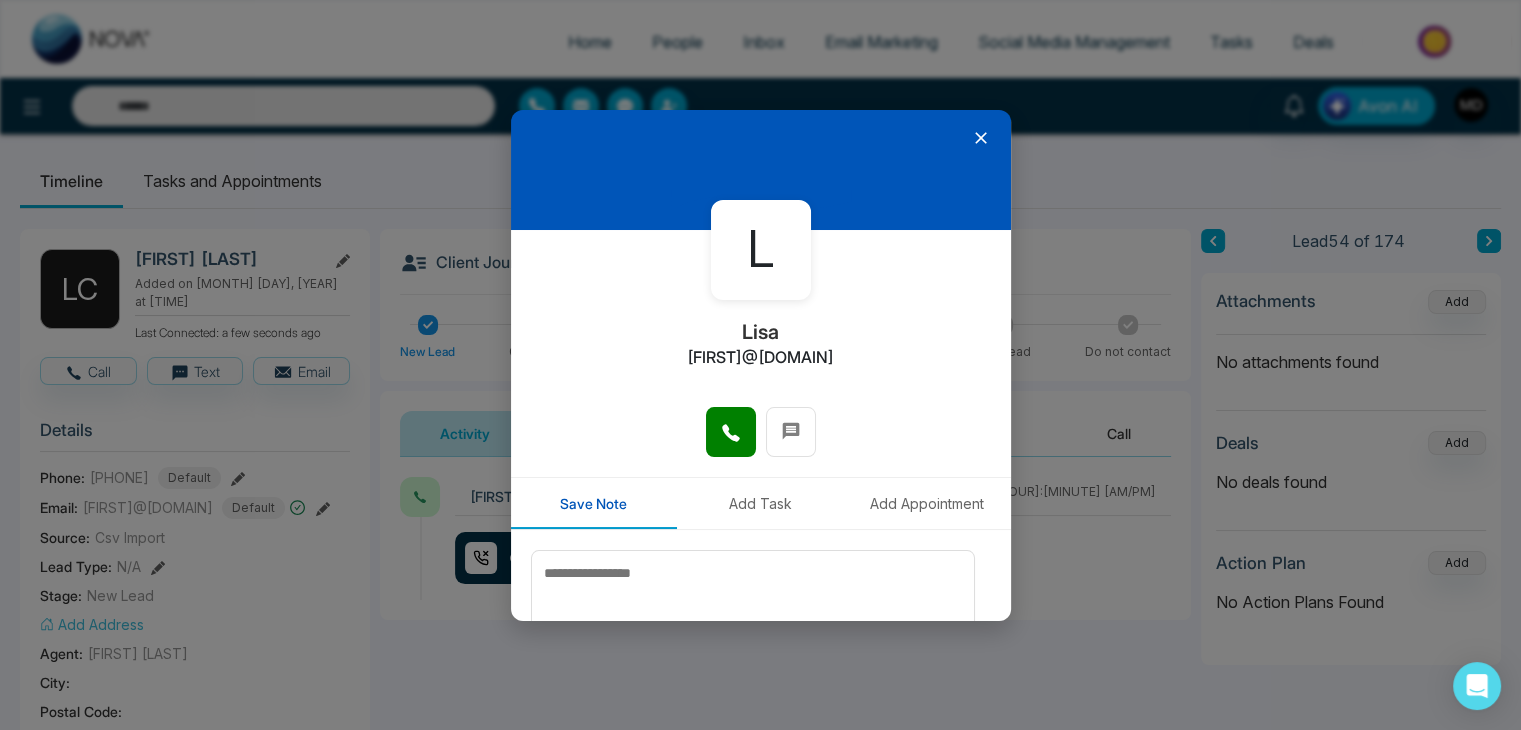 click 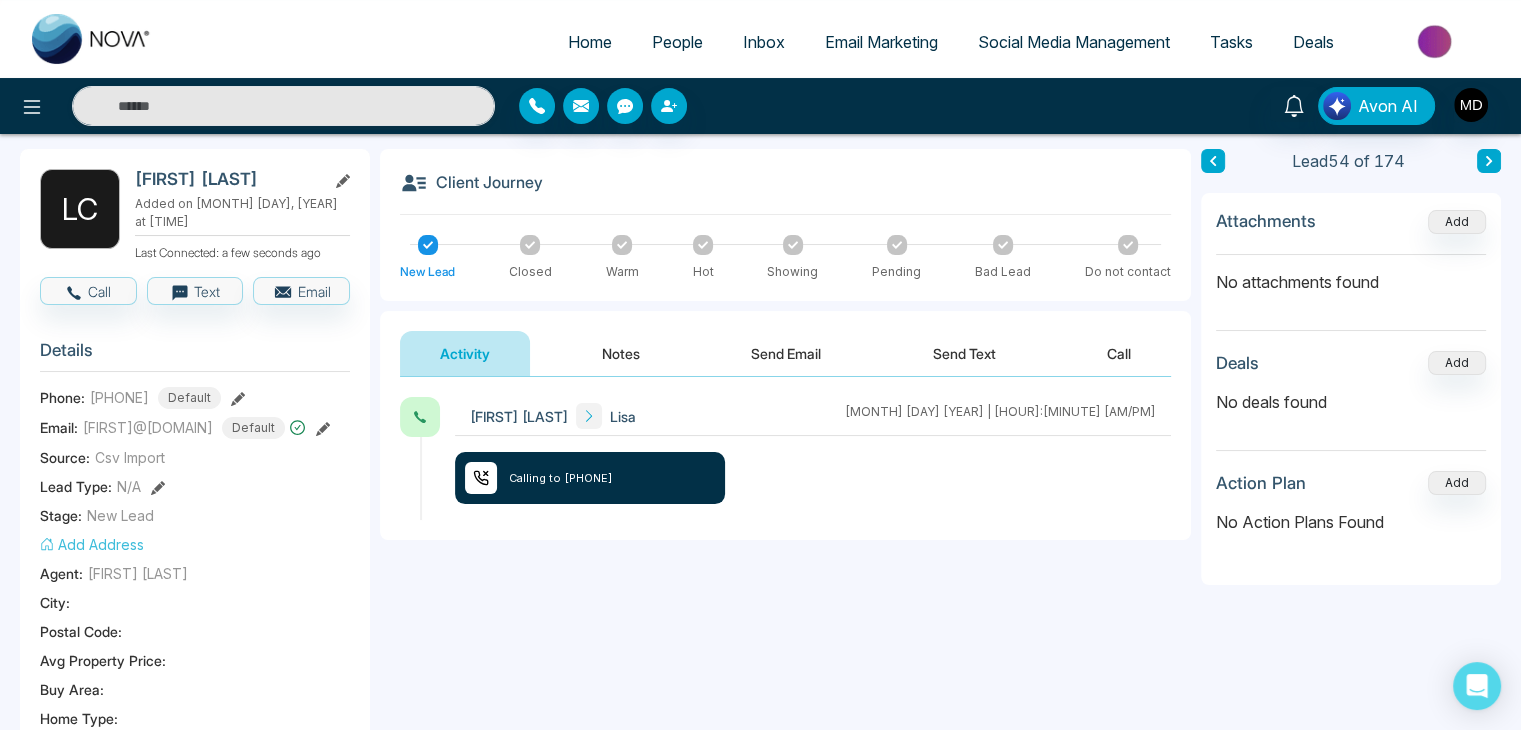 scroll, scrollTop: 200, scrollLeft: 0, axis: vertical 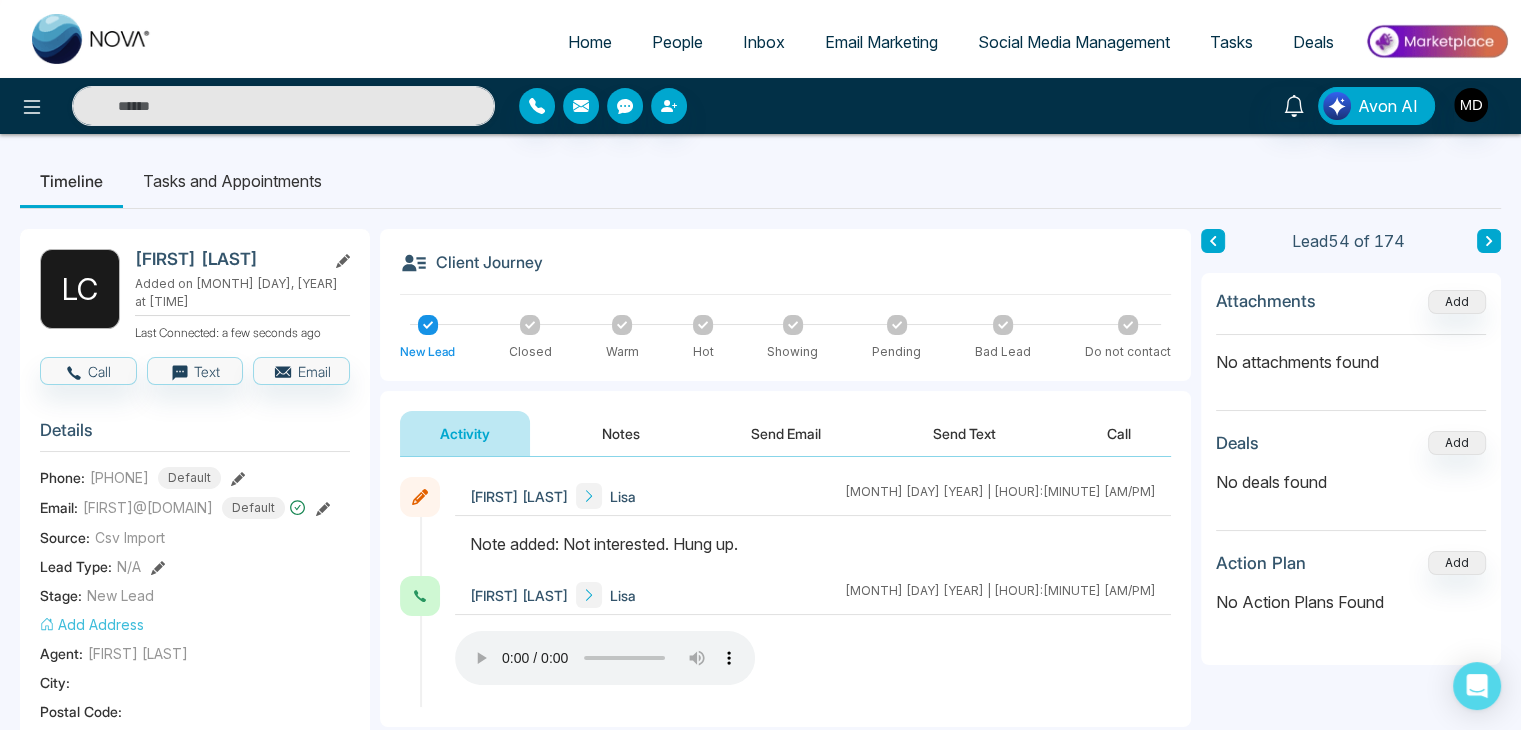 click at bounding box center [1489, 241] 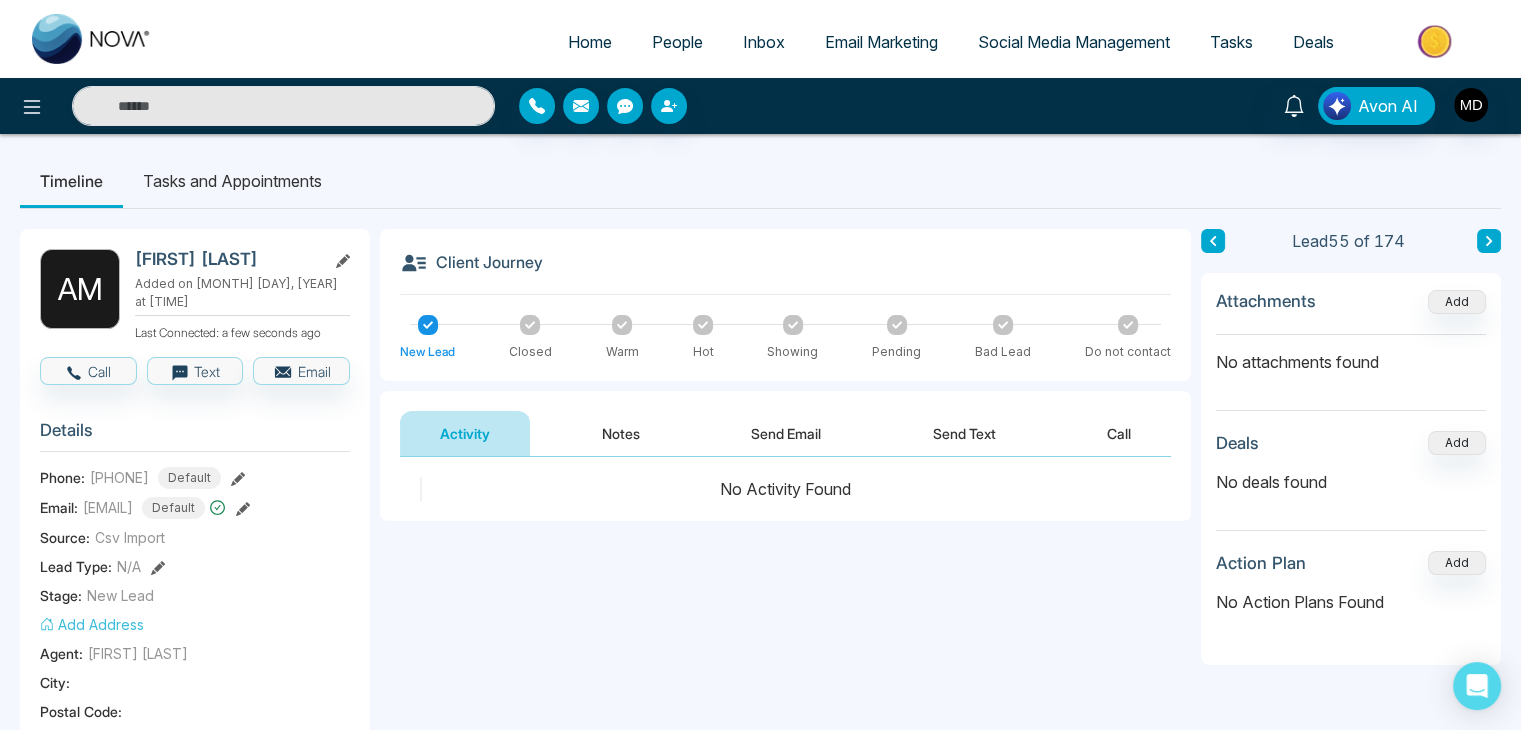 click 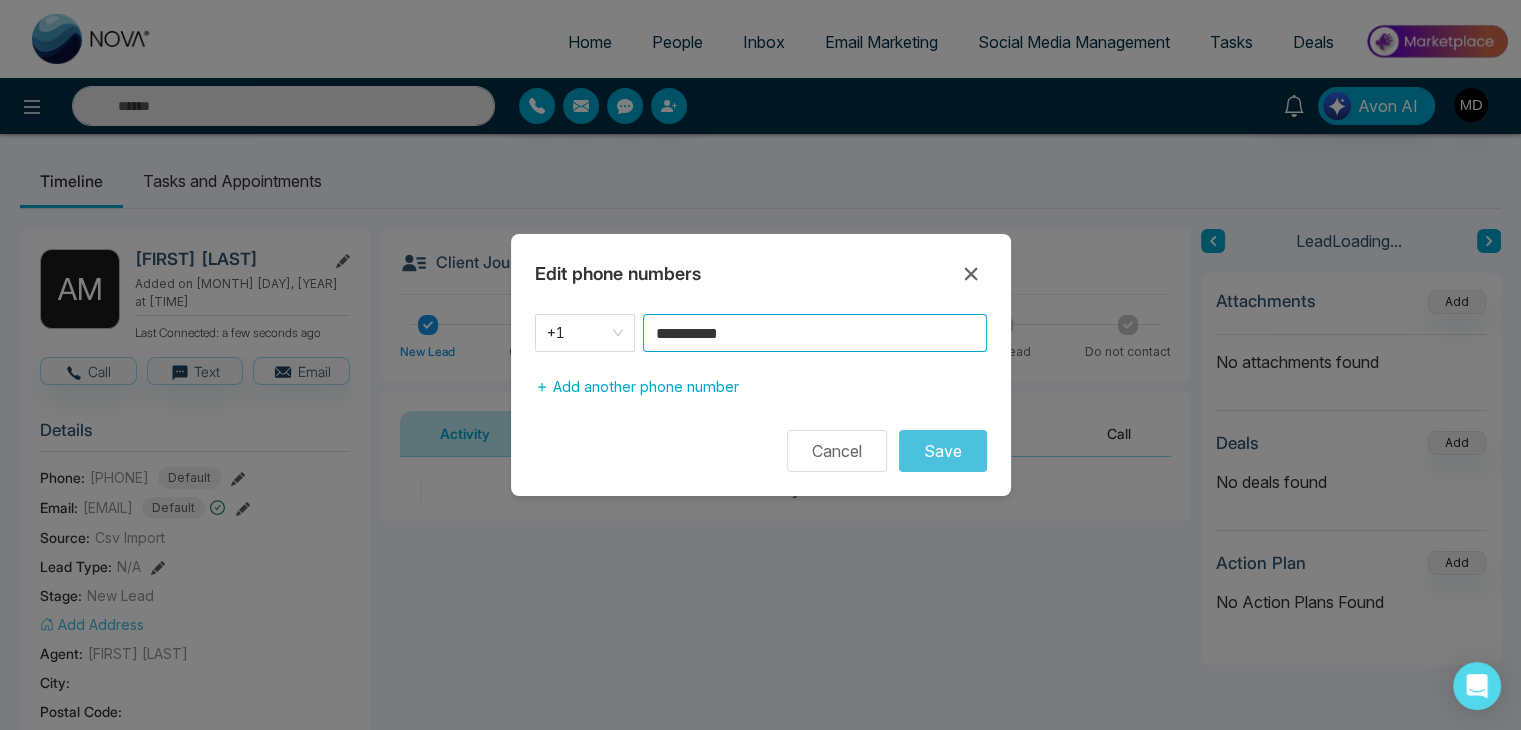 drag, startPoint x: 936, startPoint y: 326, endPoint x: 636, endPoint y: 340, distance: 300.32648 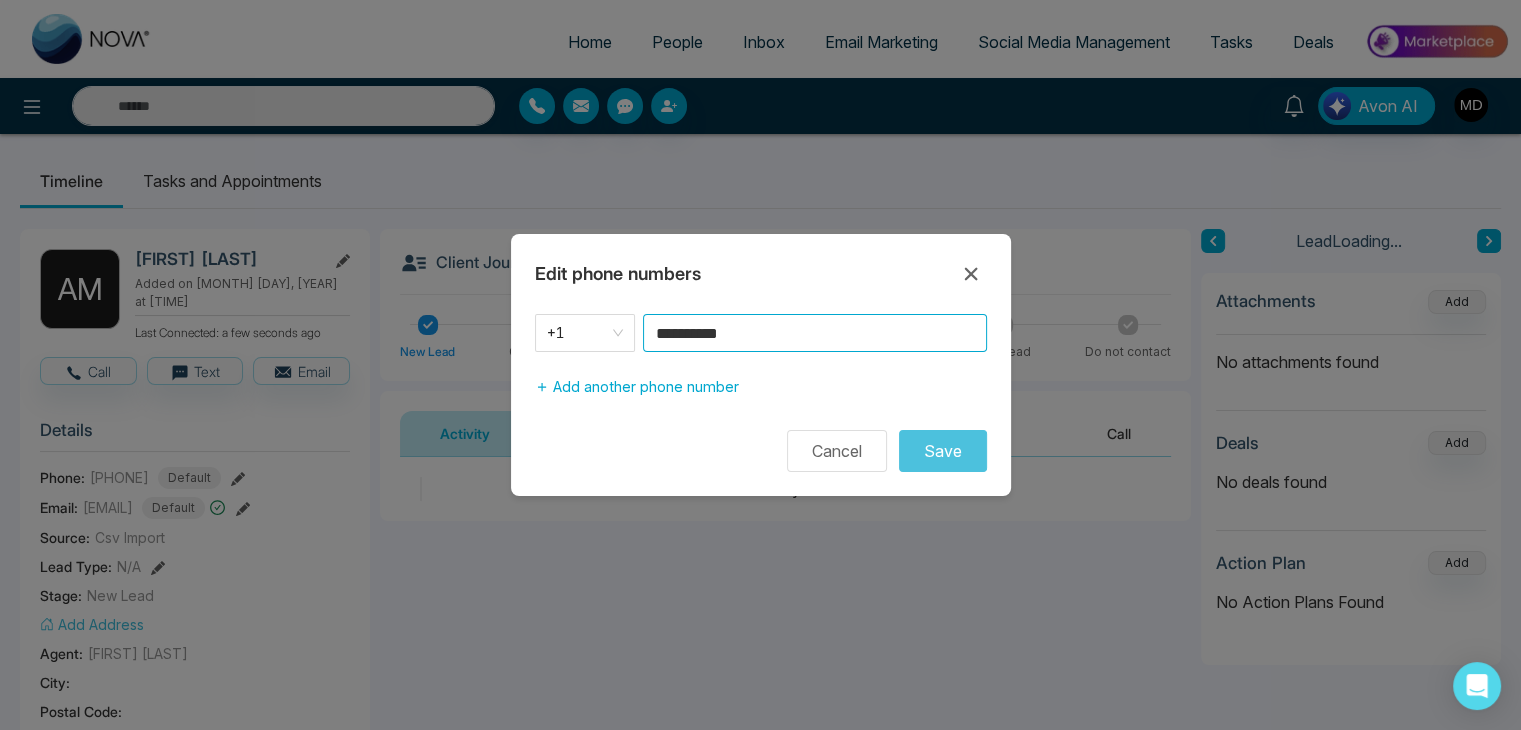 click on "**********" at bounding box center (761, 333) 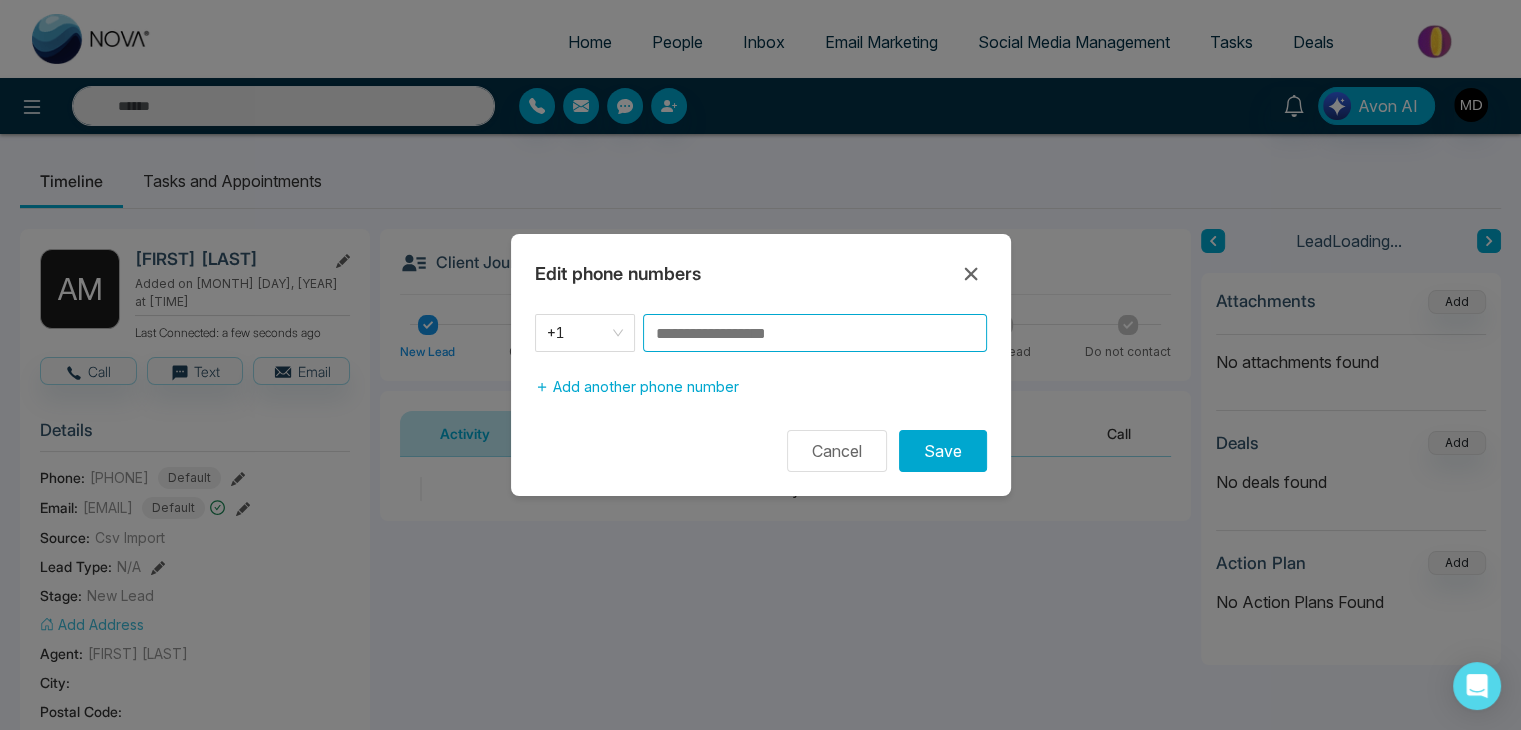 paste on "**********" 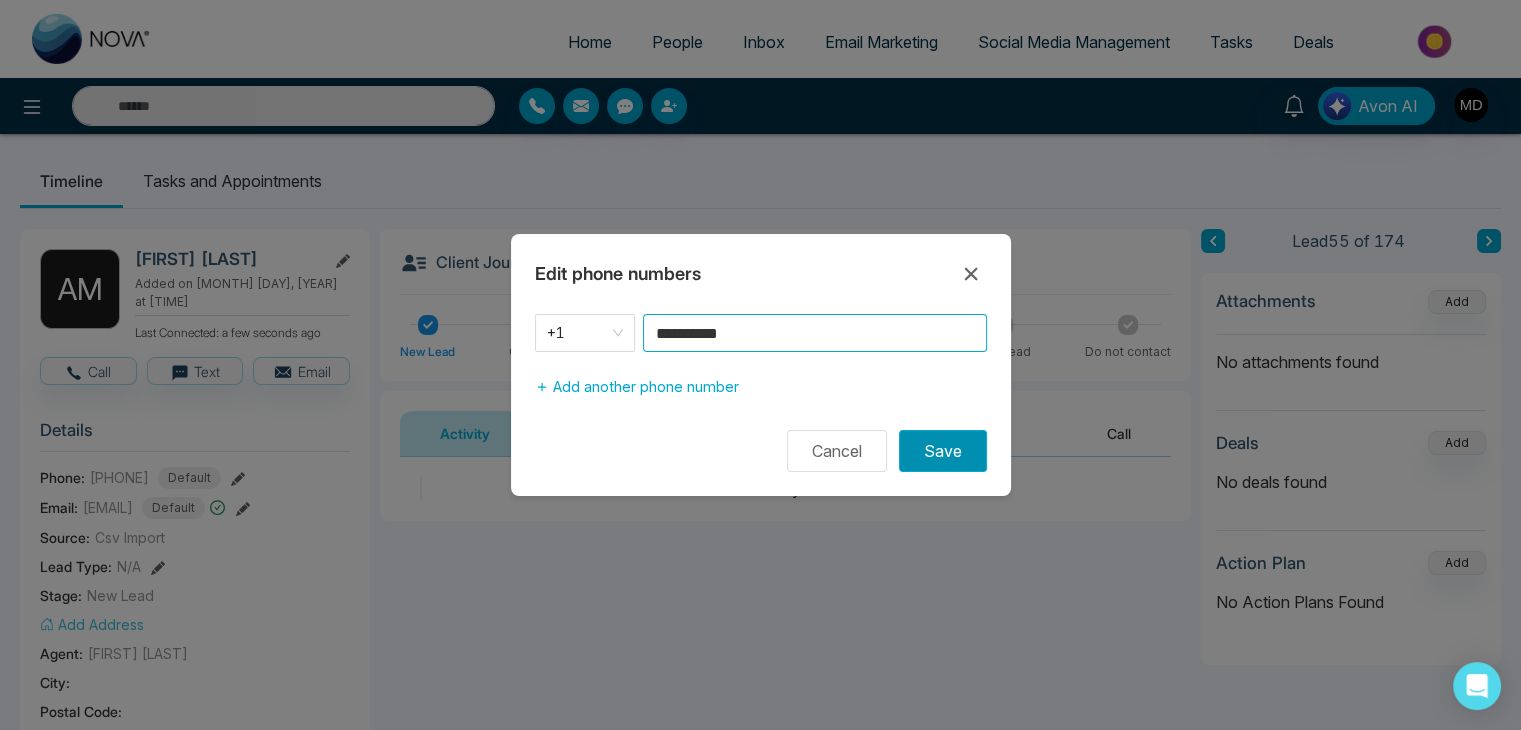 type on "**********" 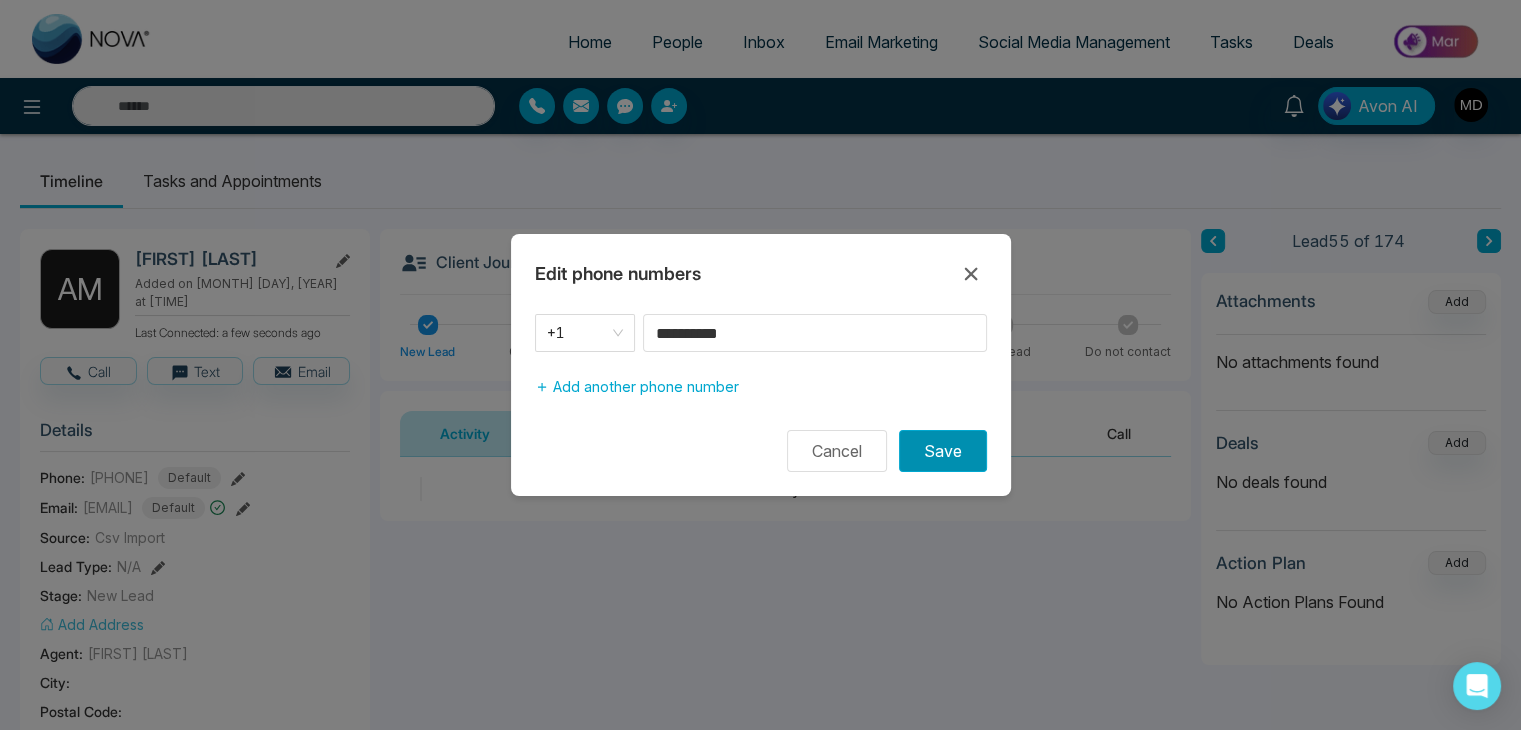 click on "Save" at bounding box center [943, 451] 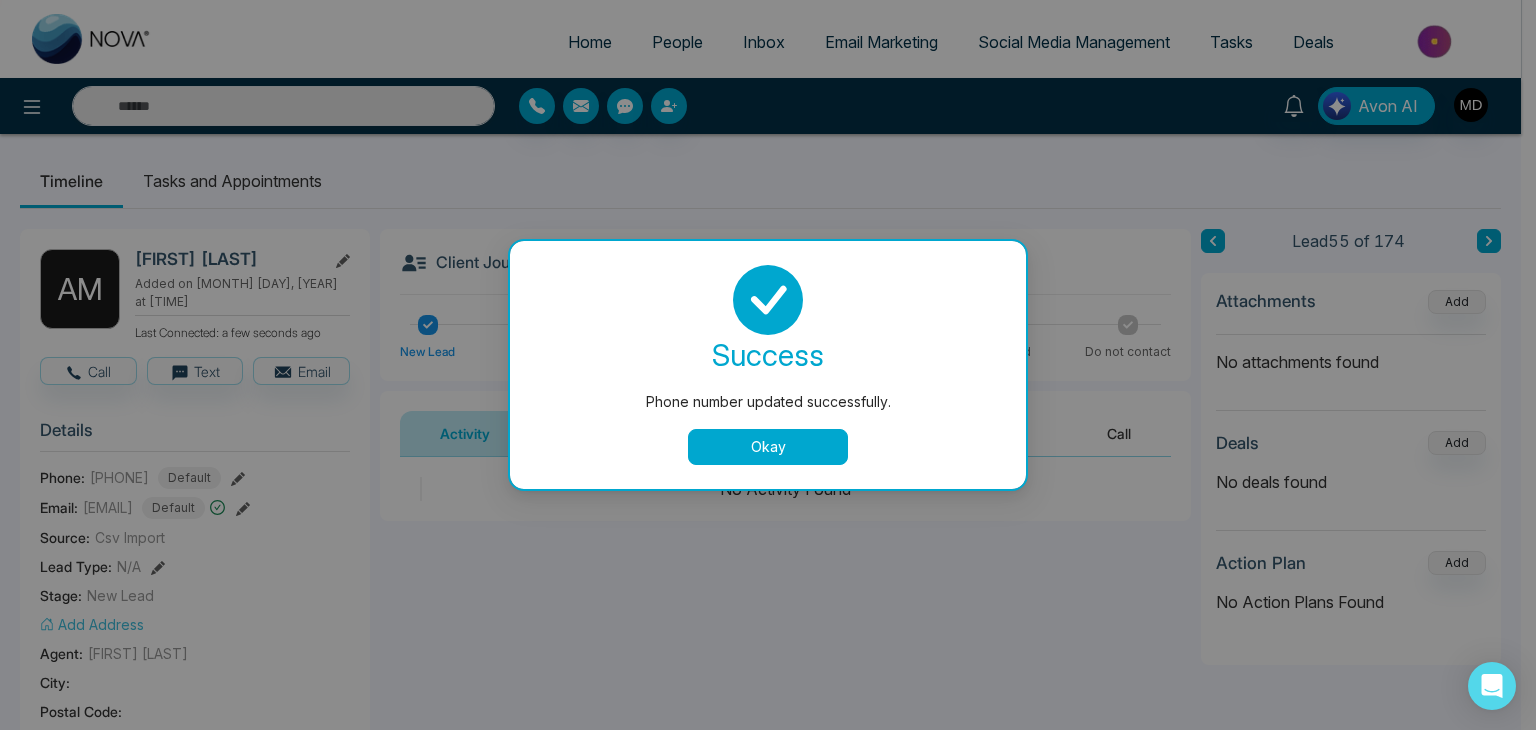 click on "Okay" at bounding box center (768, 447) 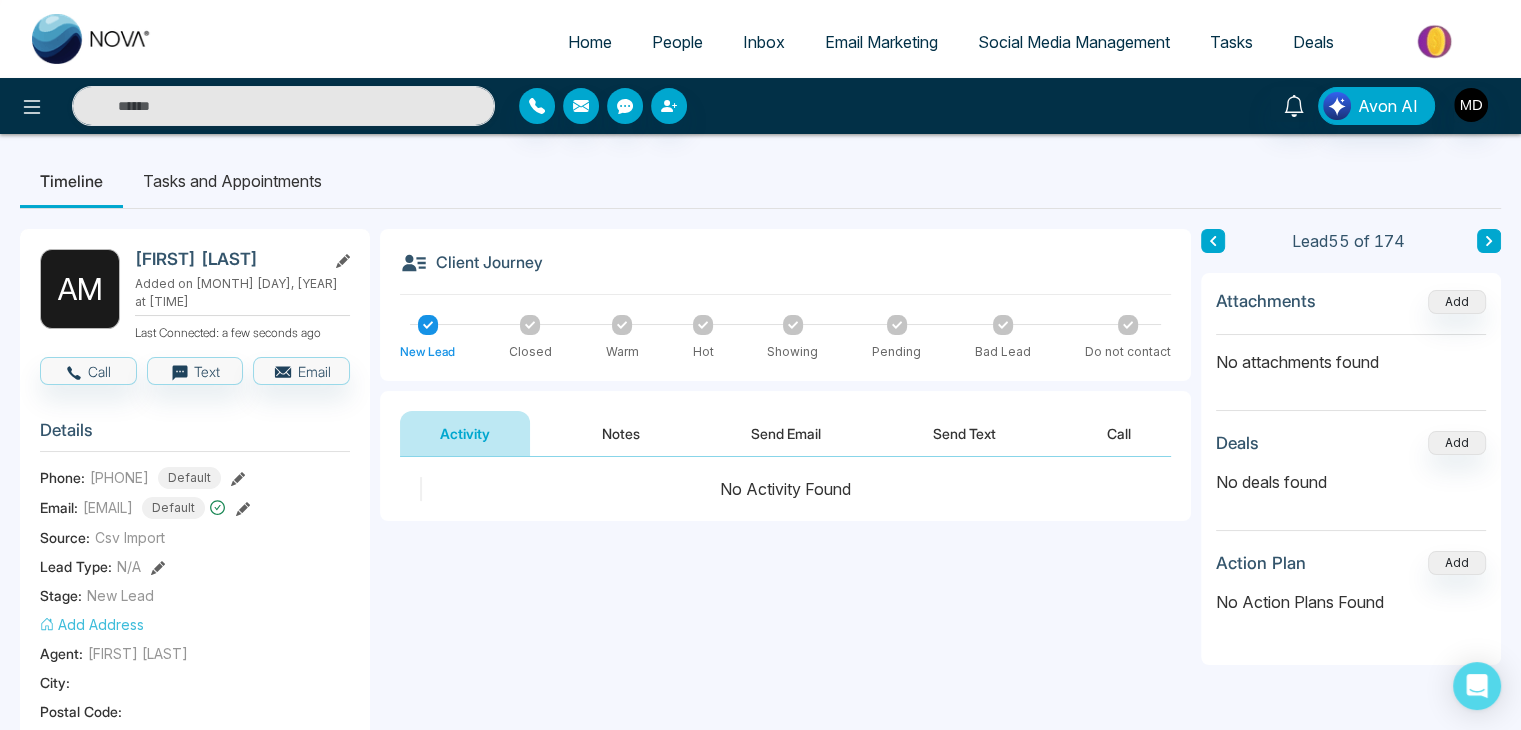 click on "Avon AI" at bounding box center (760, 106) 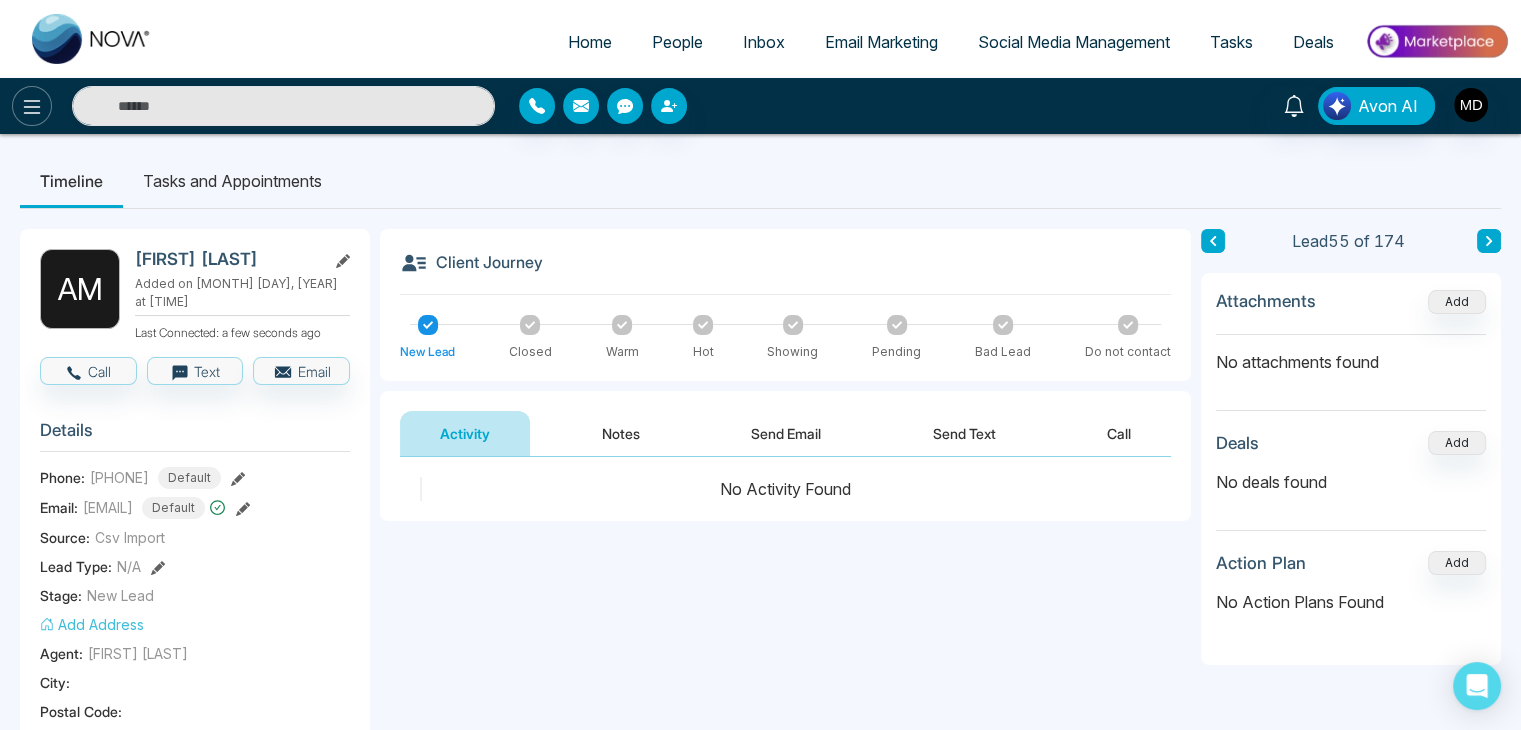 click 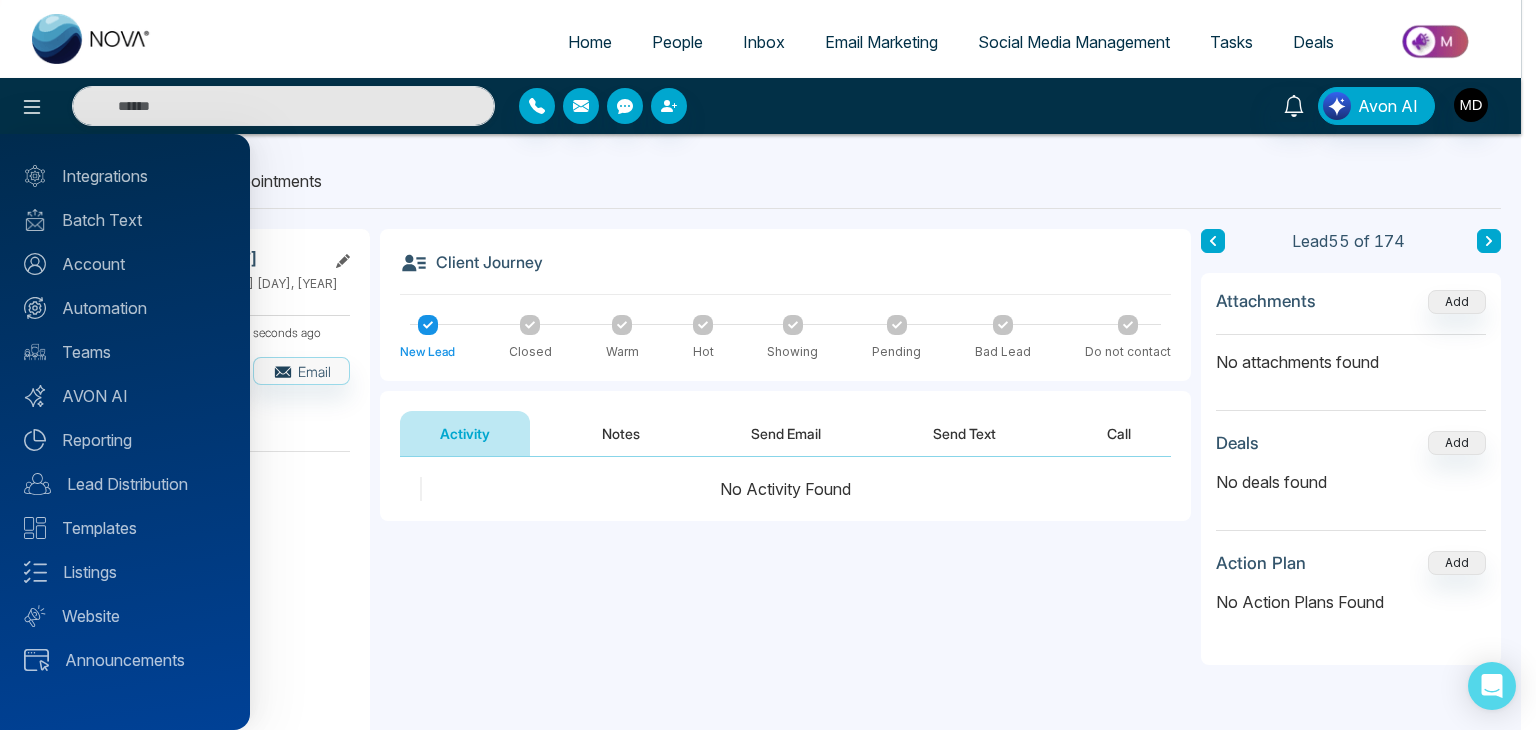 click at bounding box center (768, 365) 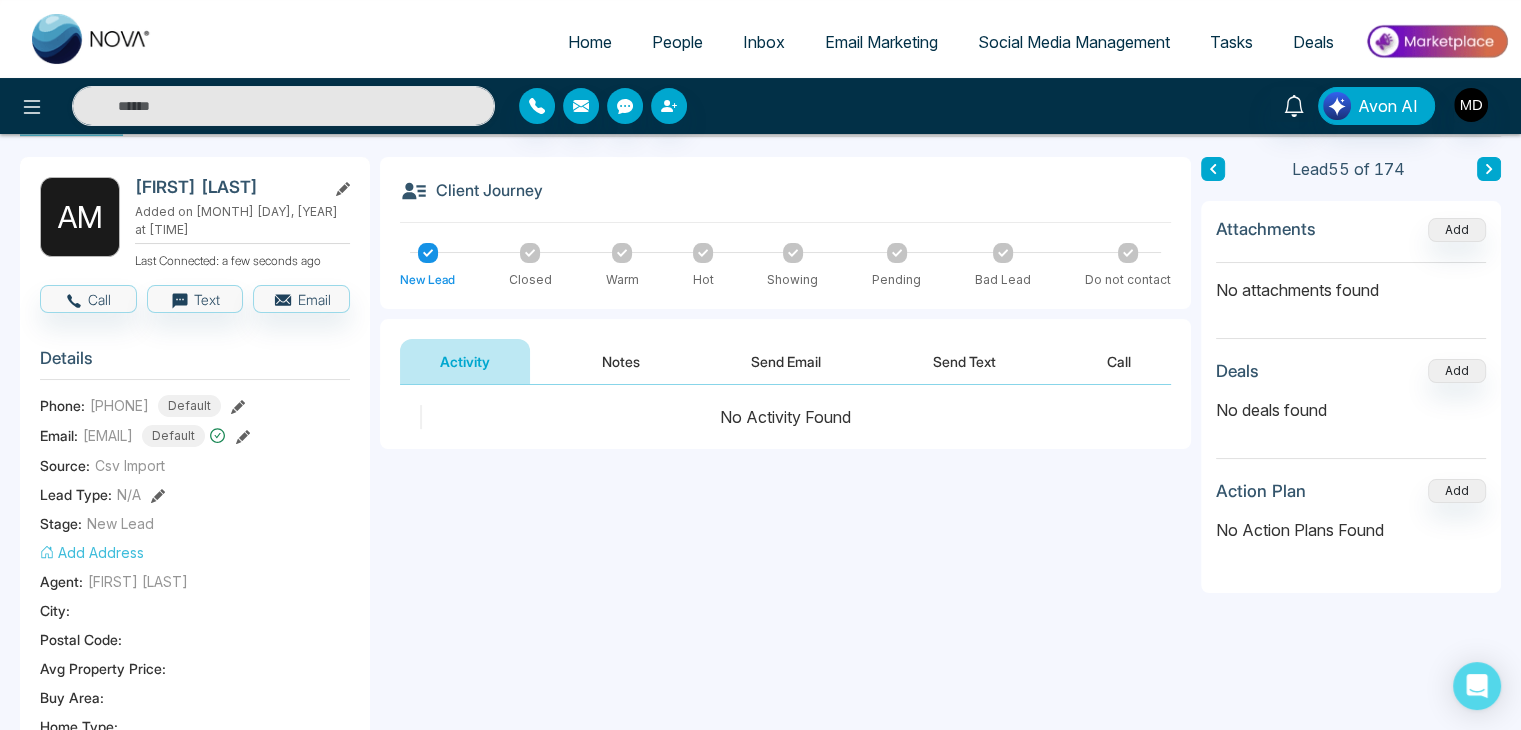 scroll, scrollTop: 0, scrollLeft: 0, axis: both 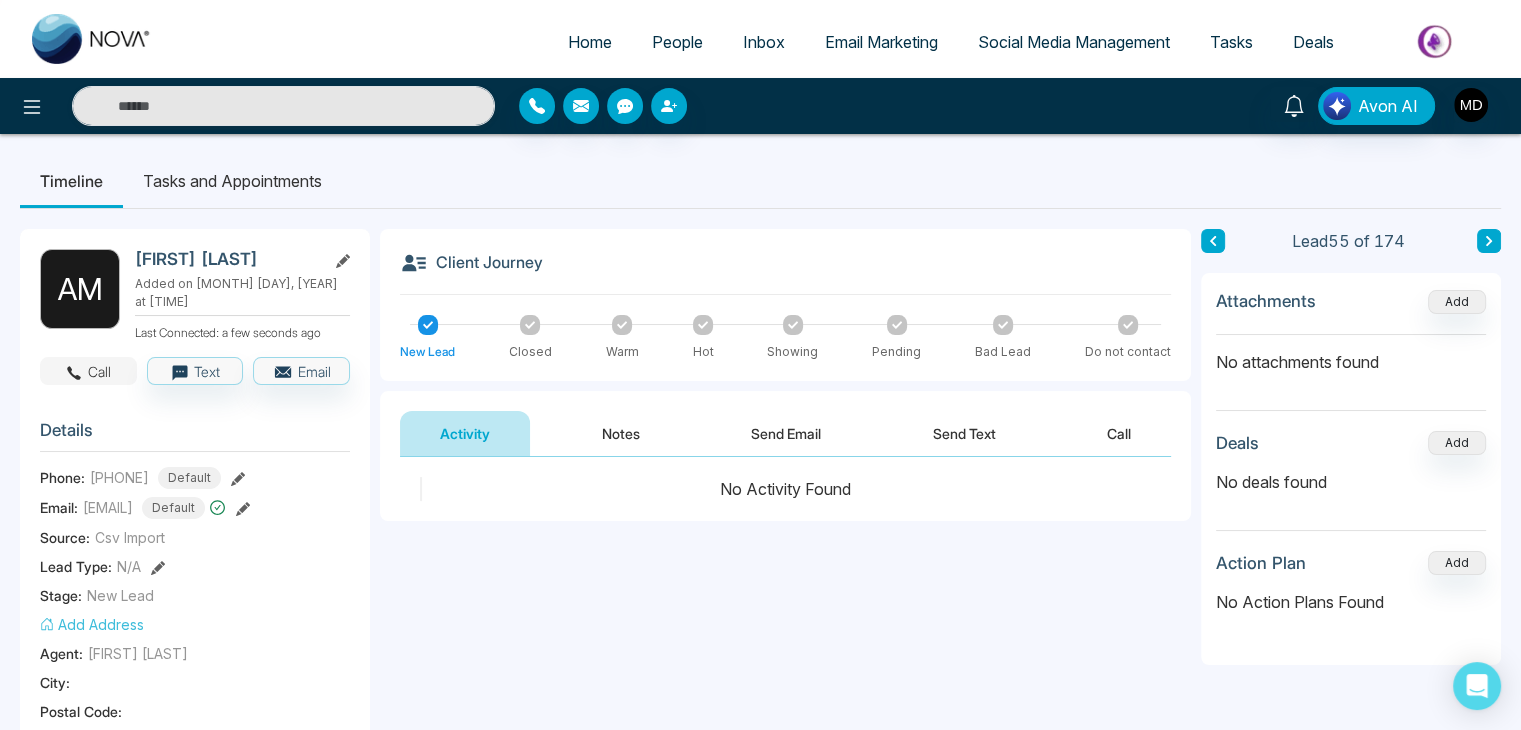 click on "Call" at bounding box center [88, 371] 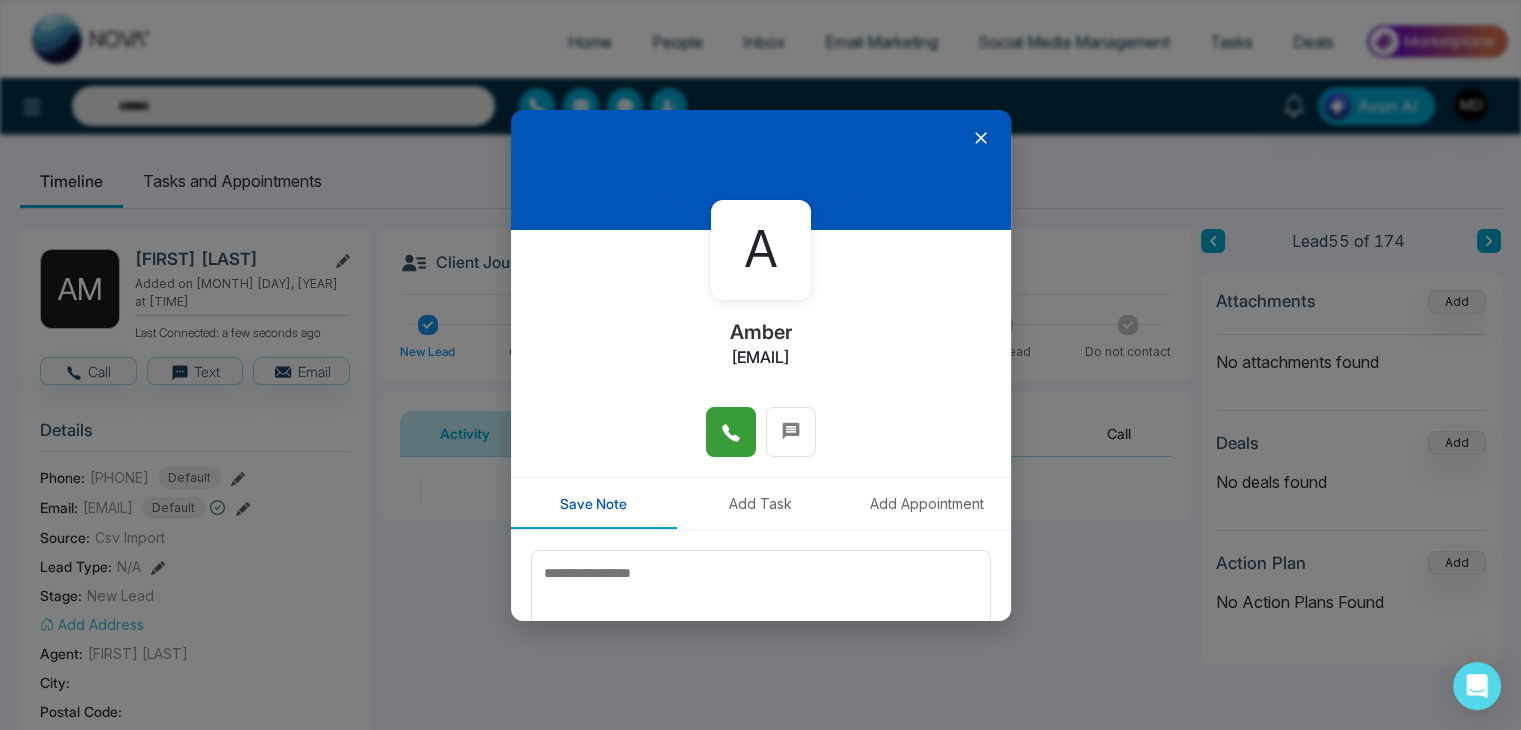 click at bounding box center [731, 432] 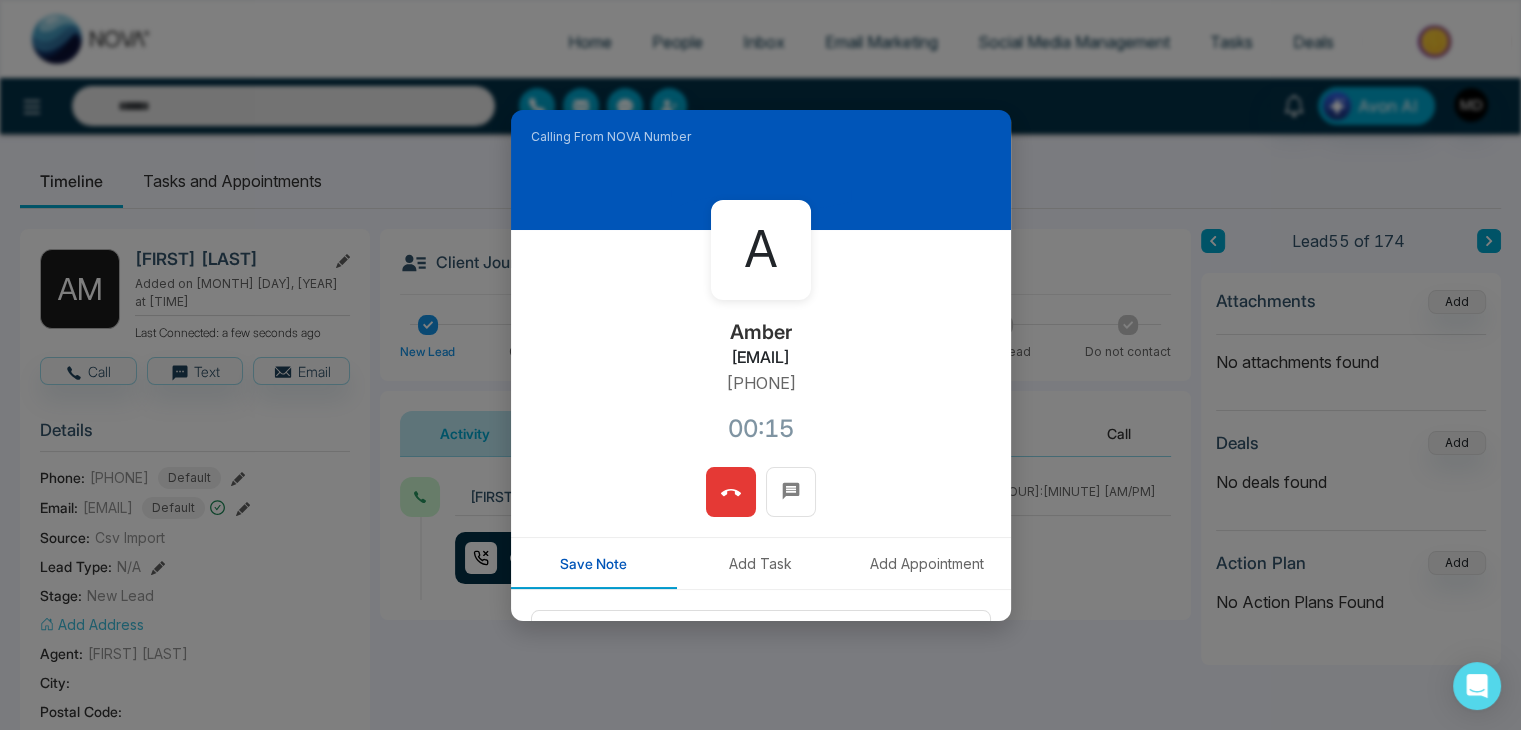 click at bounding box center (731, 492) 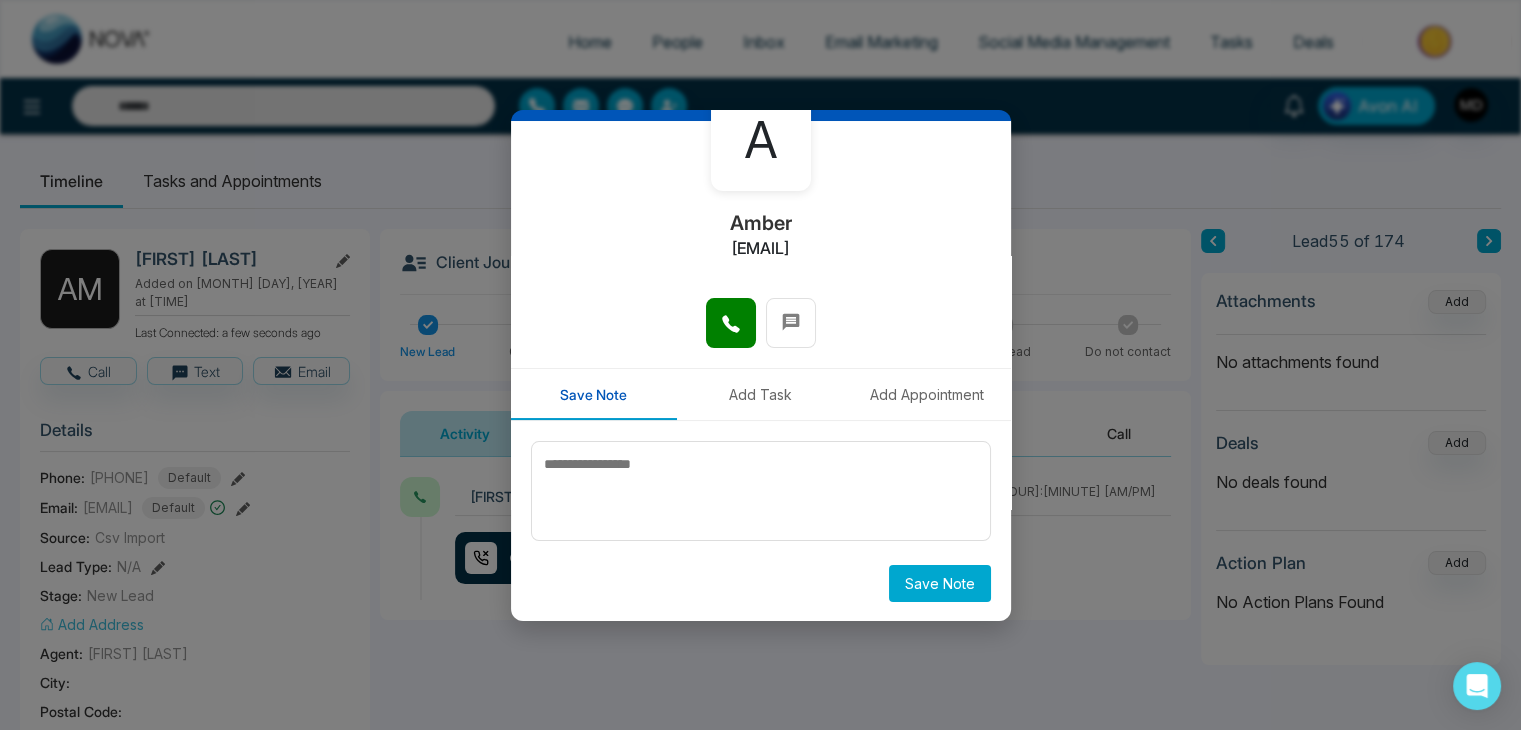 scroll, scrollTop: 110, scrollLeft: 0, axis: vertical 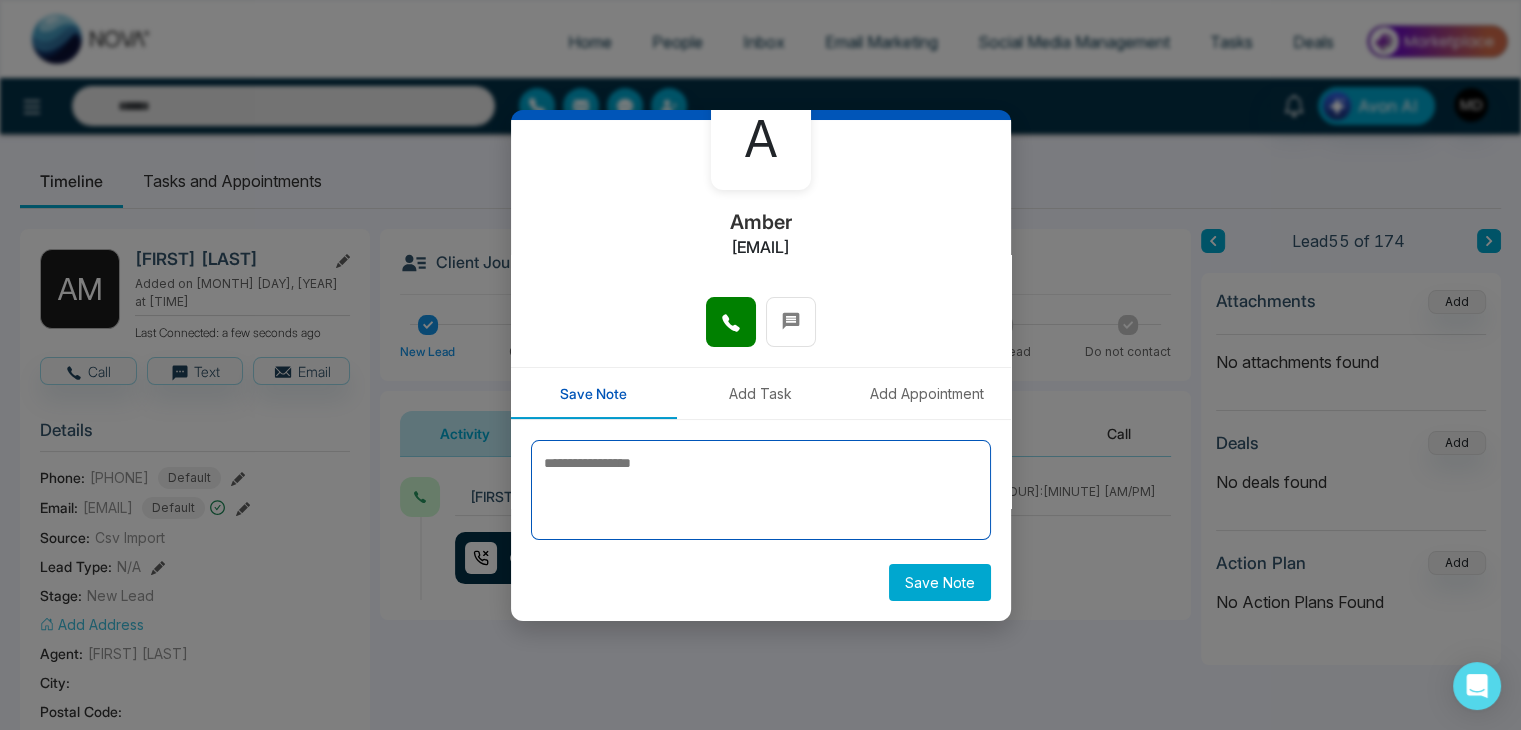 click at bounding box center (761, 490) 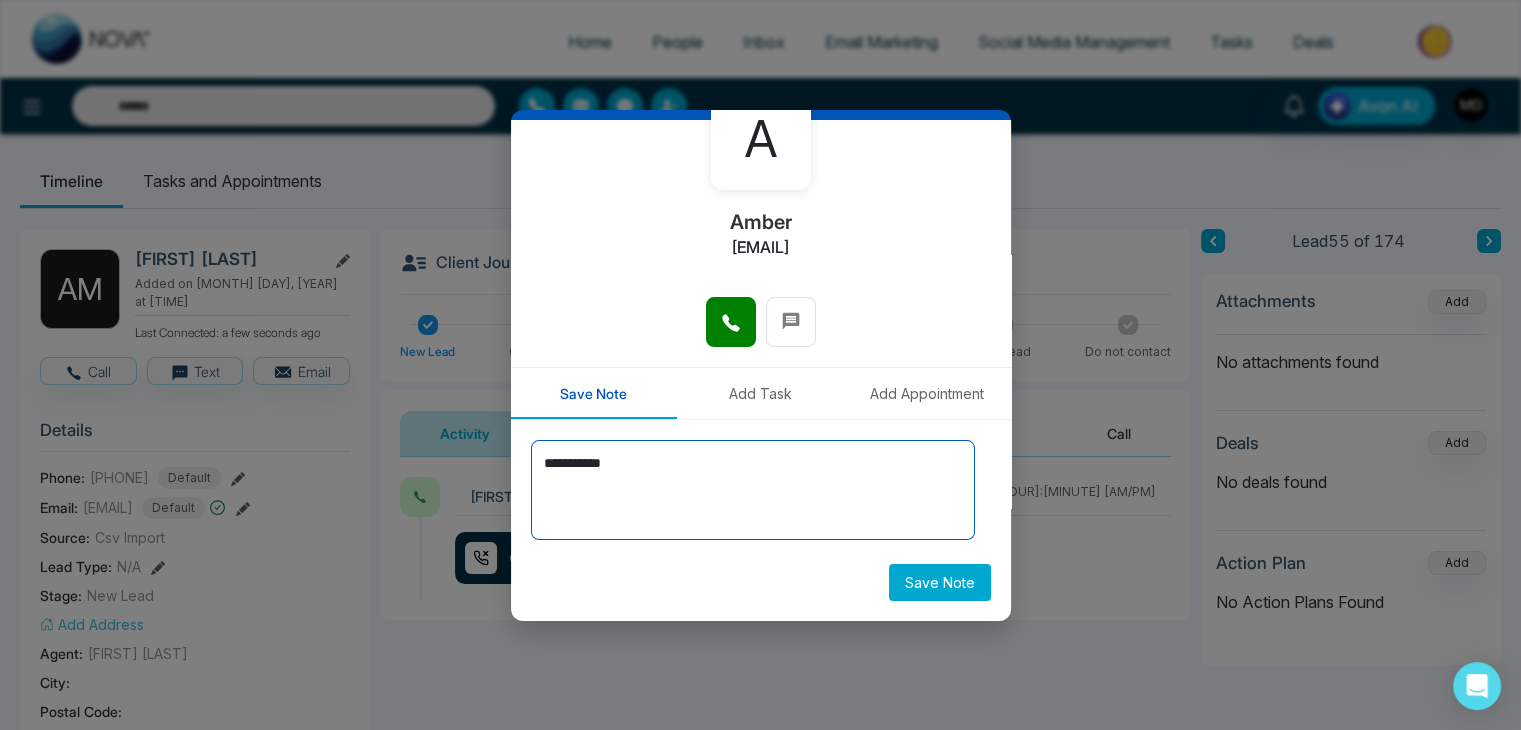 type on "**********" 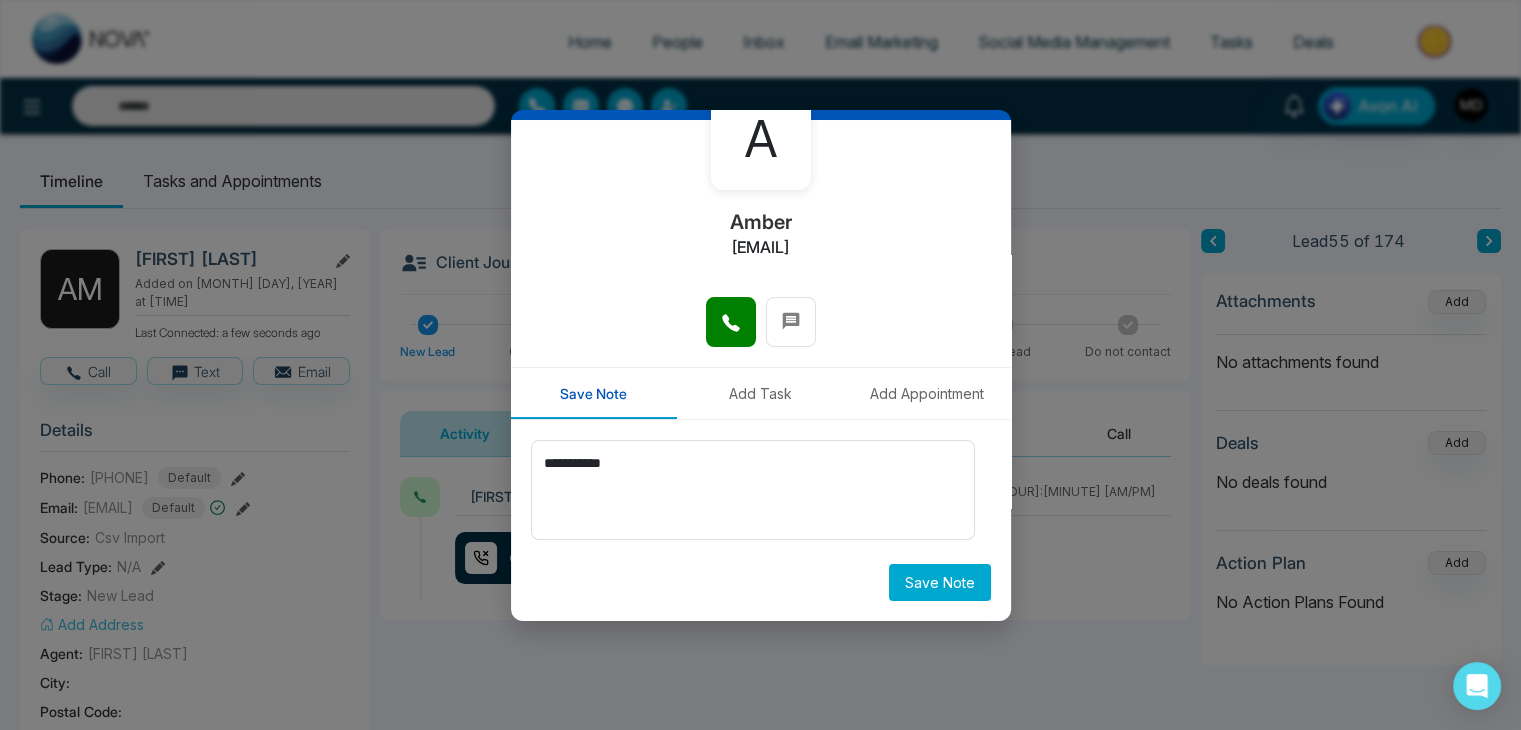 click on "Save Note" at bounding box center [940, 582] 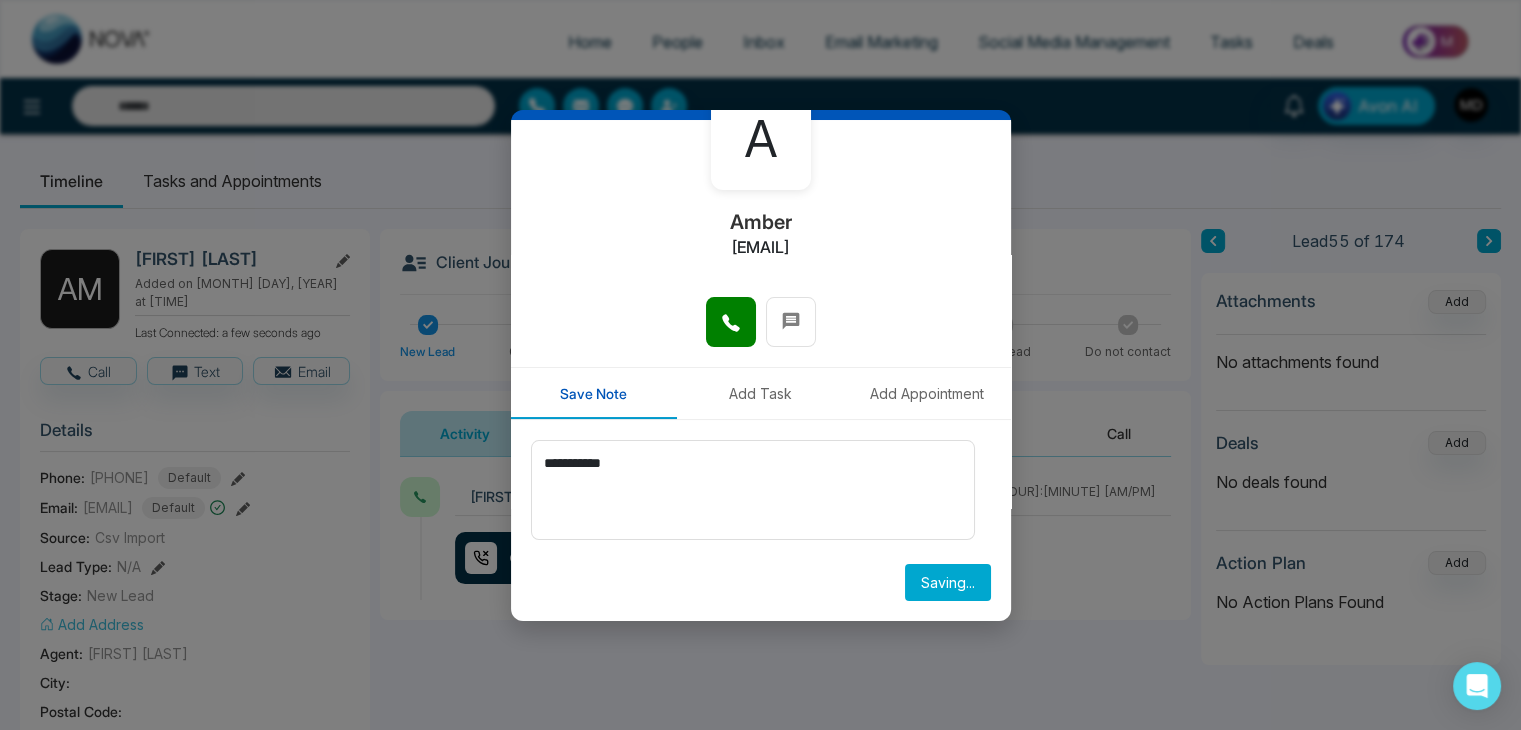type 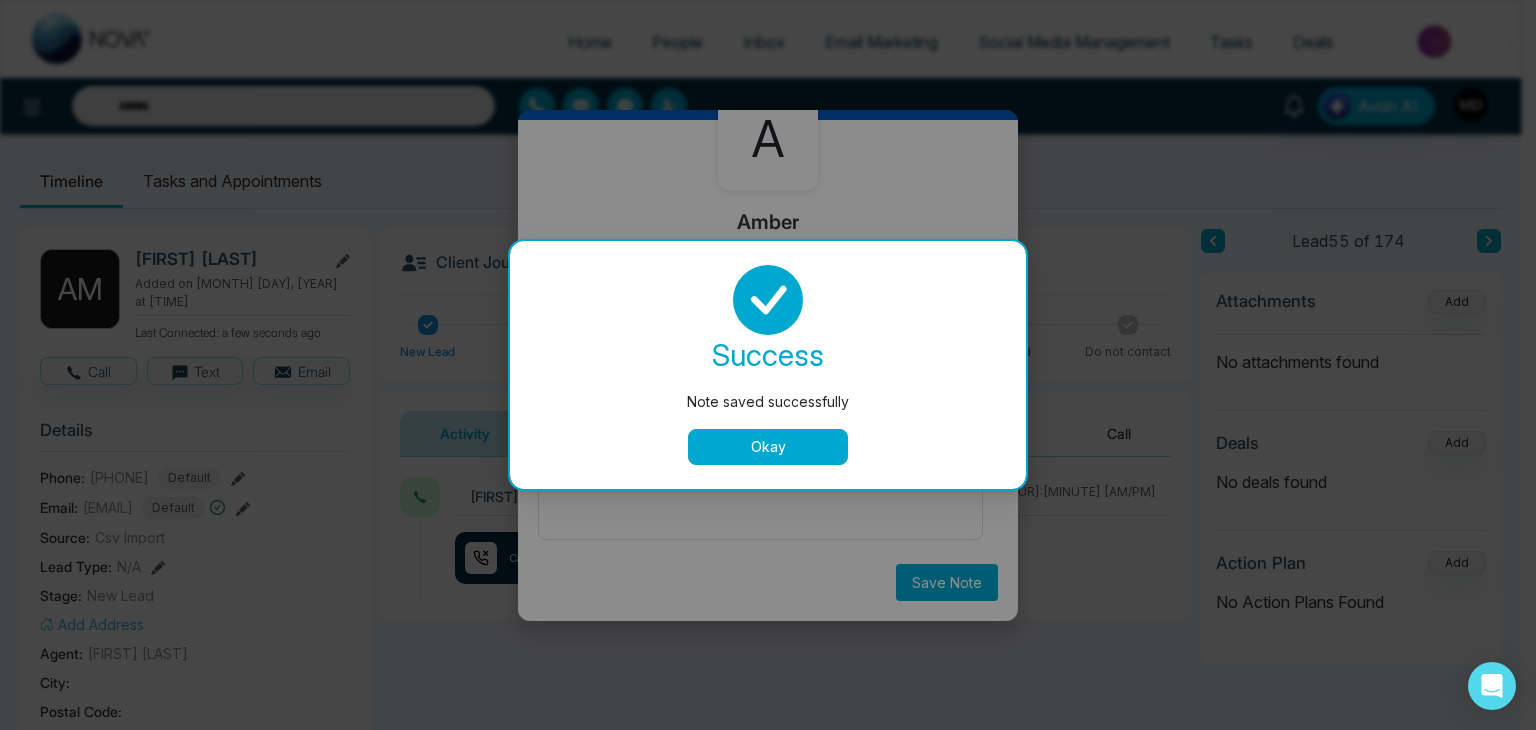click on "Okay" at bounding box center (768, 447) 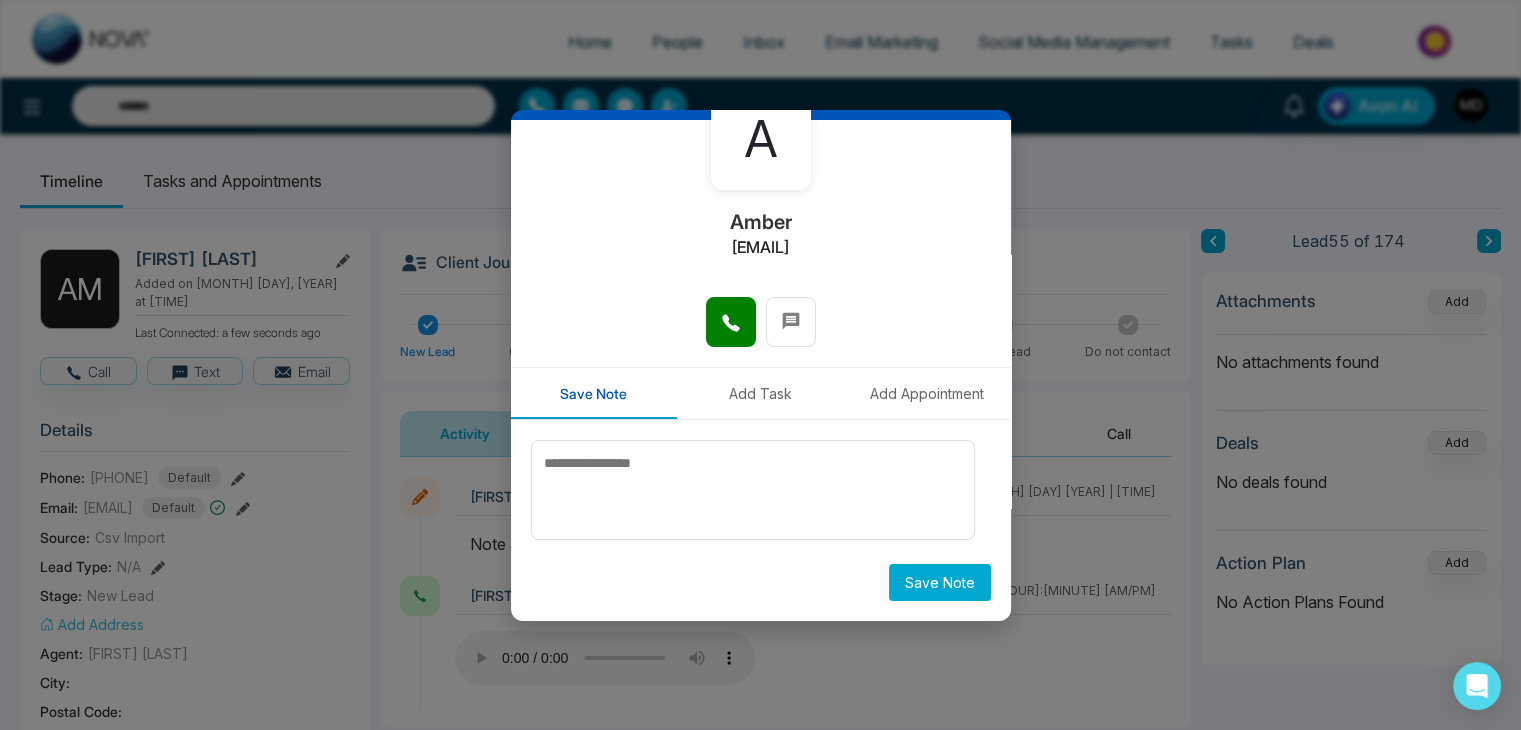 scroll, scrollTop: 0, scrollLeft: 0, axis: both 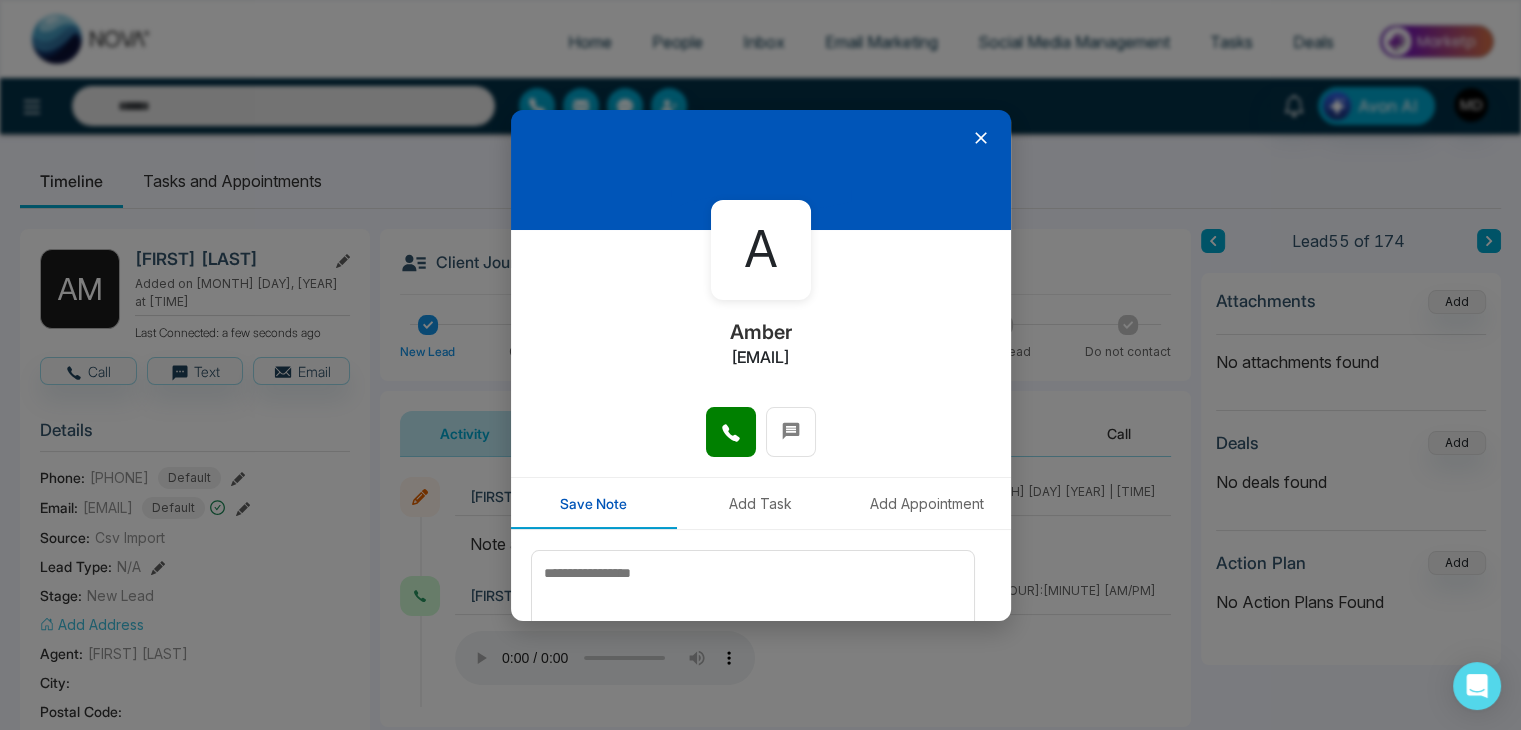 click 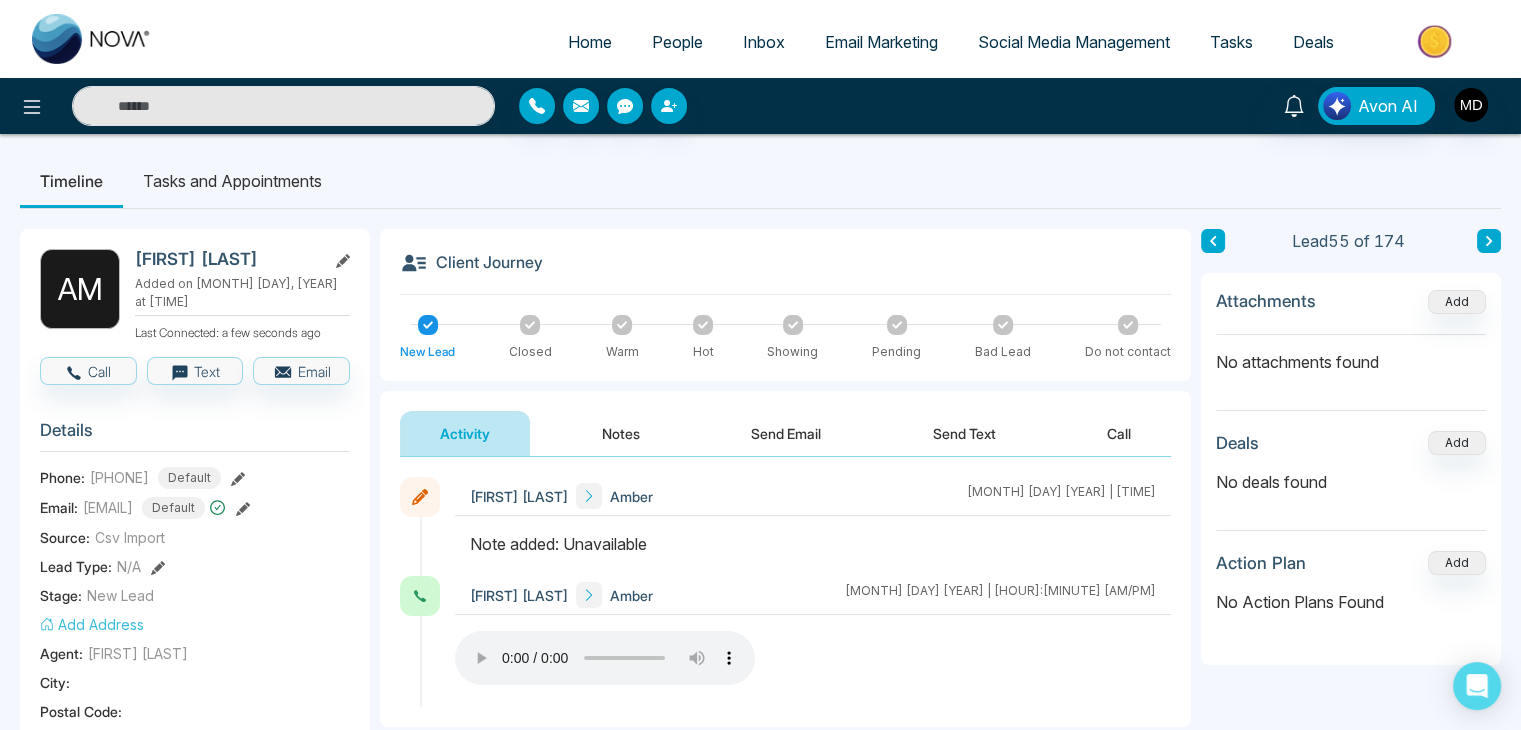 click 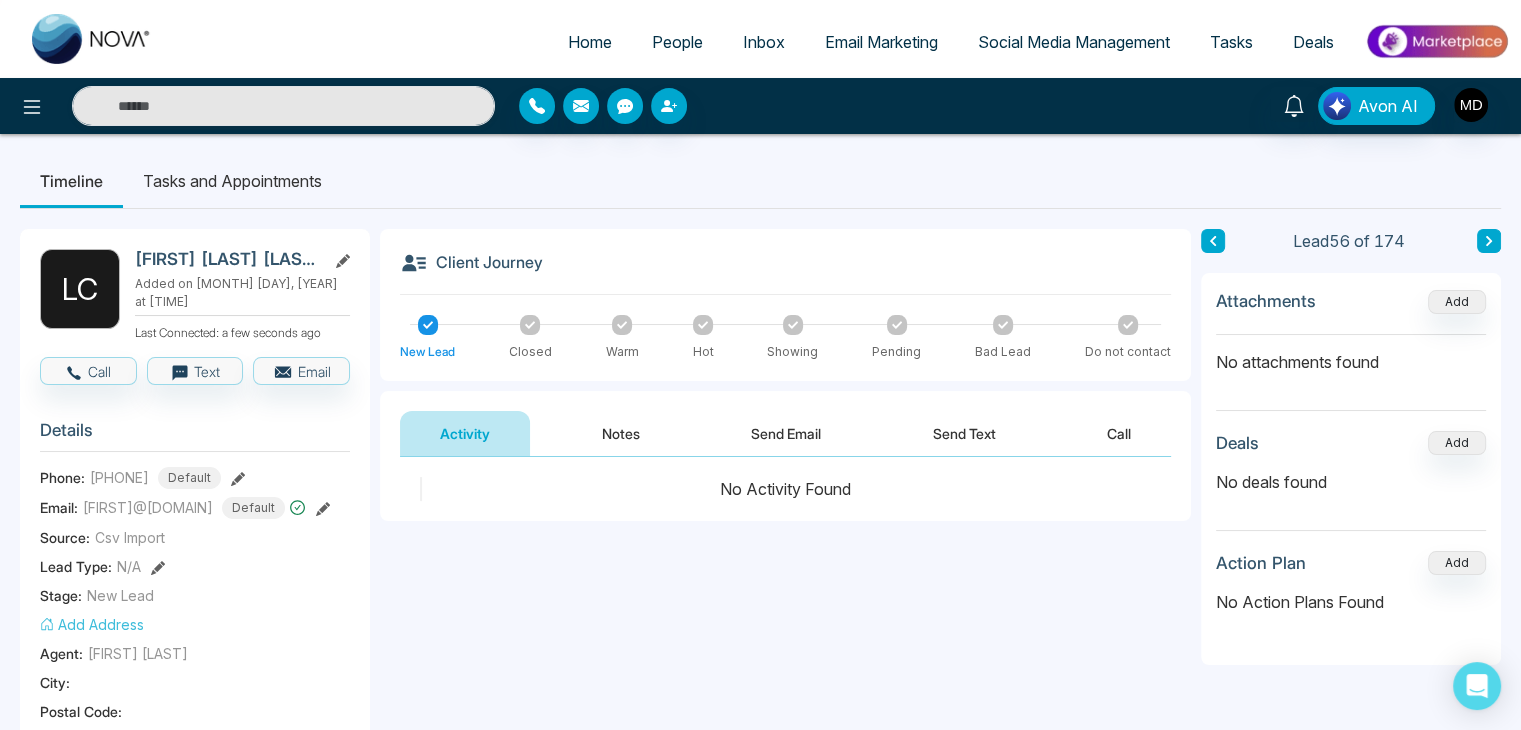 click at bounding box center [238, 477] 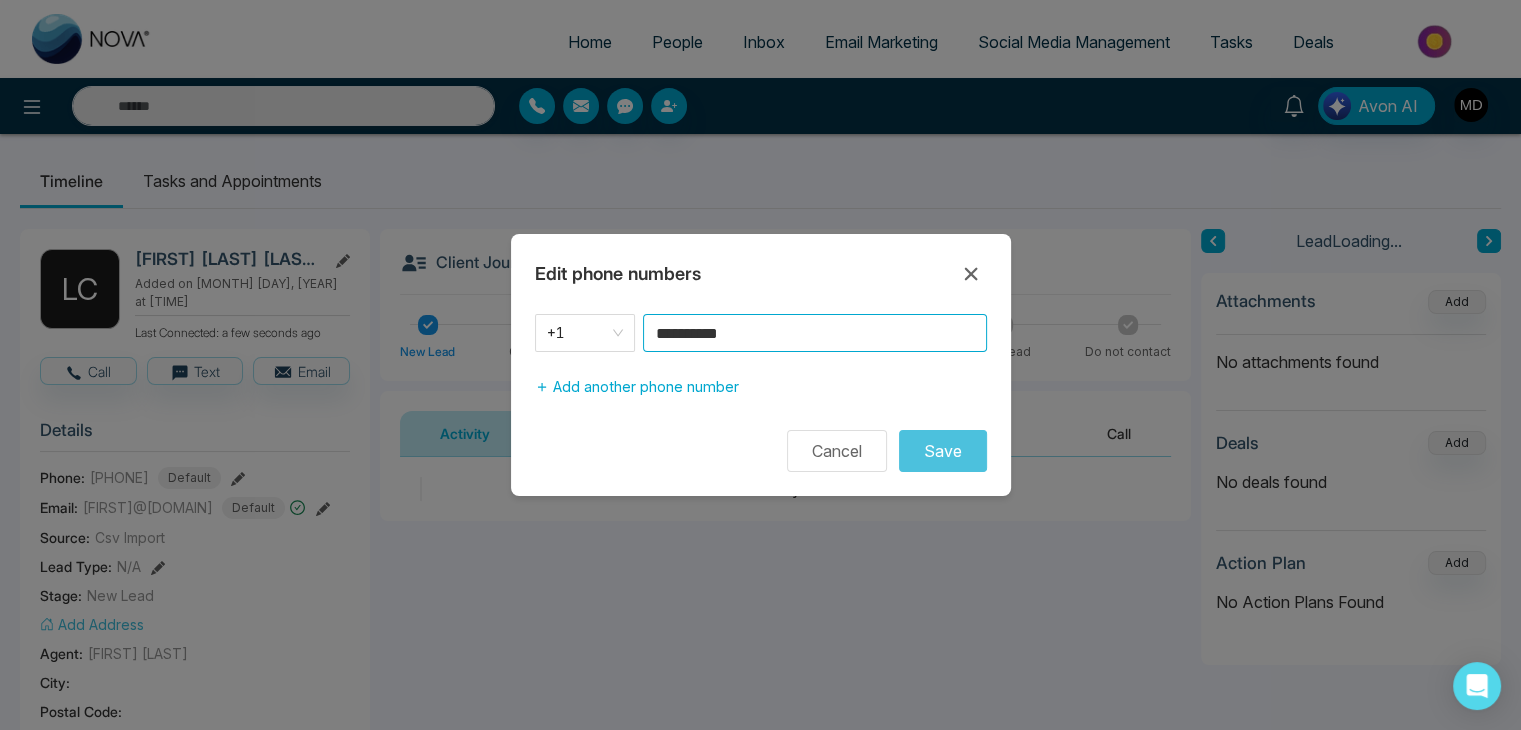 drag, startPoint x: 807, startPoint y: 317, endPoint x: 604, endPoint y: 356, distance: 206.71236 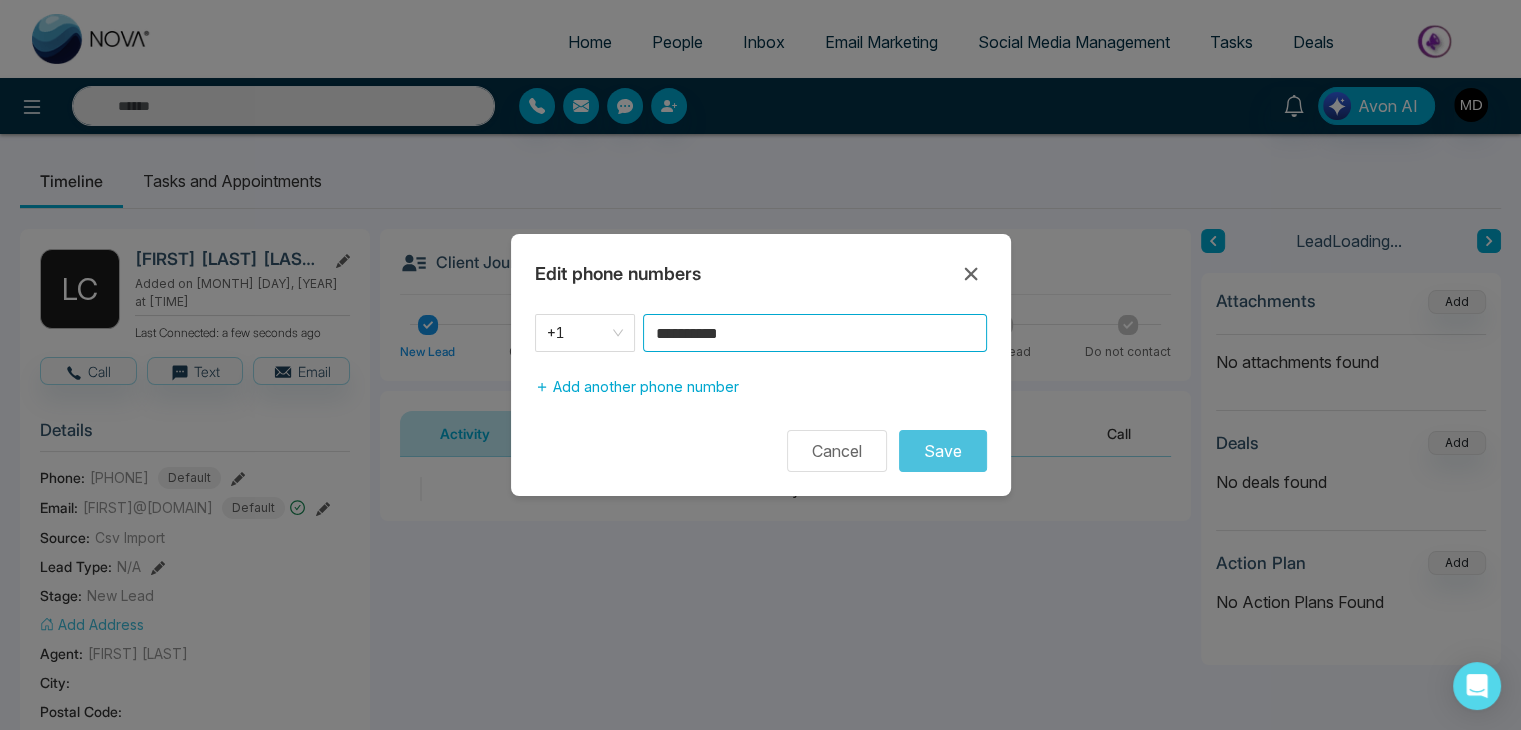 click on "**********" at bounding box center [761, 393] 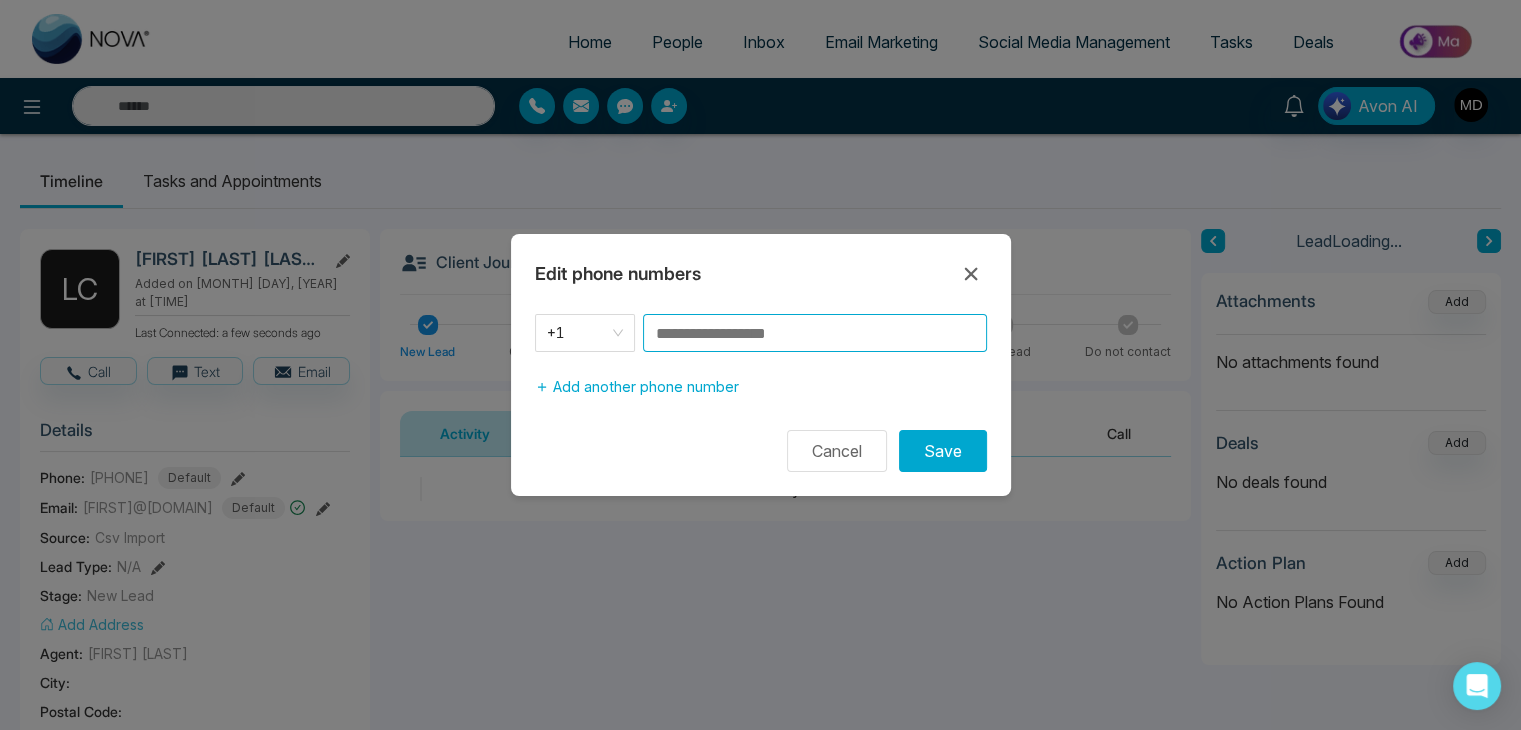 paste on "**********" 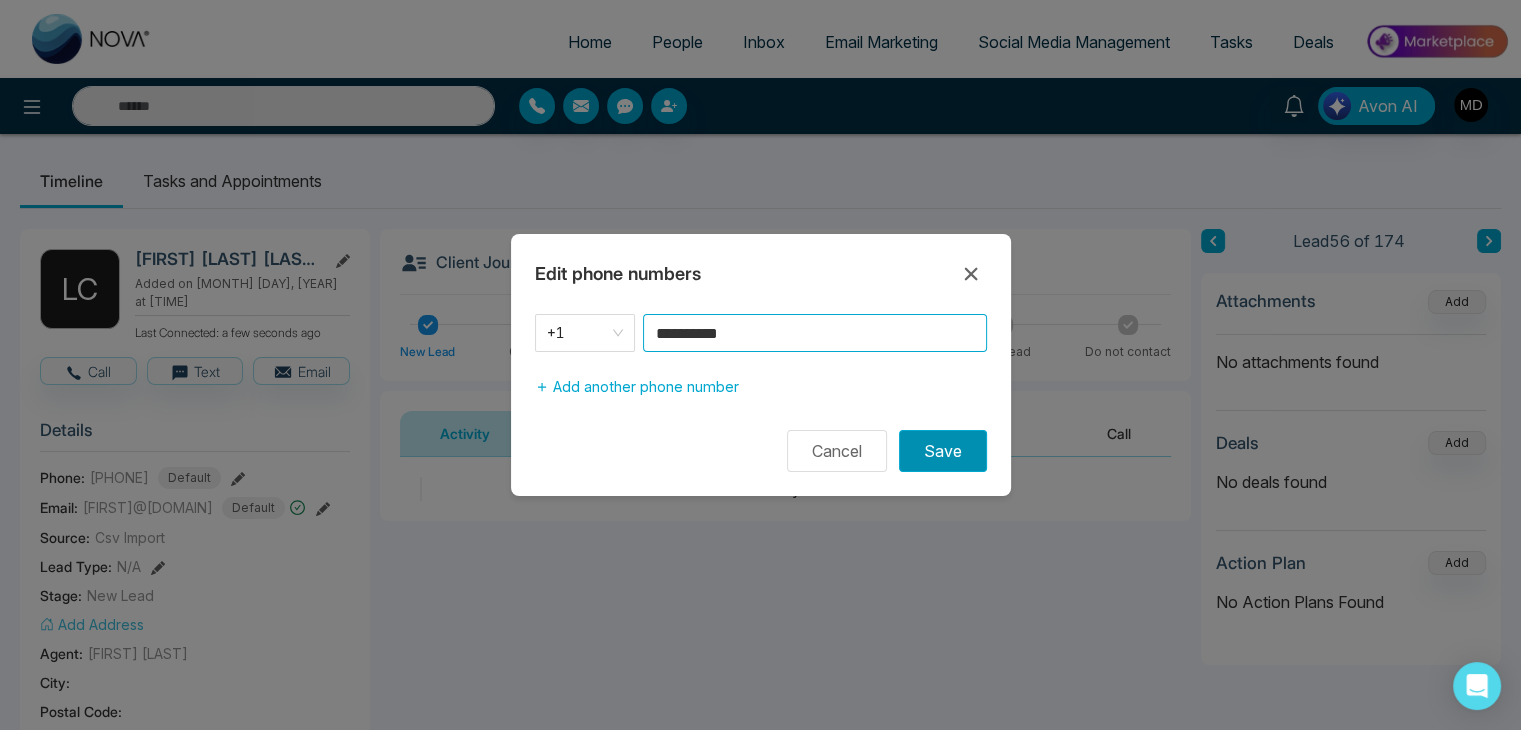 type on "**********" 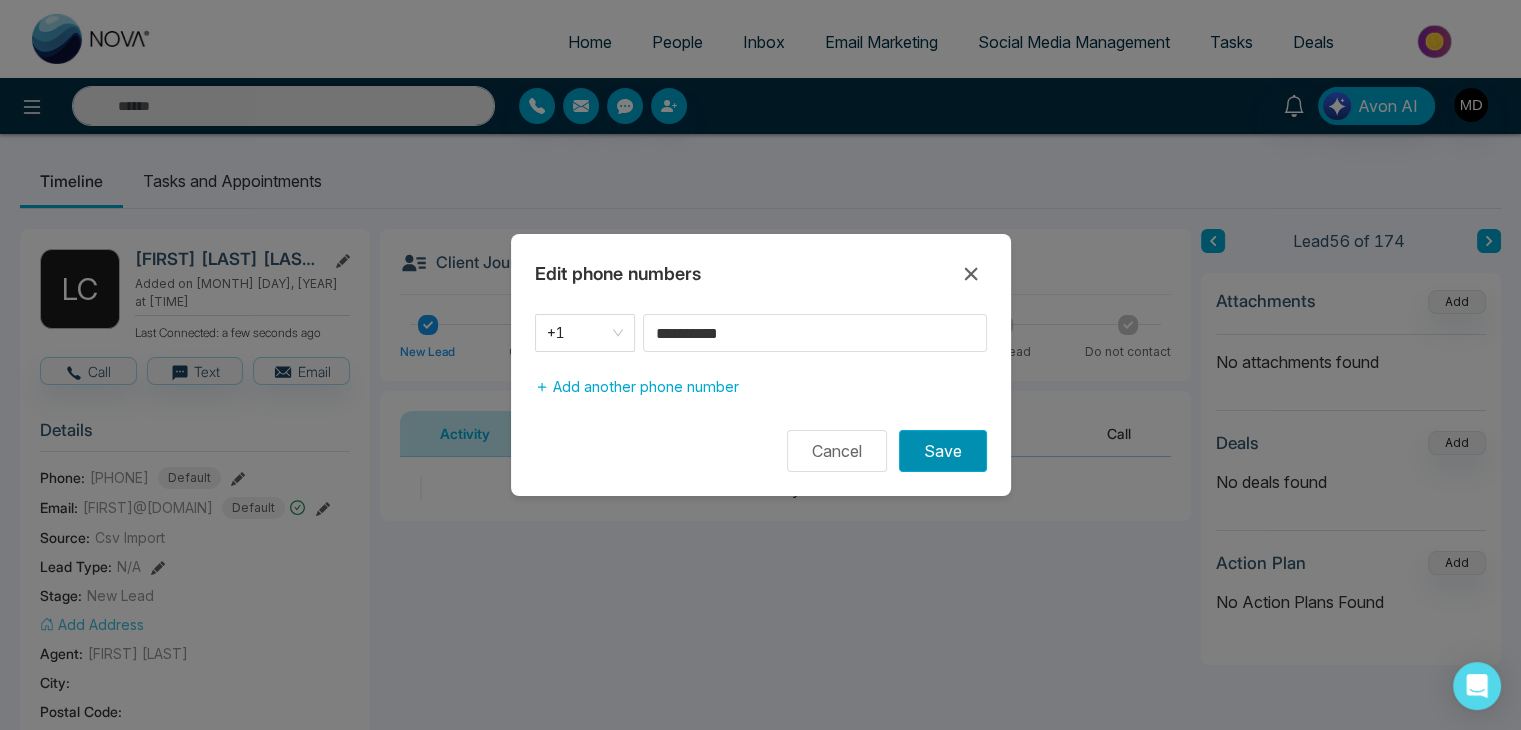 click on "Save" at bounding box center (943, 451) 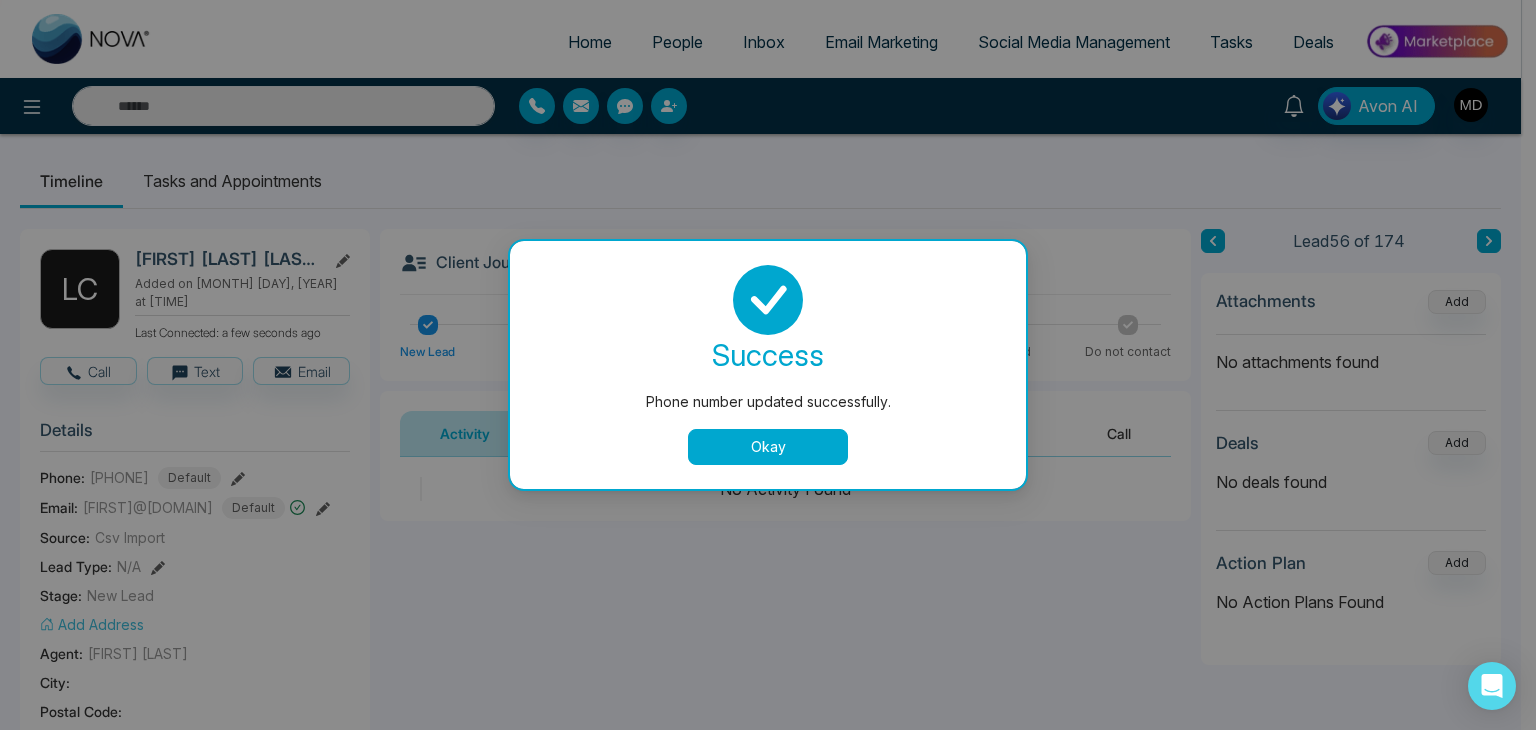 click on "Okay" at bounding box center [768, 447] 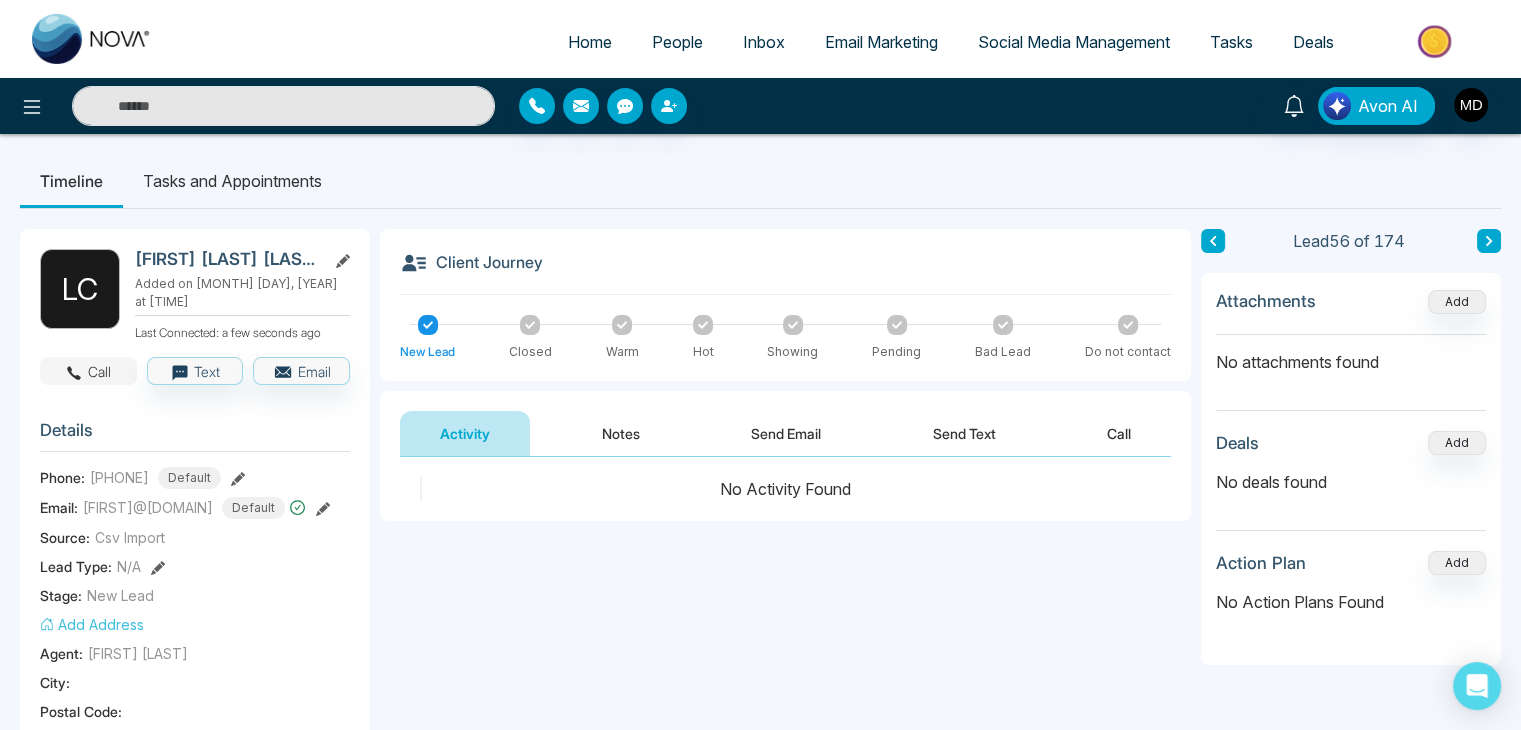 click on "Call" at bounding box center (88, 371) 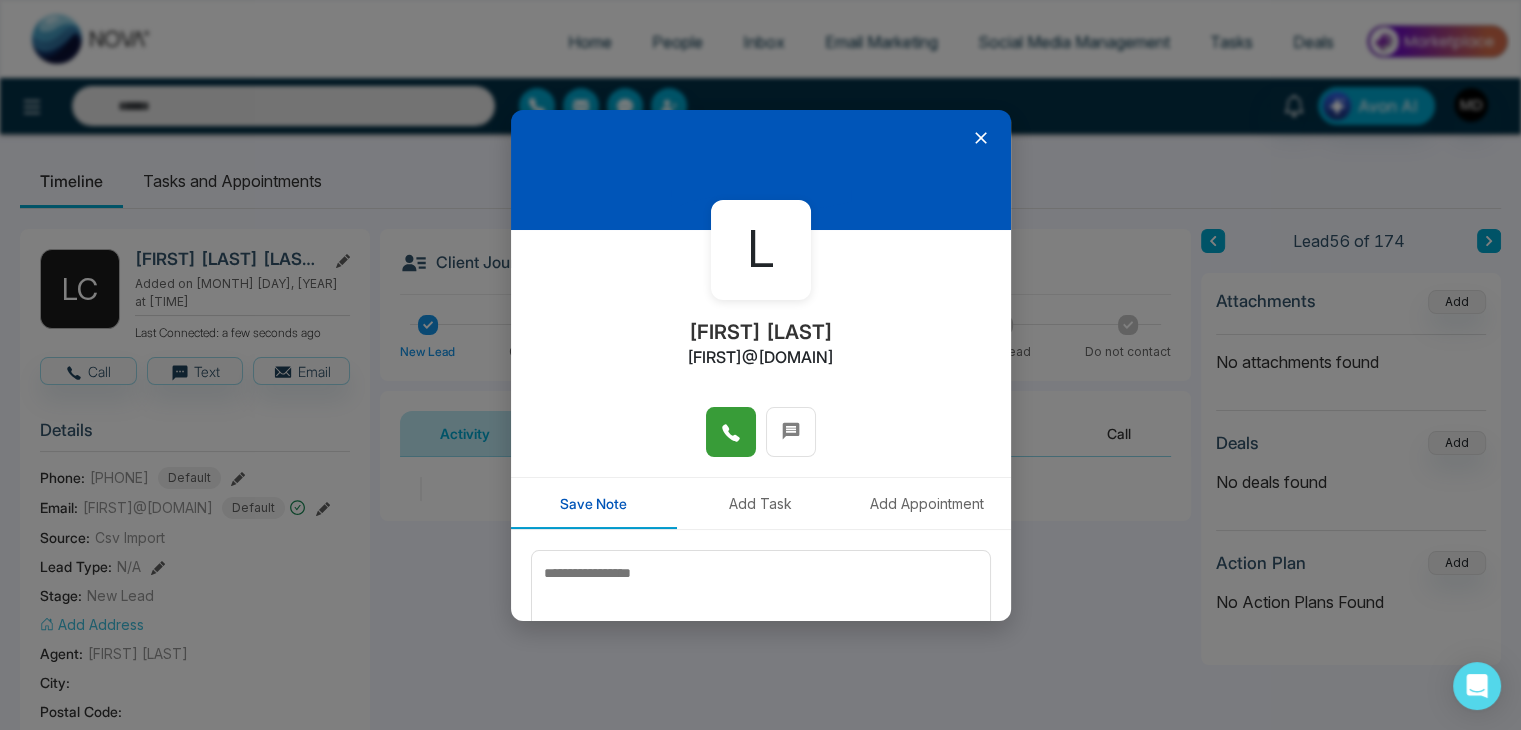 click 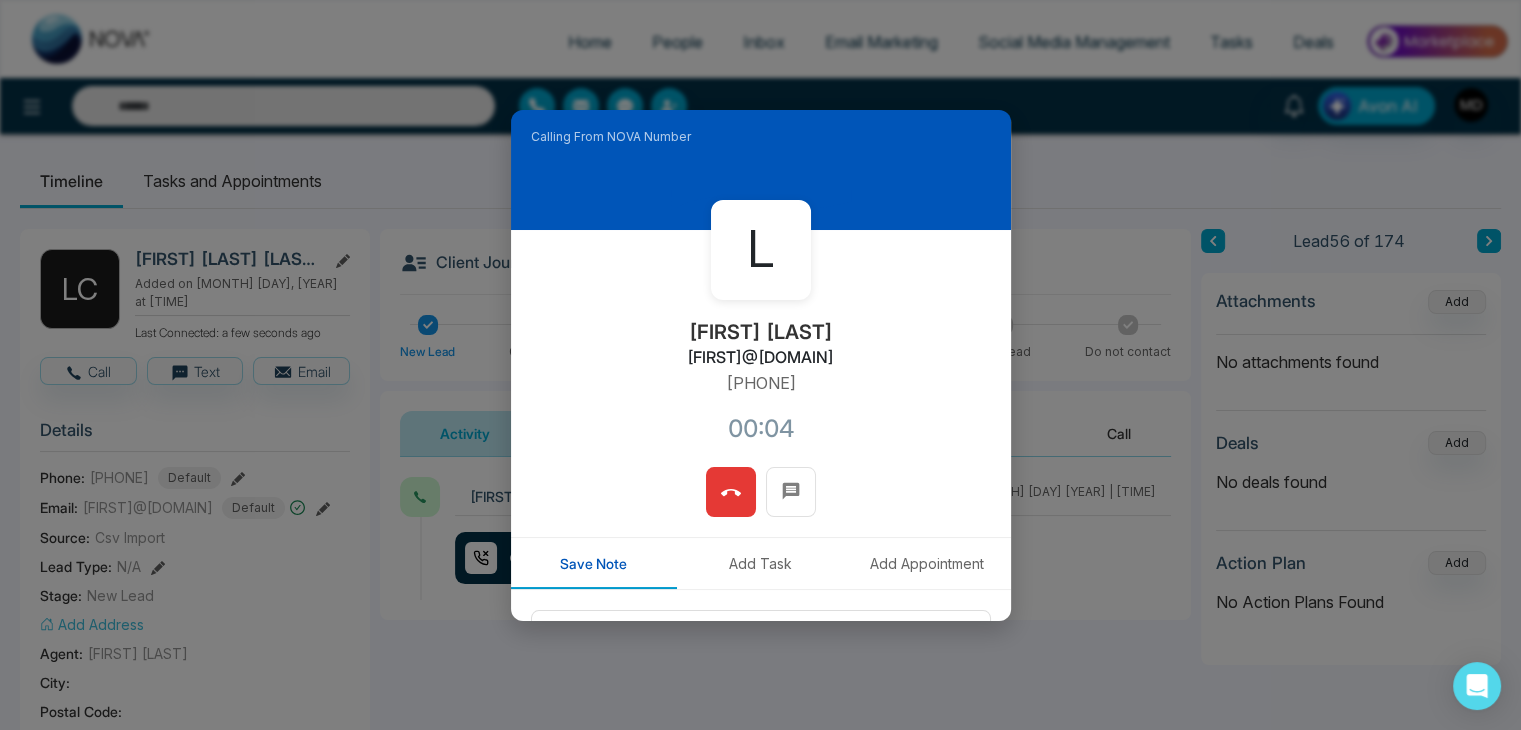 scroll, scrollTop: 170, scrollLeft: 0, axis: vertical 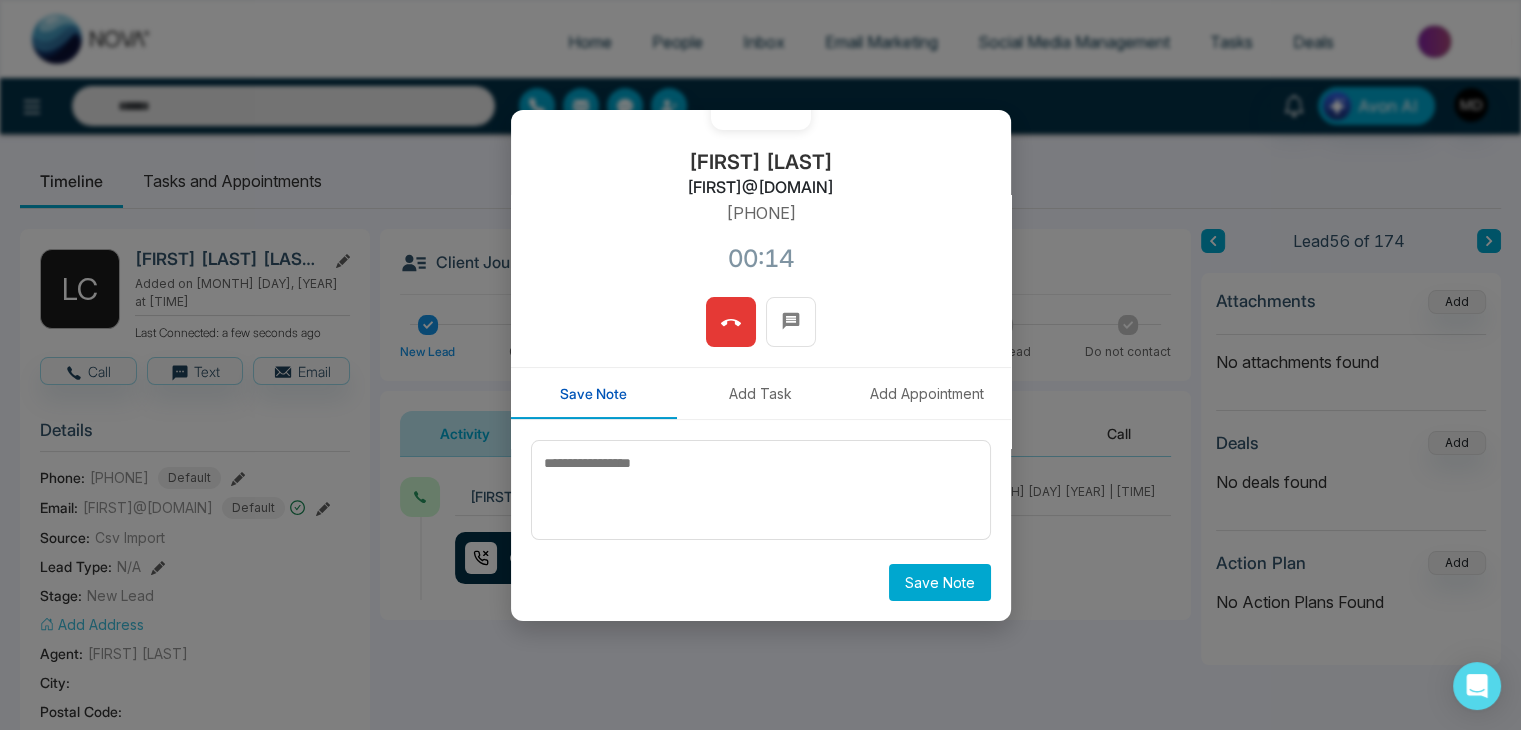 click 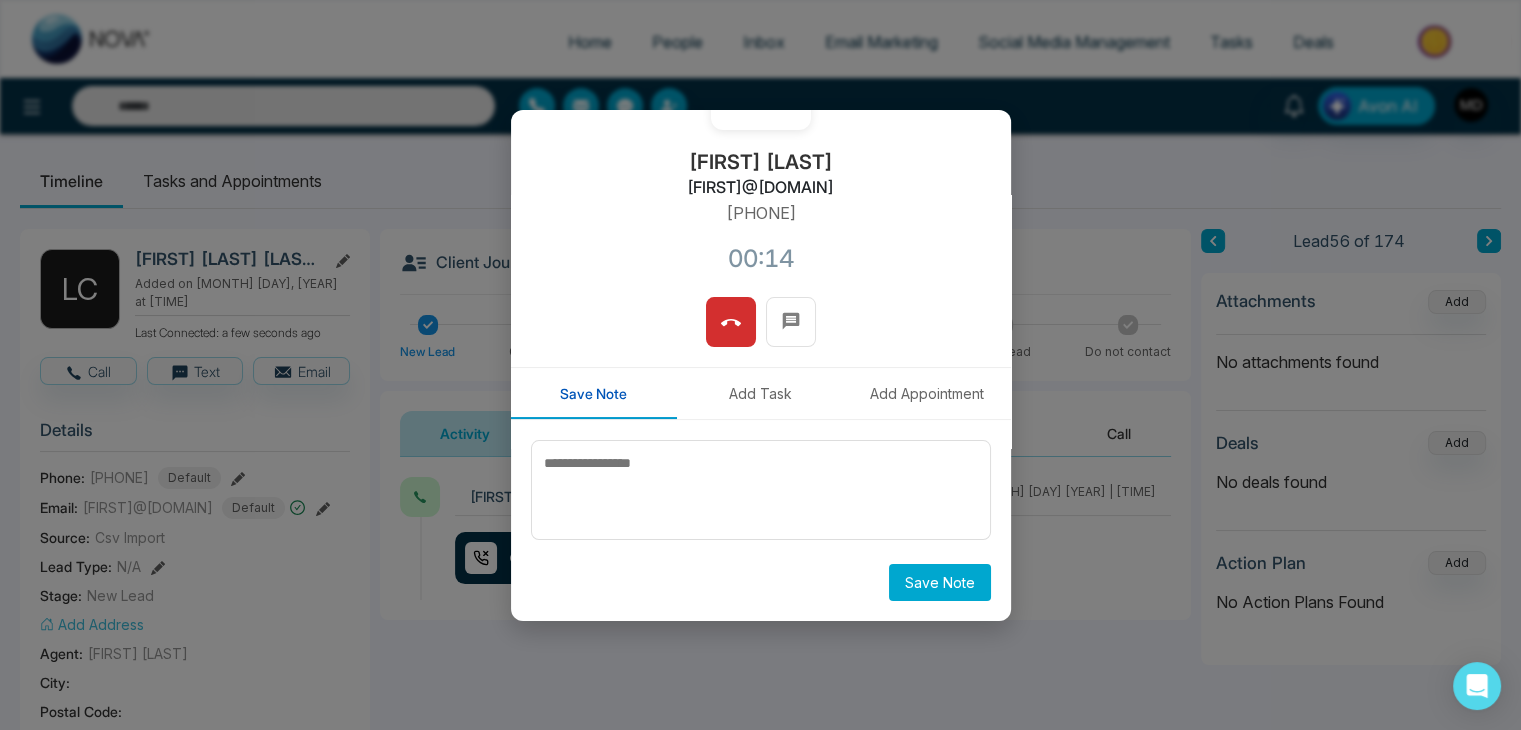 scroll, scrollTop: 110, scrollLeft: 0, axis: vertical 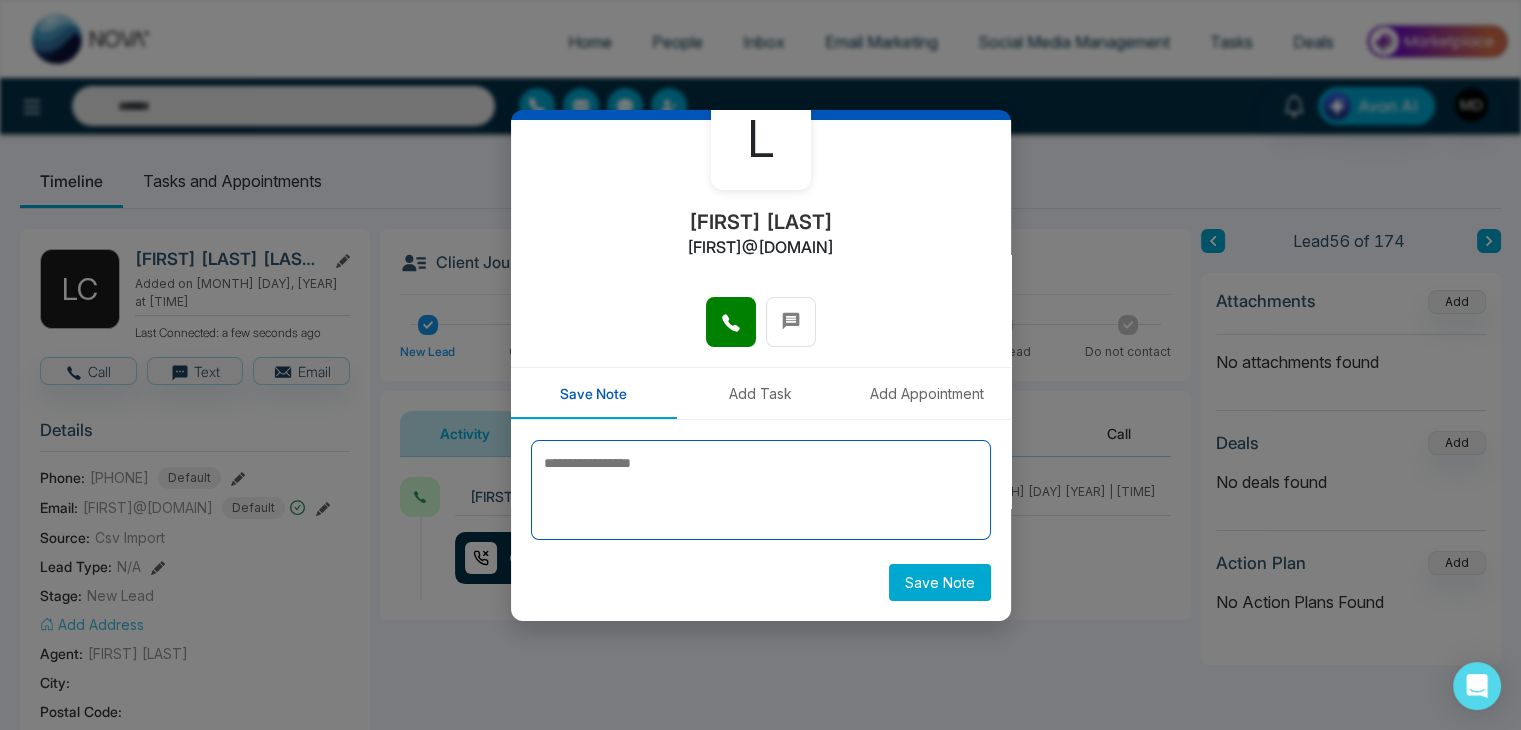 click at bounding box center (761, 490) 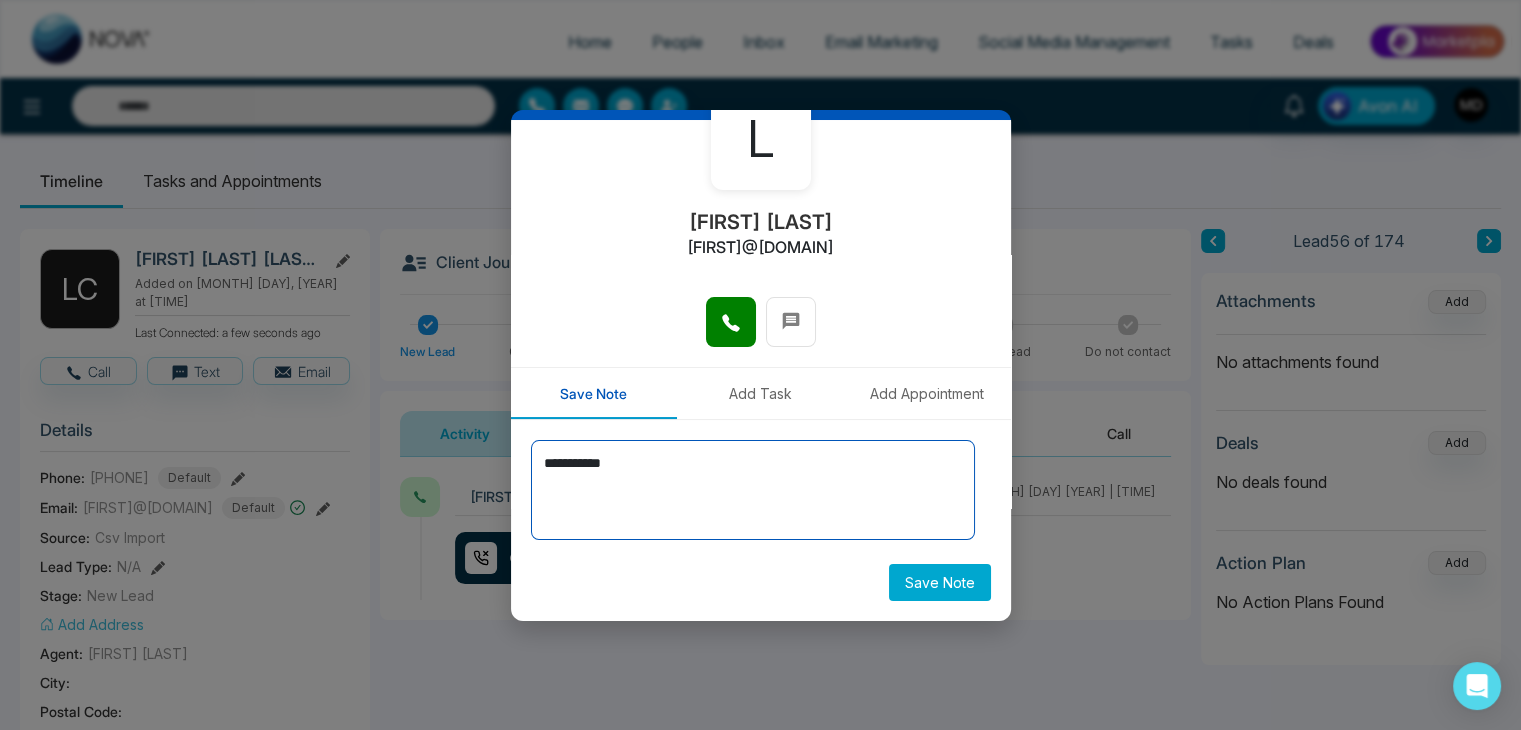 type on "**********" 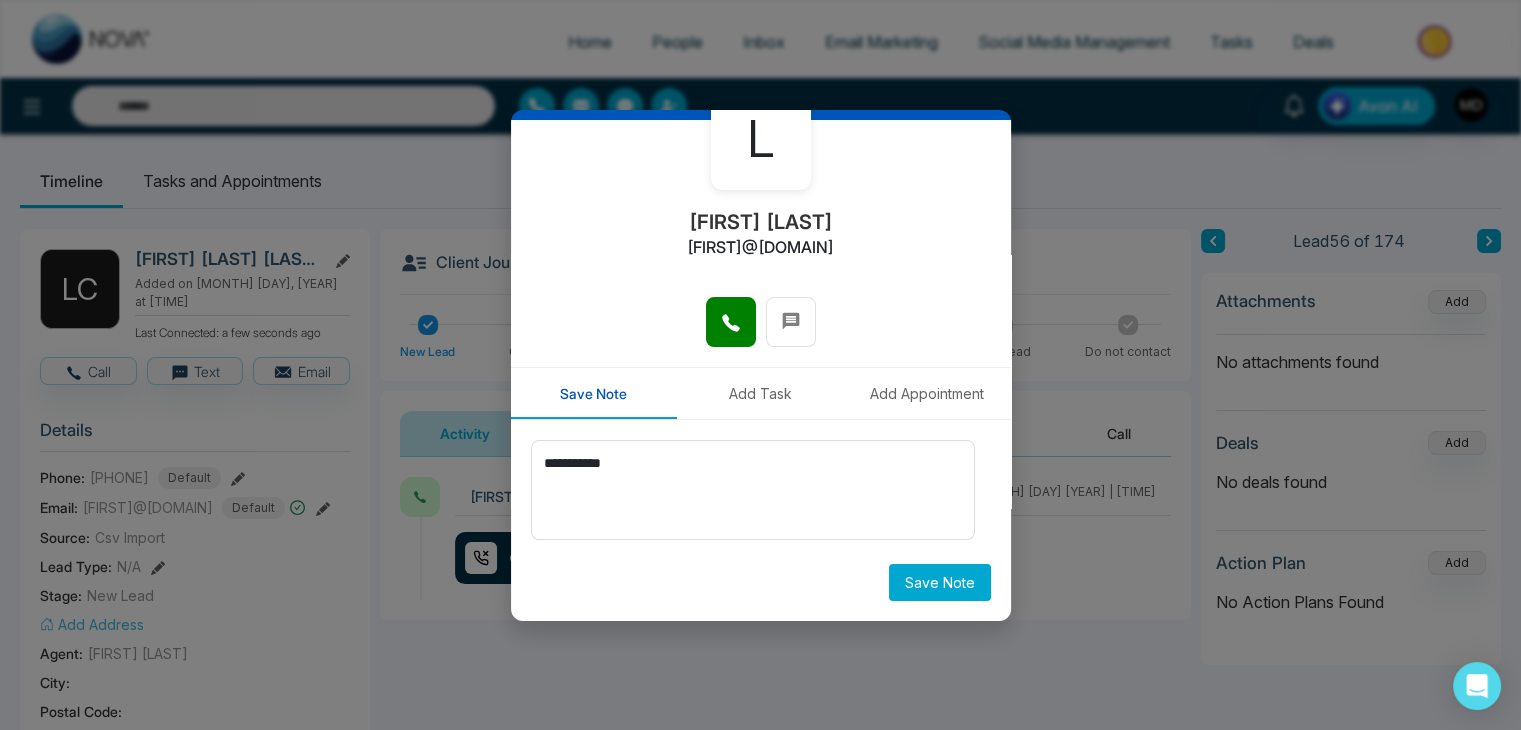 click on "Save Note" at bounding box center [940, 582] 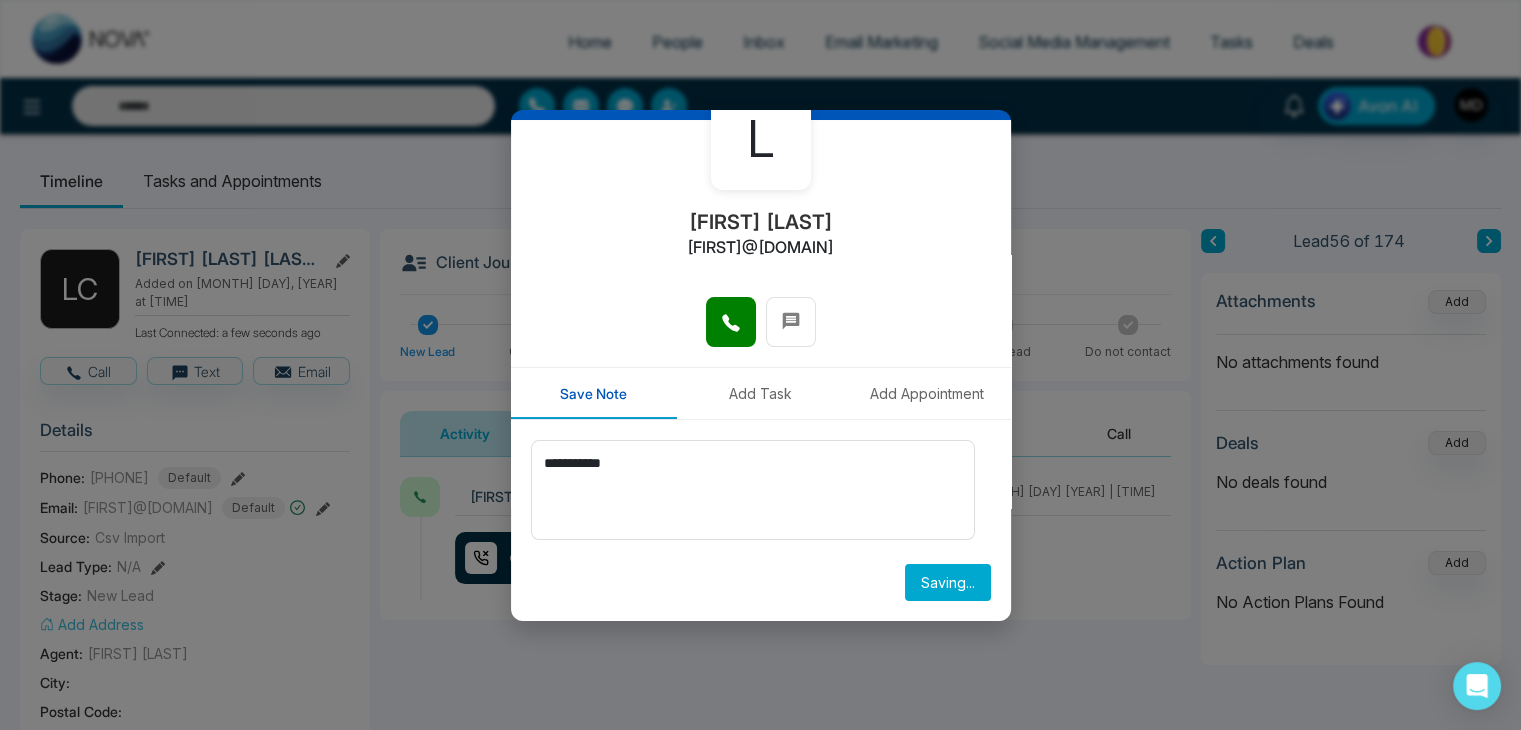 scroll, scrollTop: 51, scrollLeft: 0, axis: vertical 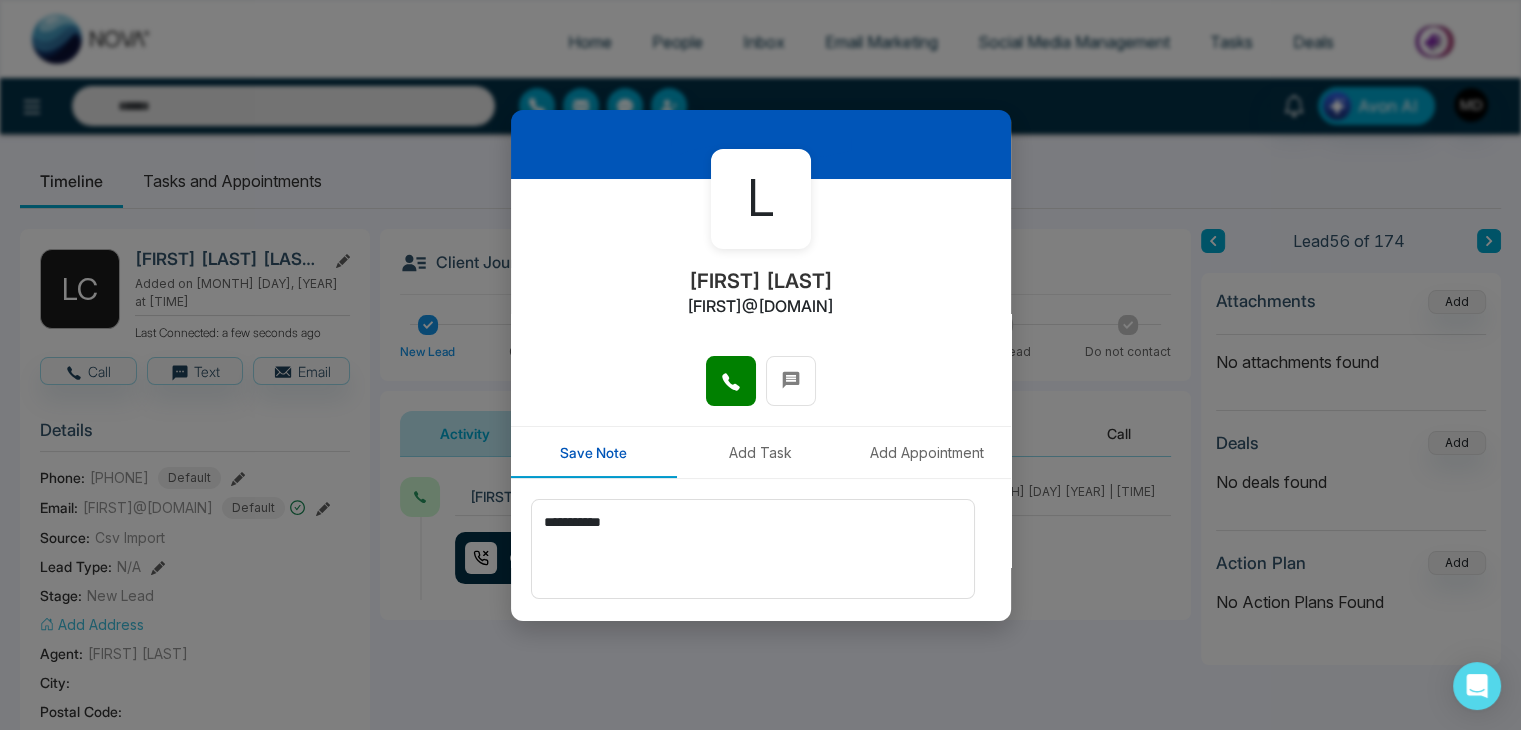 type 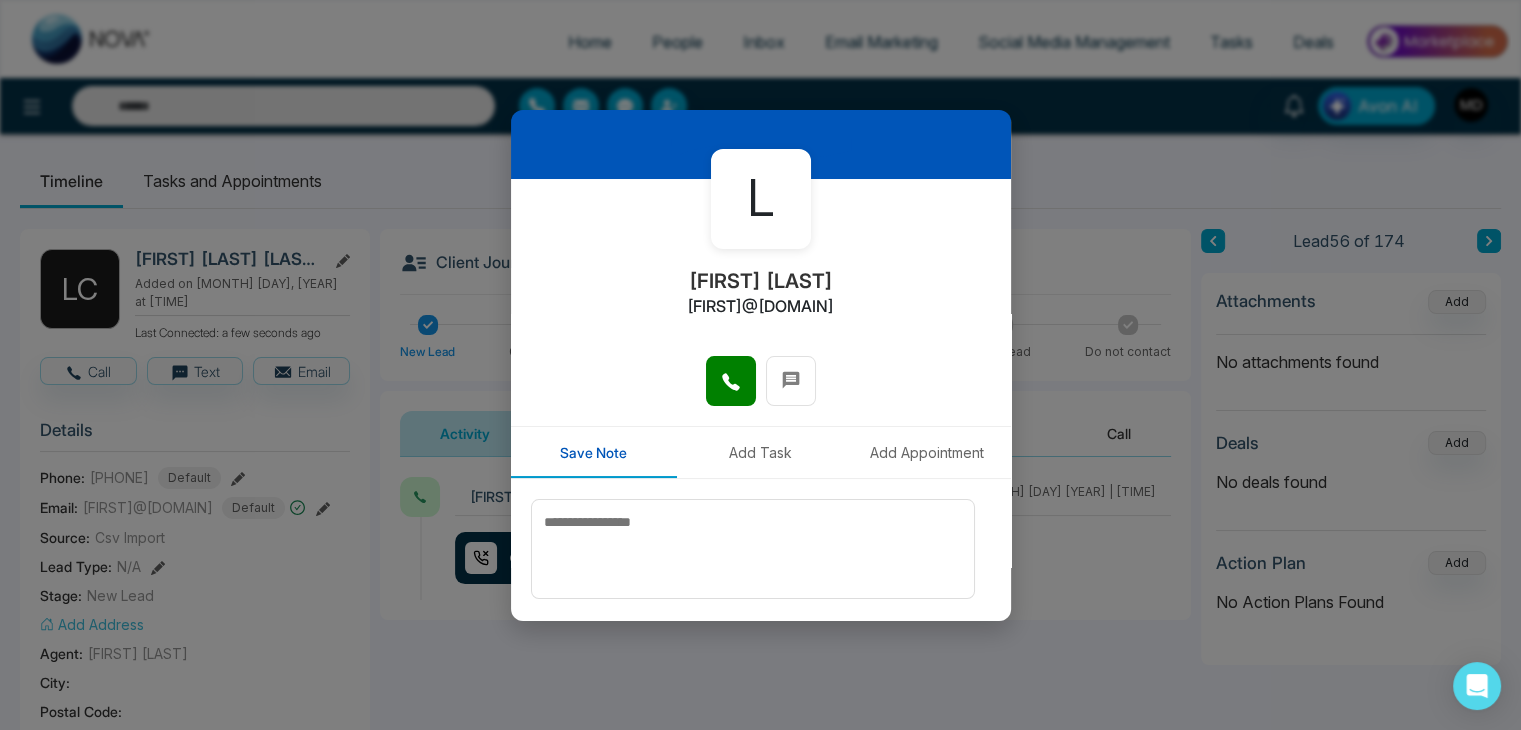 scroll, scrollTop: 0, scrollLeft: 0, axis: both 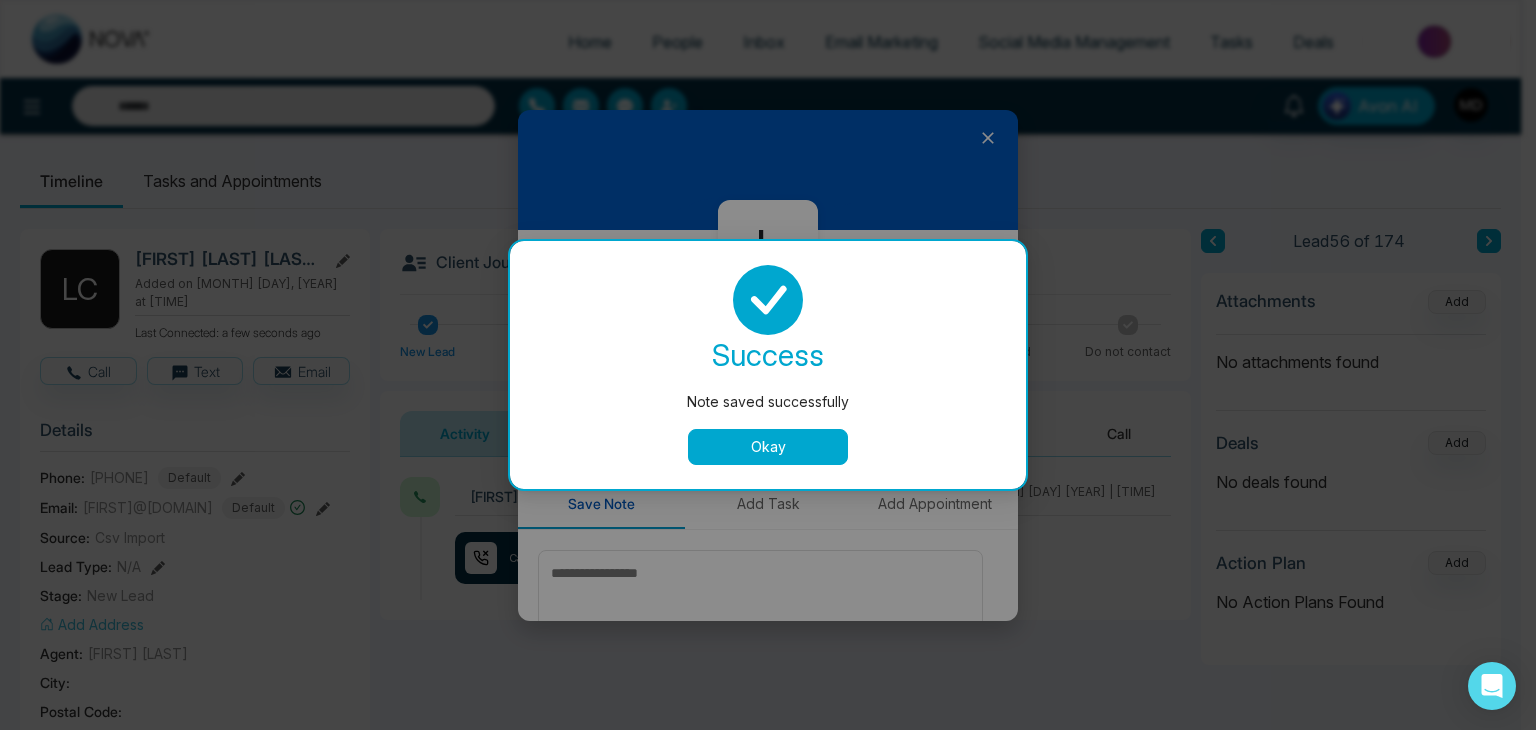 click on "Okay" at bounding box center [768, 447] 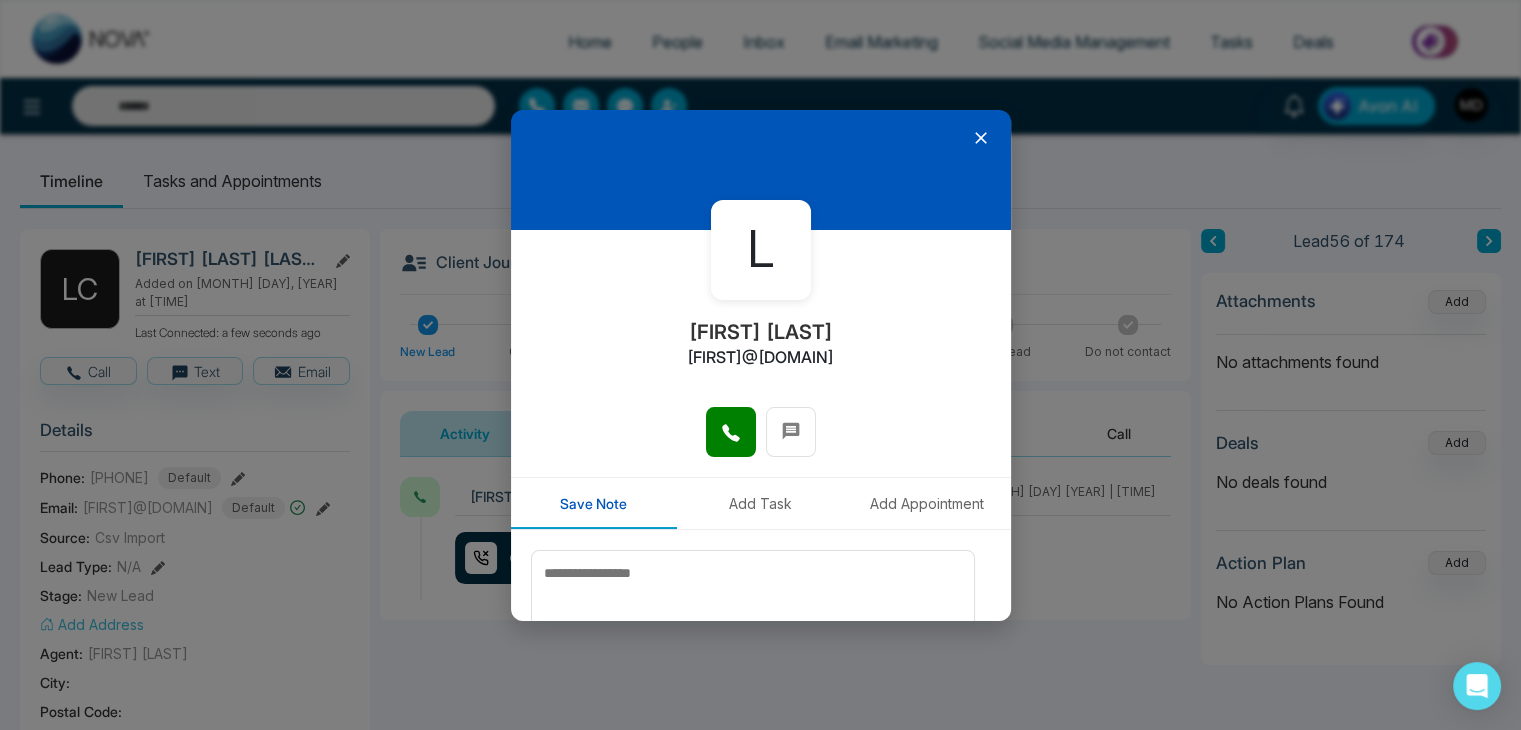 click 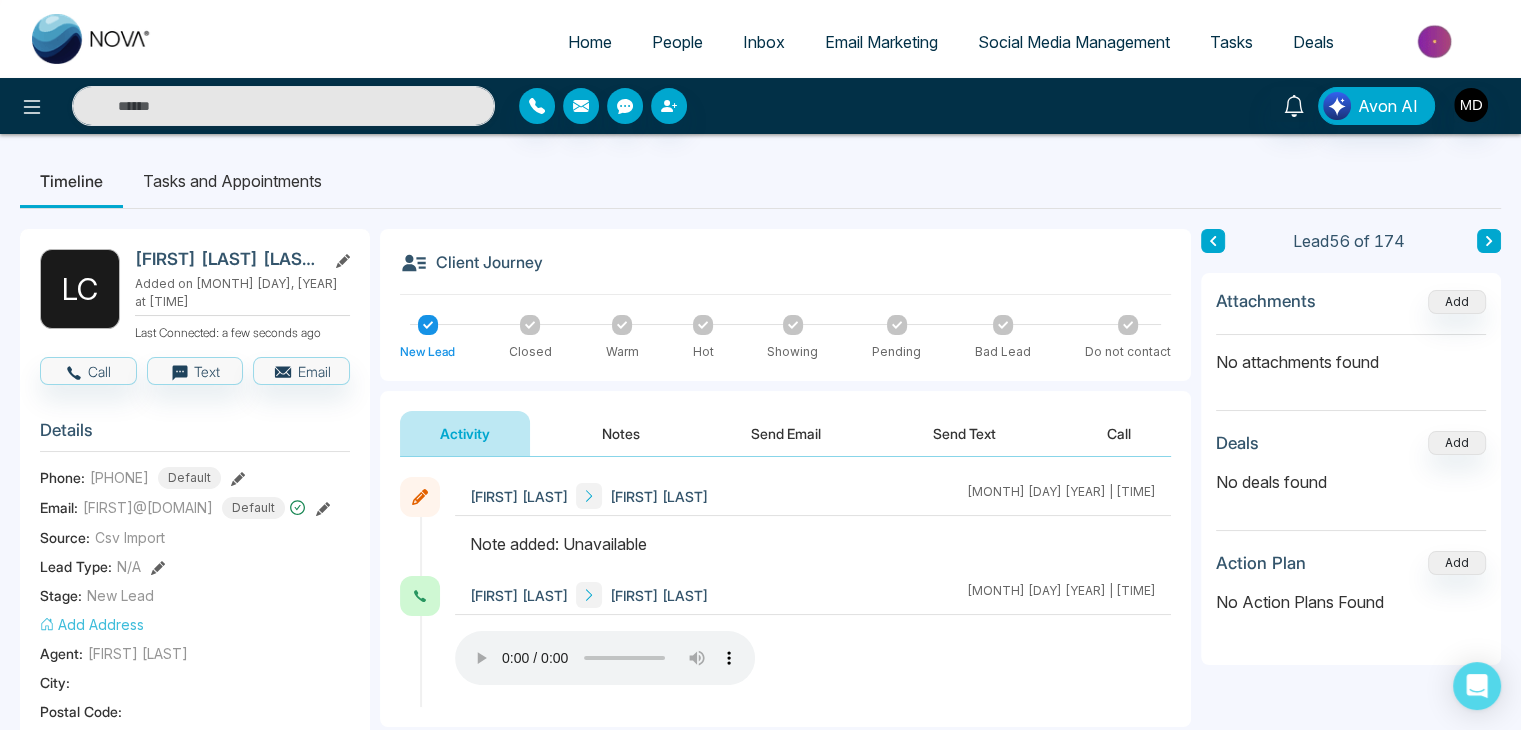 click at bounding box center (1489, 241) 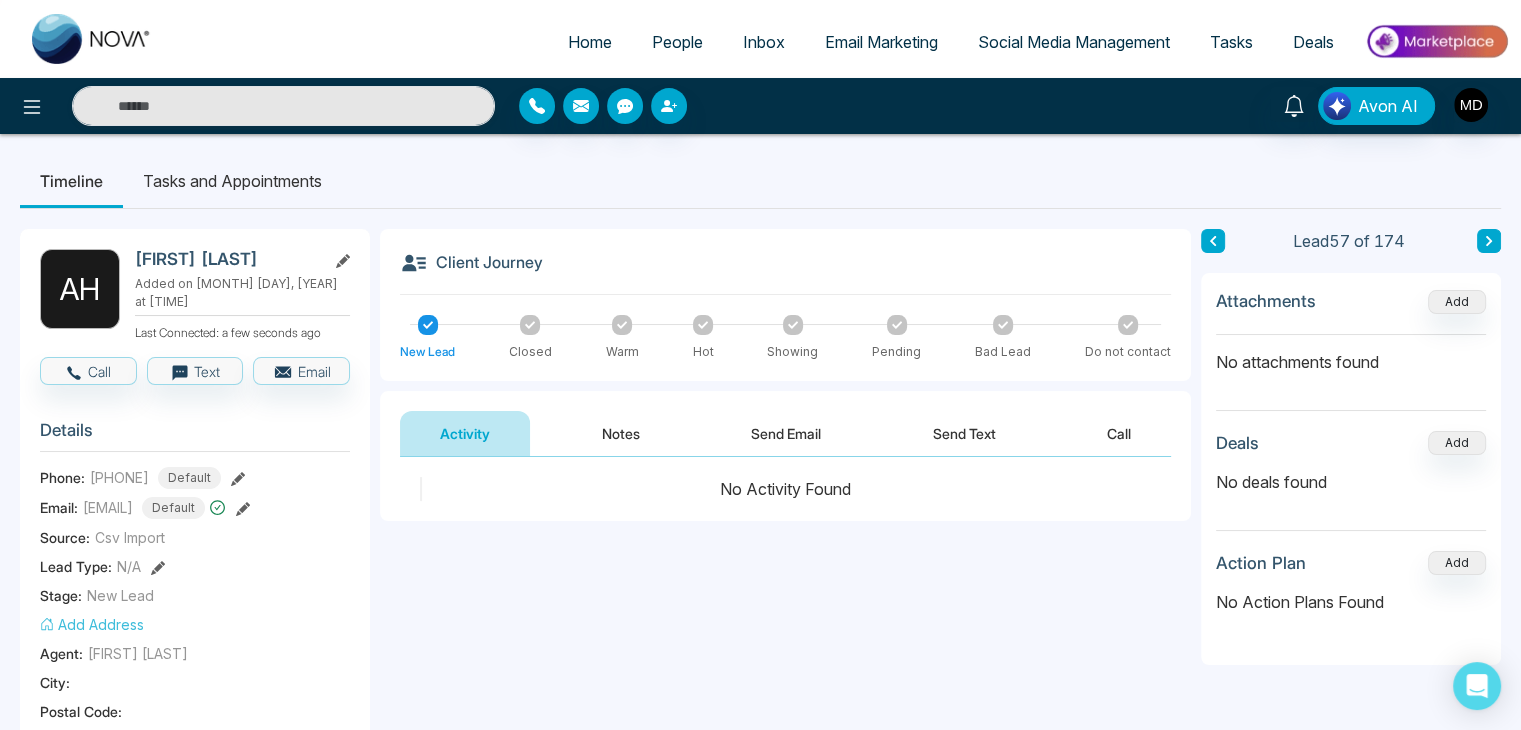 click at bounding box center [238, 477] 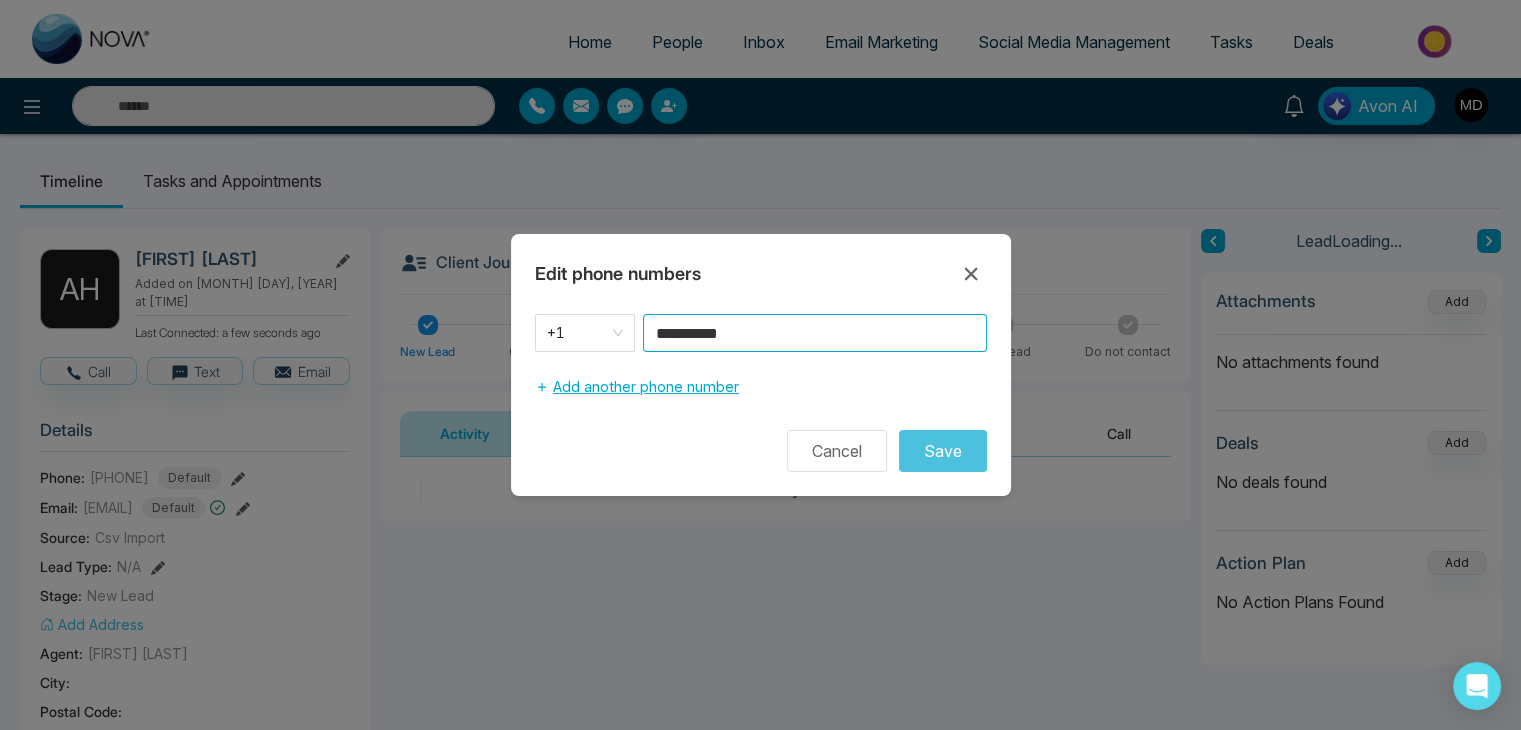 drag, startPoint x: 784, startPoint y: 333, endPoint x: 566, endPoint y: 404, distance: 229.27058 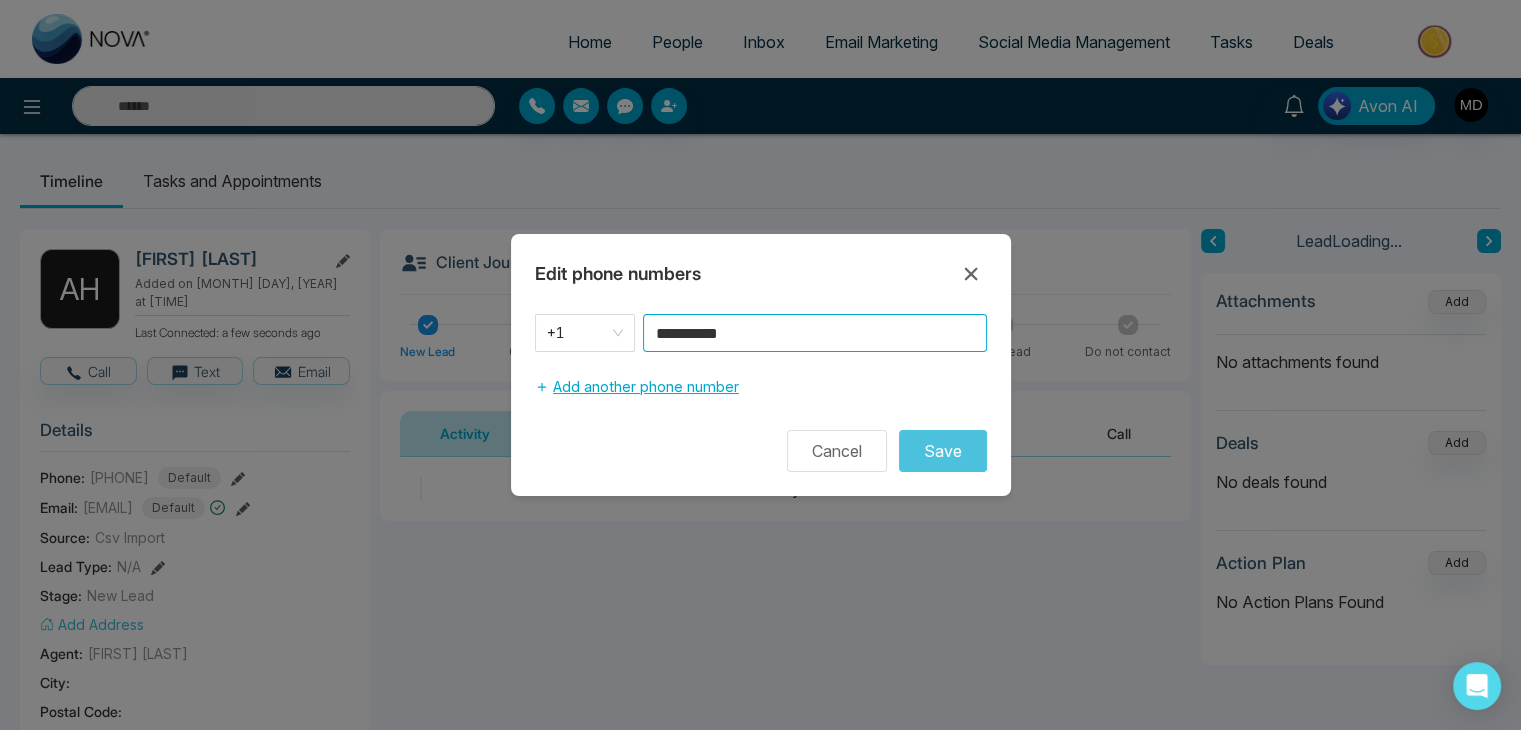 click on "**********" at bounding box center (761, 393) 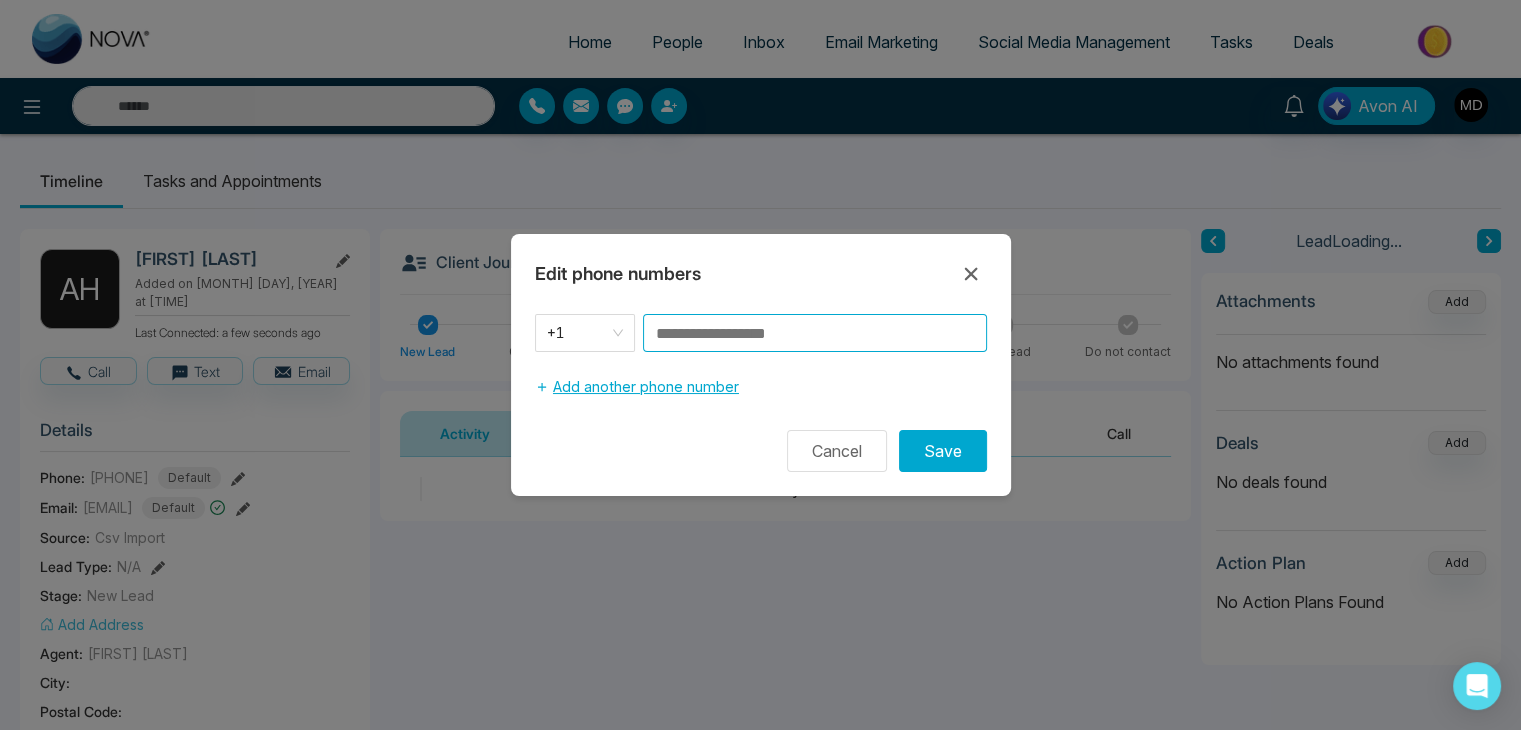 paste on "**********" 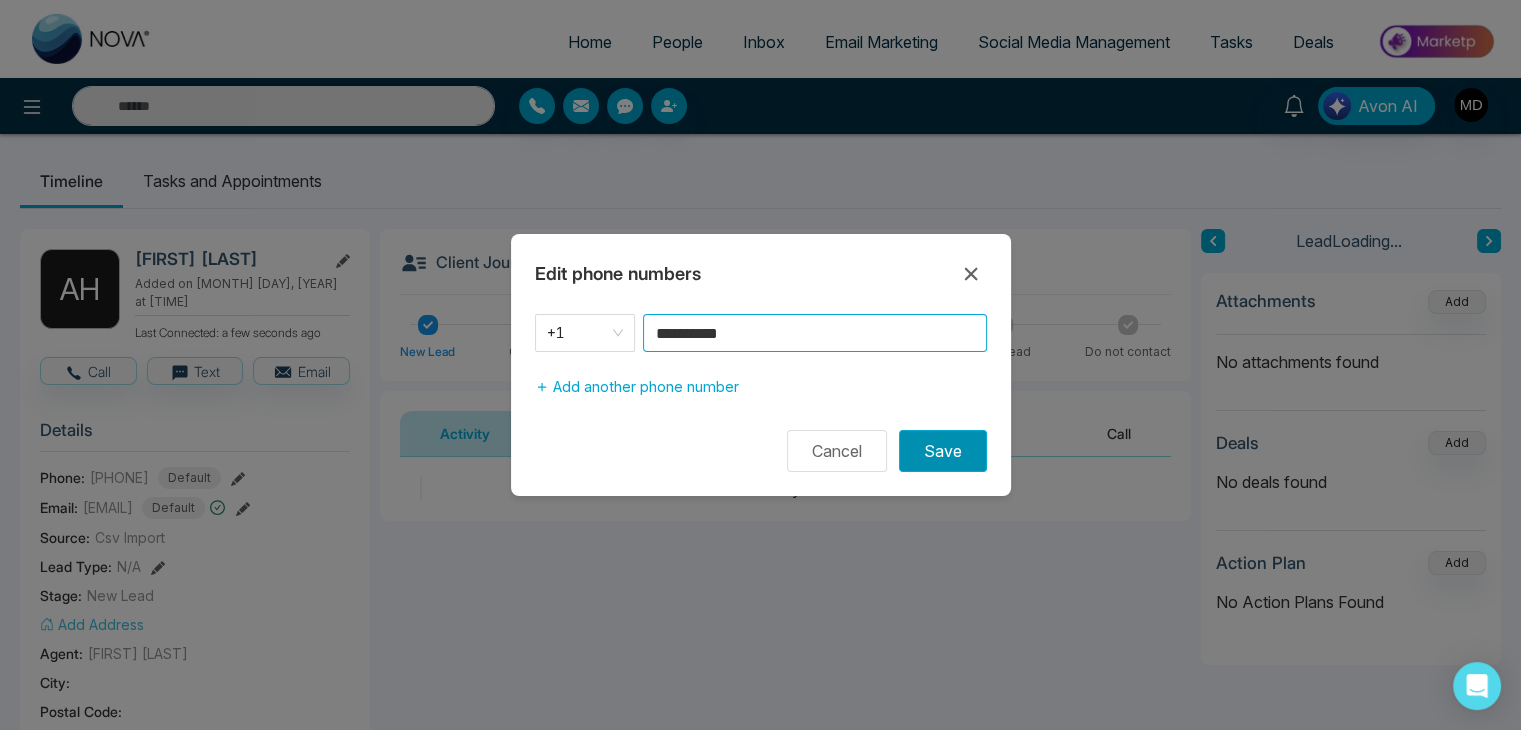 type on "**********" 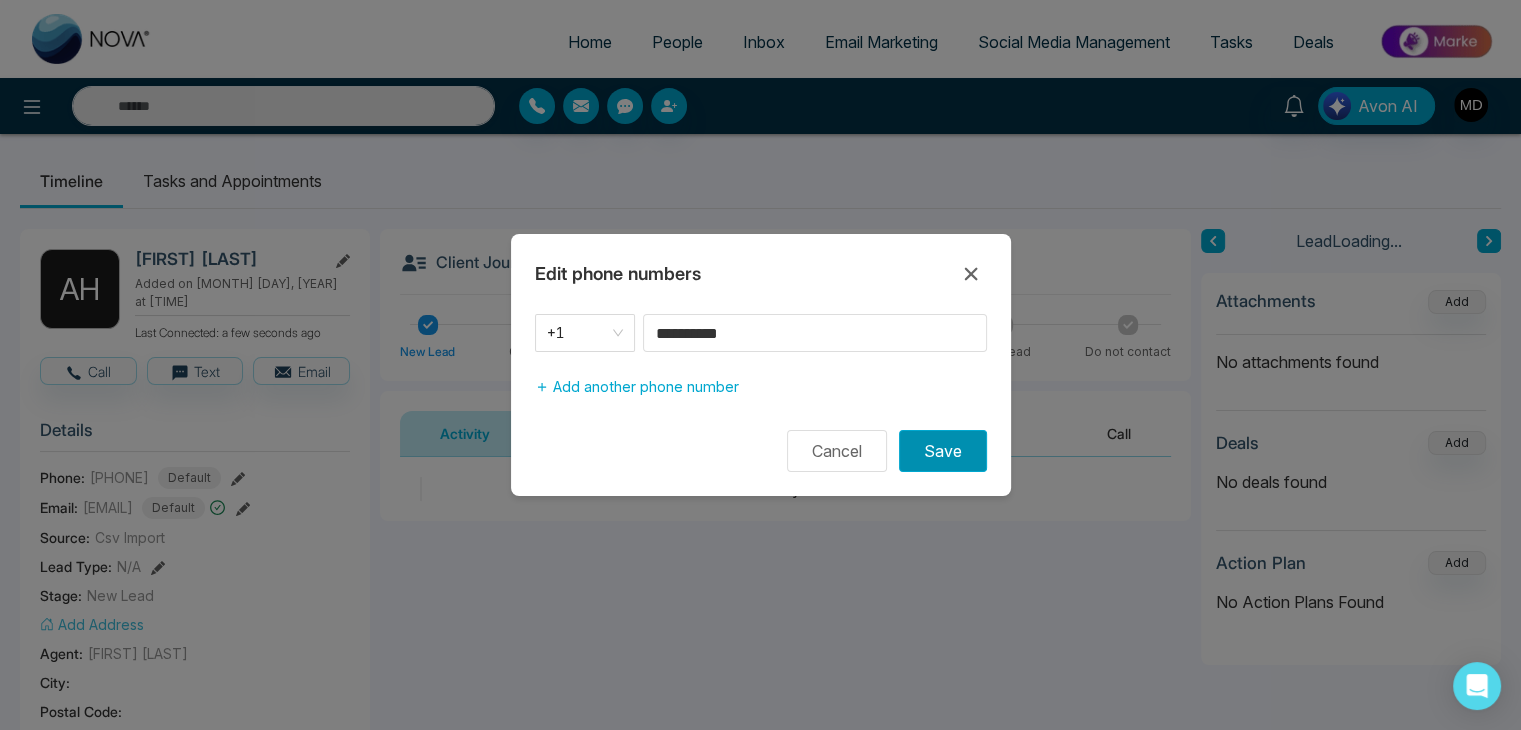 click on "Save" at bounding box center [943, 451] 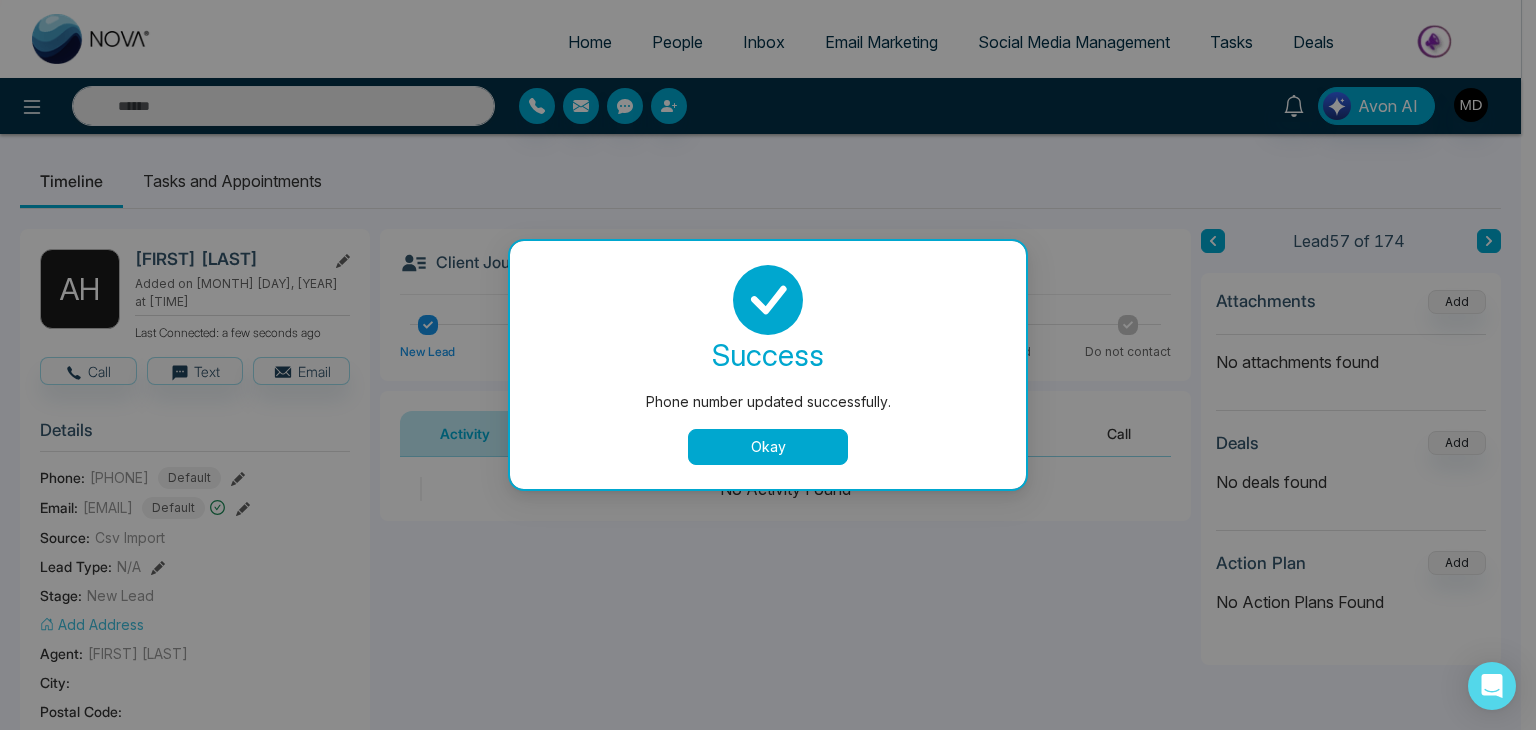 click on "Okay" at bounding box center (768, 447) 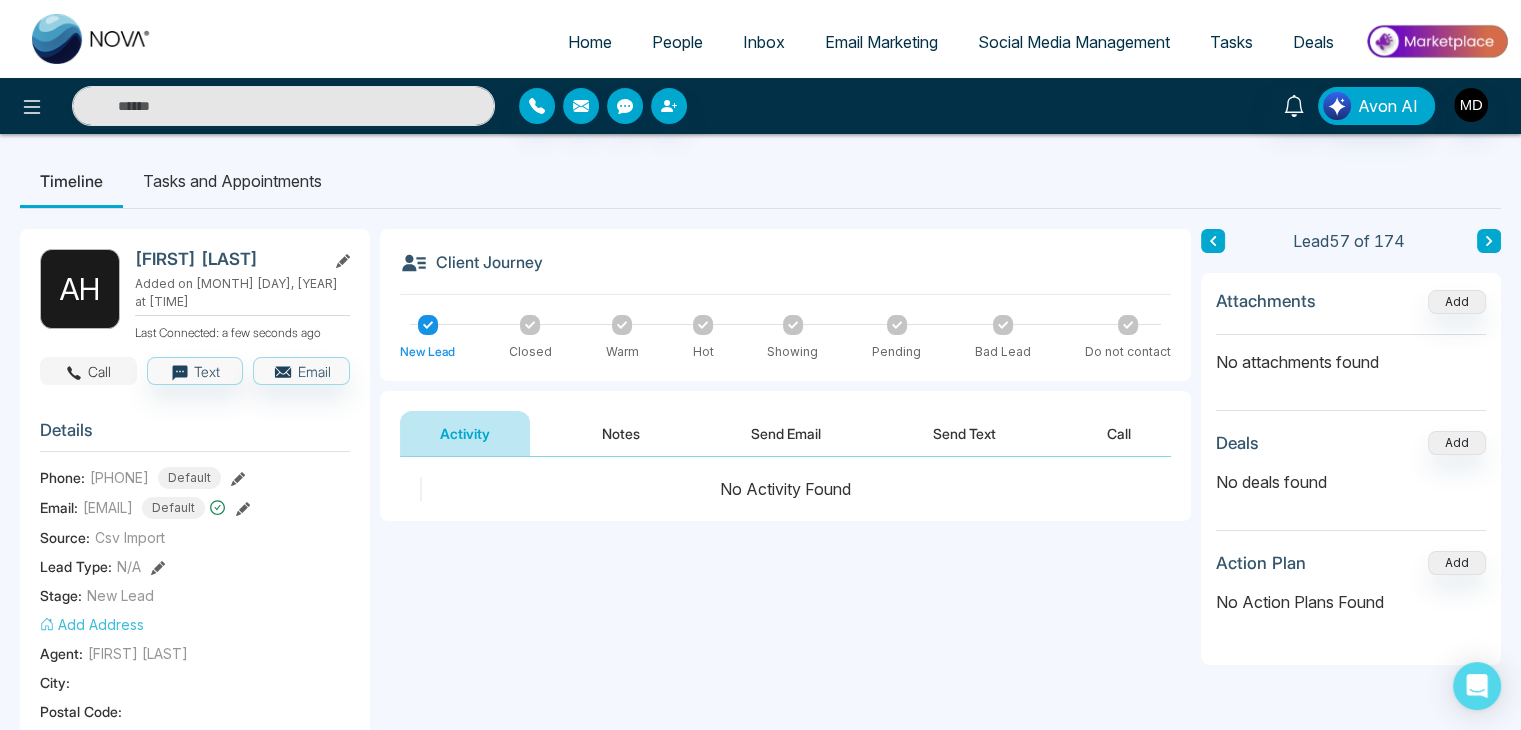 click on "Call" at bounding box center [88, 371] 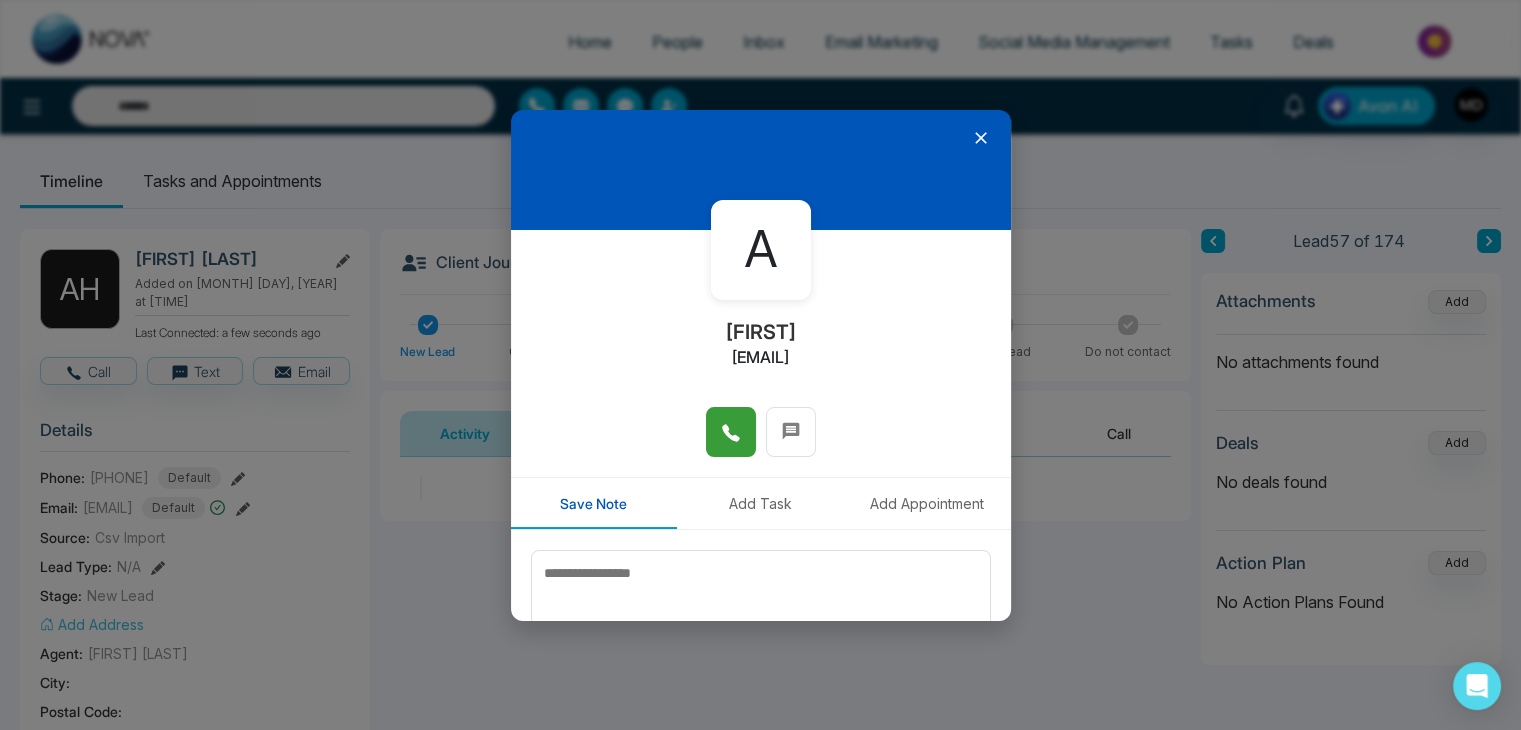 click 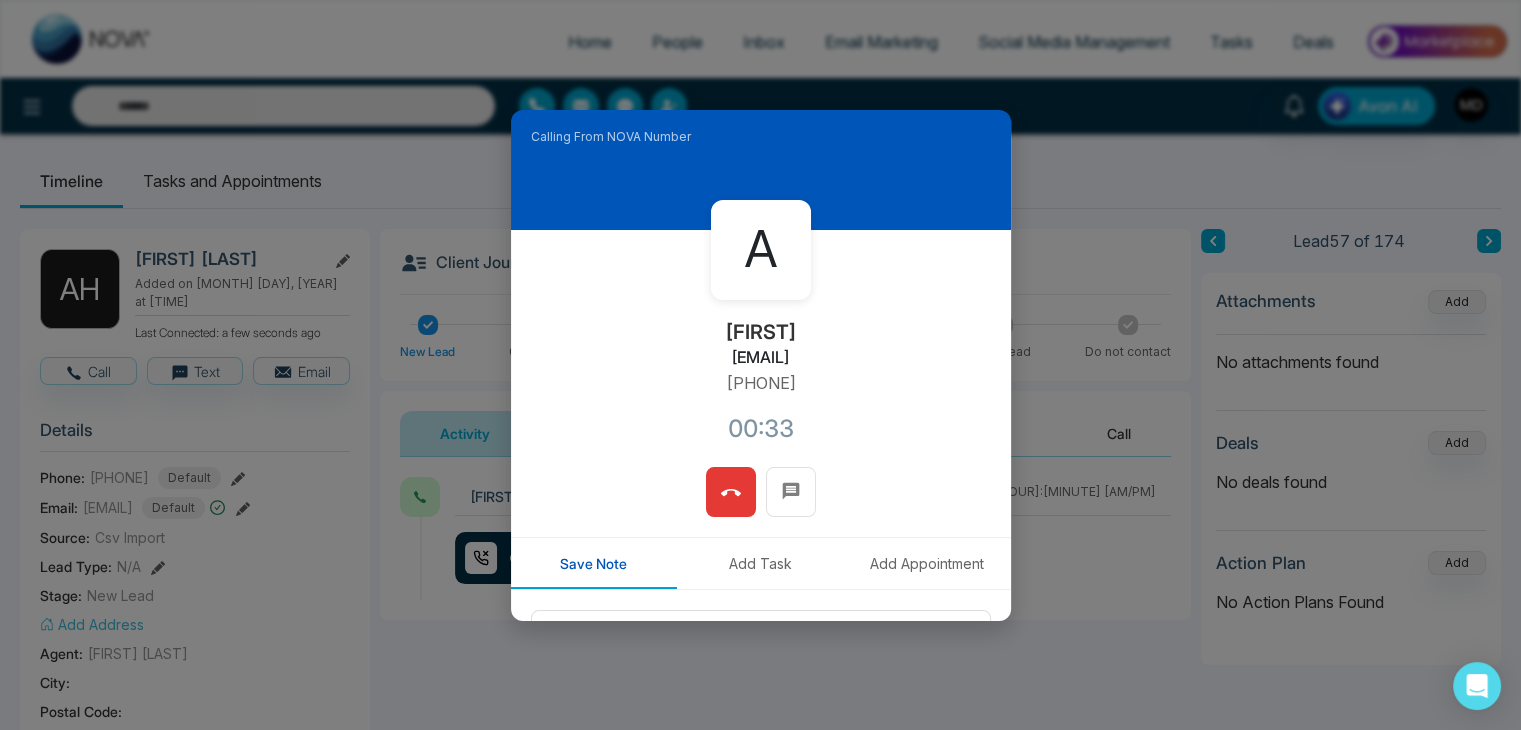 click 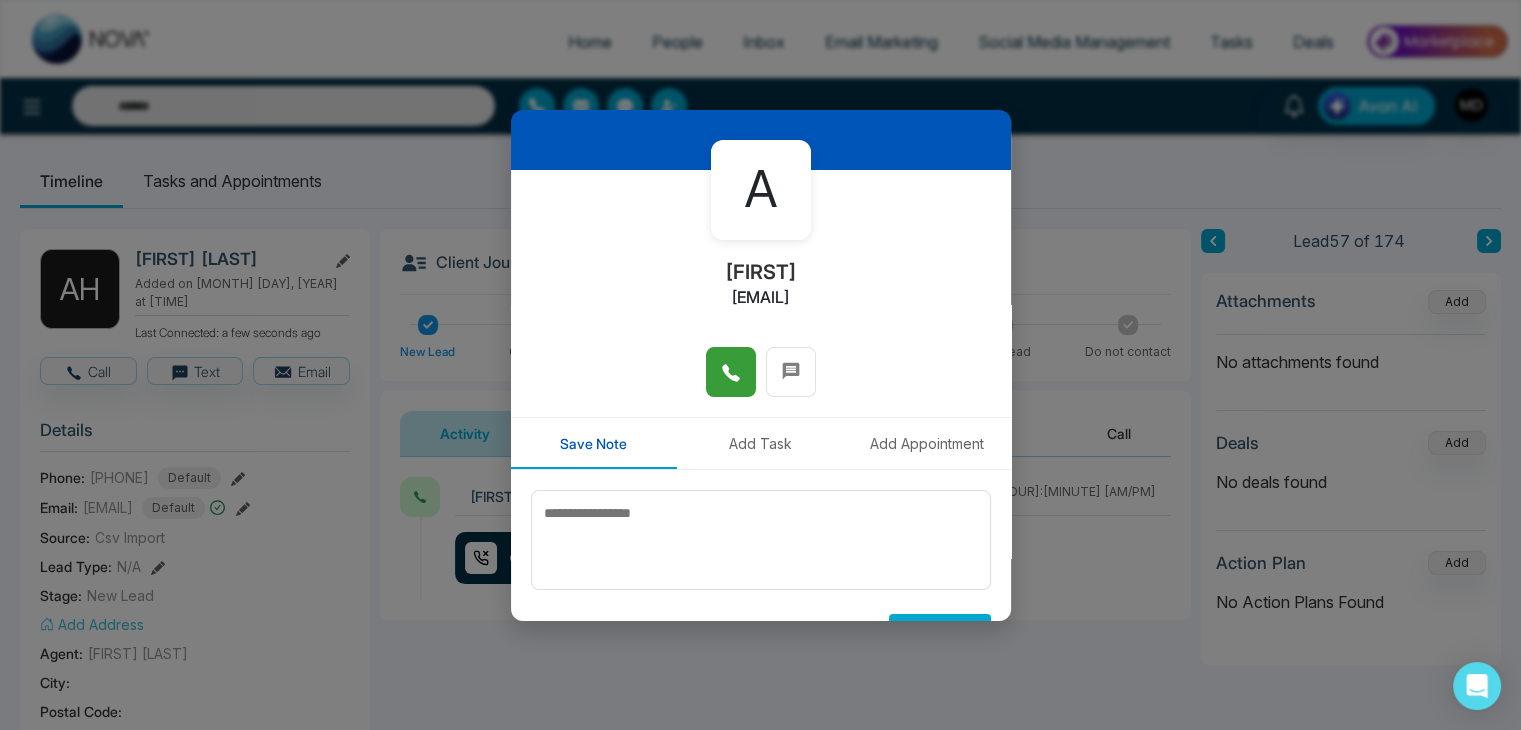 scroll, scrollTop: 110, scrollLeft: 0, axis: vertical 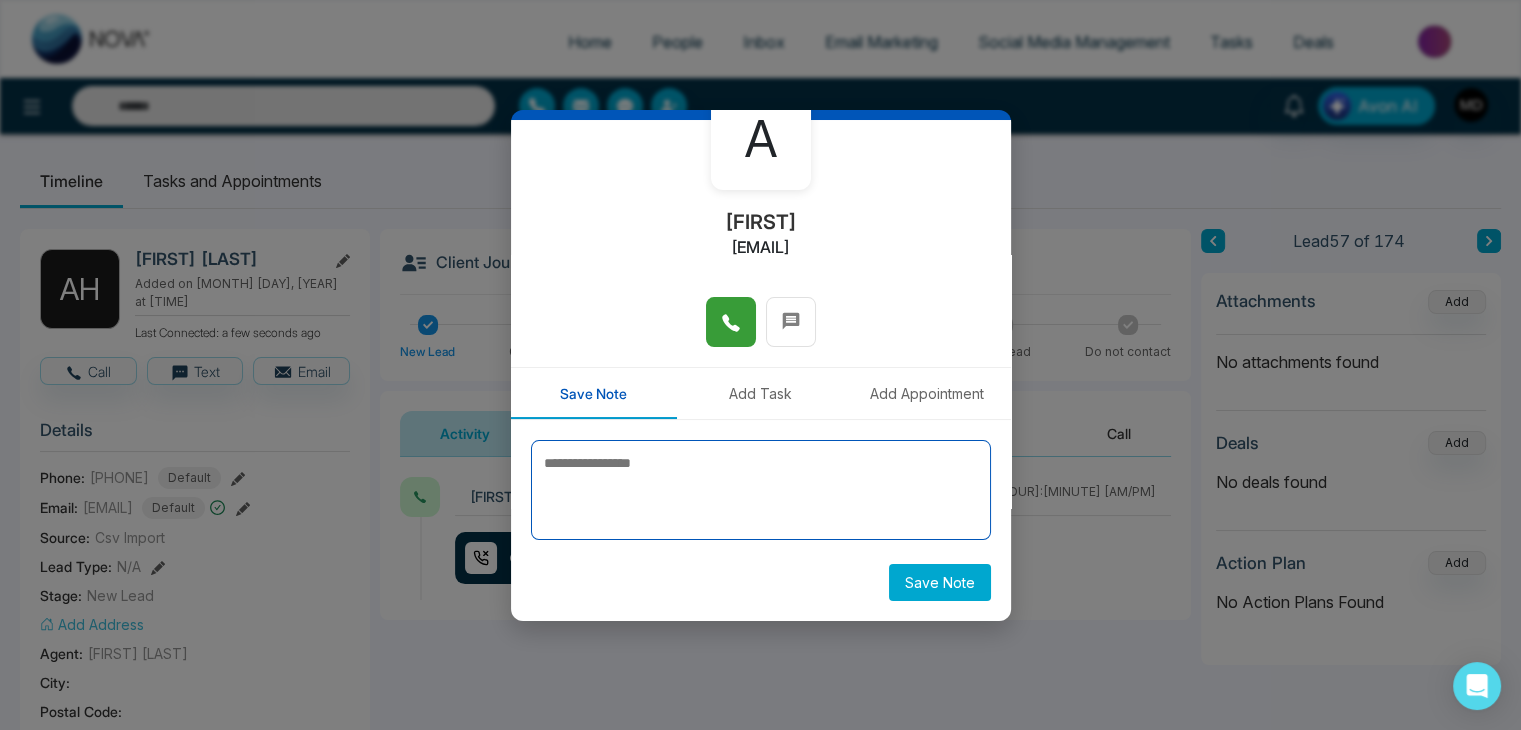 click at bounding box center [761, 490] 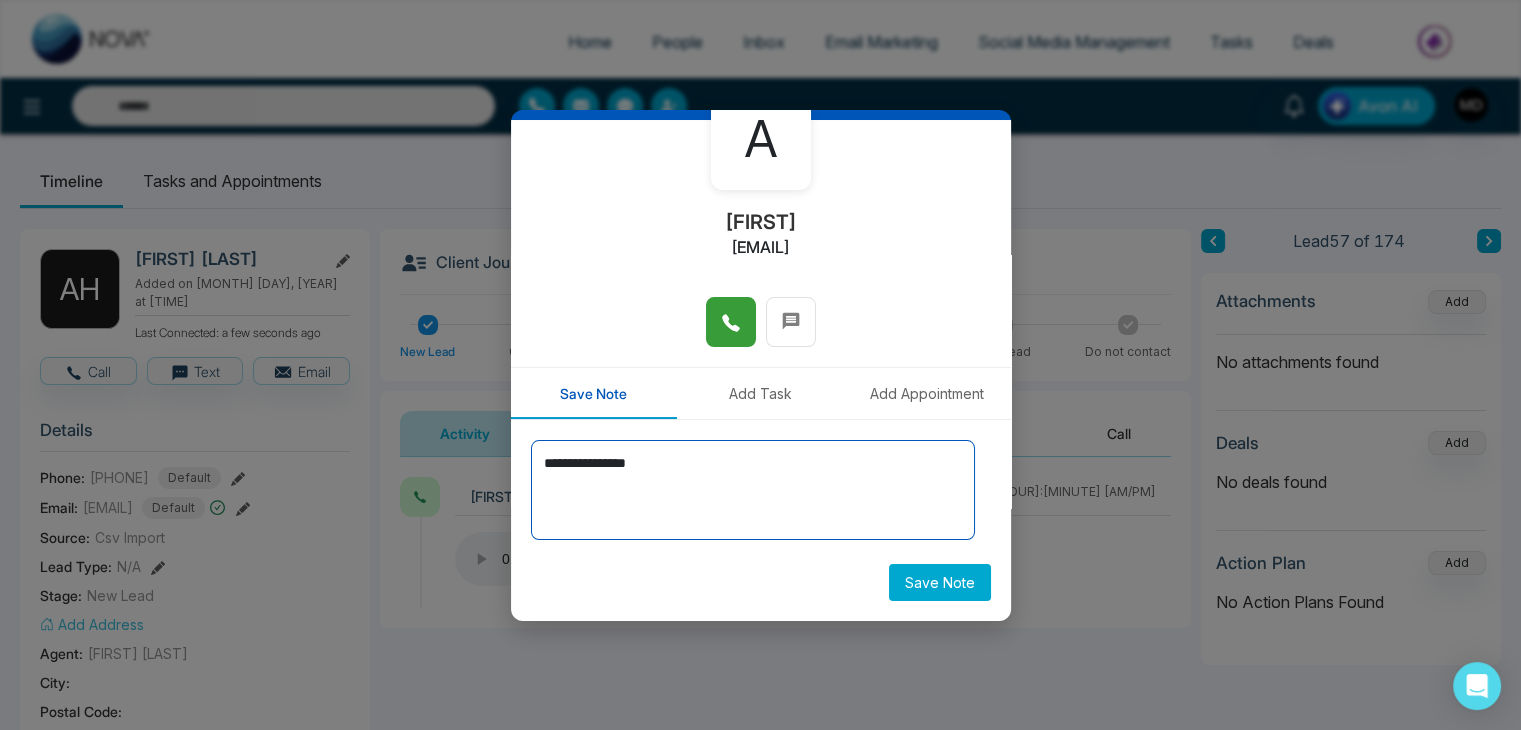 type on "**********" 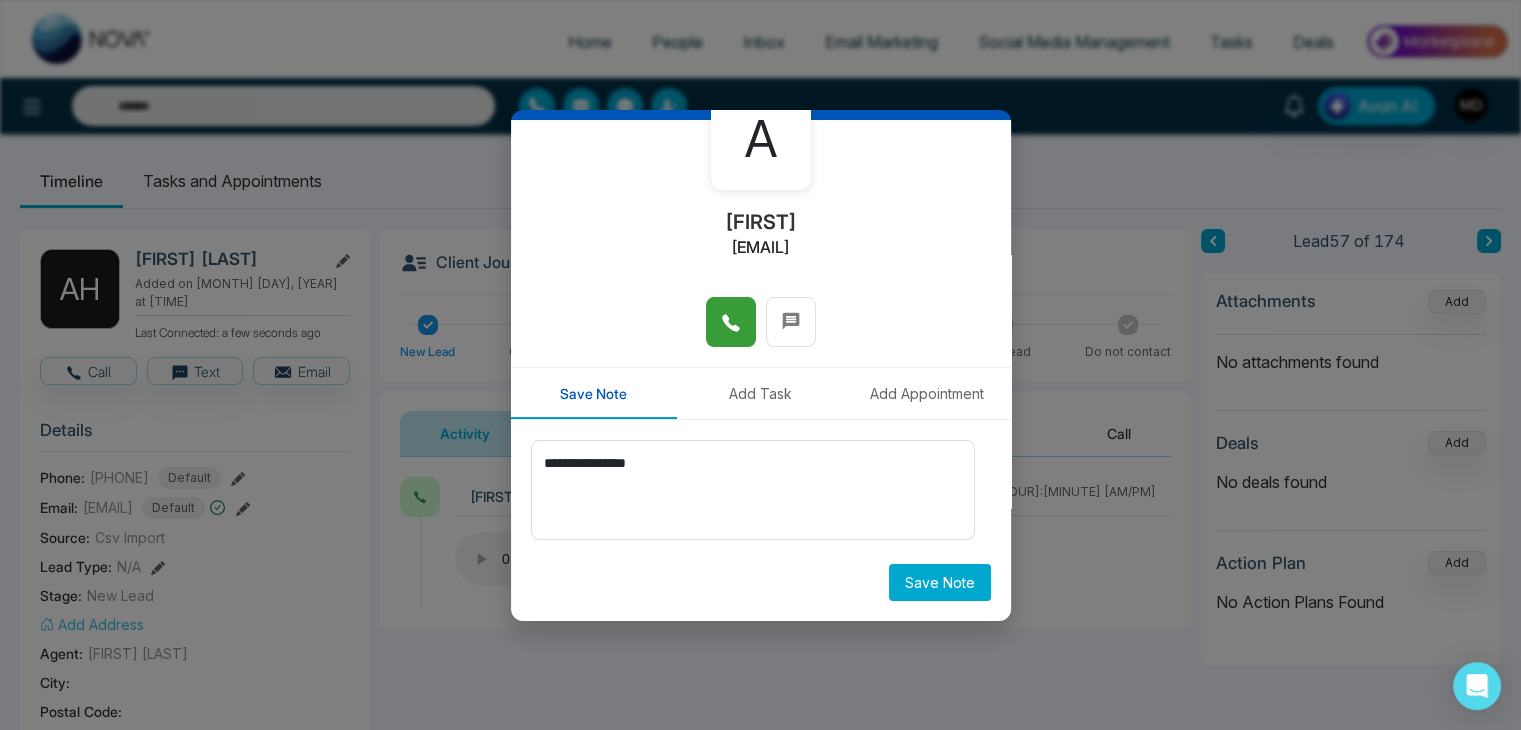 click on "Save Note" at bounding box center (940, 582) 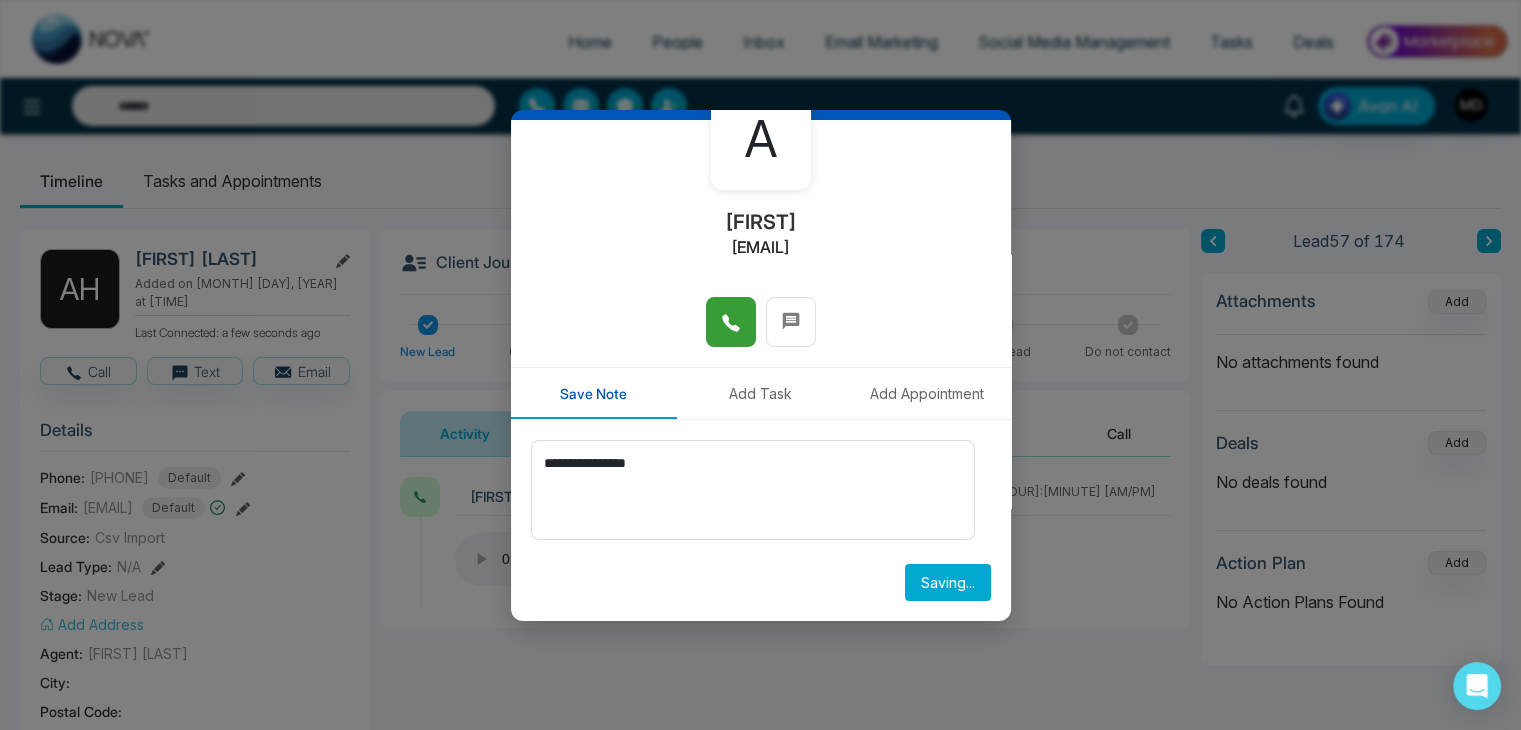 type 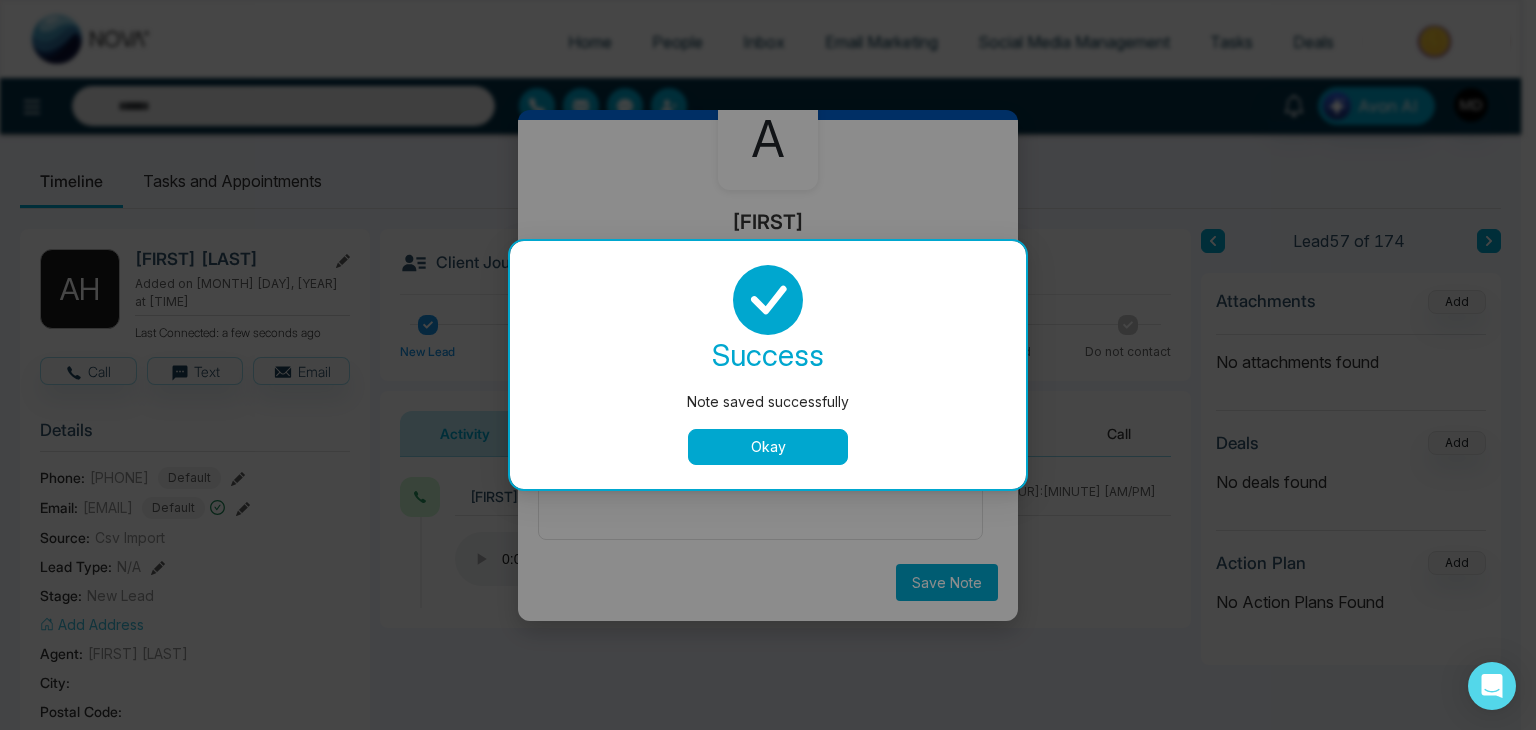 drag, startPoint x: 748, startPoint y: 449, endPoint x: 768, endPoint y: 448, distance: 20.024984 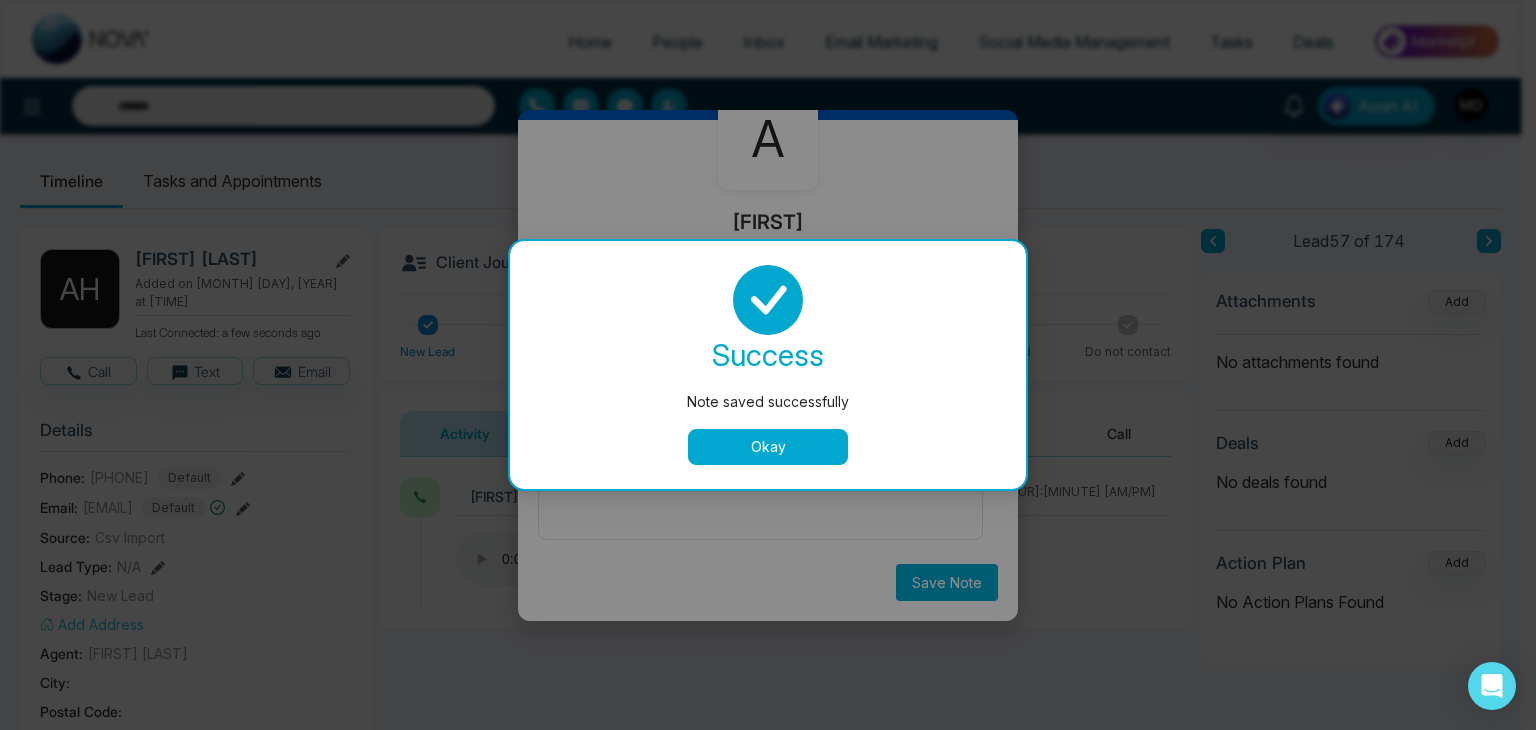 click on "Okay" at bounding box center (768, 447) 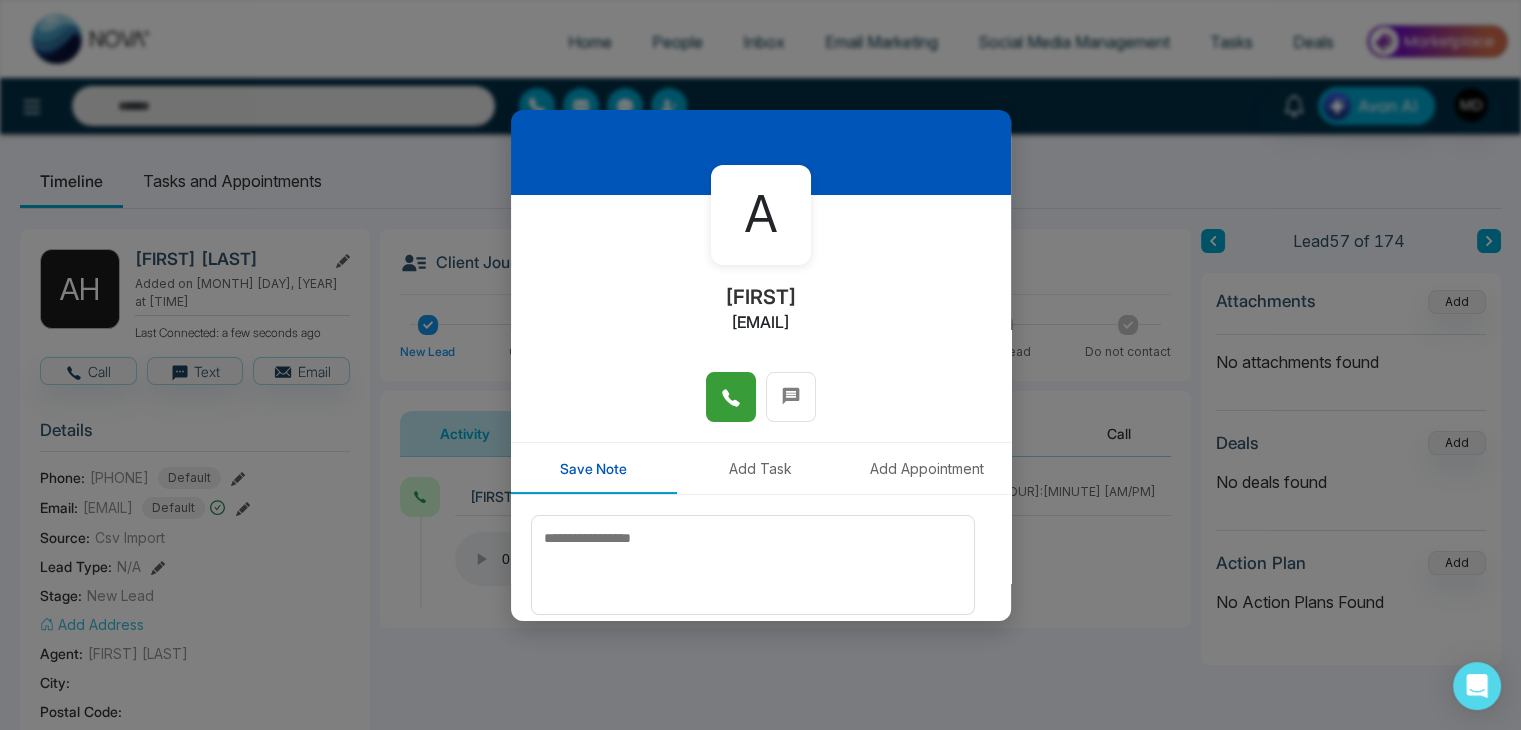 scroll, scrollTop: 0, scrollLeft: 0, axis: both 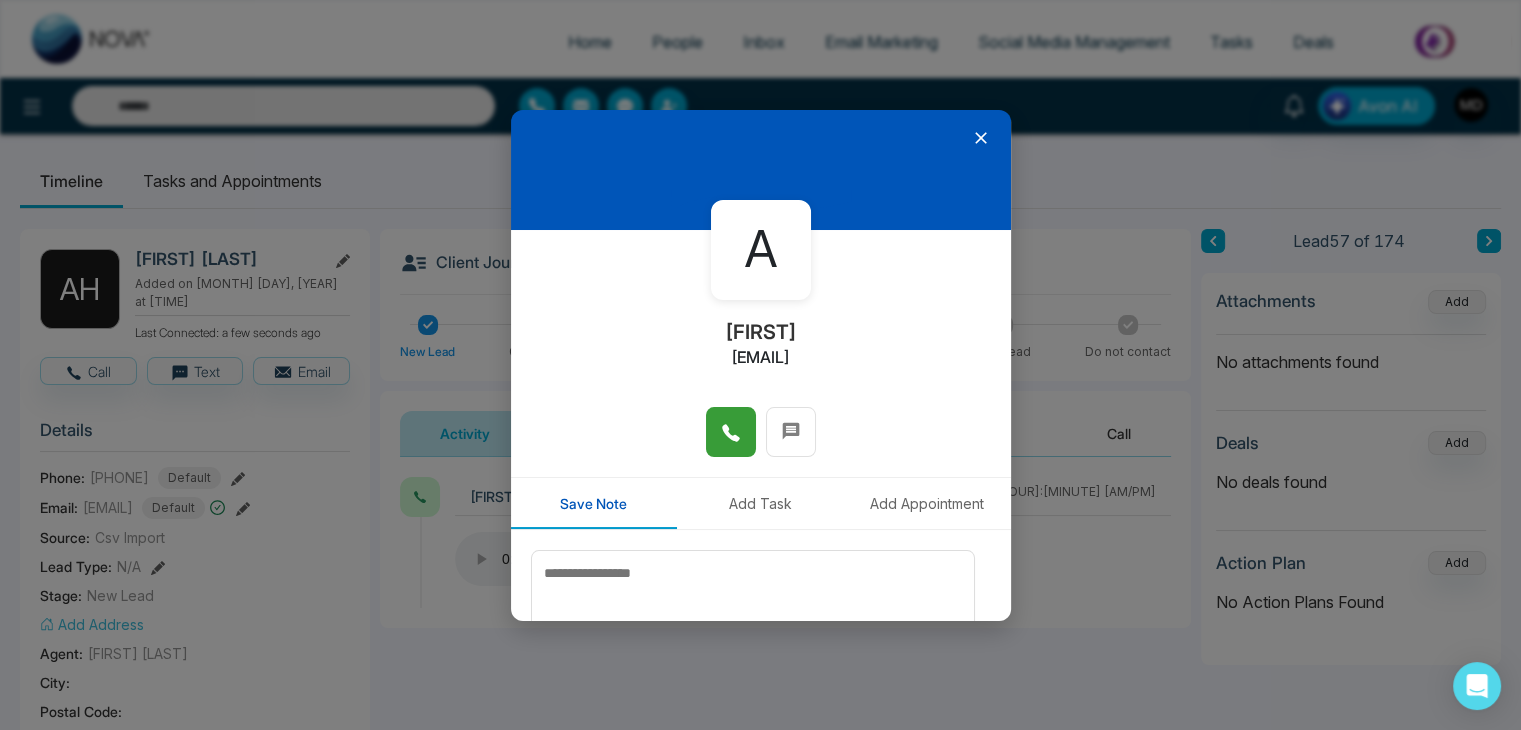 click 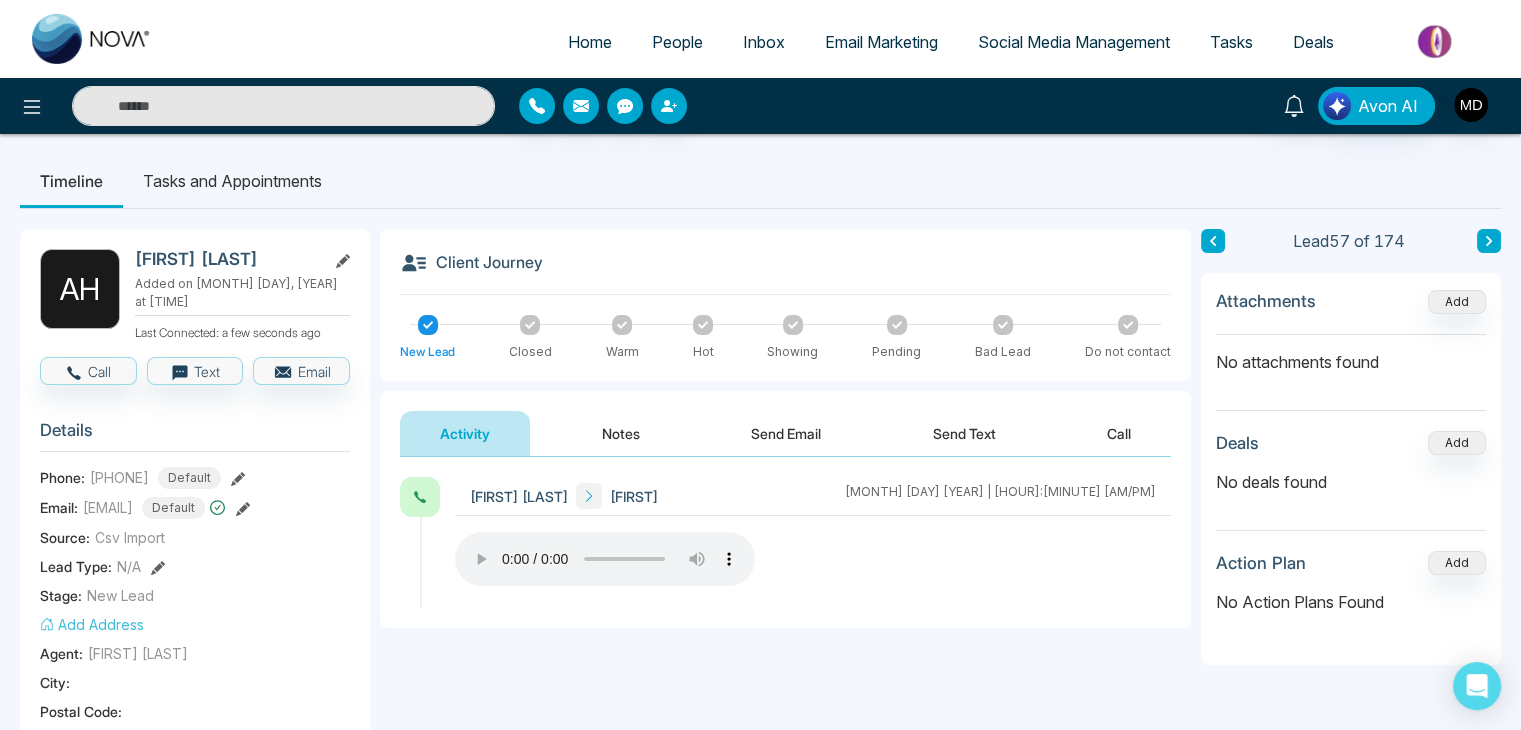 click at bounding box center [1489, 241] 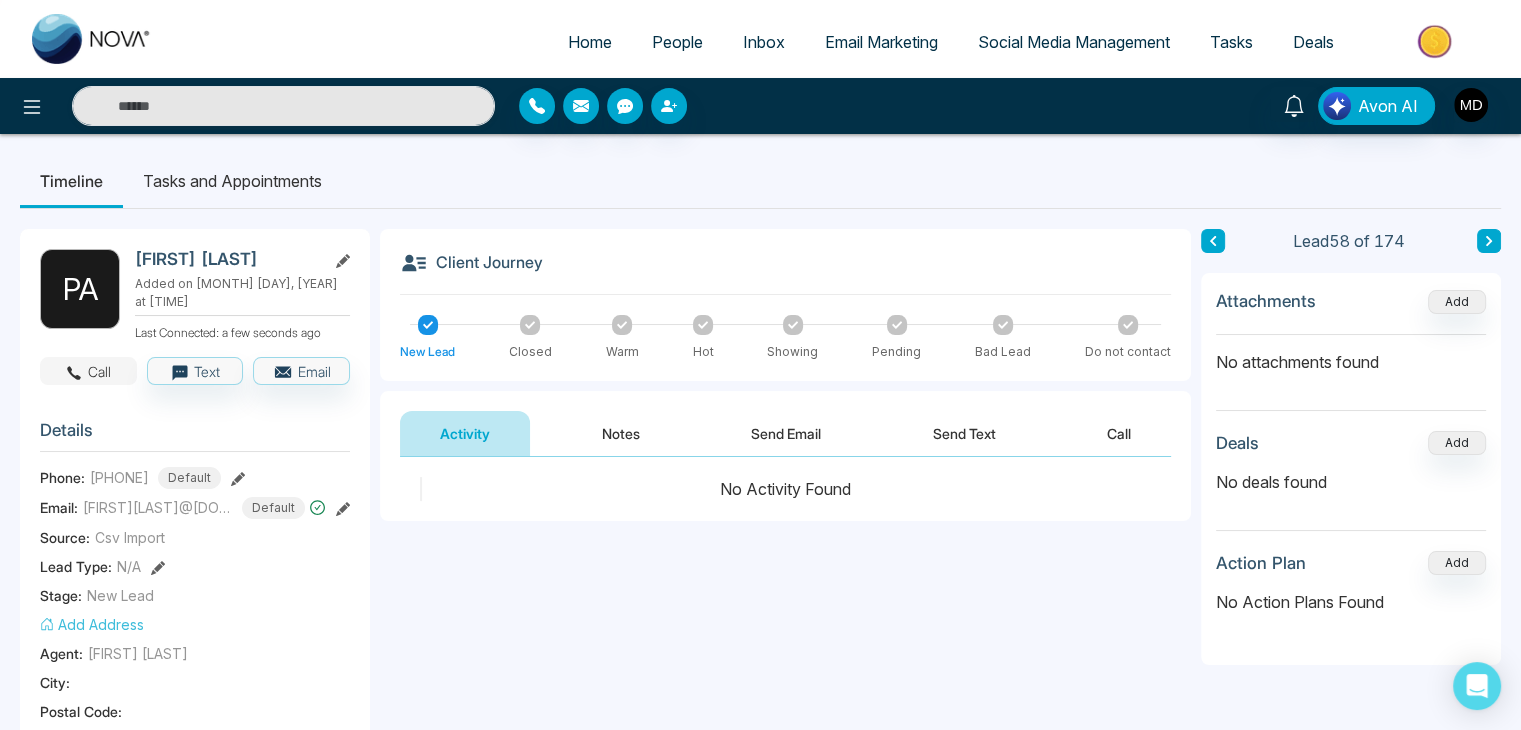 click on "Call" at bounding box center (88, 371) 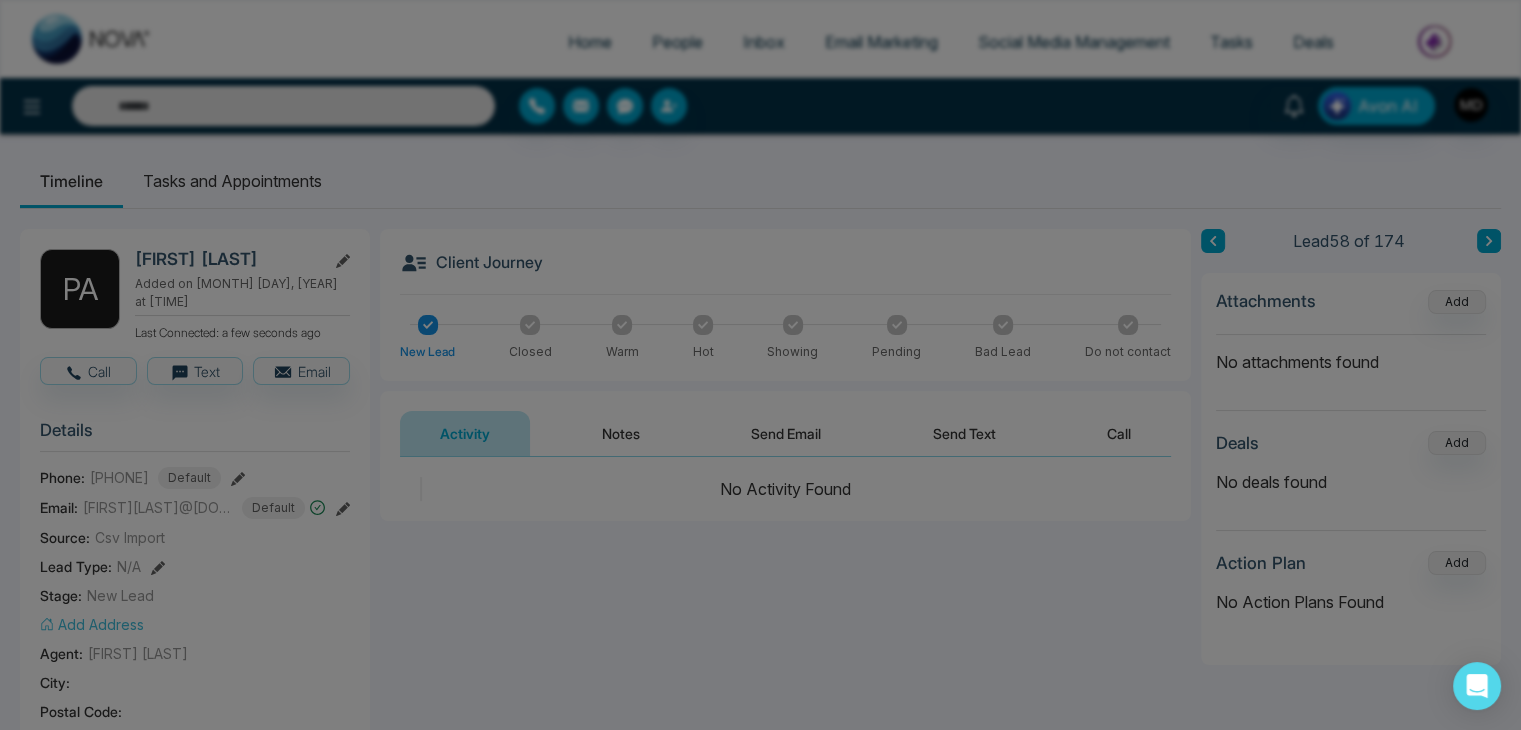 click 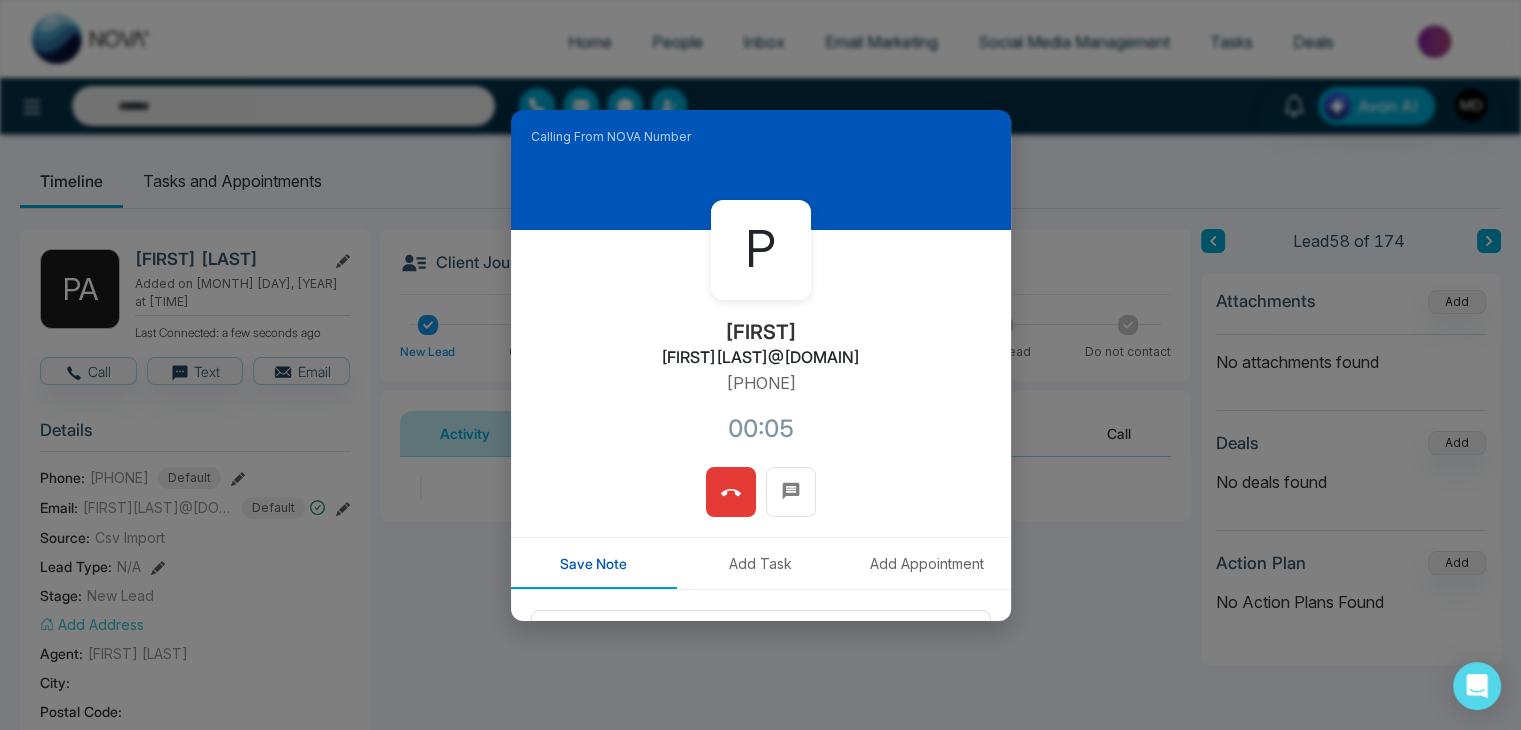 click at bounding box center [731, 492] 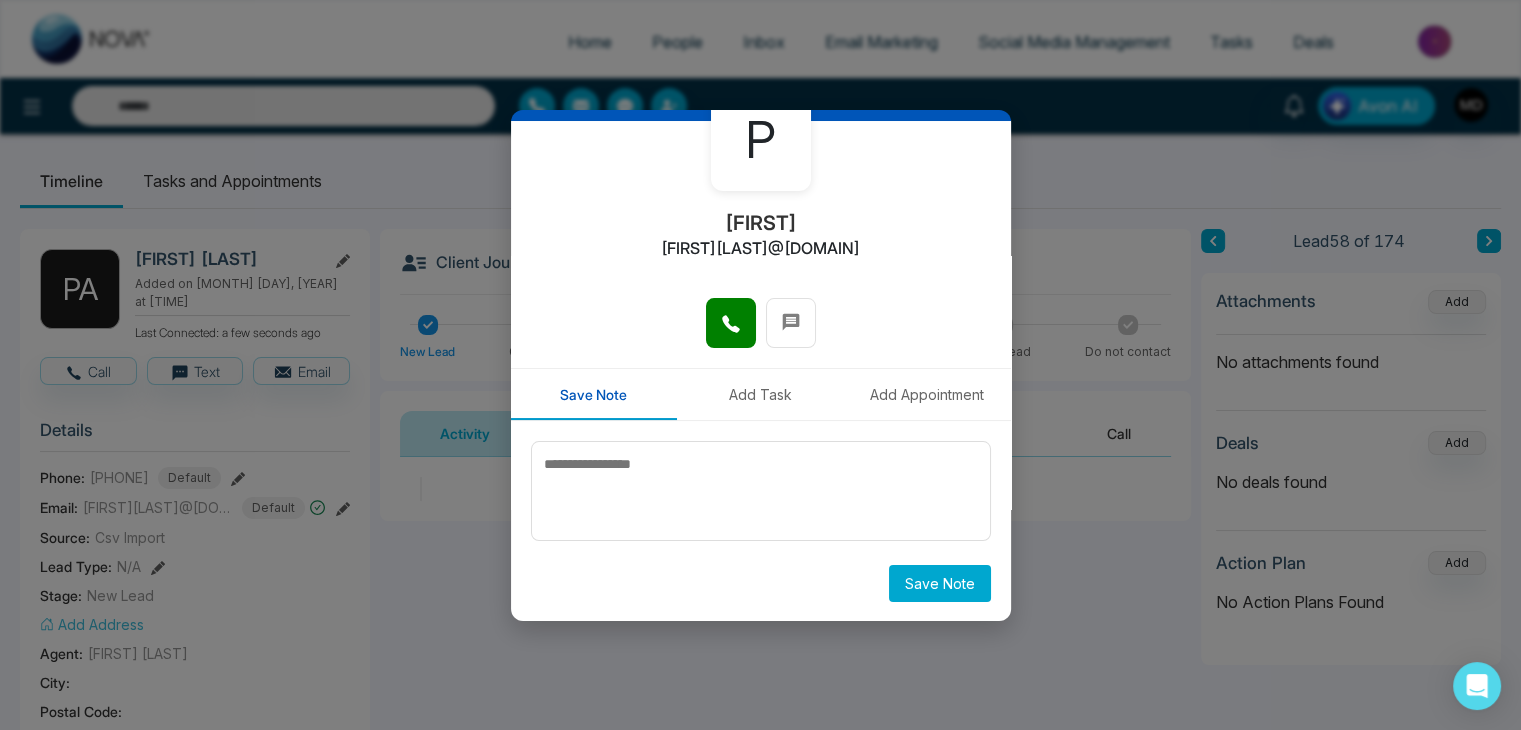 scroll, scrollTop: 110, scrollLeft: 0, axis: vertical 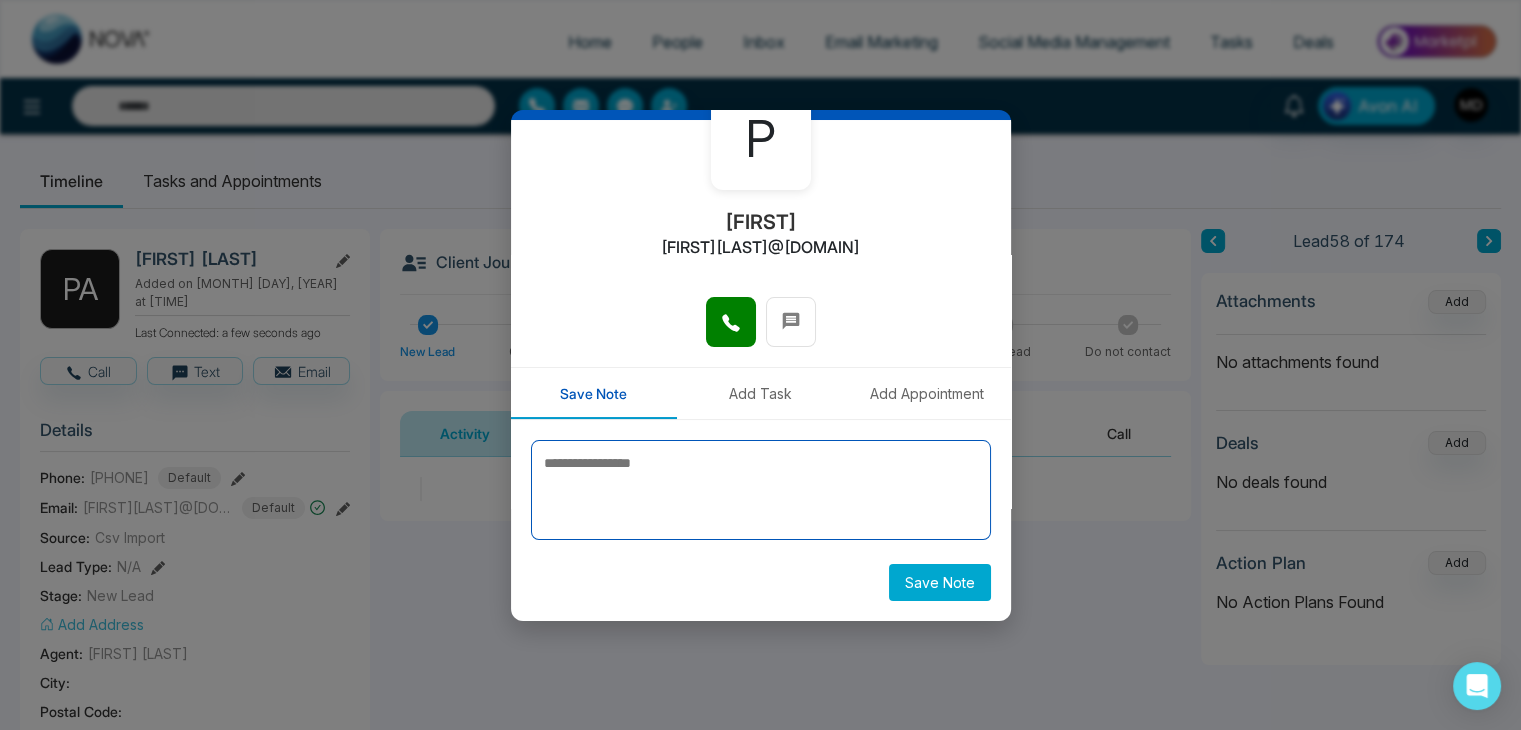 click at bounding box center [761, 490] 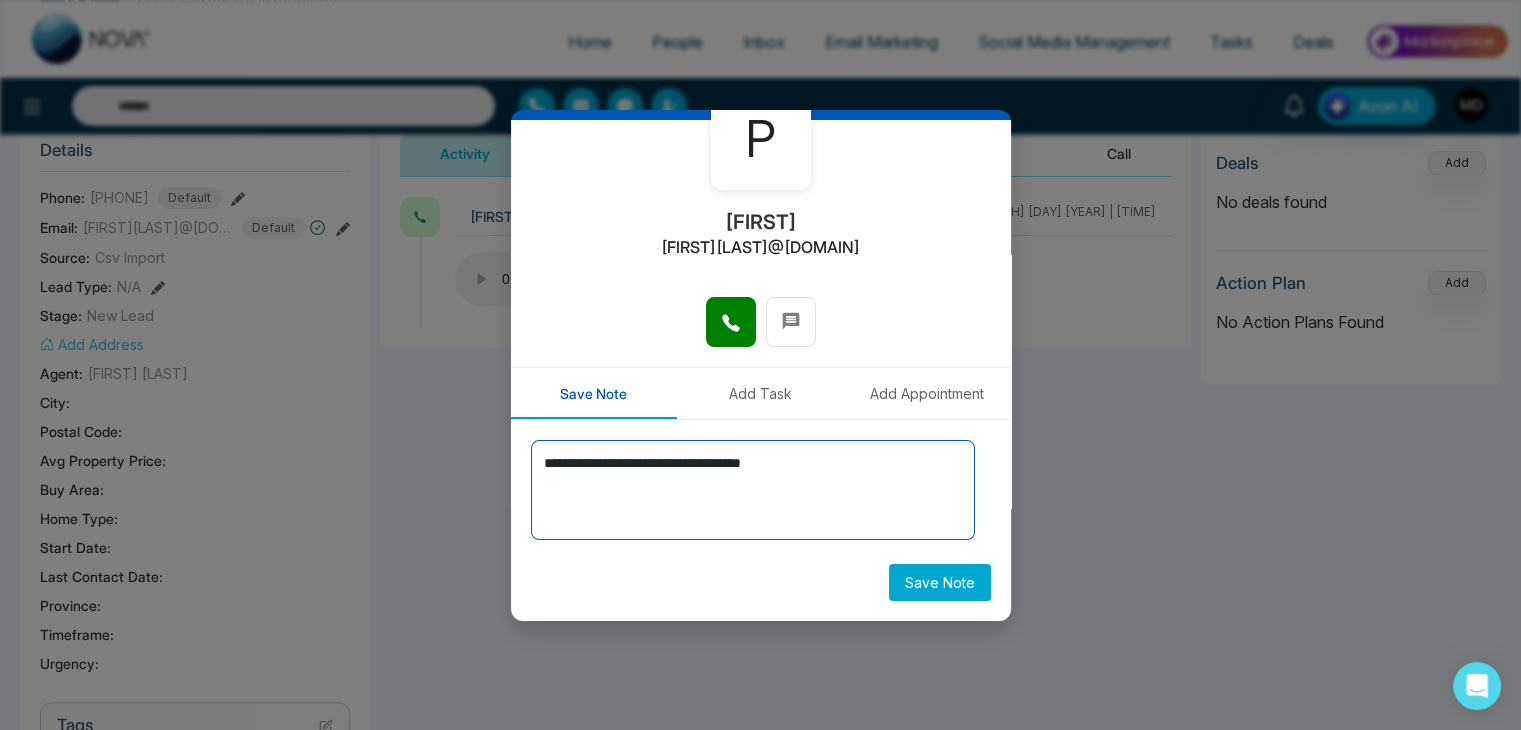 scroll, scrollTop: 500, scrollLeft: 0, axis: vertical 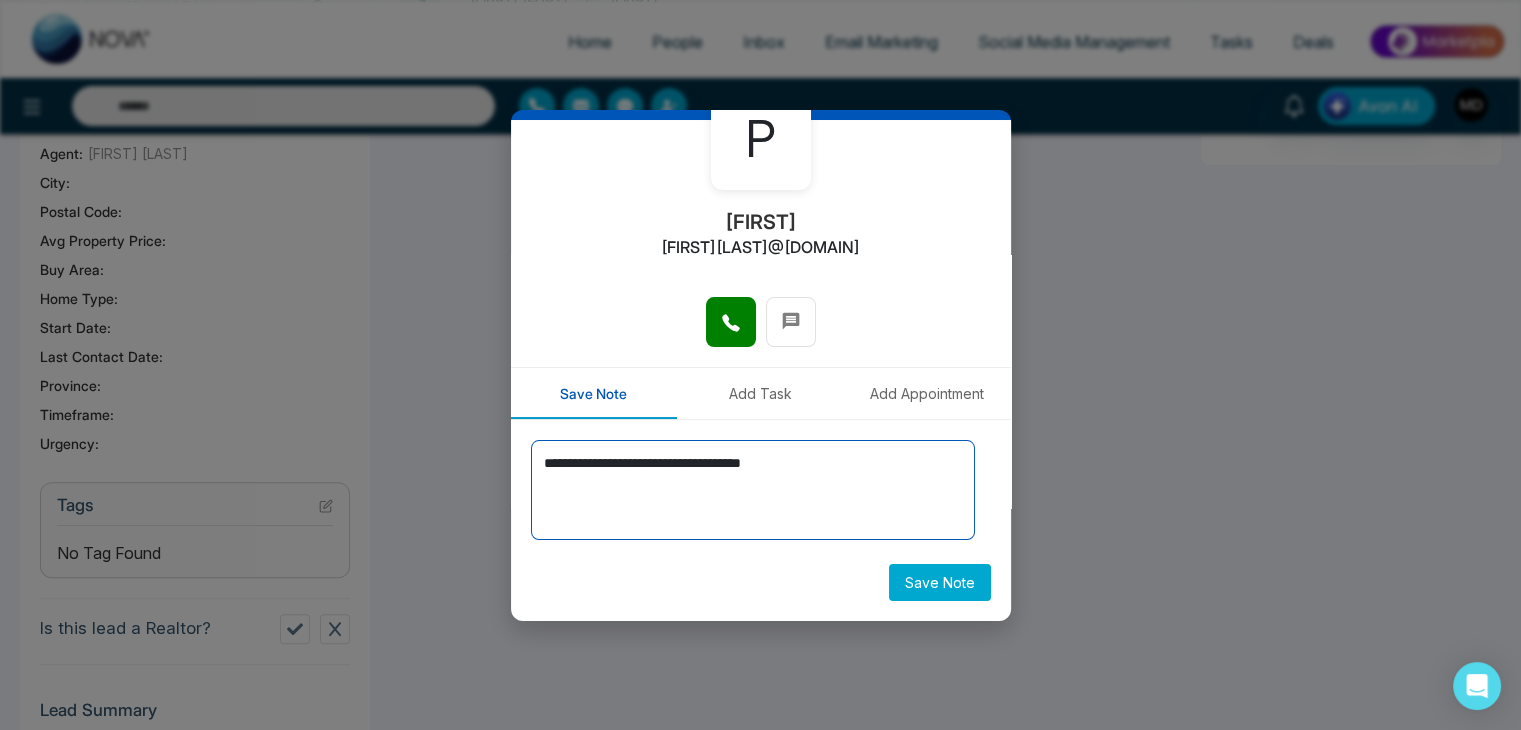 type on "**********" 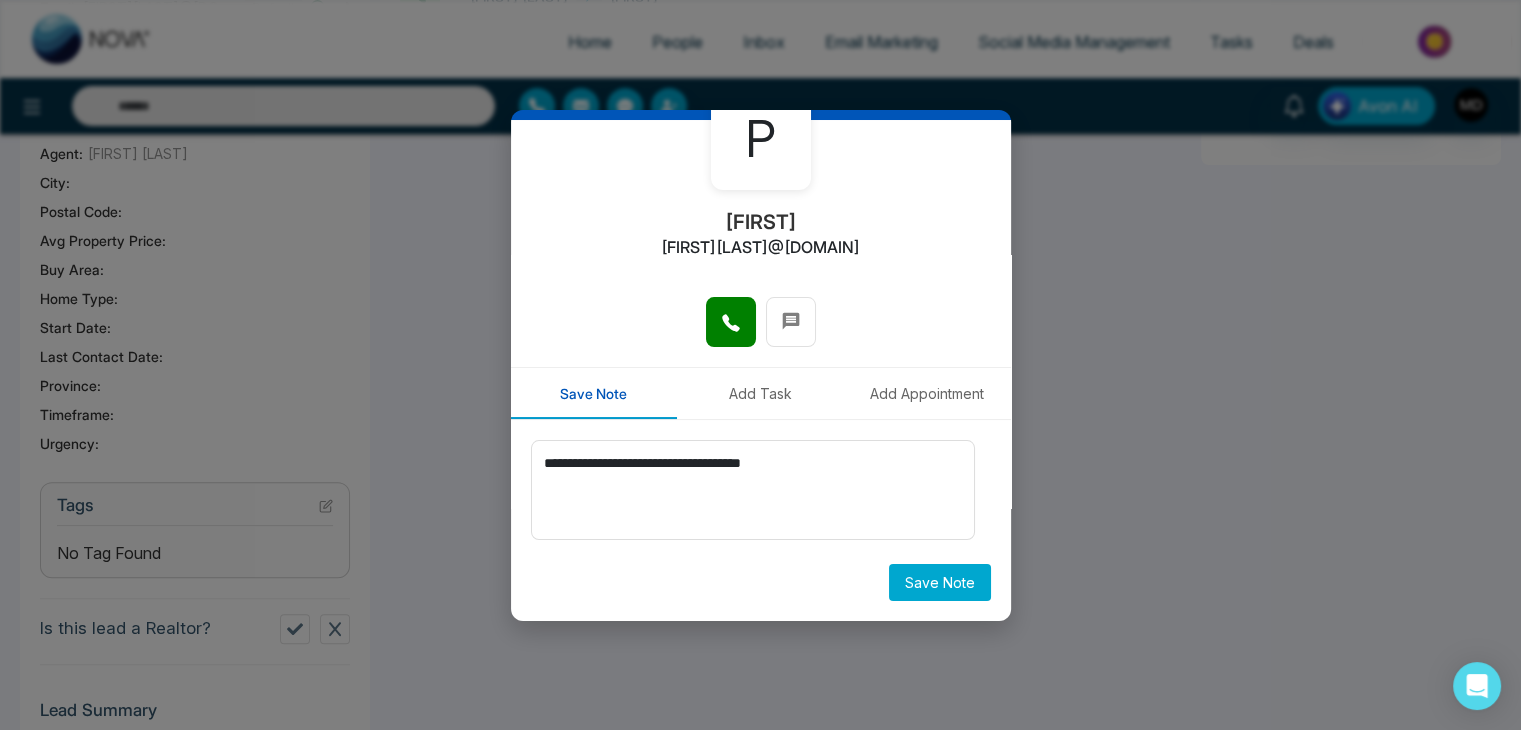 click on "Save Note" at bounding box center [940, 582] 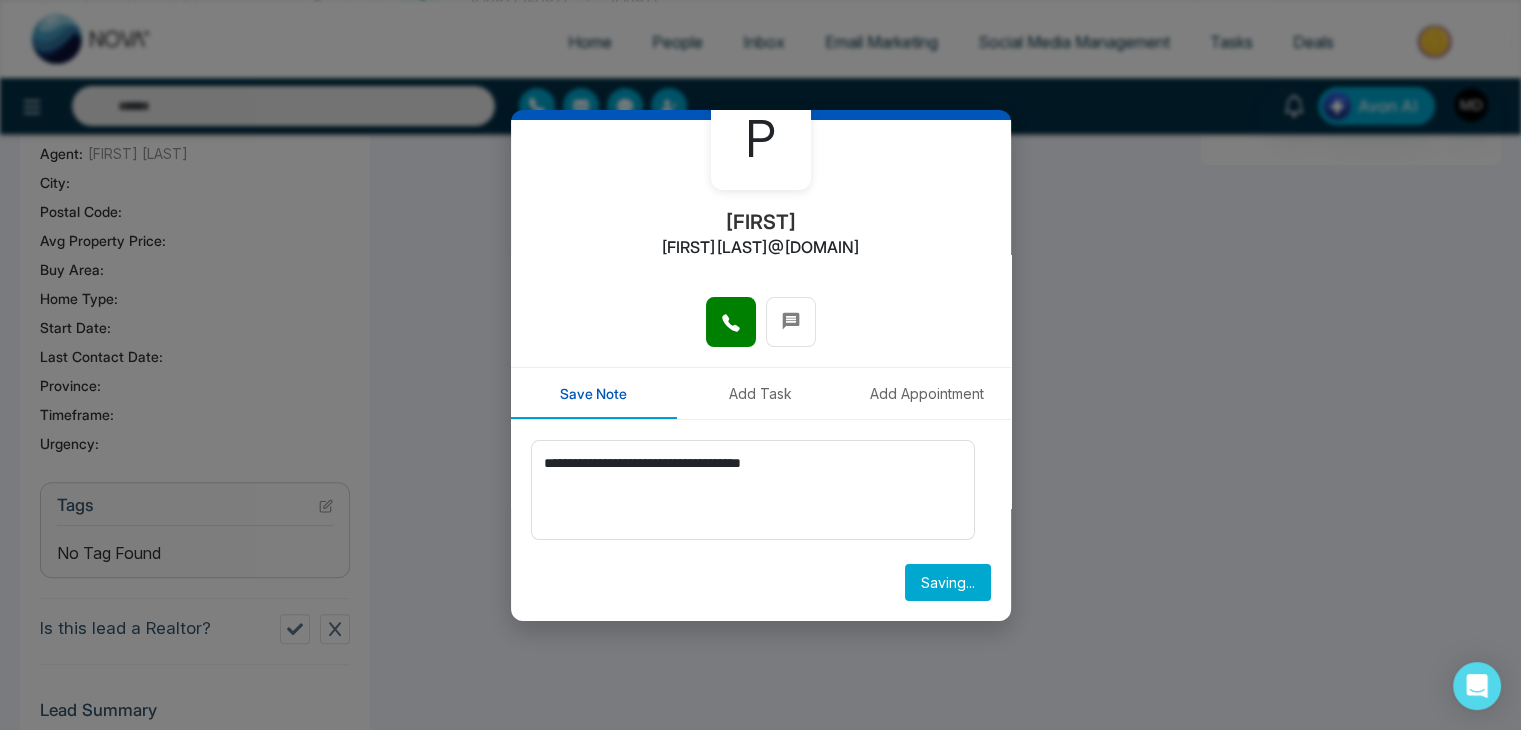 scroll, scrollTop: 0, scrollLeft: 0, axis: both 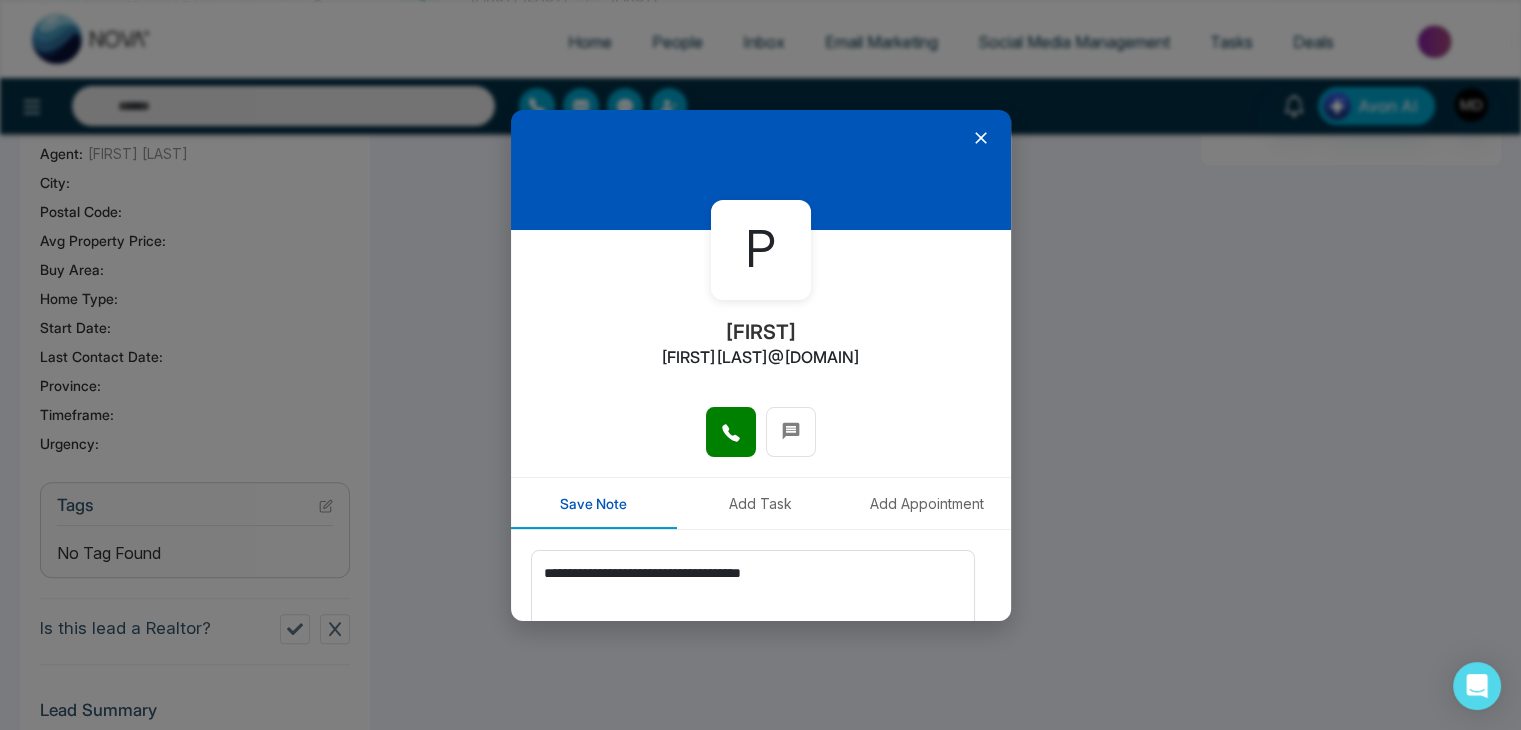 type 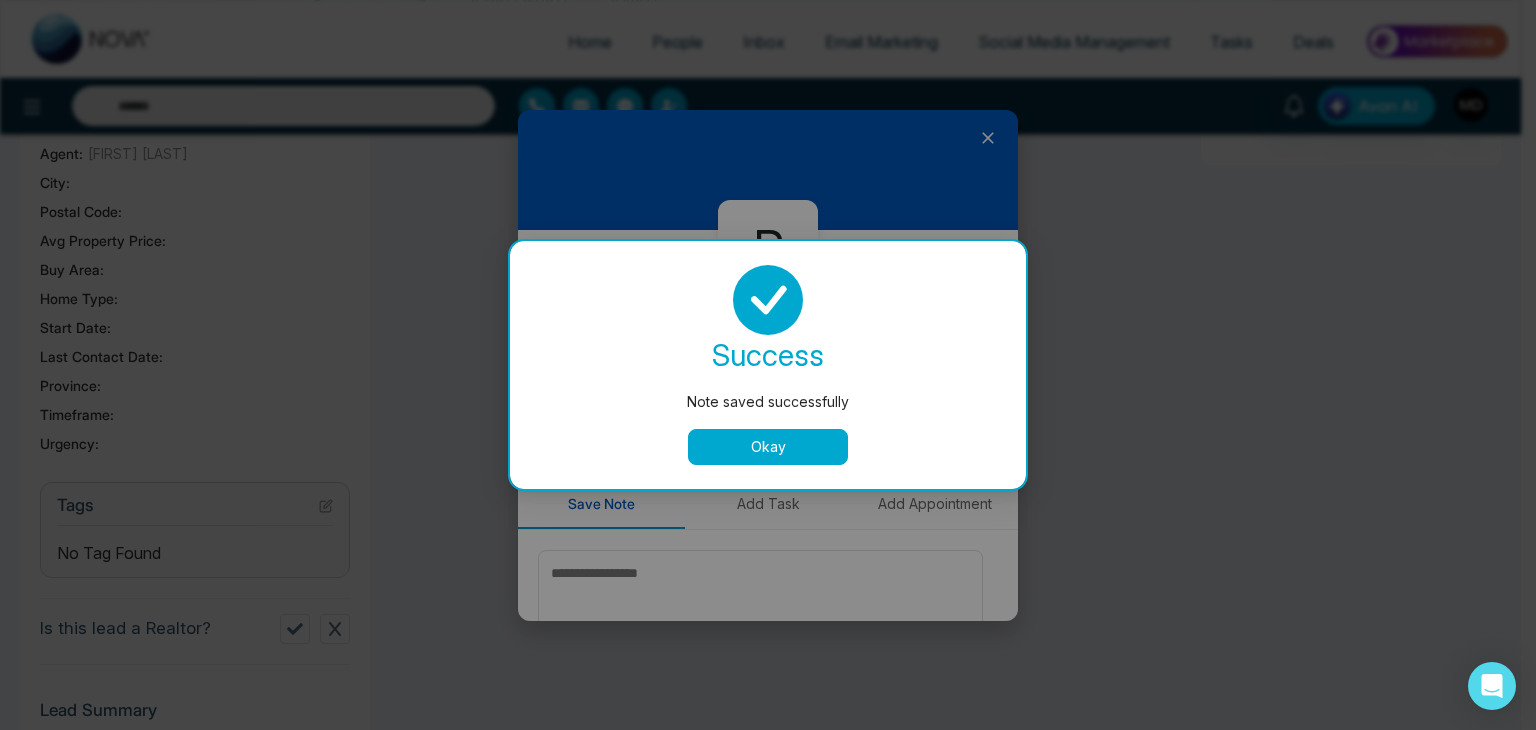 click on "Okay" at bounding box center (768, 447) 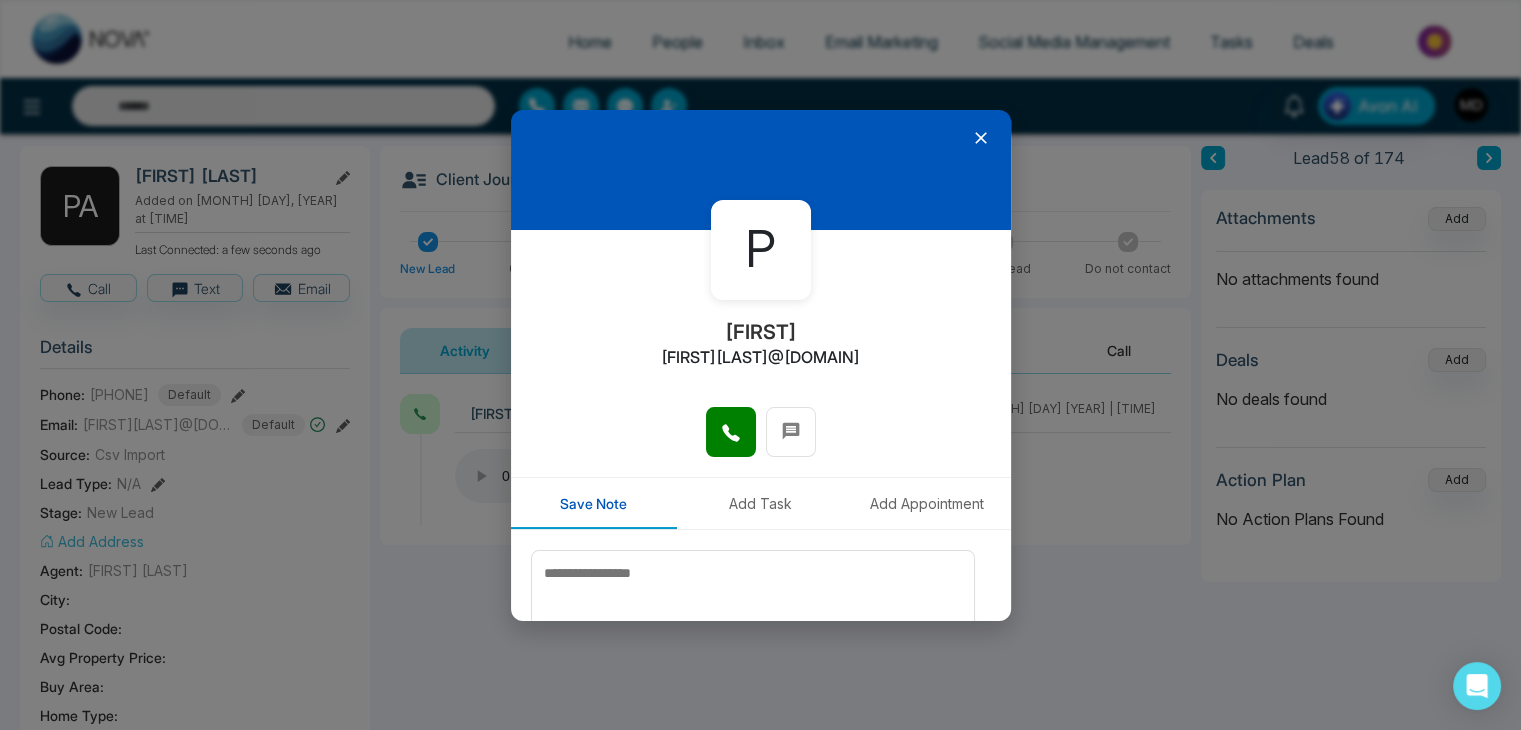 scroll, scrollTop: 0, scrollLeft: 0, axis: both 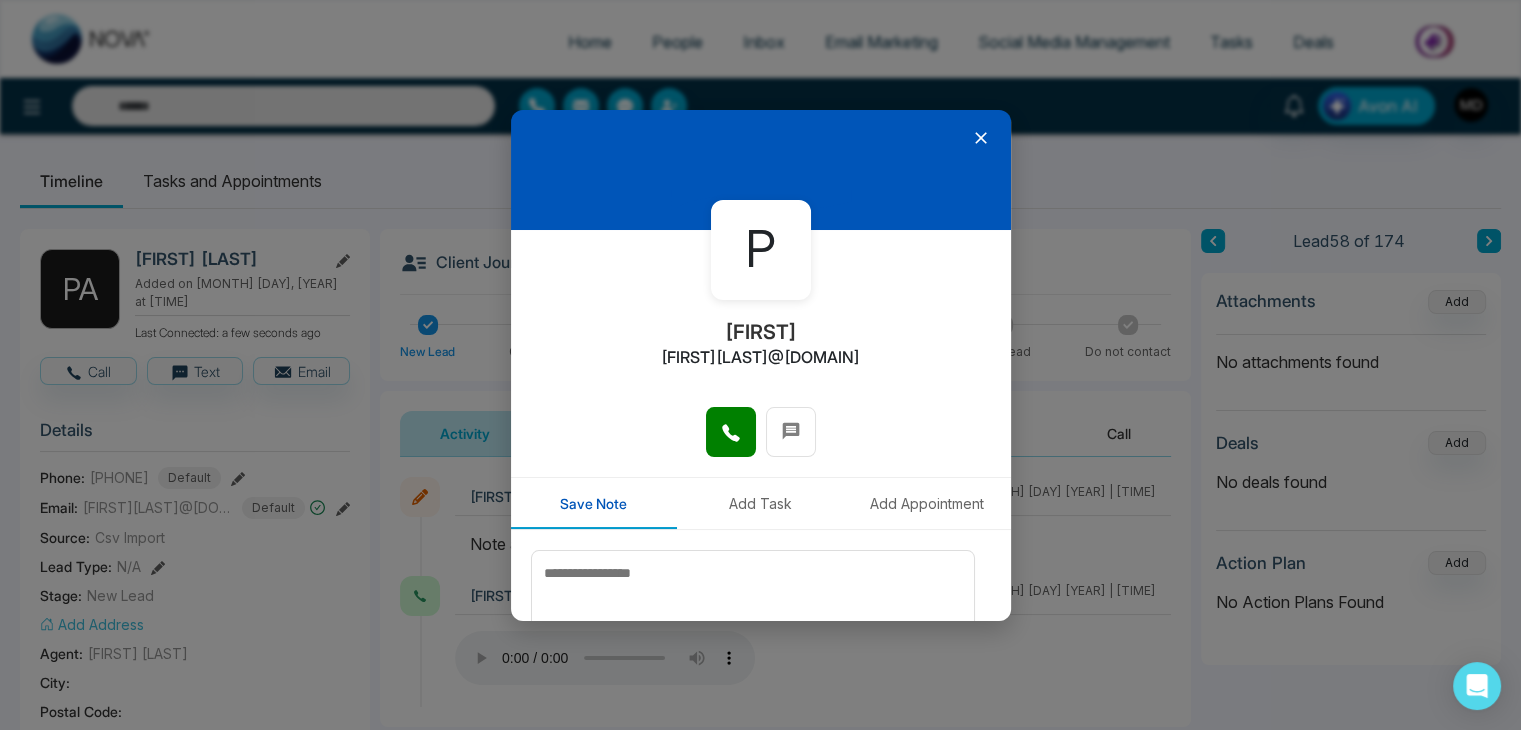 click 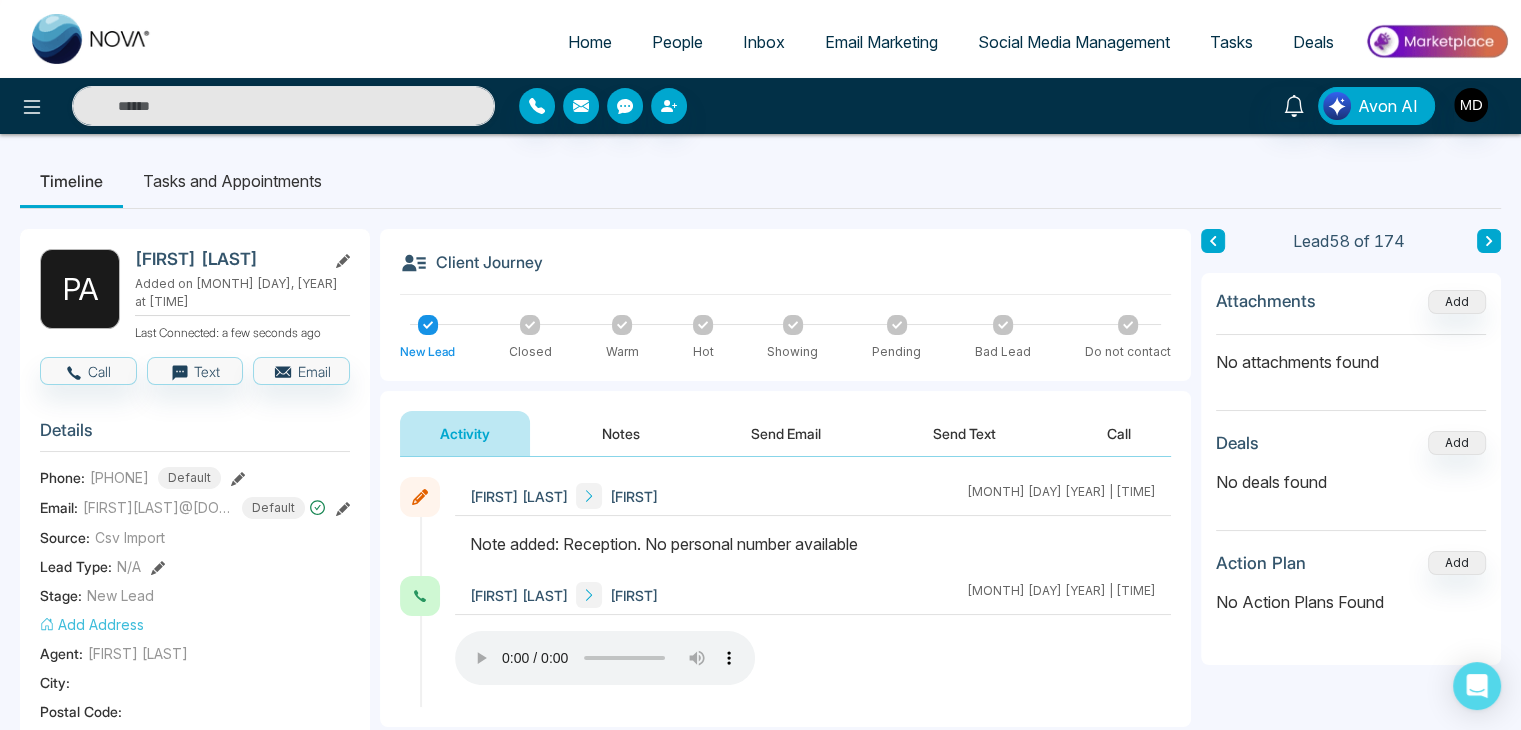 click at bounding box center (1489, 241) 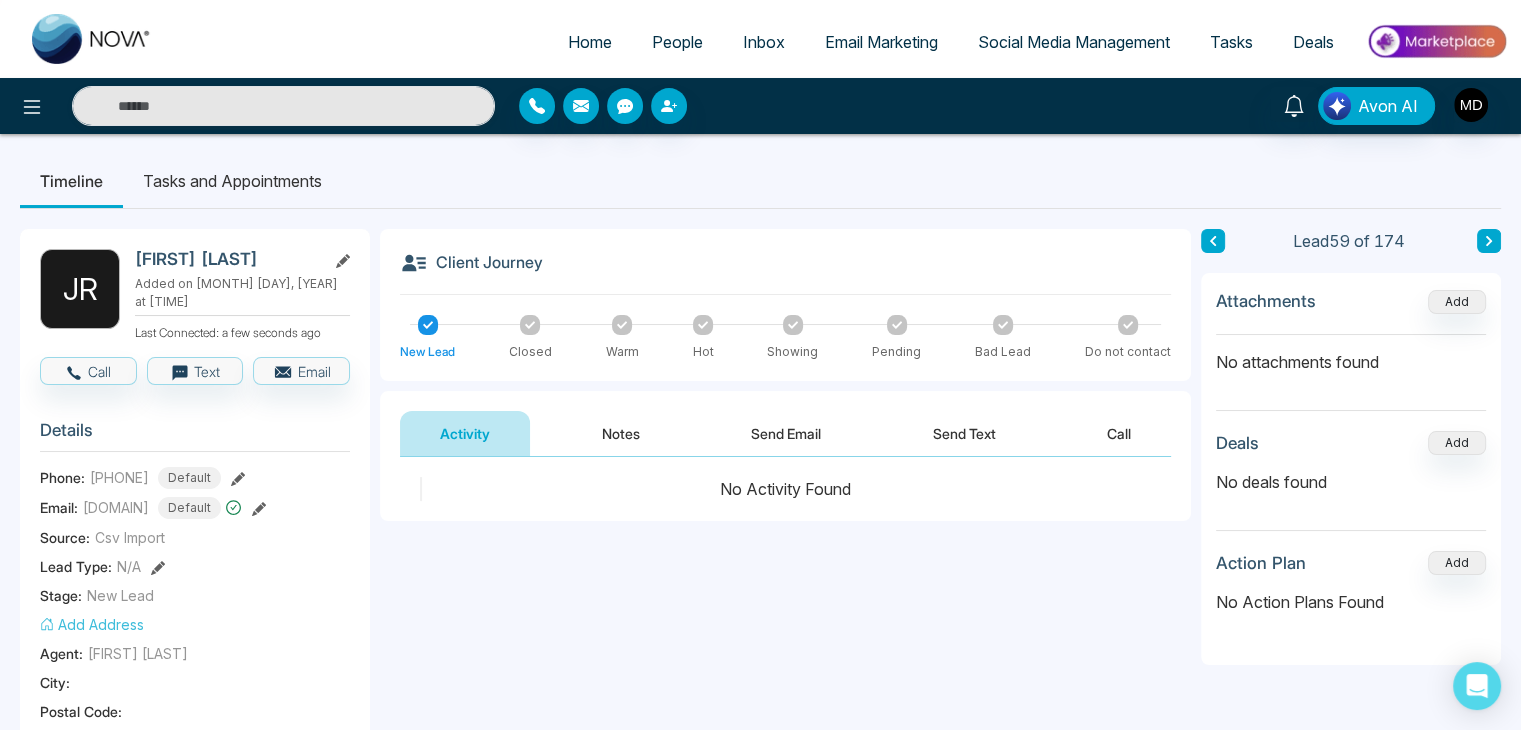 click 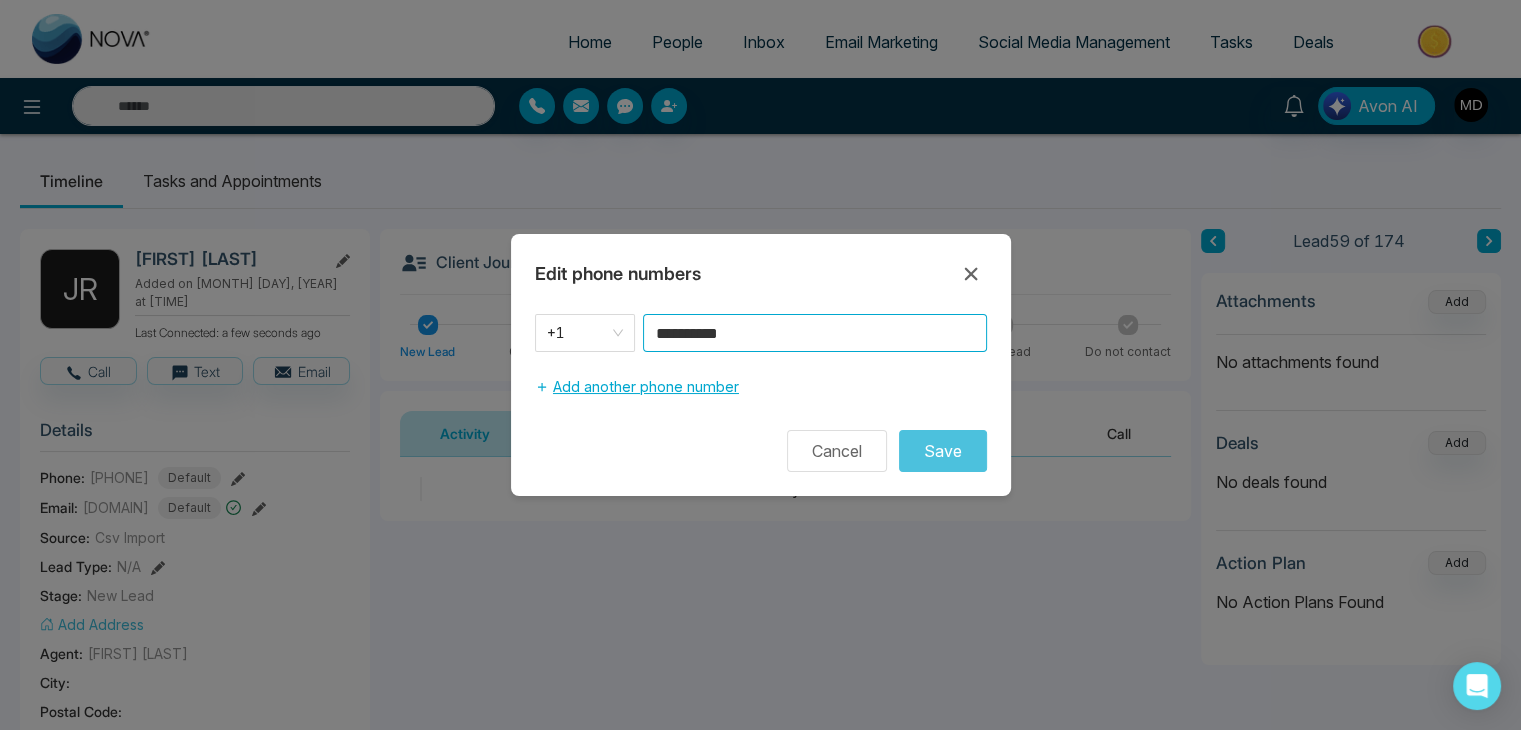 drag, startPoint x: 763, startPoint y: 340, endPoint x: 556, endPoint y: 394, distance: 213.92755 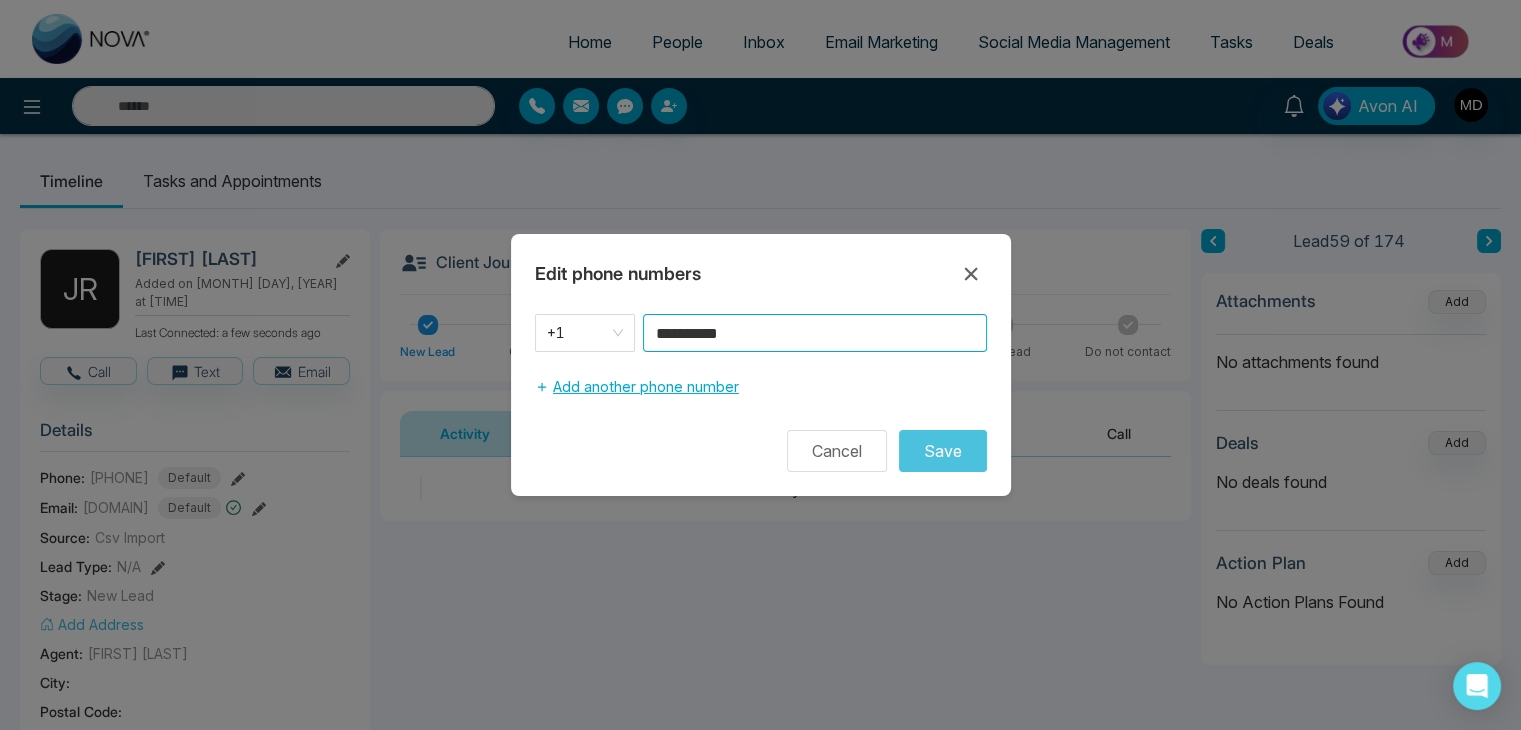 click on "**********" at bounding box center (761, 393) 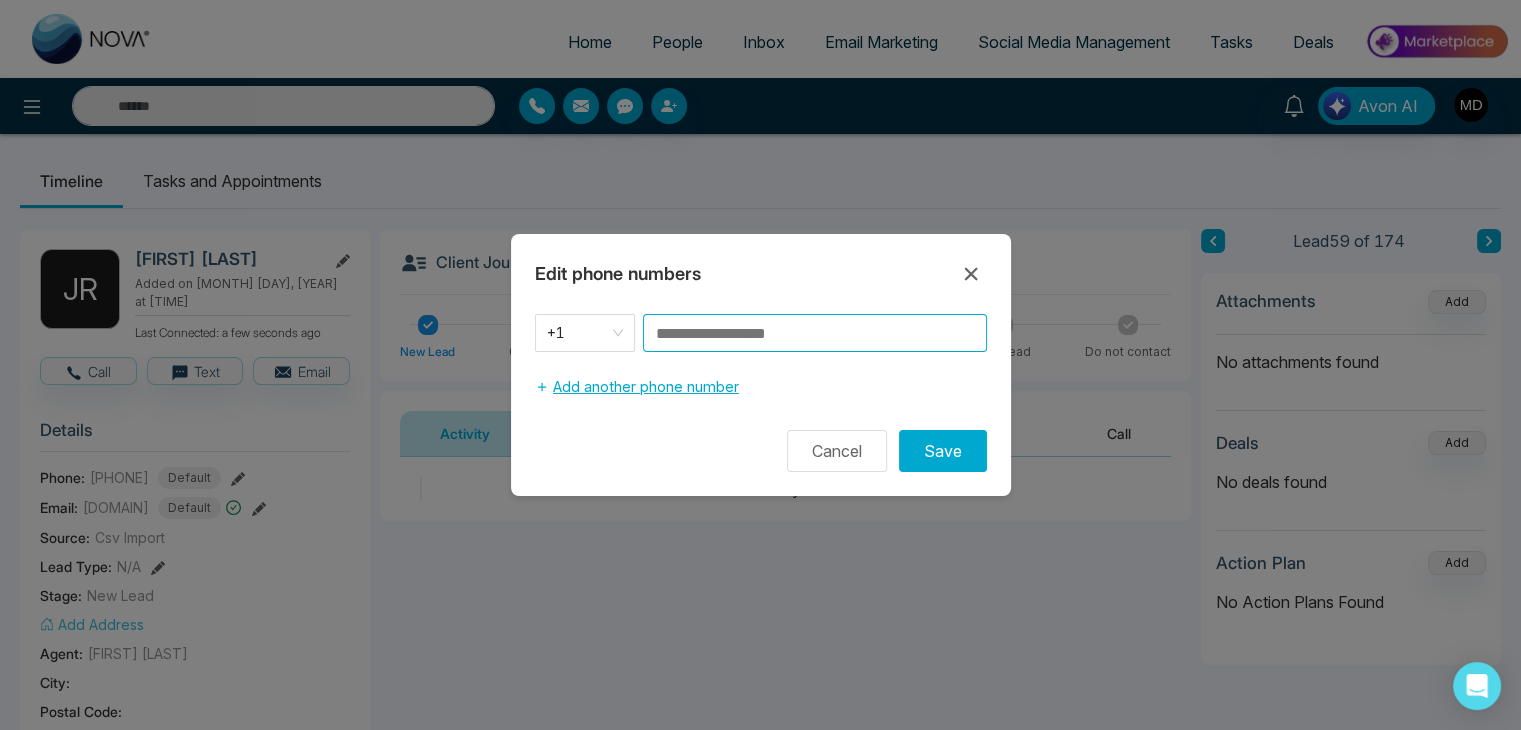 paste on "**********" 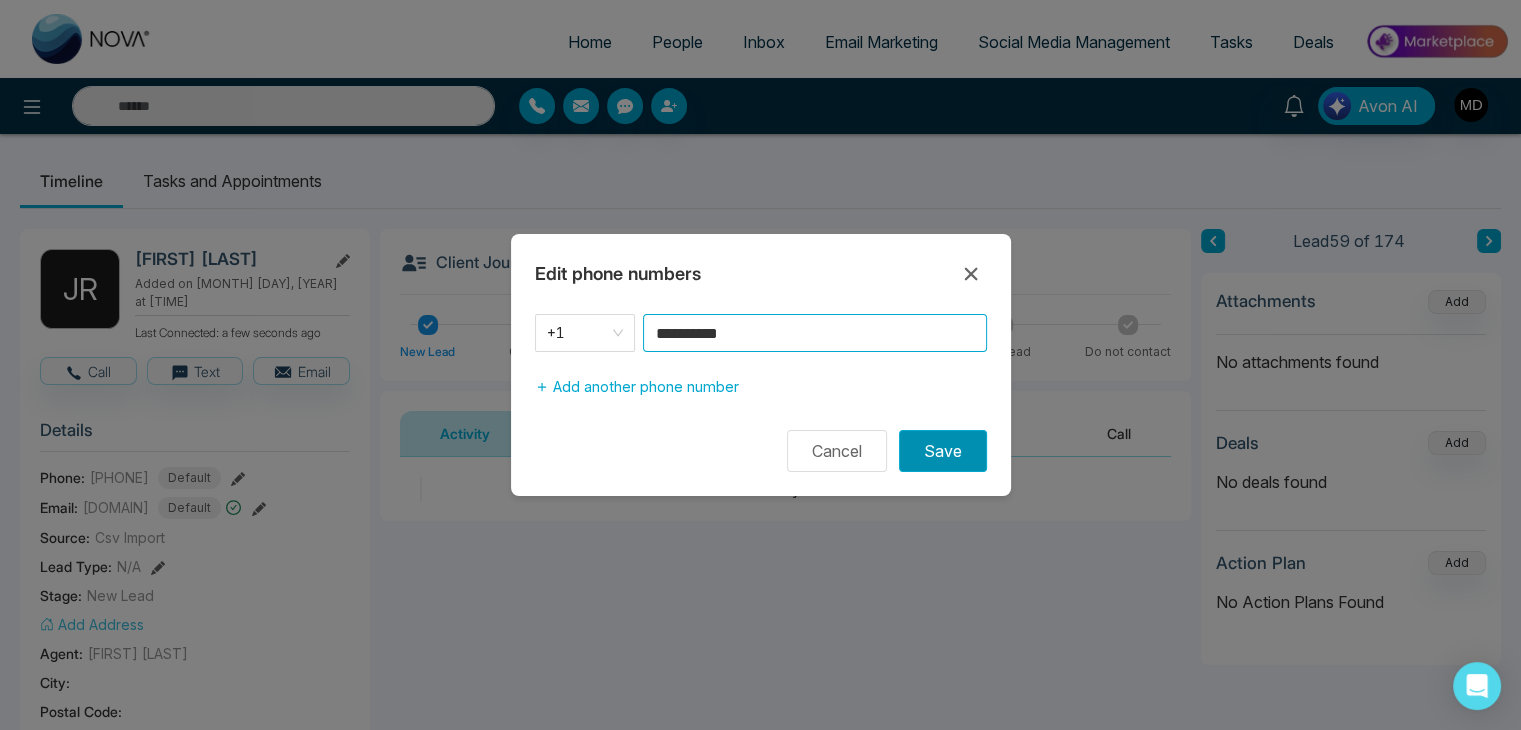 type on "**********" 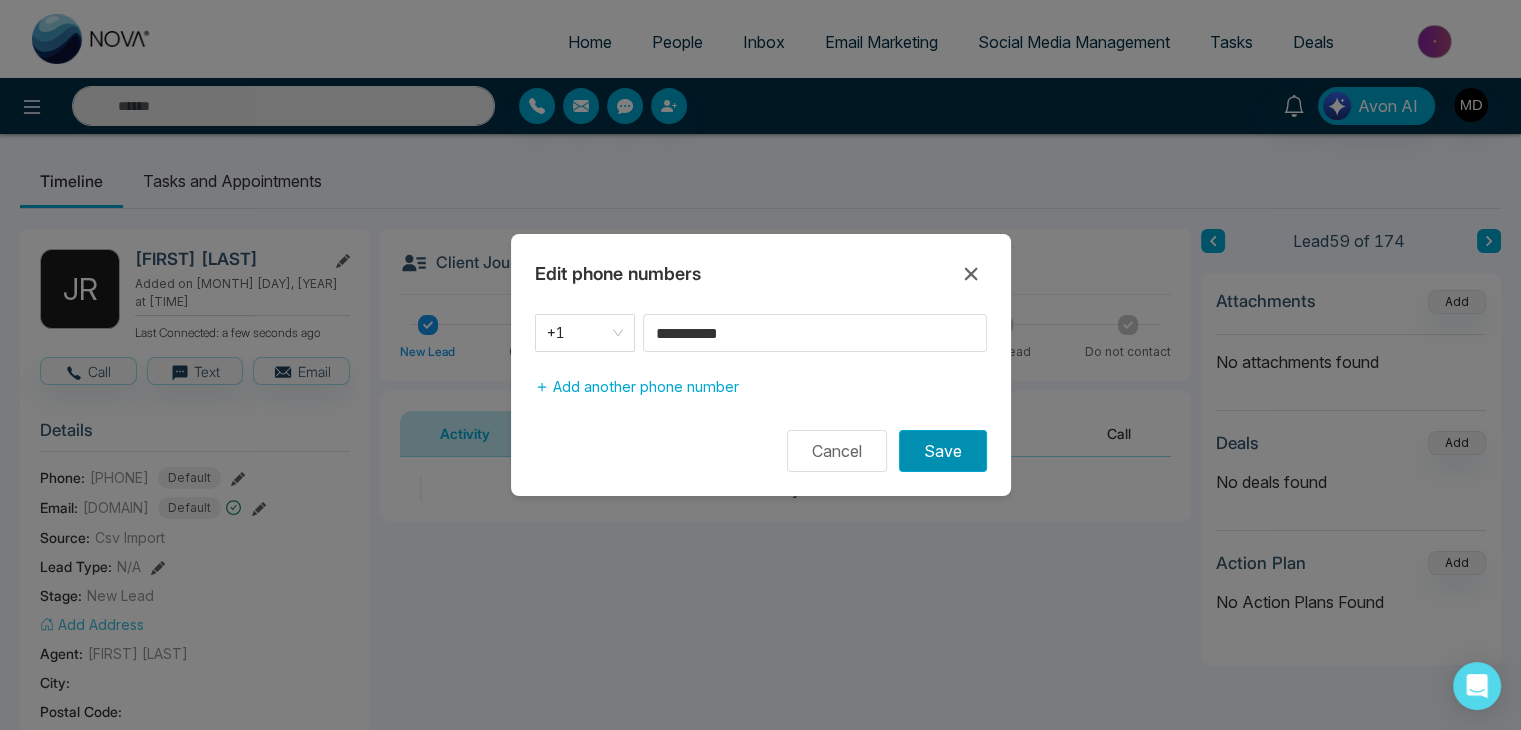click on "Save" at bounding box center [943, 451] 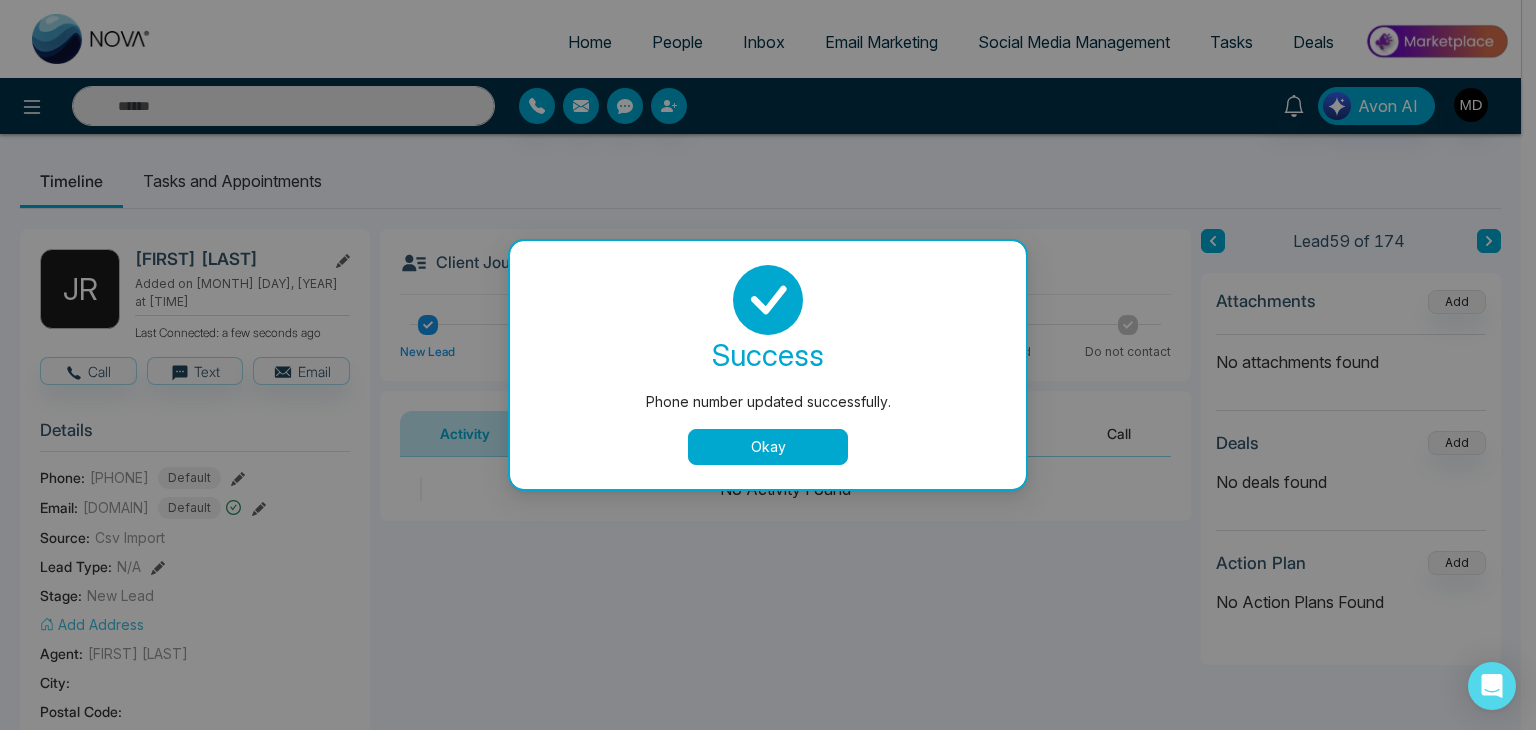 click on "Okay" at bounding box center (768, 447) 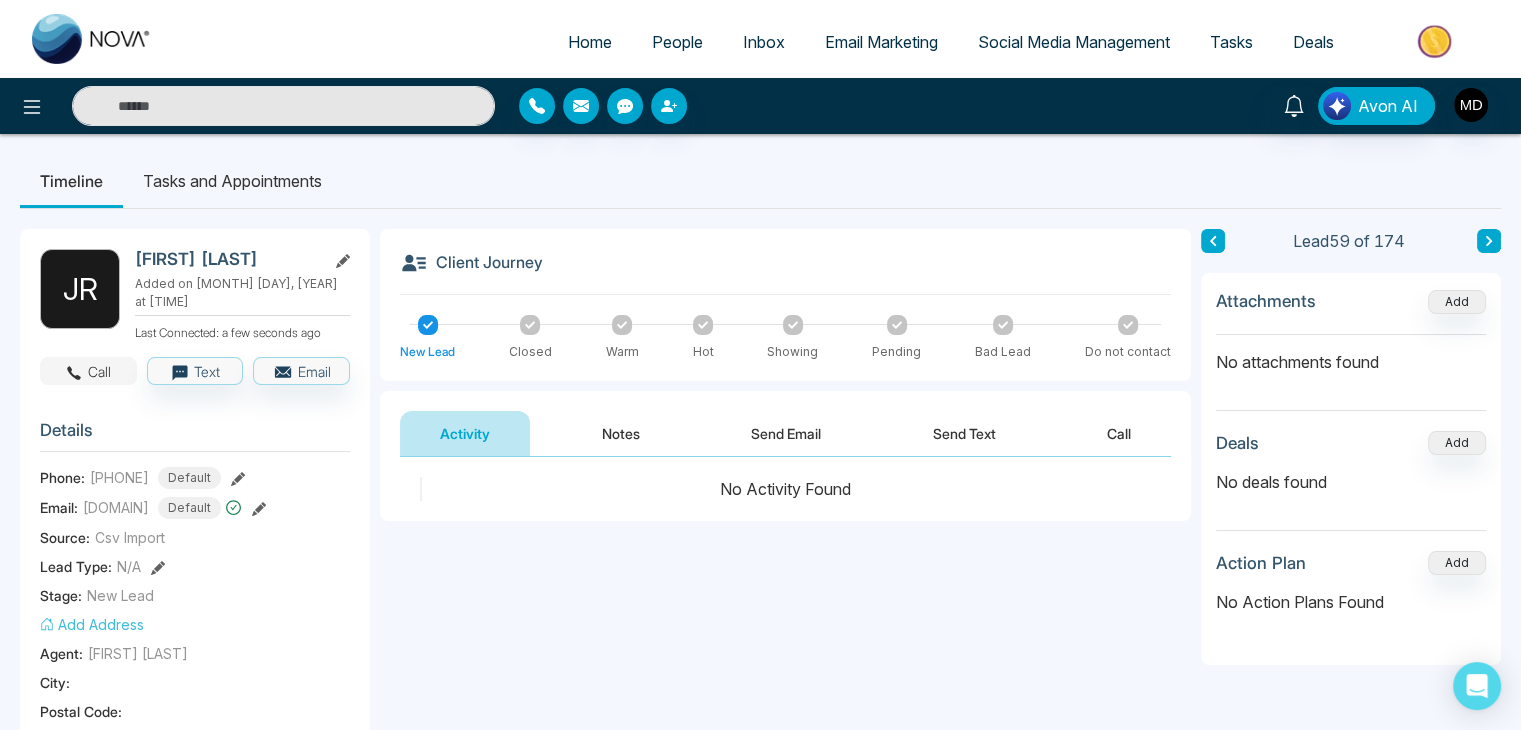 click on "Call" at bounding box center [88, 371] 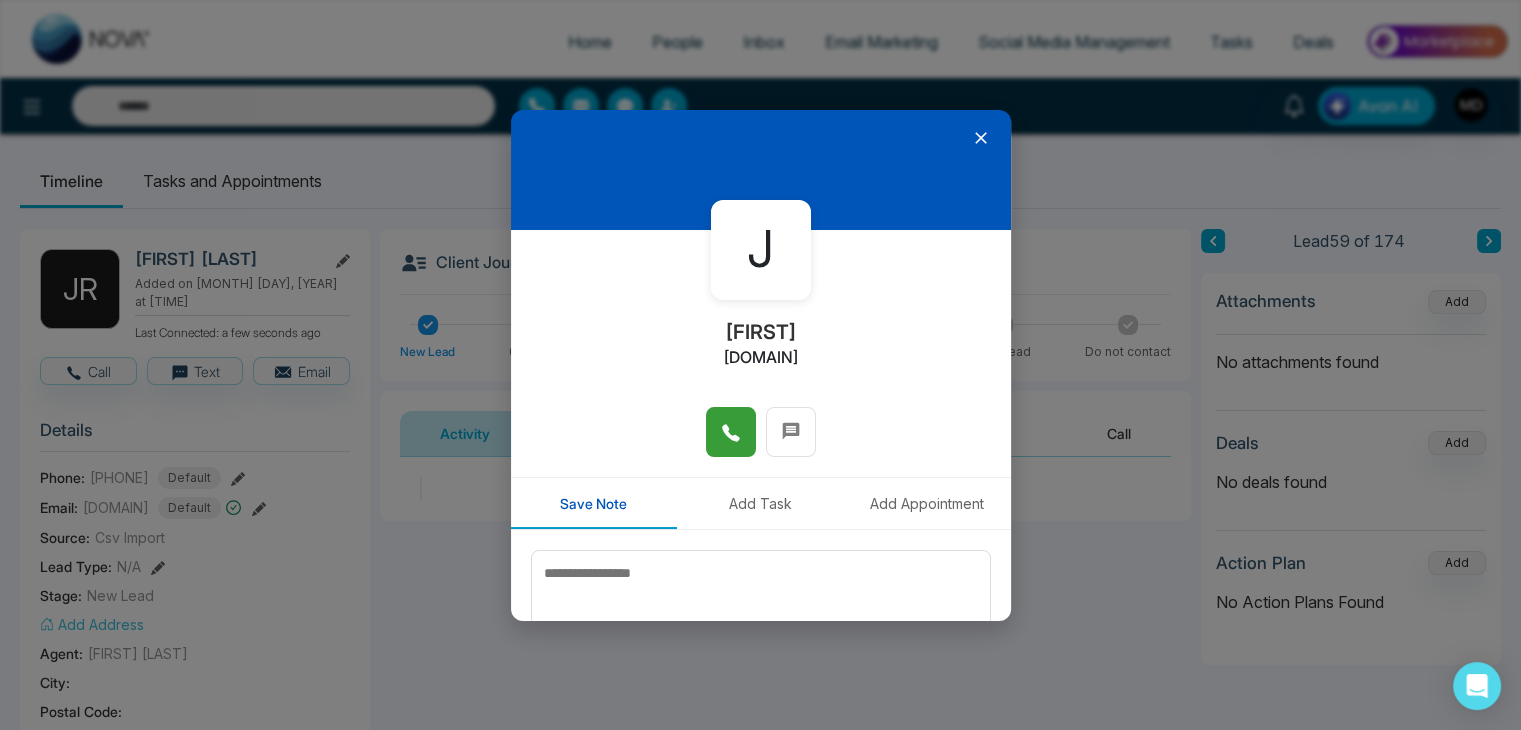 click 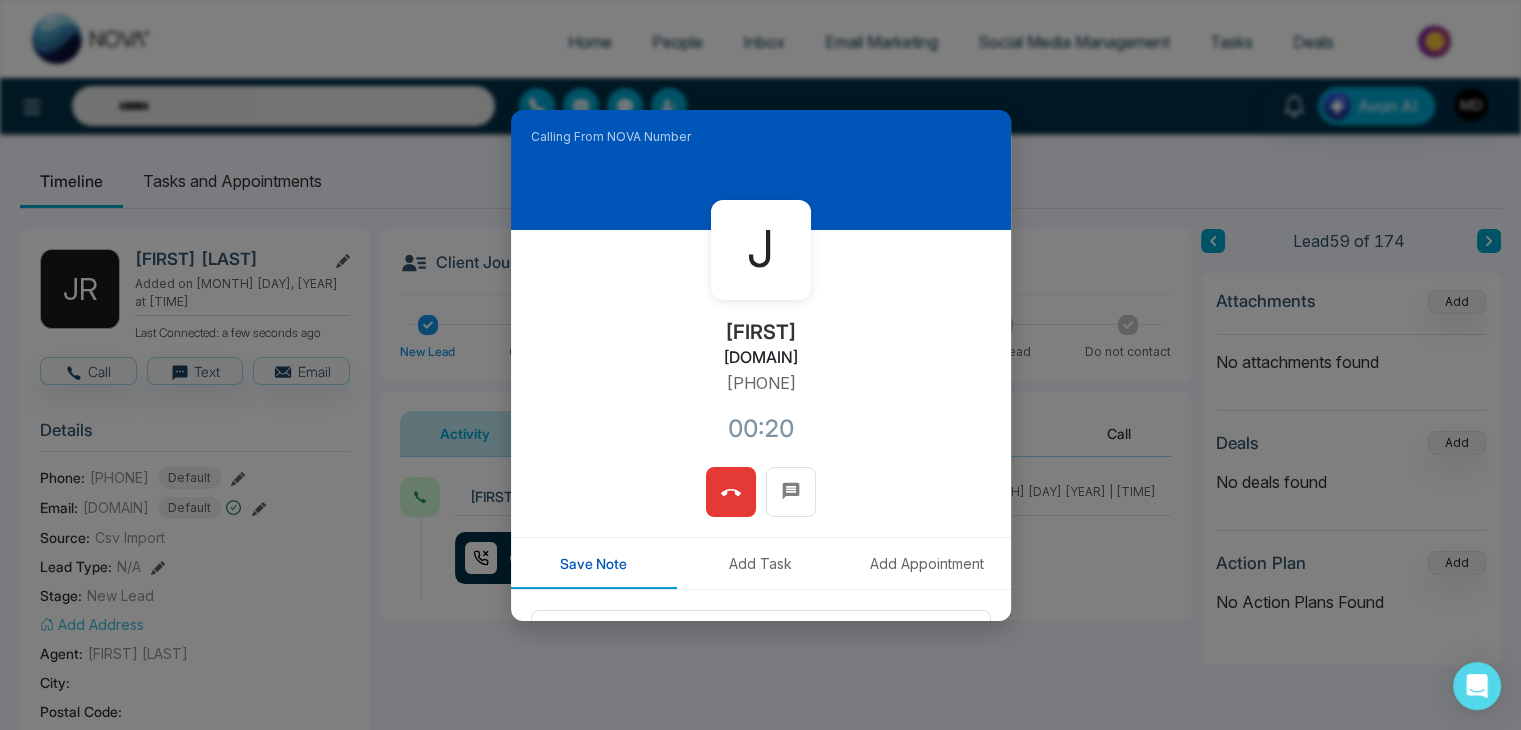click at bounding box center [731, 492] 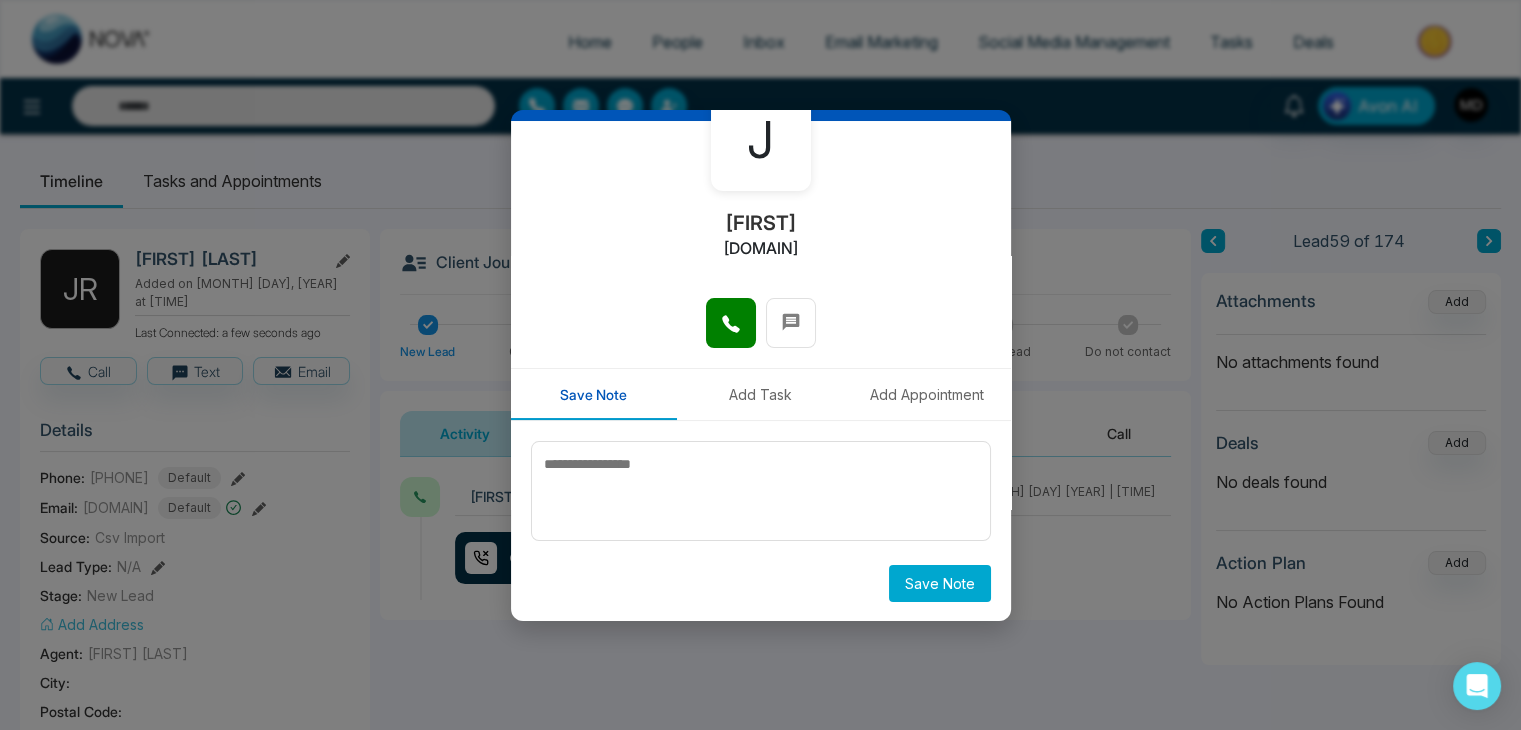 scroll, scrollTop: 110, scrollLeft: 0, axis: vertical 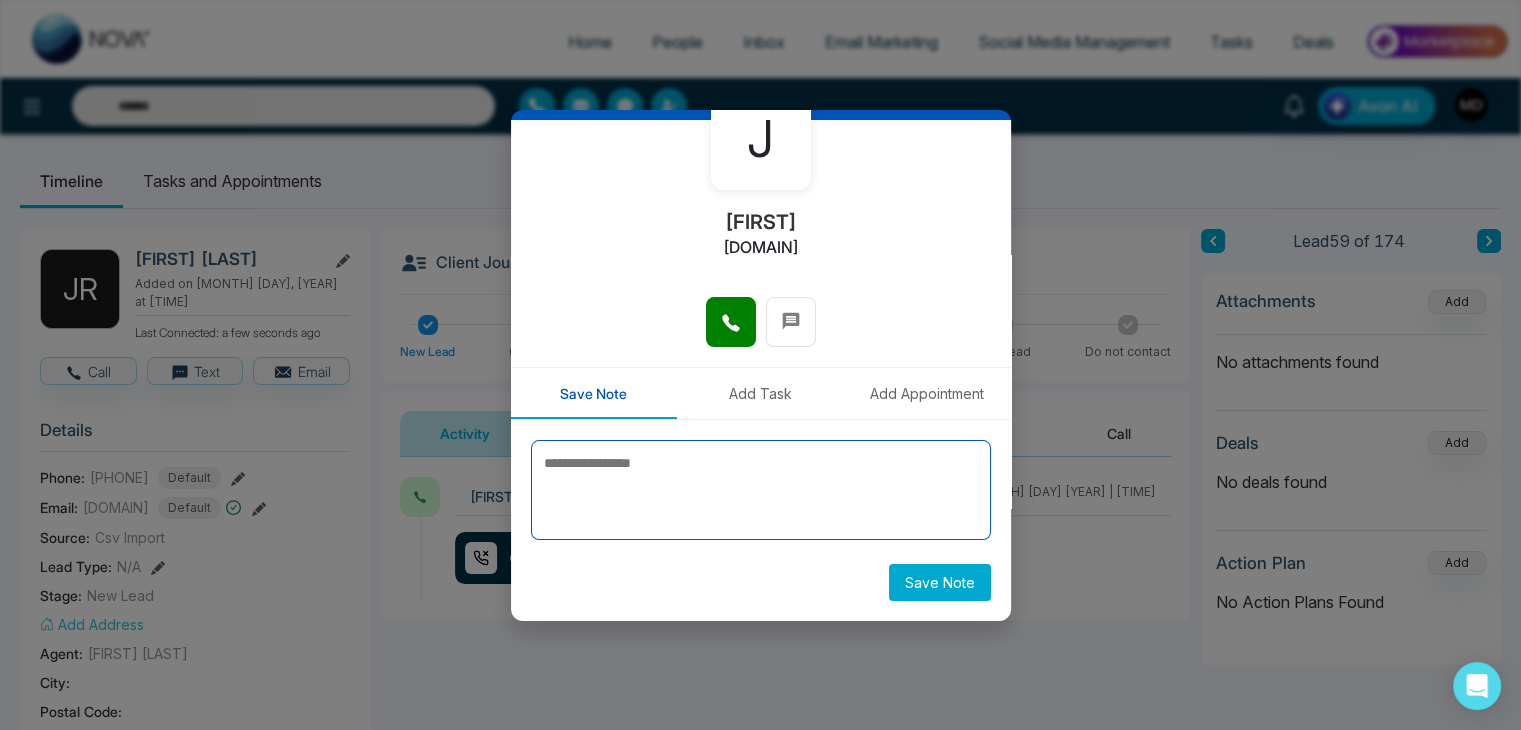 click at bounding box center (761, 490) 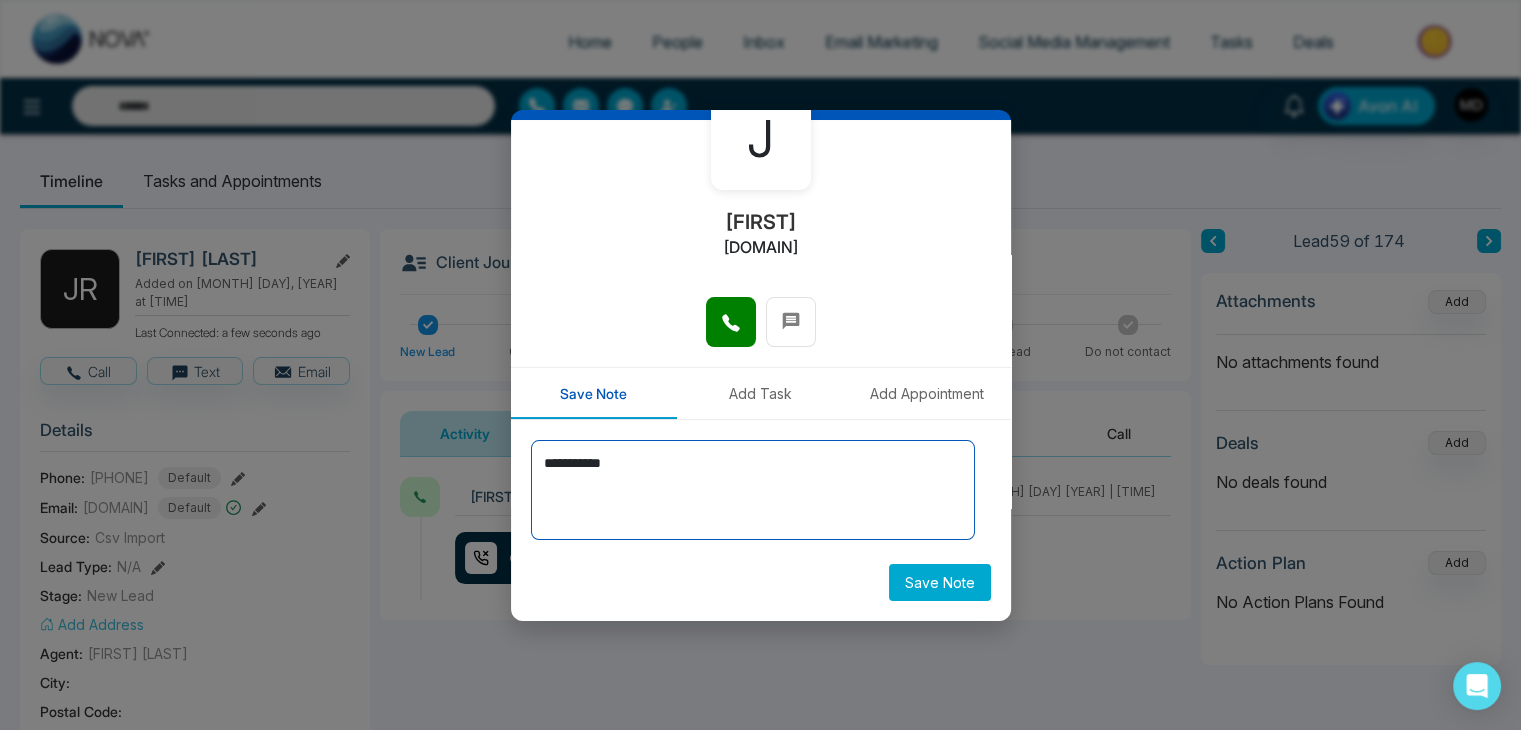 type on "**********" 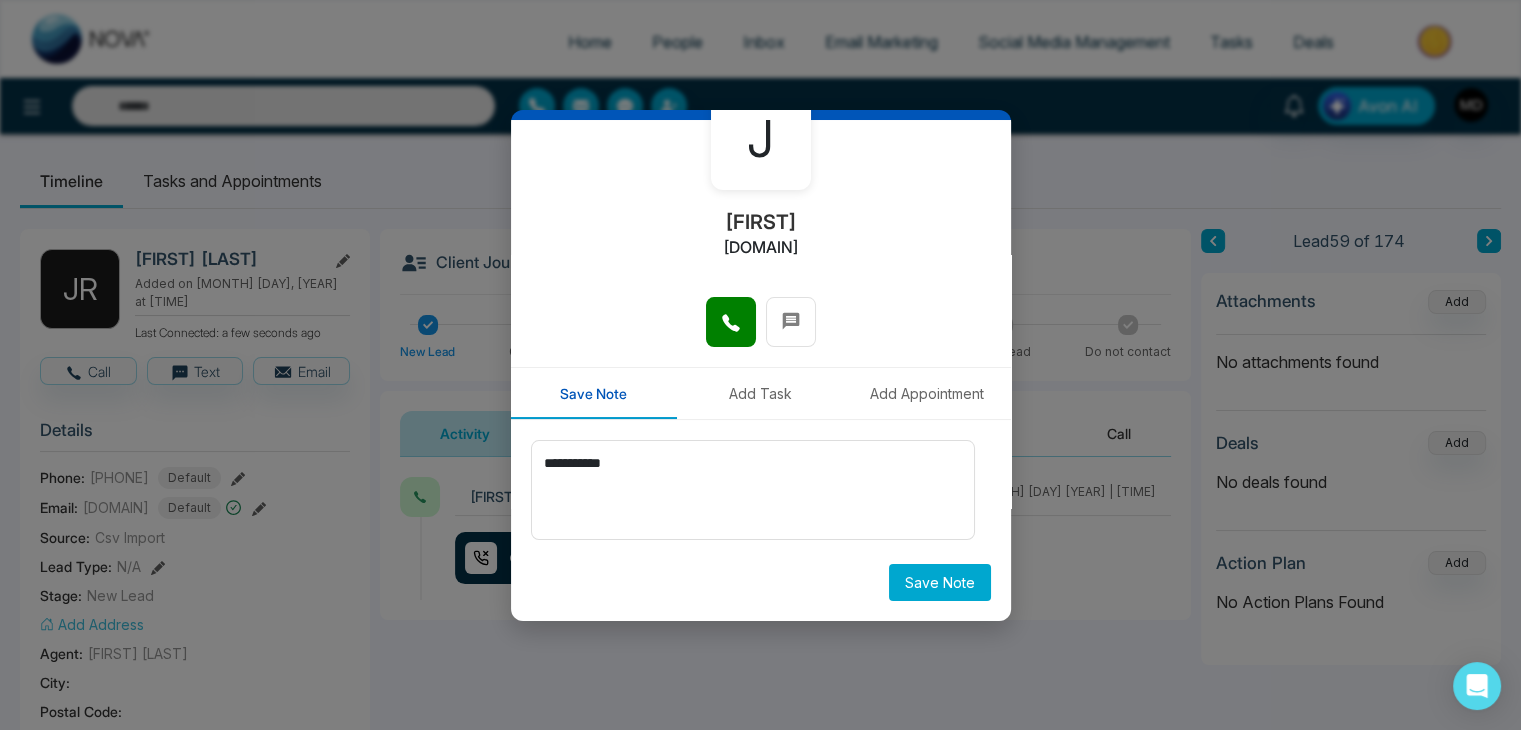 click on "Save Note" at bounding box center [940, 582] 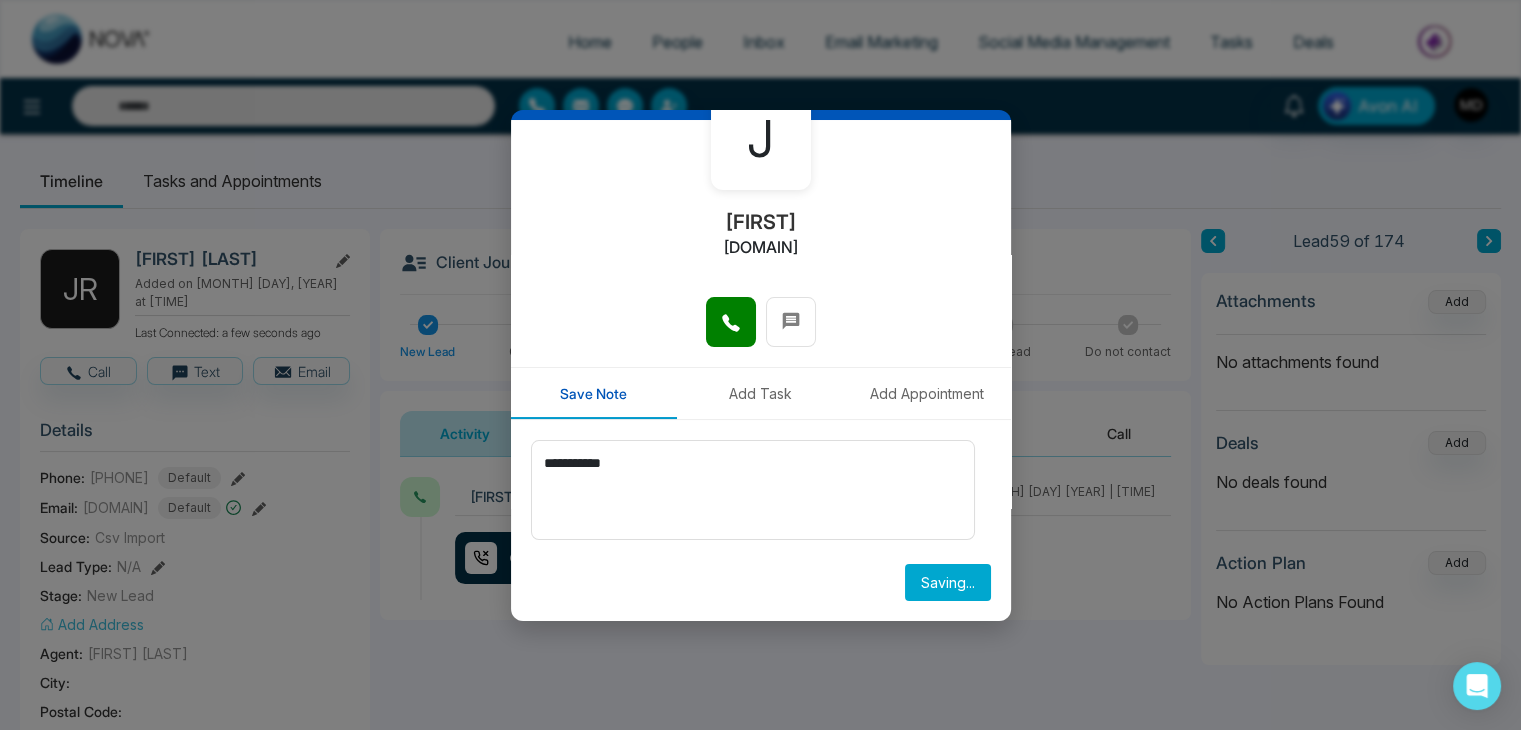 type 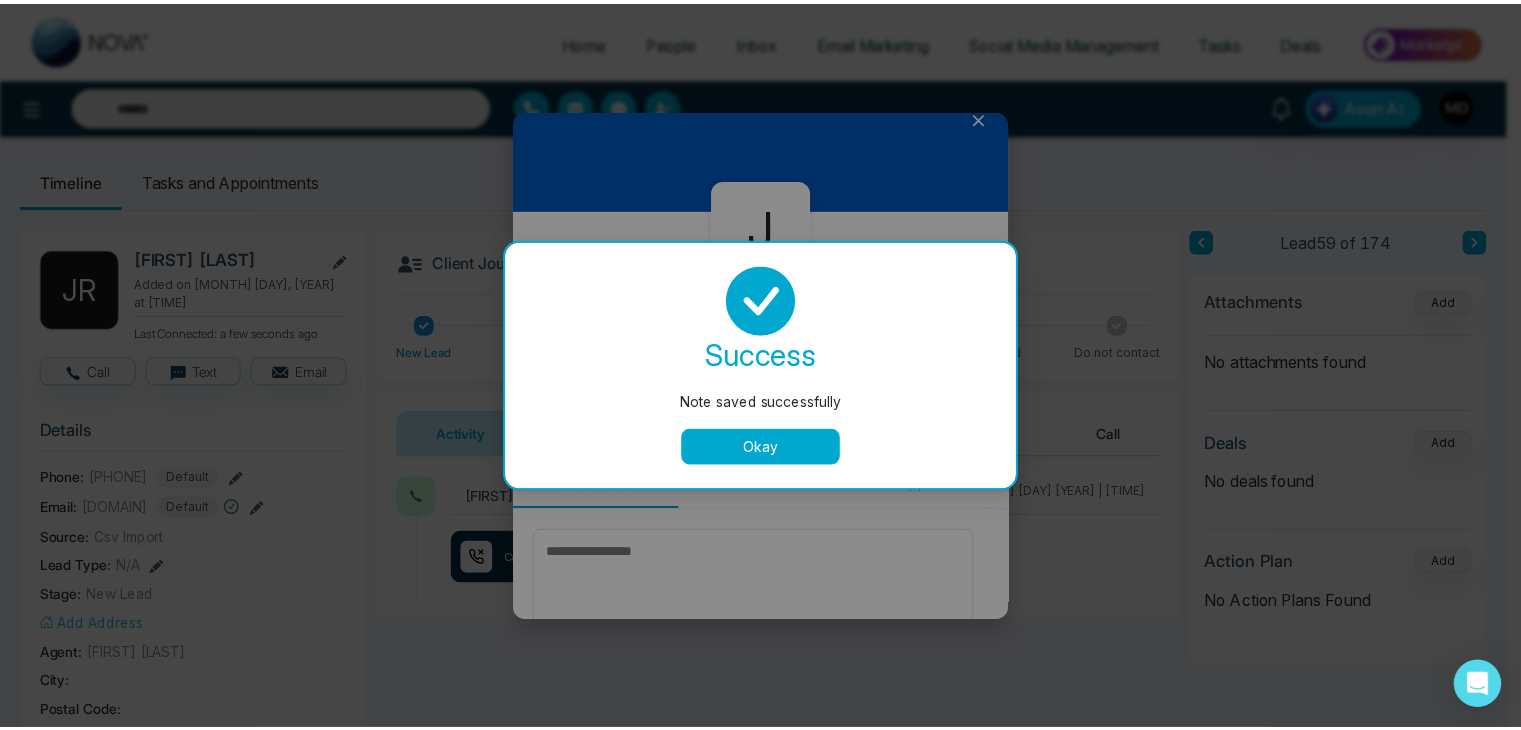 scroll, scrollTop: 0, scrollLeft: 0, axis: both 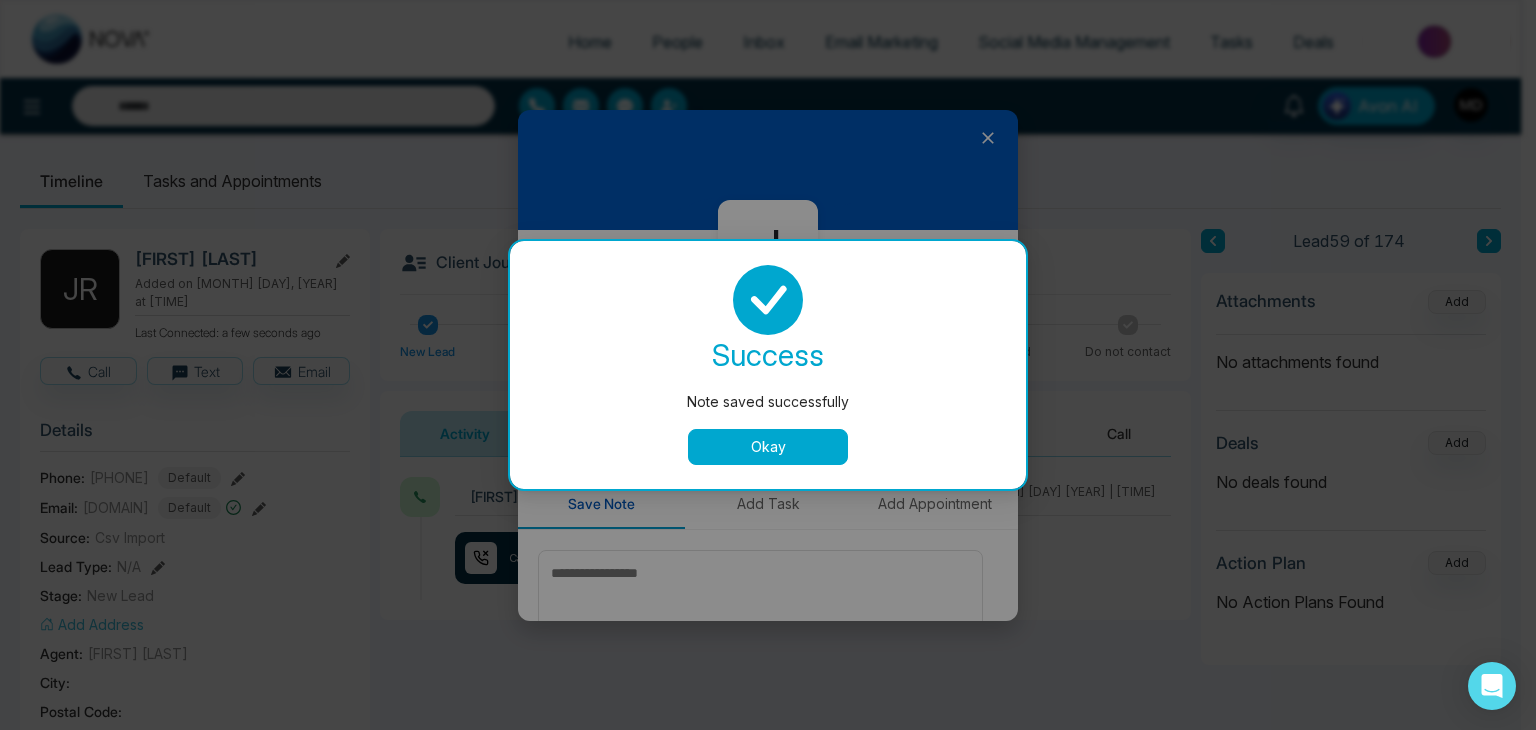 click on "Okay" at bounding box center (768, 447) 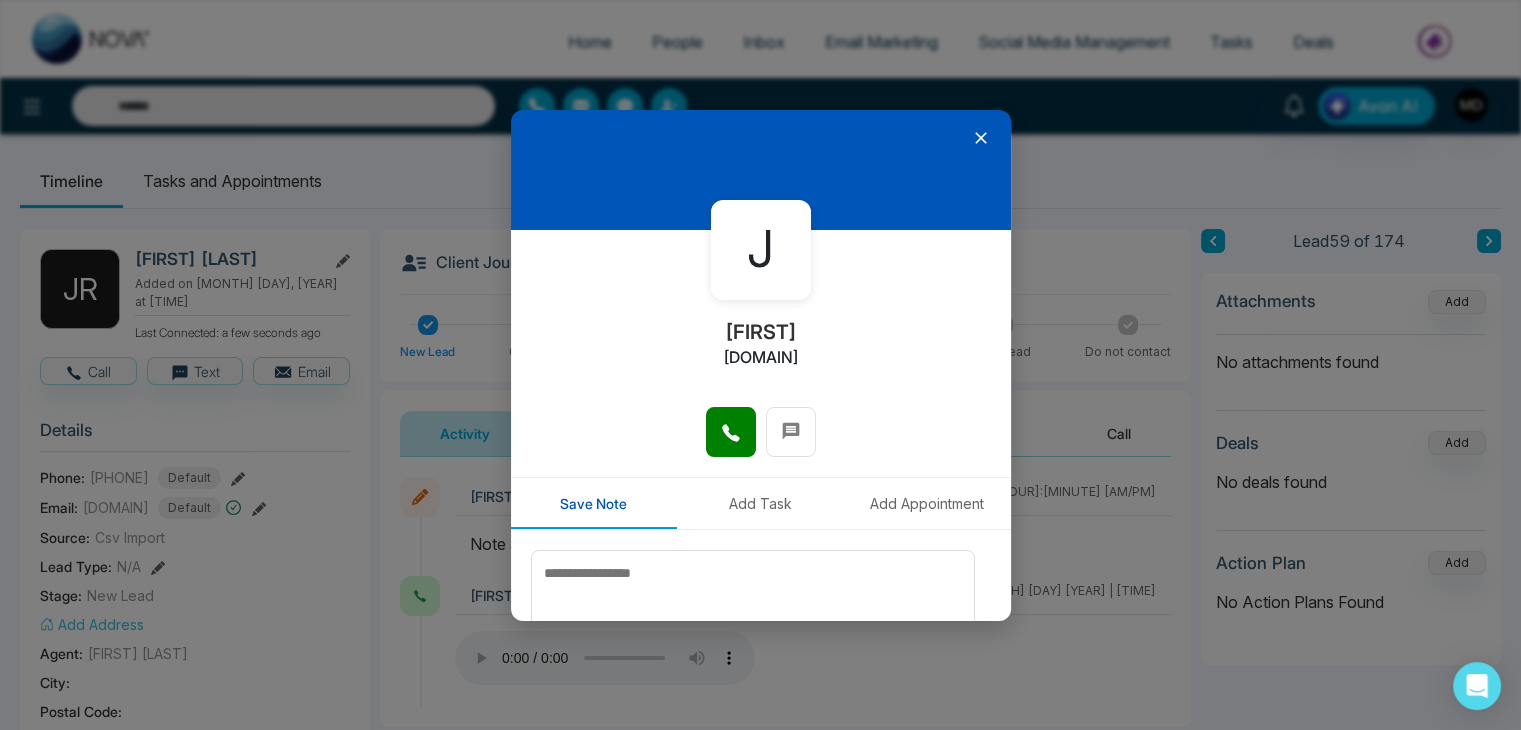 click 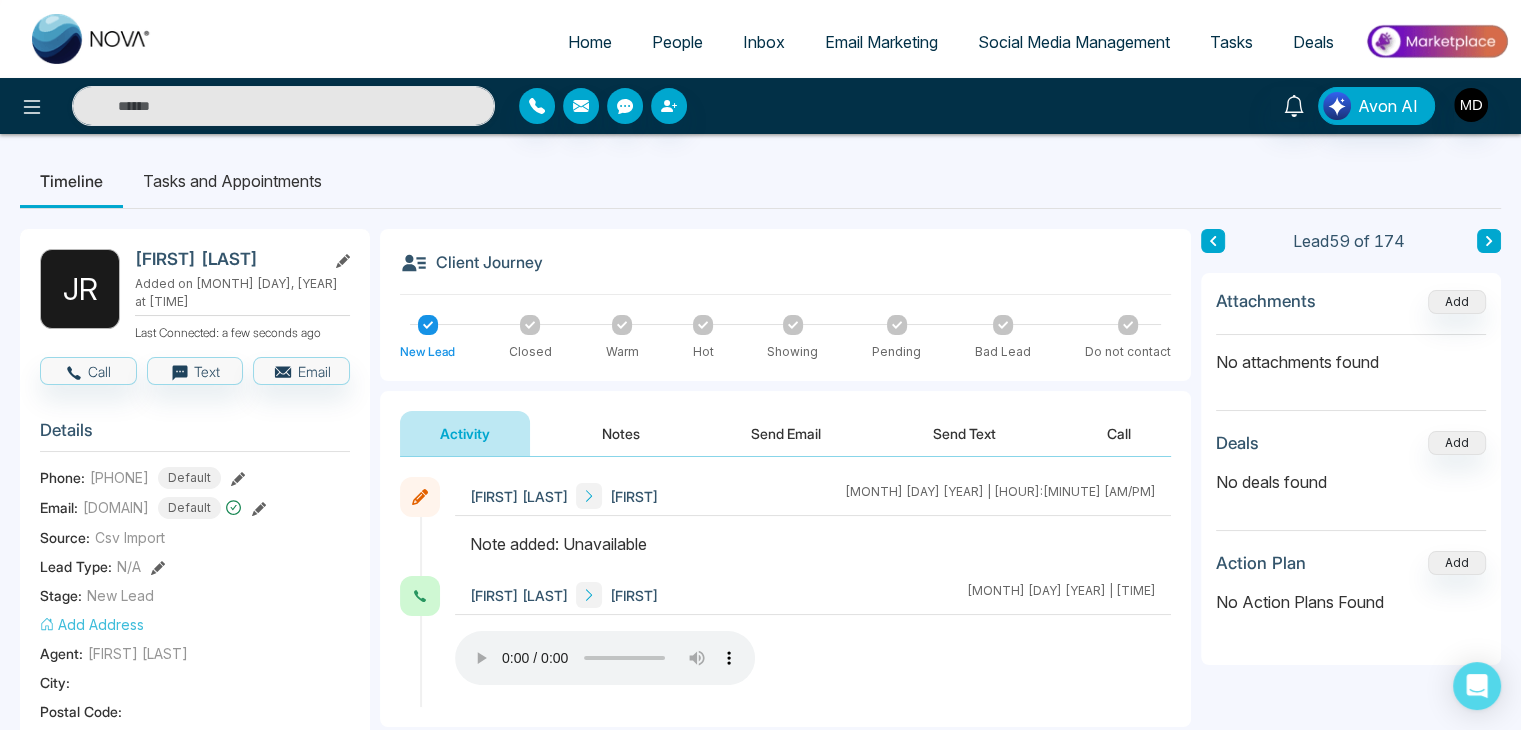 click 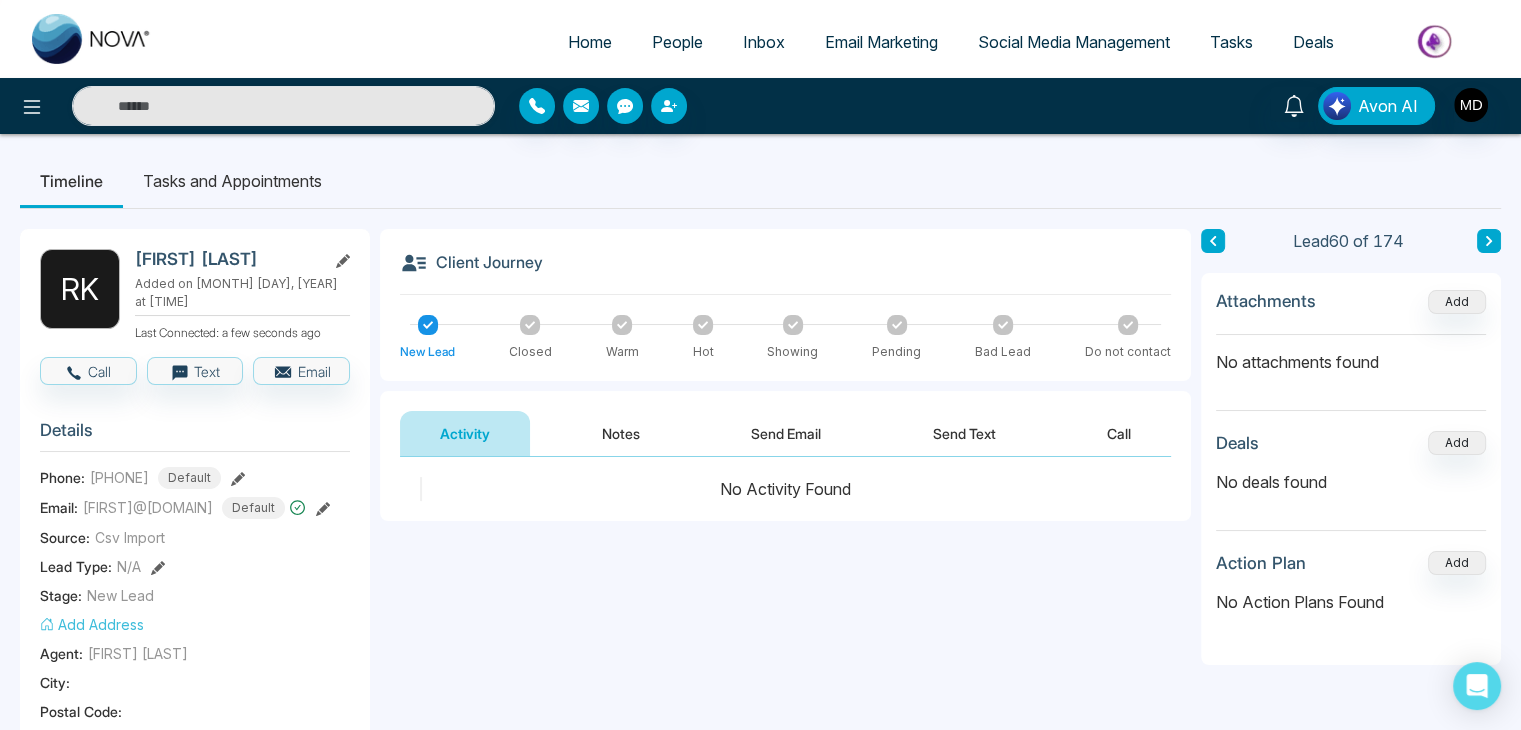 click on "Phone: +12262895555 Default" at bounding box center (195, 478) 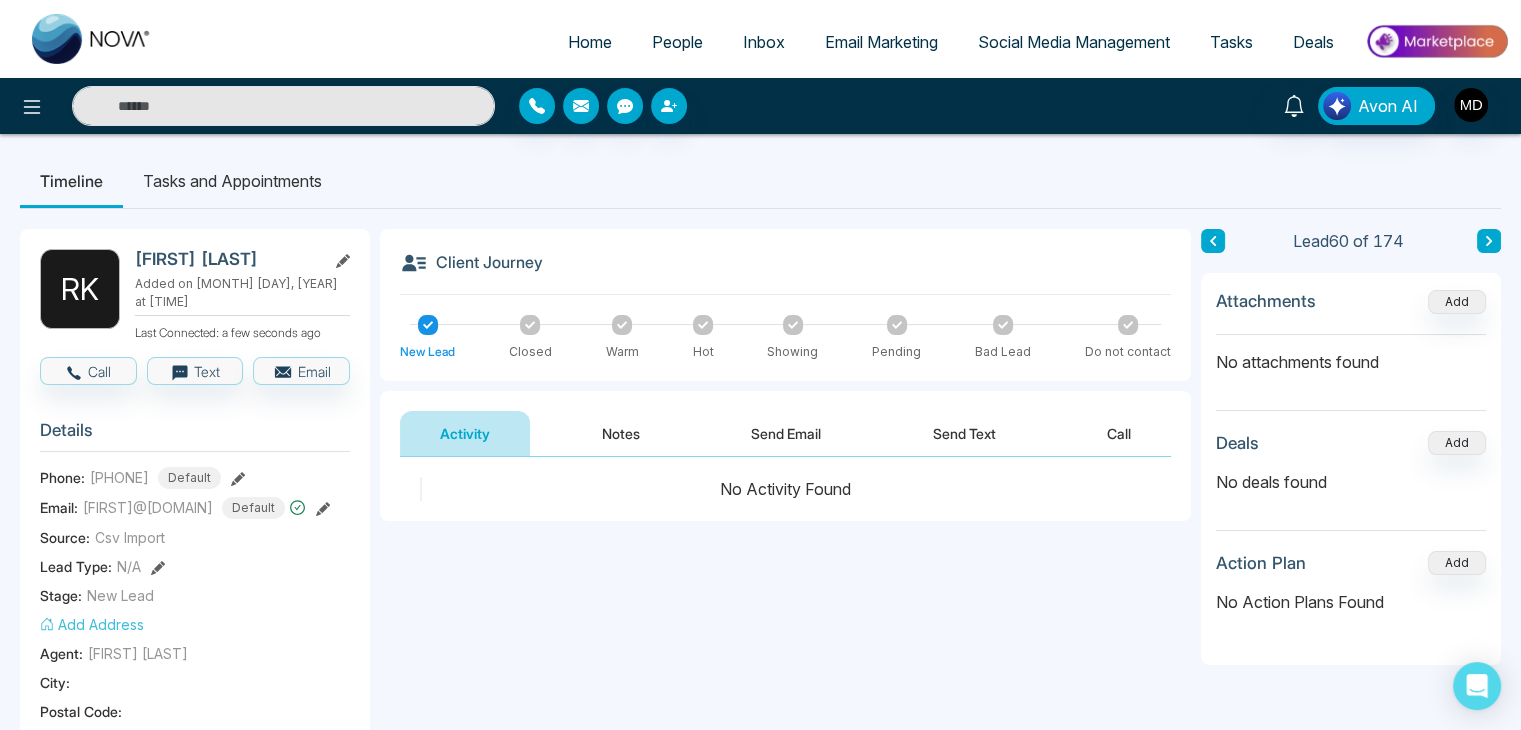 click 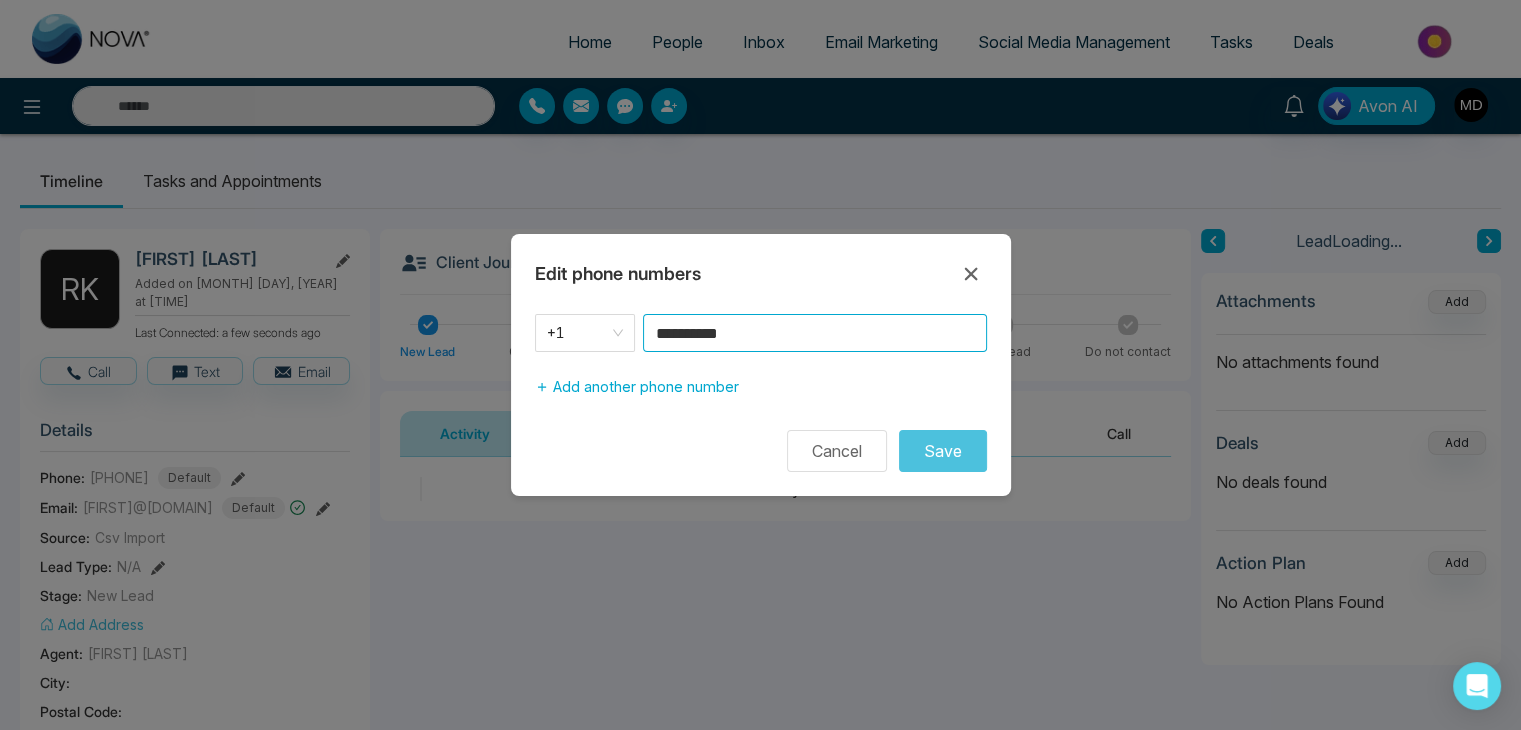 drag, startPoint x: 776, startPoint y: 333, endPoint x: 531, endPoint y: 413, distance: 257.73047 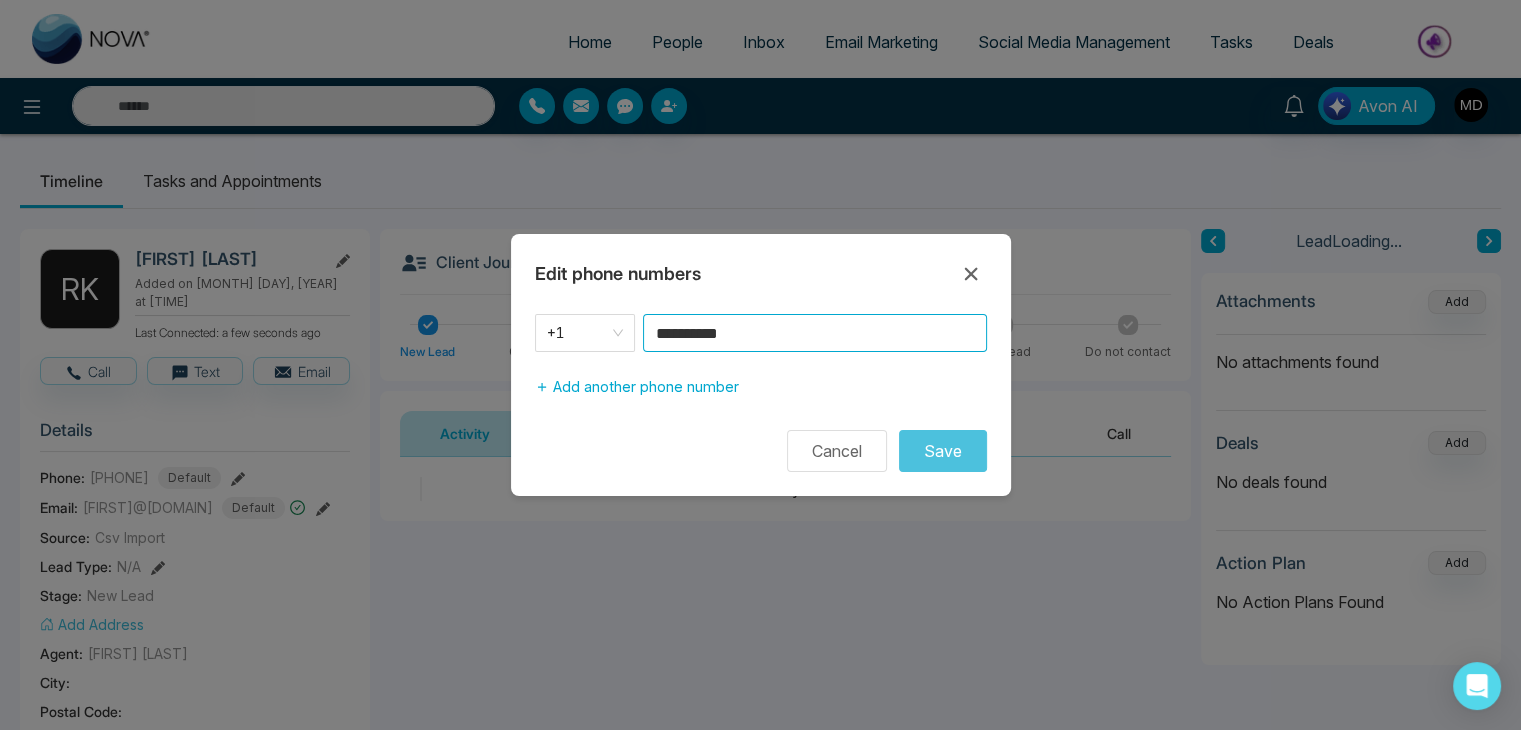 click on "**********" at bounding box center [761, 365] 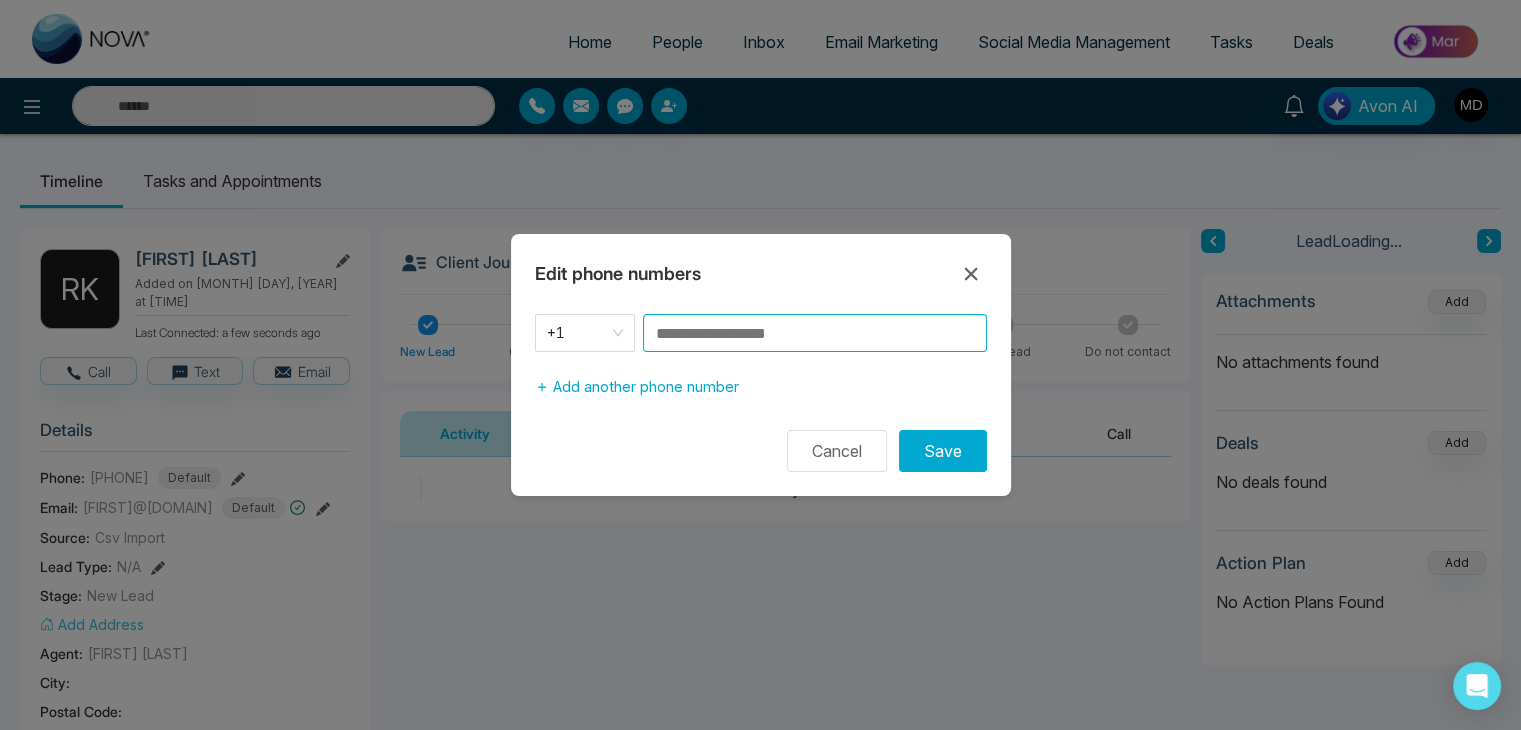paste on "**********" 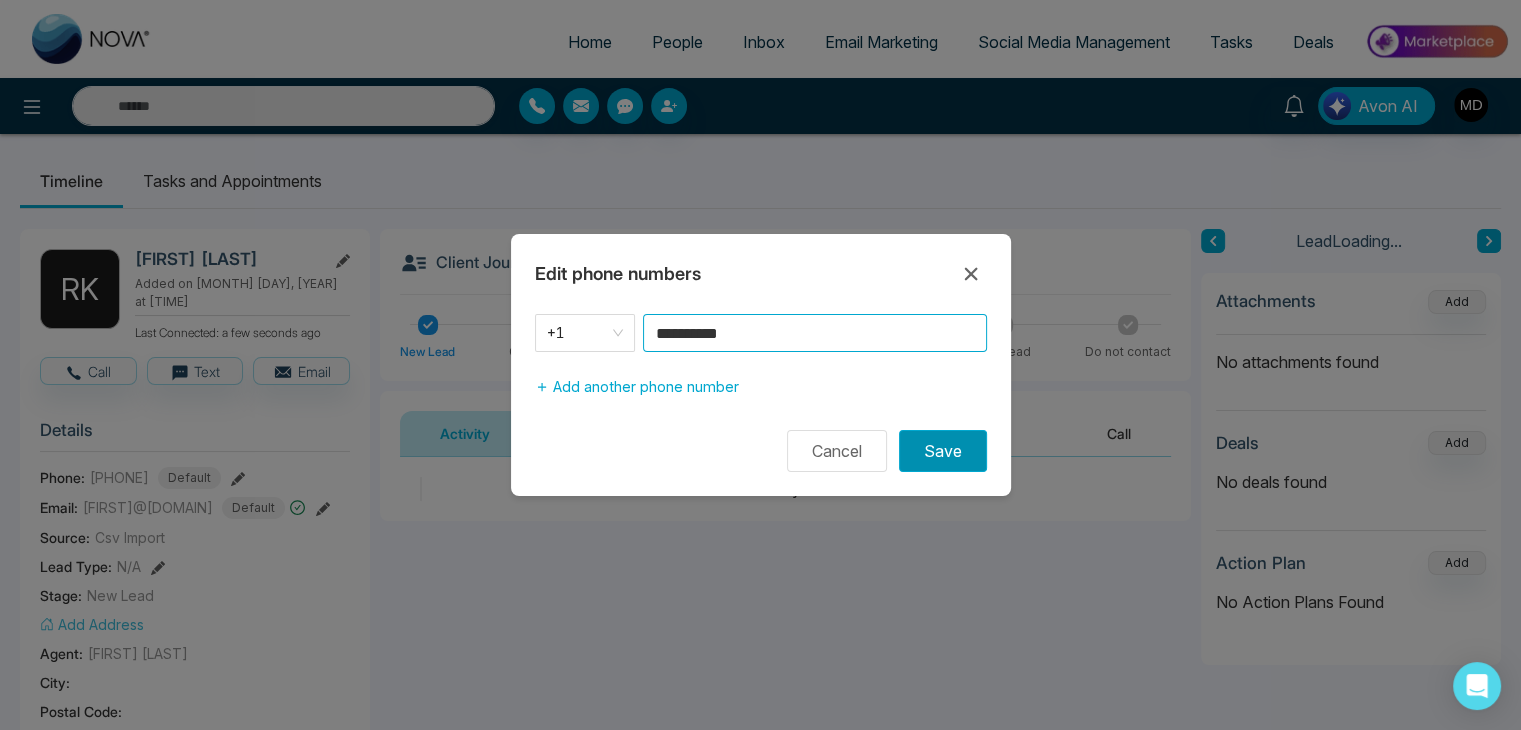 type on "**********" 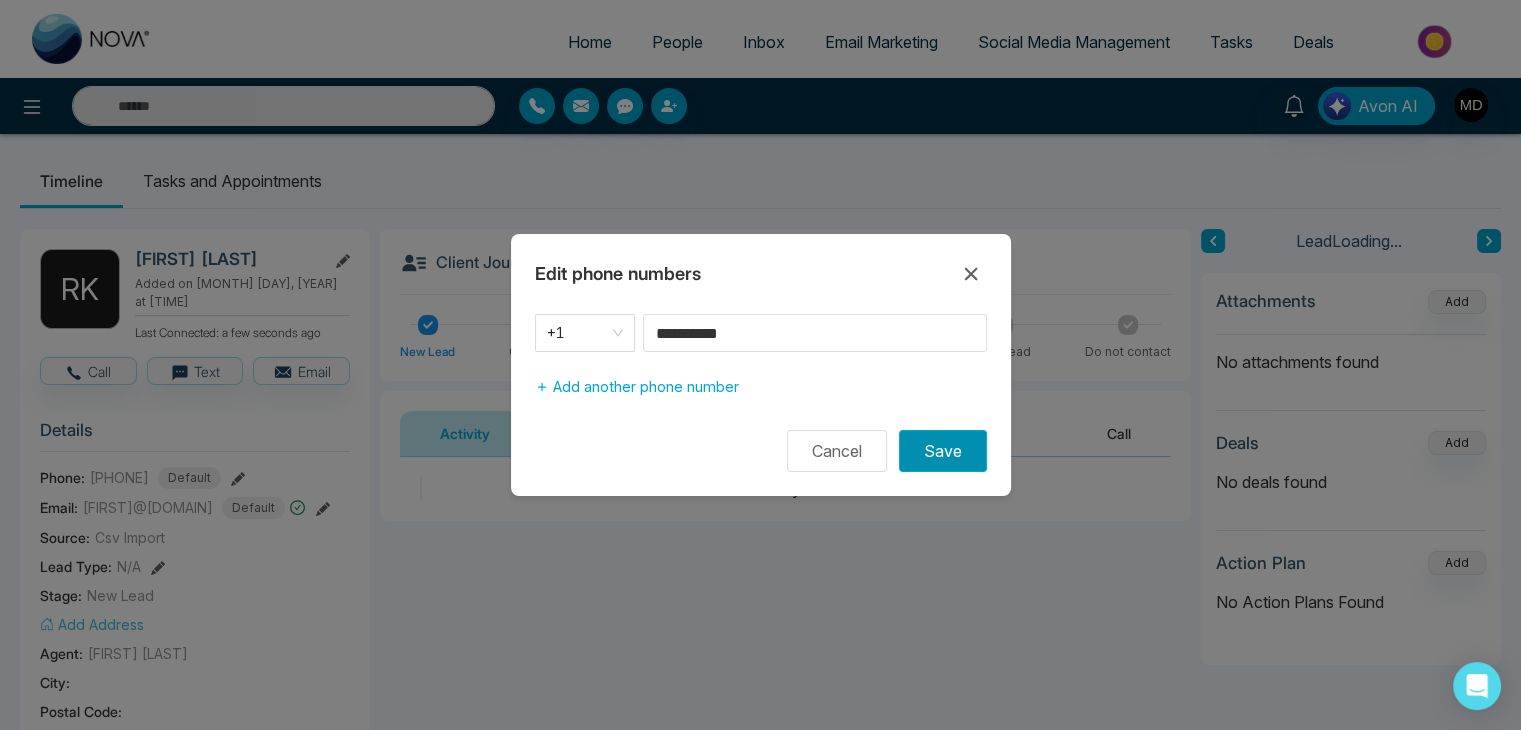 click on "Save" at bounding box center (943, 451) 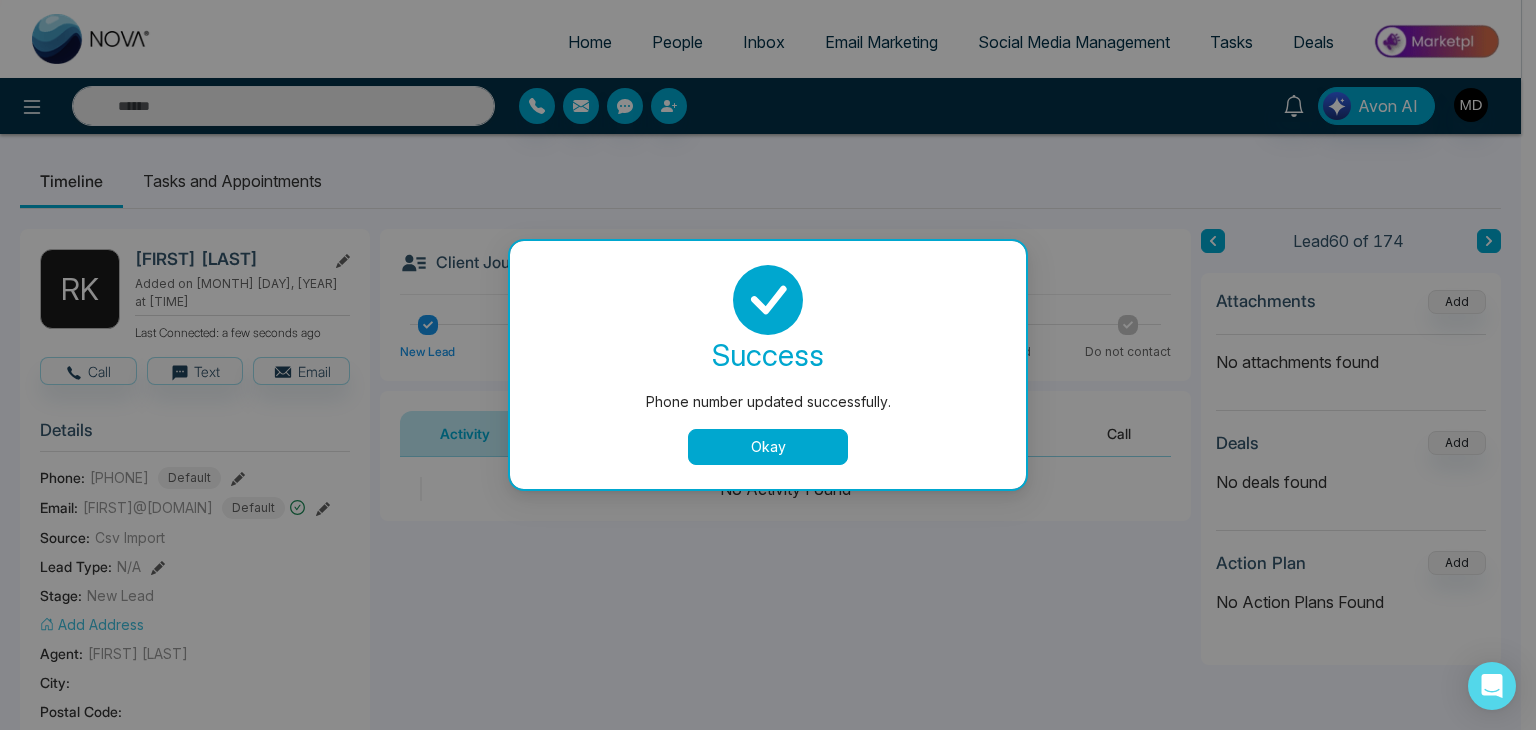 click on "Okay" at bounding box center [768, 447] 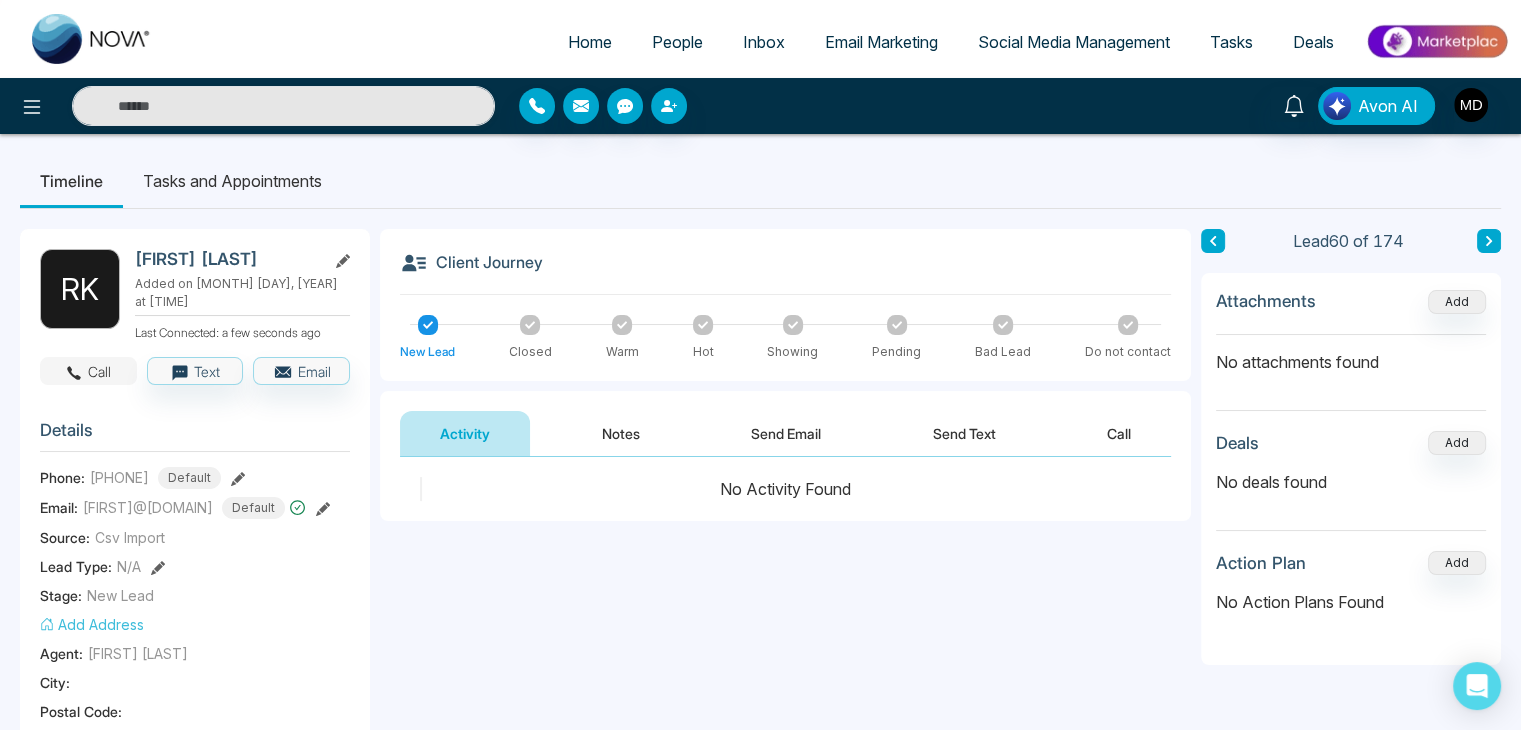 click 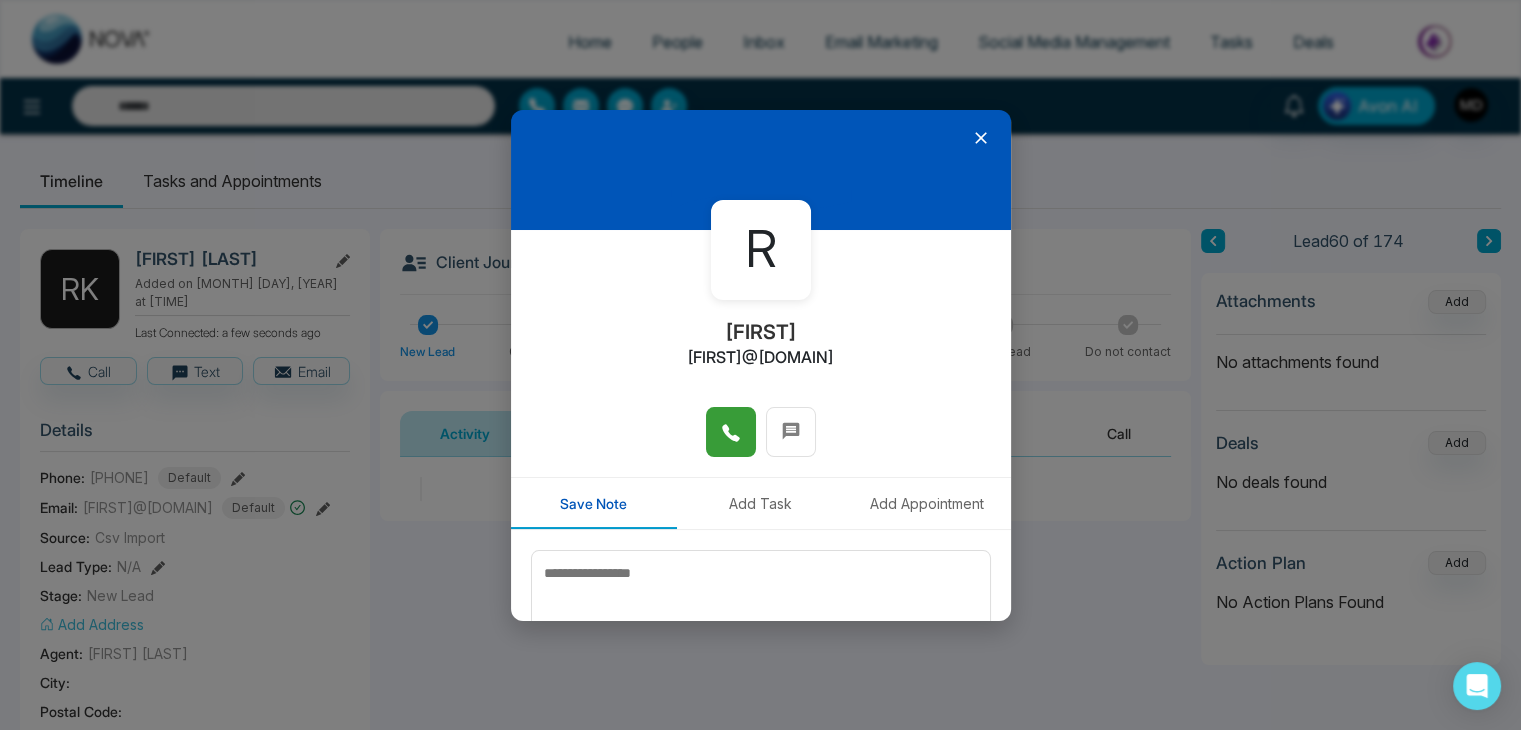click 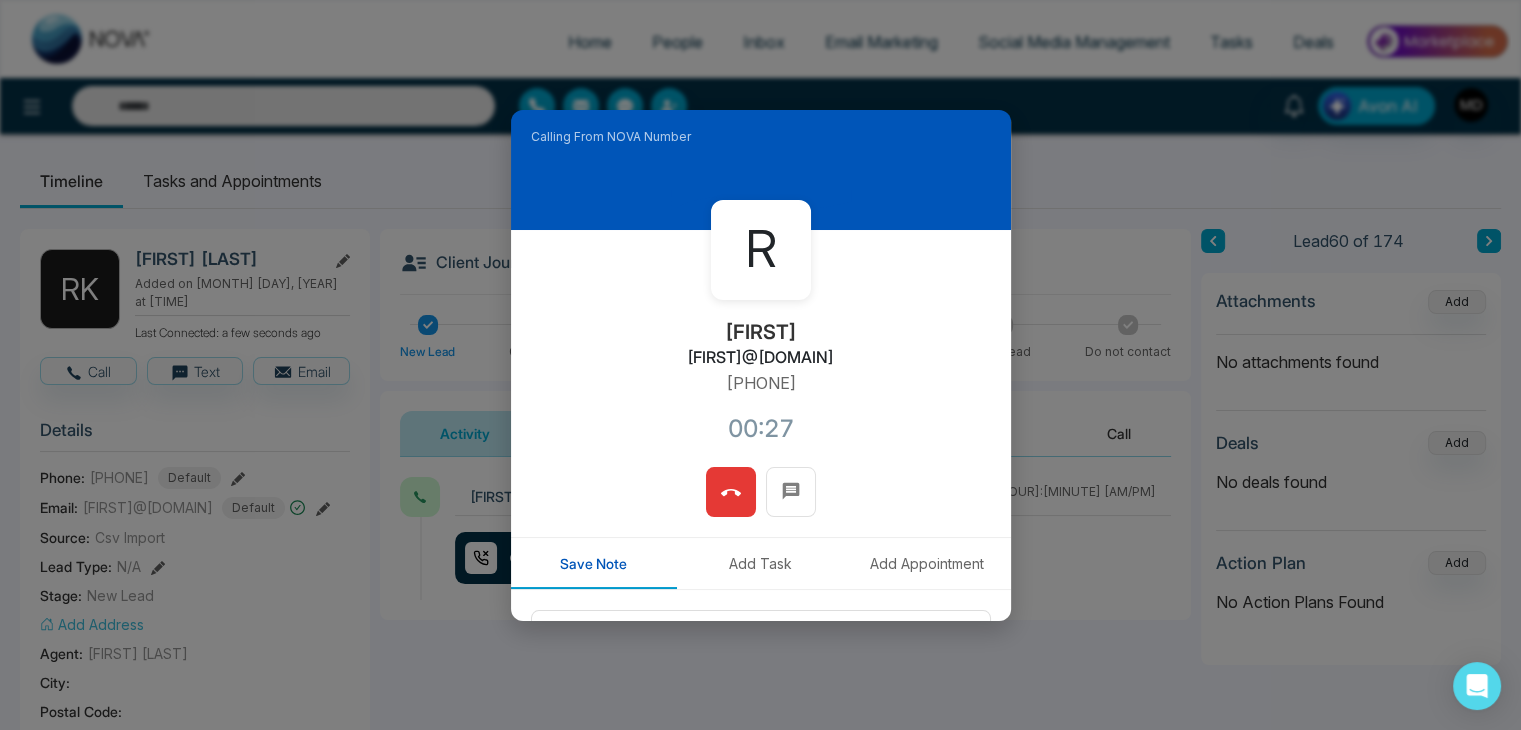 click 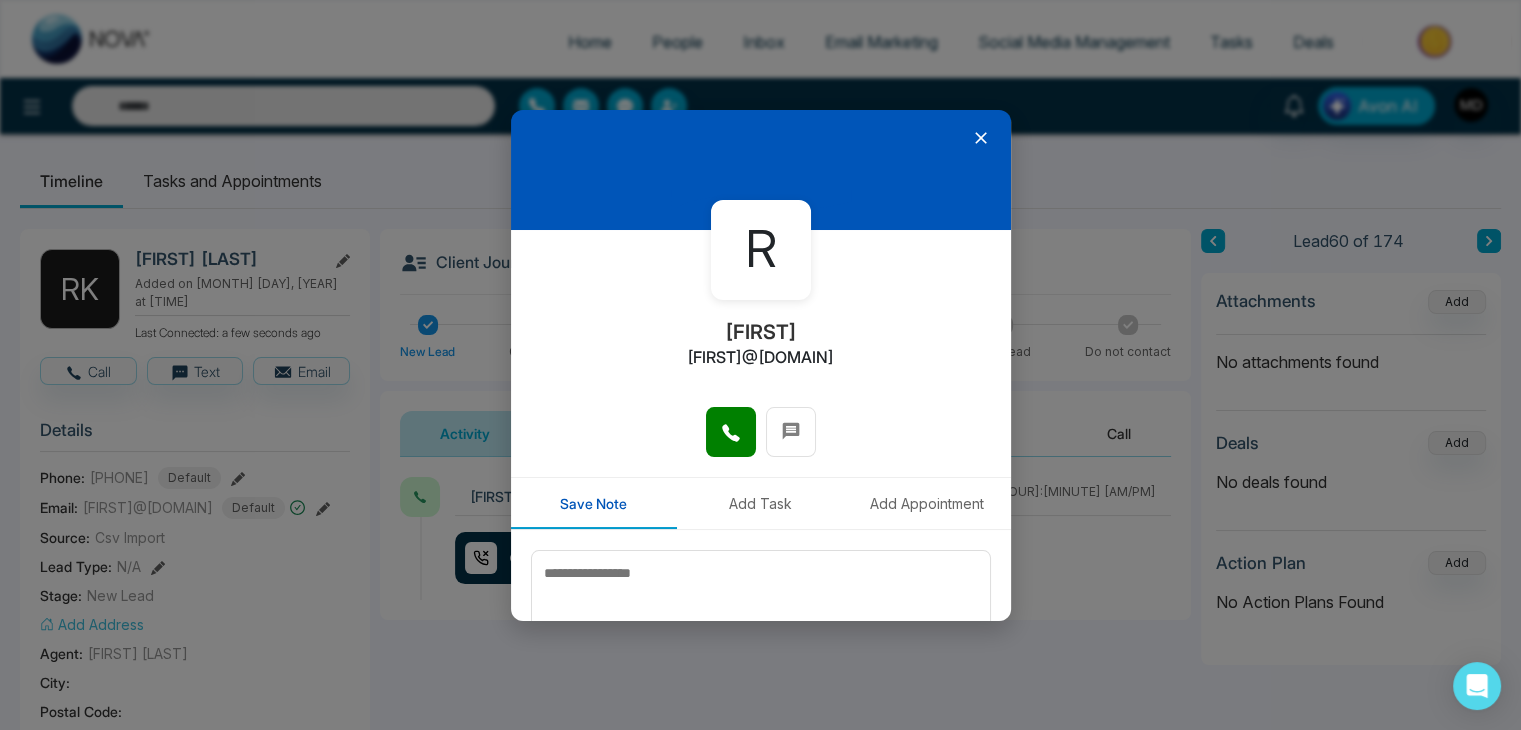 click 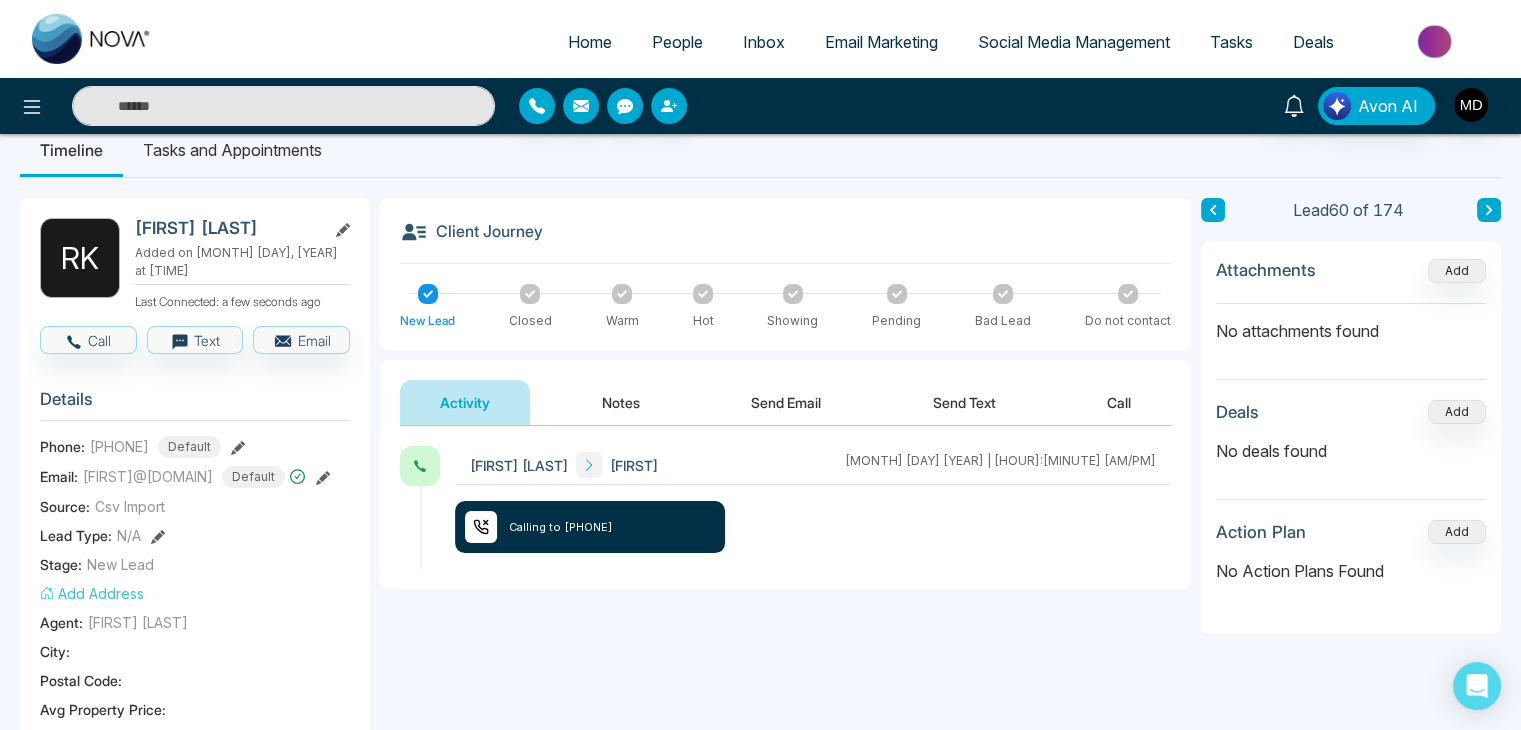 scroll, scrollTop: 0, scrollLeft: 0, axis: both 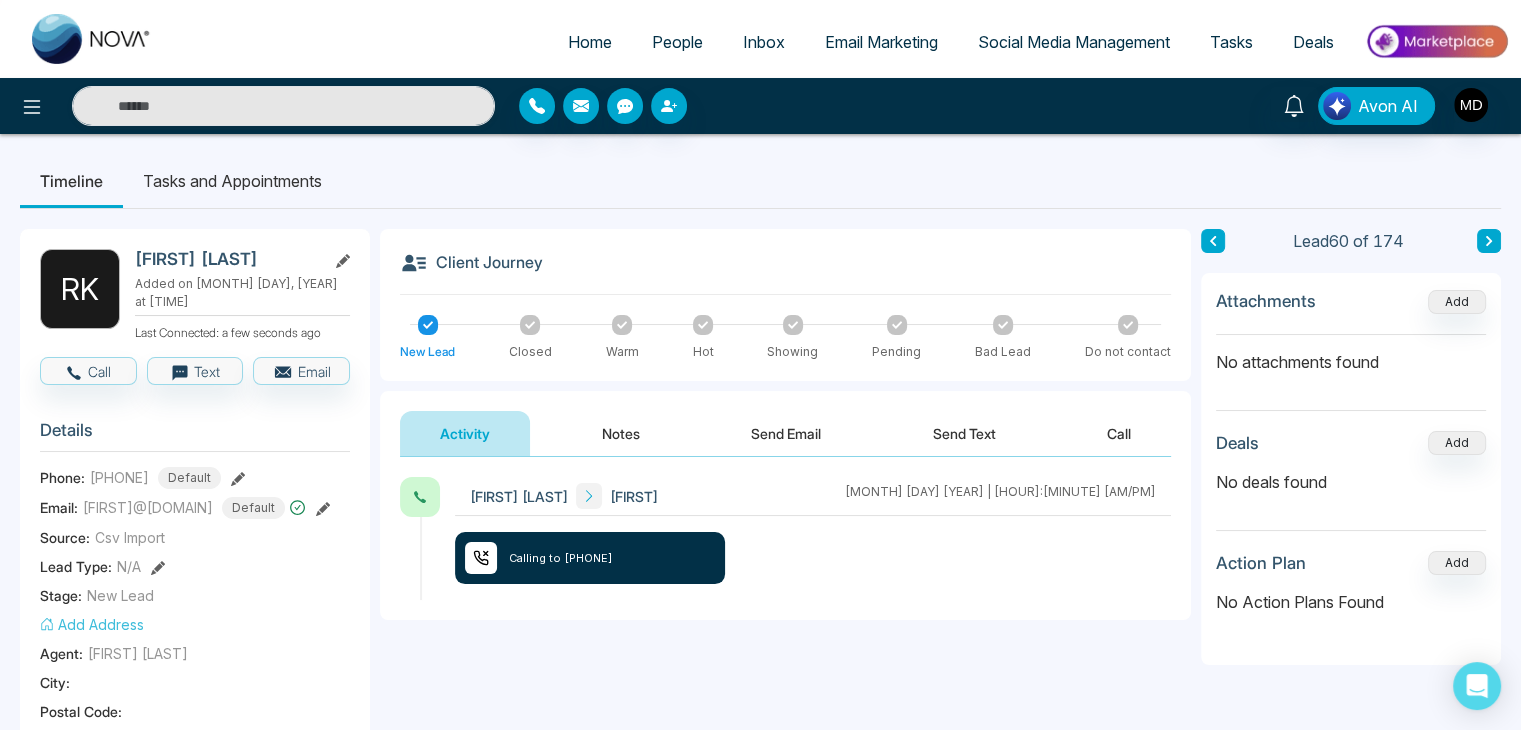 click on "Notes" at bounding box center [621, 433] 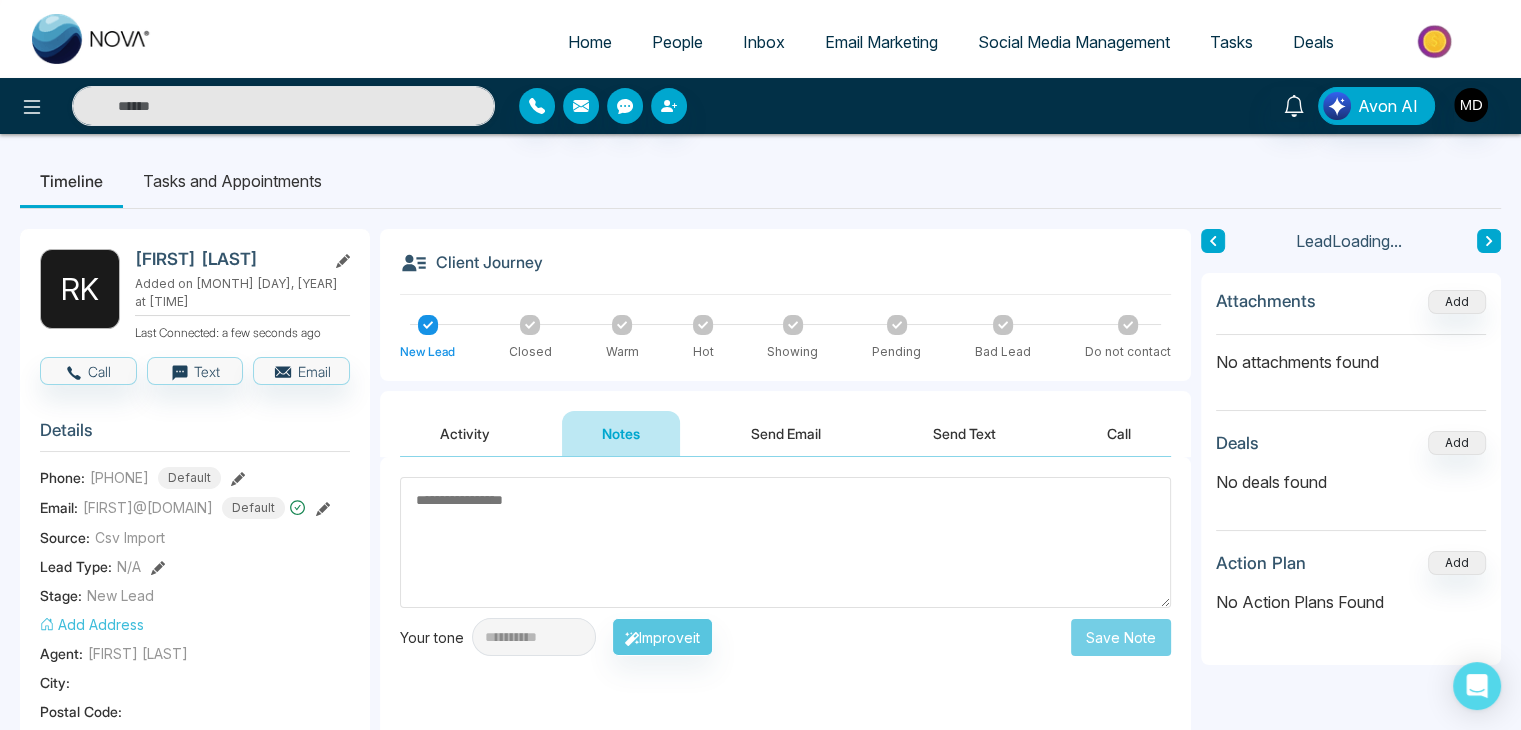 click on "Activity" at bounding box center [465, 433] 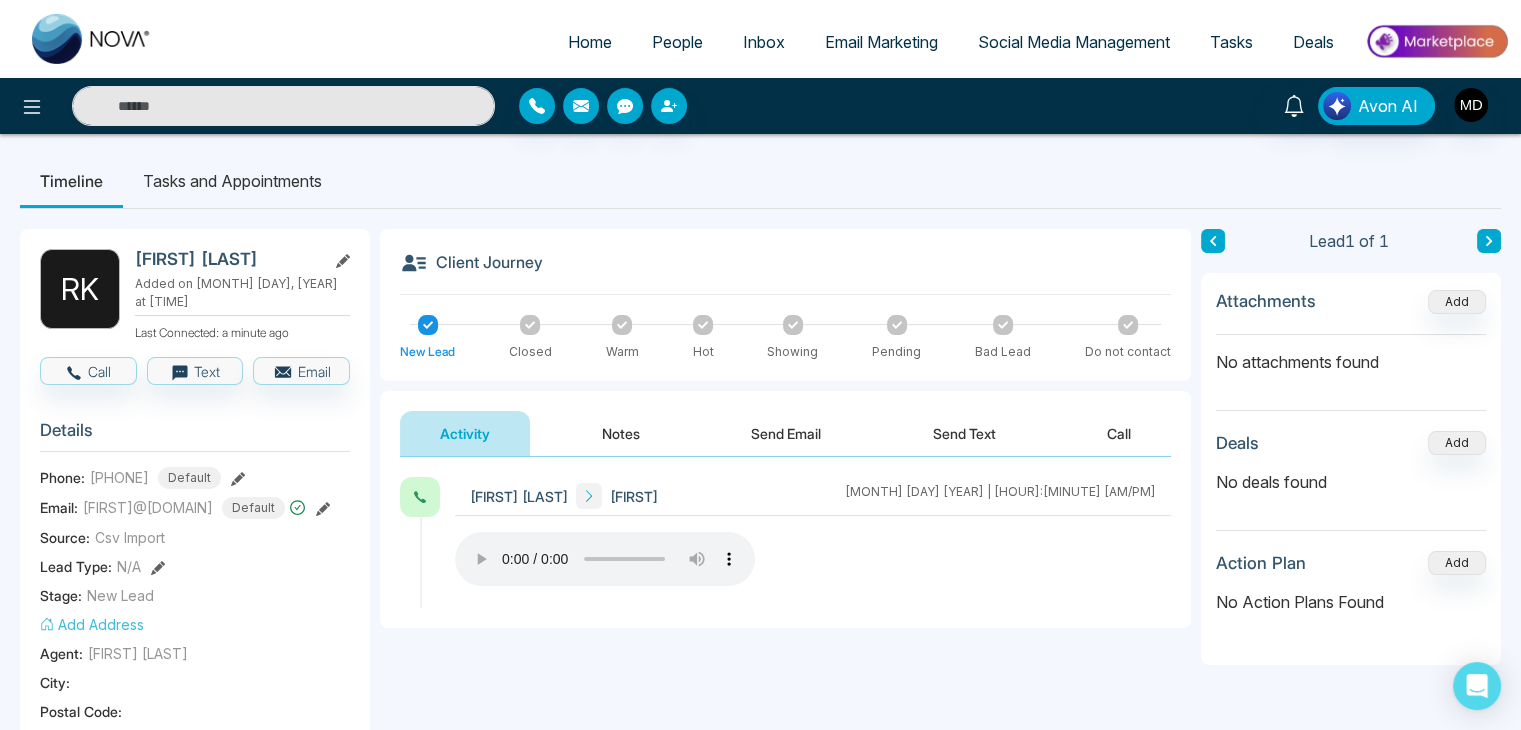 click on "Notes" at bounding box center [621, 433] 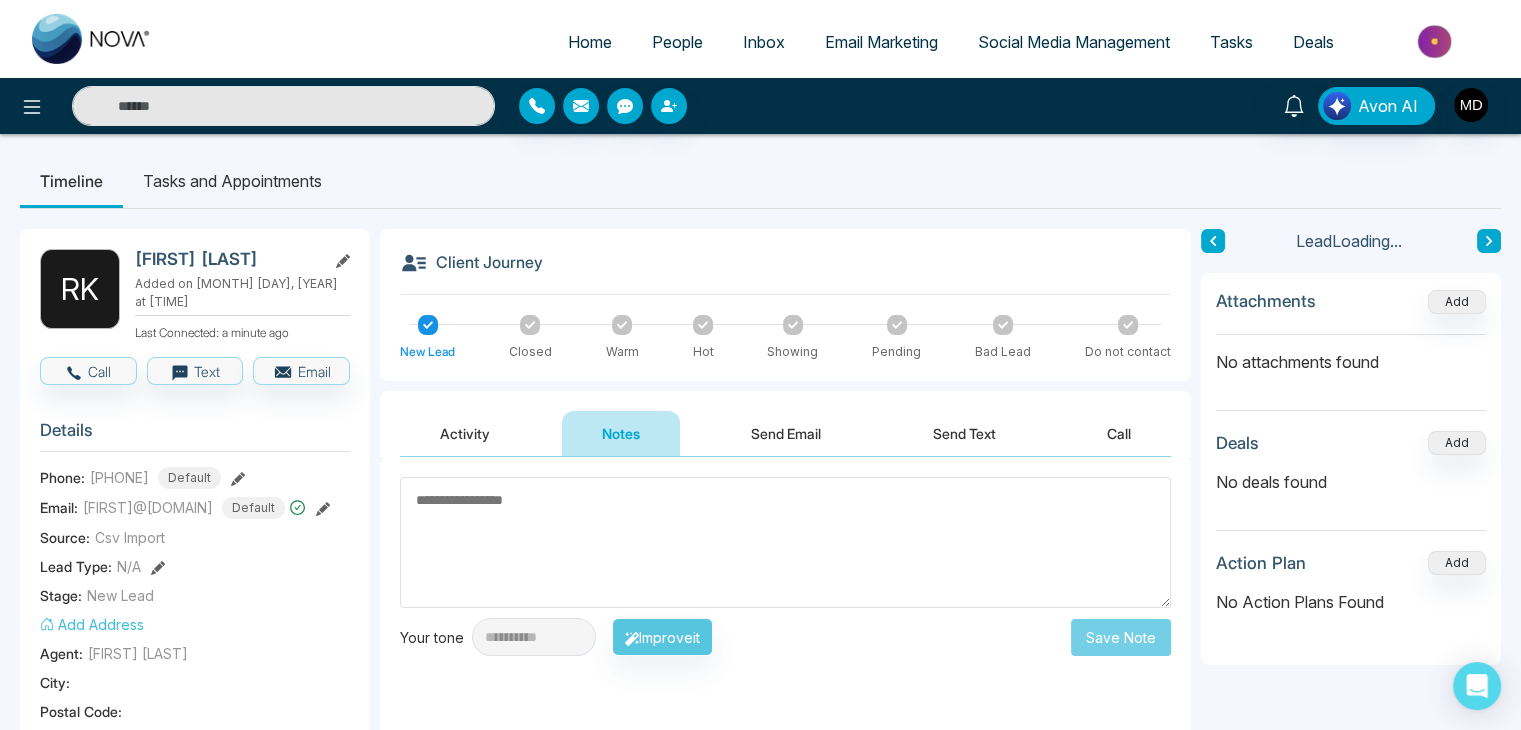 click at bounding box center (785, 542) 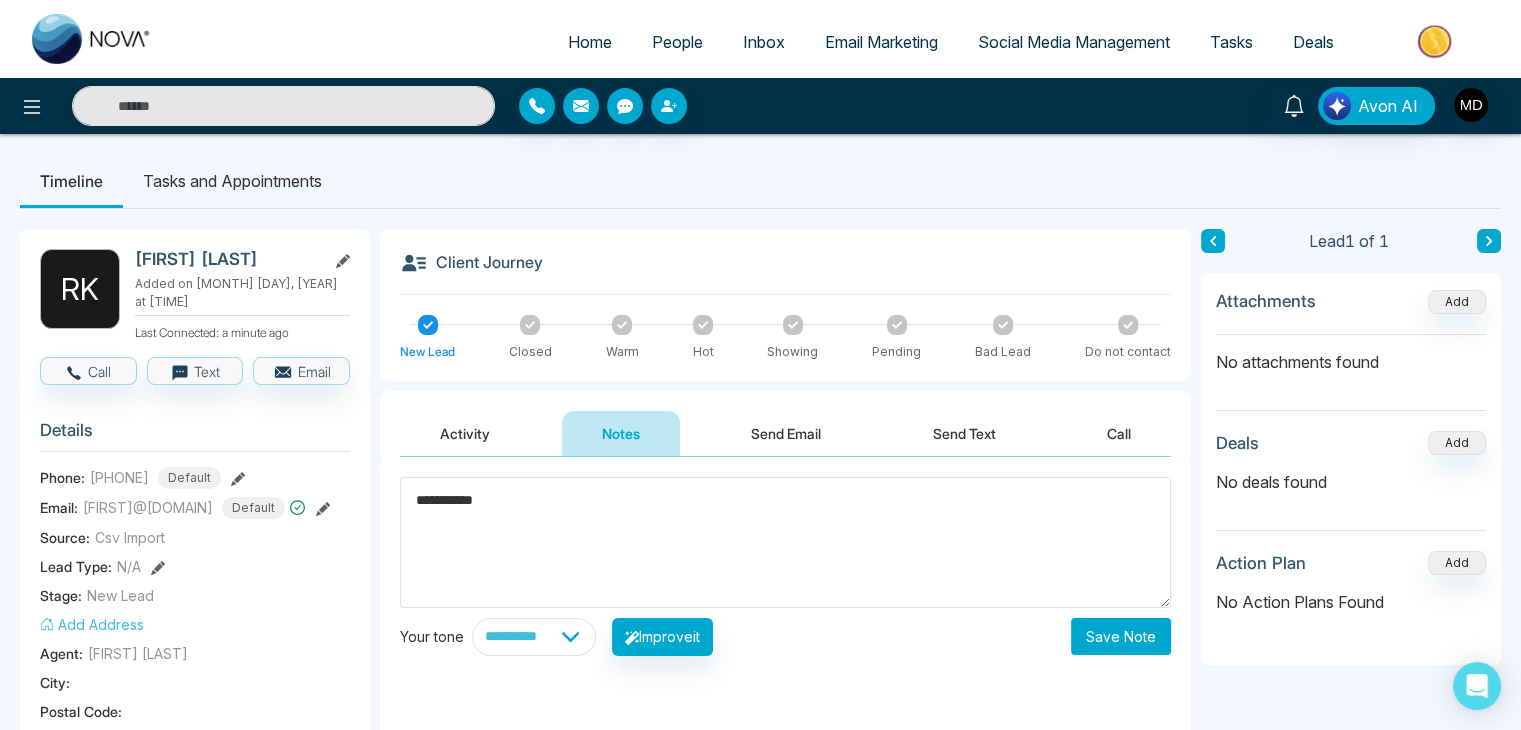 type on "**********" 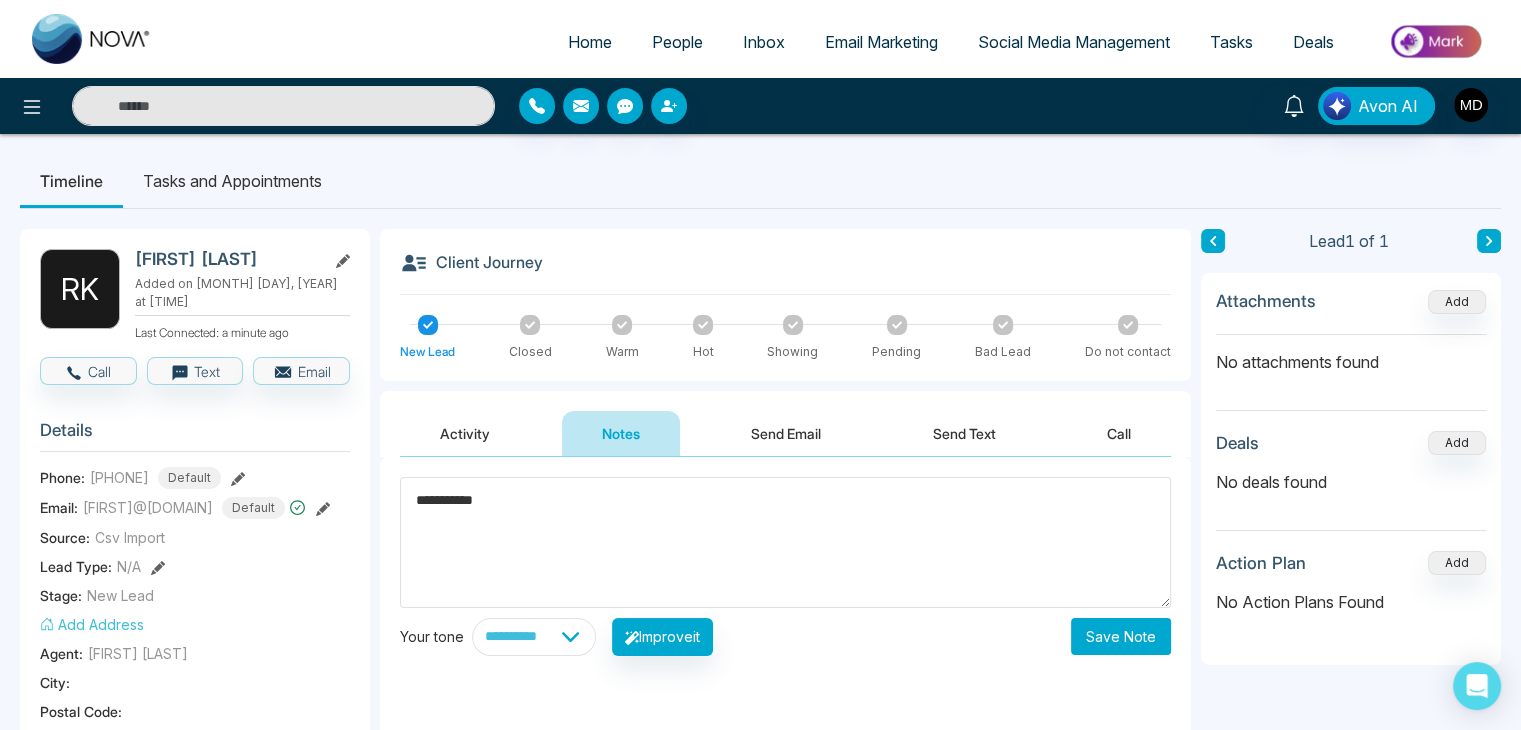 click on "Save Note" at bounding box center (1121, 636) 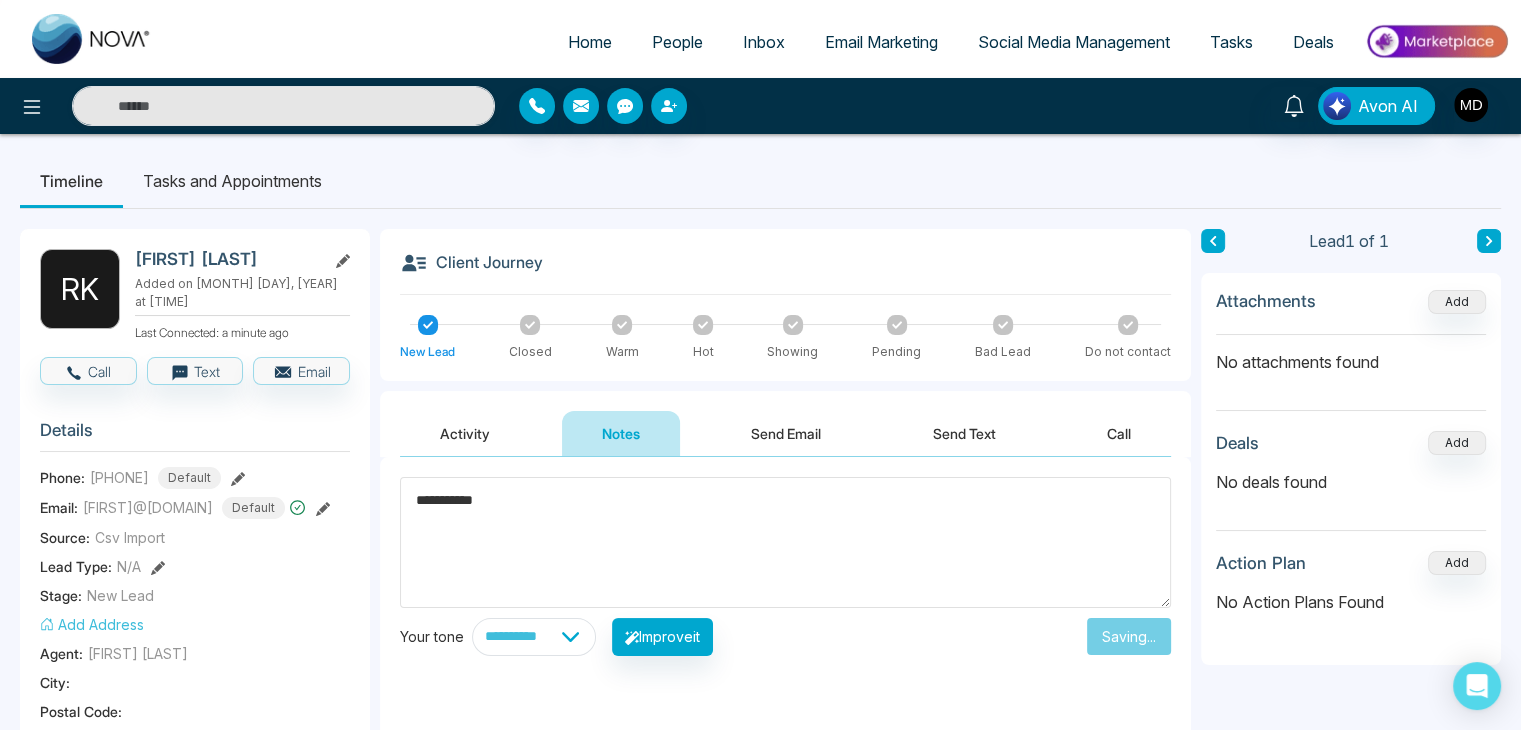 type 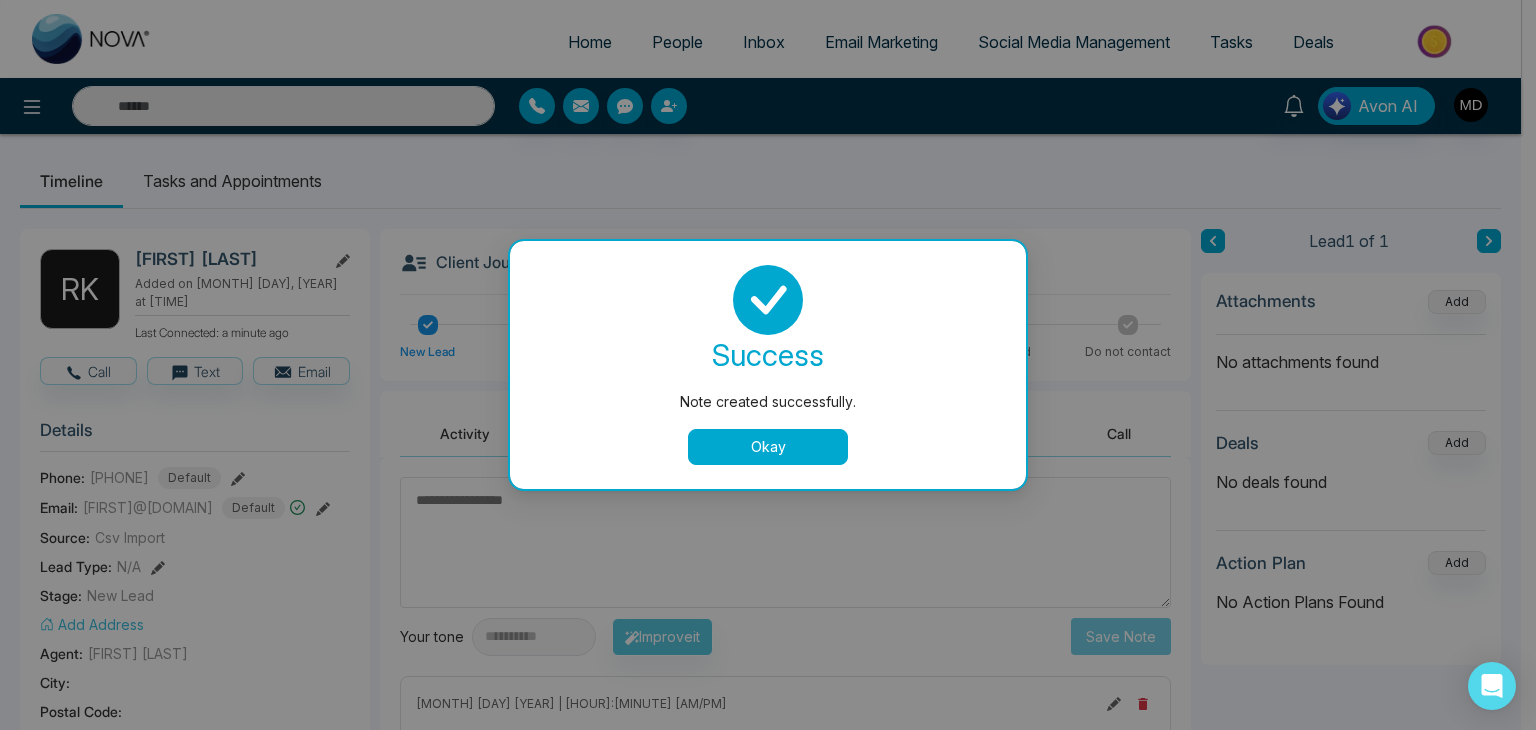 click on "Okay" at bounding box center [768, 447] 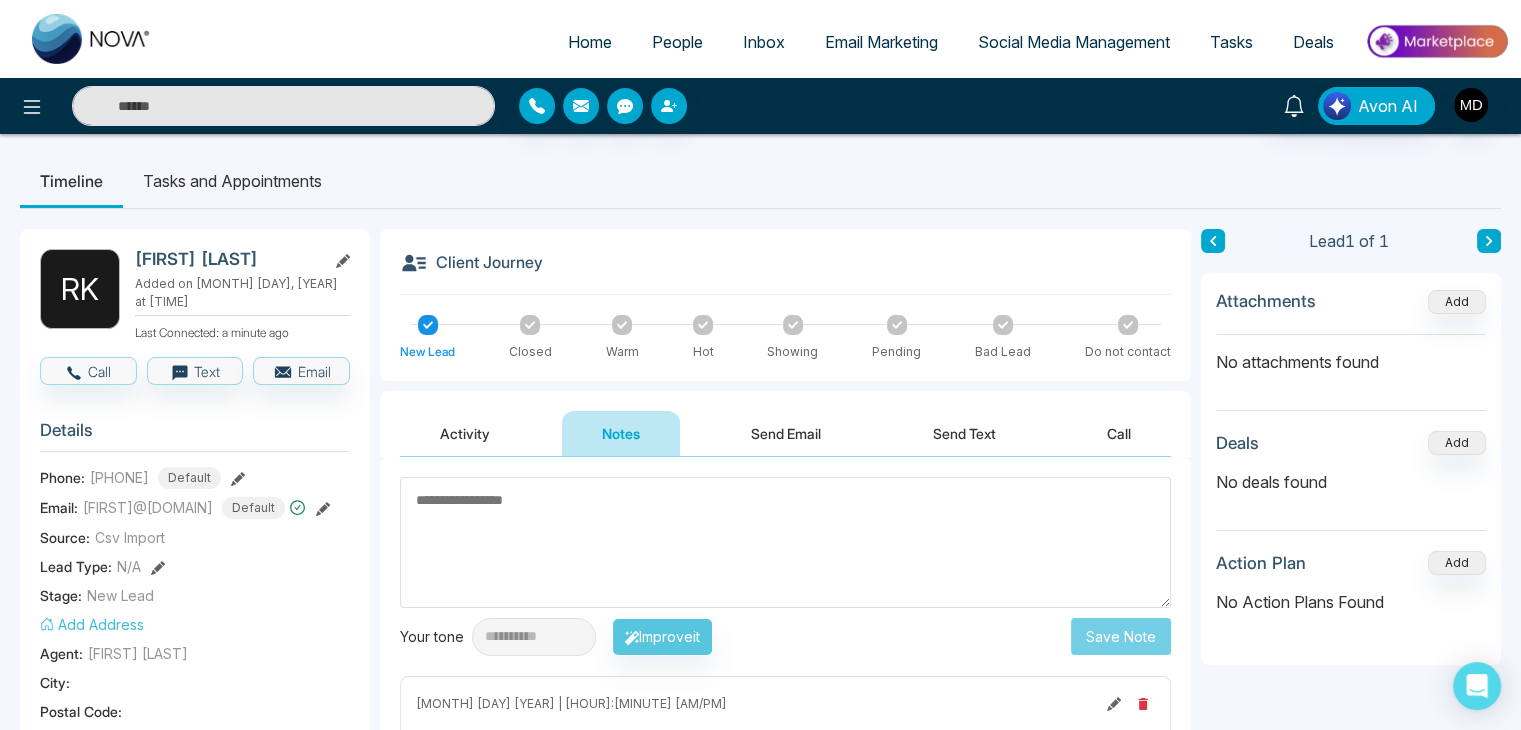click on "People" at bounding box center [677, 42] 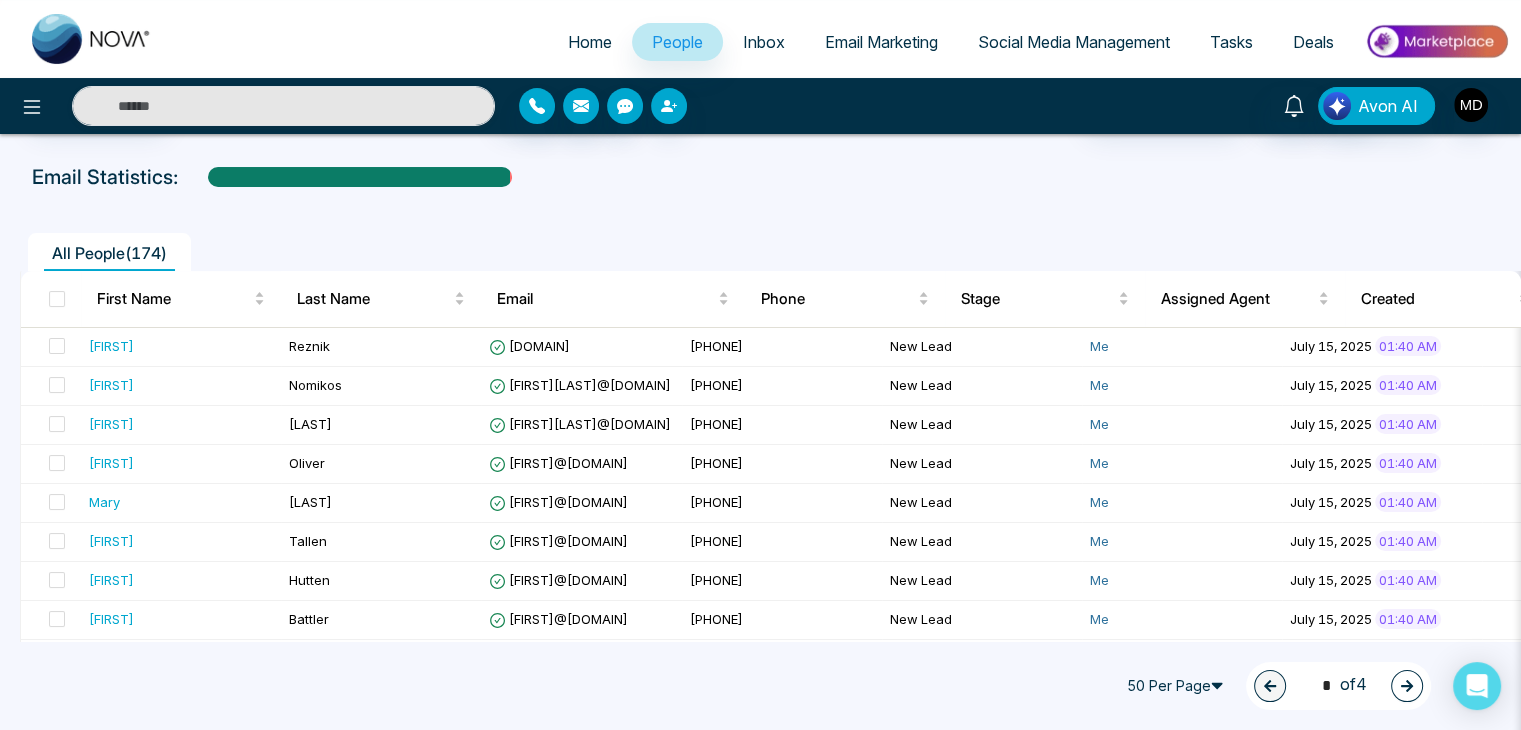 scroll, scrollTop: 400, scrollLeft: 0, axis: vertical 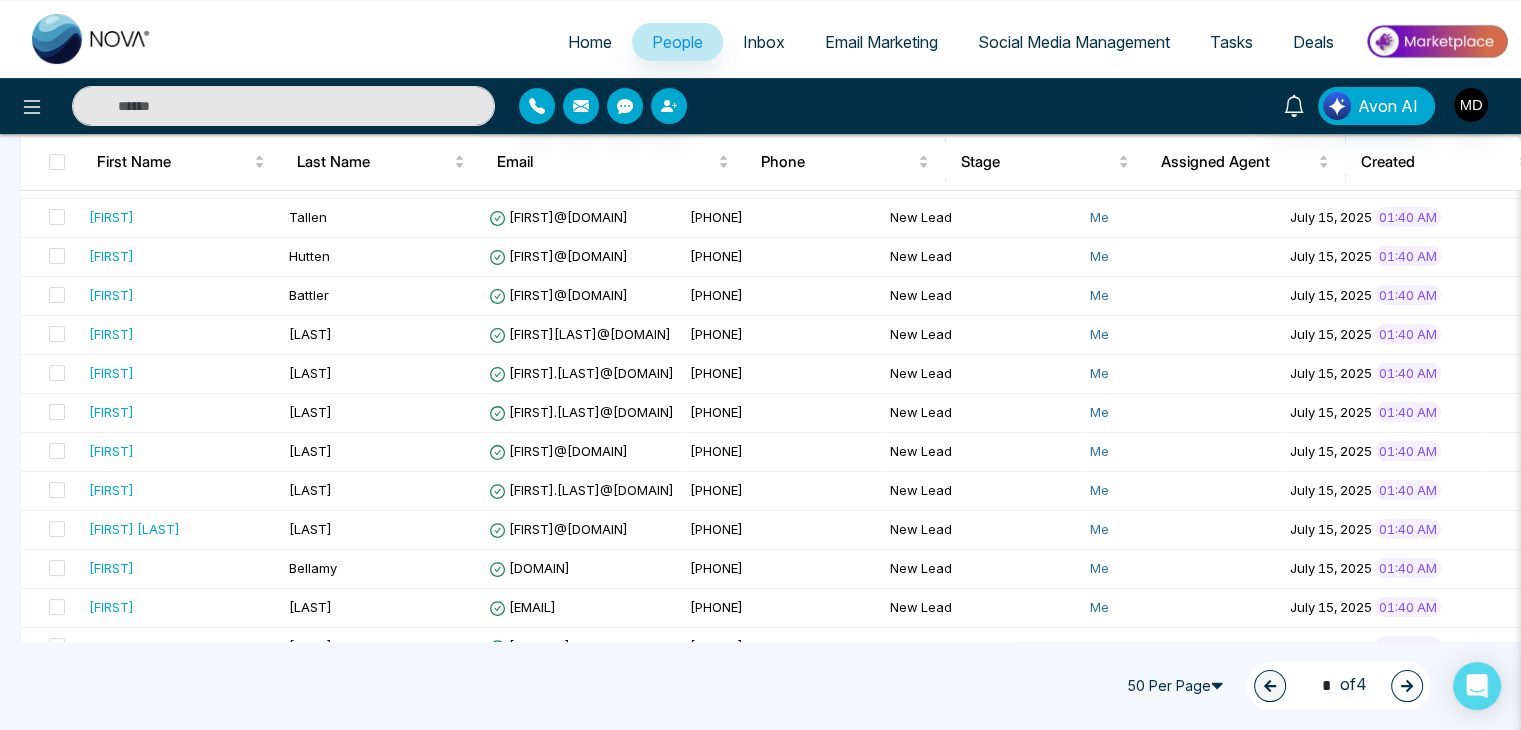 click on "50 Per Page 1 *  of  4" at bounding box center (760, 686) 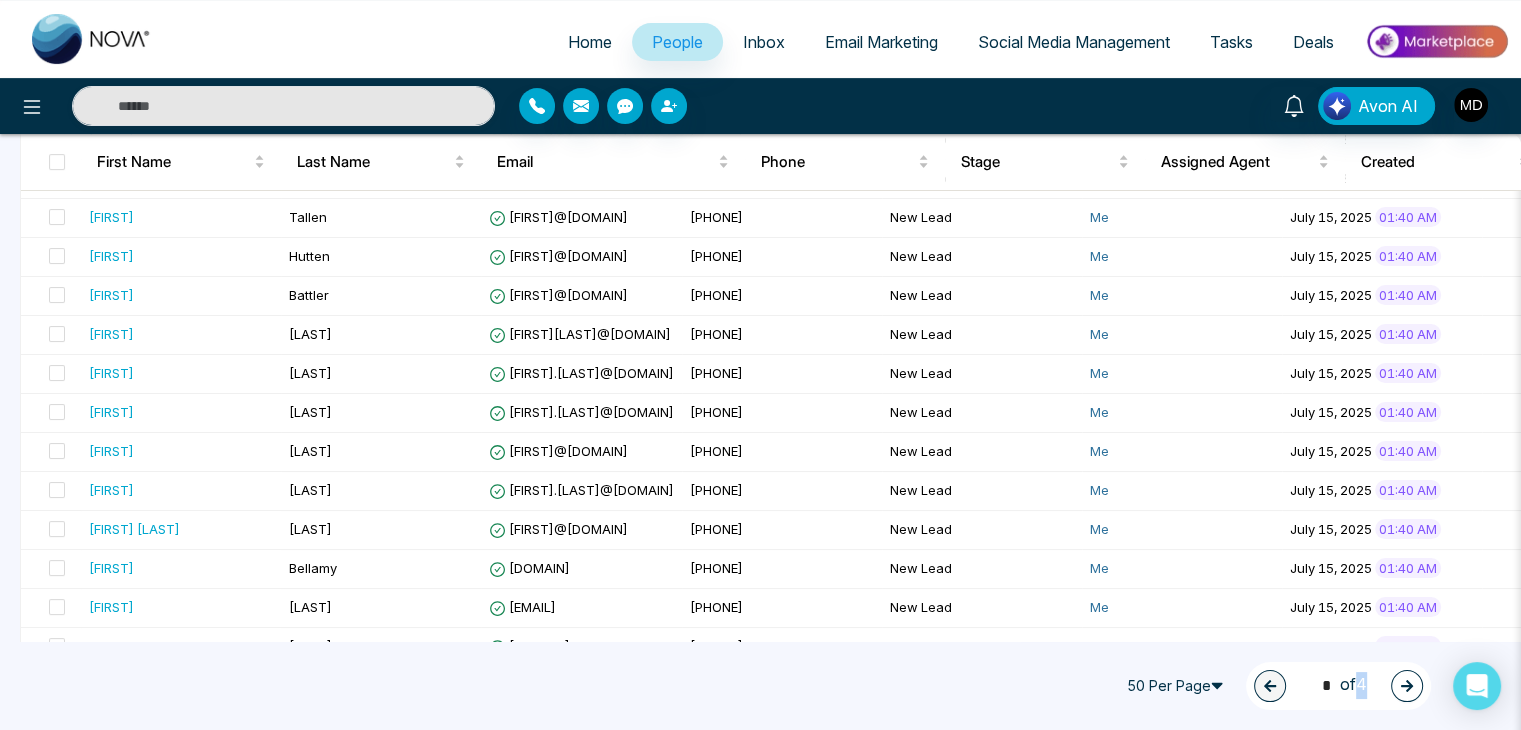click on "50 Per Page 1 *  of  4" at bounding box center (760, 686) 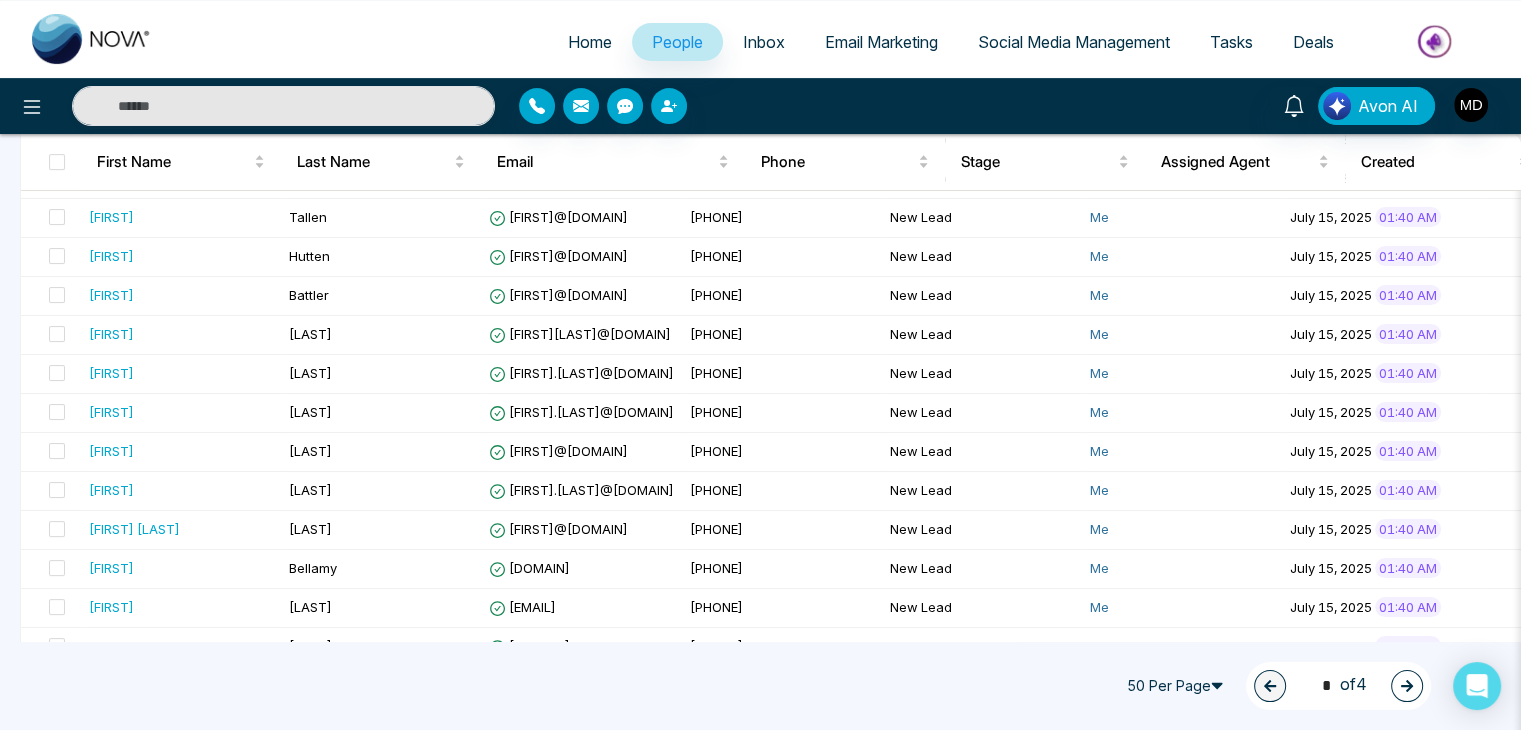 drag, startPoint x: 1498, startPoint y: 653, endPoint x: 1404, endPoint y: 645, distance: 94.33981 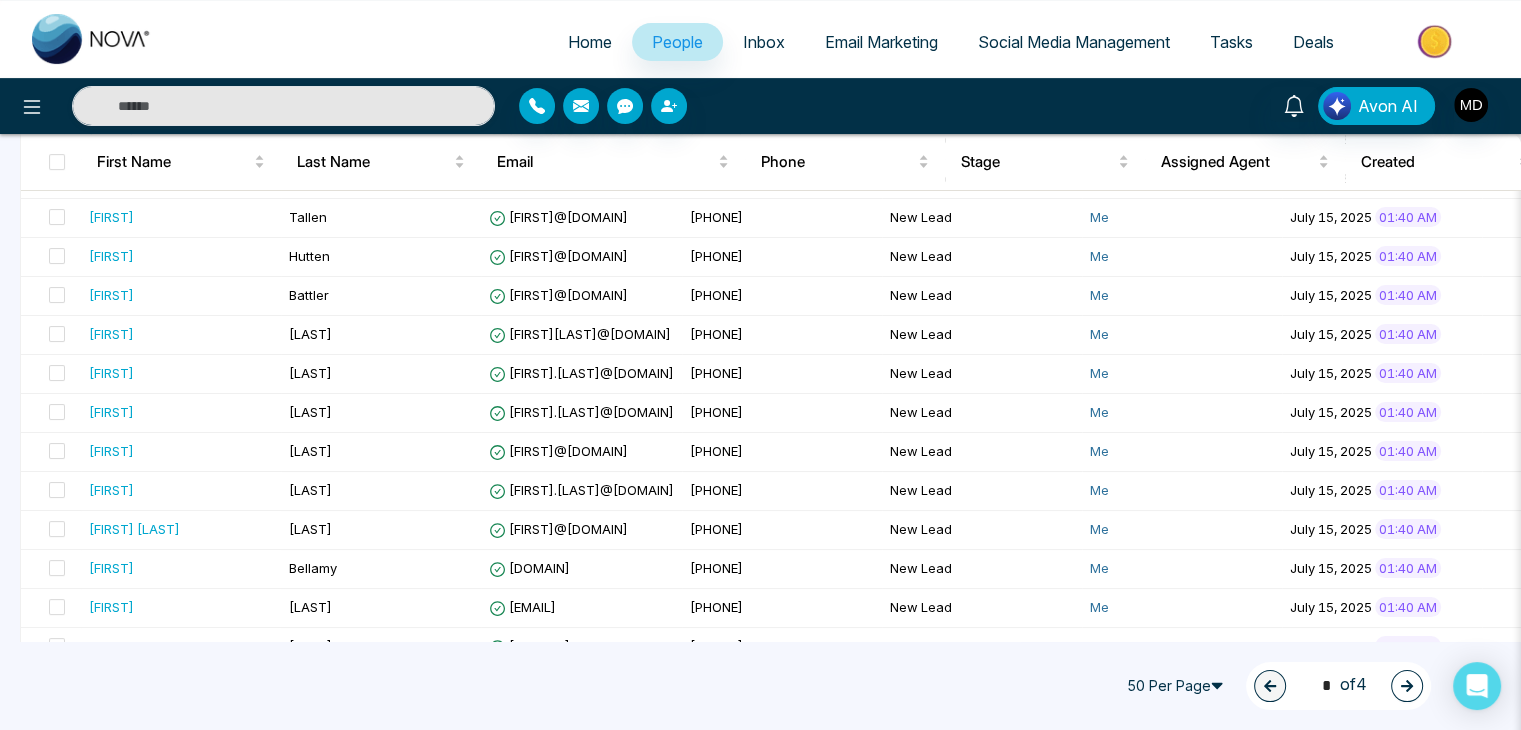 click on "50 Per Page 1 *  of  4" at bounding box center [760, 686] 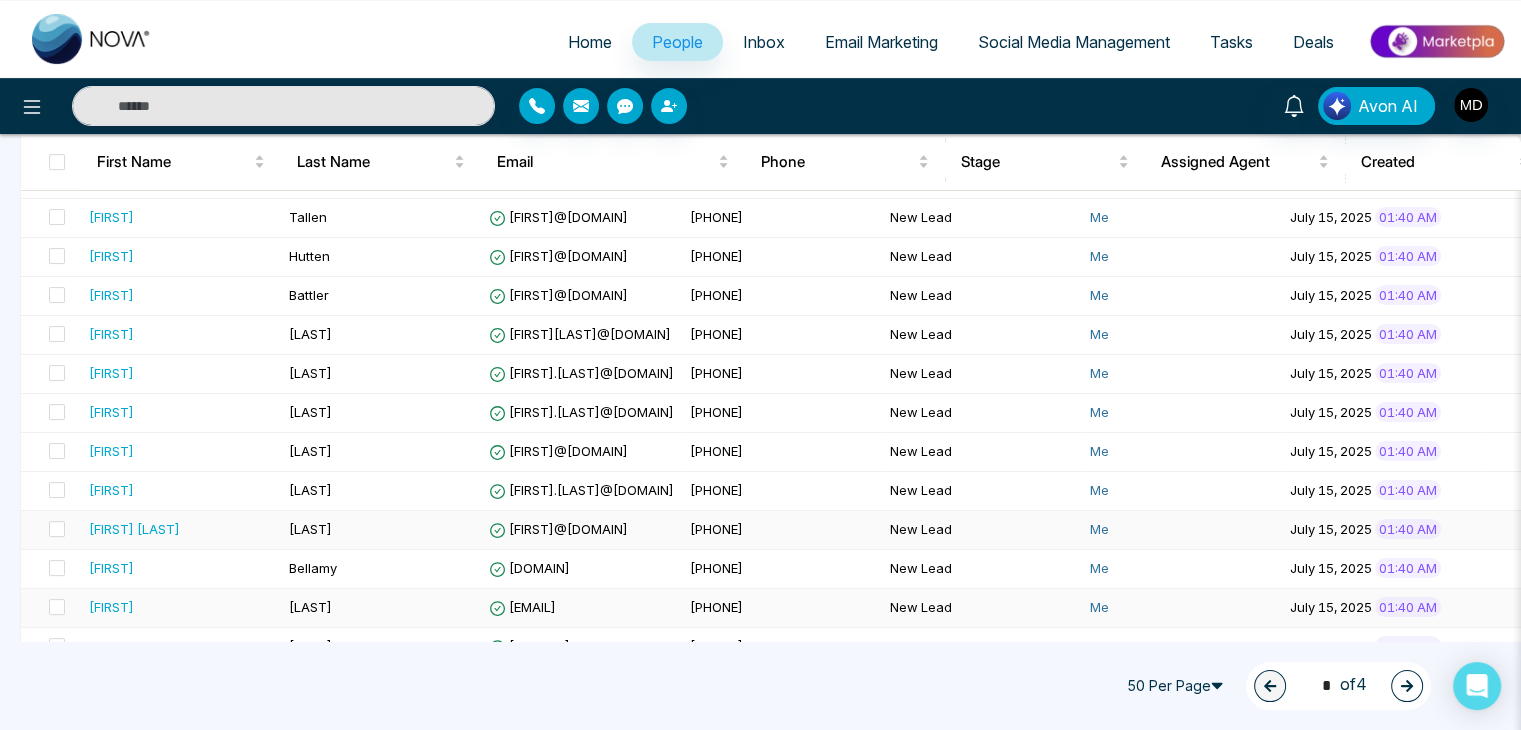click on "July 15, 2025   01:40 AM" at bounding box center [1382, 608] 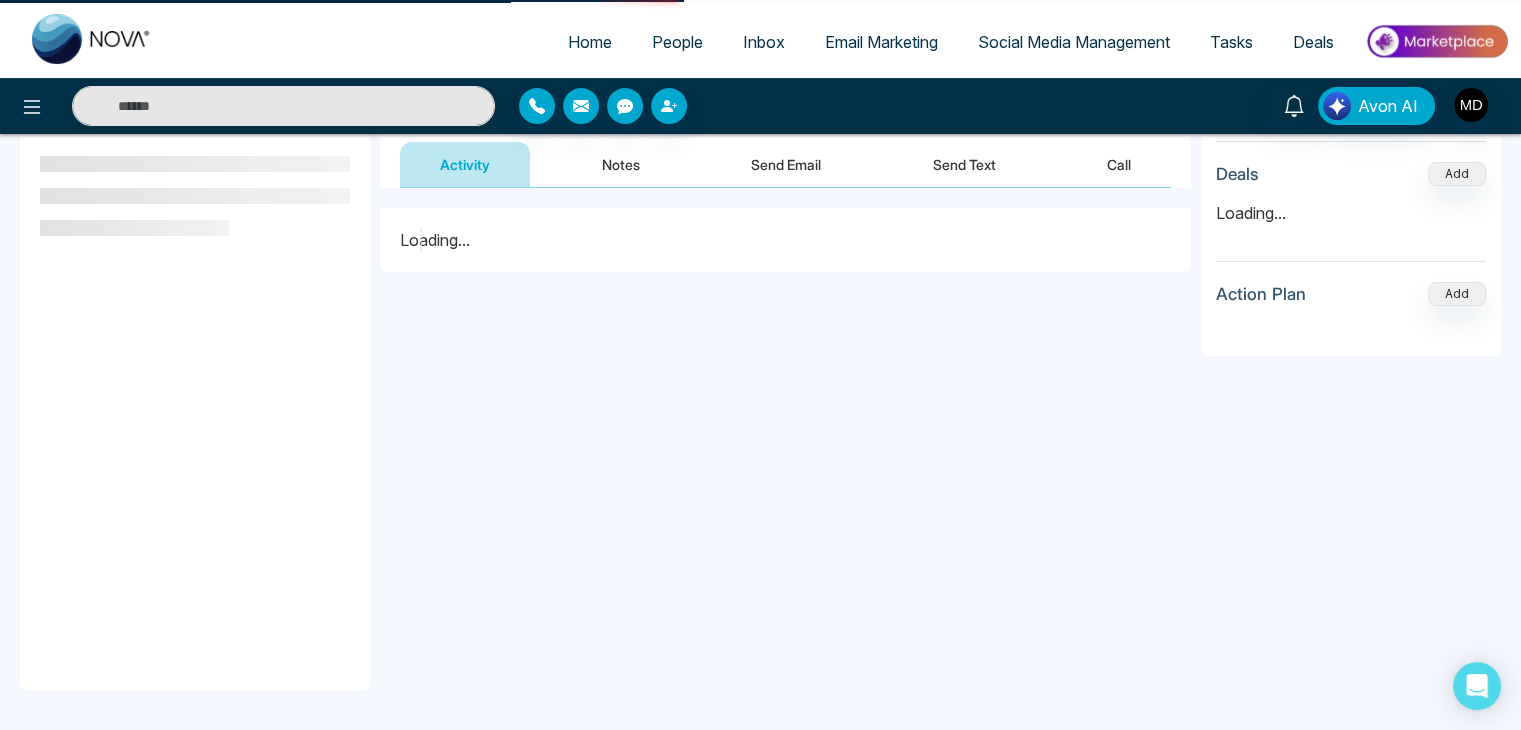 scroll, scrollTop: 0, scrollLeft: 0, axis: both 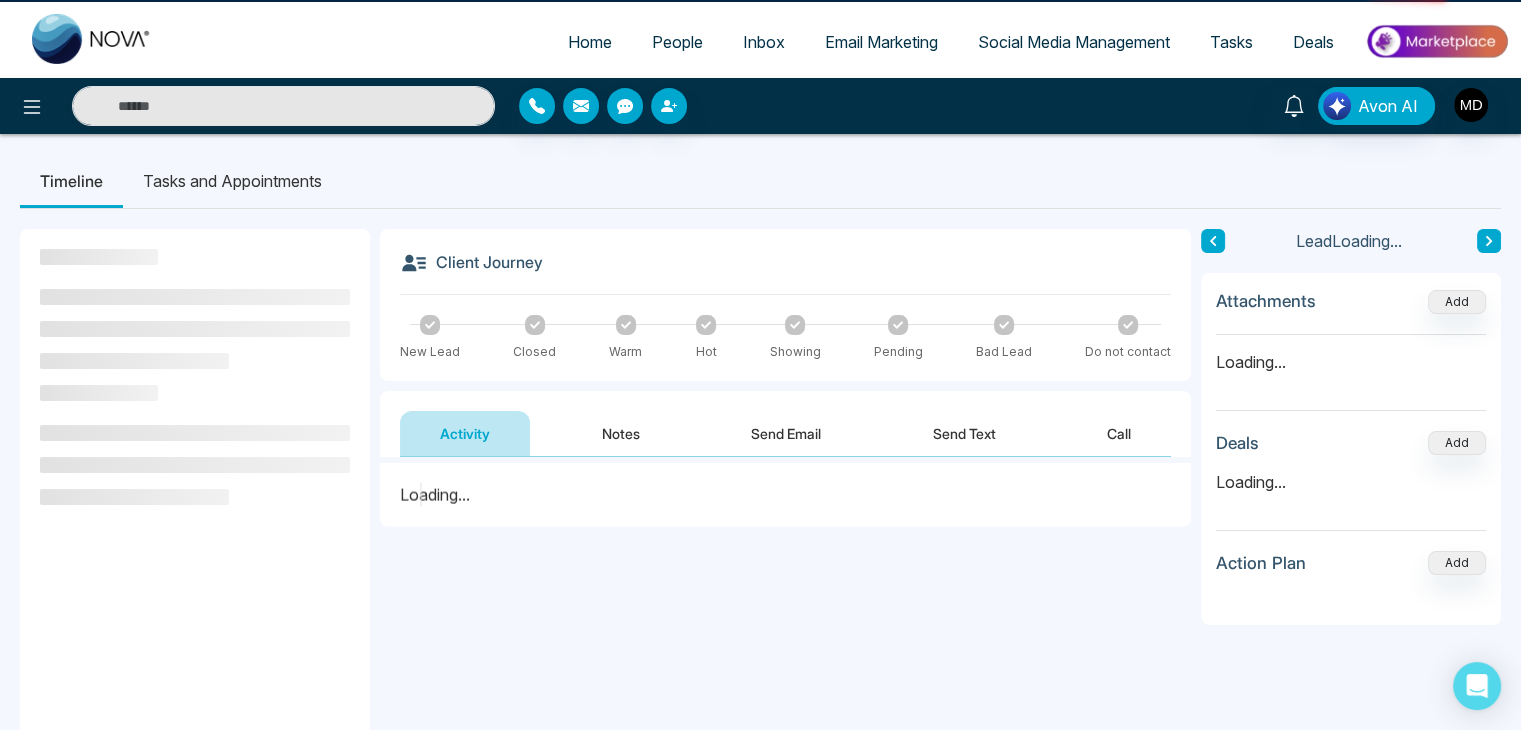 drag, startPoint x: 1331, startPoint y: 506, endPoint x: 794, endPoint y: 508, distance: 537.0037 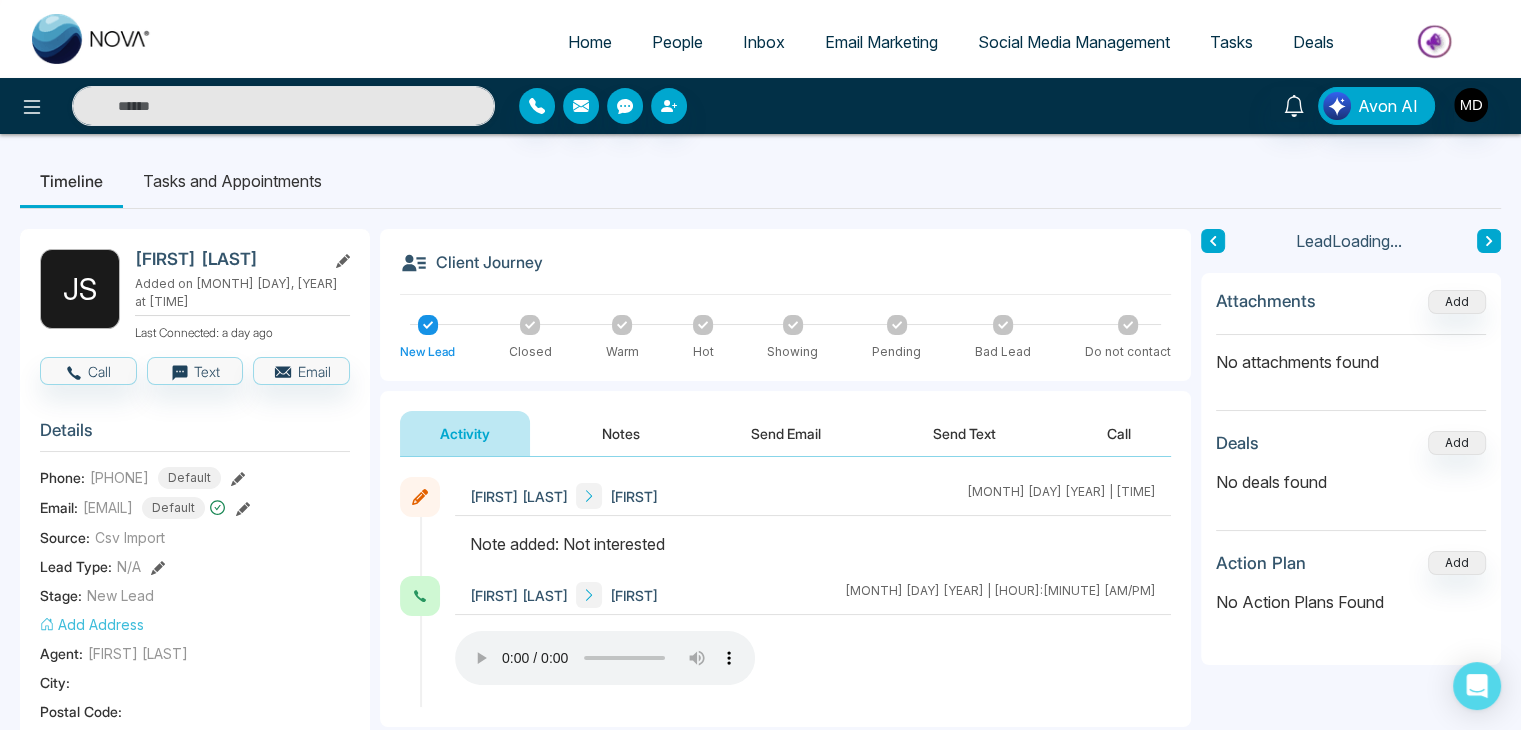 click on "People" at bounding box center (677, 42) 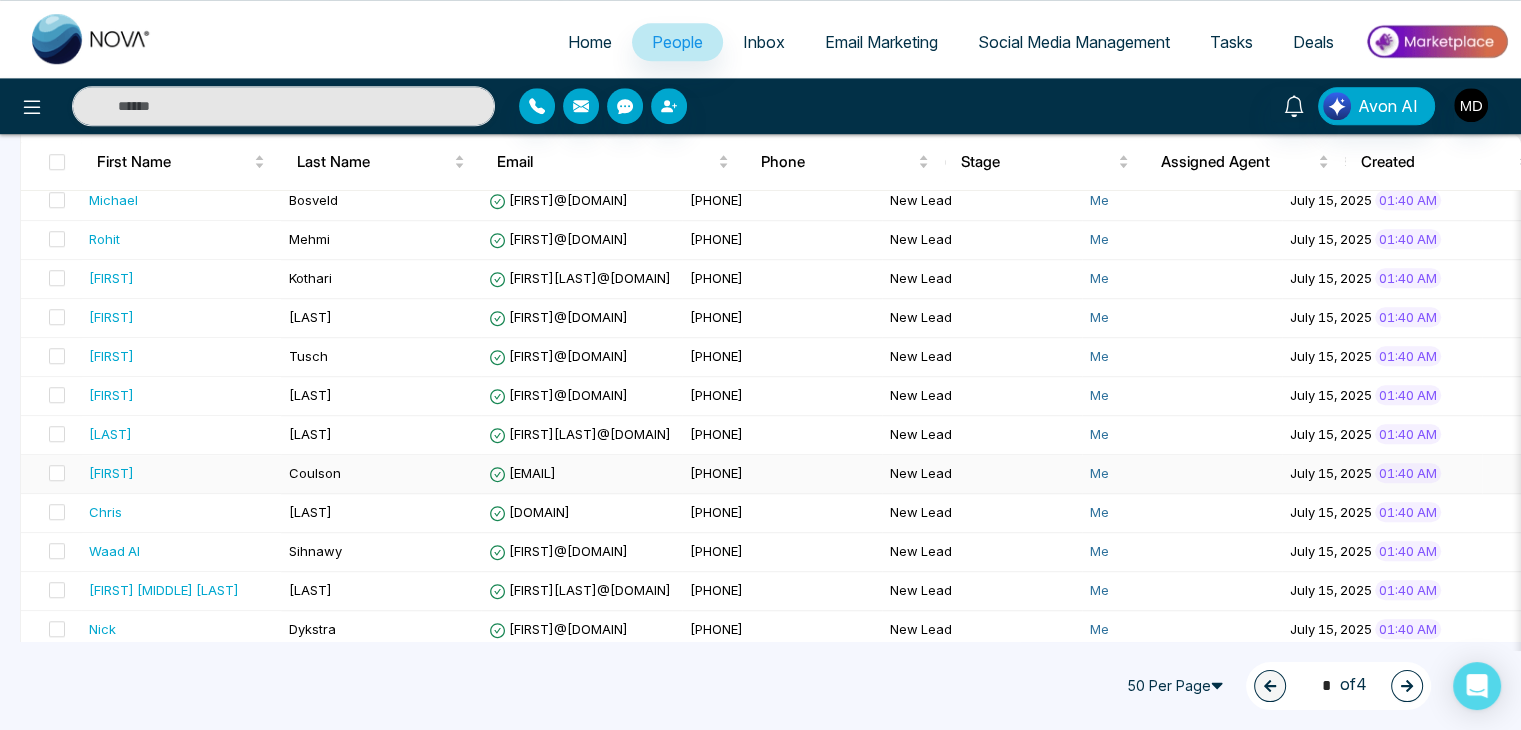 scroll, scrollTop: 1718, scrollLeft: 0, axis: vertical 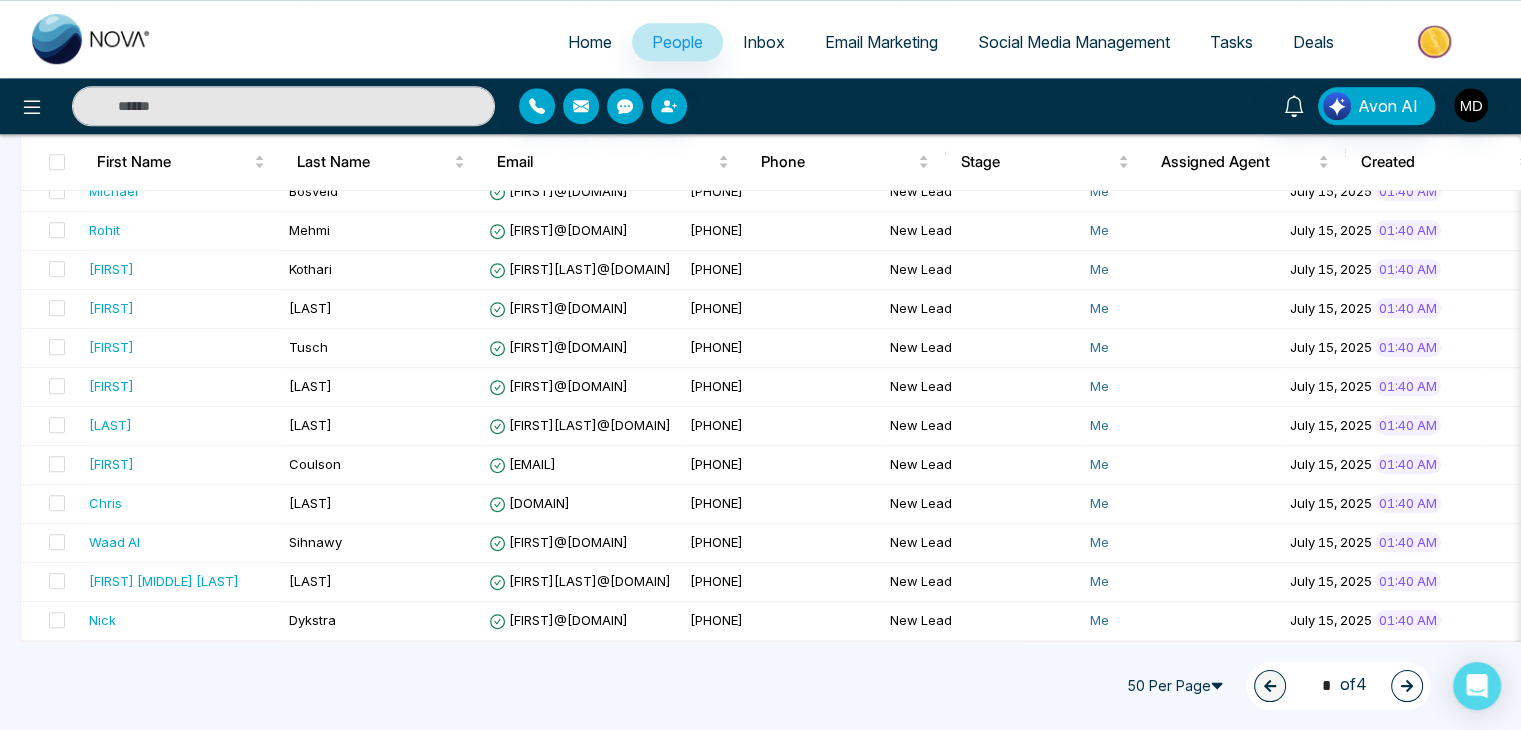 click 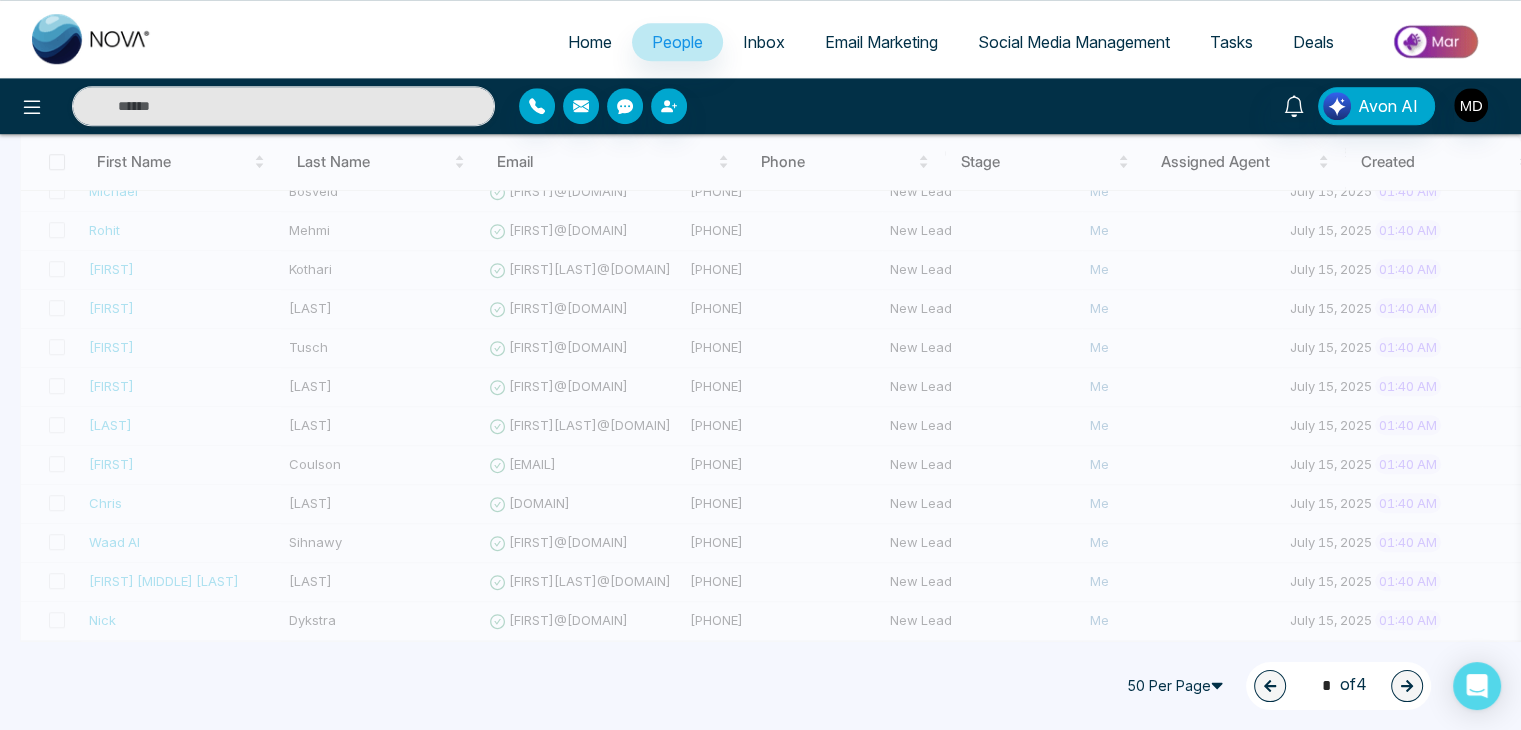 type on "*" 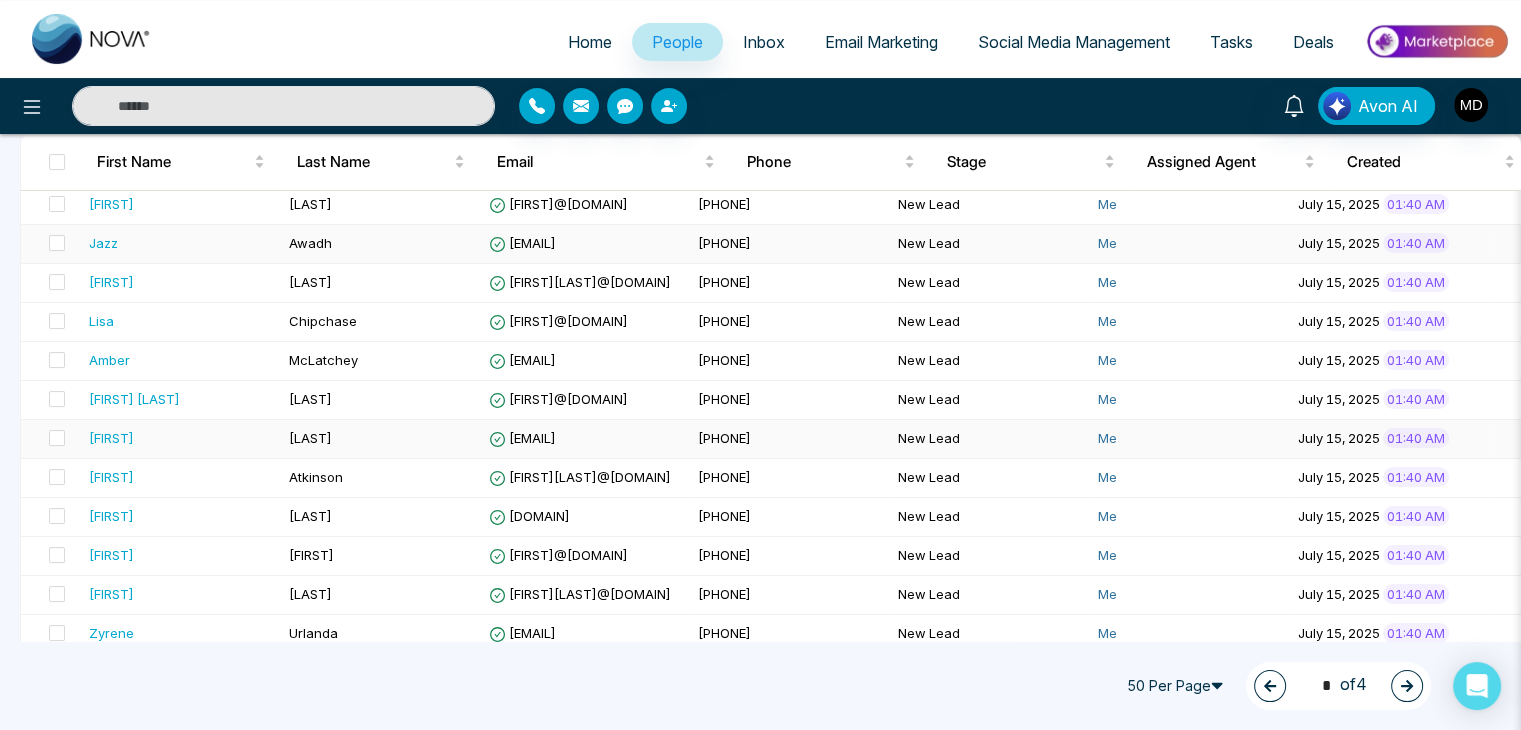 scroll, scrollTop: 318, scrollLeft: 0, axis: vertical 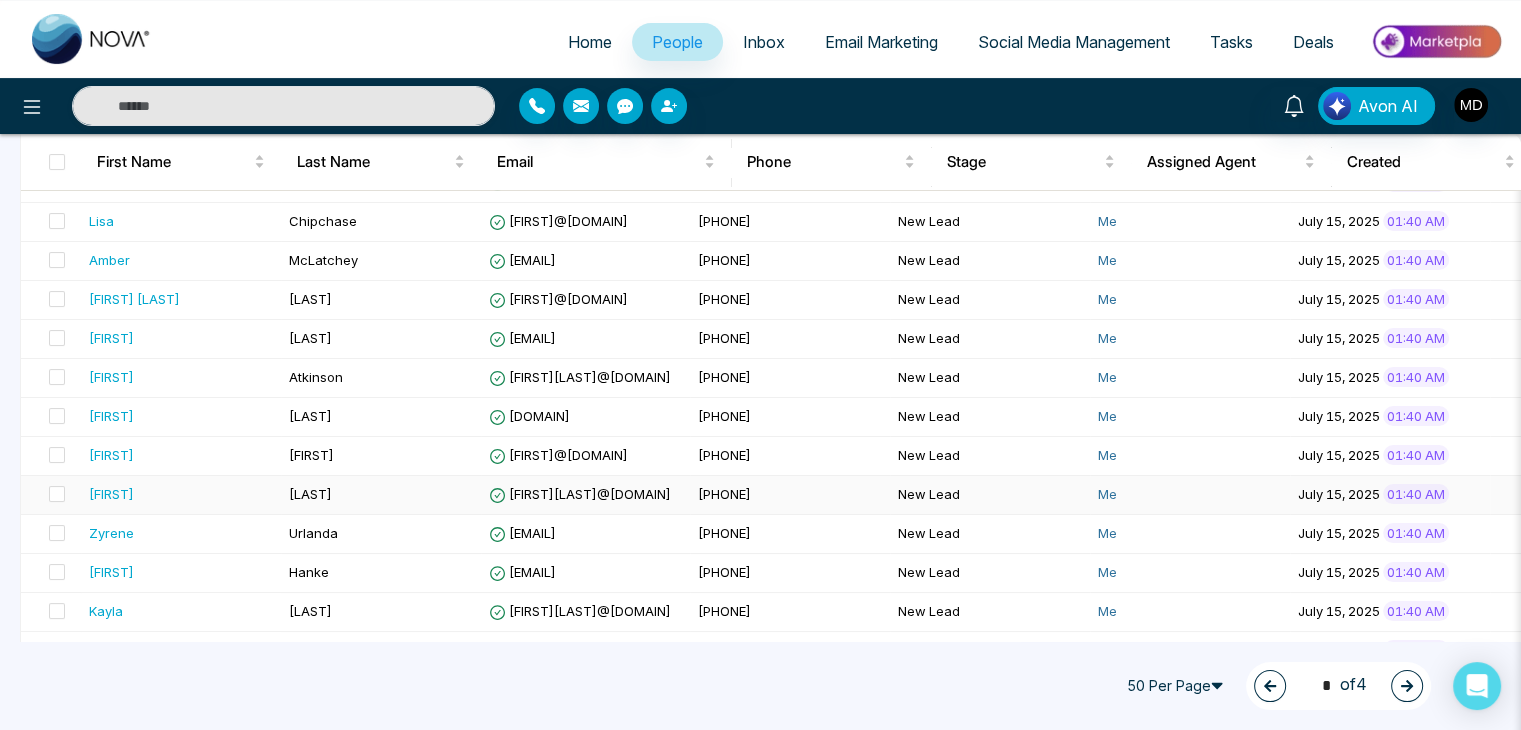 click on "Nancy" at bounding box center (181, 494) 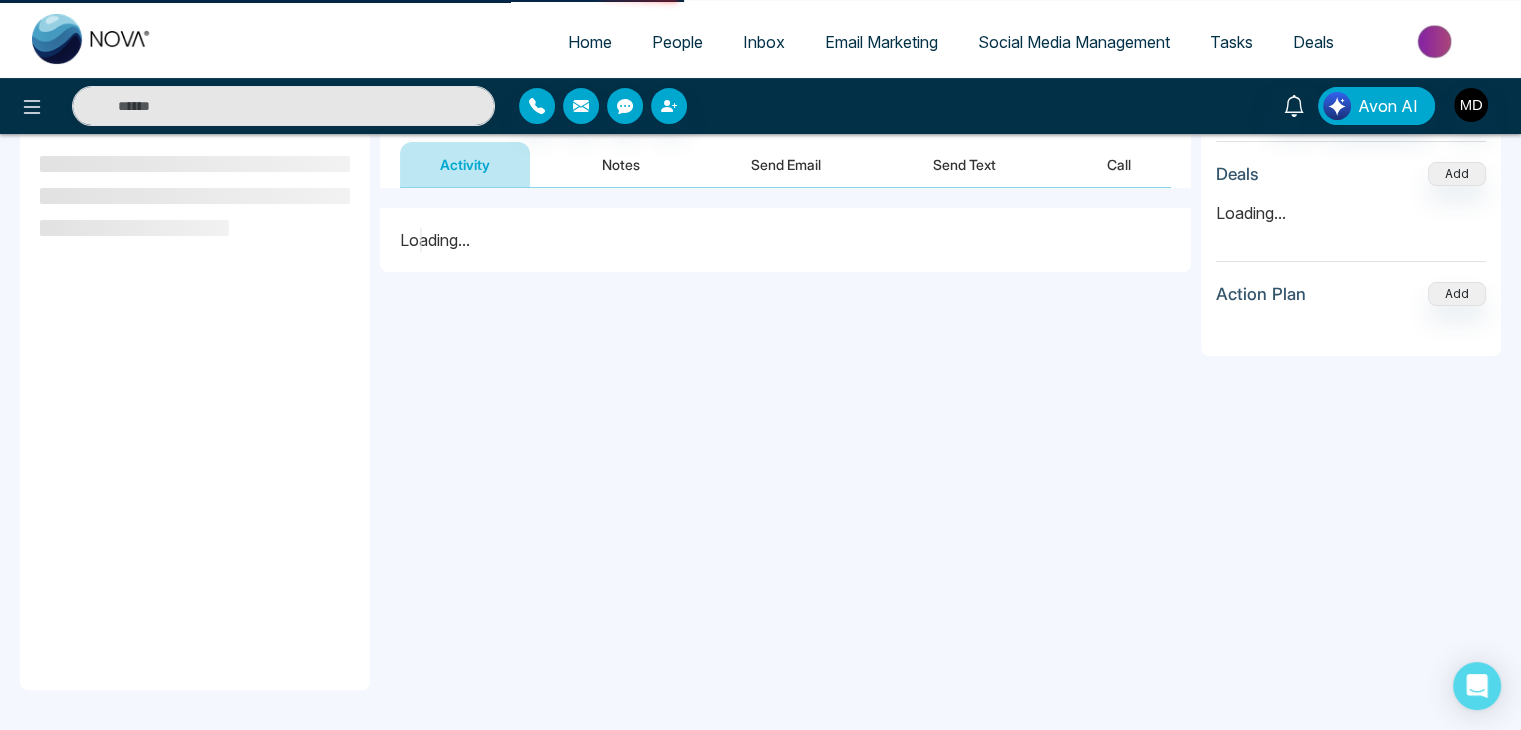 scroll, scrollTop: 0, scrollLeft: 0, axis: both 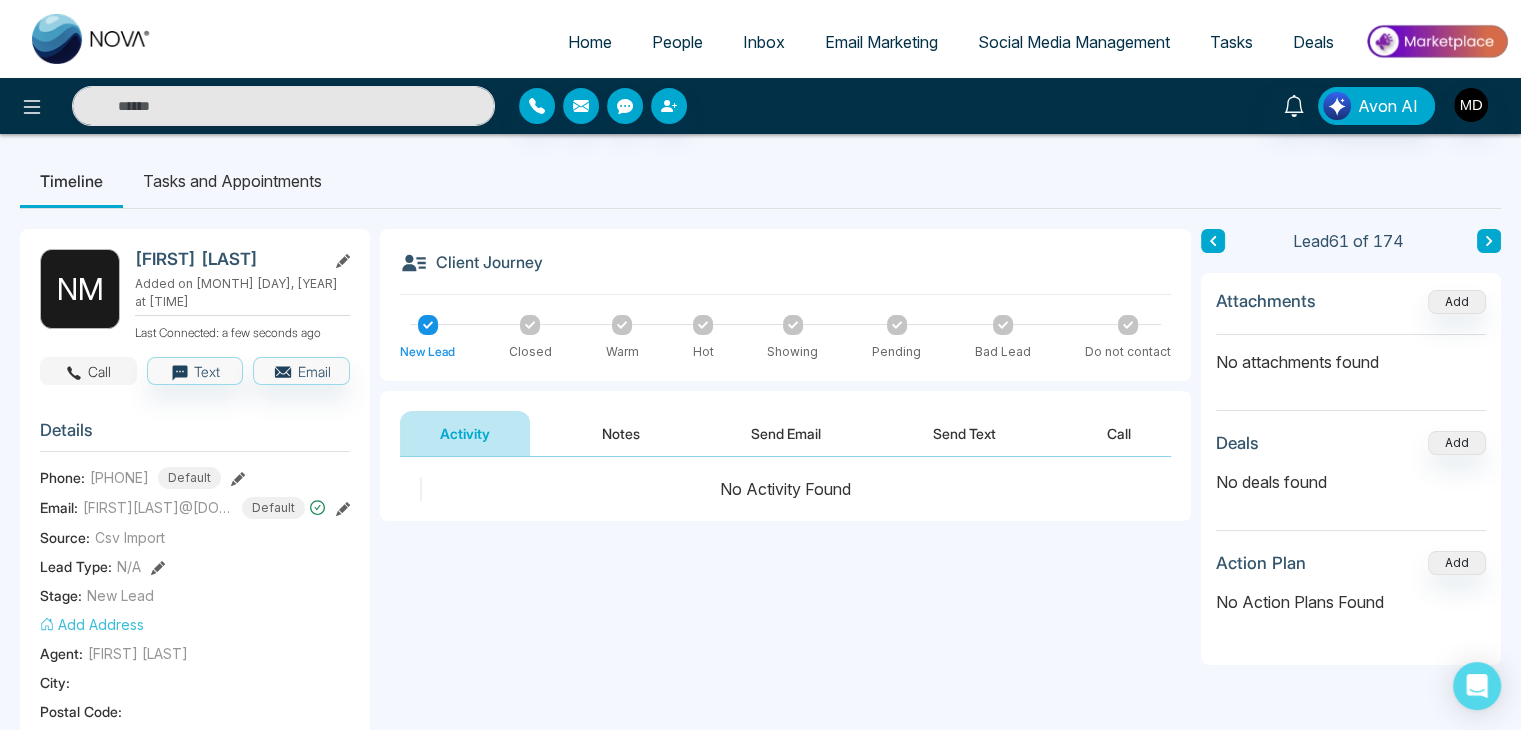 click on "Call" at bounding box center [88, 371] 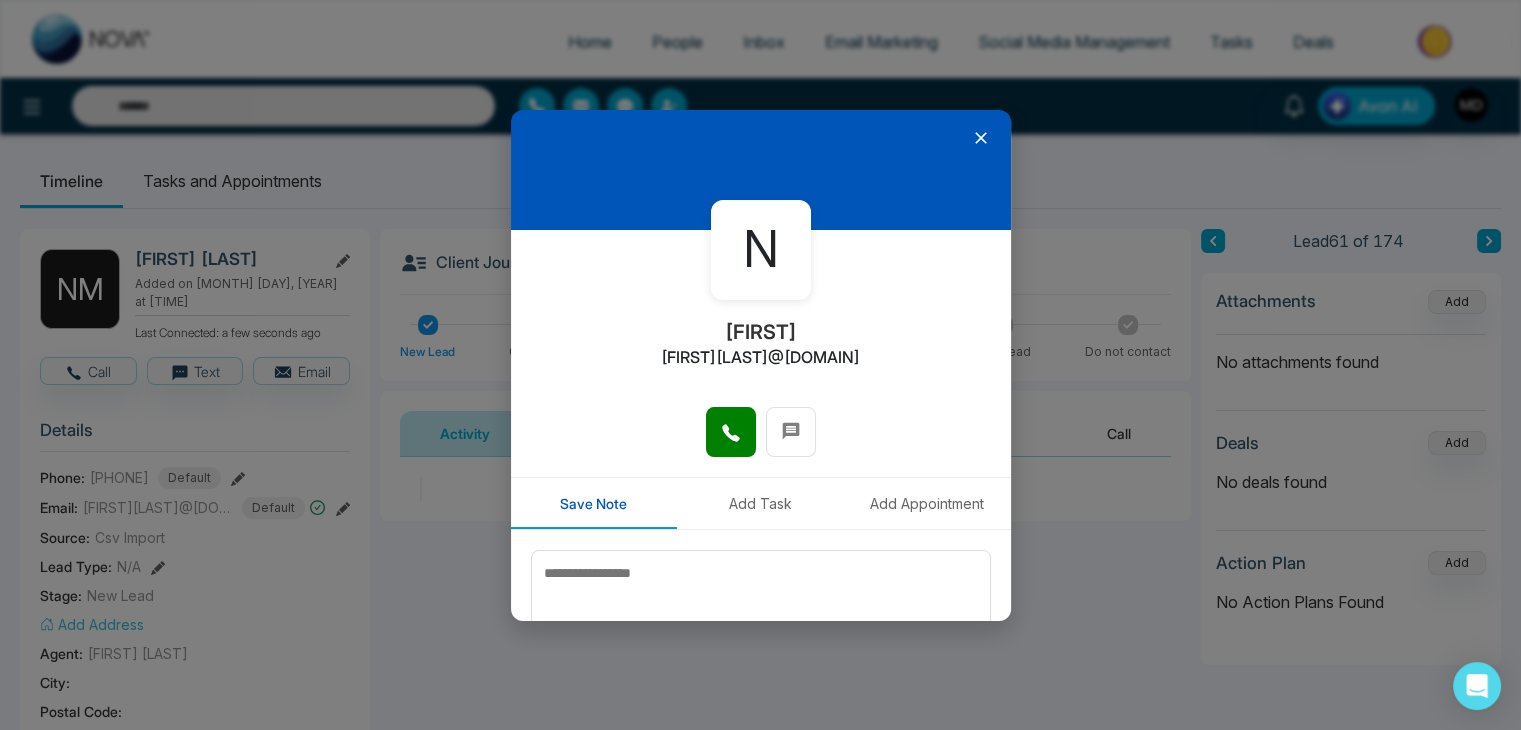 click at bounding box center (761, 442) 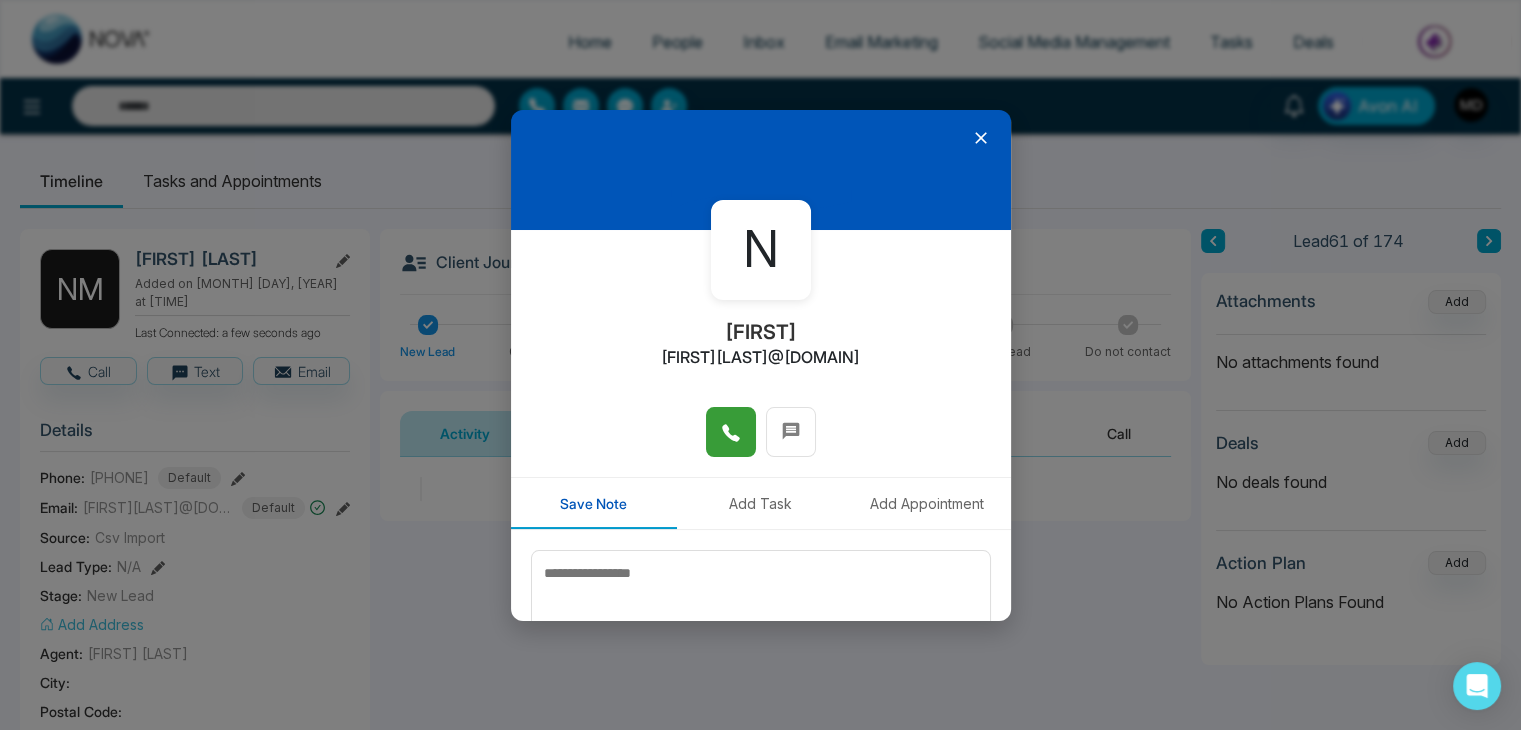 click at bounding box center (731, 432) 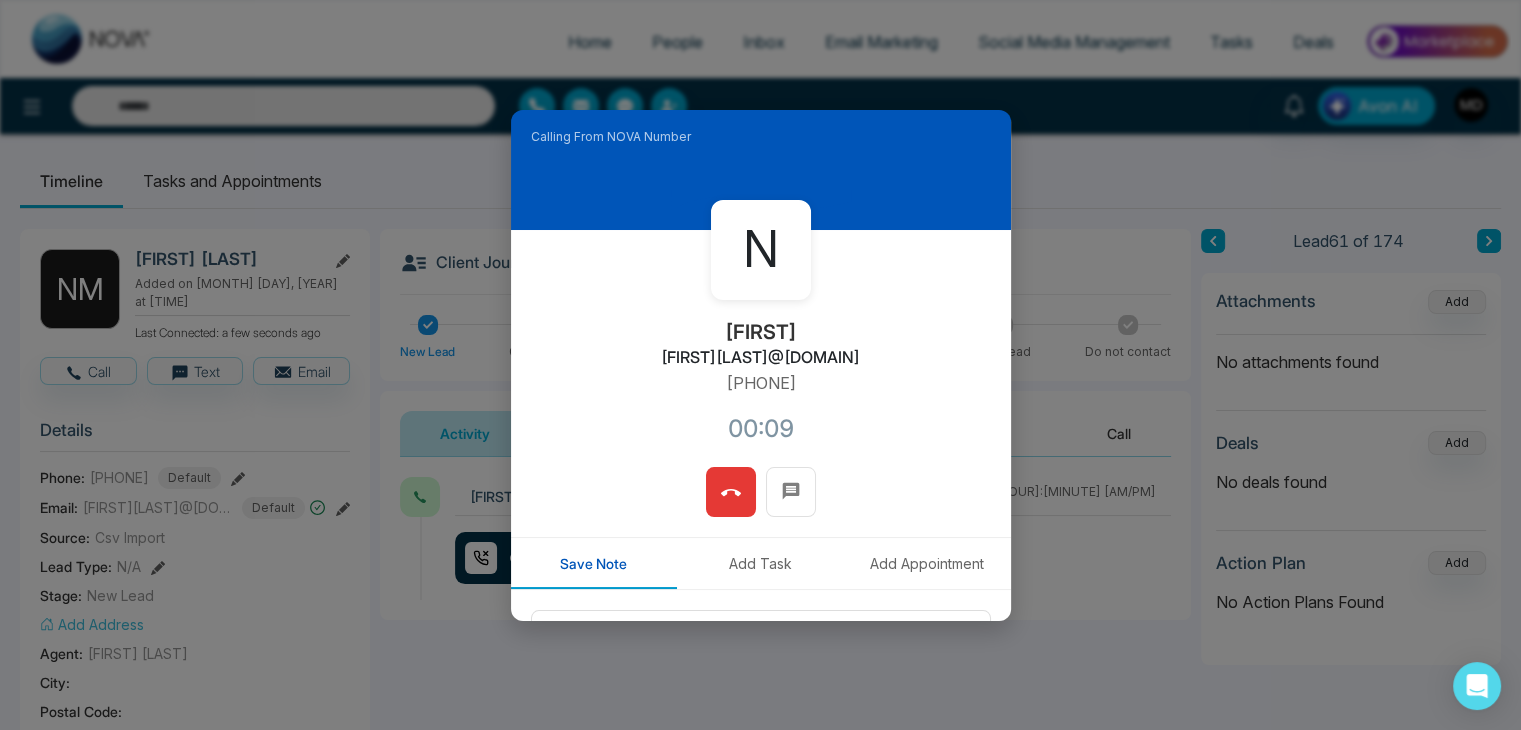 click 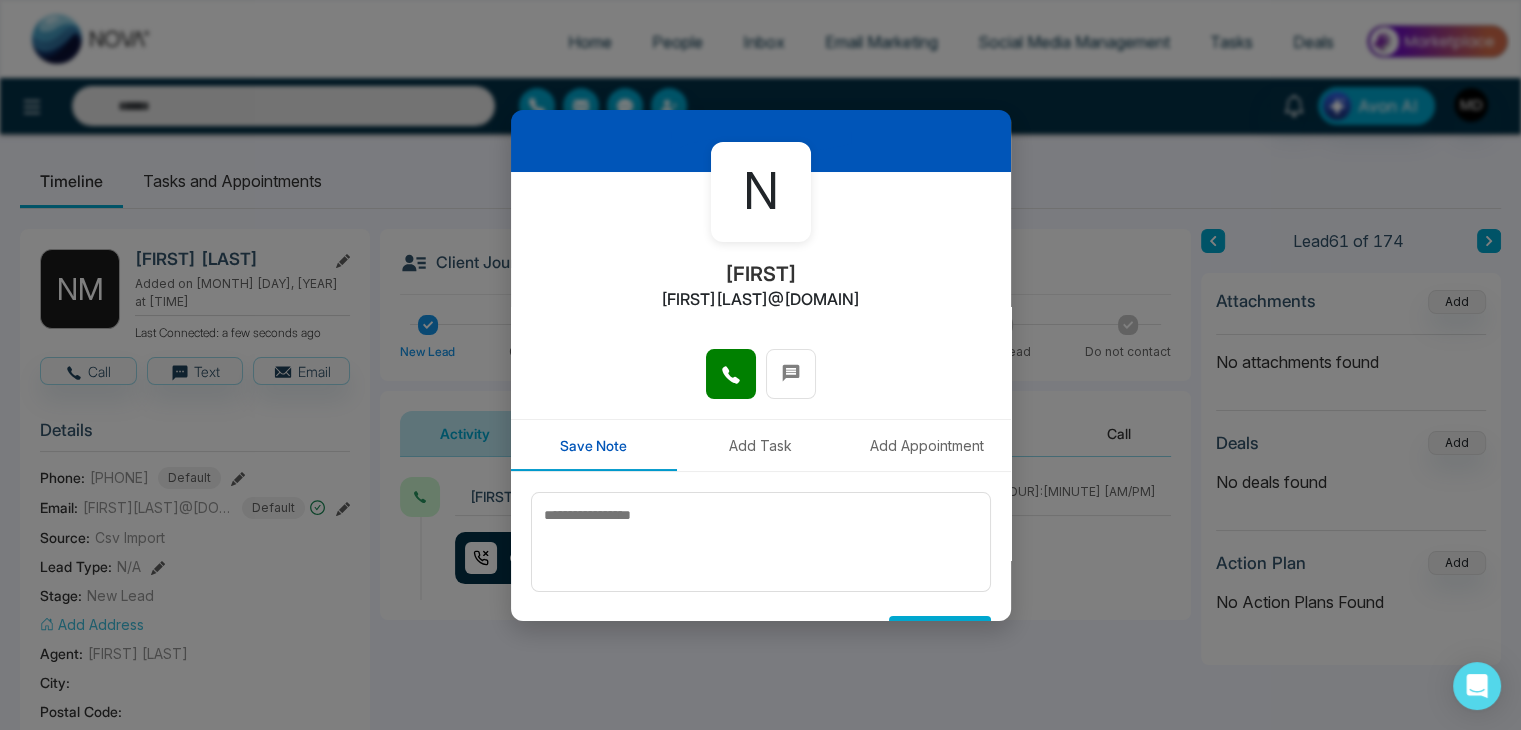 scroll, scrollTop: 110, scrollLeft: 0, axis: vertical 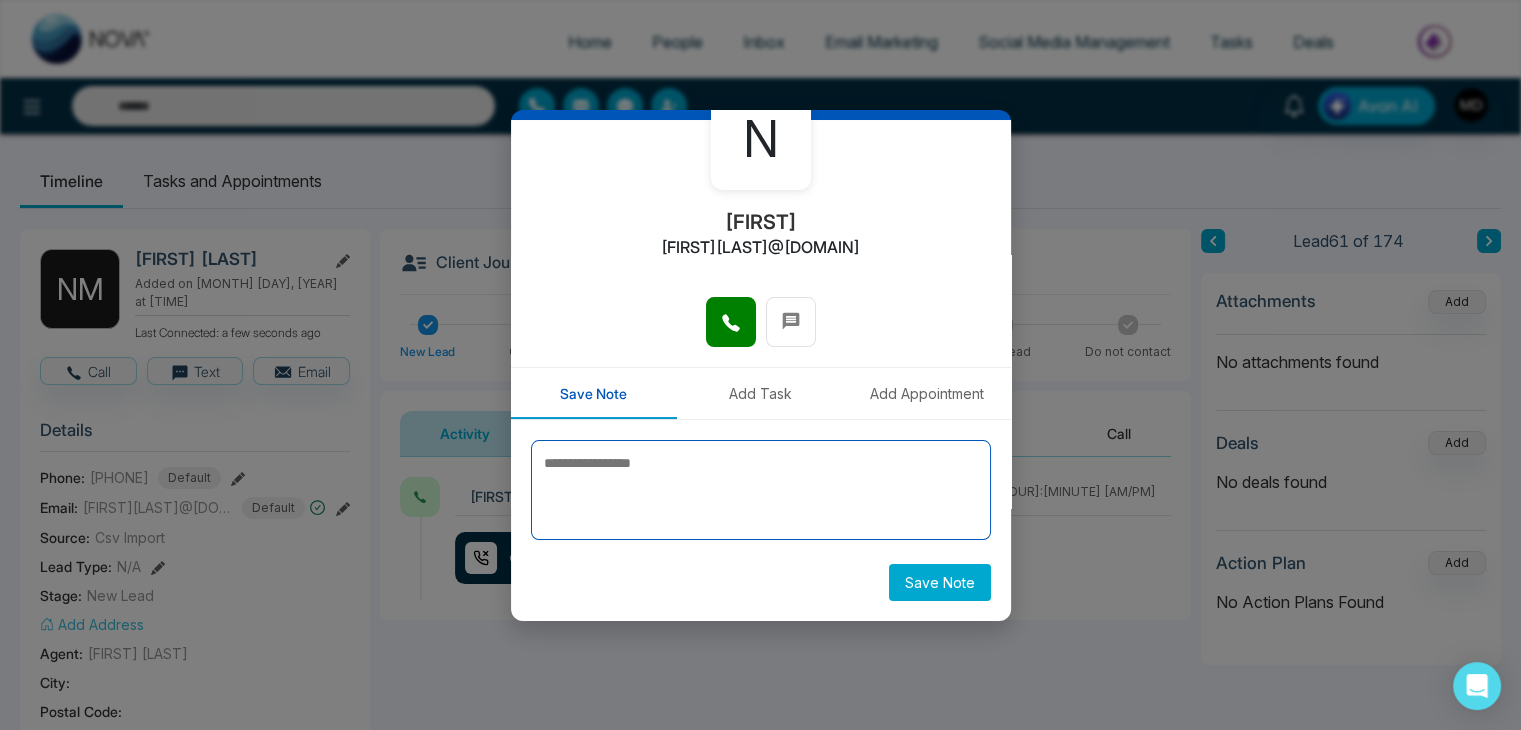 click at bounding box center (761, 490) 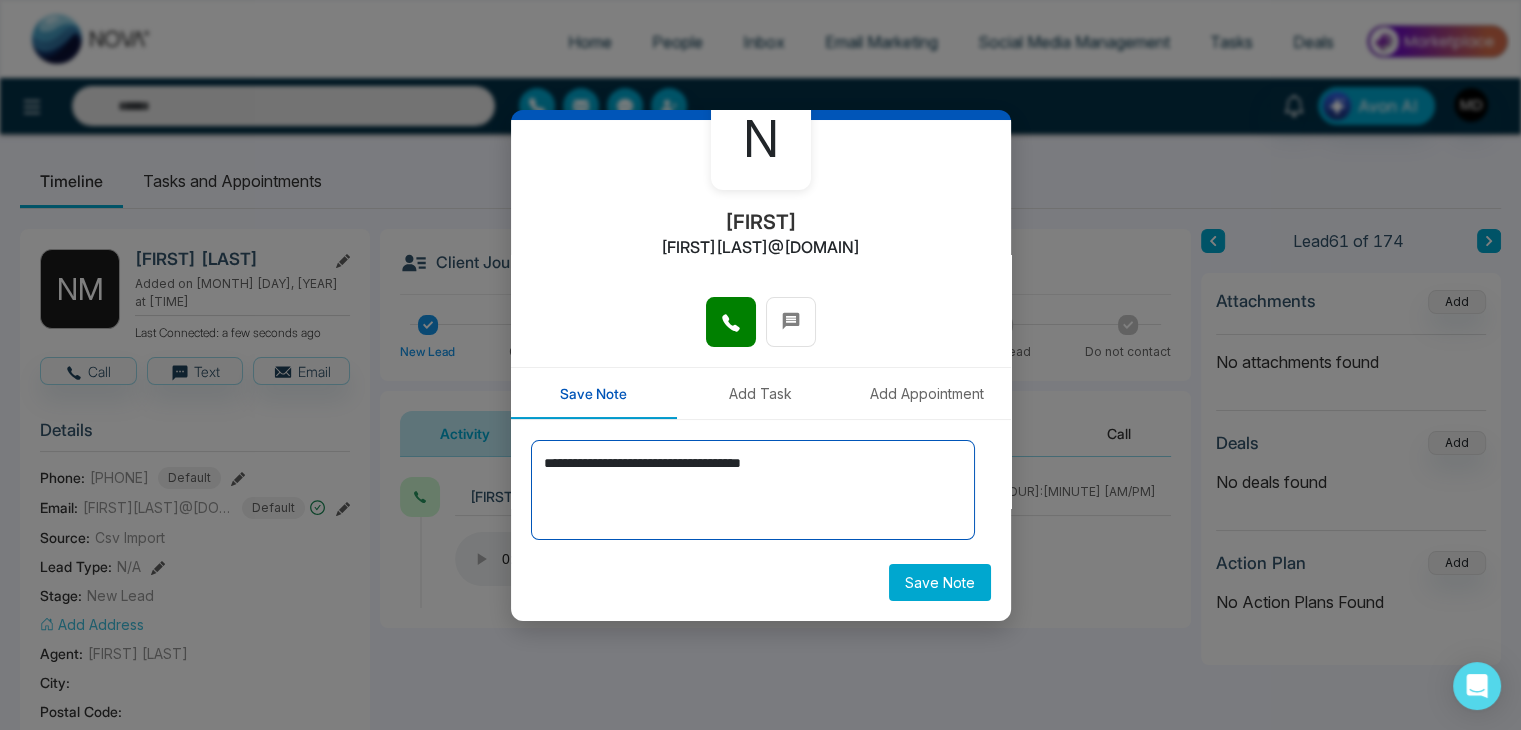 type on "**********" 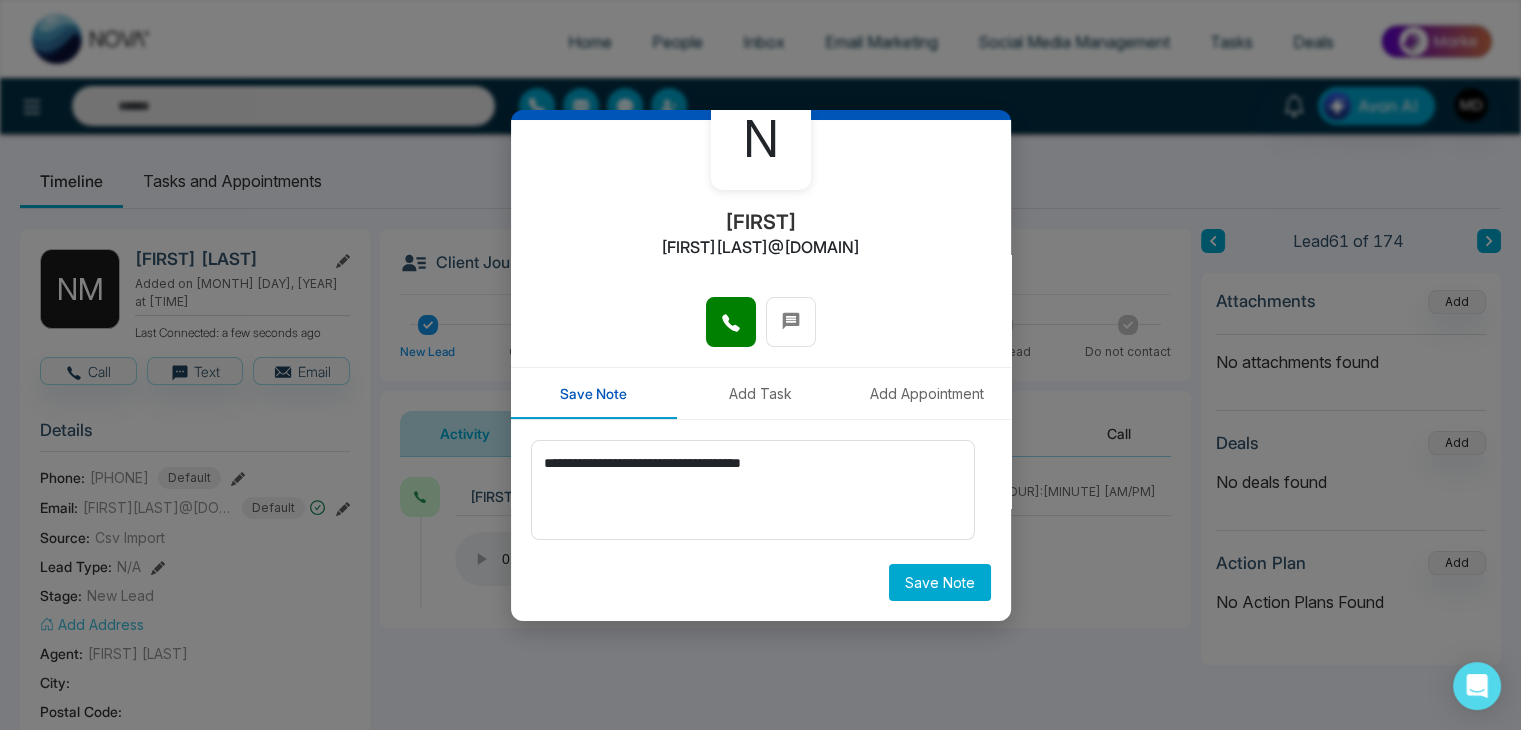 click on "Save Note" at bounding box center (940, 582) 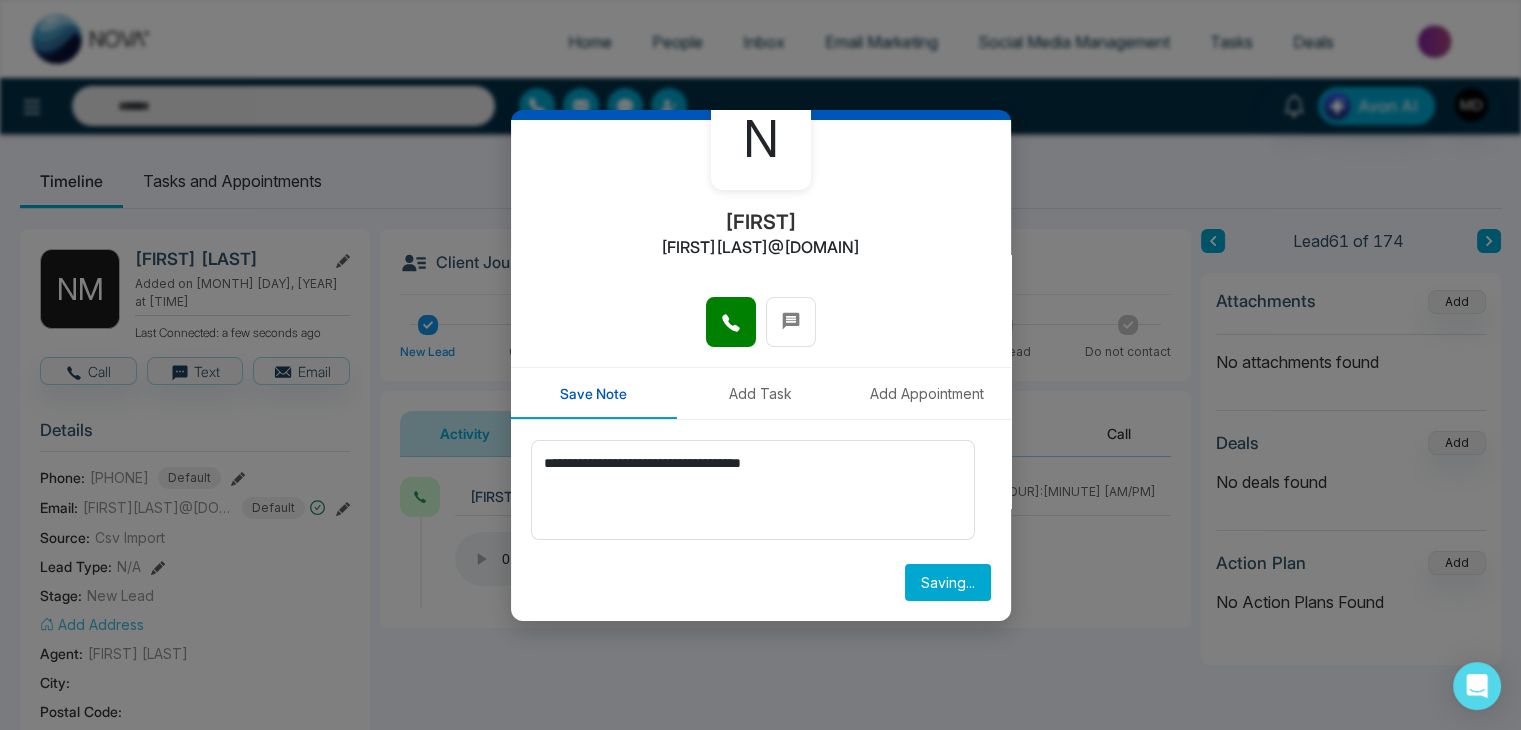 type 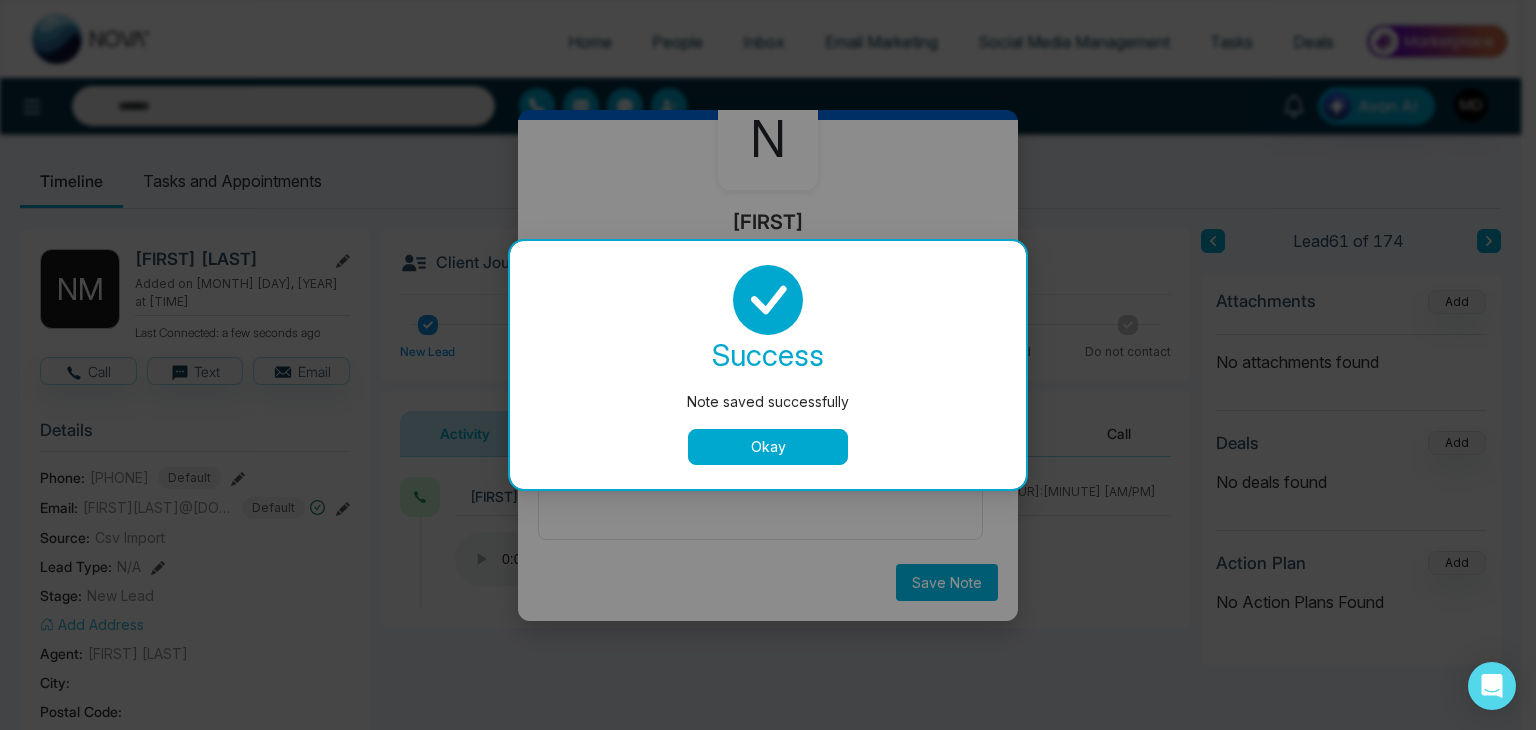 click on "Okay" at bounding box center (768, 447) 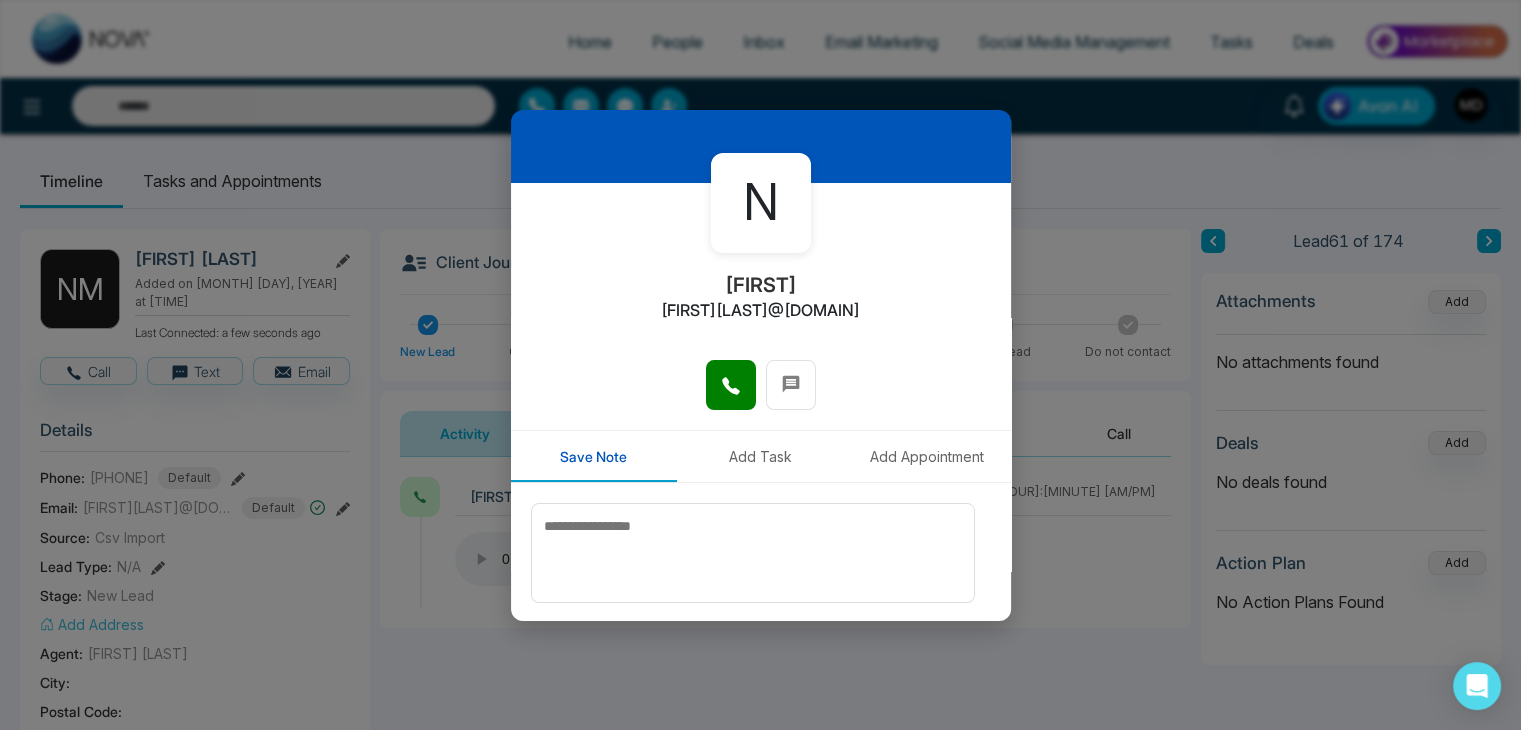 scroll, scrollTop: 0, scrollLeft: 0, axis: both 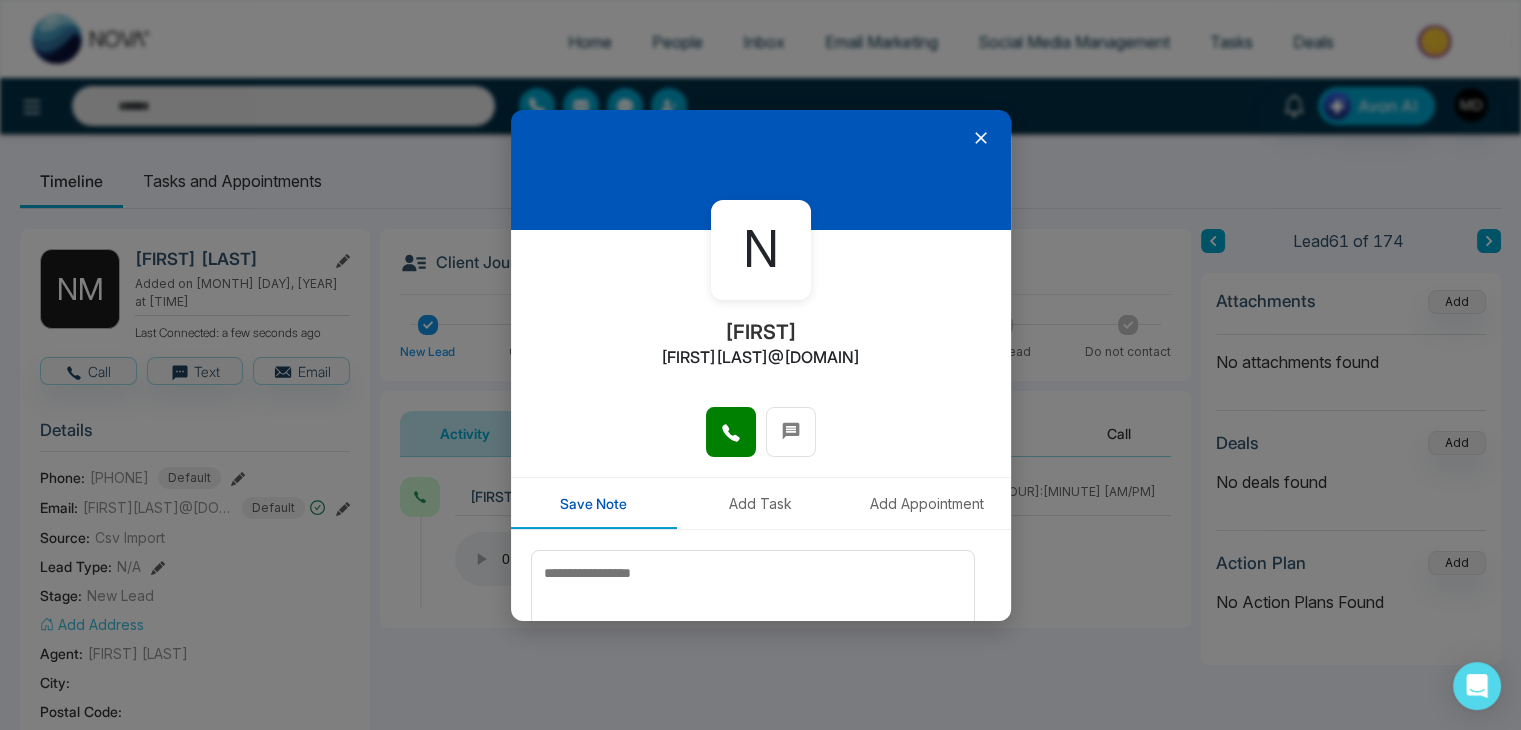 click 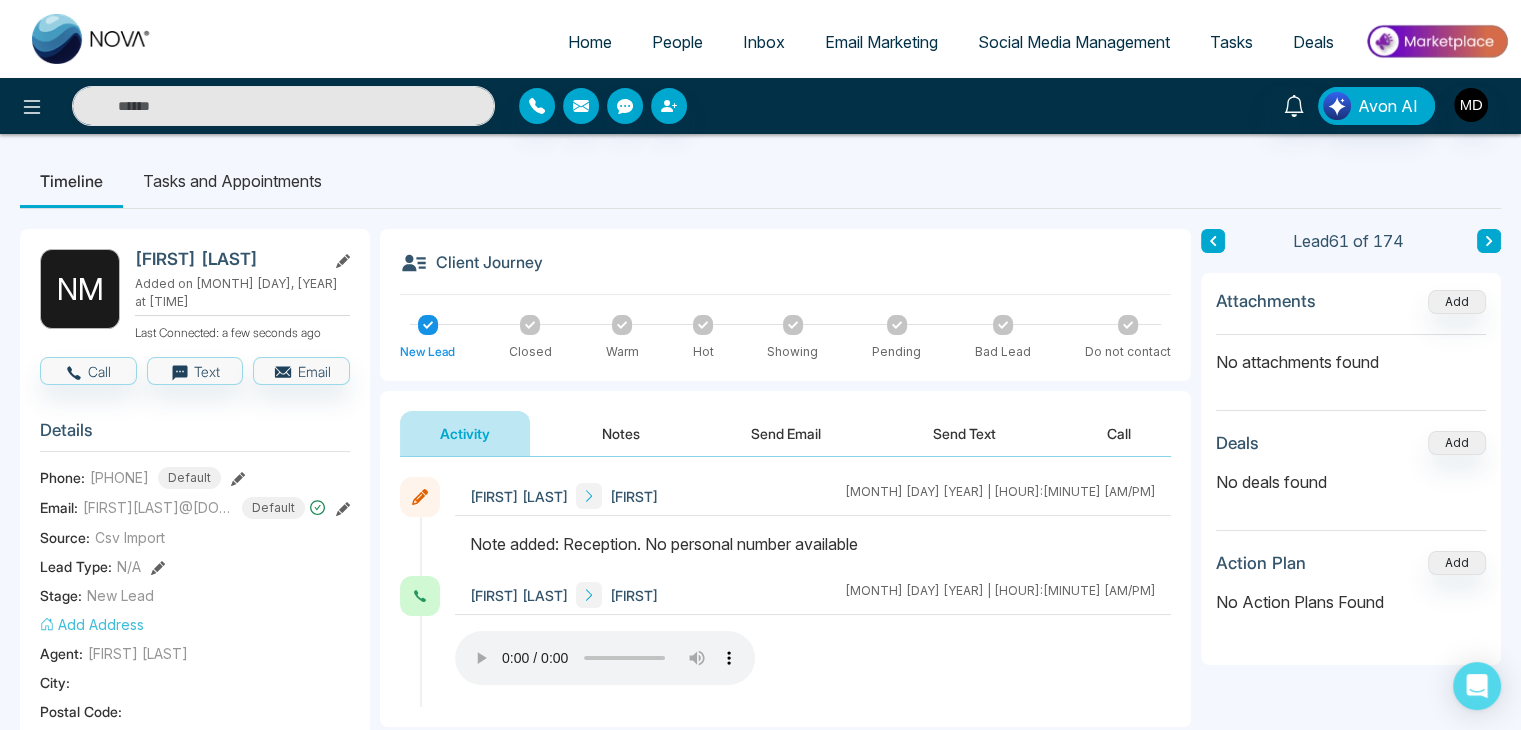 click 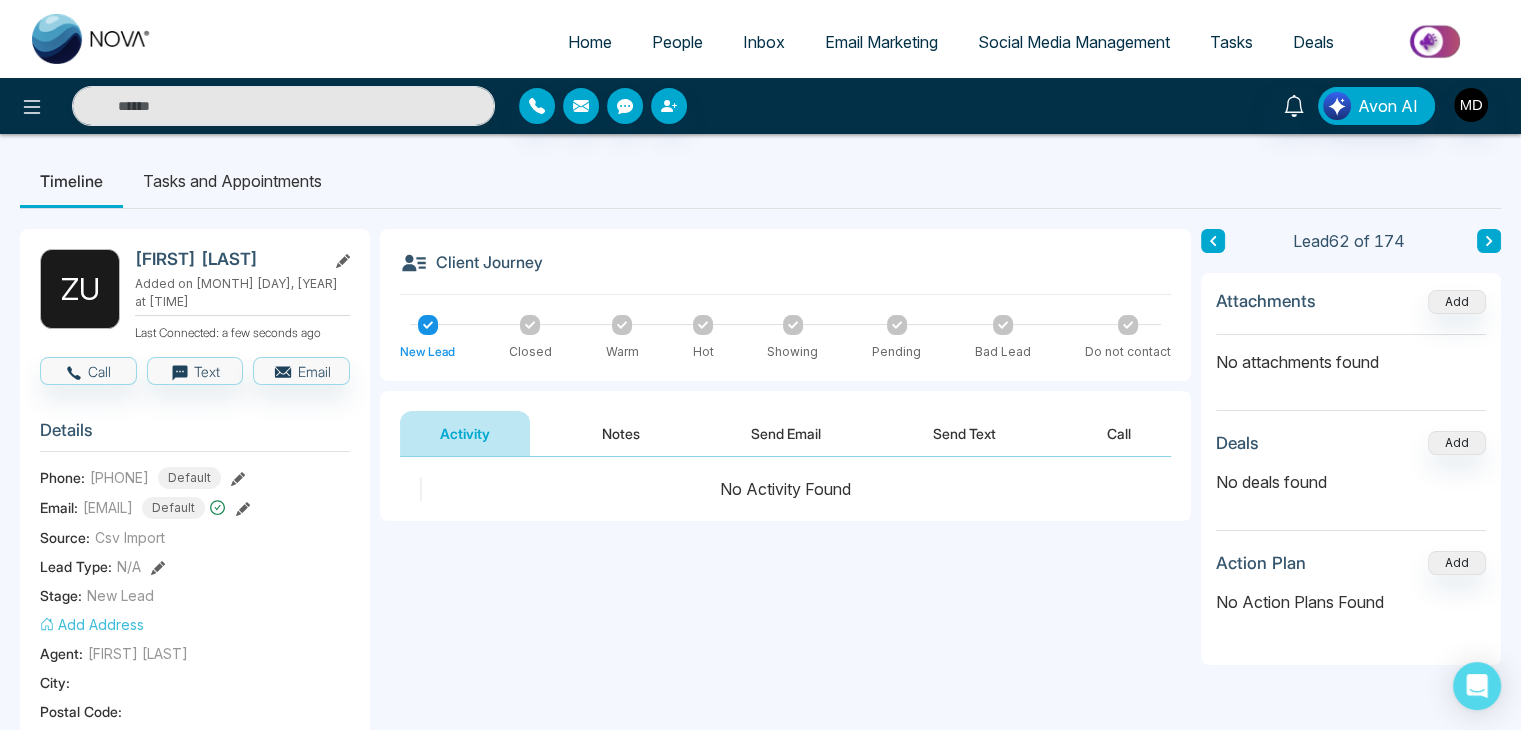 click 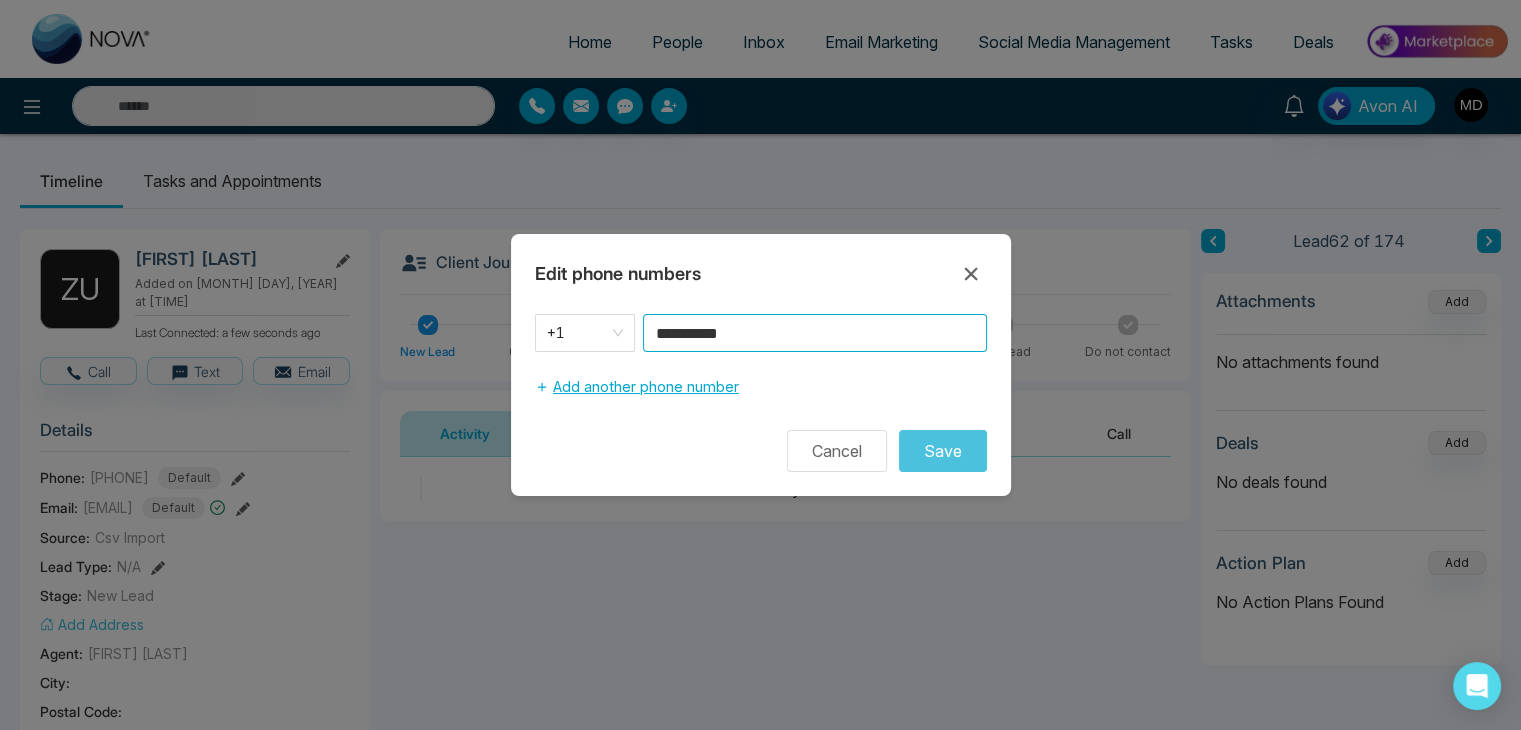 drag, startPoint x: 768, startPoint y: 321, endPoint x: 564, endPoint y: 381, distance: 212.64055 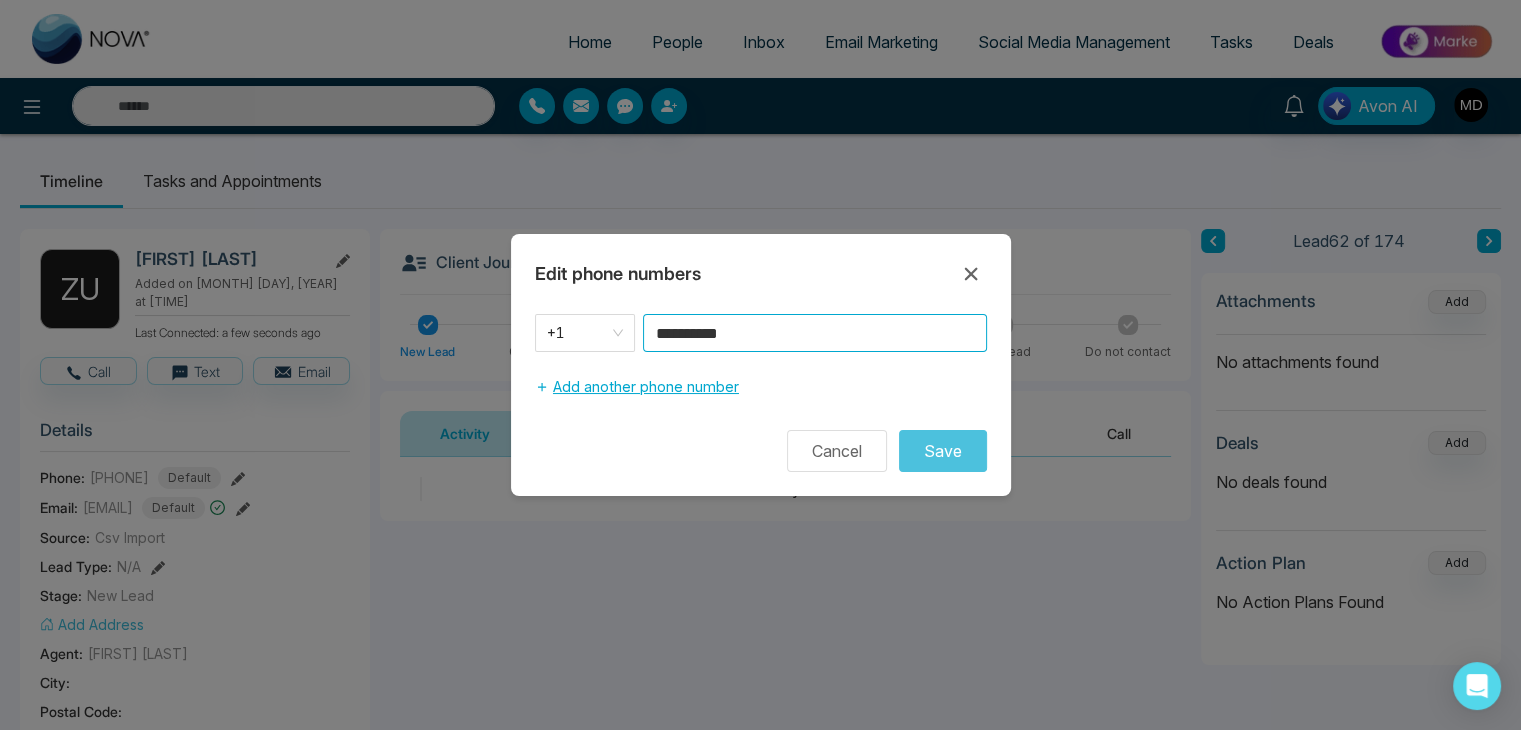 click on "**********" at bounding box center (761, 393) 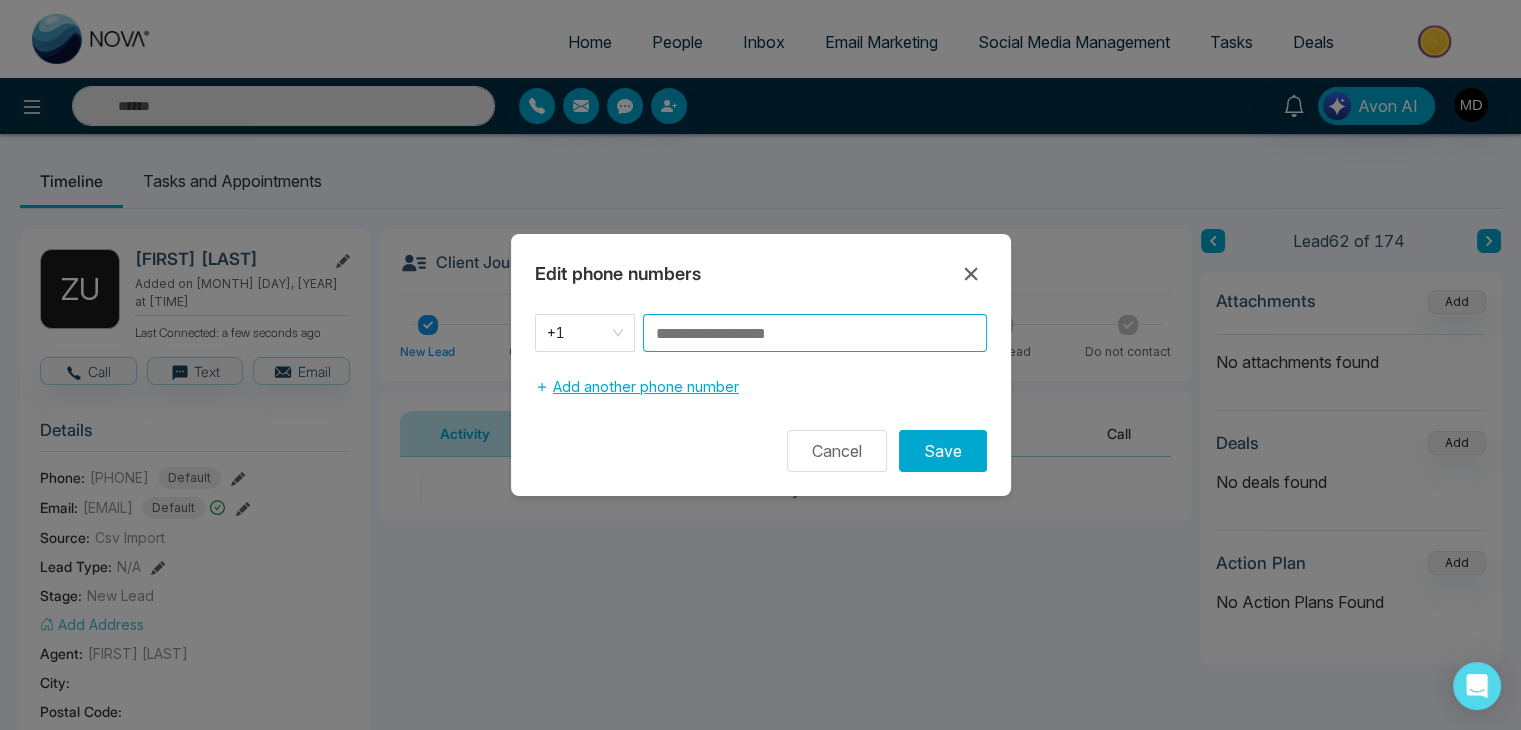 paste on "**********" 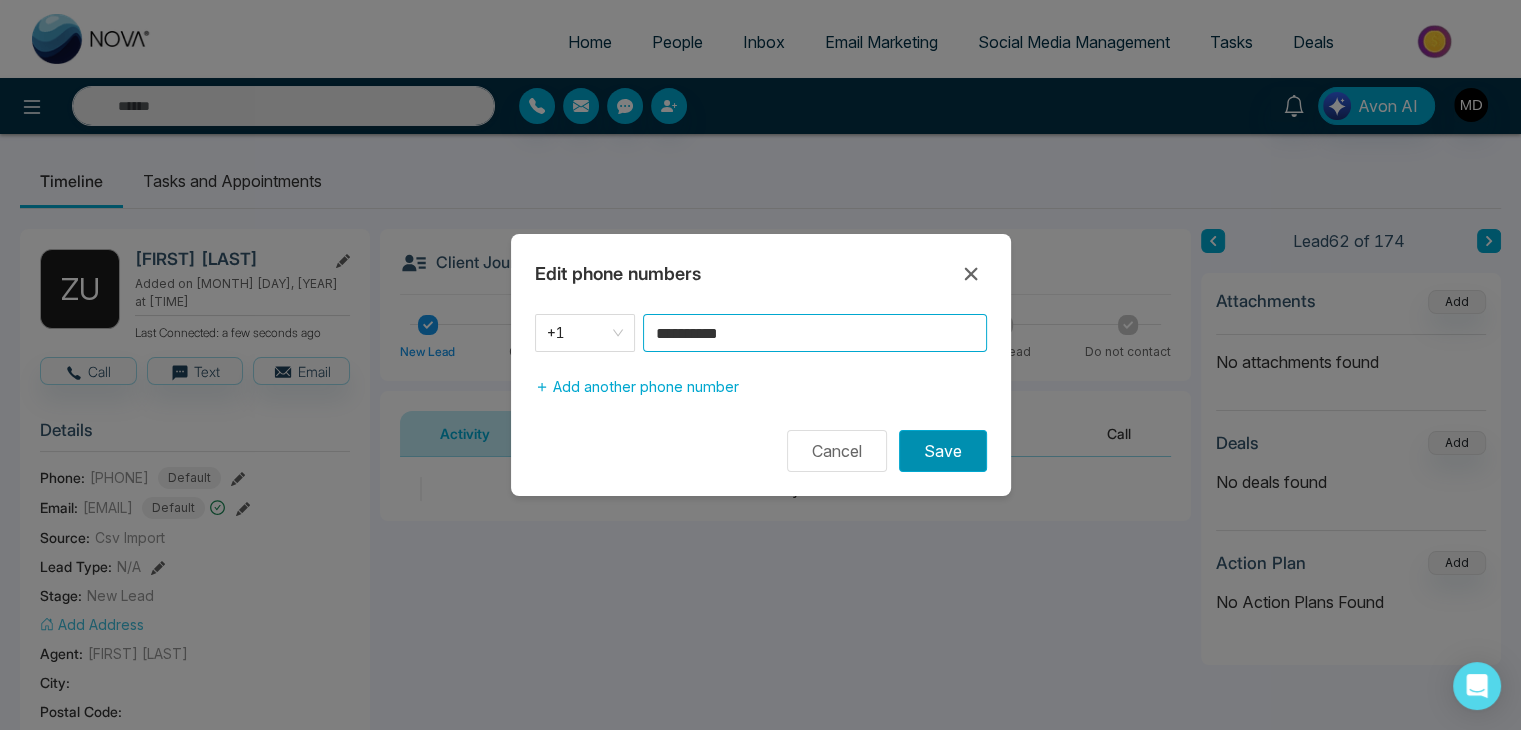 type on "**********" 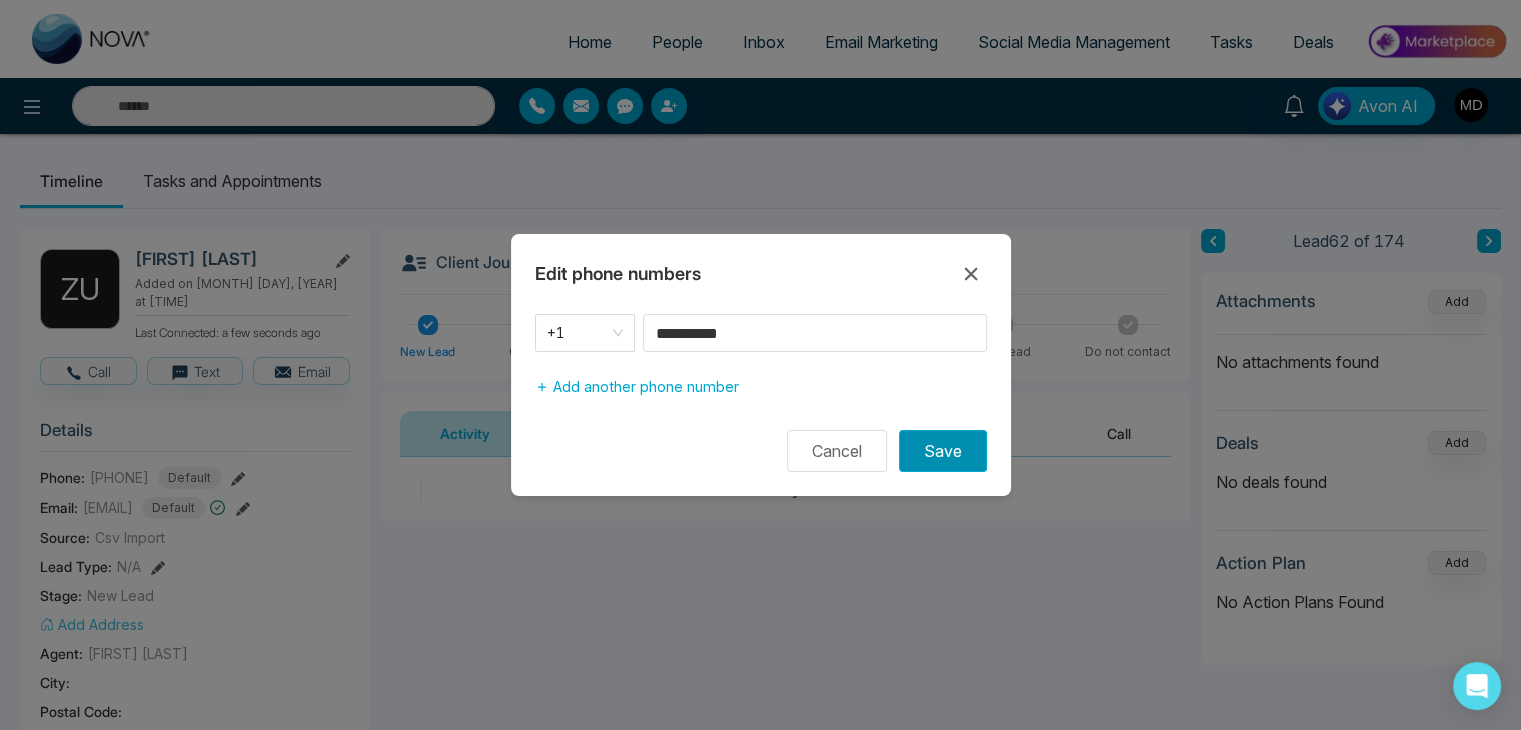 click on "Save" at bounding box center (943, 451) 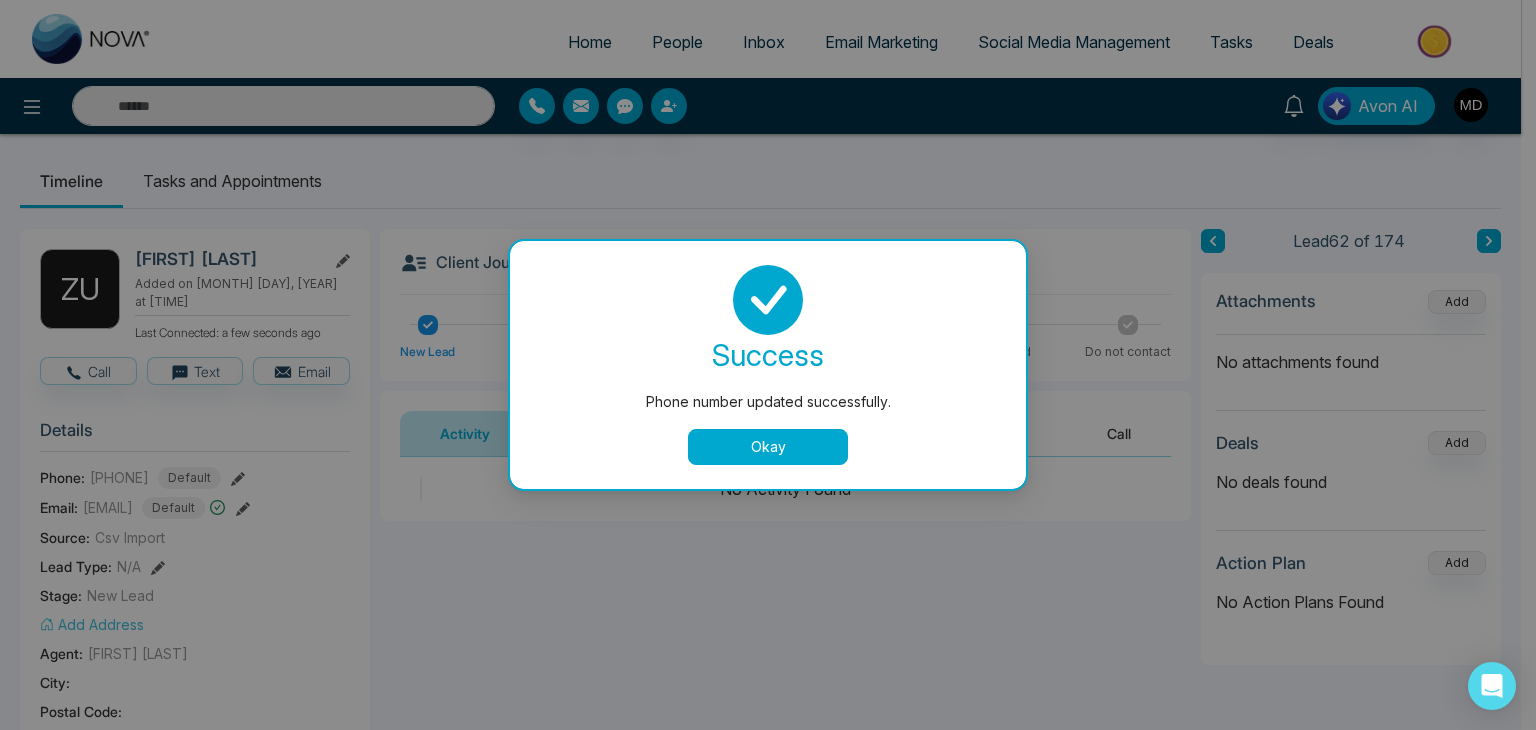 click on "Okay" at bounding box center (768, 447) 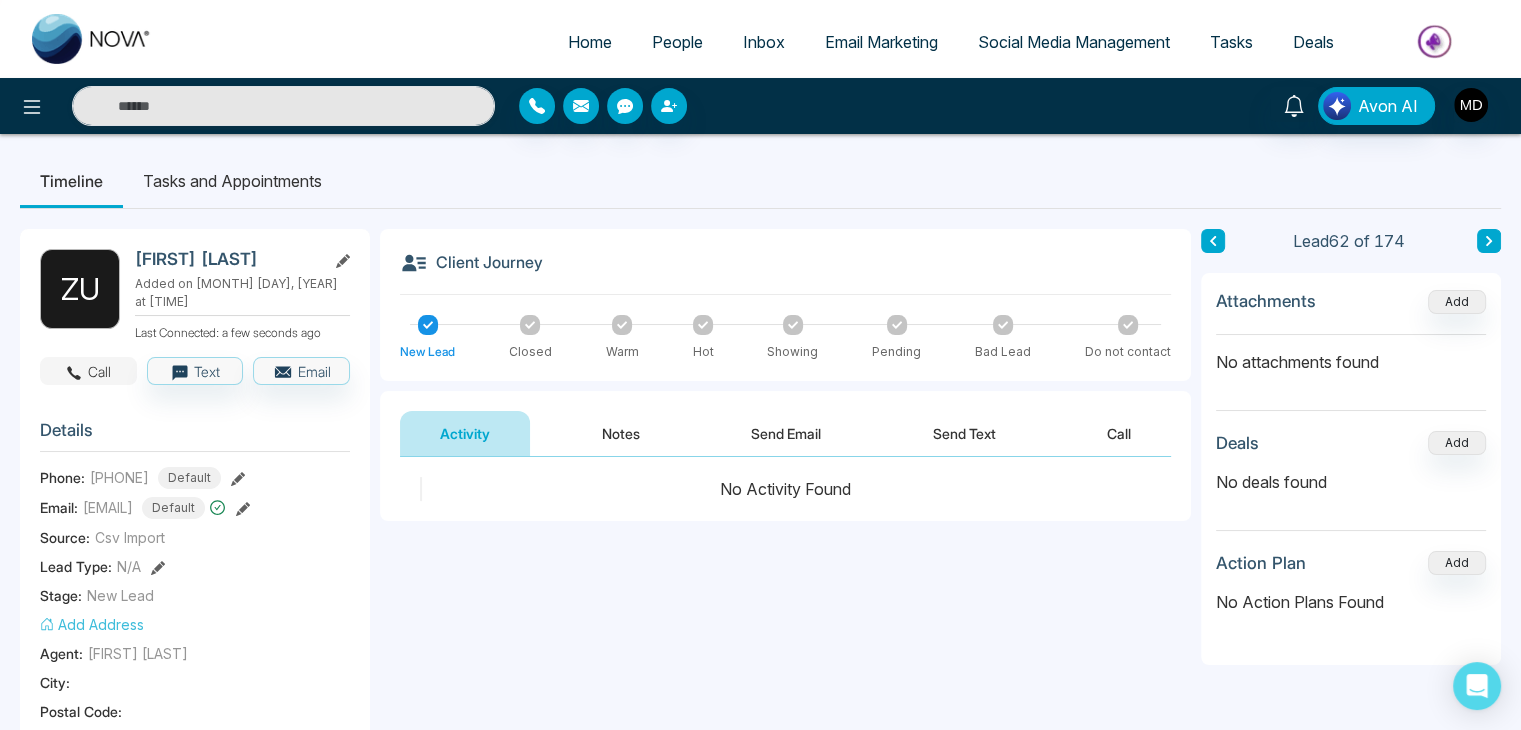 click on "Call" at bounding box center (88, 371) 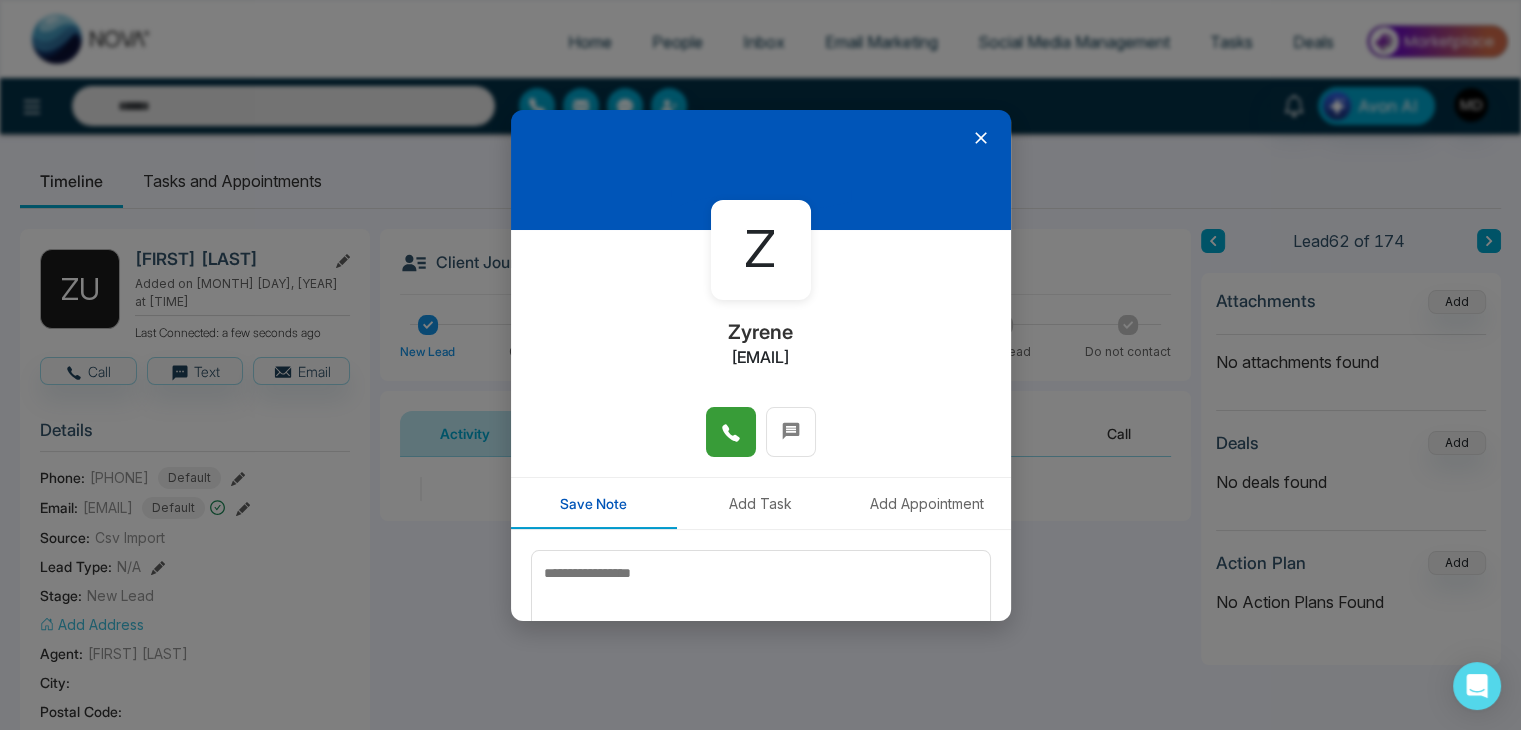 click at bounding box center [731, 432] 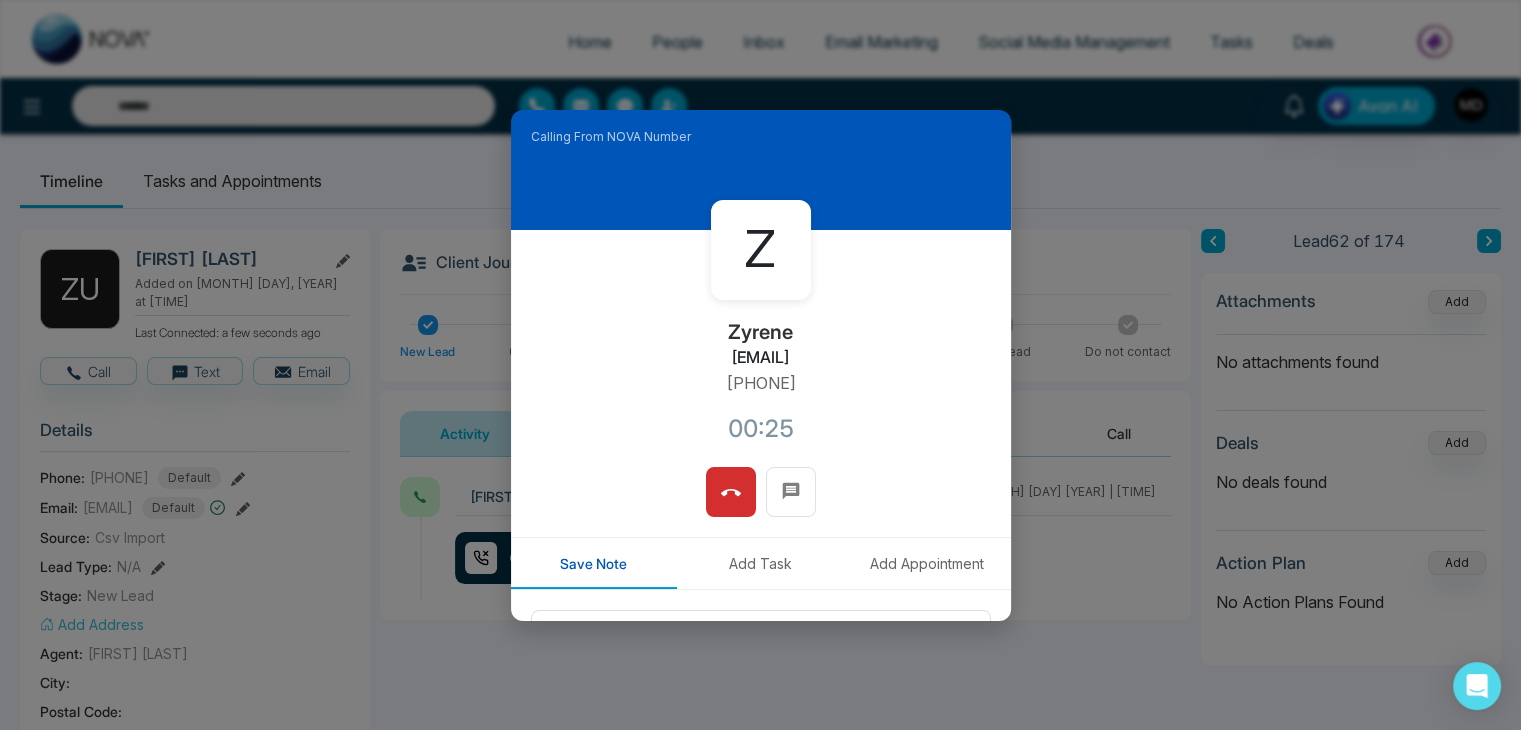 click on "Calling From NOVA Number Z Zyrene zyreneurlanda@gmail.com +16476855630 00:25 Save Note Add Task Add Appointment Save Note" at bounding box center (760, 365) 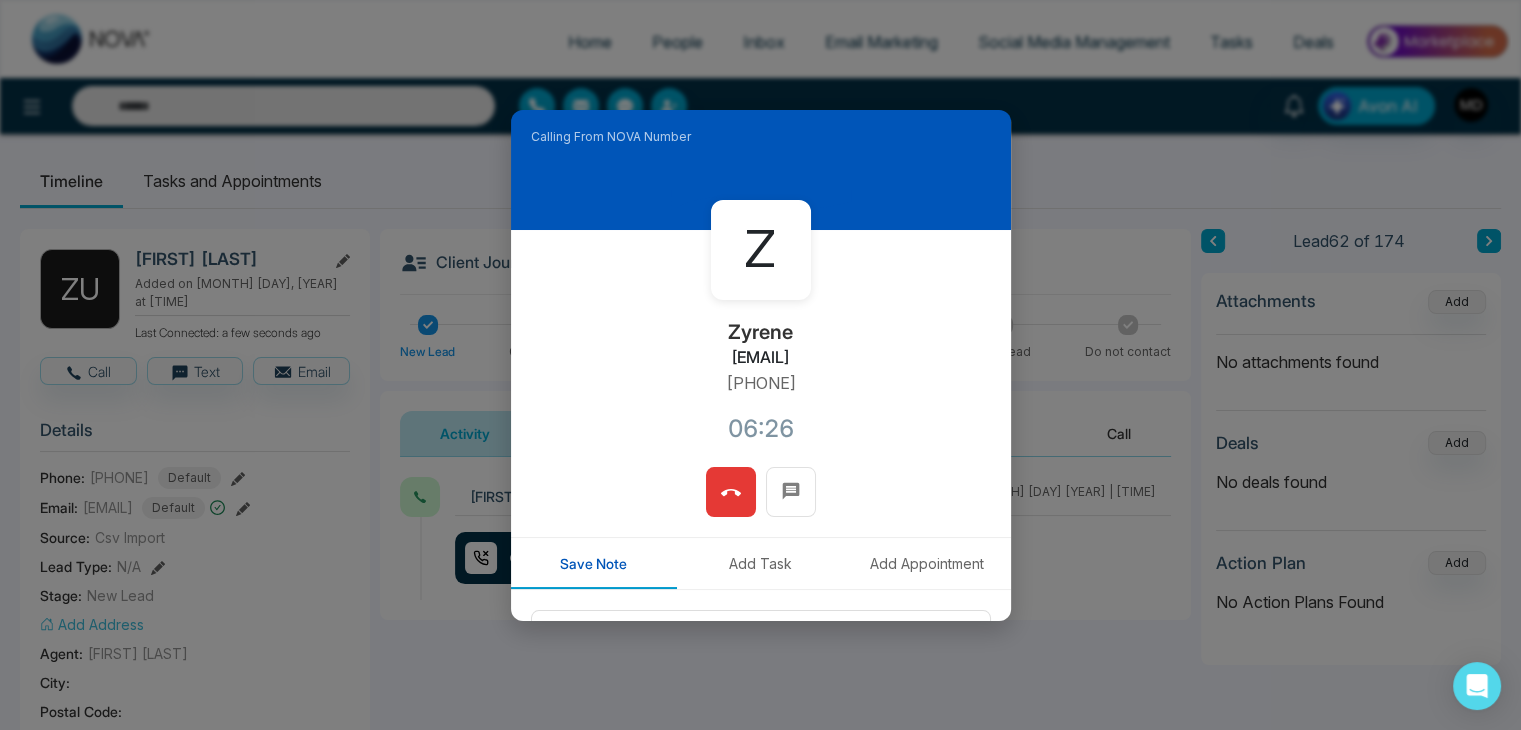 click 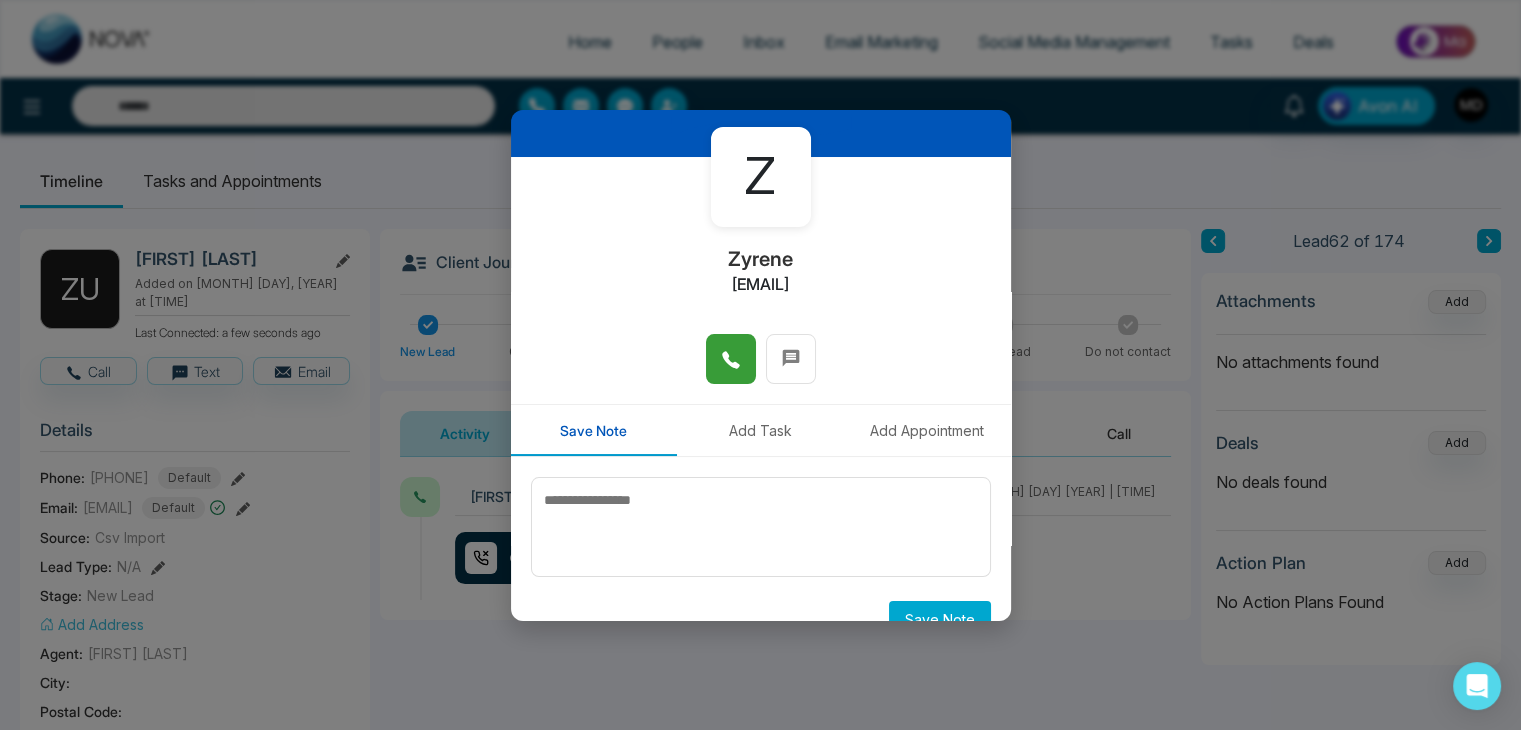 scroll, scrollTop: 110, scrollLeft: 0, axis: vertical 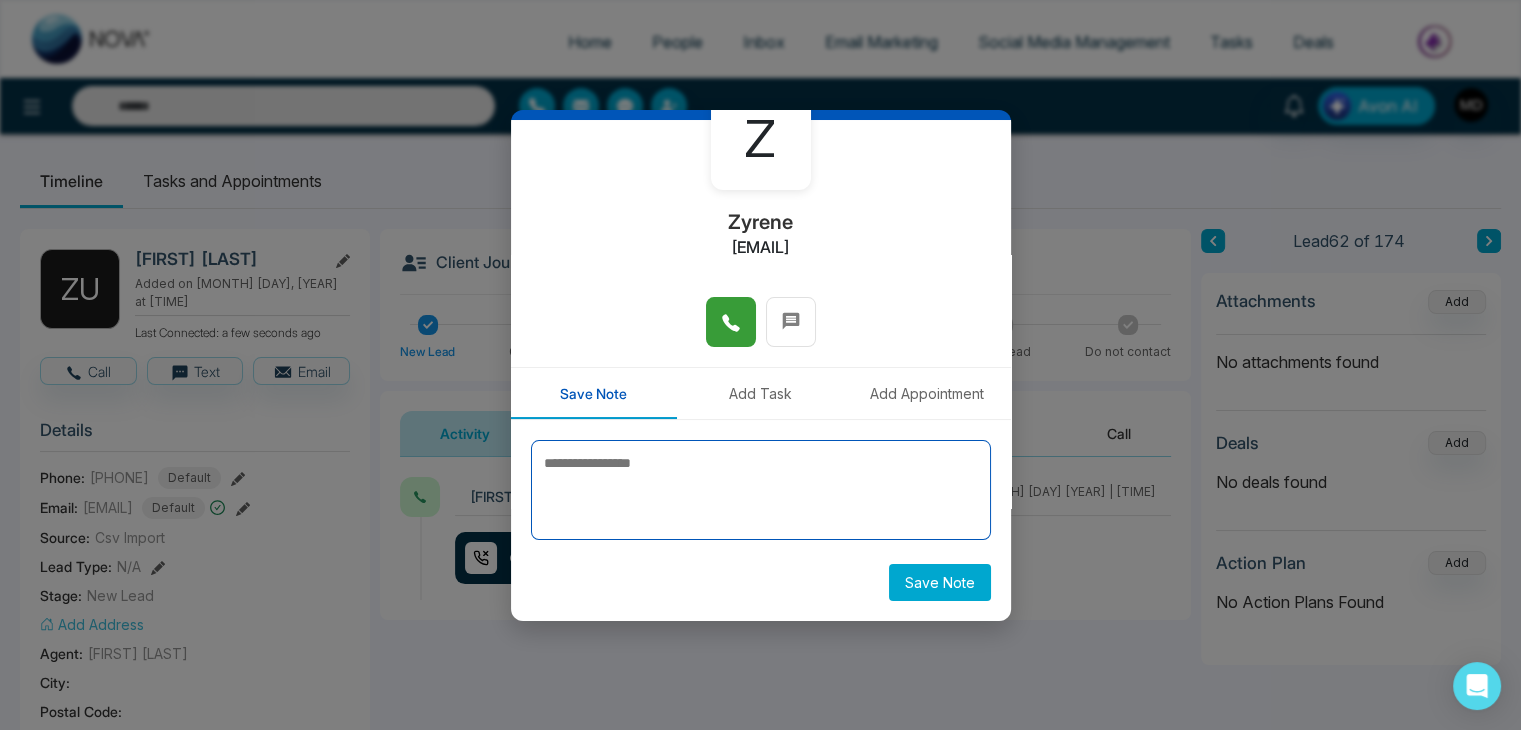 click at bounding box center [761, 490] 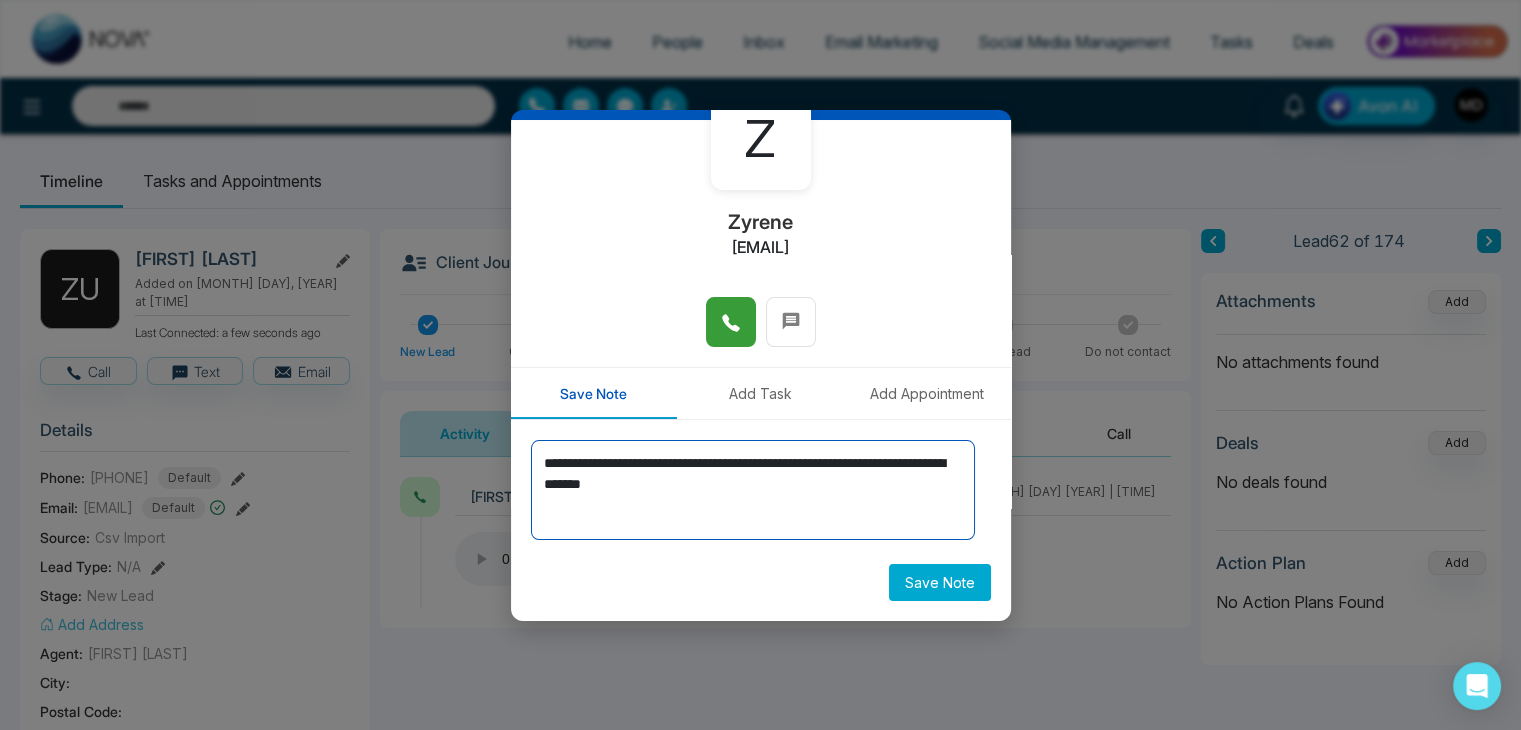 click on "**********" at bounding box center (753, 490) 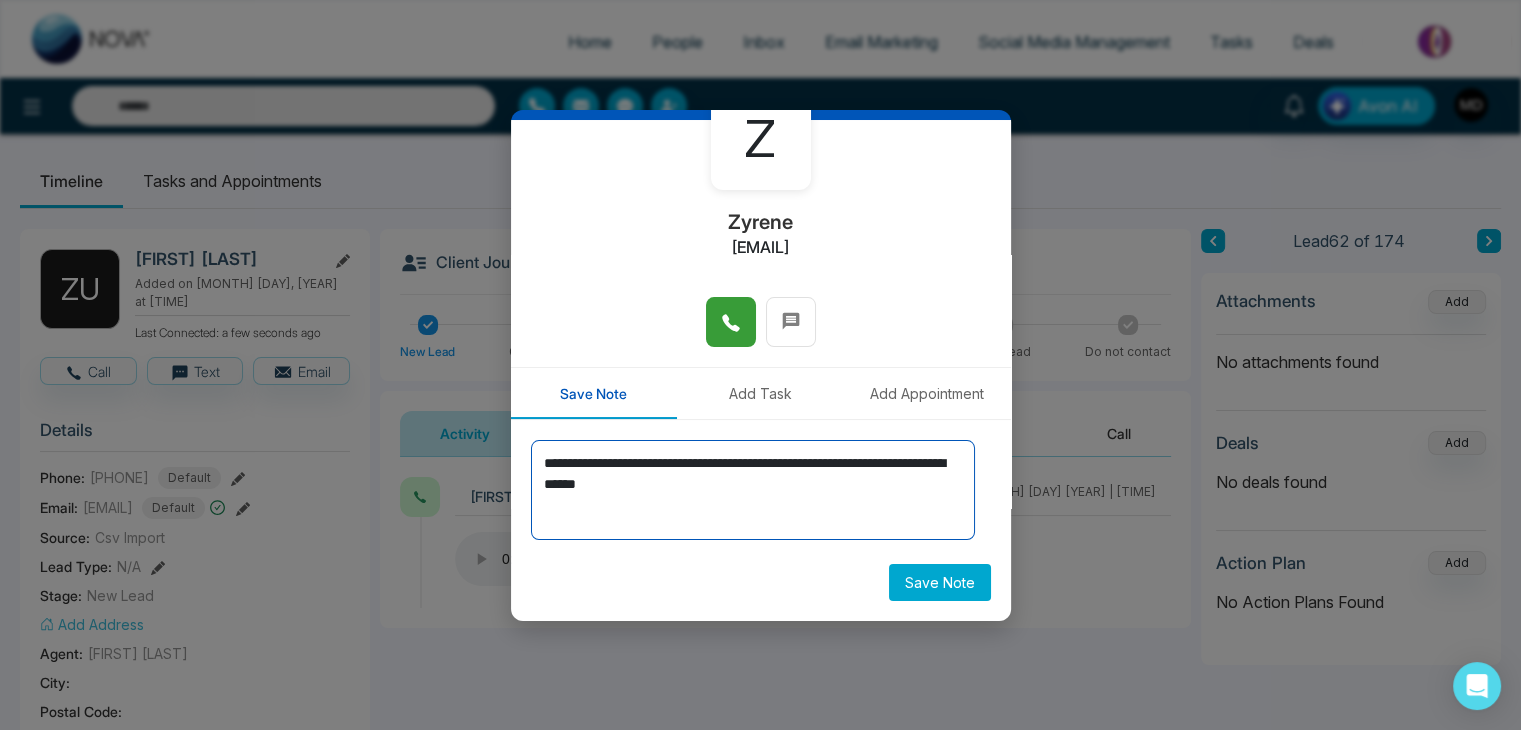 click on "**********" at bounding box center (753, 490) 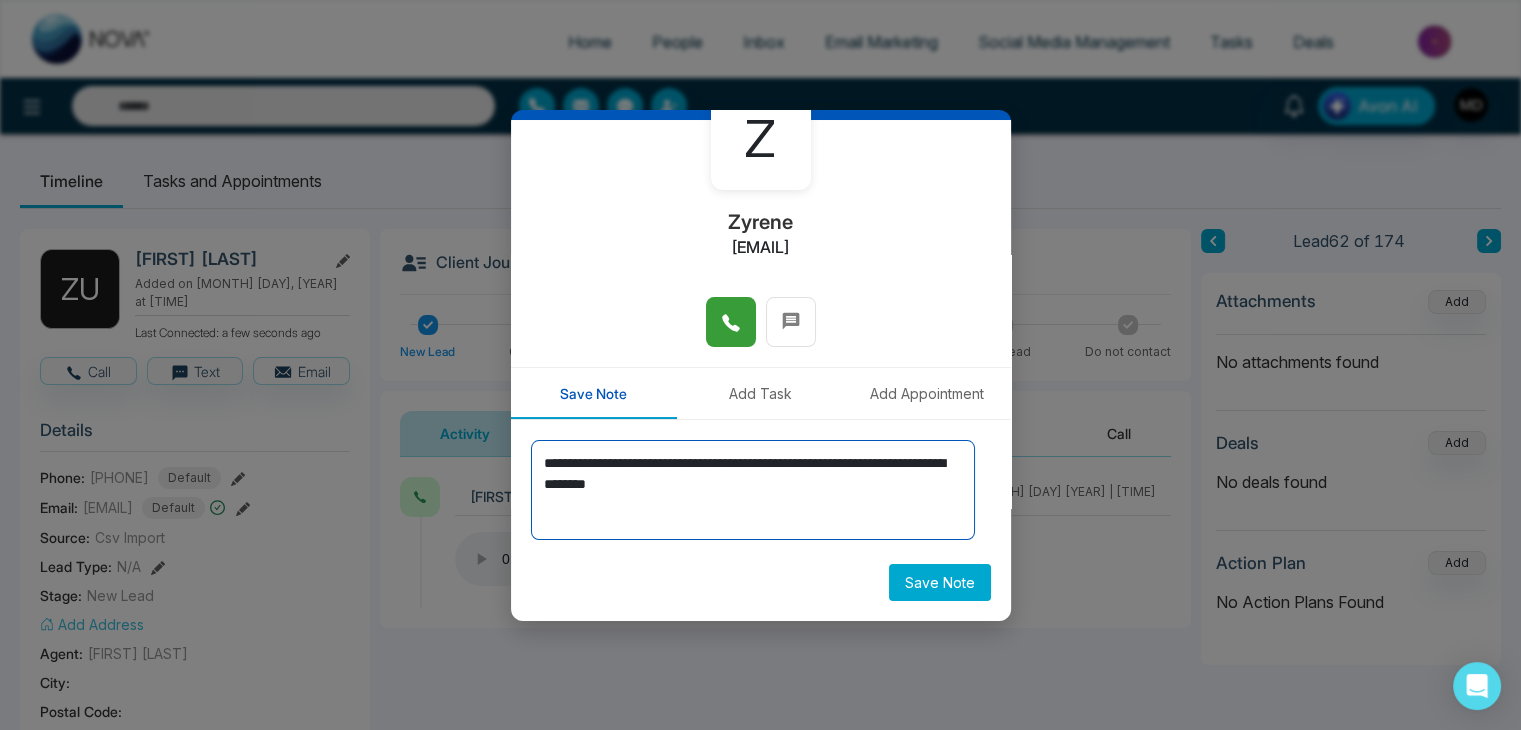 type on "**********" 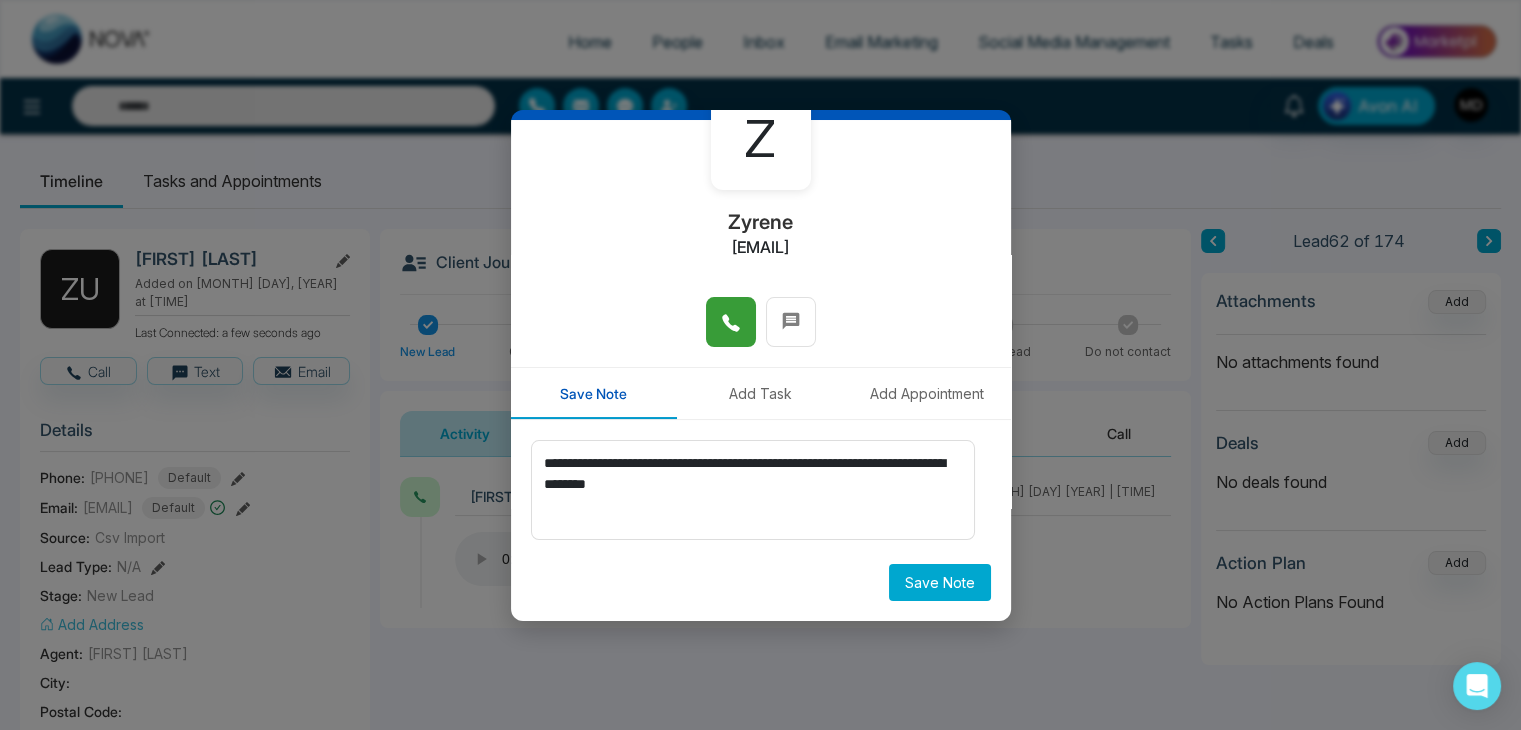 click on "Save Note" at bounding box center [940, 582] 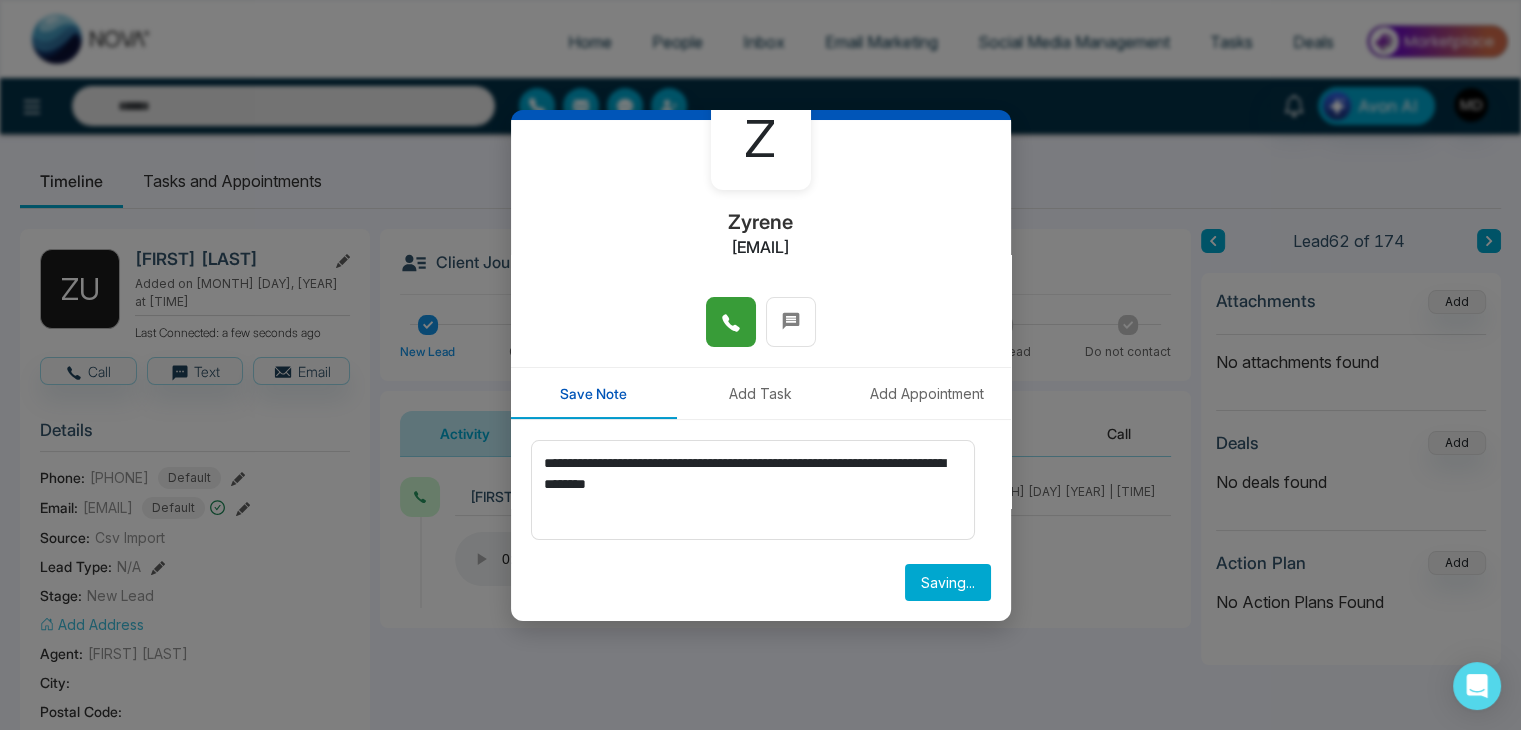 type 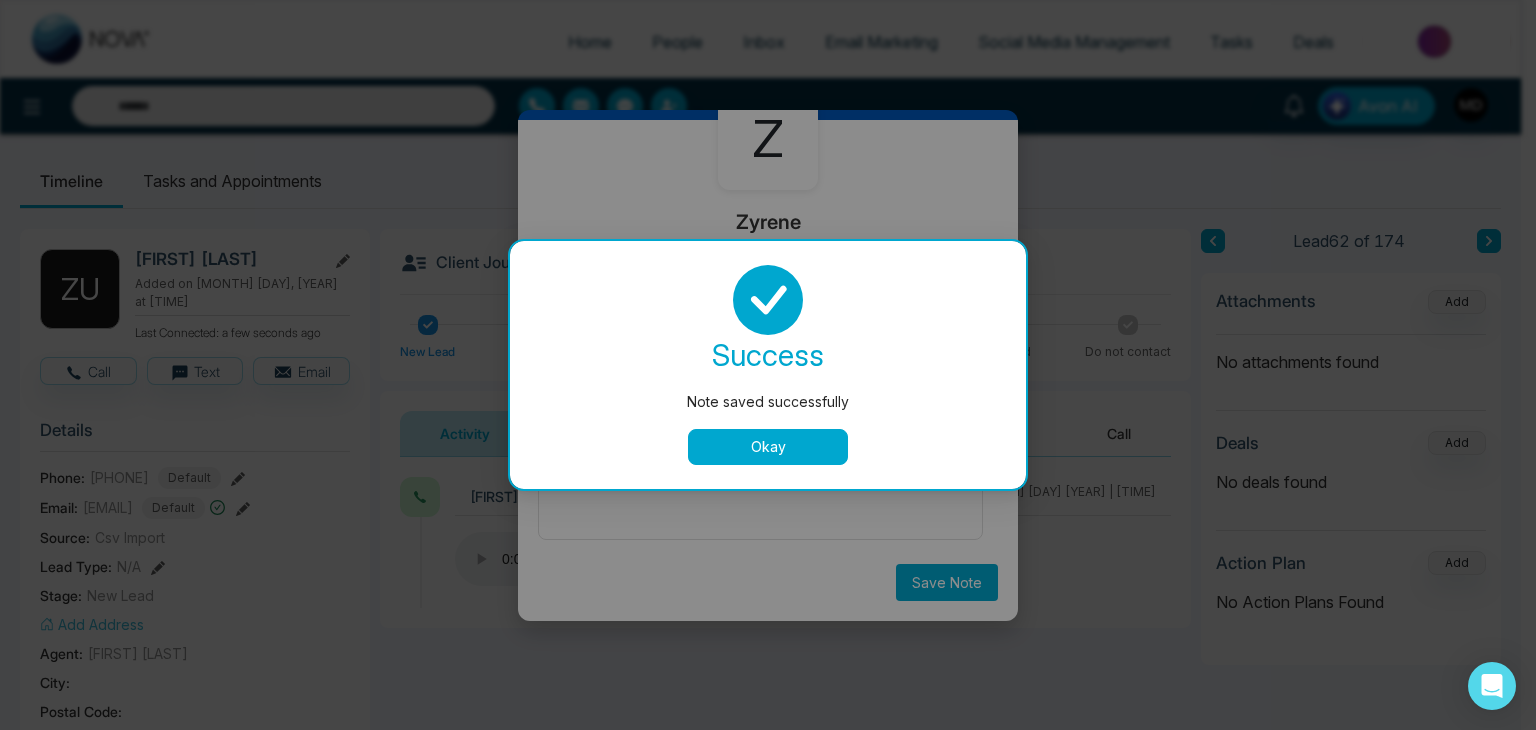 click on "success Note saved successfully   Okay" at bounding box center [768, 365] 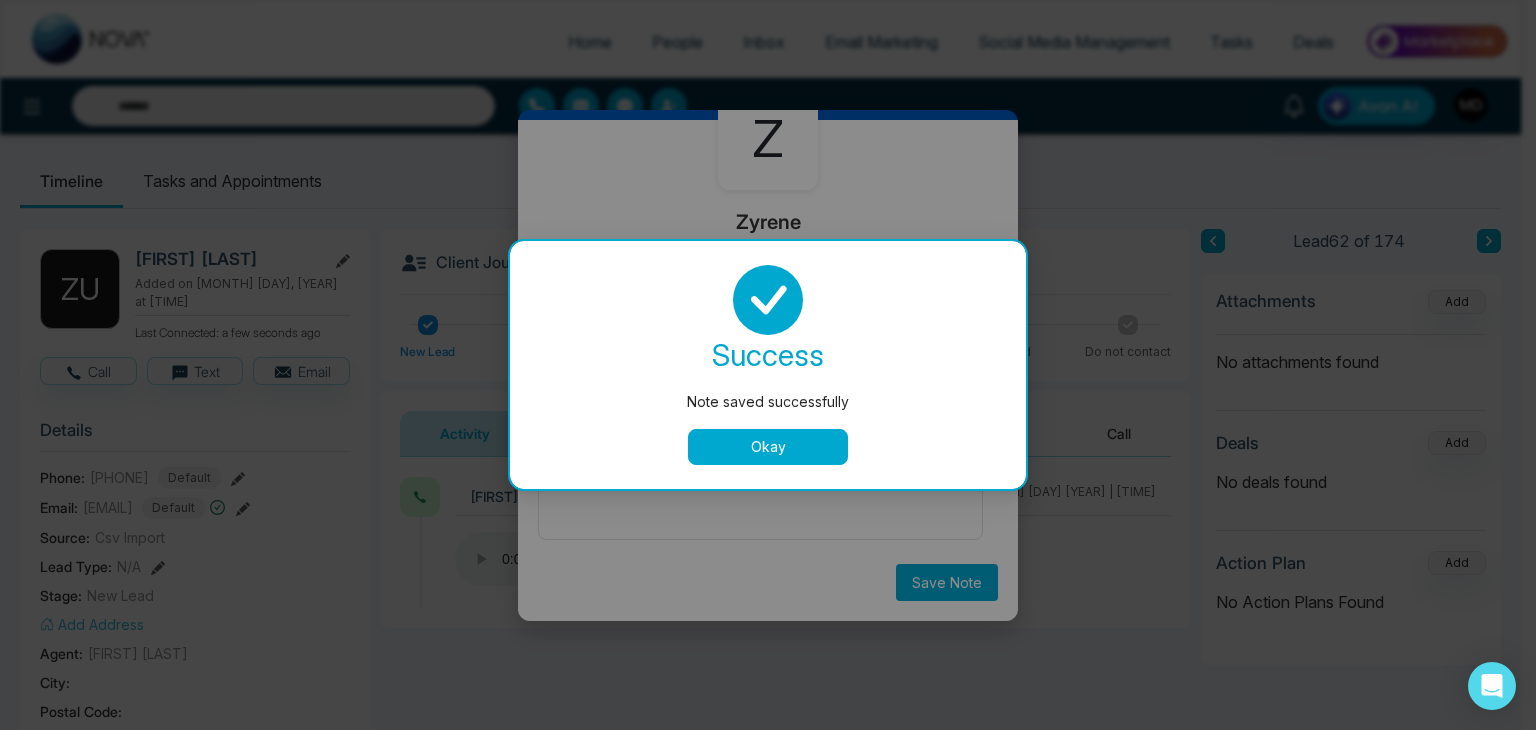 click on "Okay" at bounding box center [768, 447] 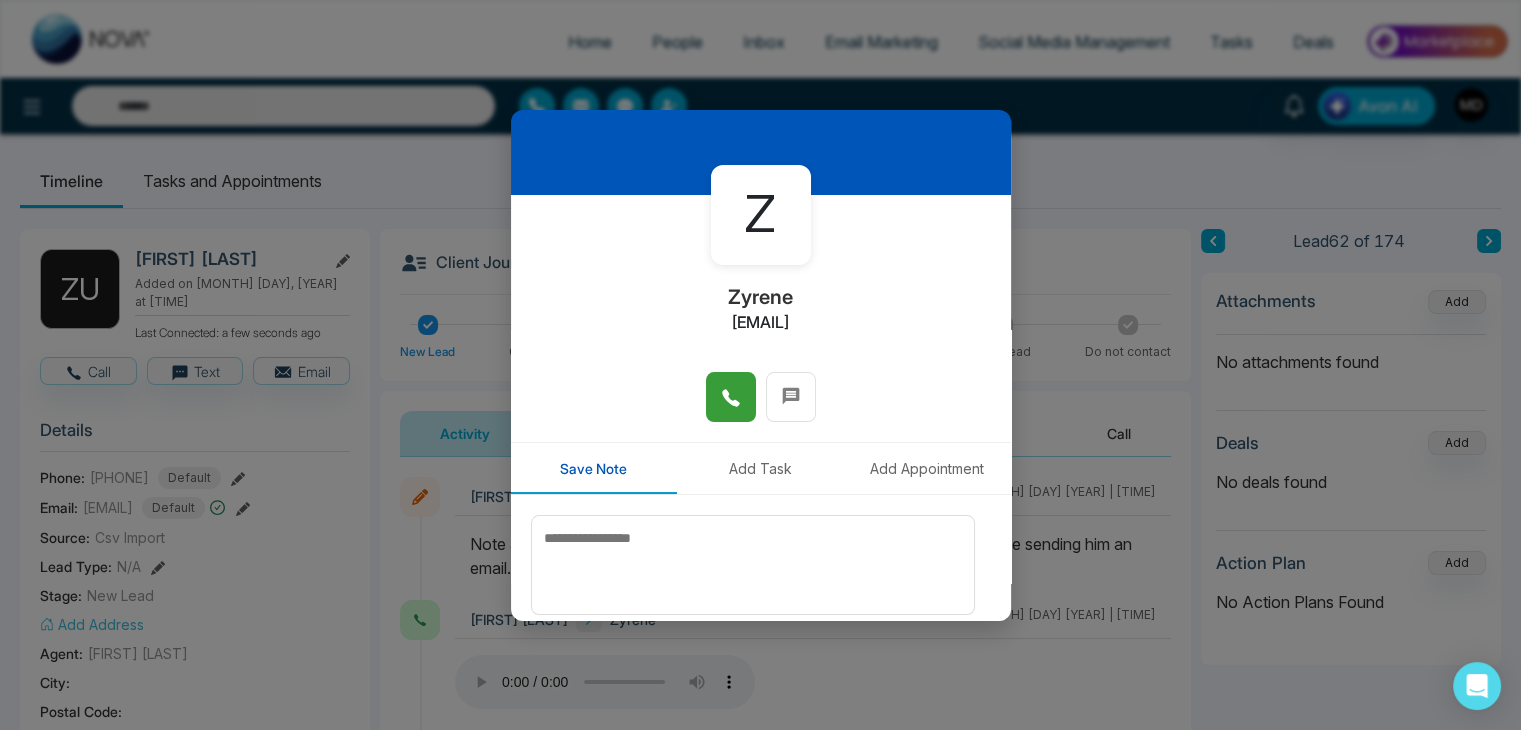scroll, scrollTop: 0, scrollLeft: 0, axis: both 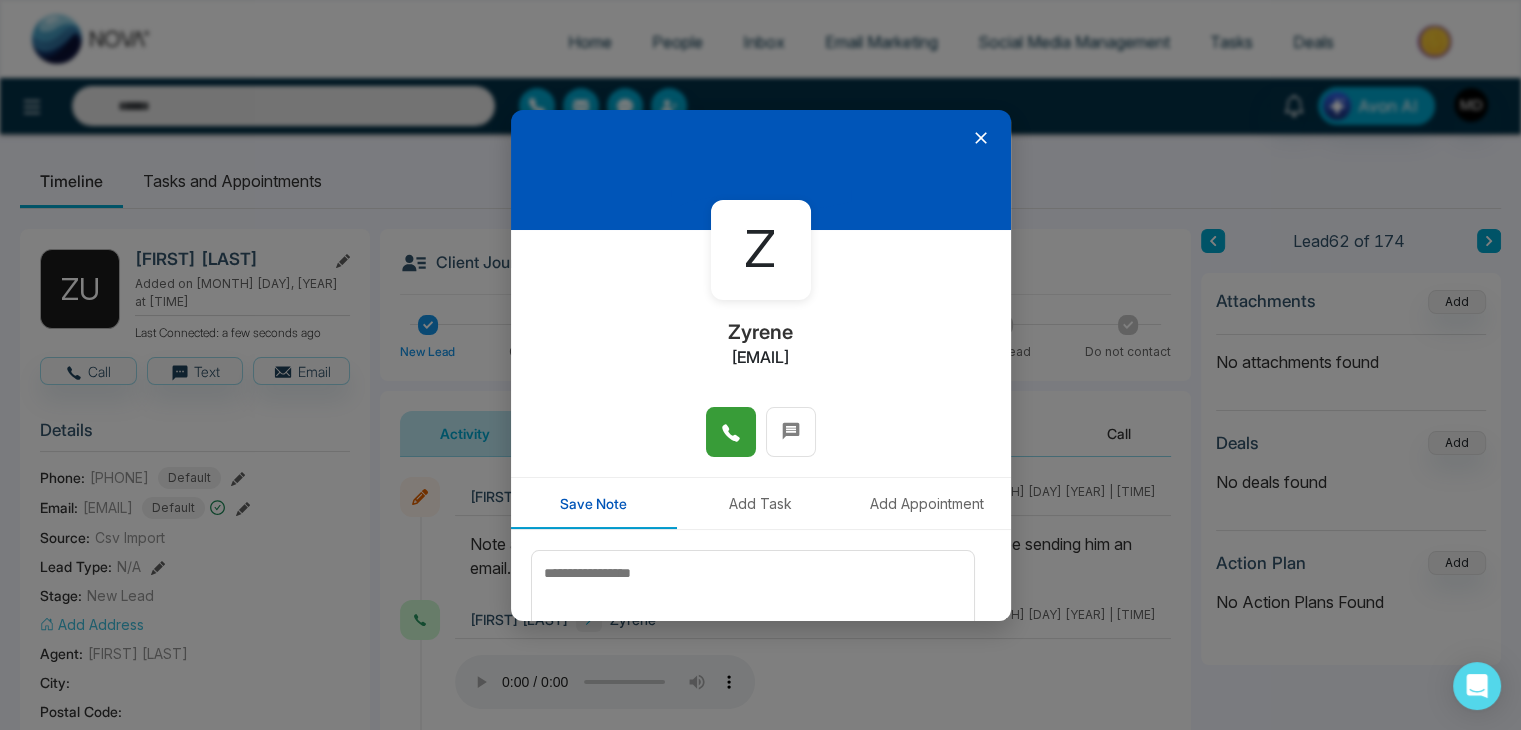click 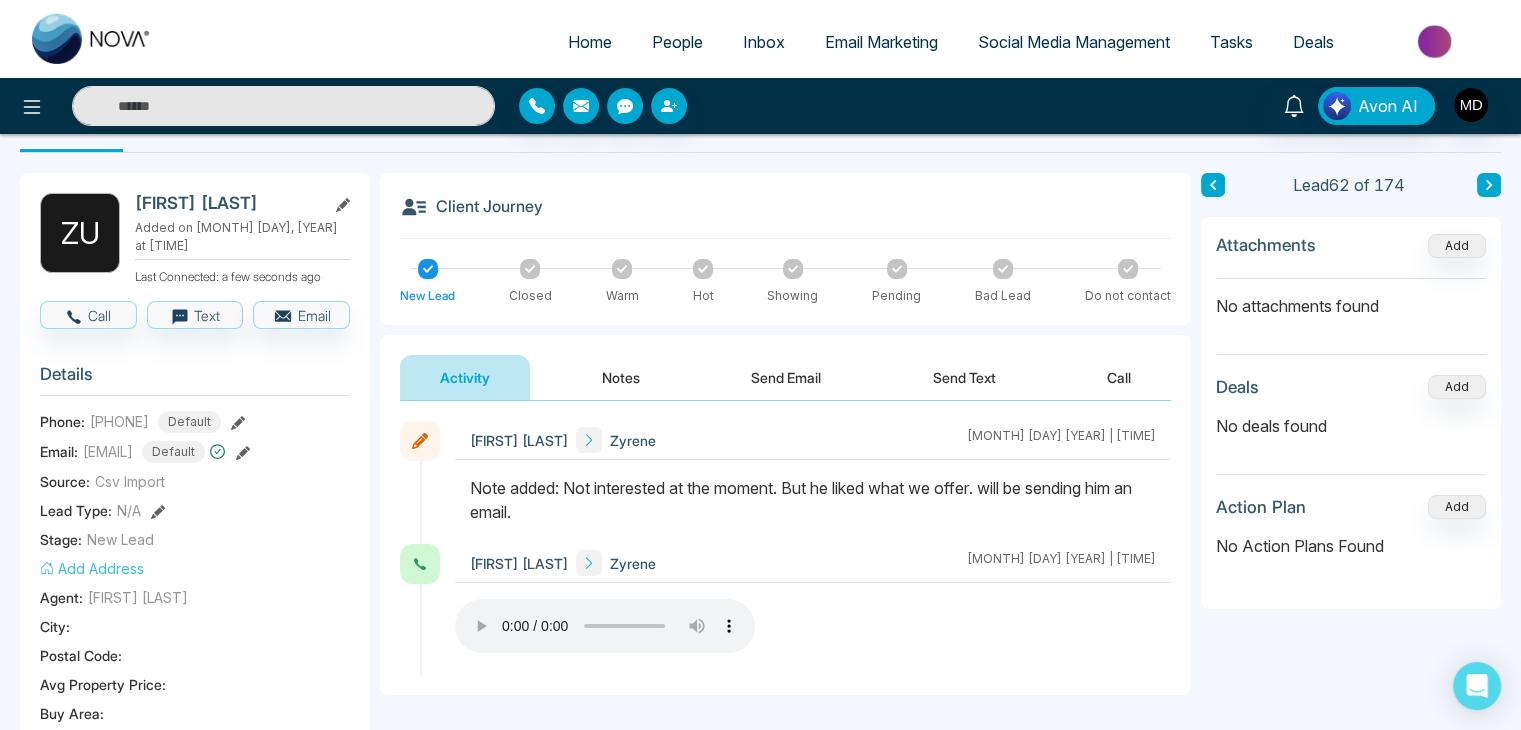 scroll, scrollTop: 100, scrollLeft: 0, axis: vertical 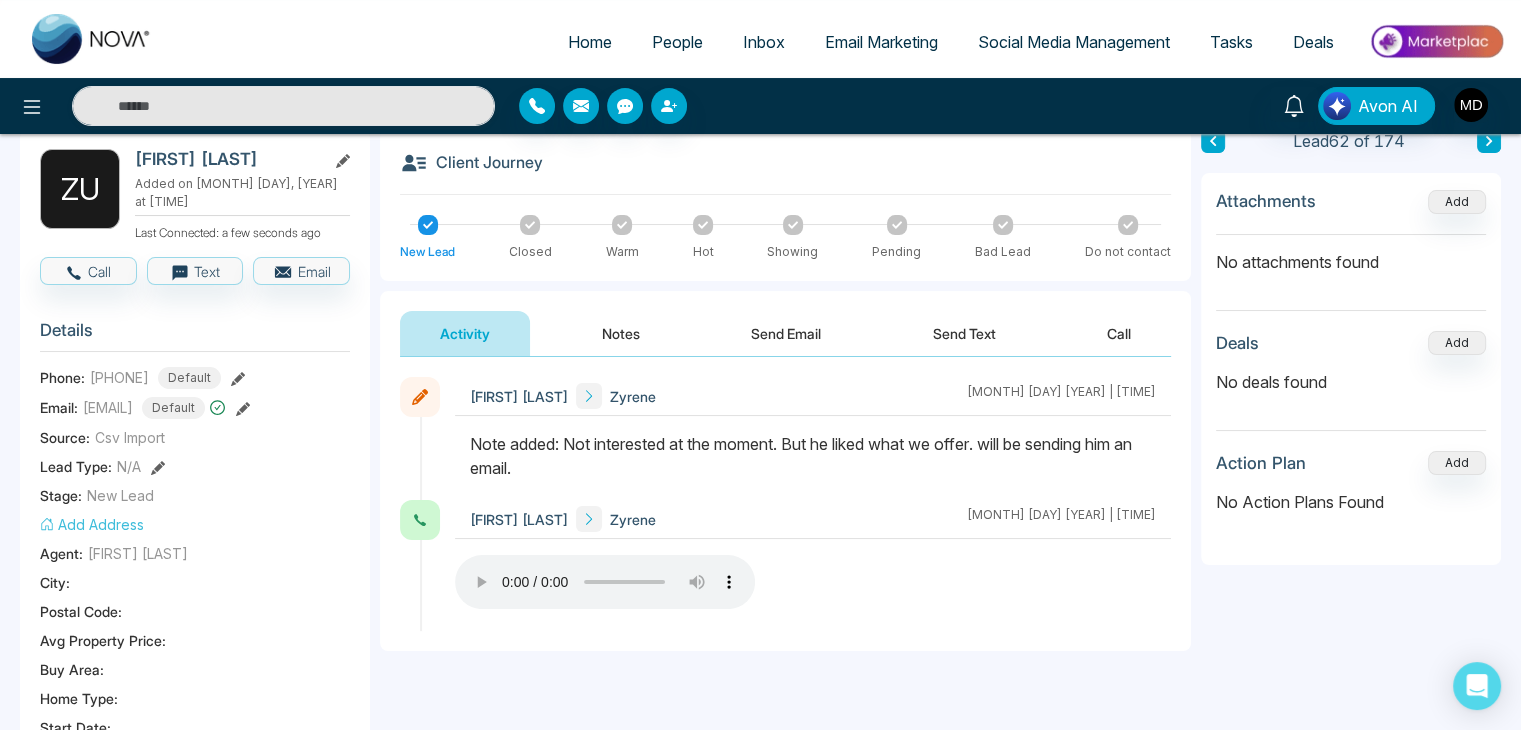 type 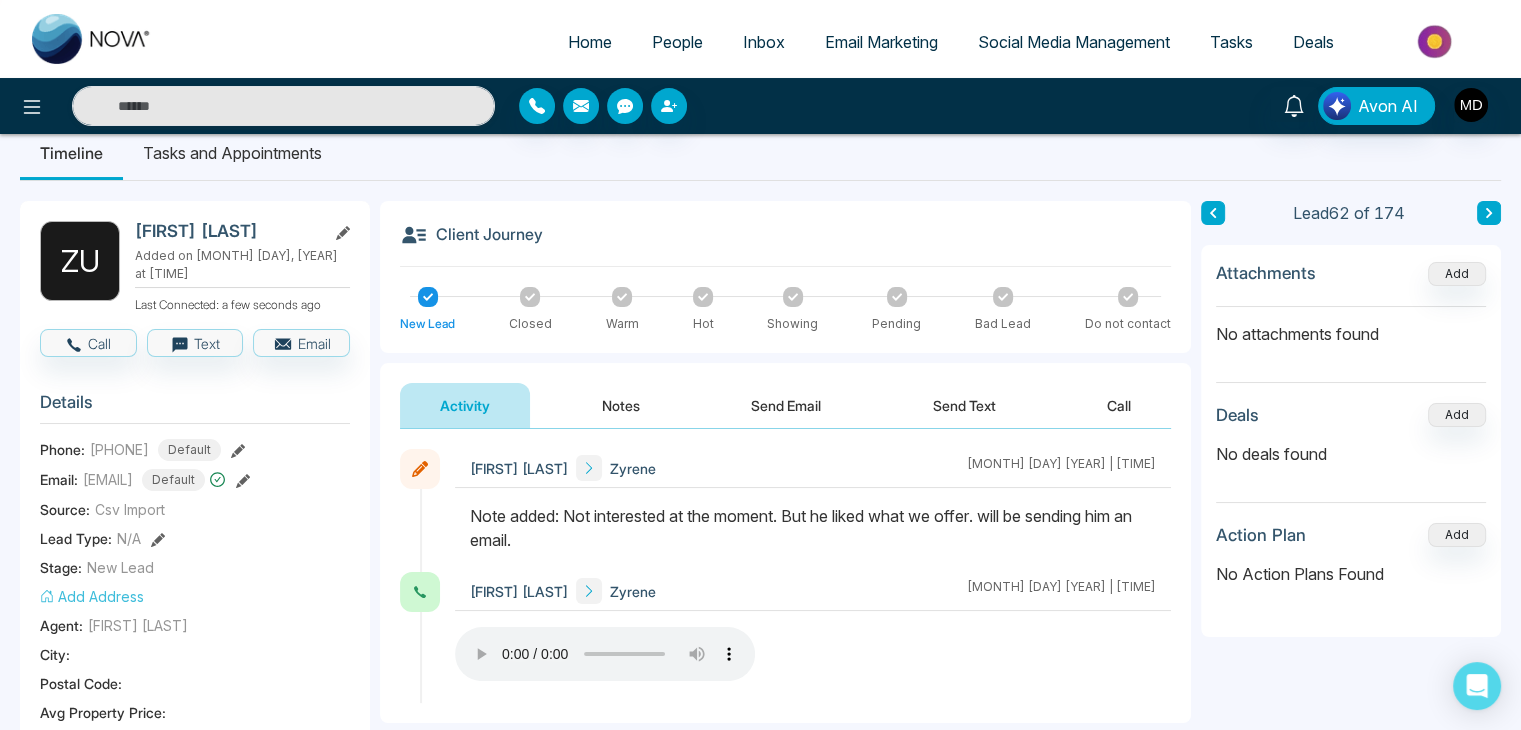 scroll, scrollTop: 0, scrollLeft: 0, axis: both 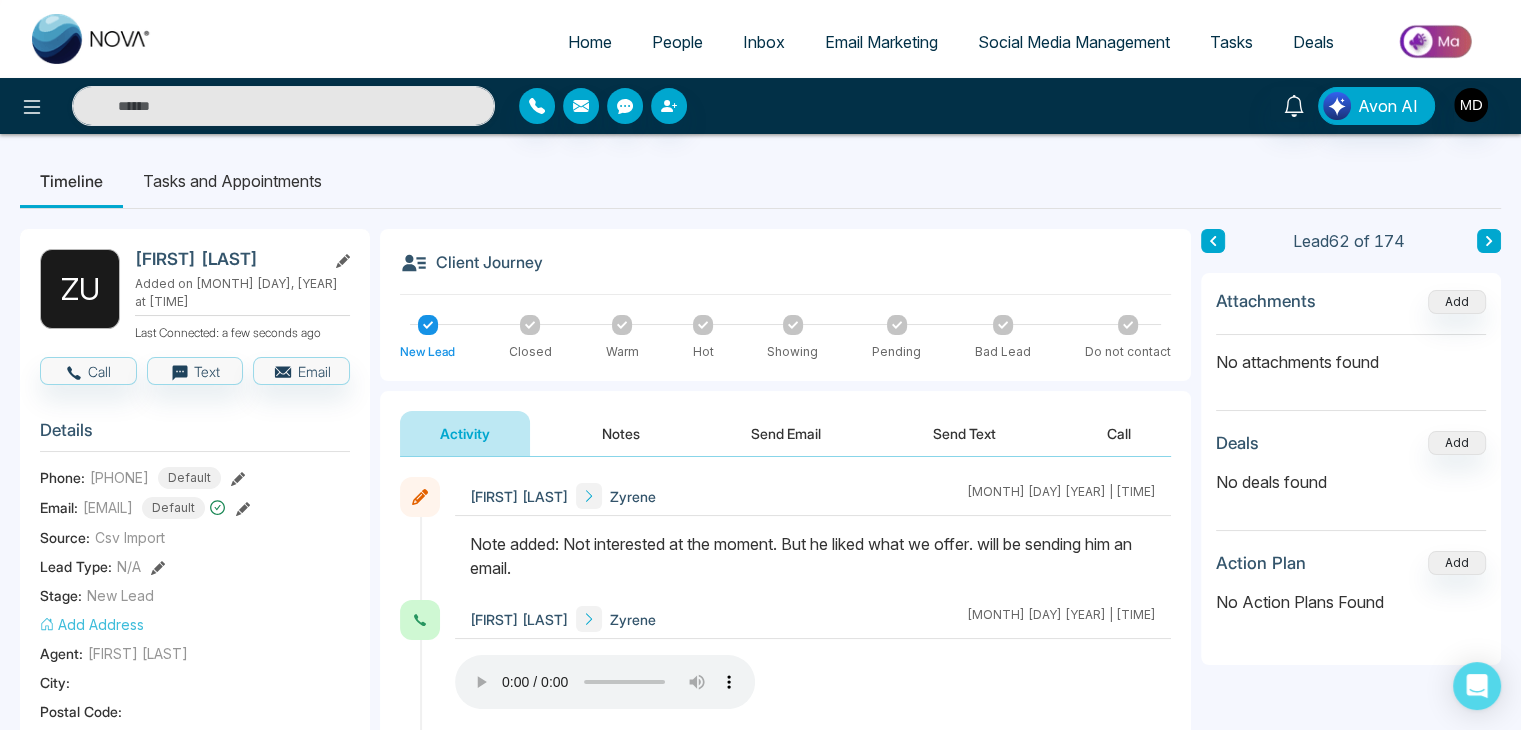 click at bounding box center [1489, 241] 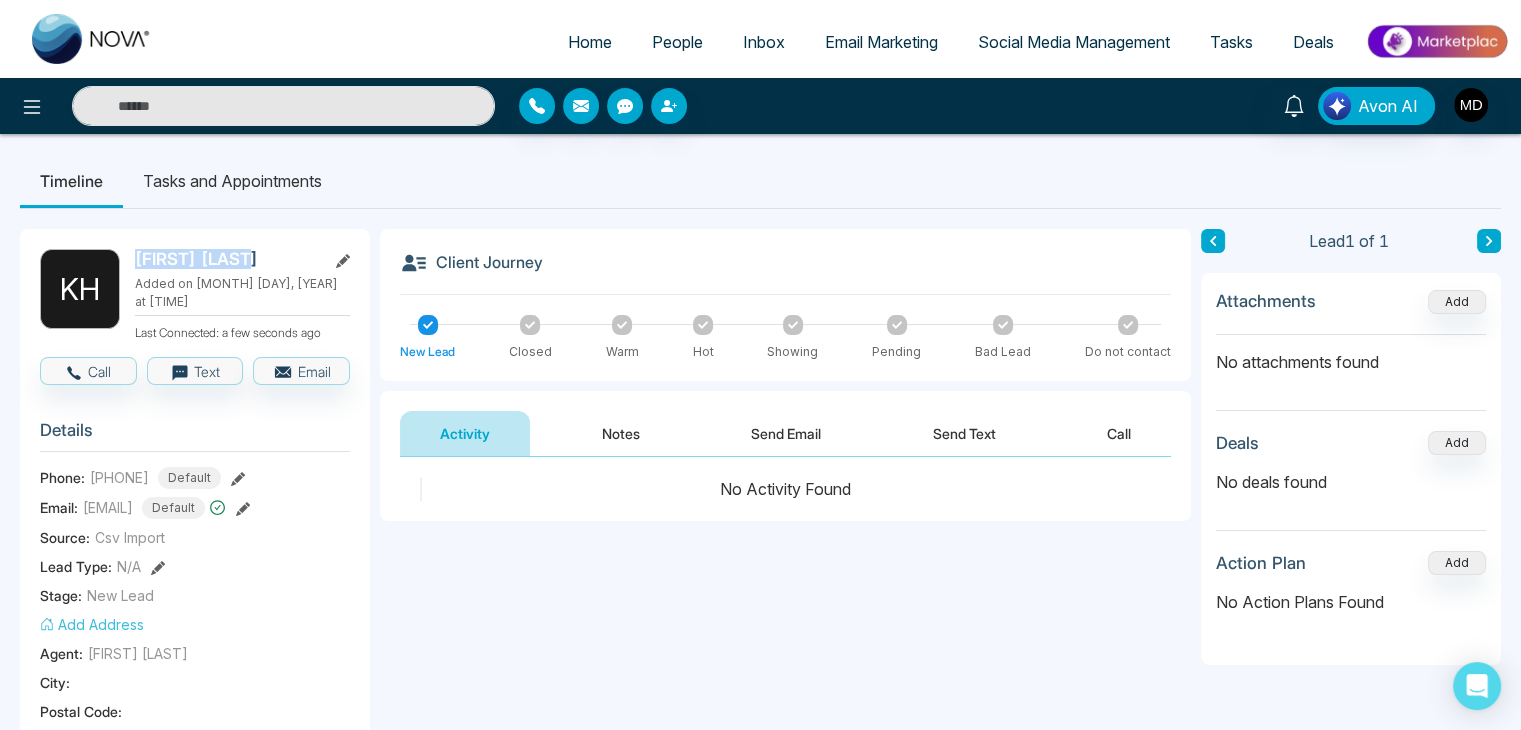 drag, startPoint x: 220, startPoint y: 277, endPoint x: 136, endPoint y: 263, distance: 85.158676 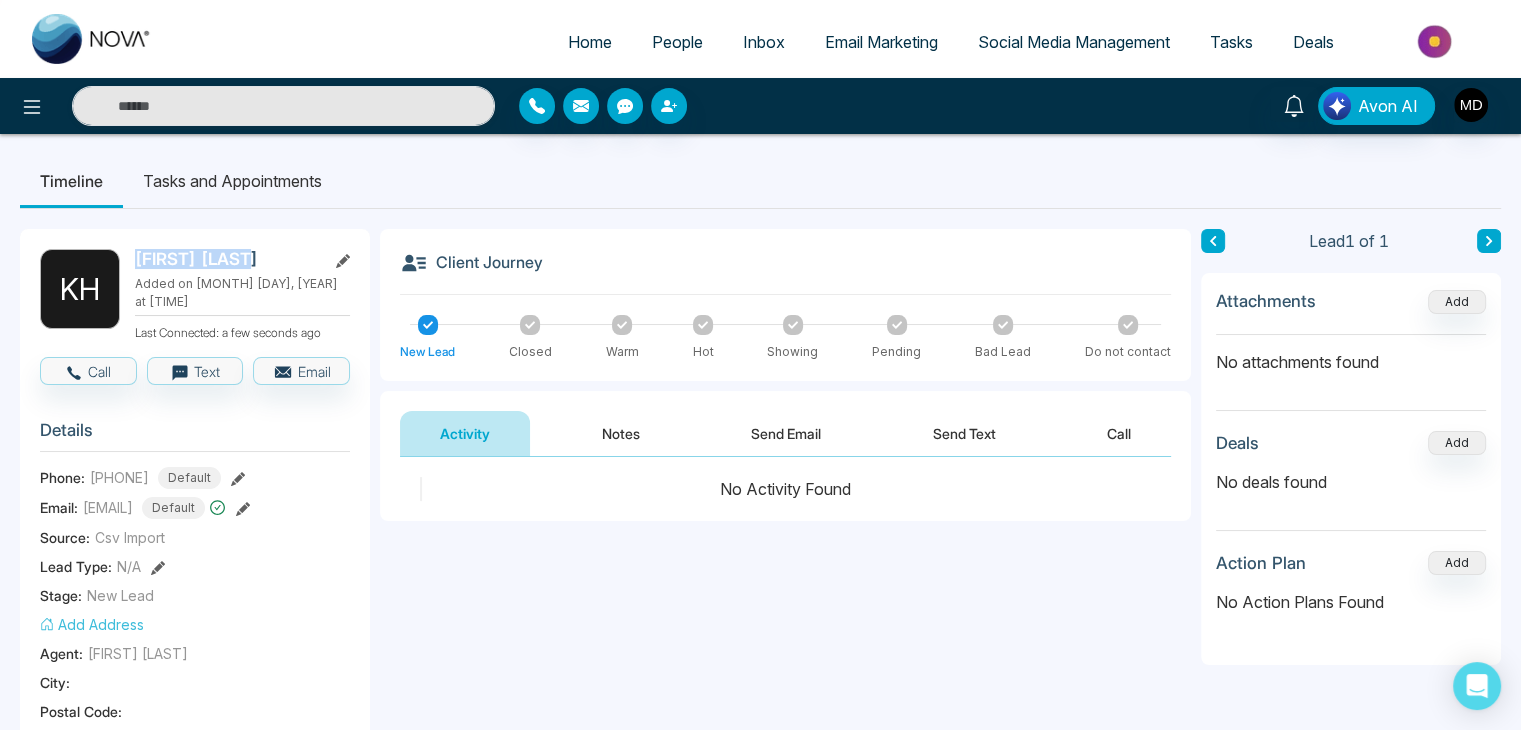 click on "Kristen Hanke" at bounding box center [226, 259] 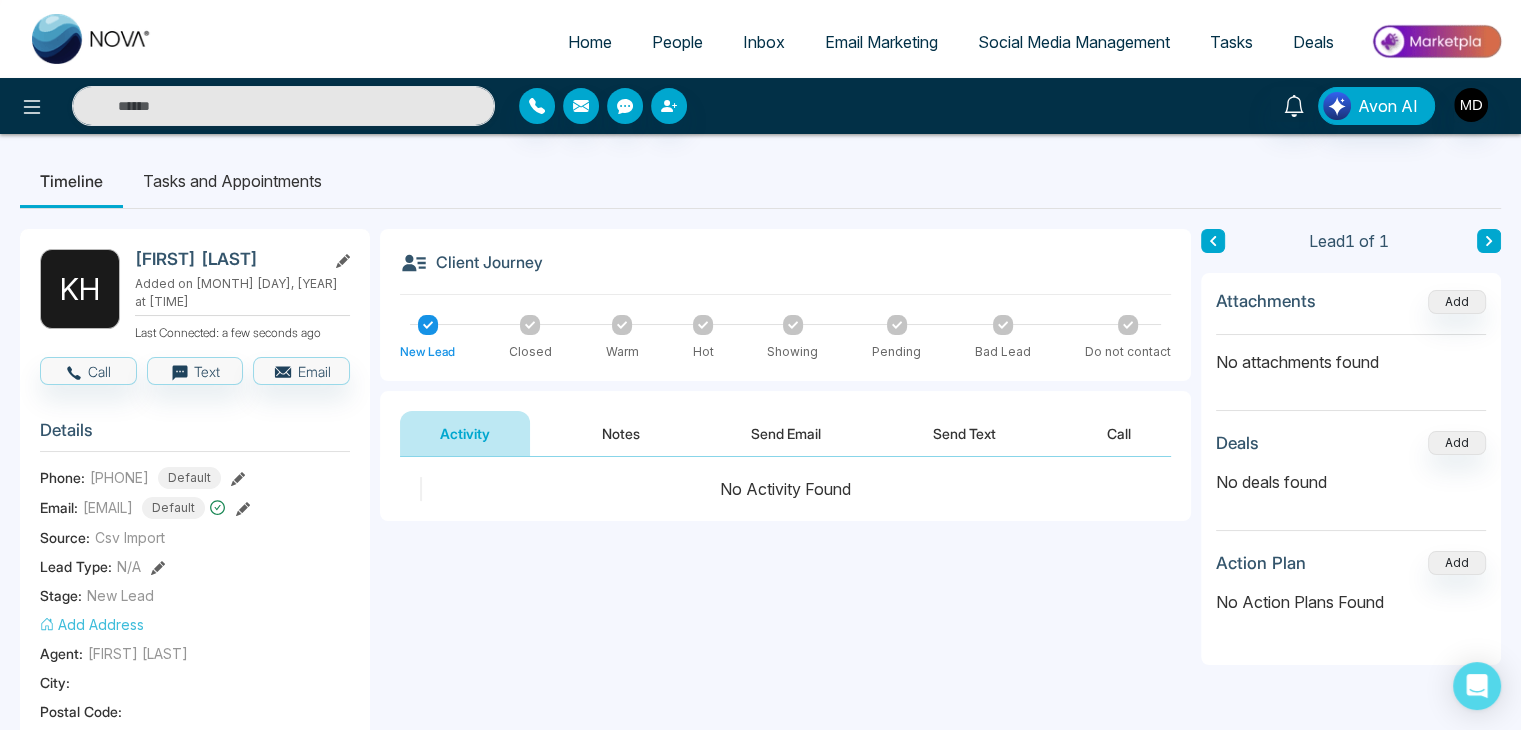 click on "Home People Inbox Email Marketing Social Media Management Tasks Deals" at bounding box center [760, 39] 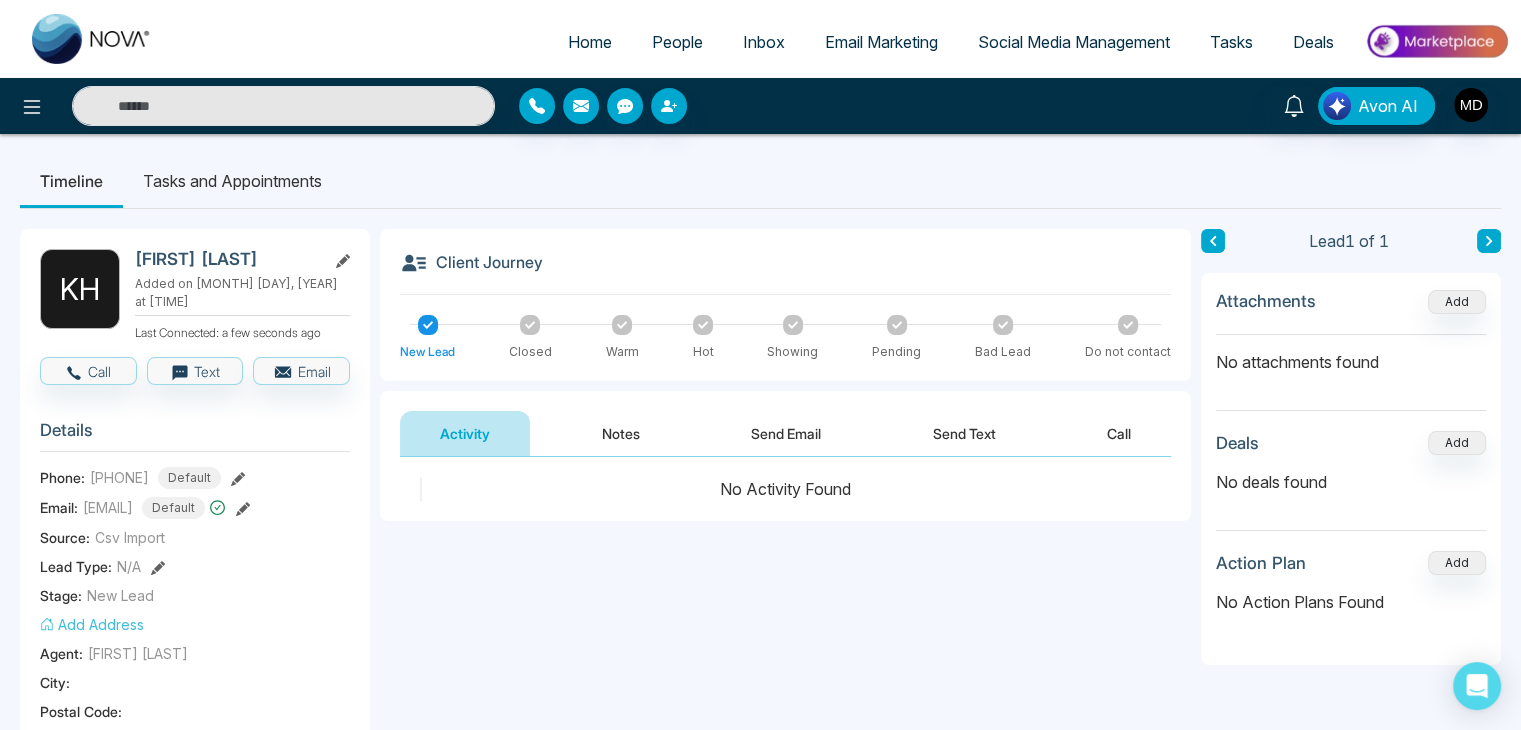 click 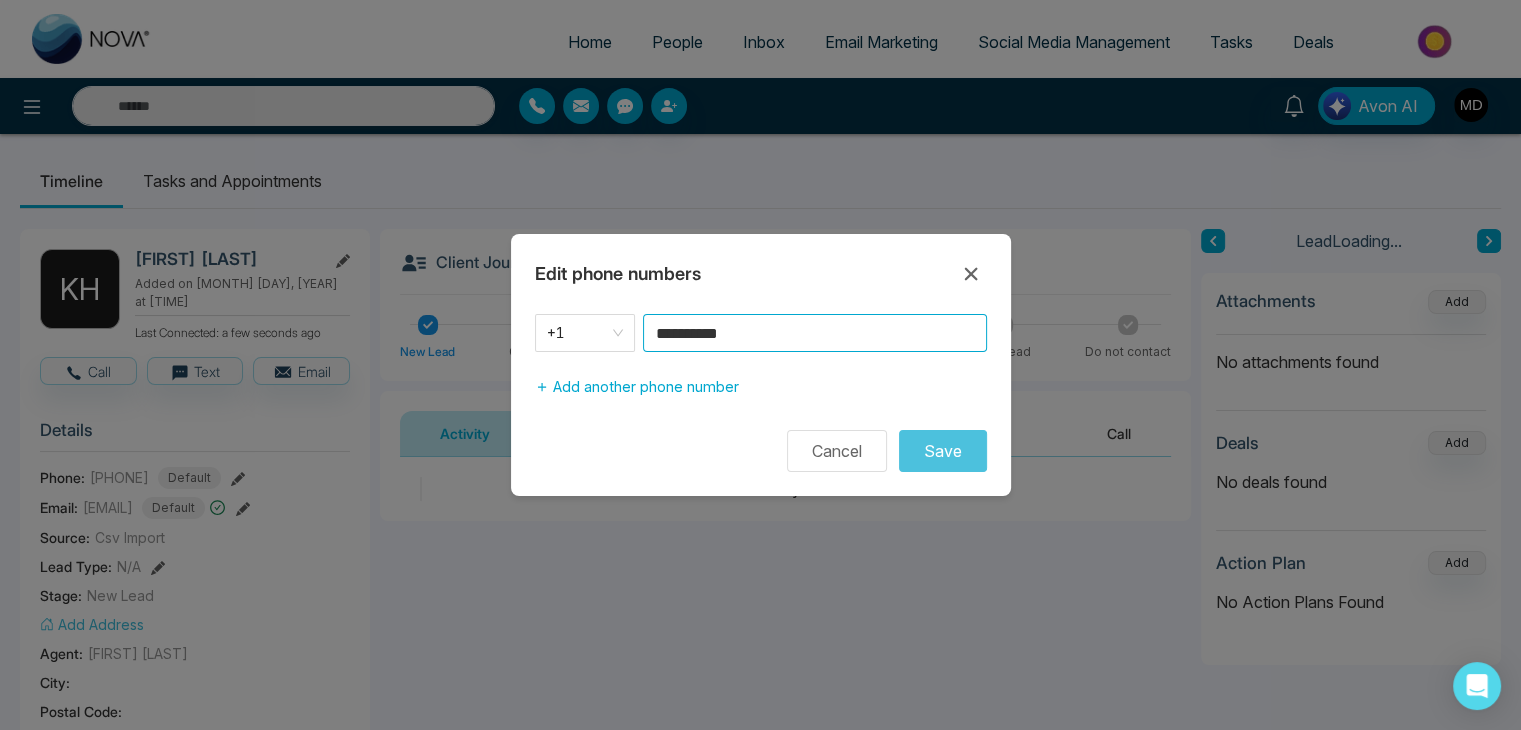 drag, startPoint x: 728, startPoint y: 346, endPoint x: 586, endPoint y: 361, distance: 142.79005 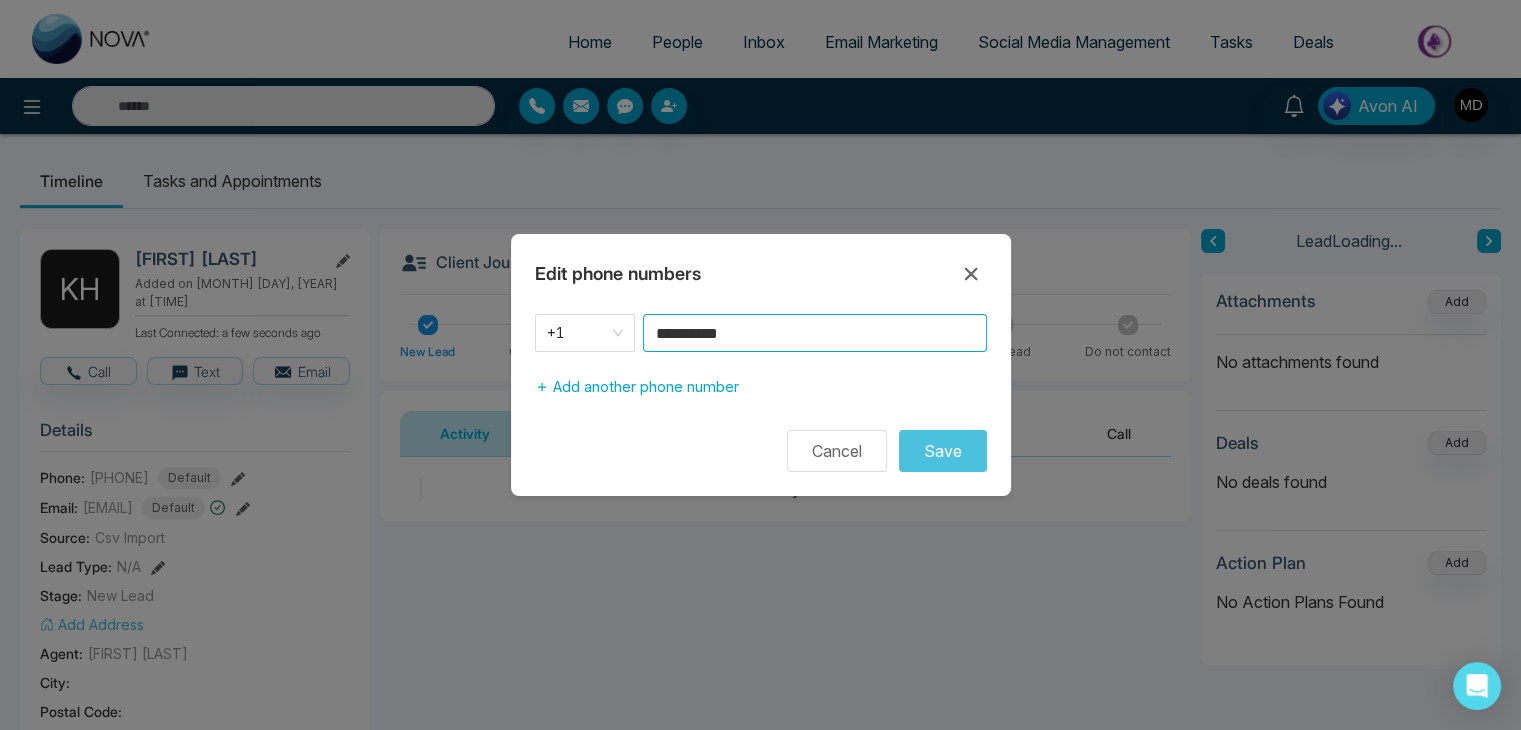 click on "**********" at bounding box center (761, 393) 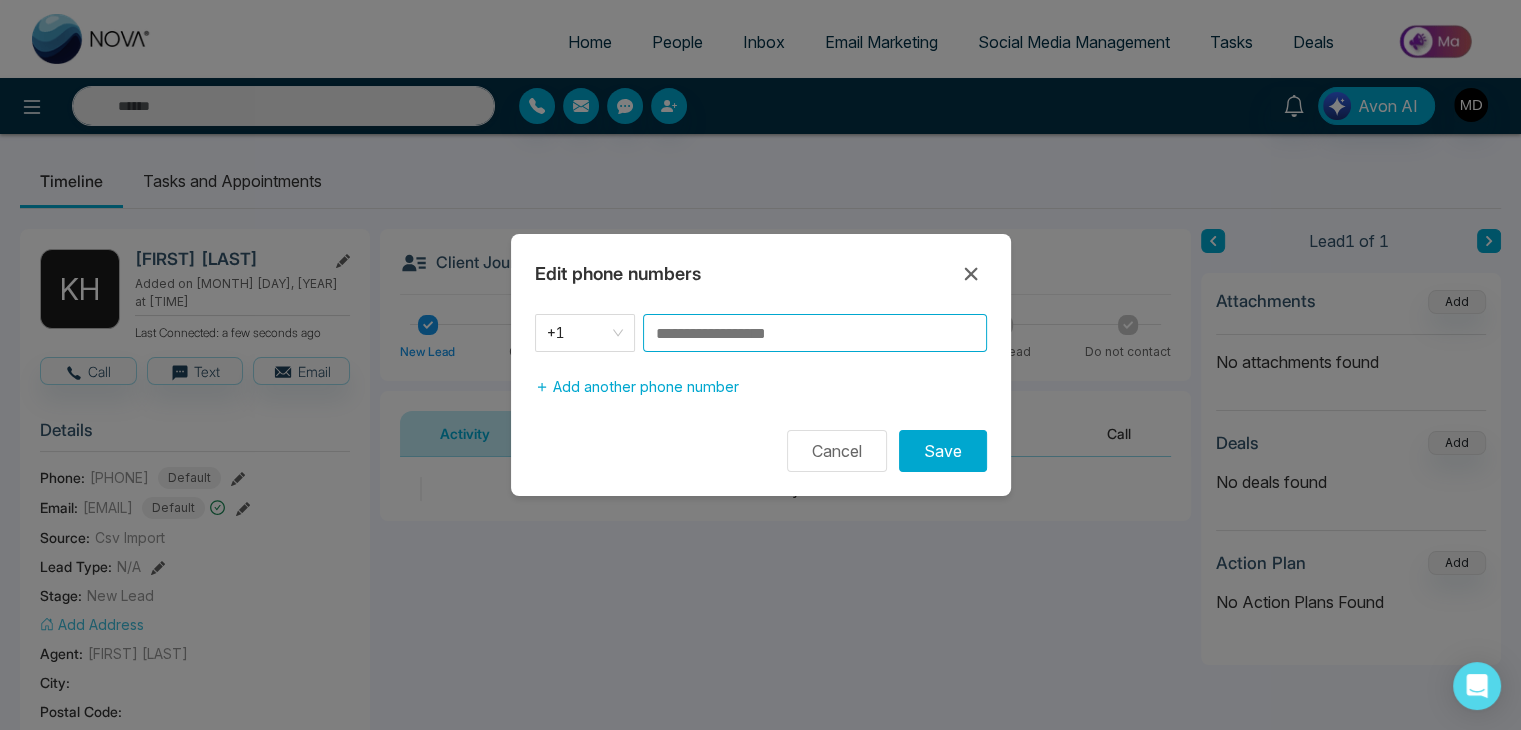 paste on "**********" 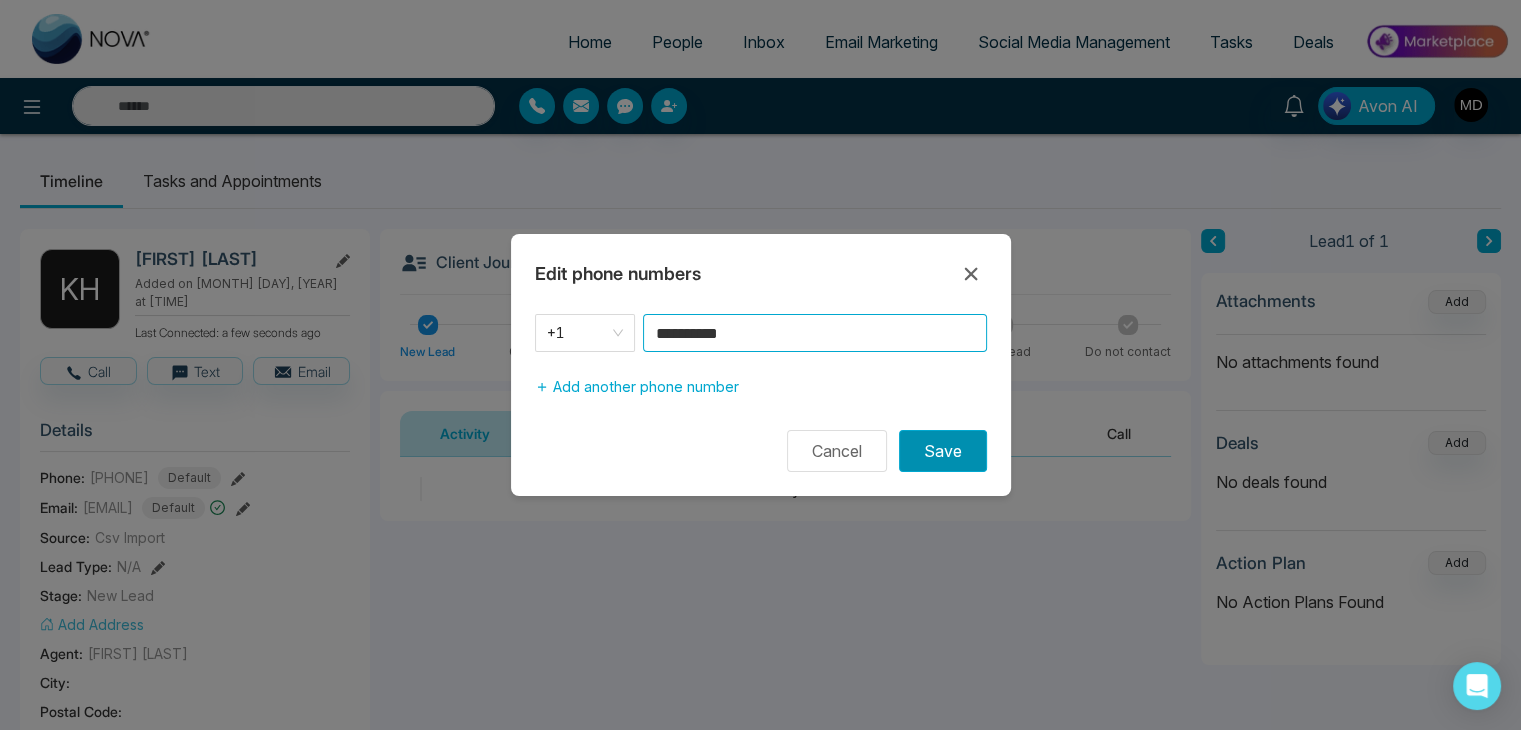 type on "**********" 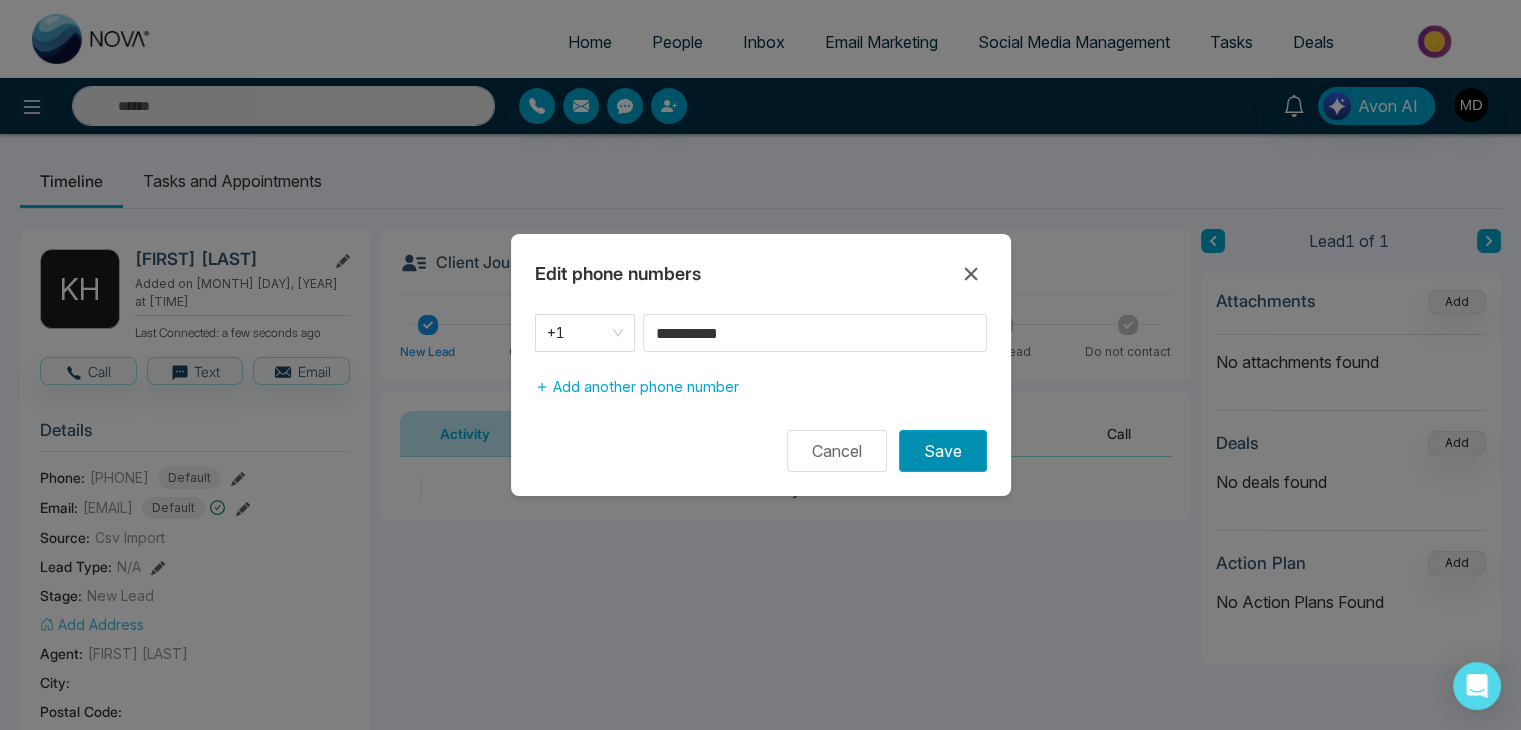 click on "Save" at bounding box center (943, 451) 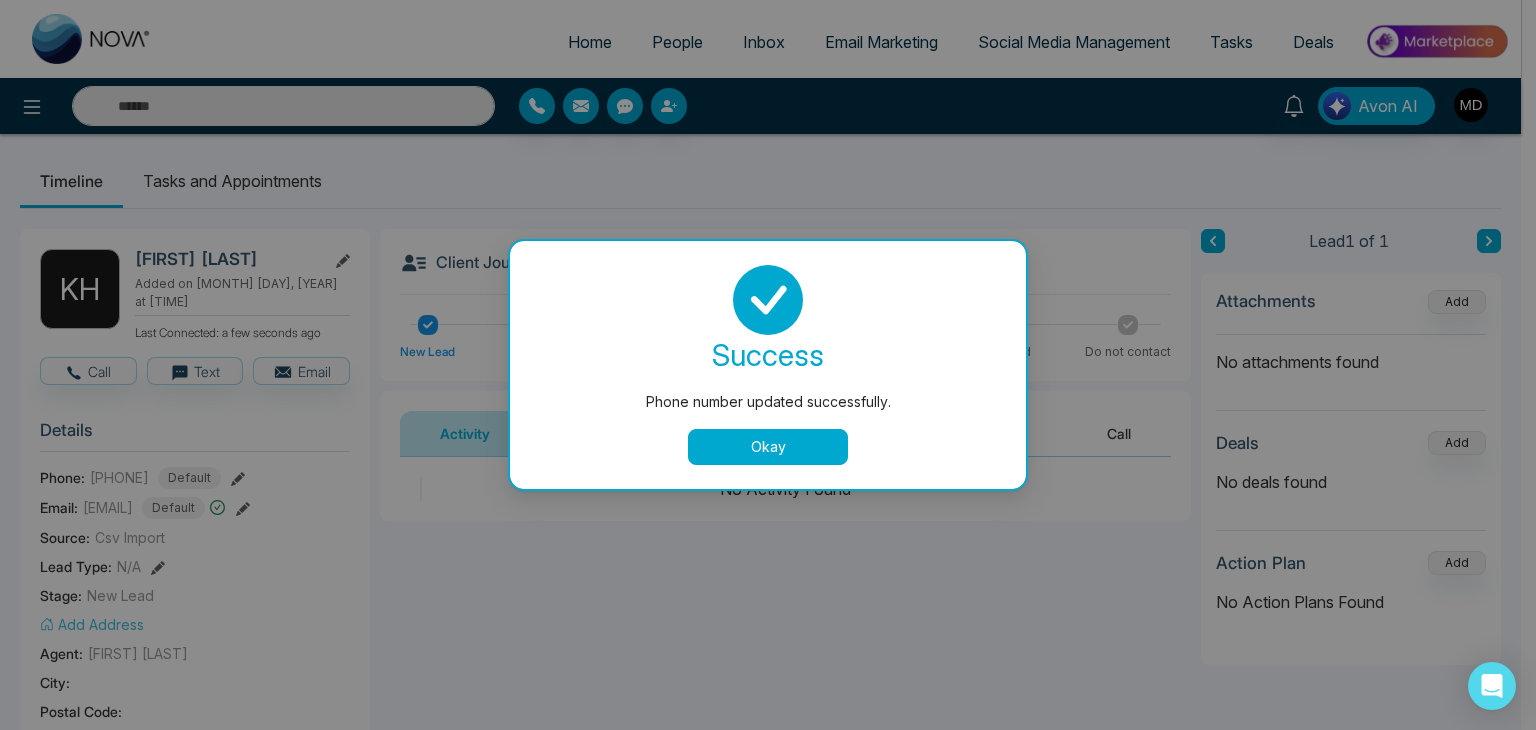 click on "Okay" at bounding box center [768, 447] 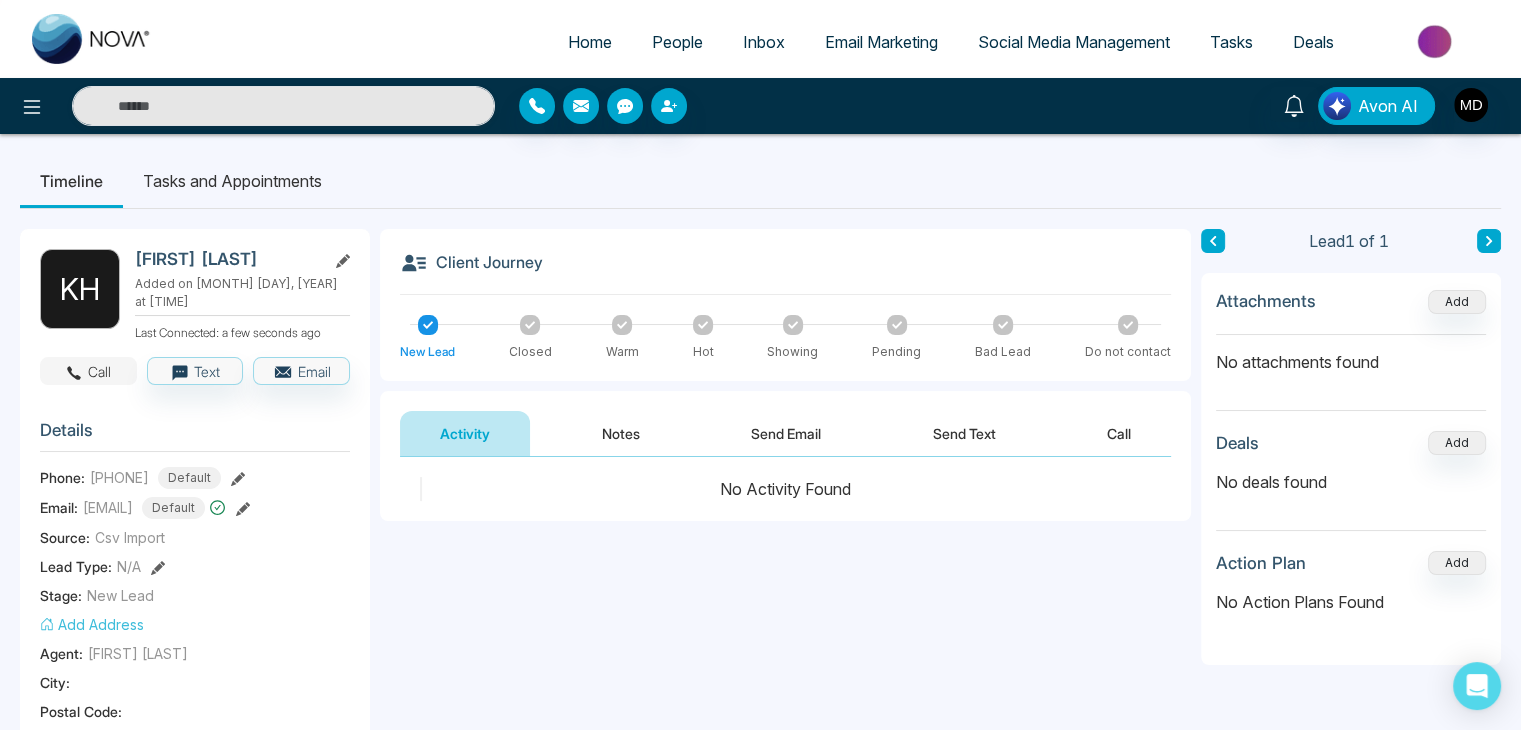 click on "Call" at bounding box center [88, 371] 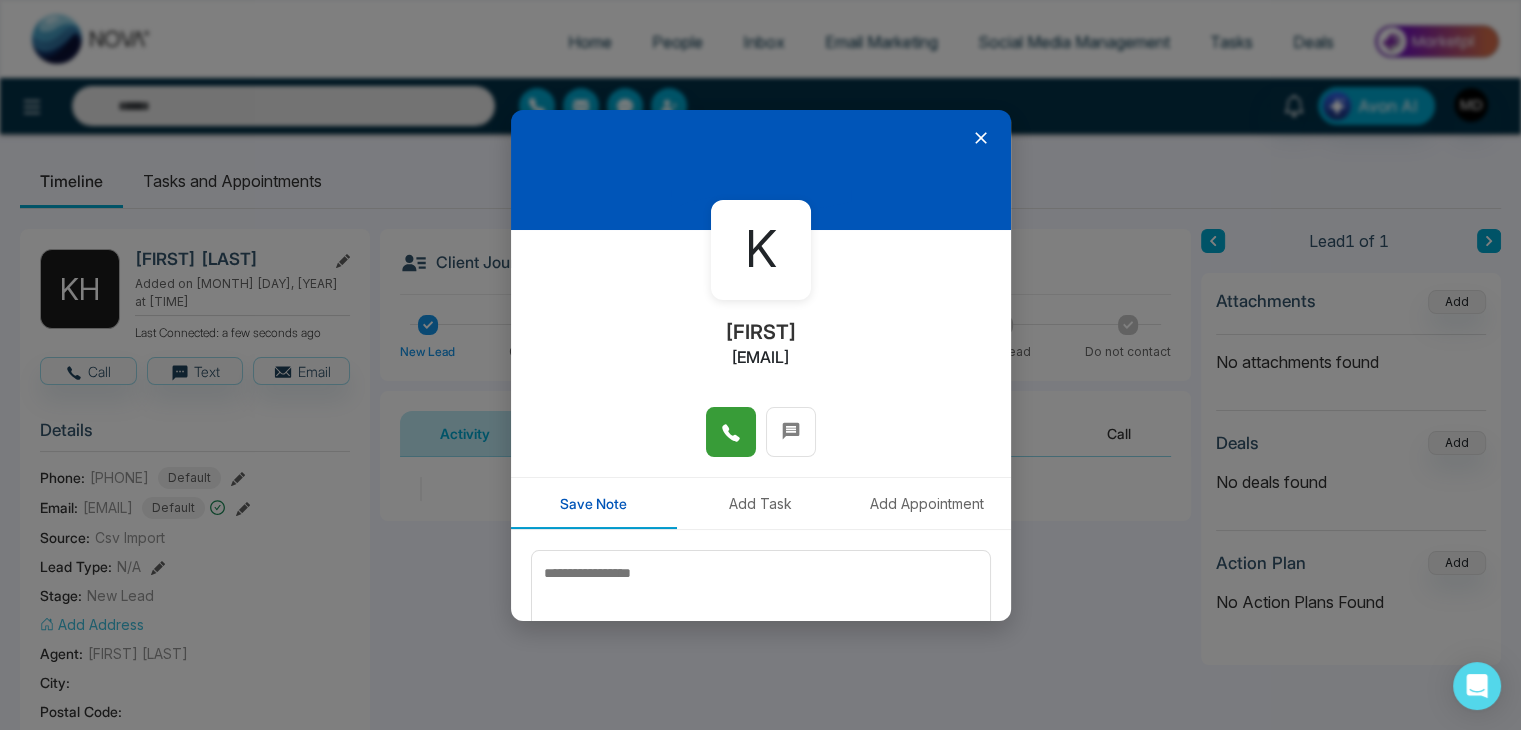 click at bounding box center [731, 432] 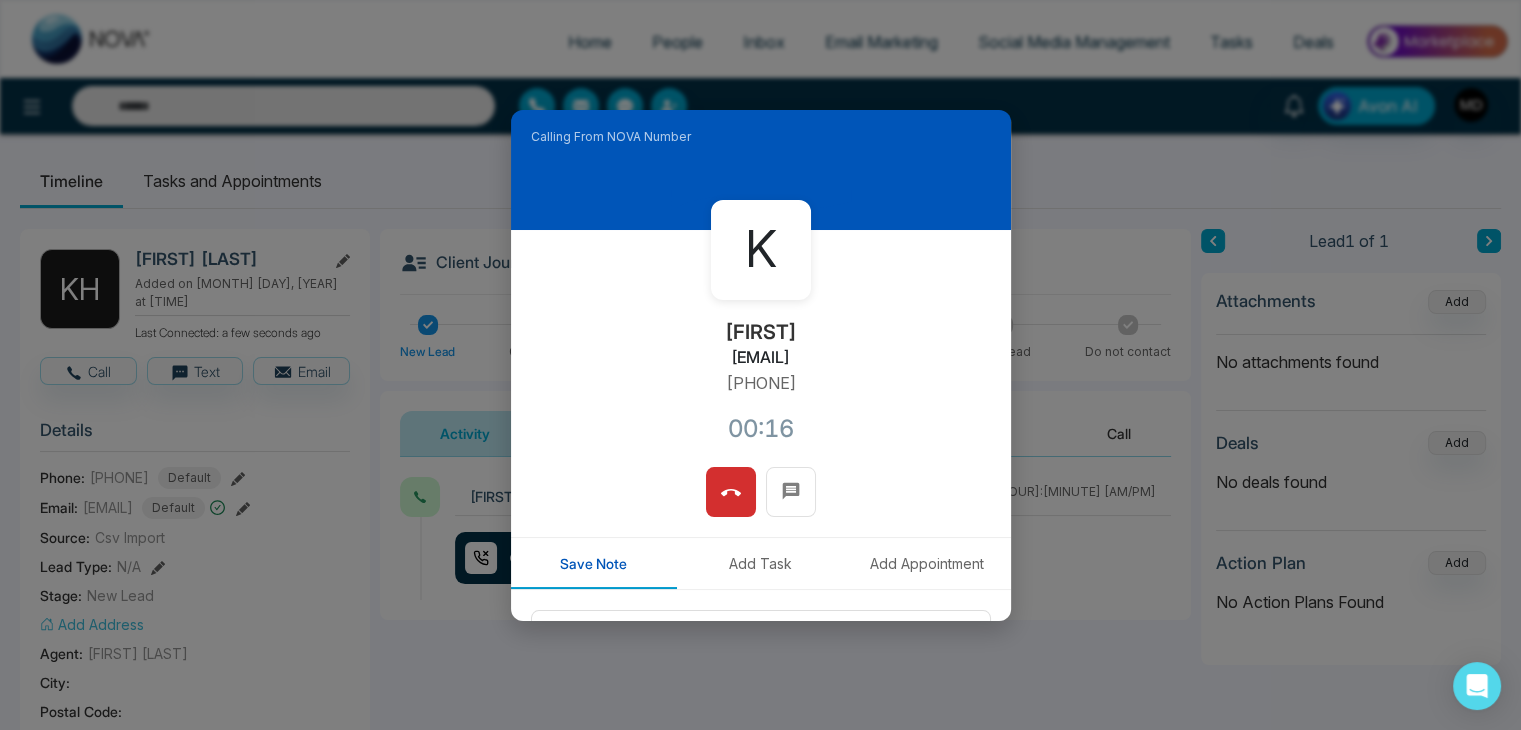 scroll, scrollTop: 170, scrollLeft: 0, axis: vertical 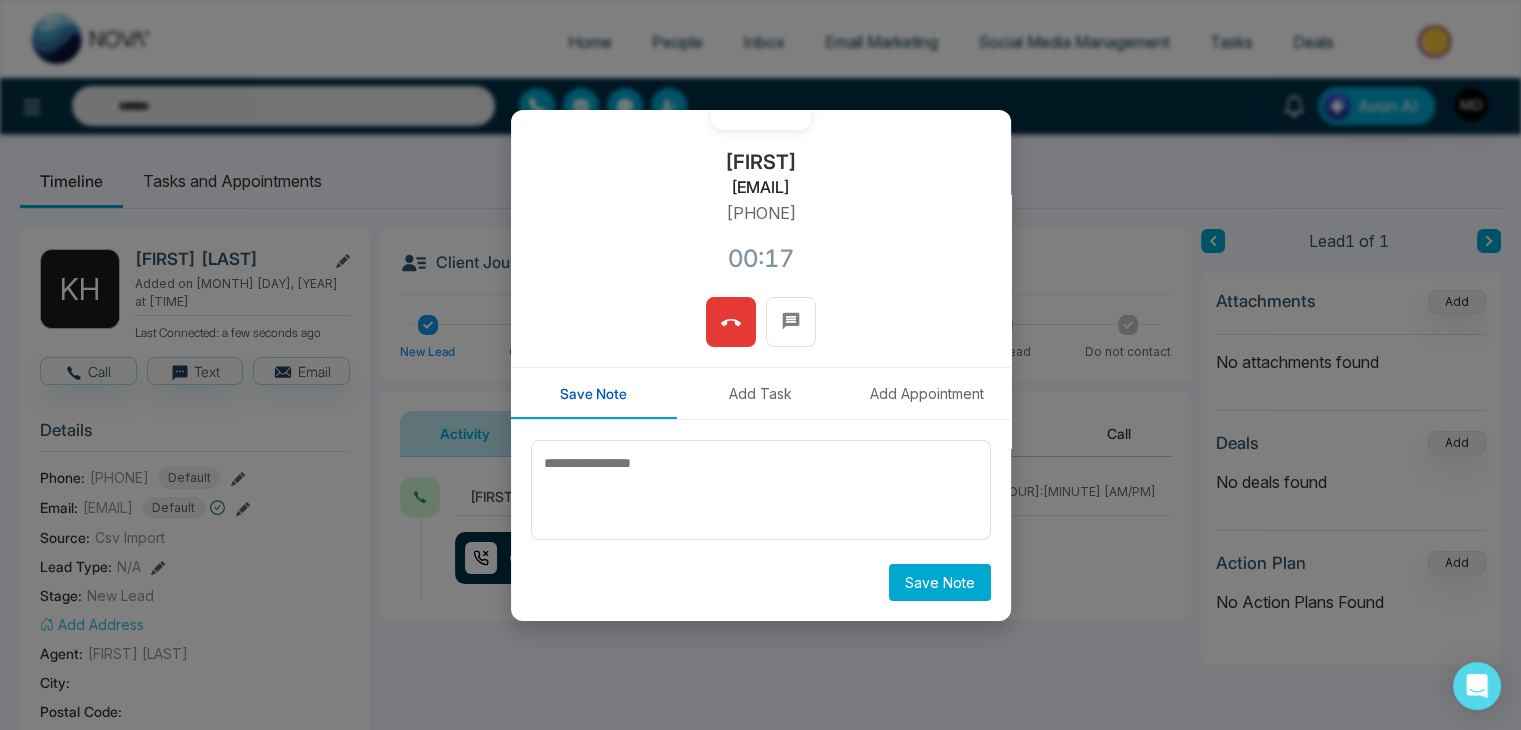 click at bounding box center [731, 322] 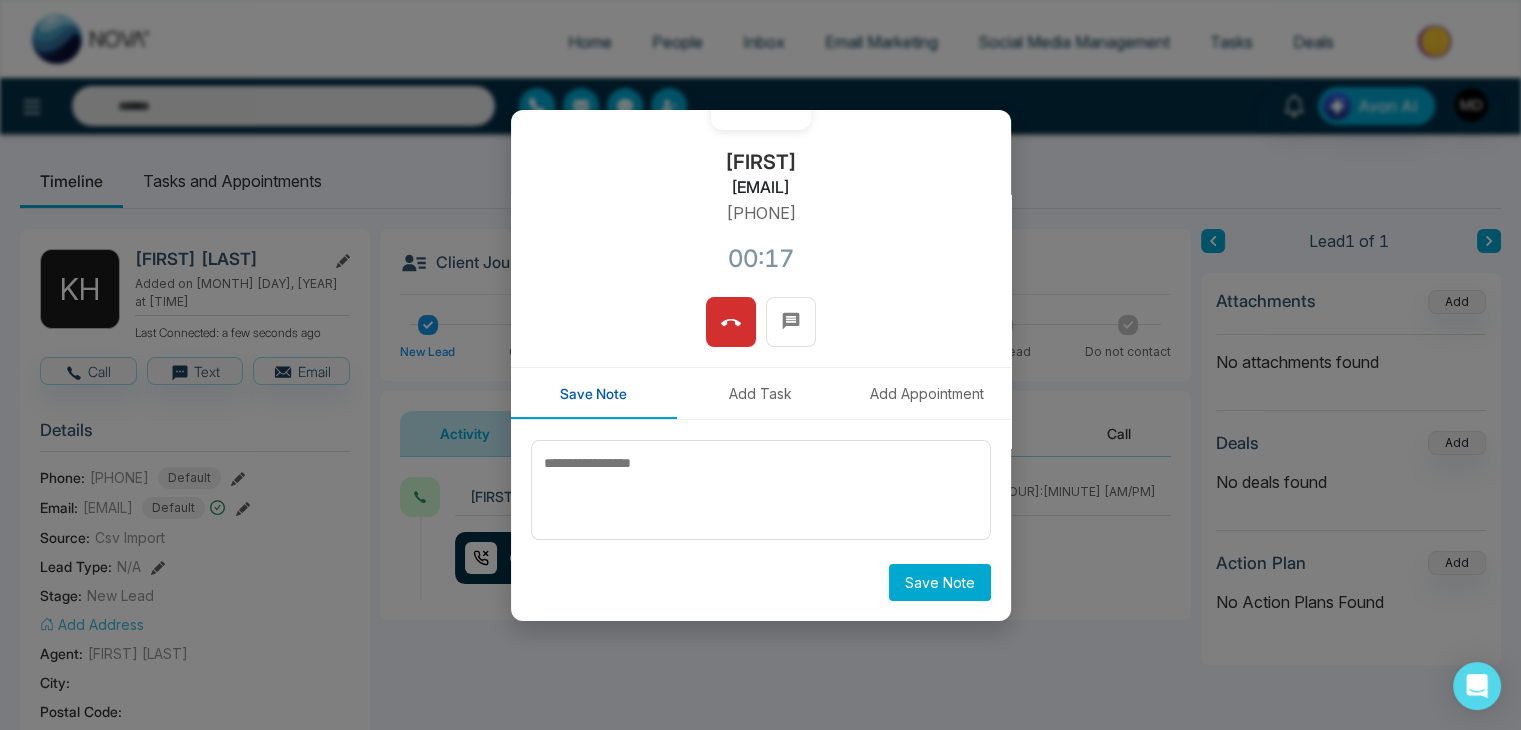 scroll, scrollTop: 110, scrollLeft: 0, axis: vertical 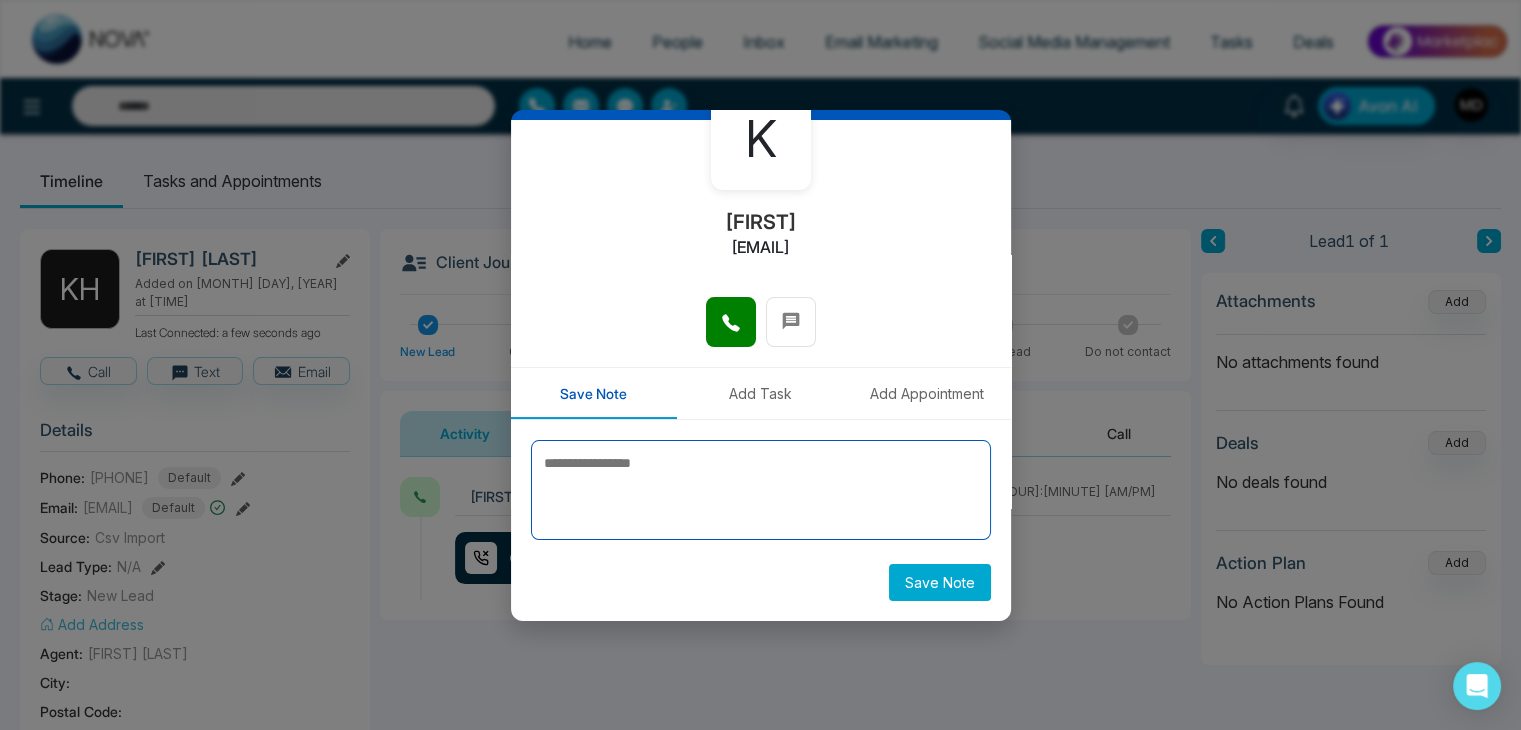 click at bounding box center [761, 490] 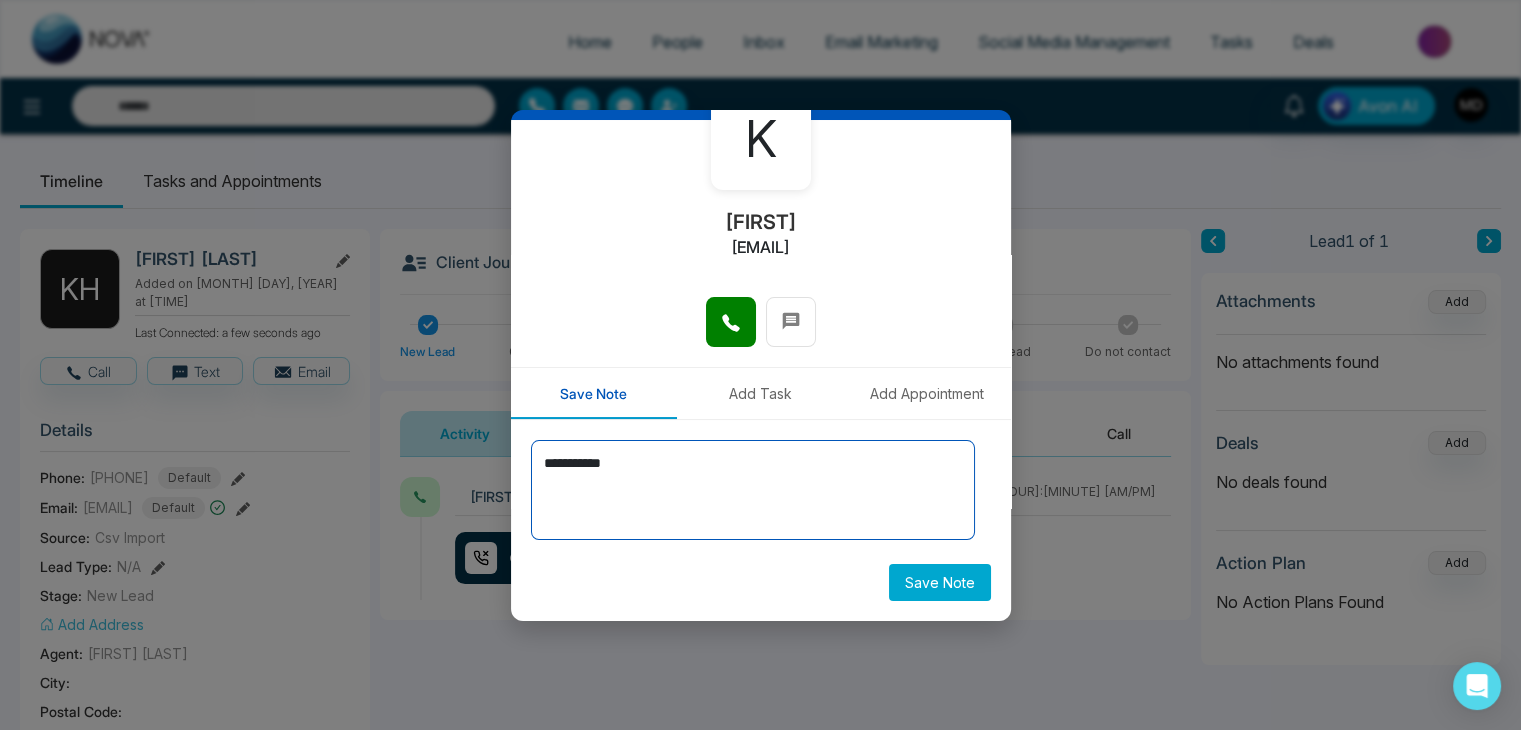 type on "**********" 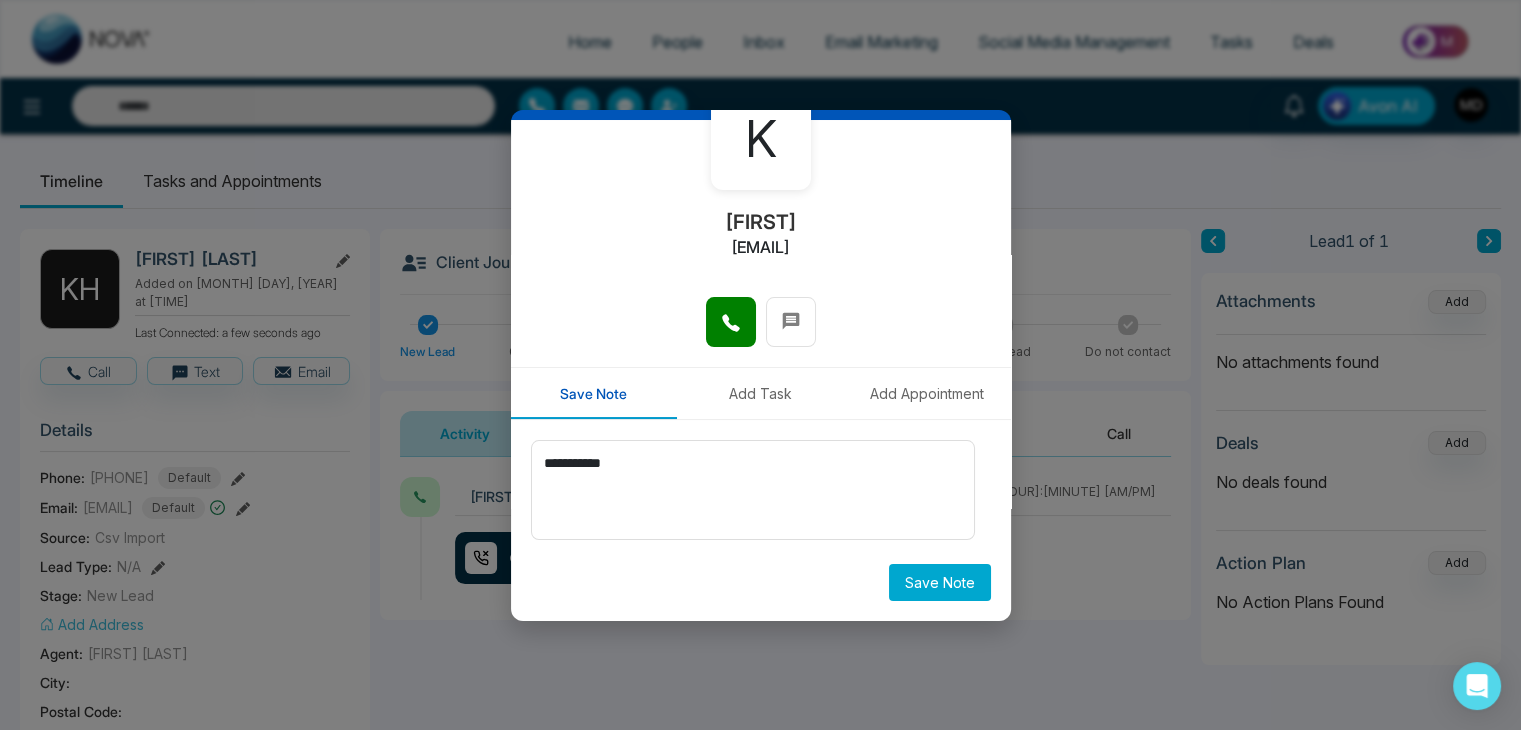 click on "Save Note" at bounding box center [940, 582] 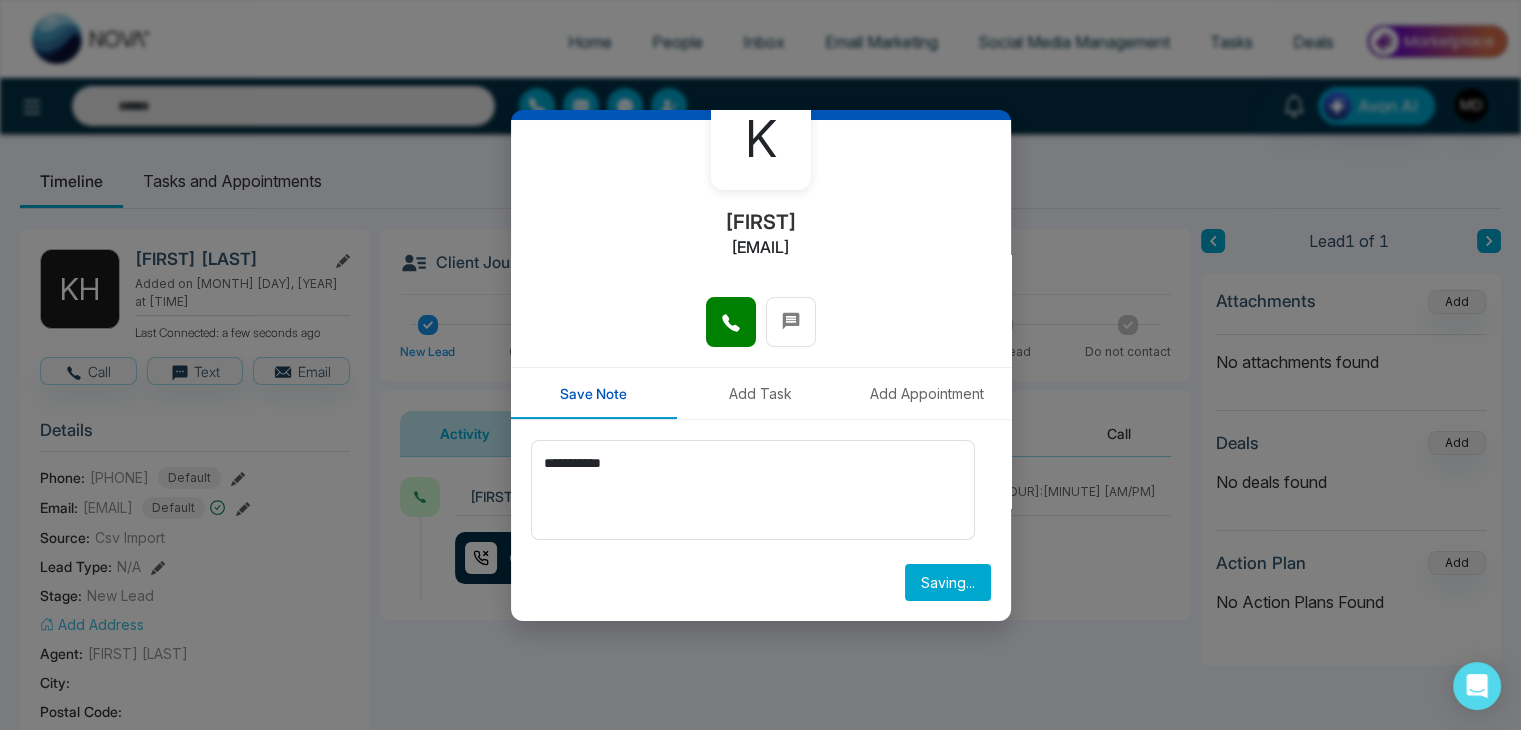 type 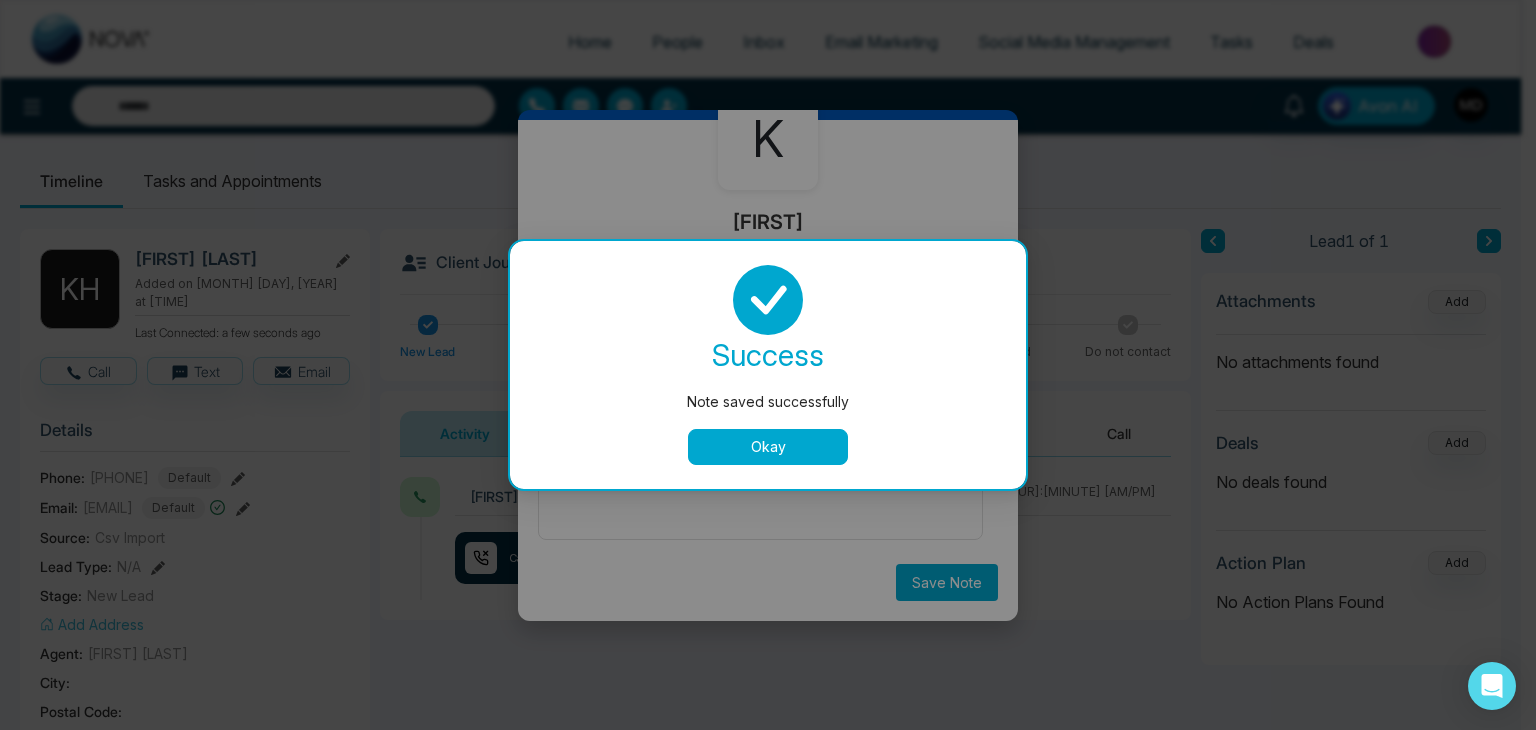 click on "Okay" at bounding box center (768, 447) 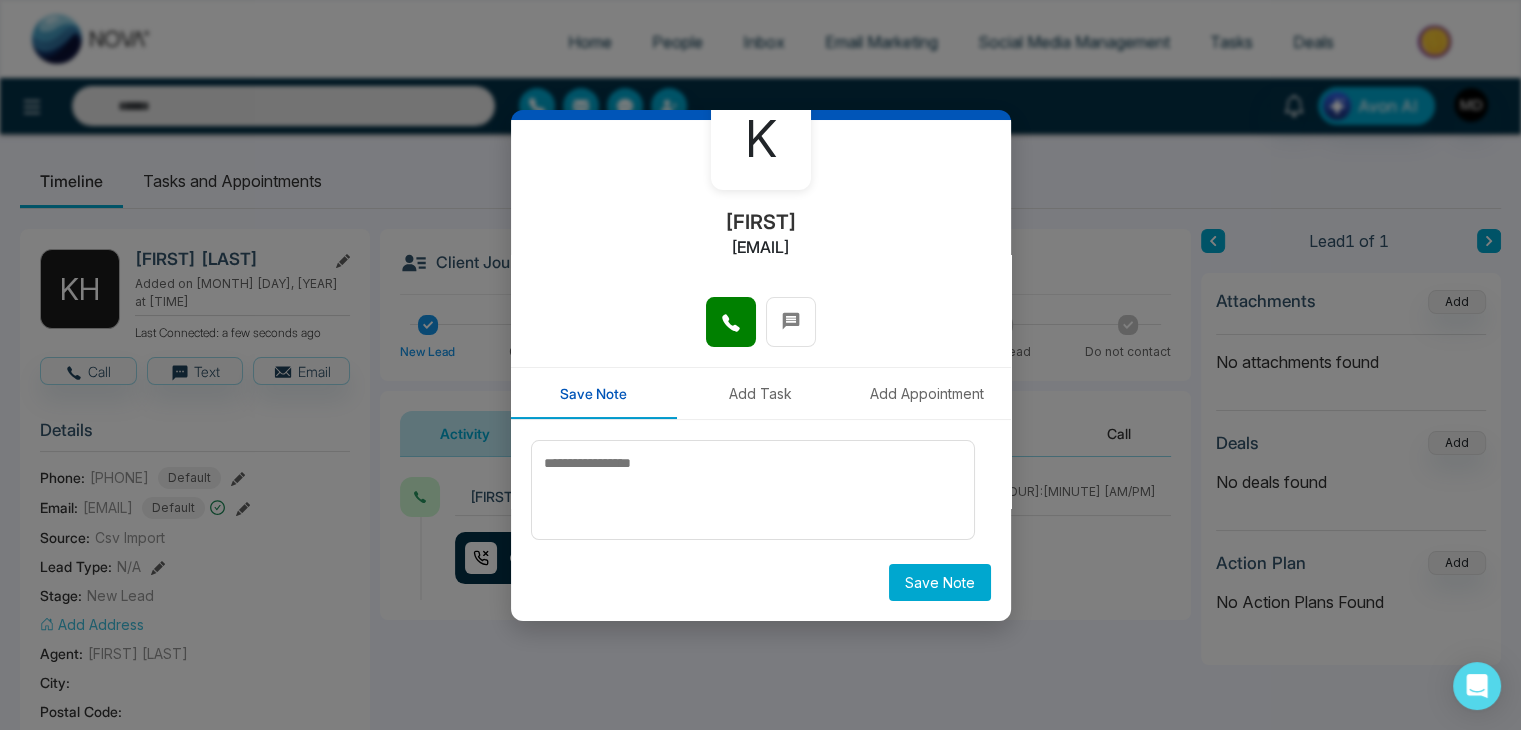 scroll, scrollTop: 0, scrollLeft: 0, axis: both 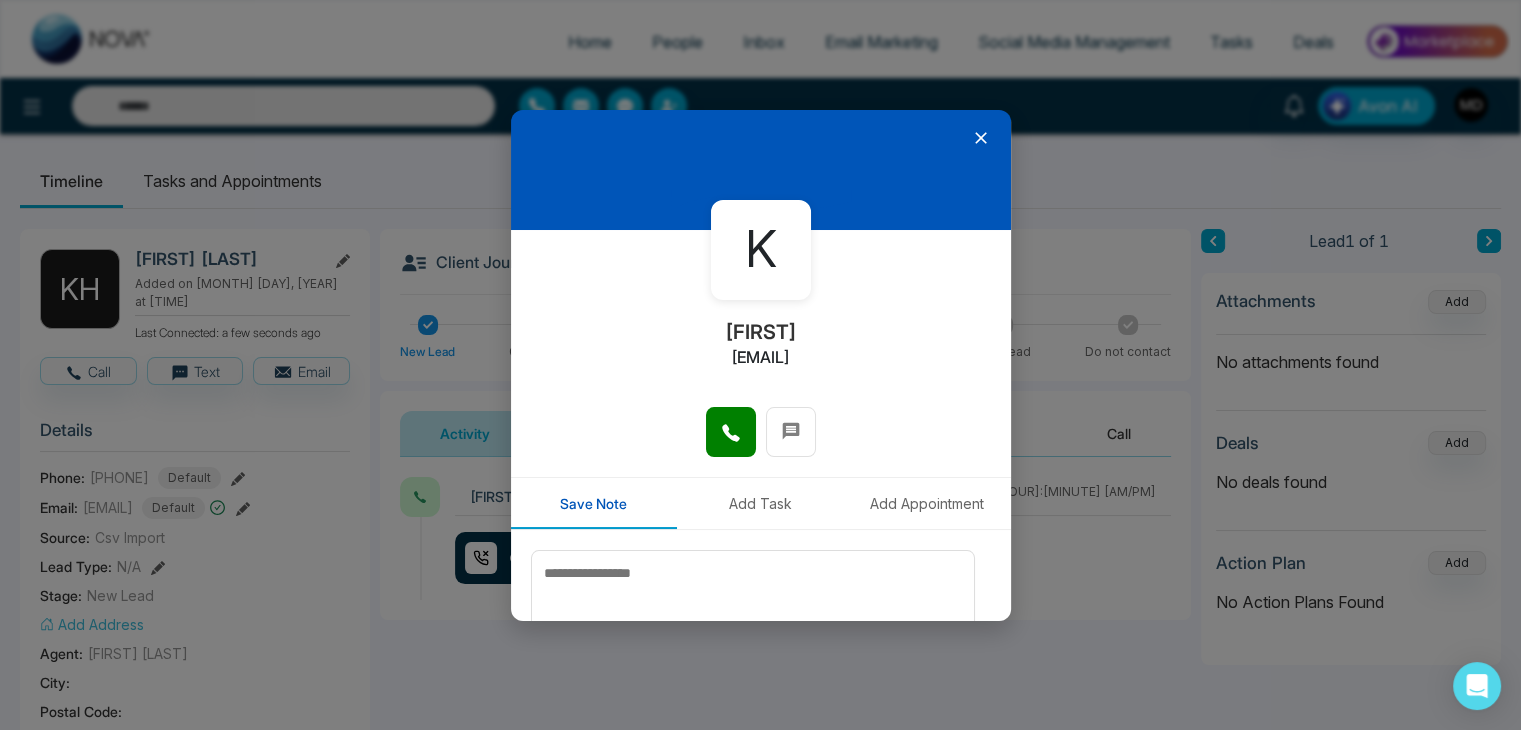 click 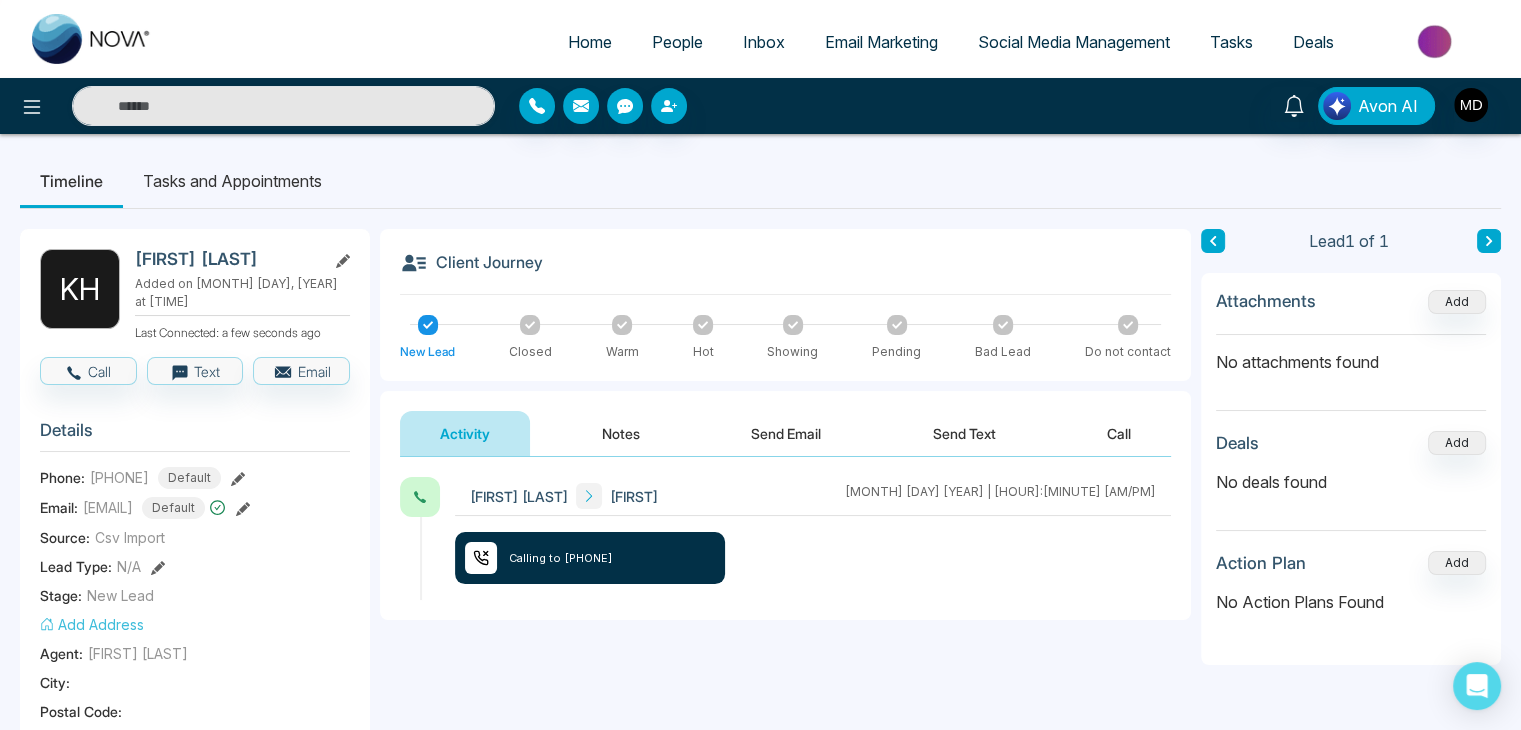 click on "People" at bounding box center [677, 42] 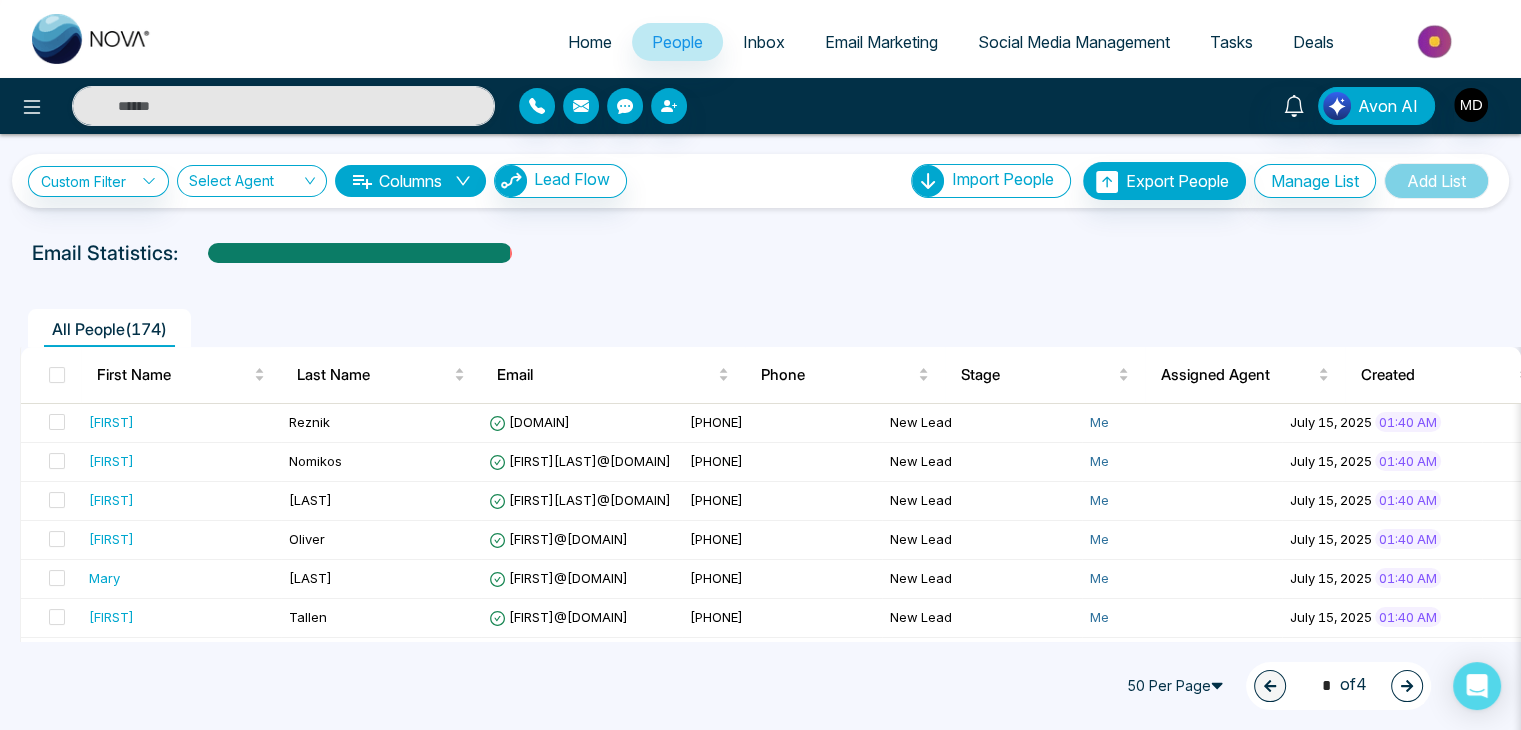 click 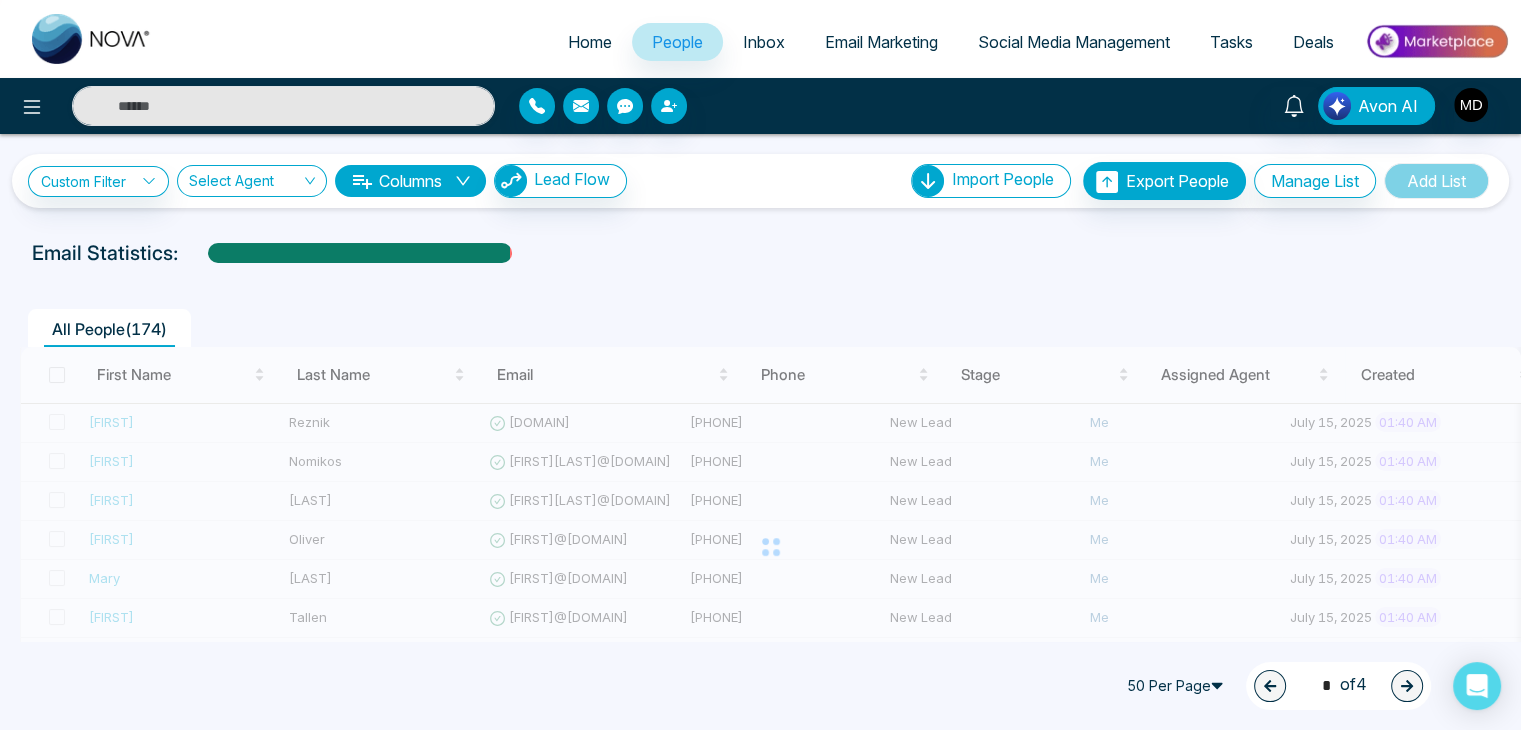 type on "*" 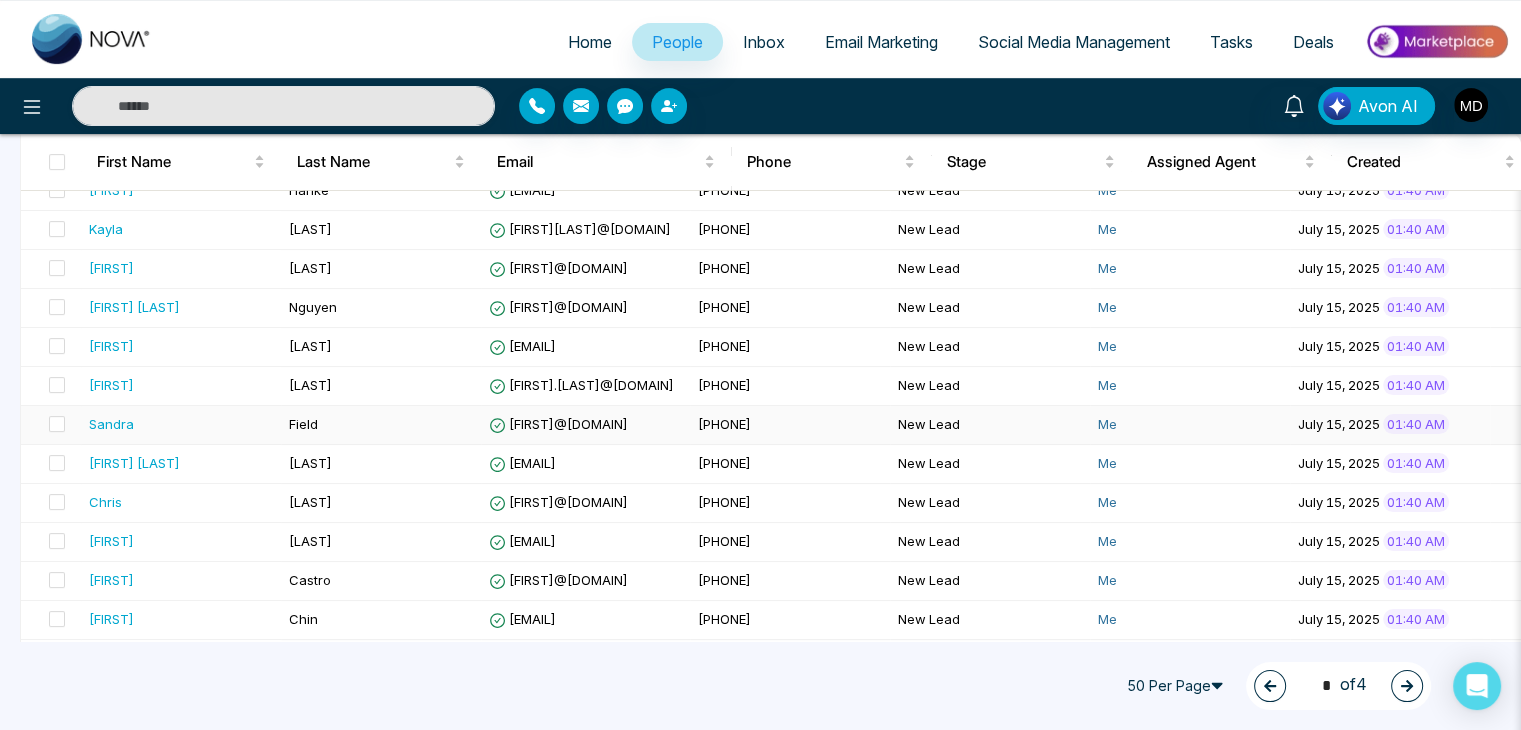scroll, scrollTop: 600, scrollLeft: 0, axis: vertical 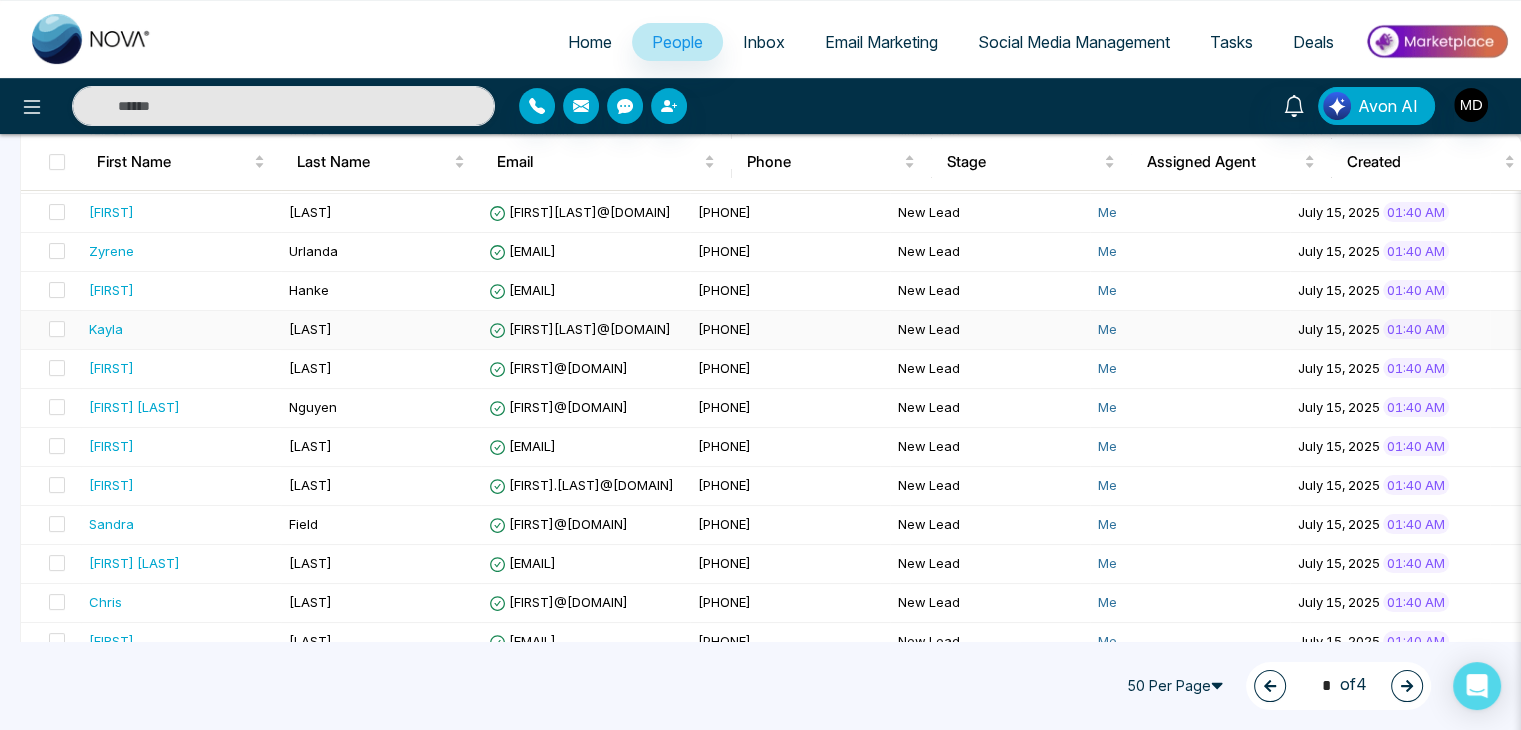 click on "Kayla" at bounding box center (181, 329) 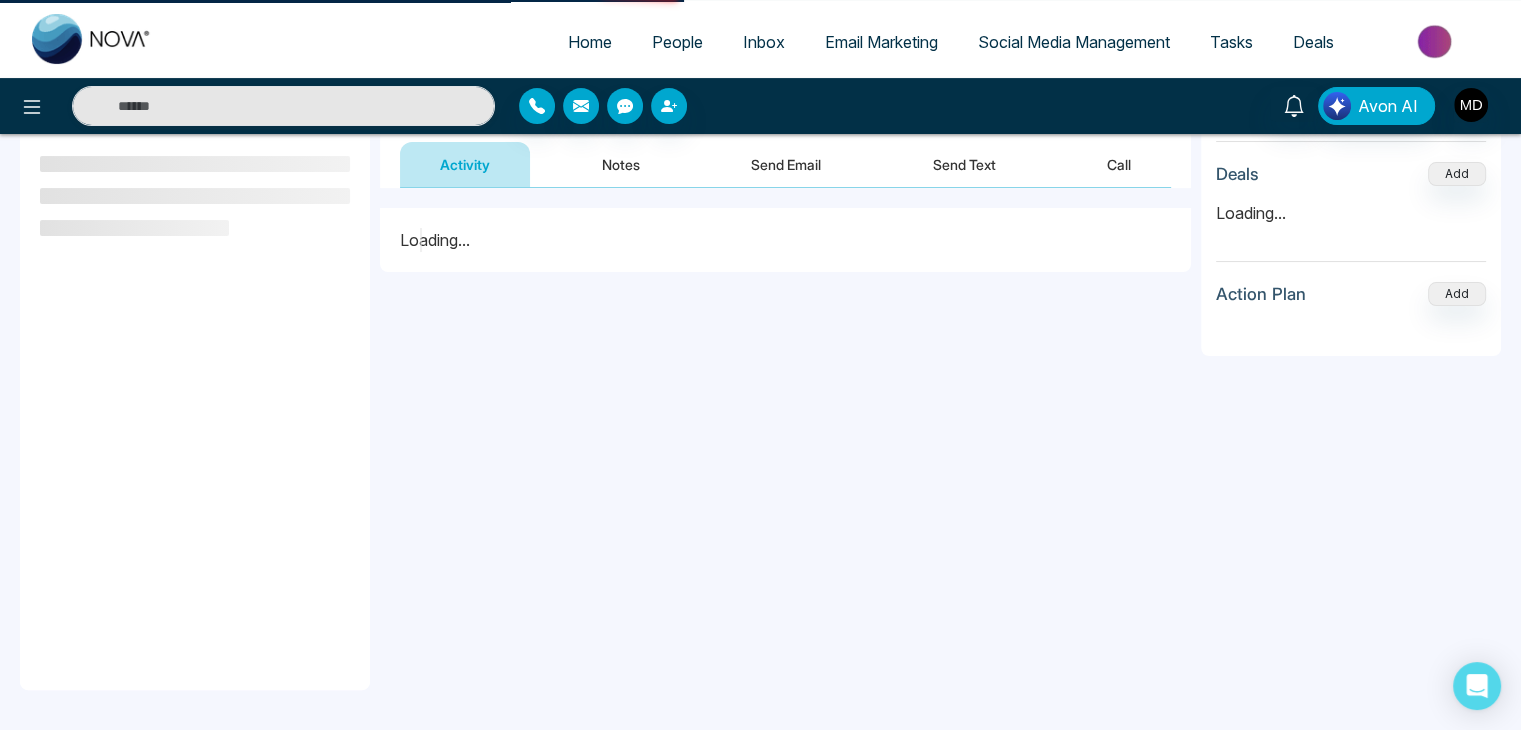 scroll, scrollTop: 0, scrollLeft: 0, axis: both 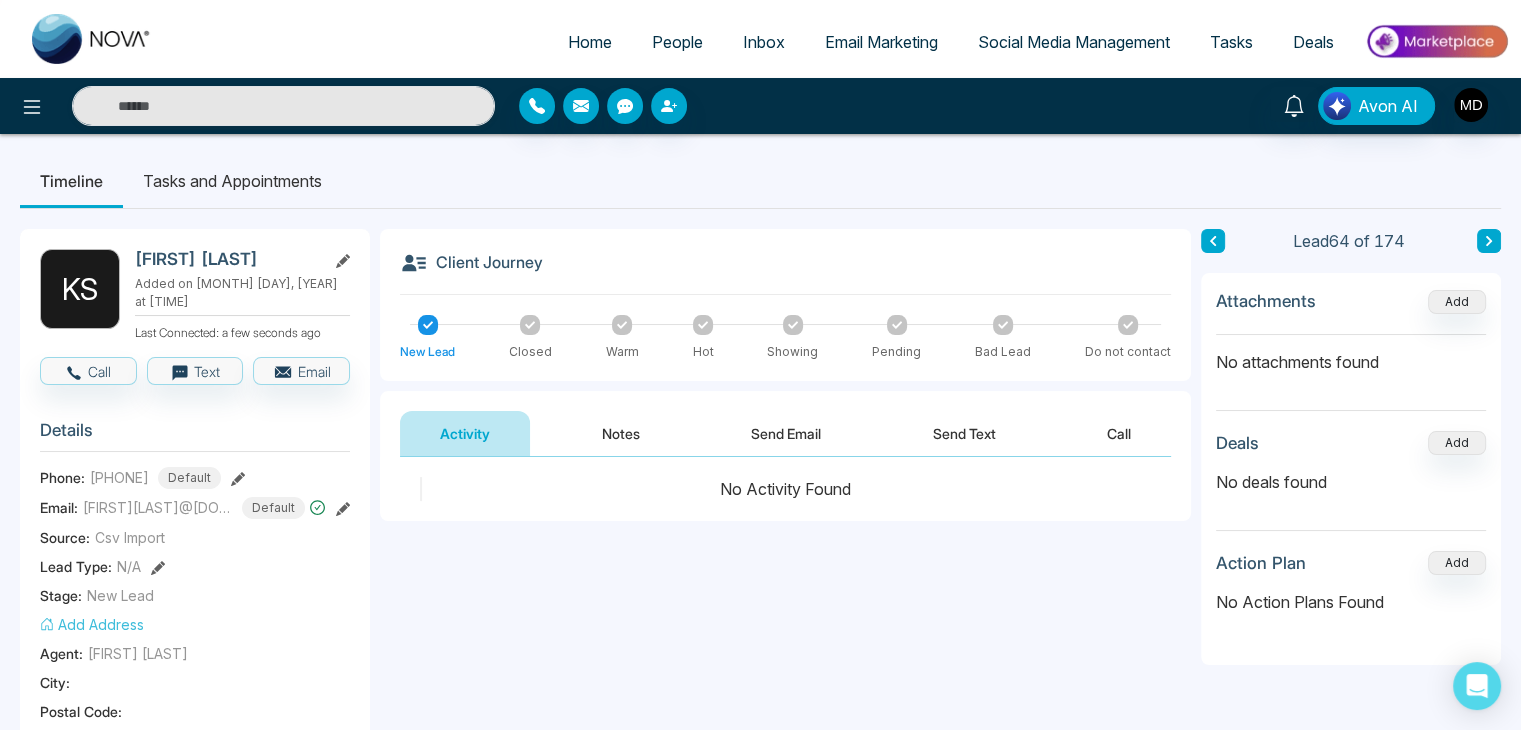 click at bounding box center (1213, 241) 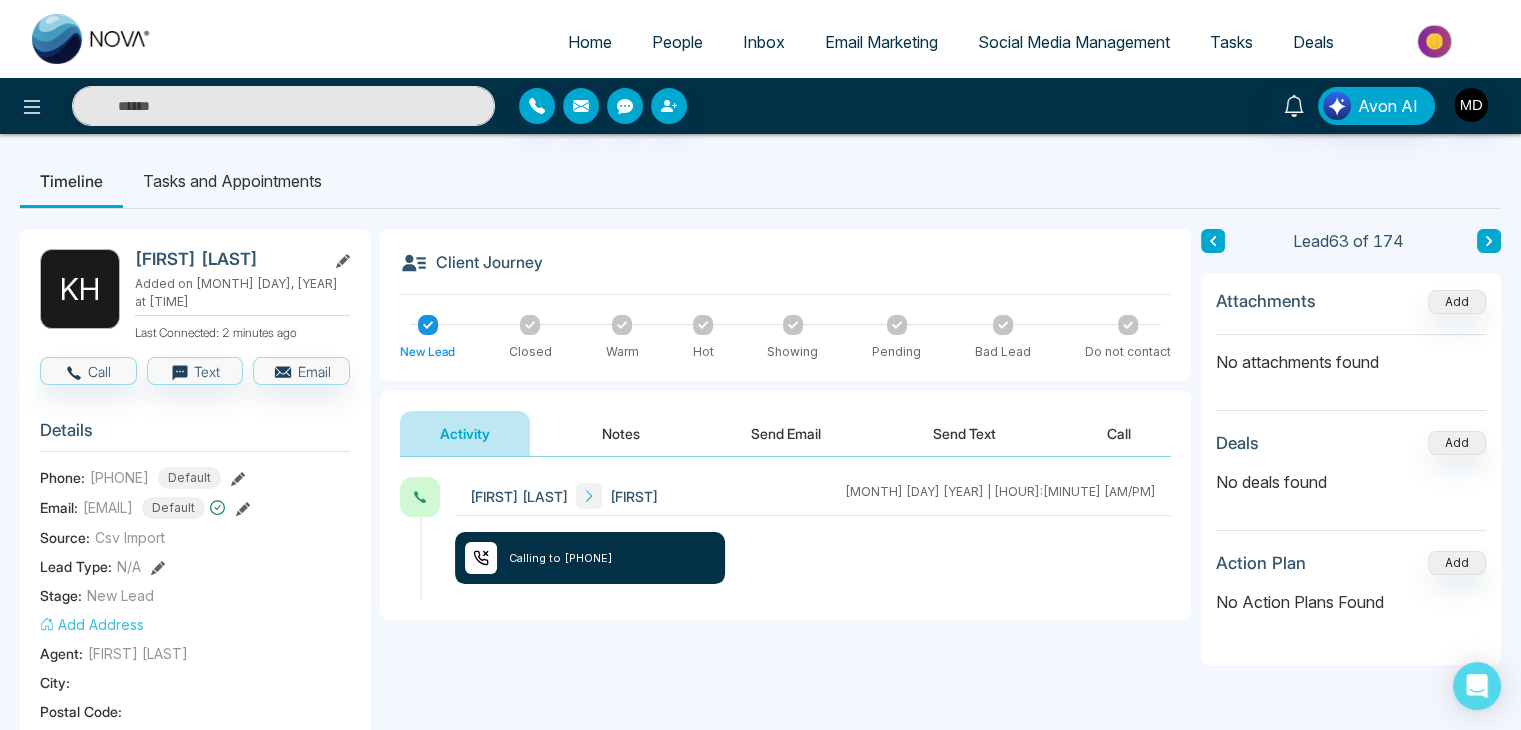click 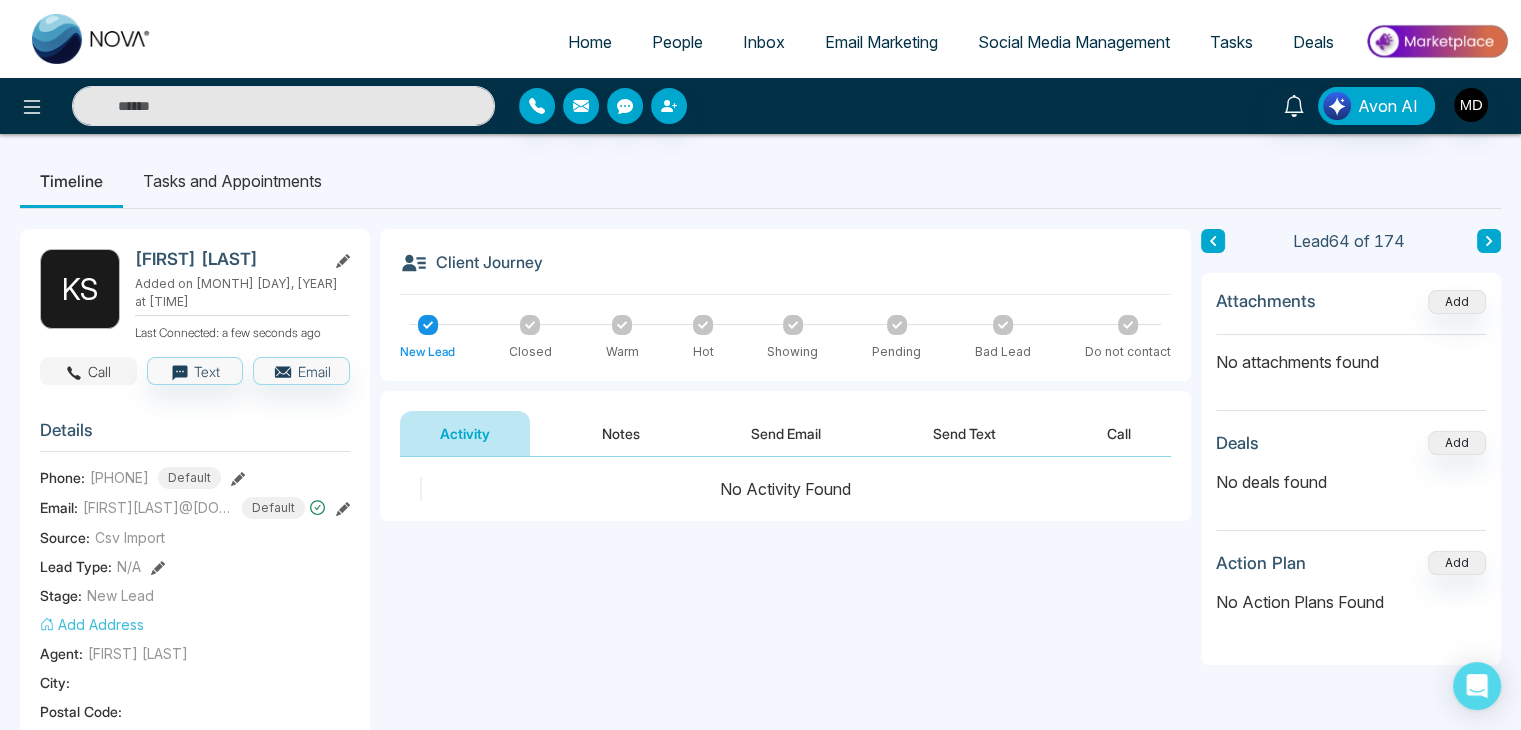 click on "Call" at bounding box center [88, 371] 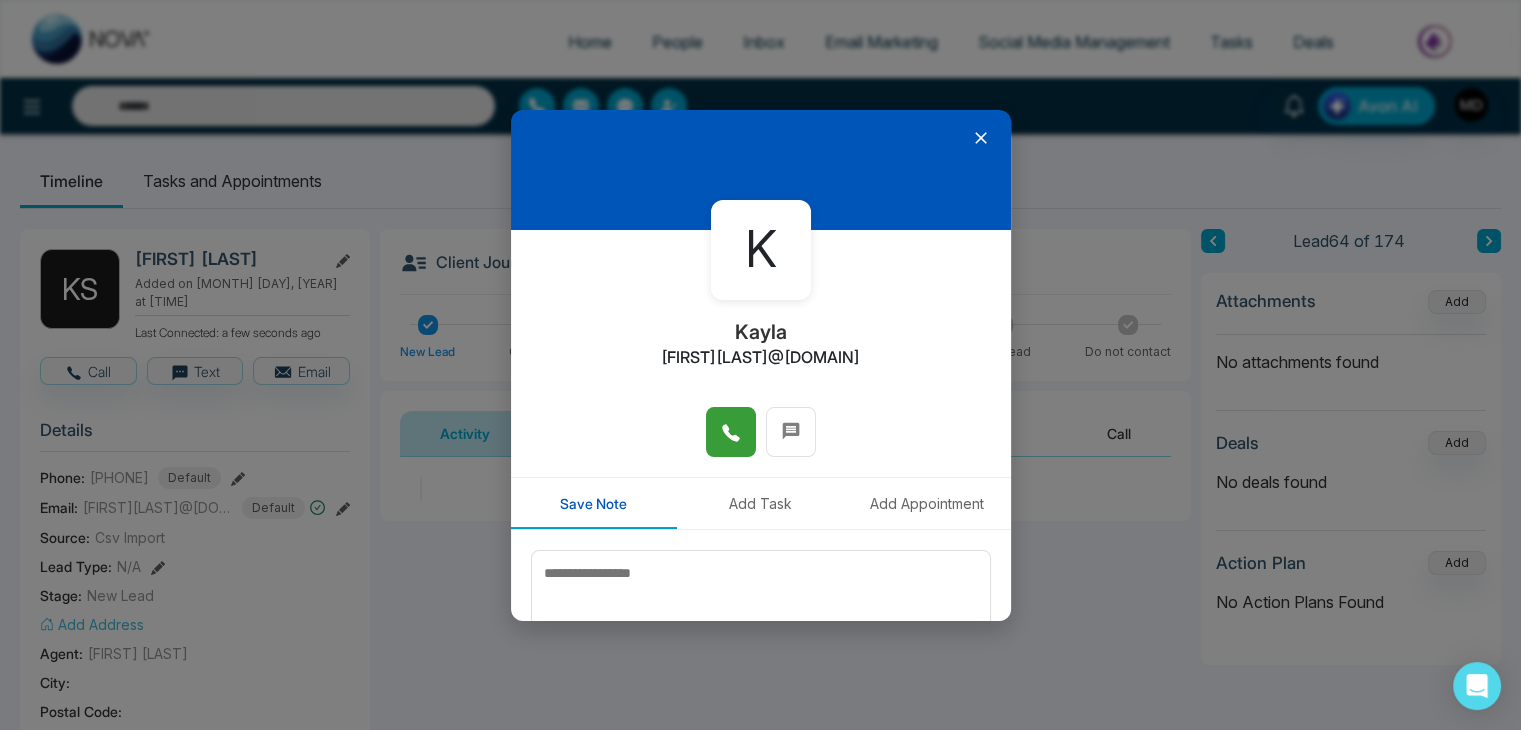 click at bounding box center [731, 432] 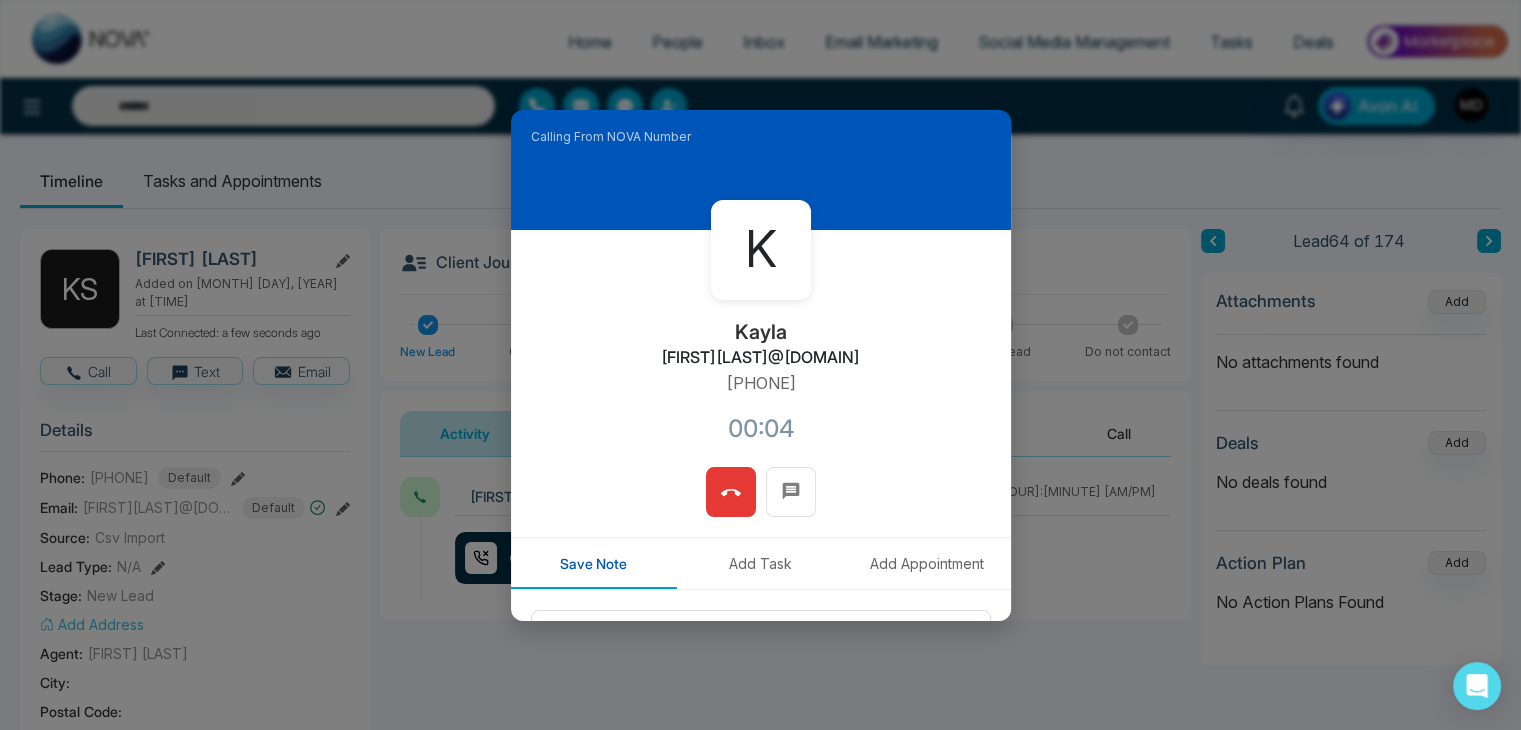 click at bounding box center (731, 492) 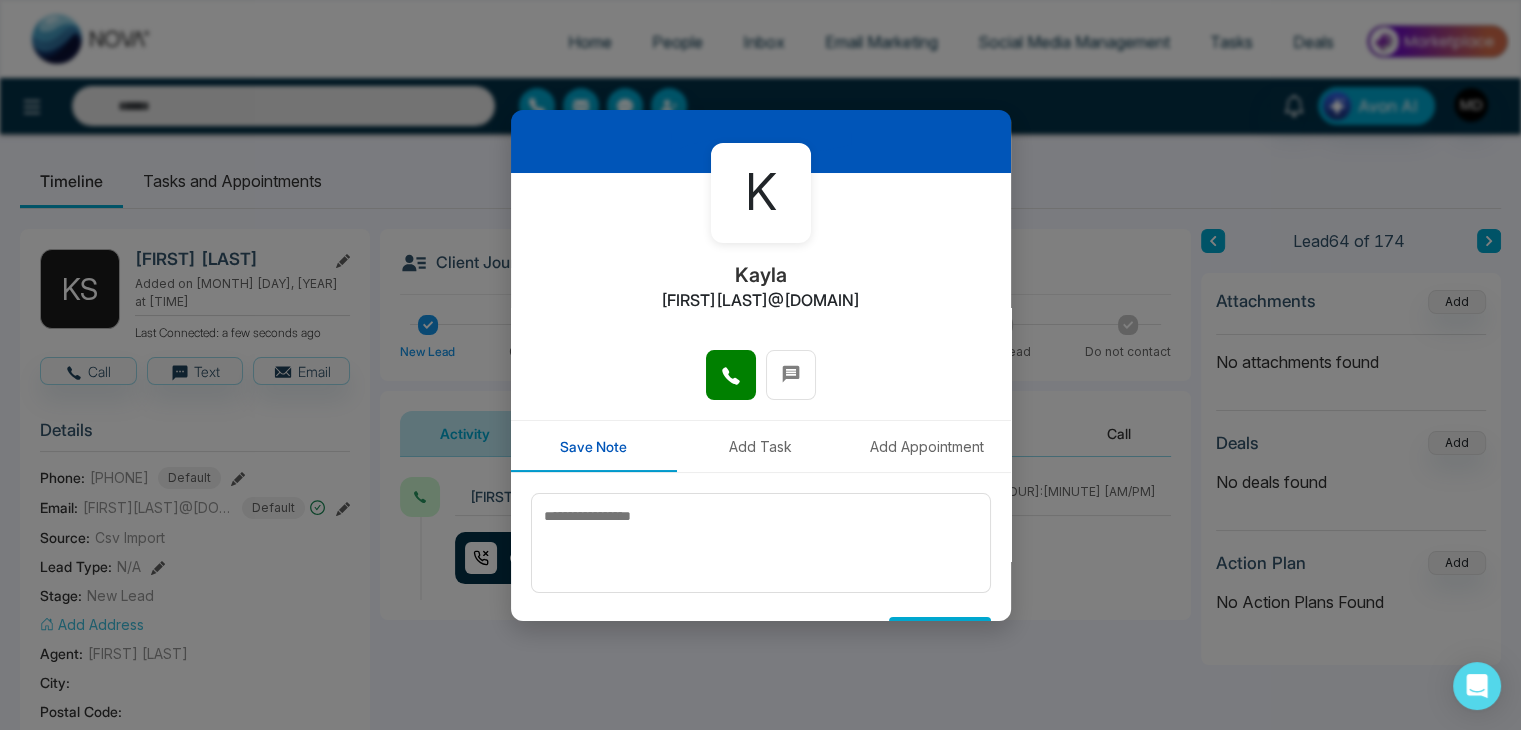 scroll, scrollTop: 110, scrollLeft: 0, axis: vertical 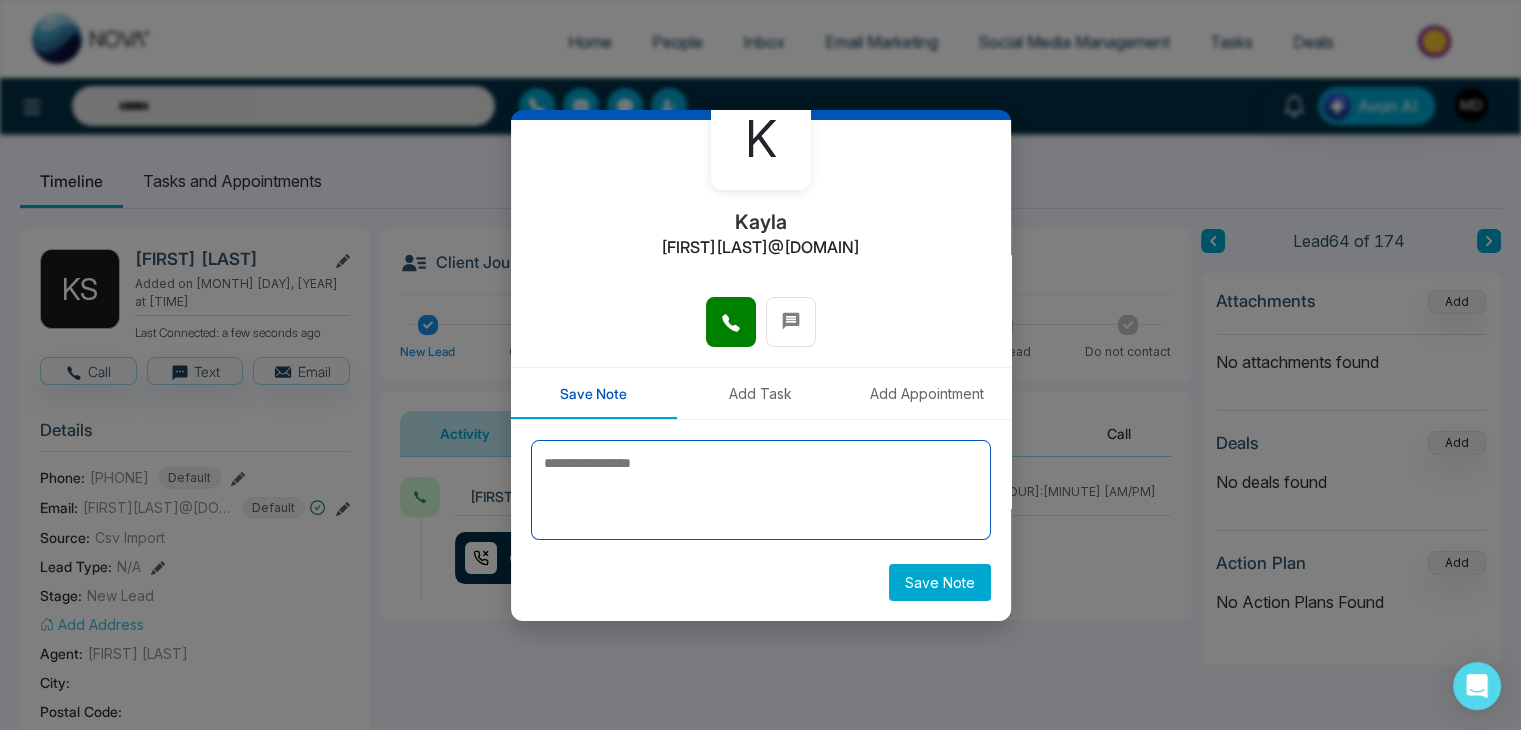 click at bounding box center (761, 490) 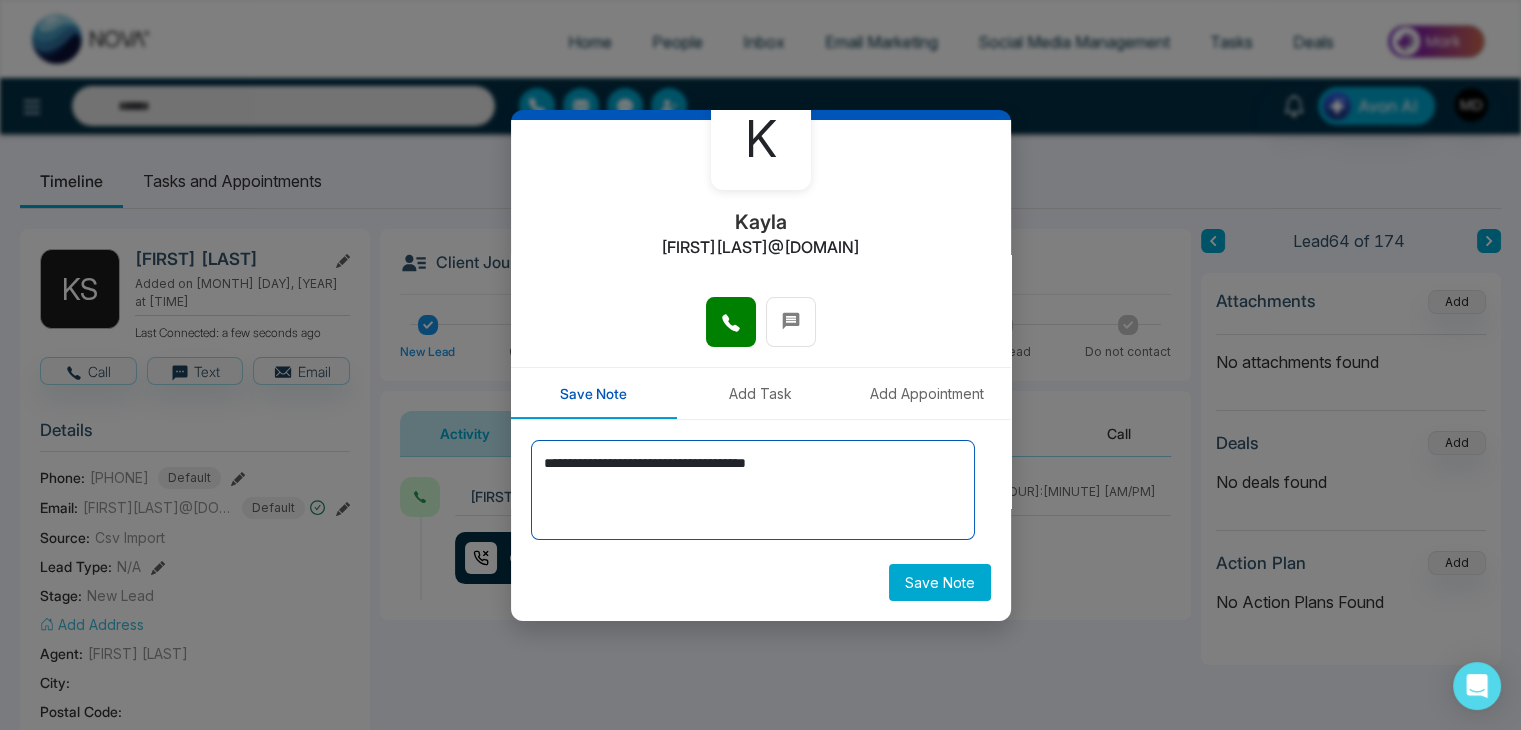 click on "**********" at bounding box center [753, 490] 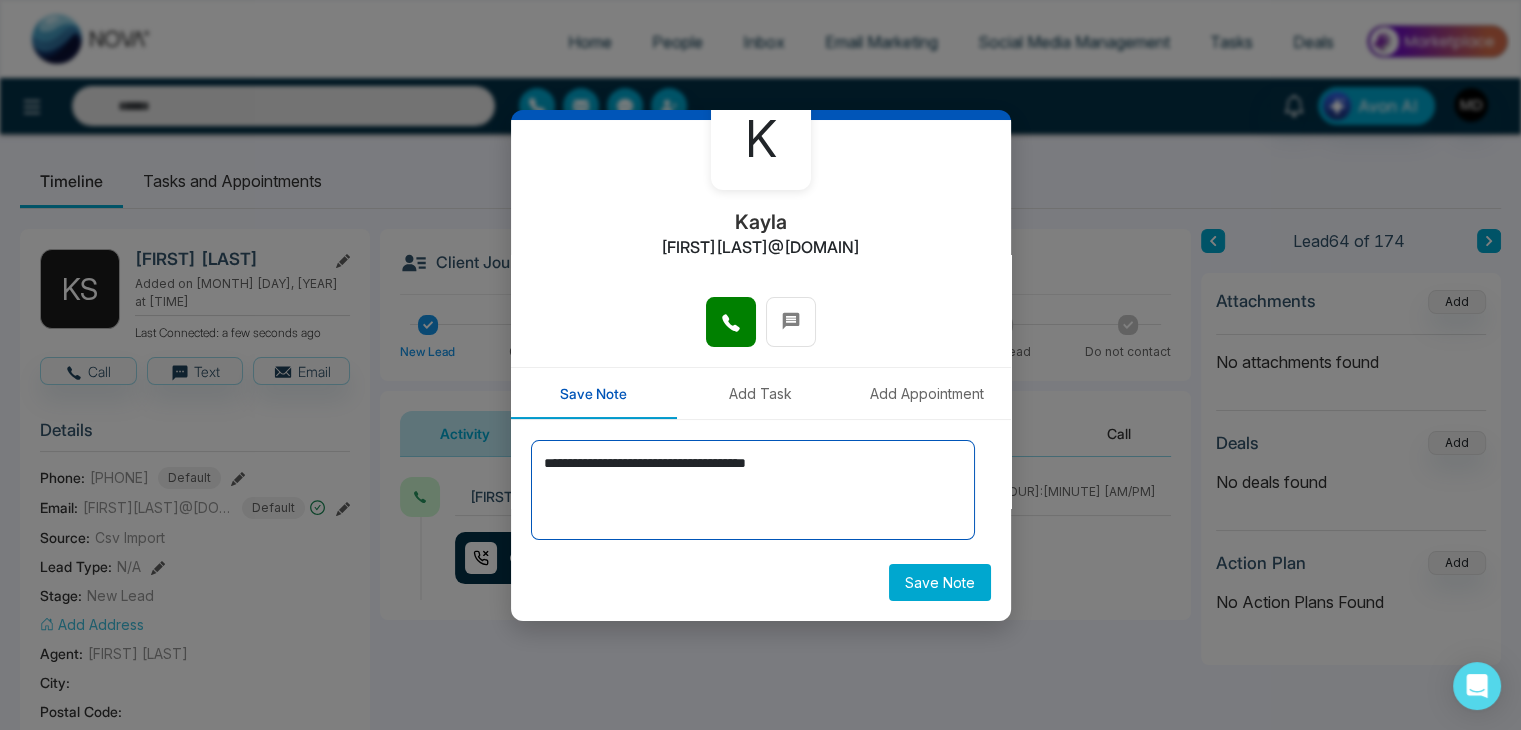 click on "**********" at bounding box center [753, 490] 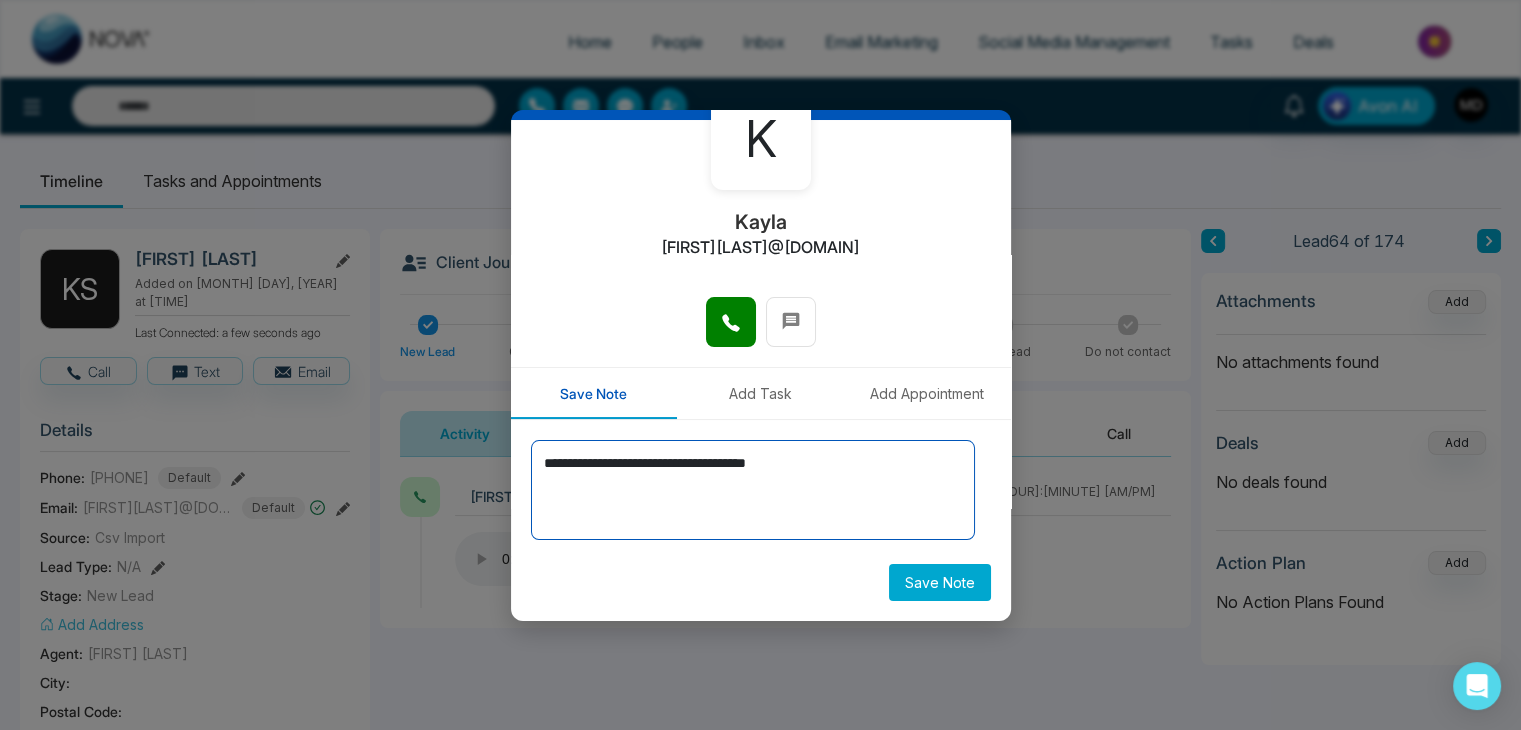 type on "**********" 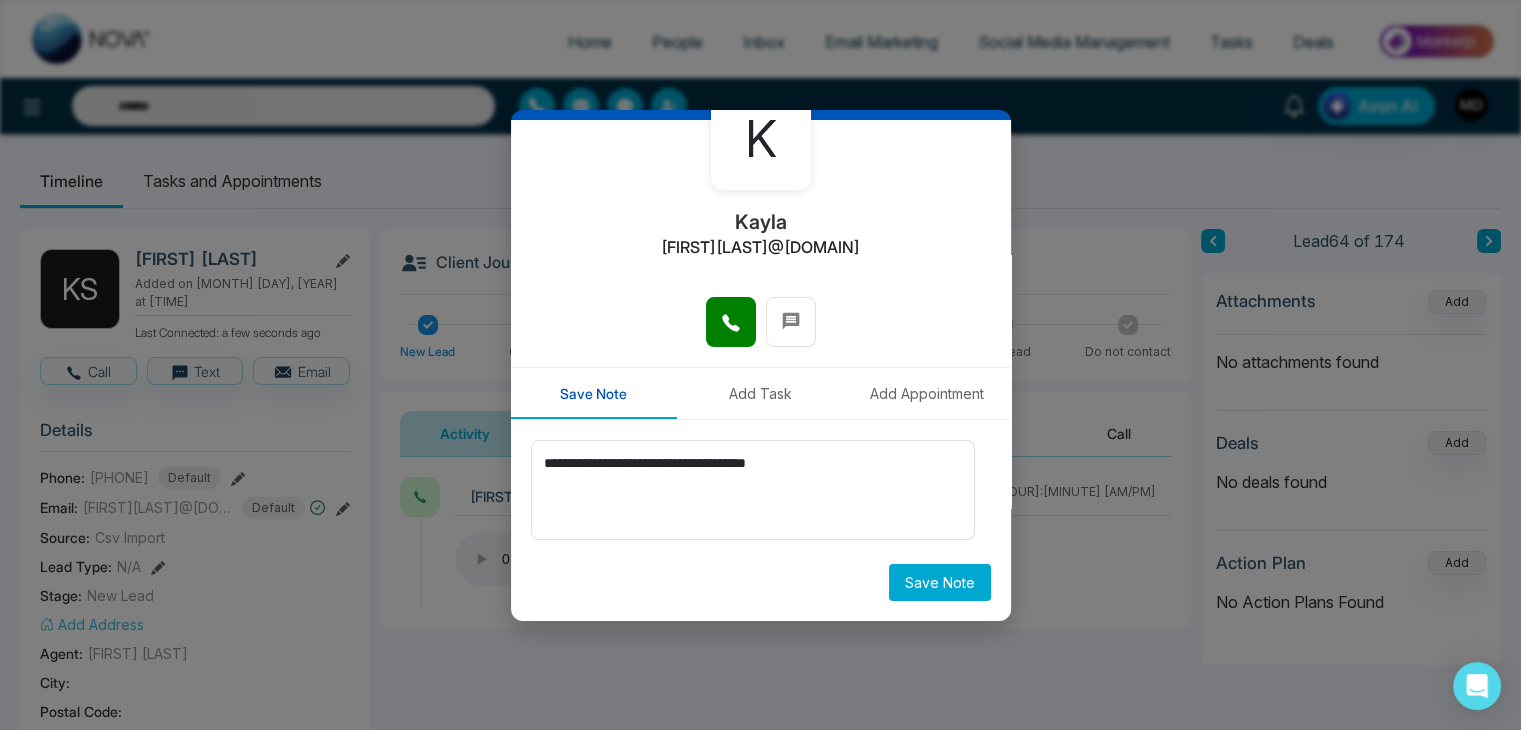 click on "Save Note" at bounding box center (940, 582) 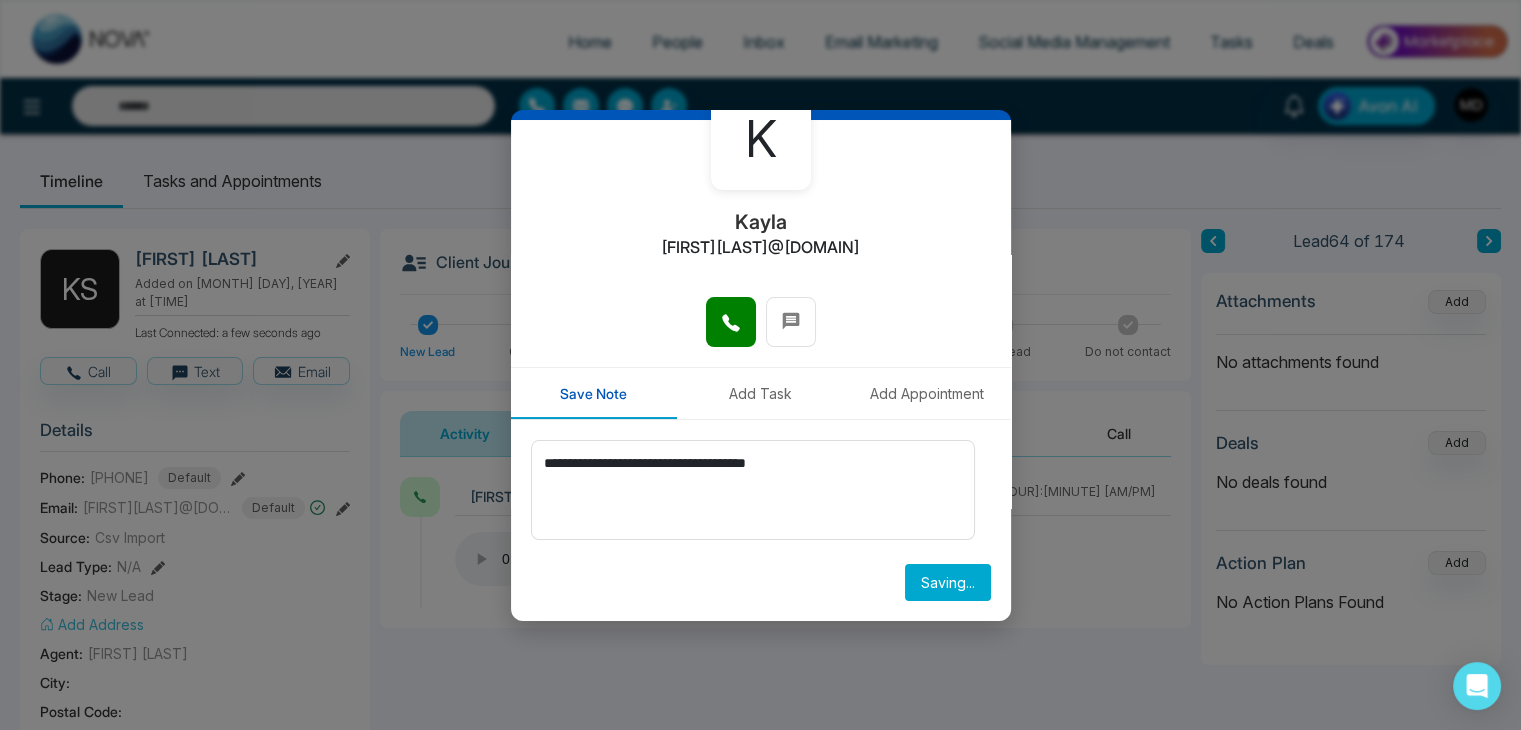 type 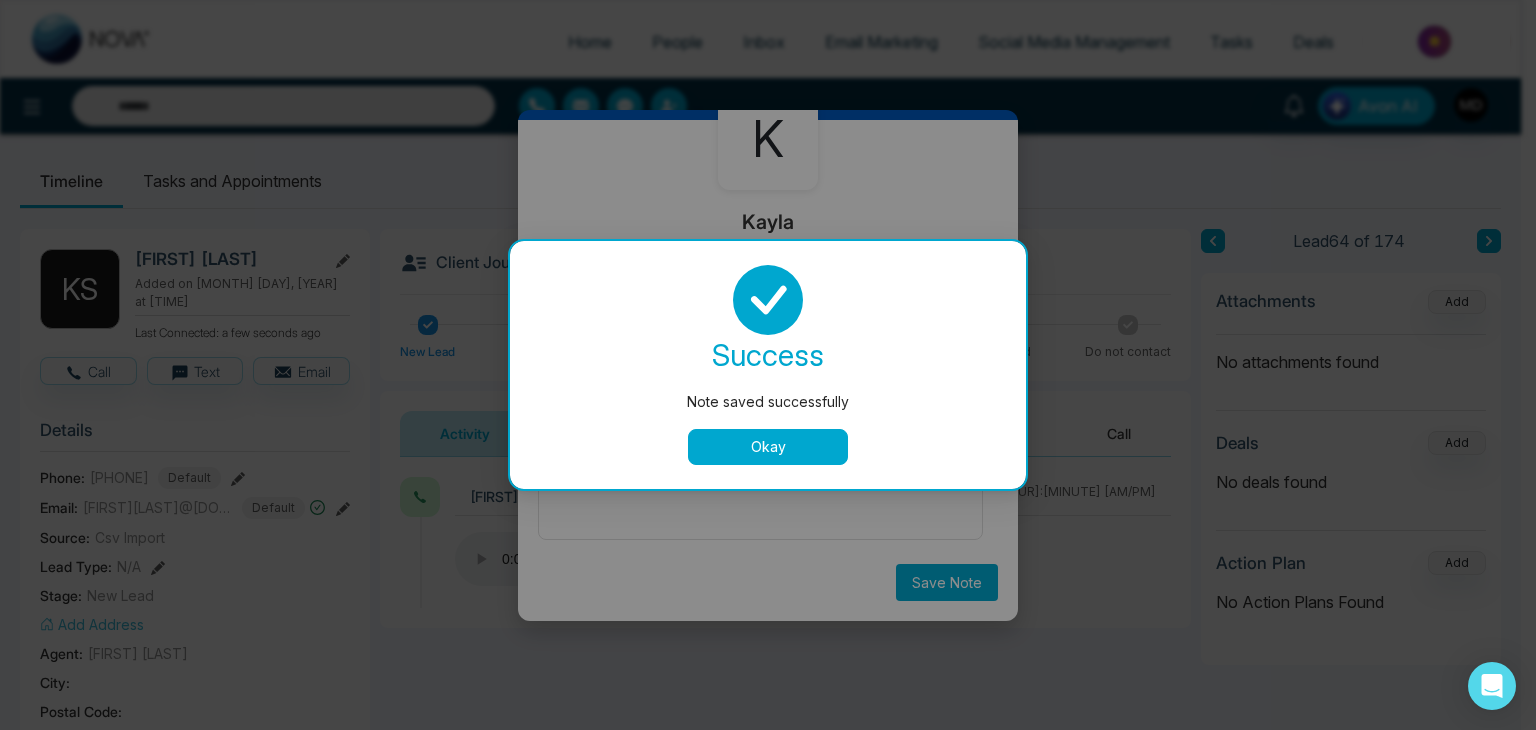 click on "Okay" at bounding box center [768, 447] 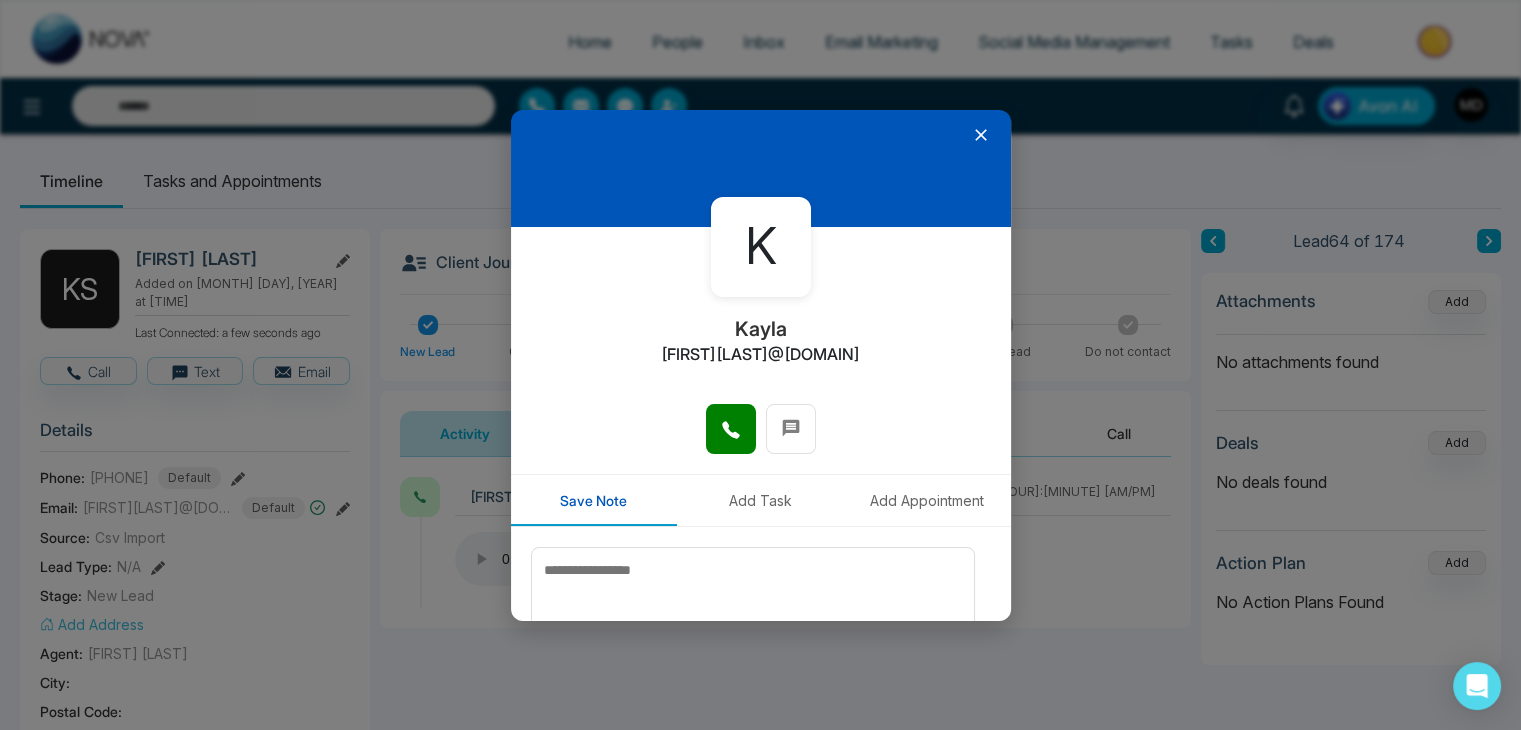 scroll, scrollTop: 0, scrollLeft: 0, axis: both 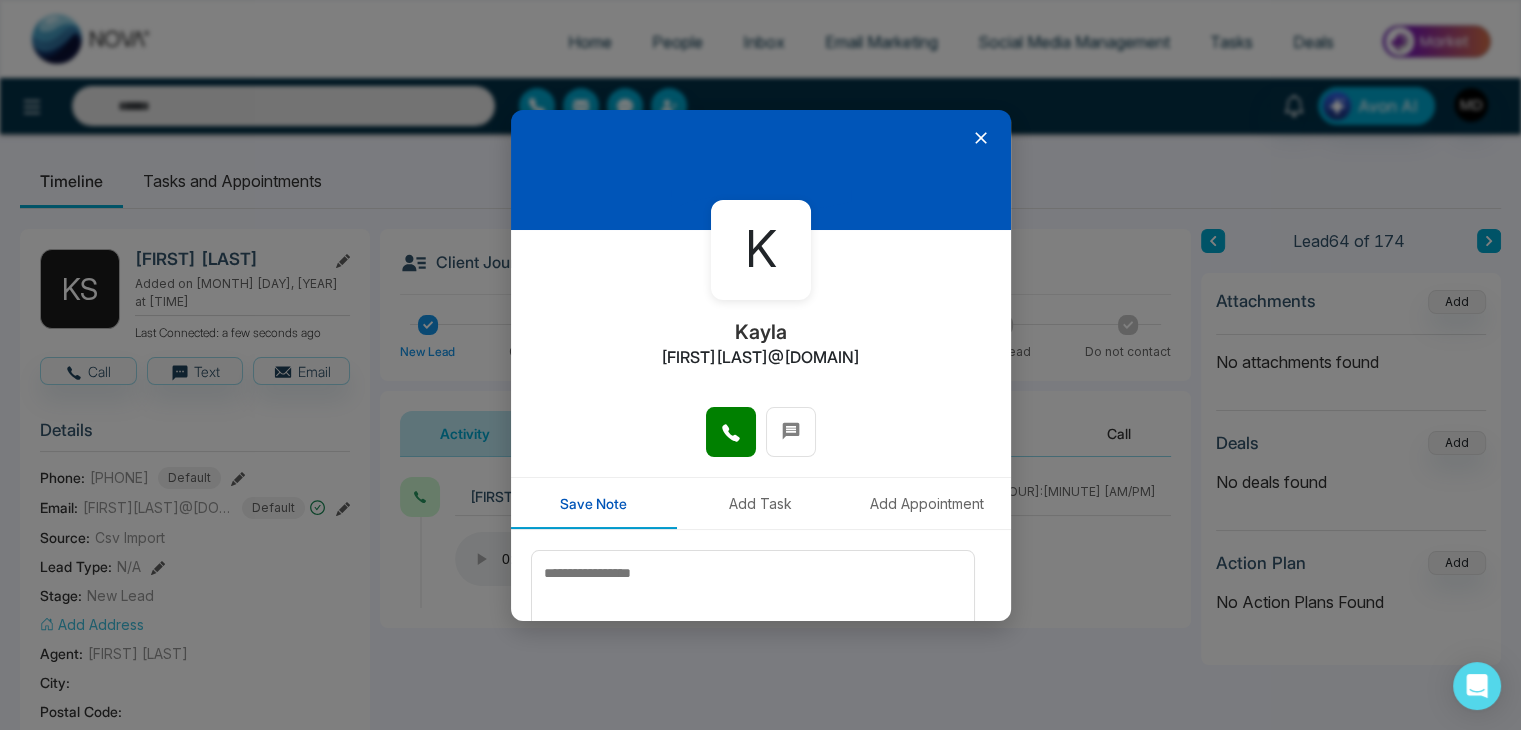 click 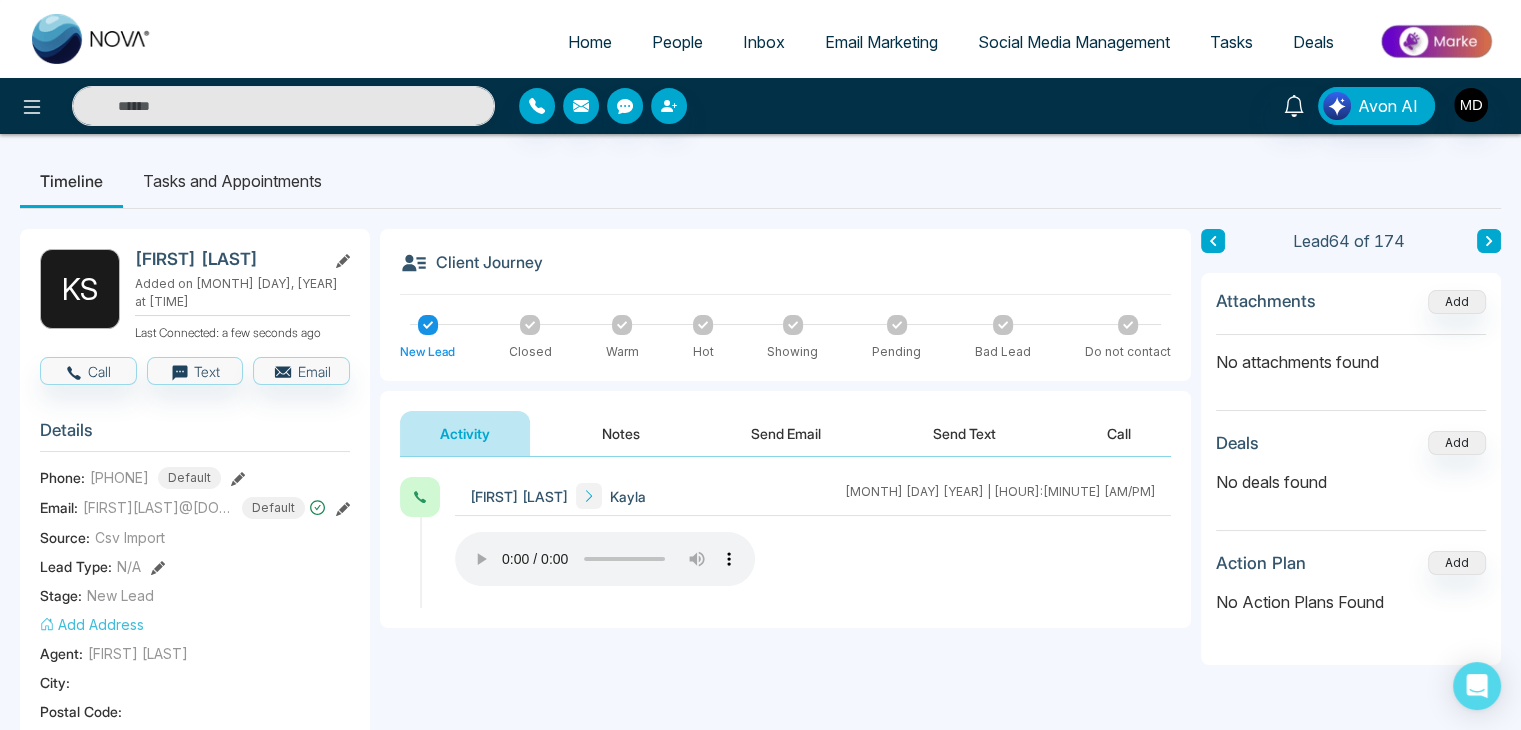 click 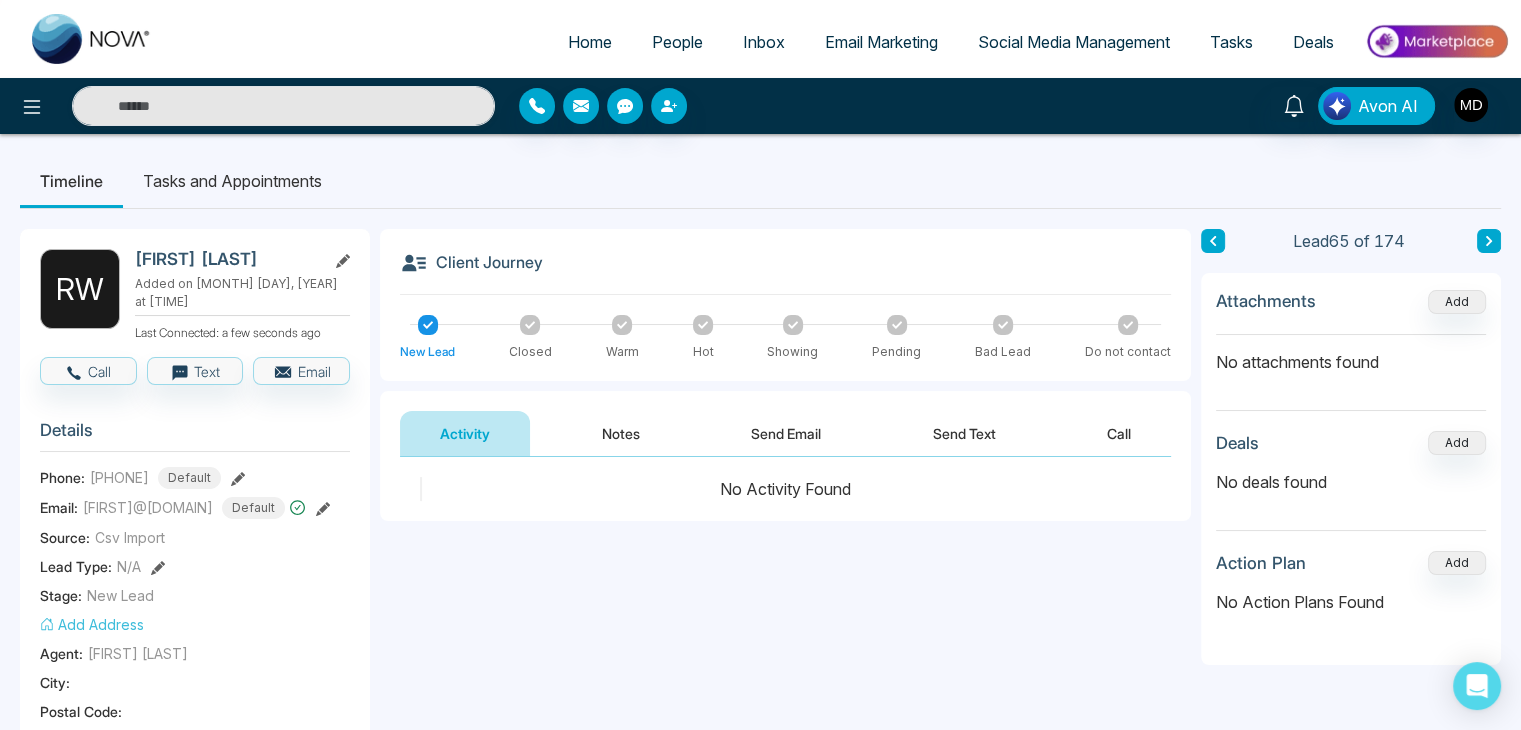 click 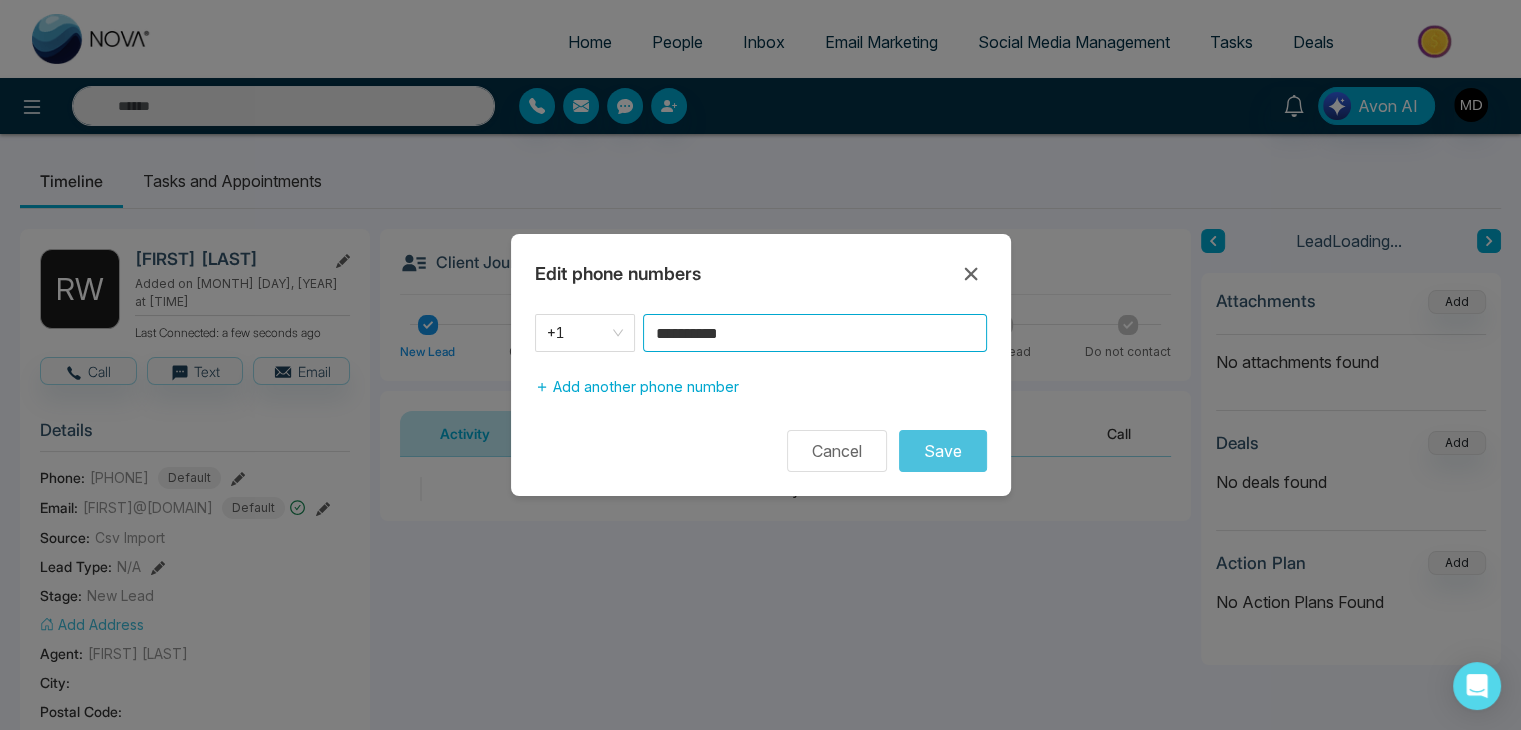 drag, startPoint x: 794, startPoint y: 338, endPoint x: 568, endPoint y: 355, distance: 226.63847 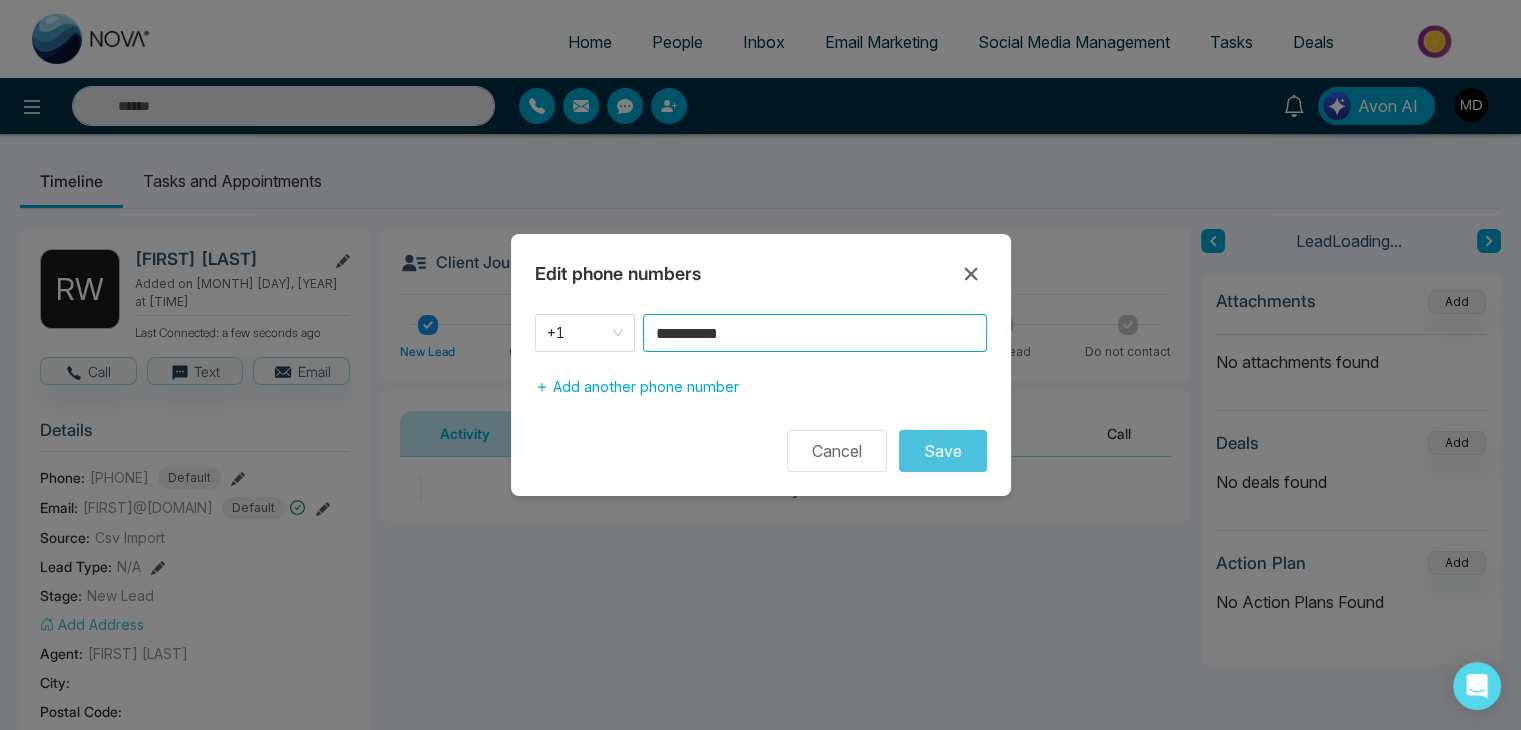 click on "**********" at bounding box center (761, 393) 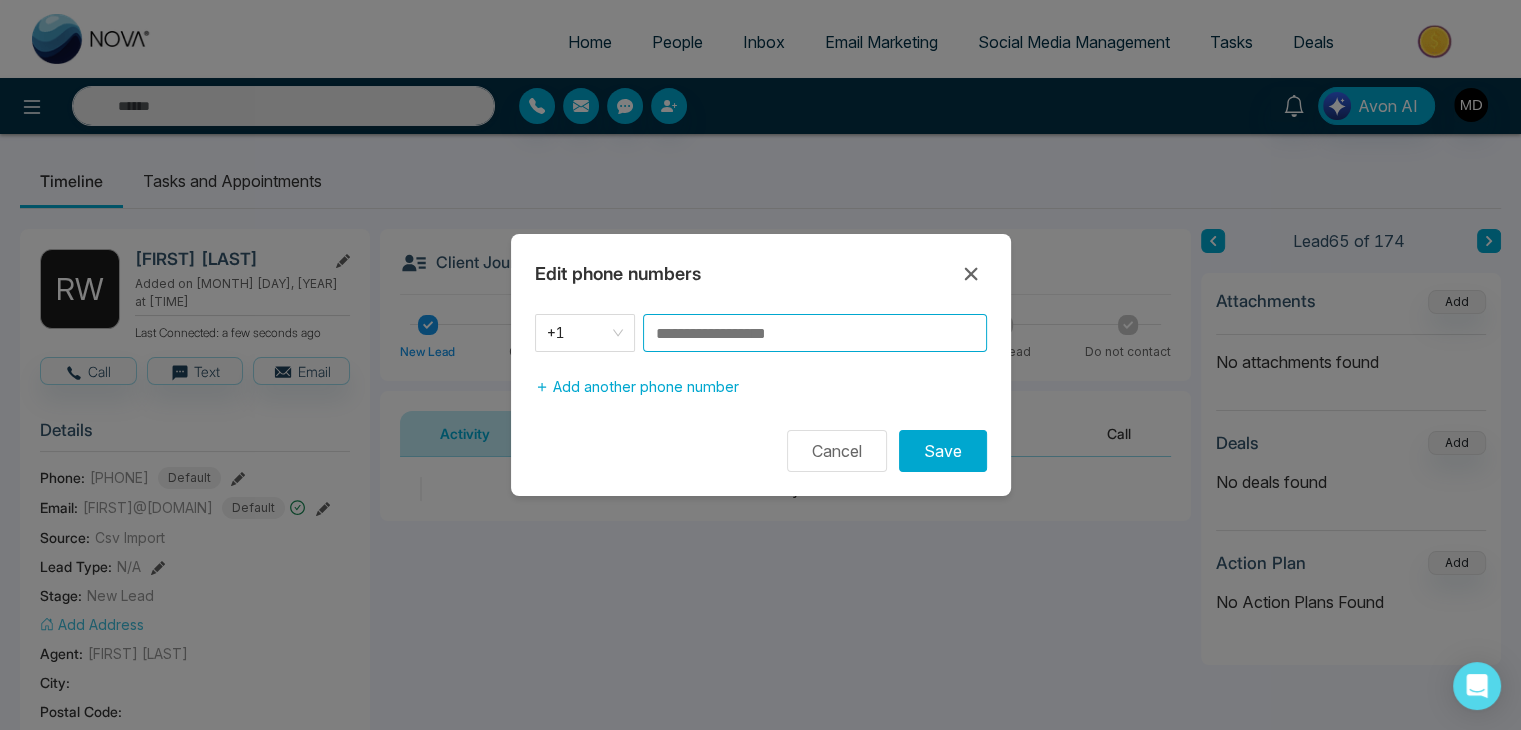 paste on "**********" 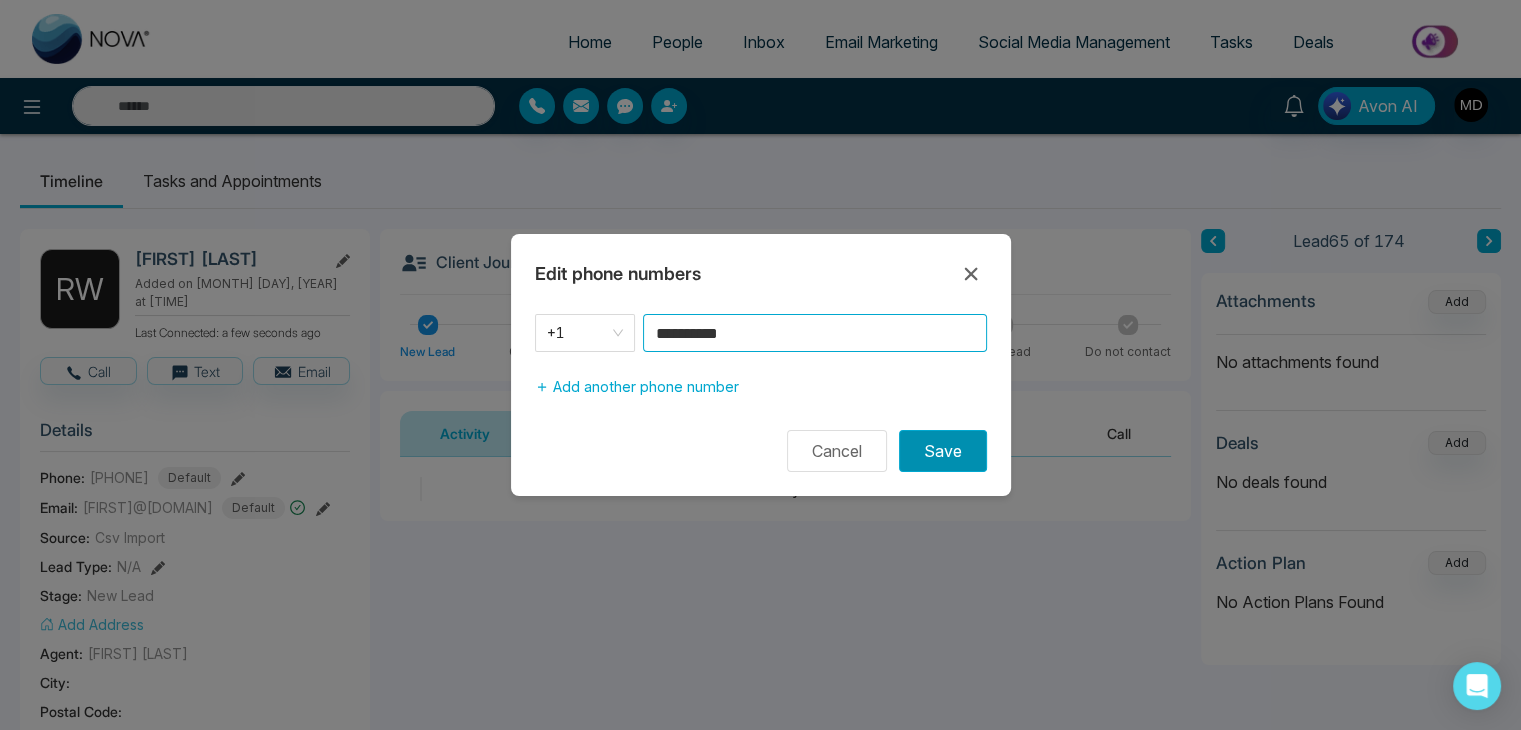type on "**********" 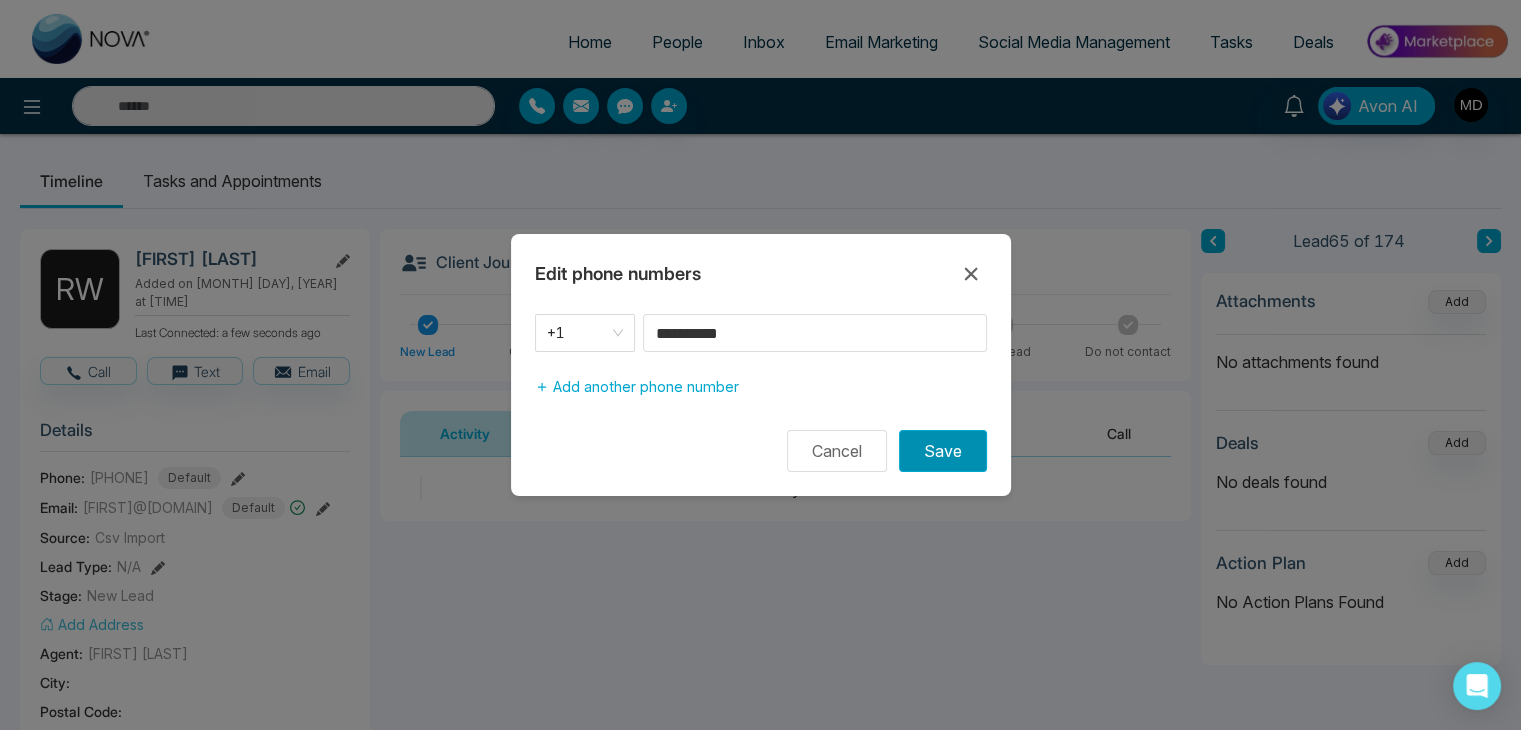 click on "Save" at bounding box center (943, 451) 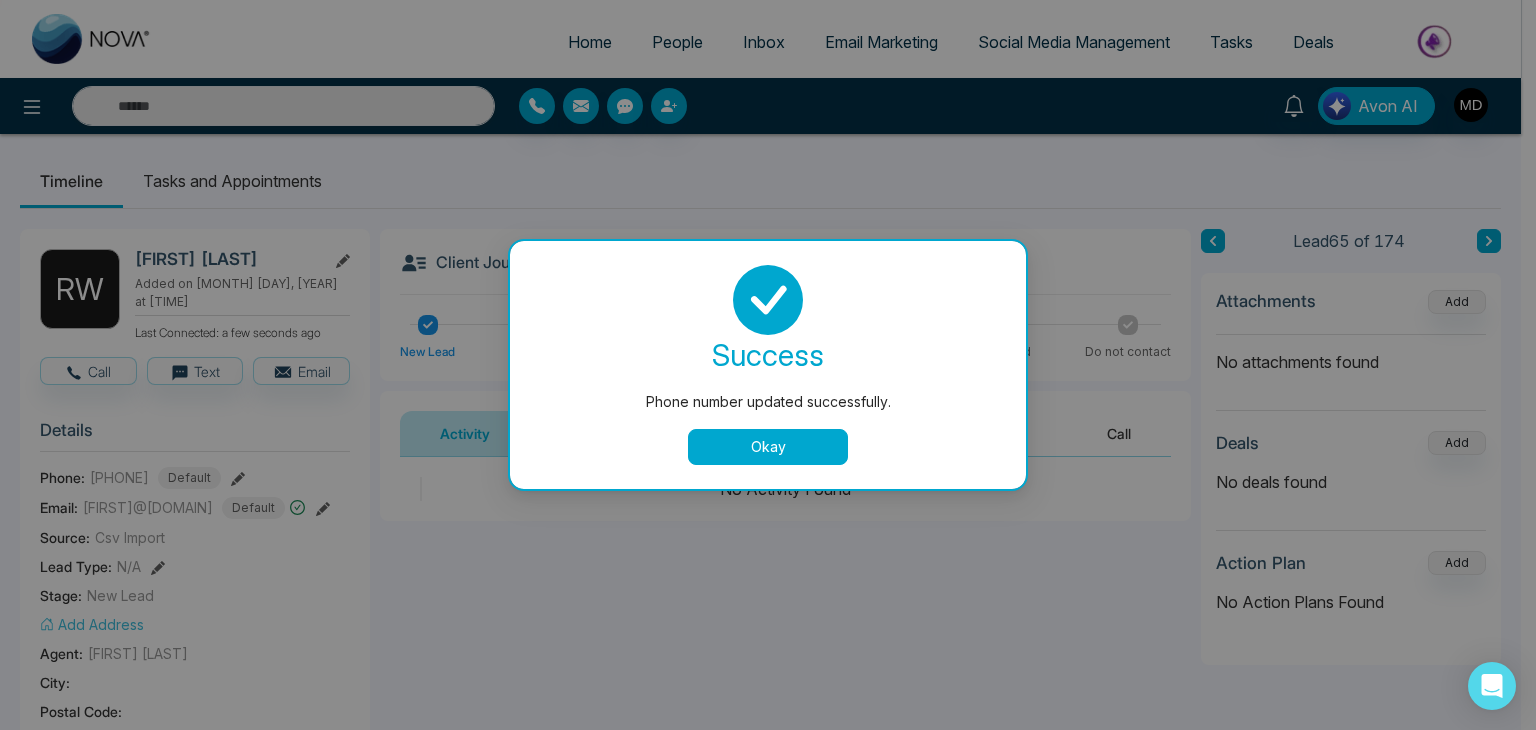 click on "Okay" at bounding box center (768, 447) 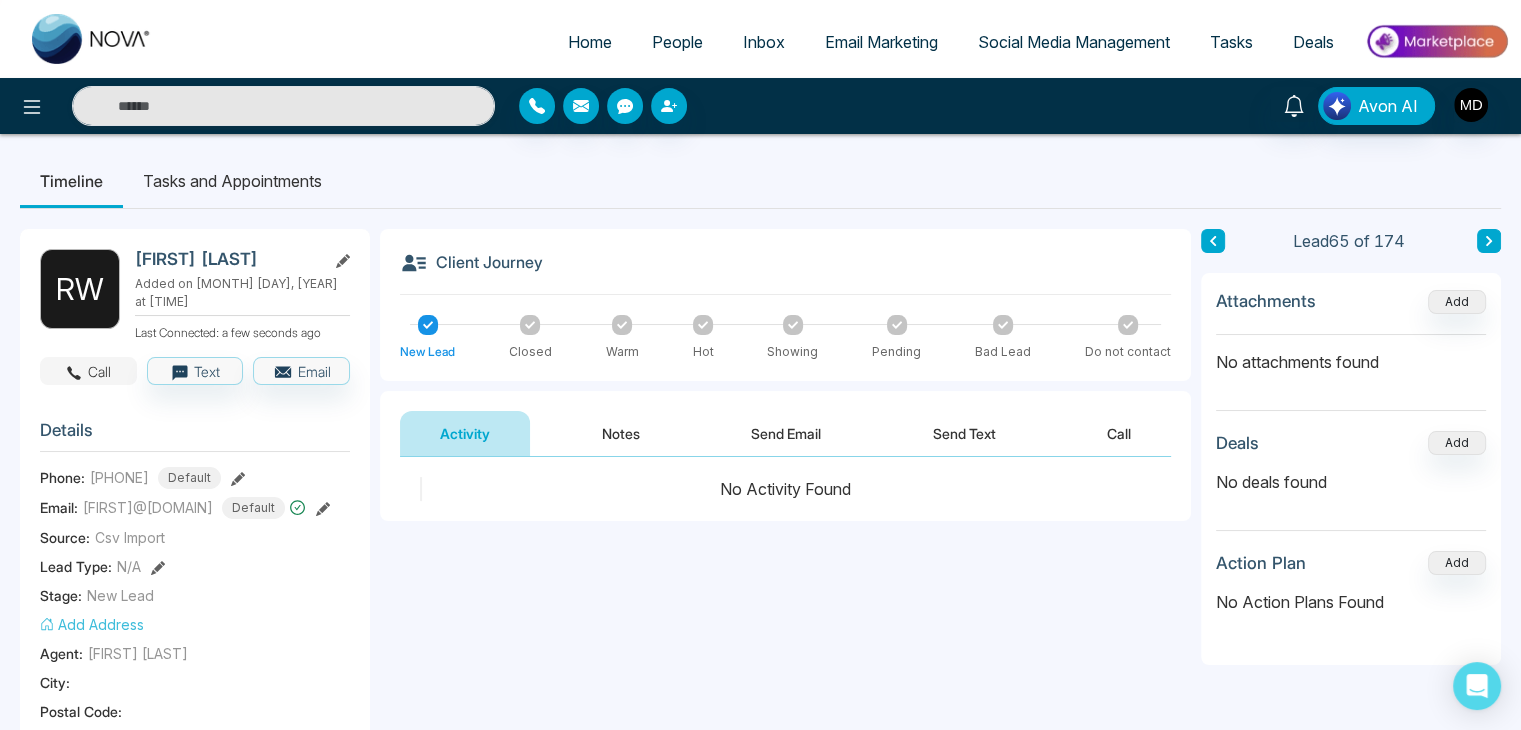 click on "Call" at bounding box center (88, 371) 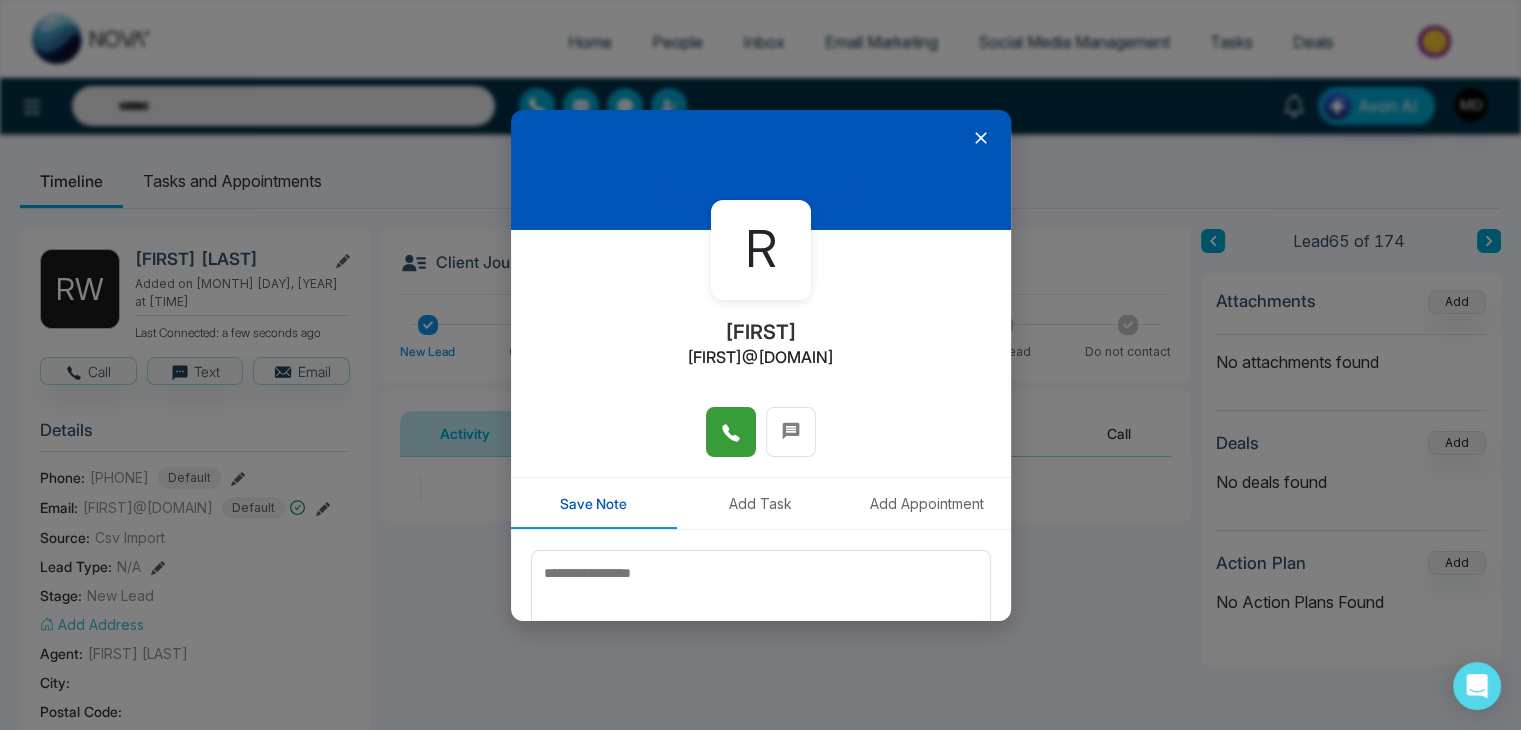 click 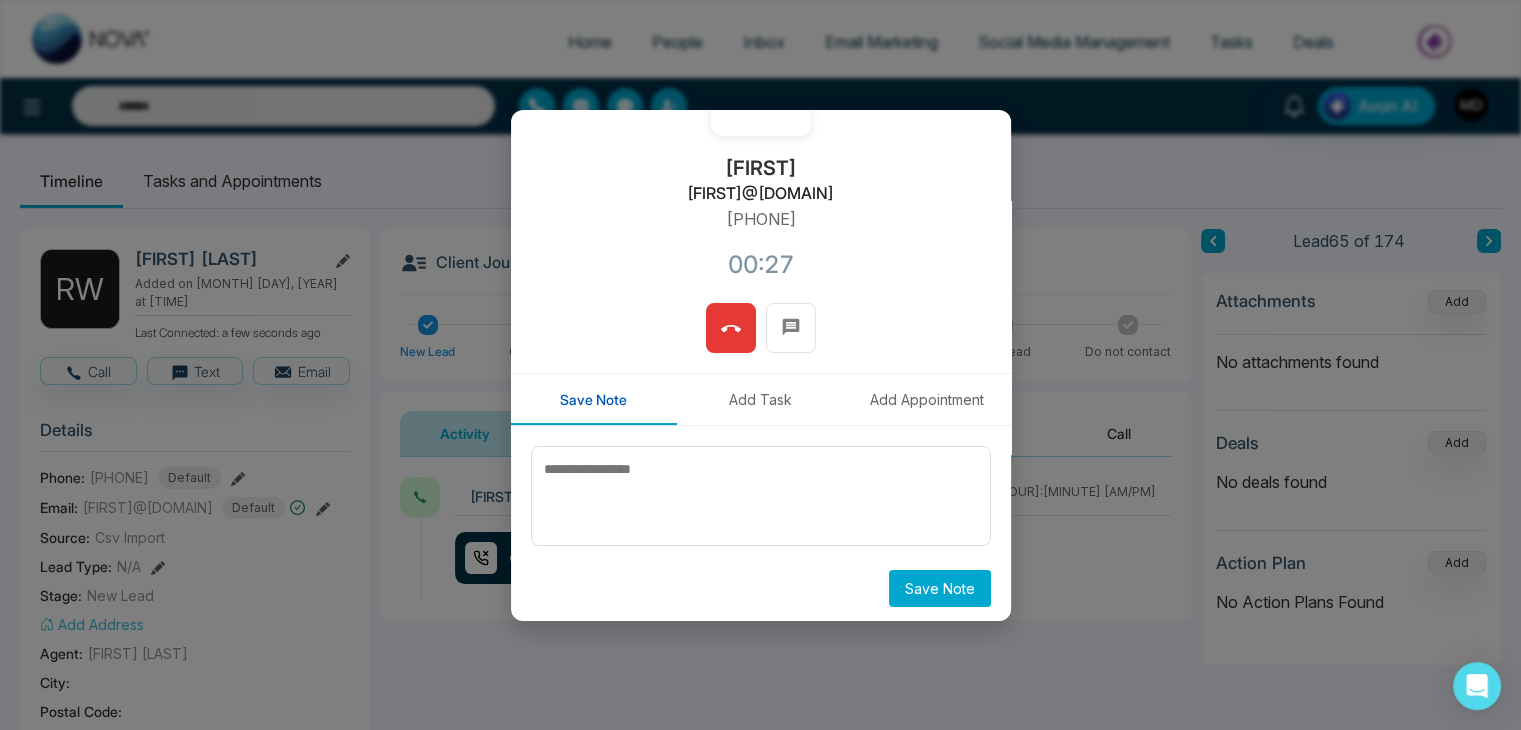 scroll, scrollTop: 170, scrollLeft: 0, axis: vertical 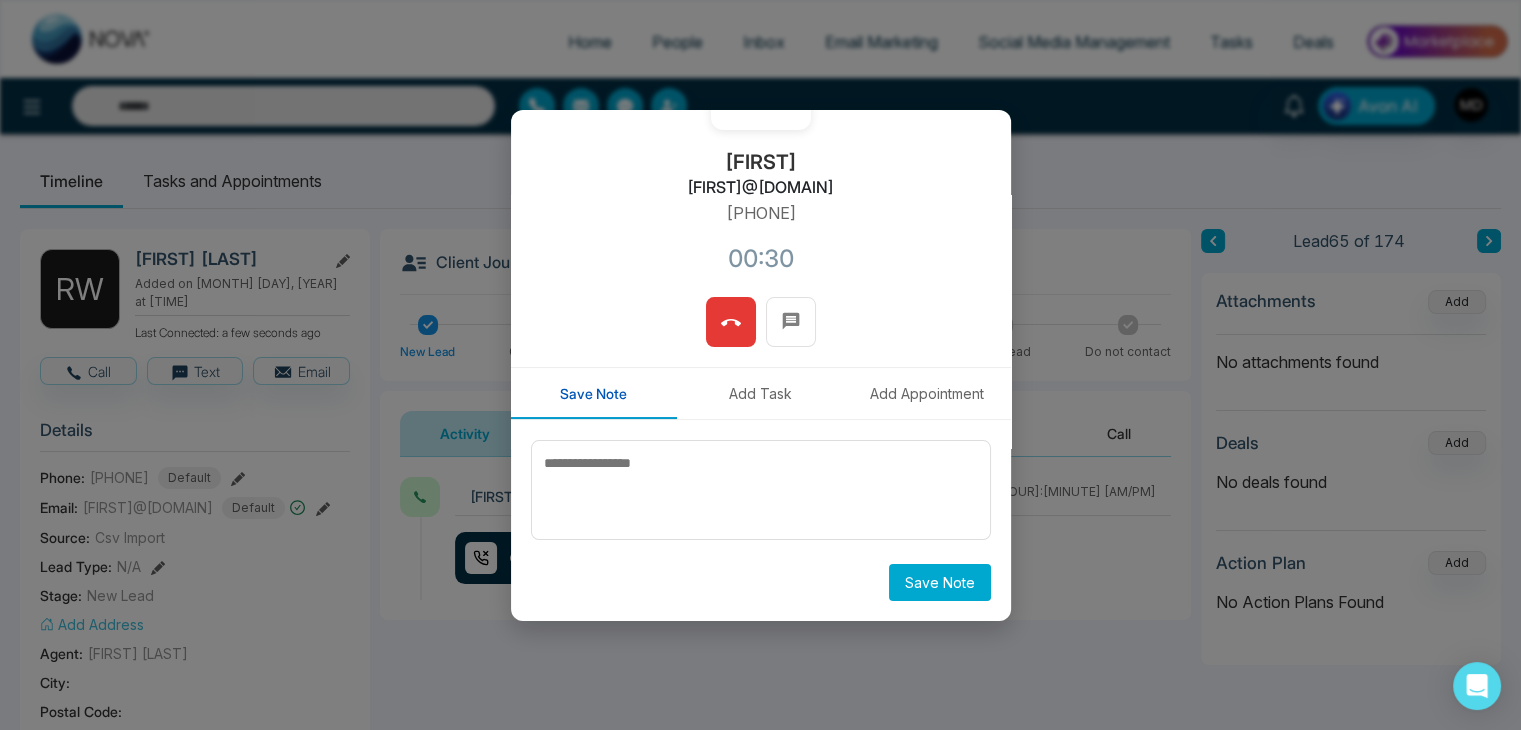 click 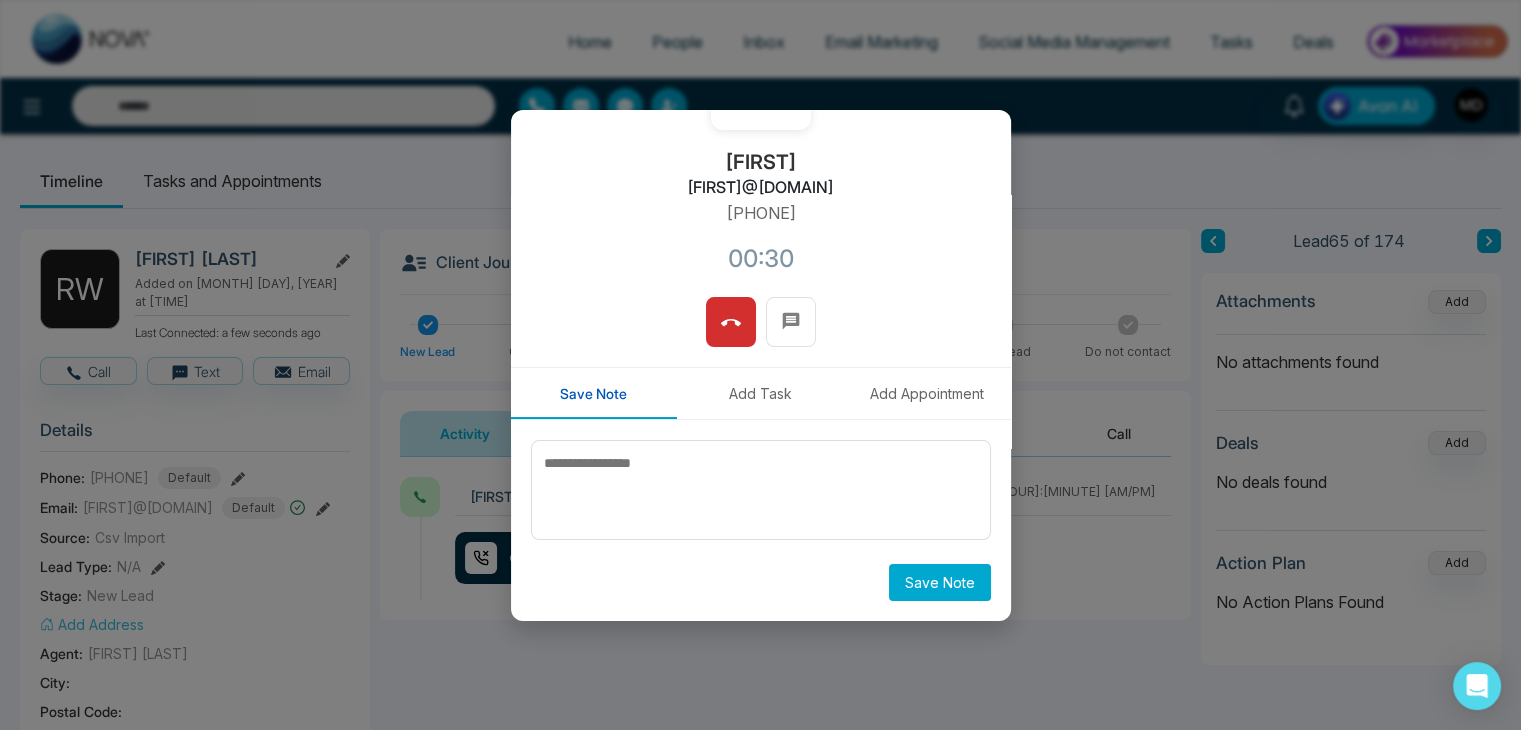 scroll, scrollTop: 110, scrollLeft: 0, axis: vertical 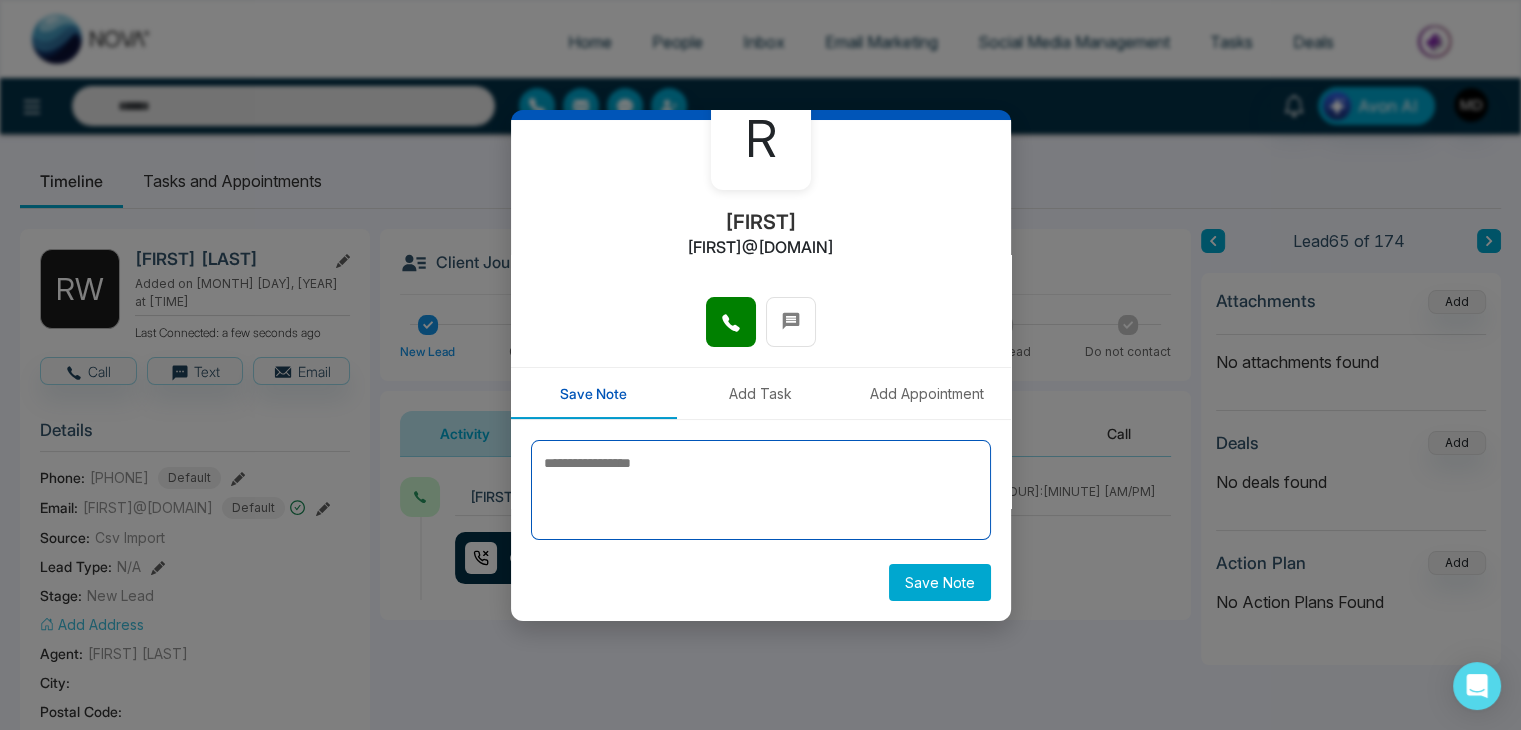 click at bounding box center (761, 490) 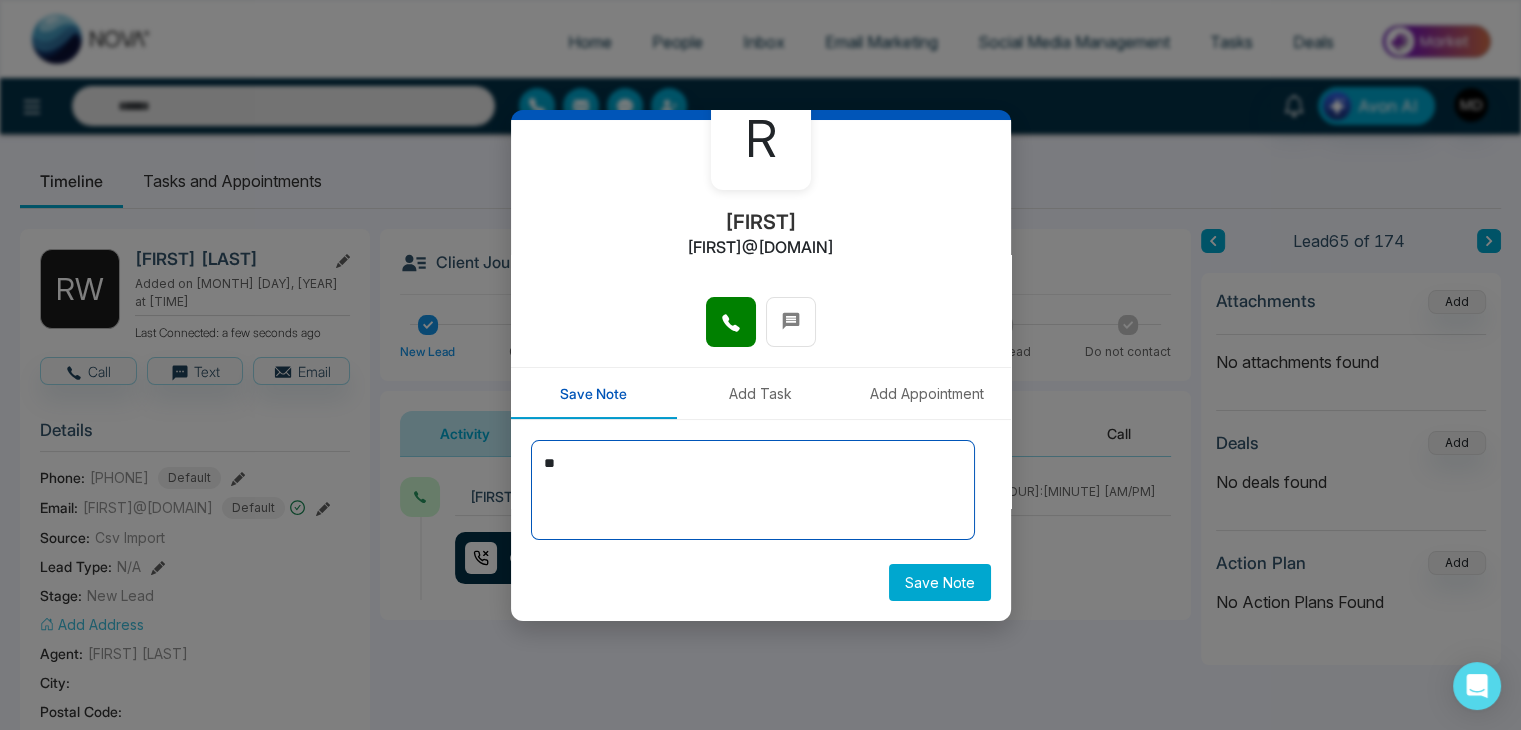 type on "*" 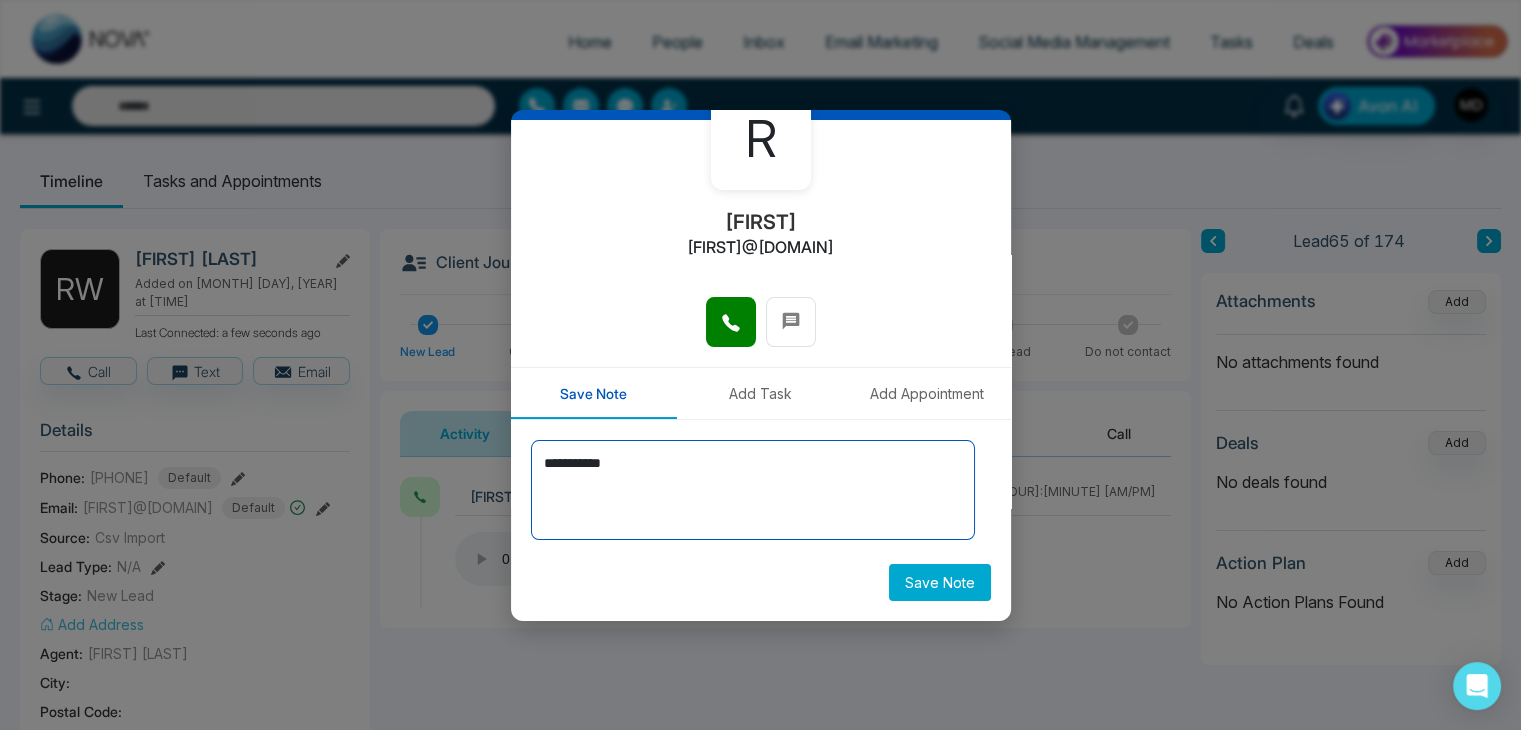 type on "**********" 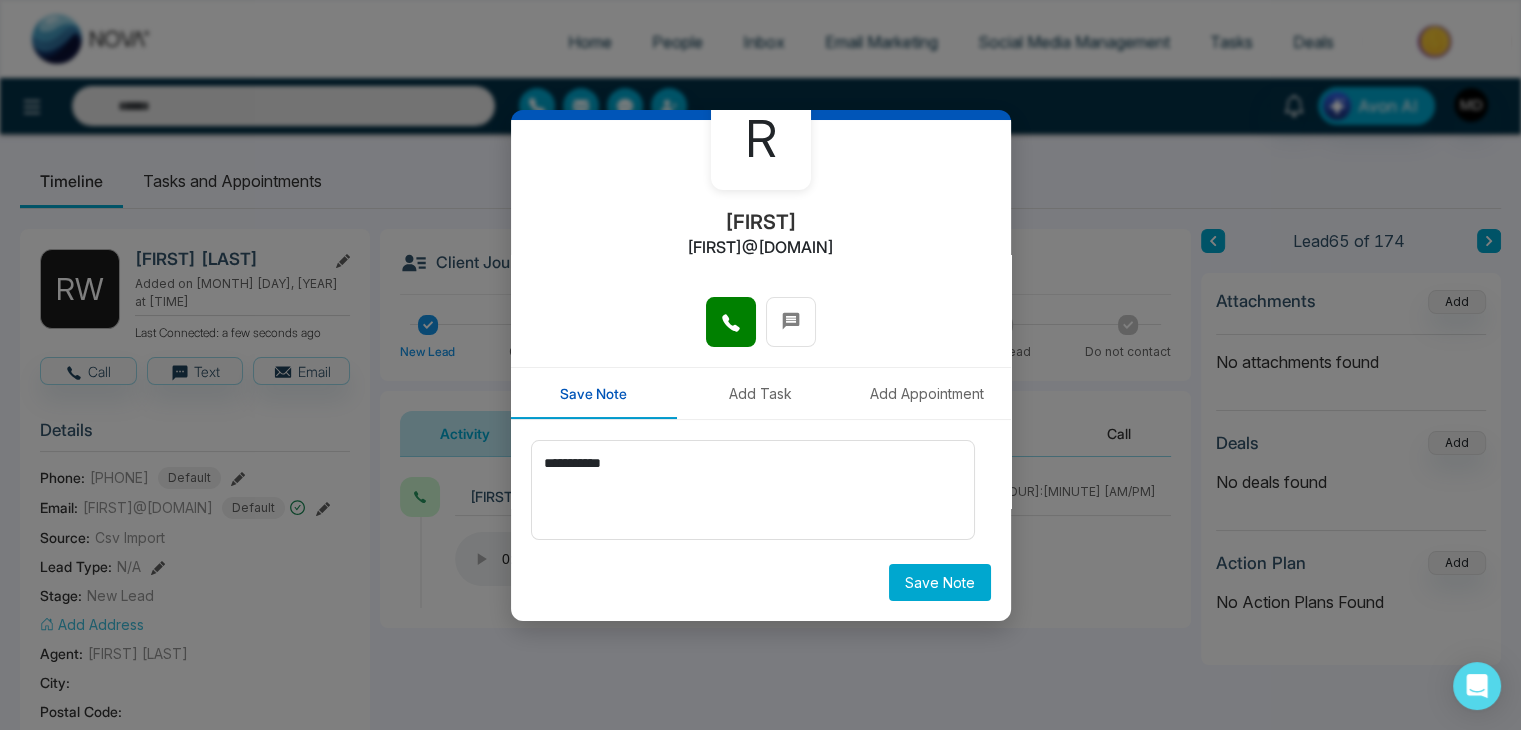 click on "Save Note" at bounding box center [940, 582] 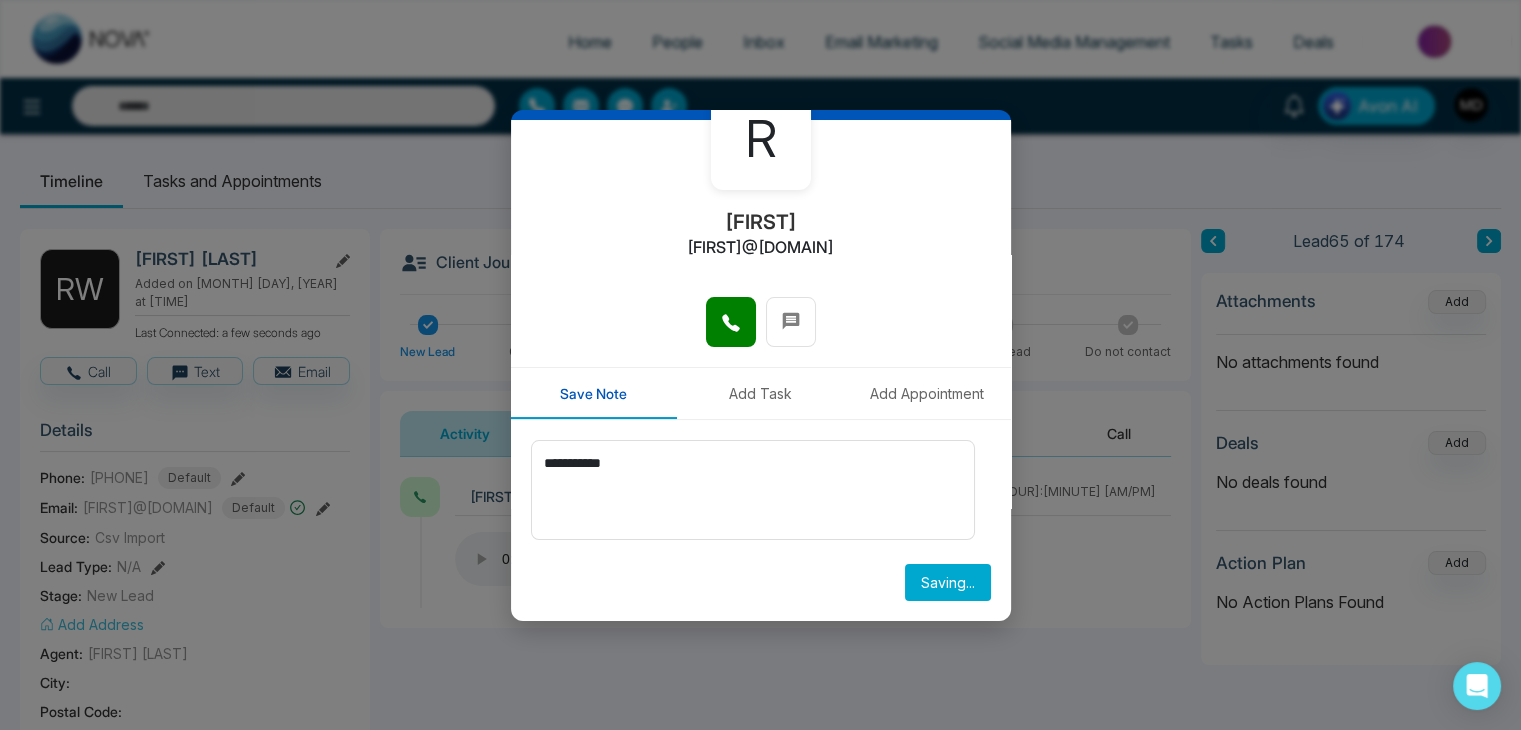 type 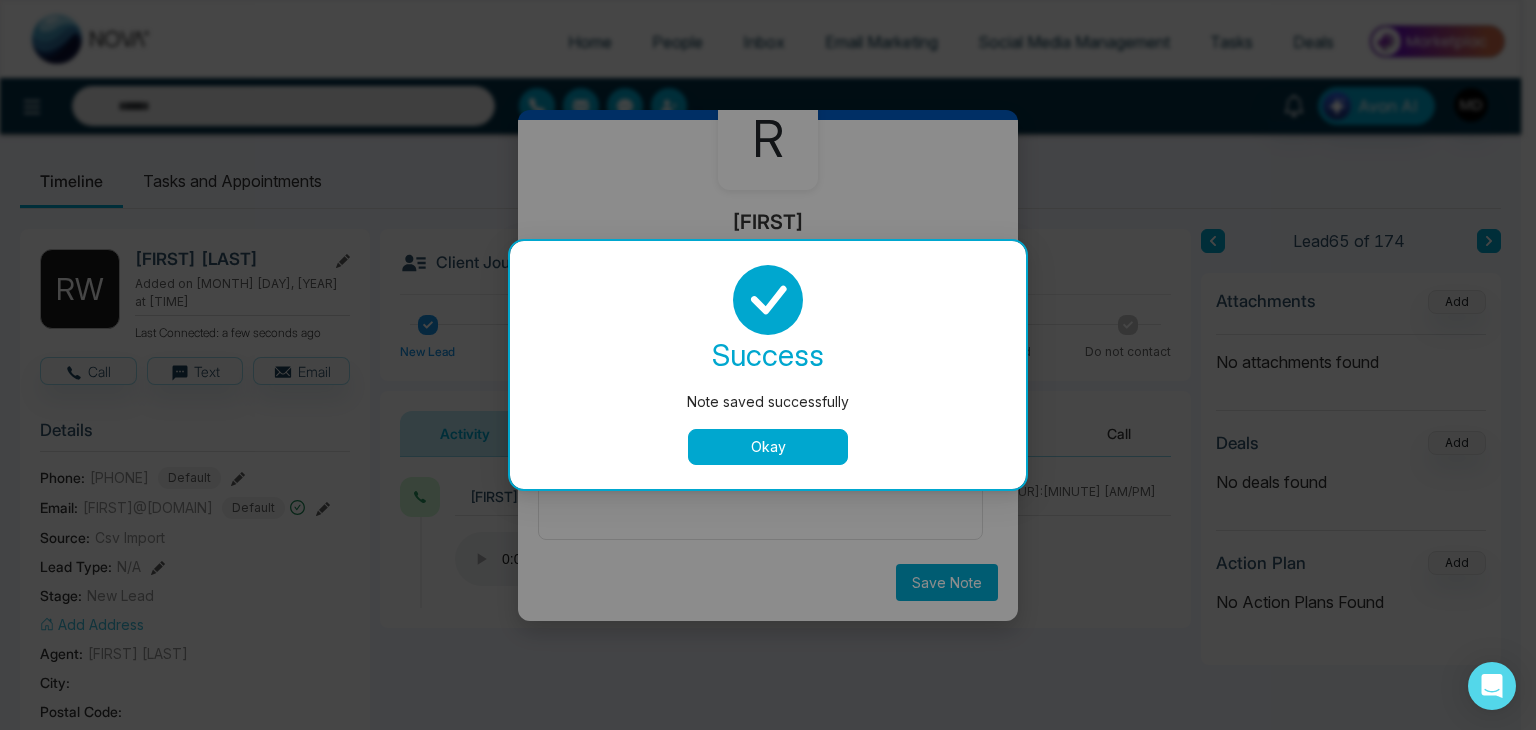 drag, startPoint x: 793, startPoint y: 447, endPoint x: 915, endPoint y: 505, distance: 135.08516 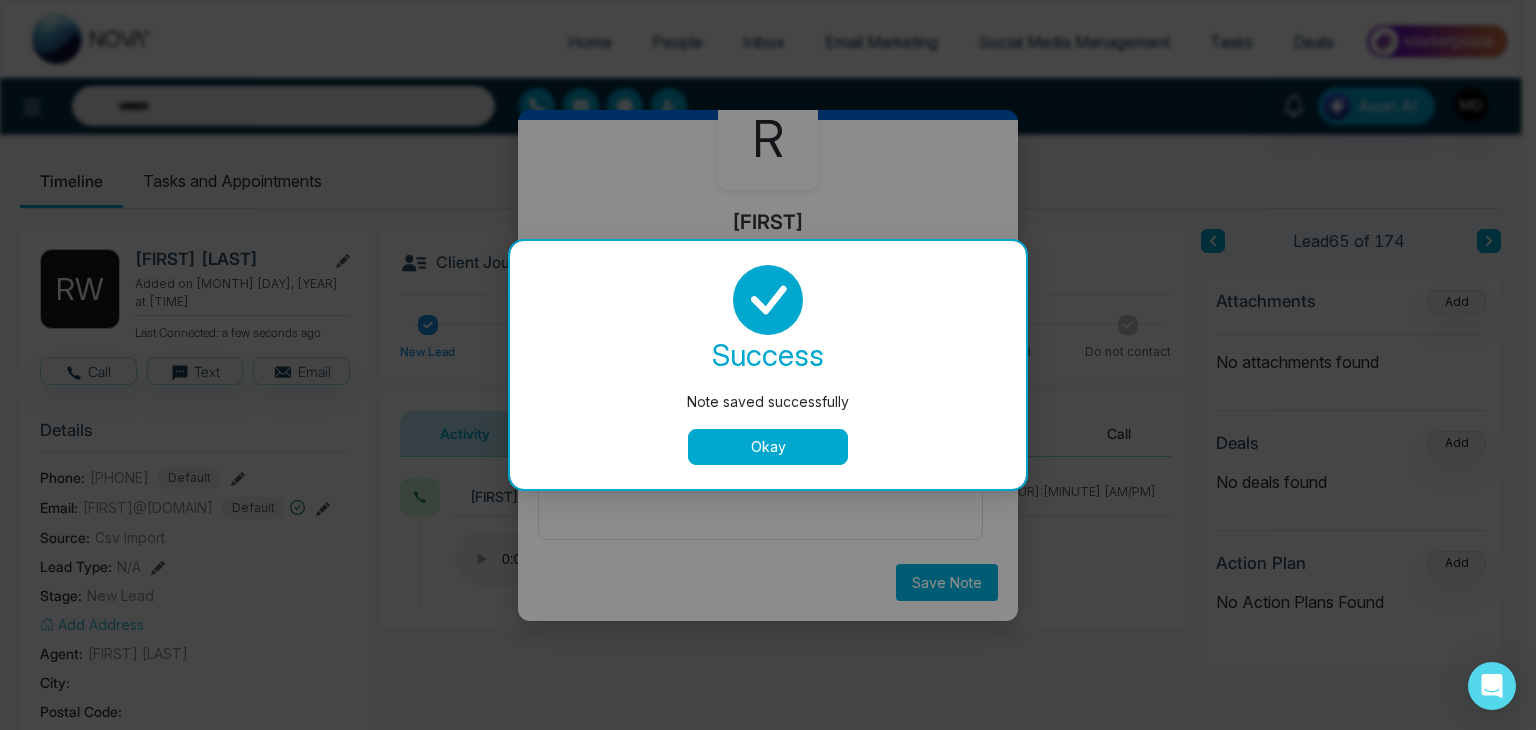 click on "Okay" at bounding box center [768, 447] 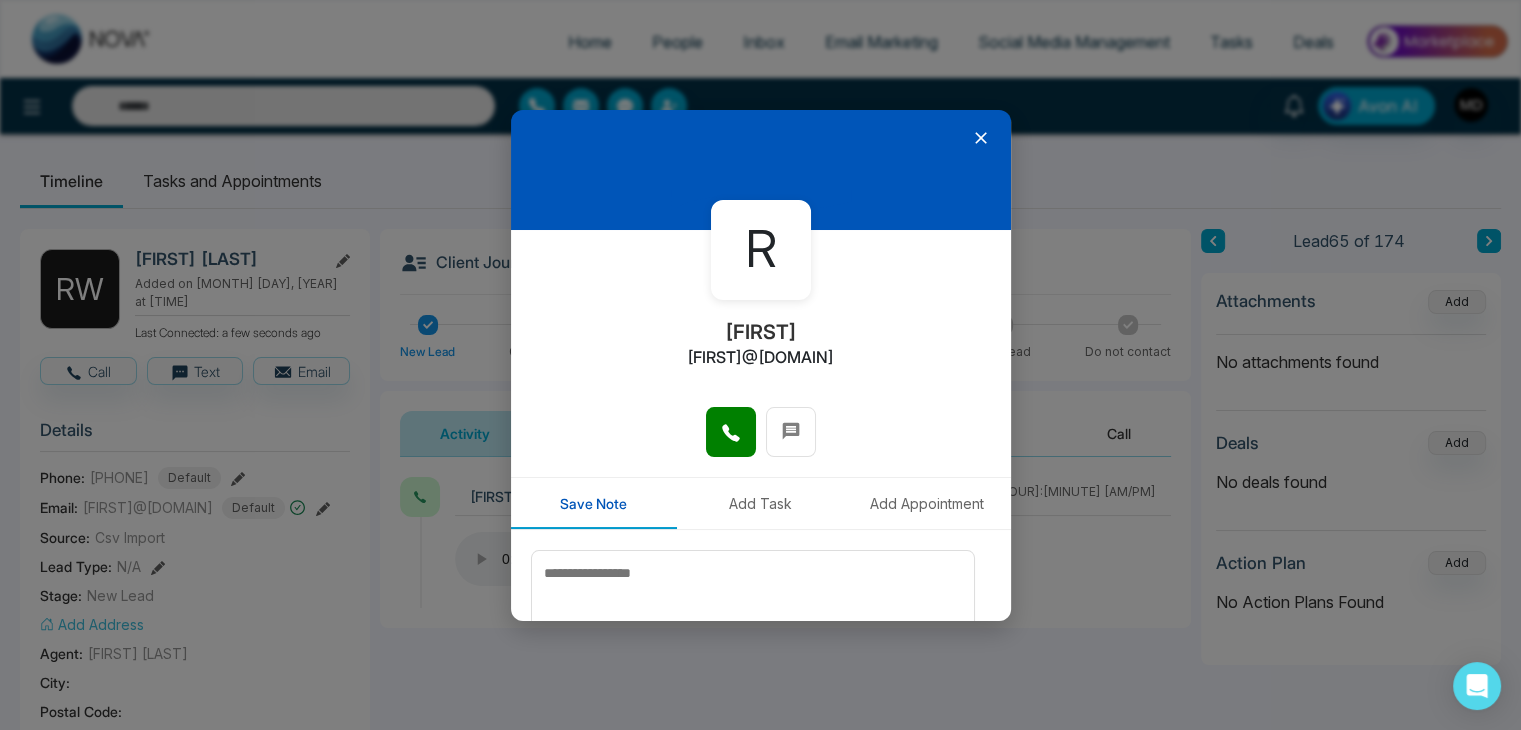 scroll, scrollTop: 0, scrollLeft: 0, axis: both 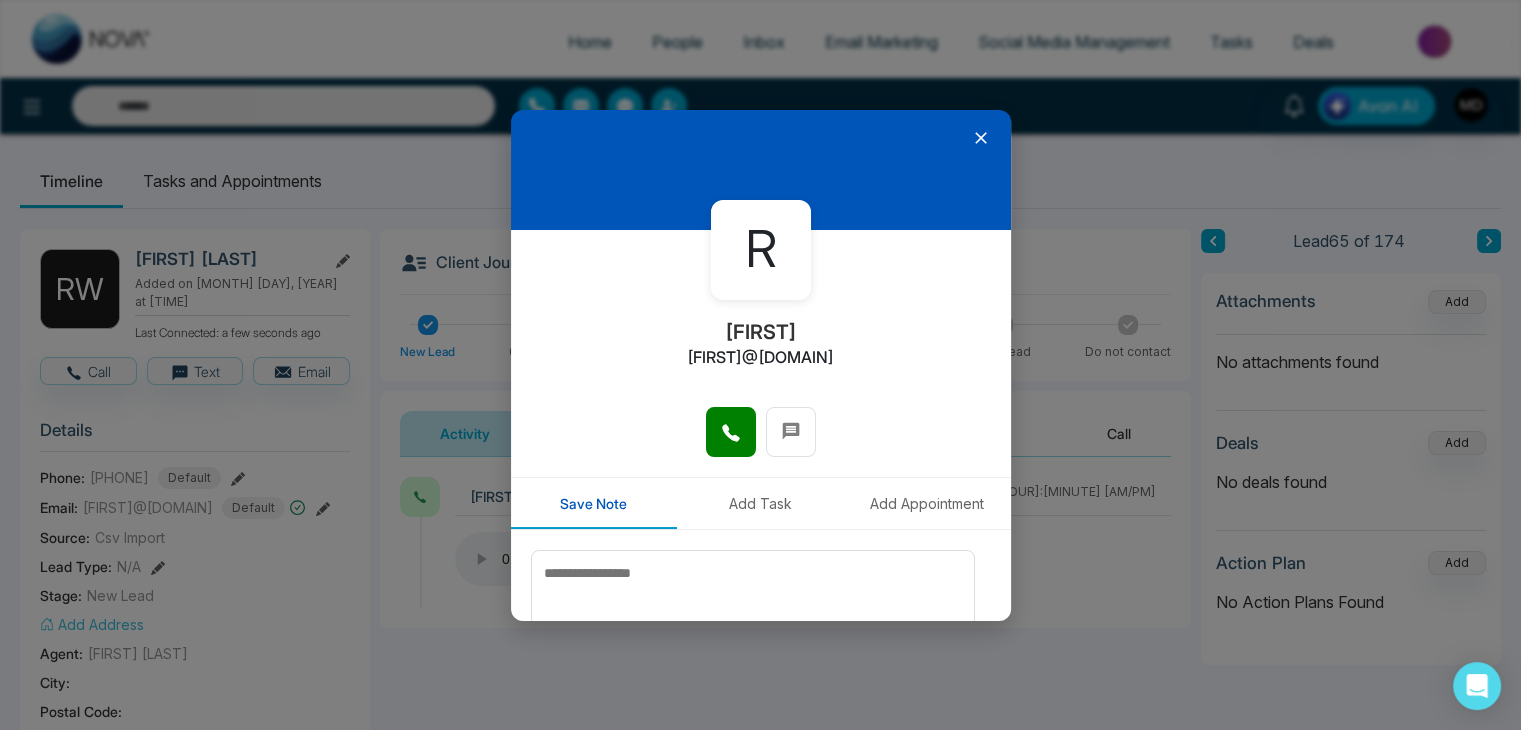click 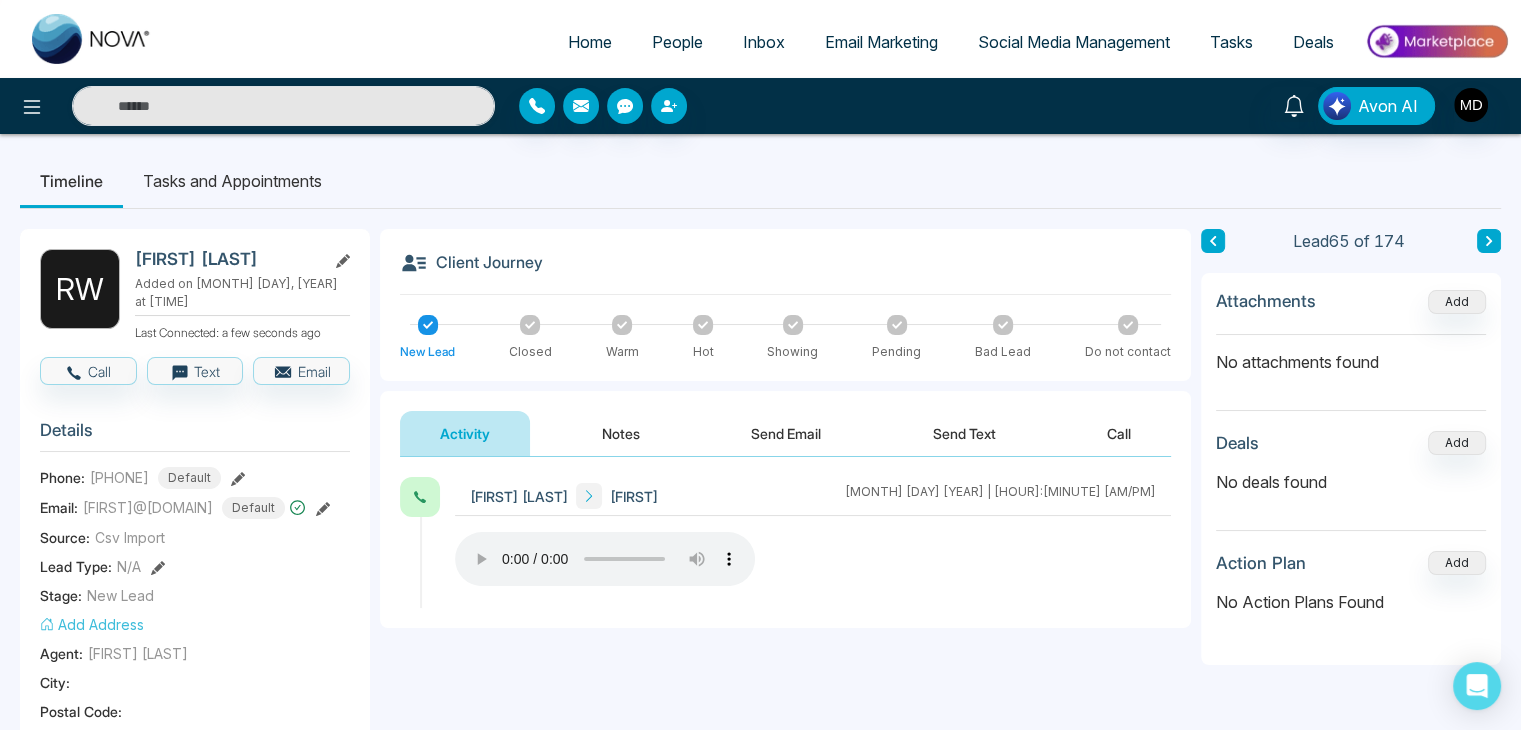 click 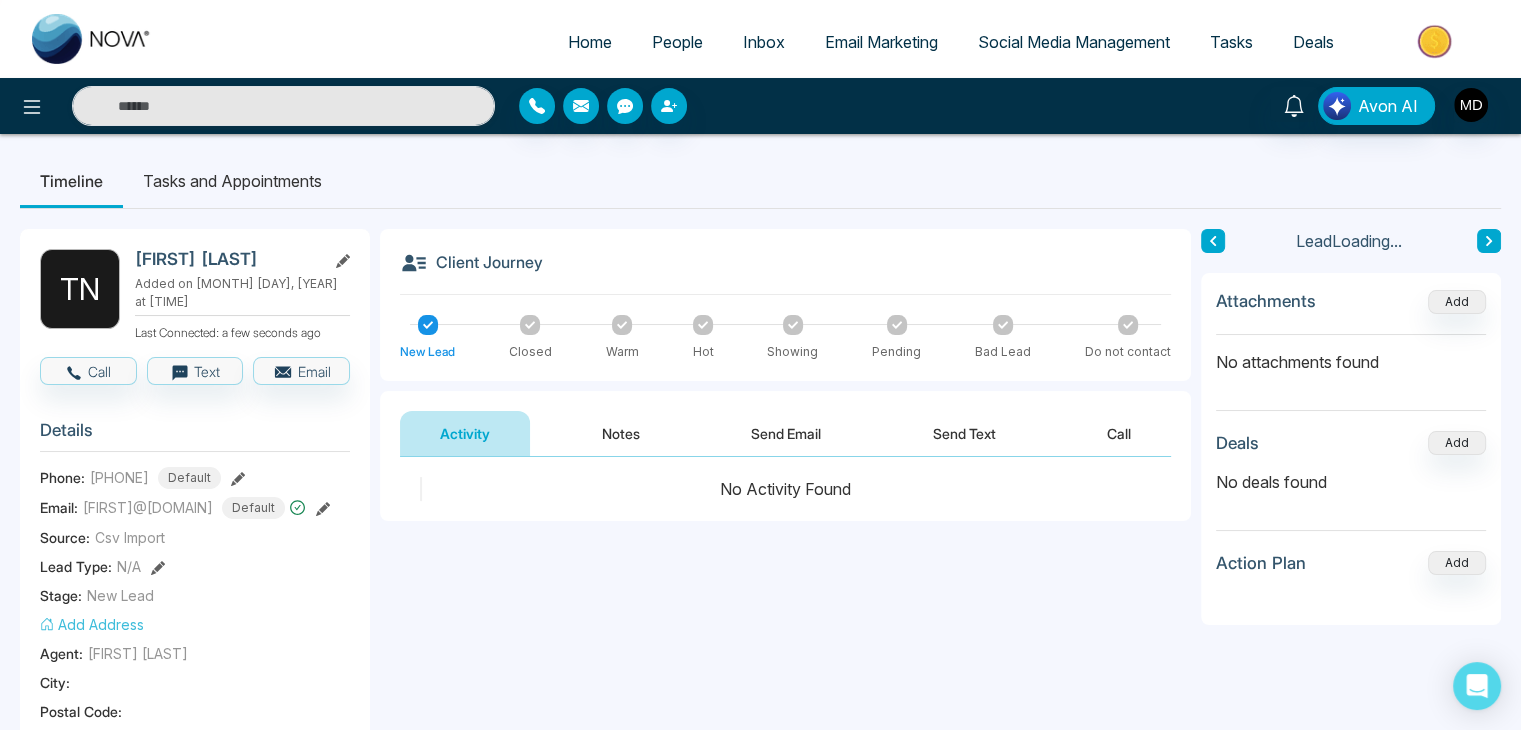 click at bounding box center [1213, 241] 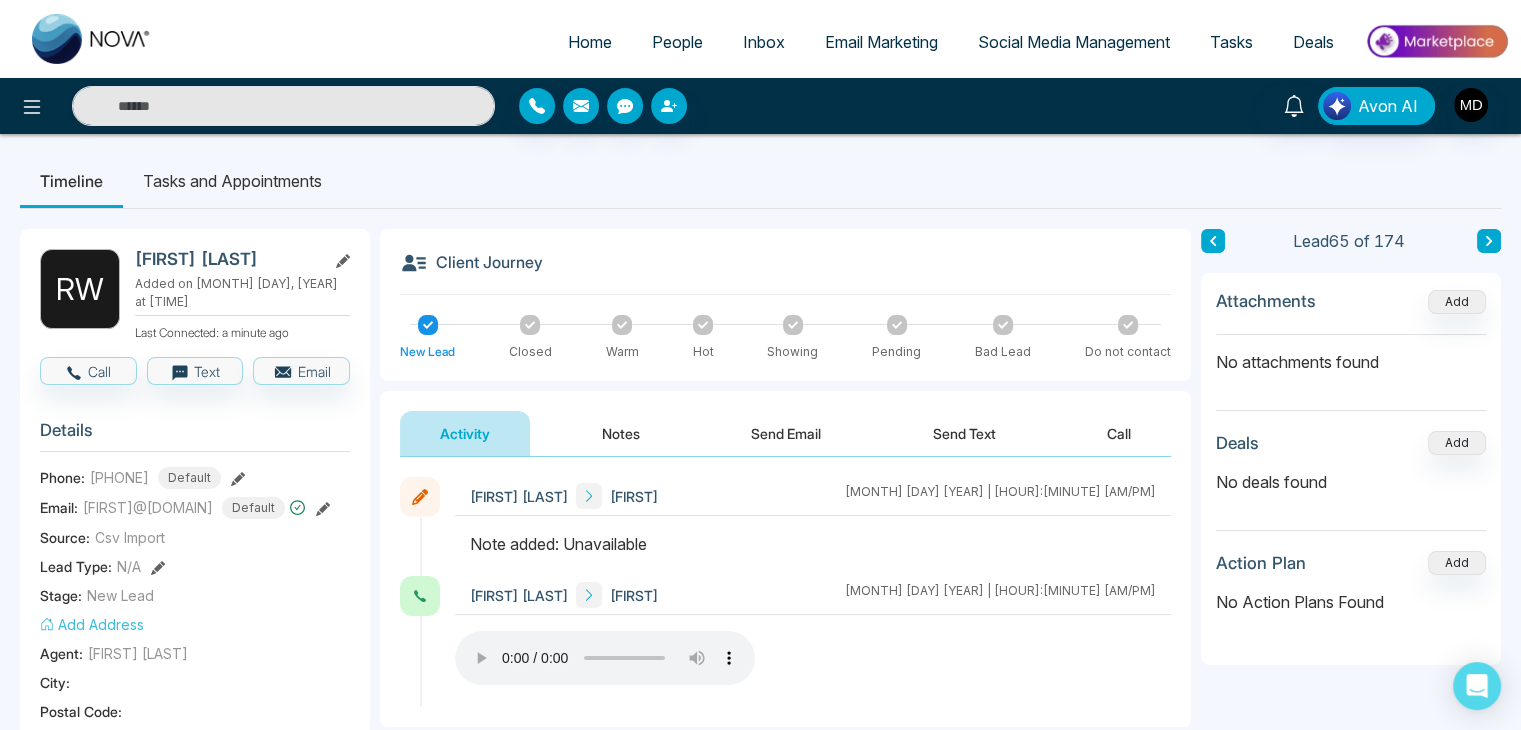 click at bounding box center (1489, 241) 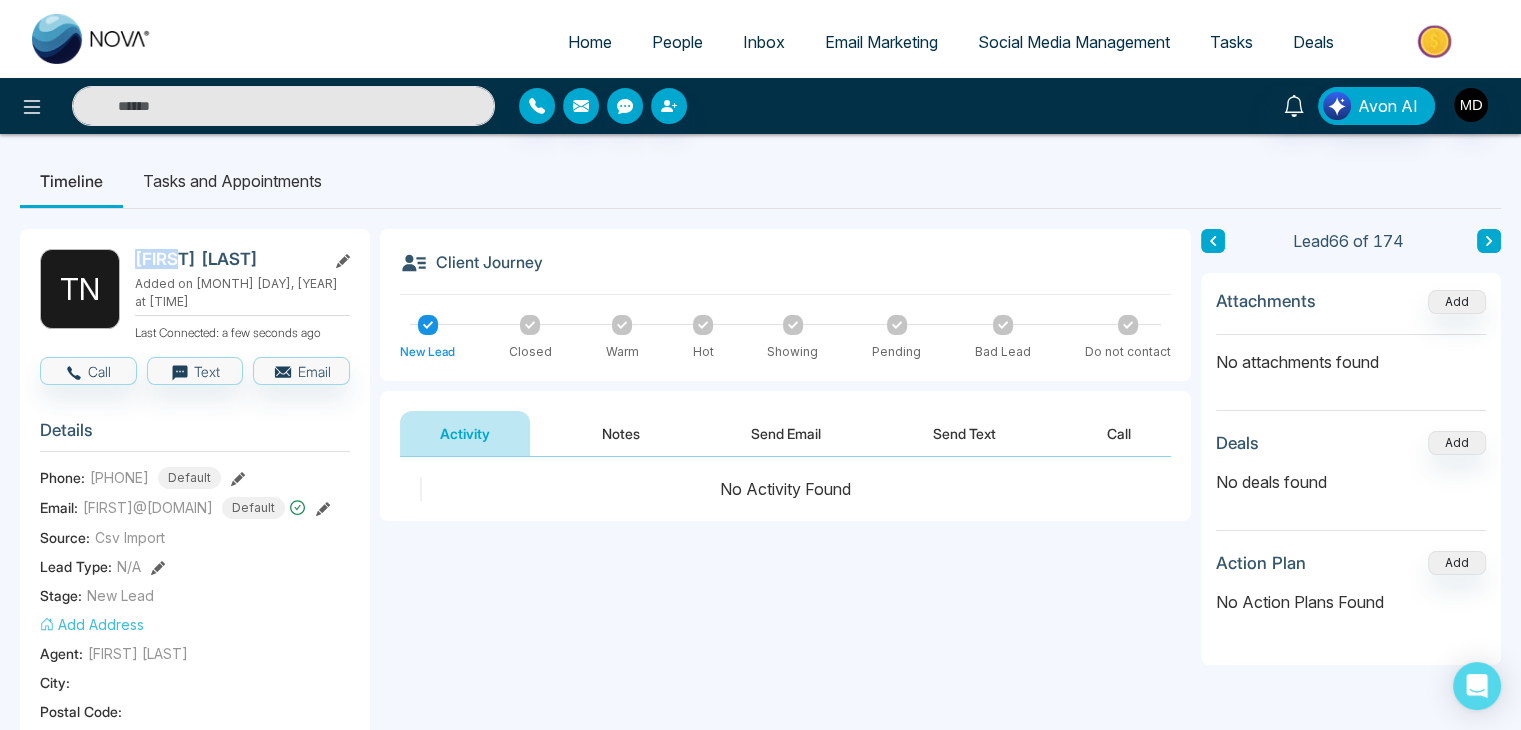 drag, startPoint x: 137, startPoint y: 257, endPoint x: 182, endPoint y: 256, distance: 45.01111 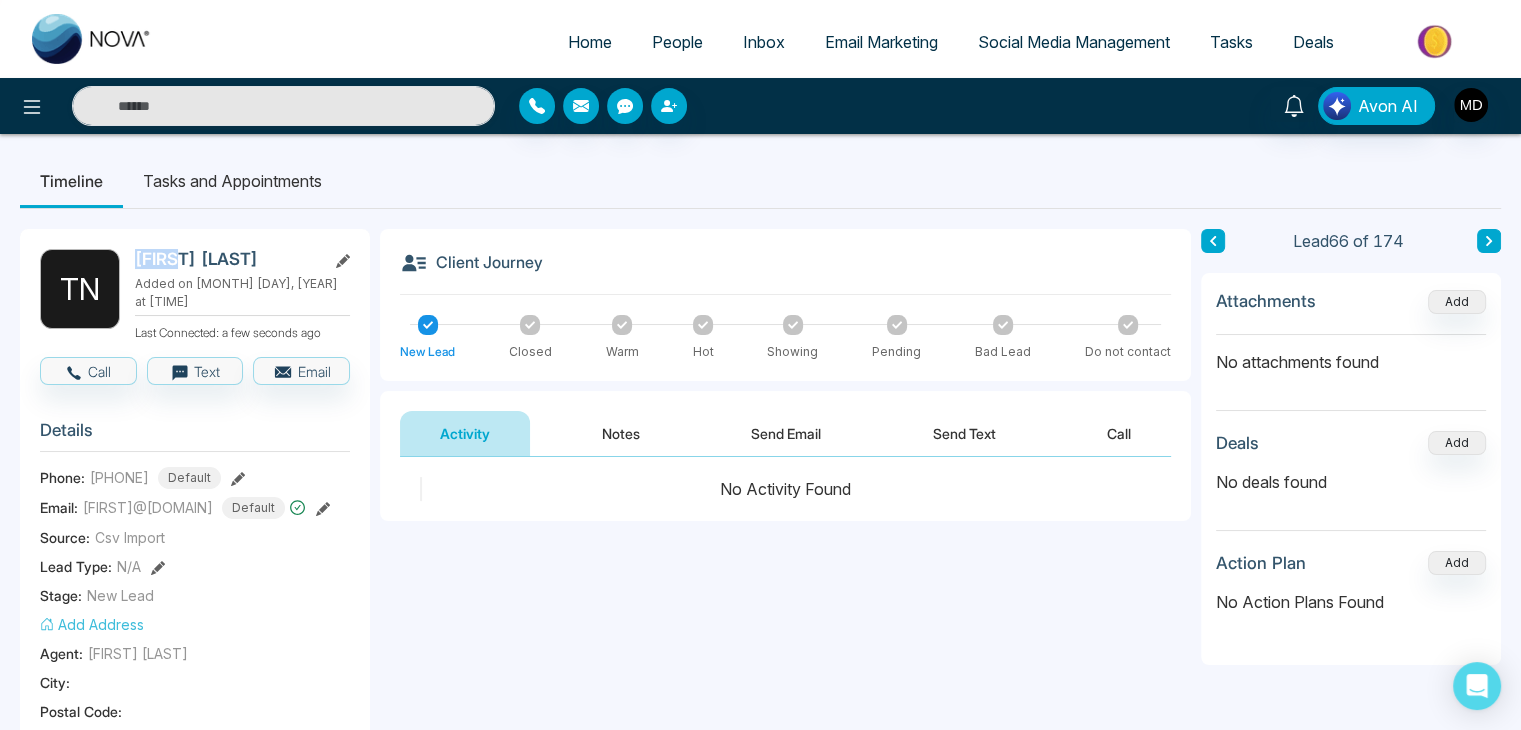 click on "Thanh Ba Nguyen" at bounding box center (226, 259) 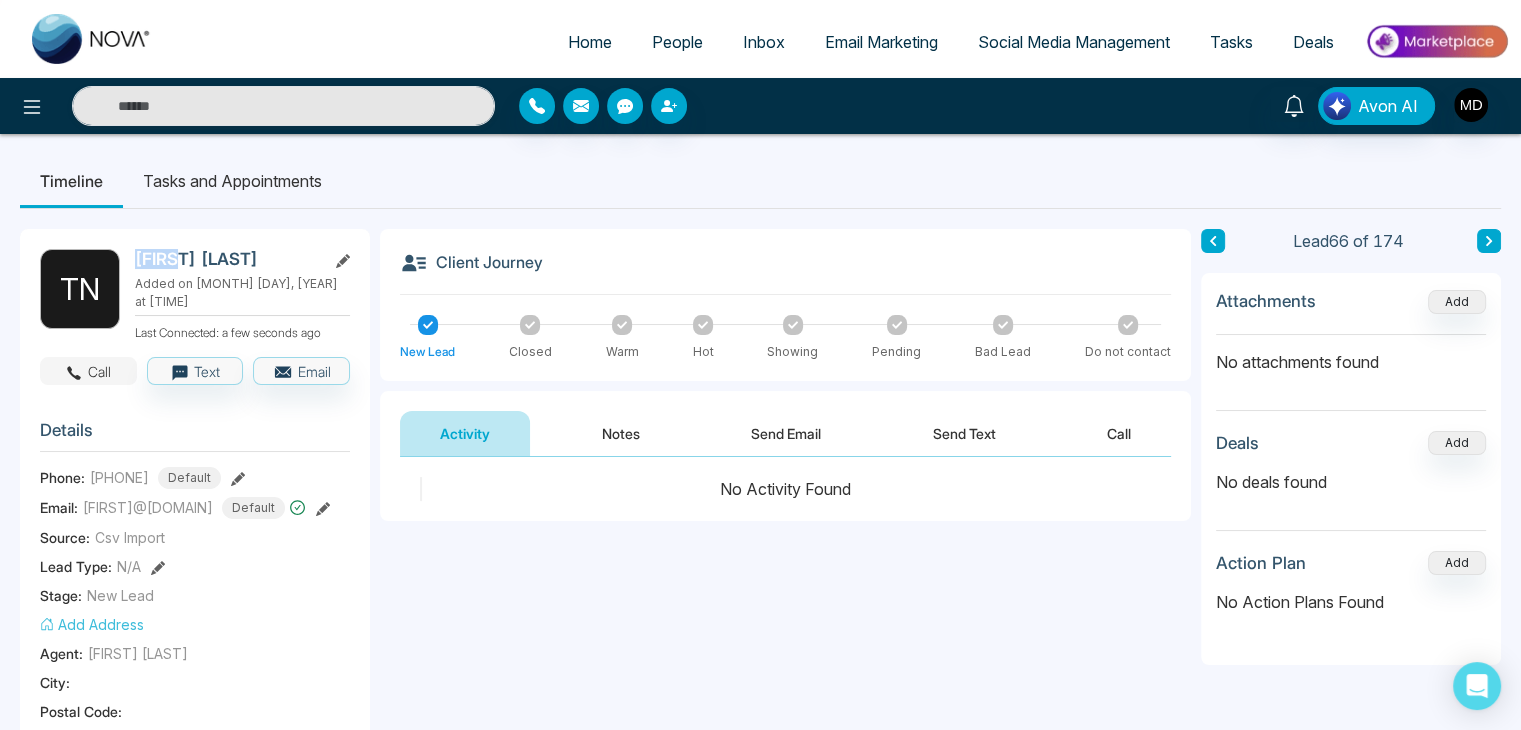 click on "Call" at bounding box center (88, 371) 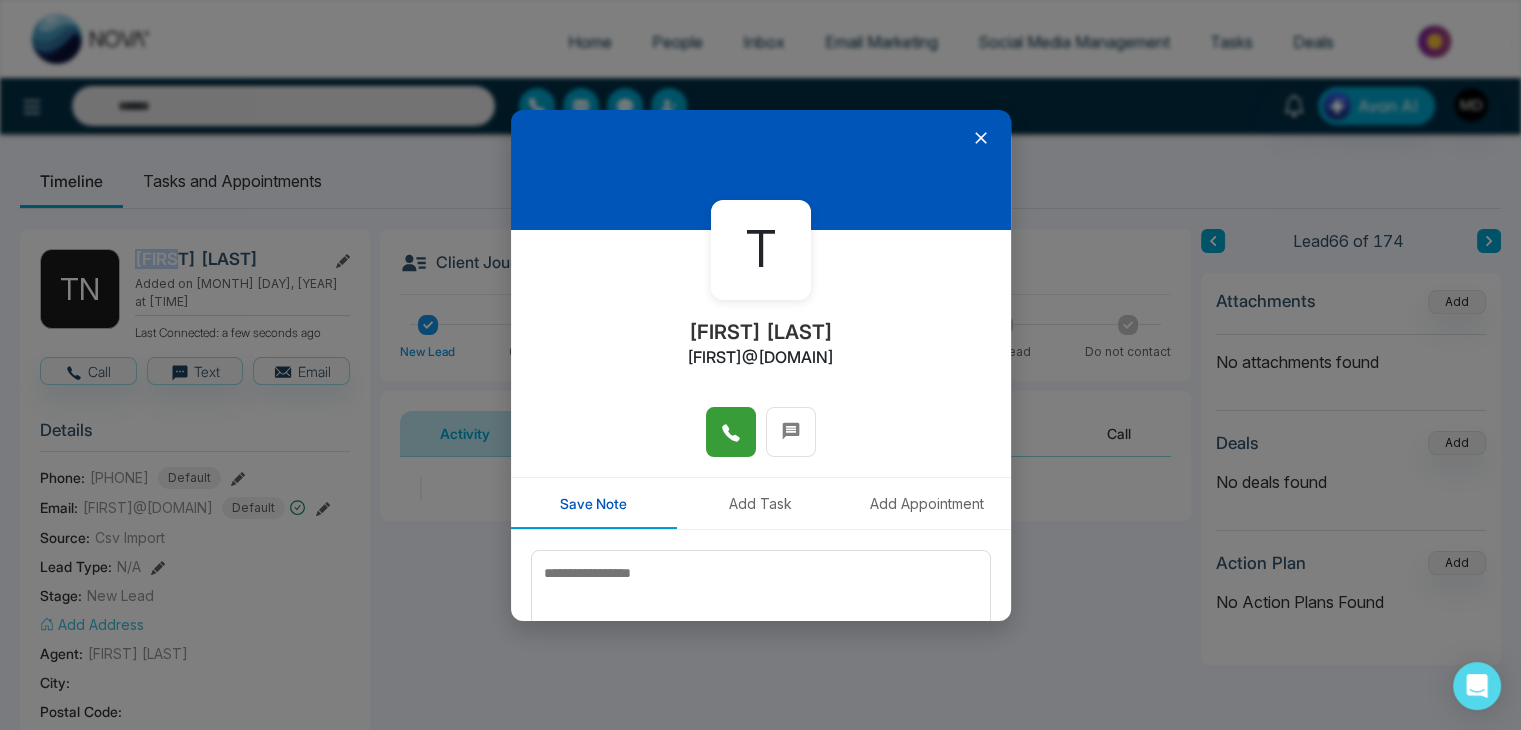 click 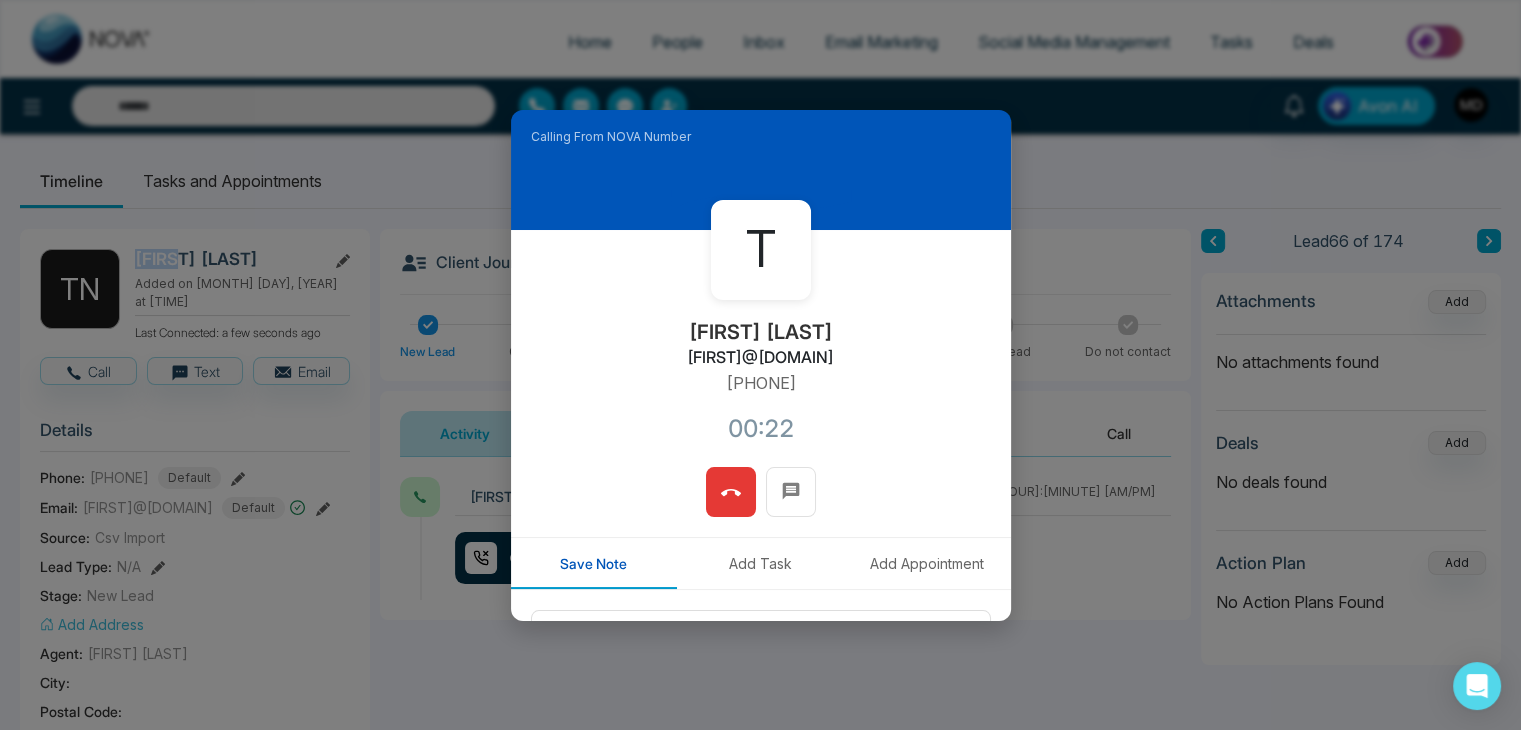 click at bounding box center [731, 492] 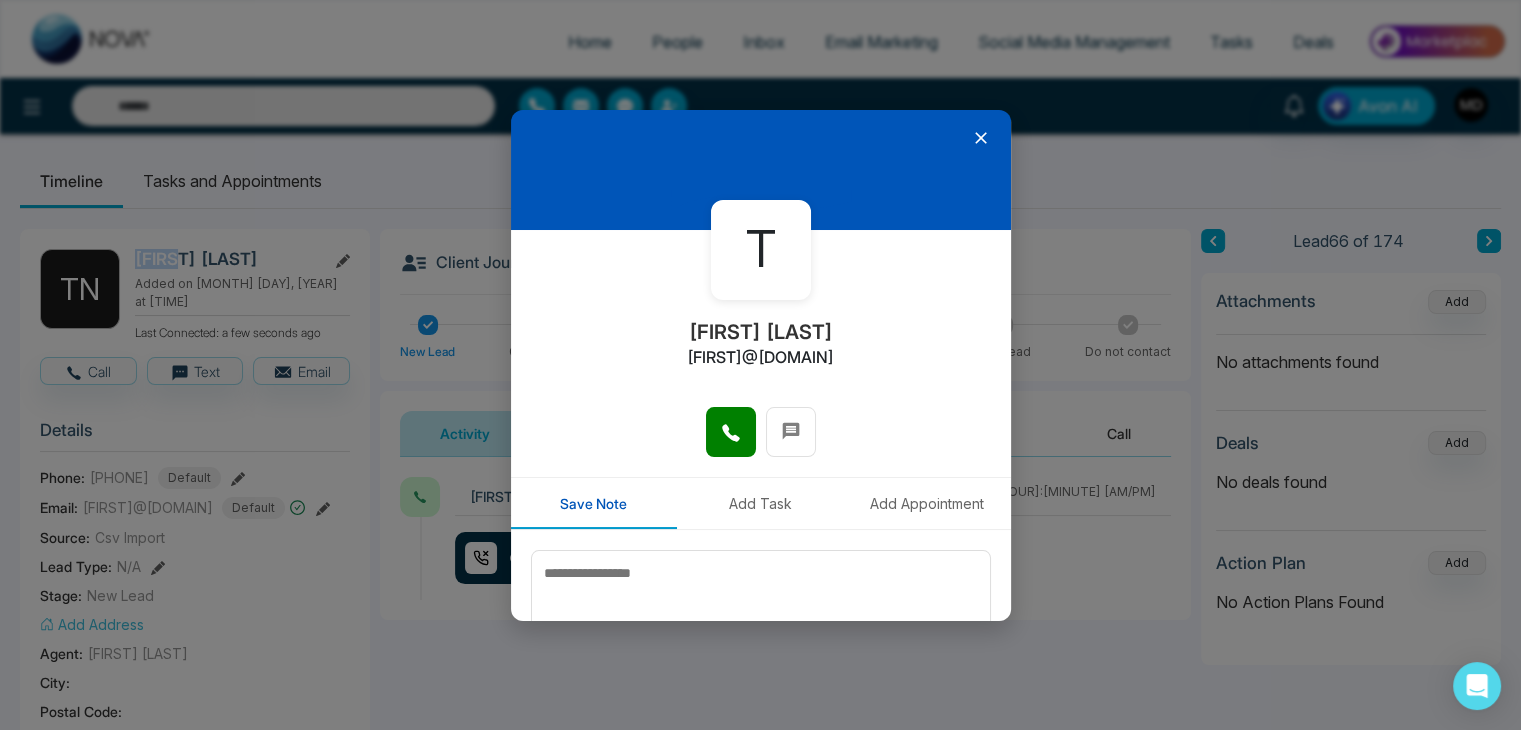 scroll, scrollTop: 100, scrollLeft: 0, axis: vertical 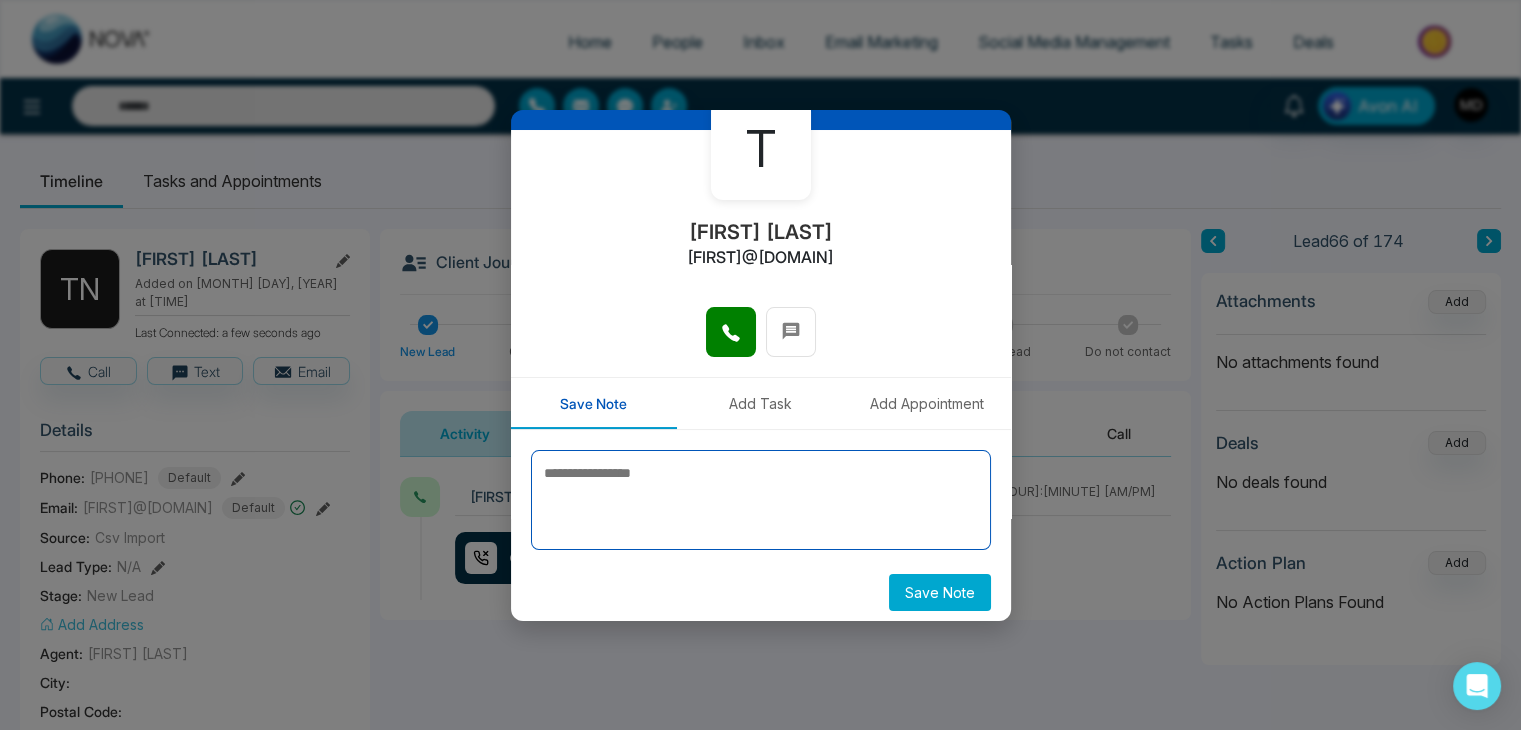 click at bounding box center (761, 500) 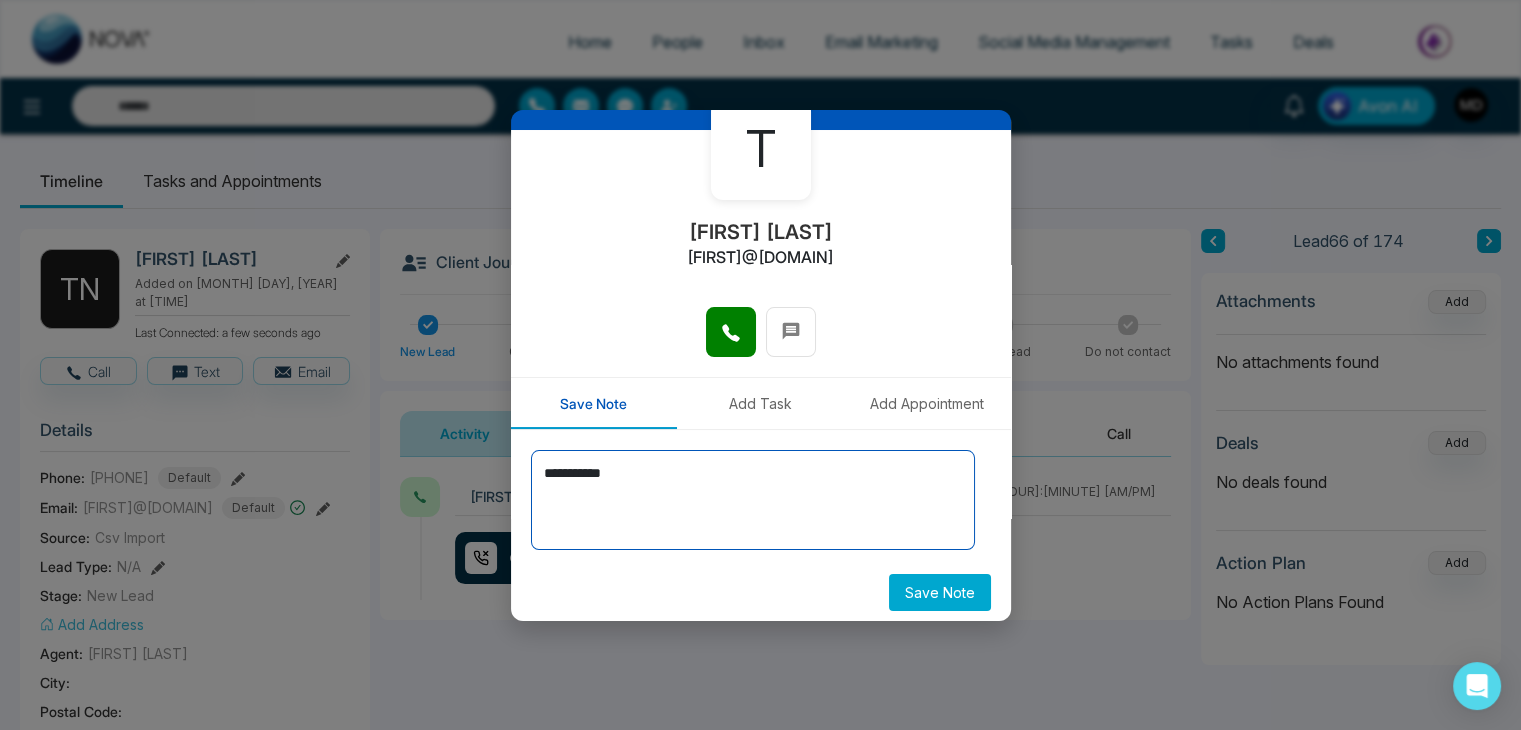 type on "**********" 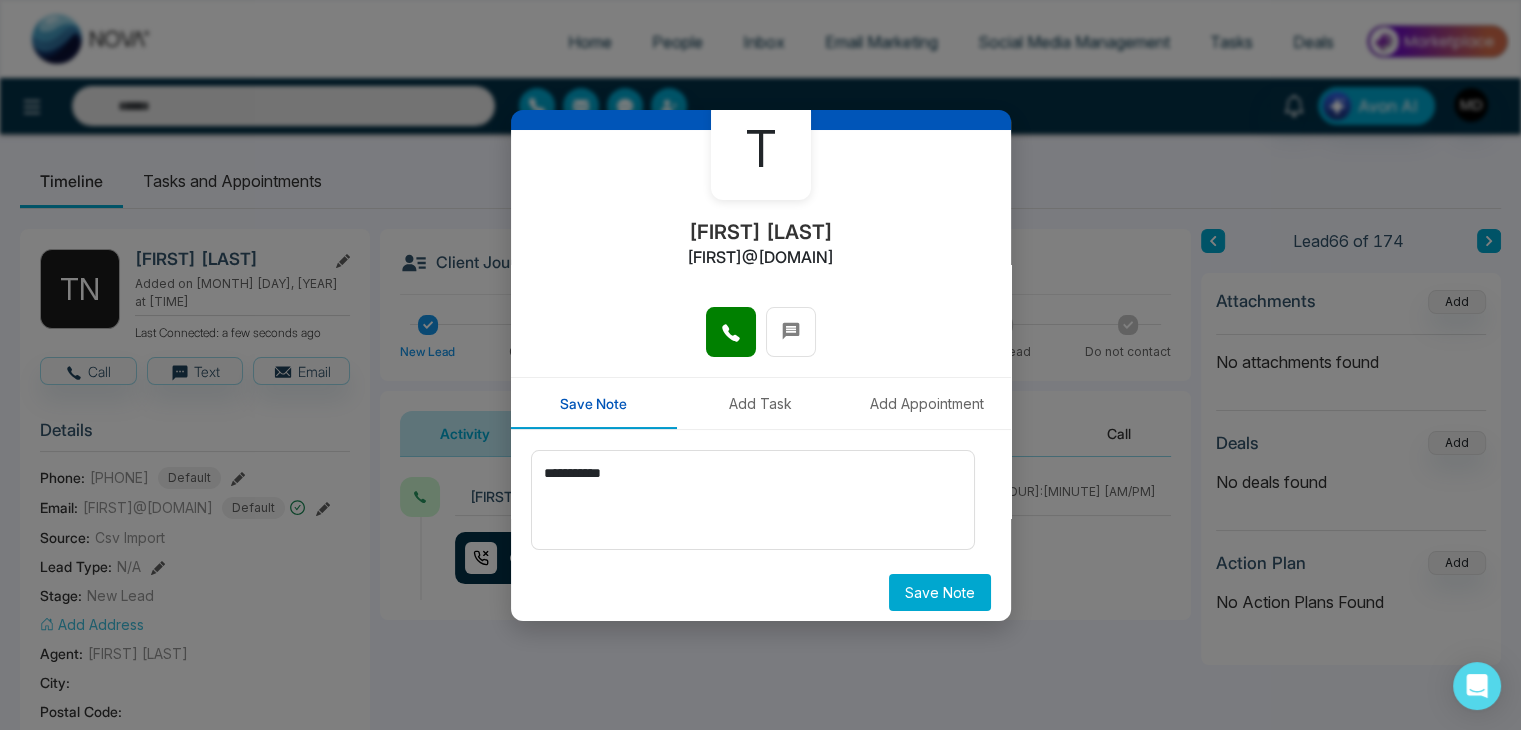 click on "Save Note" at bounding box center [940, 592] 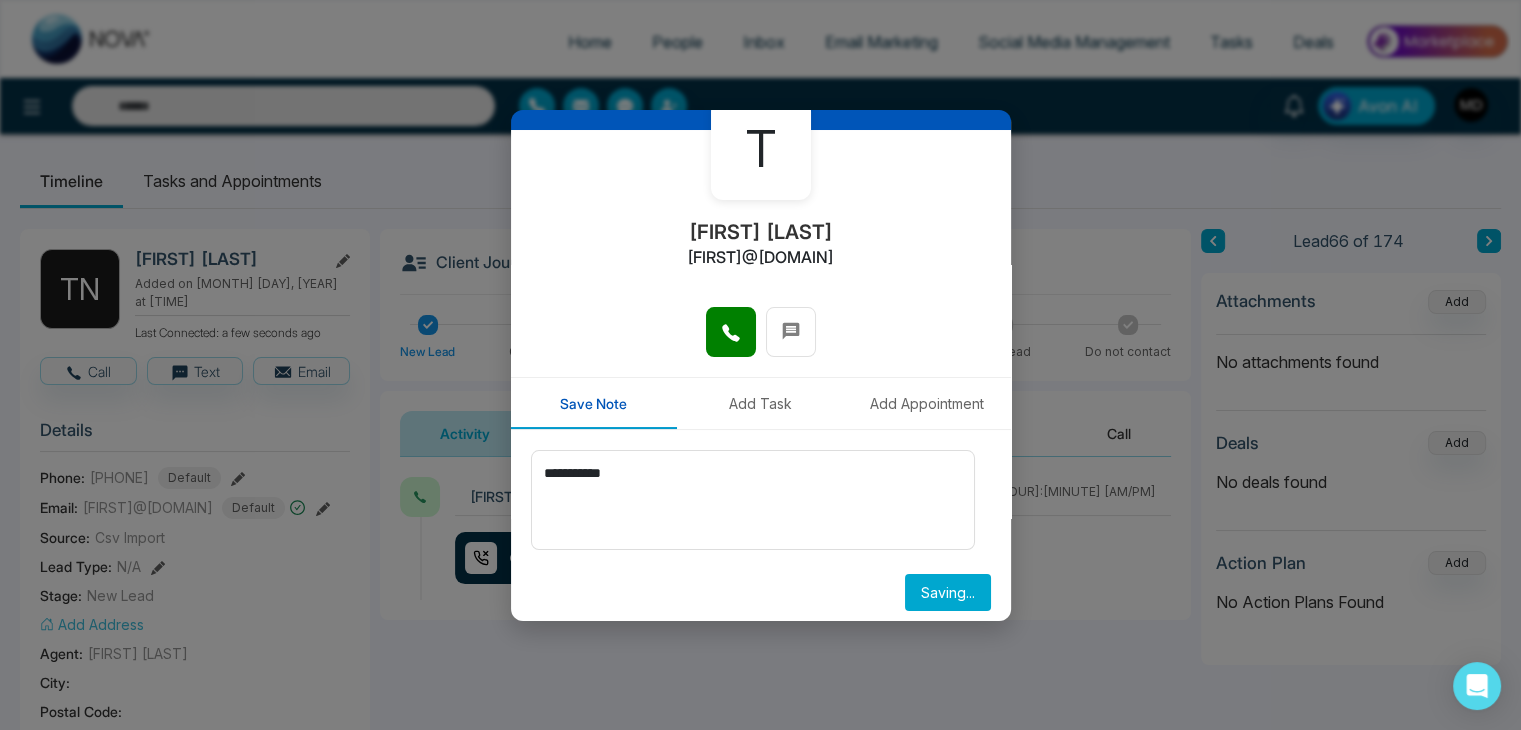 scroll, scrollTop: 34, scrollLeft: 0, axis: vertical 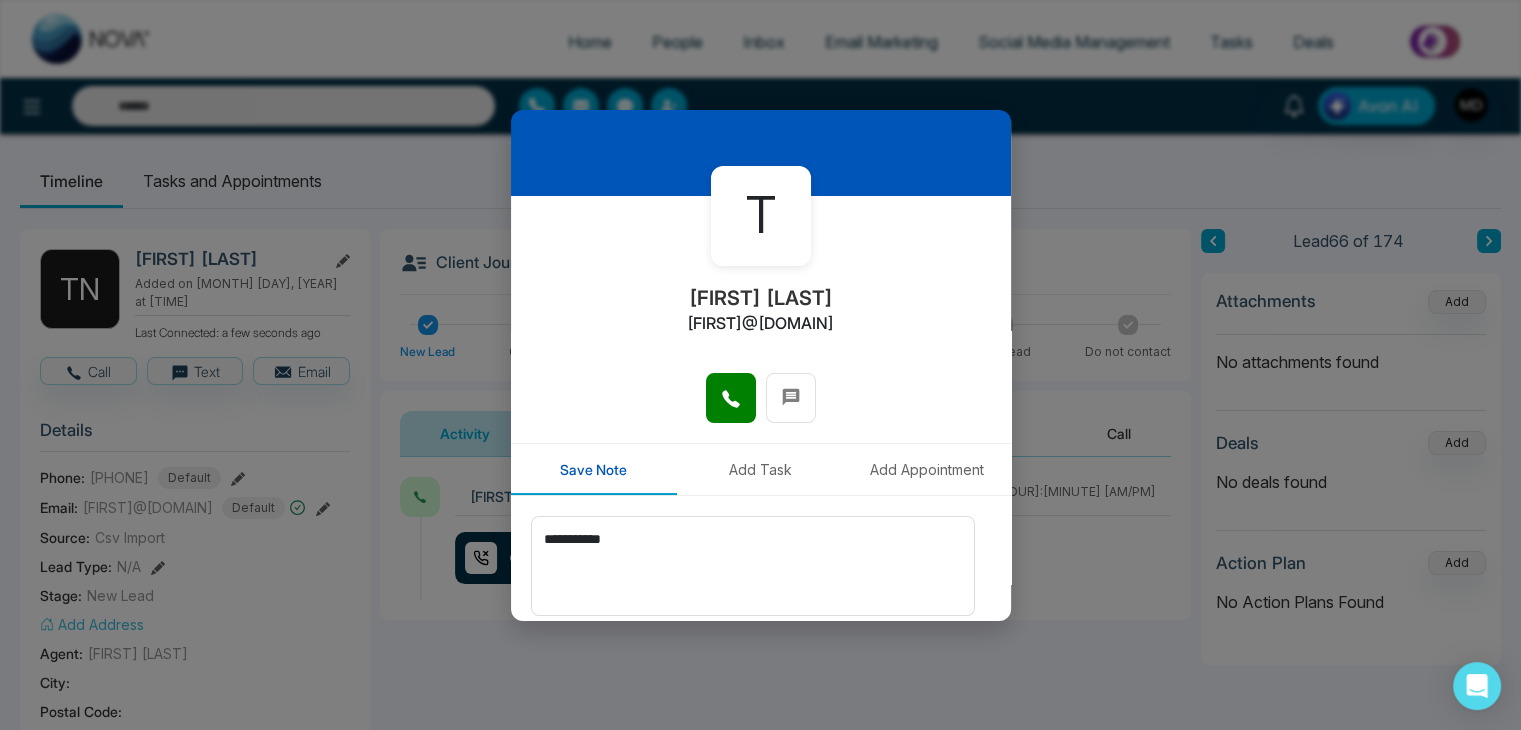 type 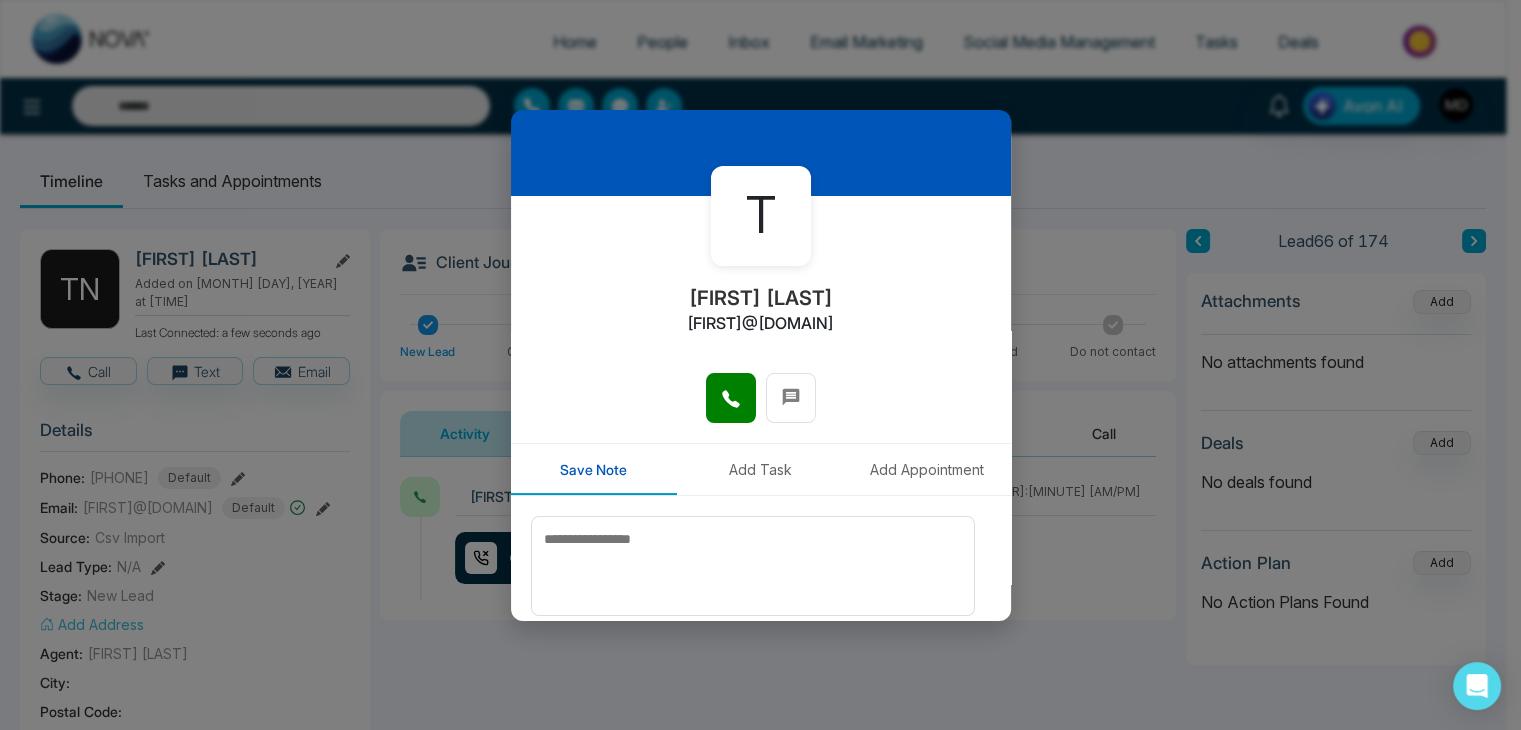 scroll, scrollTop: 0, scrollLeft: 0, axis: both 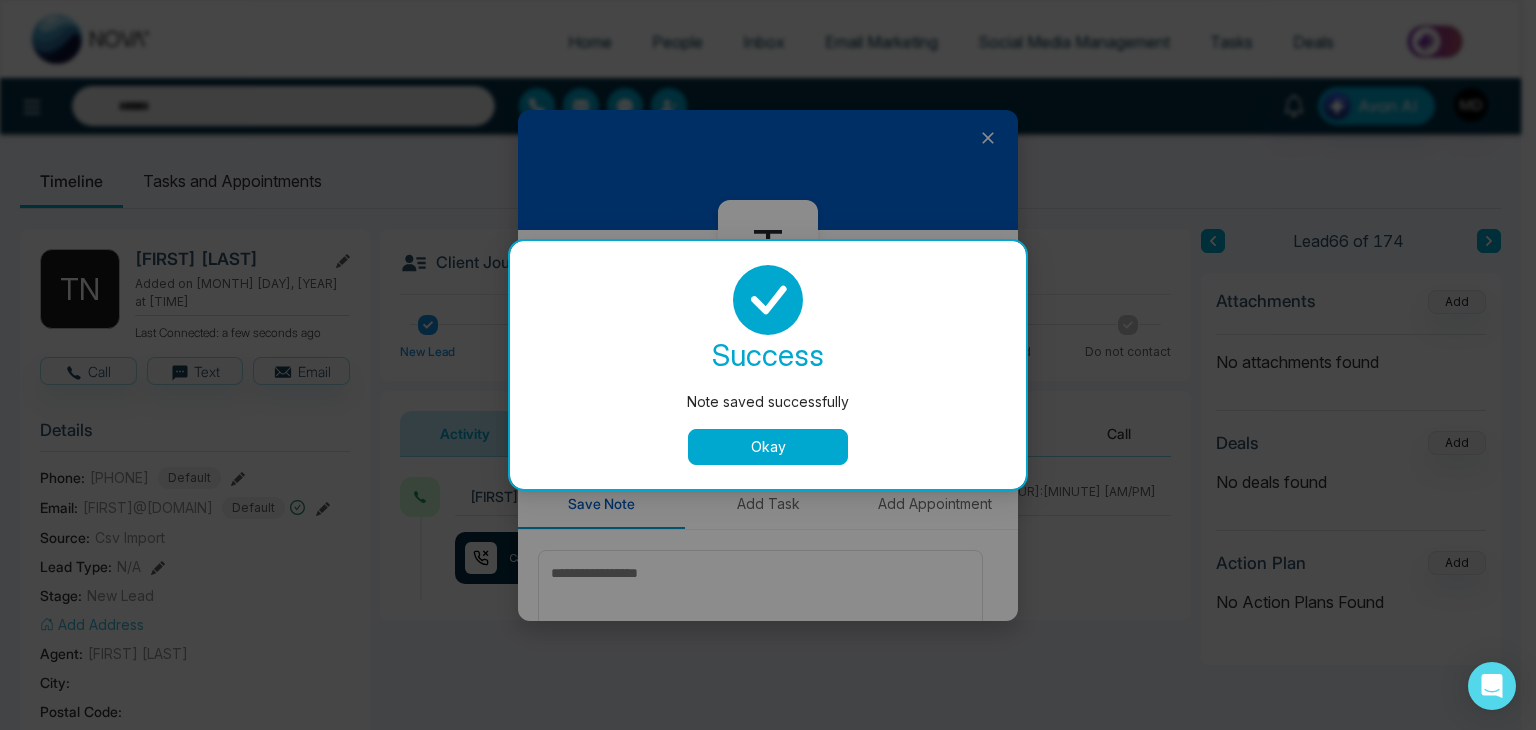 drag, startPoint x: 815, startPoint y: 439, endPoint x: 855, endPoint y: 394, distance: 60.207973 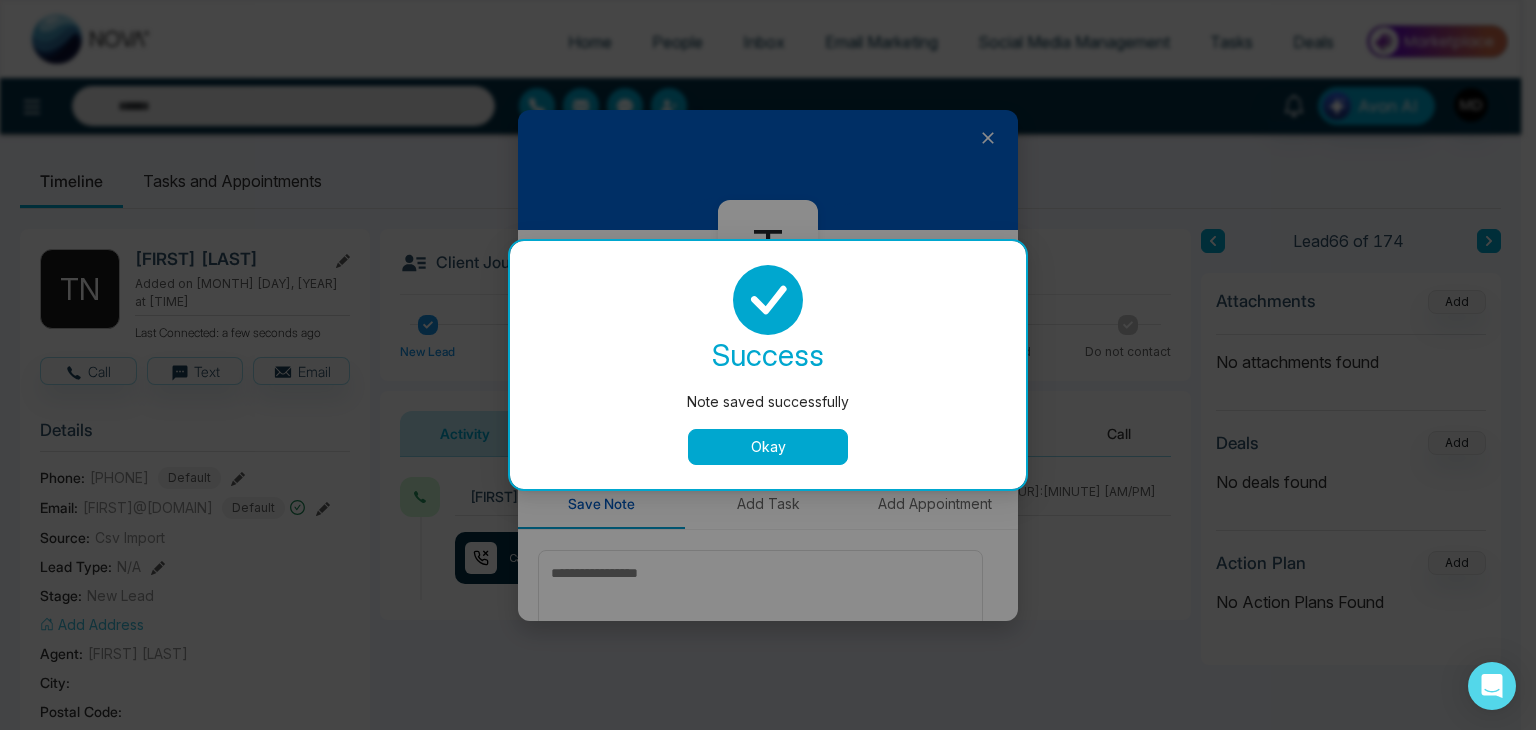 click on "Okay" at bounding box center [768, 447] 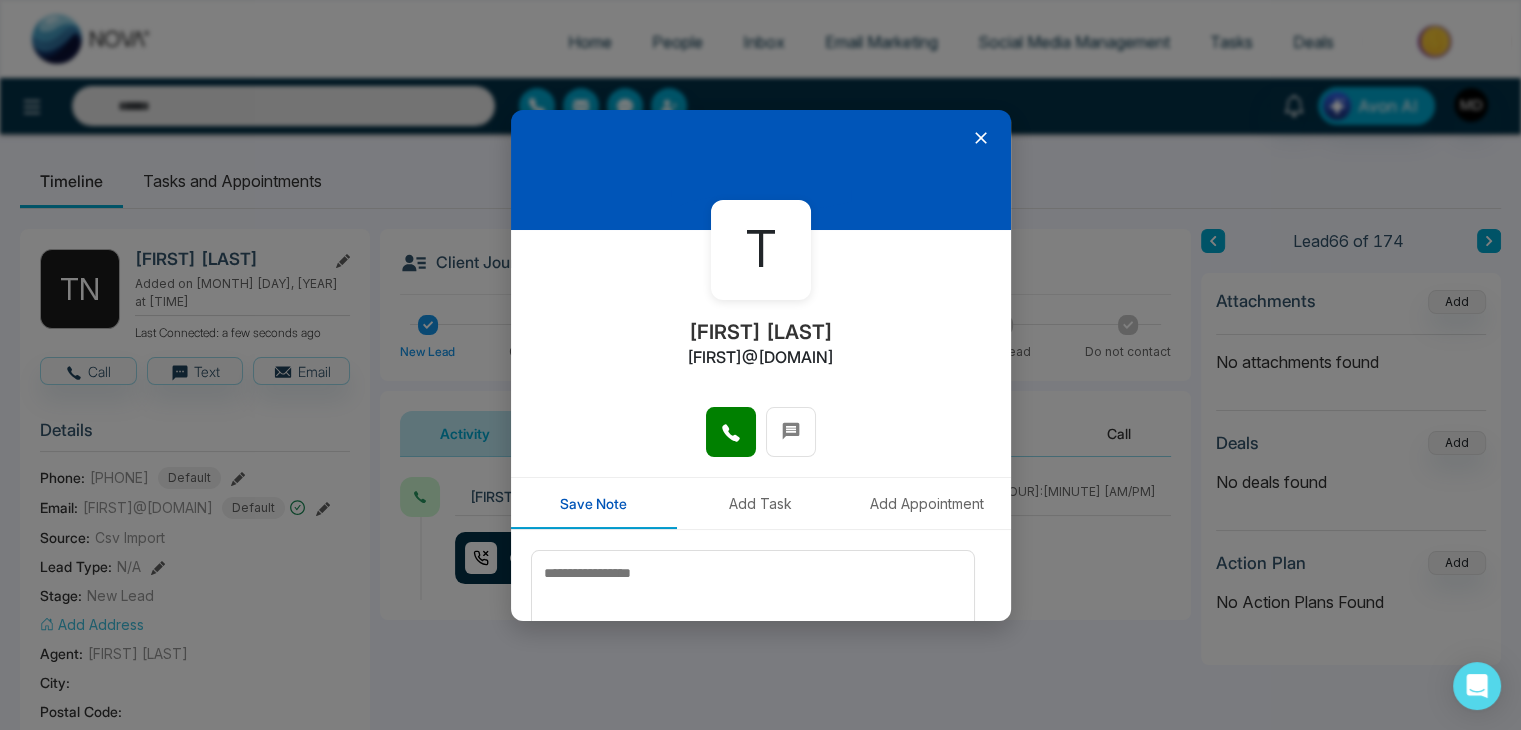 click 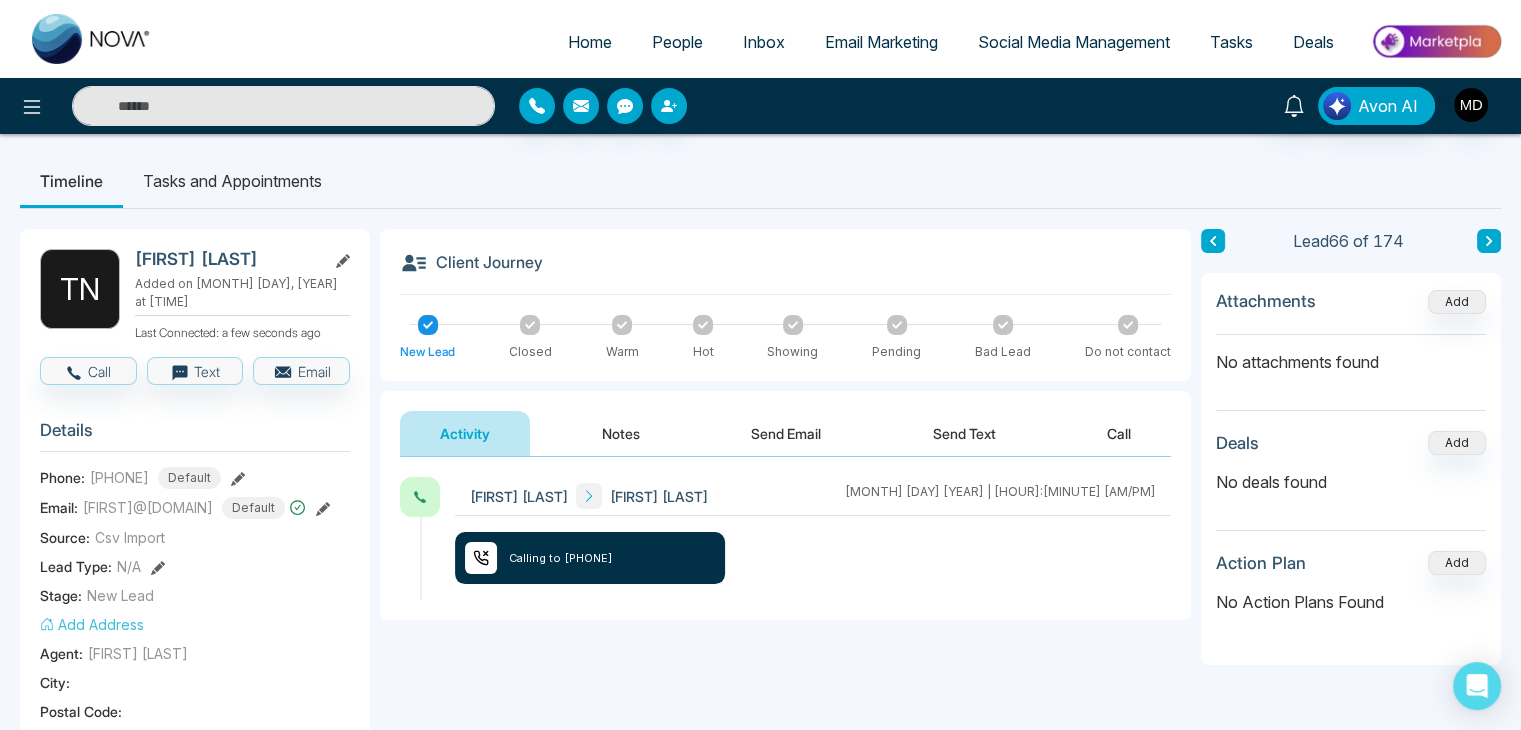 click 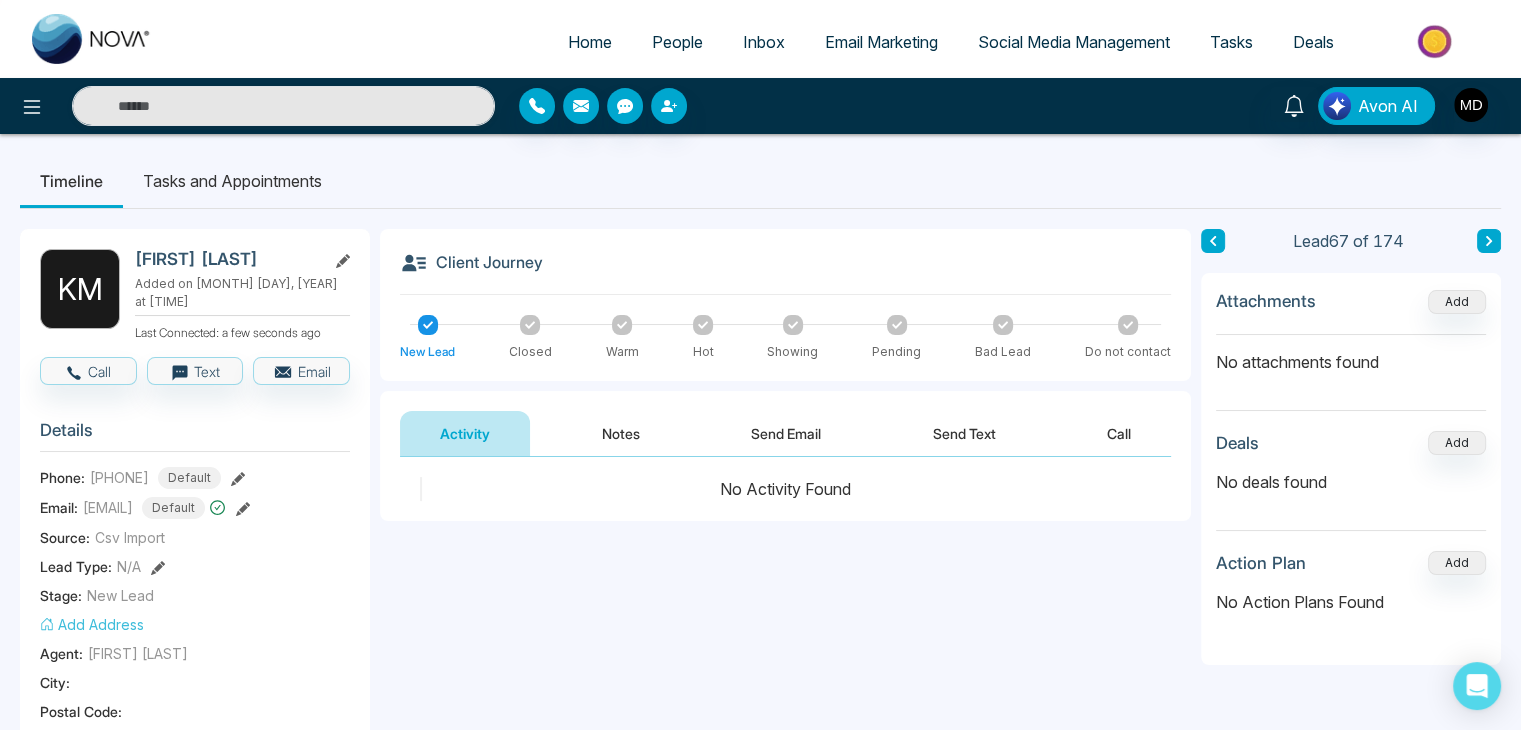 click 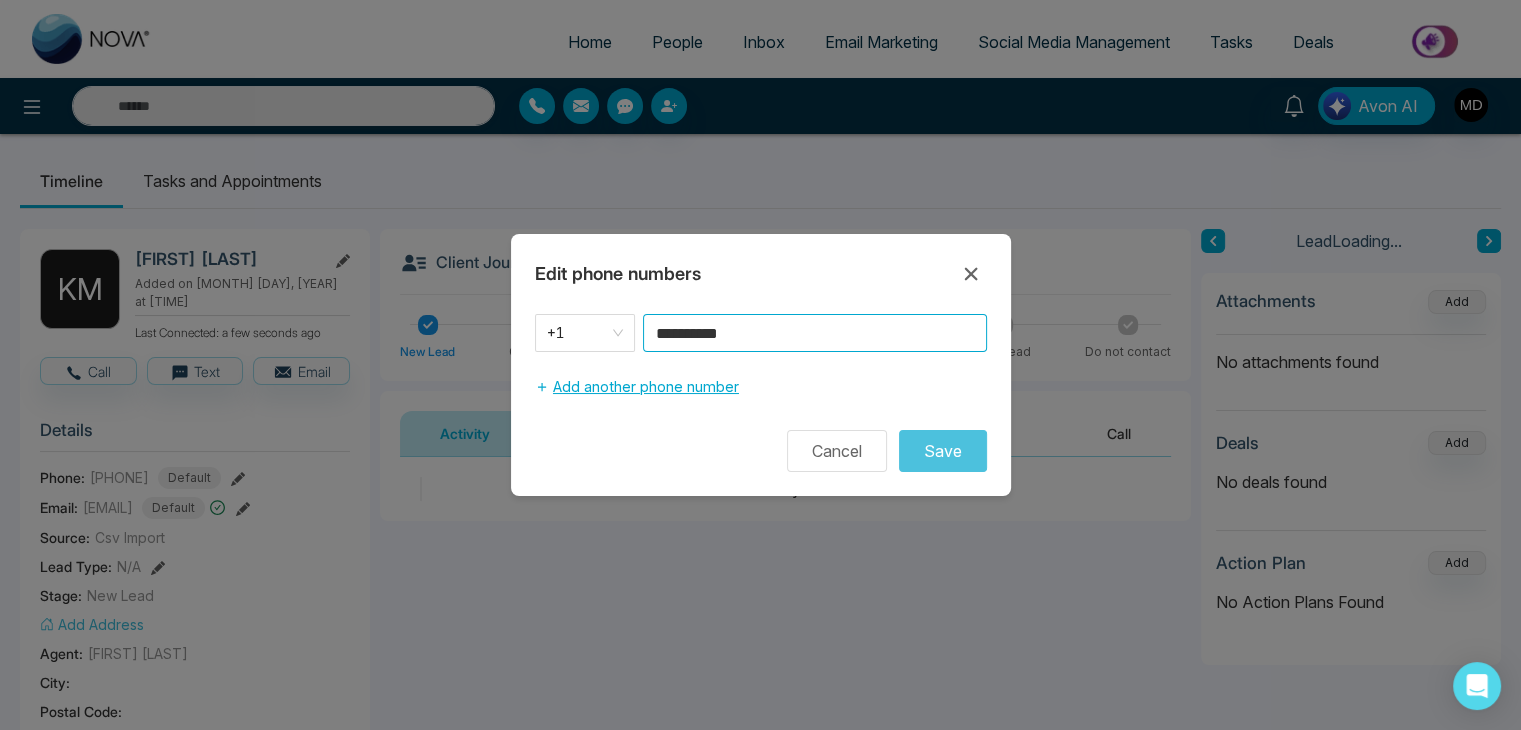 drag, startPoint x: 678, startPoint y: 352, endPoint x: 585, endPoint y: 381, distance: 97.41663 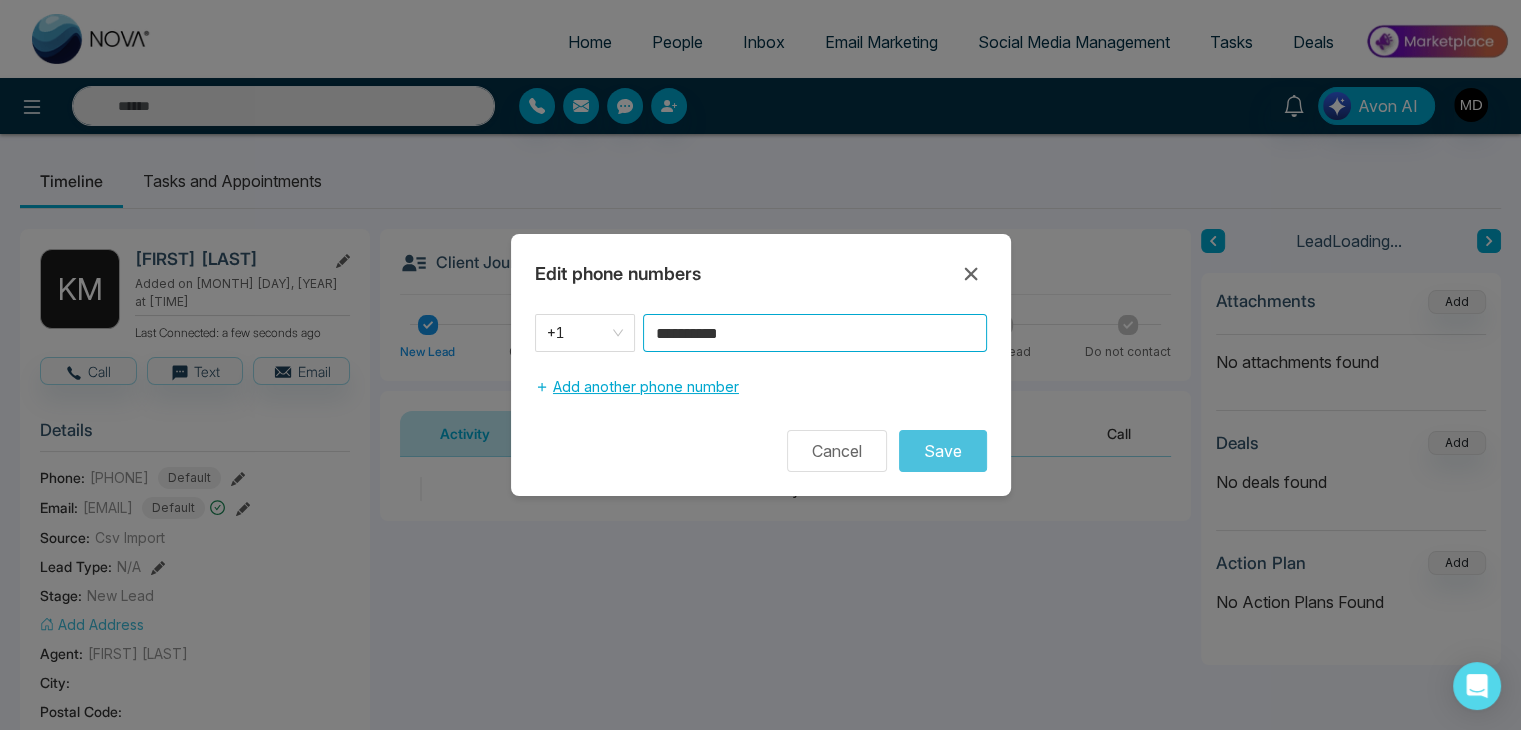 click on "**********" at bounding box center (761, 393) 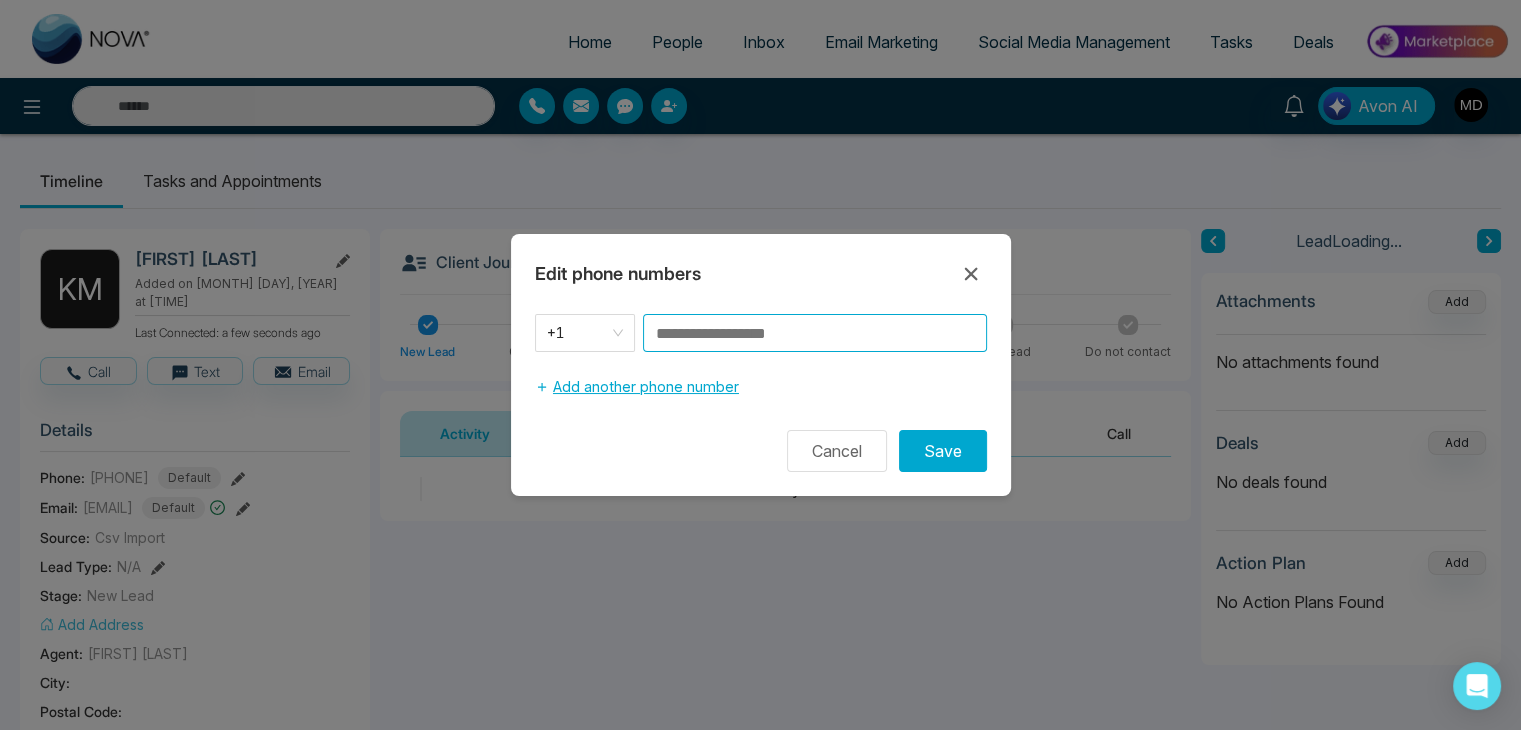 paste on "**********" 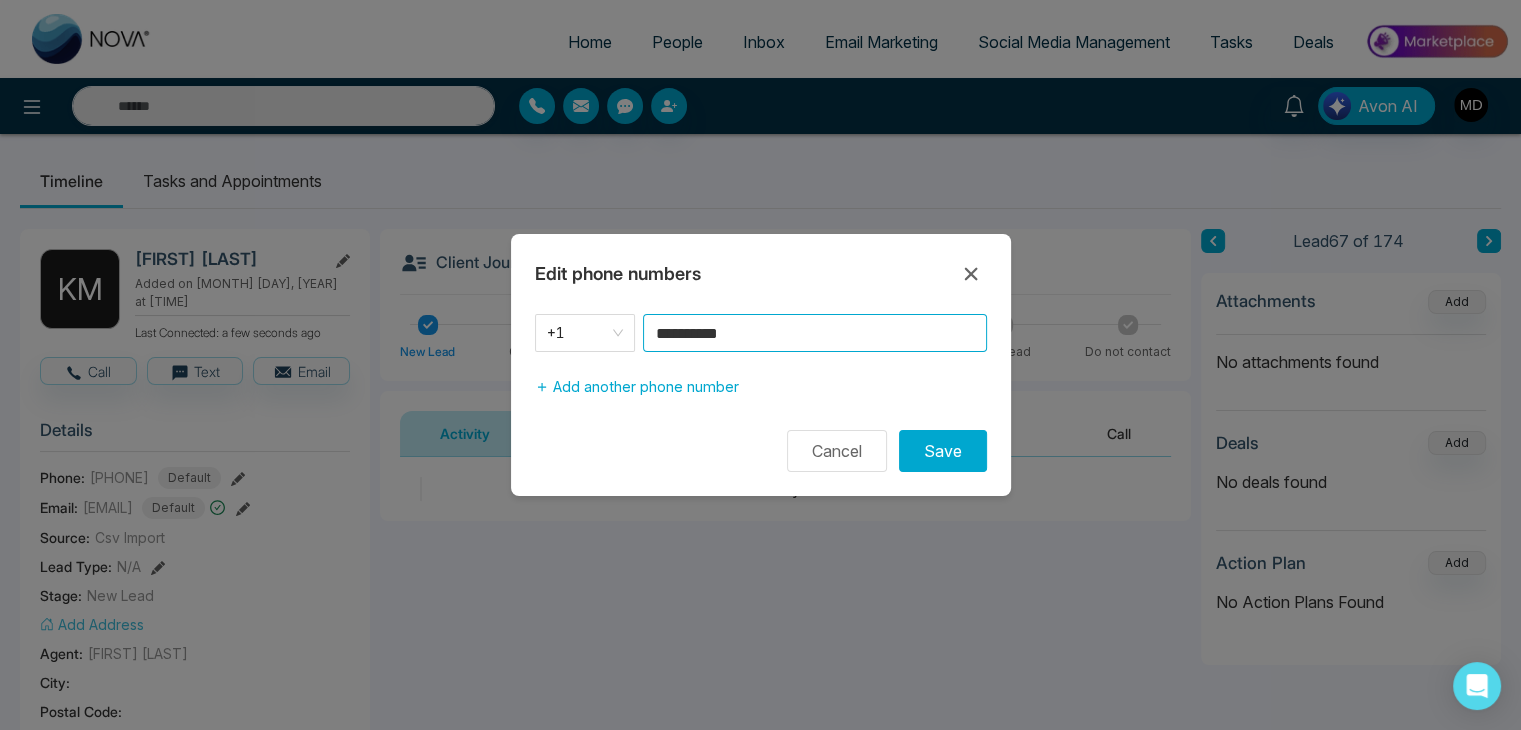 type on "**********" 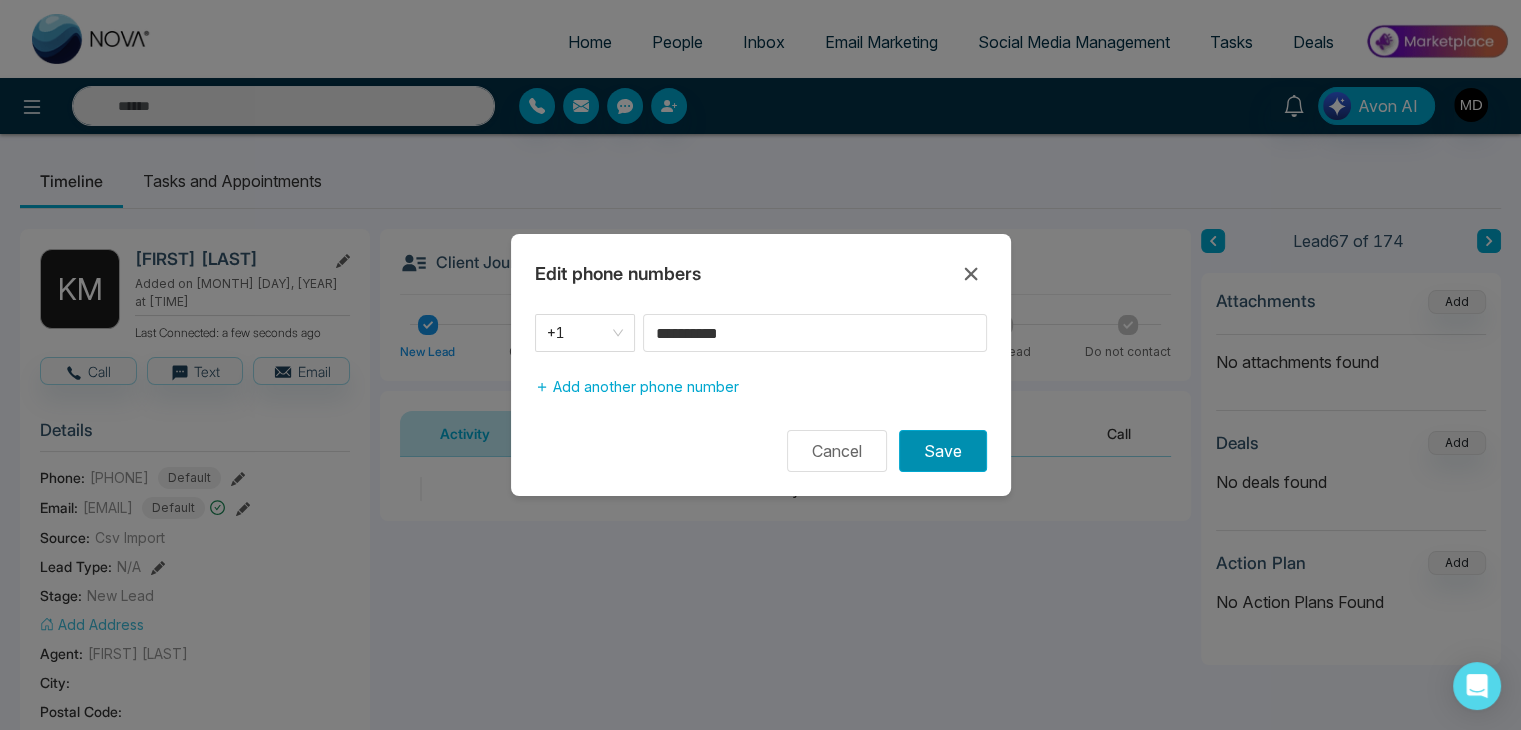 click on "Save" at bounding box center [943, 451] 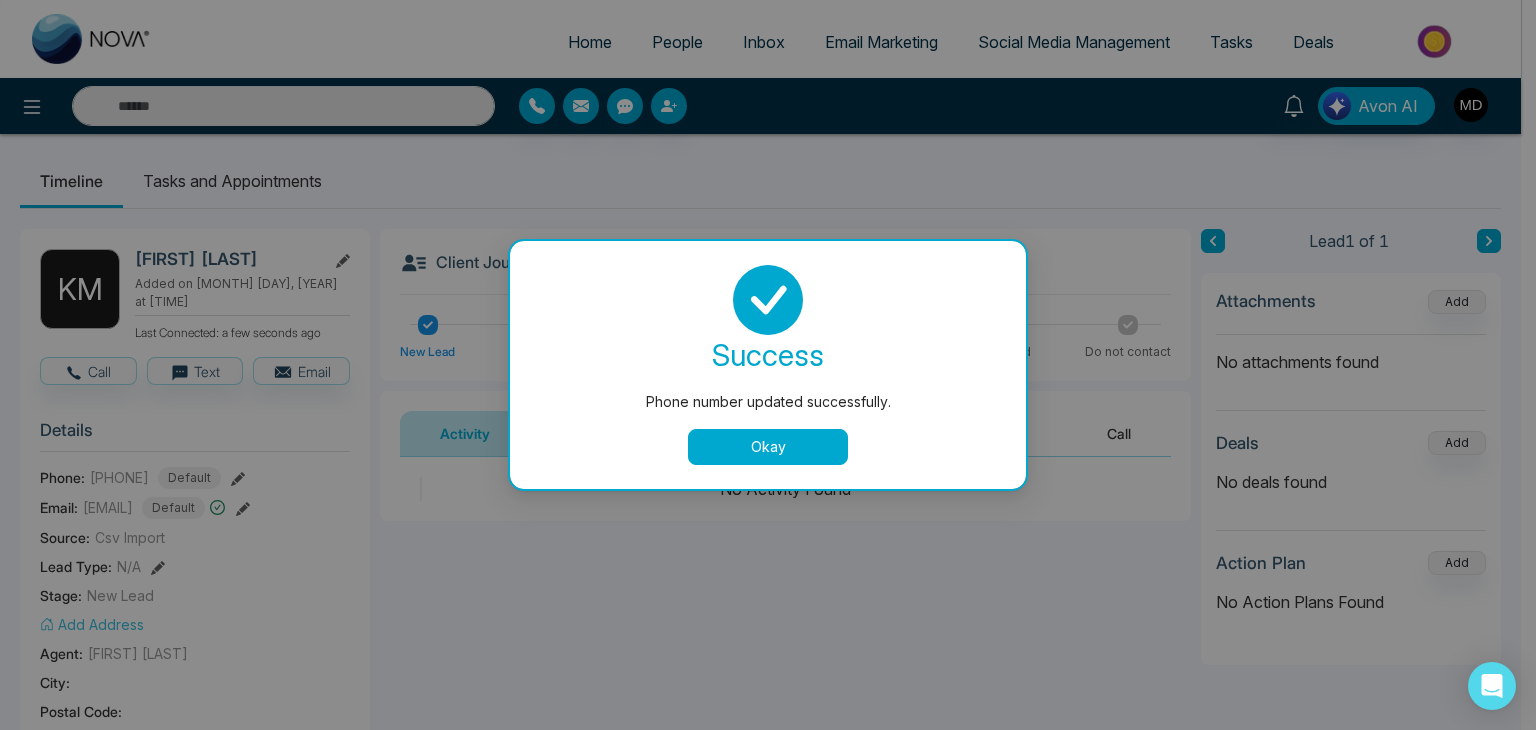 click on "Okay" at bounding box center [768, 447] 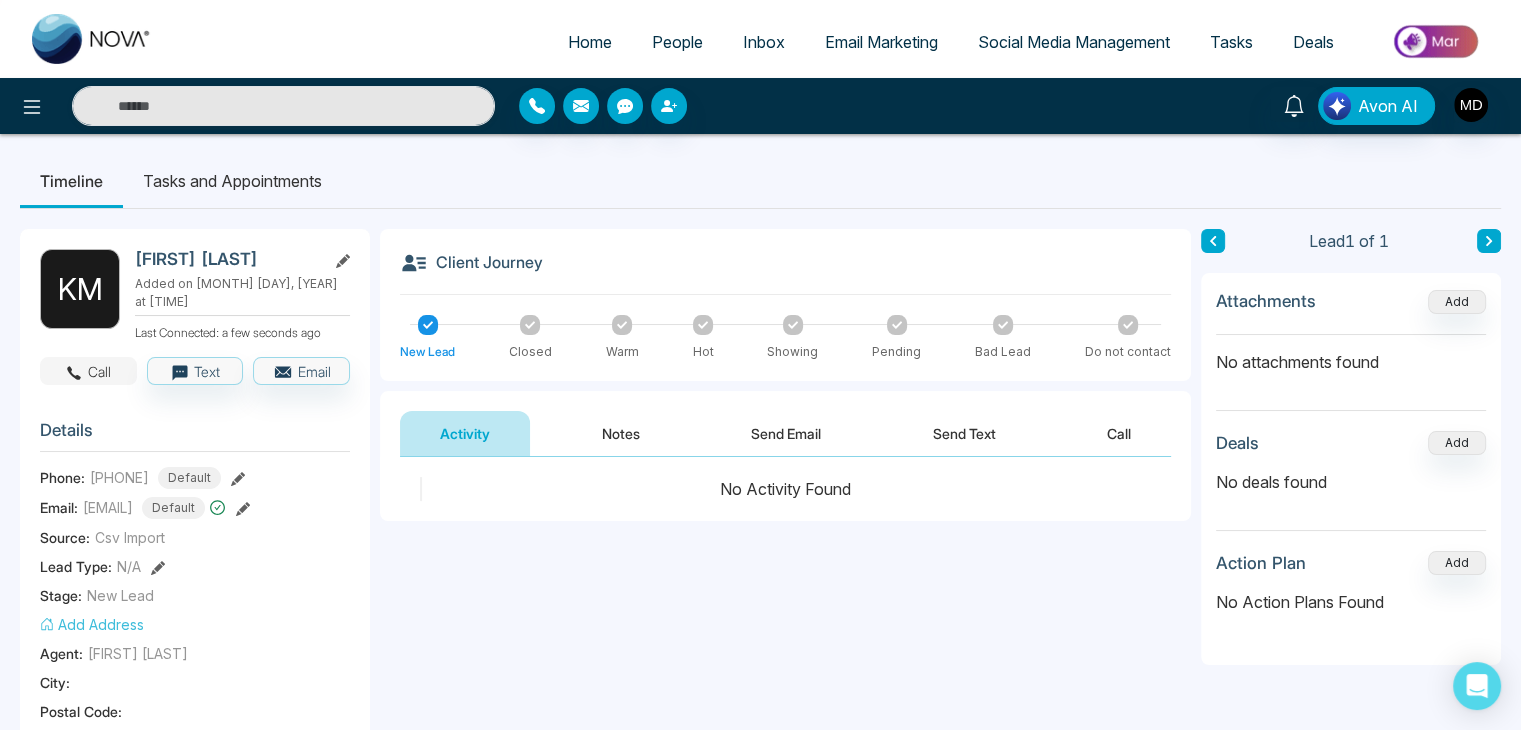 click on "Call" at bounding box center (88, 371) 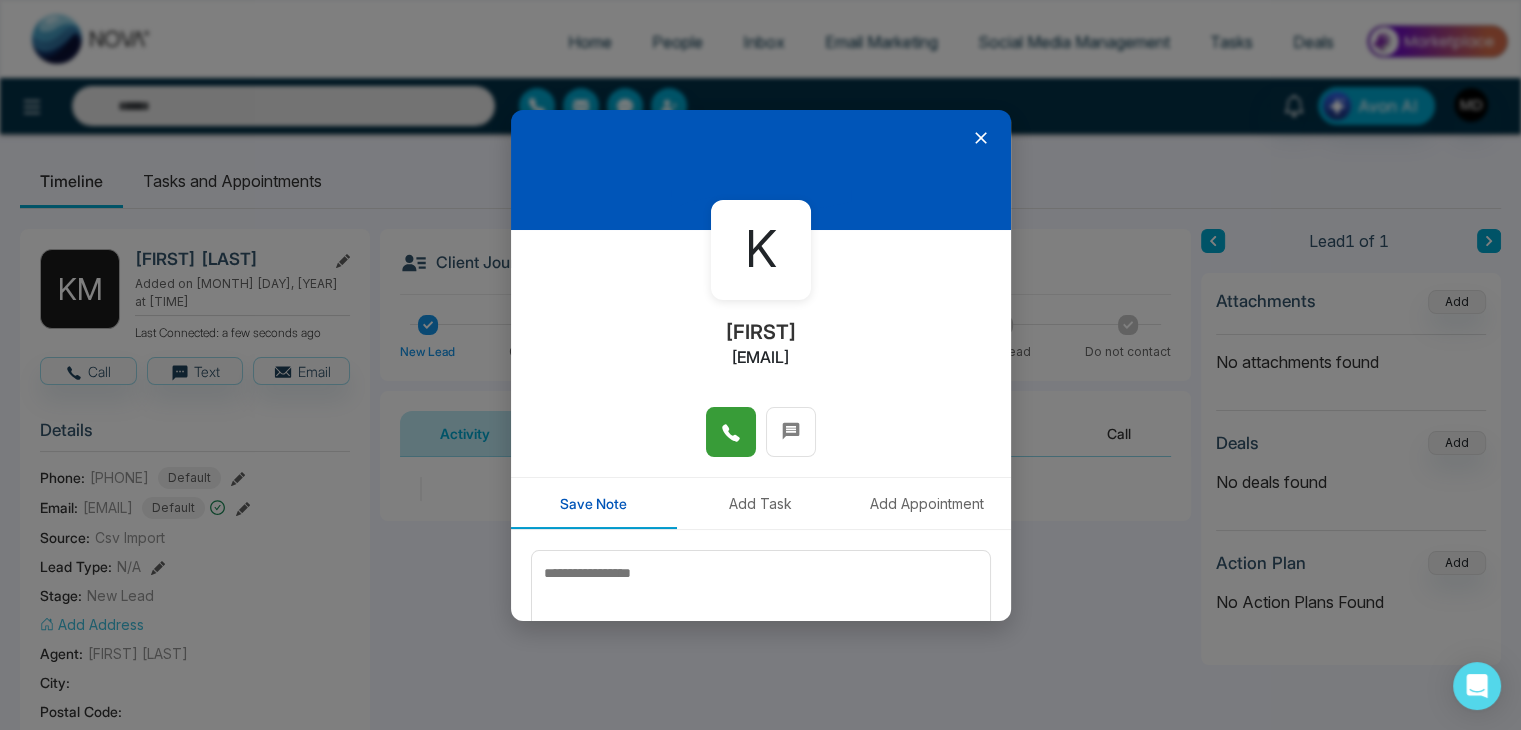 click 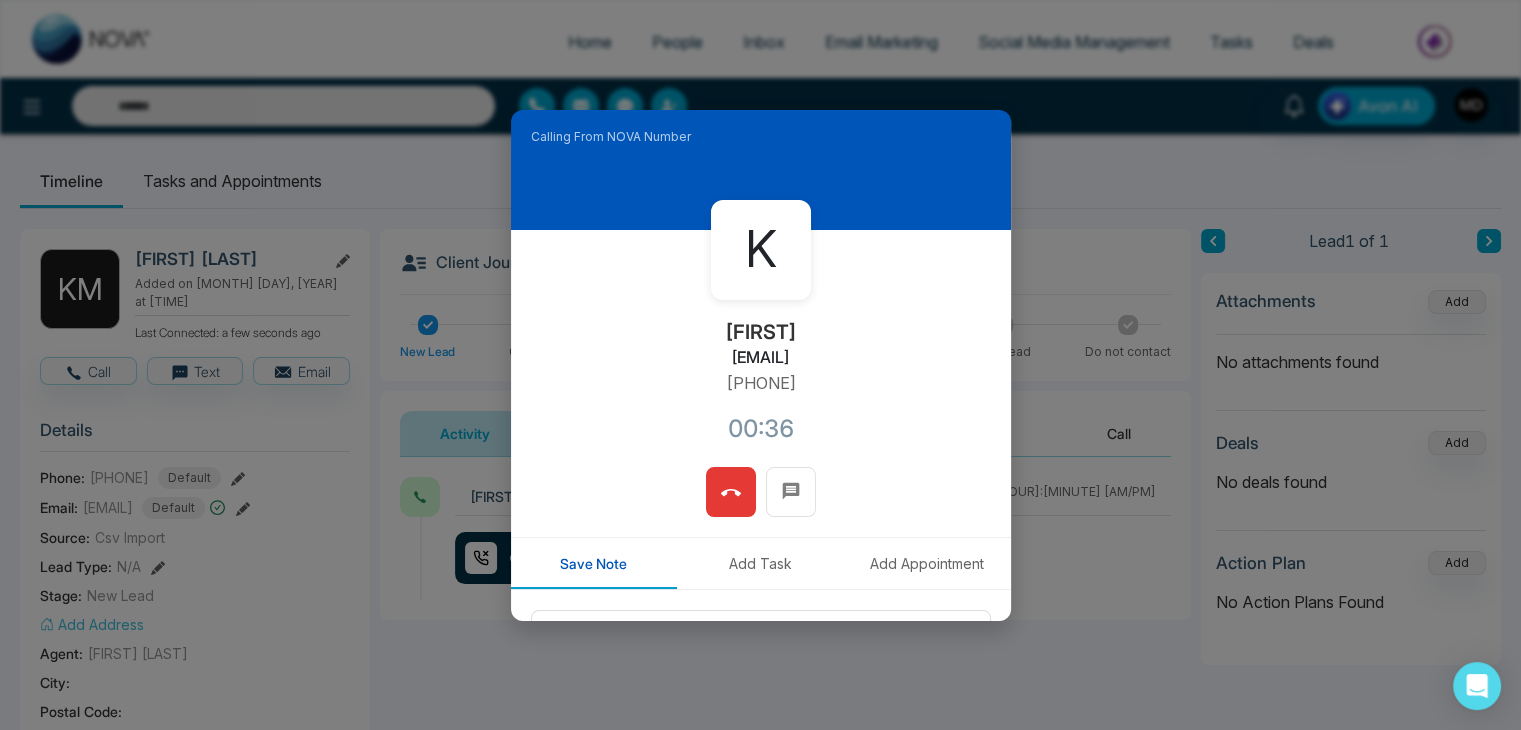 click 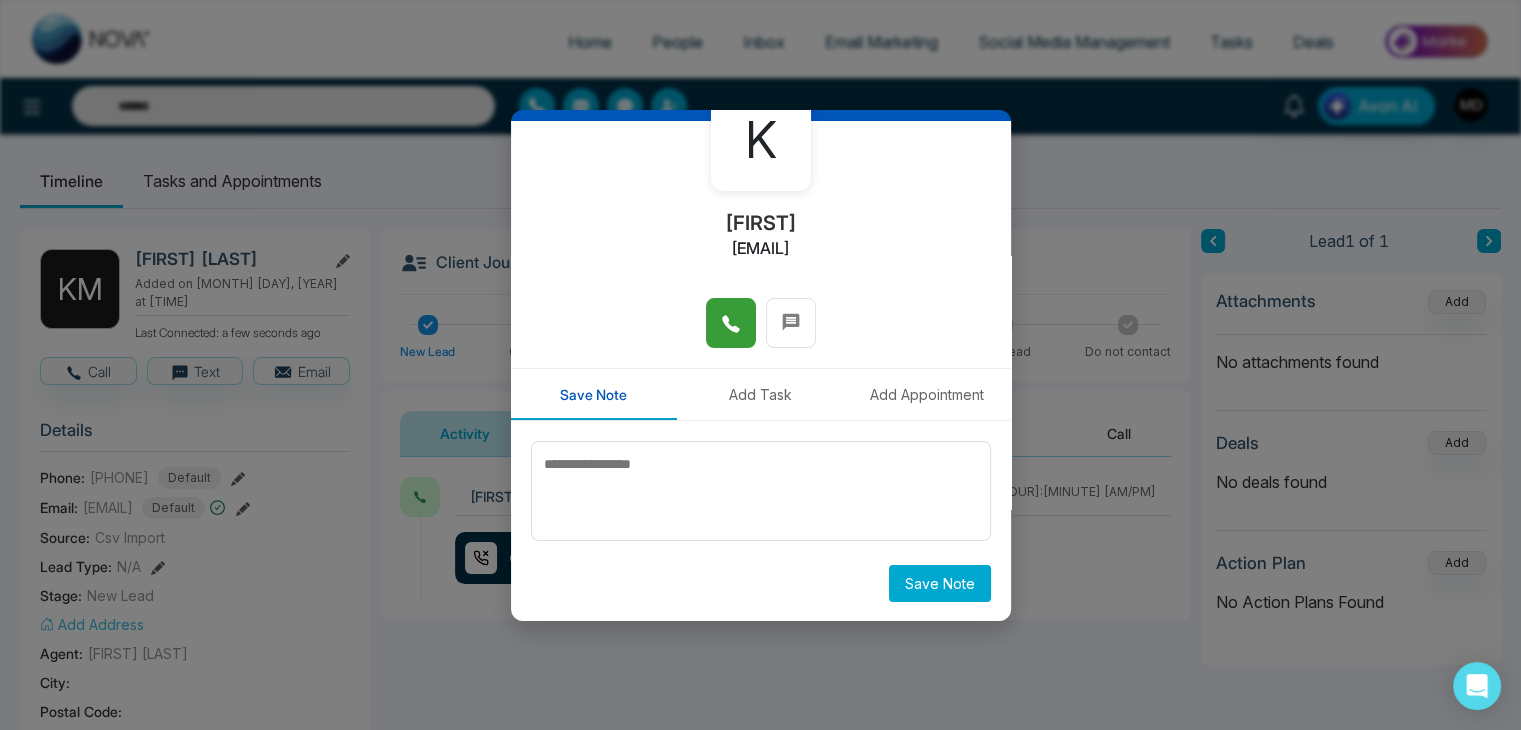 scroll, scrollTop: 110, scrollLeft: 0, axis: vertical 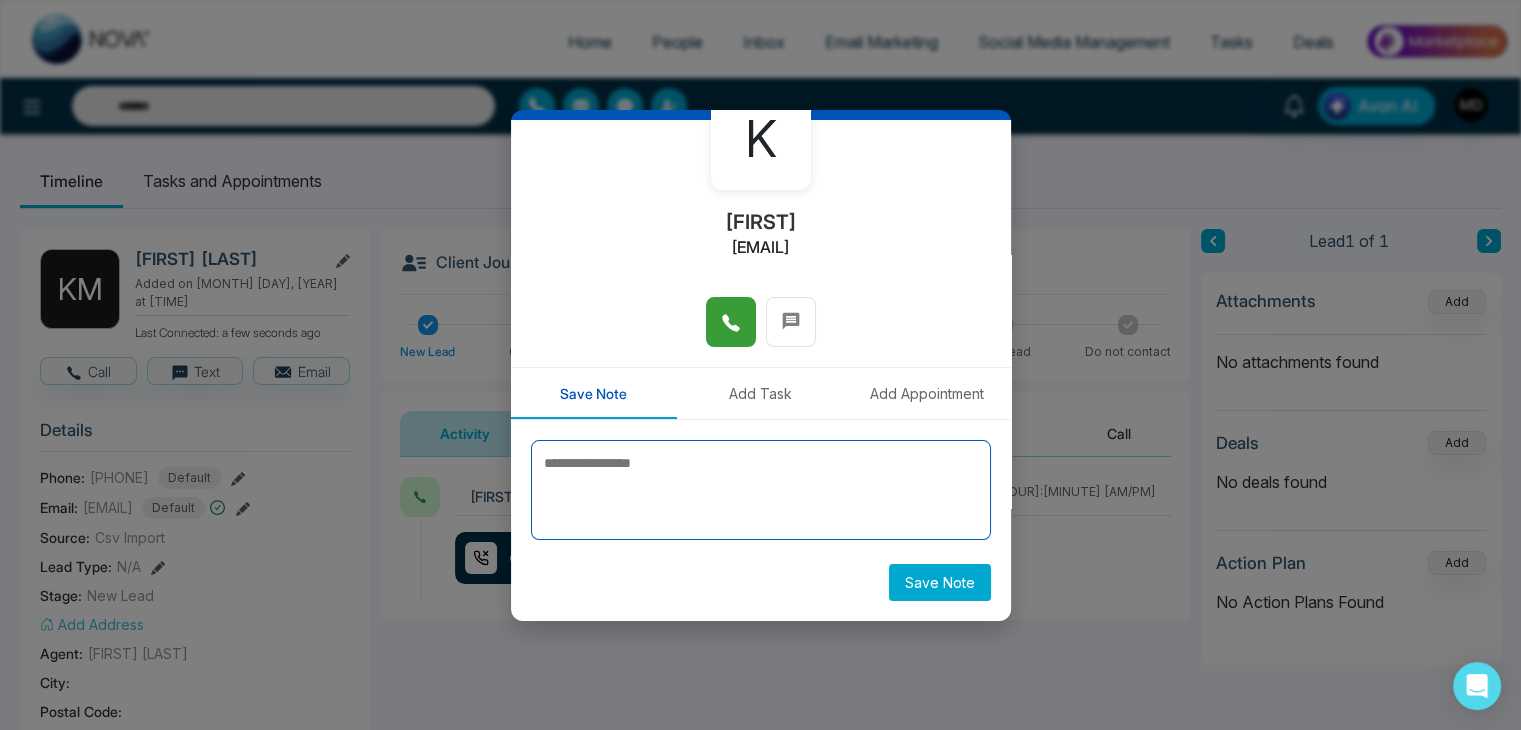 click at bounding box center [761, 490] 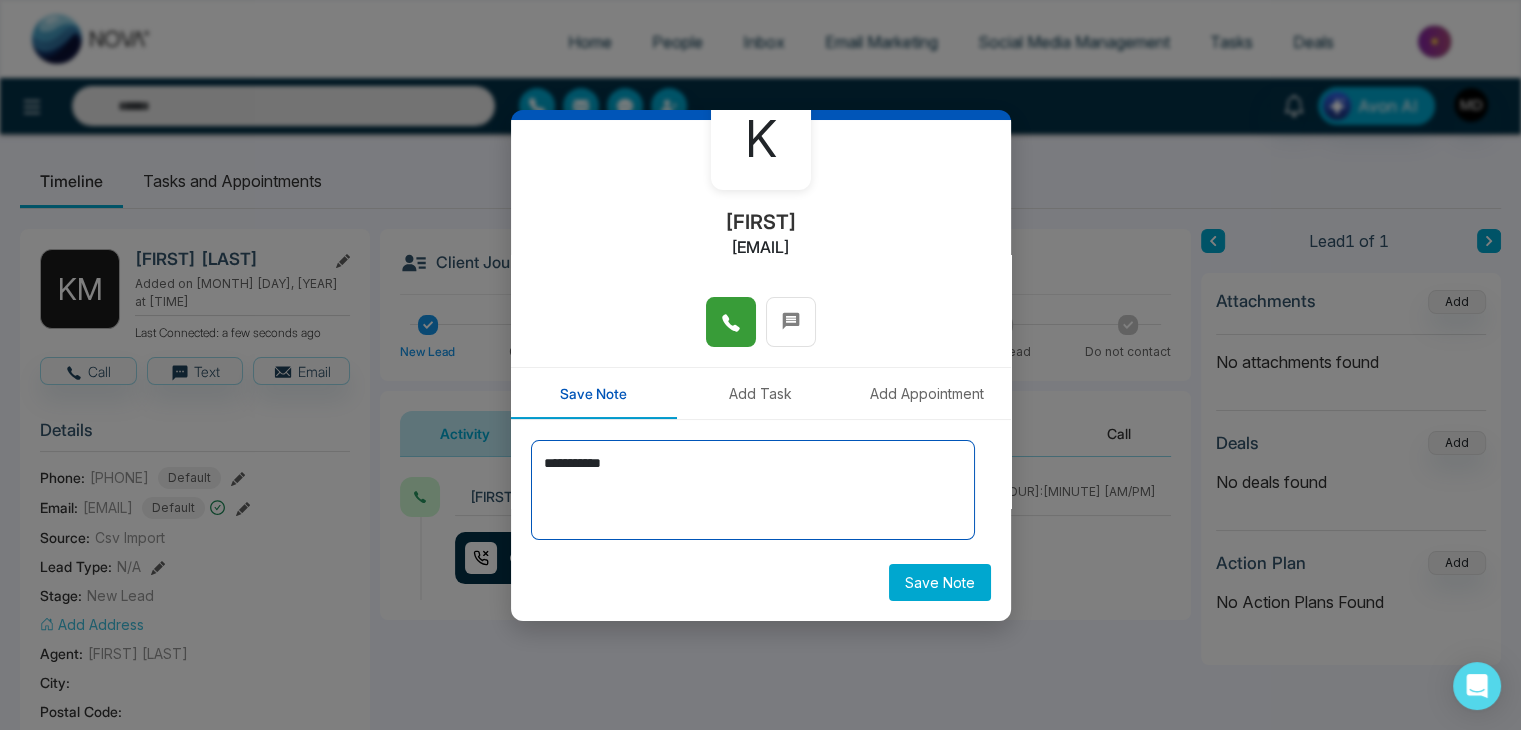 type on "**********" 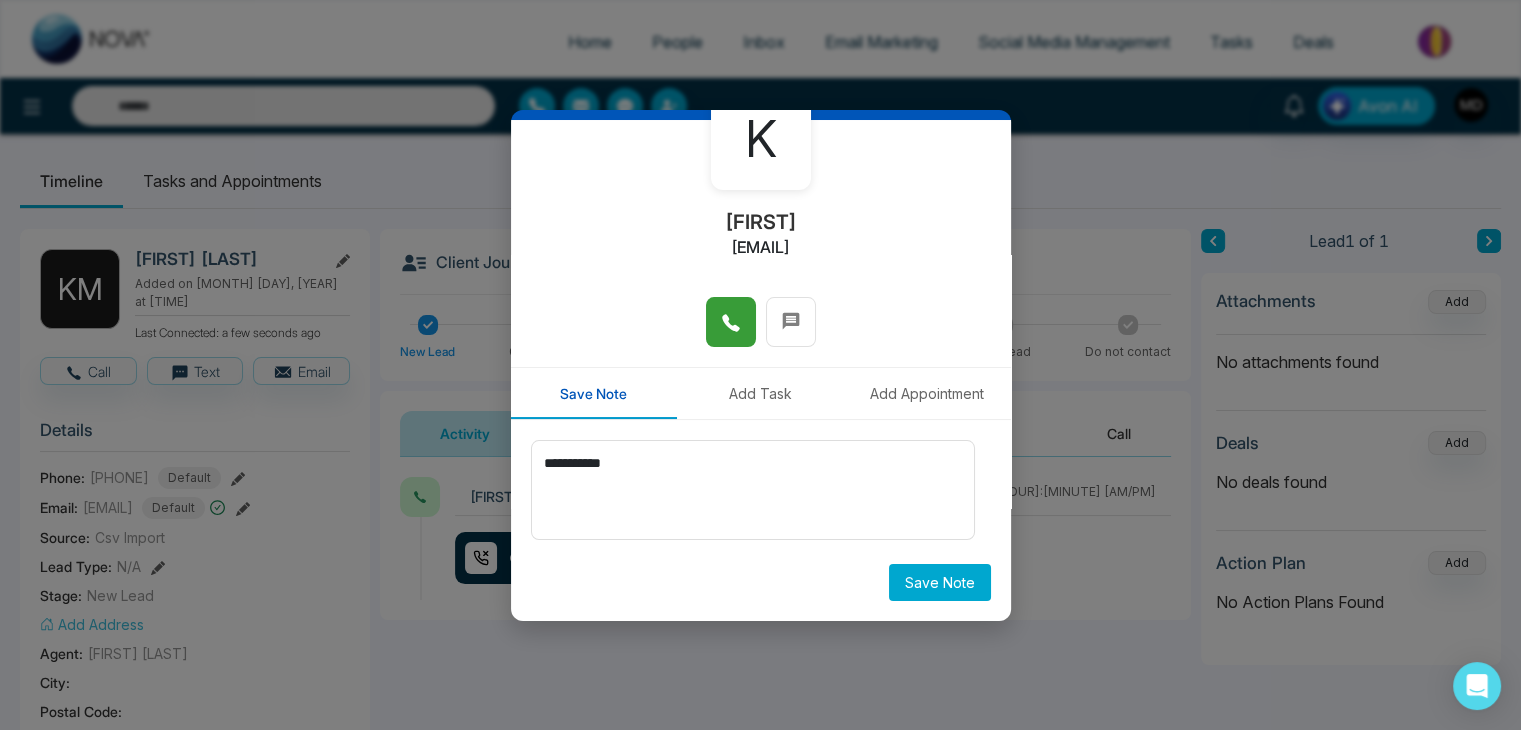 click on "Save Note" at bounding box center (940, 582) 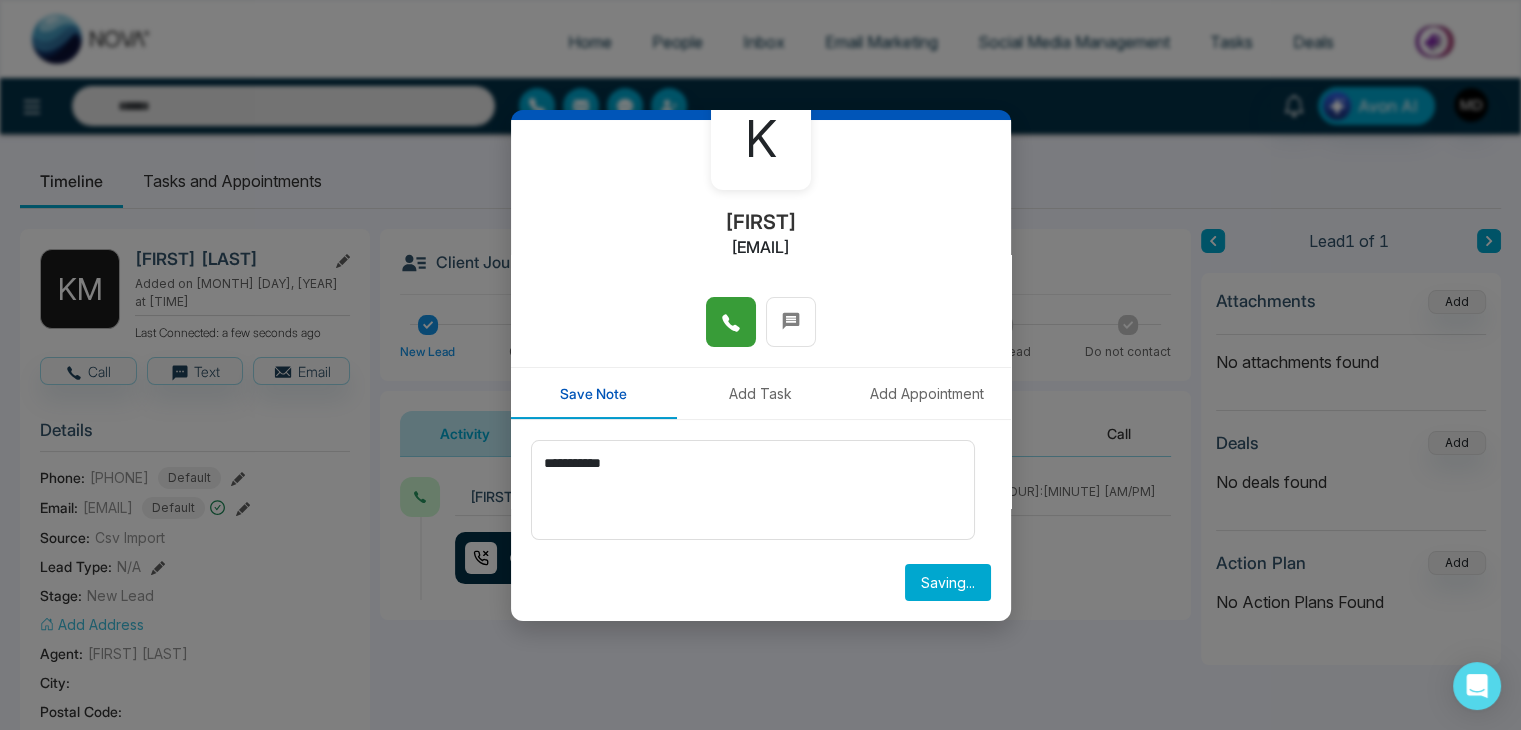 type 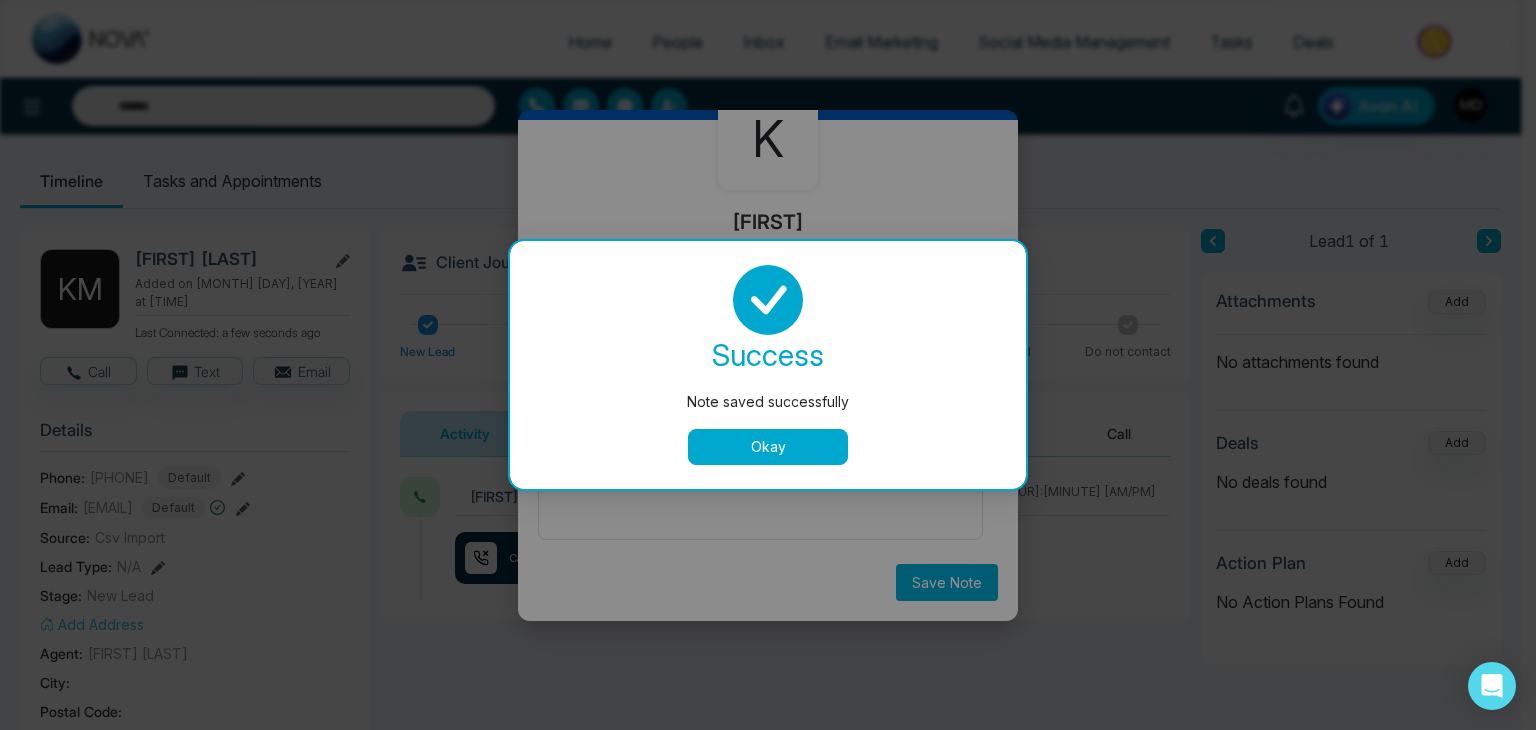 click on "Okay" at bounding box center (768, 447) 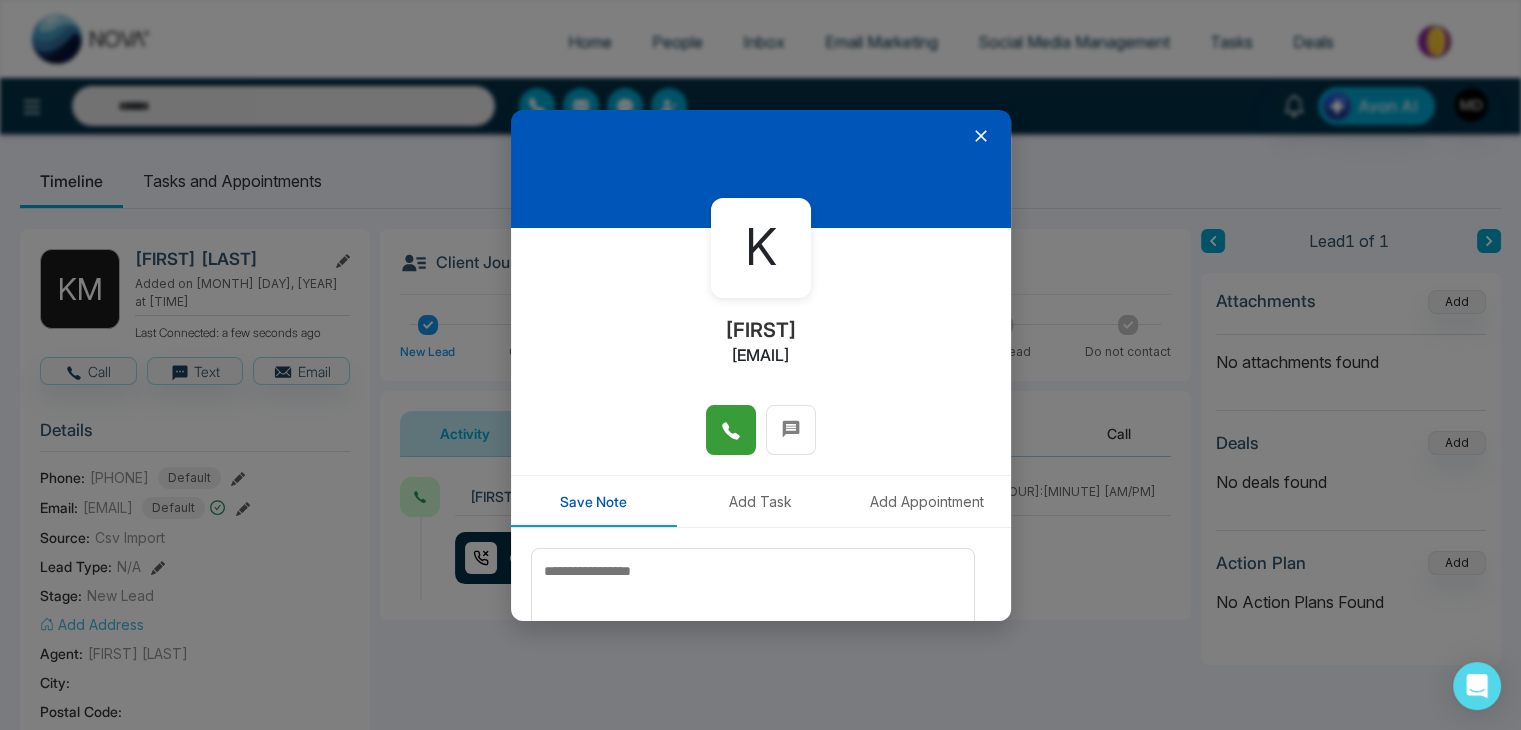 scroll, scrollTop: 0, scrollLeft: 0, axis: both 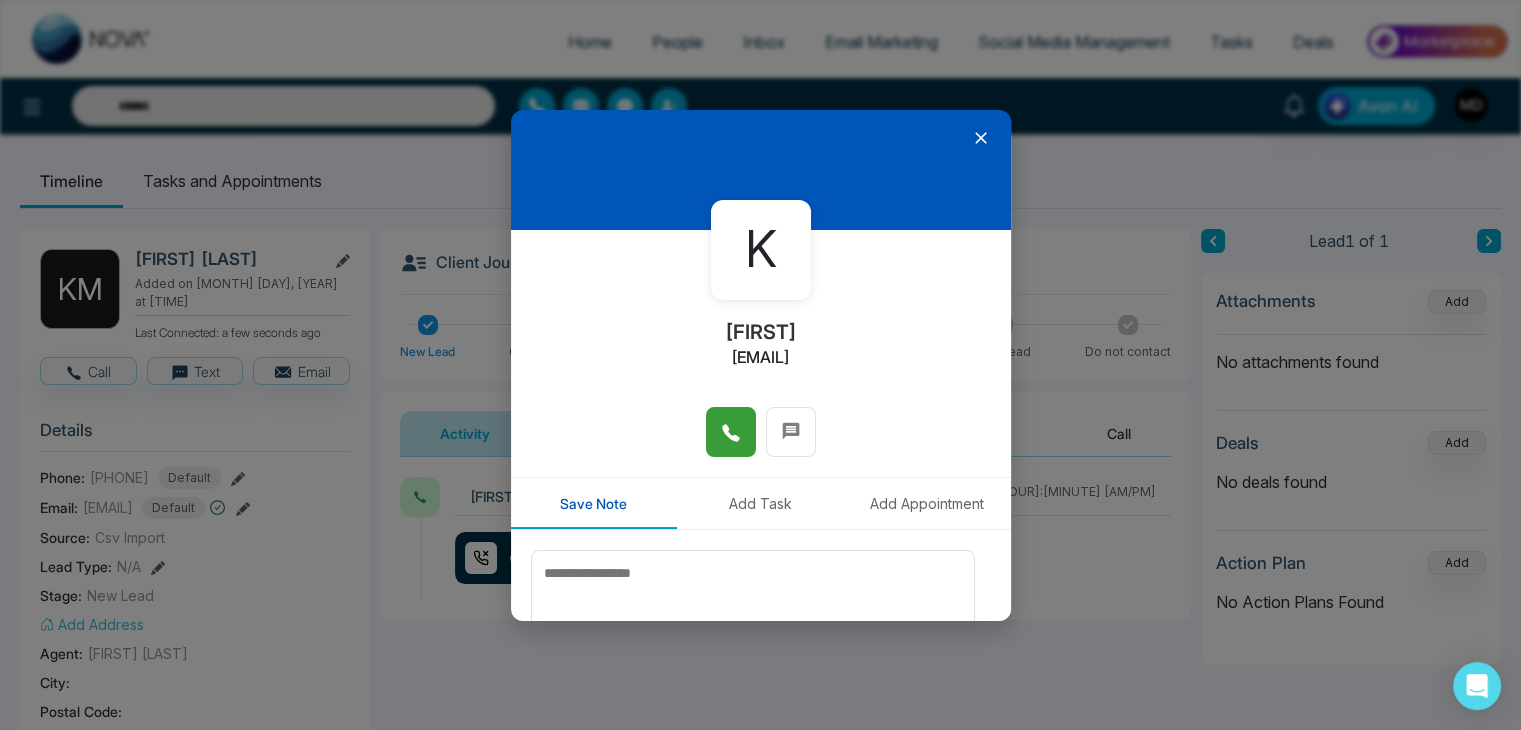 click 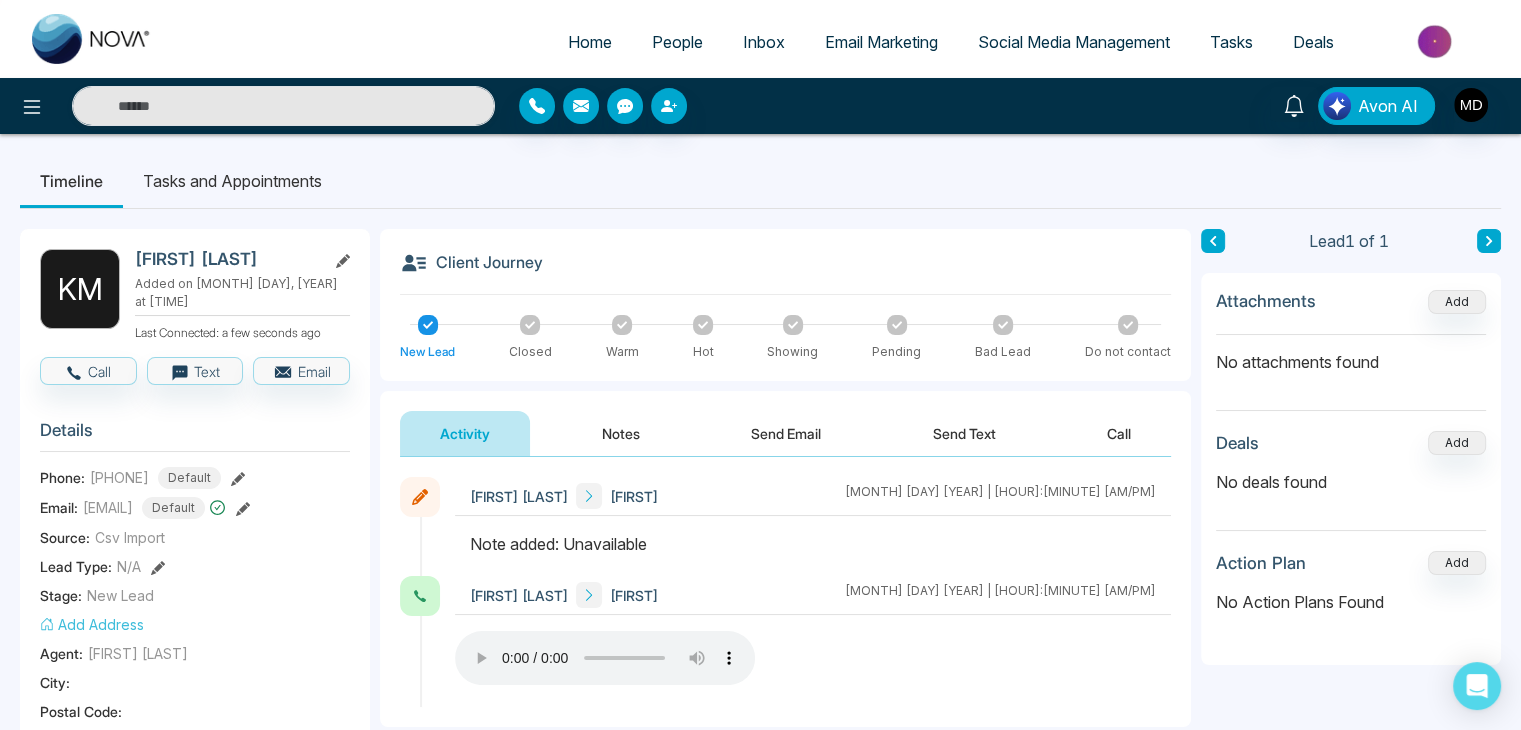 click on "People" at bounding box center [677, 42] 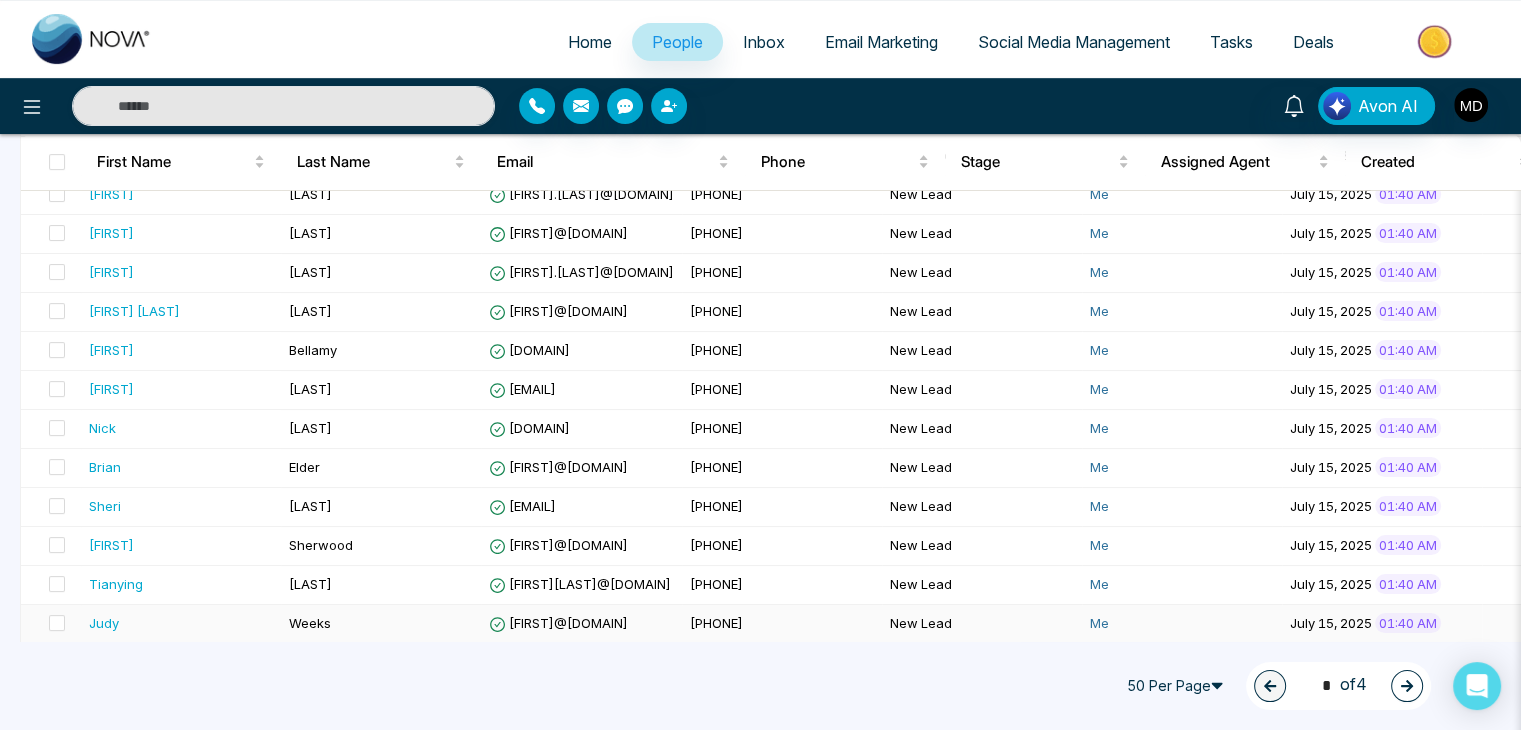 scroll, scrollTop: 700, scrollLeft: 0, axis: vertical 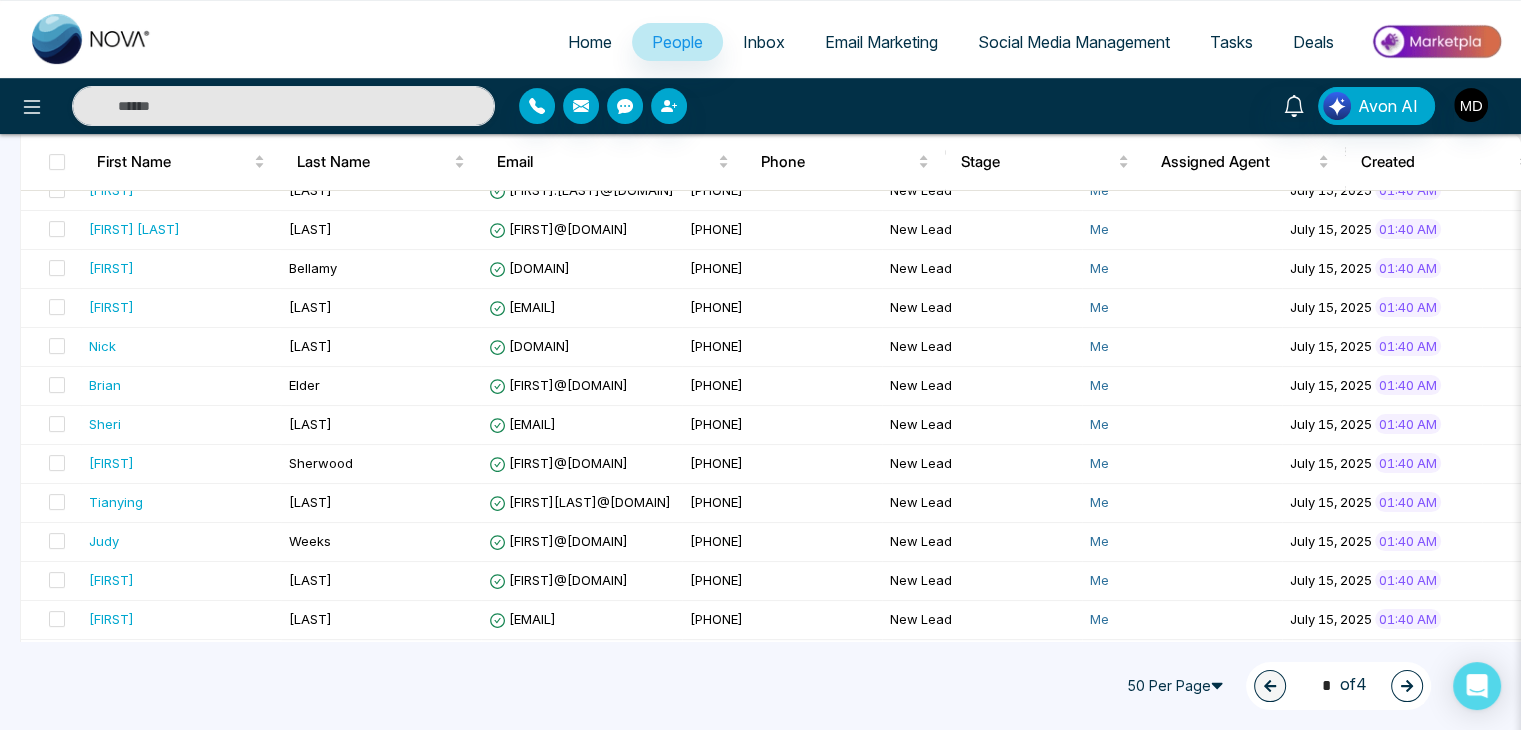 click 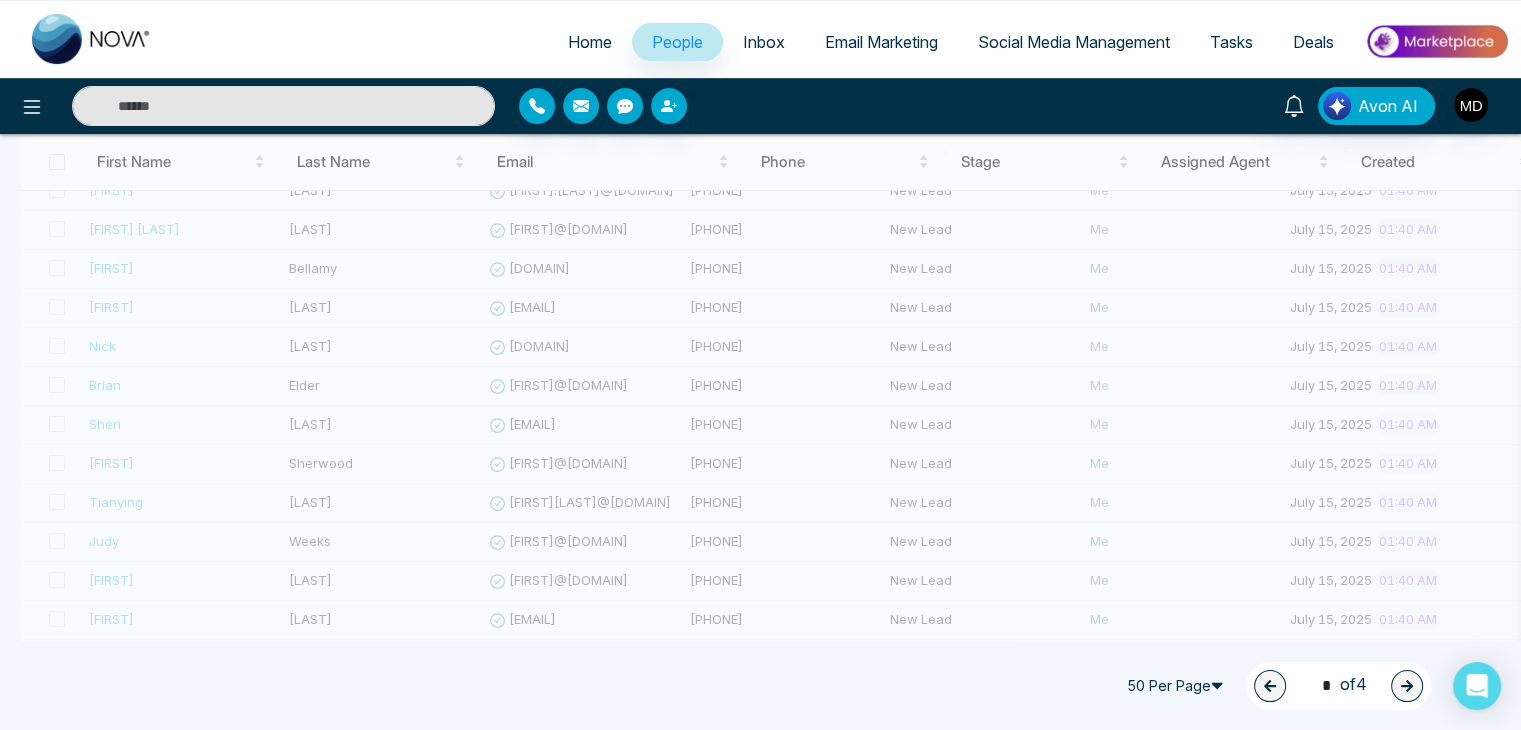 type on "*" 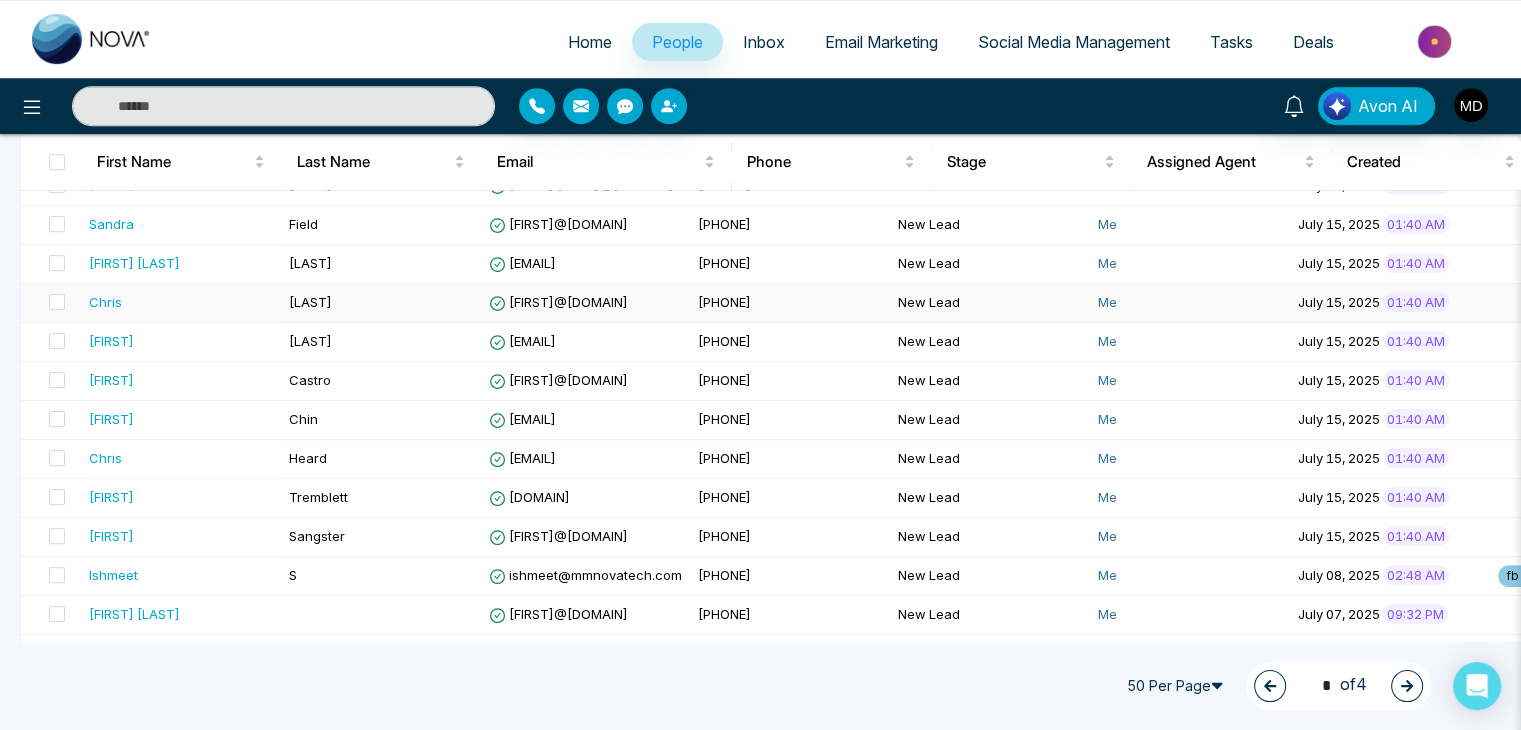 scroll, scrollTop: 800, scrollLeft: 0, axis: vertical 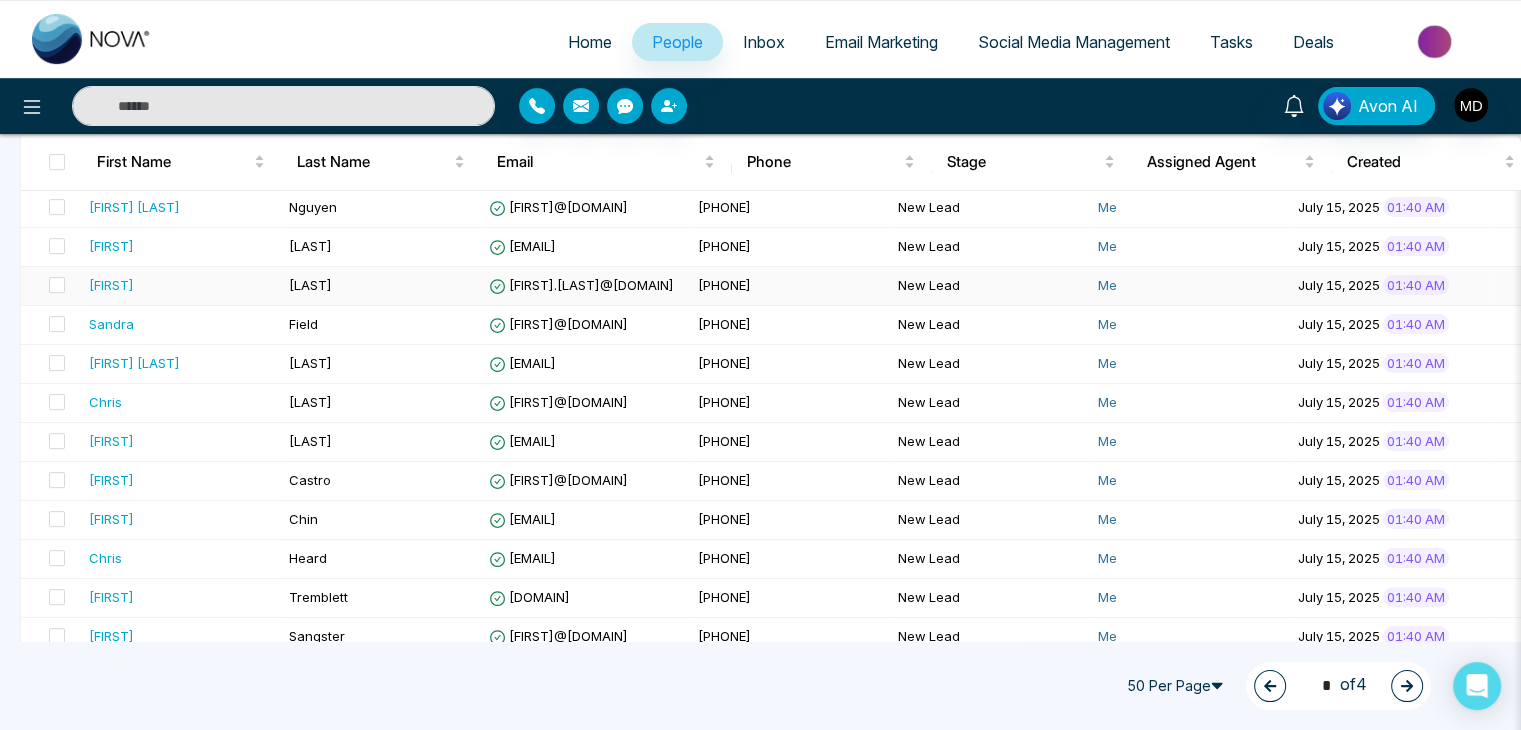 click on "Tabitha" at bounding box center [181, 285] 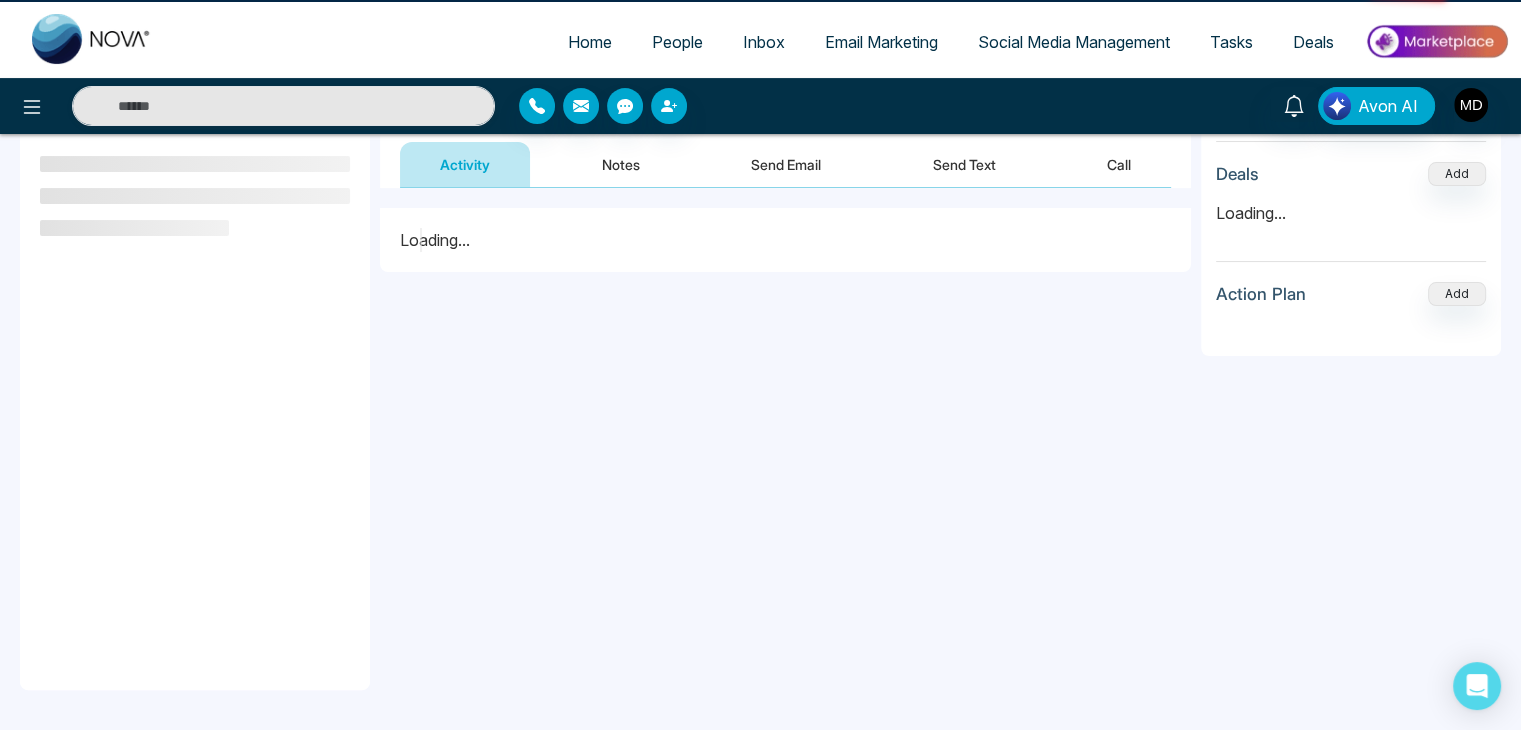 scroll, scrollTop: 0, scrollLeft: 0, axis: both 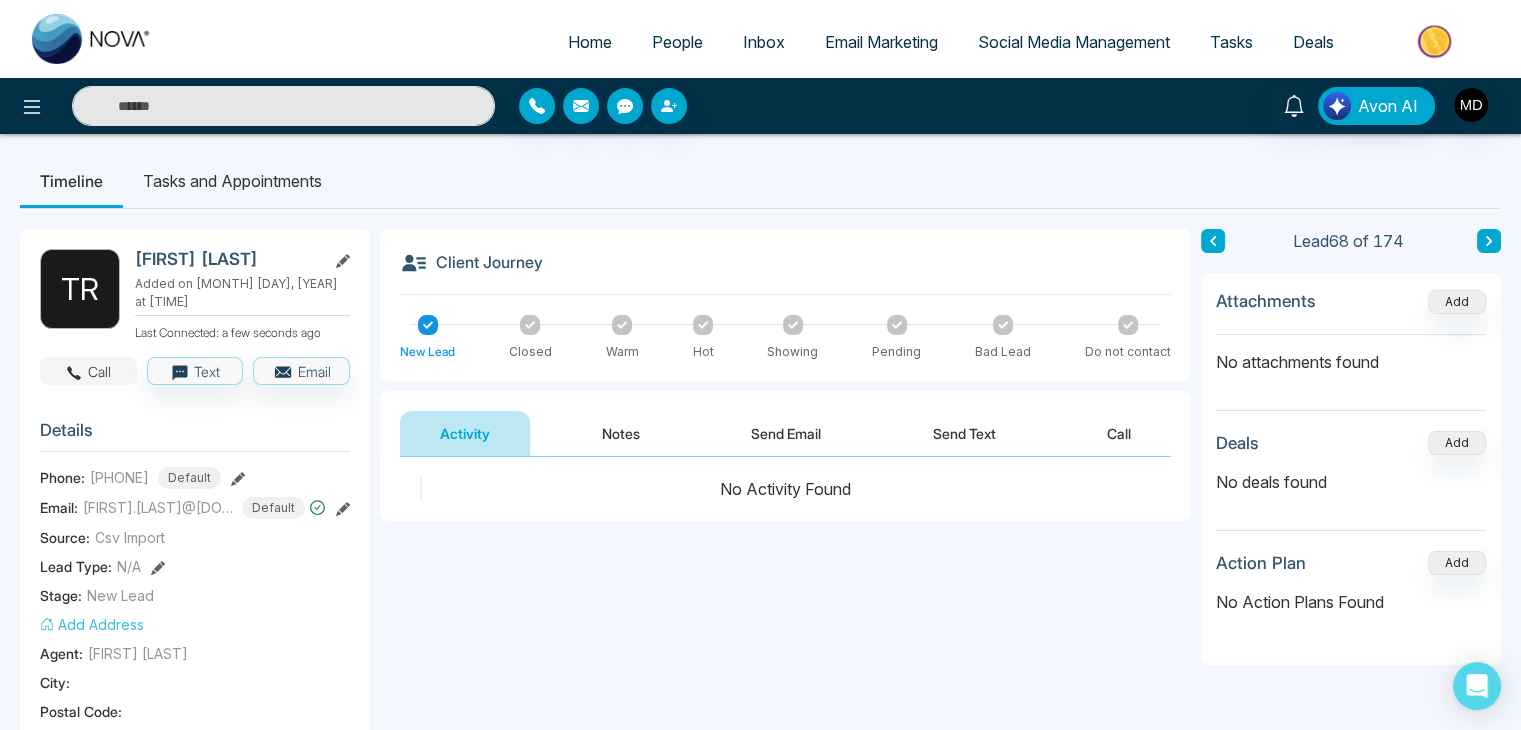 click 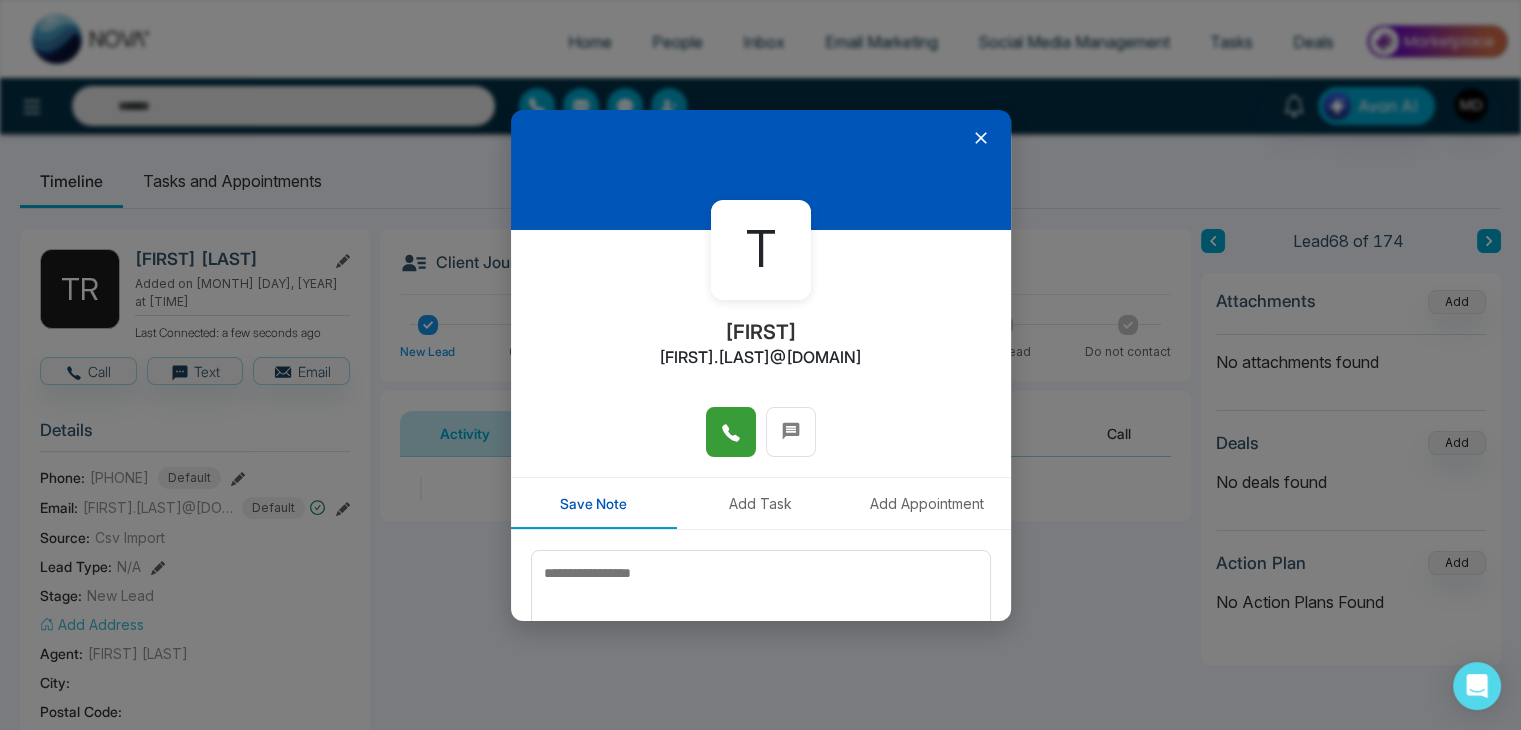 click 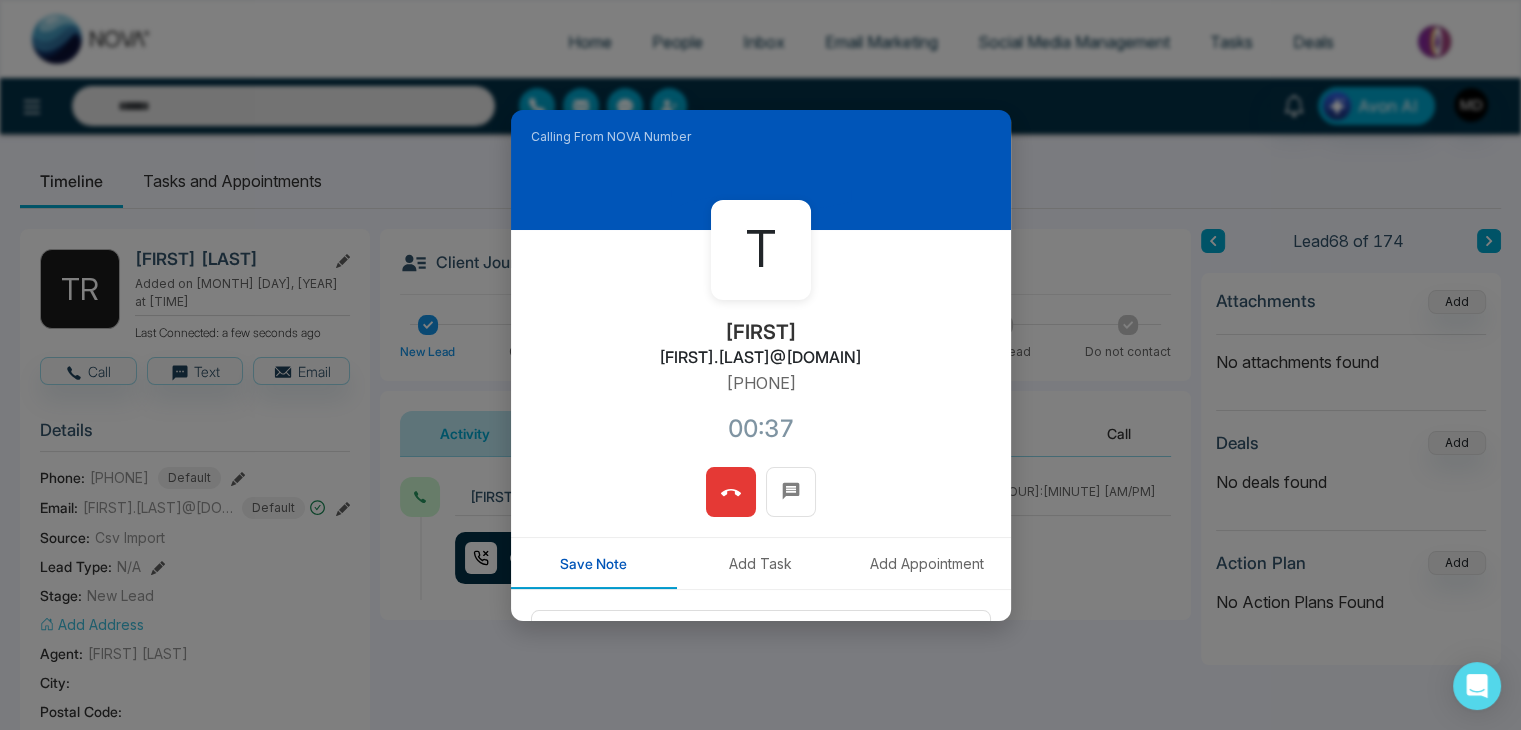 click 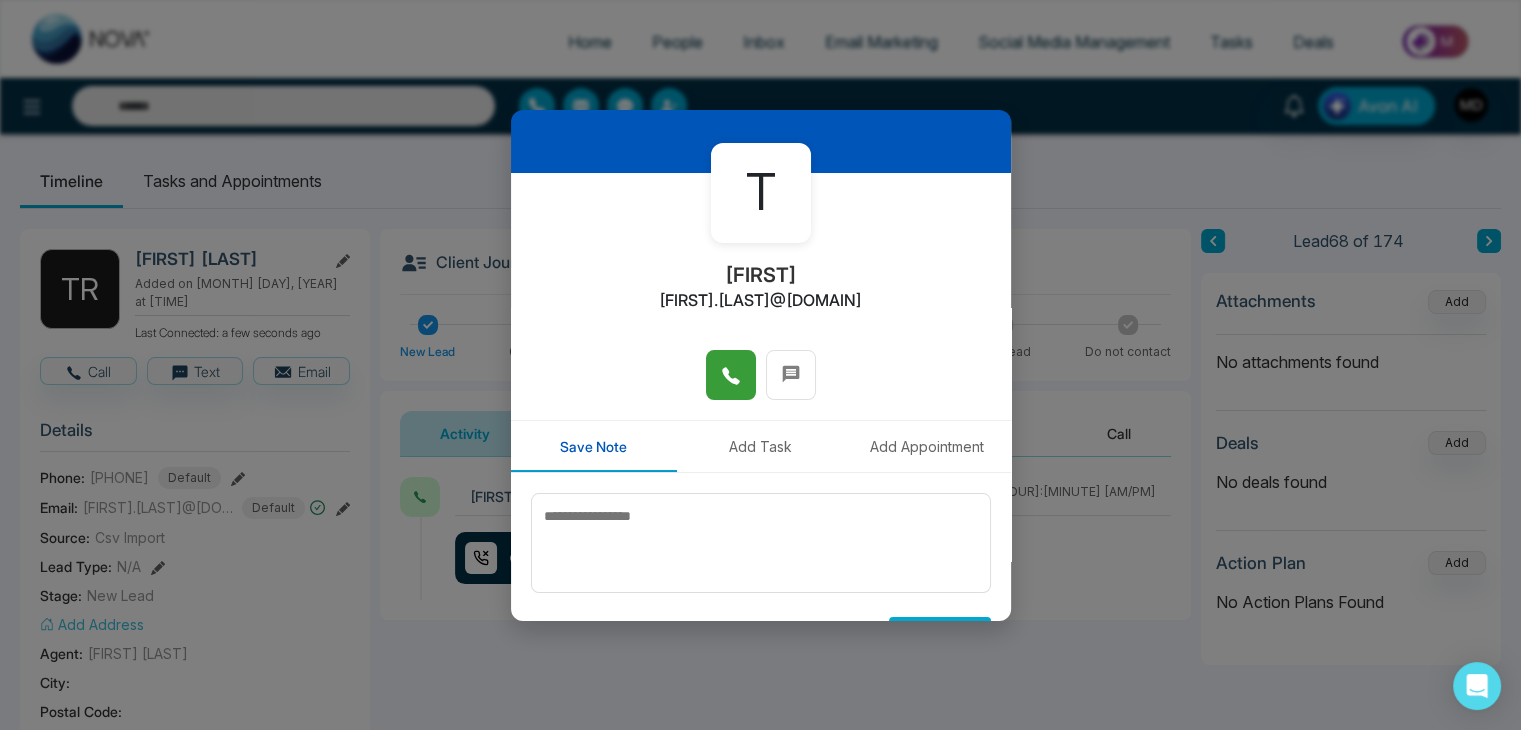 scroll, scrollTop: 100, scrollLeft: 0, axis: vertical 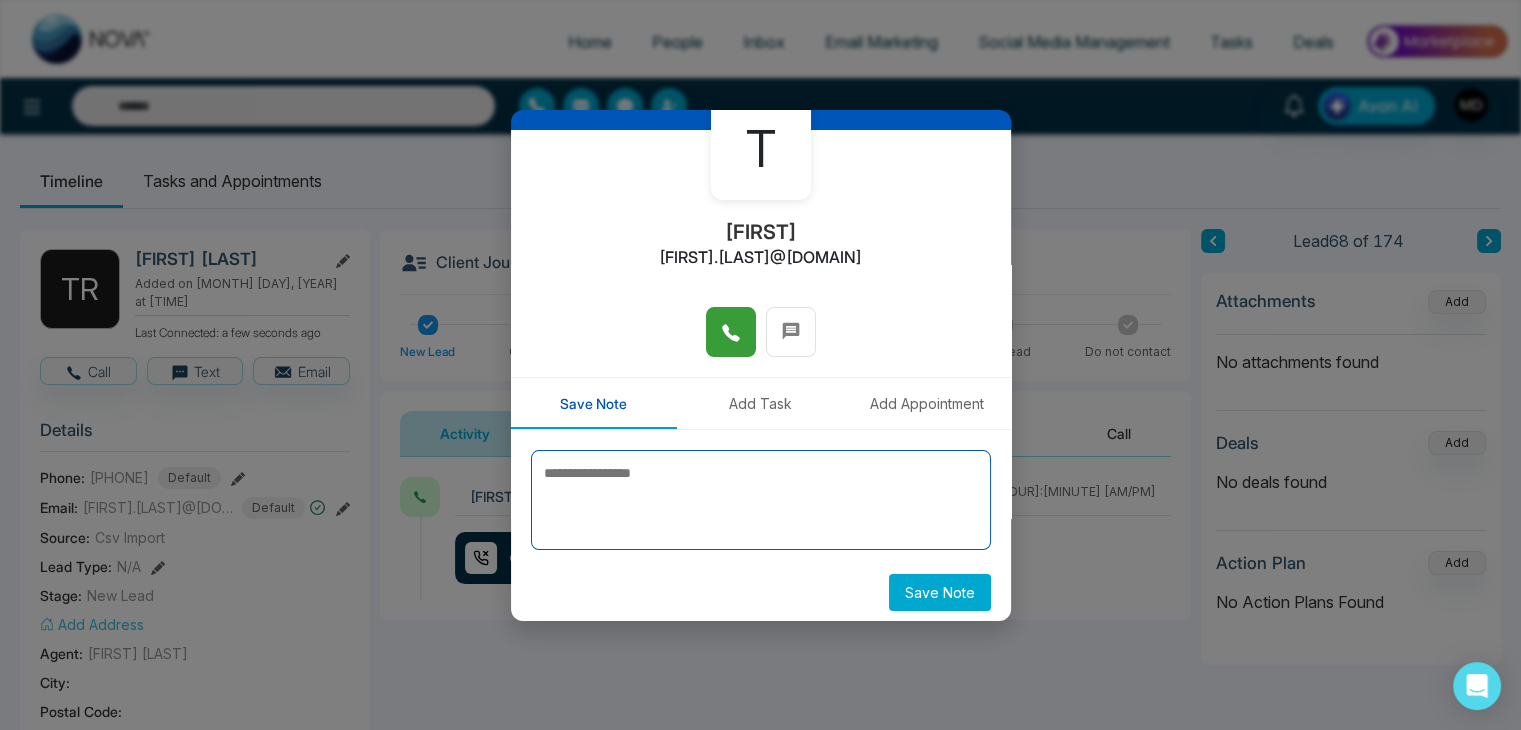 click at bounding box center (761, 500) 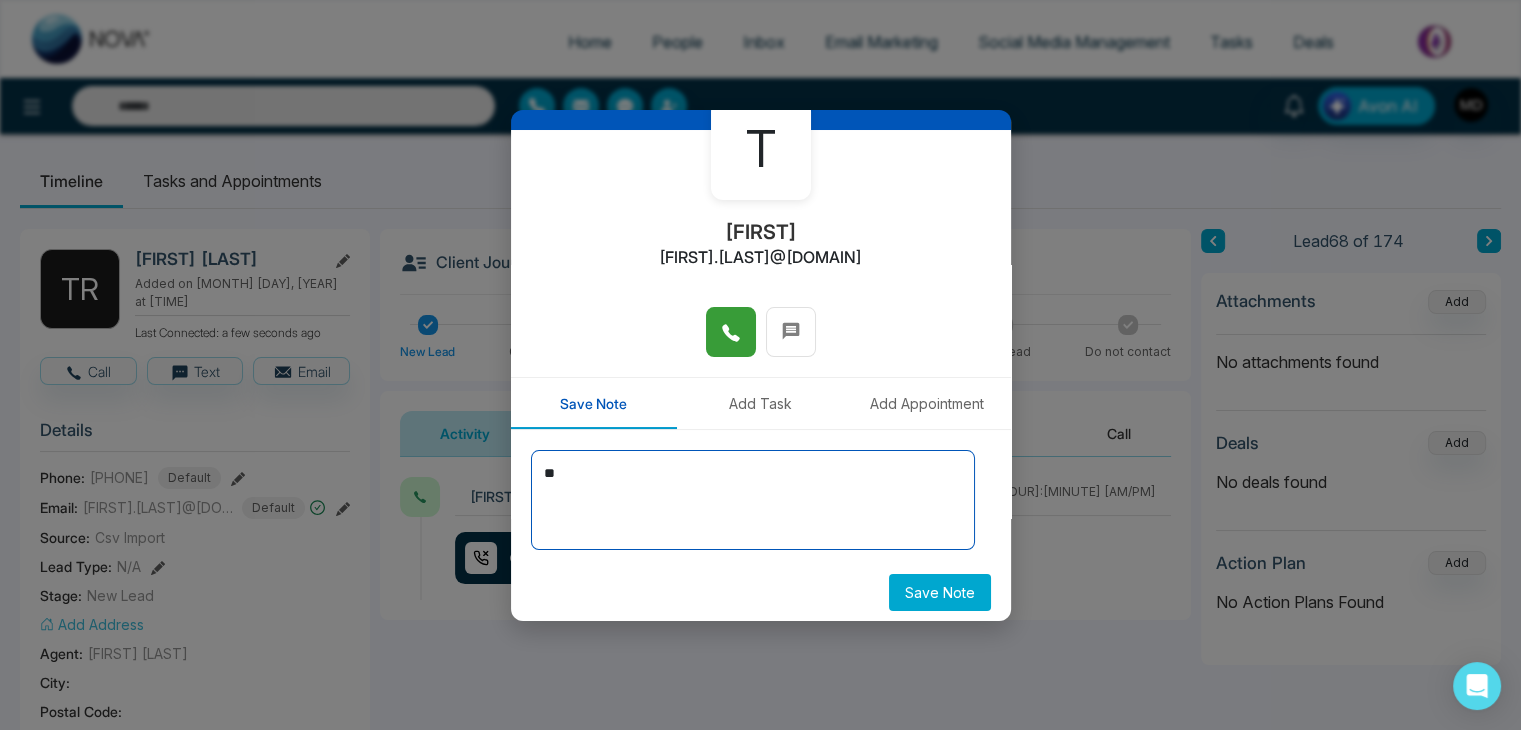 type on "*" 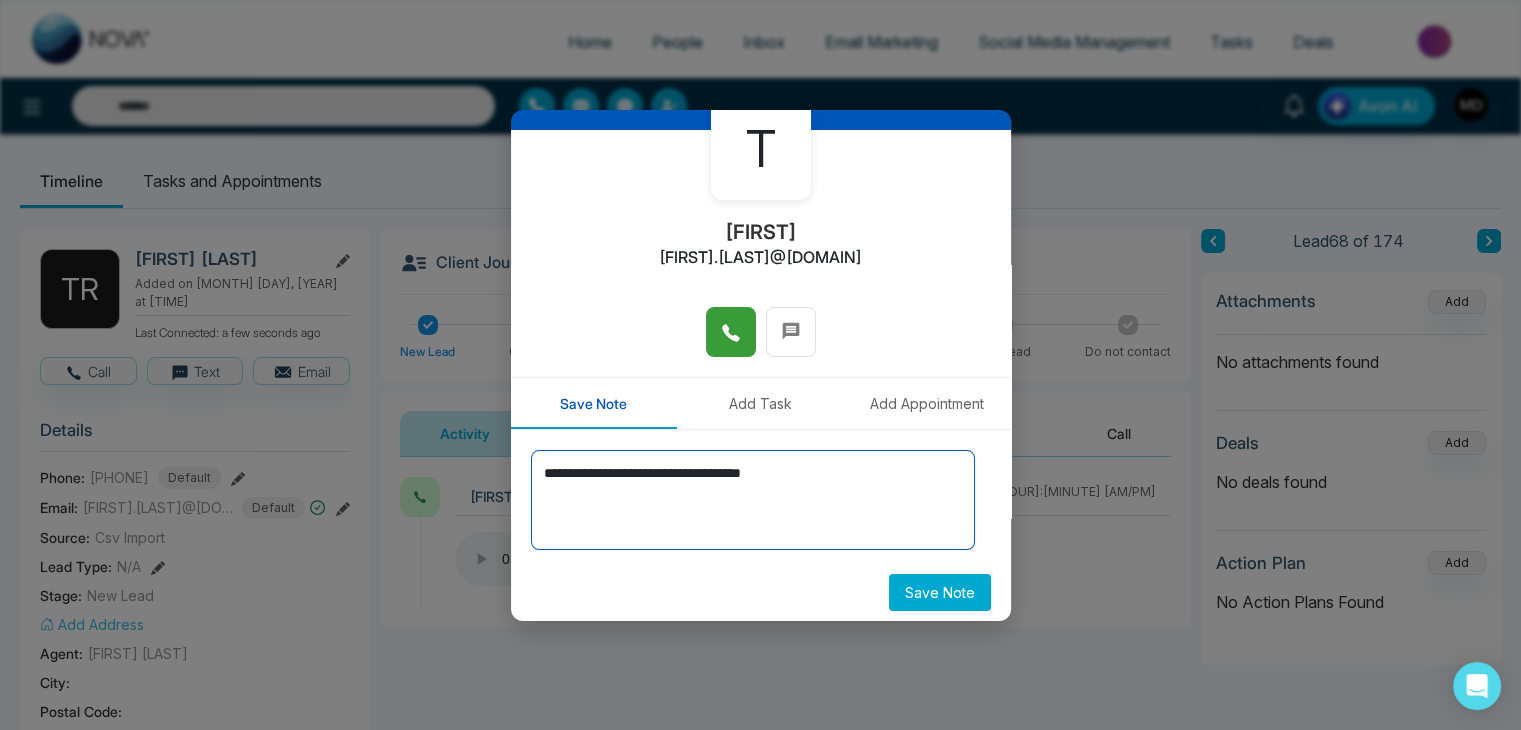 type on "**********" 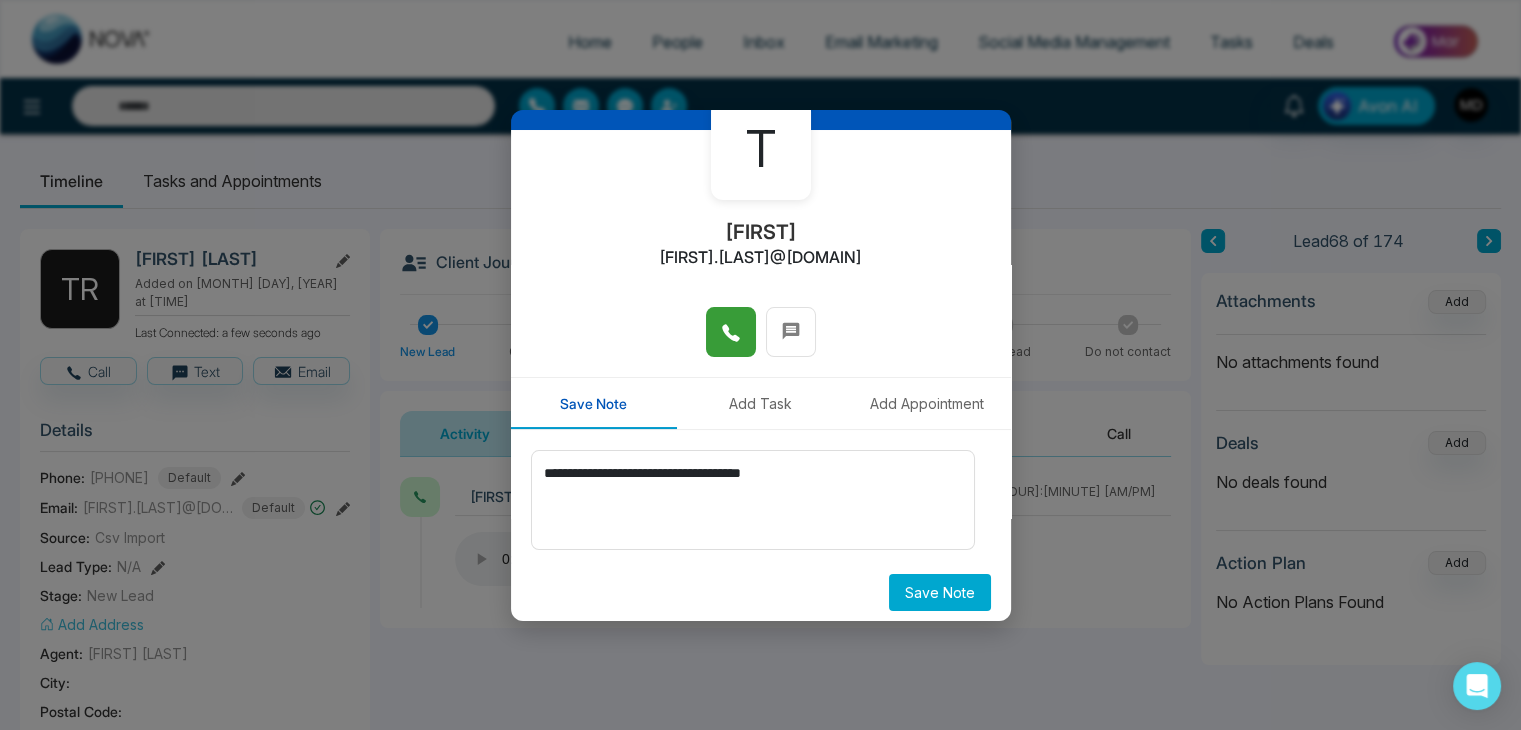 click on "Save Note" at bounding box center [940, 592] 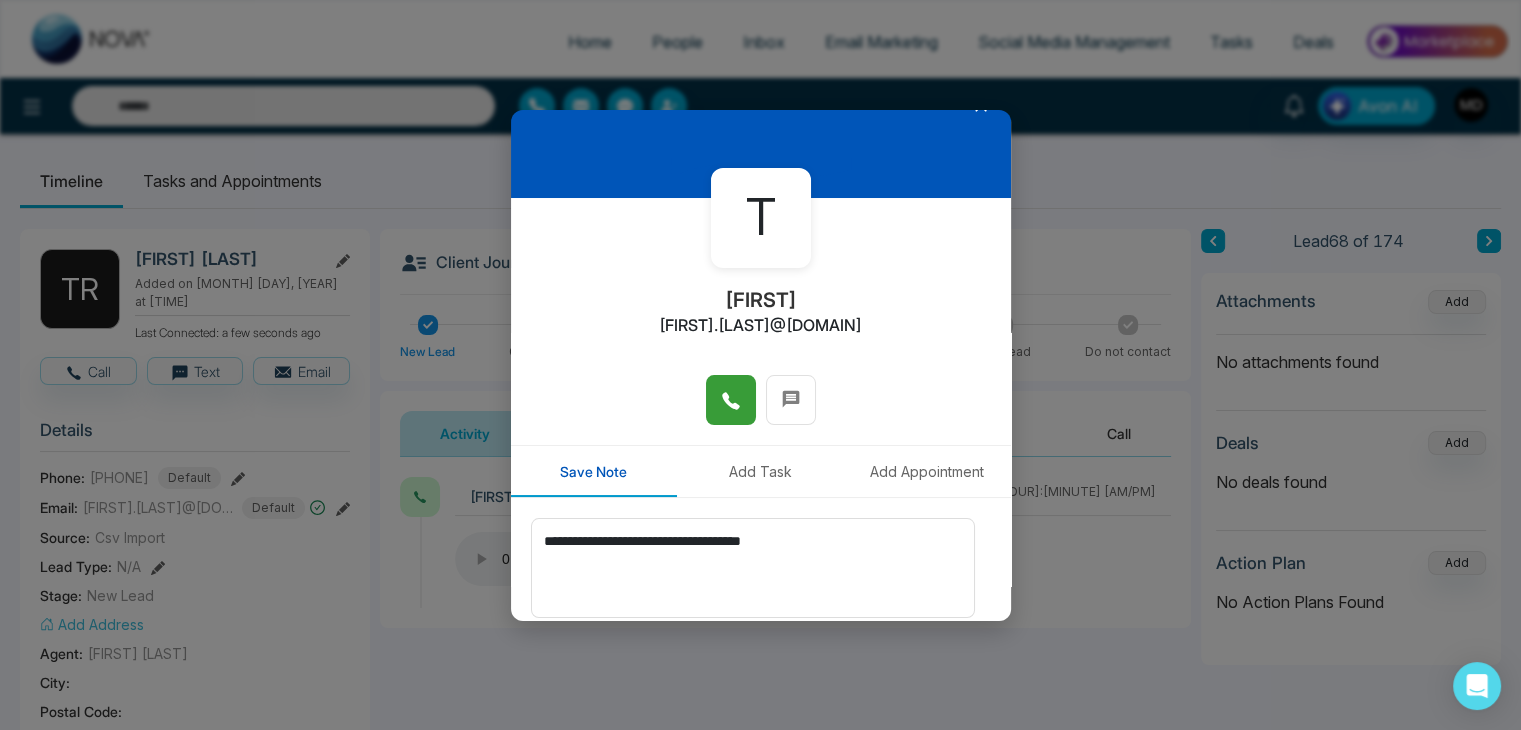 scroll, scrollTop: 0, scrollLeft: 0, axis: both 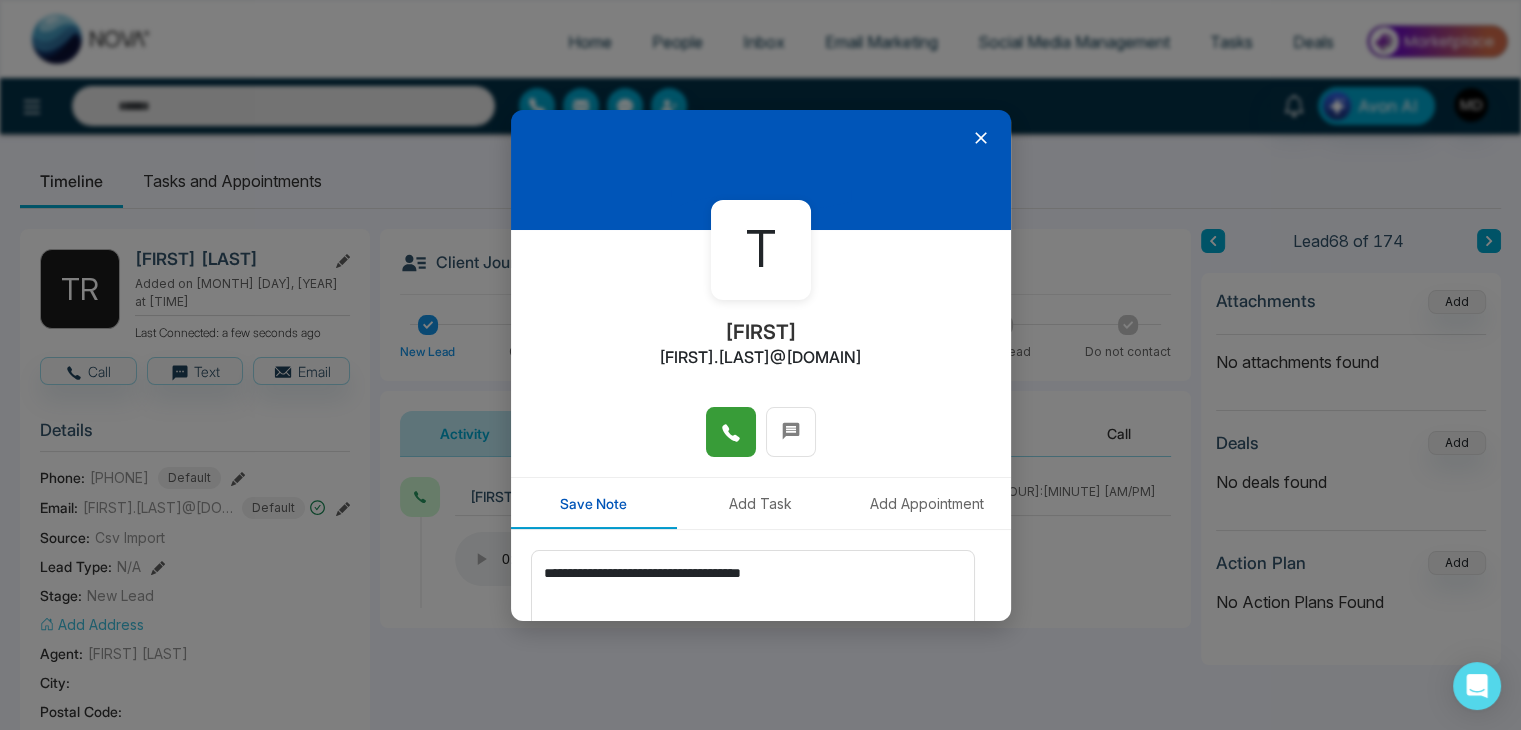 type 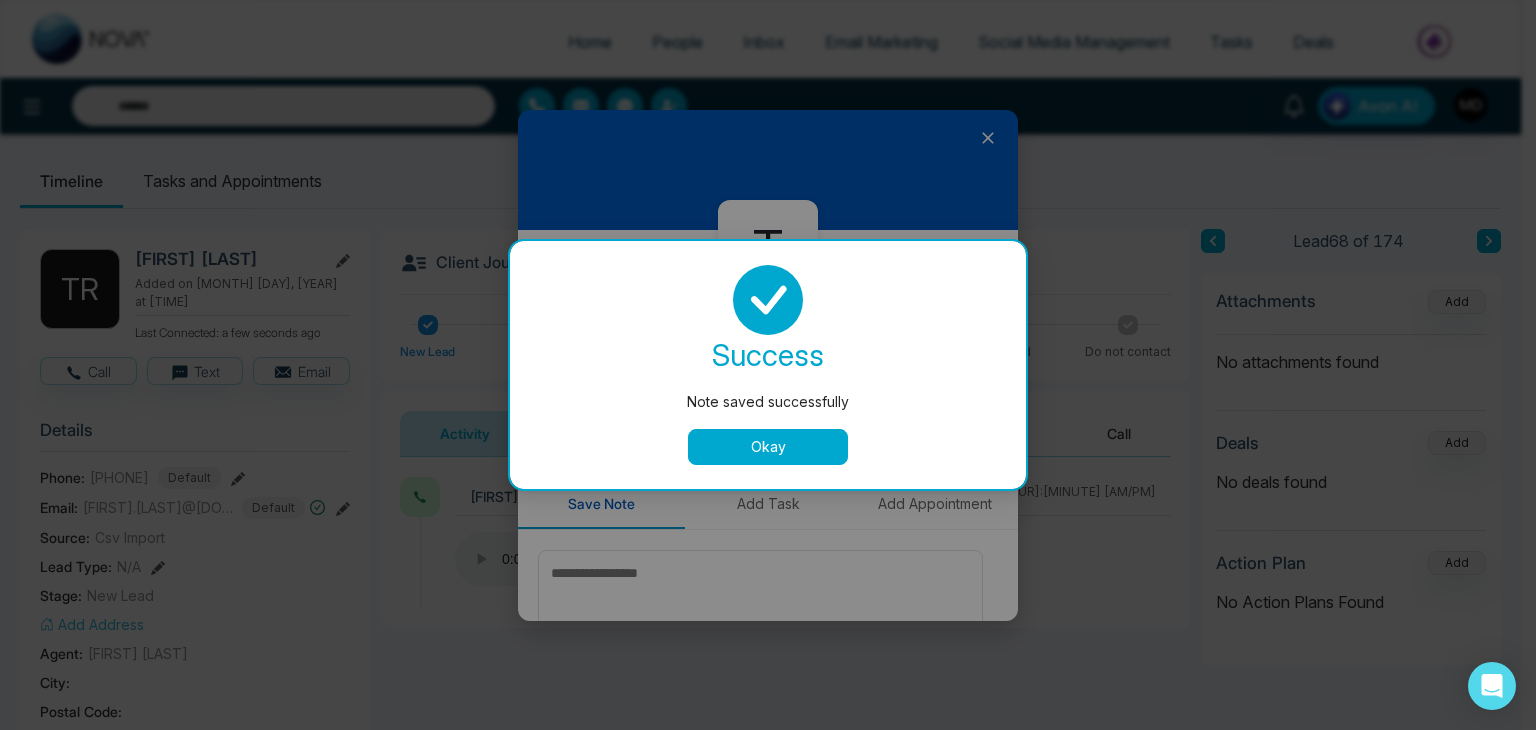 click on "Okay" at bounding box center (768, 447) 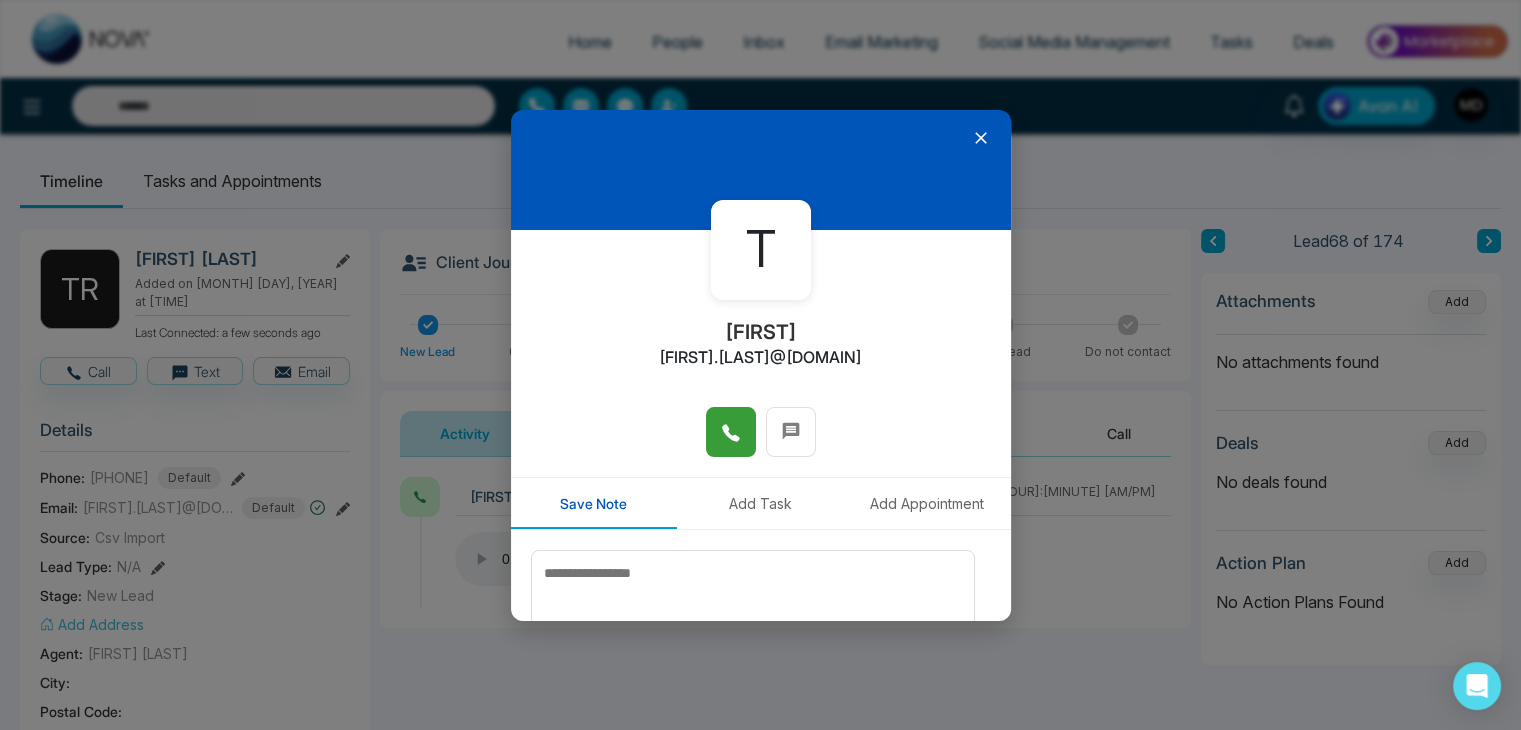 click 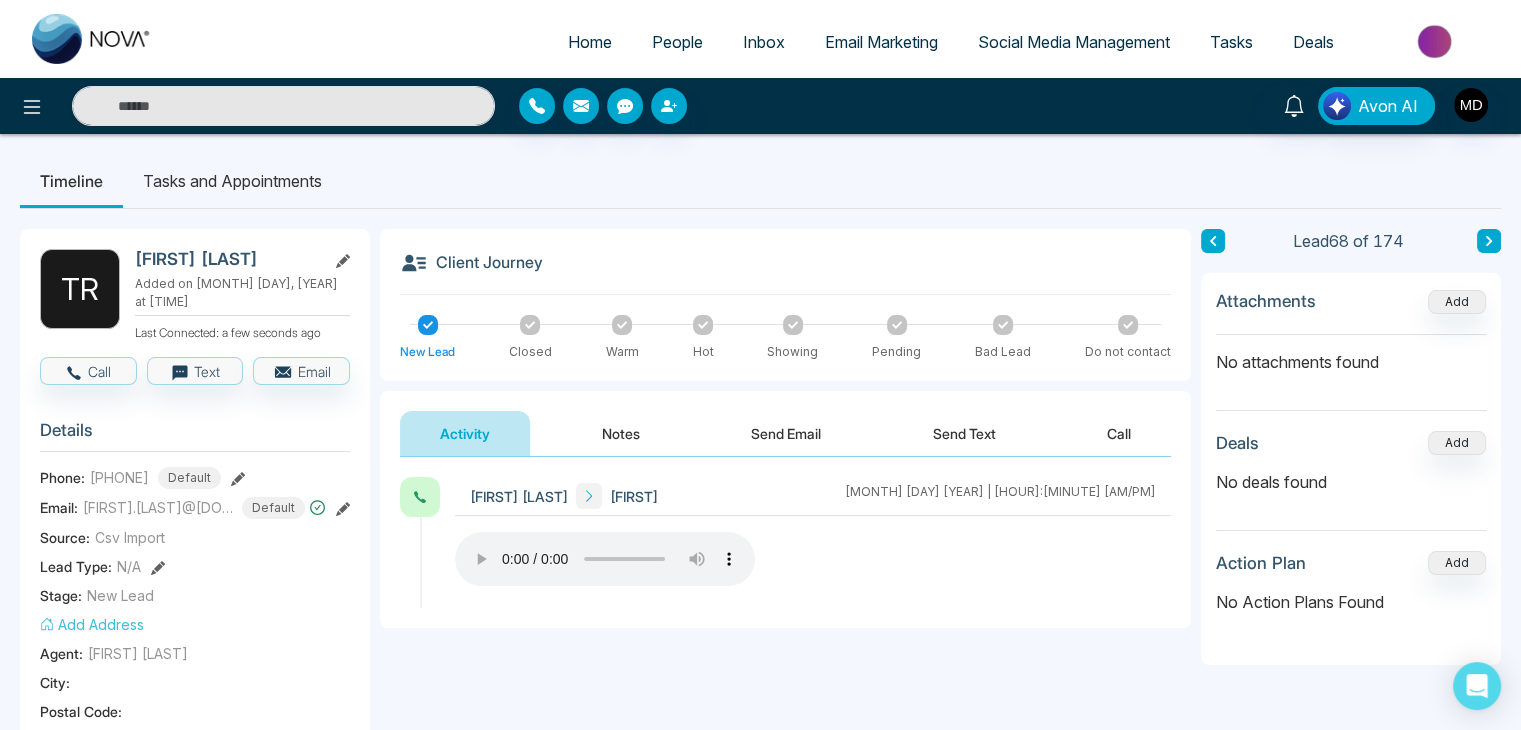 click 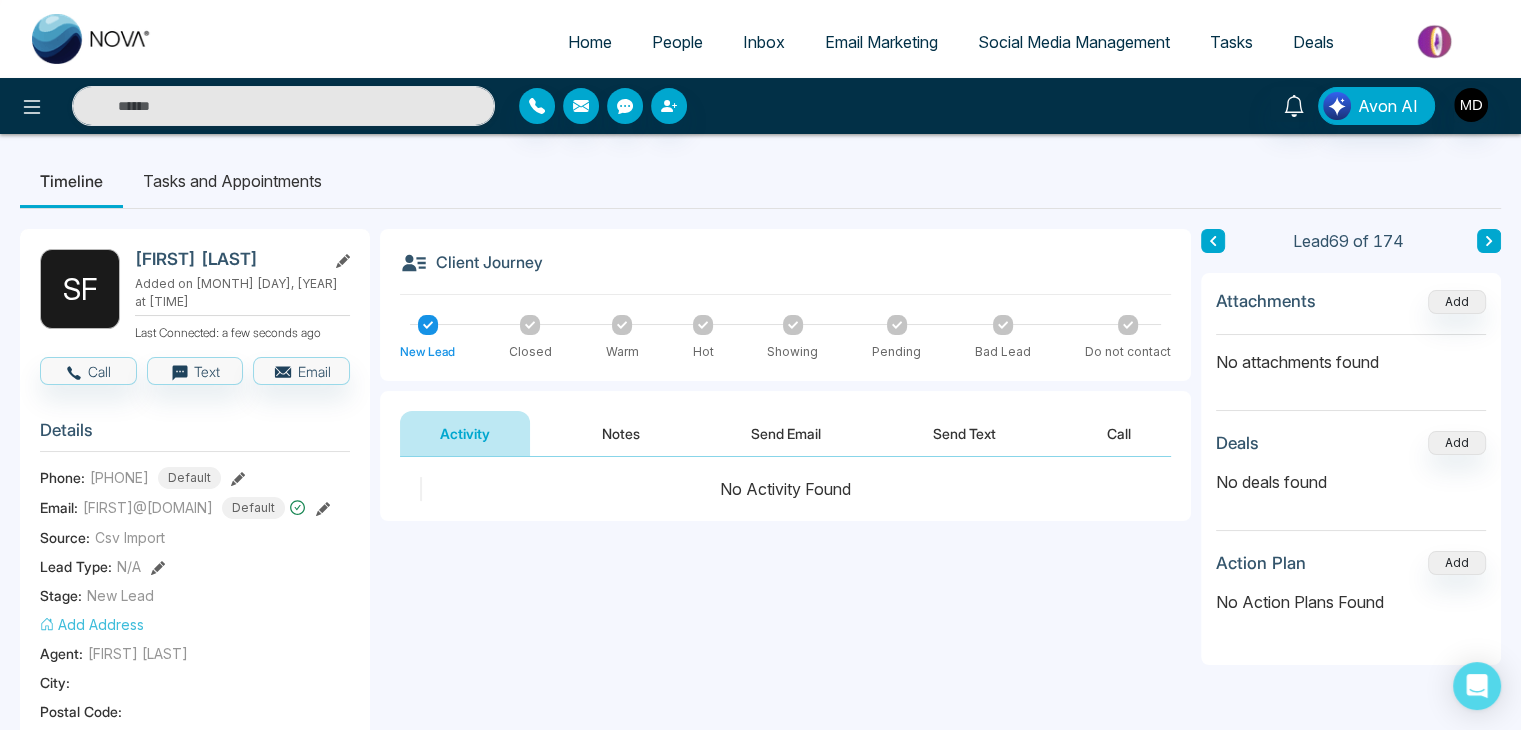 click 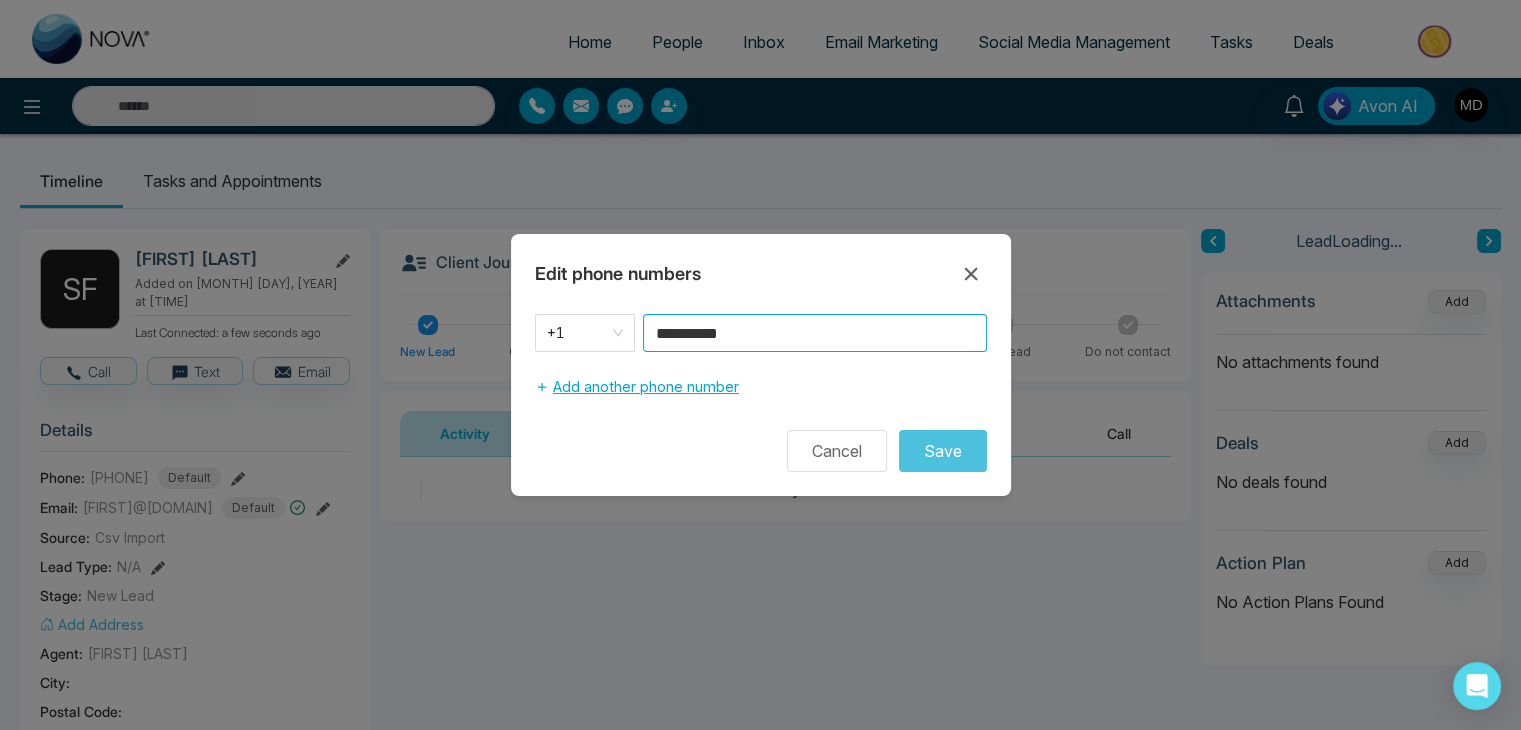 drag, startPoint x: 760, startPoint y: 332, endPoint x: 544, endPoint y: 377, distance: 220.63771 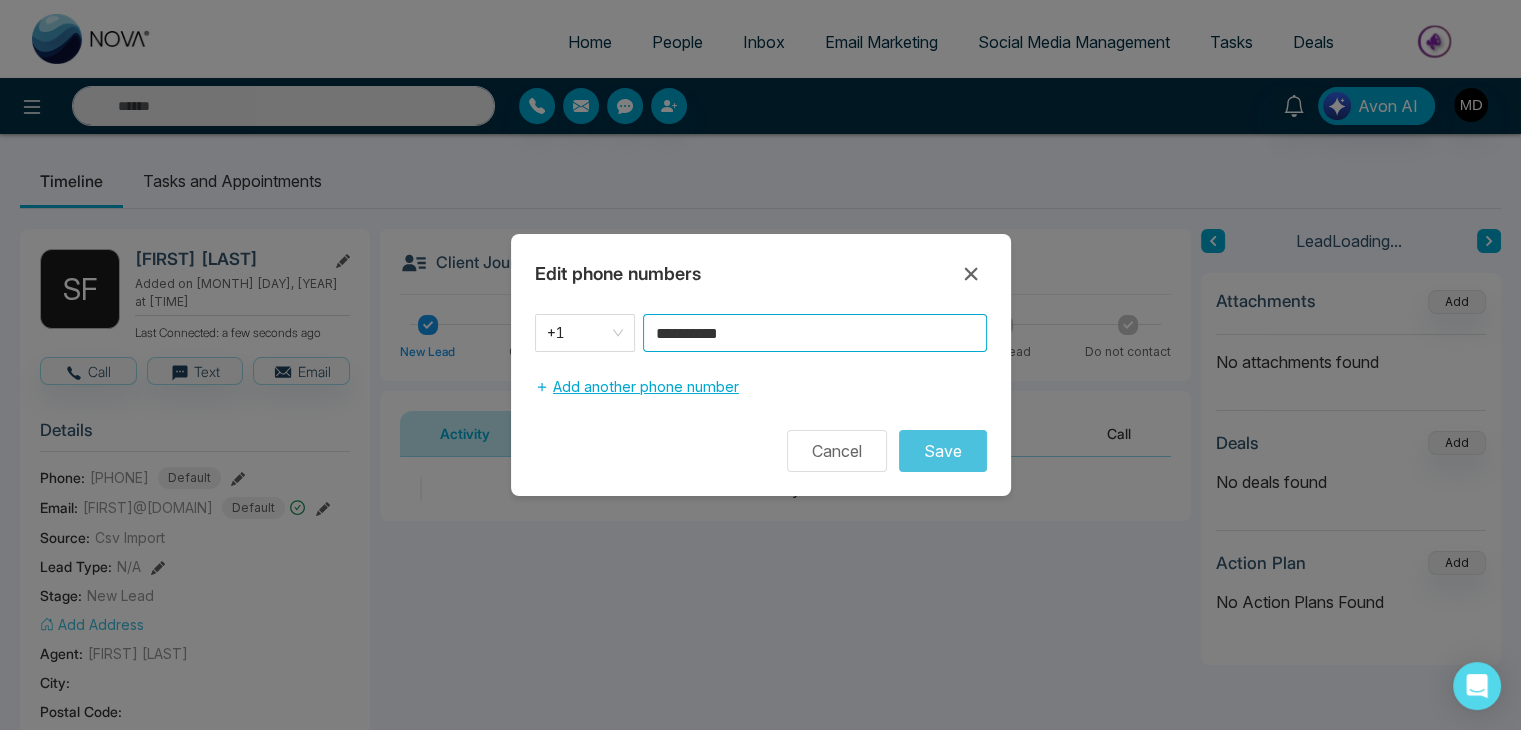 click on "**********" at bounding box center (761, 393) 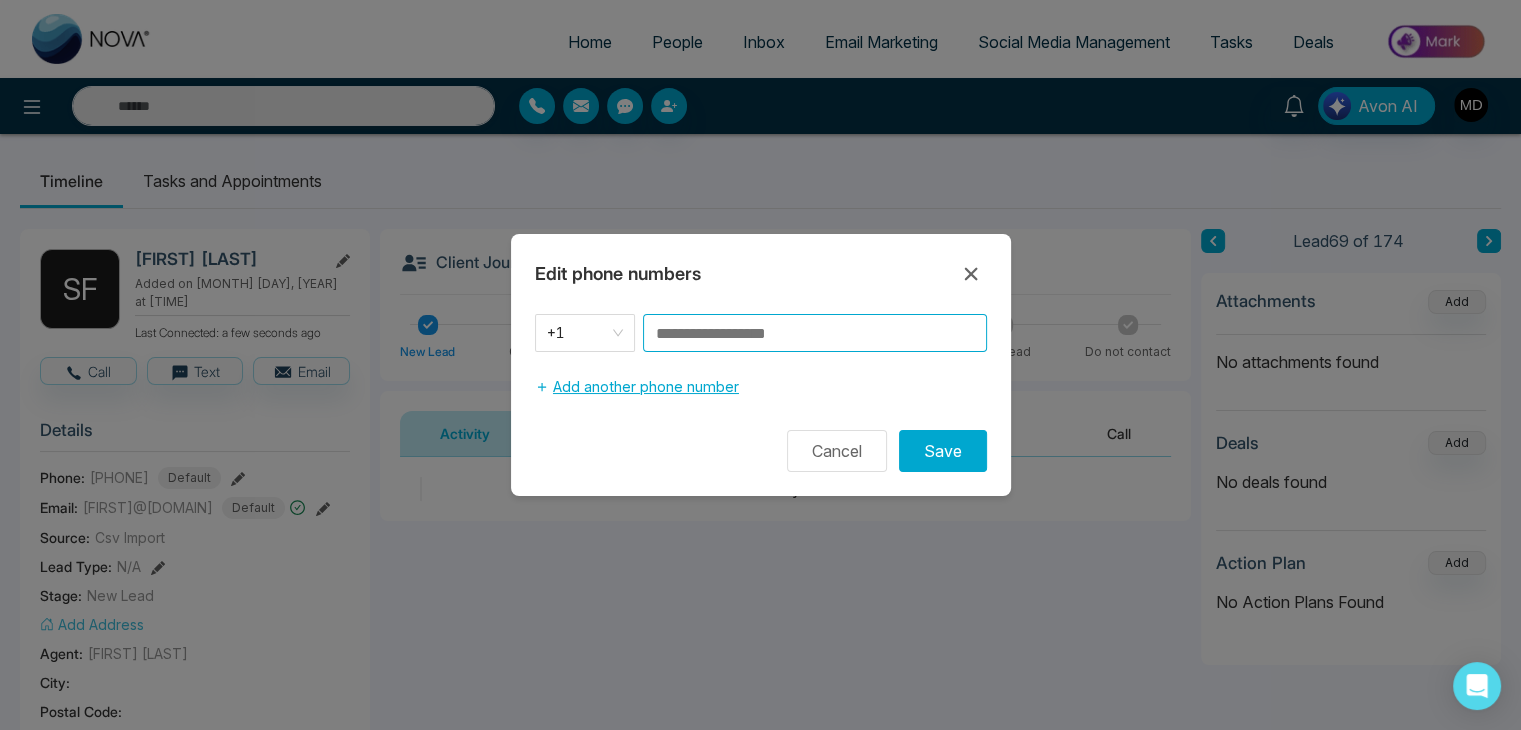 paste on "**********" 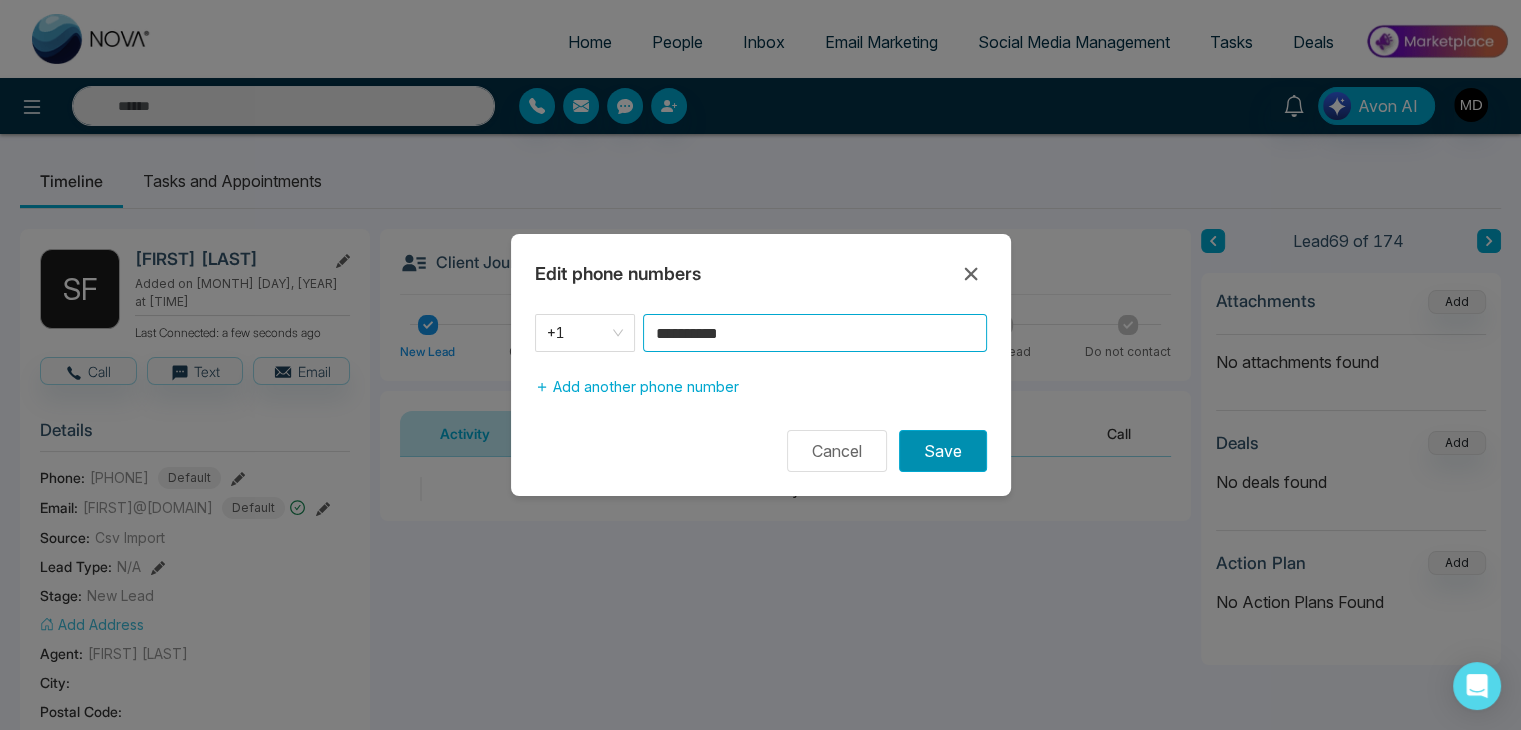 type on "**********" 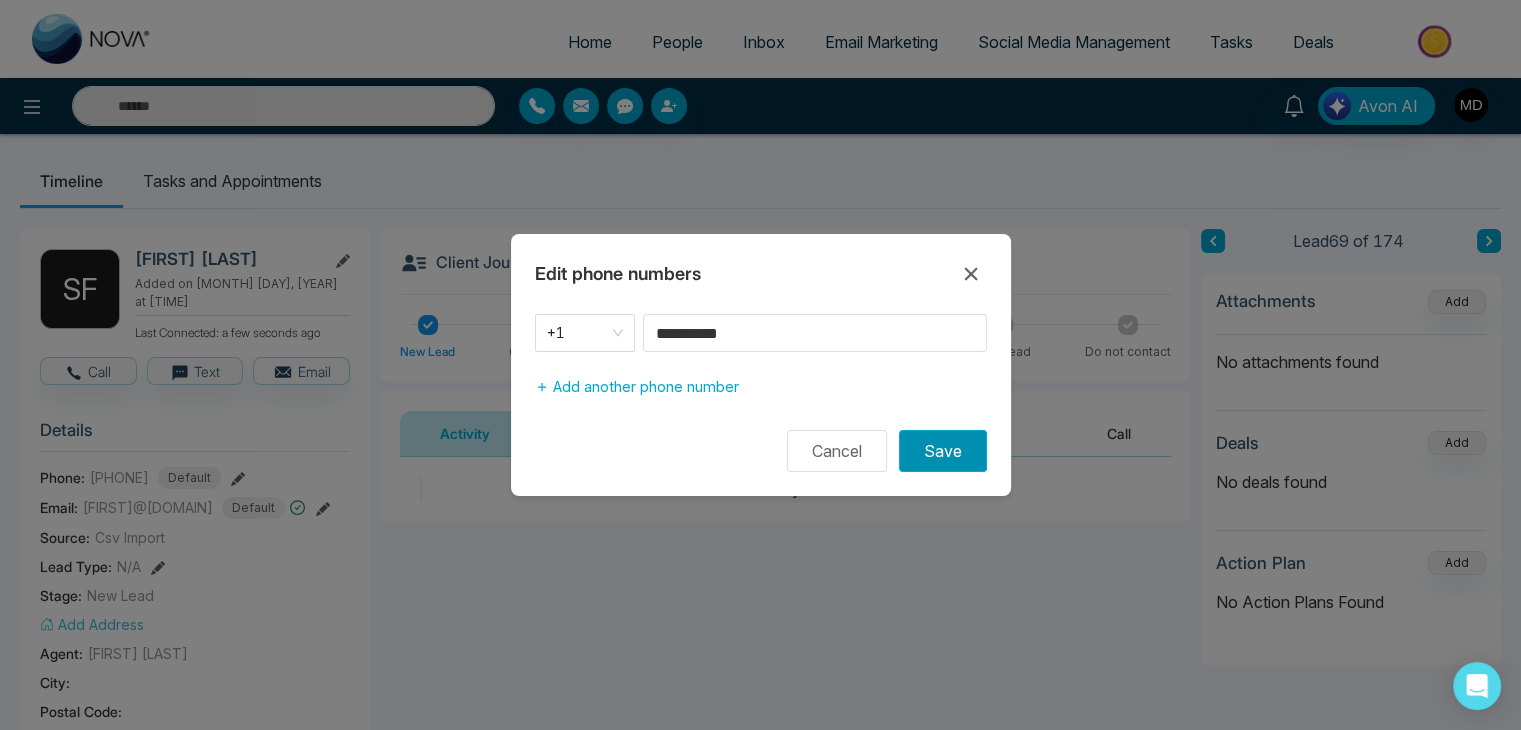 click on "Save" at bounding box center (943, 451) 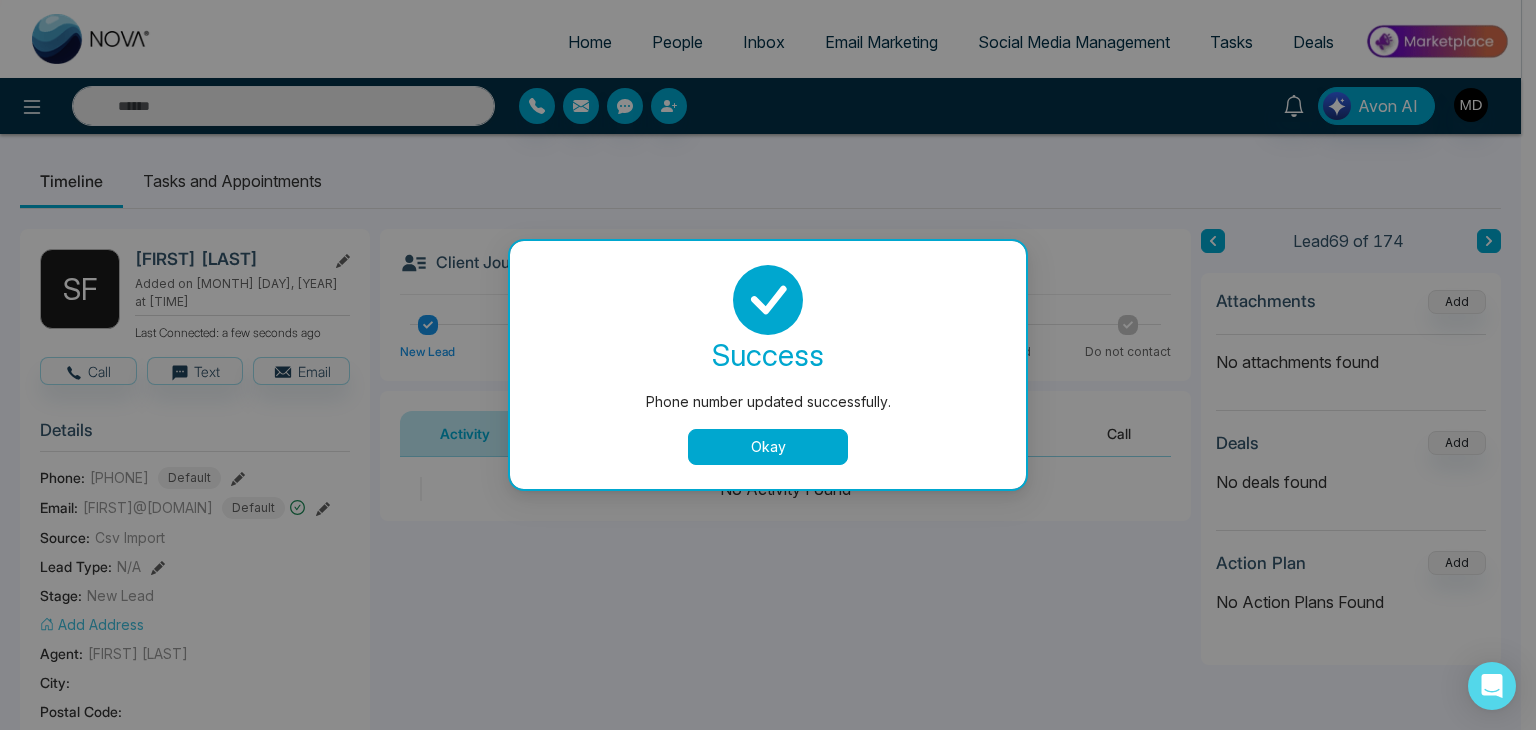 click on "Okay" at bounding box center (768, 447) 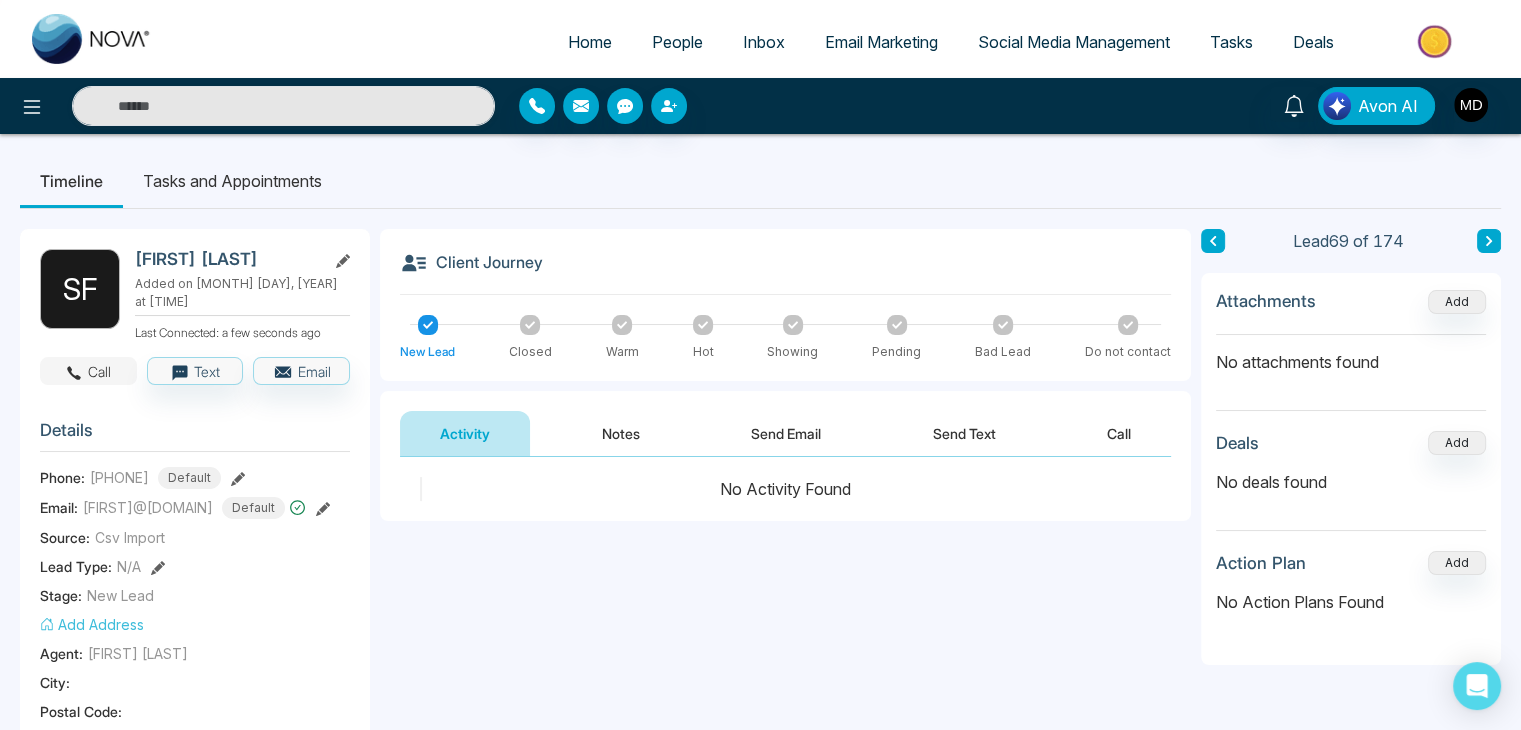 click on "Call" at bounding box center (88, 371) 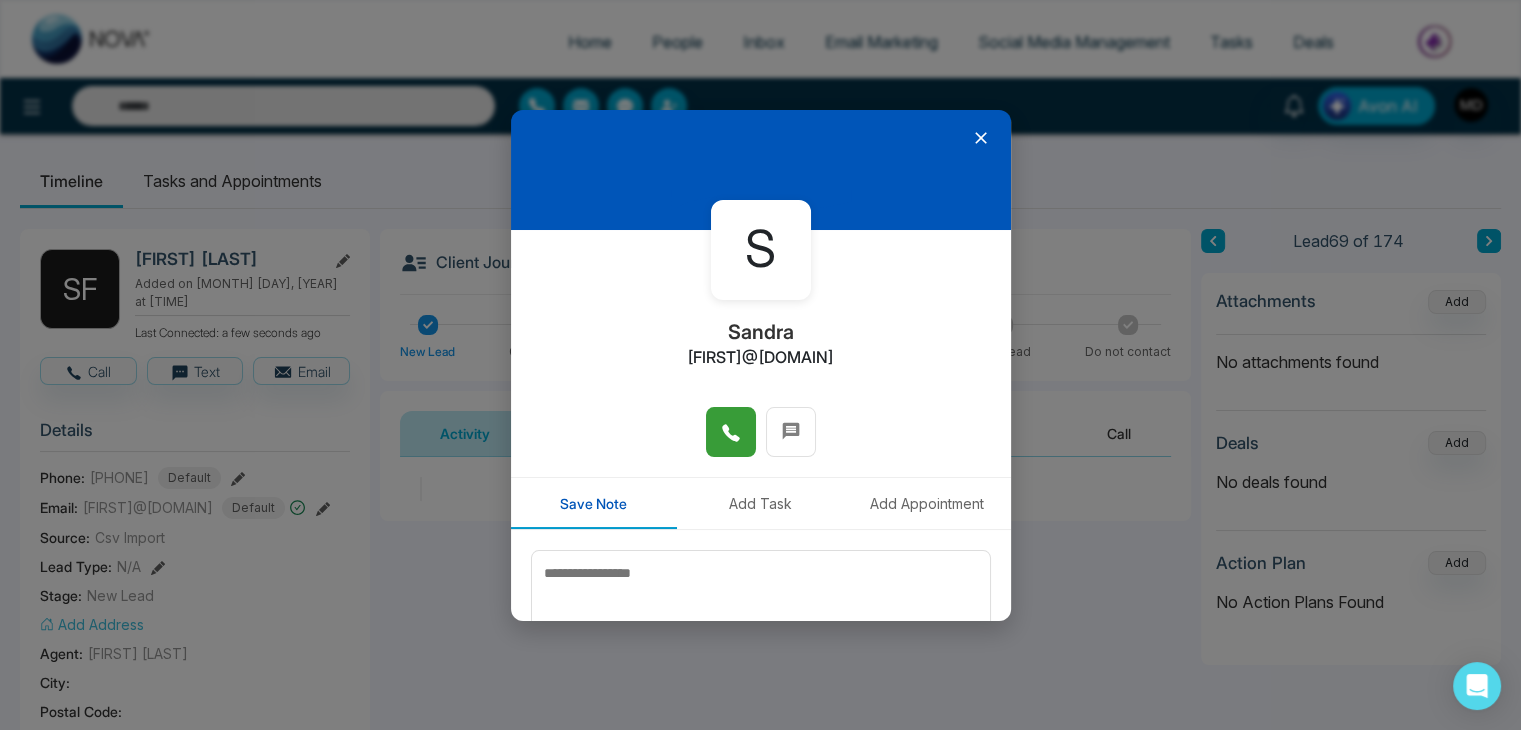 click 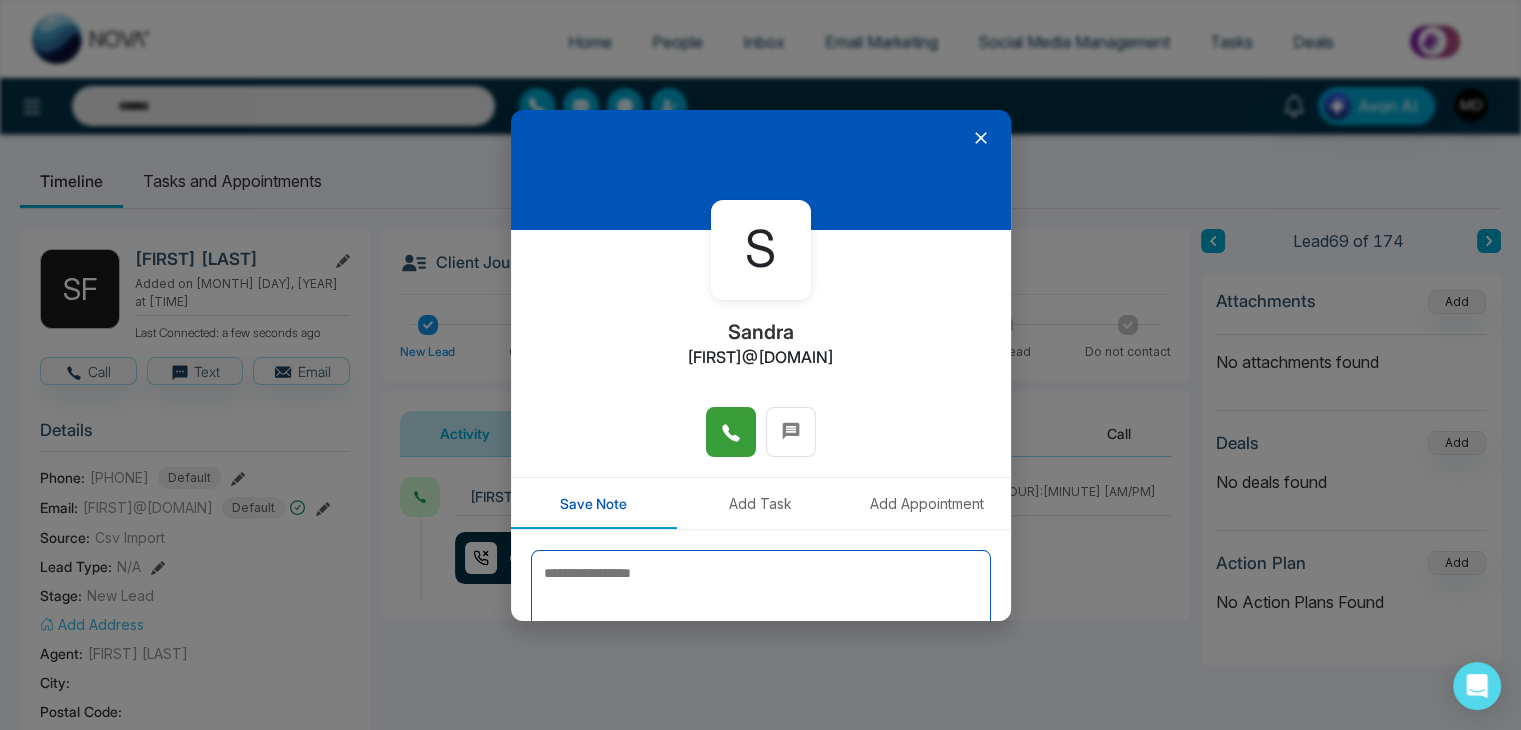 click at bounding box center (761, 600) 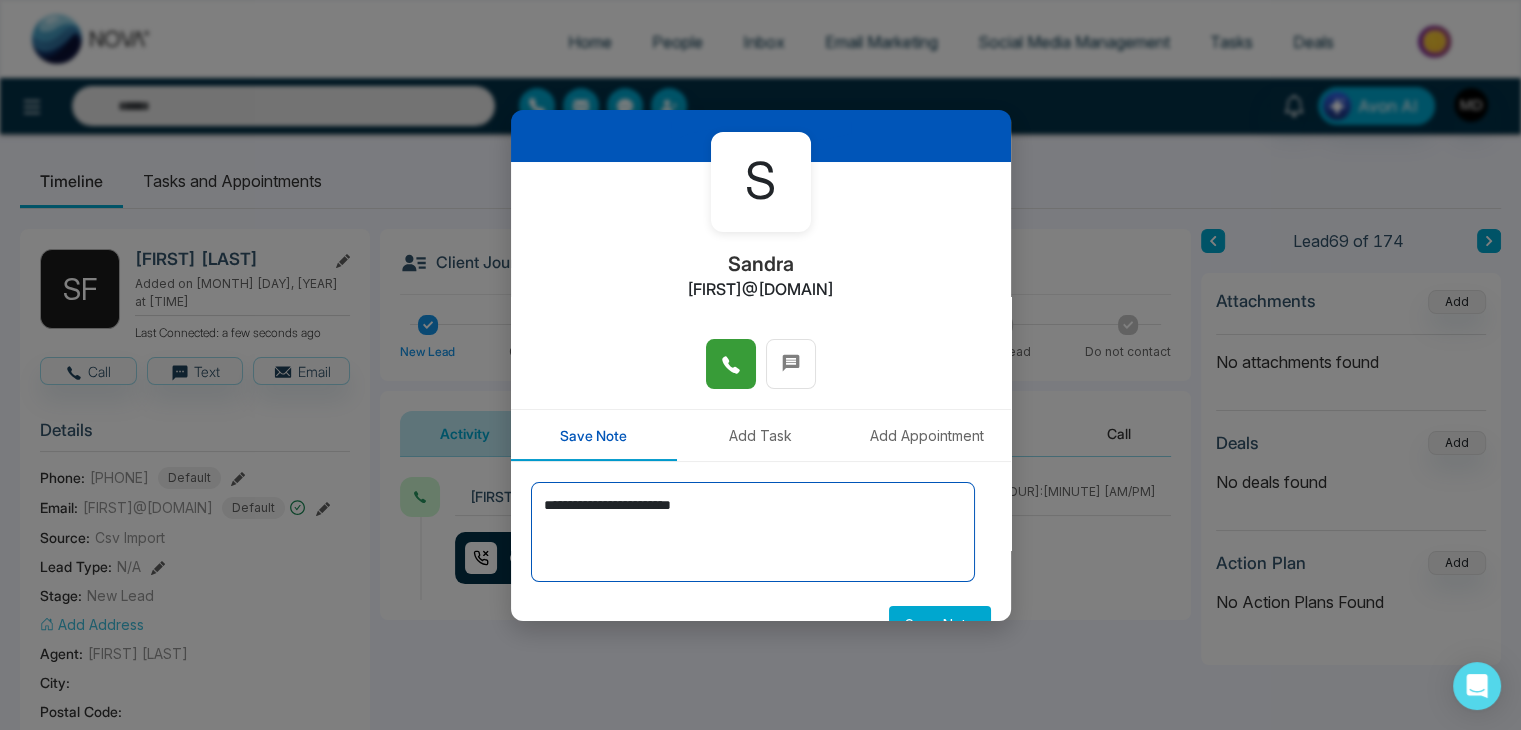 scroll, scrollTop: 100, scrollLeft: 0, axis: vertical 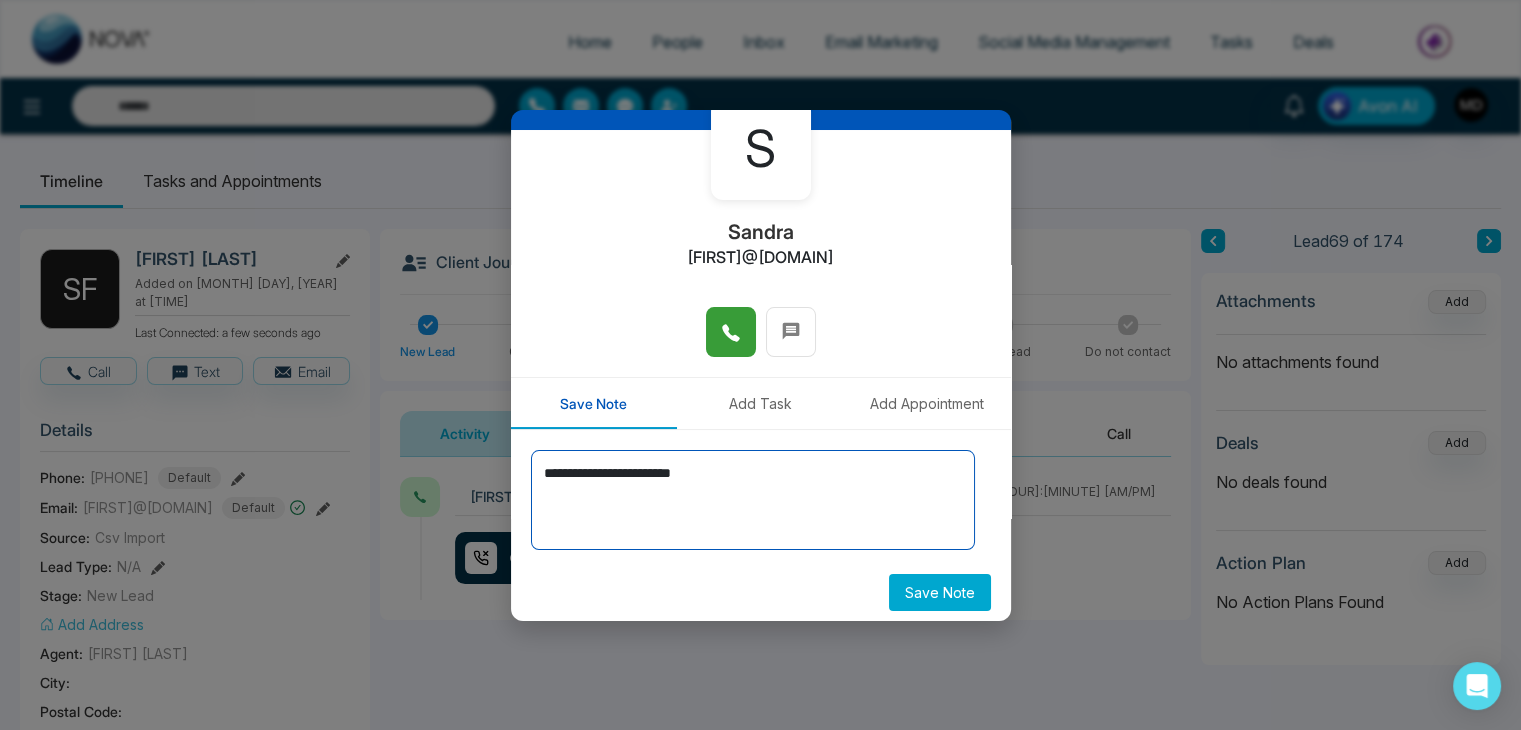type on "**********" 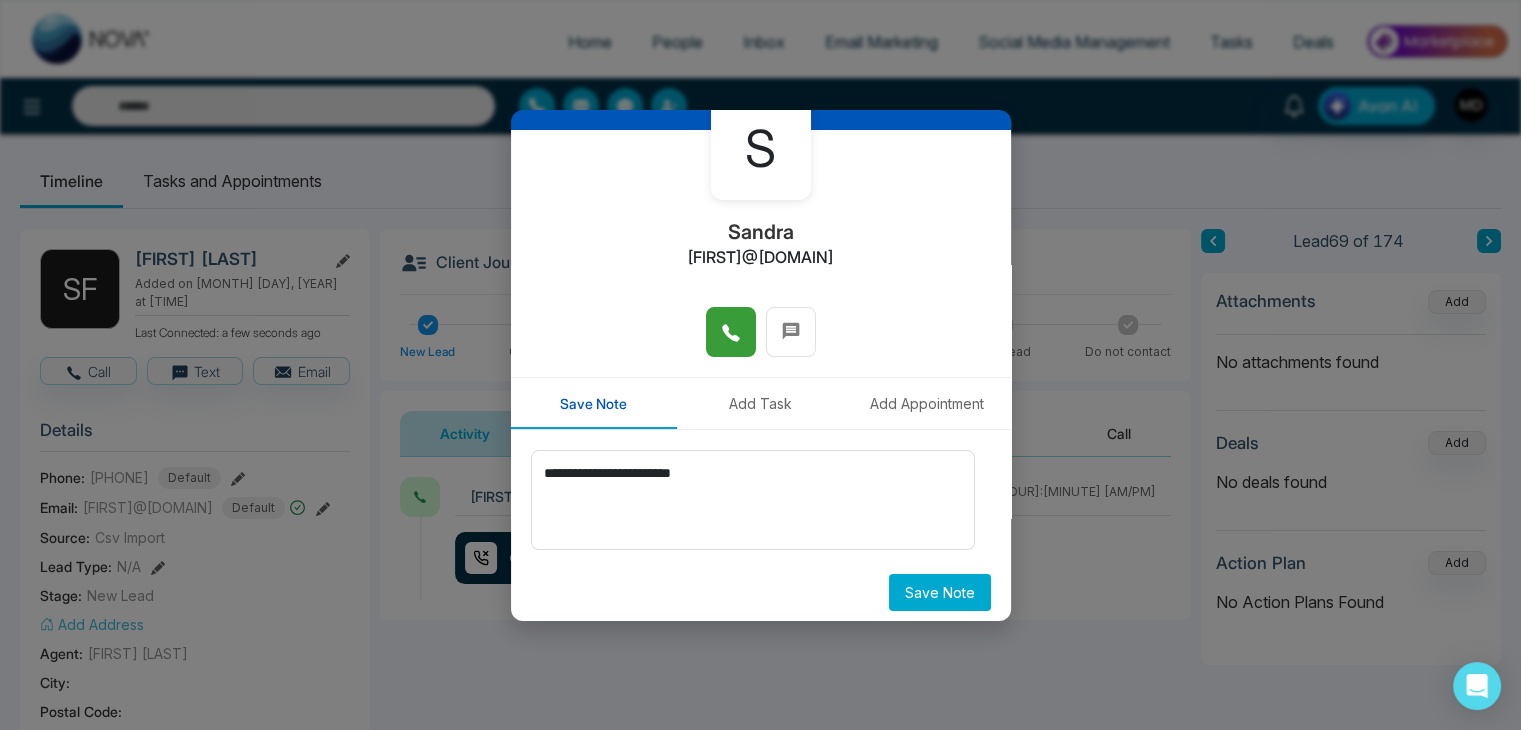 click on "Save Note" at bounding box center [940, 592] 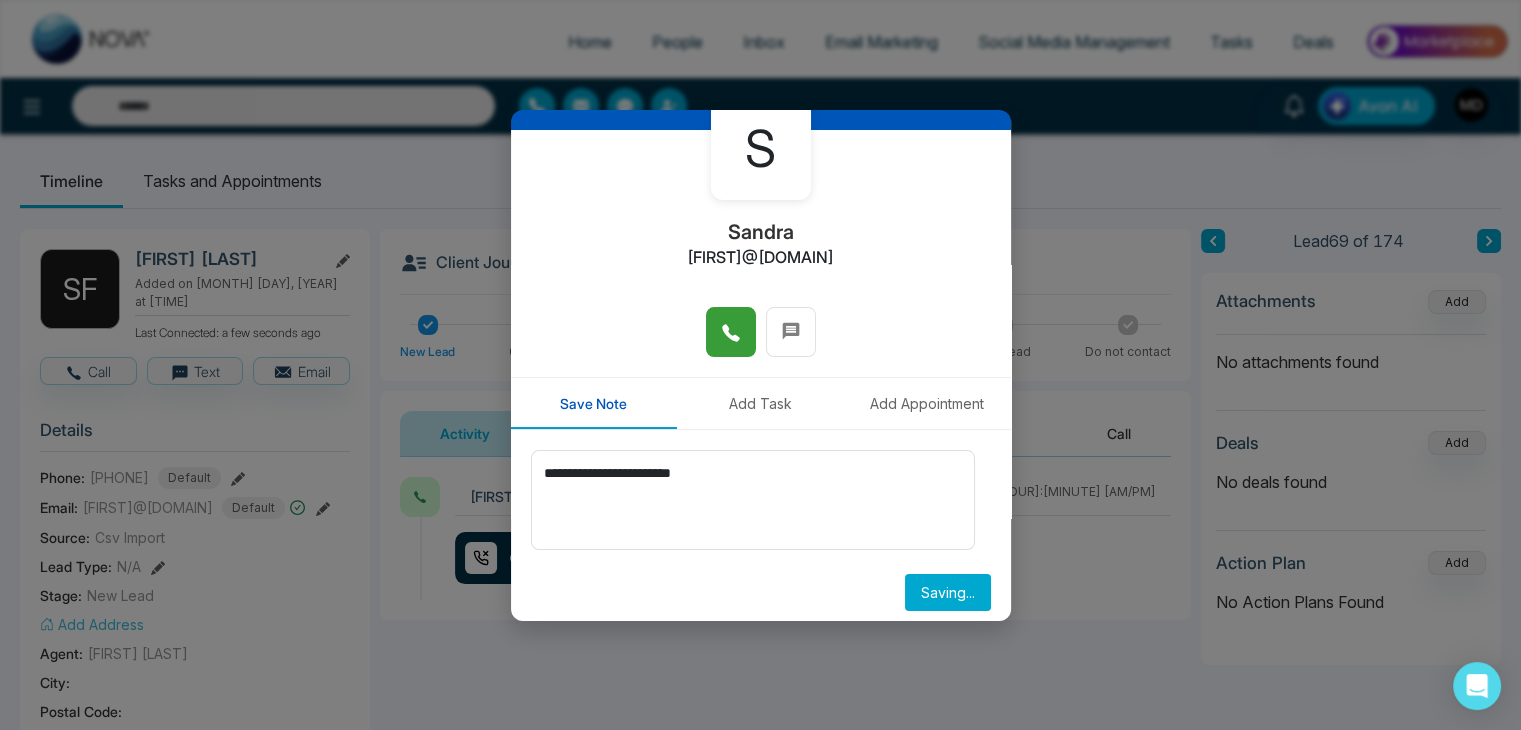 type 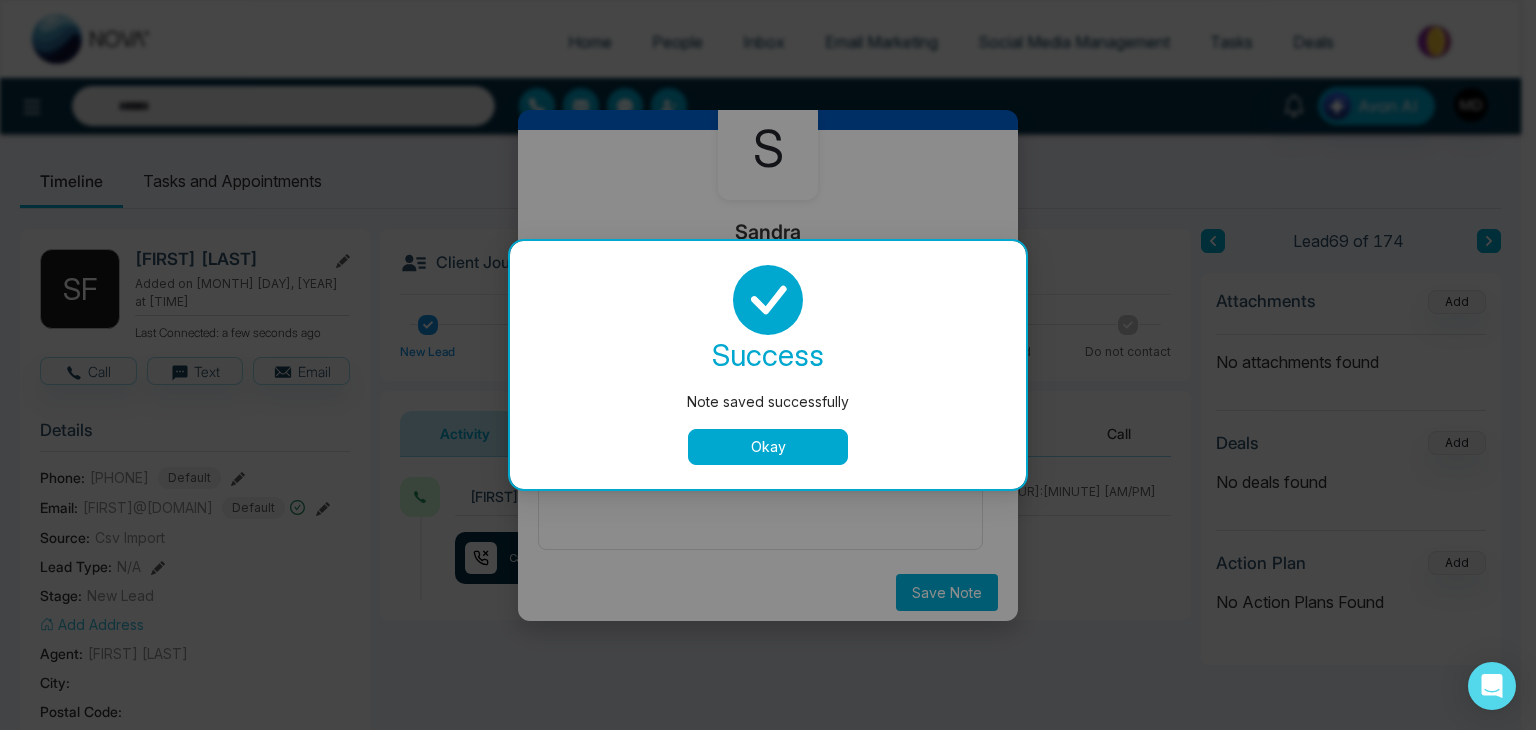 click on "Okay" at bounding box center [768, 447] 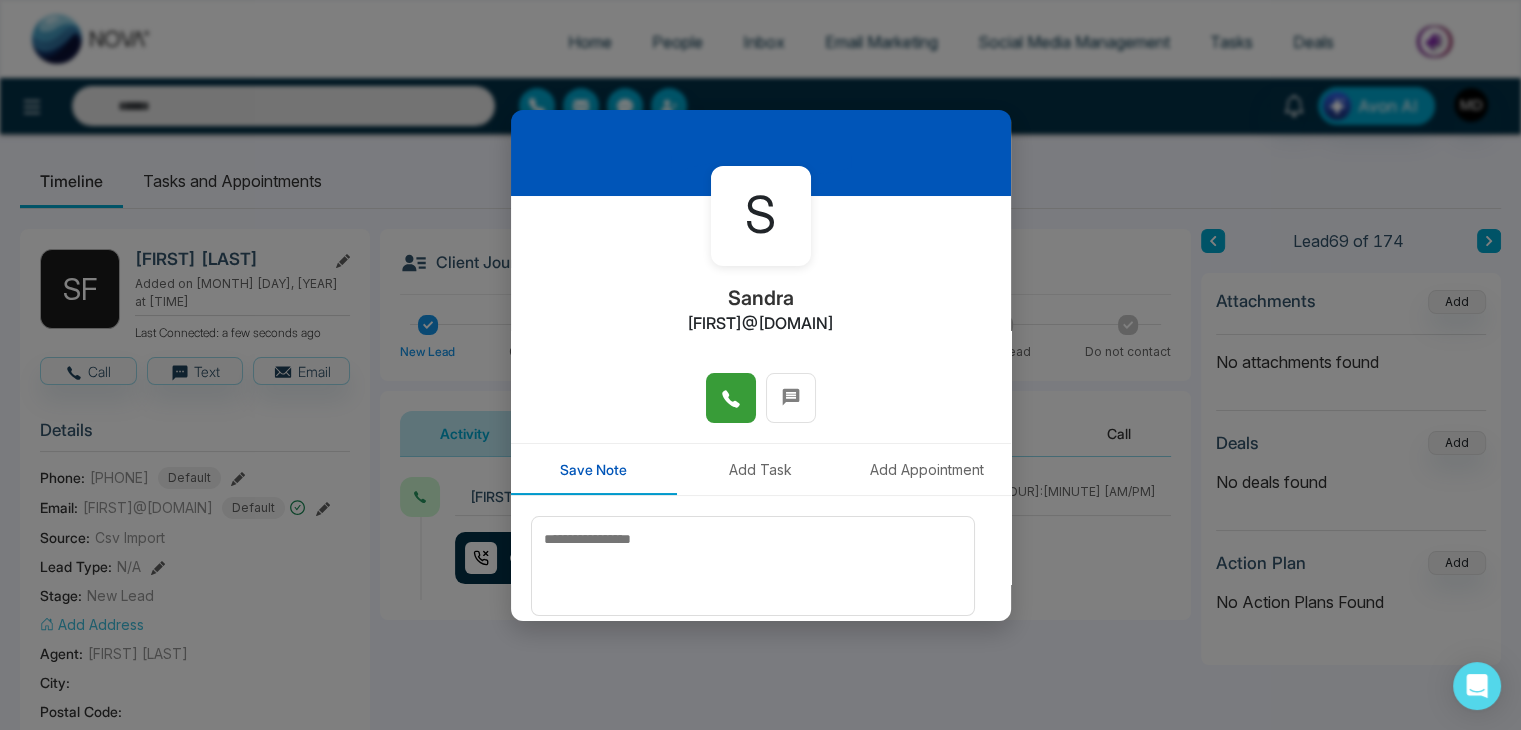 scroll, scrollTop: 0, scrollLeft: 0, axis: both 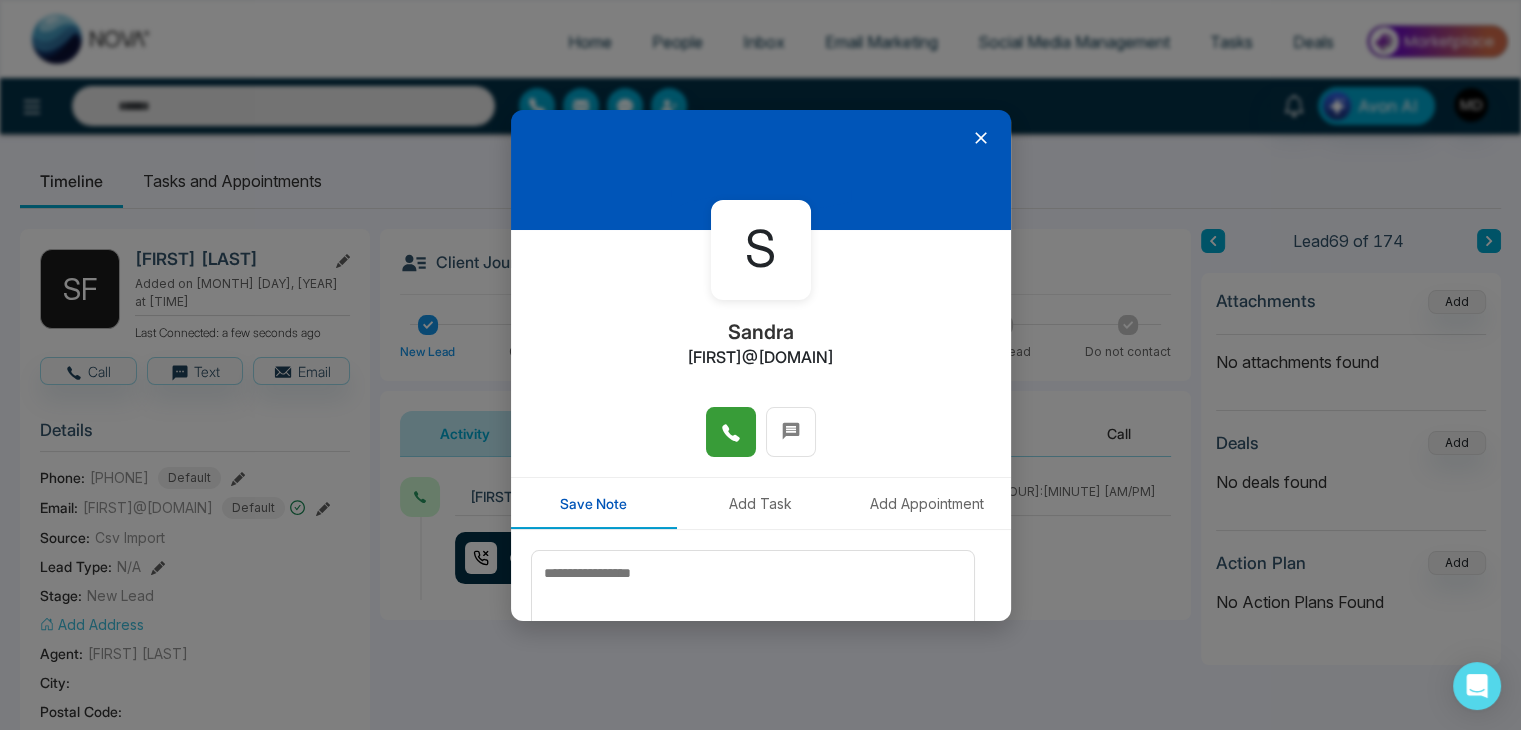 click 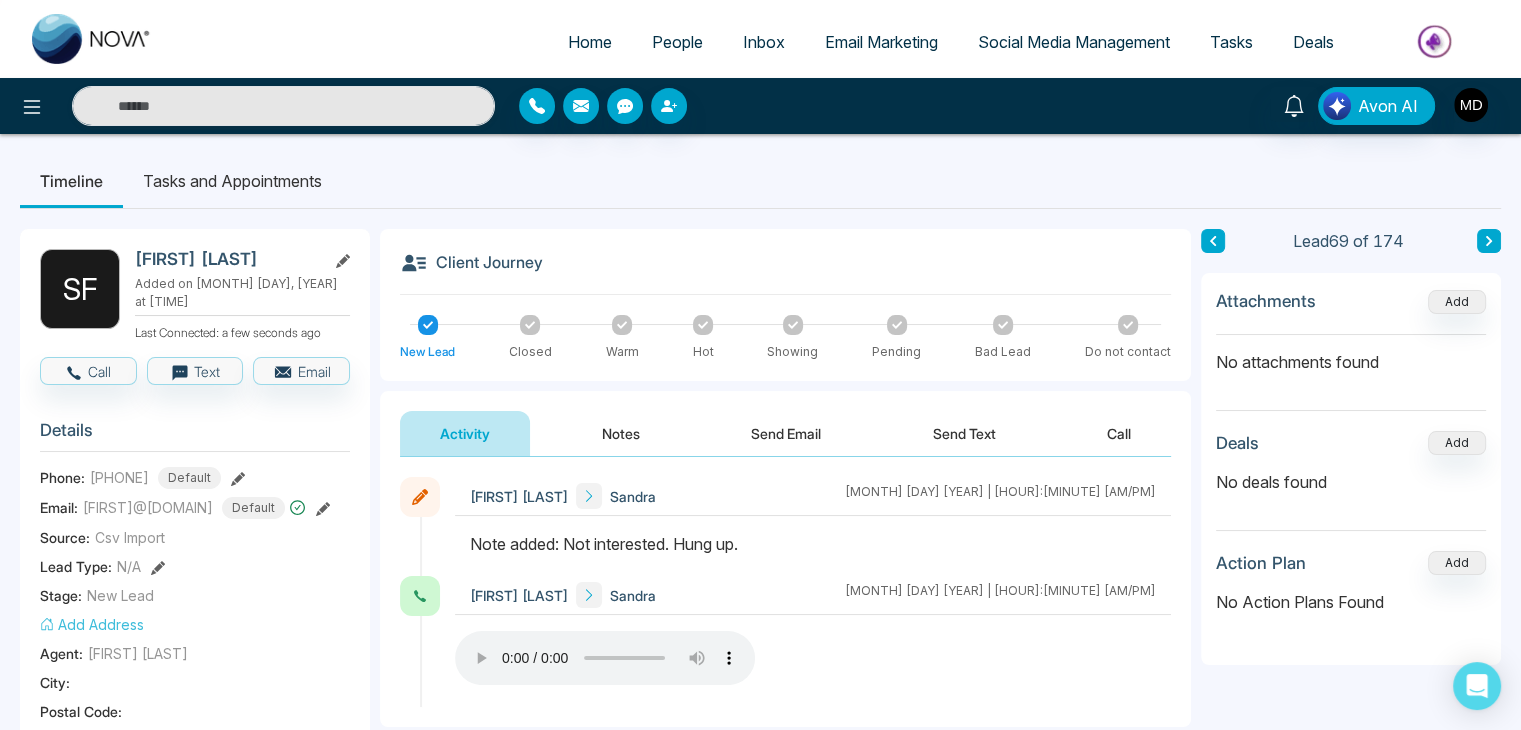 click 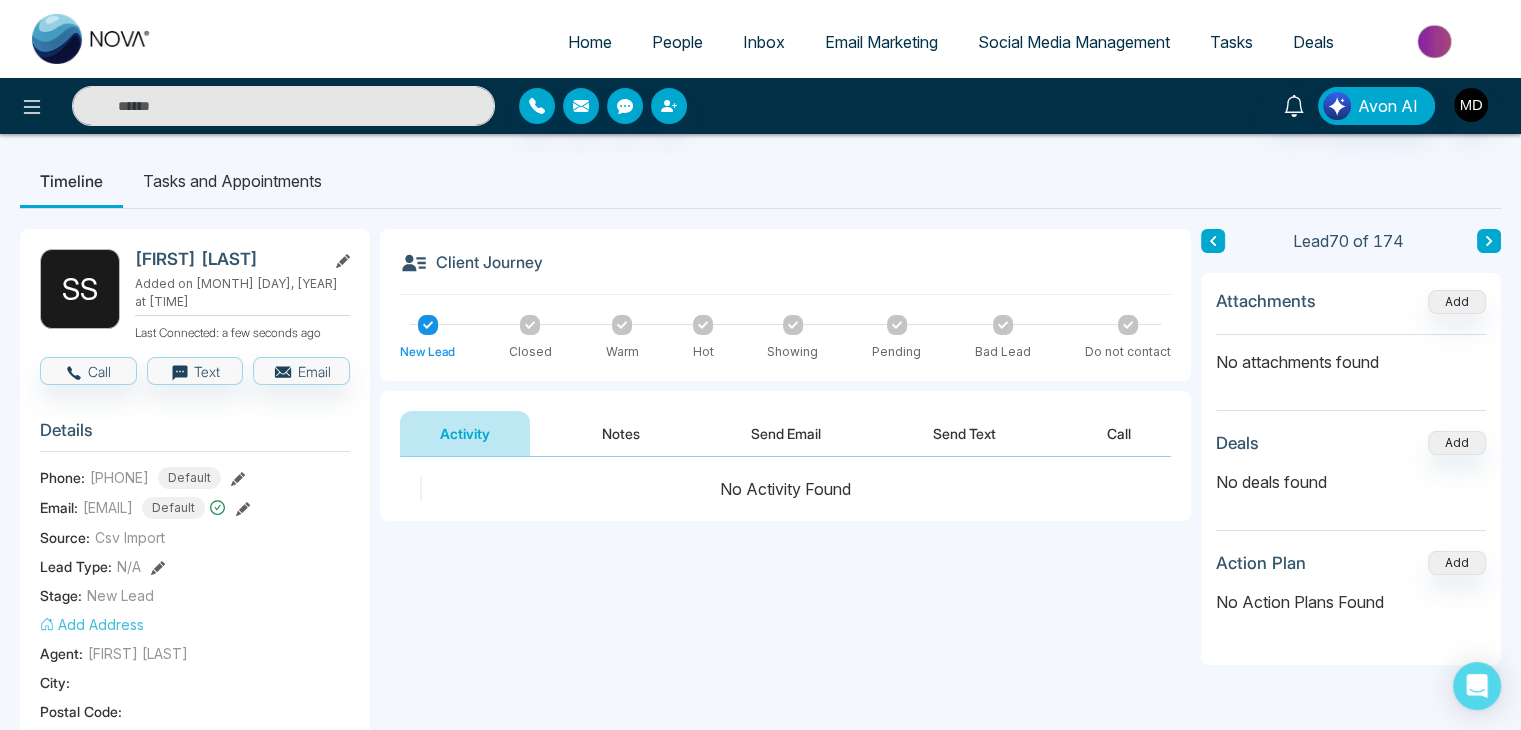 click 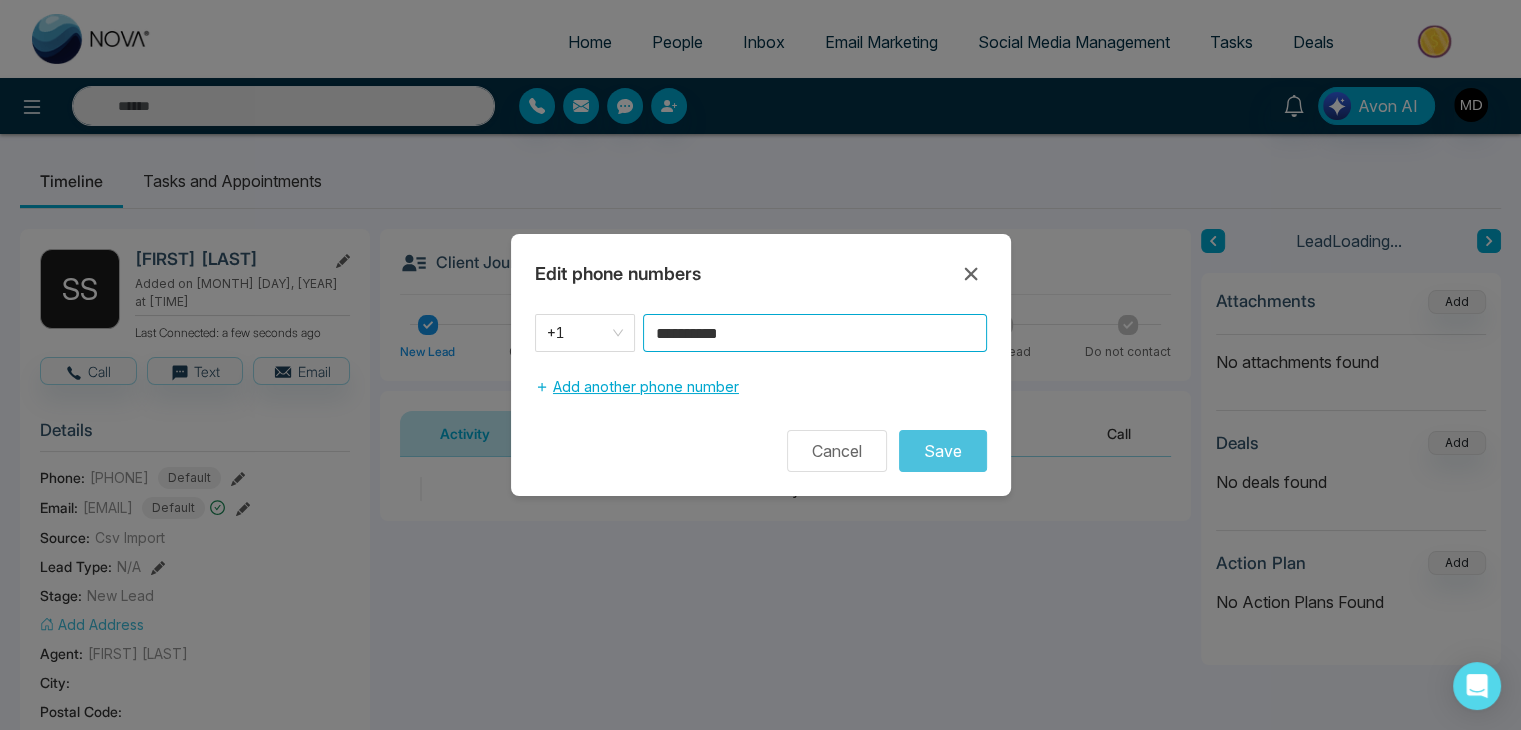 drag, startPoint x: 640, startPoint y: 382, endPoint x: 599, endPoint y: 392, distance: 42.201897 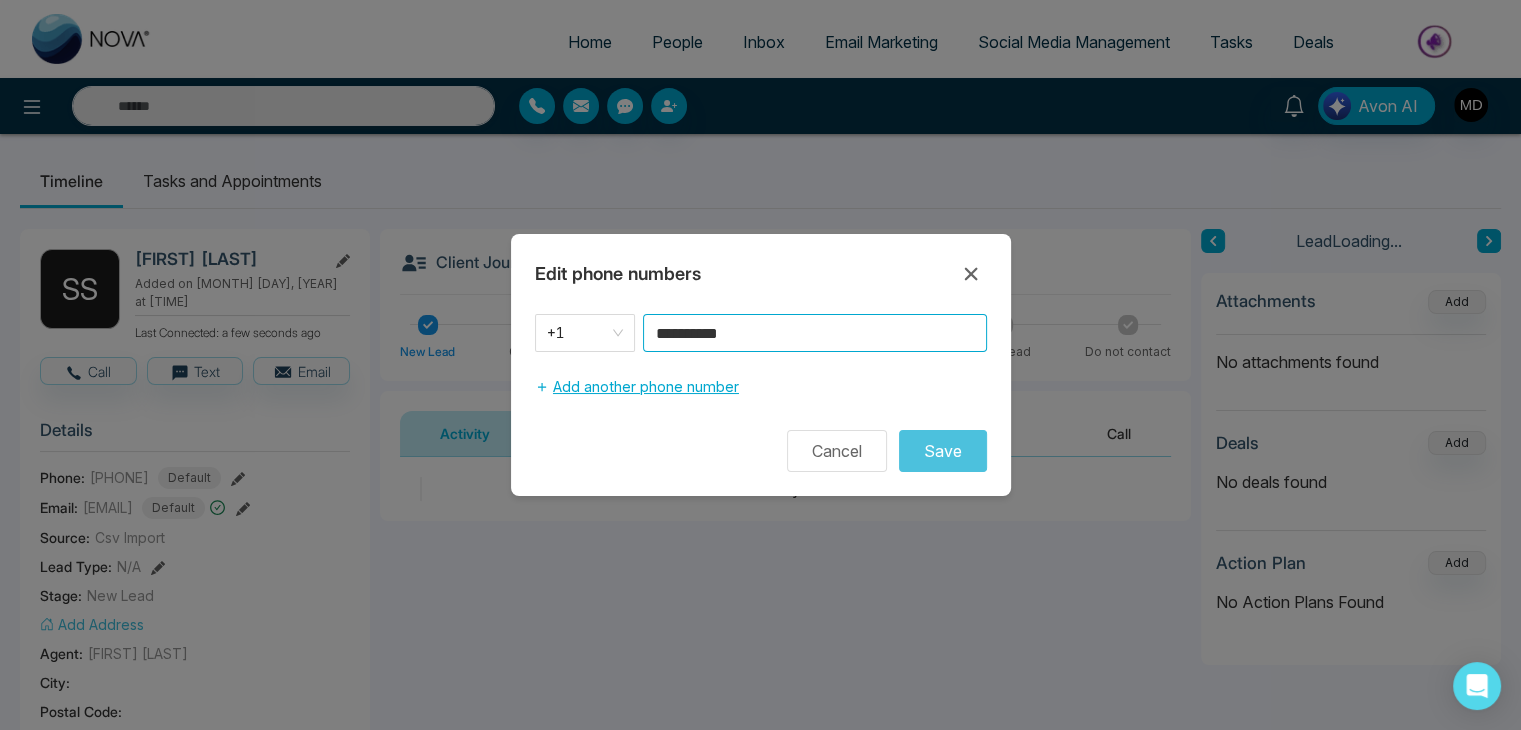 click on "**********" at bounding box center (761, 393) 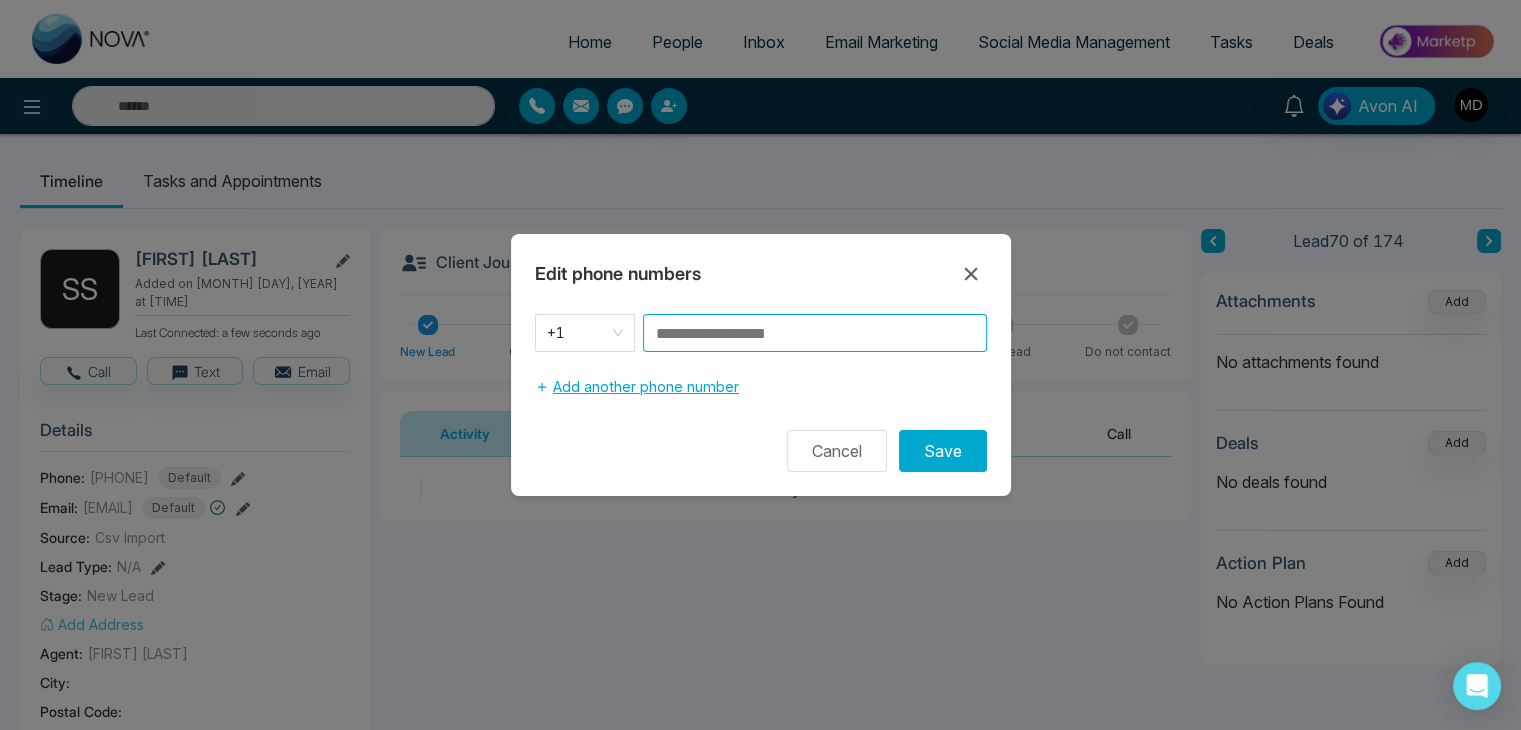 paste on "**********" 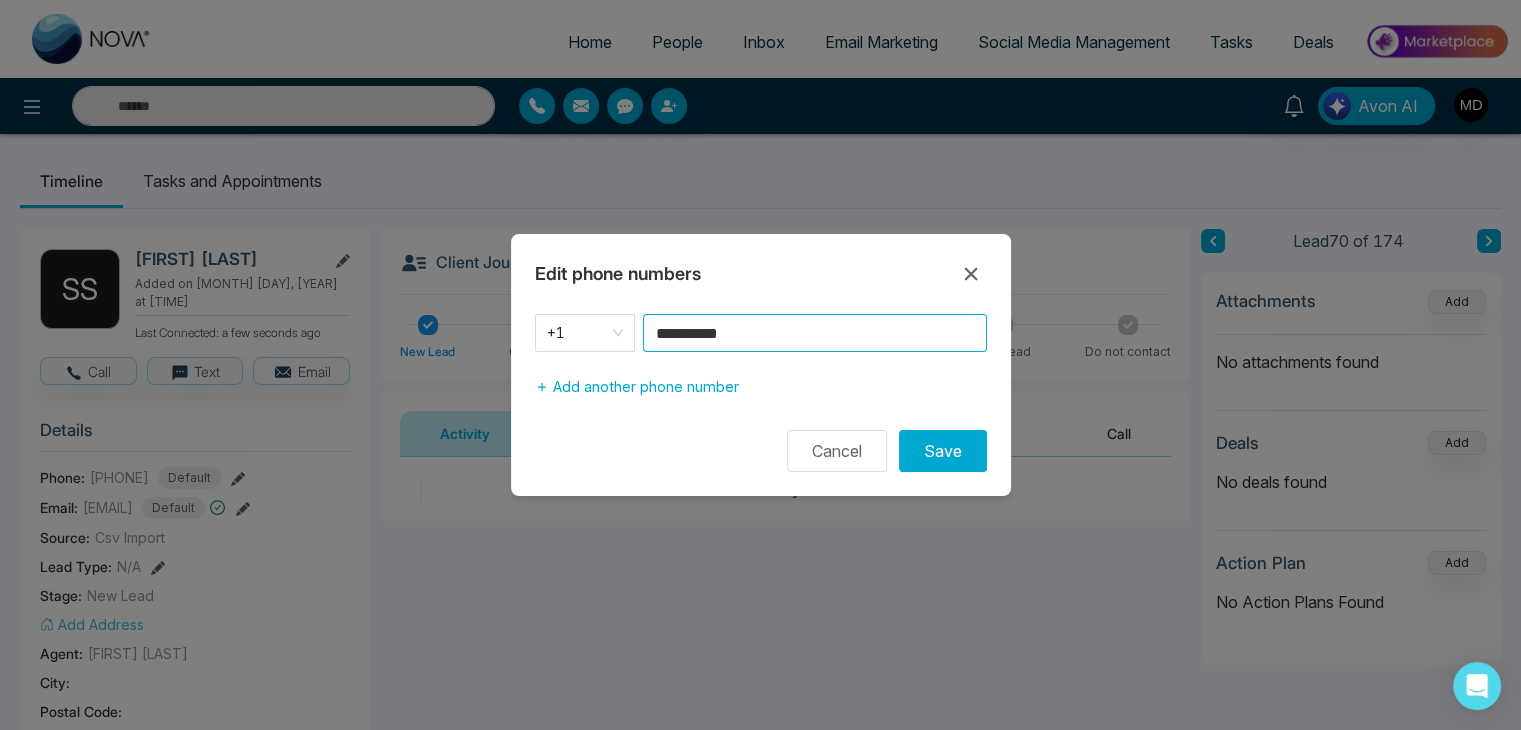 type on "**********" 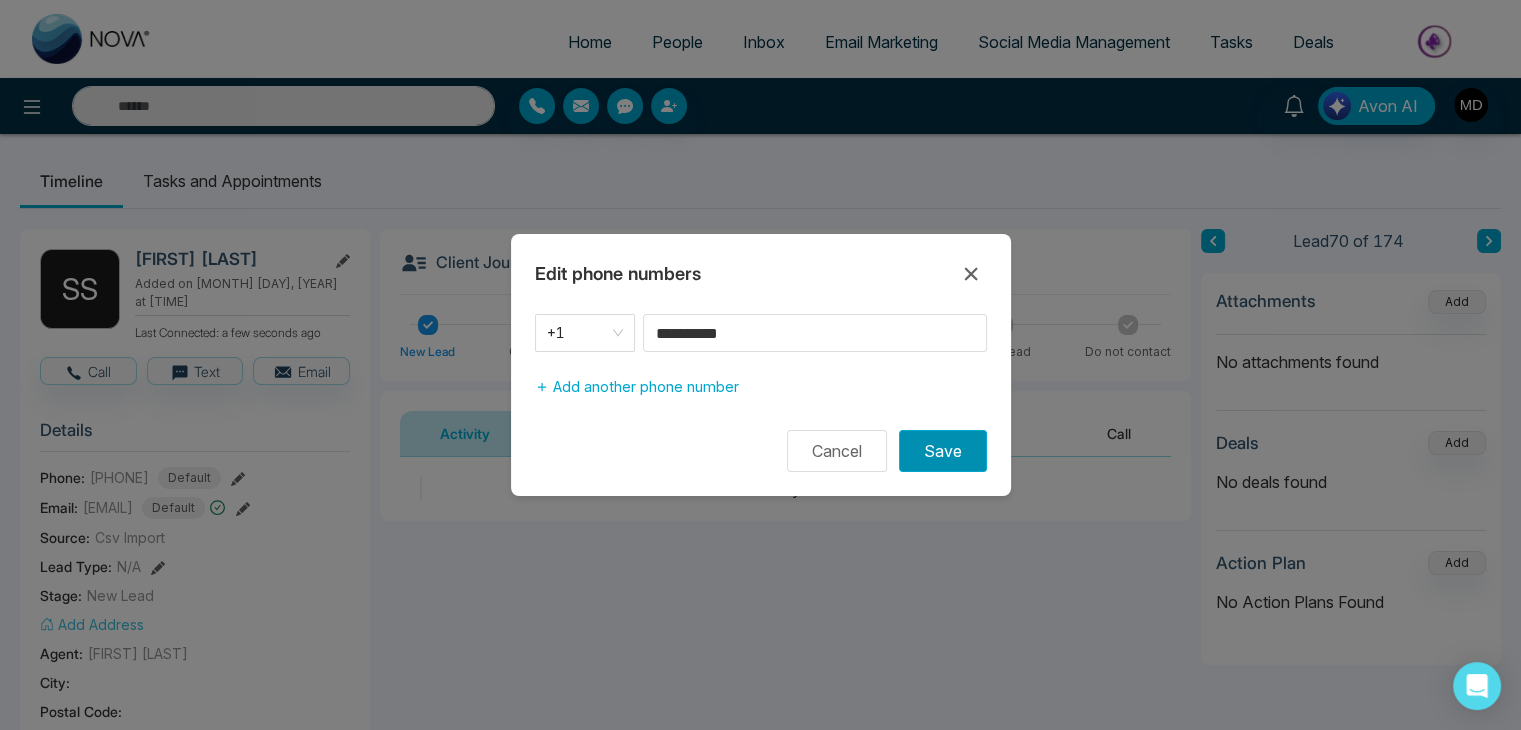 click on "Save" at bounding box center [943, 451] 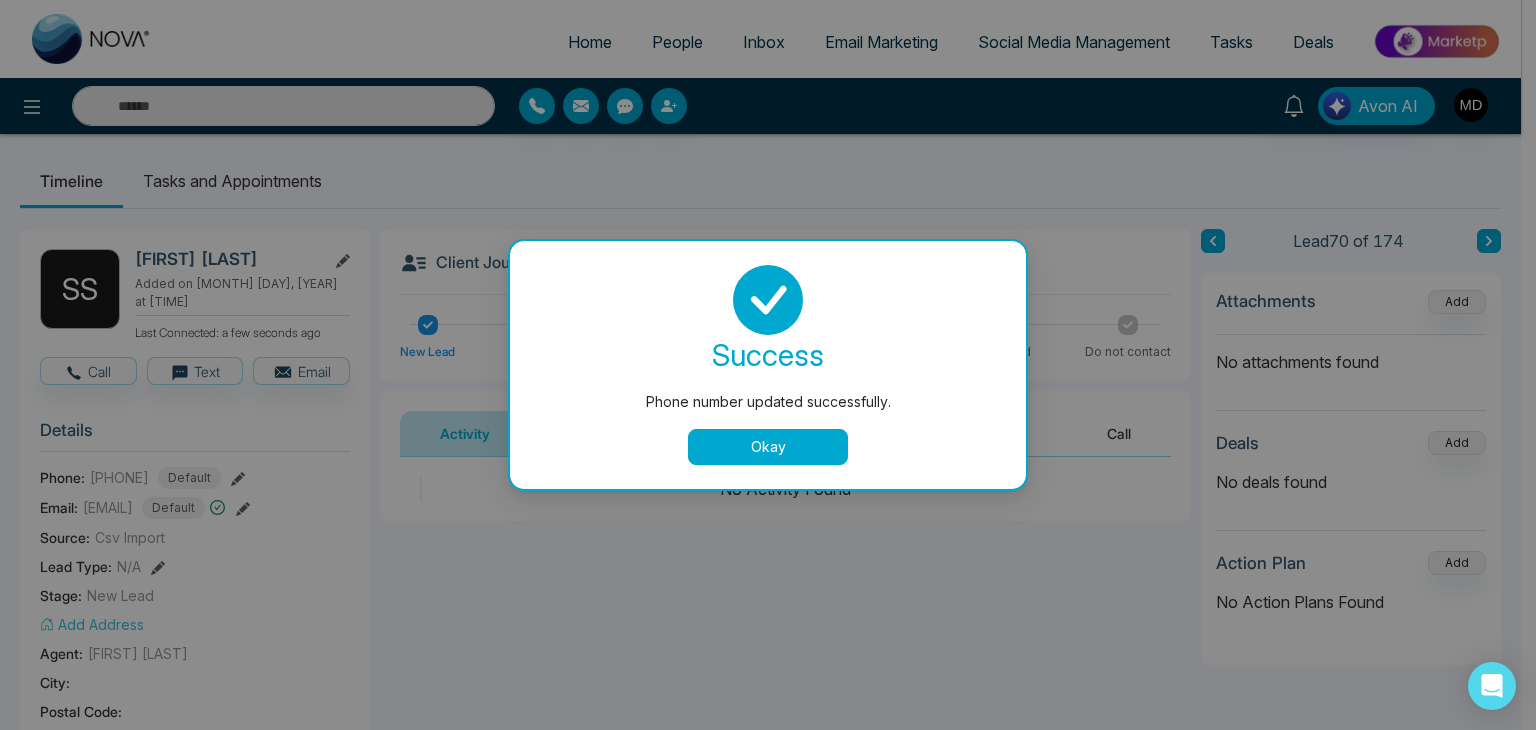click on "success Phone number updated successfully.   Okay" at bounding box center (768, 365) 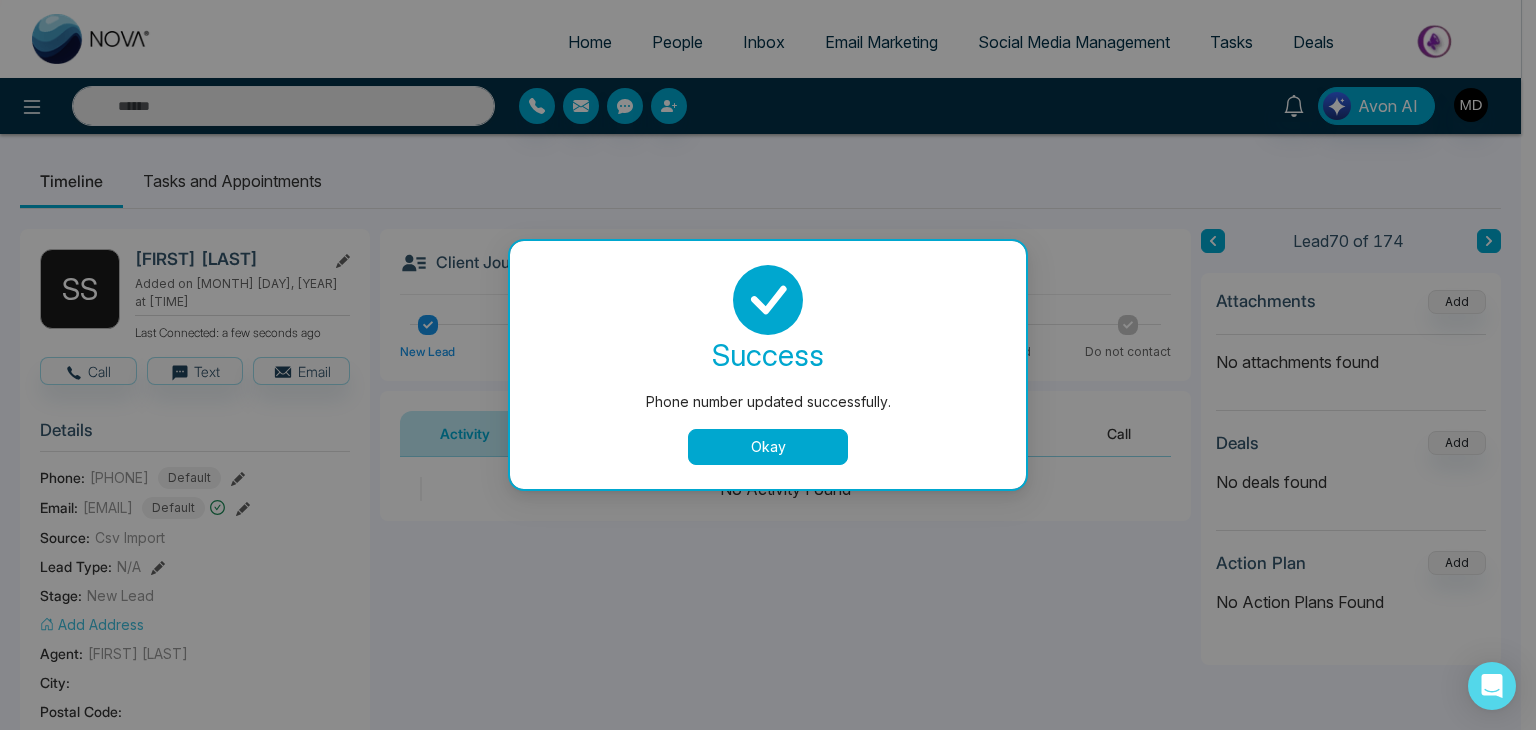 click on "Okay" at bounding box center [768, 447] 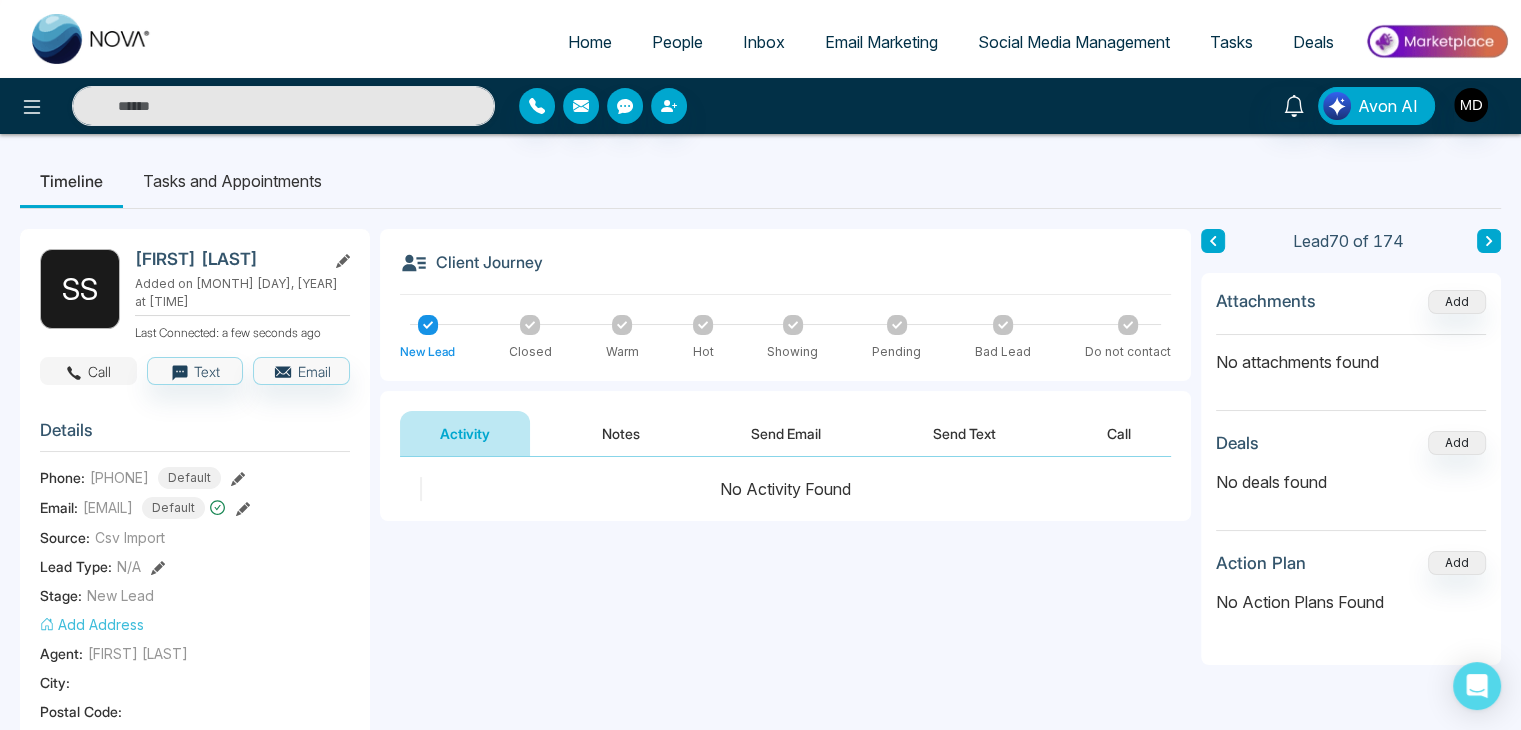 click on "Call" at bounding box center (88, 371) 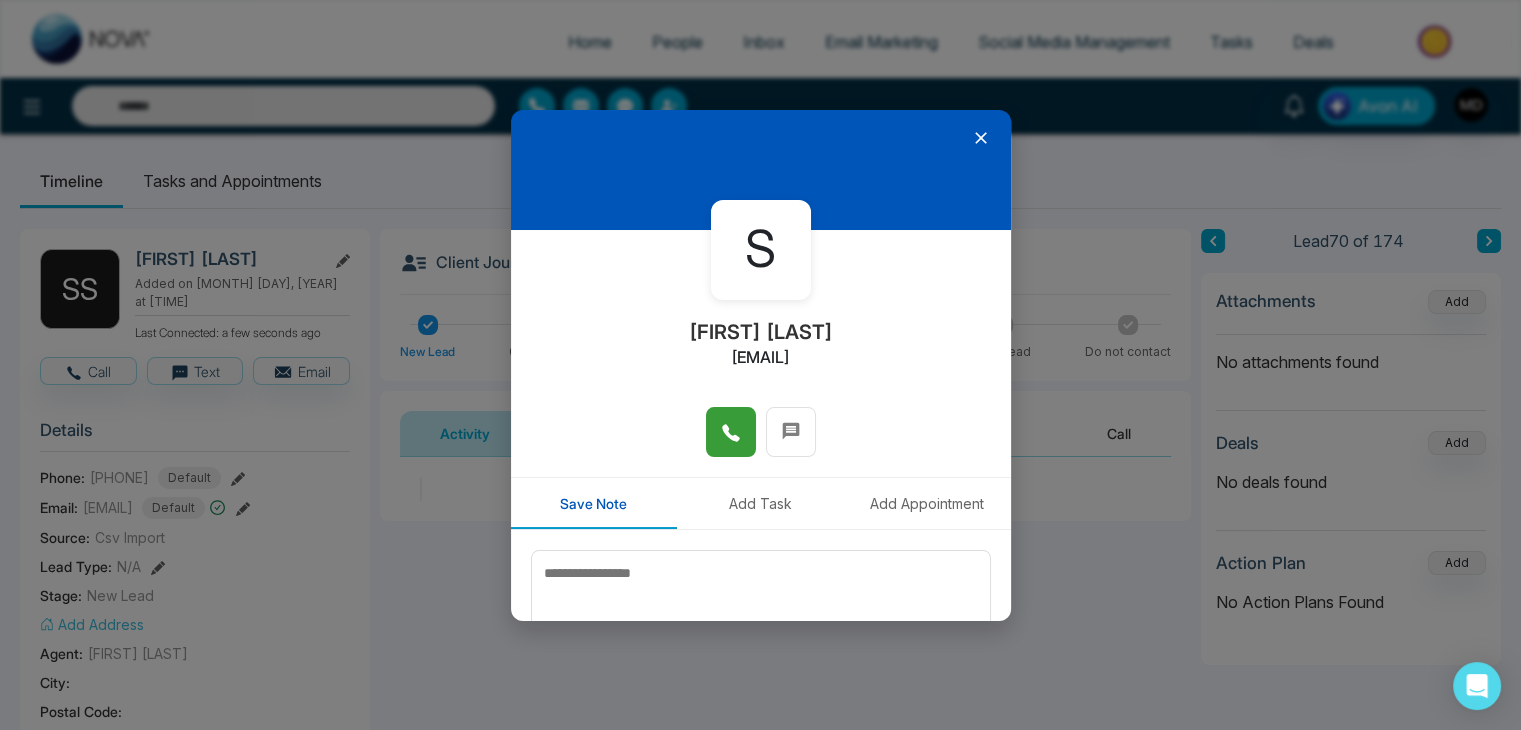 click 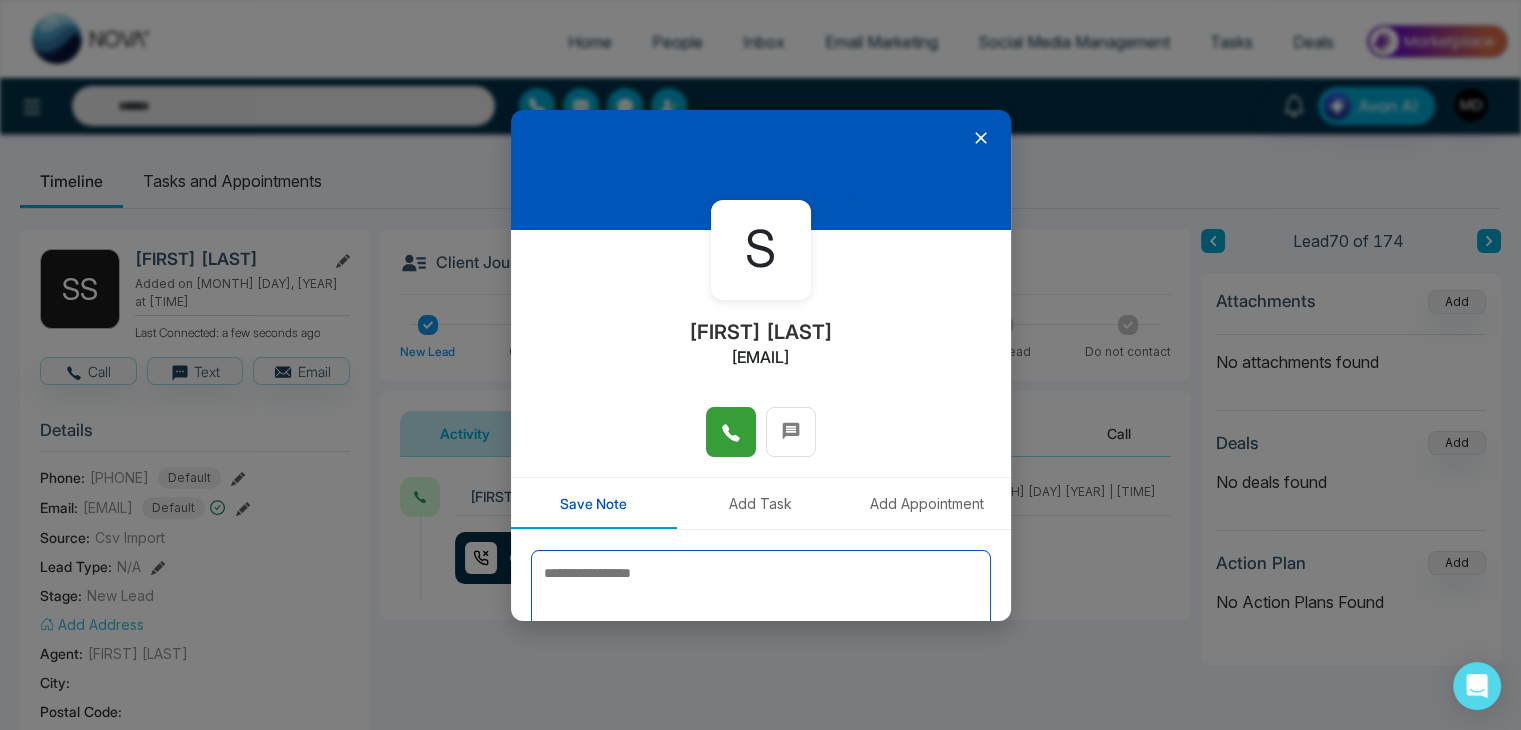 click at bounding box center [761, 600] 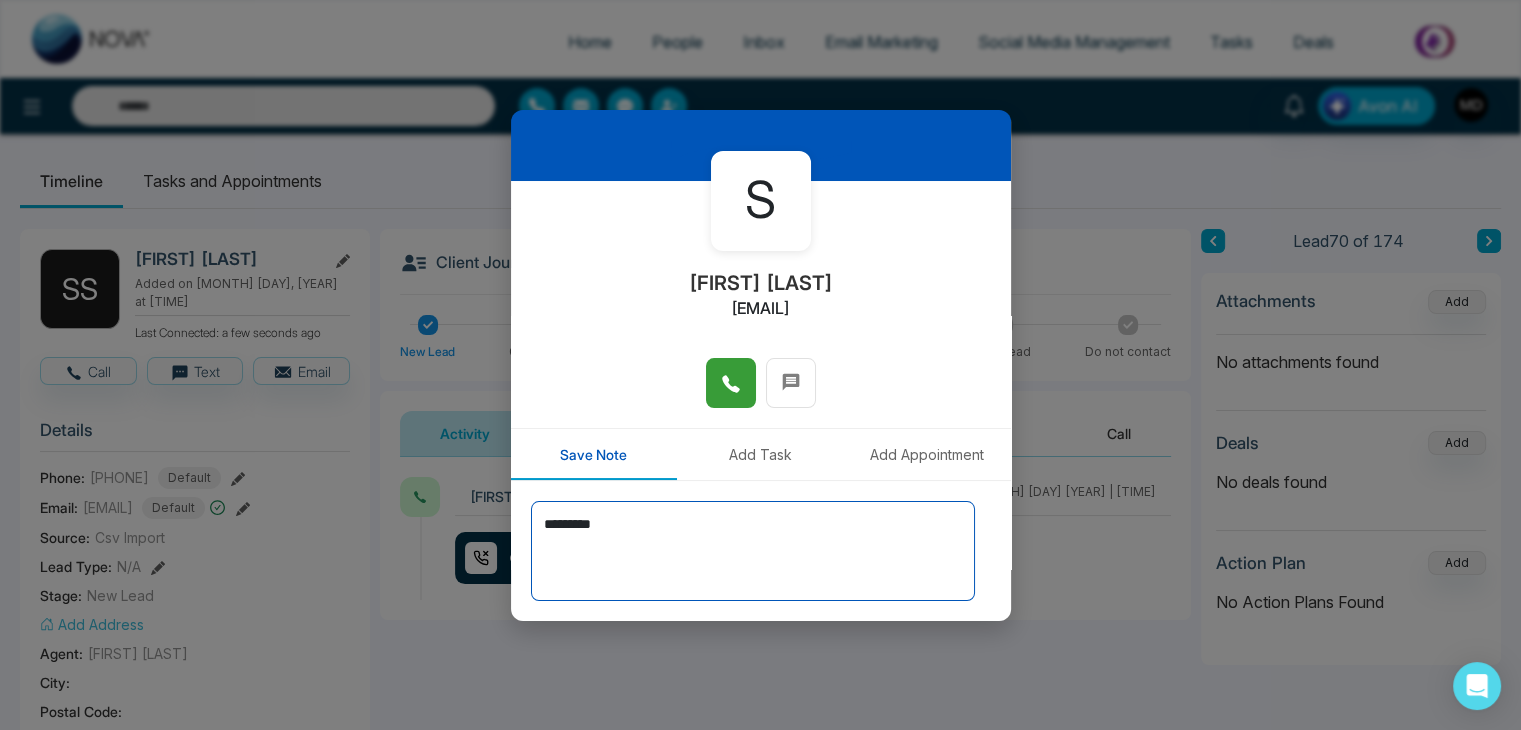 scroll, scrollTop: 110, scrollLeft: 0, axis: vertical 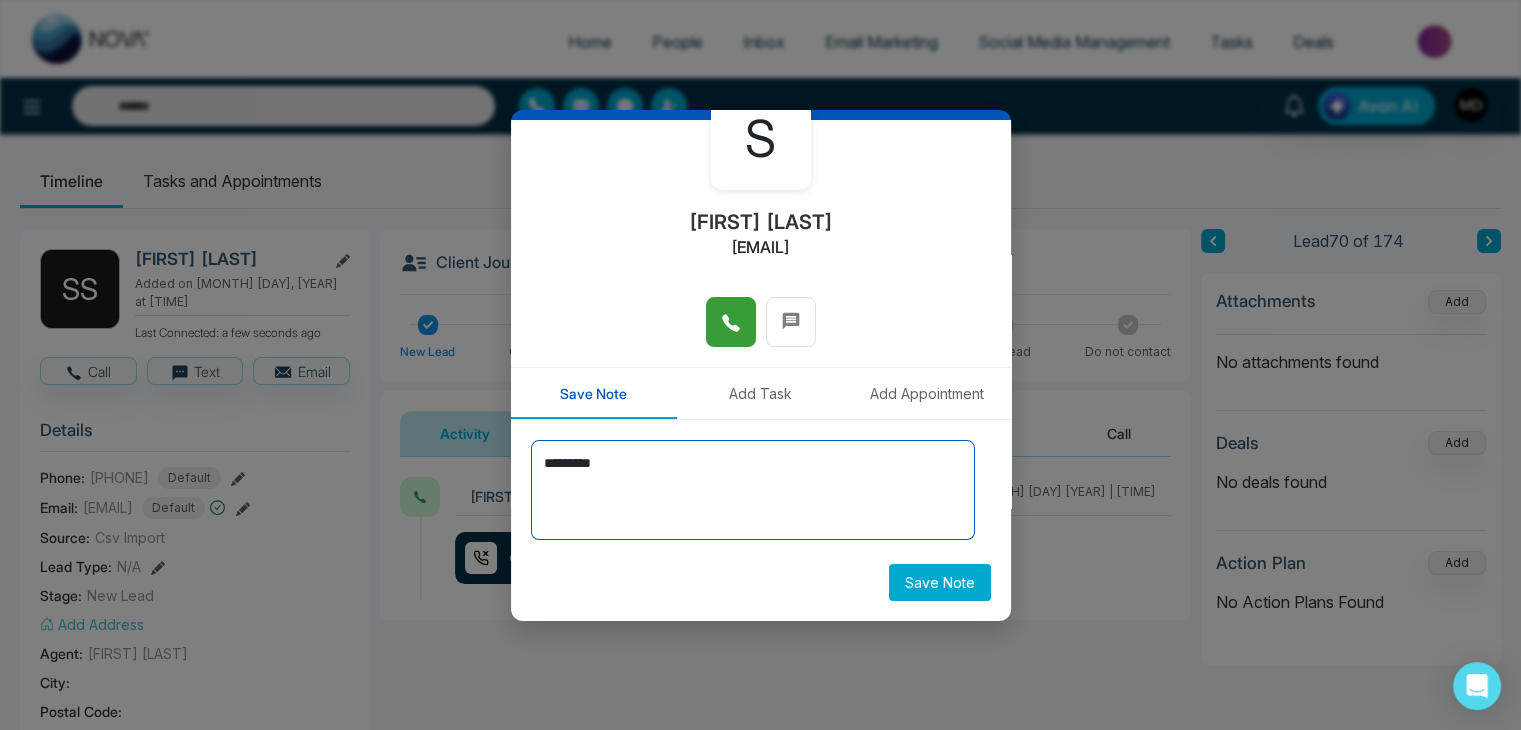 type on "********" 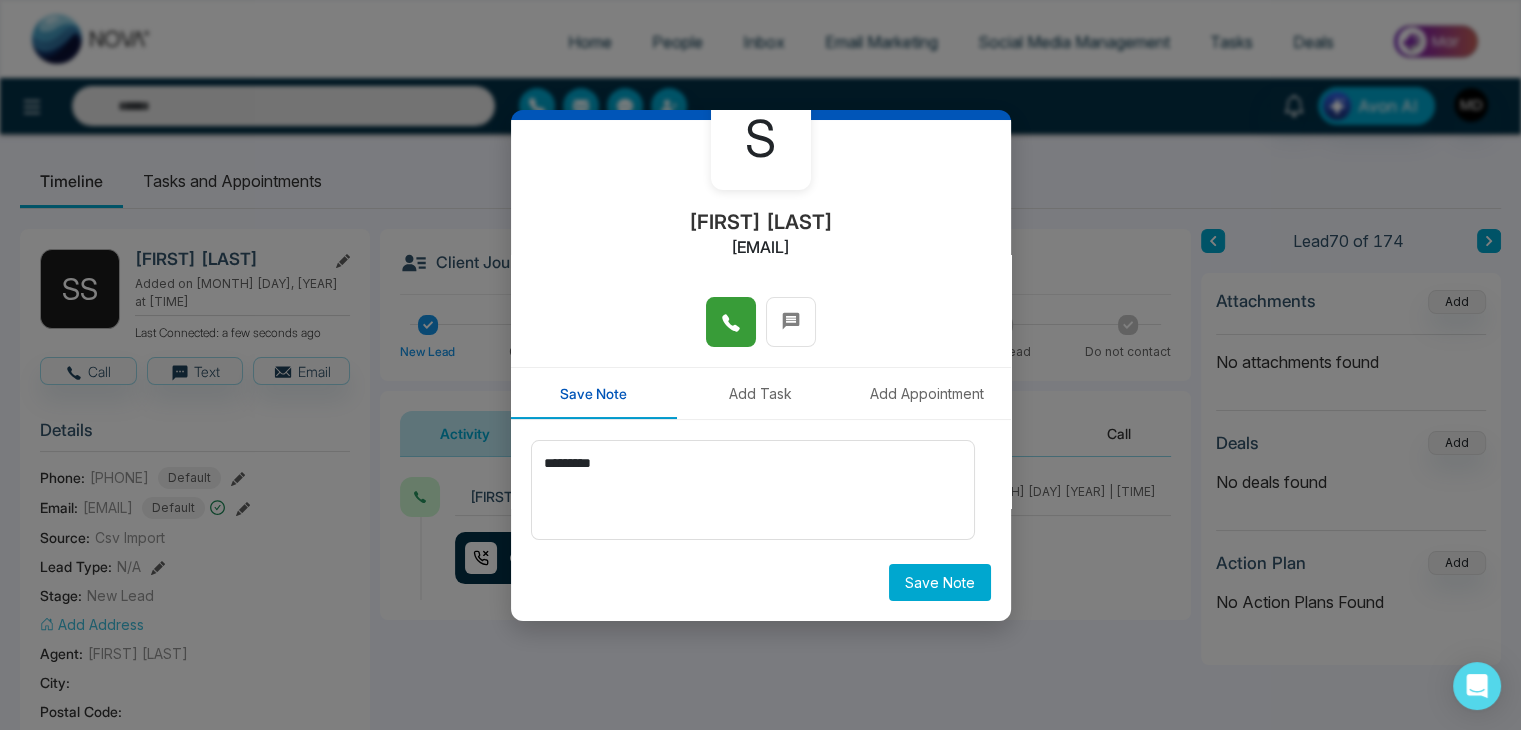 click on "Save Note" at bounding box center [940, 582] 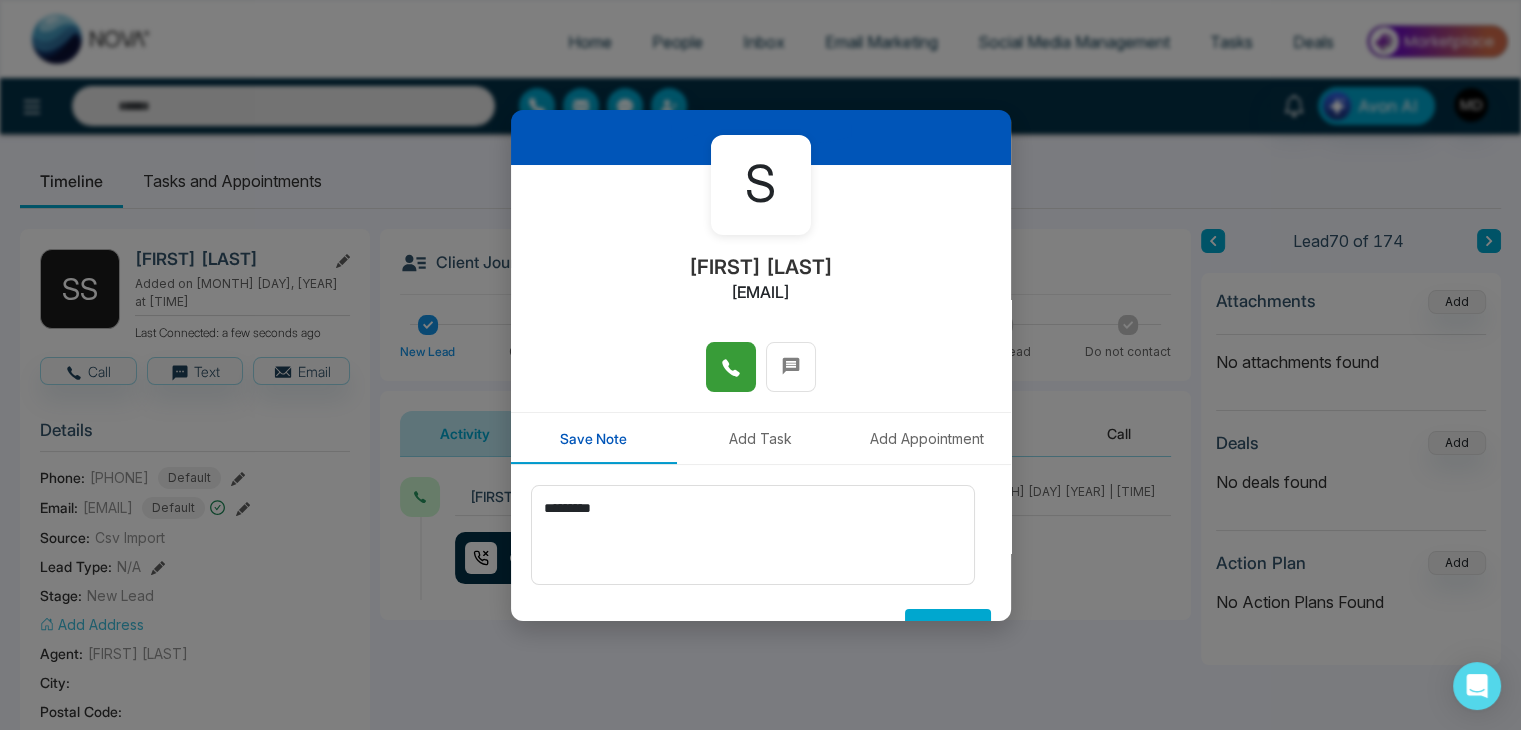 scroll, scrollTop: 0, scrollLeft: 0, axis: both 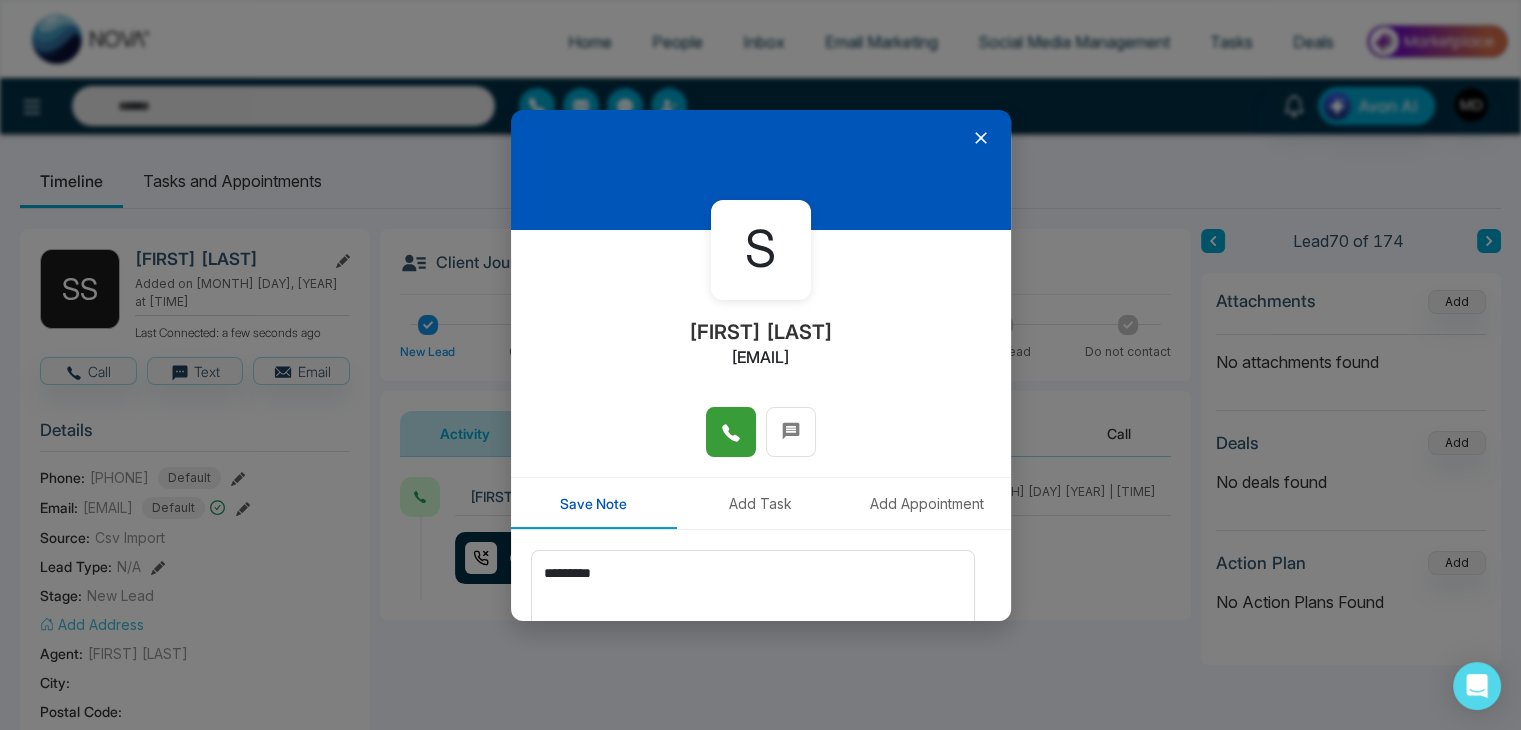 type 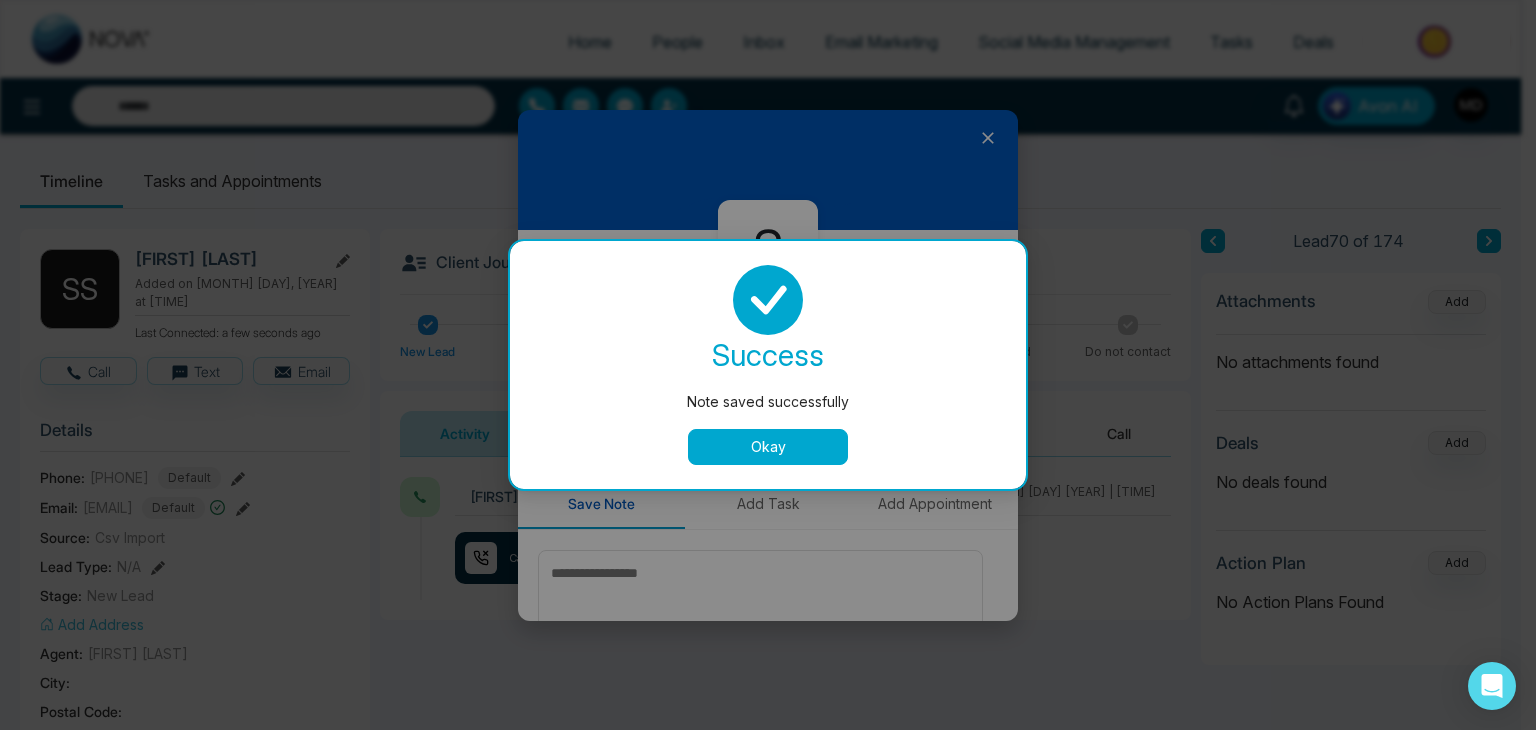 click on "Okay" at bounding box center [768, 447] 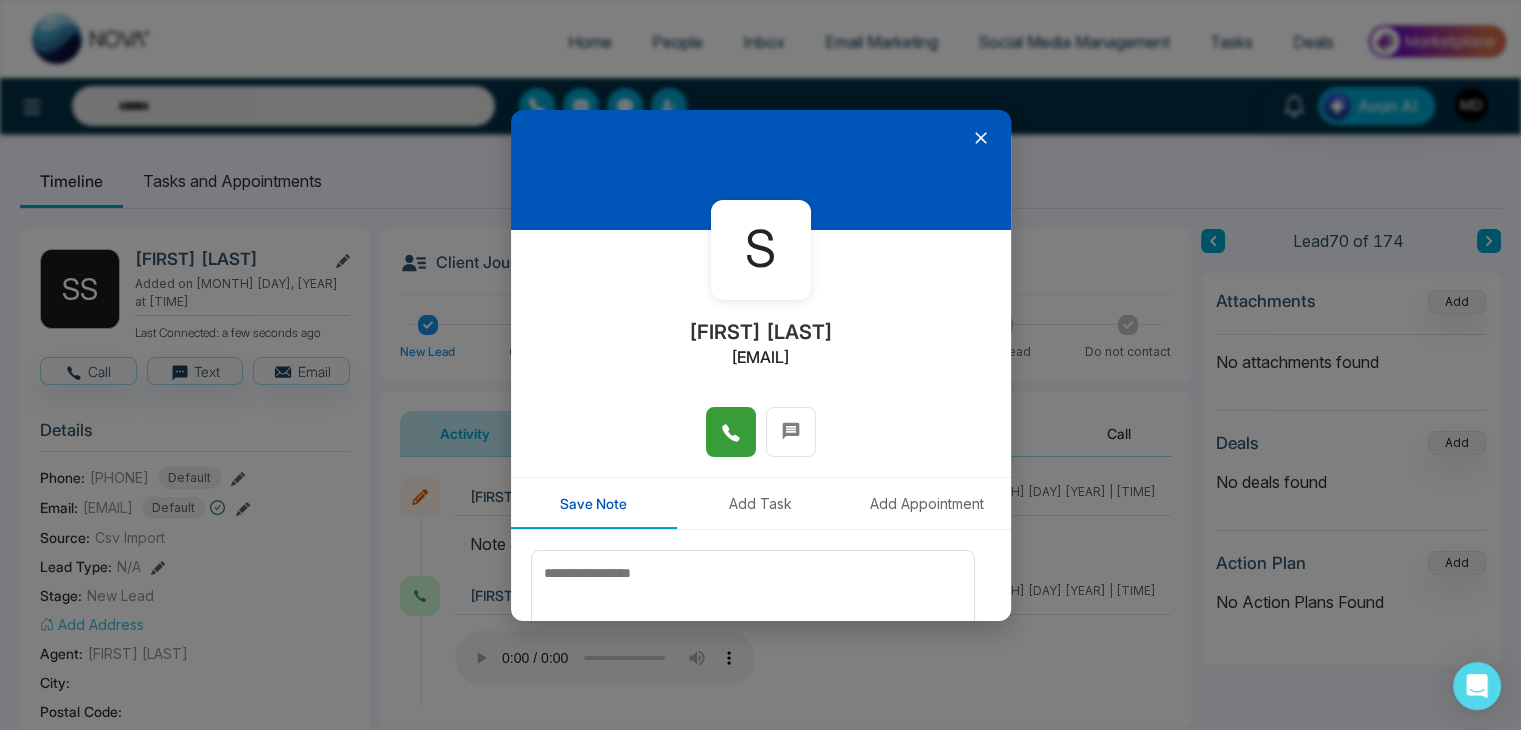 click 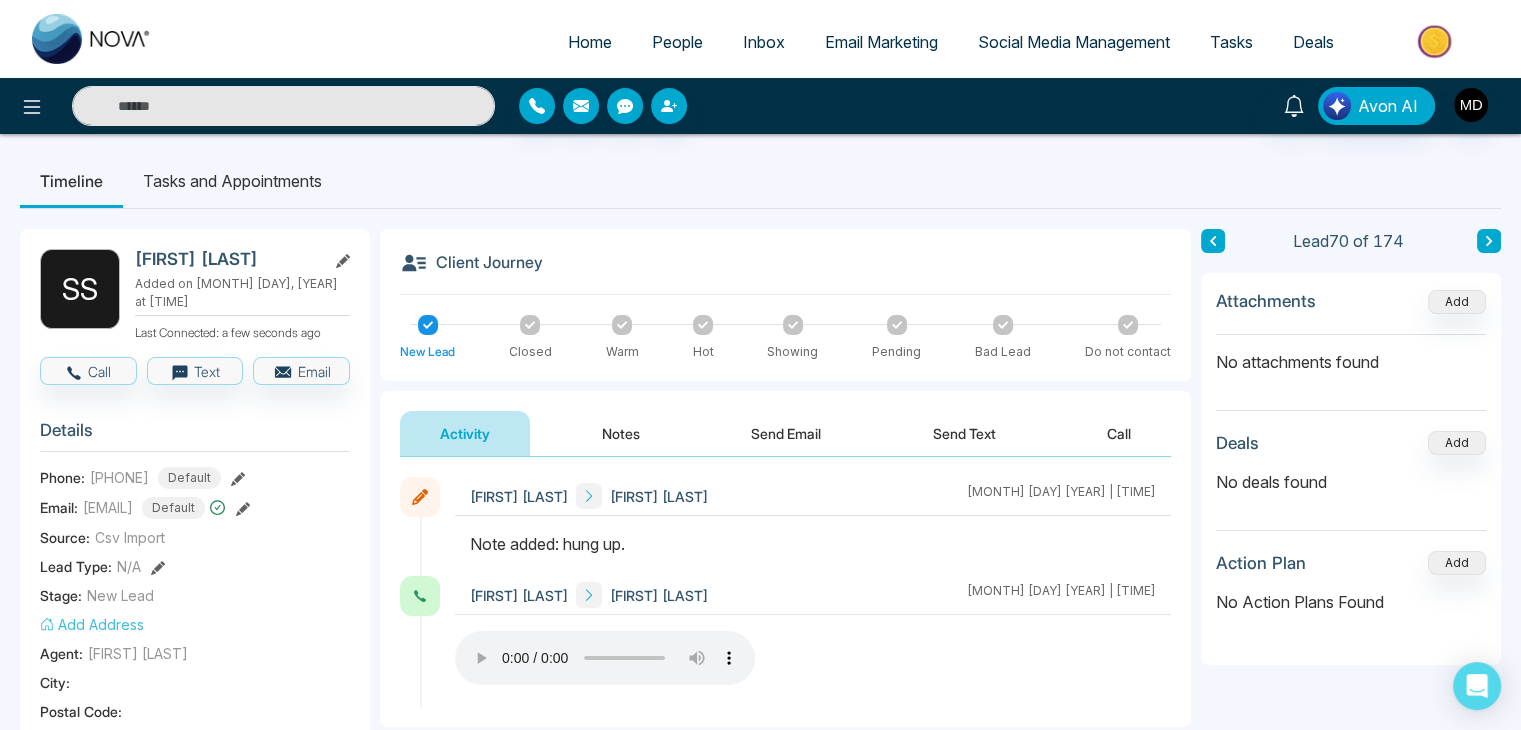 click at bounding box center [1489, 241] 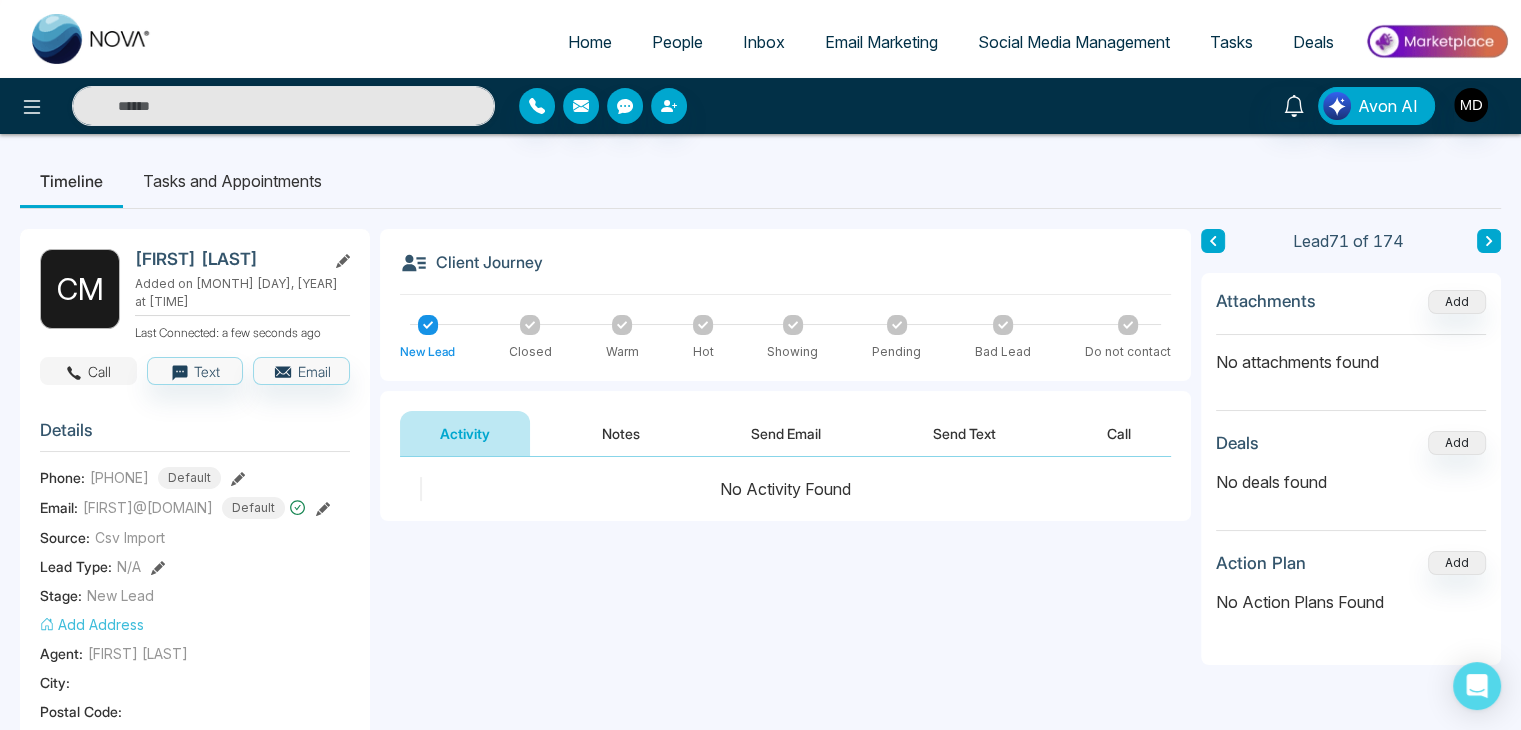 click on "Call" at bounding box center [88, 371] 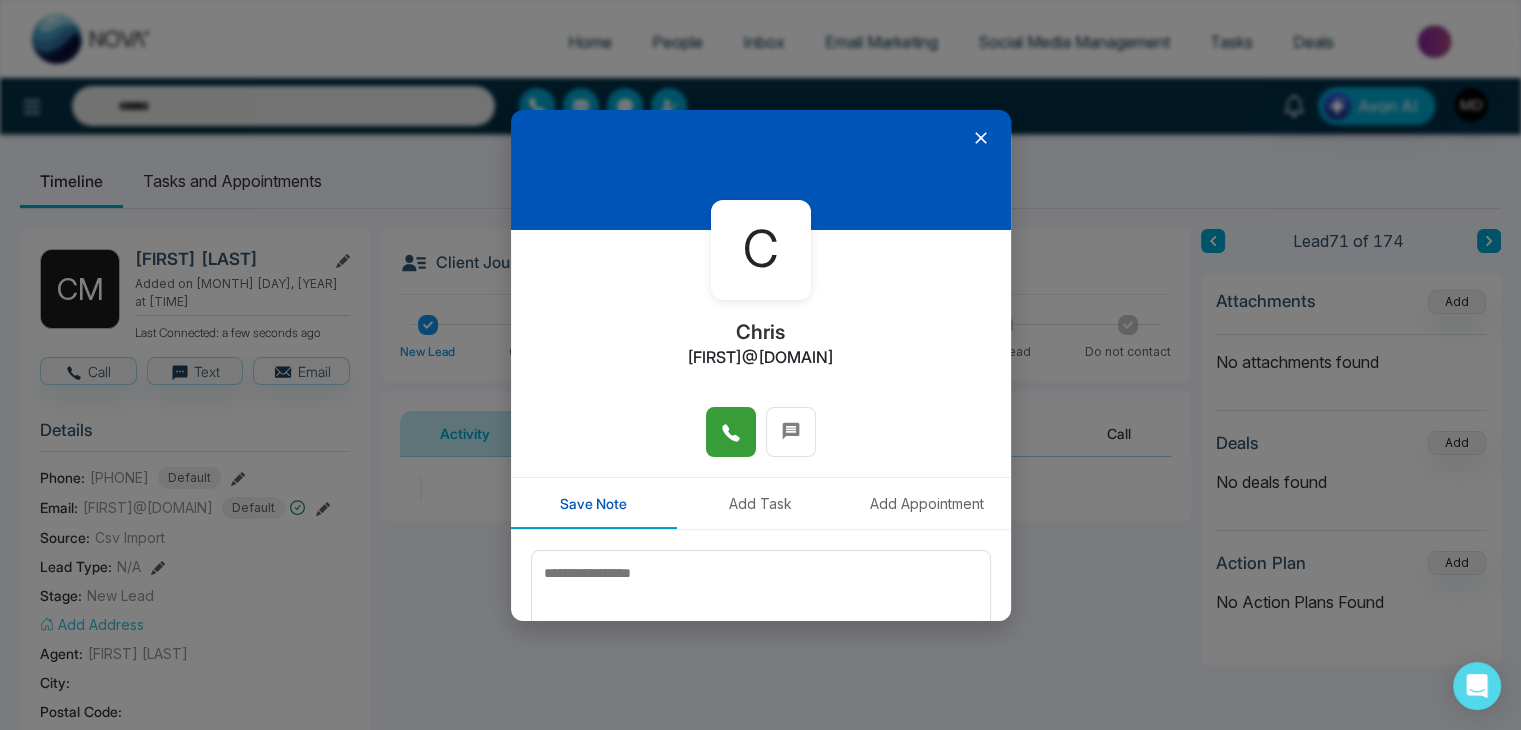click at bounding box center [731, 432] 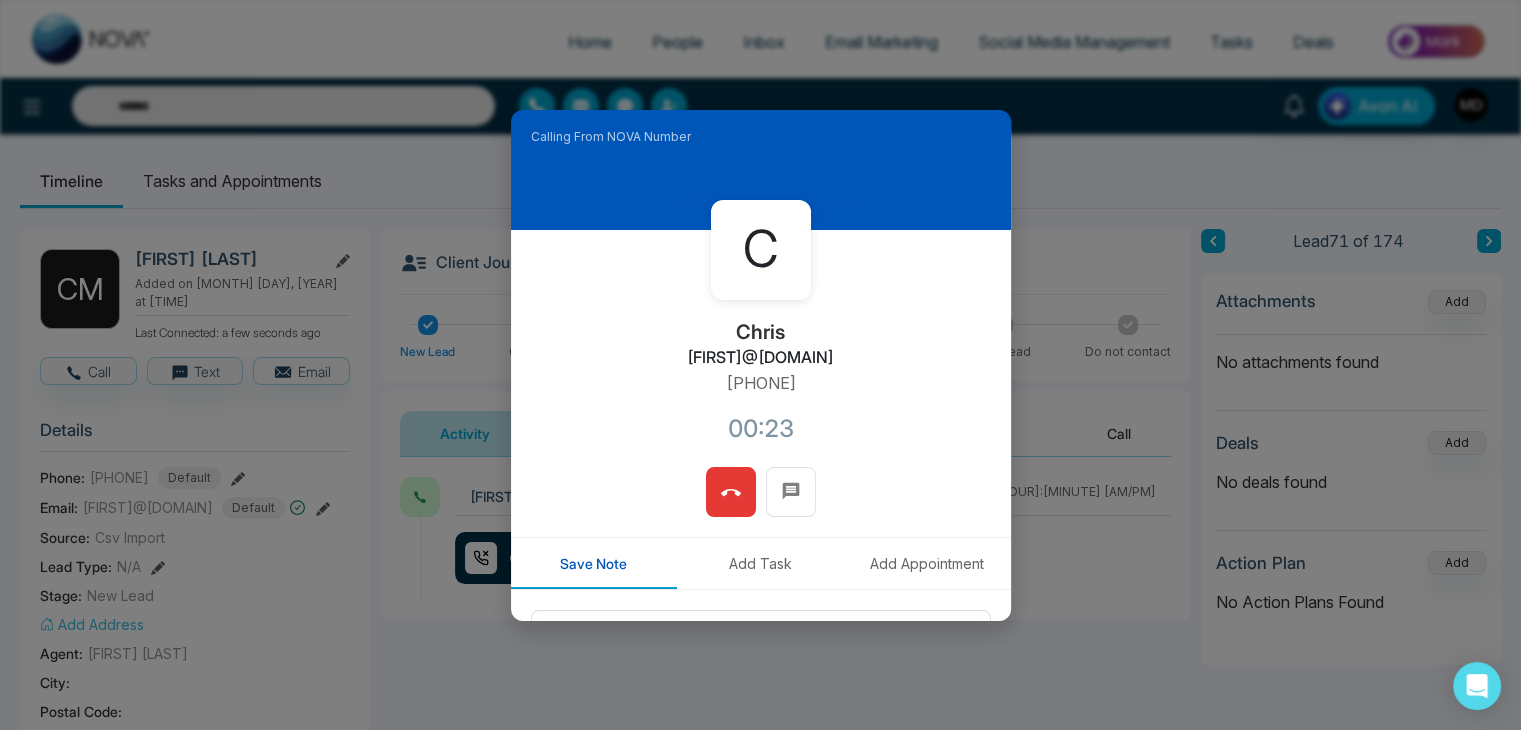click 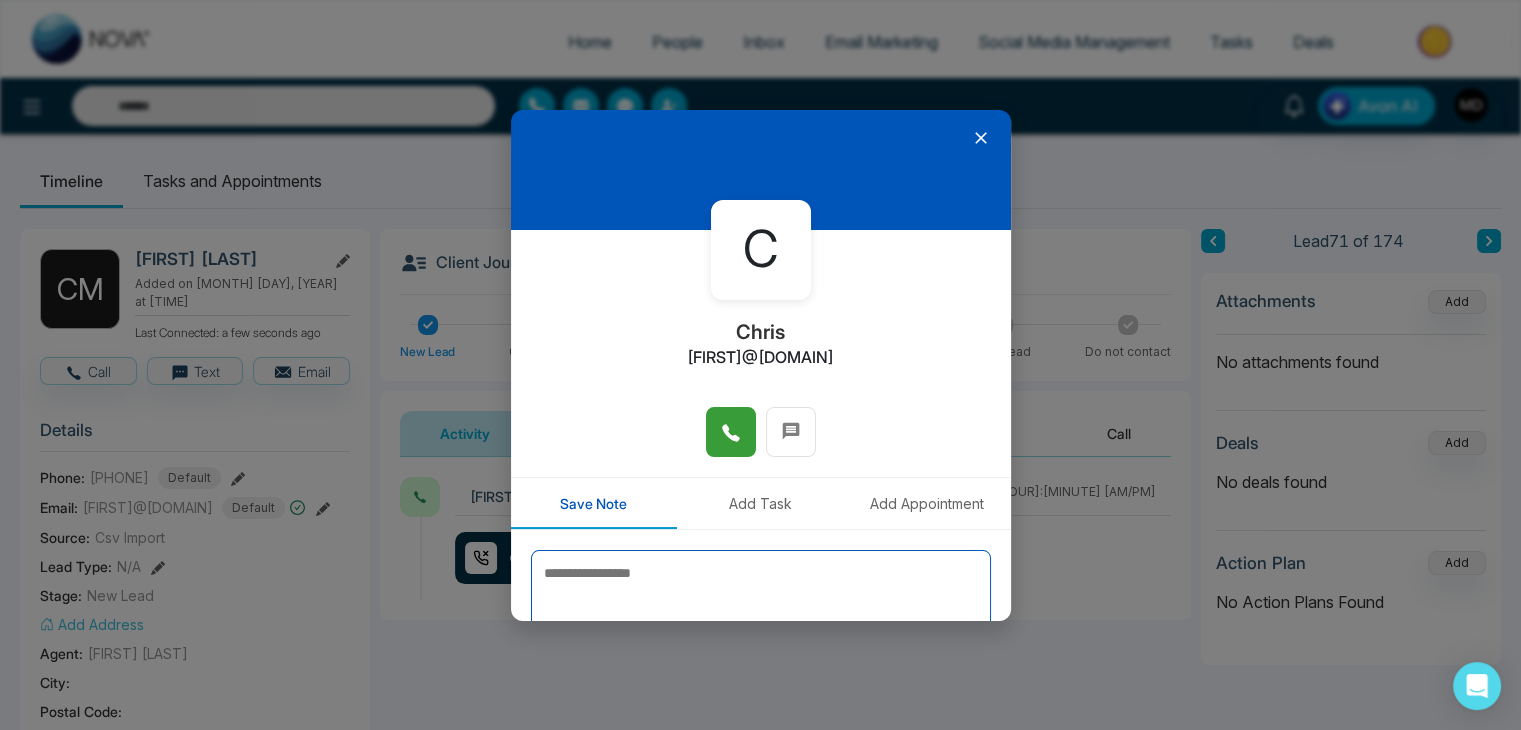 click at bounding box center [761, 600] 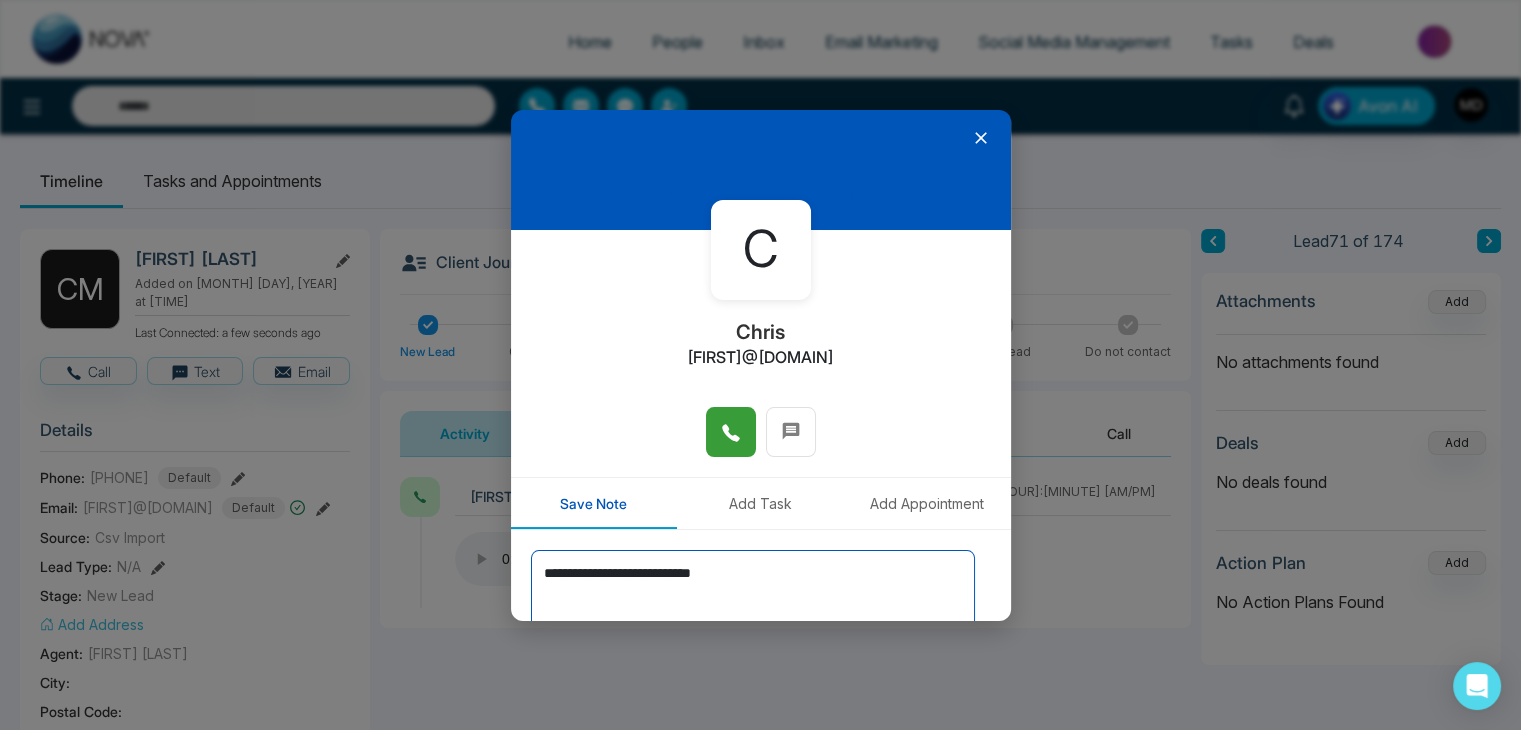 scroll, scrollTop: 110, scrollLeft: 0, axis: vertical 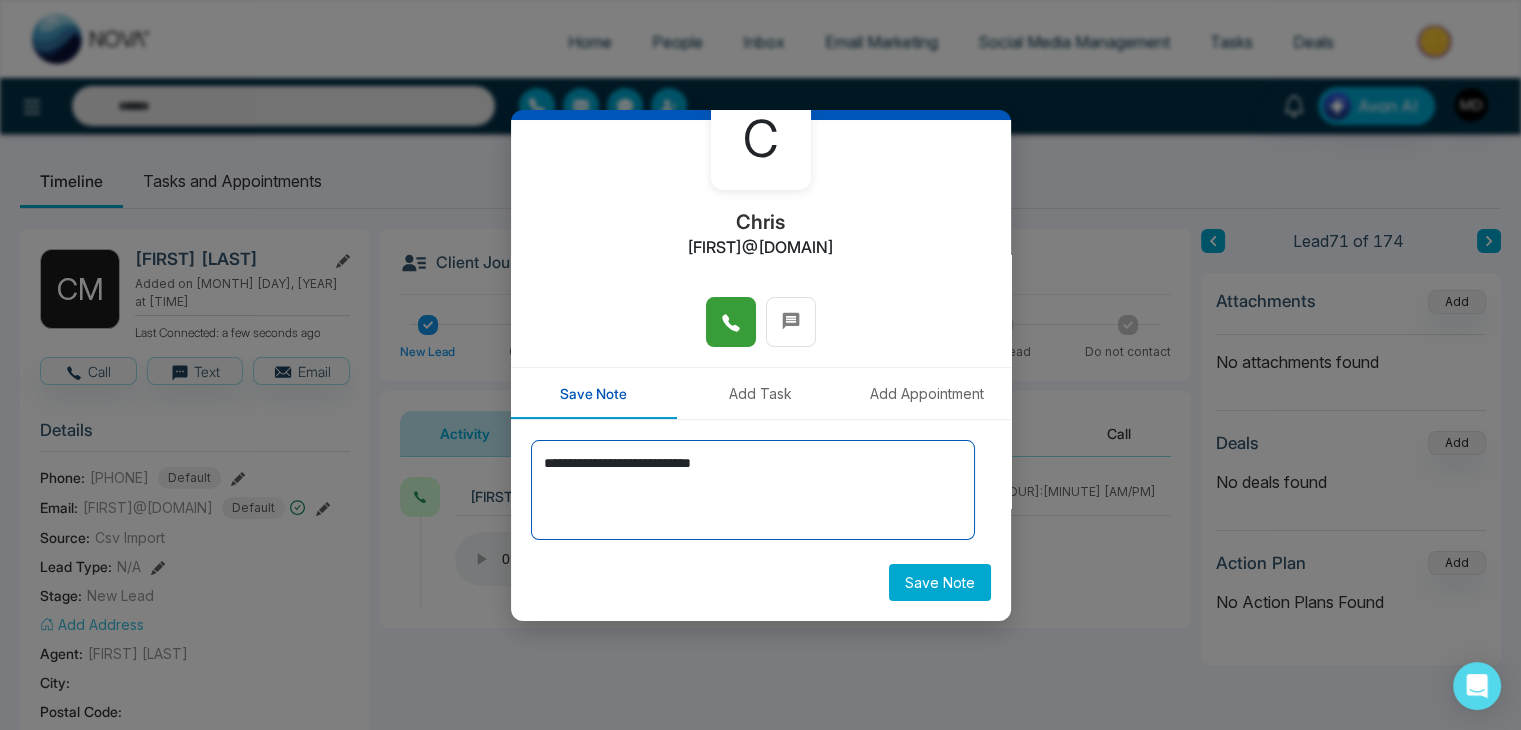 type on "**********" 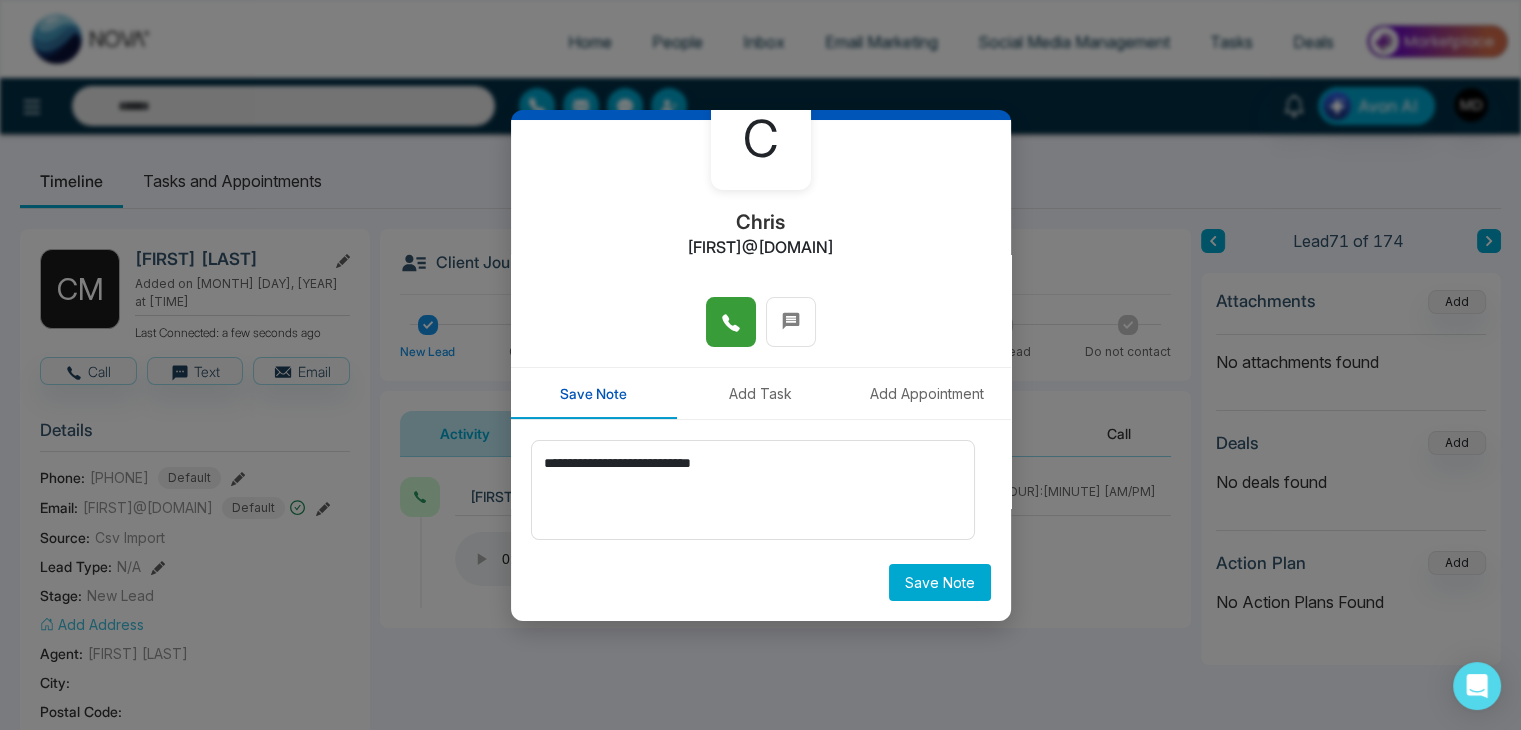 click on "Save Note" at bounding box center [940, 582] 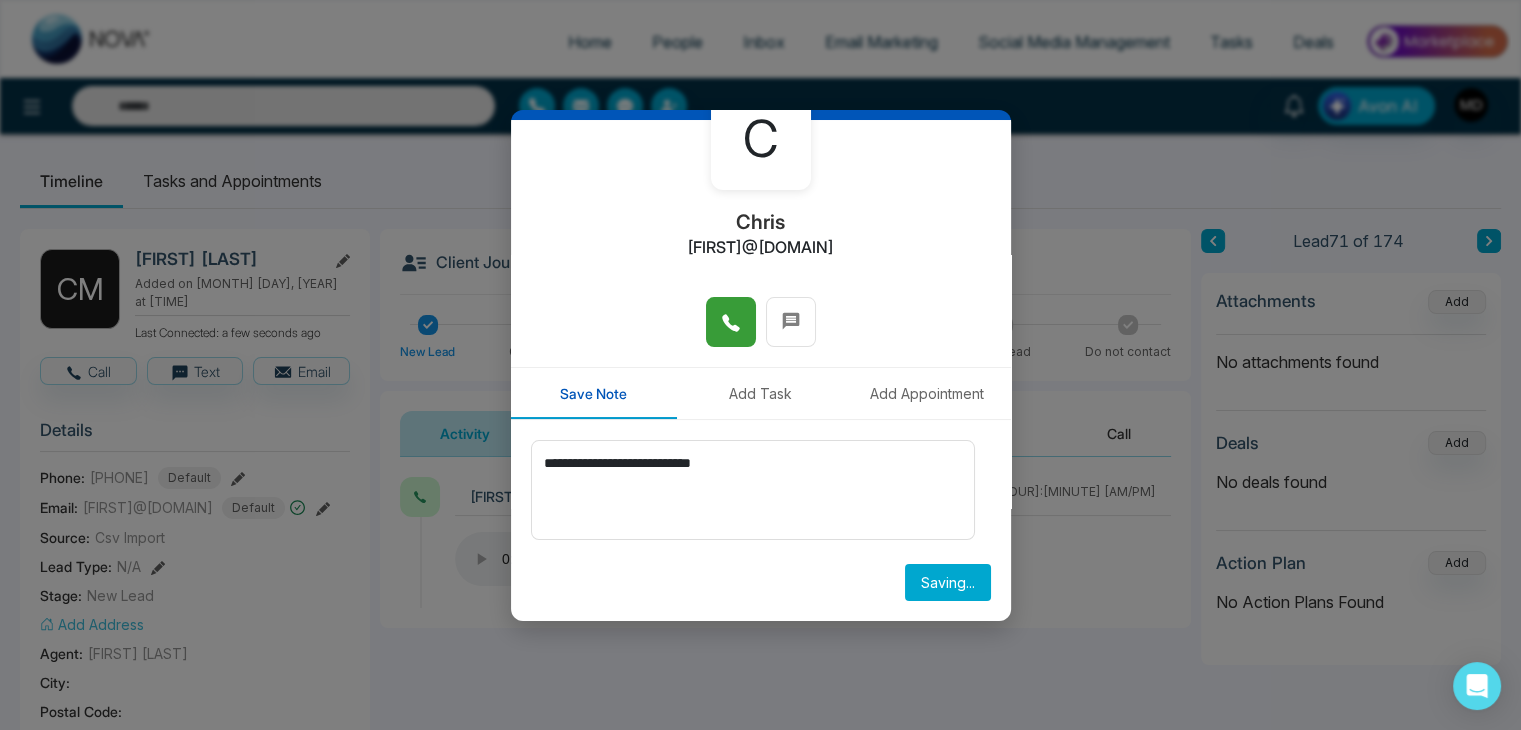 type 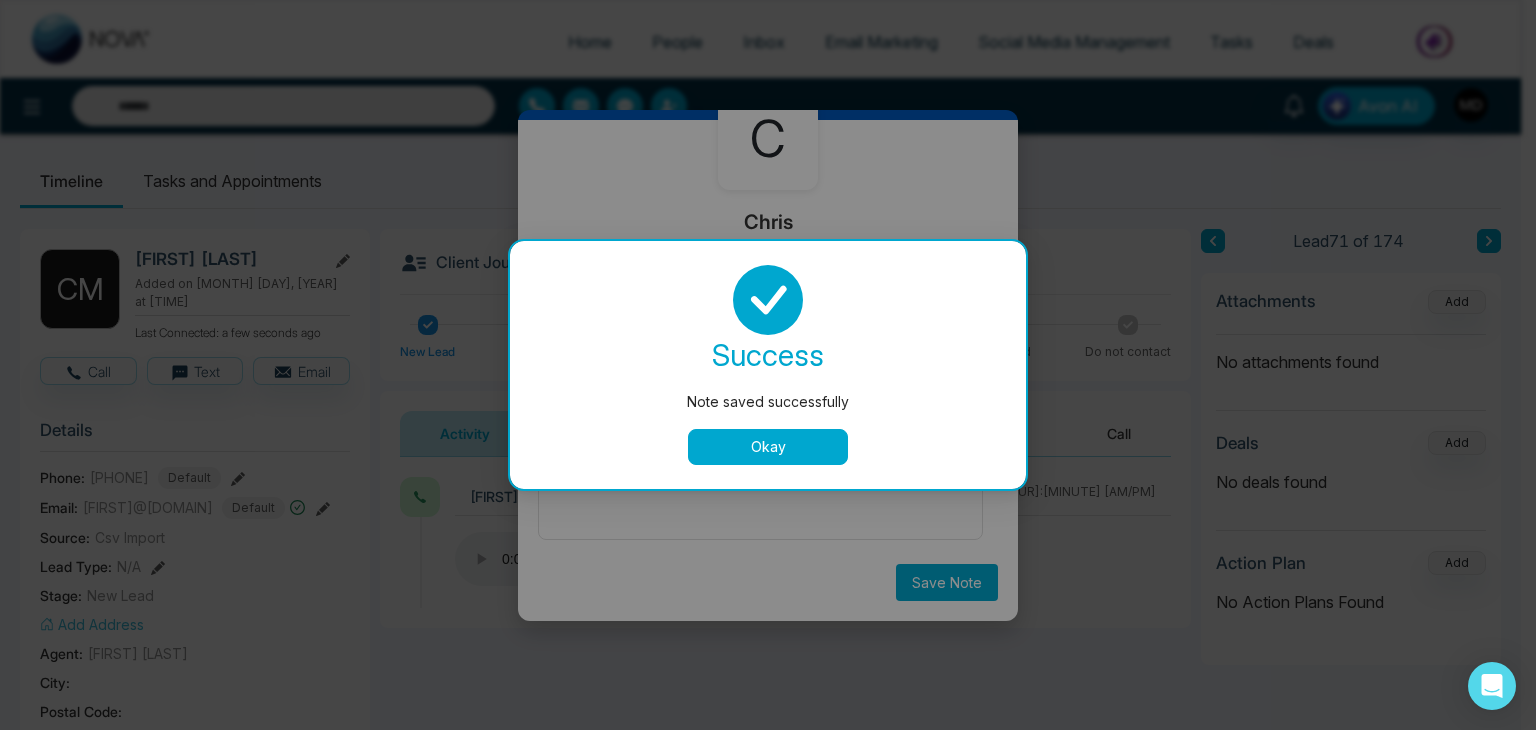 click on "Okay" at bounding box center (768, 447) 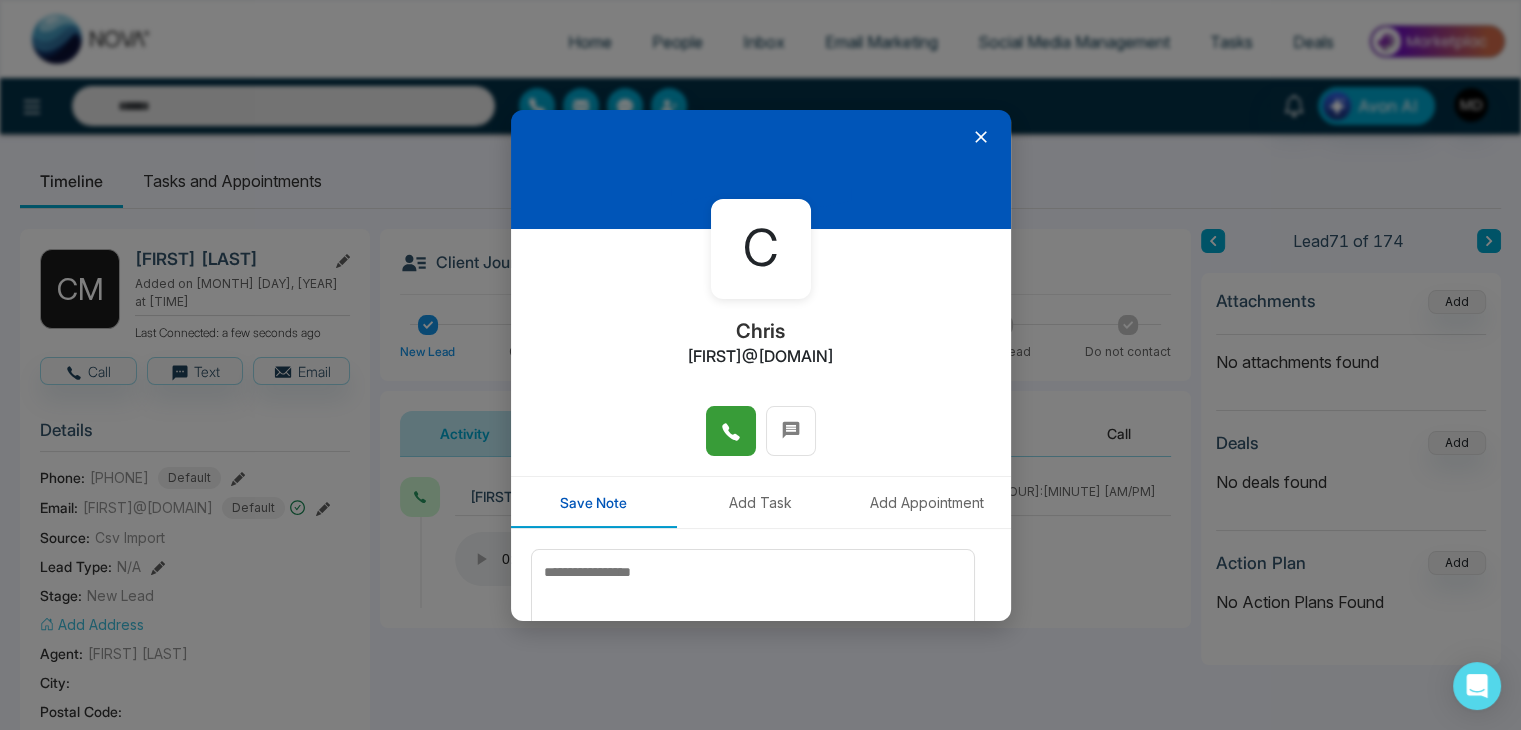 scroll, scrollTop: 0, scrollLeft: 0, axis: both 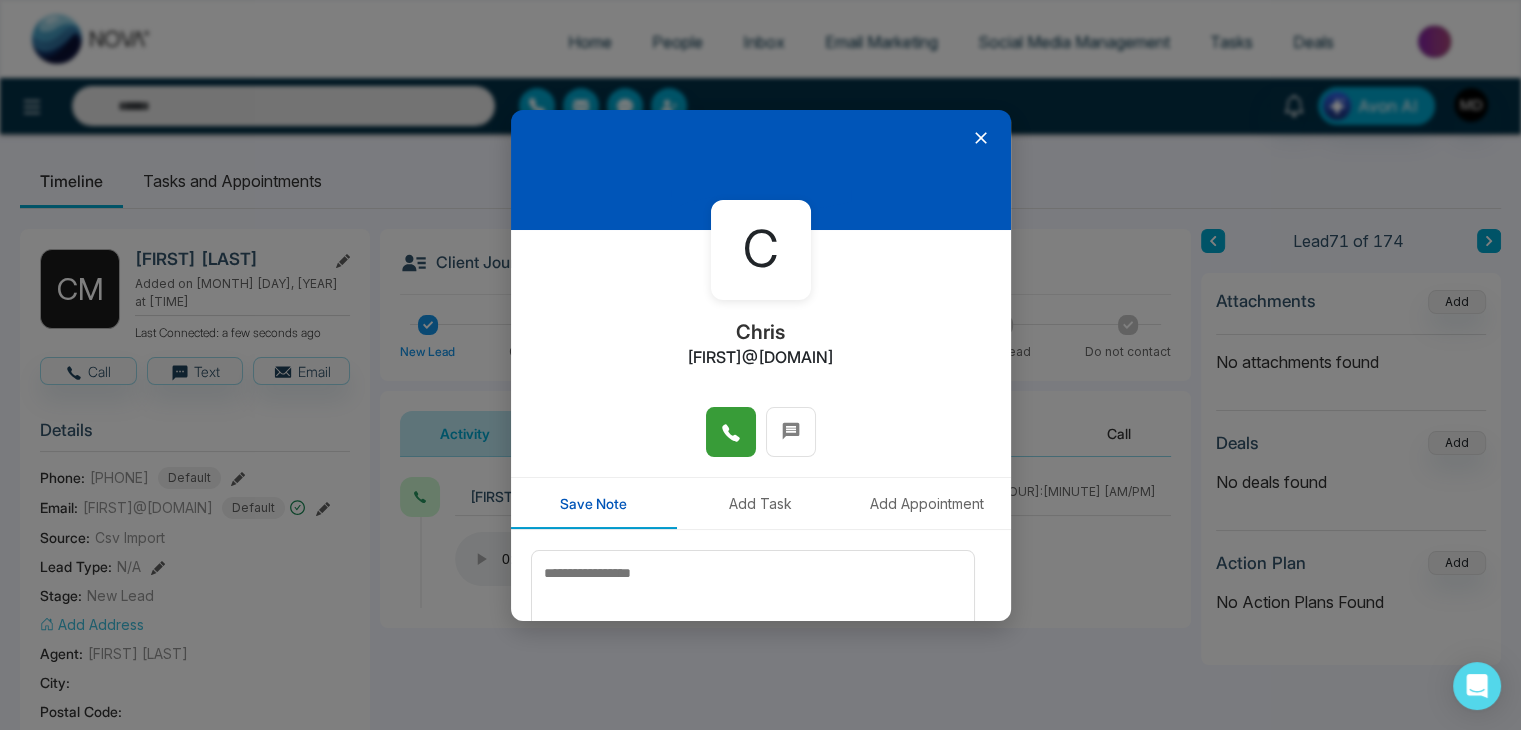 click 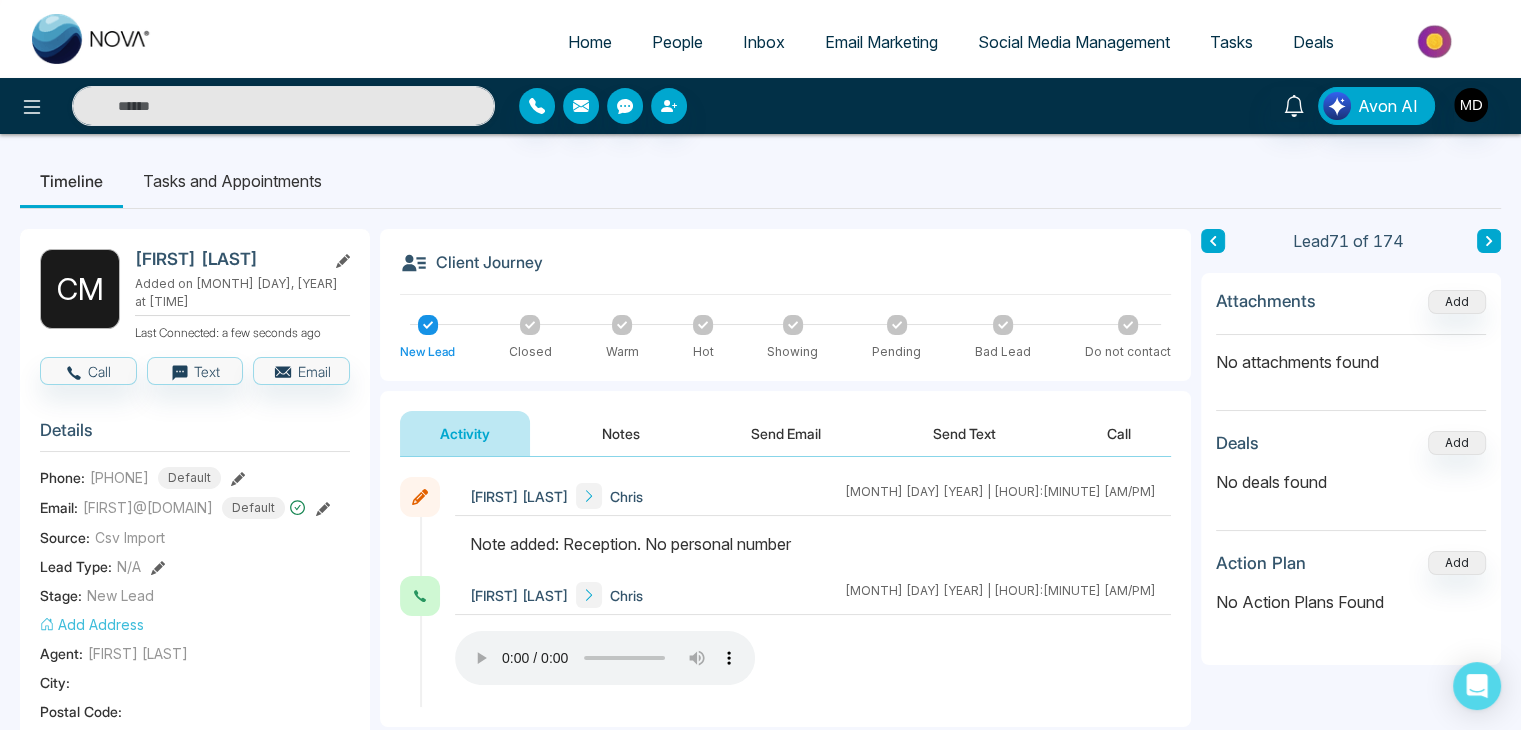 click at bounding box center [813, 554] 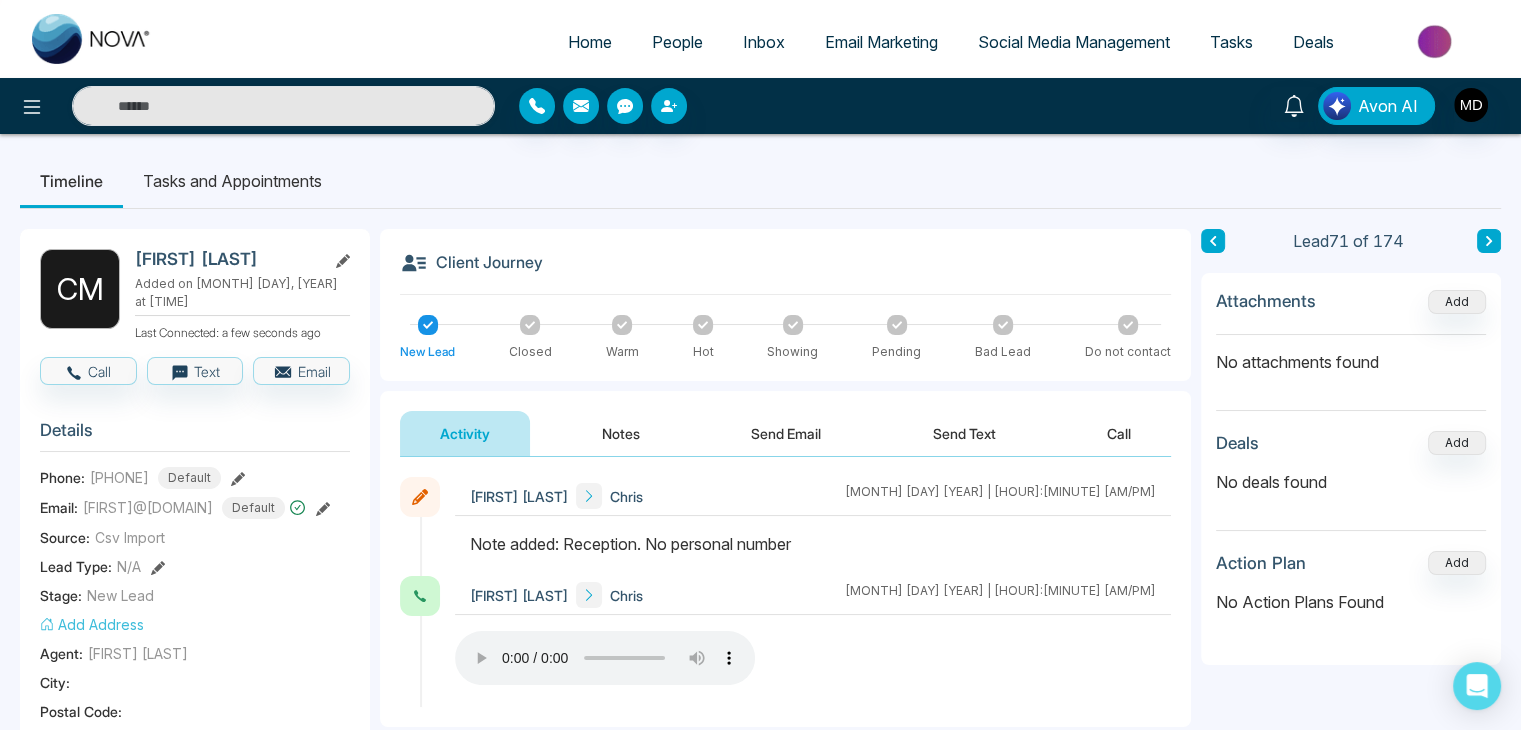 type 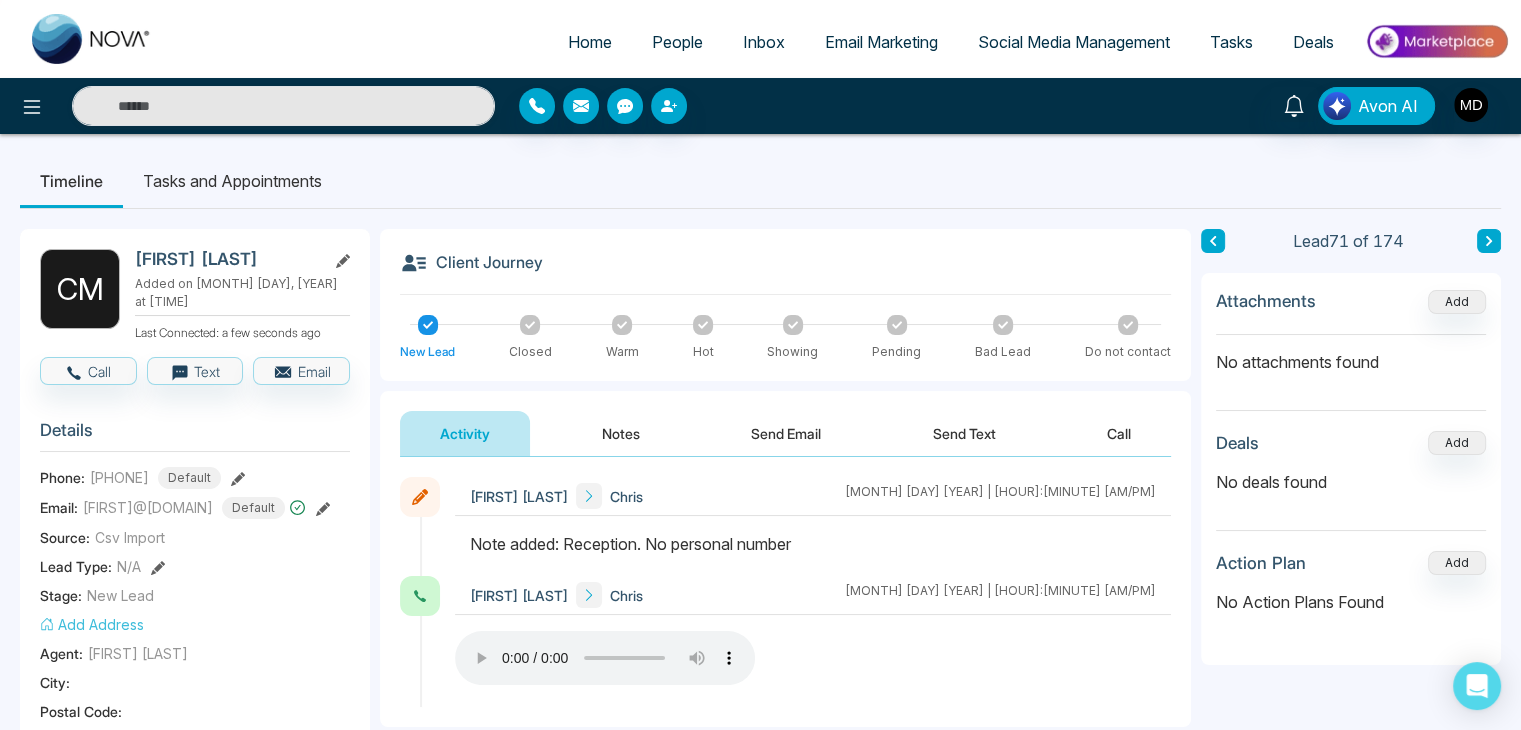 click 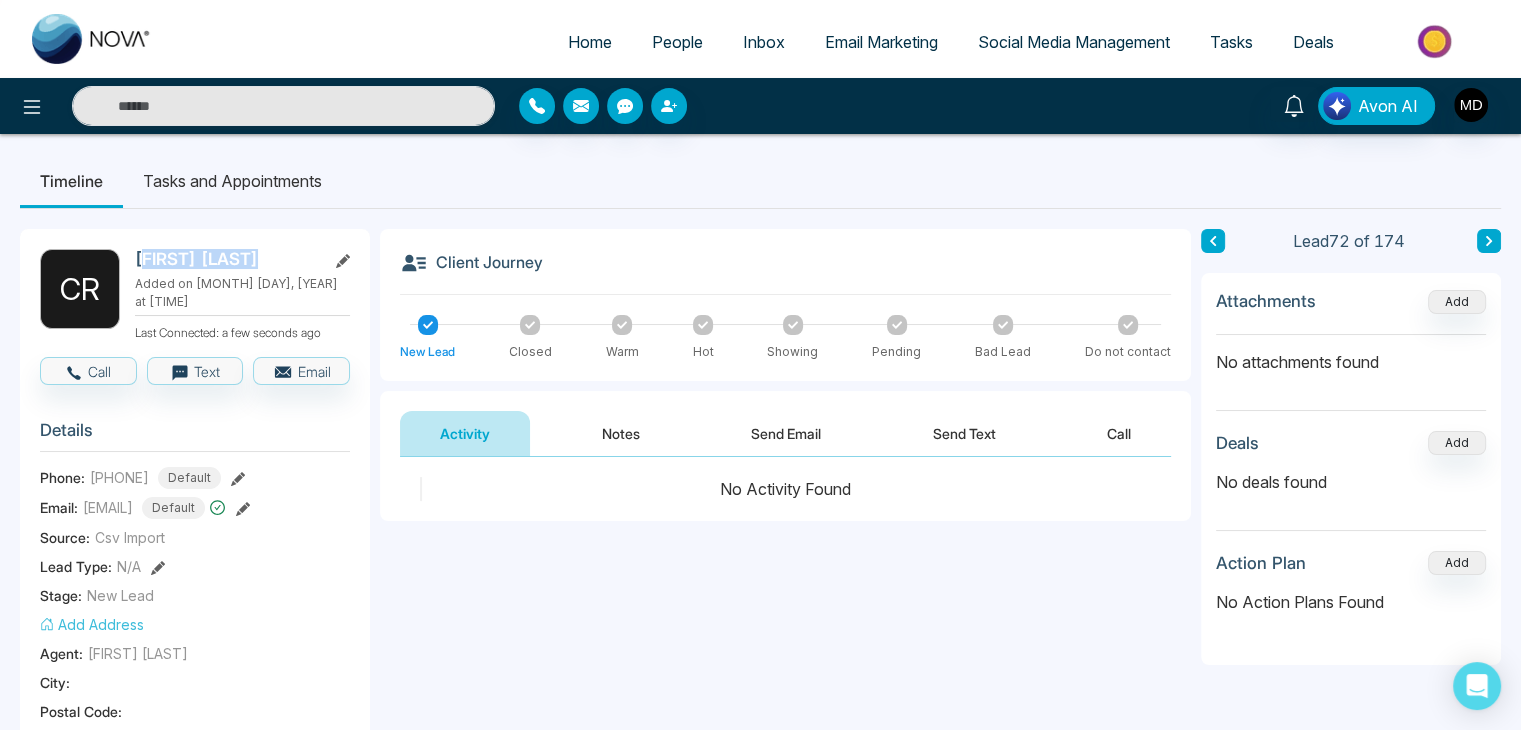drag, startPoint x: 230, startPoint y: 255, endPoint x: 148, endPoint y: 260, distance: 82.1523 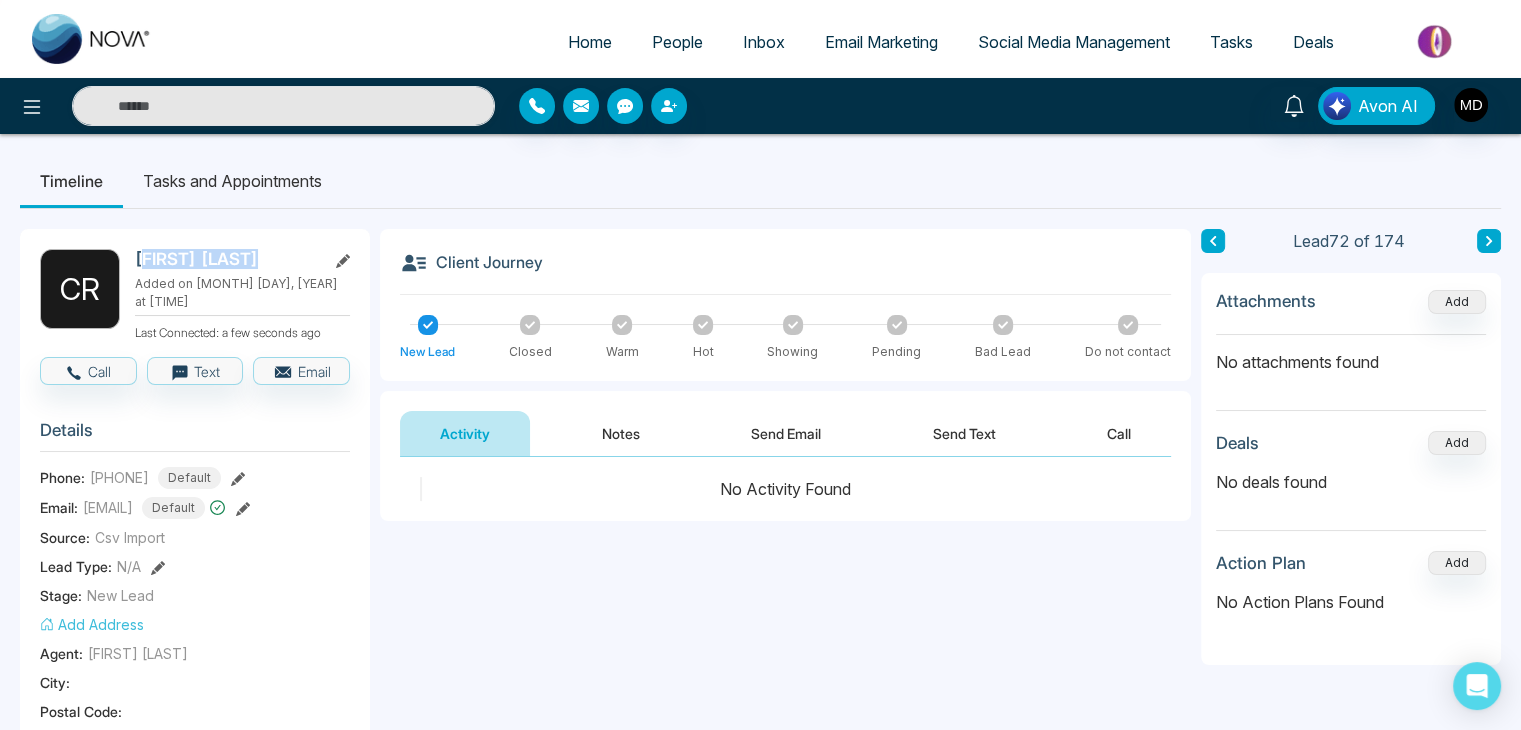 click on "Christine Ross" at bounding box center [226, 259] 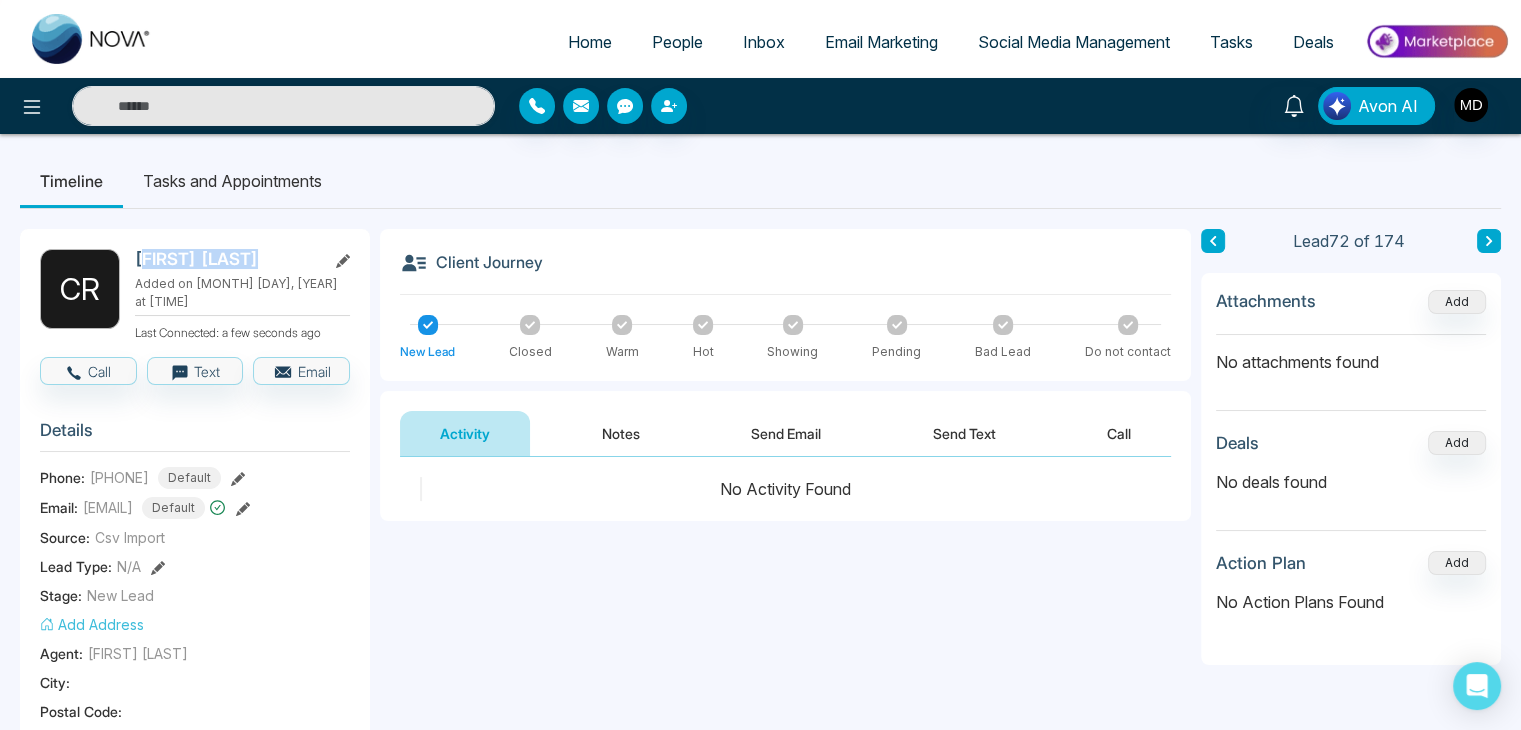 click 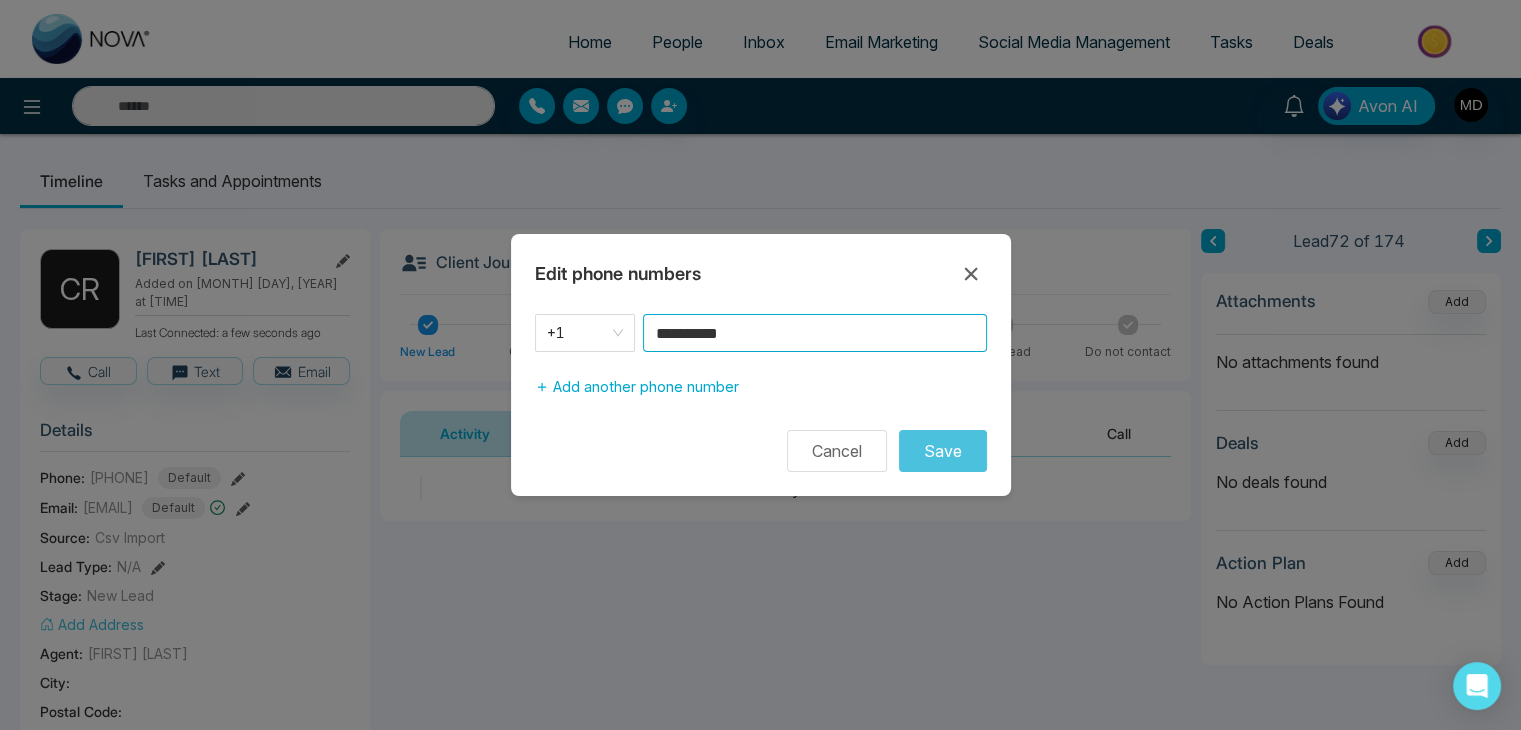 drag, startPoint x: 821, startPoint y: 325, endPoint x: 597, endPoint y: 359, distance: 226.56566 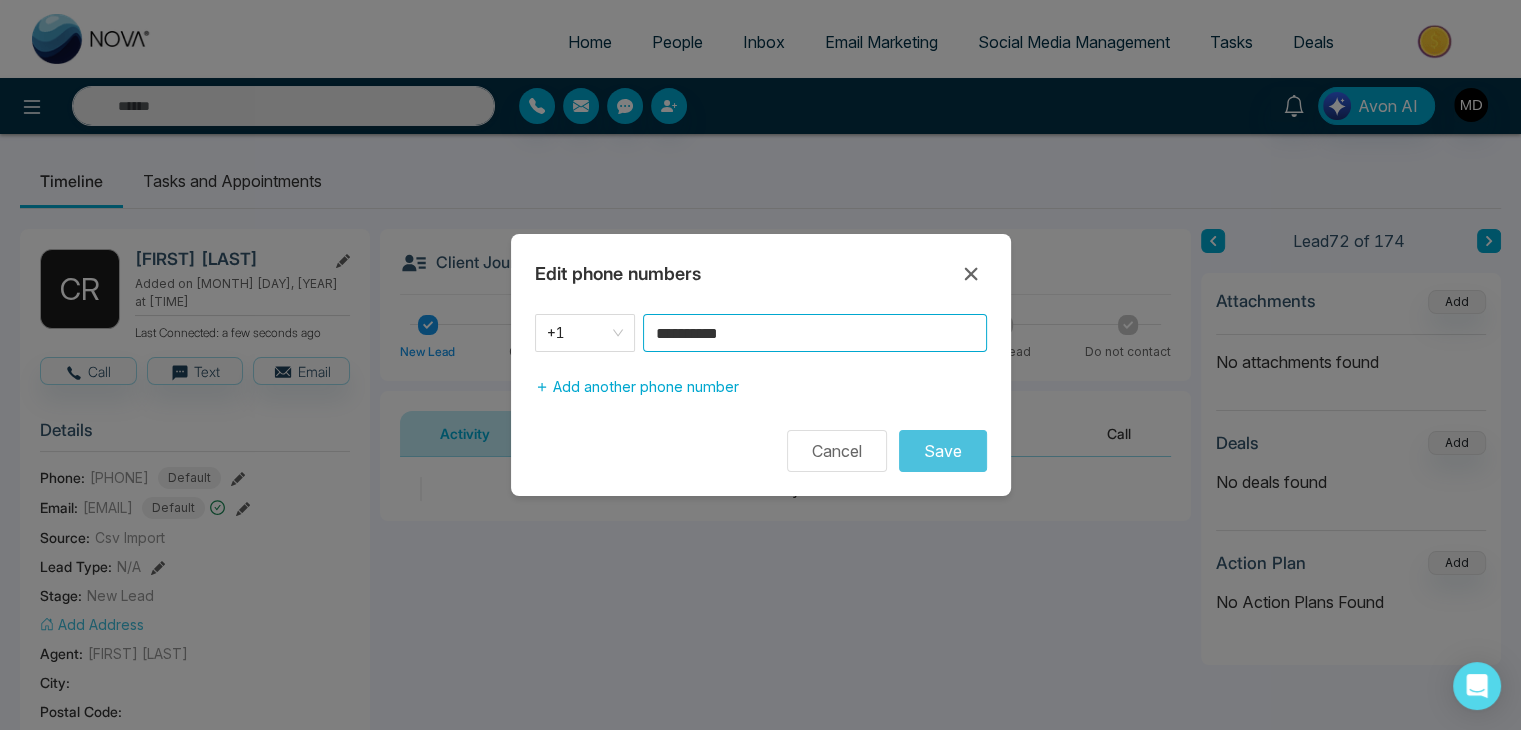 click on "**********" at bounding box center [761, 393] 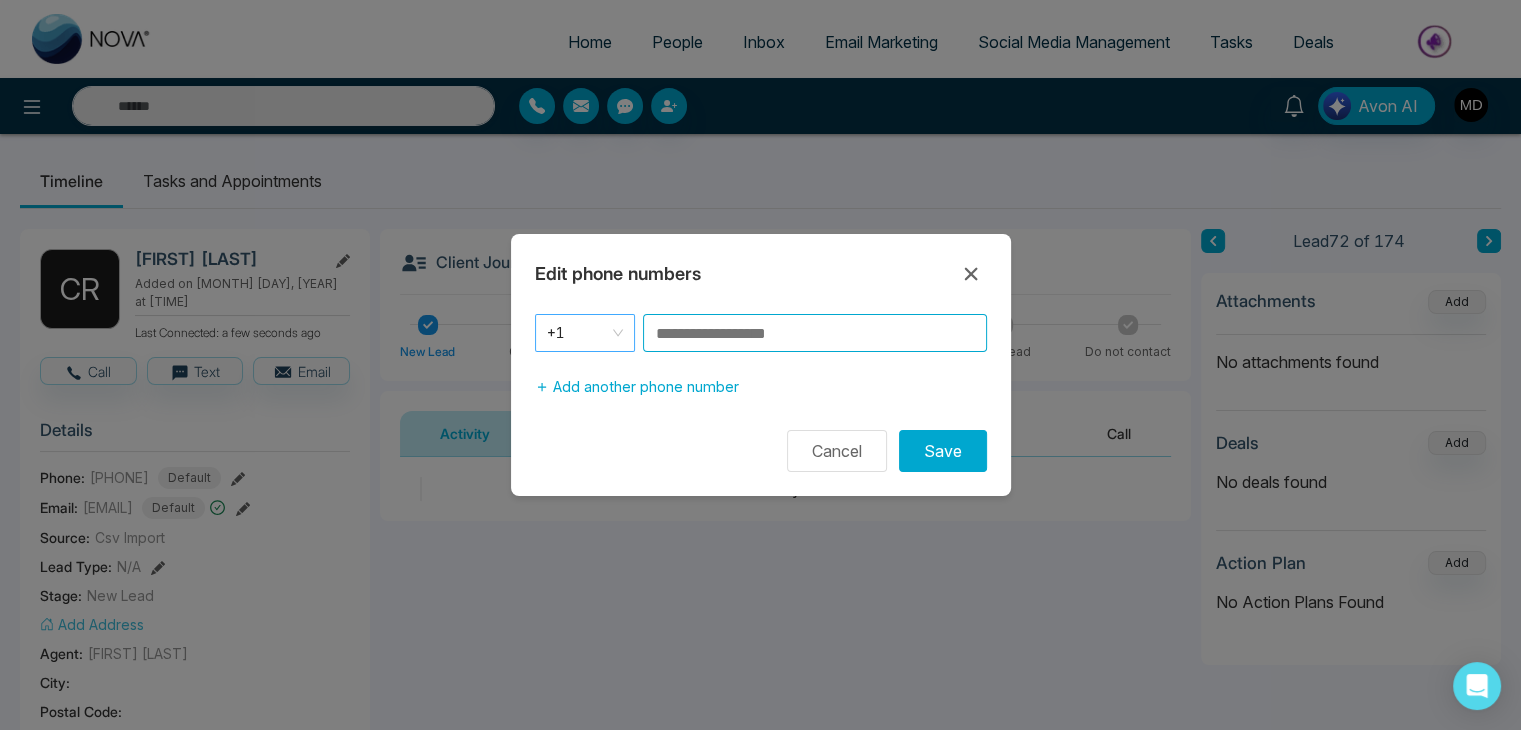 paste on "**********" 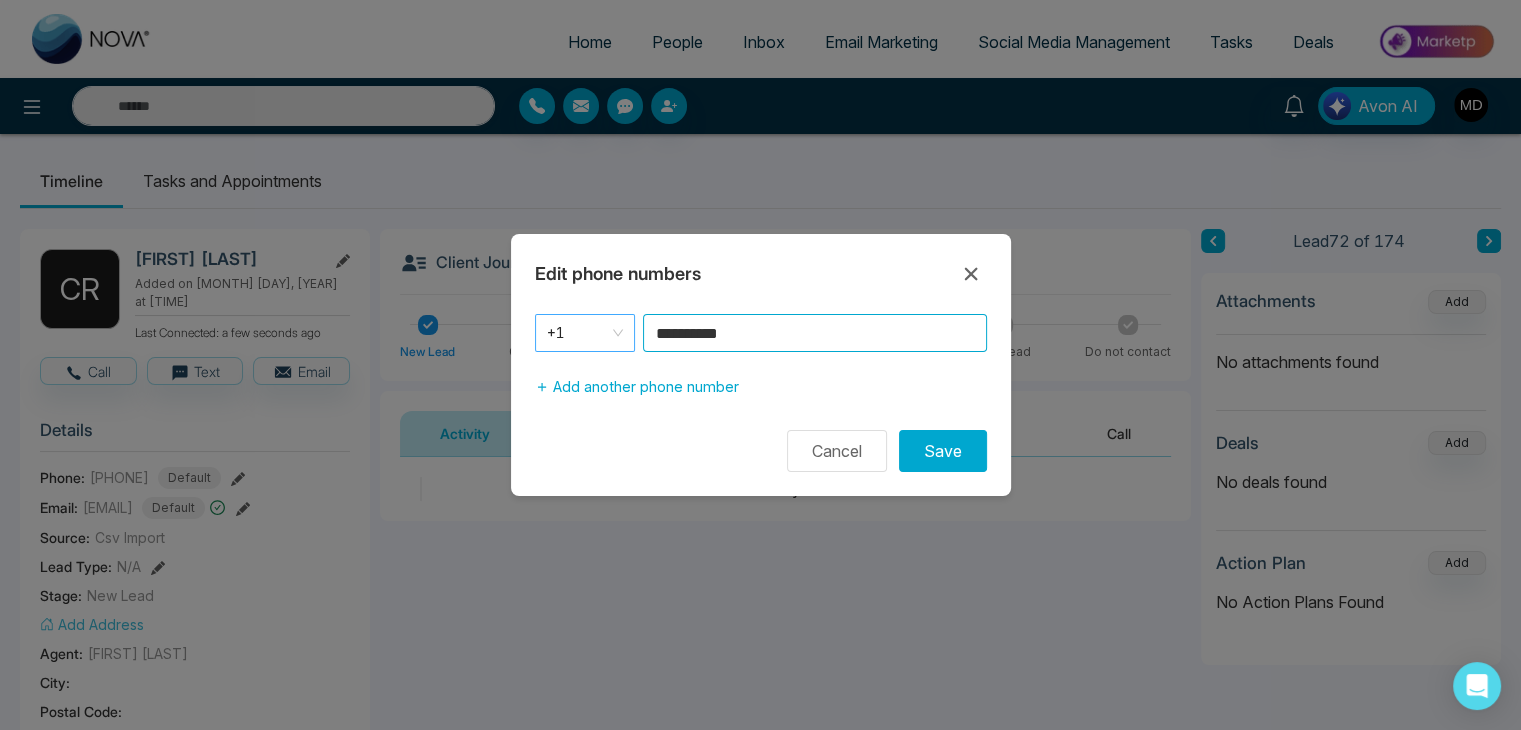 type on "**********" 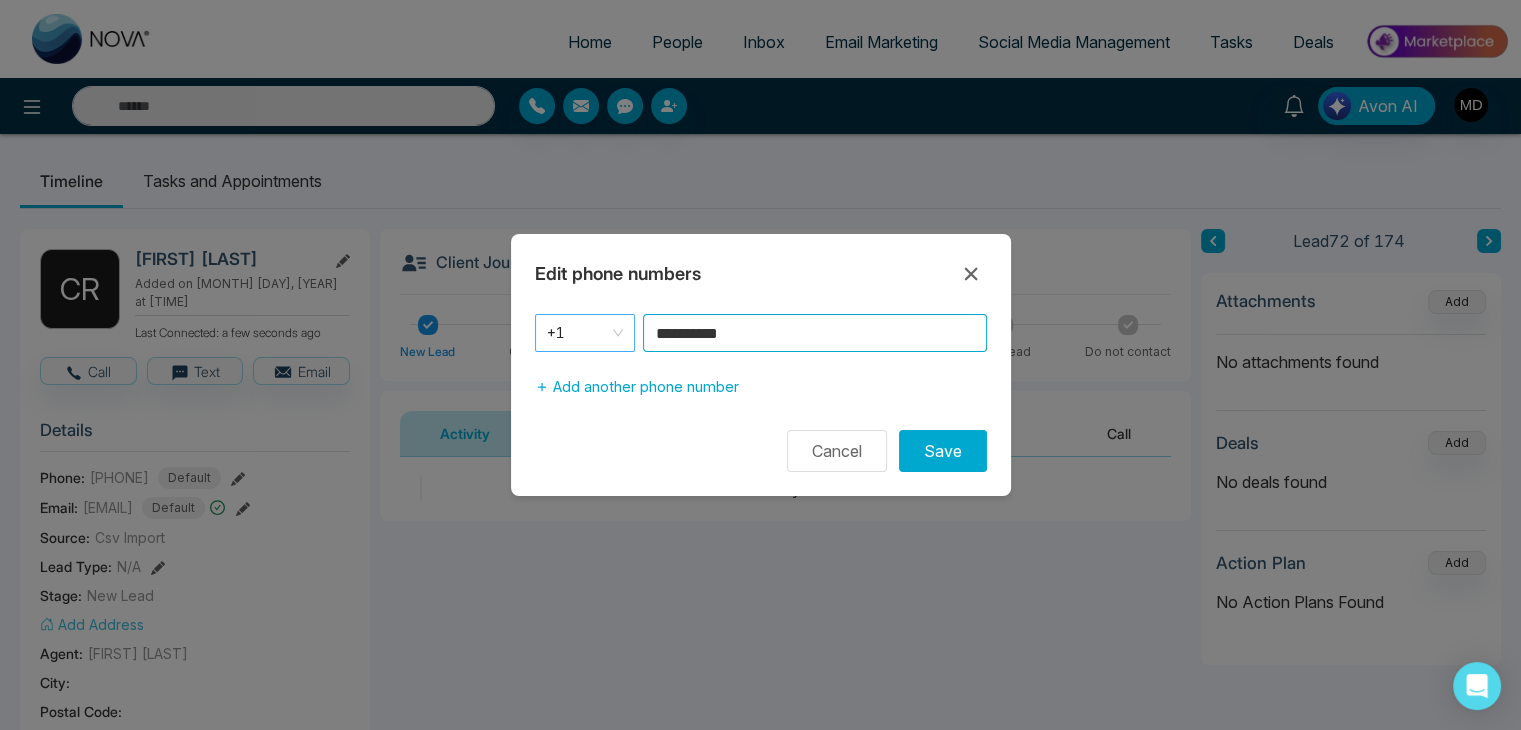 click on "Save" at bounding box center (943, 451) 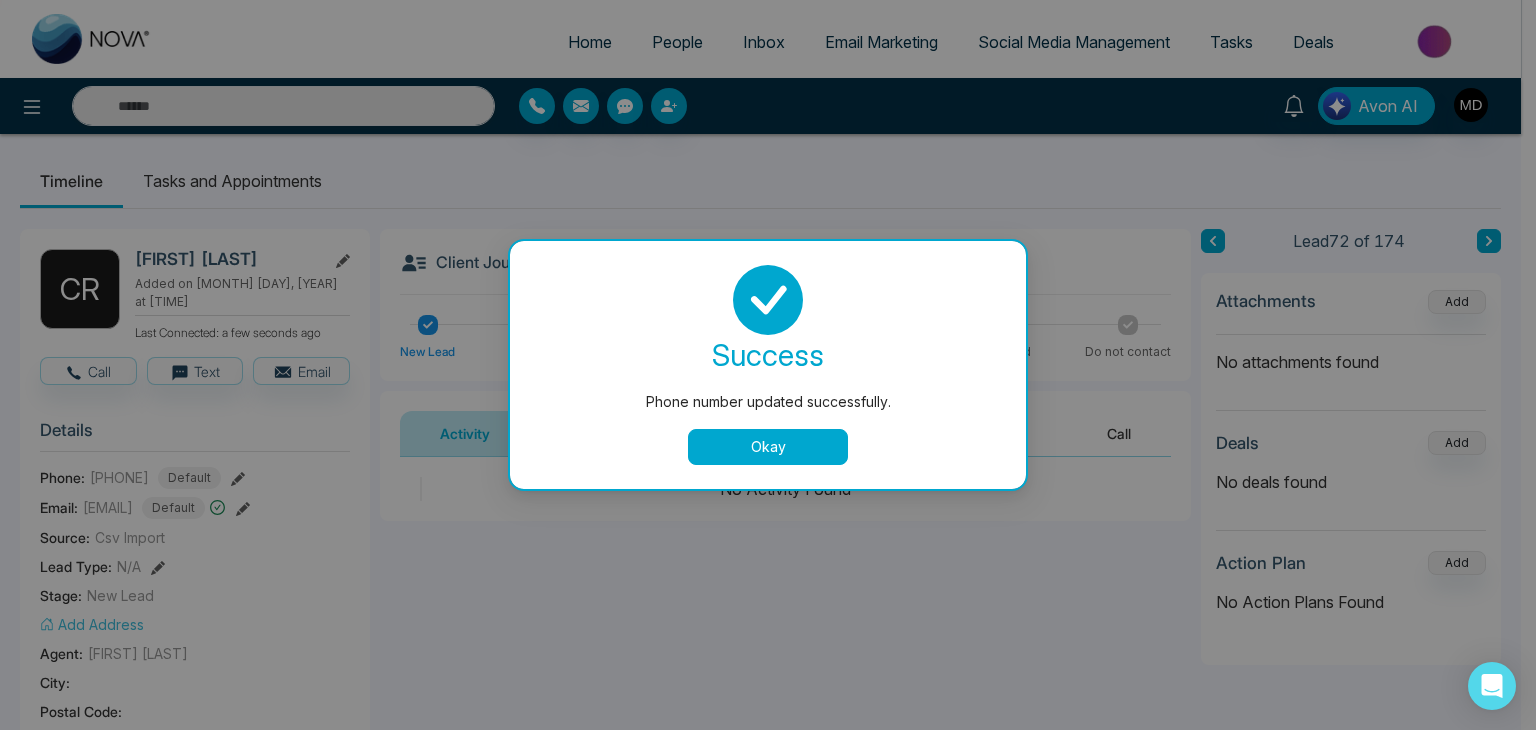 click on "Okay" at bounding box center (768, 447) 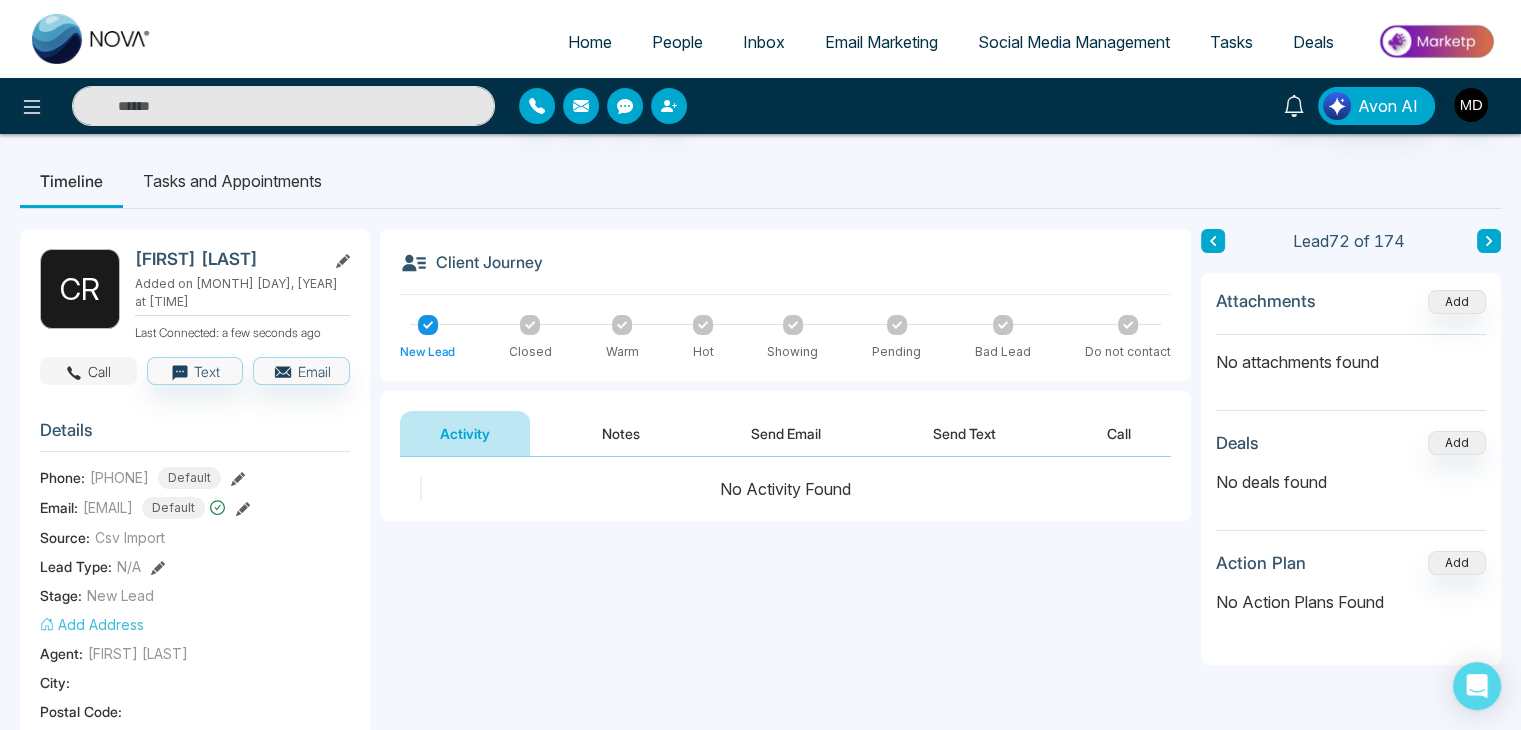 click 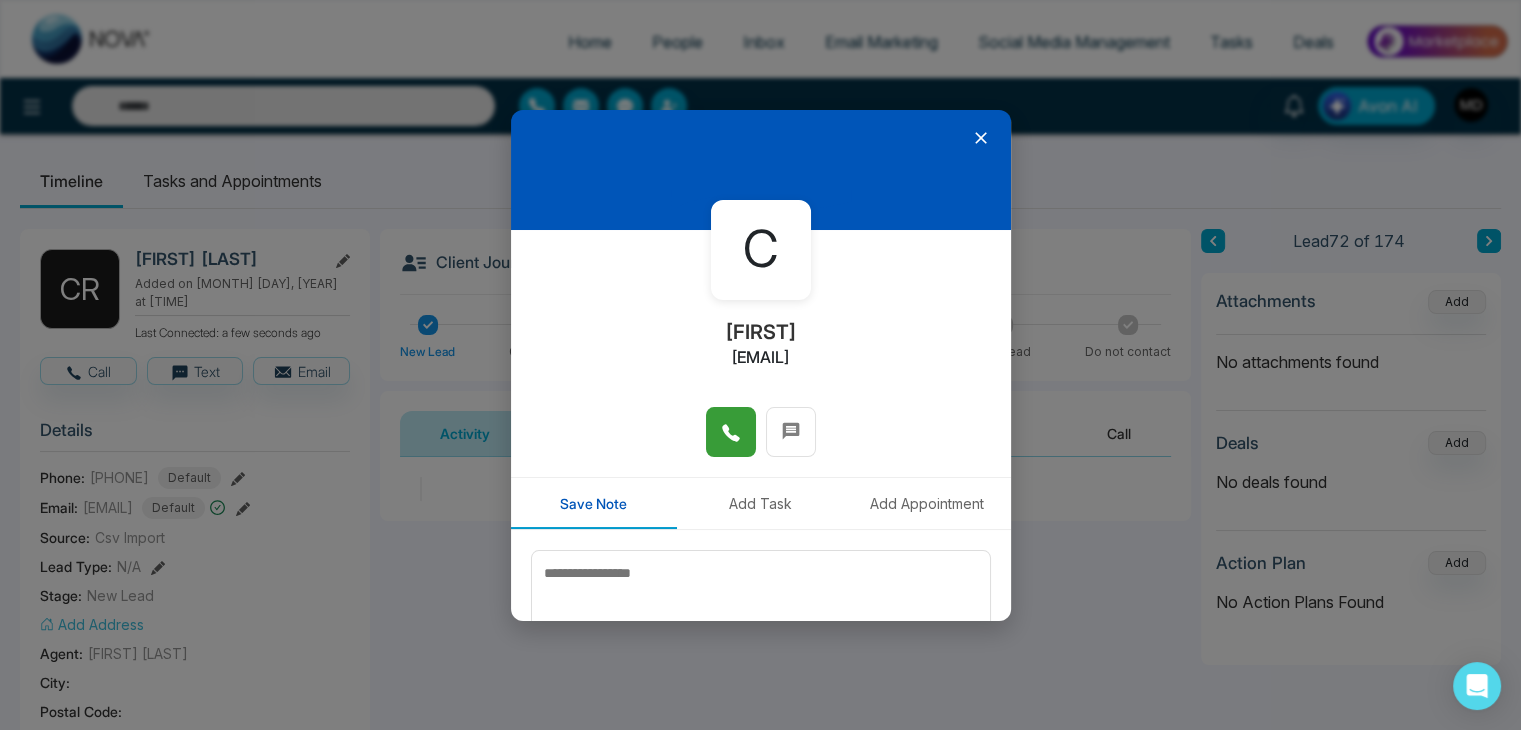click 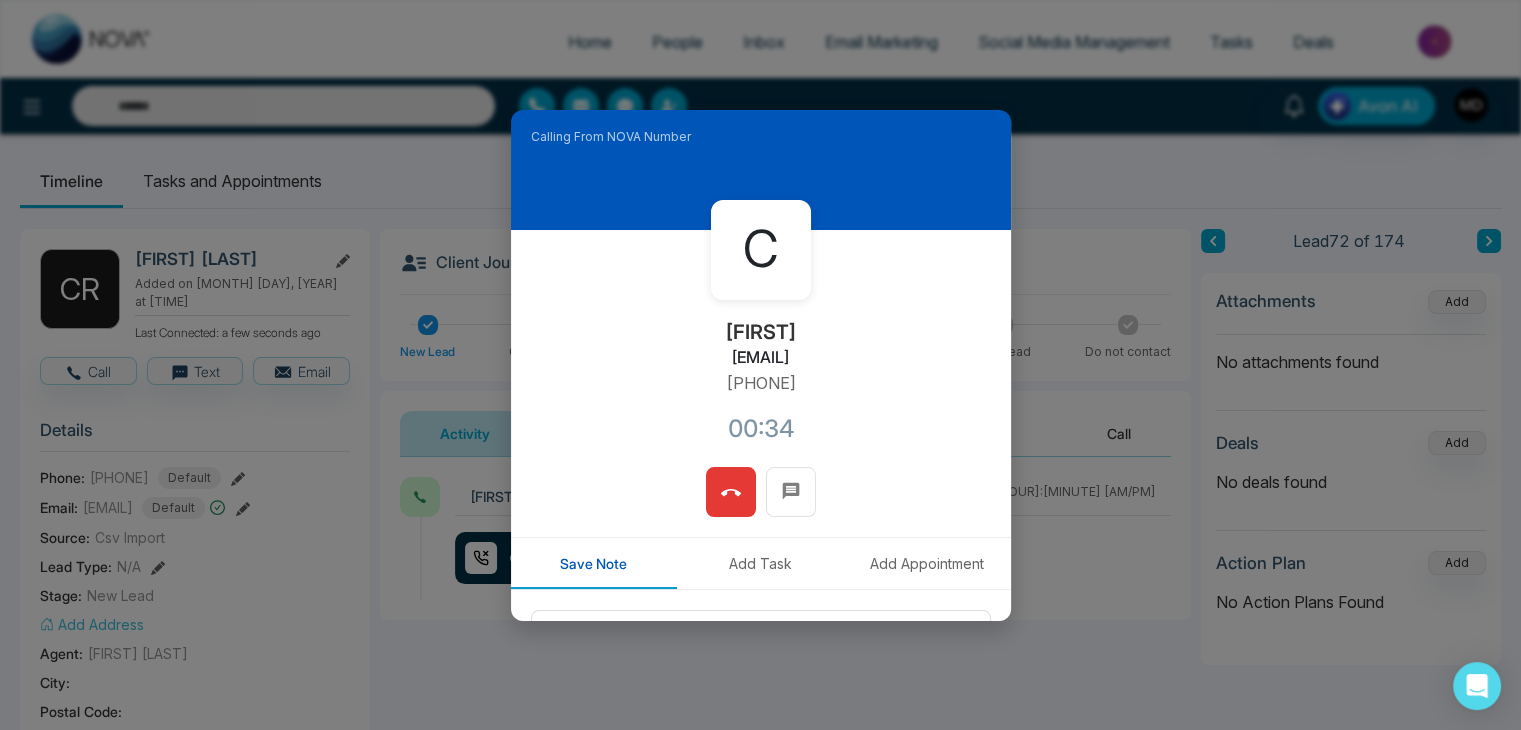 click 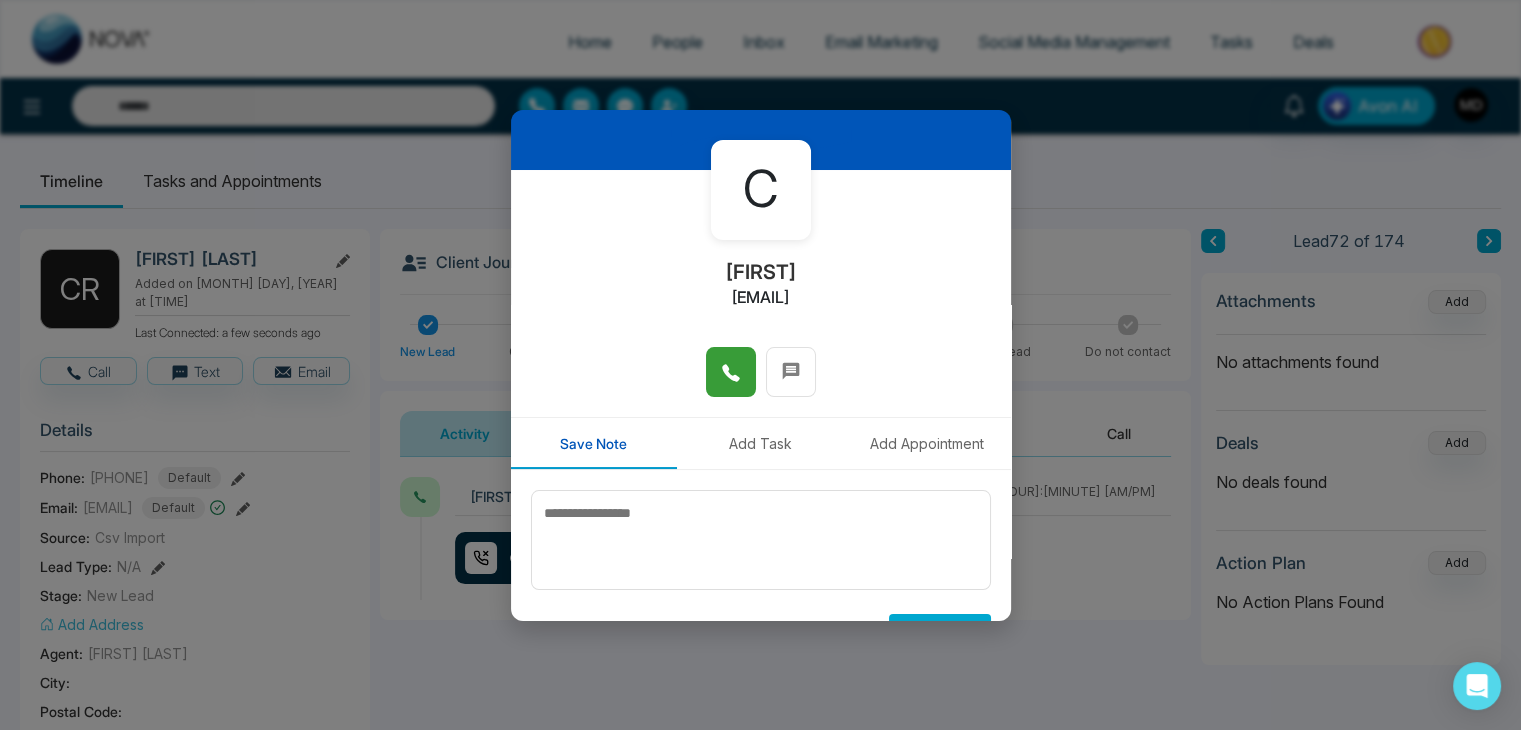 scroll, scrollTop: 110, scrollLeft: 0, axis: vertical 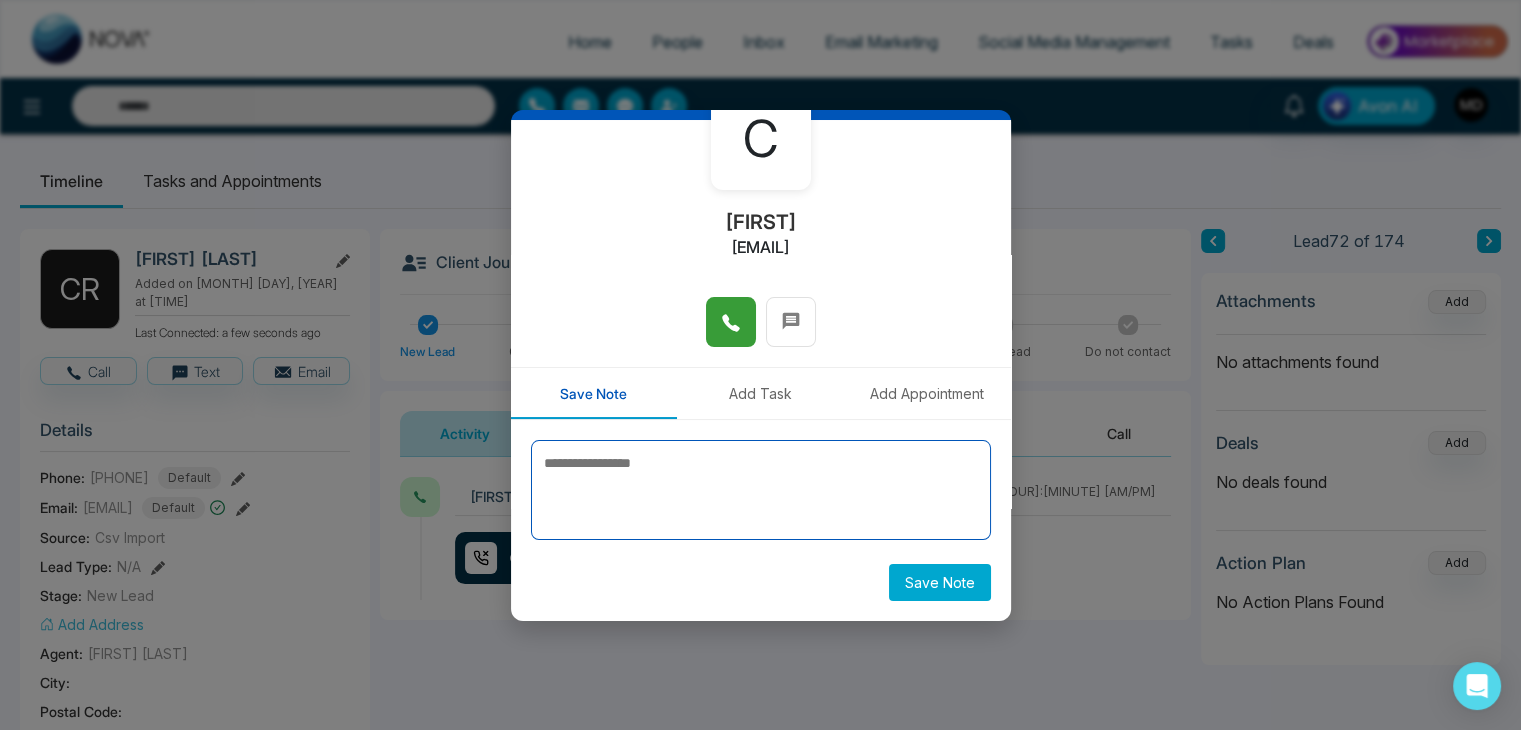 click at bounding box center [761, 490] 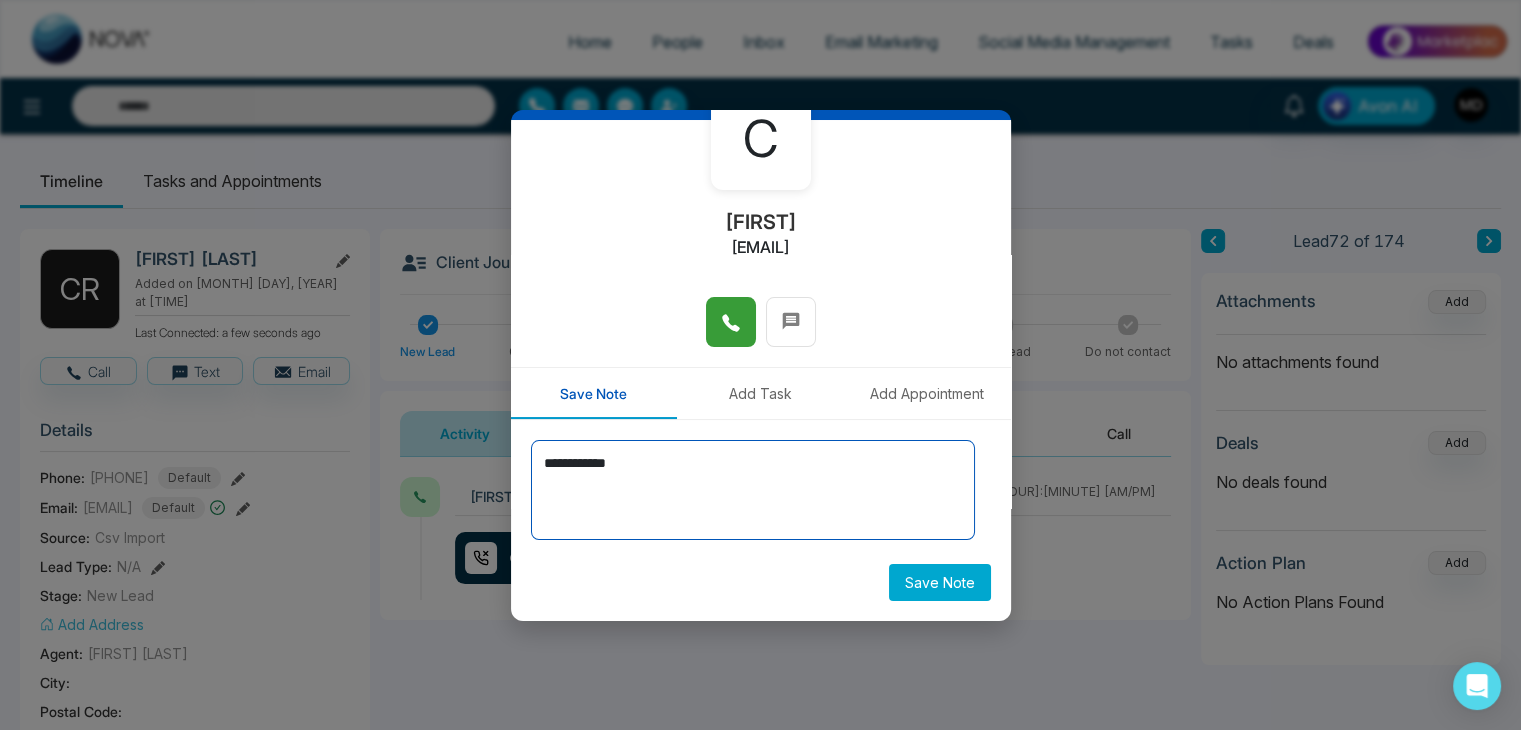 type on "**********" 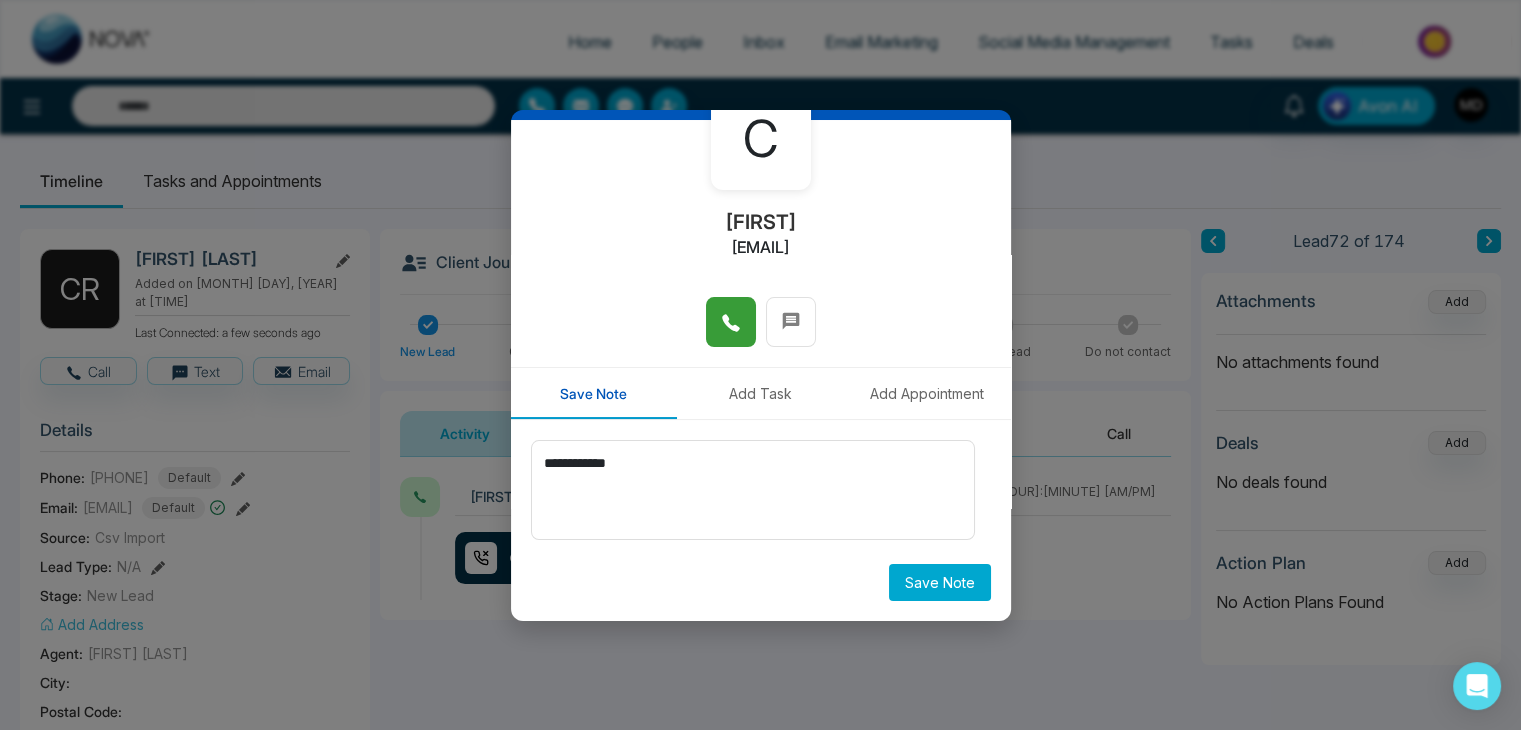 click on "Save Note" at bounding box center (940, 582) 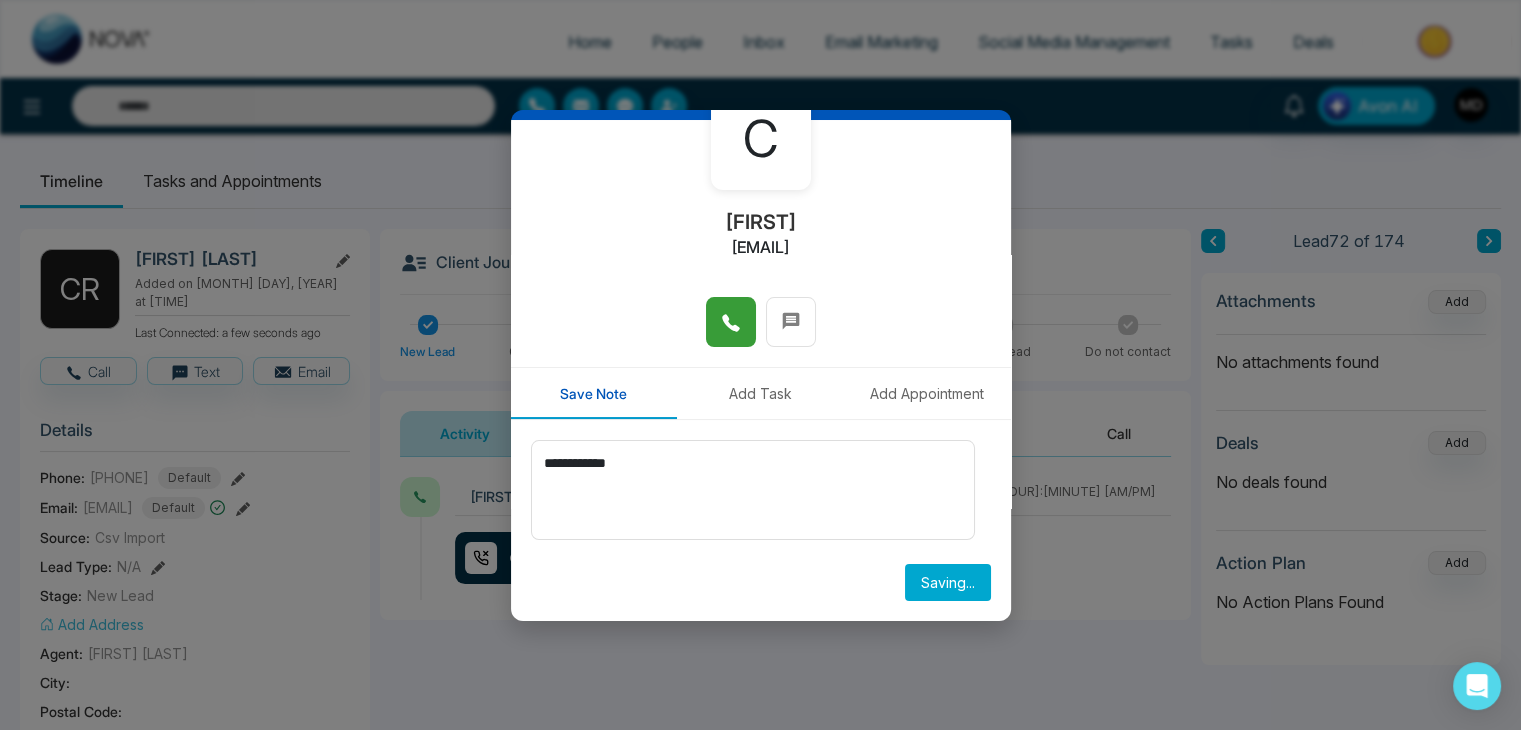 type 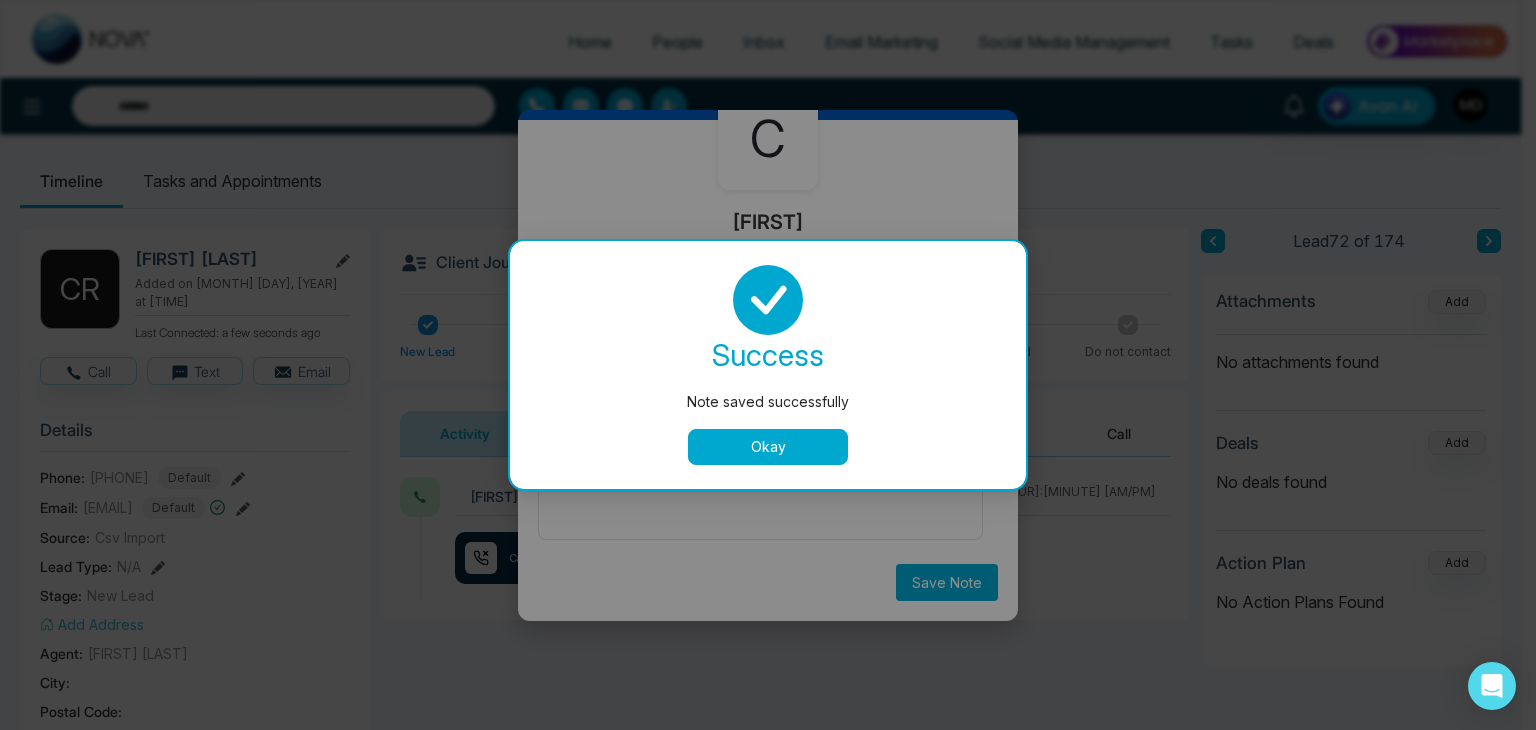 click on "Okay" at bounding box center (768, 447) 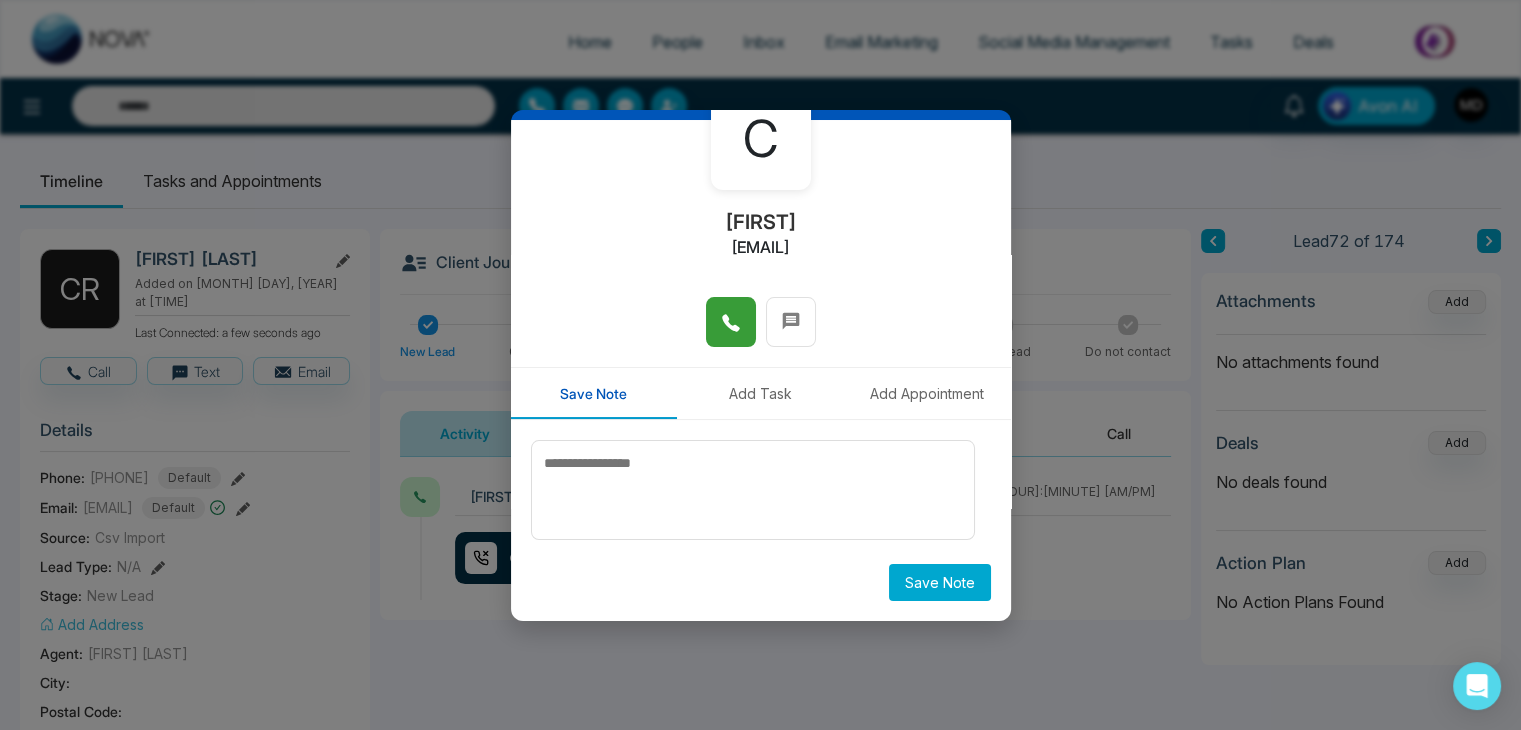 scroll, scrollTop: 0, scrollLeft: 0, axis: both 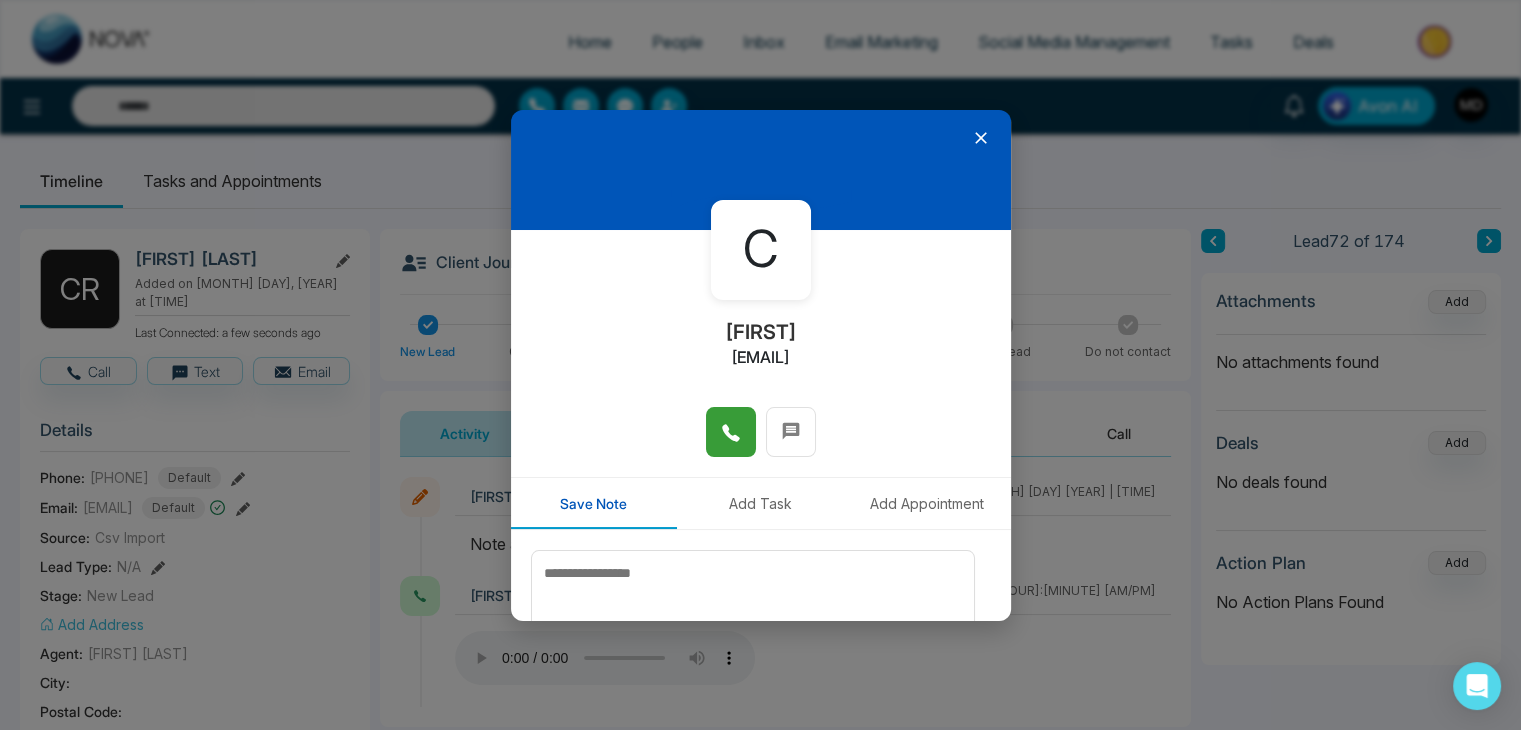 click 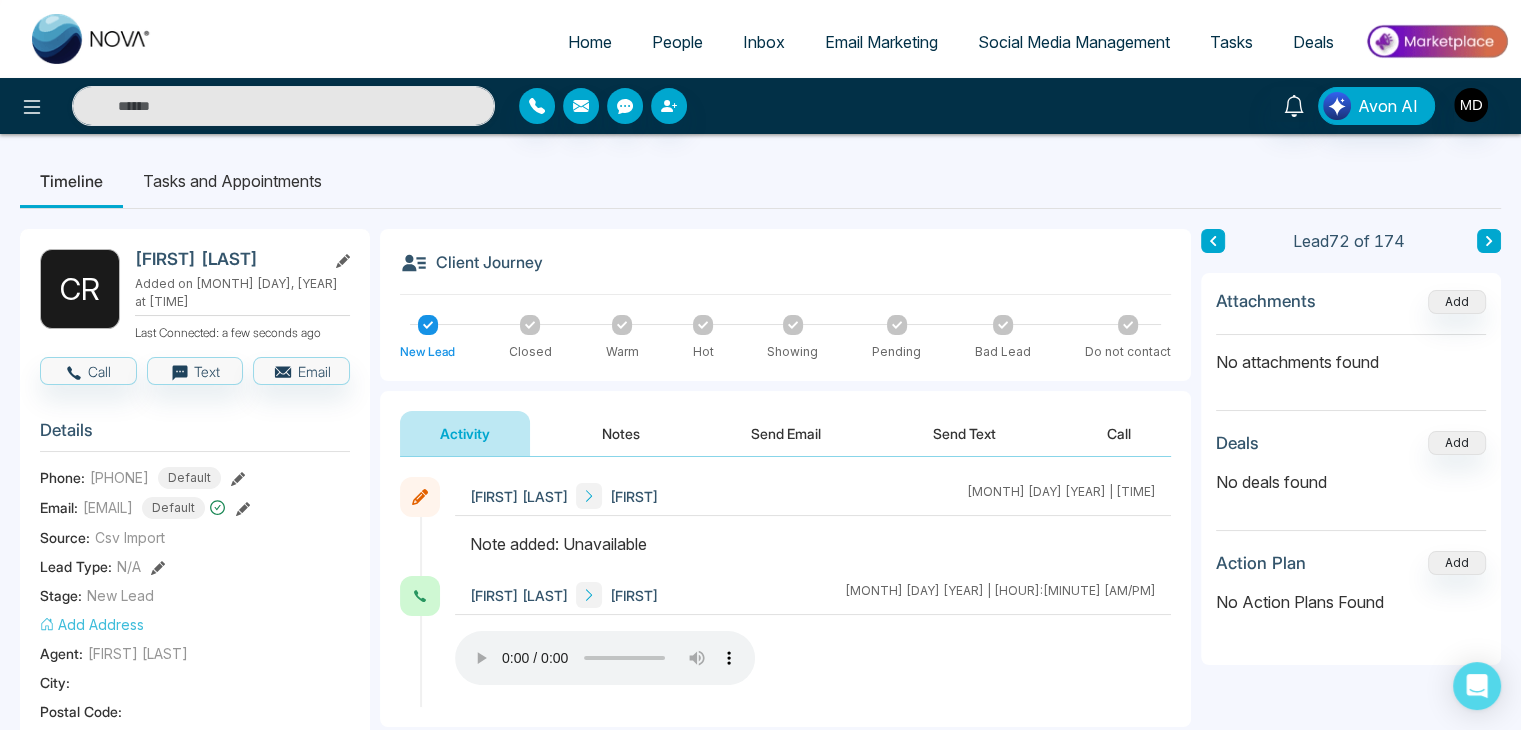 click 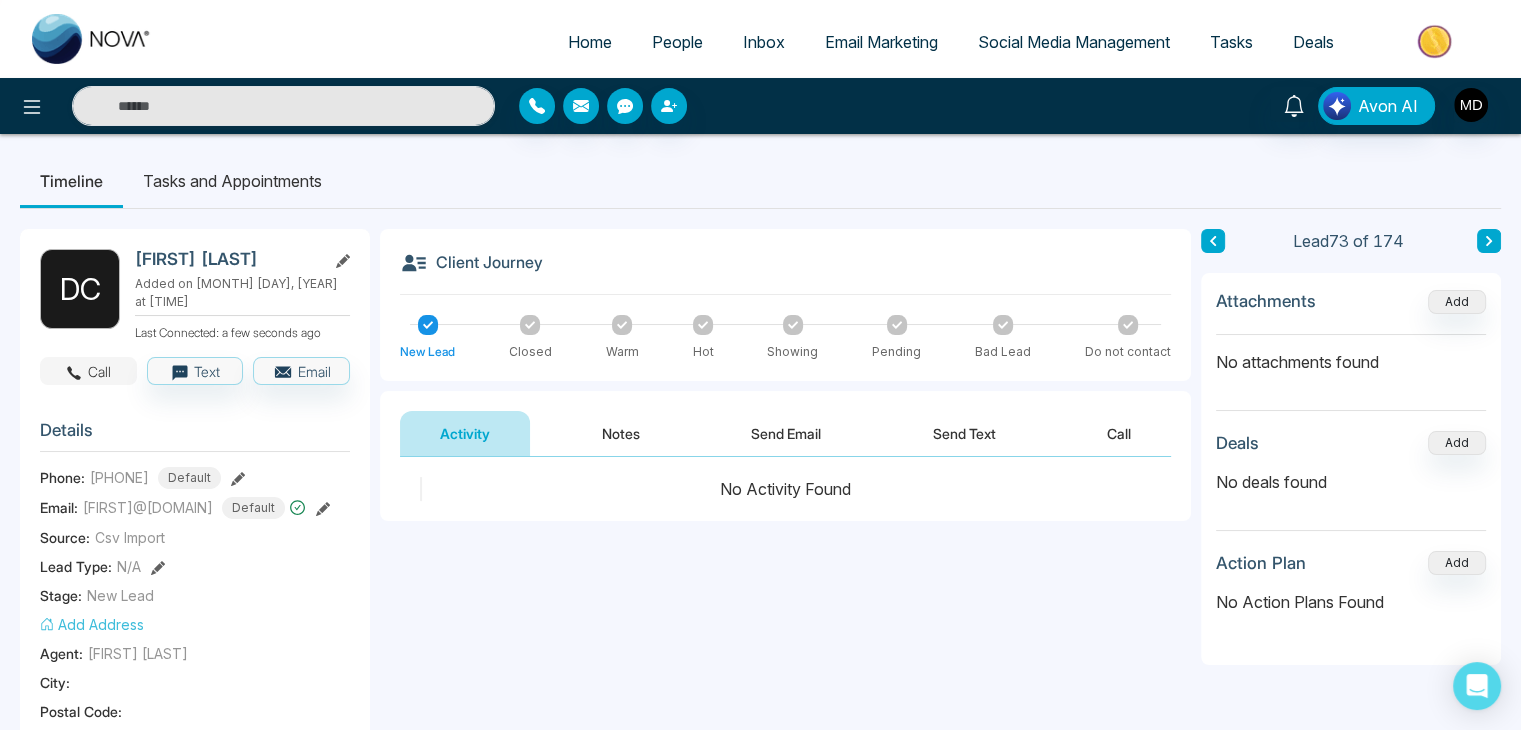 click 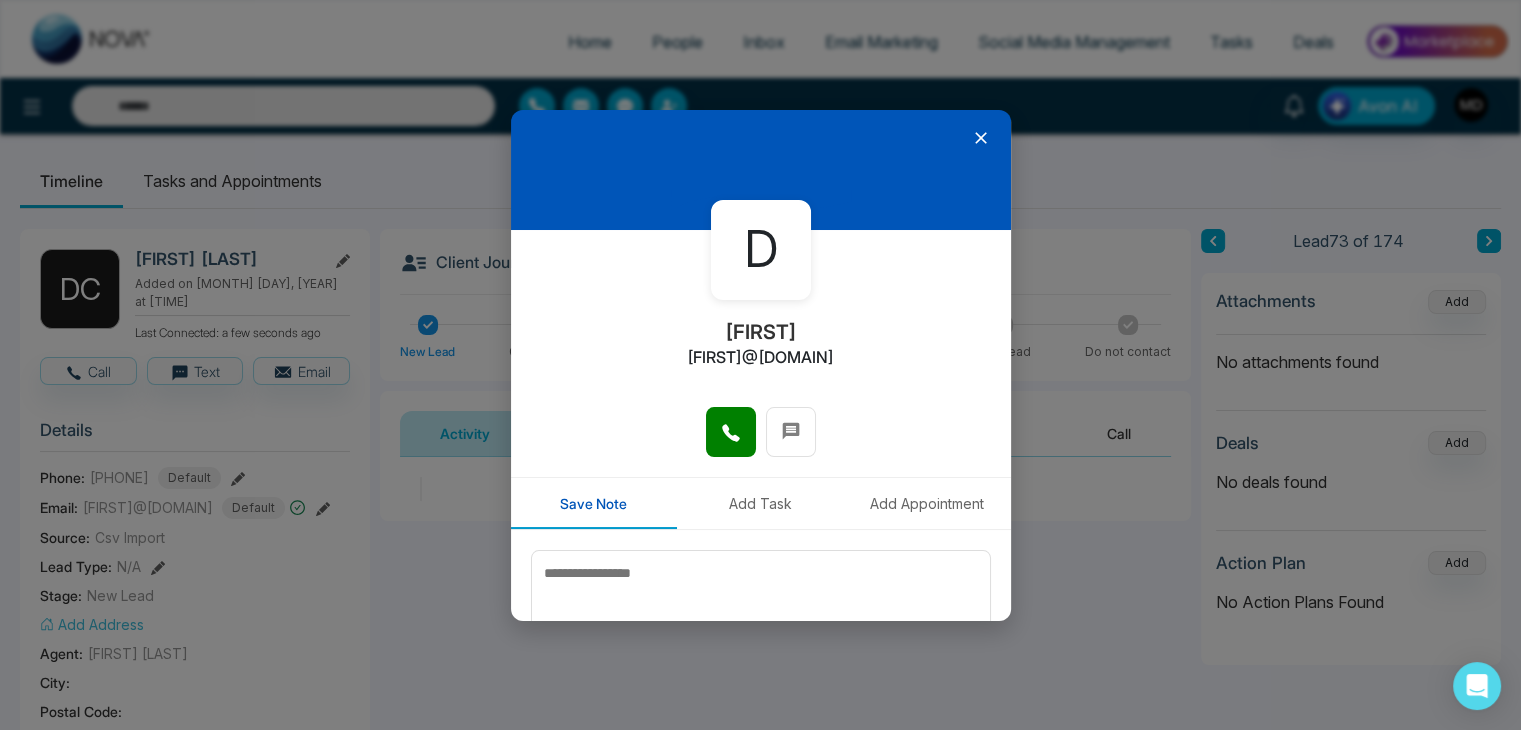 click at bounding box center (731, 432) 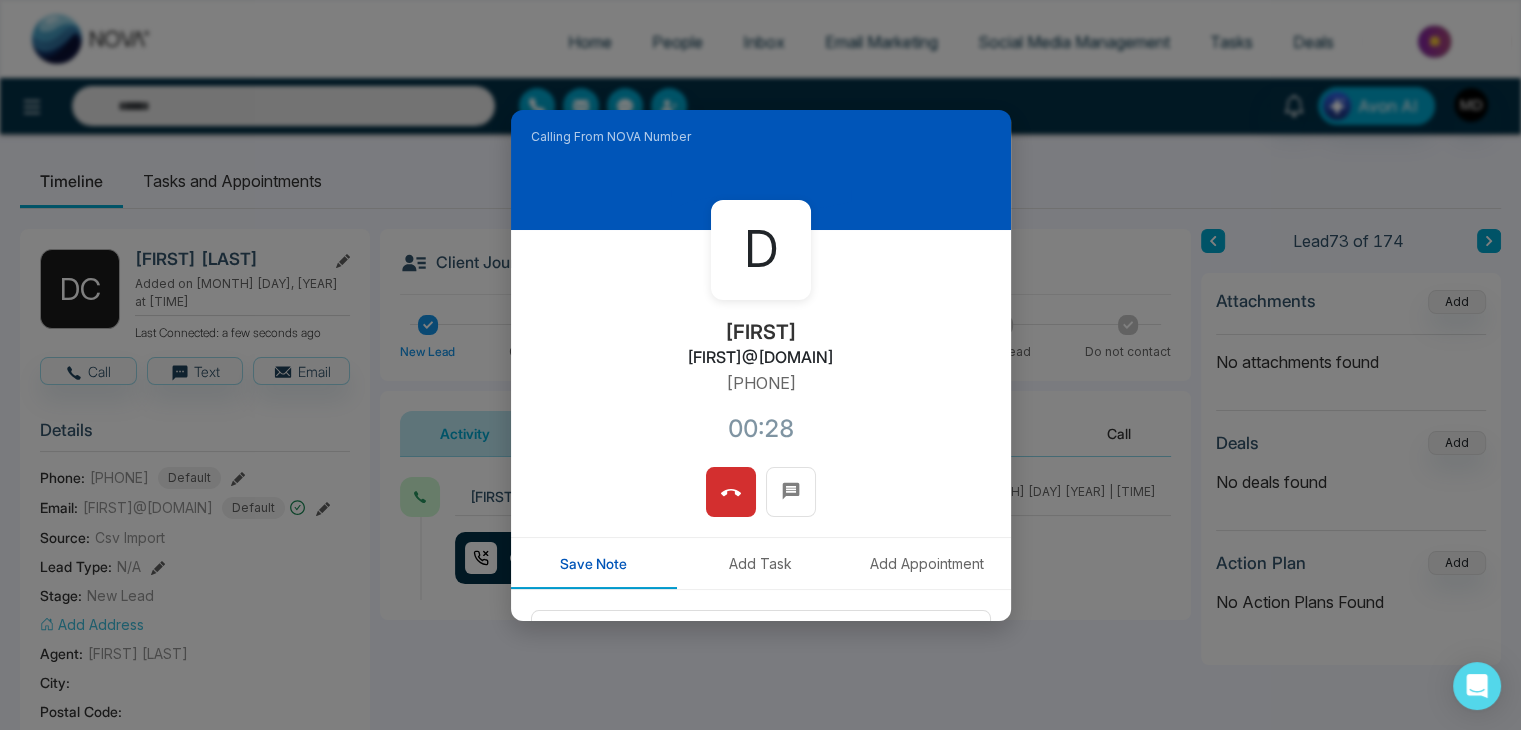 click at bounding box center (731, 492) 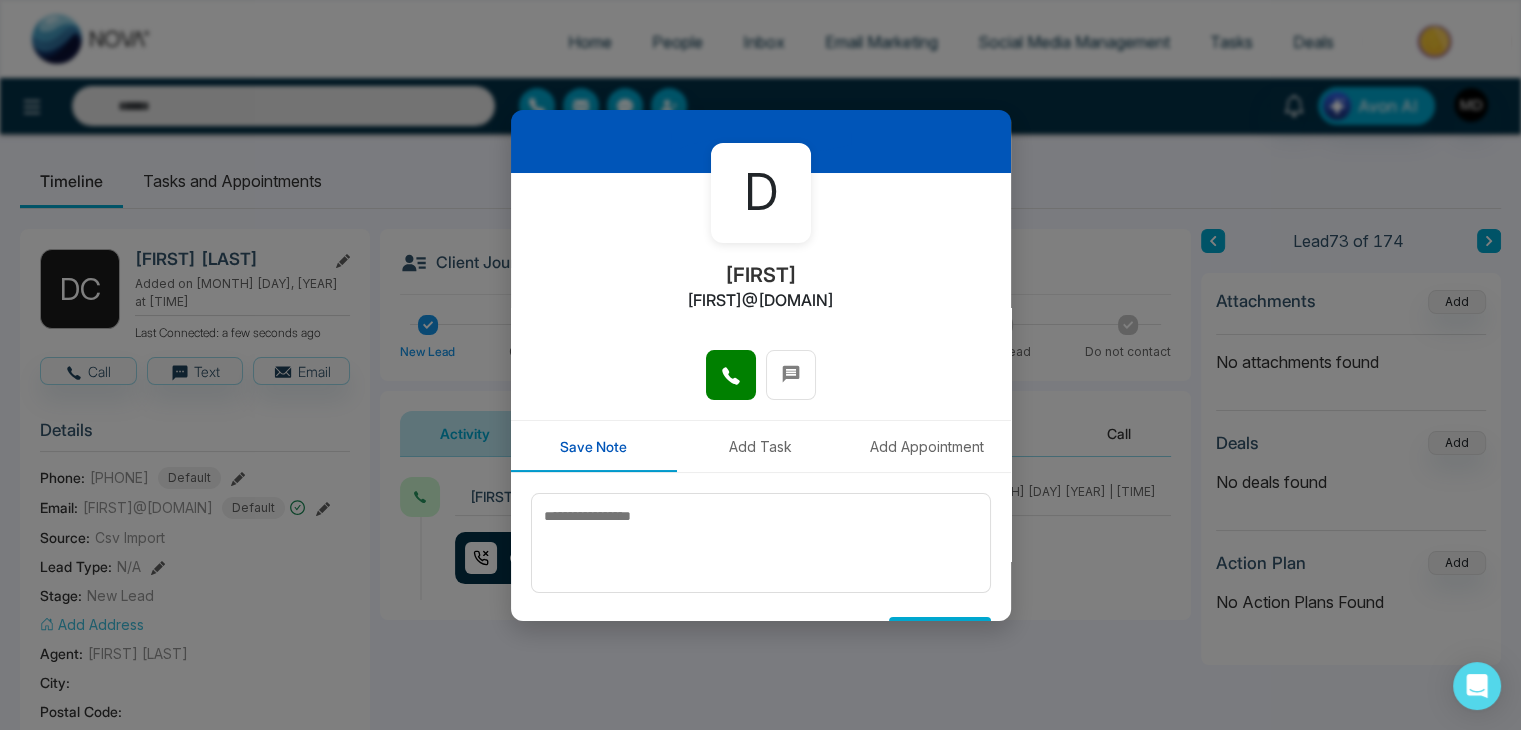 scroll, scrollTop: 110, scrollLeft: 0, axis: vertical 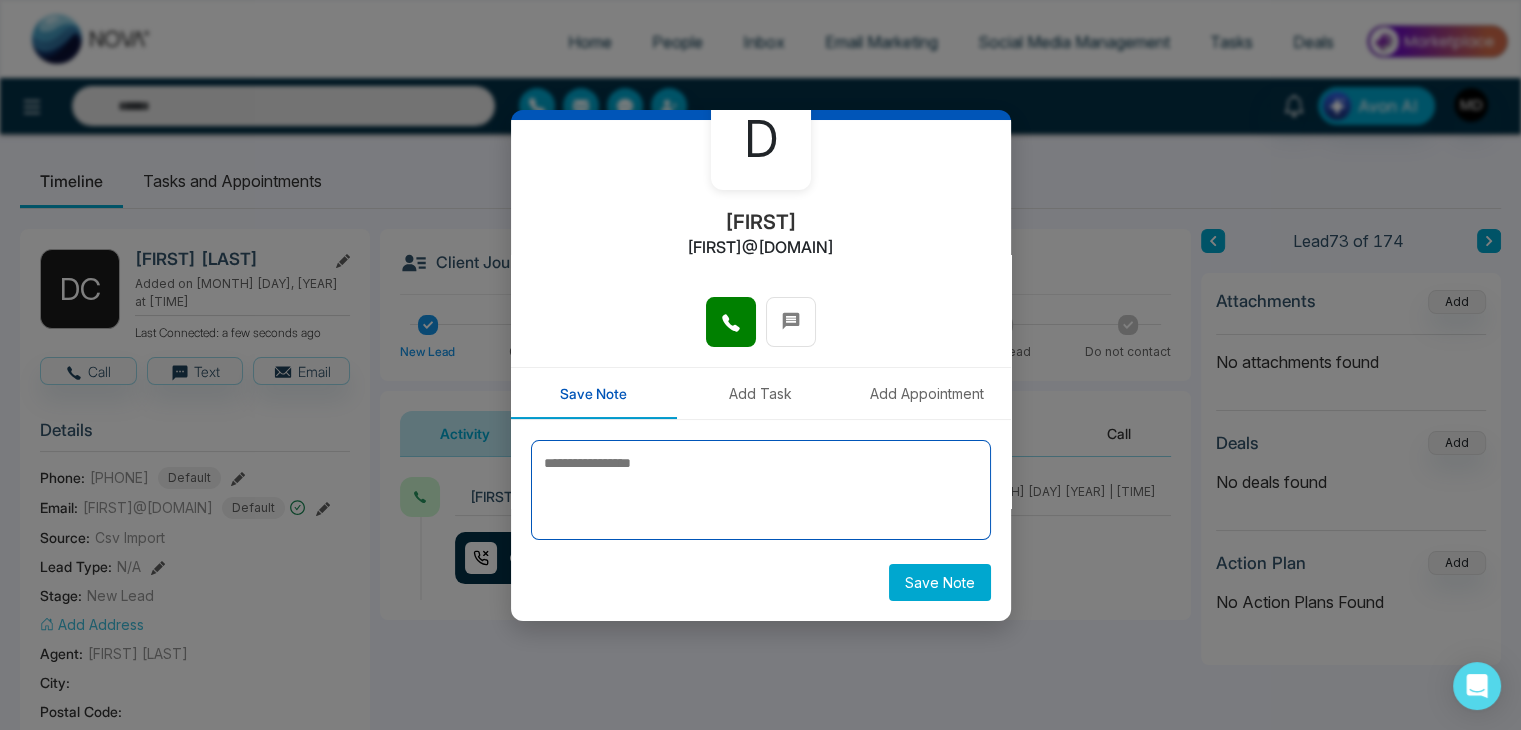 click at bounding box center [761, 490] 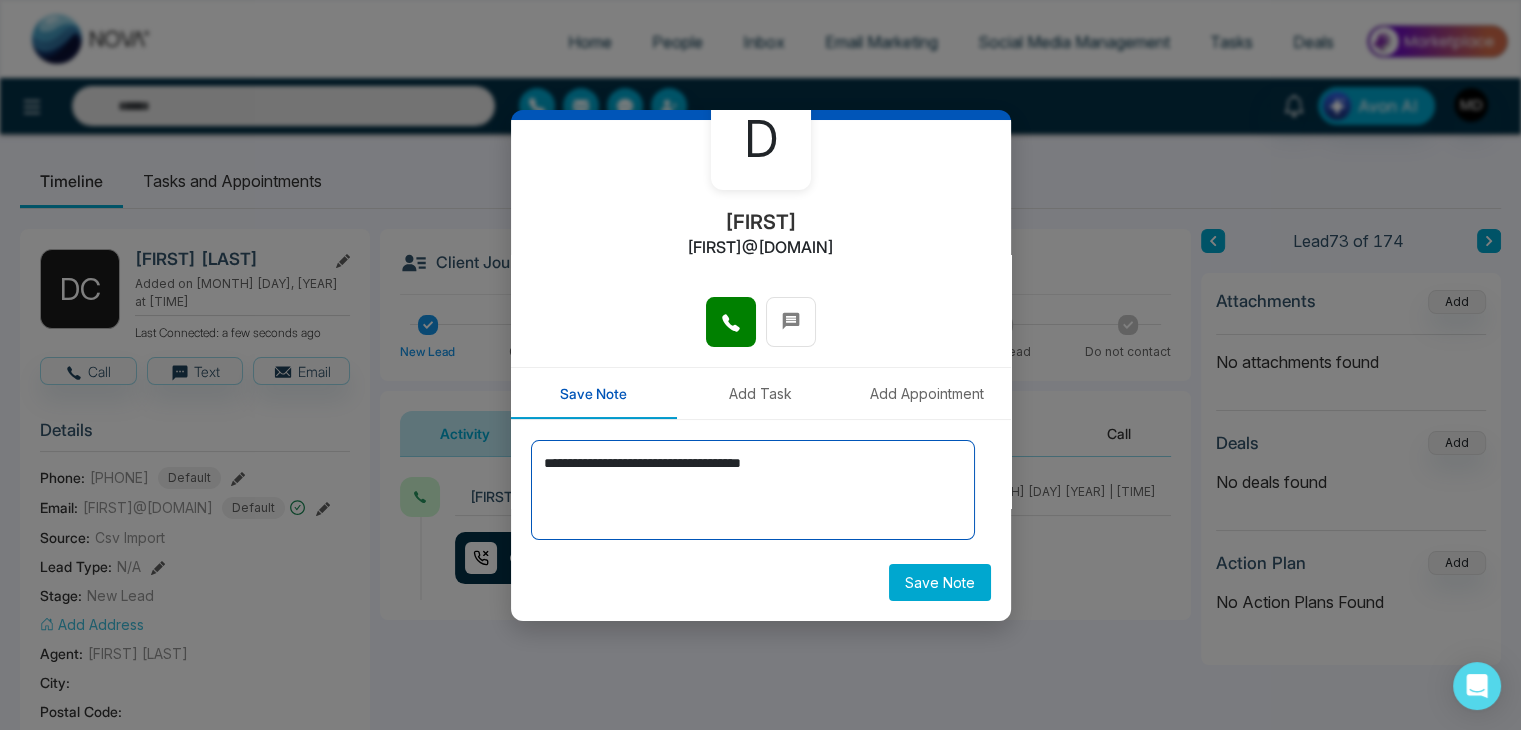 type on "**********" 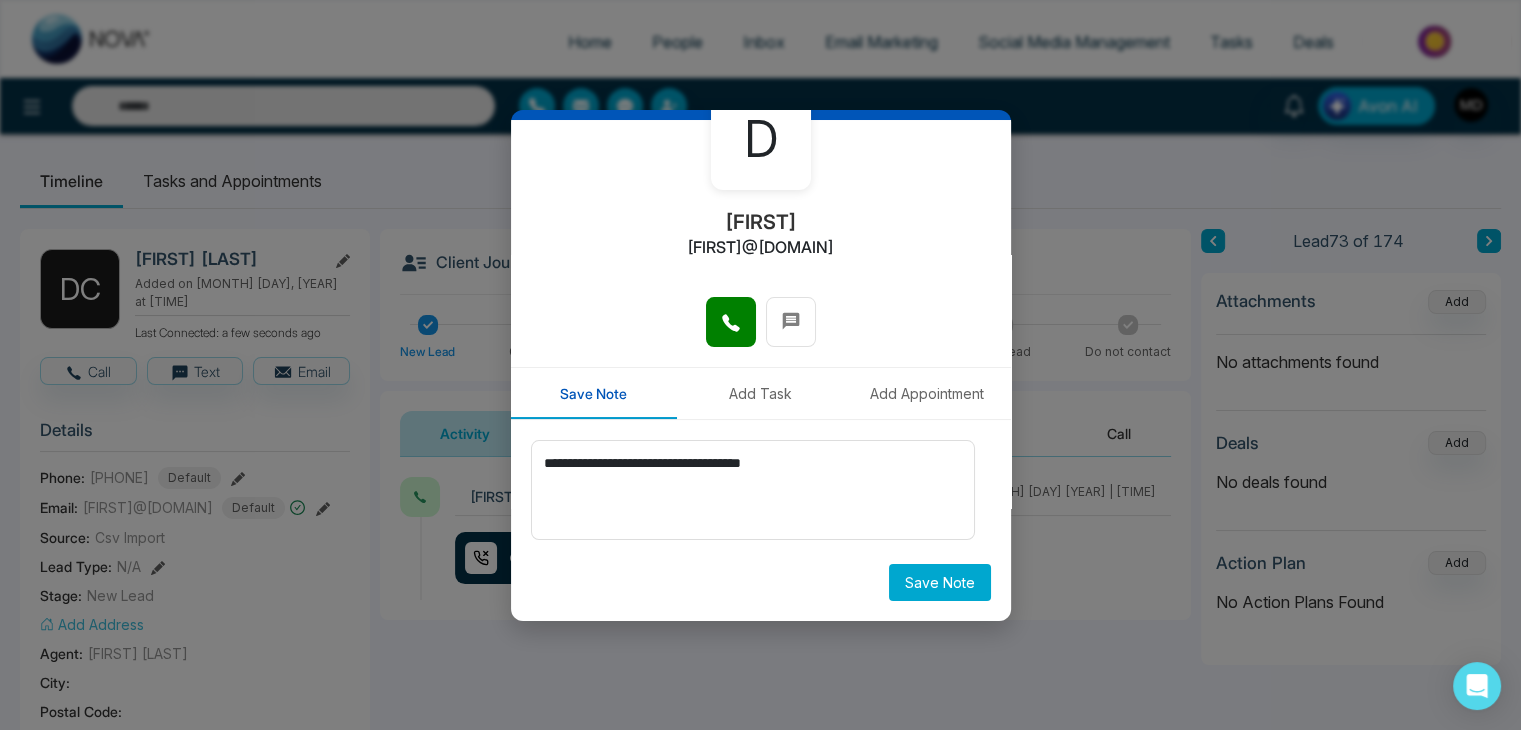 click on "Save Note" at bounding box center (940, 582) 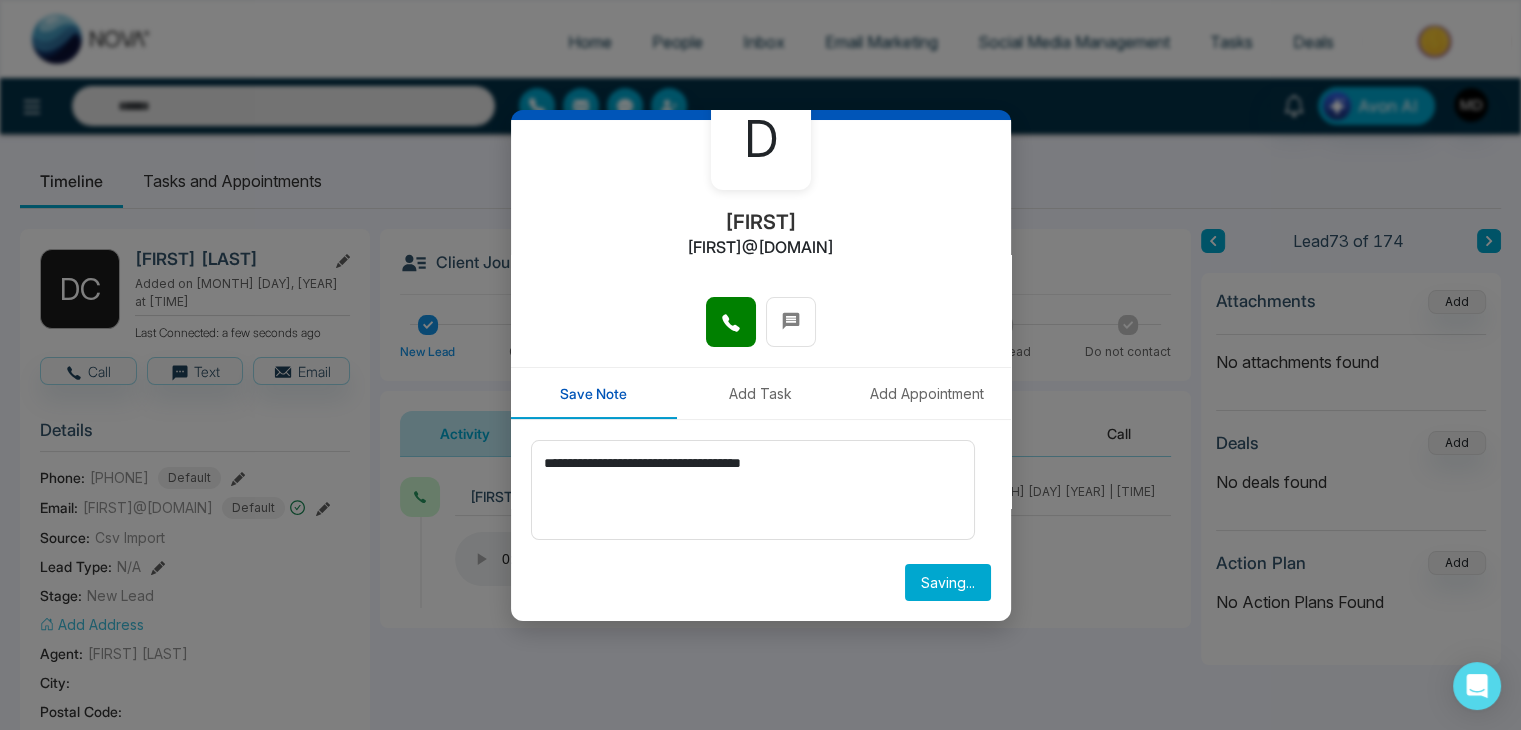 type 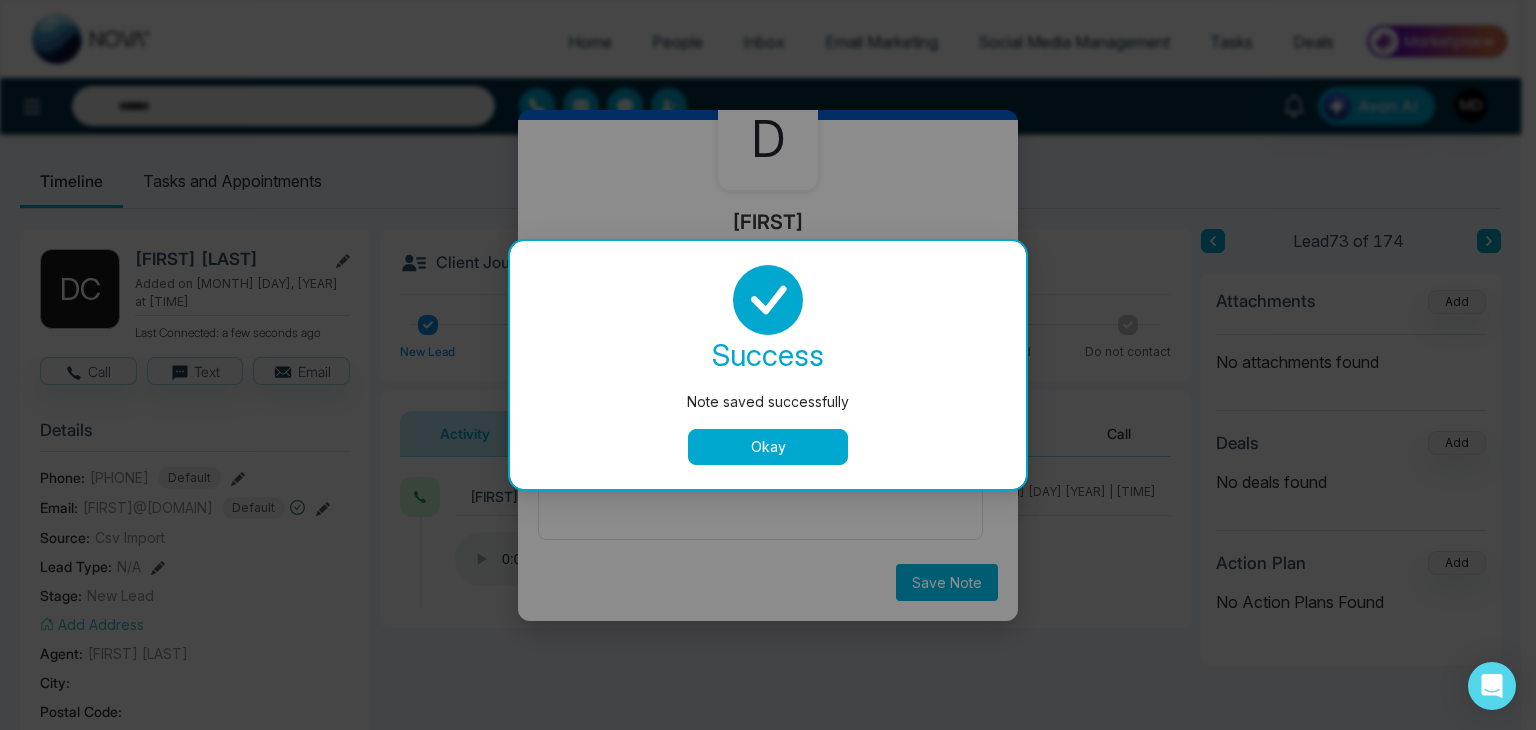 click on "Okay" at bounding box center [768, 447] 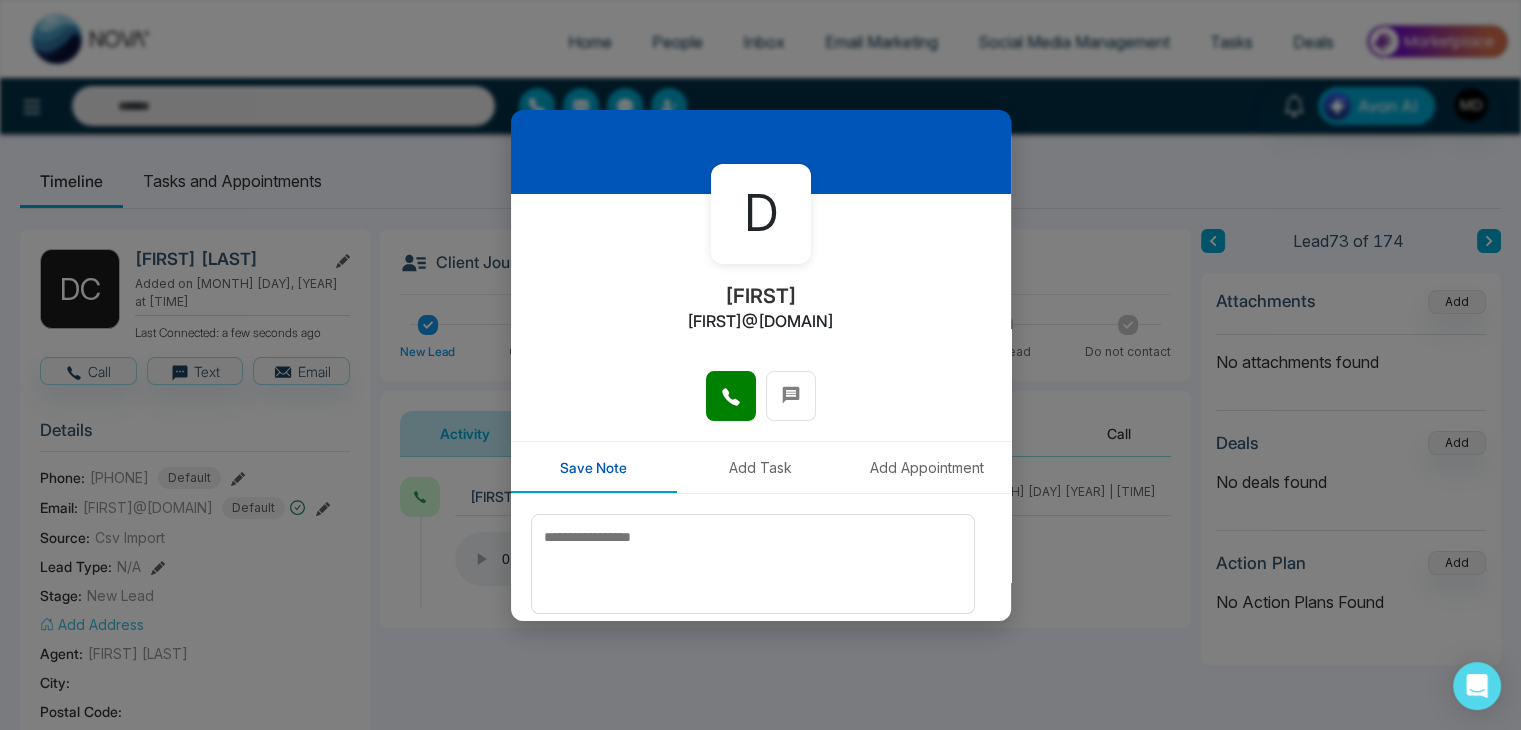 scroll, scrollTop: 0, scrollLeft: 0, axis: both 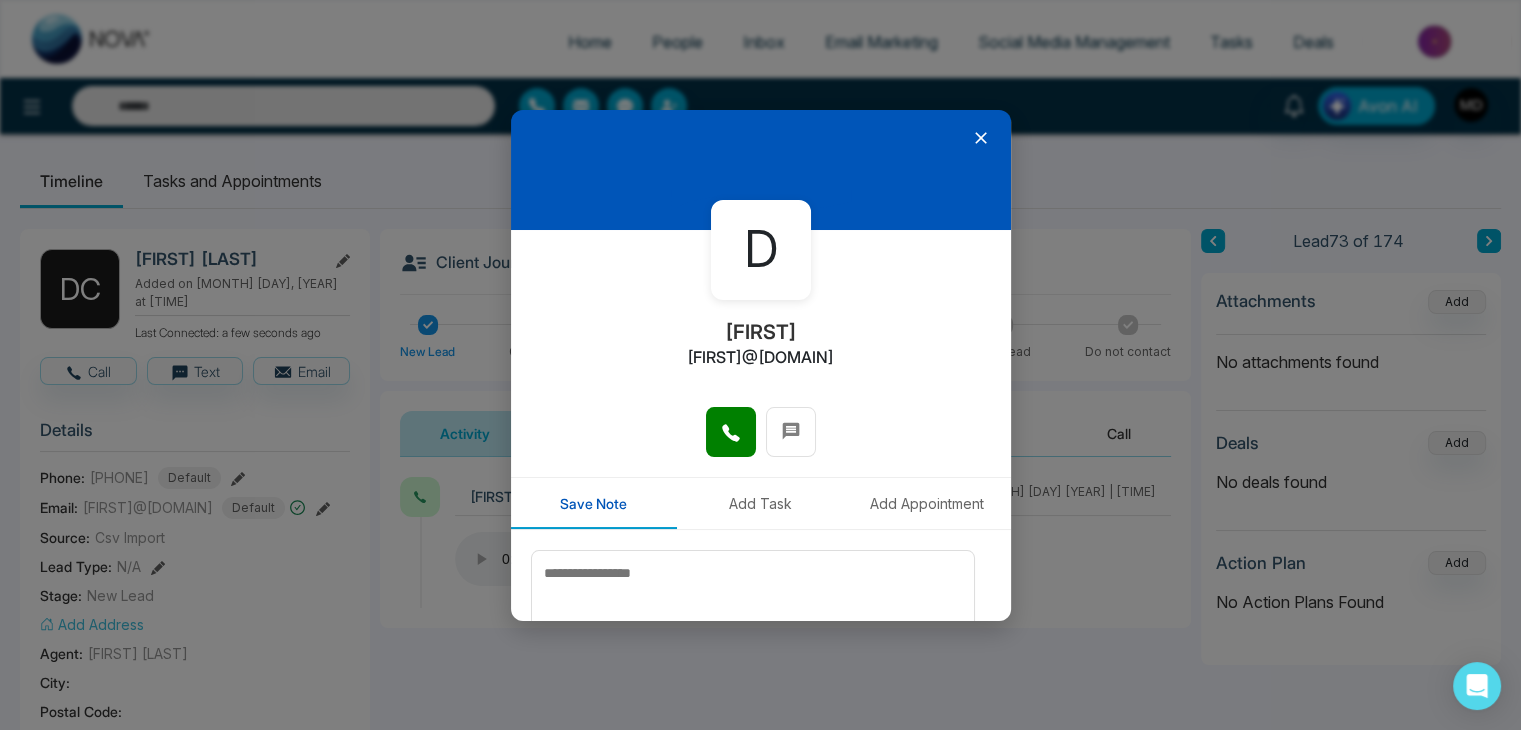 click 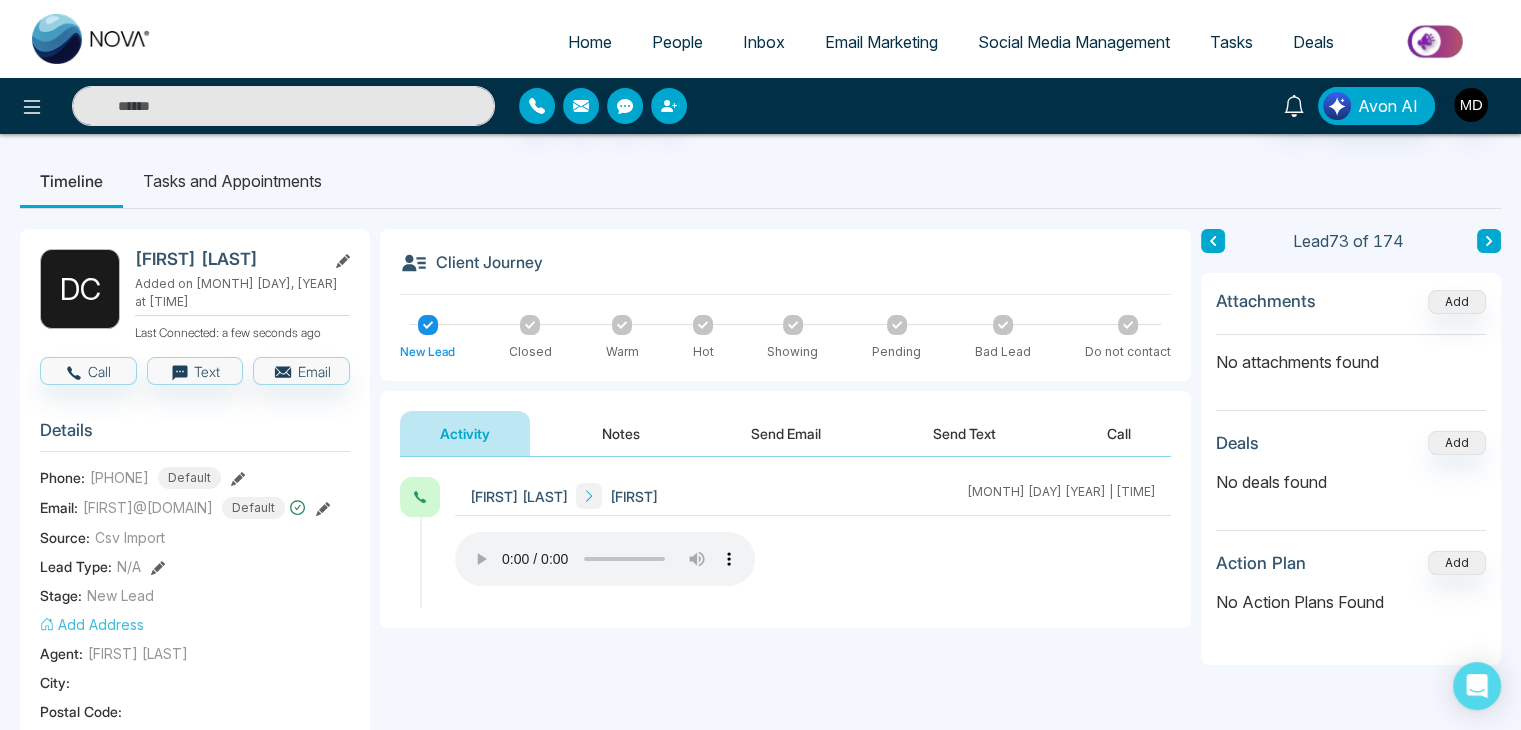 click 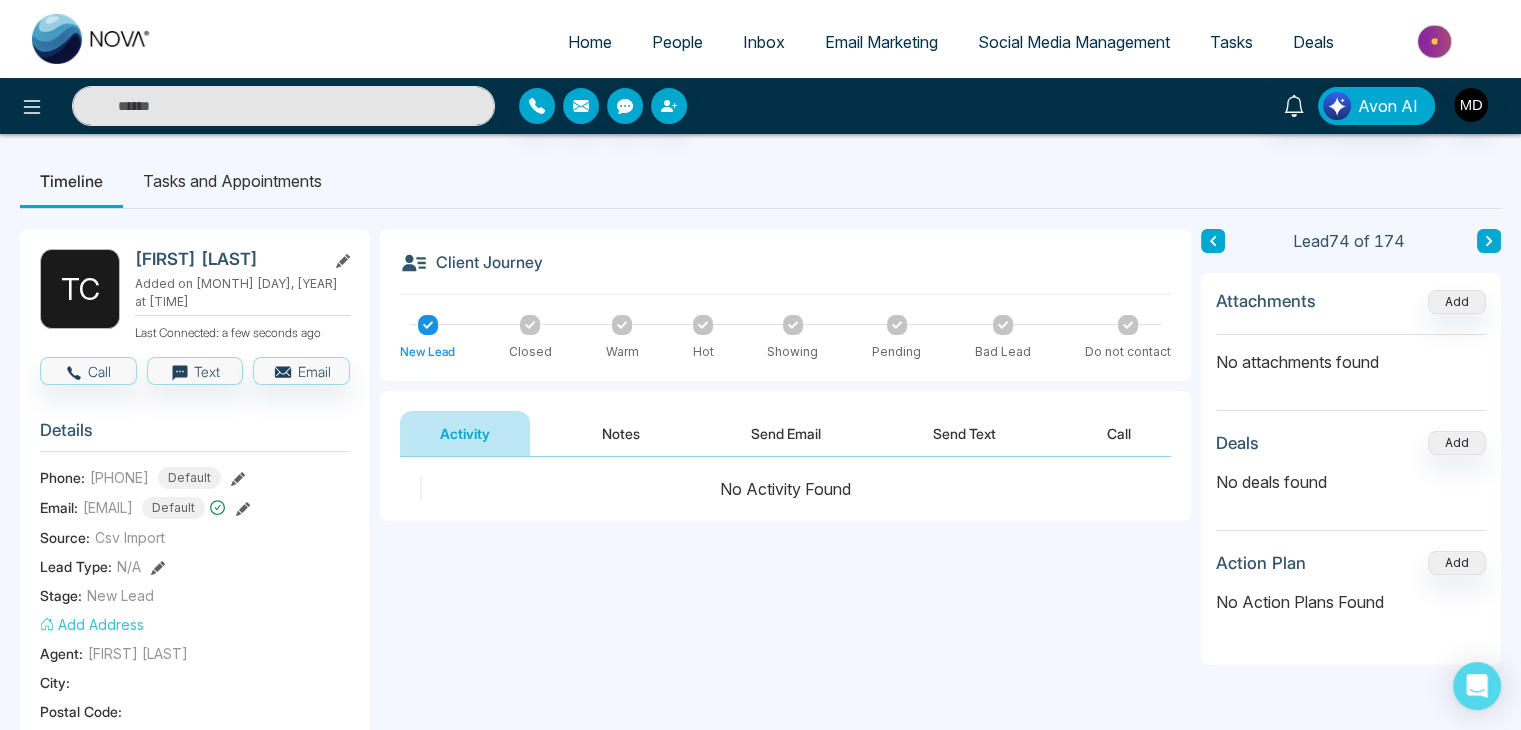 click 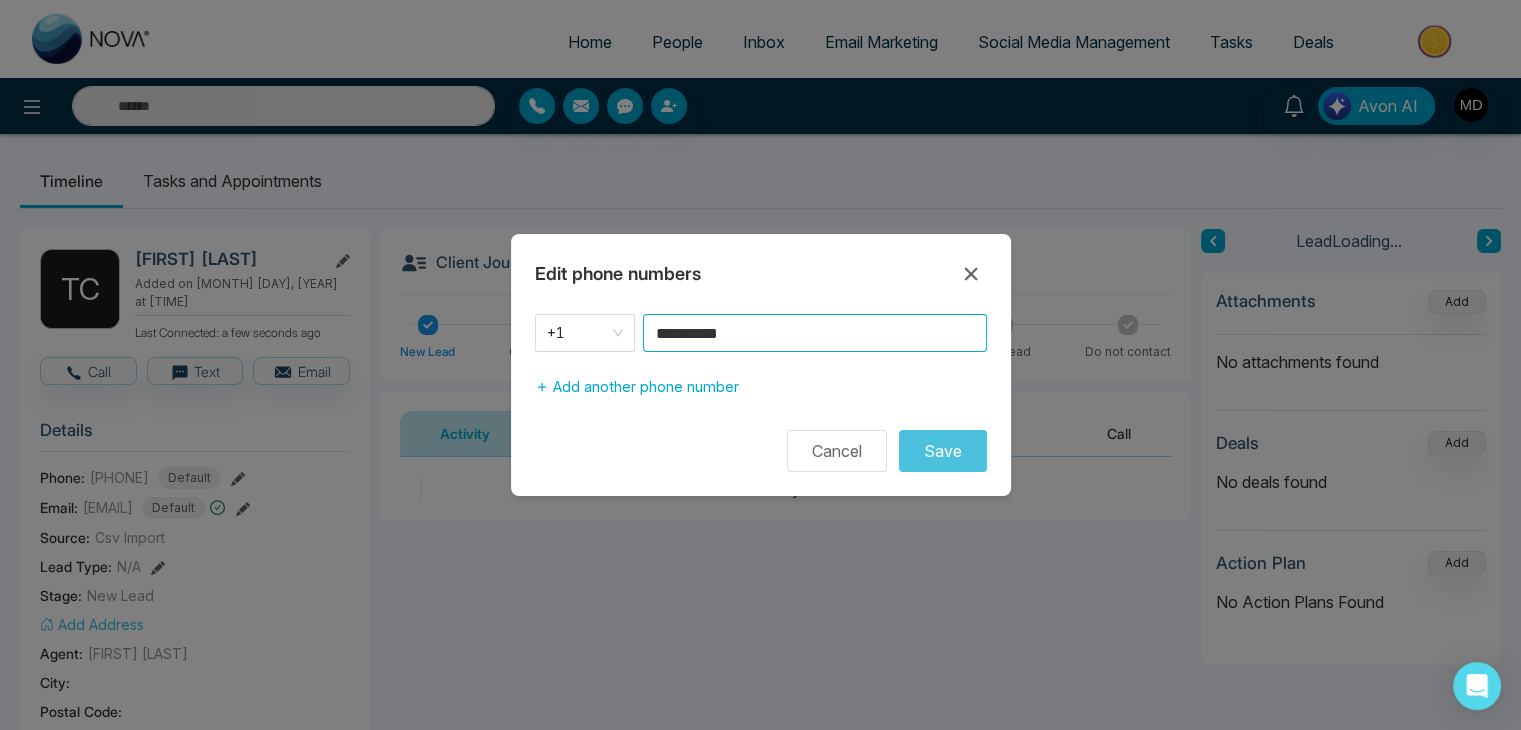 drag, startPoint x: 828, startPoint y: 334, endPoint x: 524, endPoint y: 420, distance: 315.93036 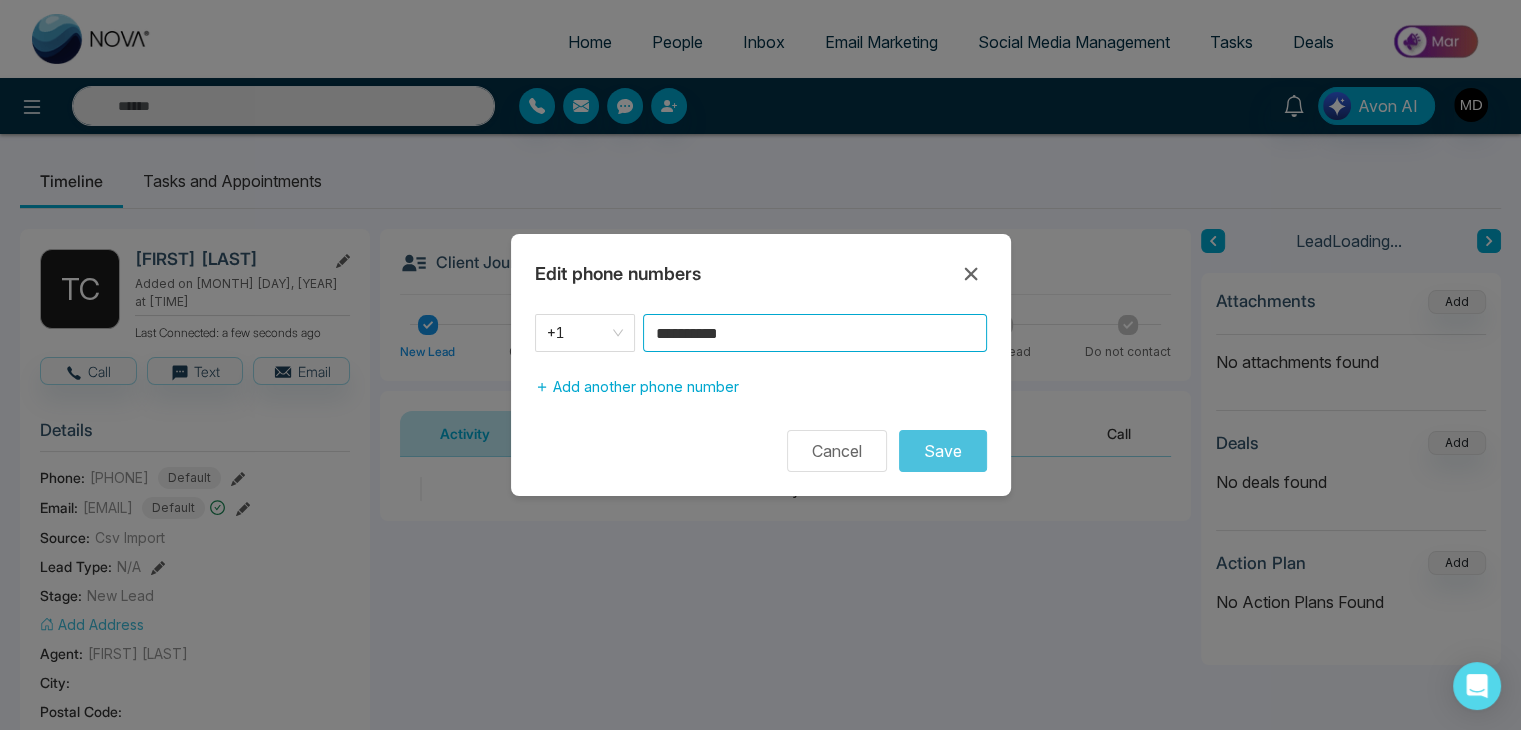 click on "**********" at bounding box center (761, 365) 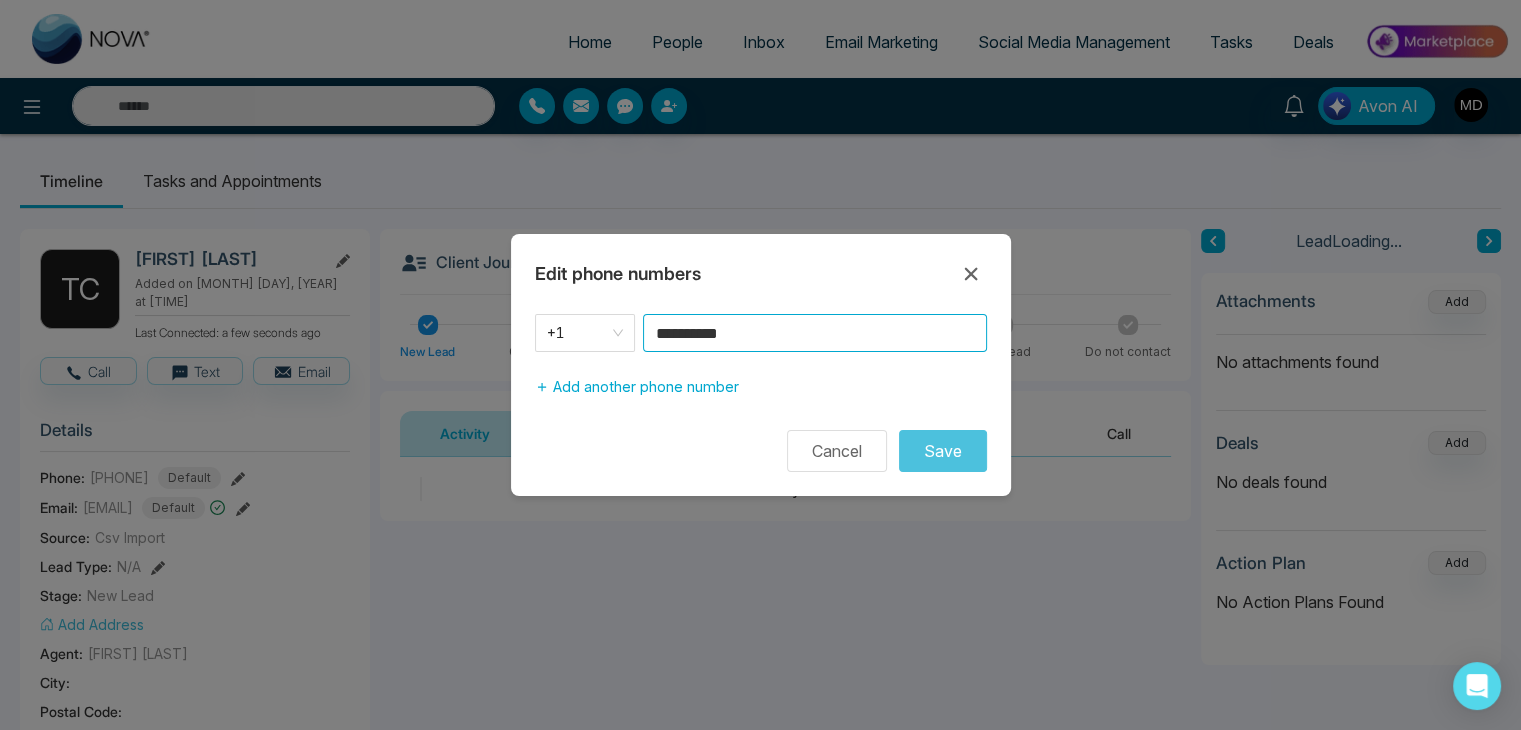 paste 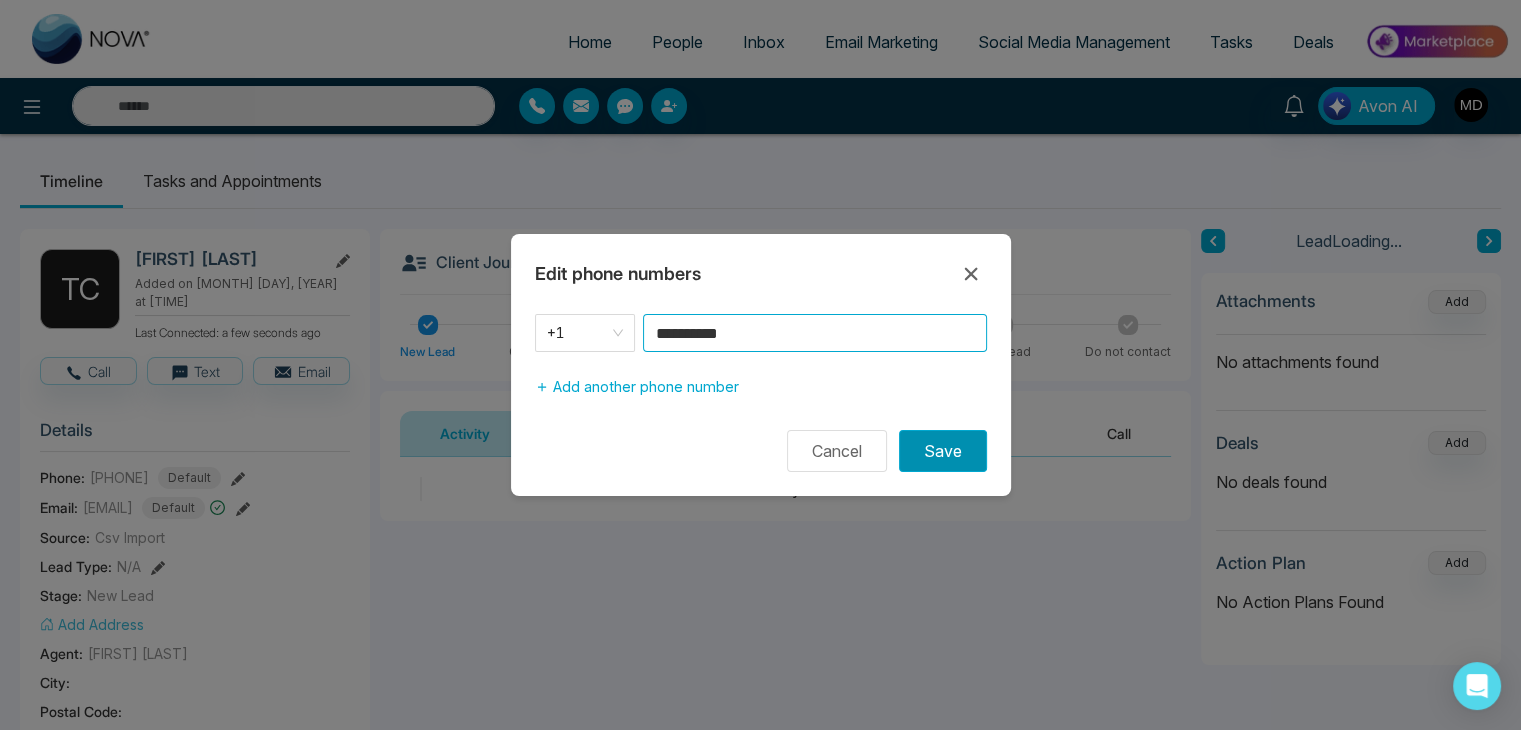 type on "**********" 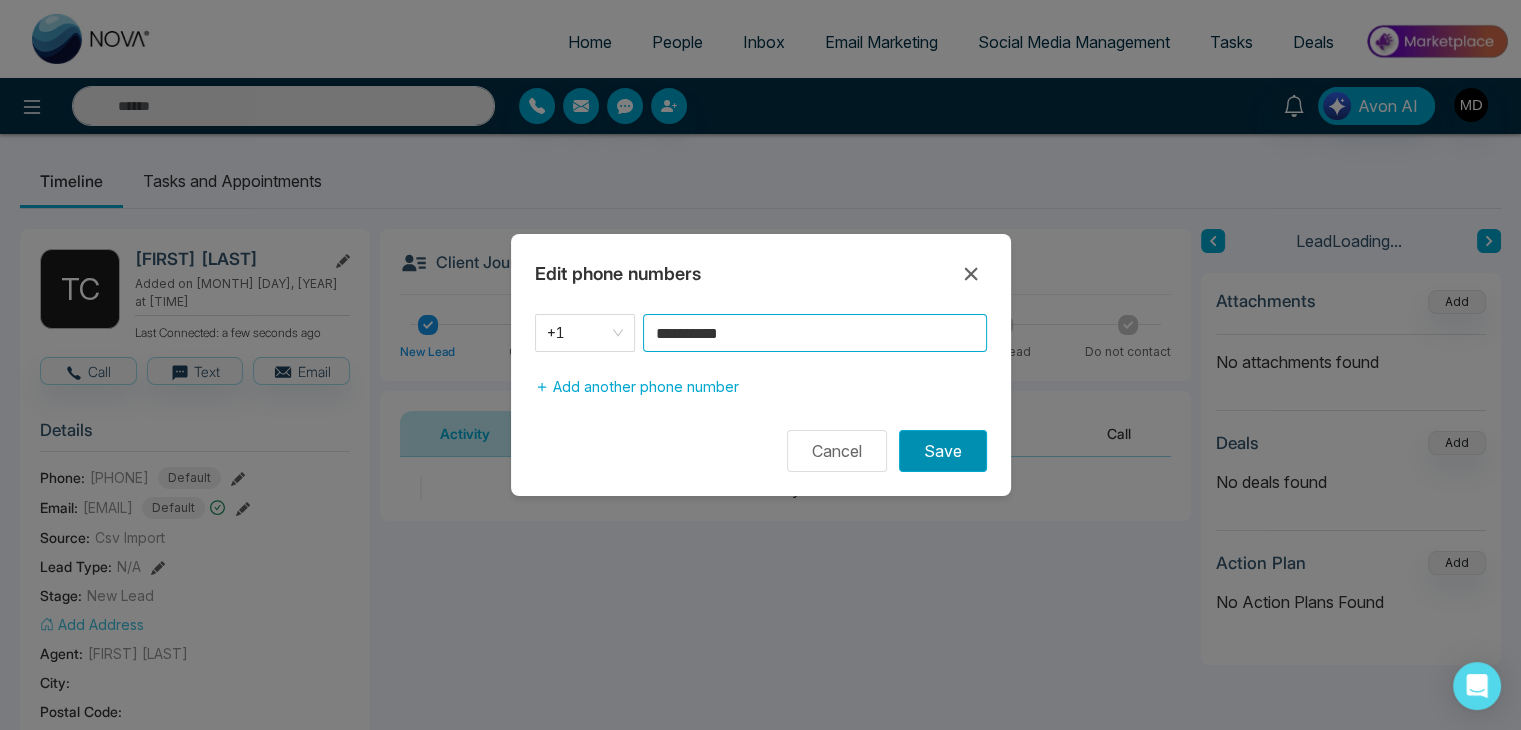 click on "Save" at bounding box center [943, 451] 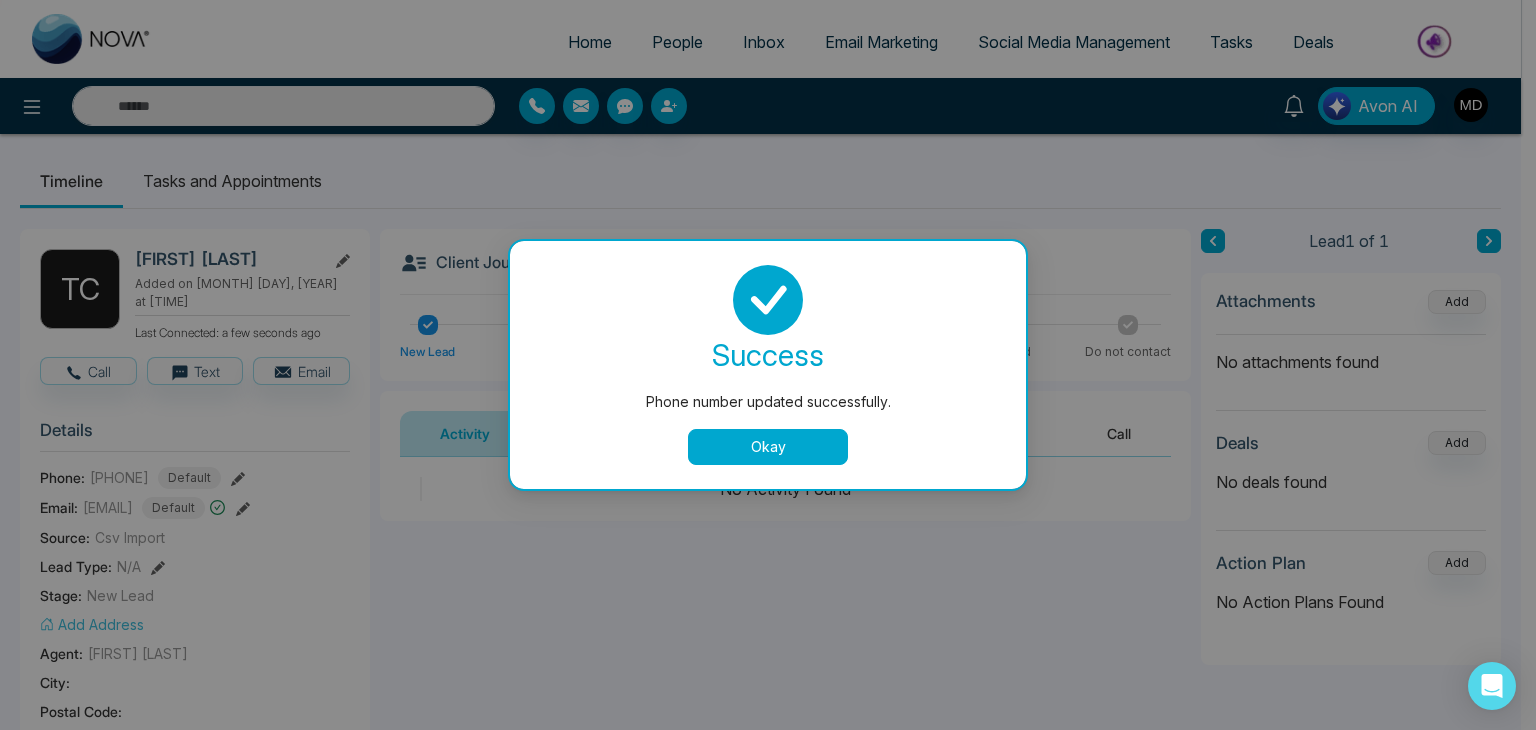 click on "Okay" at bounding box center [768, 447] 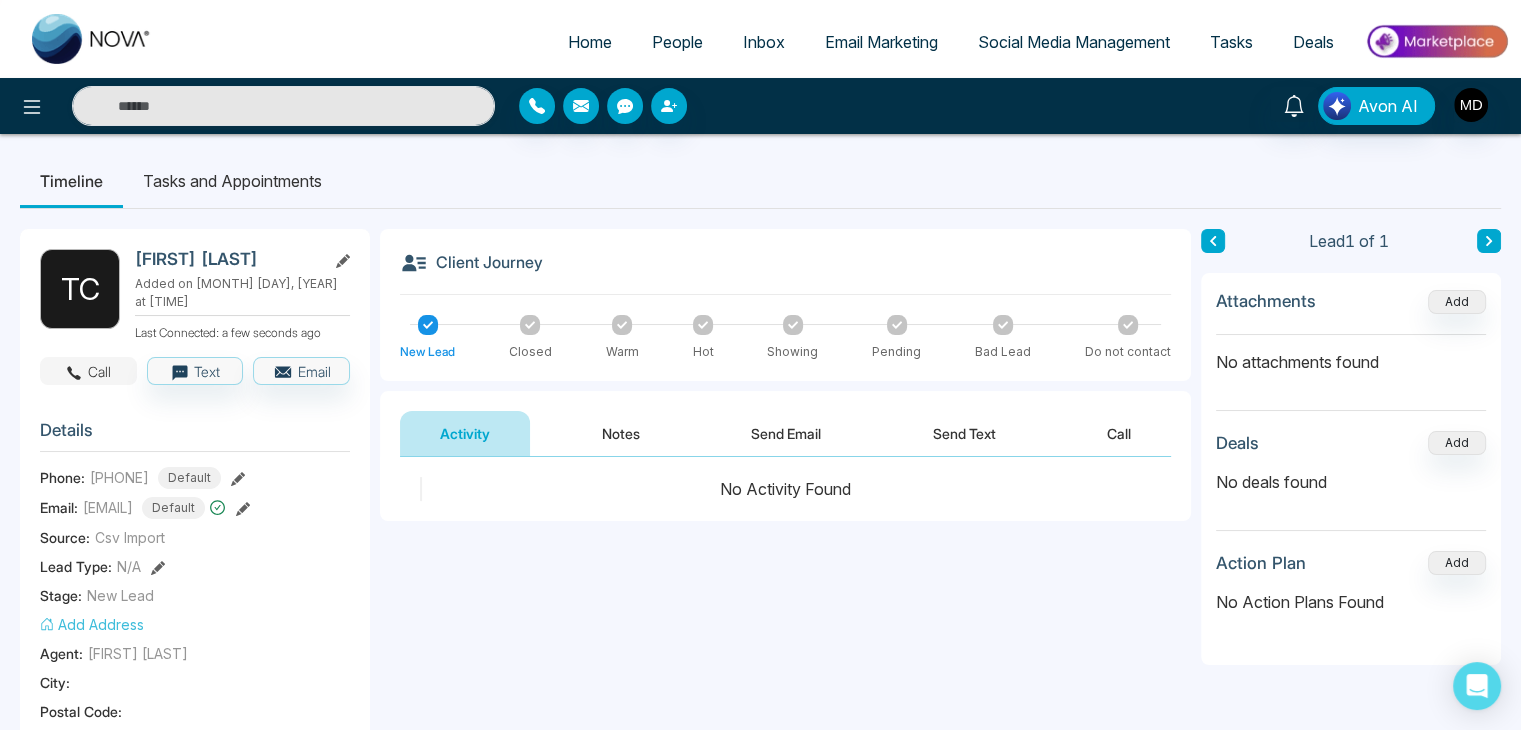click on "Call" at bounding box center (88, 371) 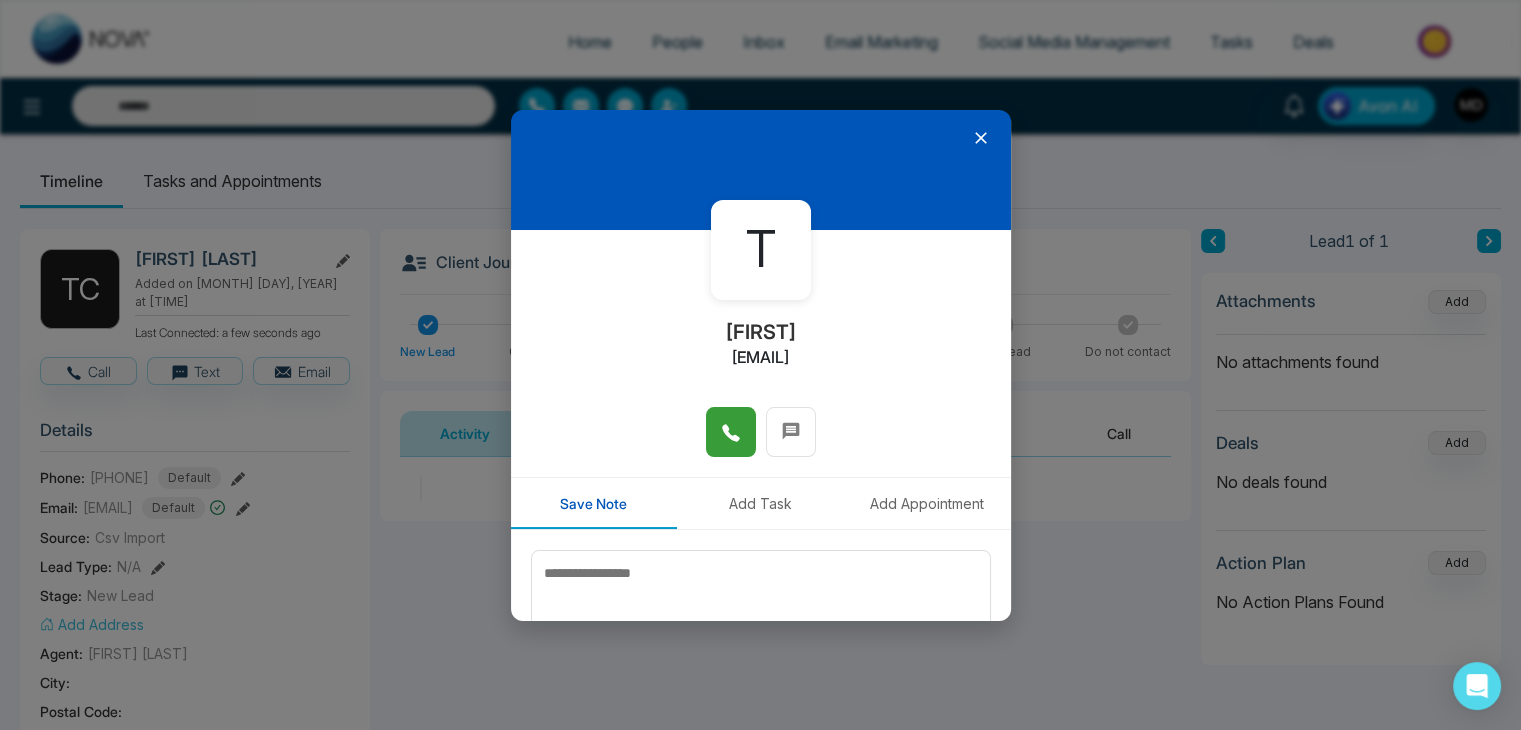 click 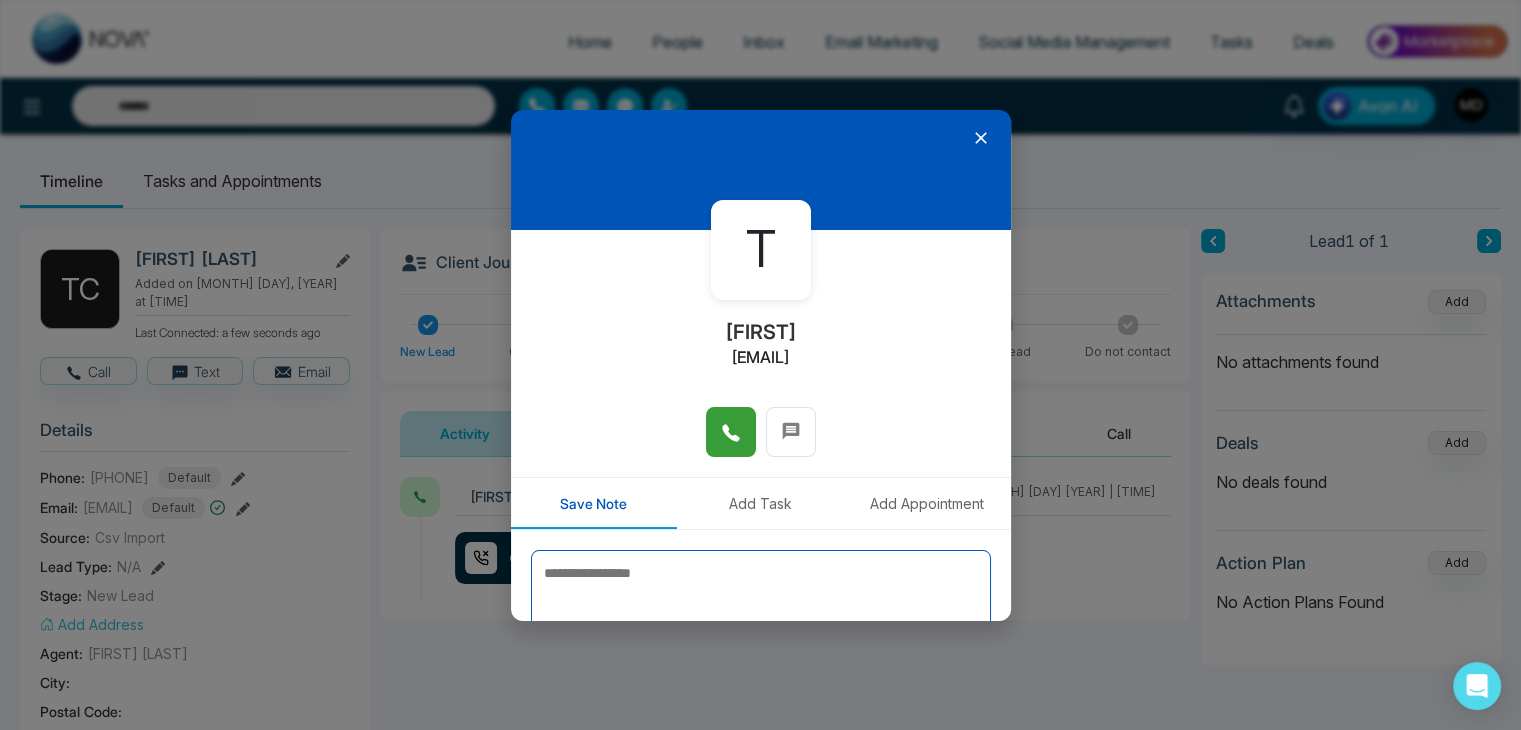 click at bounding box center (761, 600) 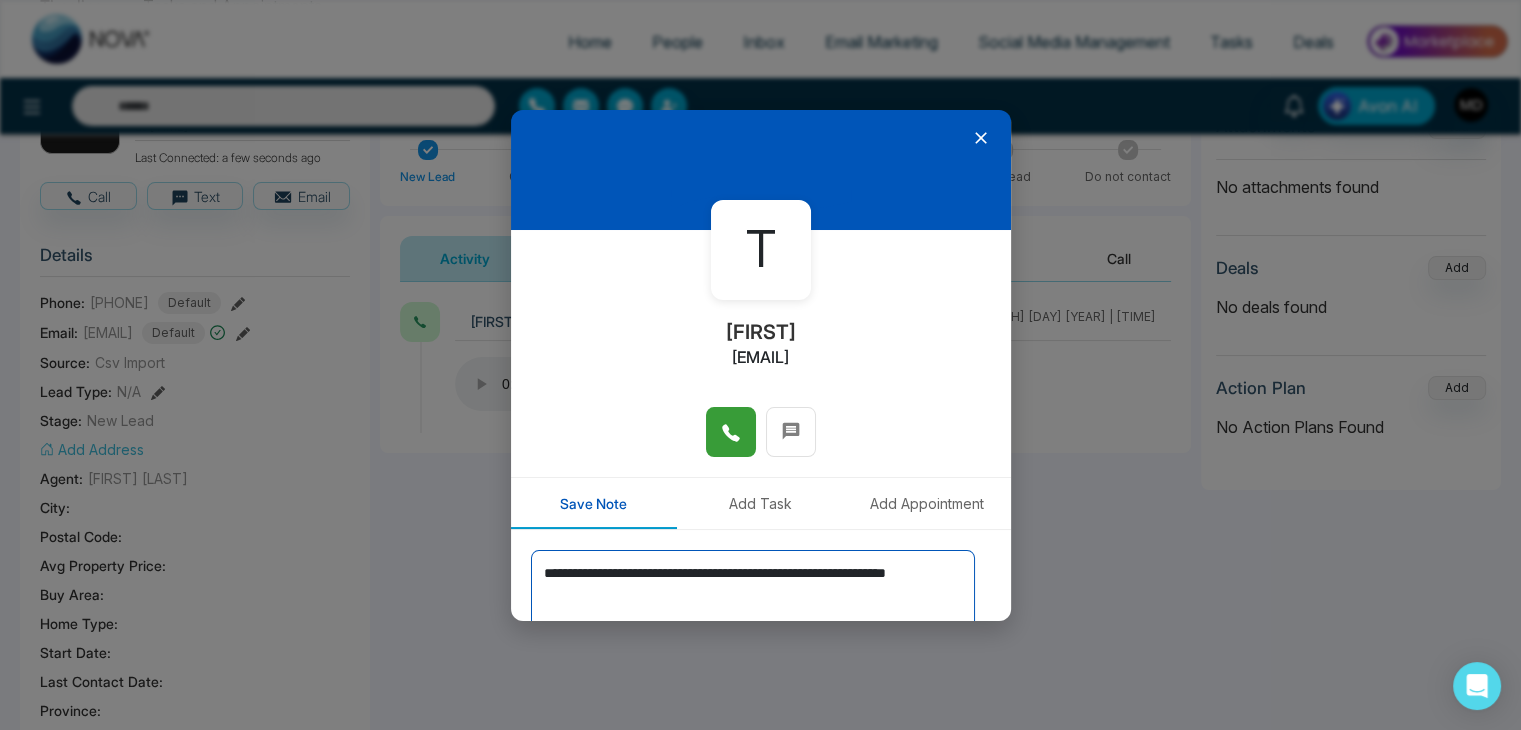 scroll, scrollTop: 200, scrollLeft: 0, axis: vertical 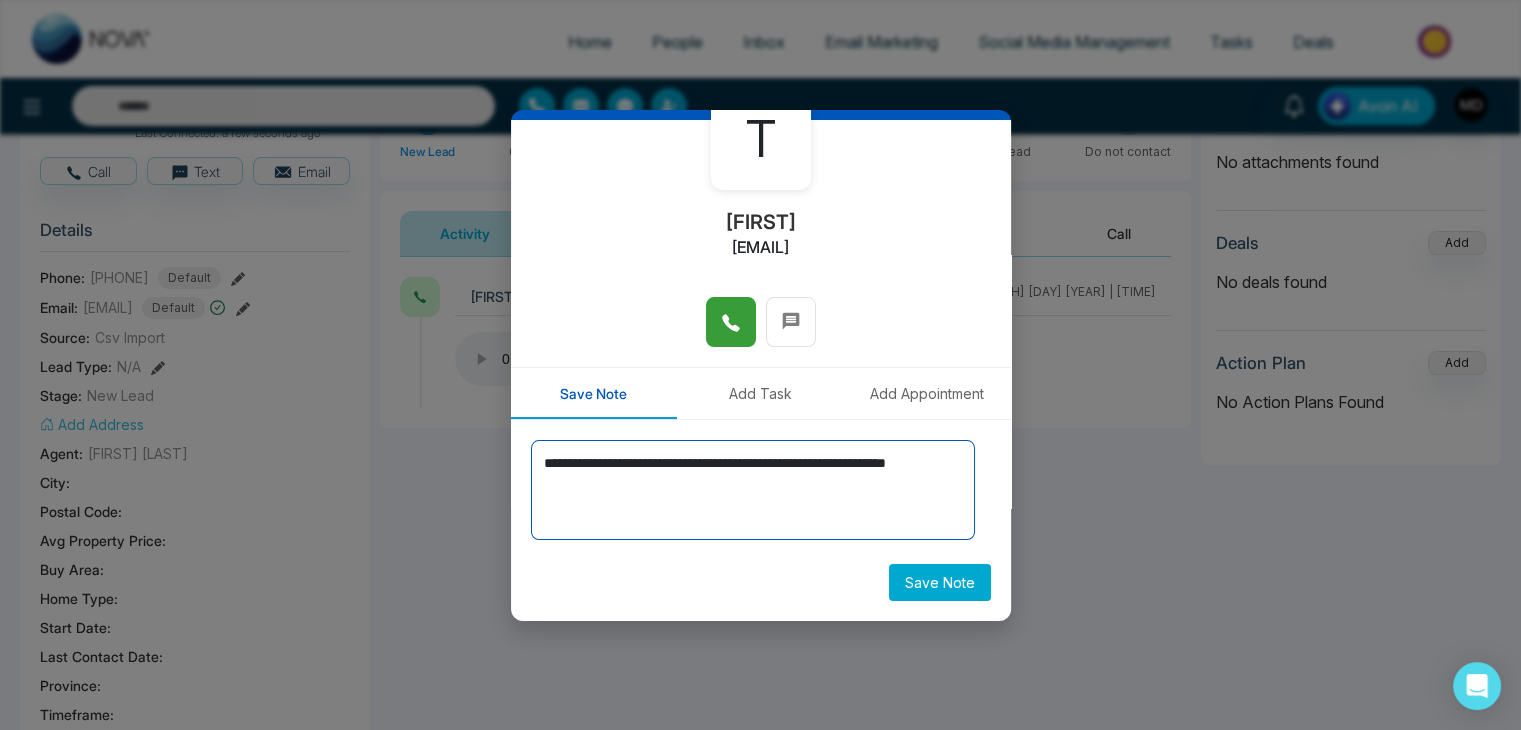 type on "**********" 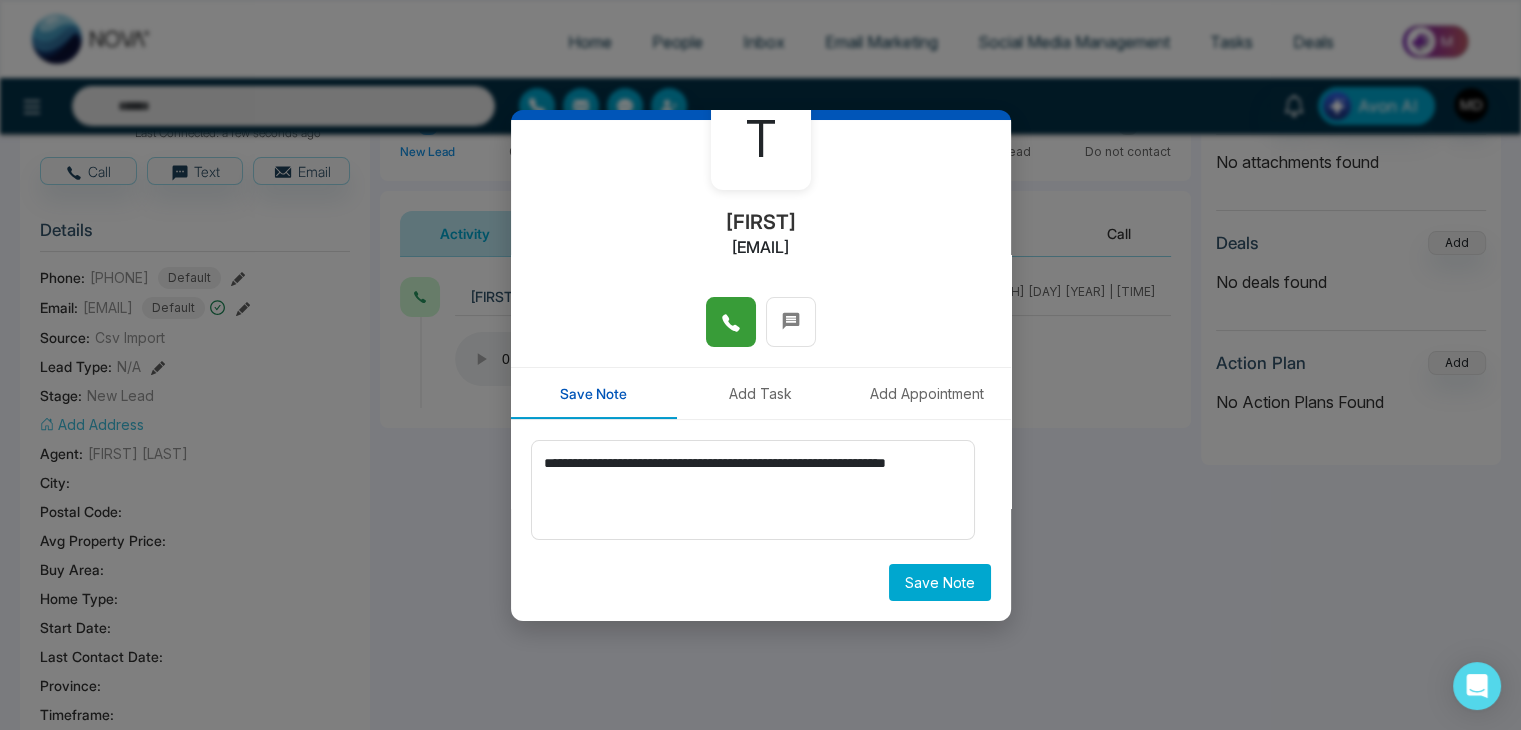 click on "Save Note" at bounding box center [940, 582] 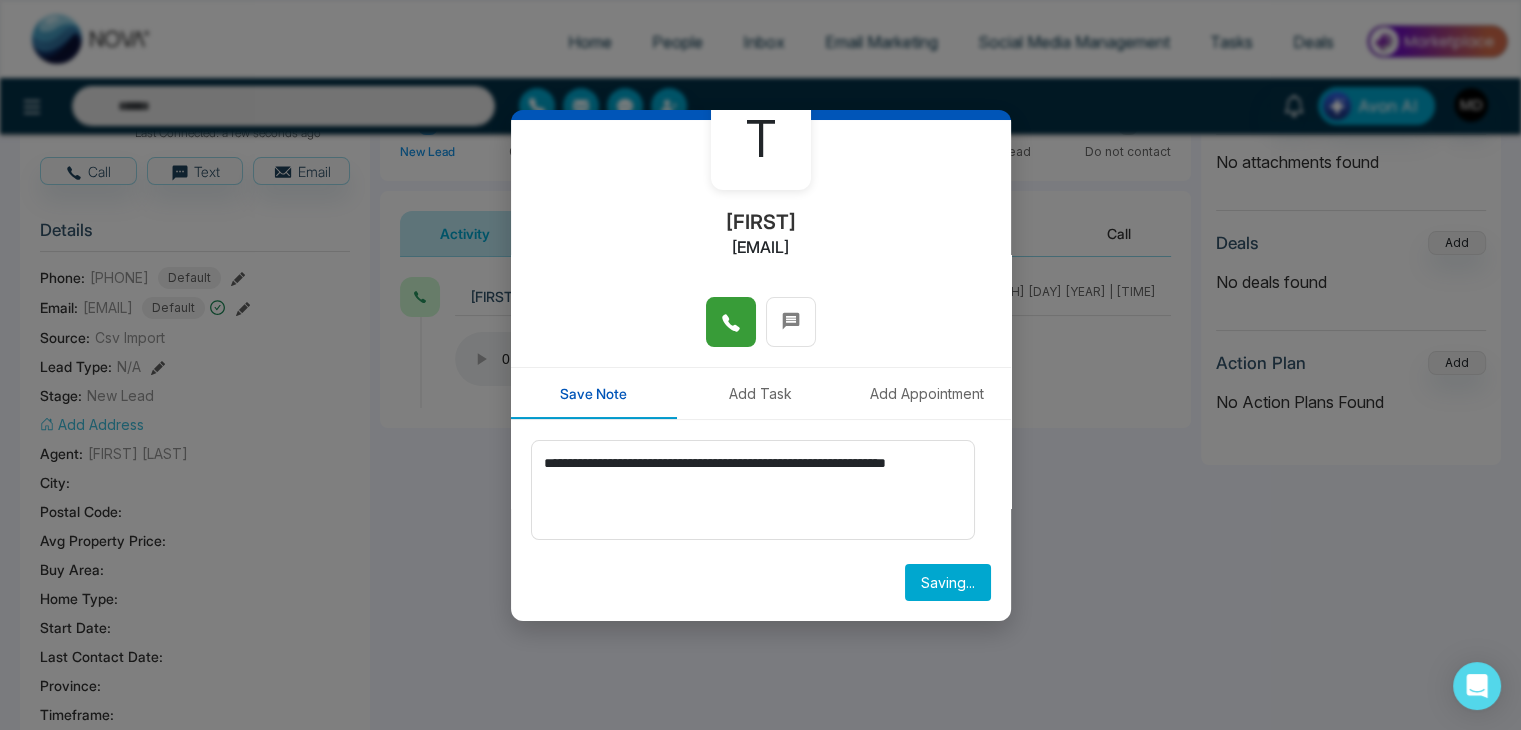 type 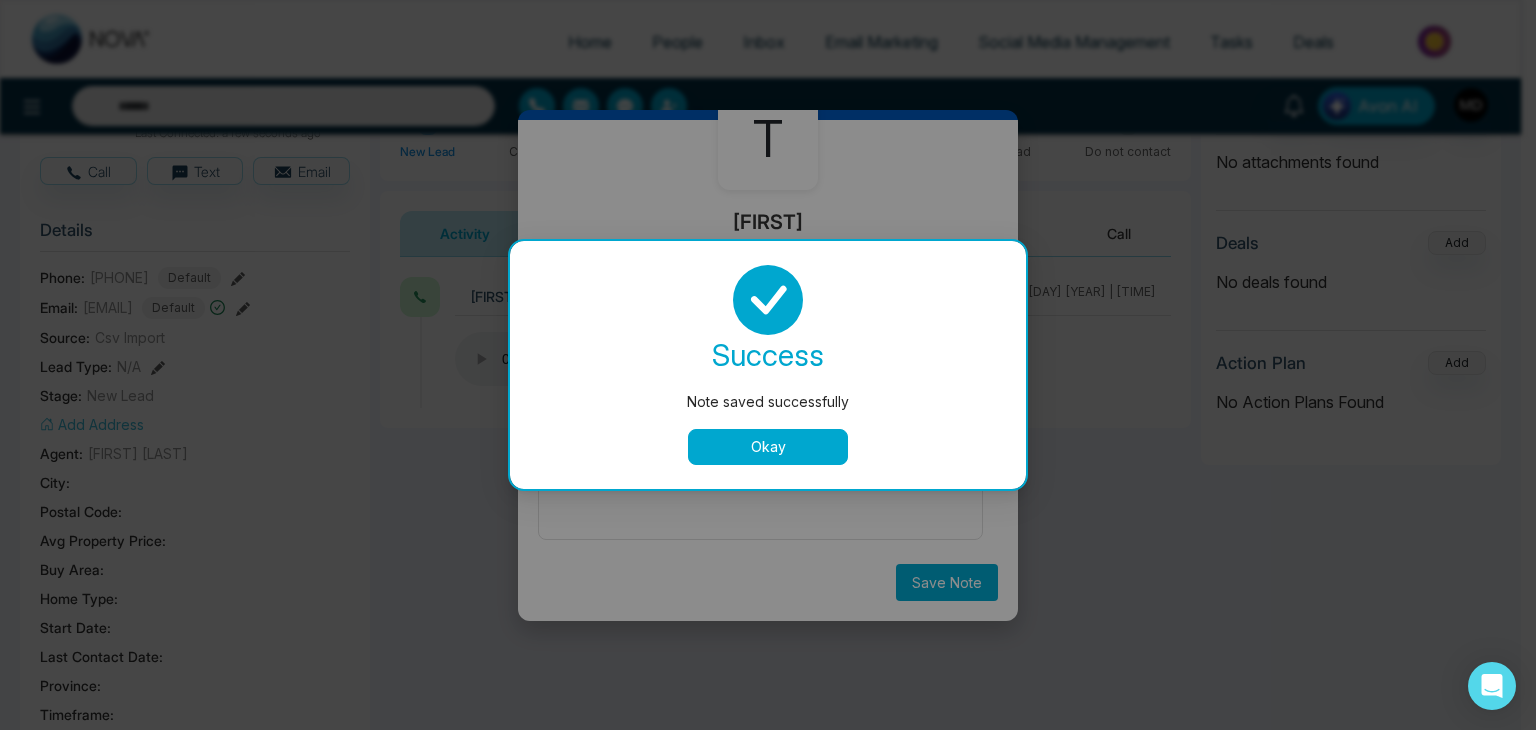 click on "Okay" at bounding box center [768, 447] 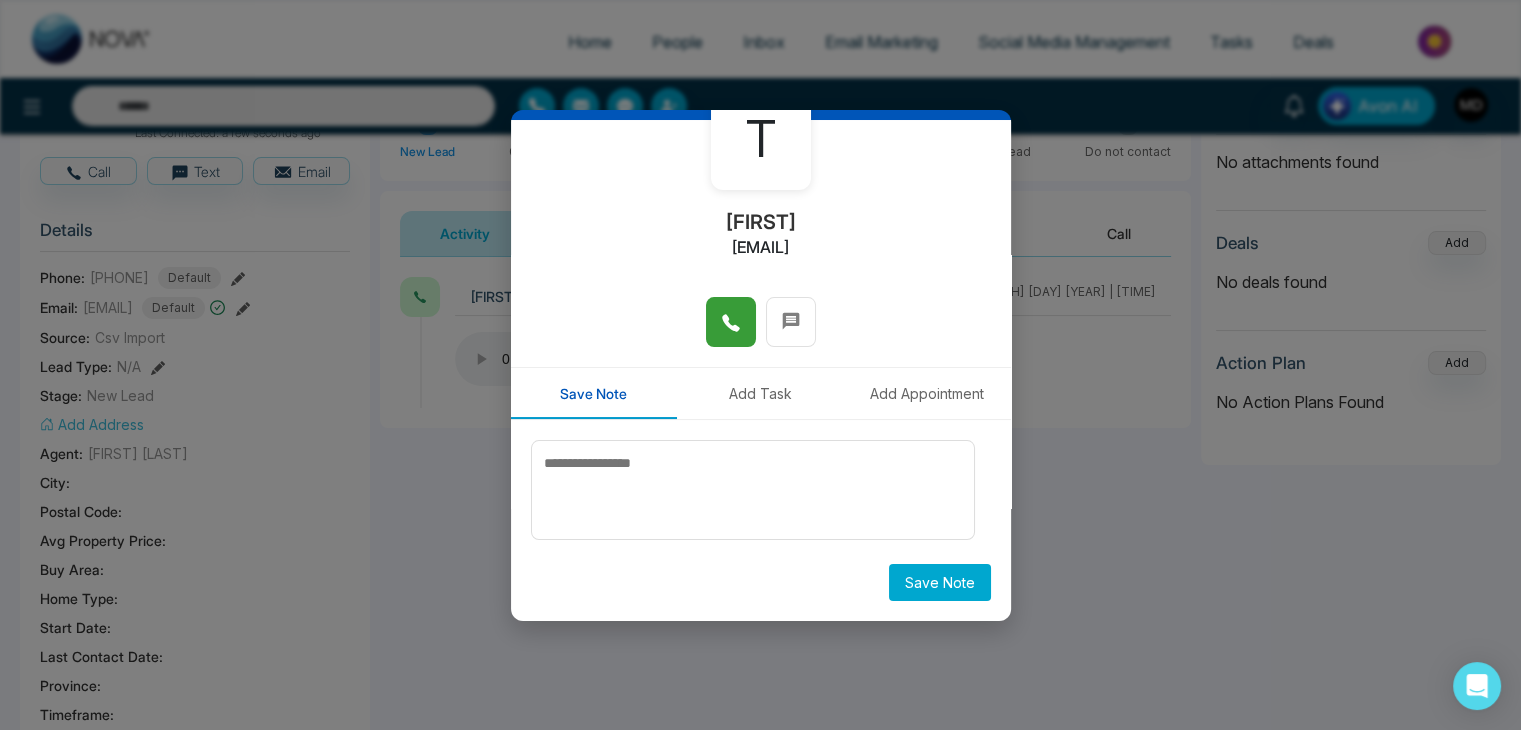 scroll, scrollTop: 0, scrollLeft: 0, axis: both 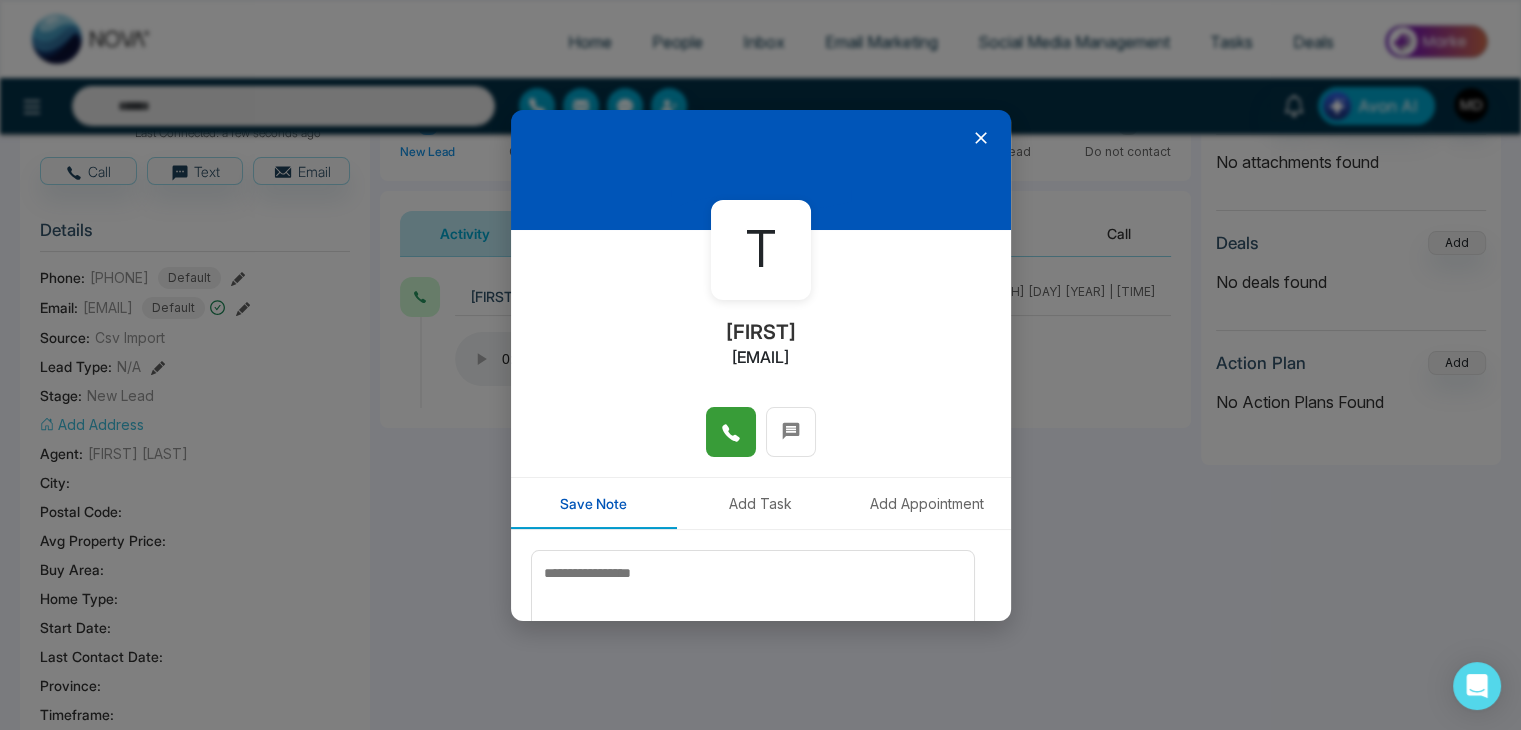 click 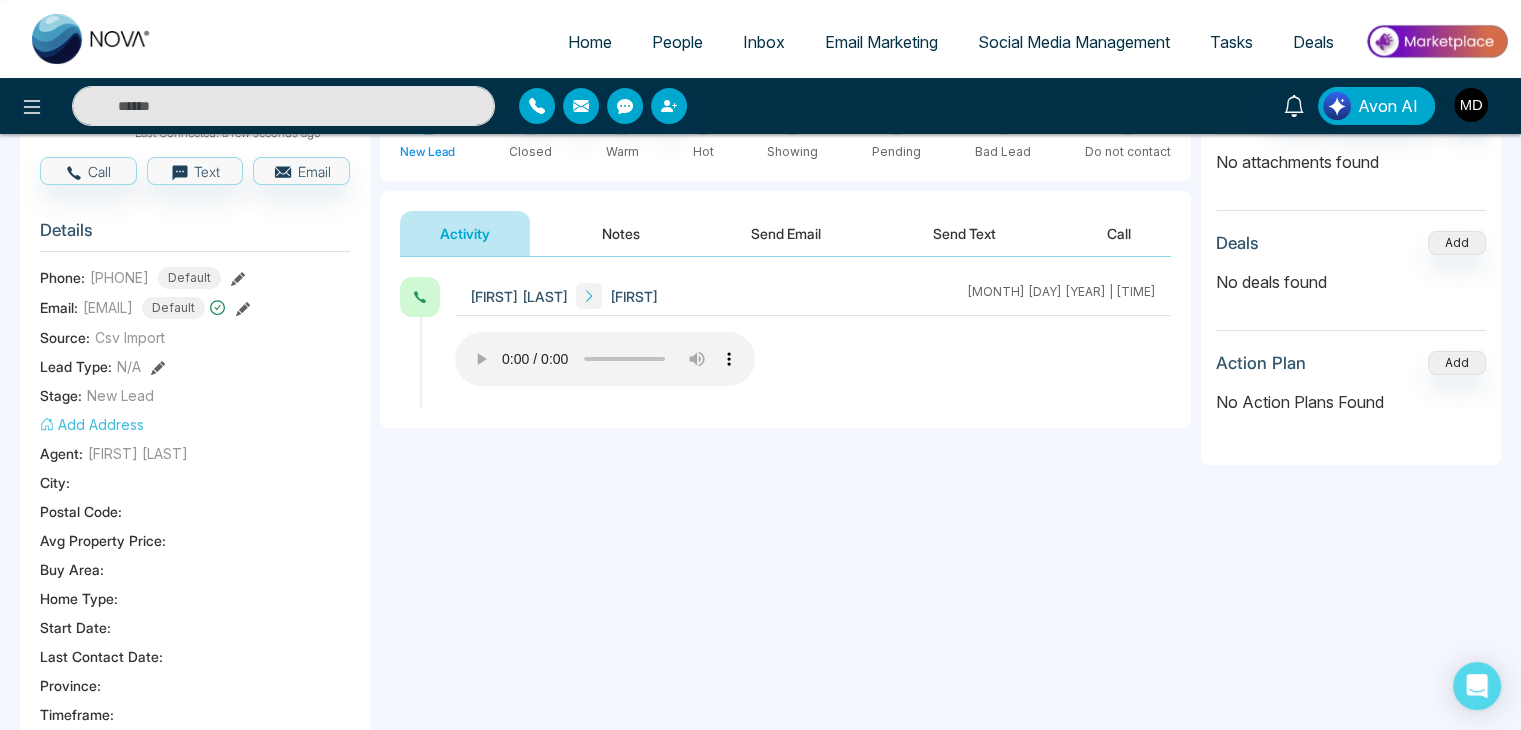 type 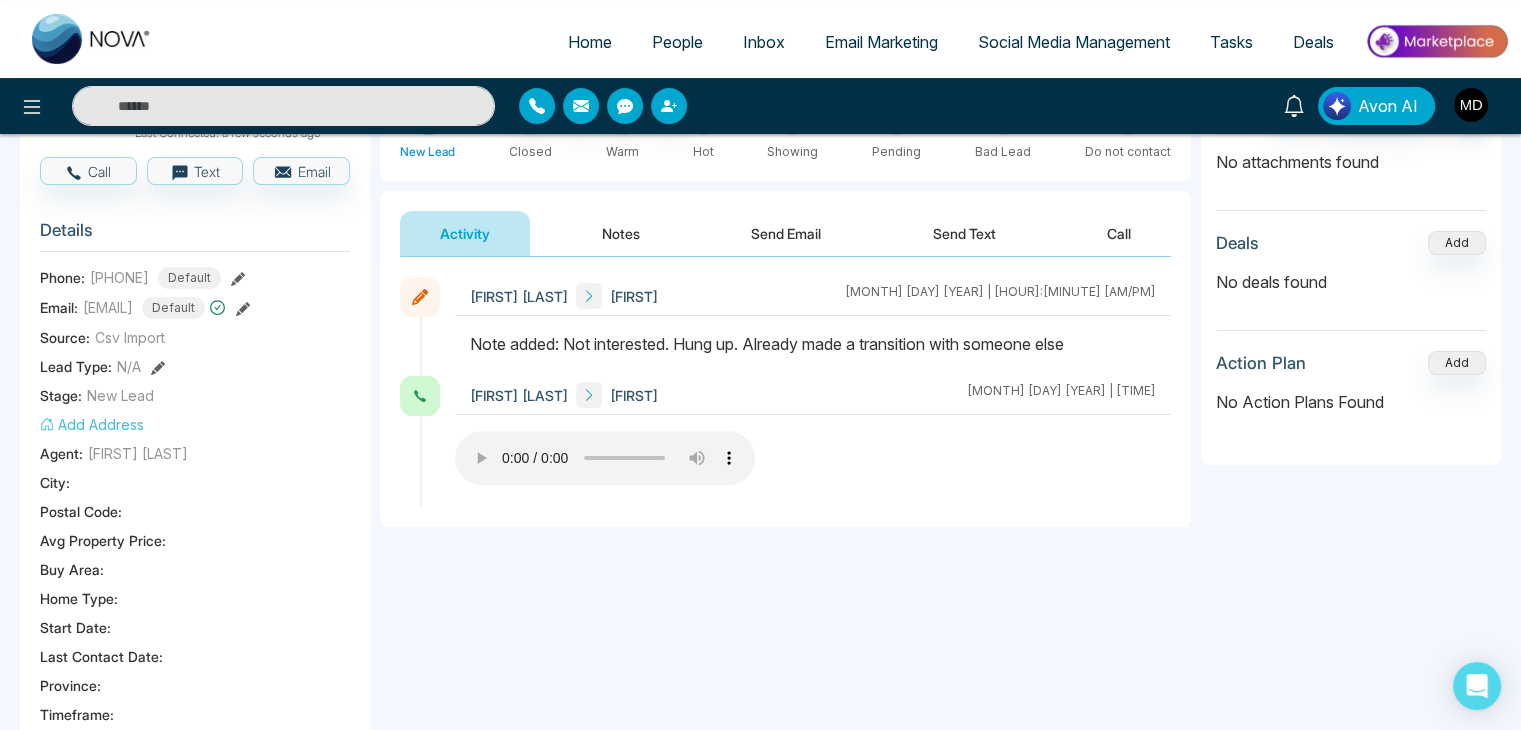scroll, scrollTop: 0, scrollLeft: 0, axis: both 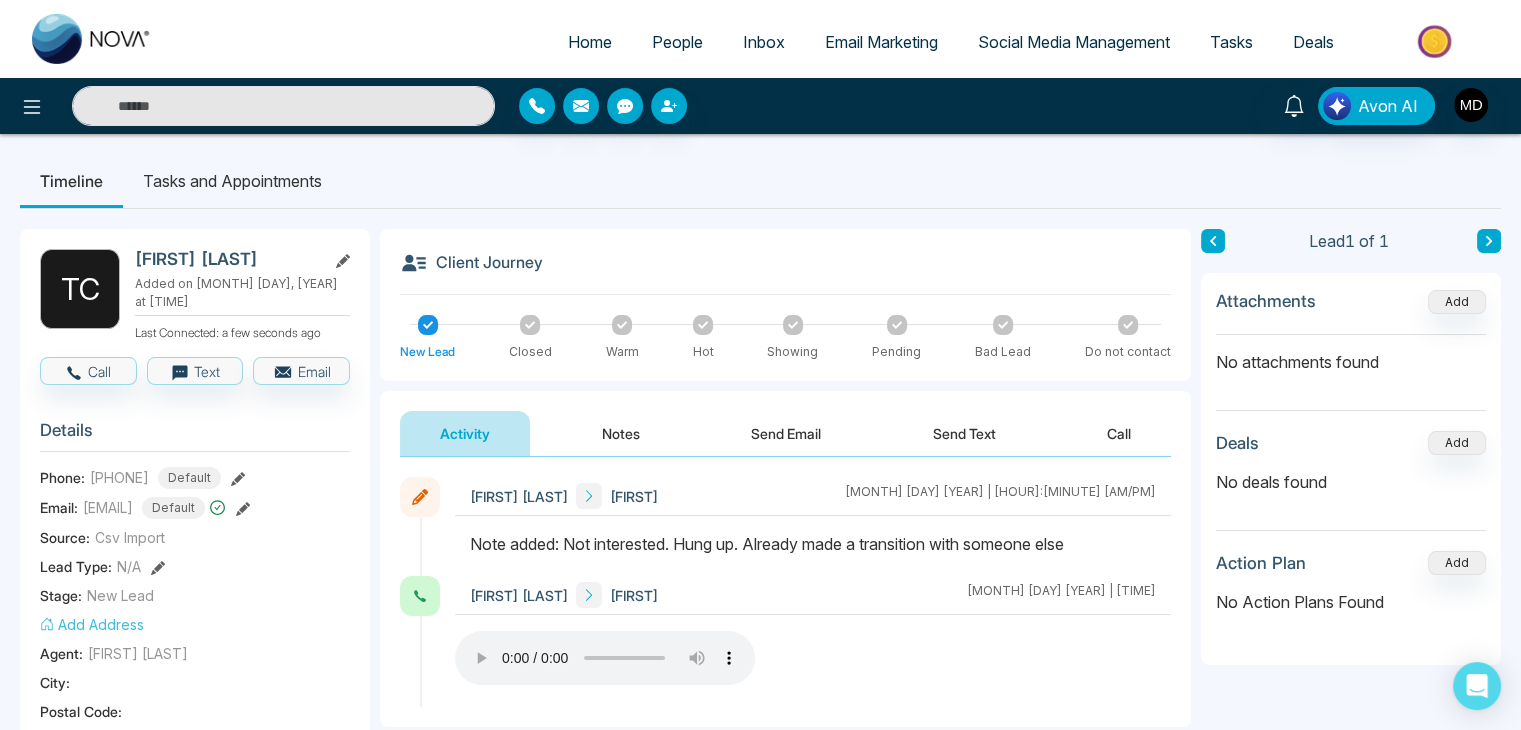 click on "People" at bounding box center [677, 42] 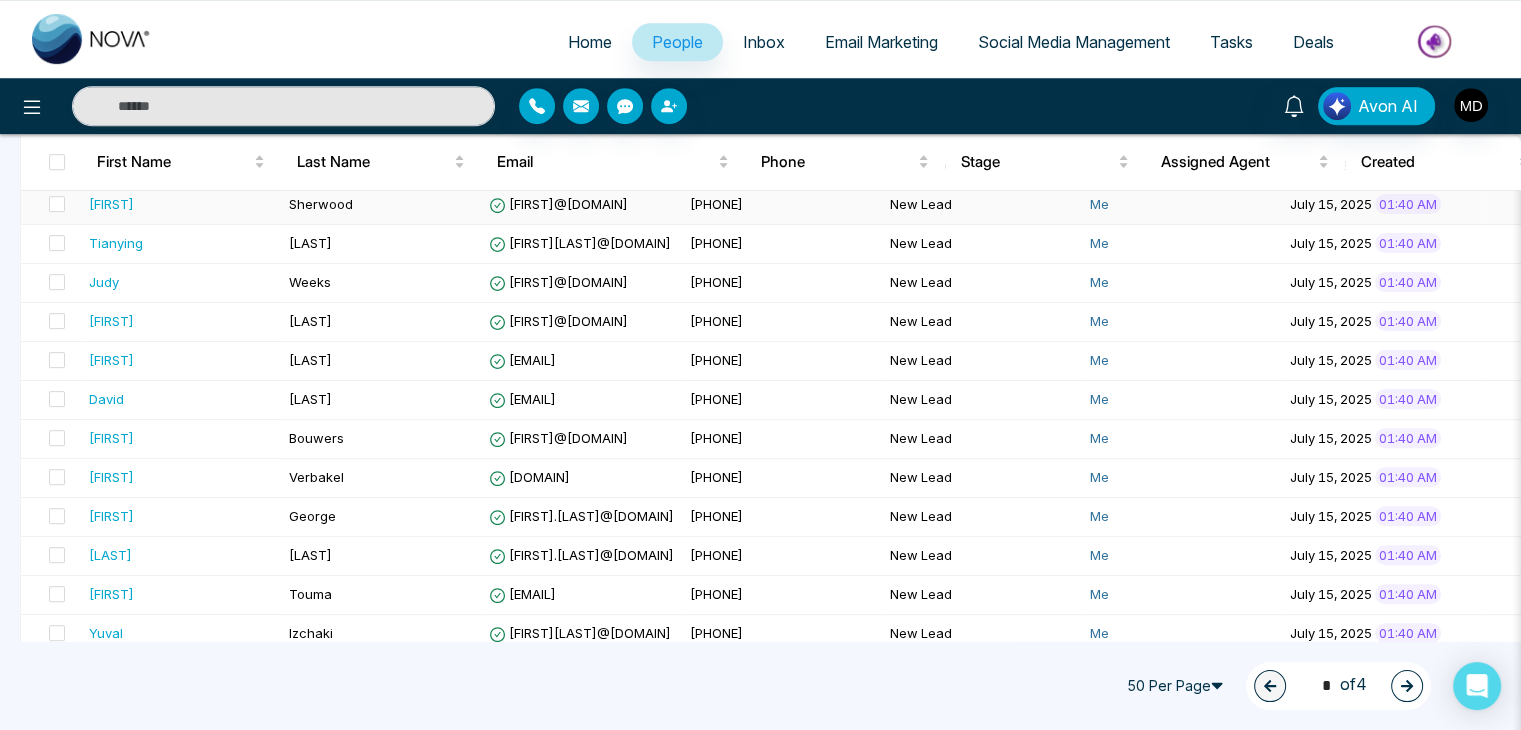 scroll, scrollTop: 1300, scrollLeft: 0, axis: vertical 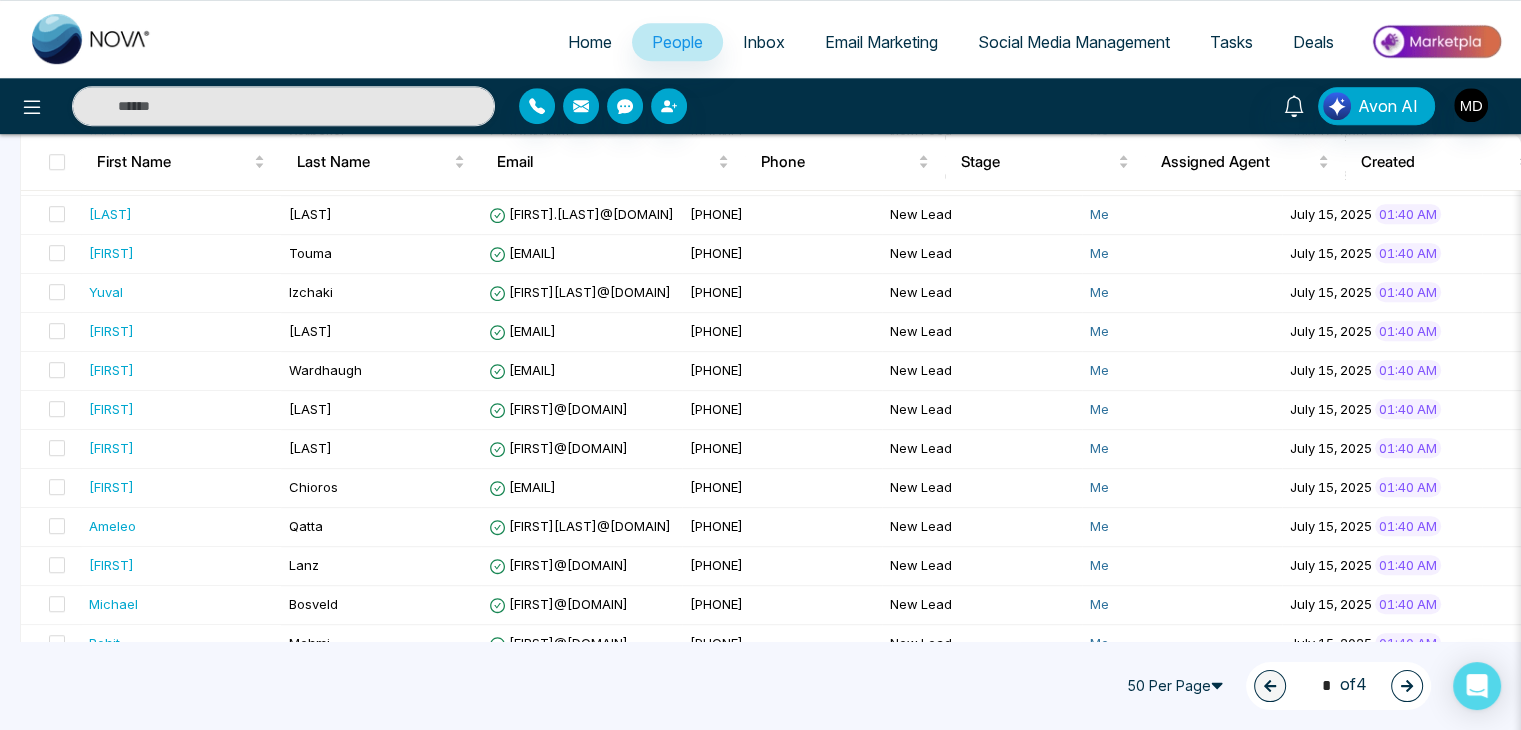 click at bounding box center [1407, 686] 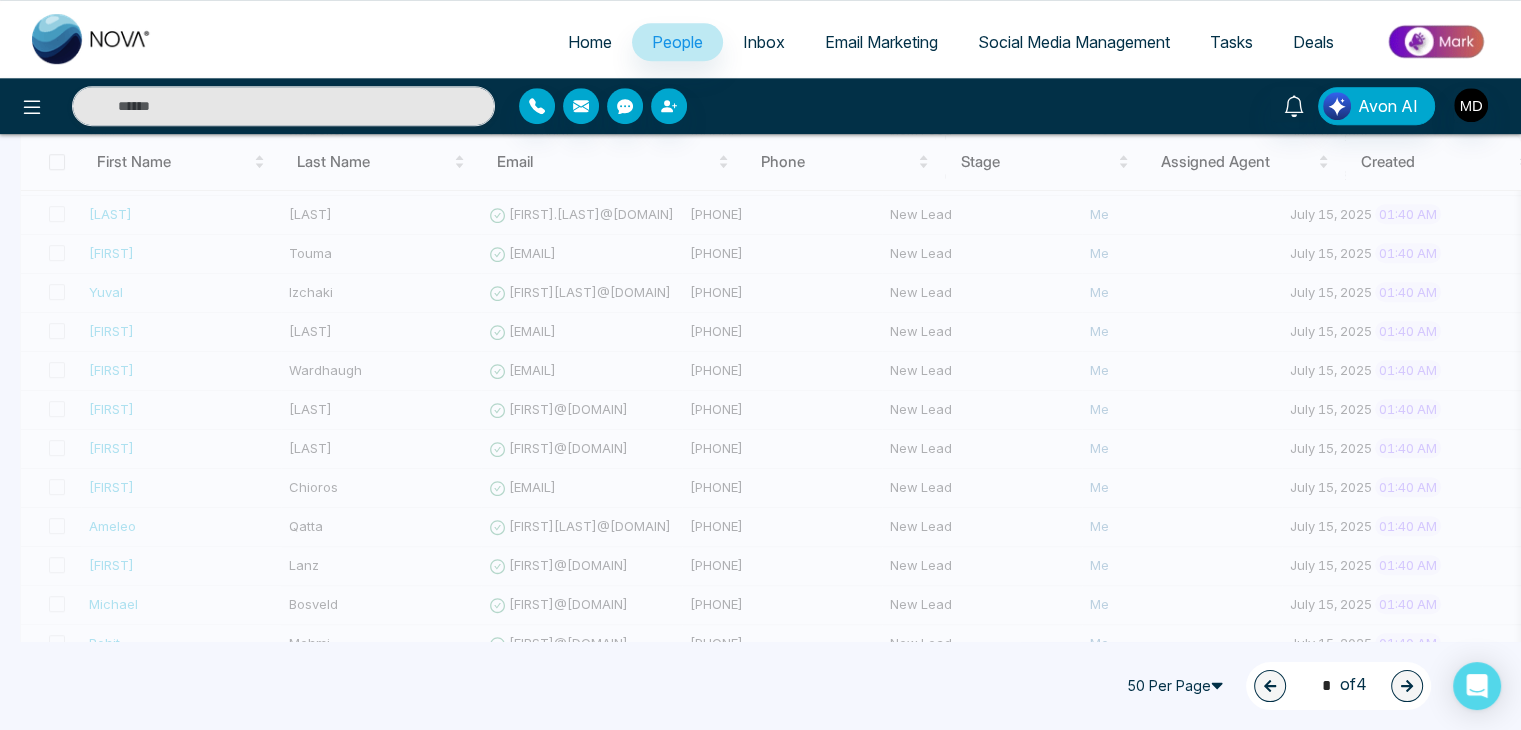 type on "*" 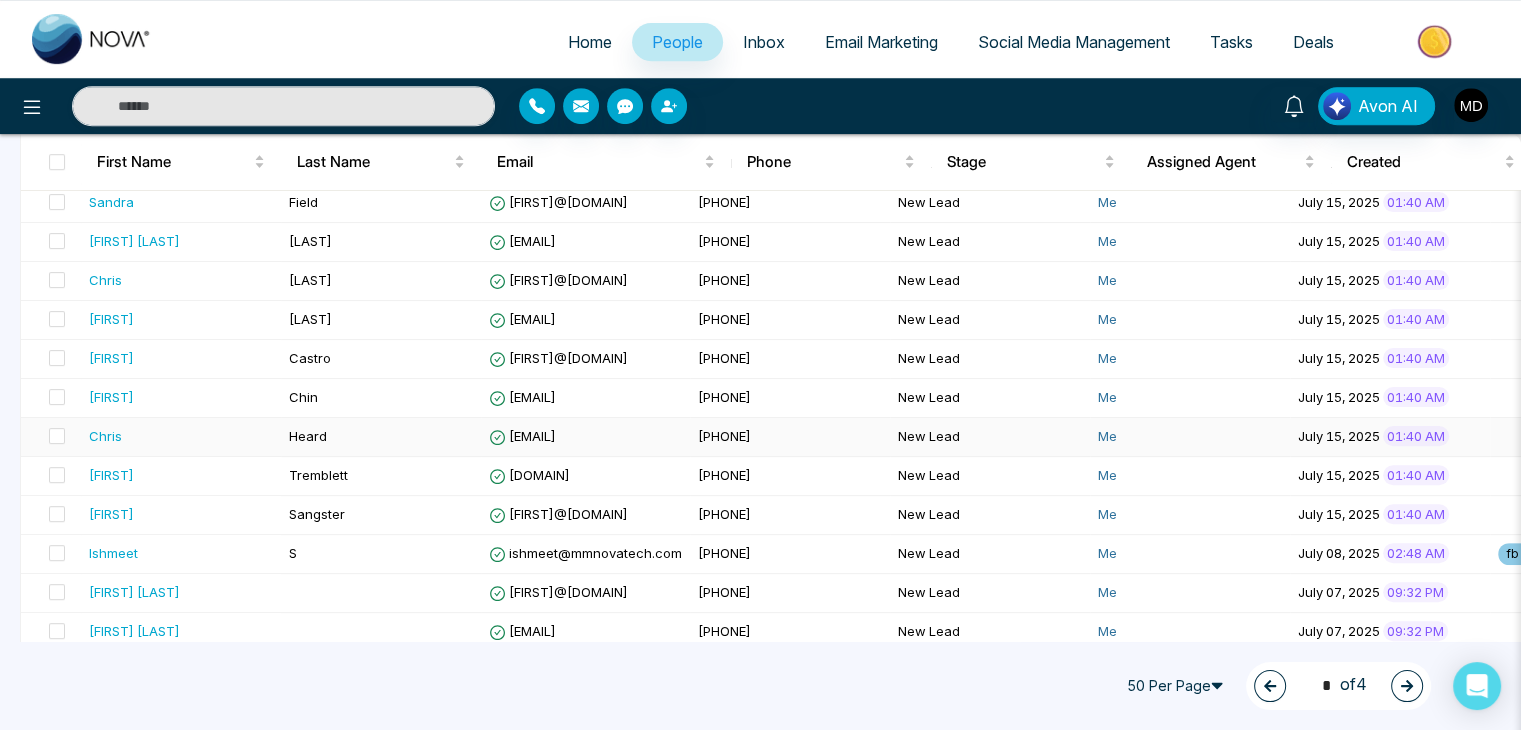scroll, scrollTop: 900, scrollLeft: 0, axis: vertical 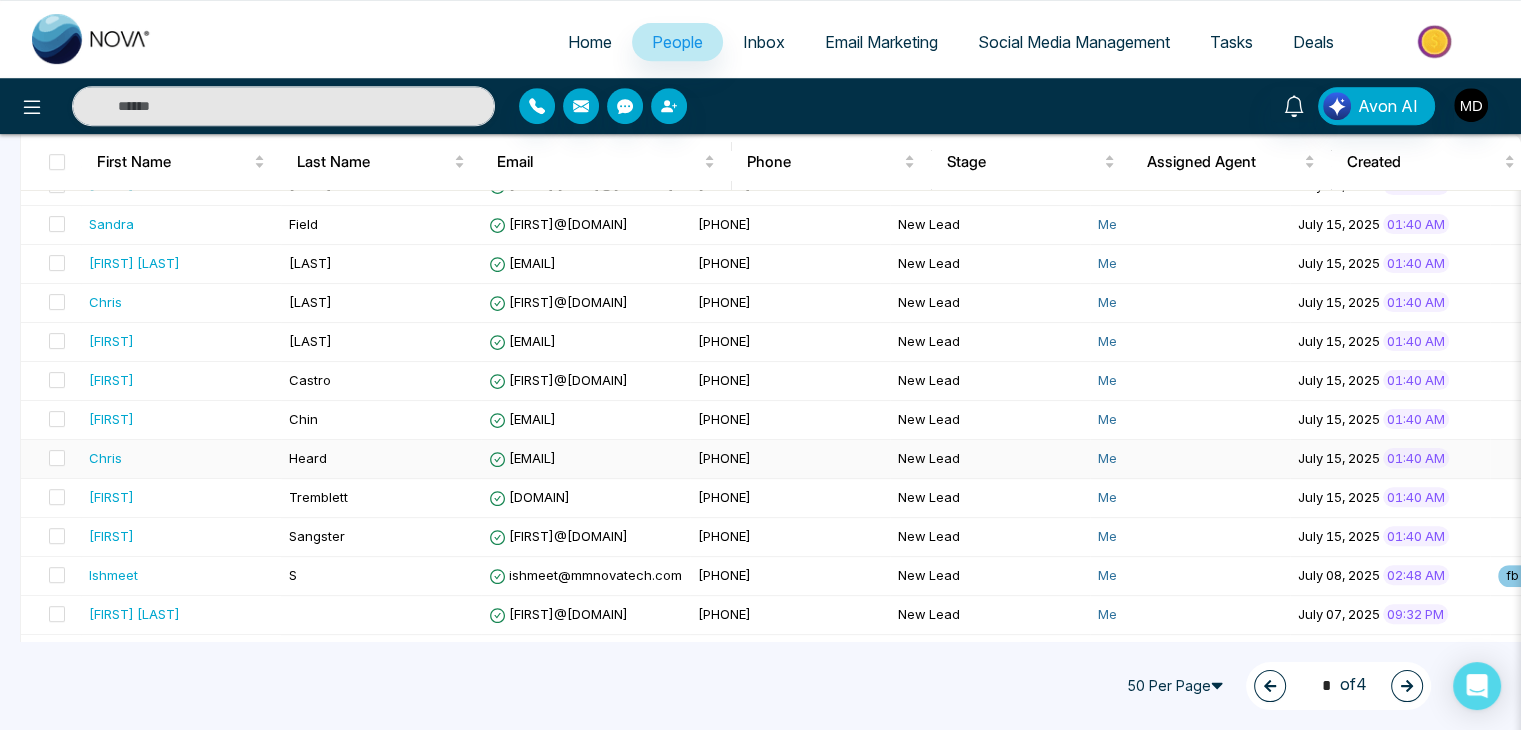 click on "Chris" at bounding box center (181, 458) 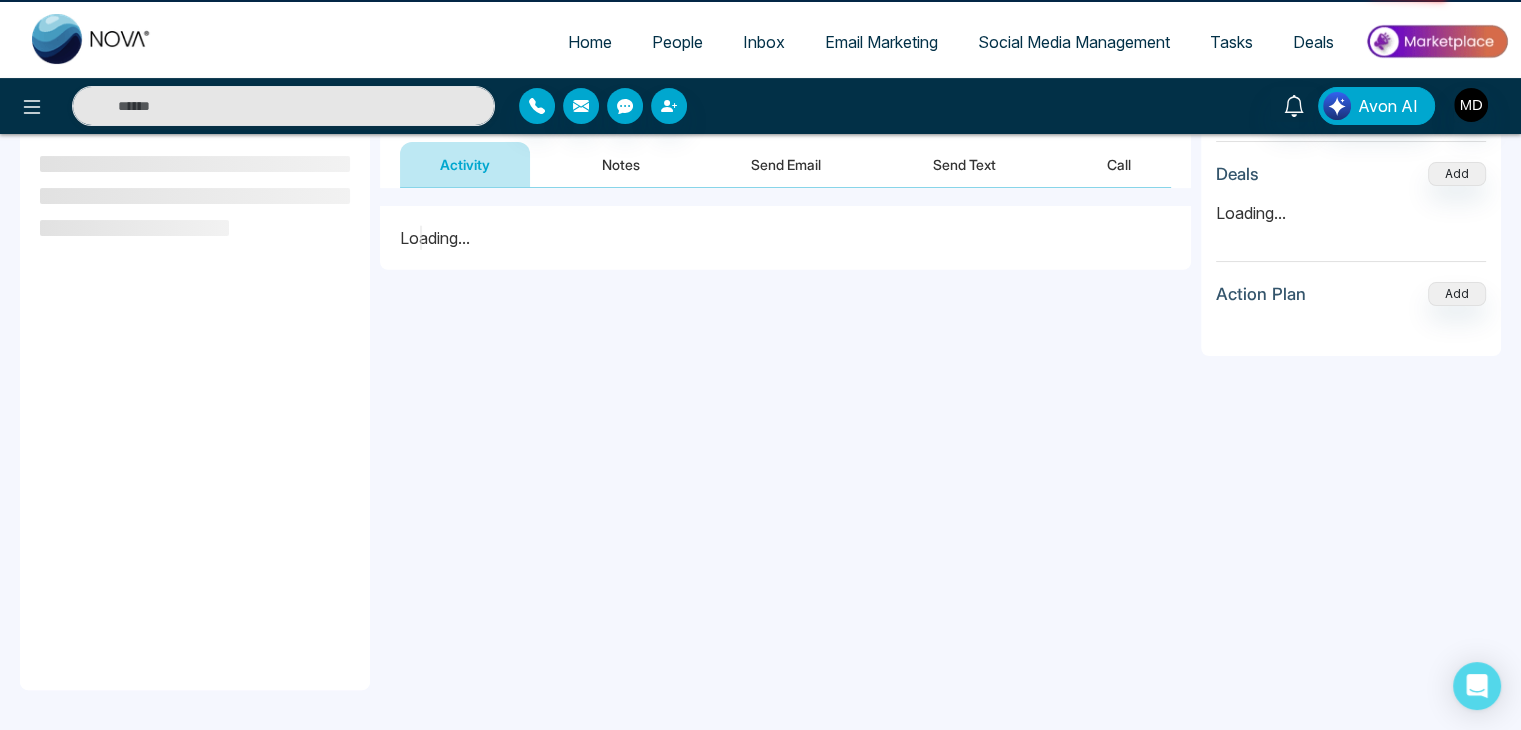 scroll, scrollTop: 0, scrollLeft: 0, axis: both 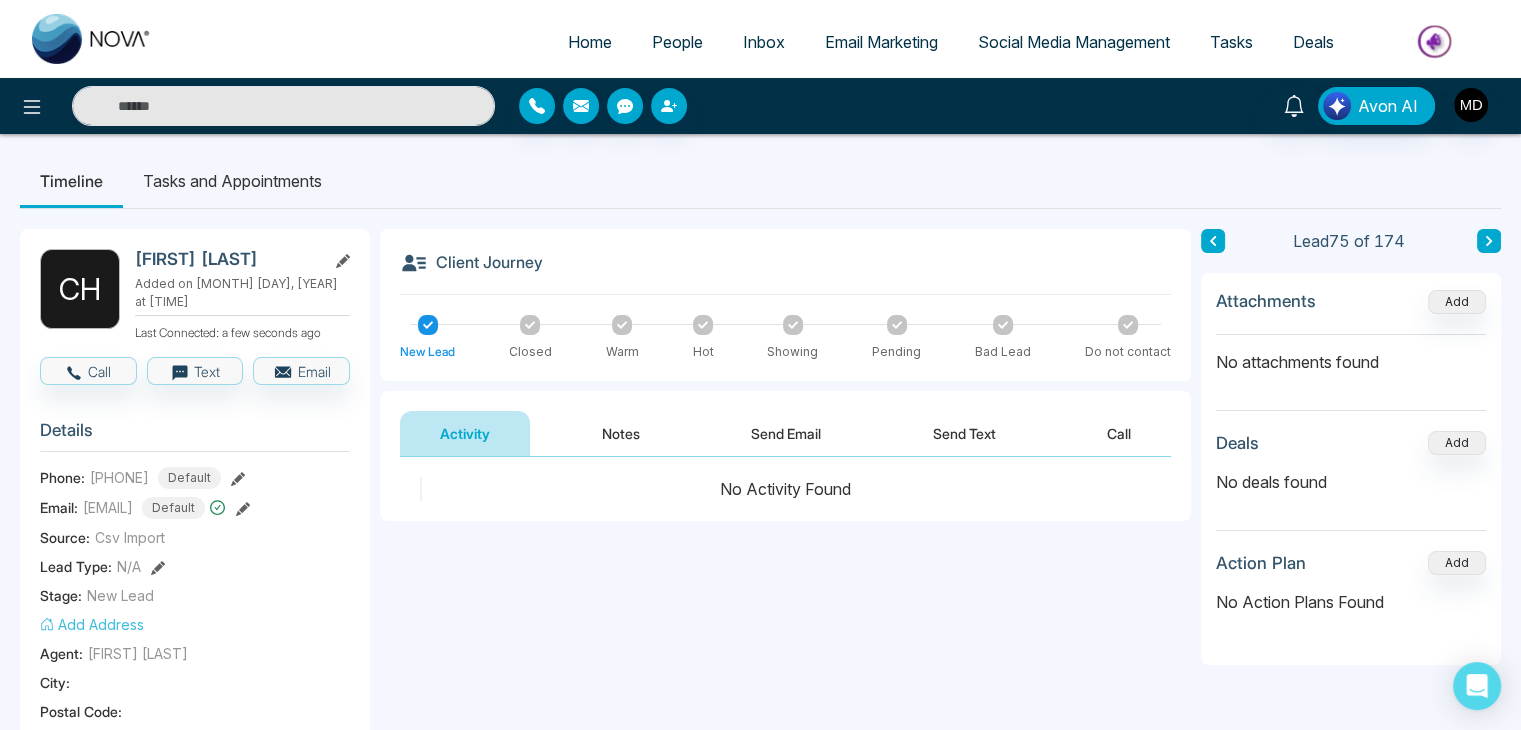 click 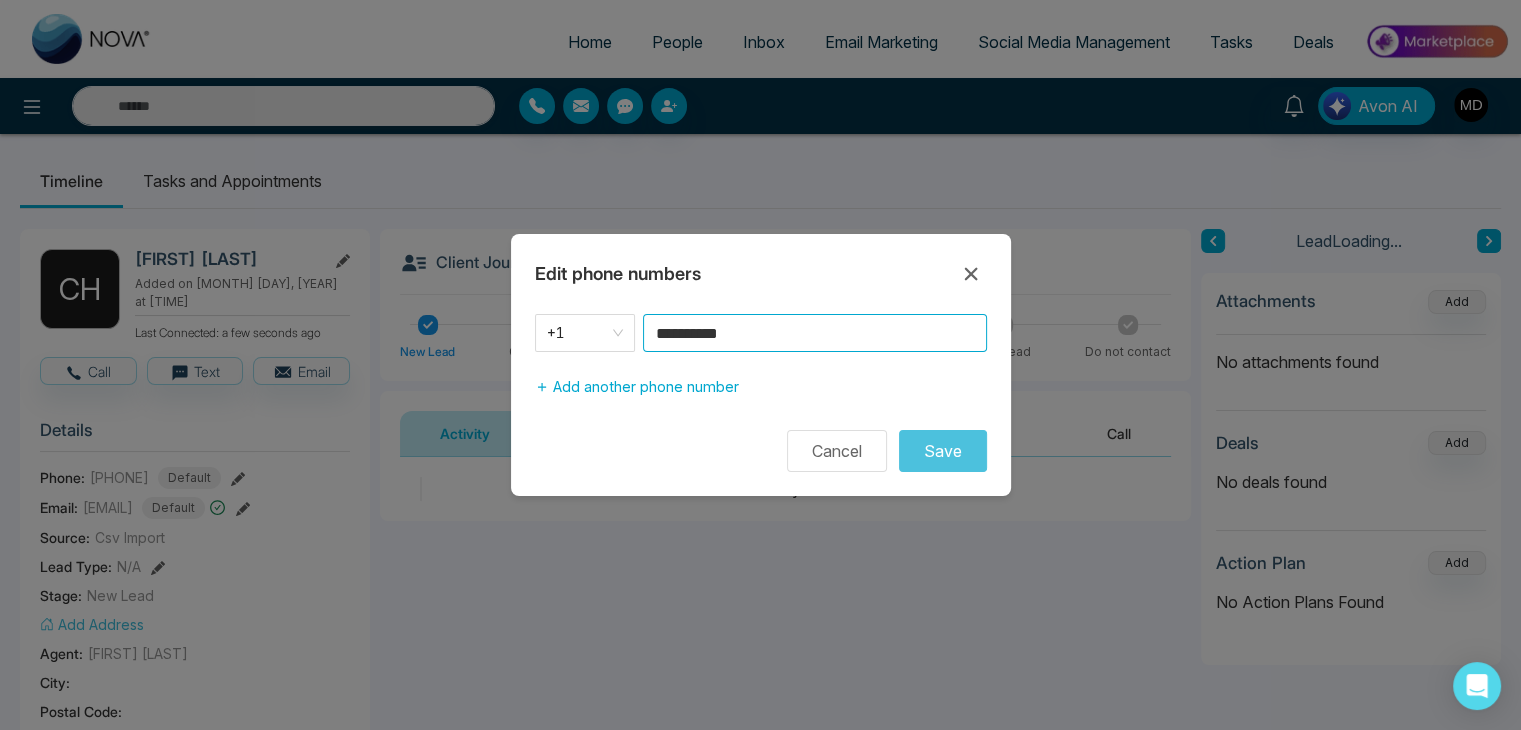 drag, startPoint x: 498, startPoint y: 381, endPoint x: 486, endPoint y: 386, distance: 13 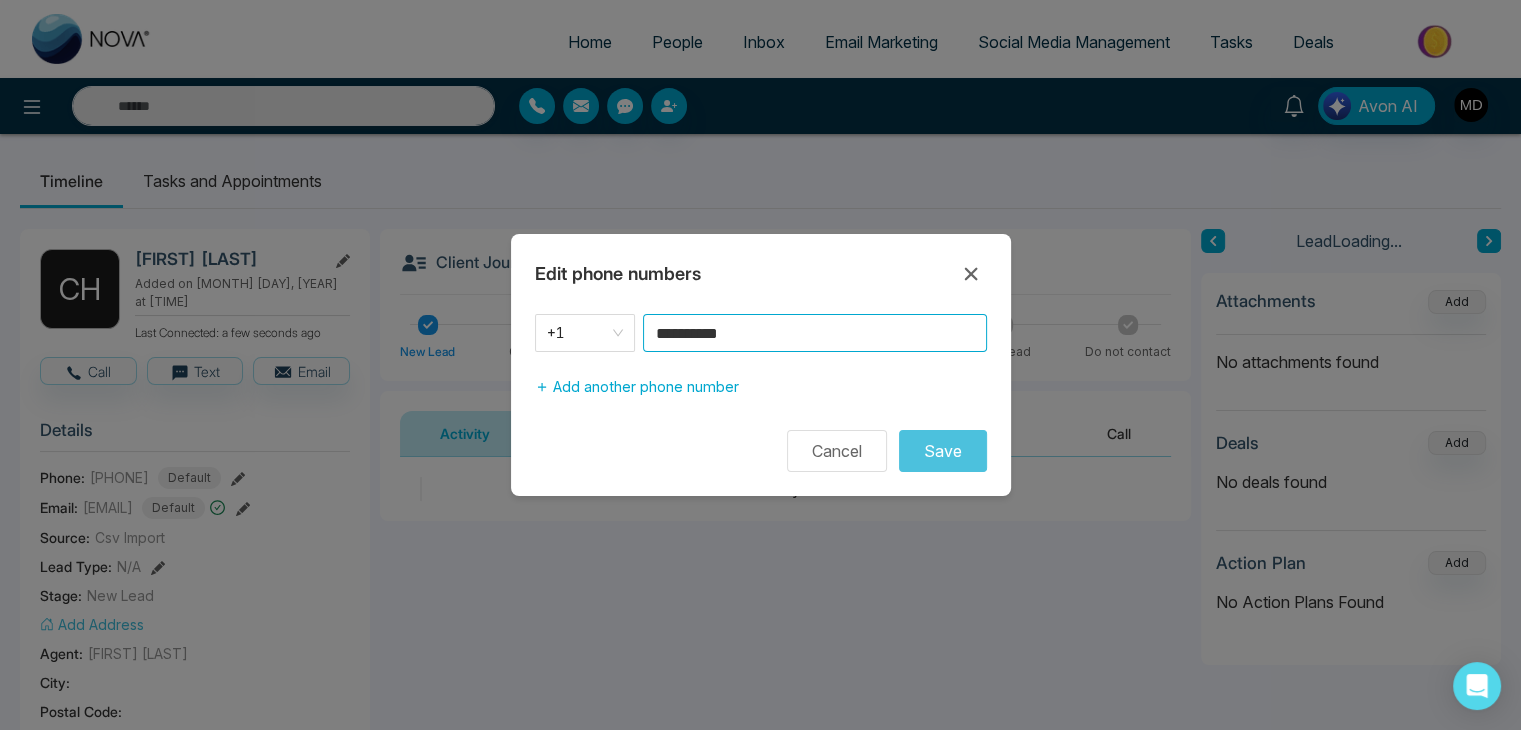 click on "**********" at bounding box center [760, 365] 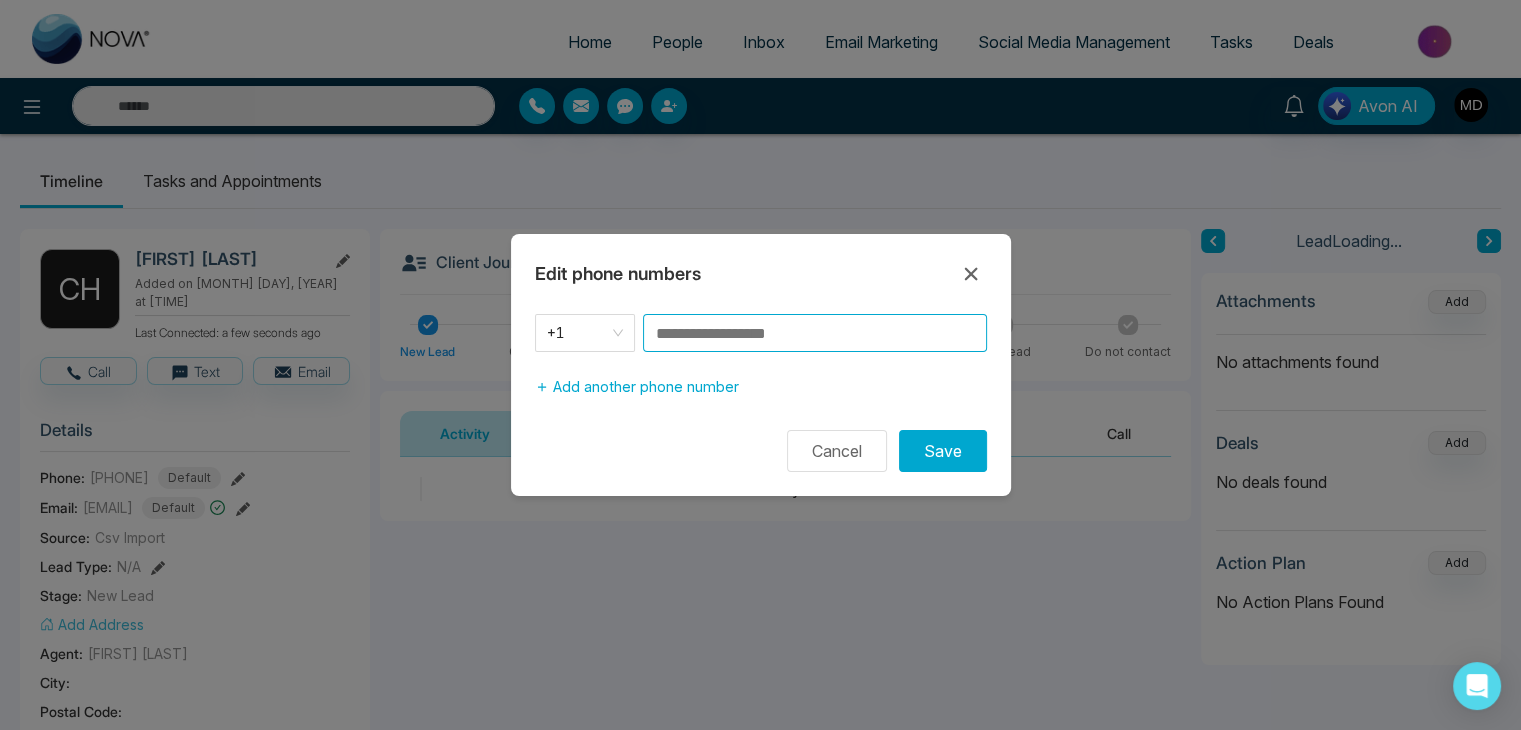paste on "**********" 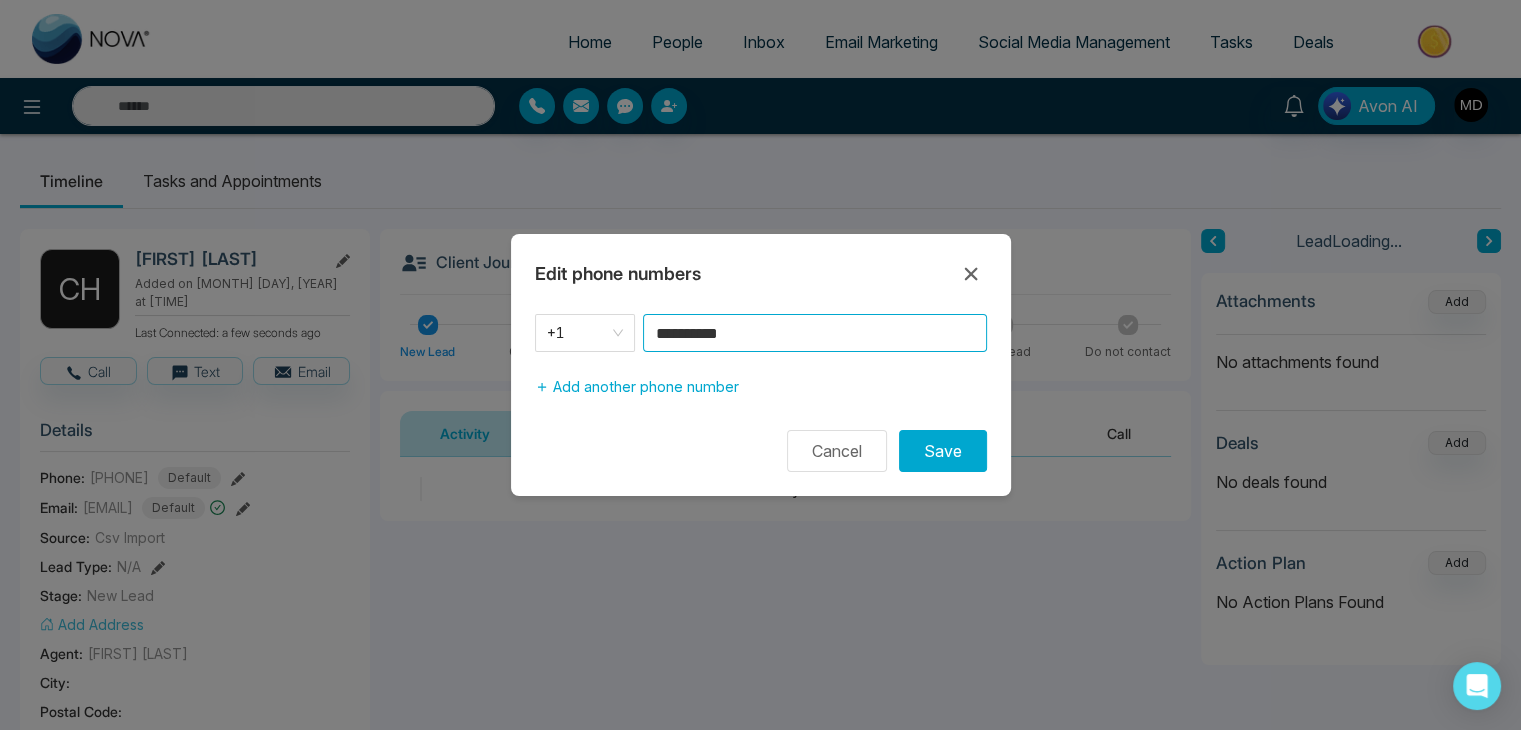 type on "**********" 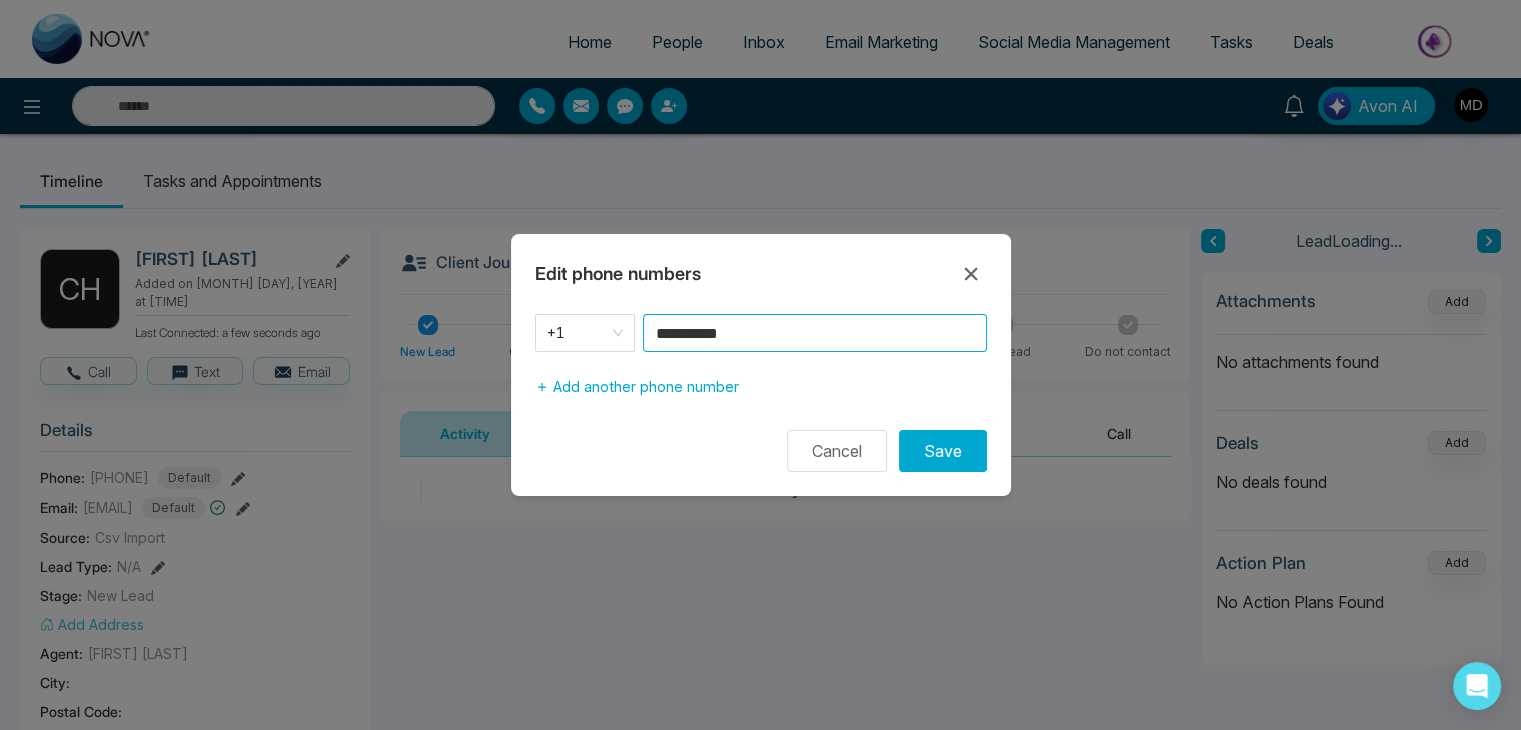click on "Save" at bounding box center [943, 451] 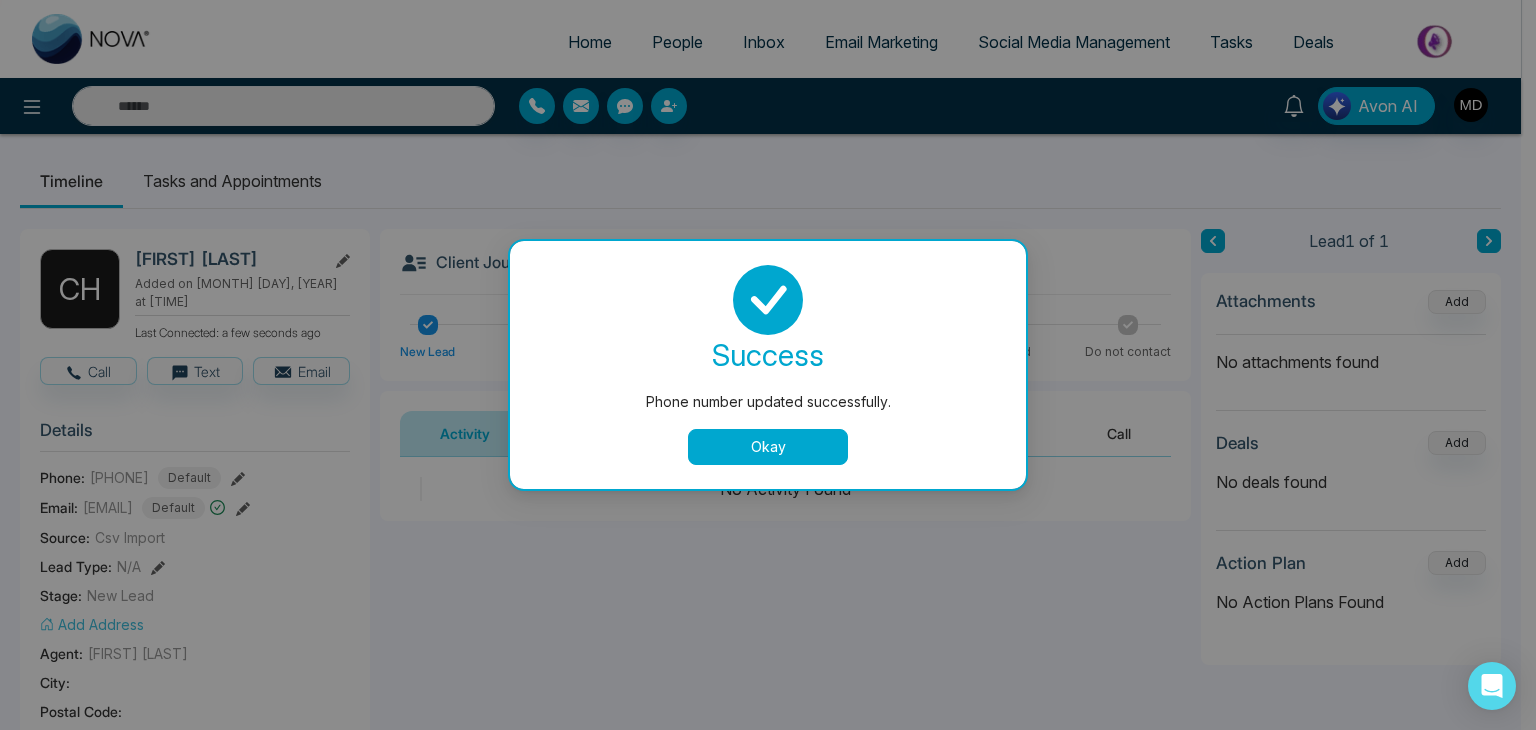 click on "Okay" at bounding box center (768, 447) 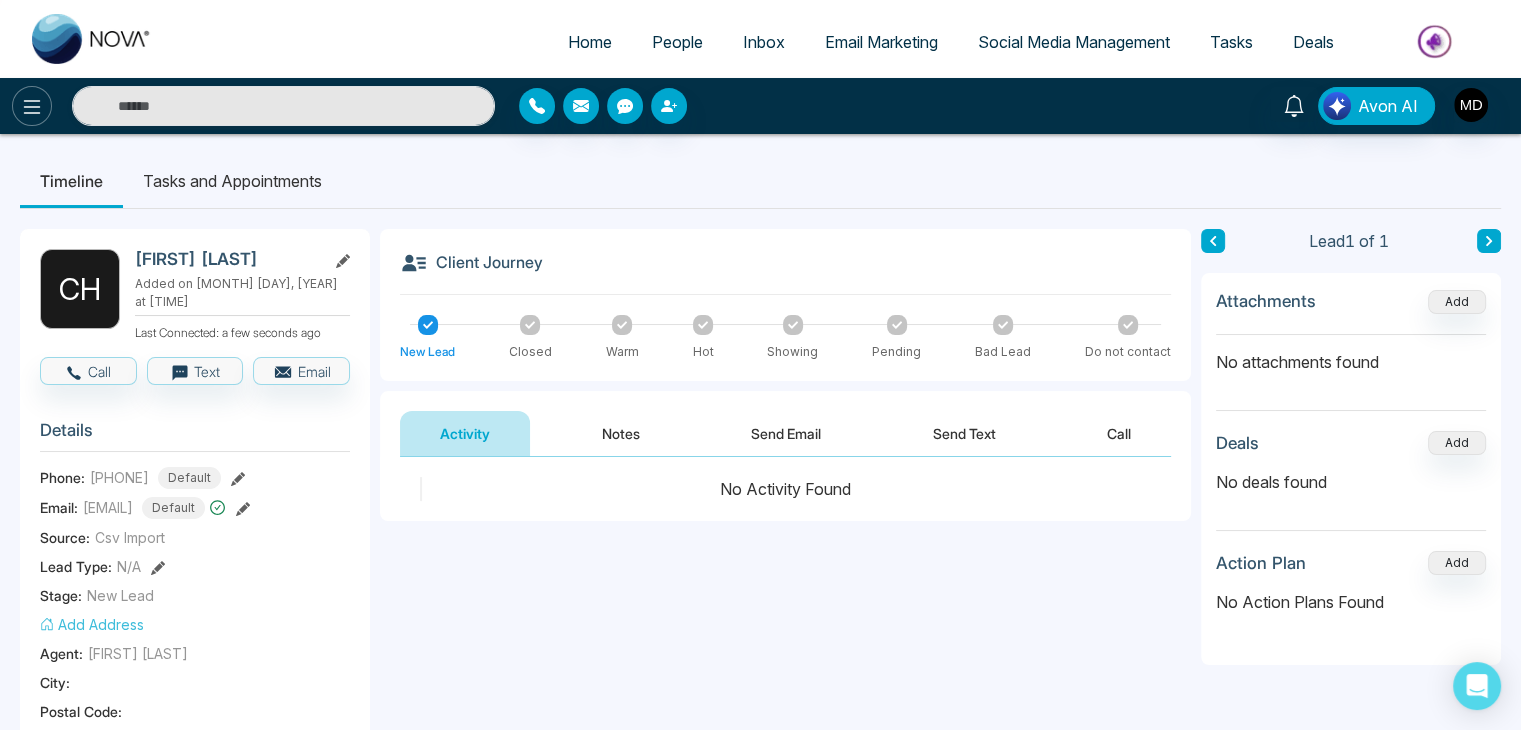 click at bounding box center [32, 106] 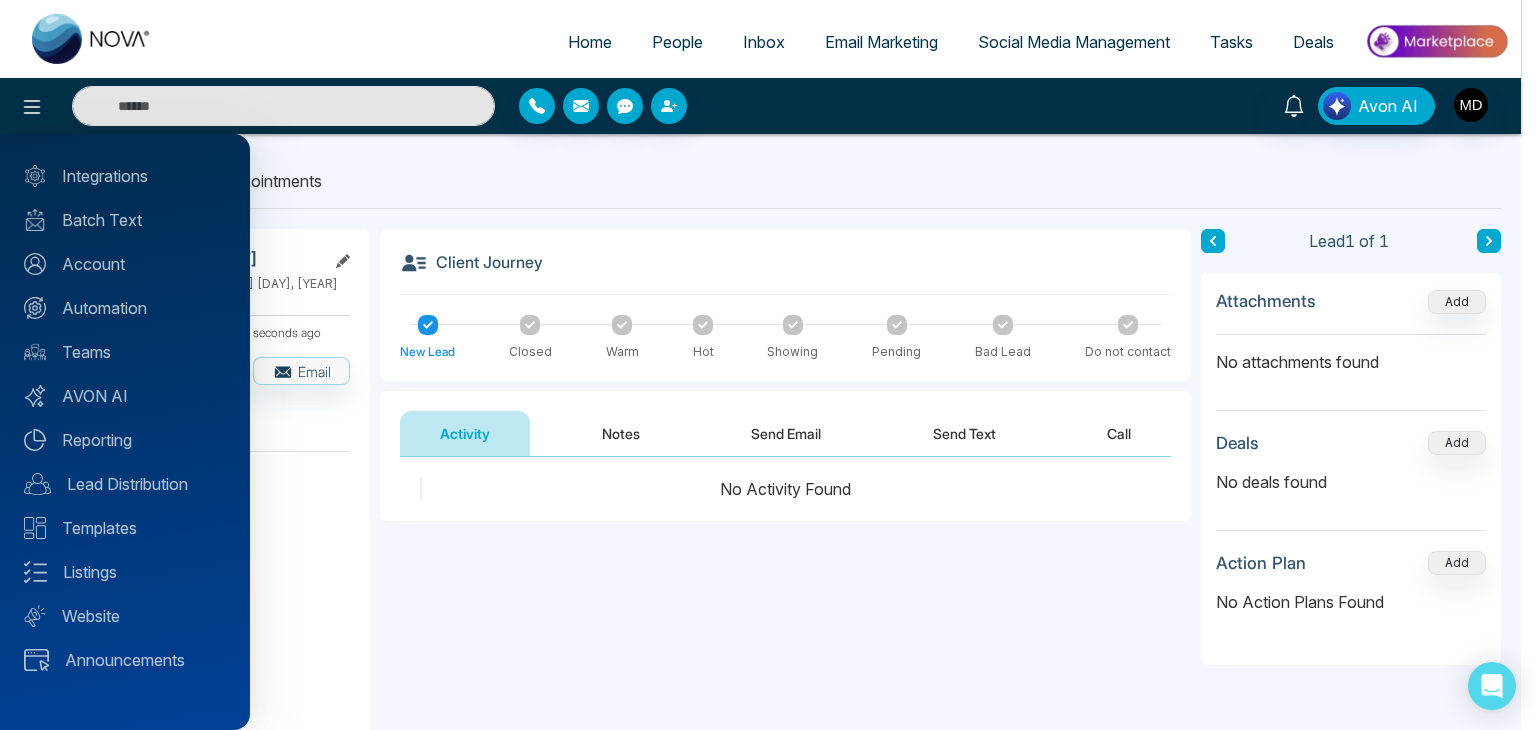 drag, startPoint x: 77, startPoint y: 52, endPoint x: 571, endPoint y: 58, distance: 494.03644 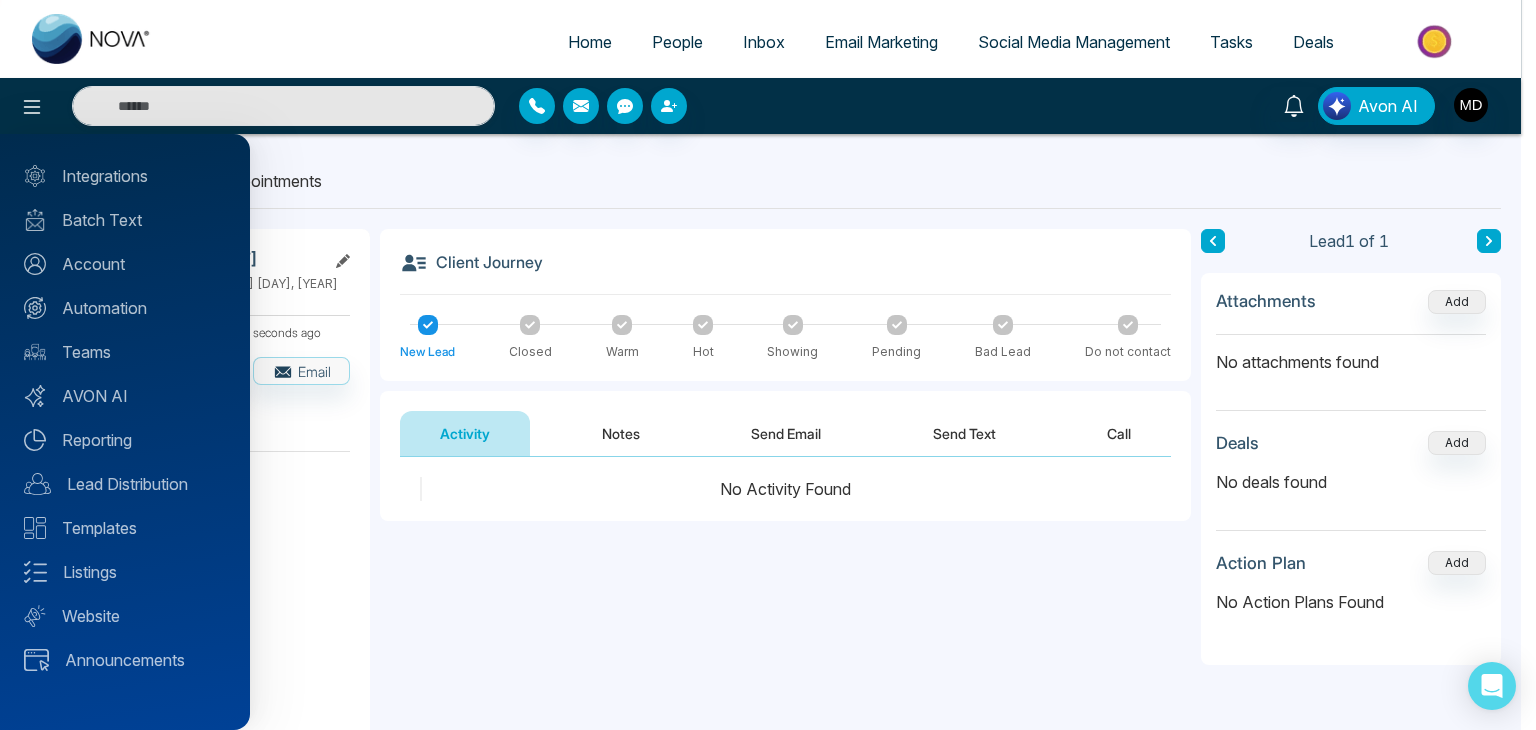 drag, startPoint x: 571, startPoint y: 58, endPoint x: 581, endPoint y: 42, distance: 18.867962 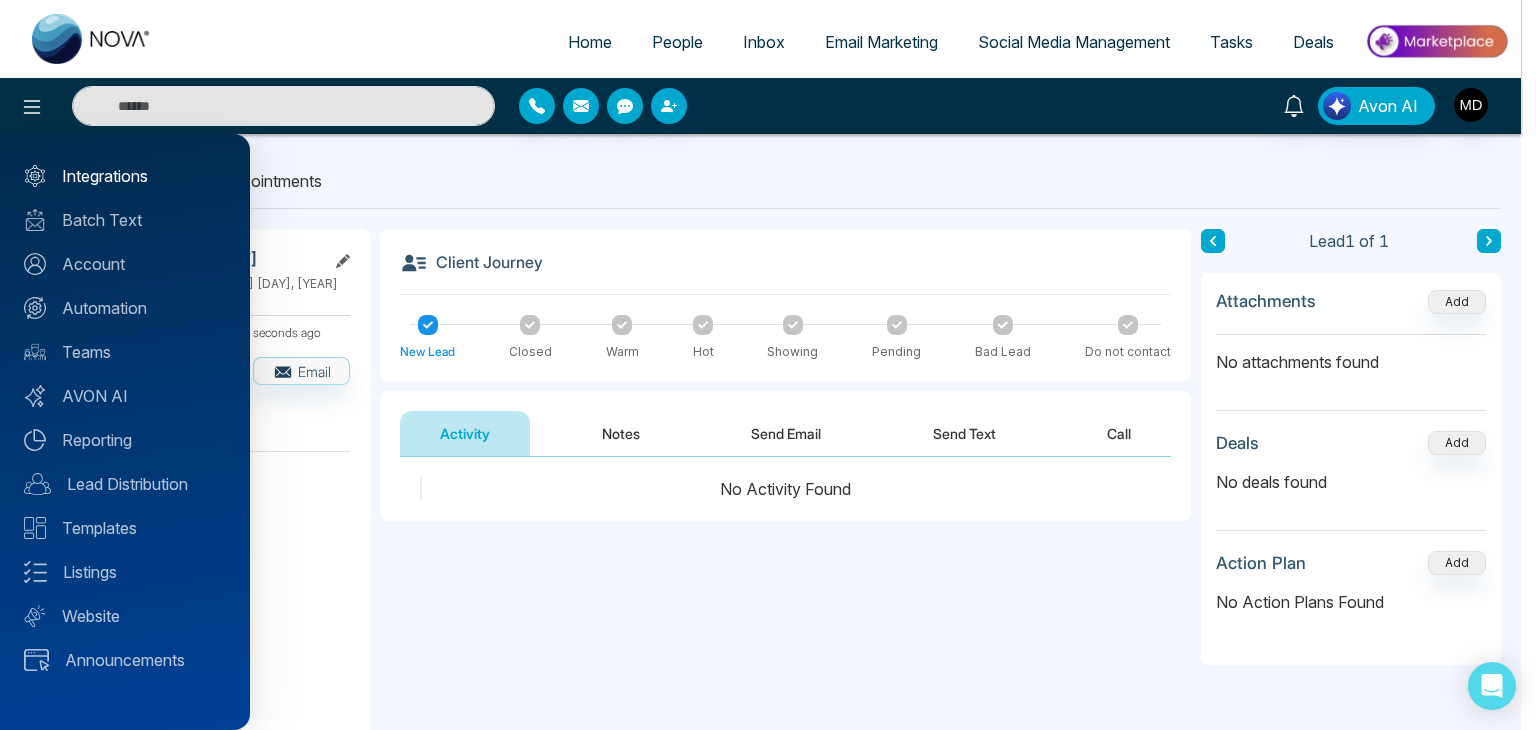 drag, startPoint x: 581, startPoint y: 42, endPoint x: 117, endPoint y: 172, distance: 481.8672 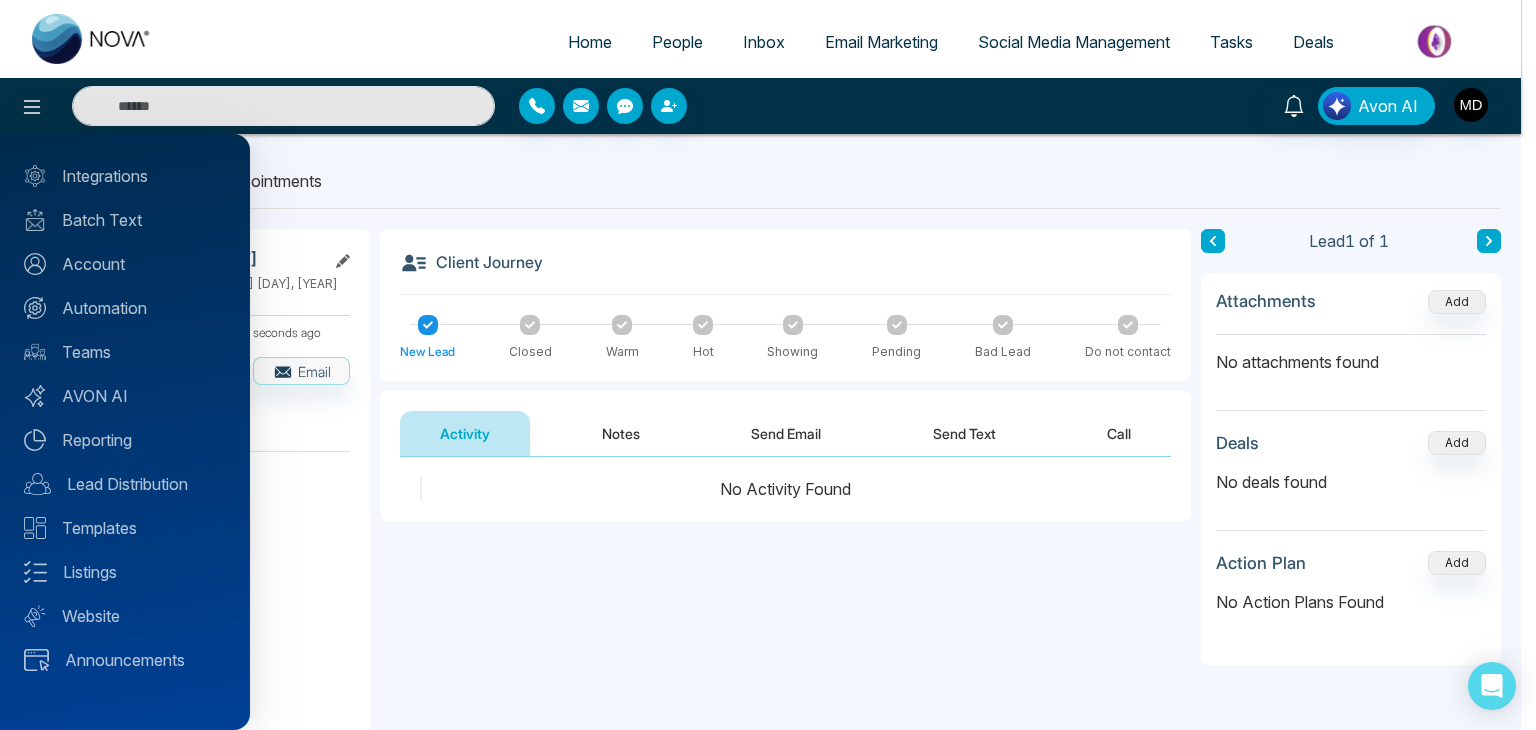 click at bounding box center [768, 365] 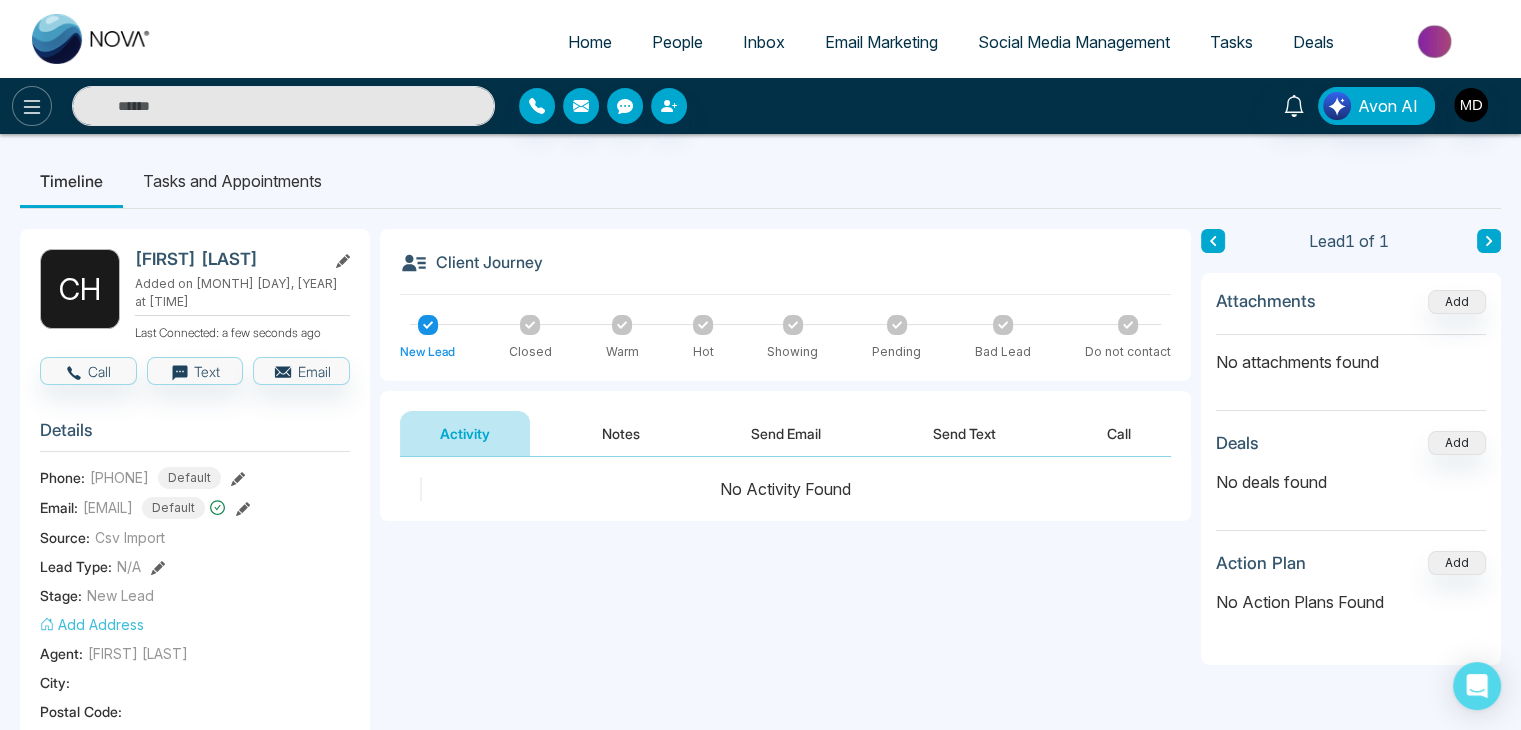 click 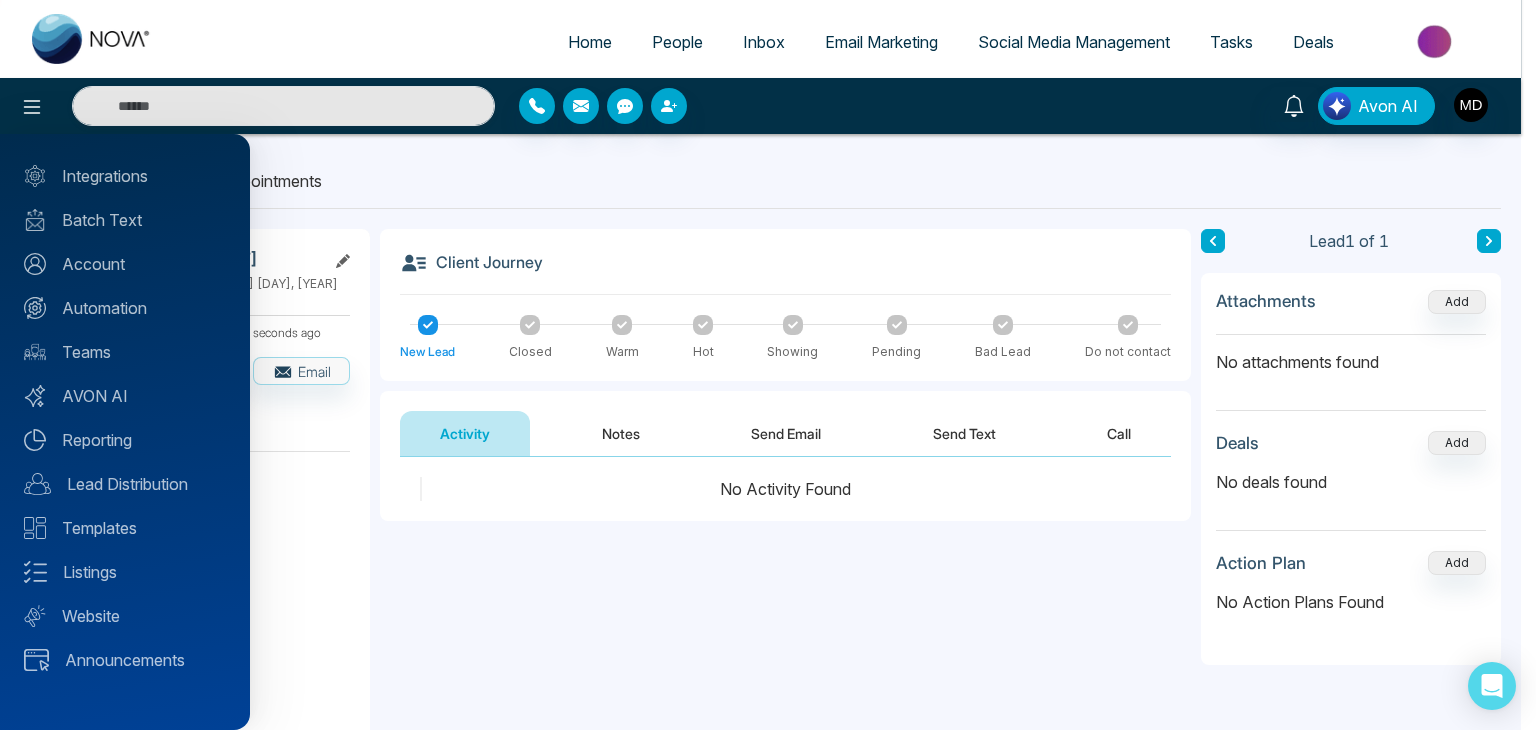 click at bounding box center (768, 365) 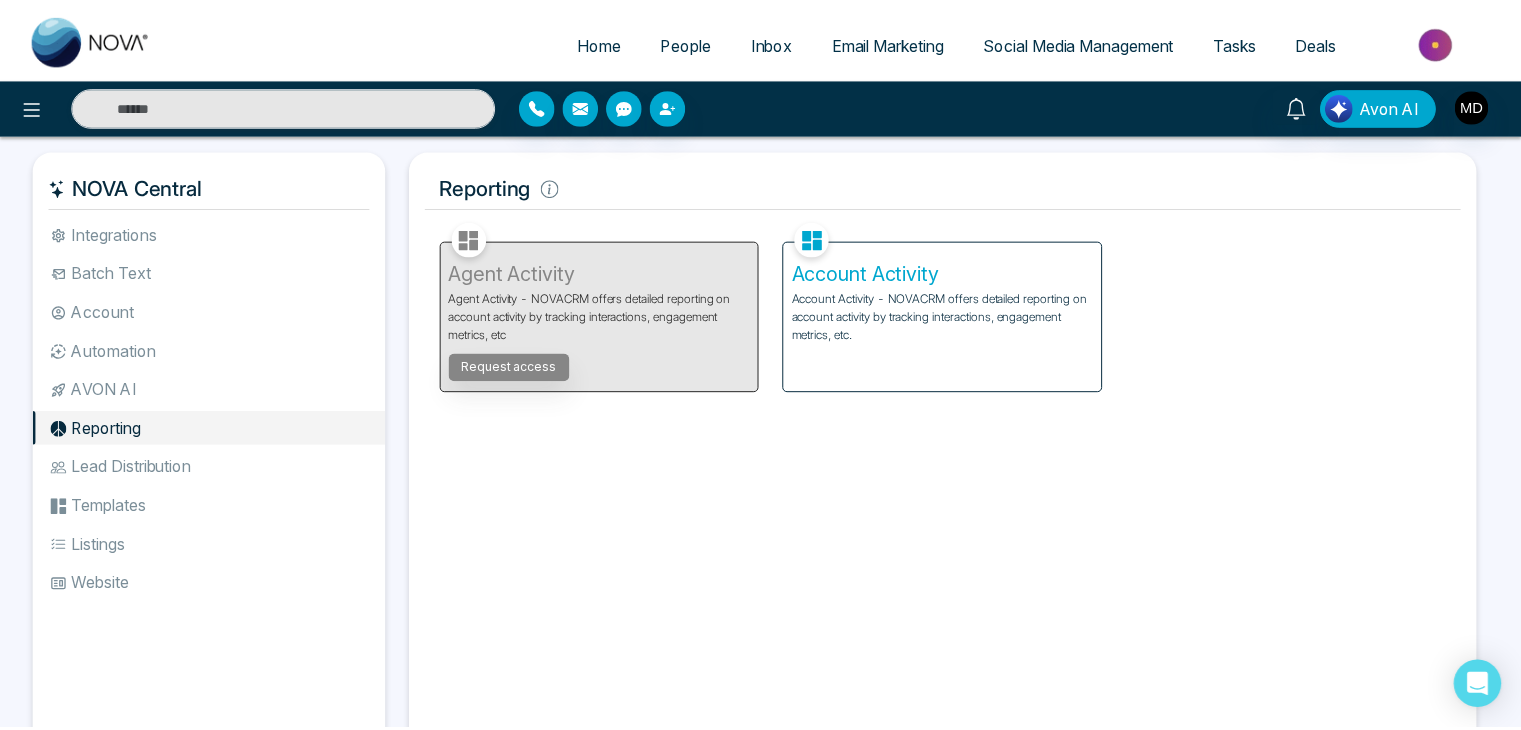 scroll, scrollTop: 0, scrollLeft: 0, axis: both 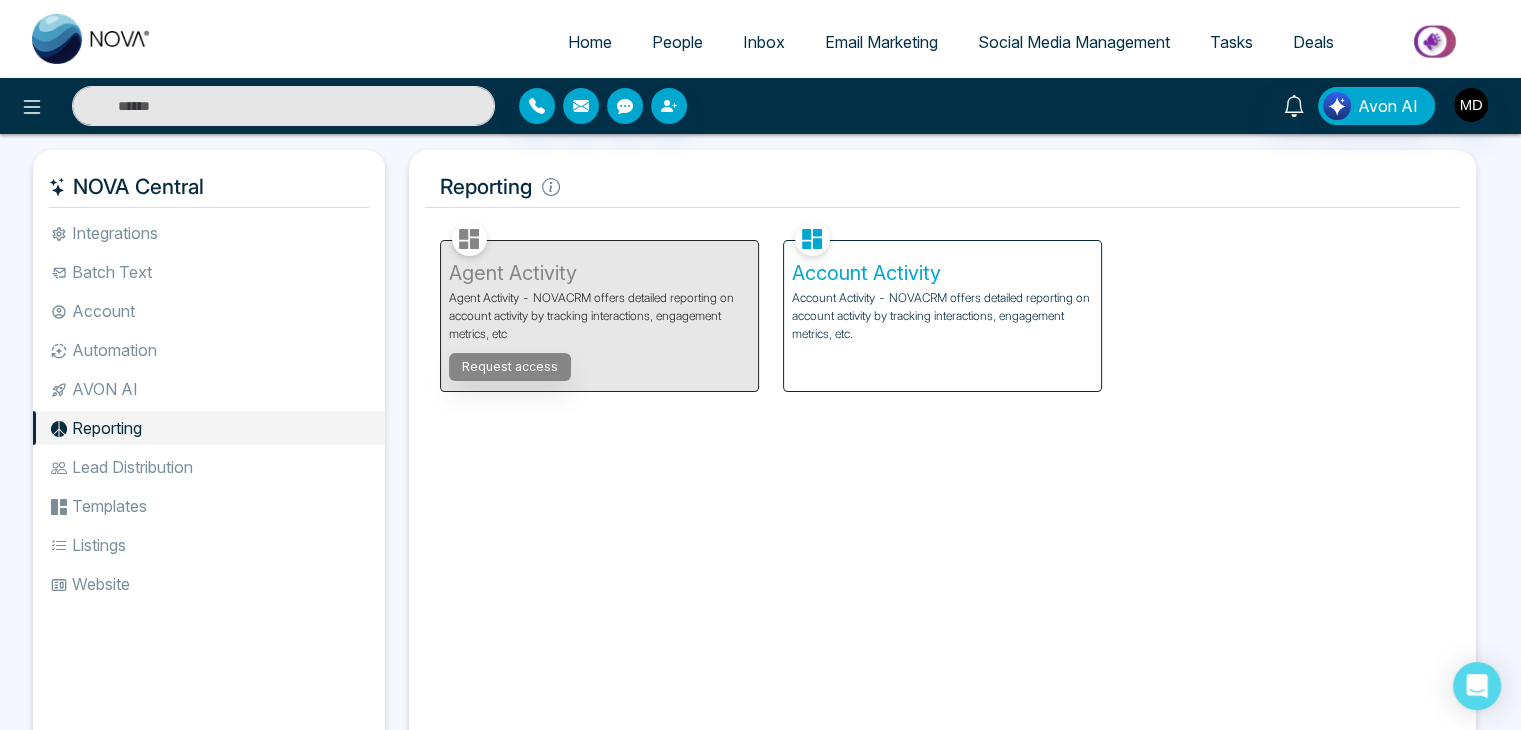 click on "Account Activity Account Activity - NOVACRM offers detailed reporting on account activity by tracking interactions, engagement metrics, etc." at bounding box center [942, 316] 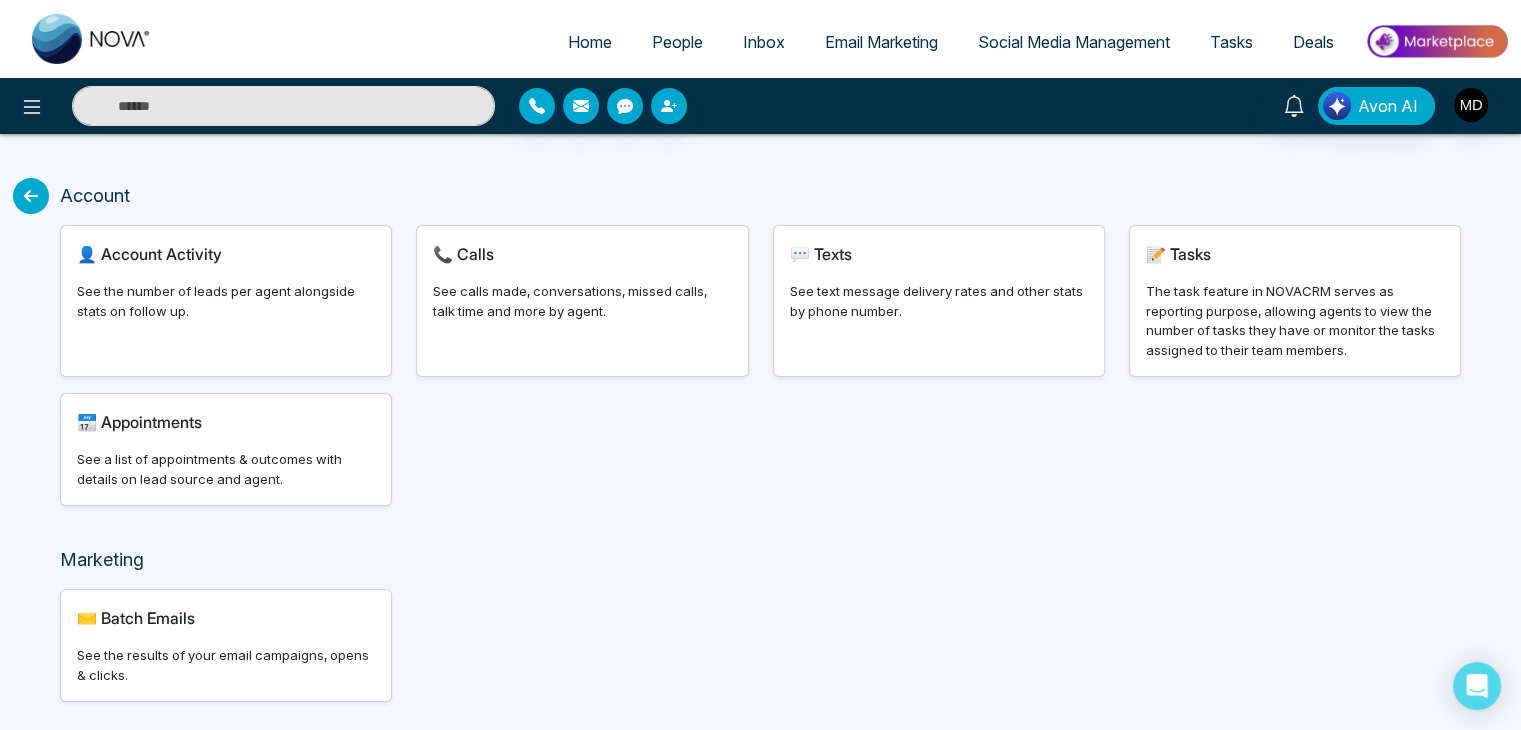 click on "See calls made, conversations, missed calls, talk time and more by agent." at bounding box center (582, 301) 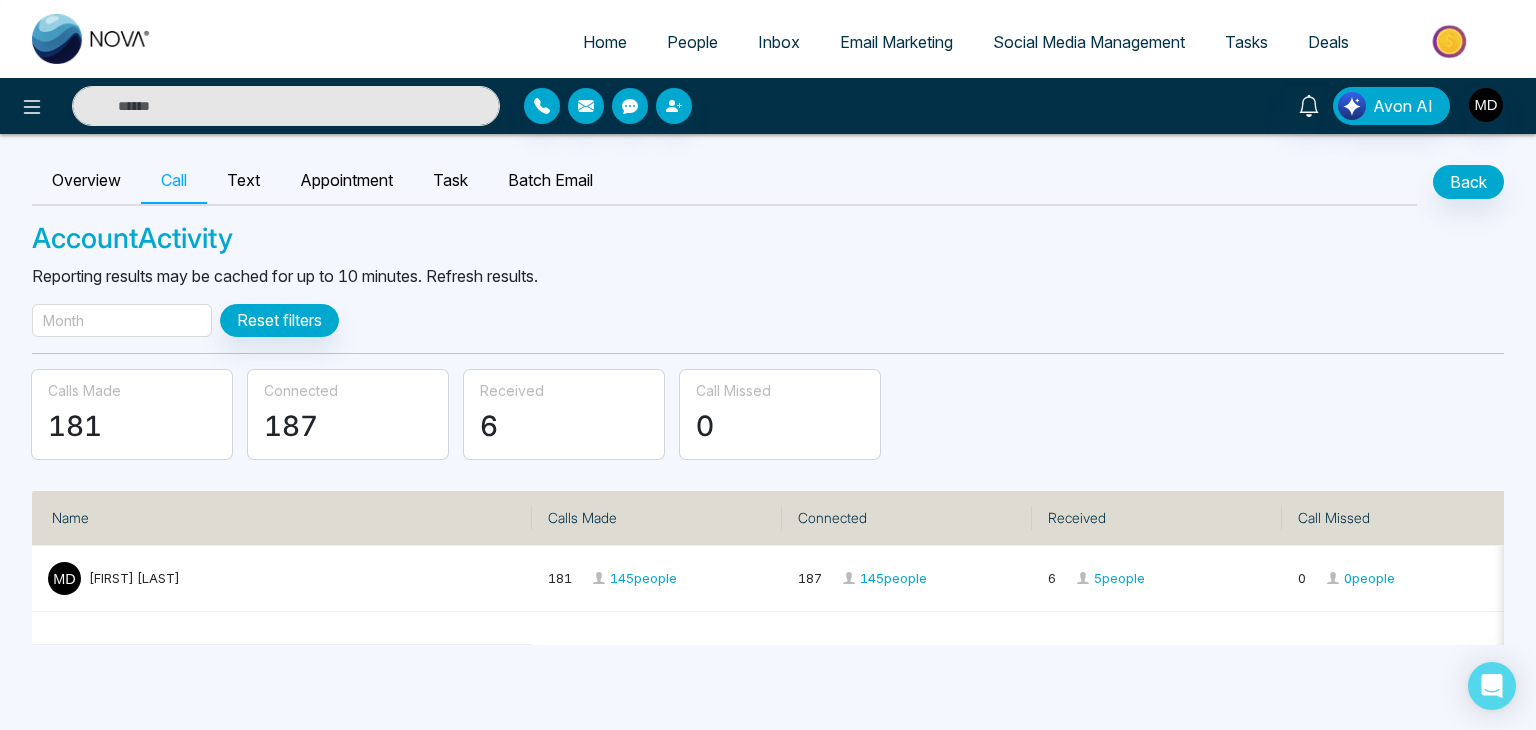 click on "Month" at bounding box center (122, 320) 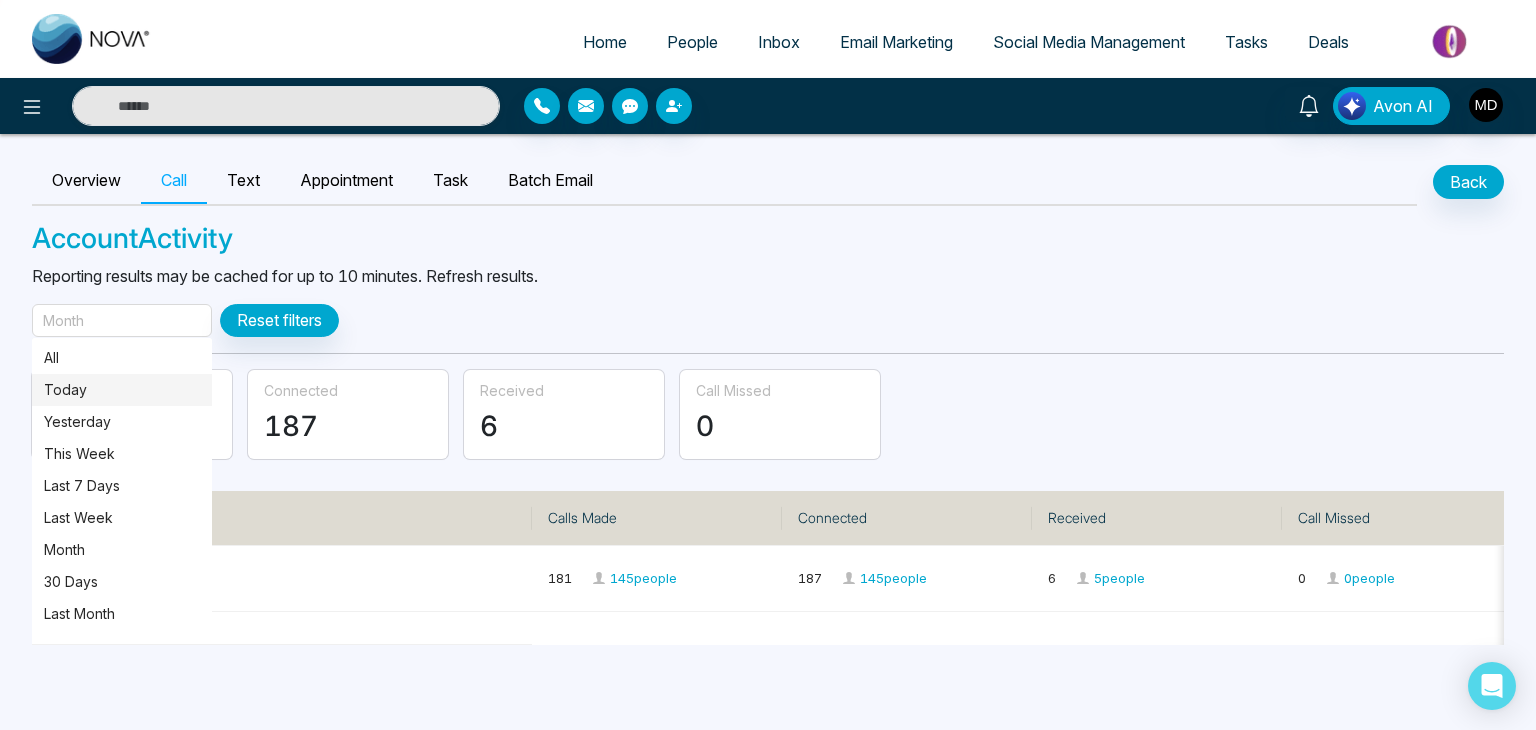 click on "Today" at bounding box center [122, 390] 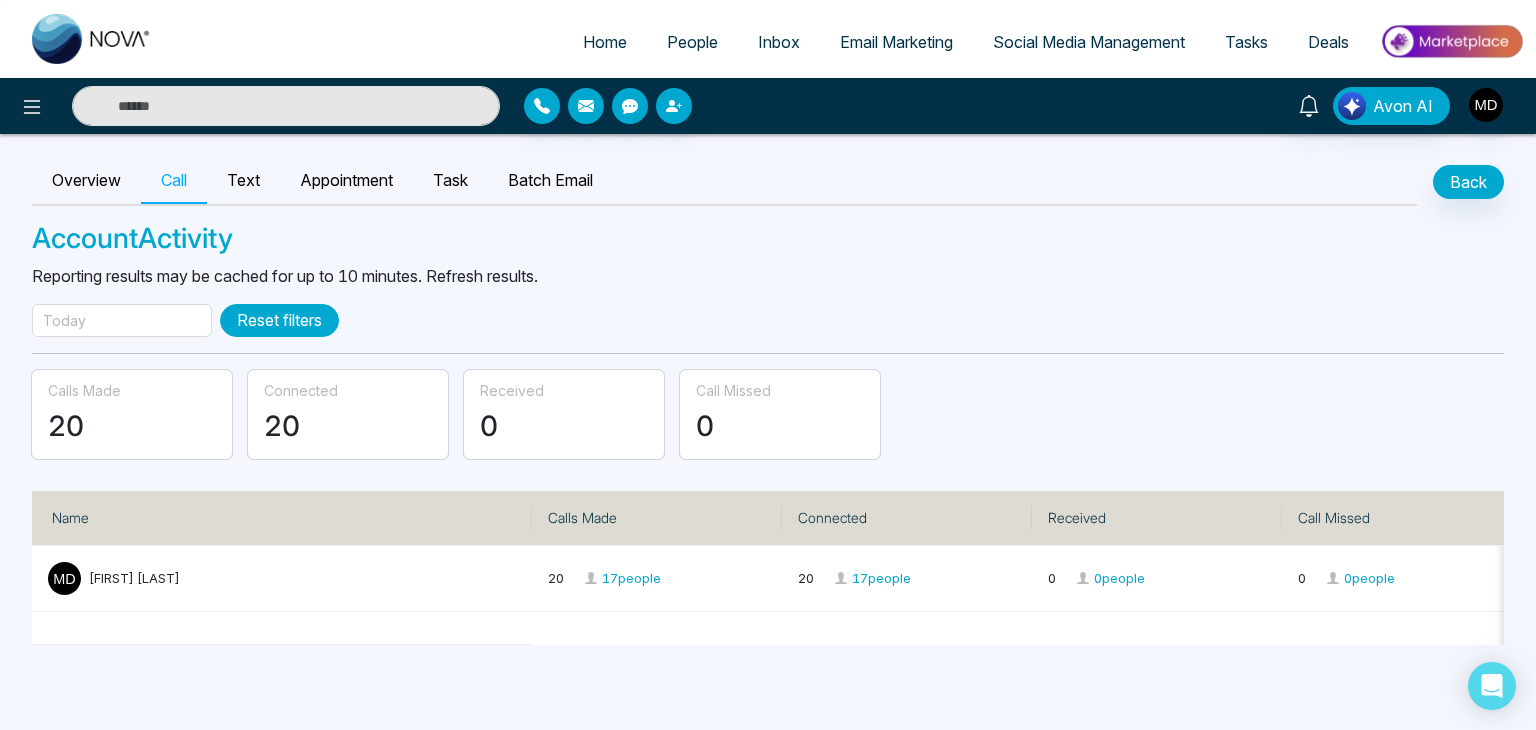 click on "Reset filters" at bounding box center [279, 320] 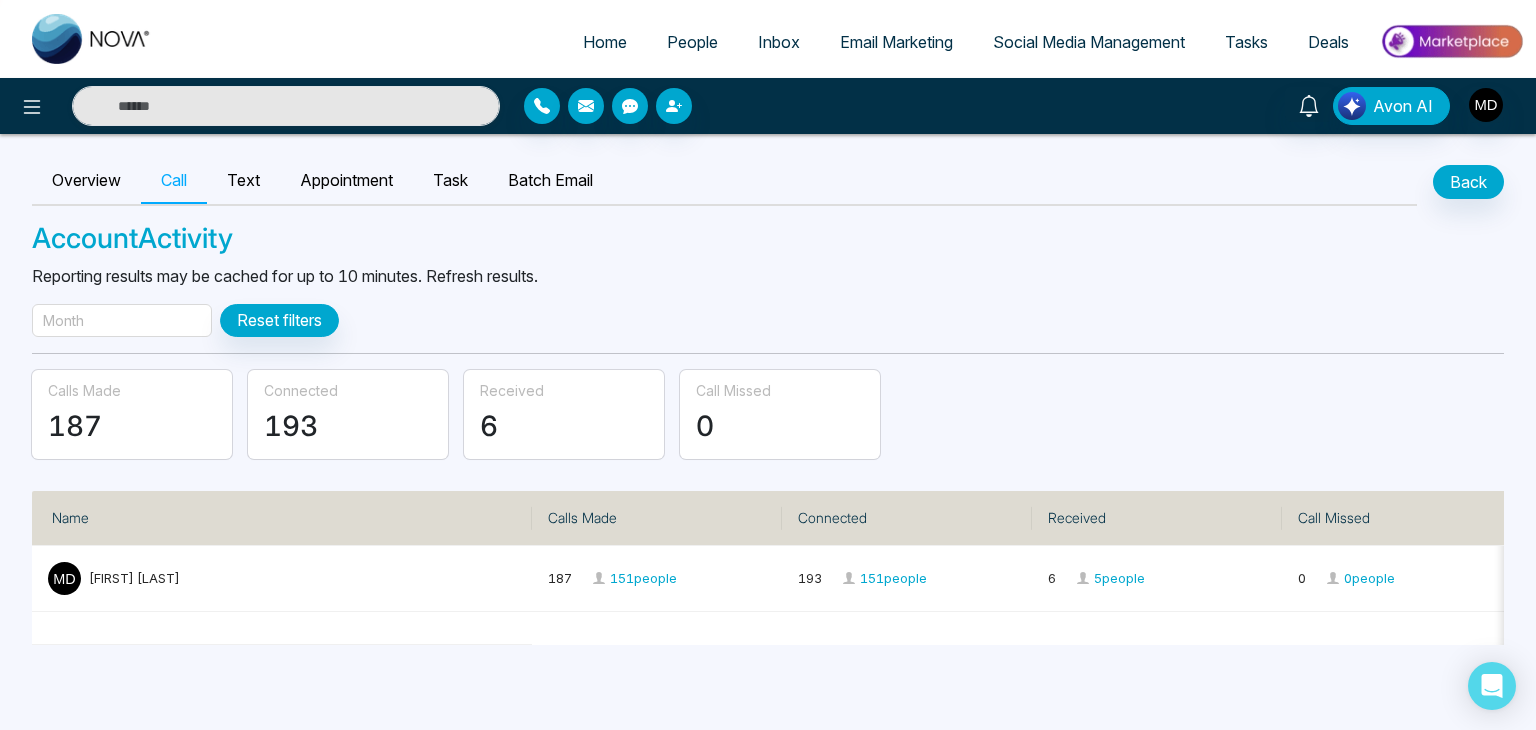 click on "Month" at bounding box center [63, 320] 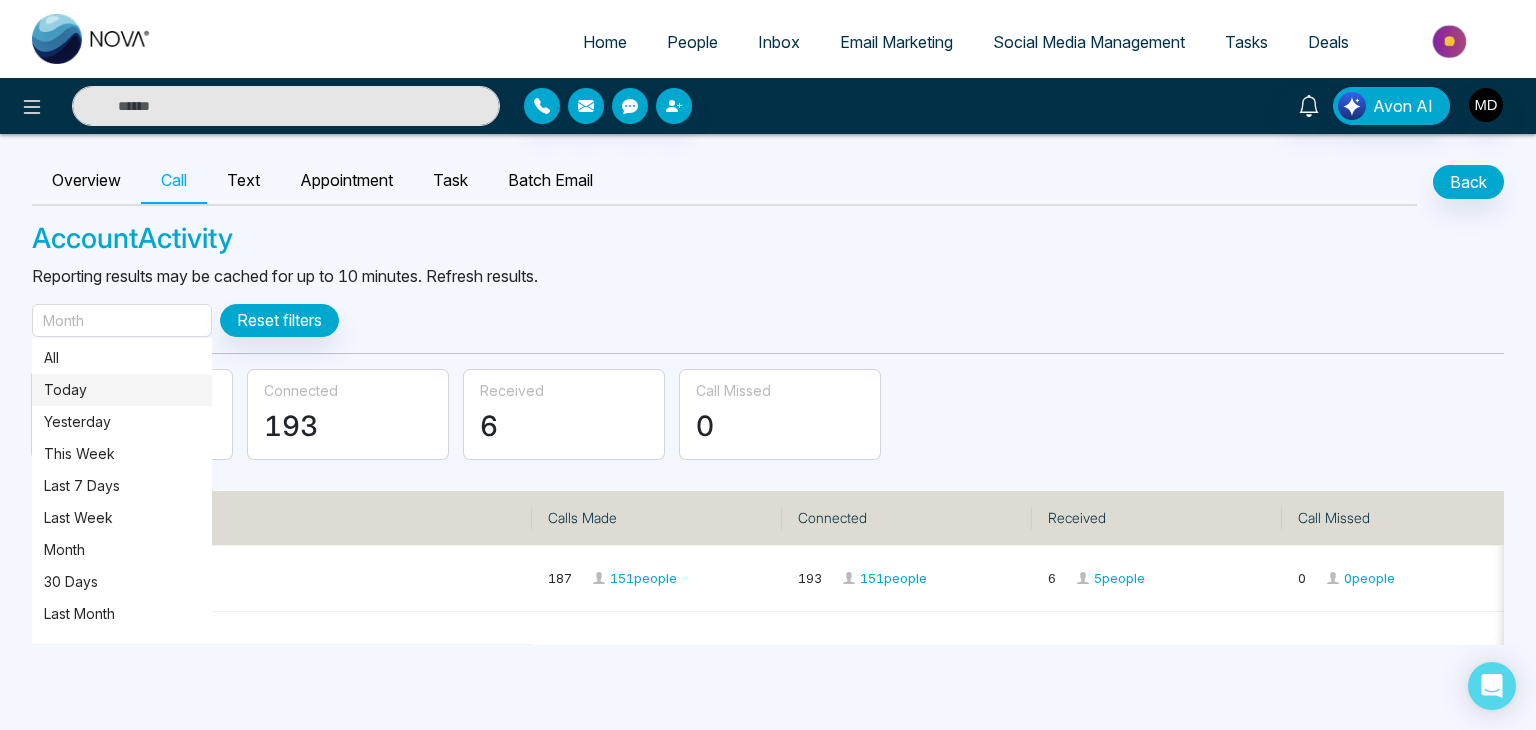 click on "Today" at bounding box center (122, 390) 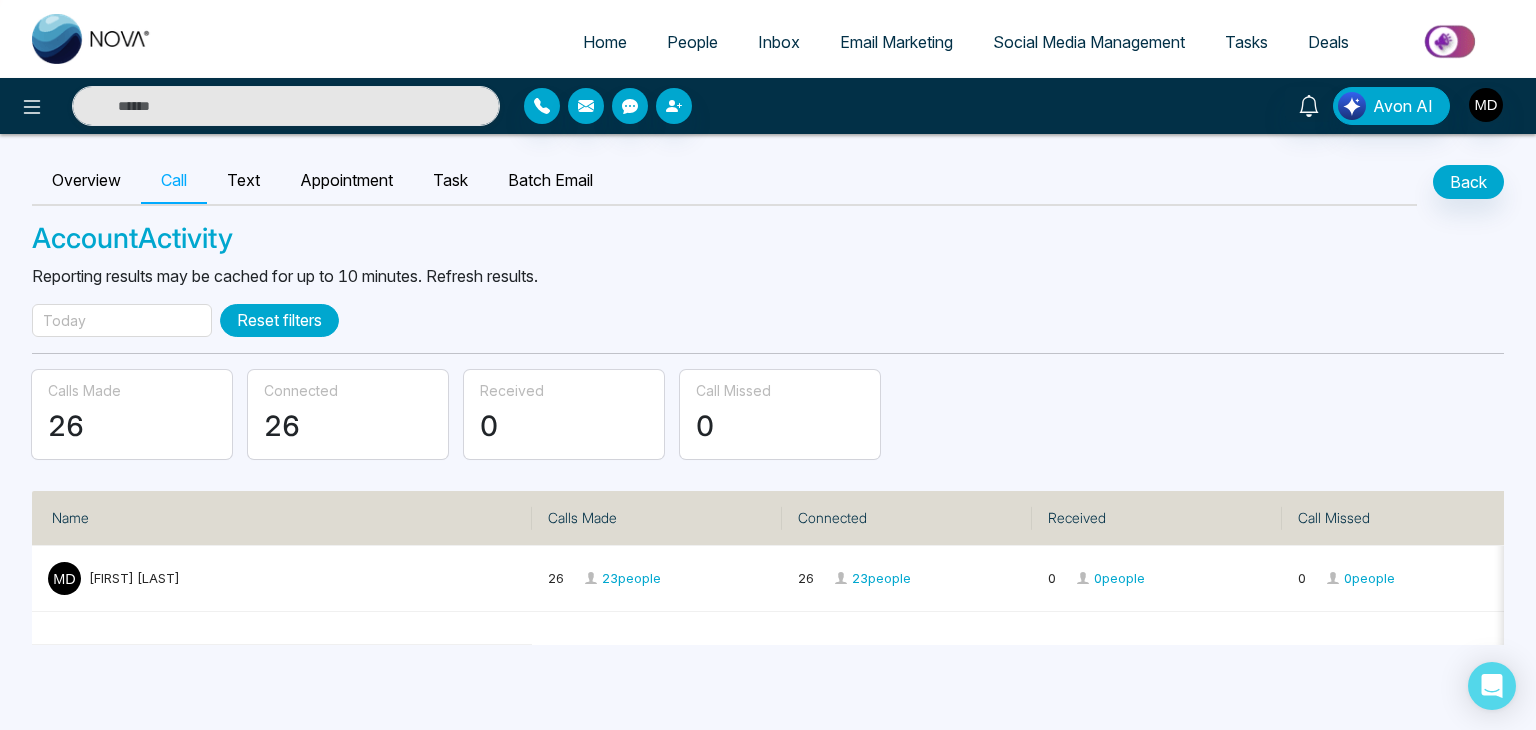 click on "Reset filters" at bounding box center (279, 320) 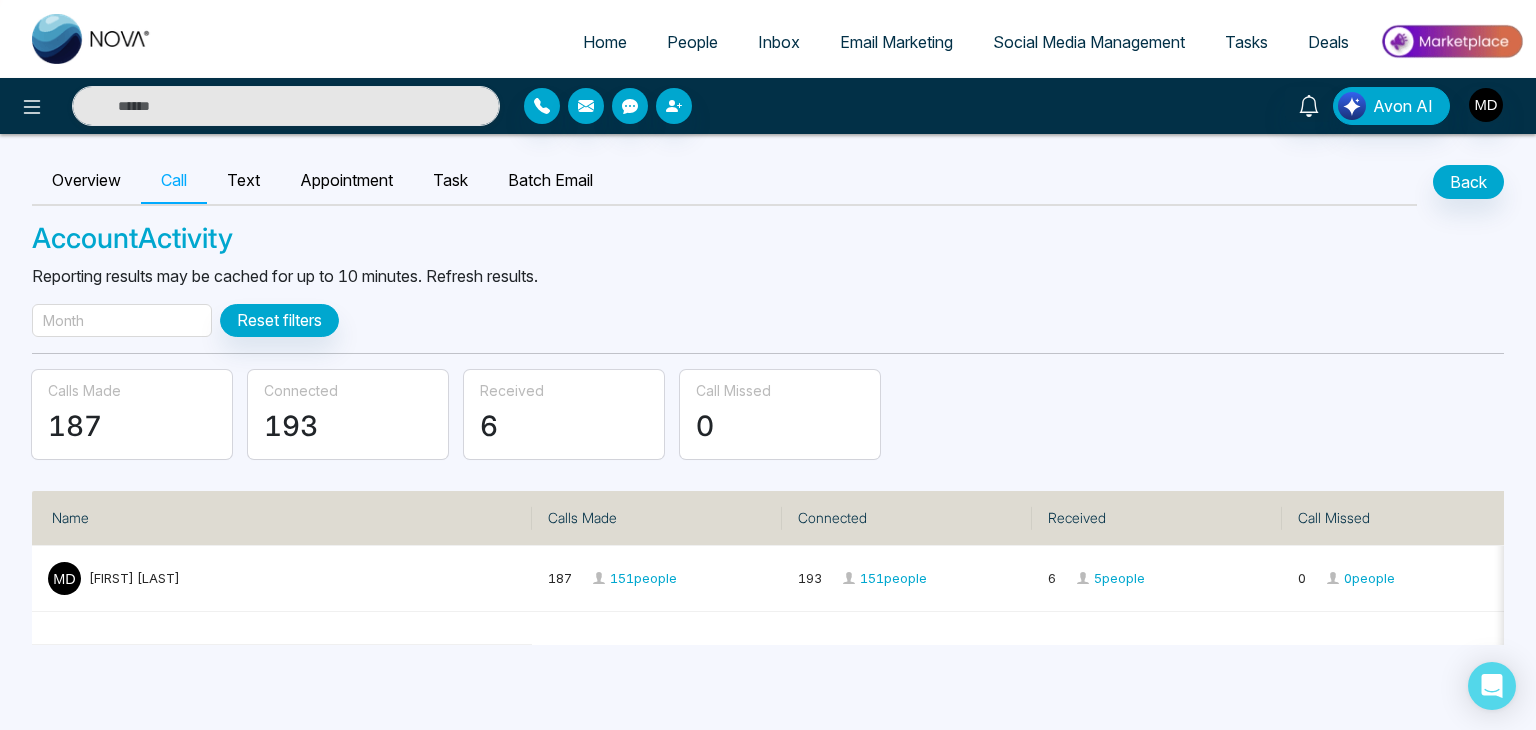 click on "Month" at bounding box center (122, 320) 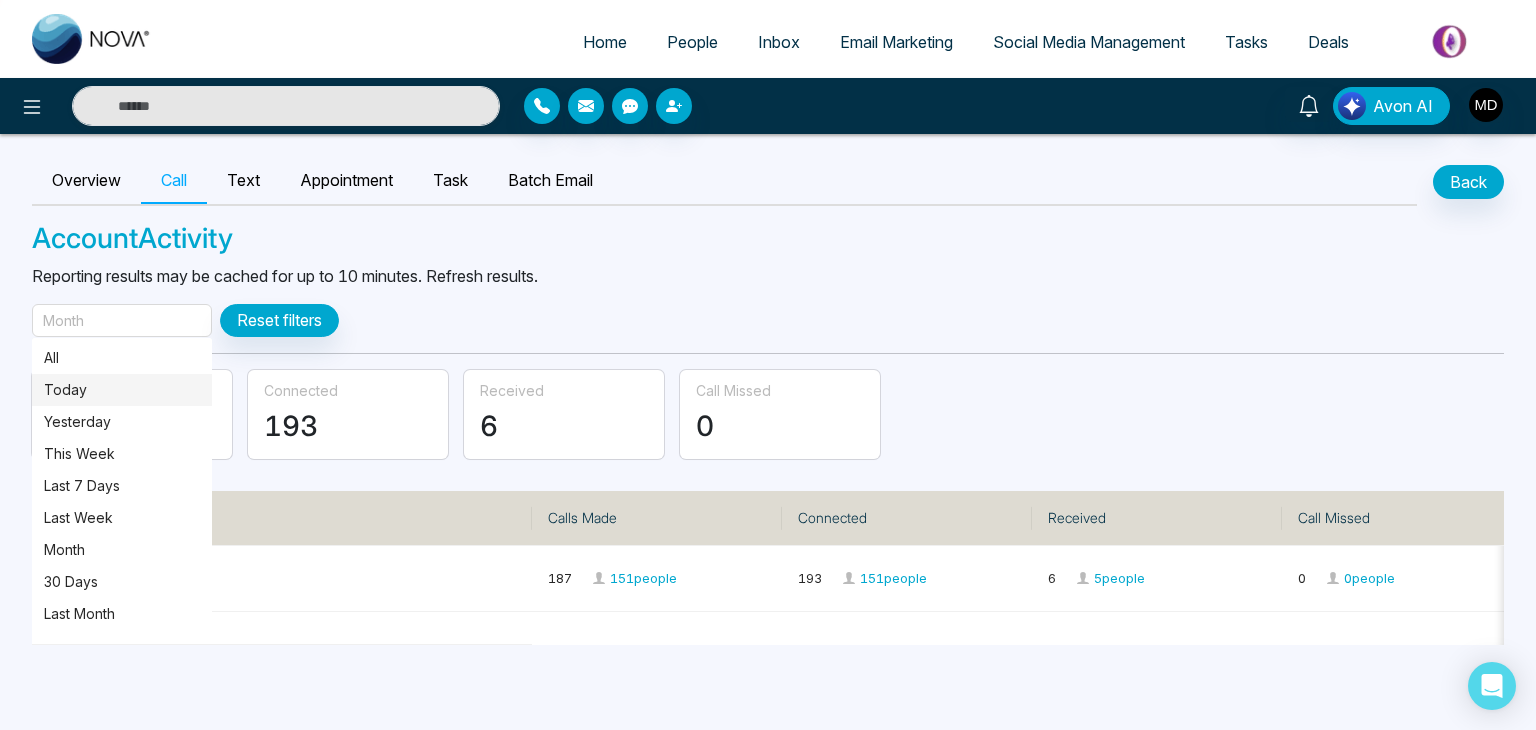 click on "Today" at bounding box center (122, 390) 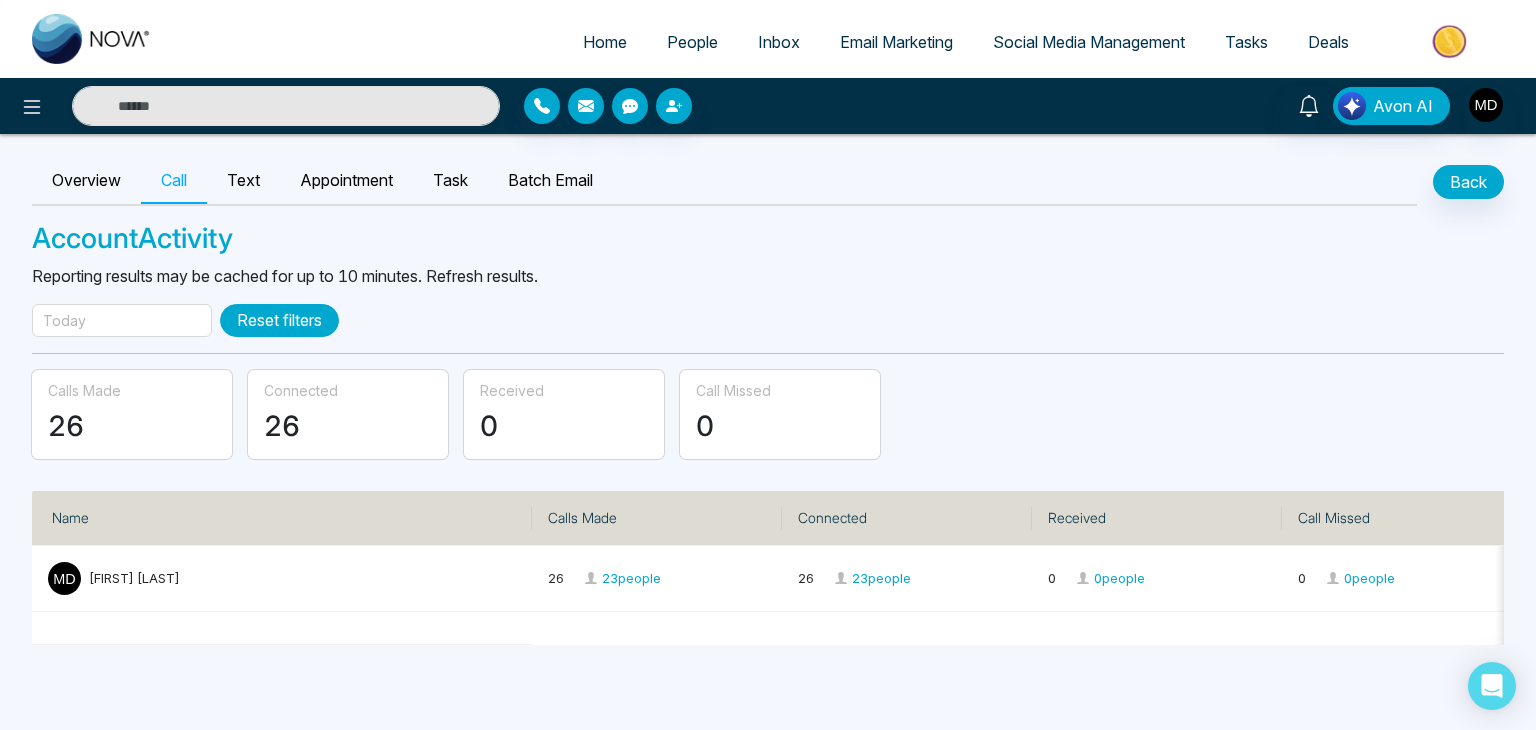 click on "Reset filters" at bounding box center [279, 320] 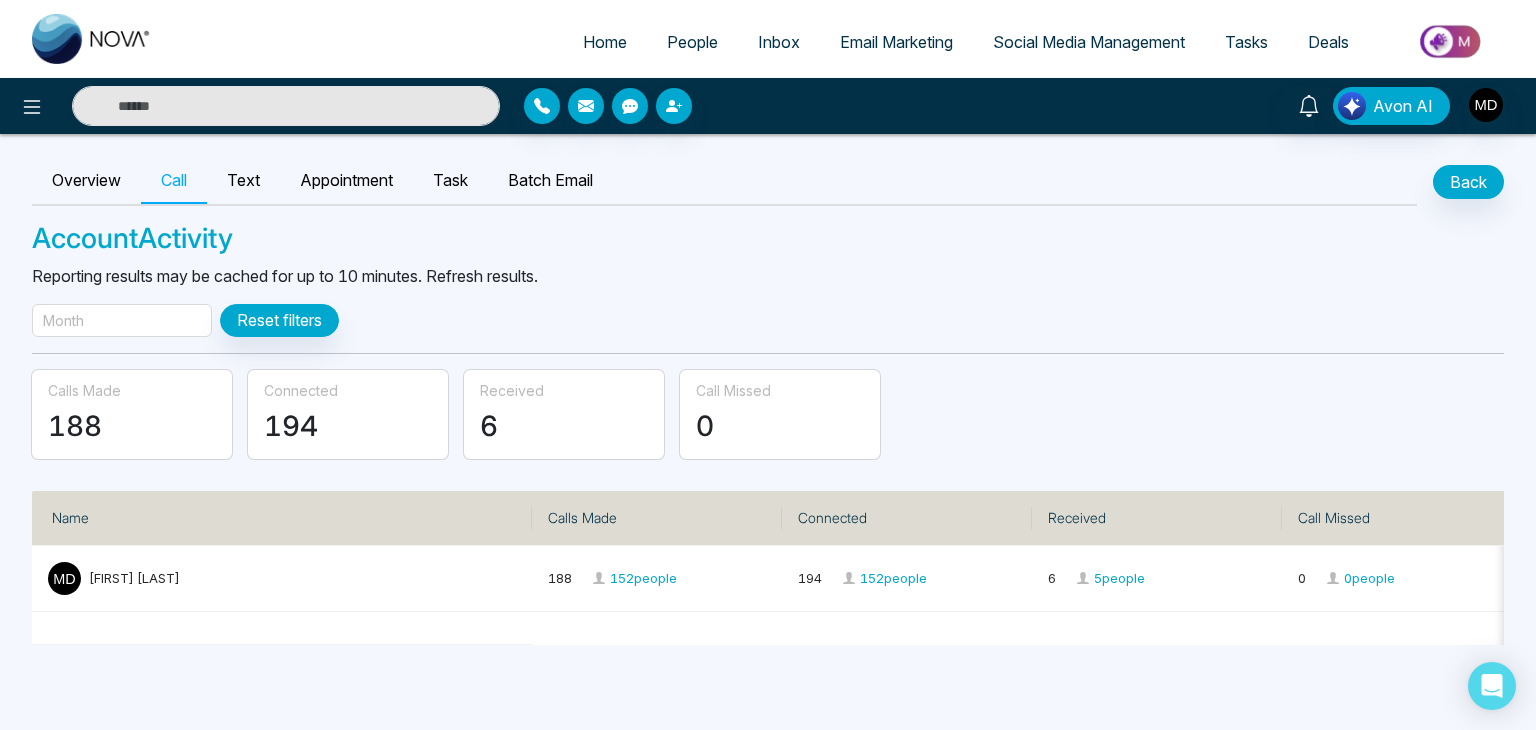click on "Month" at bounding box center [122, 320] 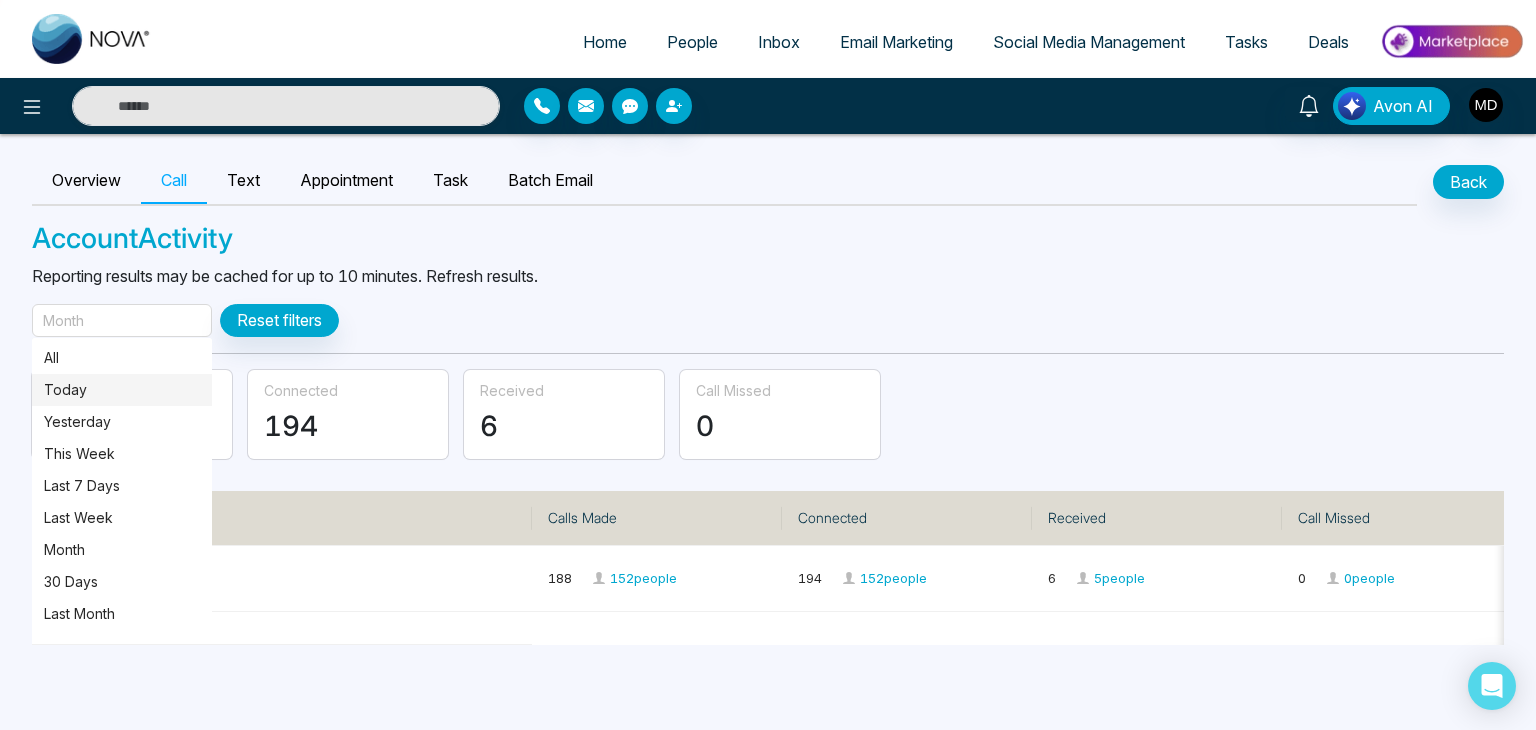 click on "Today" at bounding box center [122, 390] 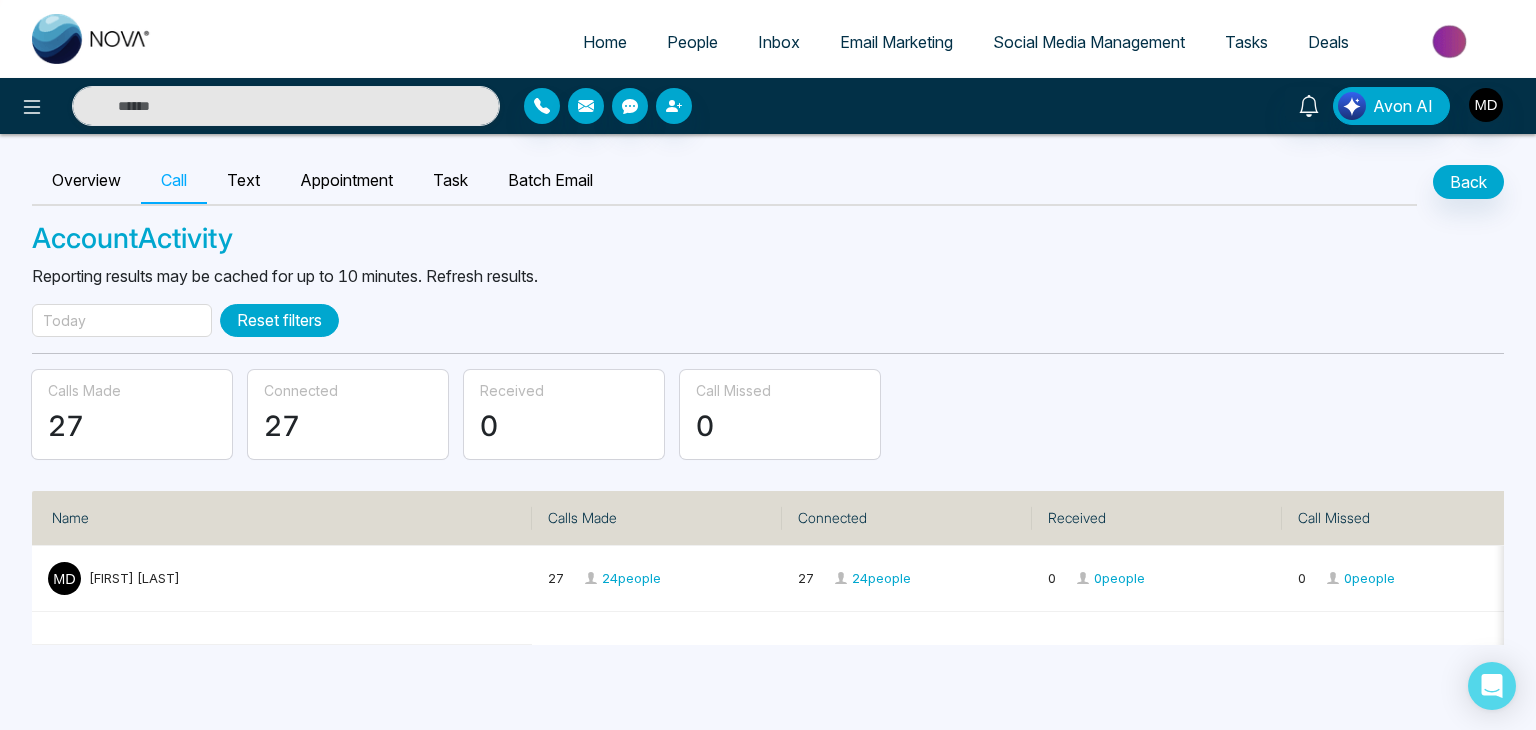 click on "Reset filters" at bounding box center [279, 320] 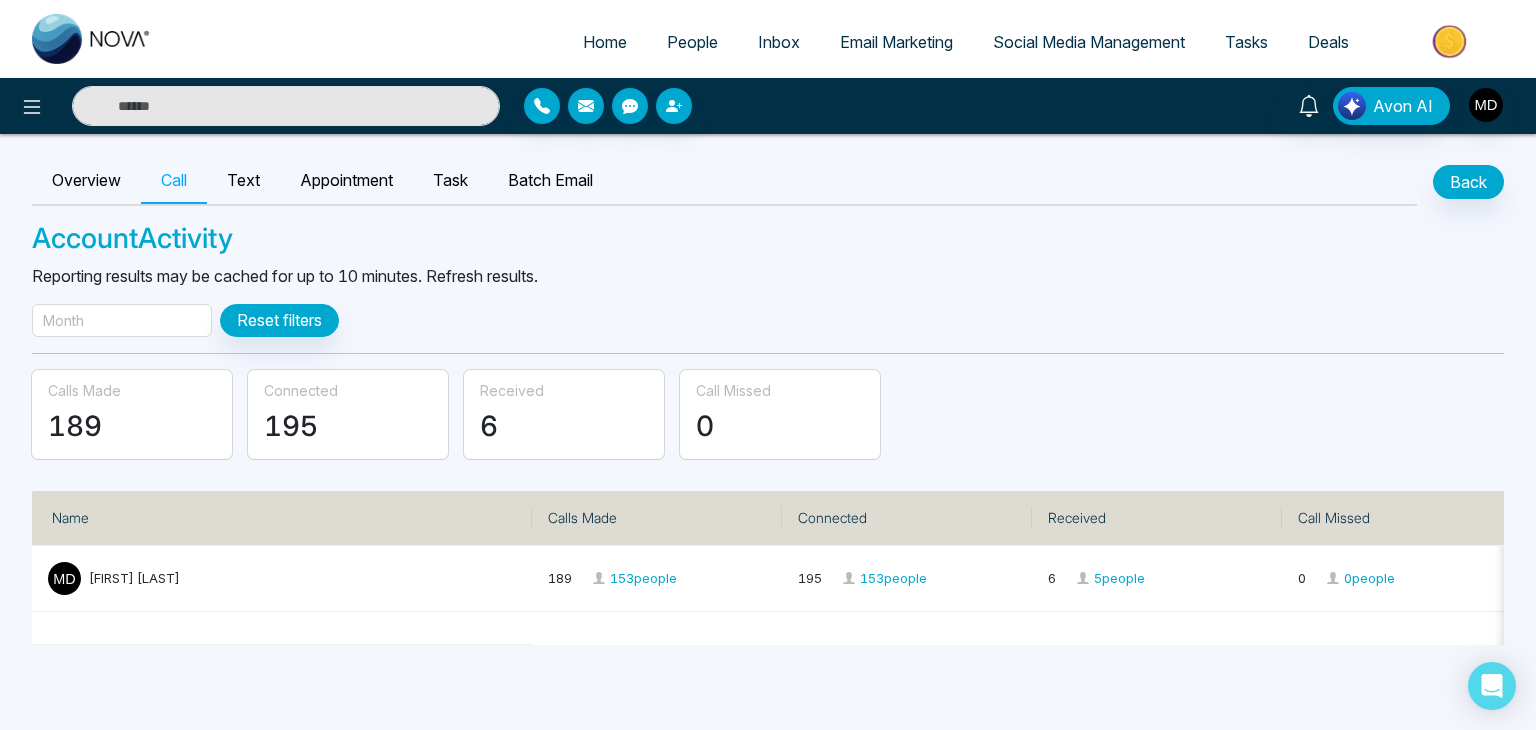 click on "Month" at bounding box center (122, 320) 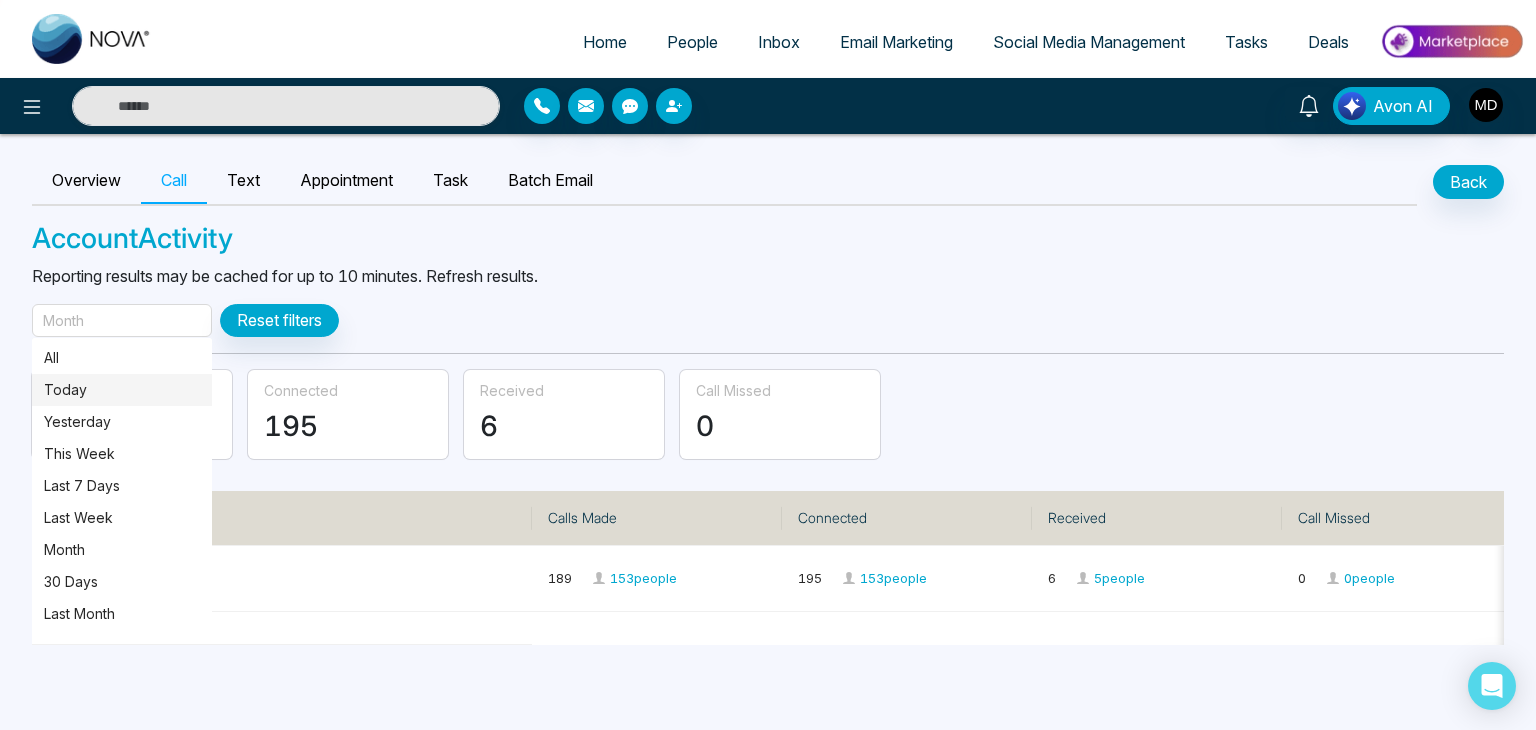 click on "Today" at bounding box center [122, 390] 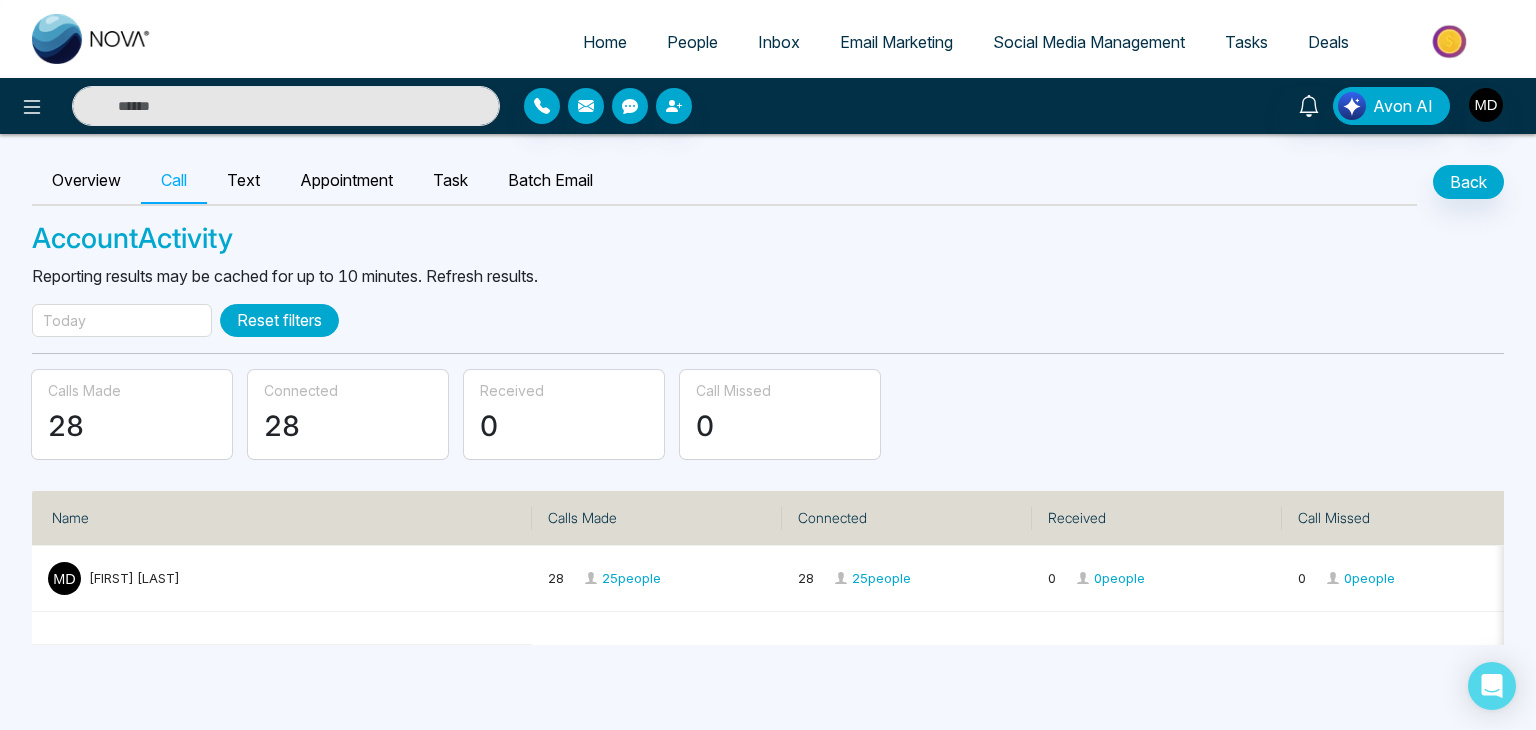click on "Reset filters" at bounding box center (279, 320) 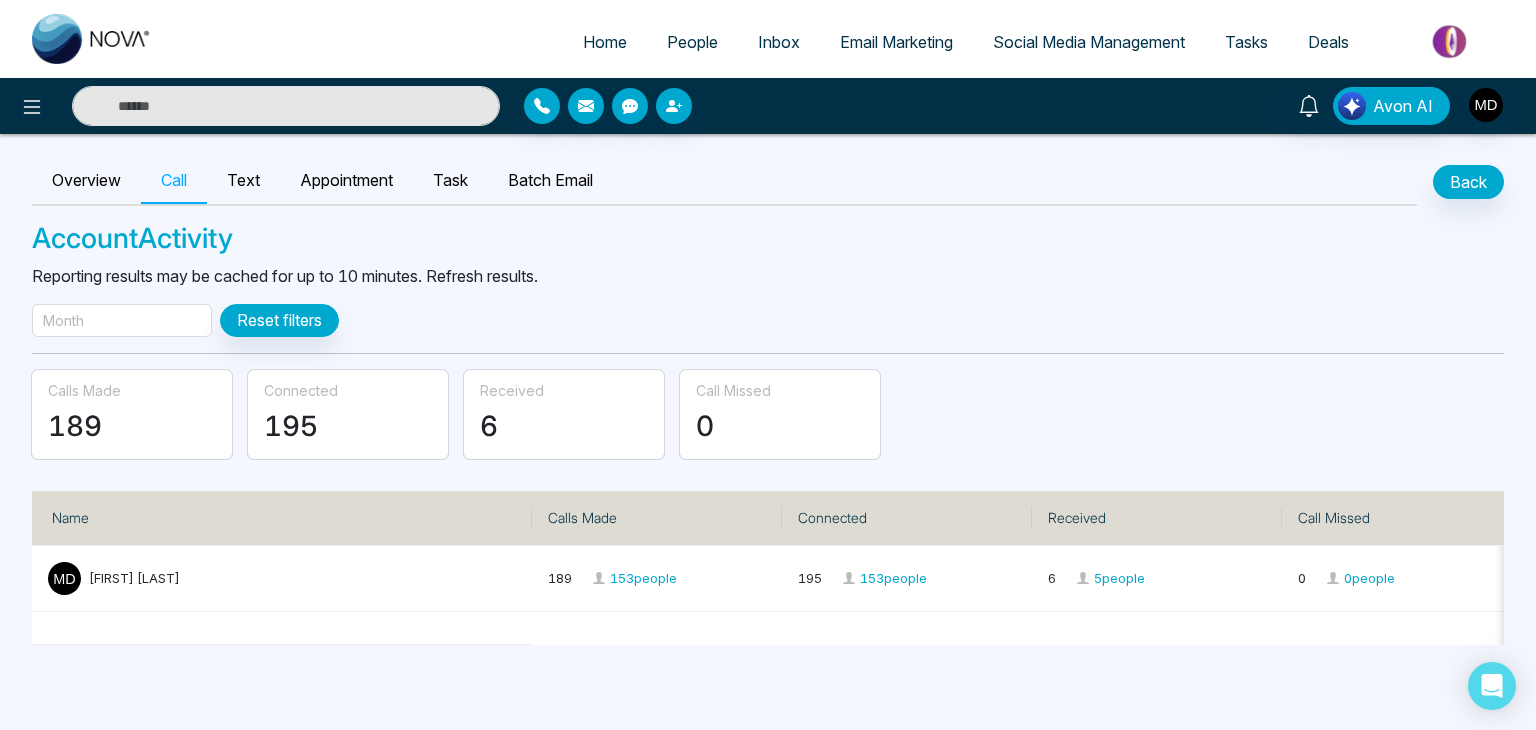 click on "Month" at bounding box center [122, 320] 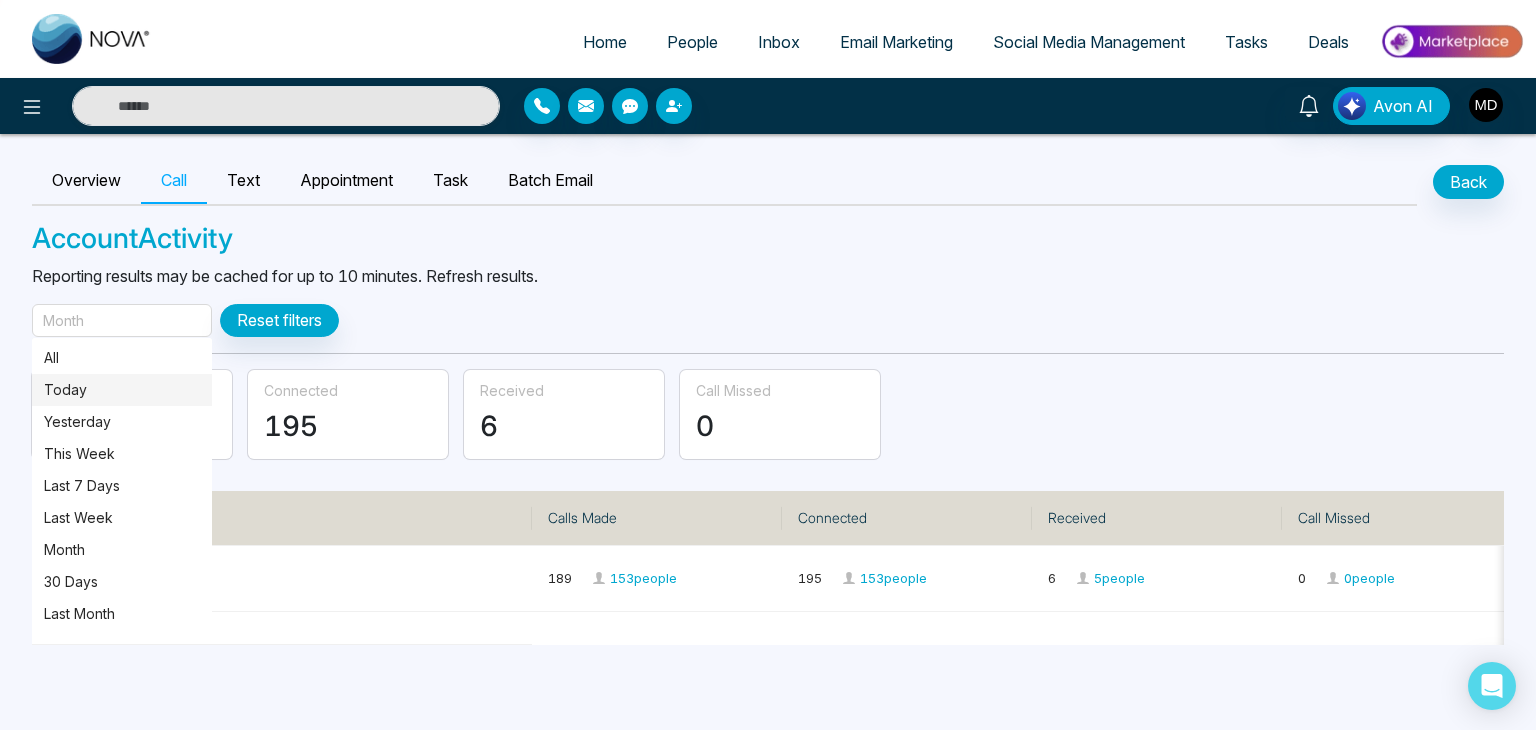 click on "Today" at bounding box center [122, 390] 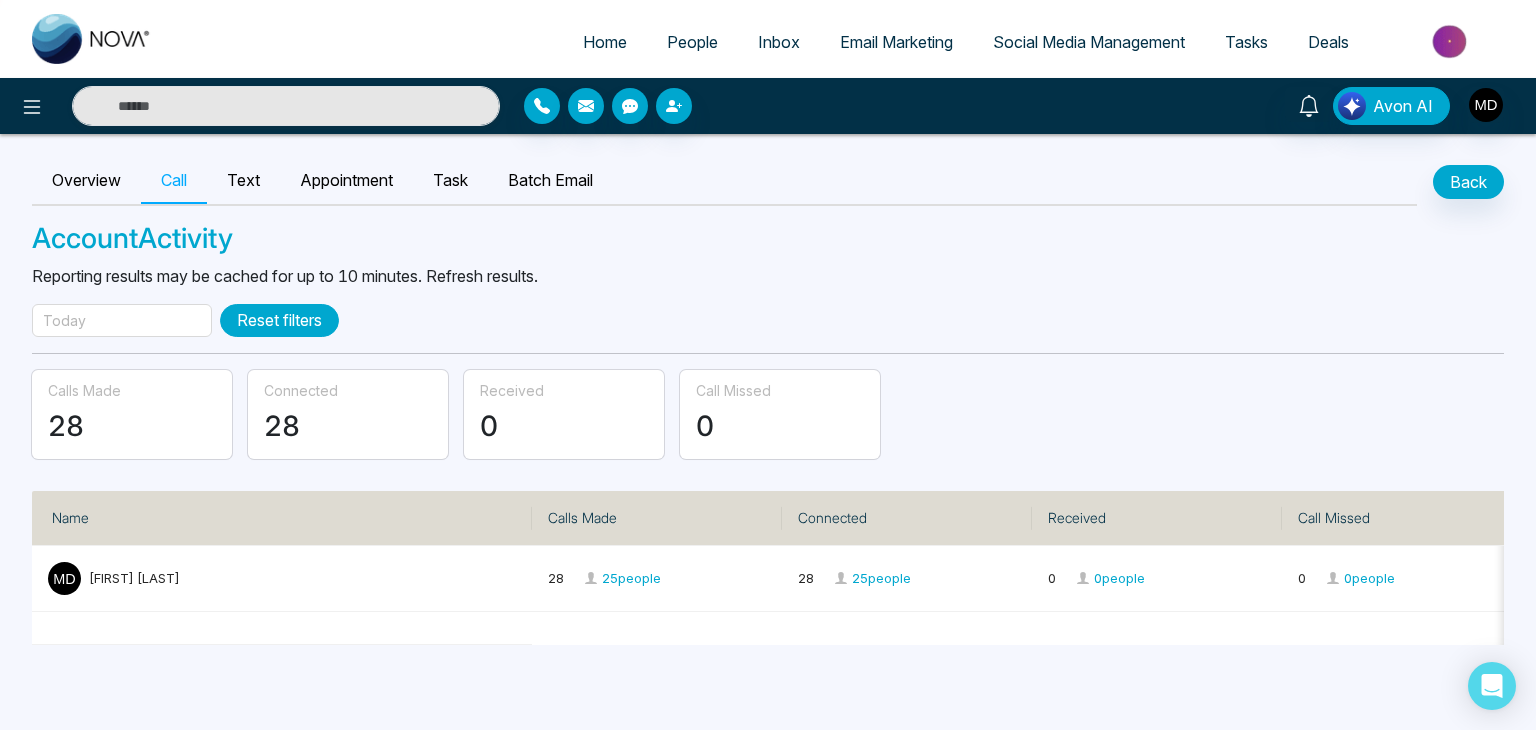 click on "Reset filters" at bounding box center [279, 320] 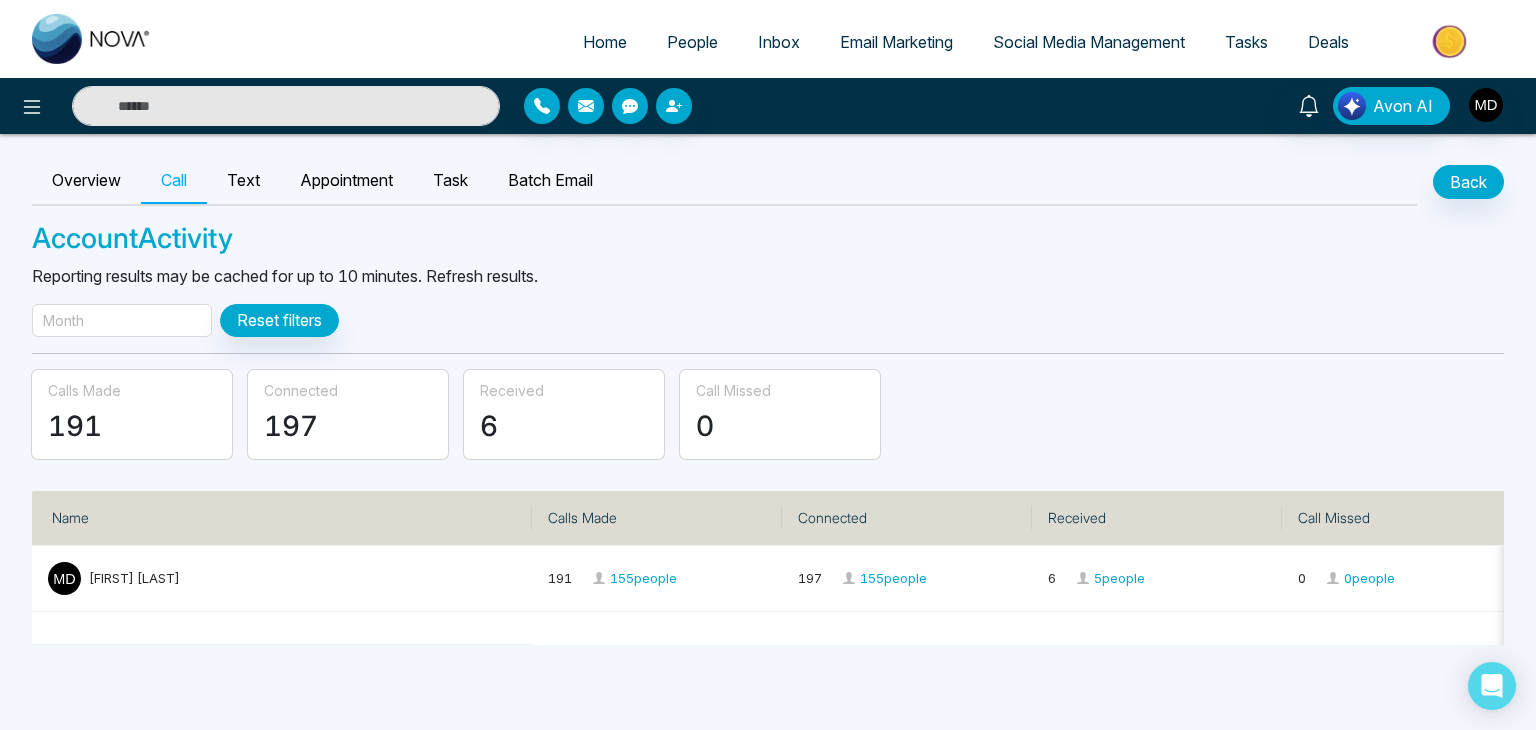 click on "Month" at bounding box center (122, 320) 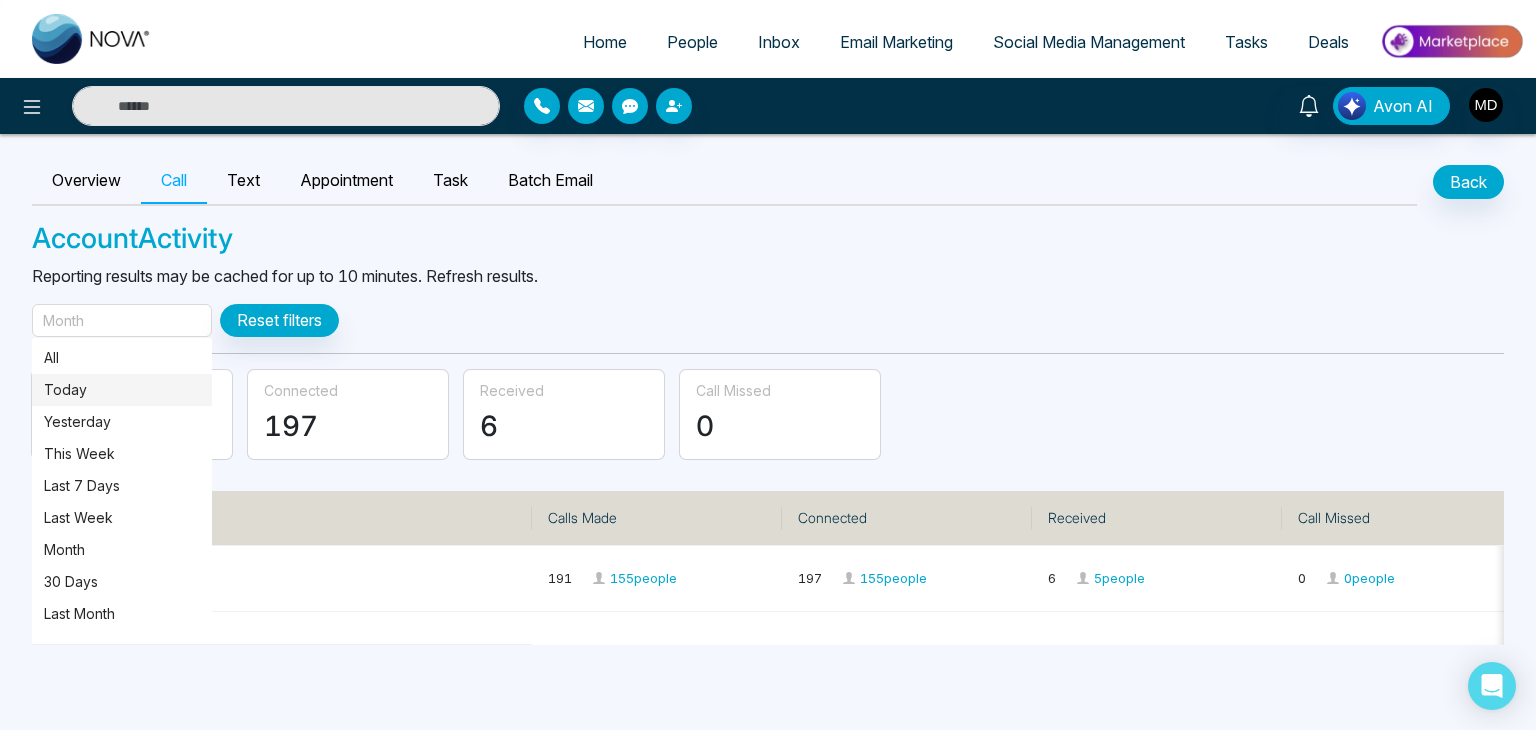 click on "Today" at bounding box center (122, 390) 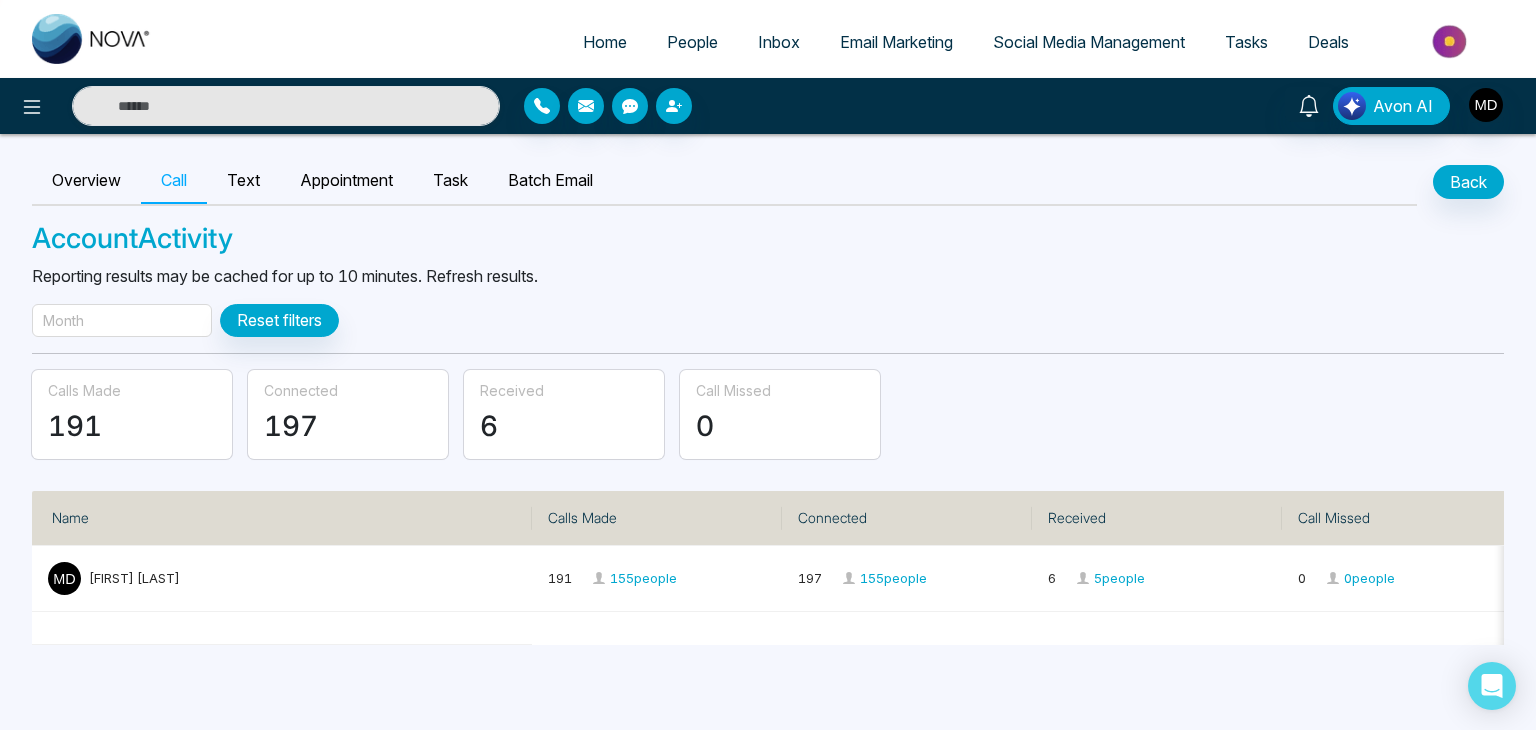click on "Month" at bounding box center (122, 320) 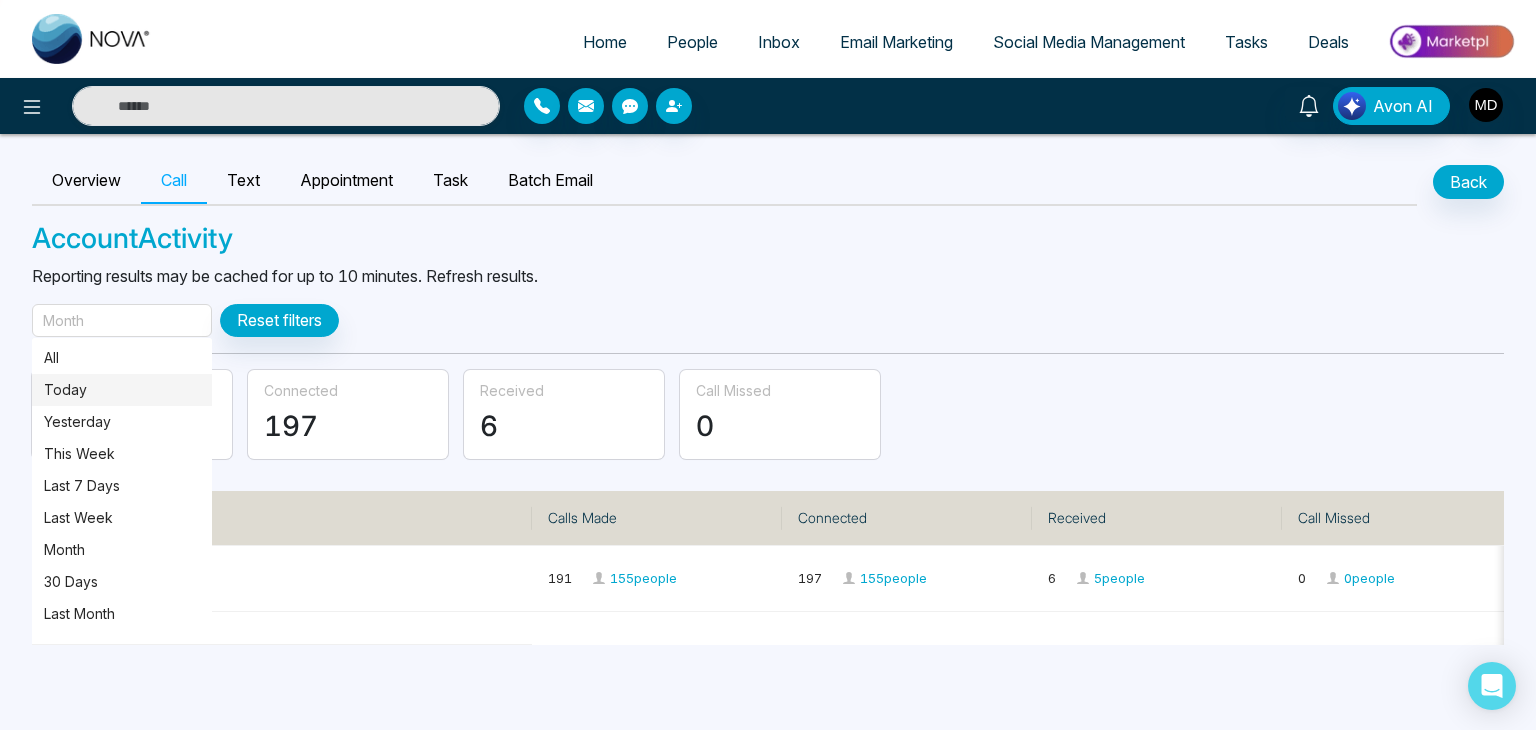 click on "Today" at bounding box center [122, 390] 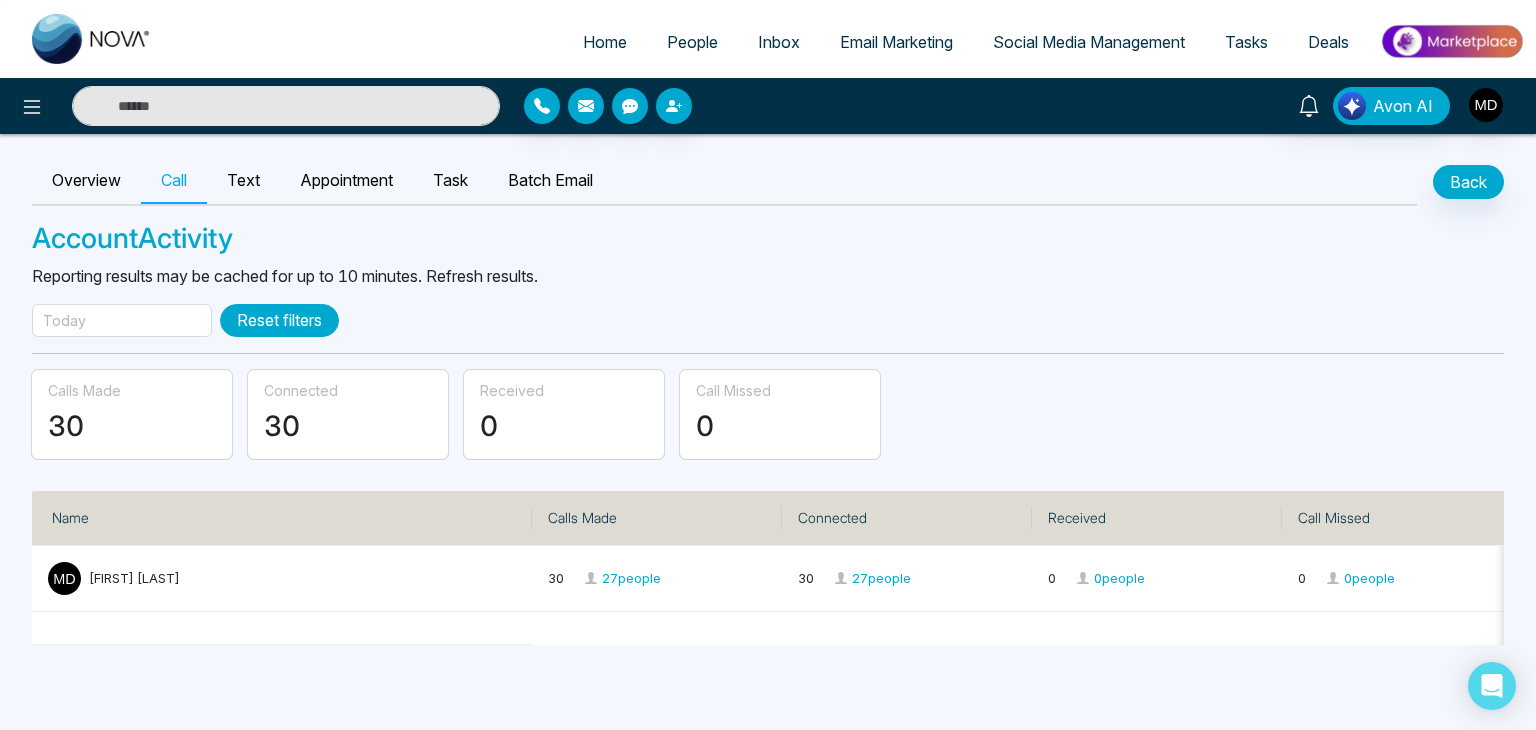 click on "Reset filters" at bounding box center [279, 320] 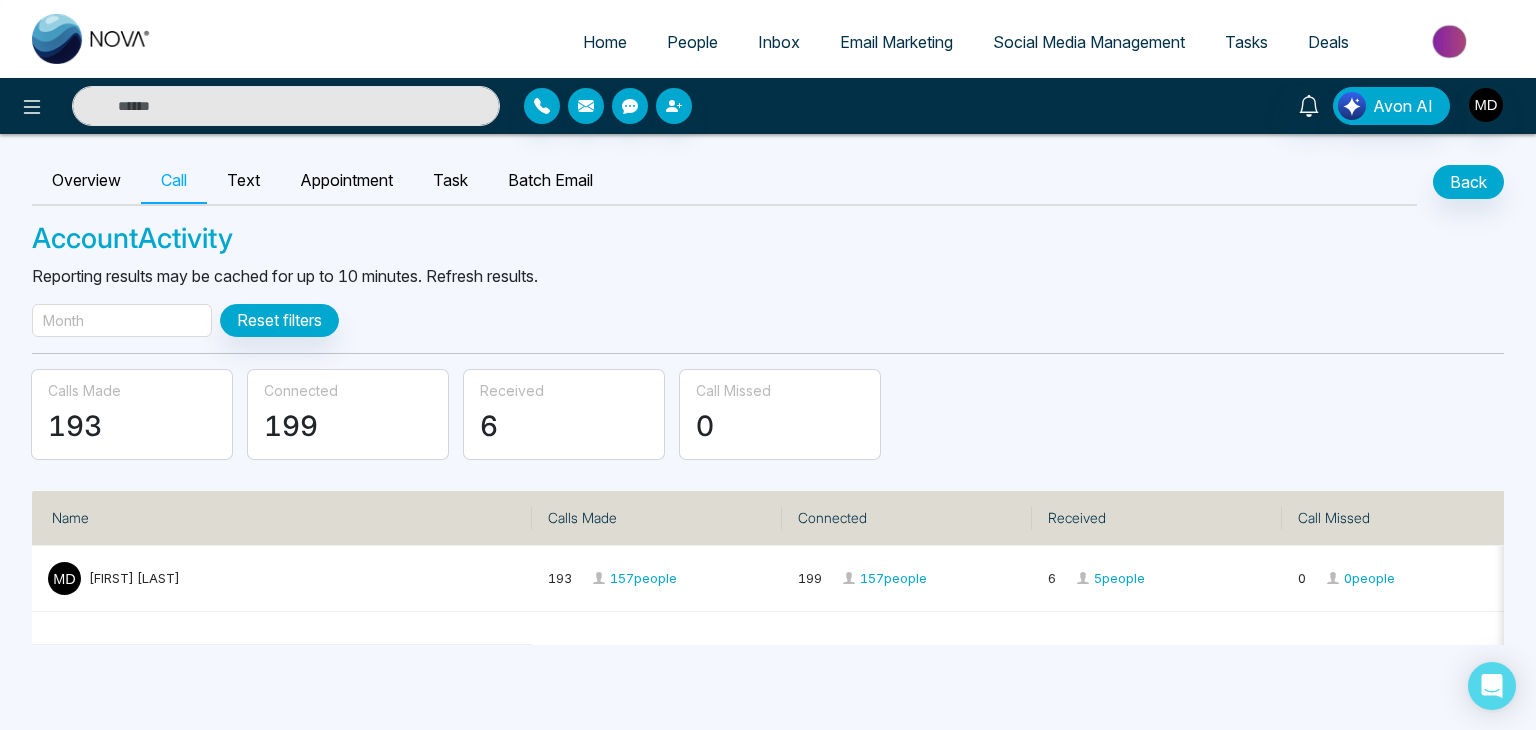 click on "Month" at bounding box center [122, 320] 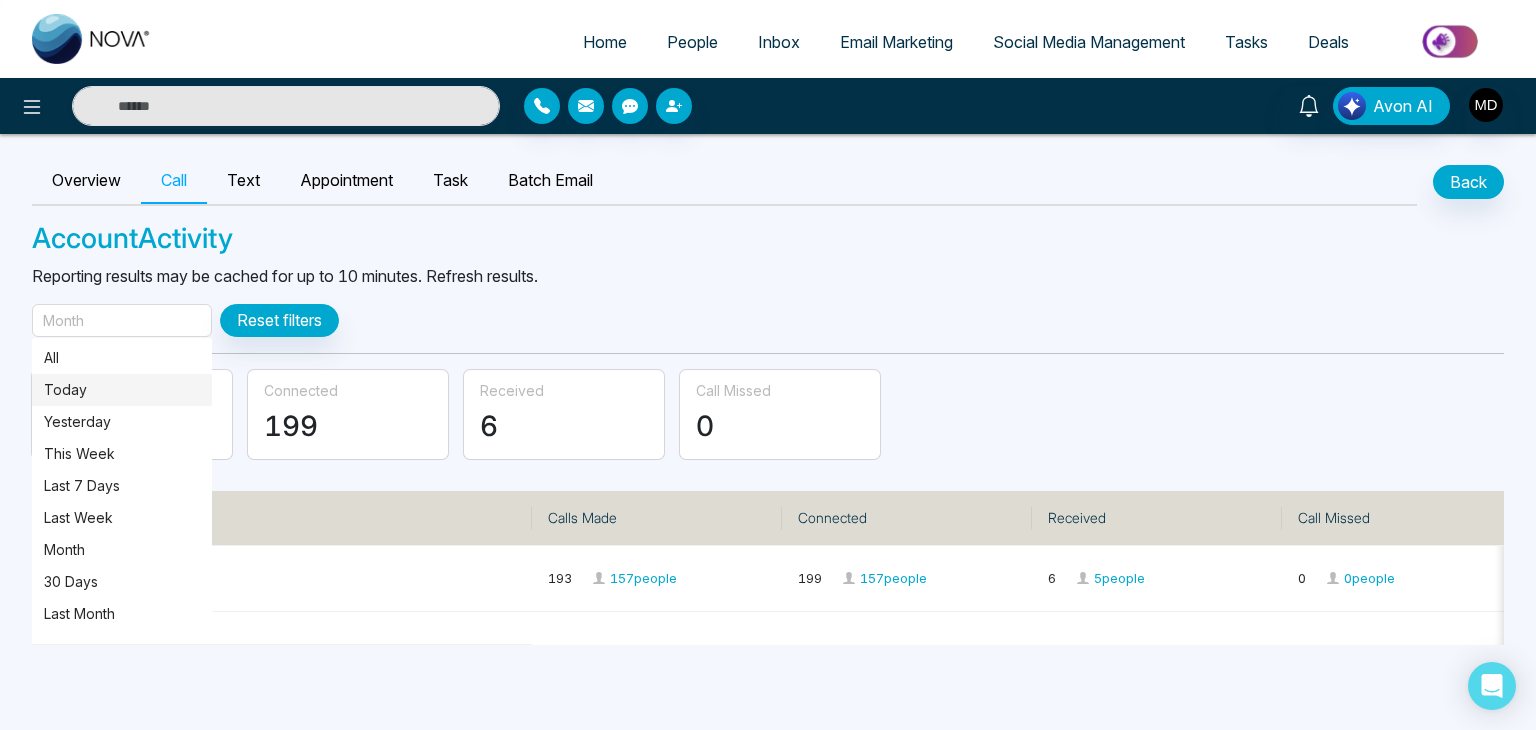 click on "Today" at bounding box center [122, 390] 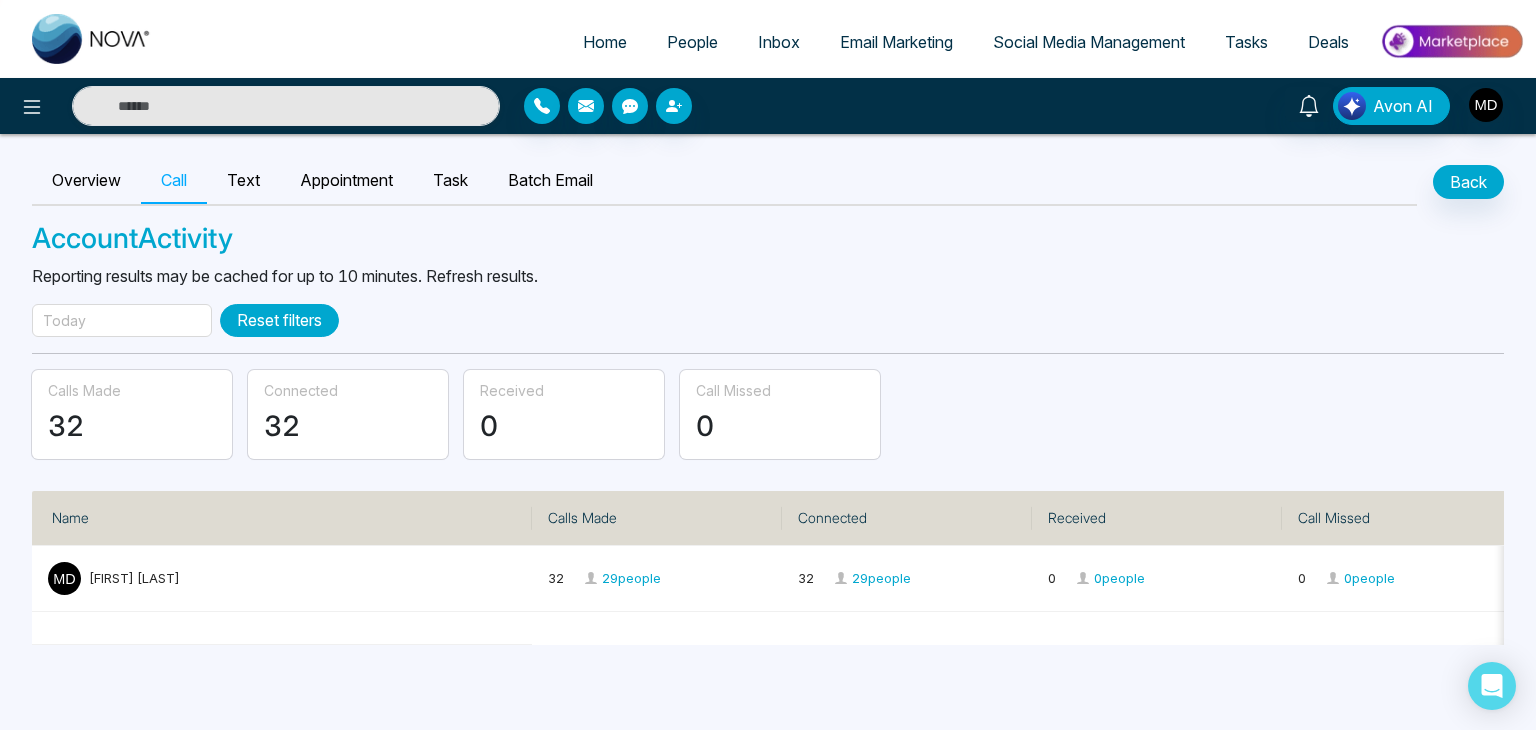 click on "Reset filters" at bounding box center (279, 320) 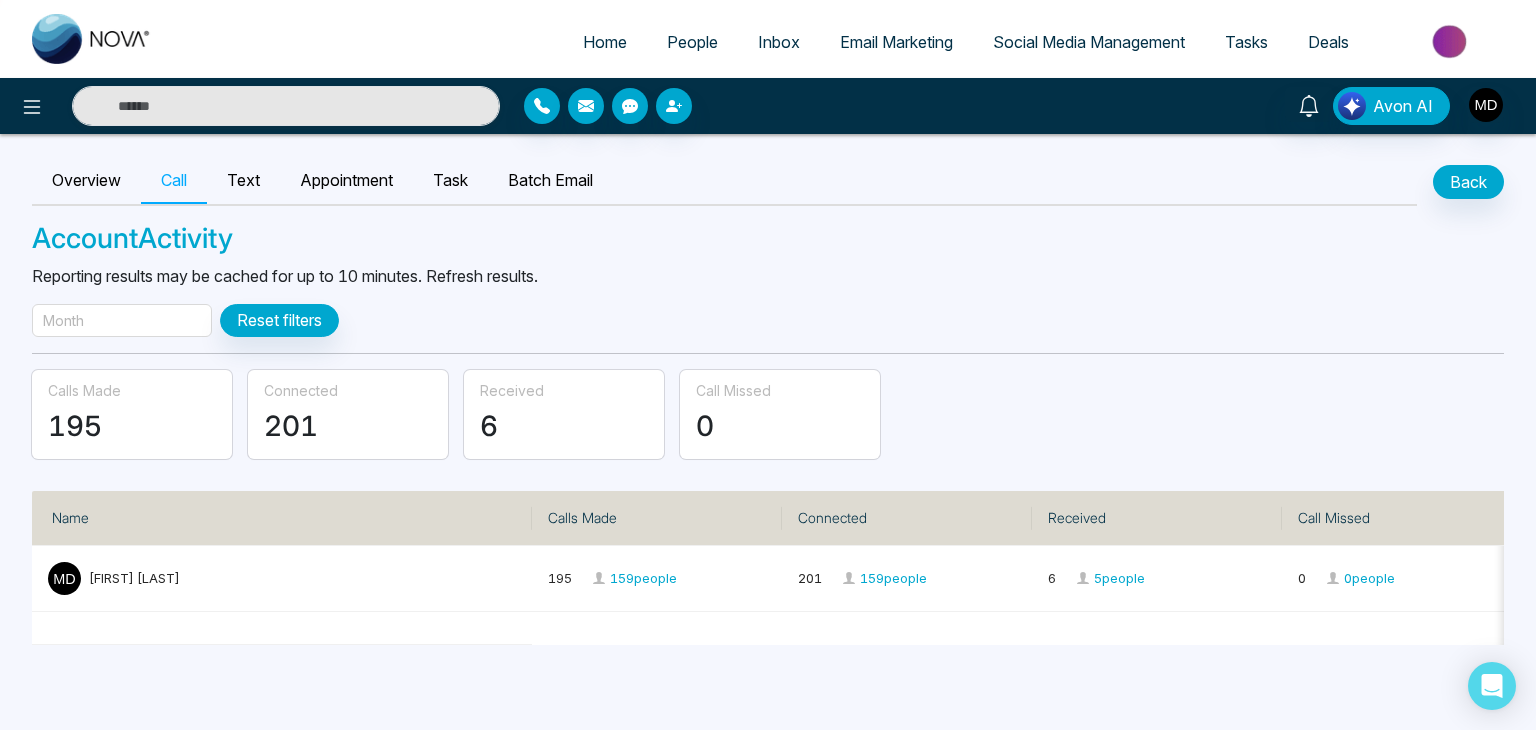 click on "Month" at bounding box center [122, 320] 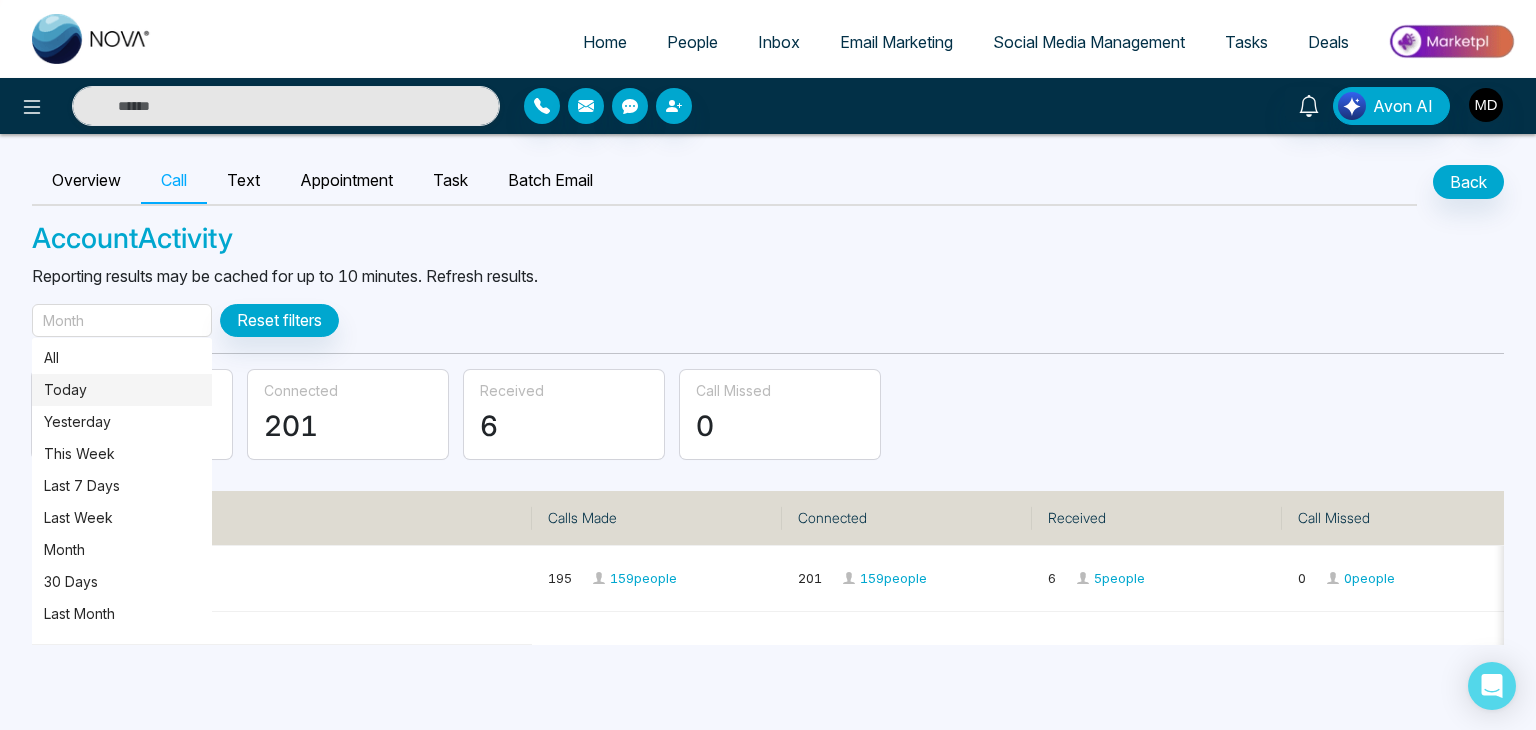 click on "Today" at bounding box center [122, 390] 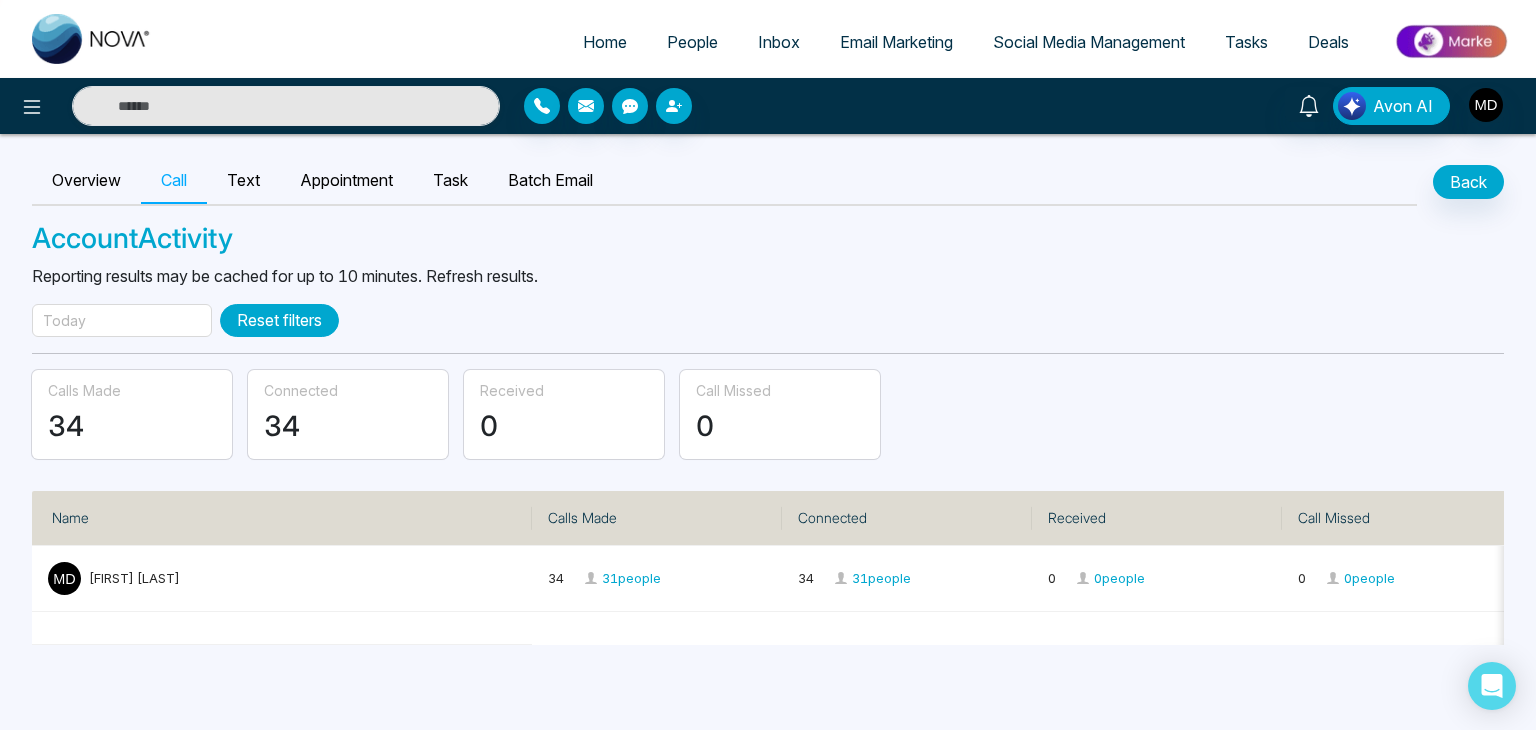 click on "Reset filters" at bounding box center (279, 320) 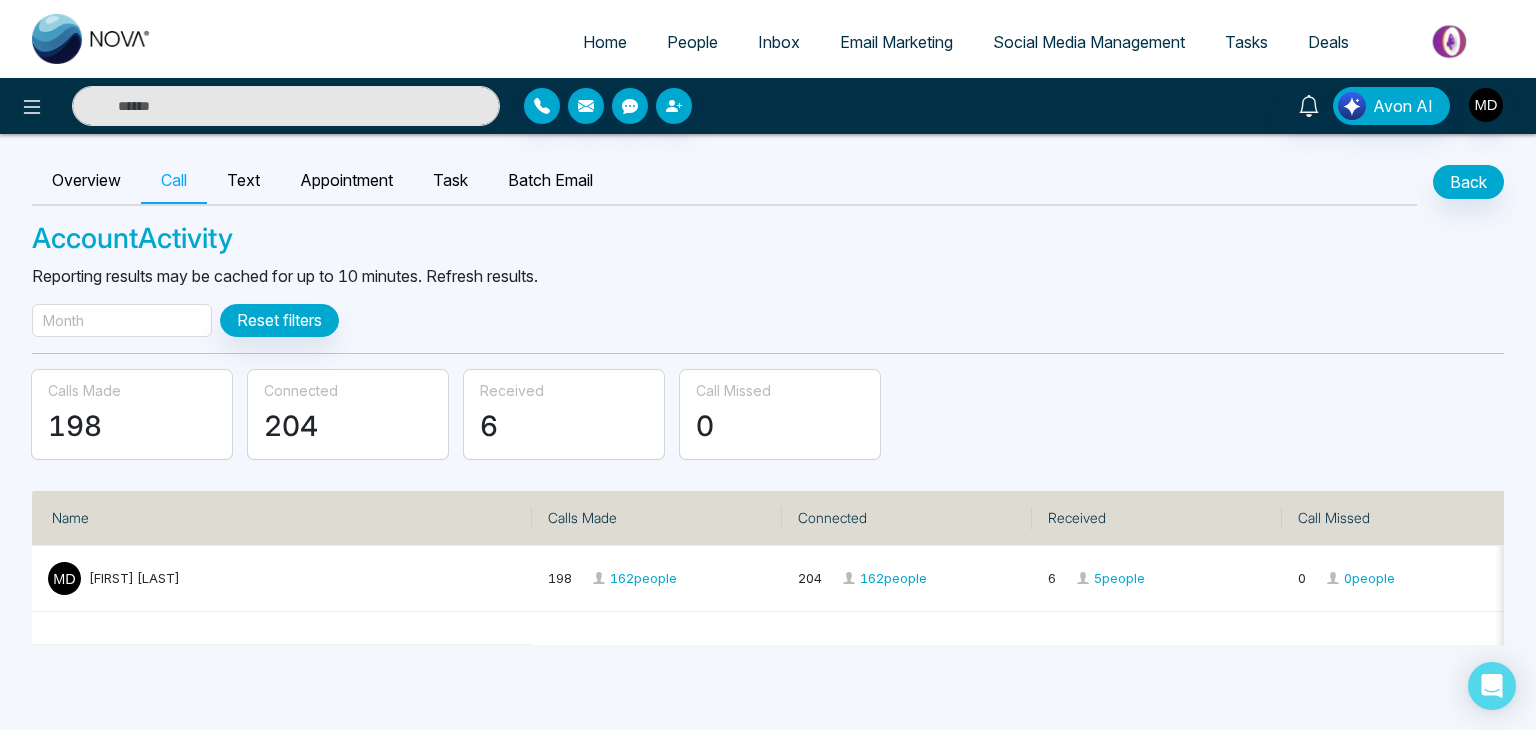 click on "Month" at bounding box center [122, 320] 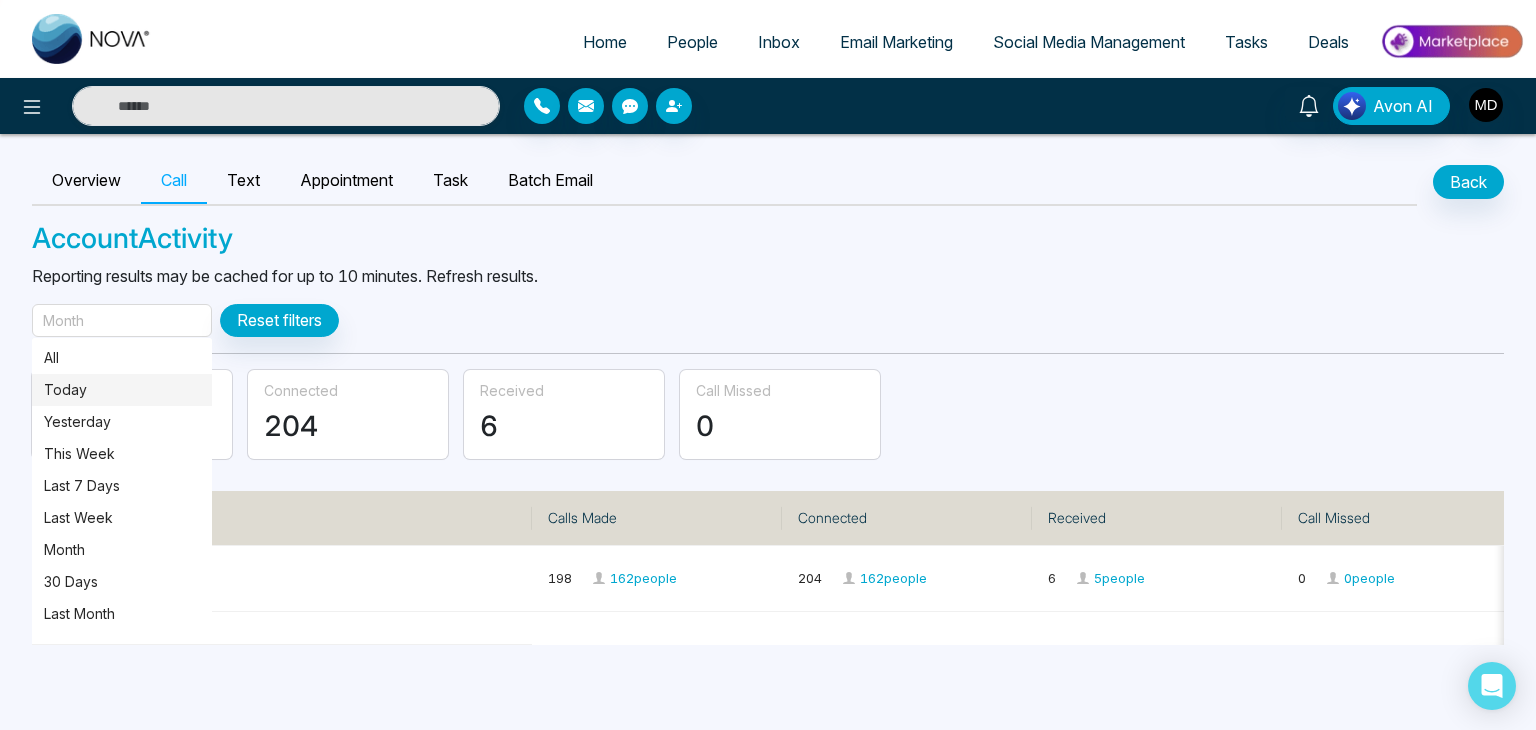 click on "Today" at bounding box center [122, 390] 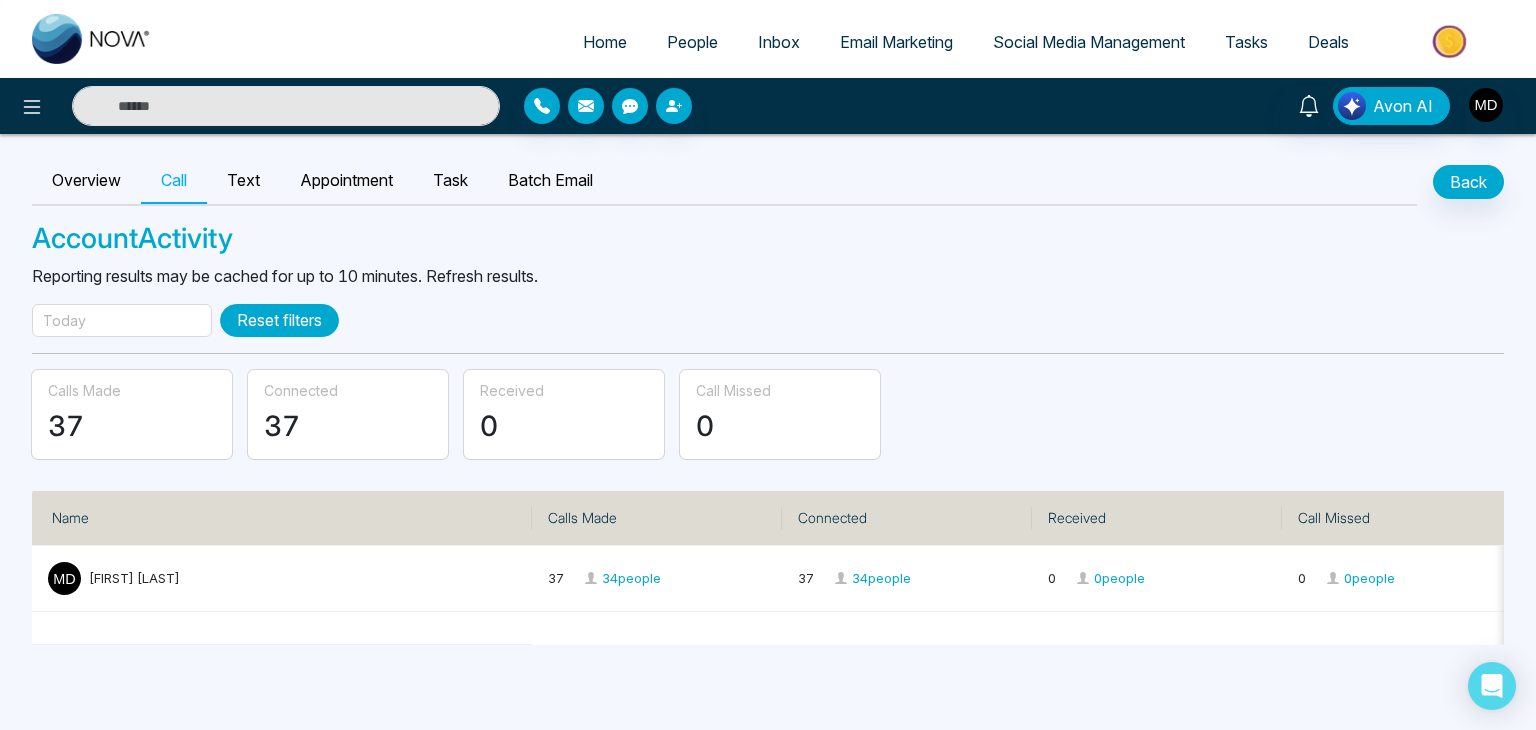 click on "Reset filters" at bounding box center (279, 320) 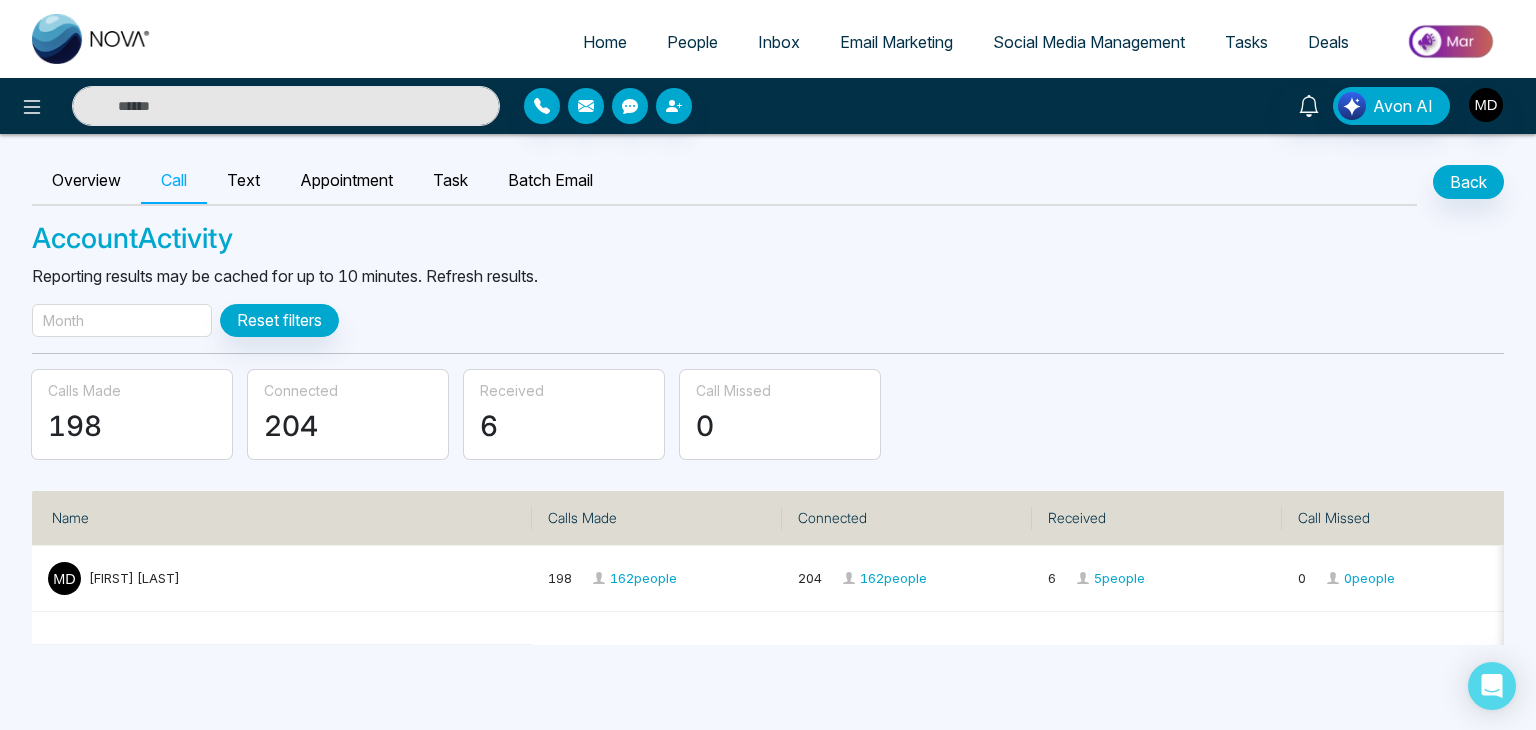 click on "Overview Call Text Appointment Task Batch Email Back Account  Activity   Reporting results may be cached for up to 10 minutes. Refresh results. Month Reset filters Calls Made 198 Connected 204 Received 6 Call Missed 0 Name Calls Made Connected Received Call Missed           Mriganka Deka 198     162  people   204     162  people   6     5  people   0     0  people" at bounding box center [768, 389] 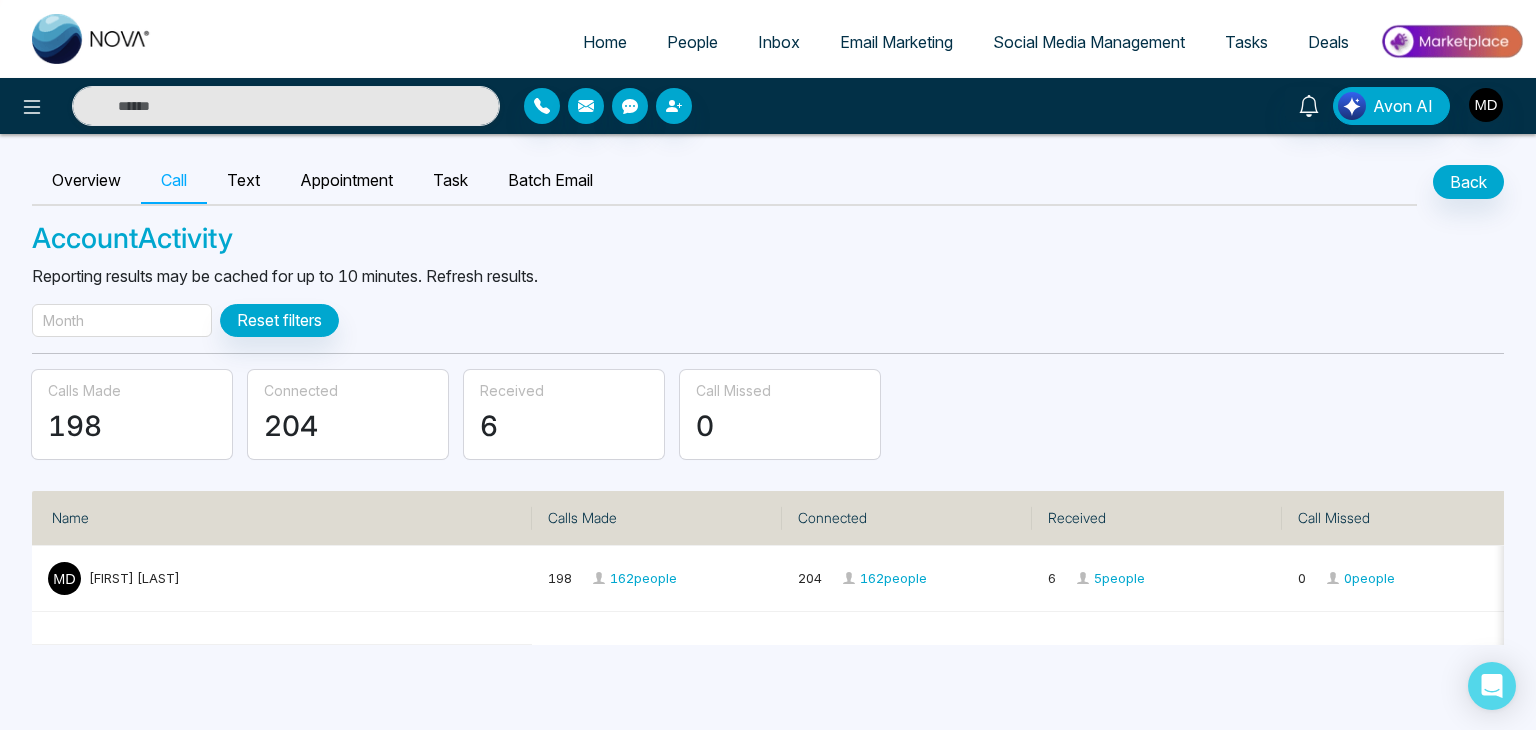 click on "Month" at bounding box center (122, 320) 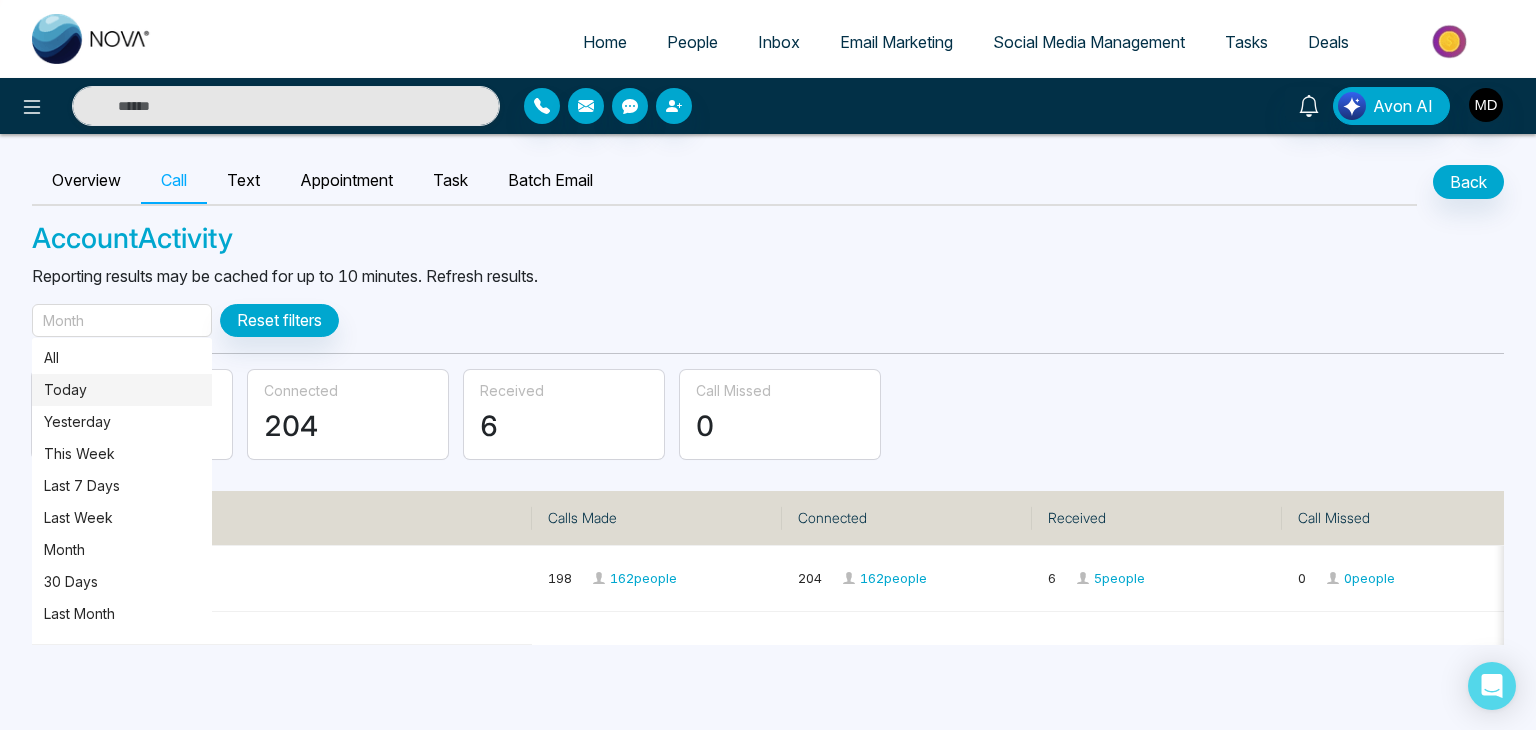 click on "Today" at bounding box center [122, 390] 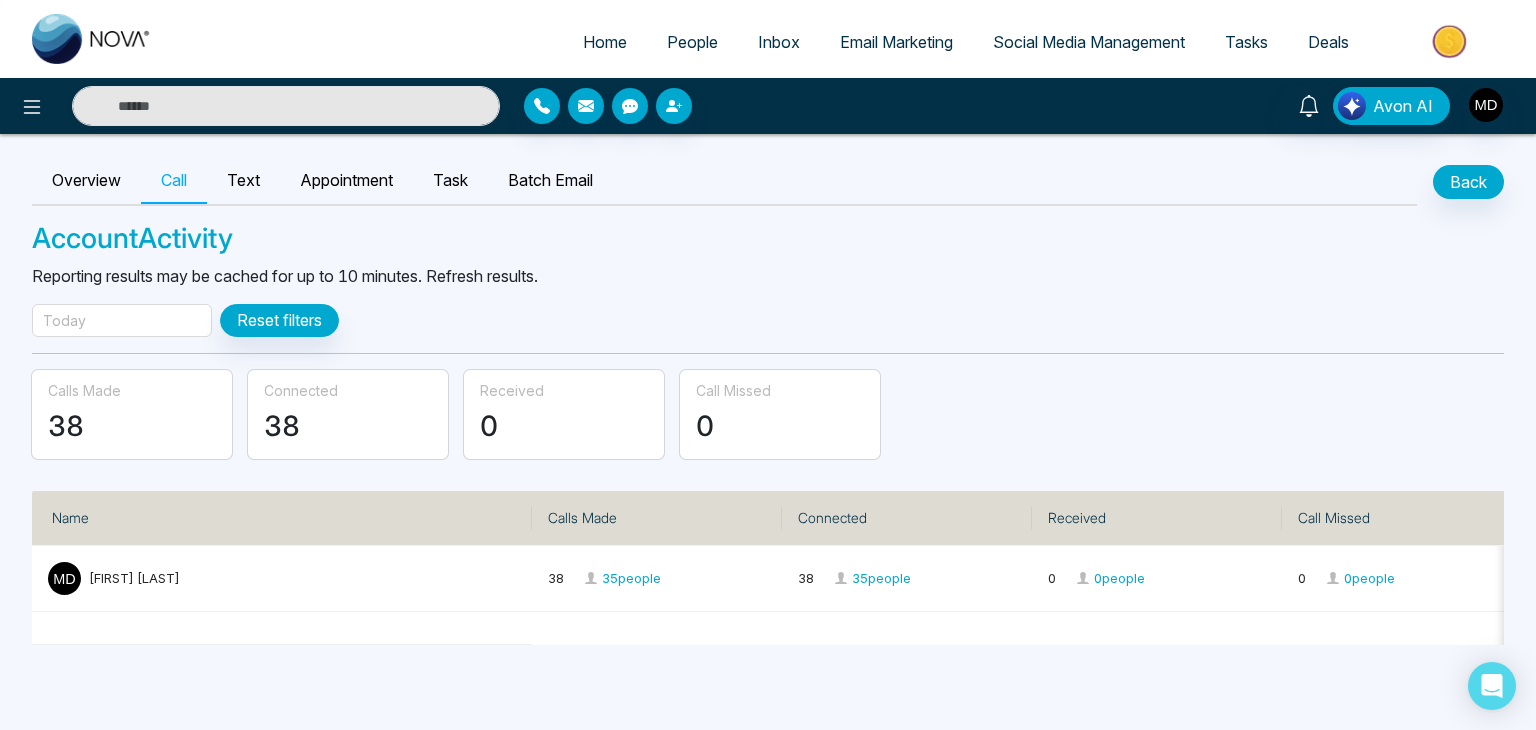 click on "Today" at bounding box center (122, 320) 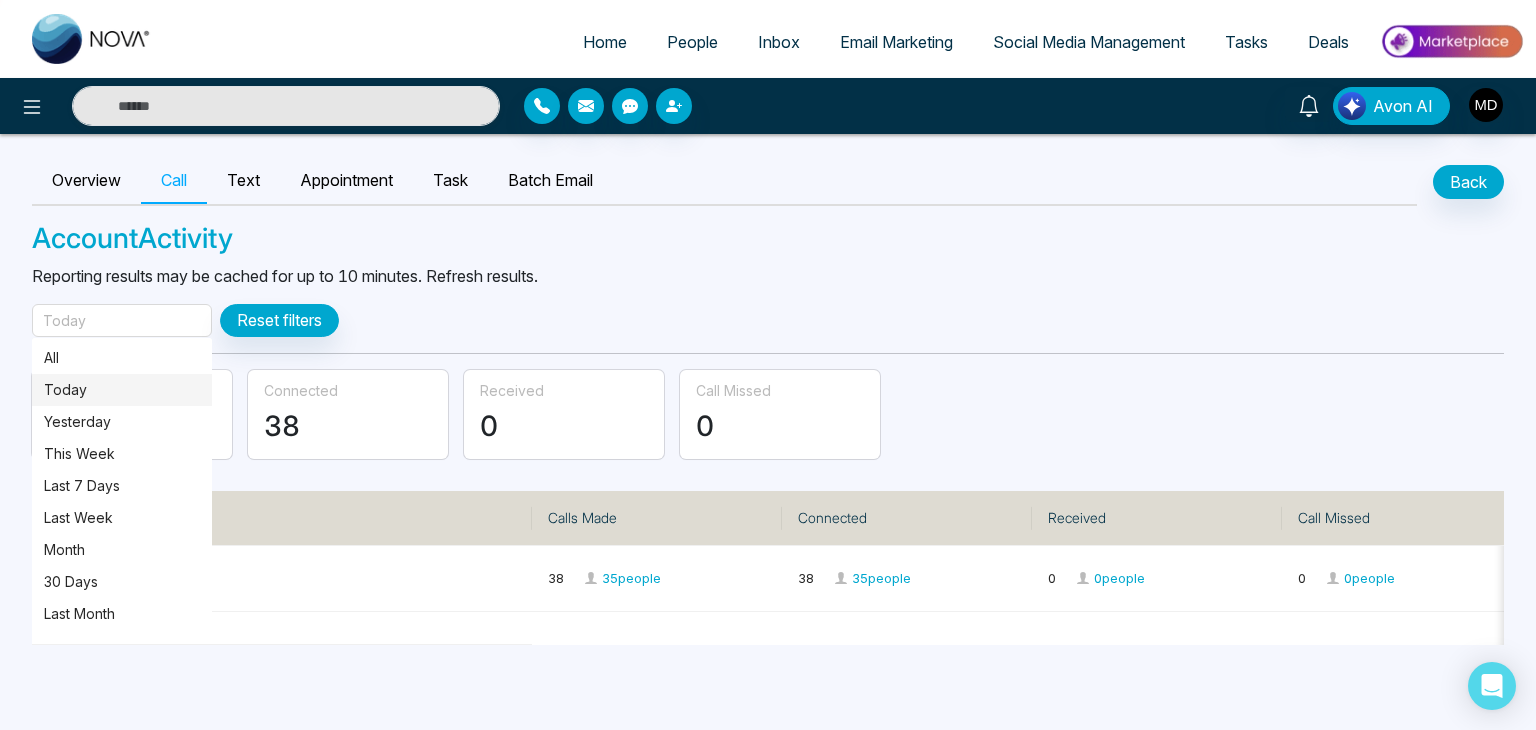 click on "Today" at bounding box center (122, 390) 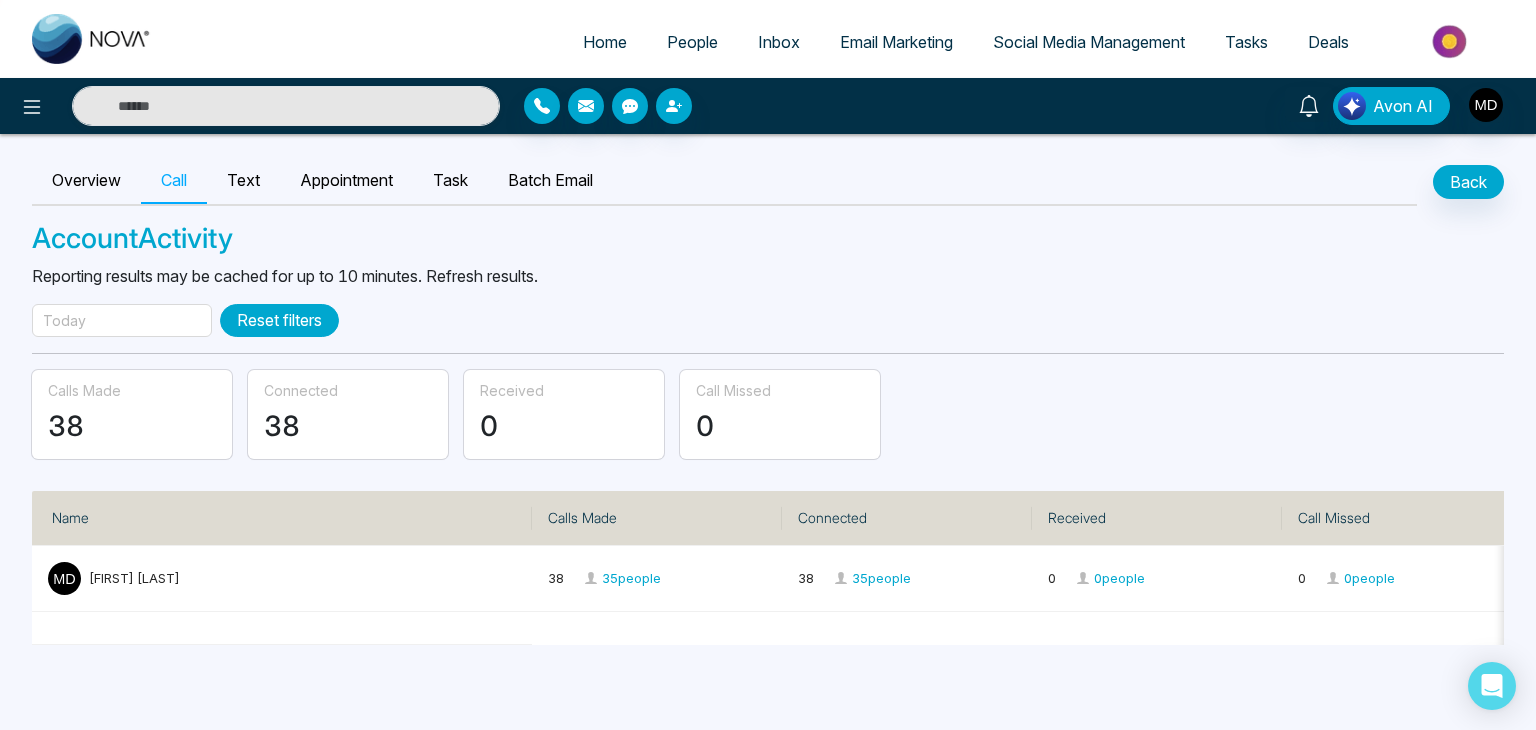 click on "Reset filters" at bounding box center (279, 320) 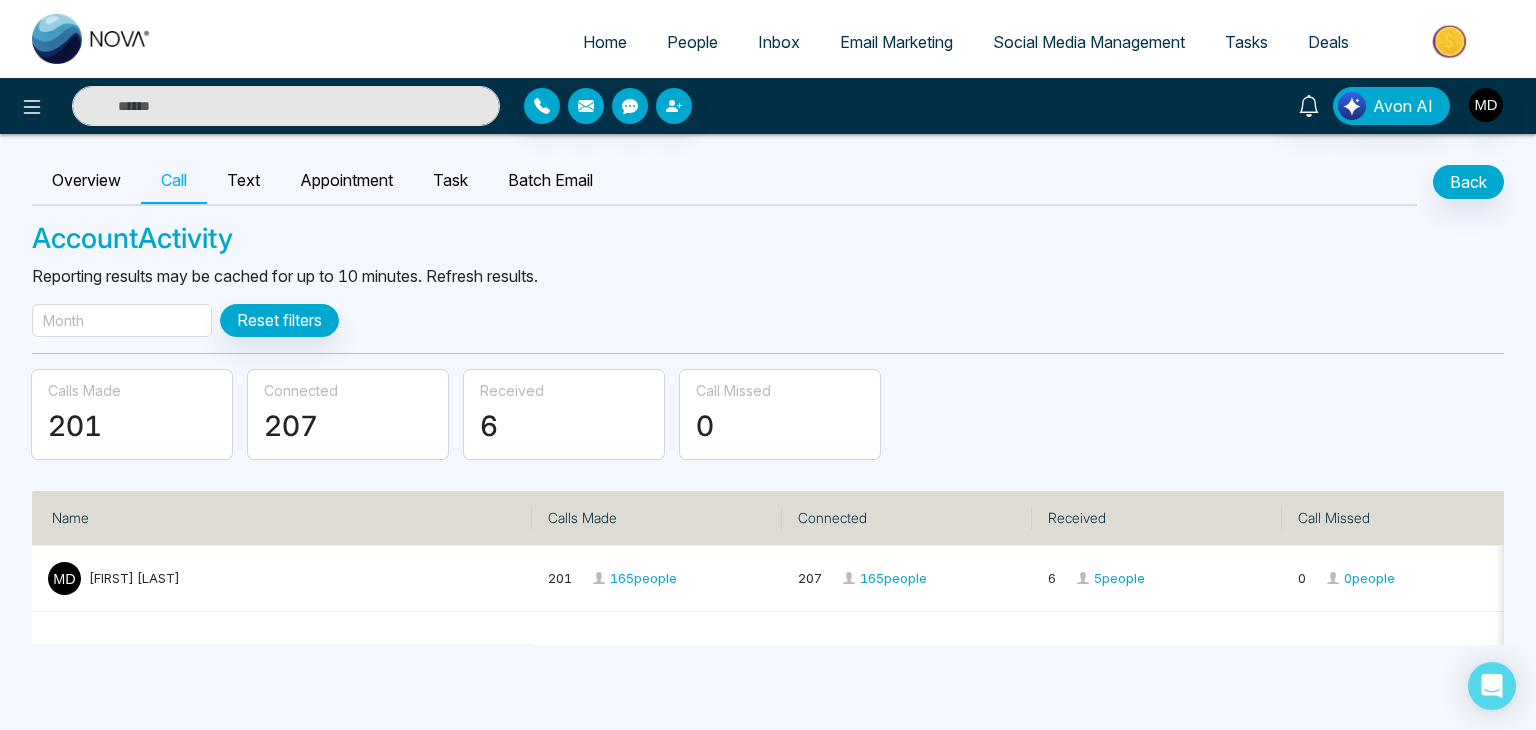 click on "Month" at bounding box center [122, 320] 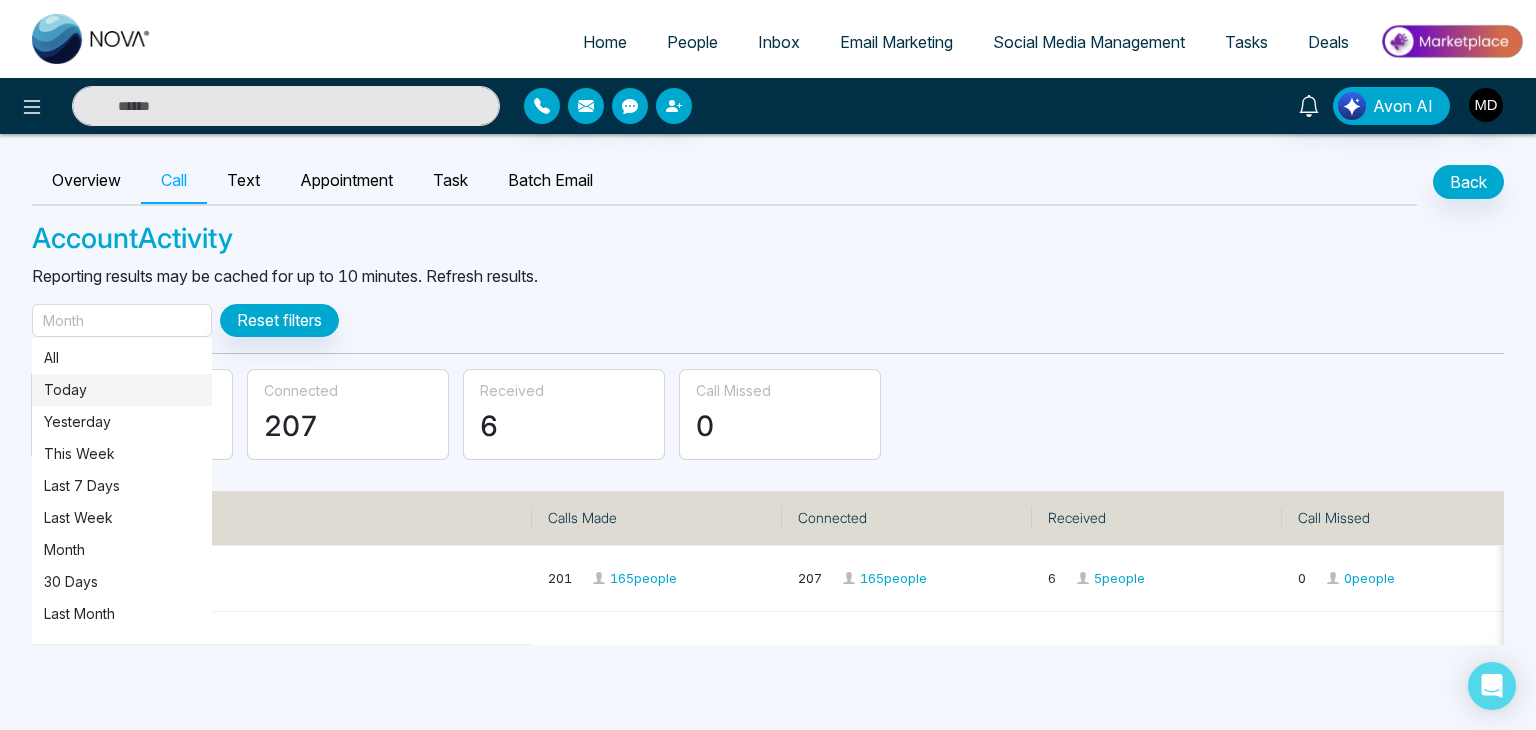 click on "Today" at bounding box center (122, 390) 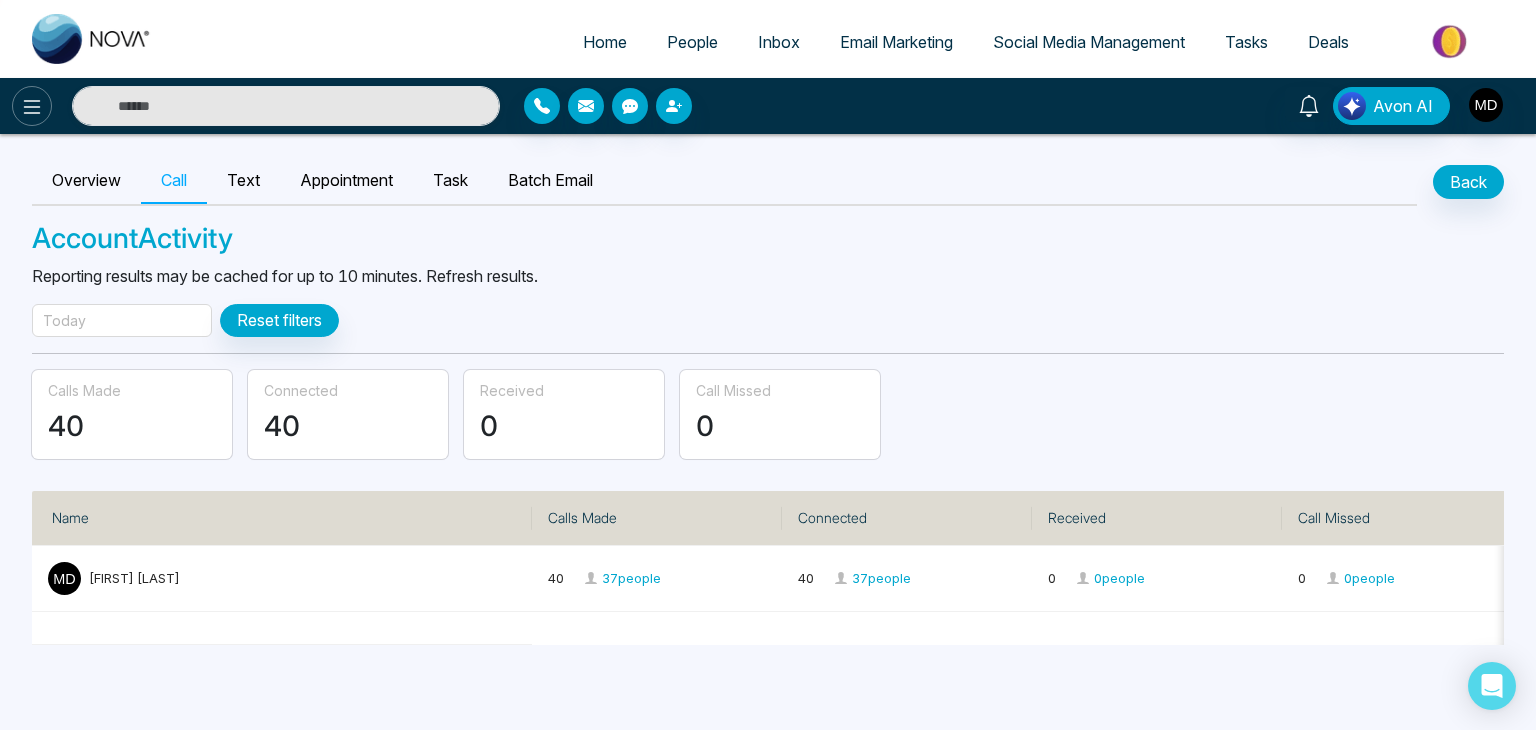 click 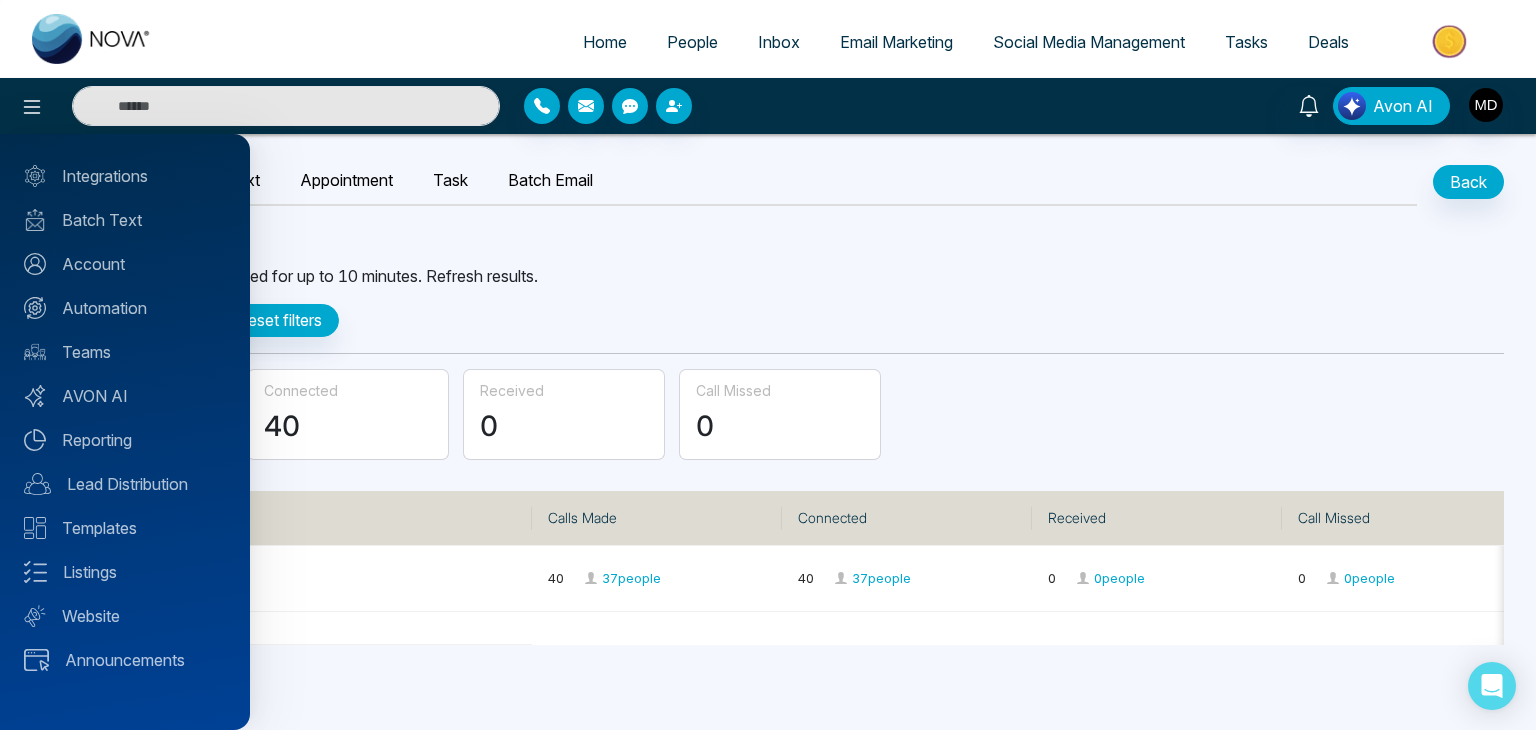 click on "Integrations Batch Text Account Automation Teams AVON AI Reporting Lead Distribution Templates Listings Website Announcements" at bounding box center (125, 432) 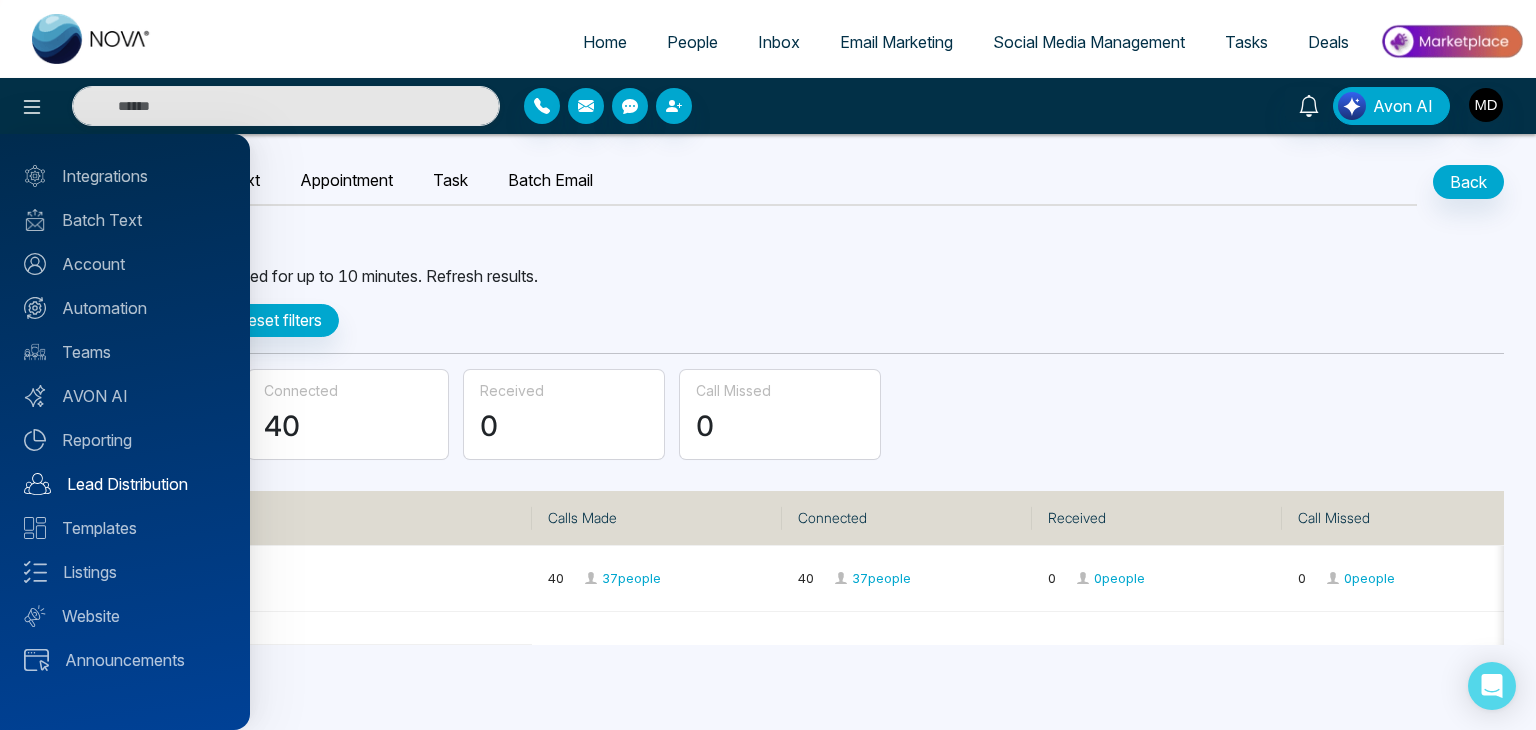 click on "Lead Distribution" at bounding box center [125, 484] 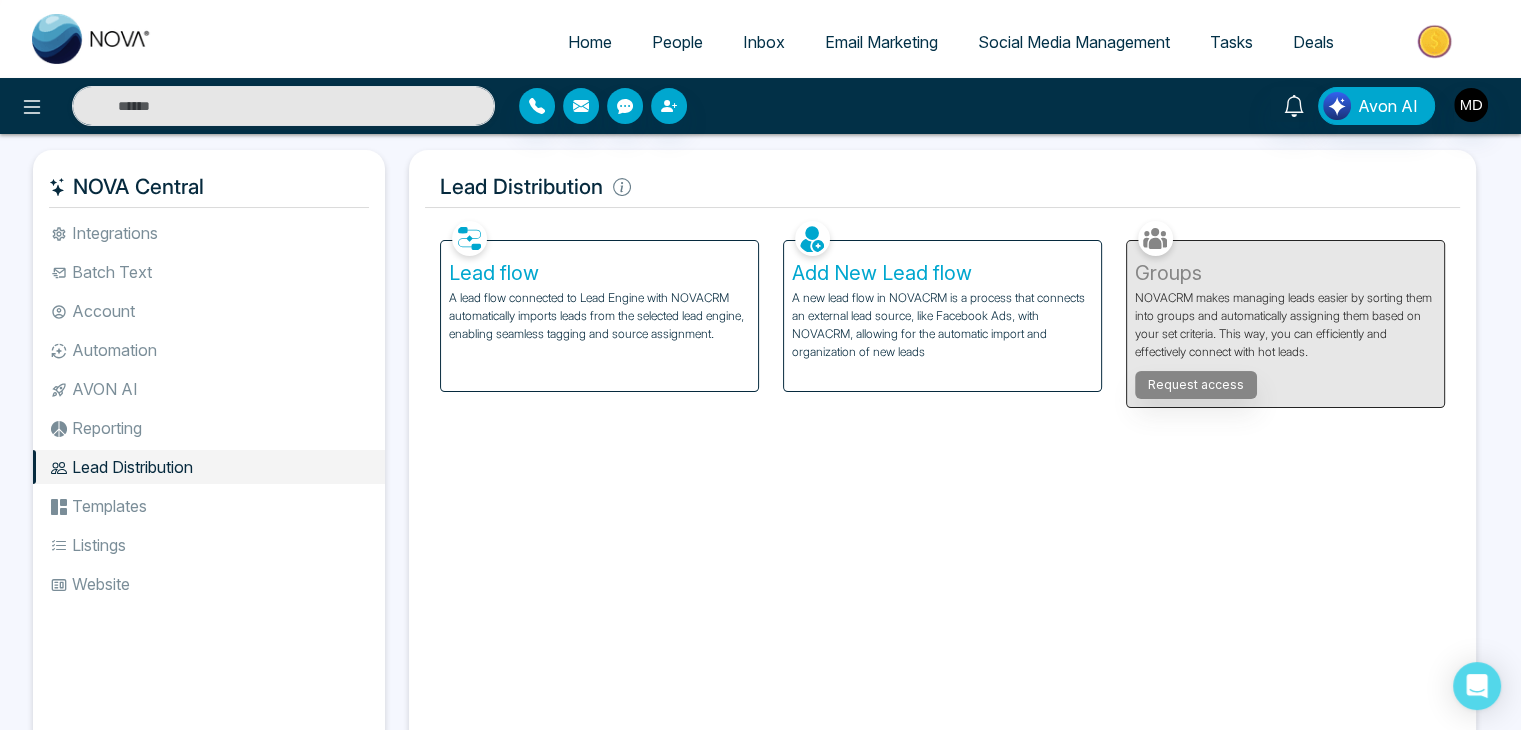 click on "A lead flow connected to Lead Engine with NOVACRM automatically imports leads from the selected lead engine, enabling seamless tagging and source assignment." at bounding box center [599, 316] 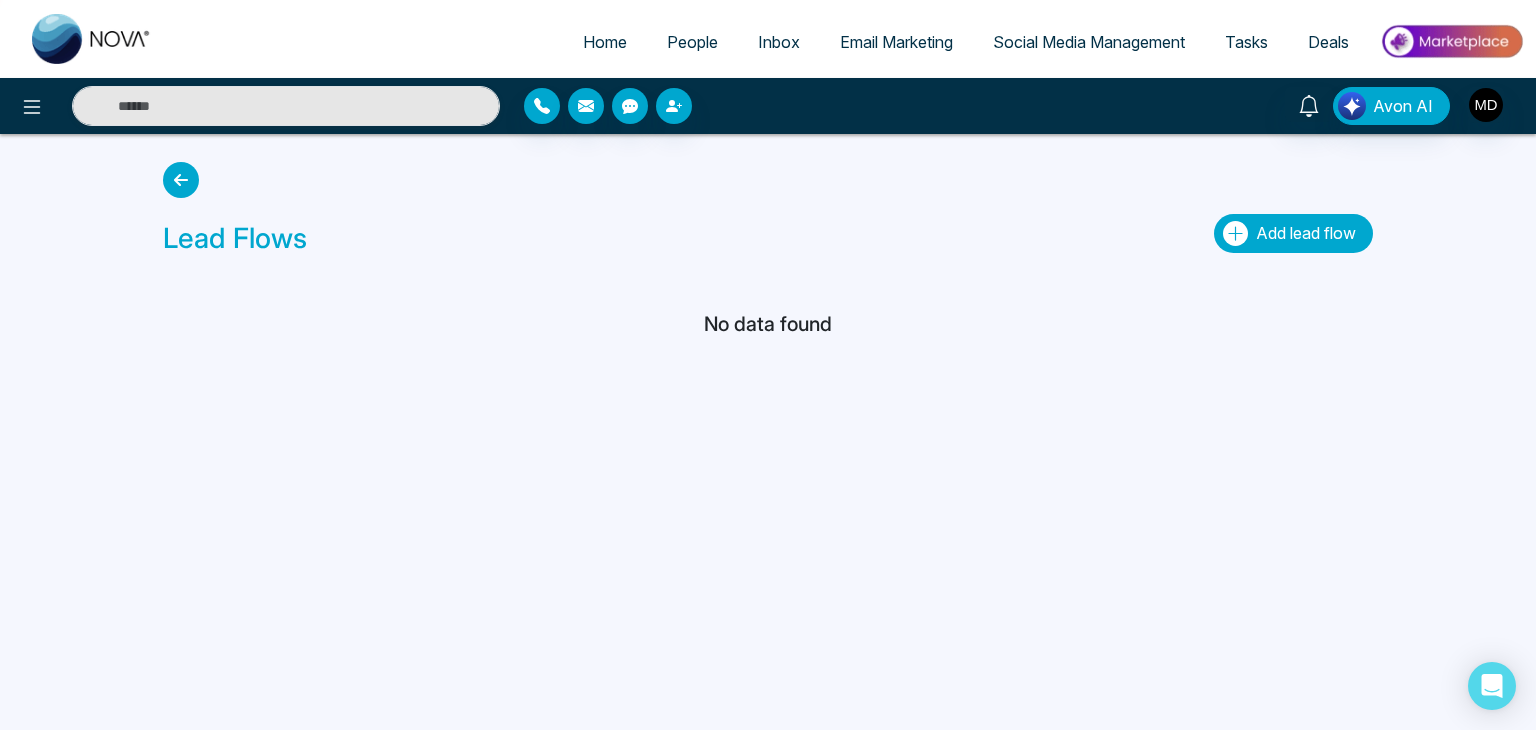 click on "Add lead flow" at bounding box center [1293, 233] 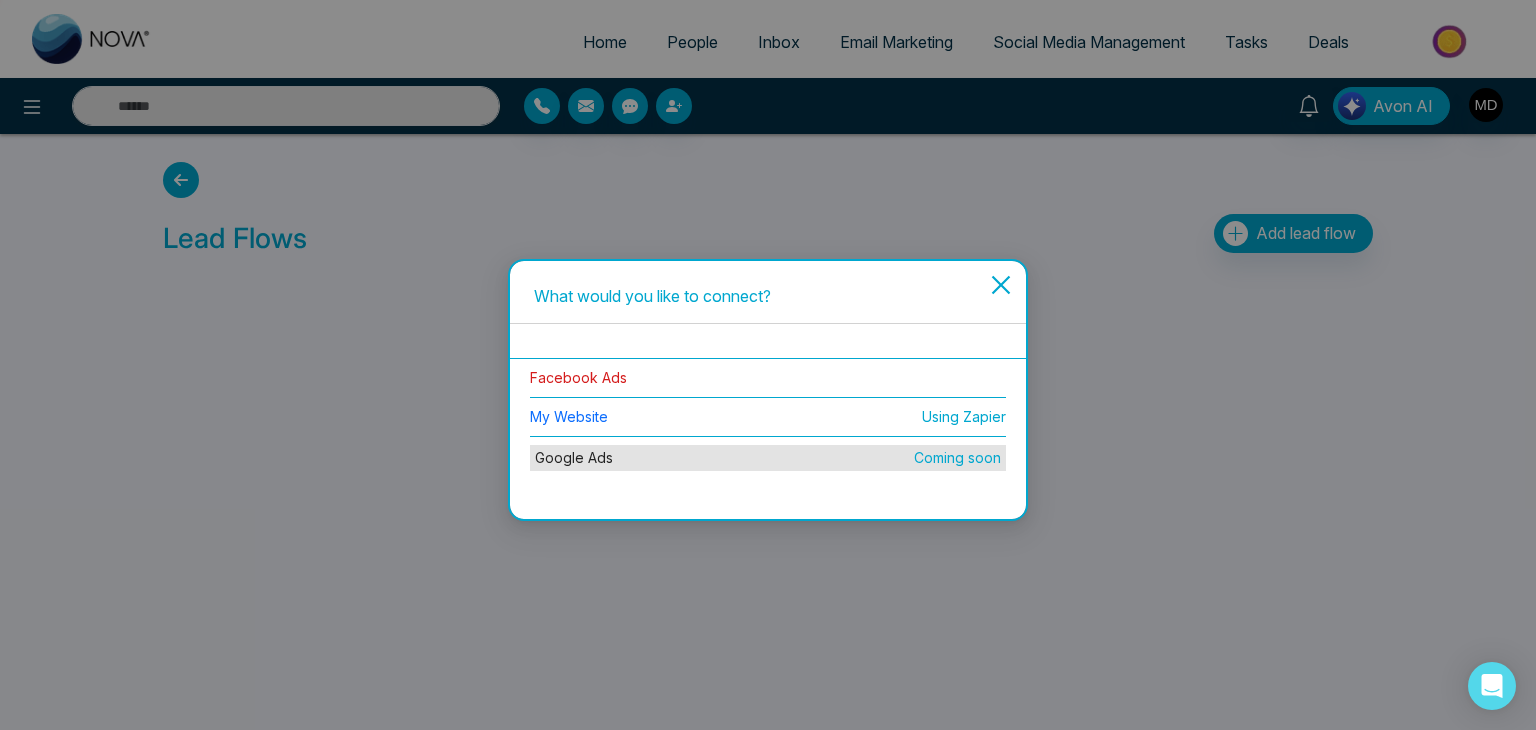 click on "Facebook Ads" at bounding box center [578, 377] 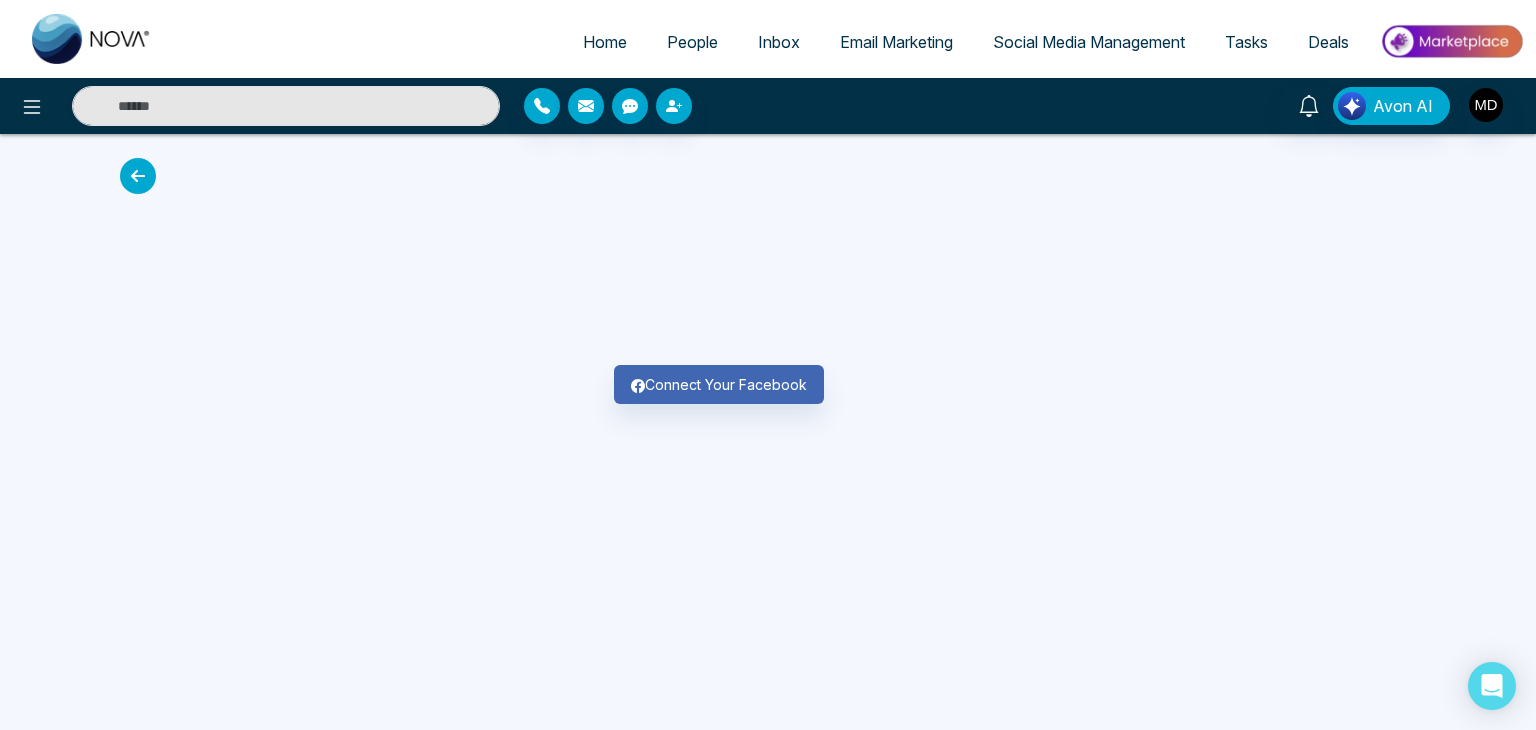 click at bounding box center [138, 176] 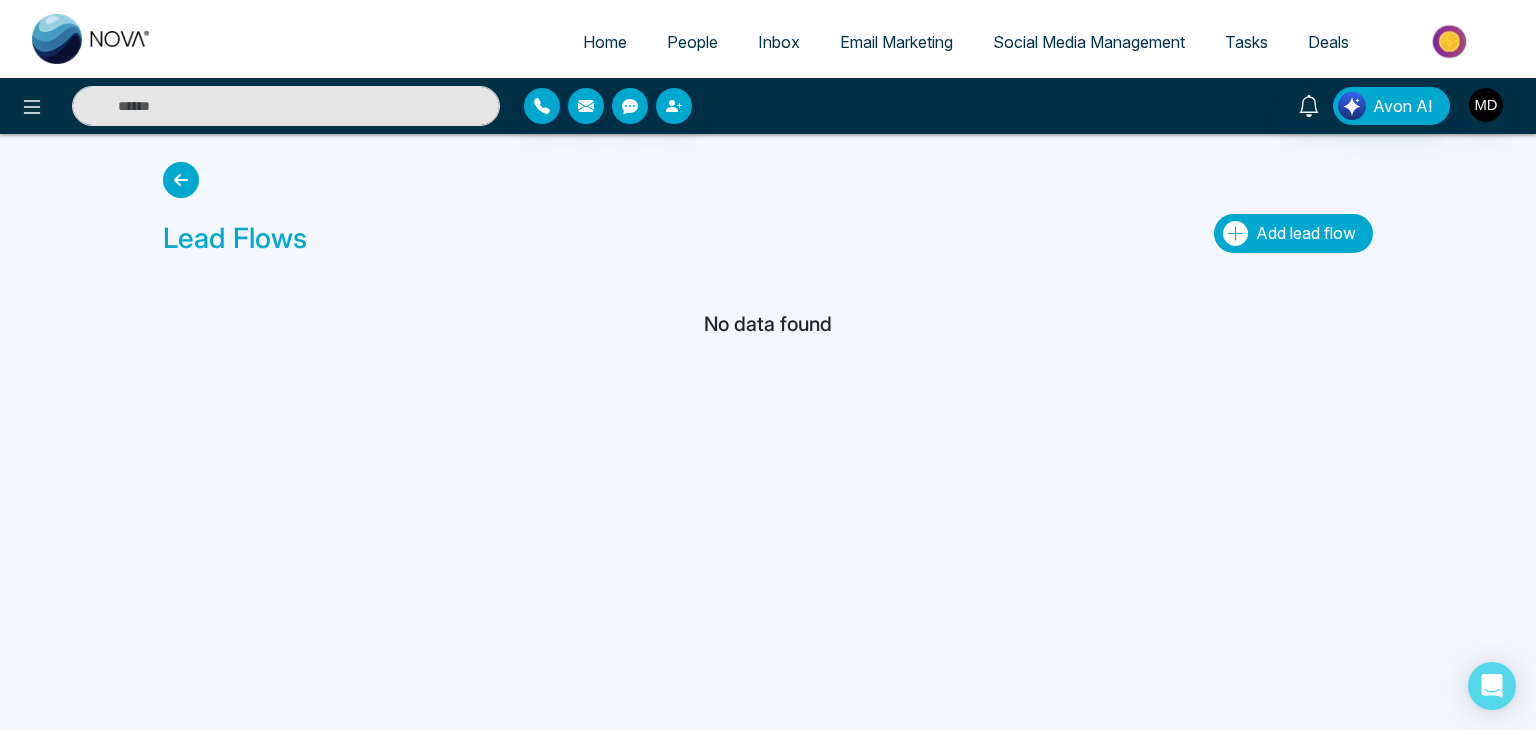 click on "Add lead flow" at bounding box center (1306, 233) 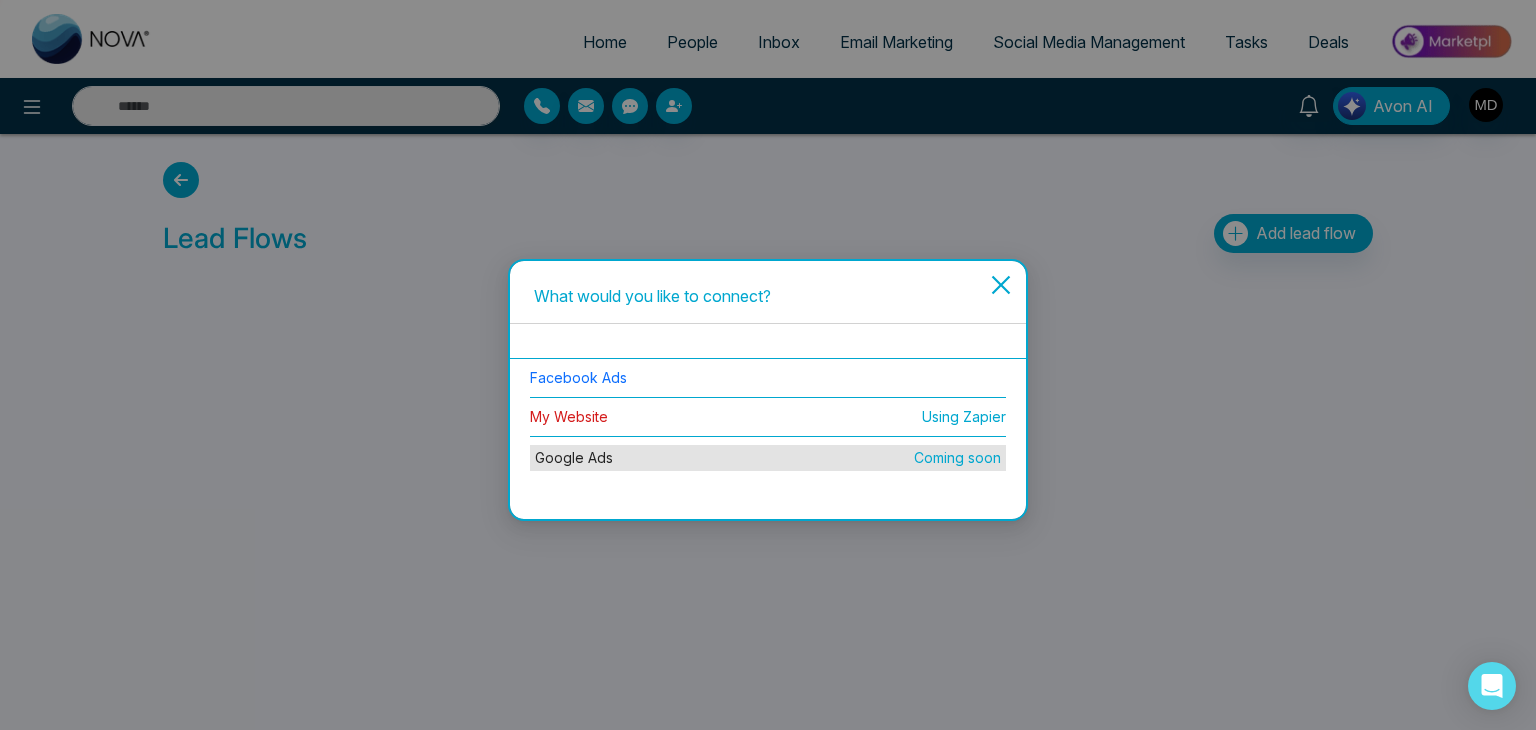 click on "My Website" at bounding box center [569, 416] 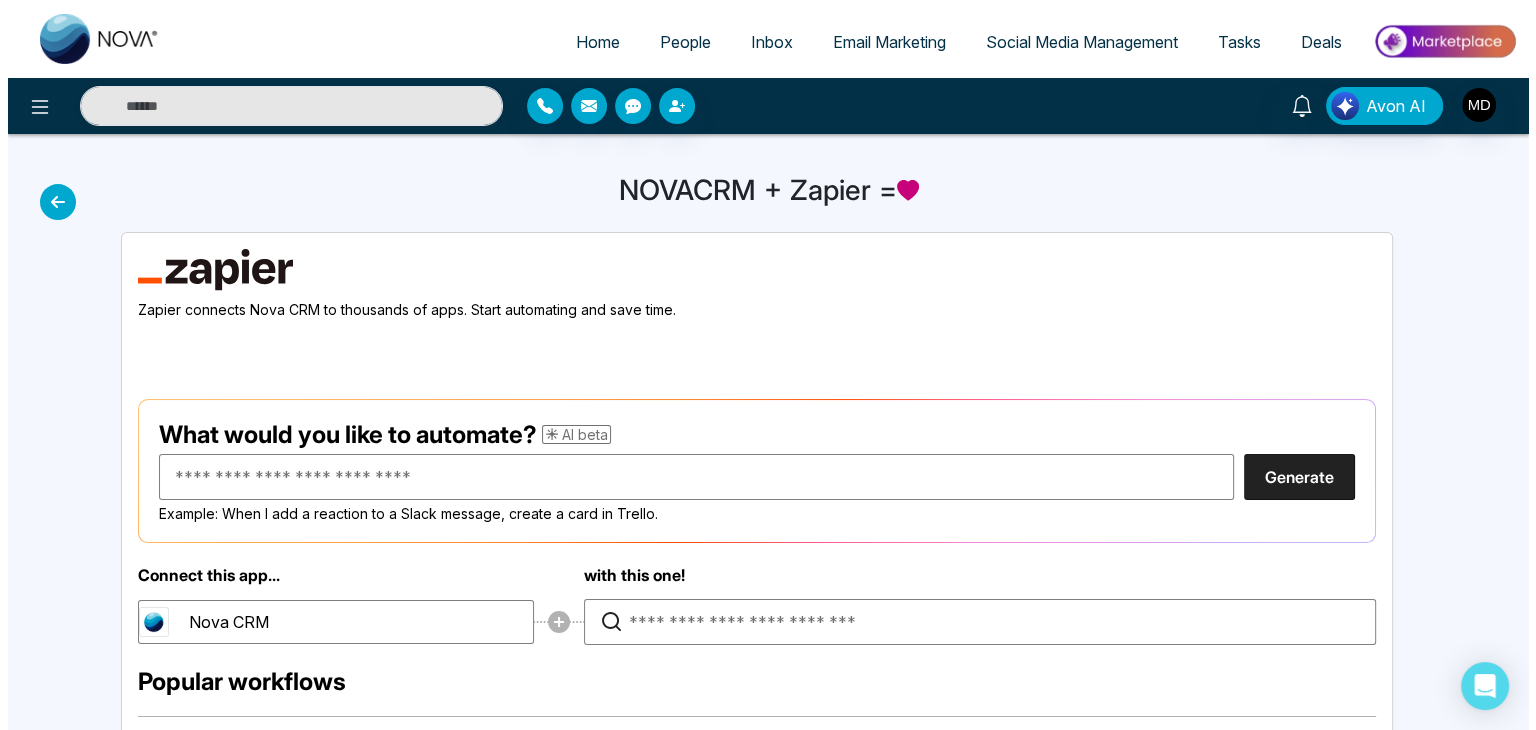 scroll, scrollTop: 0, scrollLeft: 0, axis: both 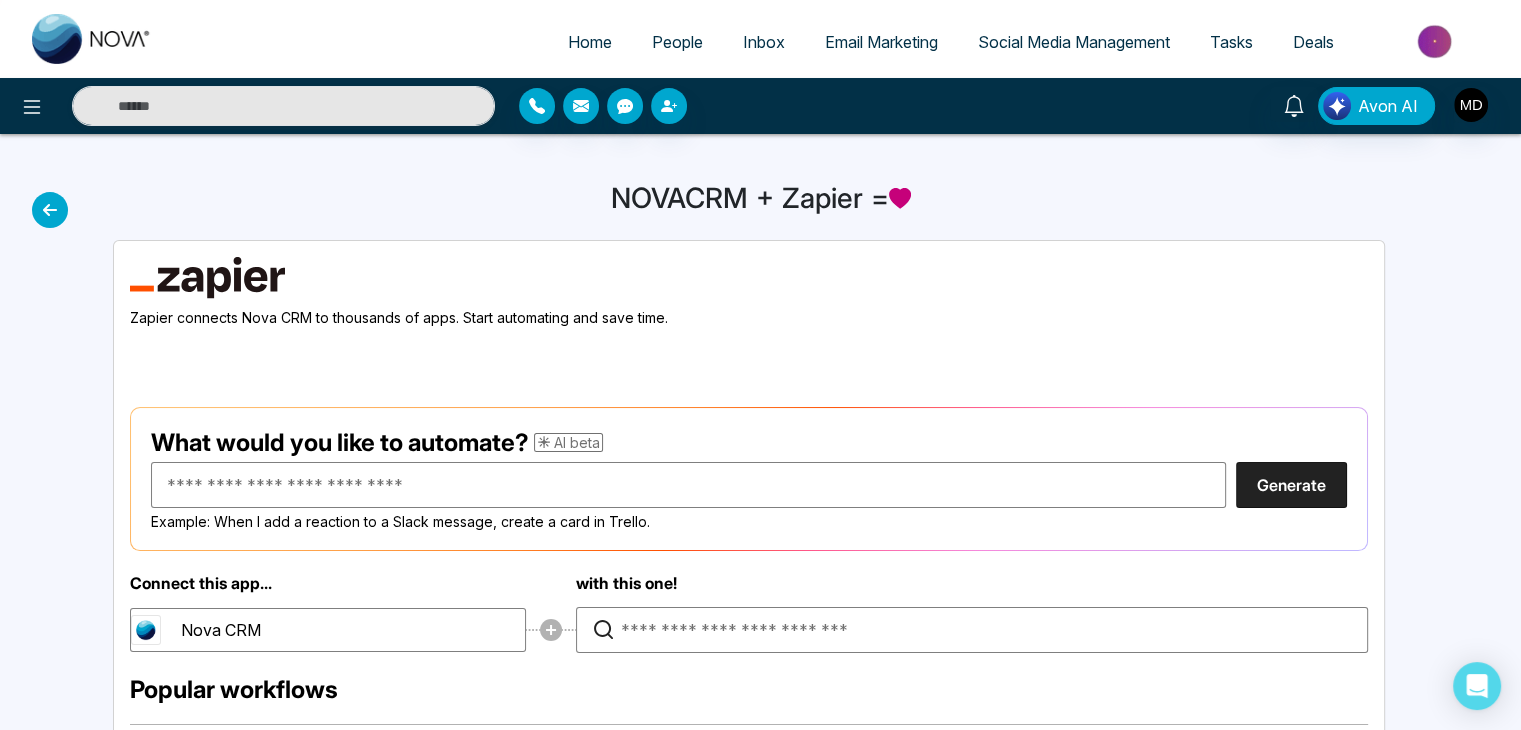 click at bounding box center [50, 210] 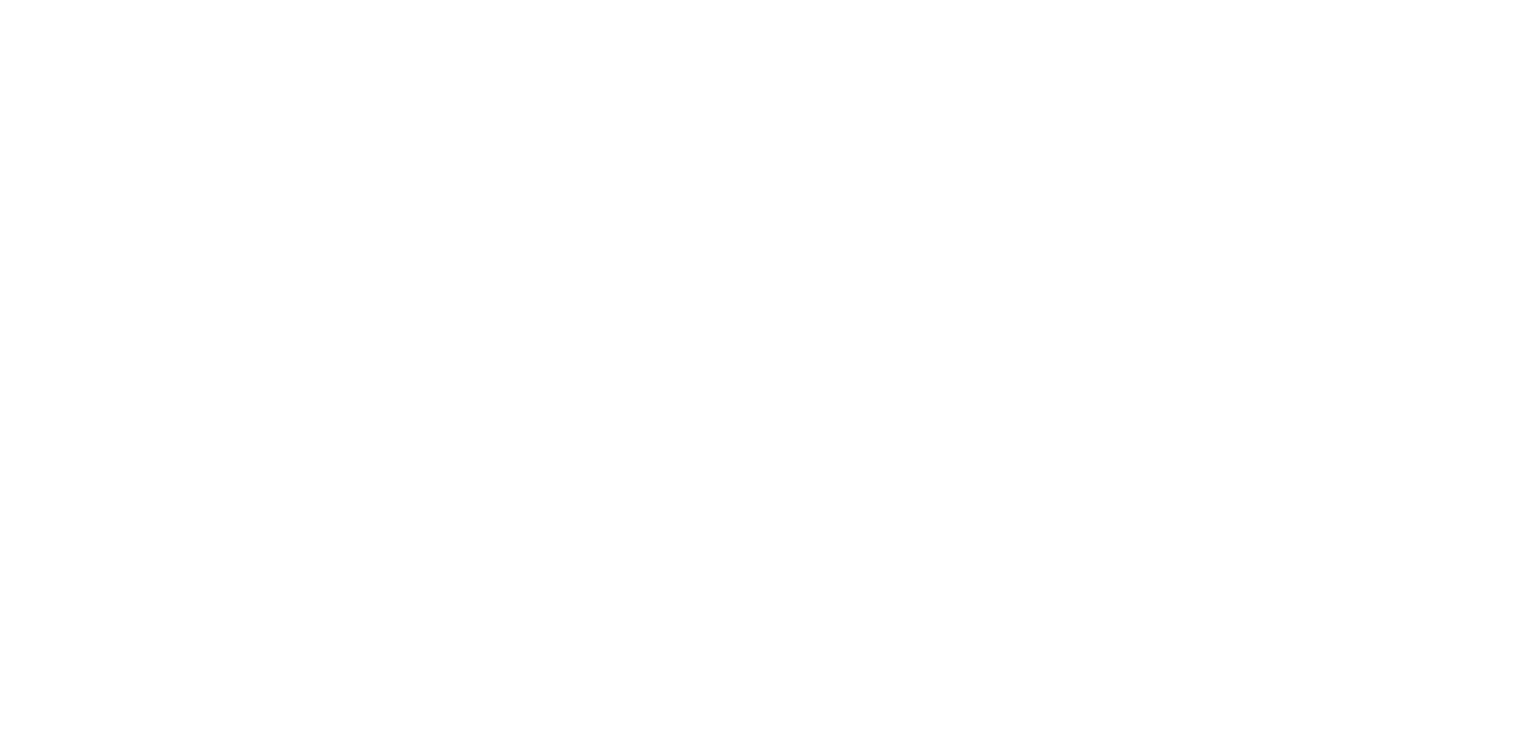 scroll, scrollTop: 0, scrollLeft: 0, axis: both 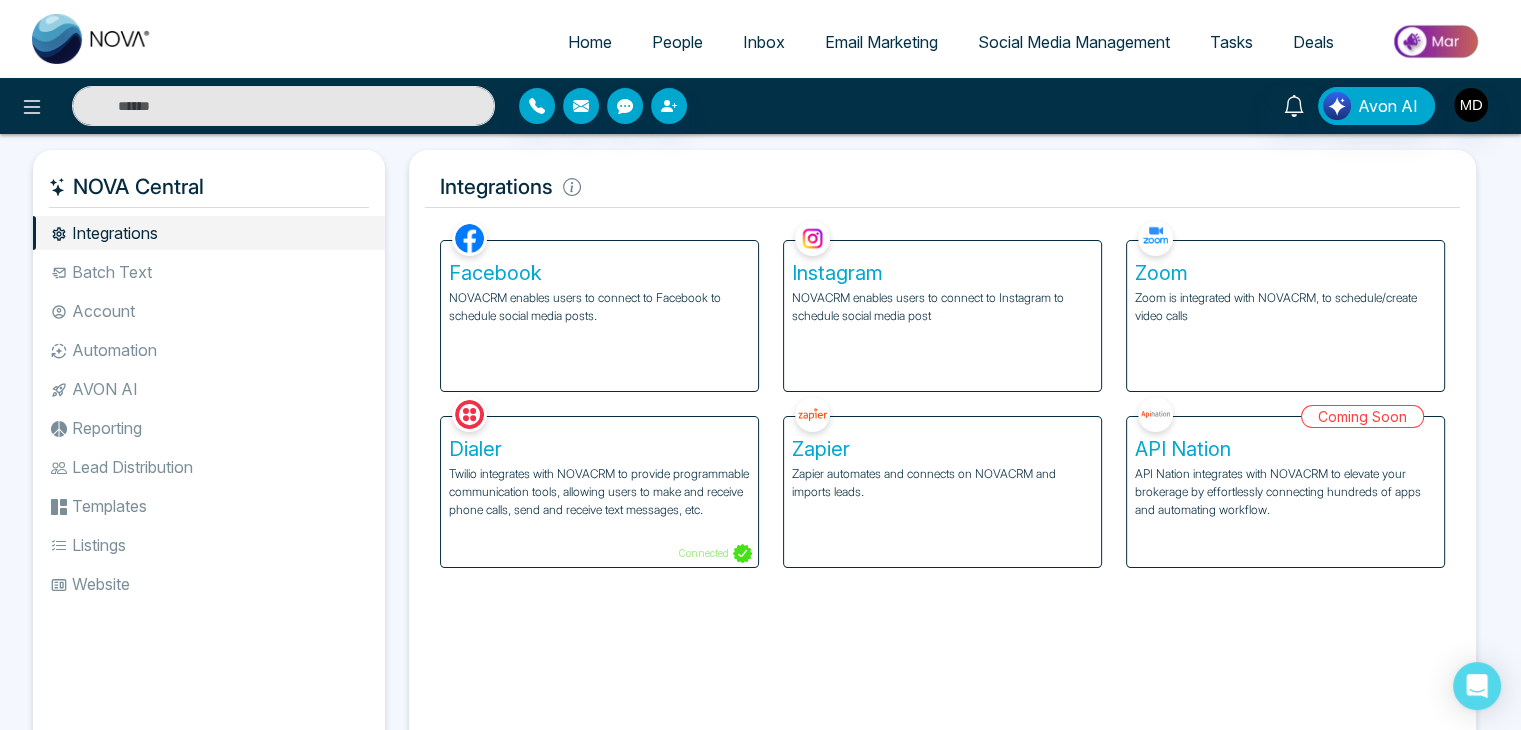 click on "People" at bounding box center [677, 42] 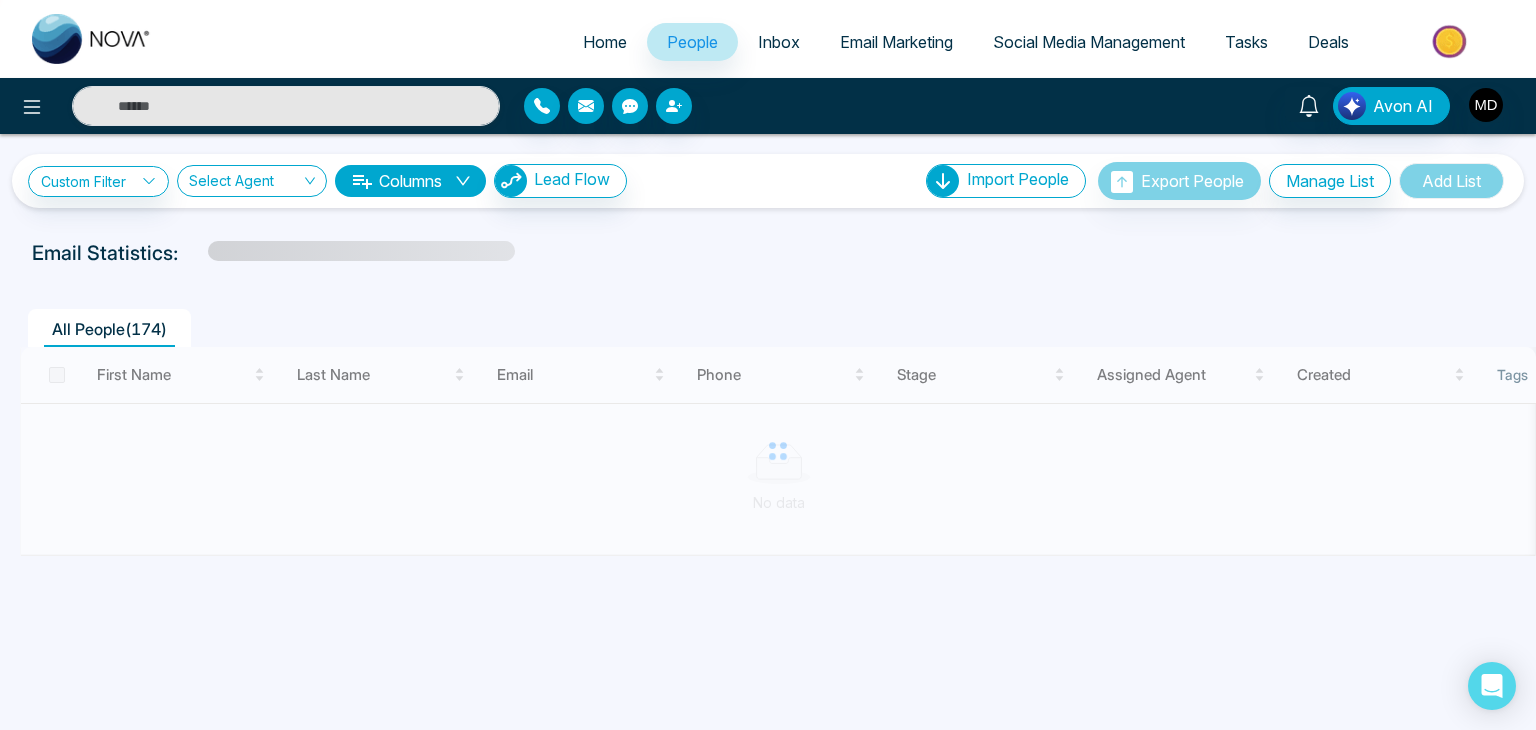click on "Home" at bounding box center [605, 42] 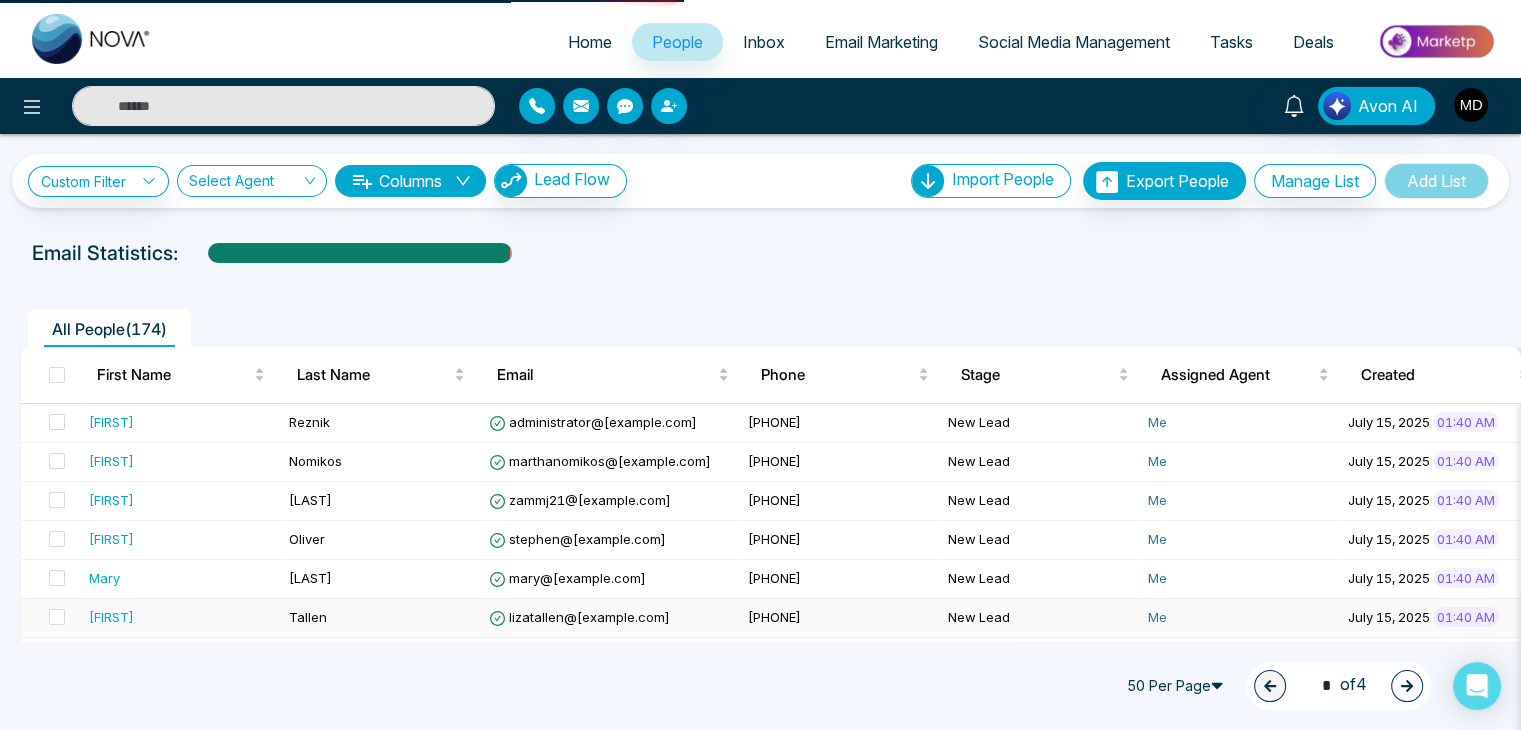 select on "*" 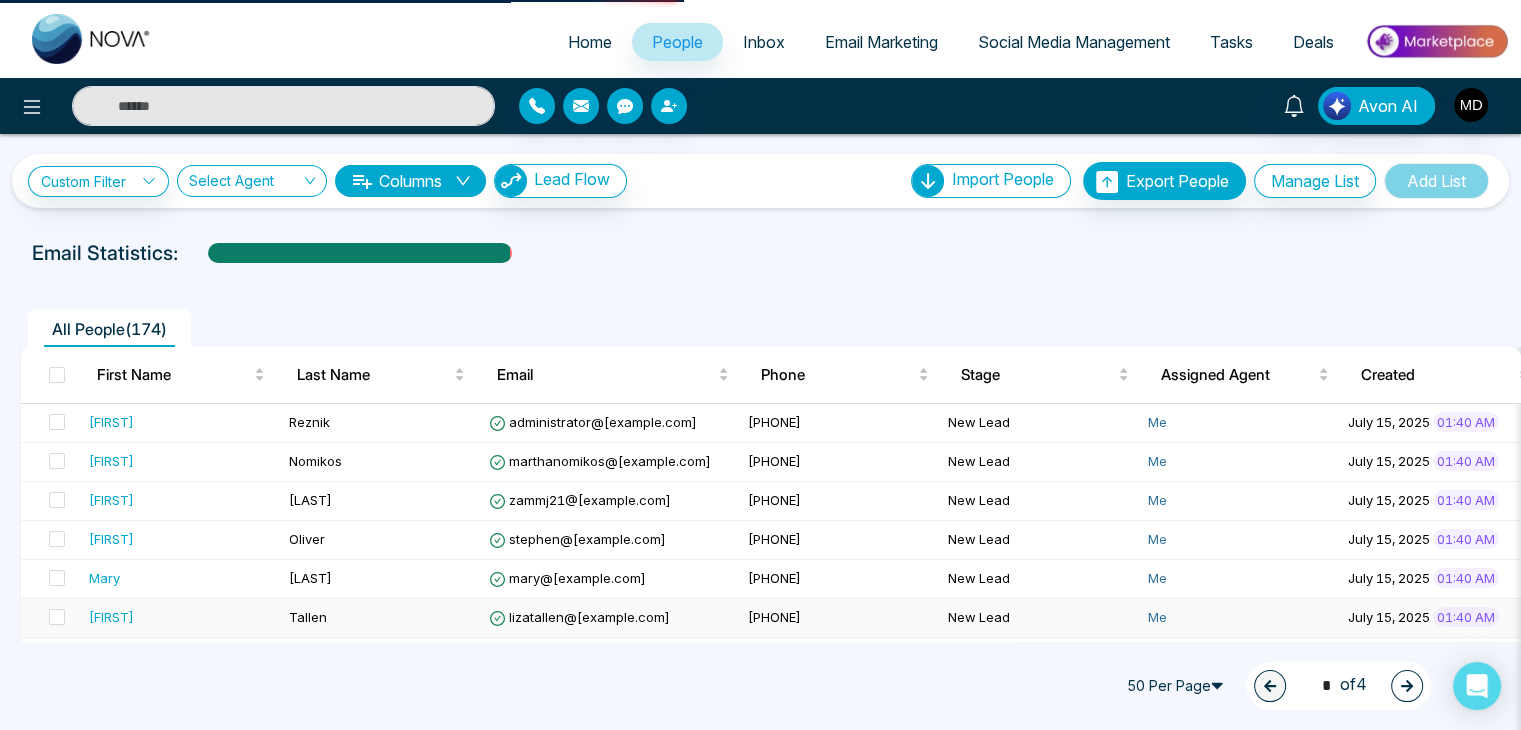 select on "*" 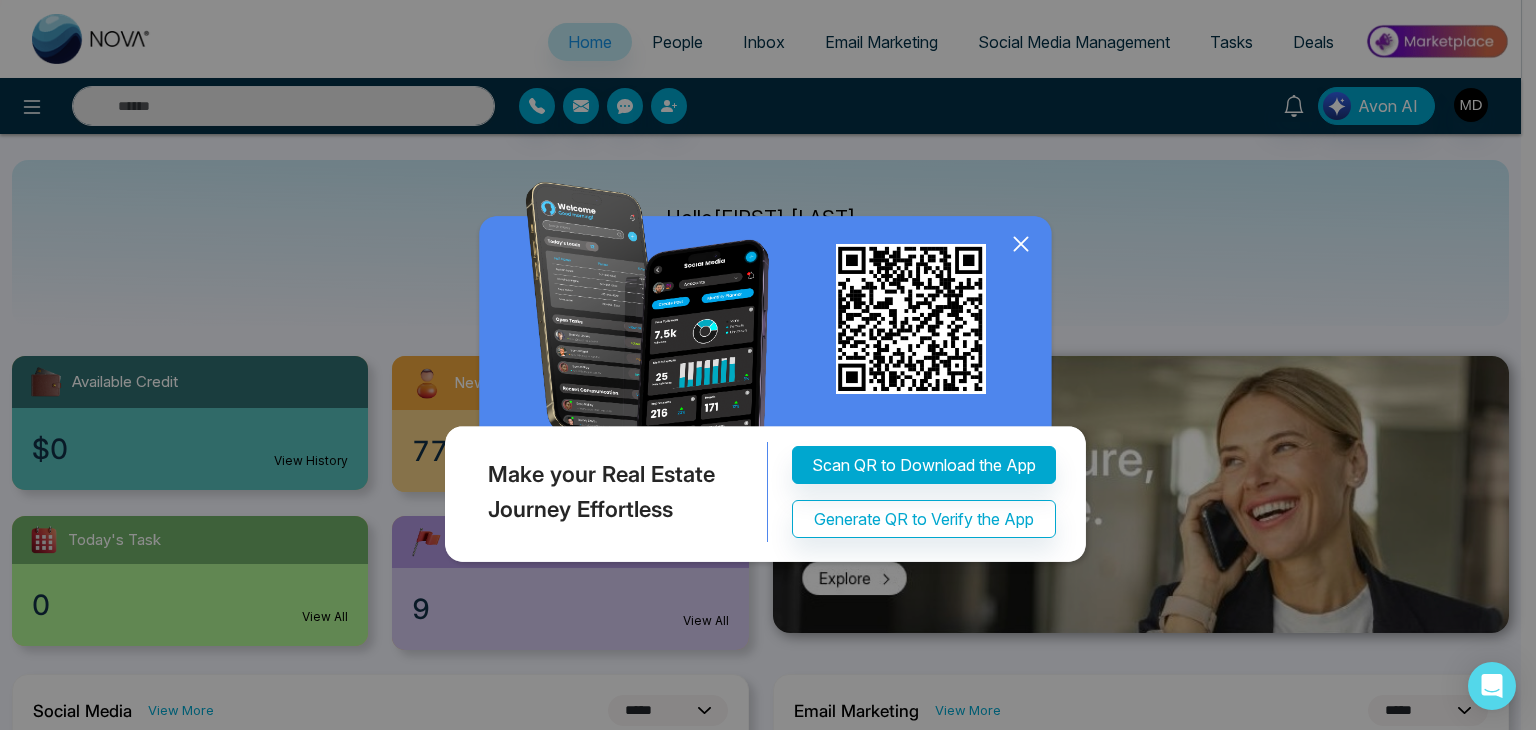 click 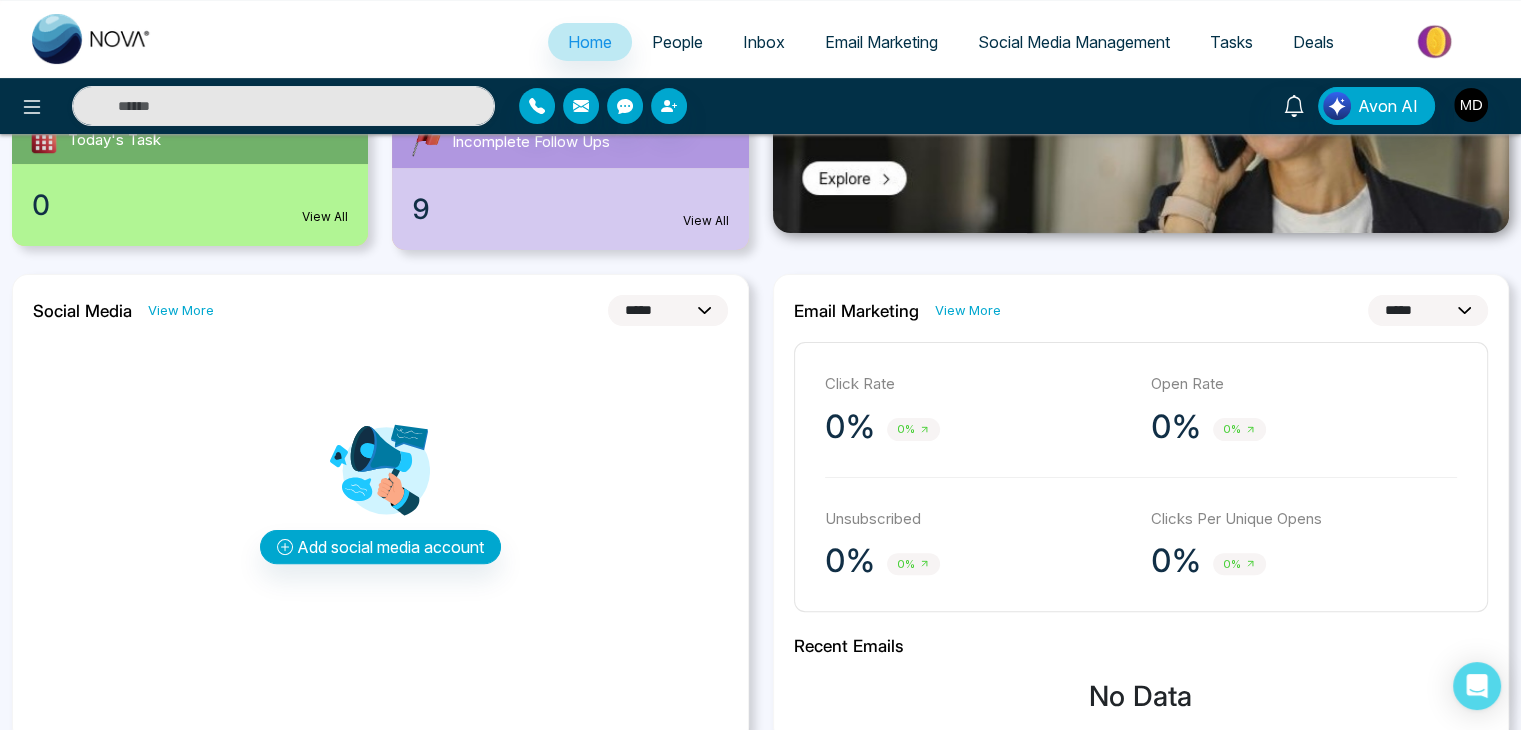 scroll, scrollTop: 0, scrollLeft: 0, axis: both 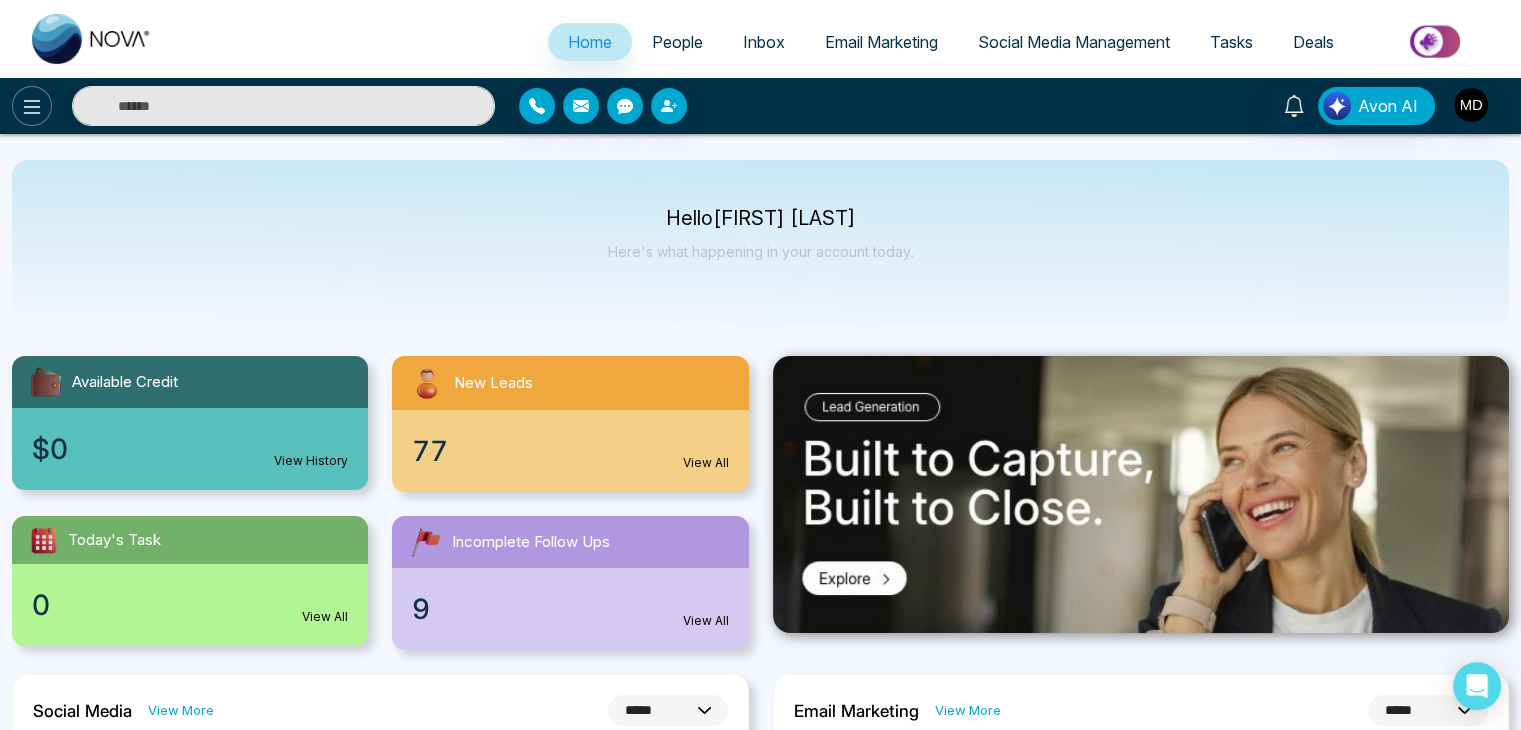 click 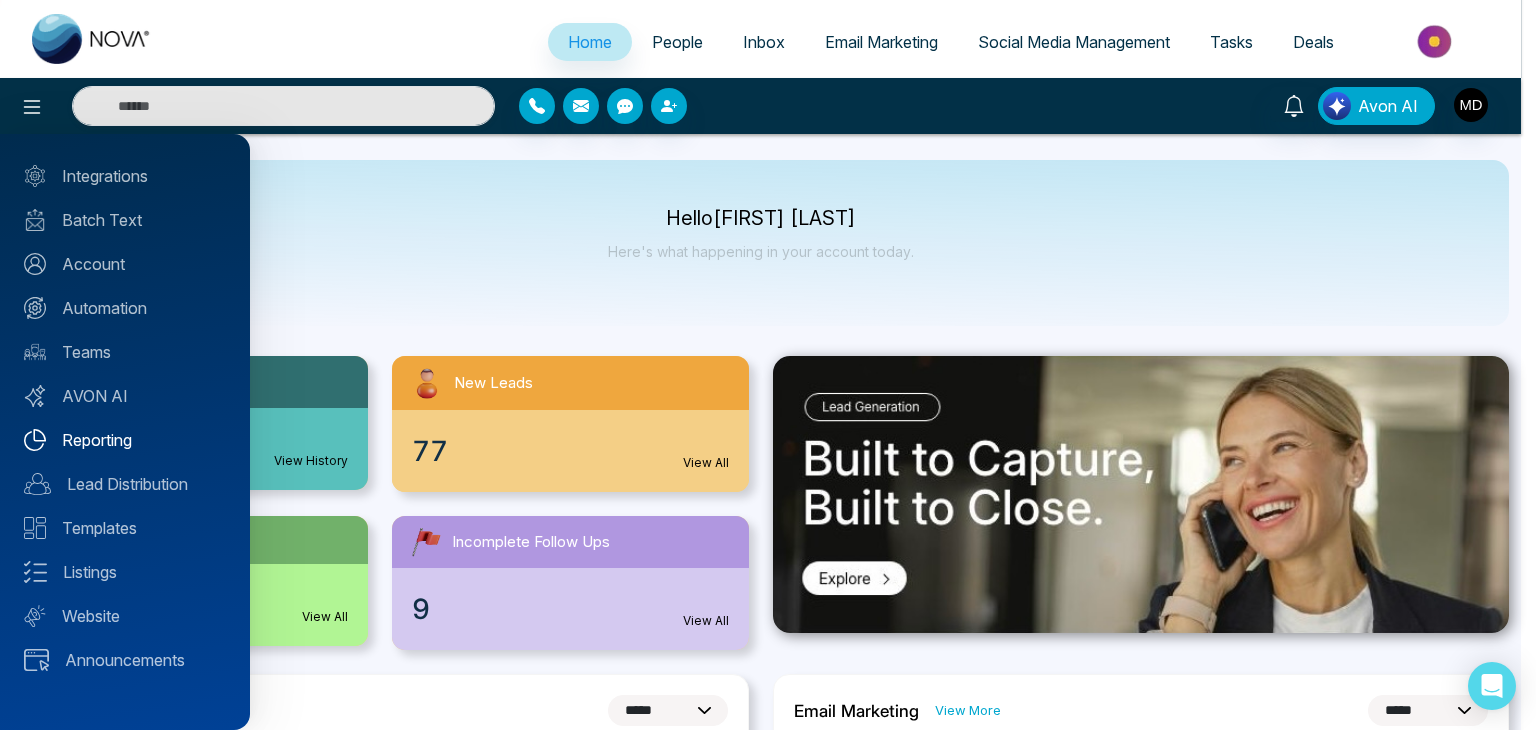 click on "Reporting" at bounding box center [125, 440] 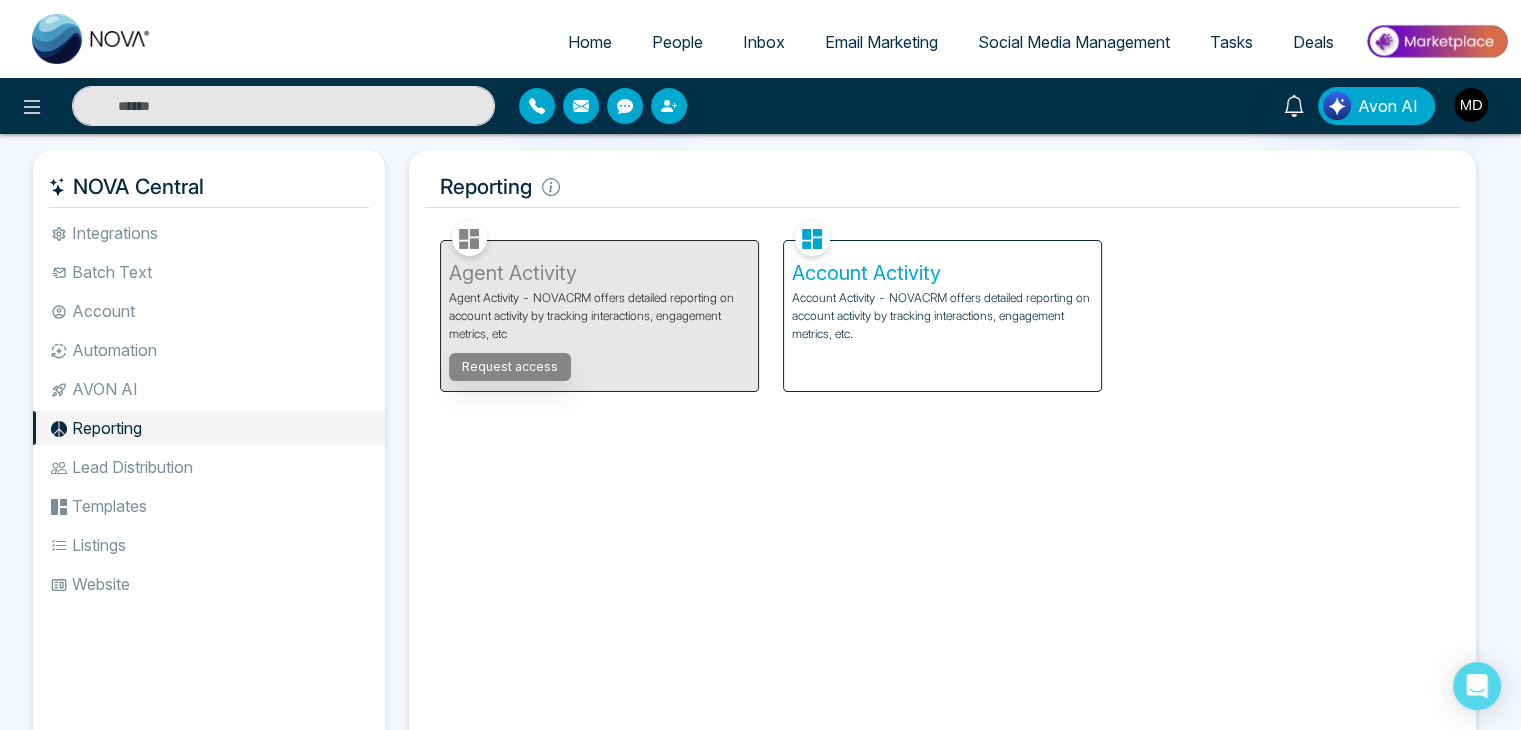 click on "Account Activity - NOVACRM offers detailed reporting on account activity by tracking interactions, engagement metrics, etc." at bounding box center [942, 316] 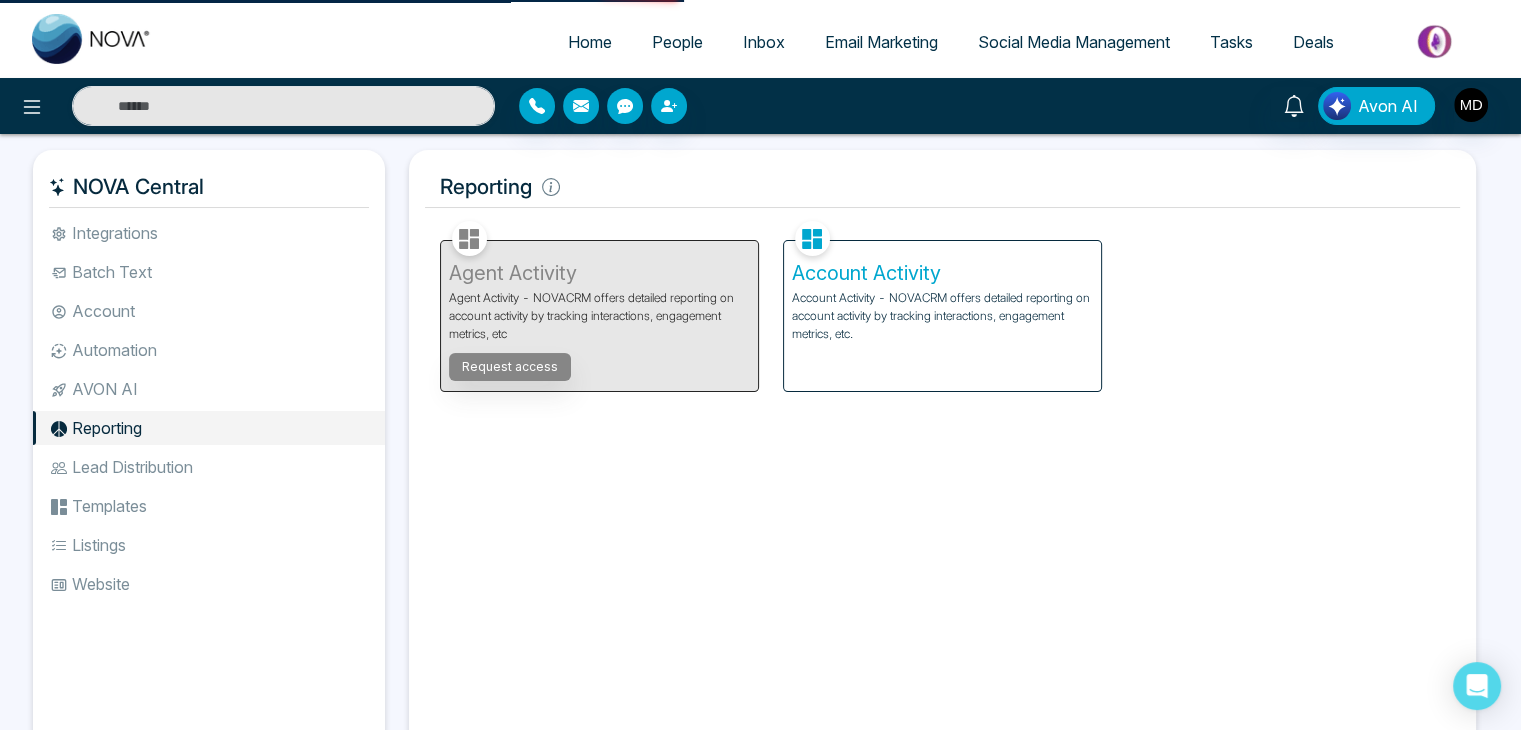 click on "Account Activity - NOVACRM offers detailed reporting on account activity by tracking interactions, engagement metrics, etc." at bounding box center (942, 316) 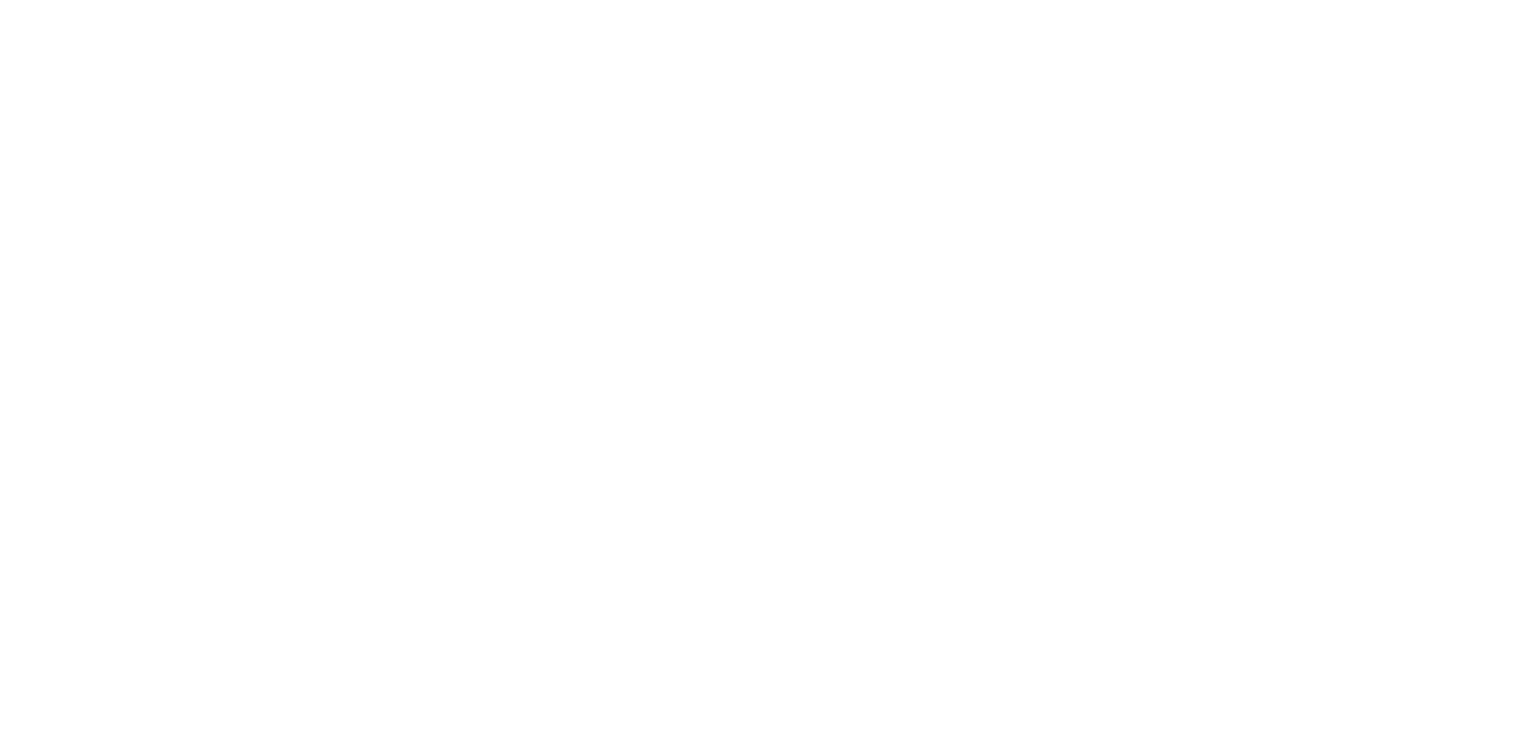 scroll, scrollTop: 0, scrollLeft: 0, axis: both 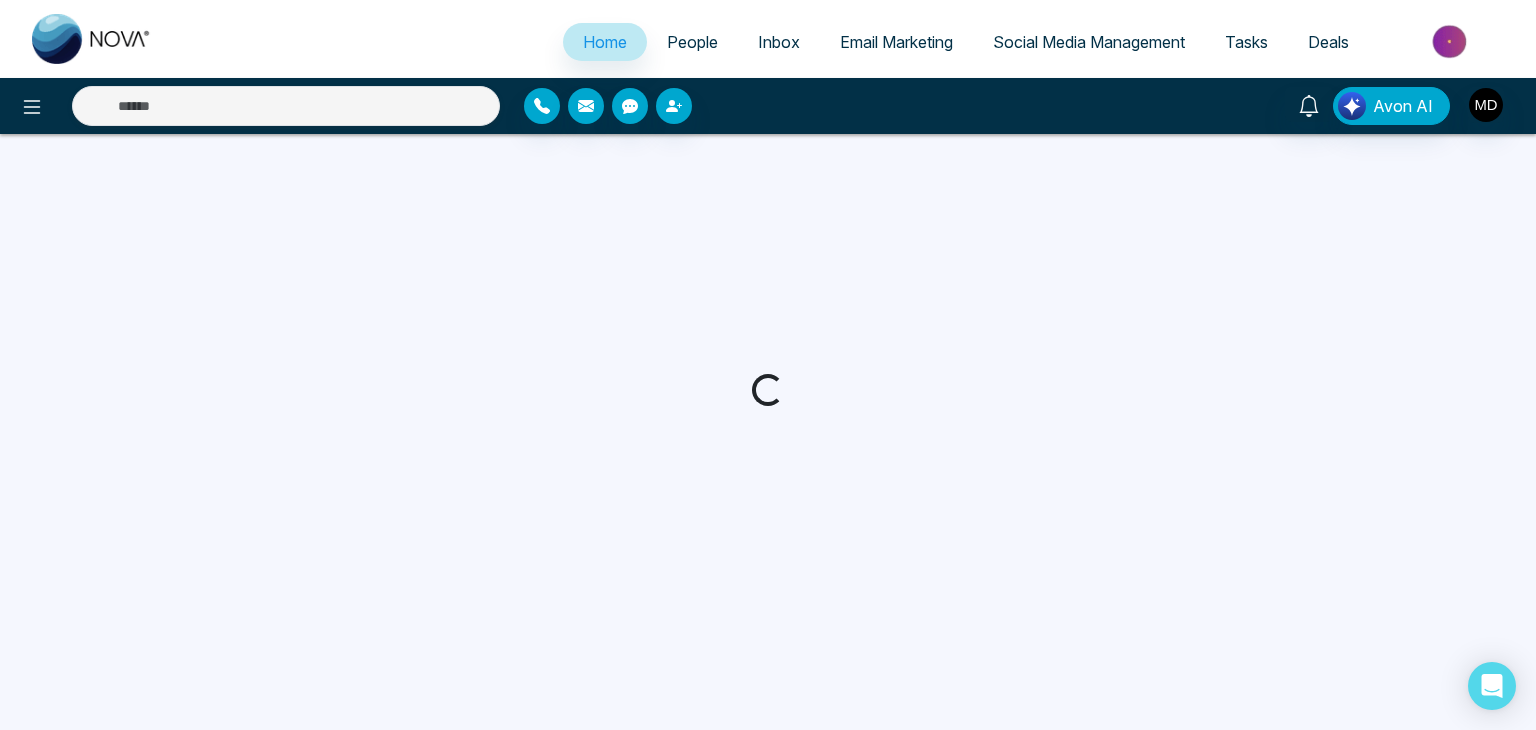 select on "*" 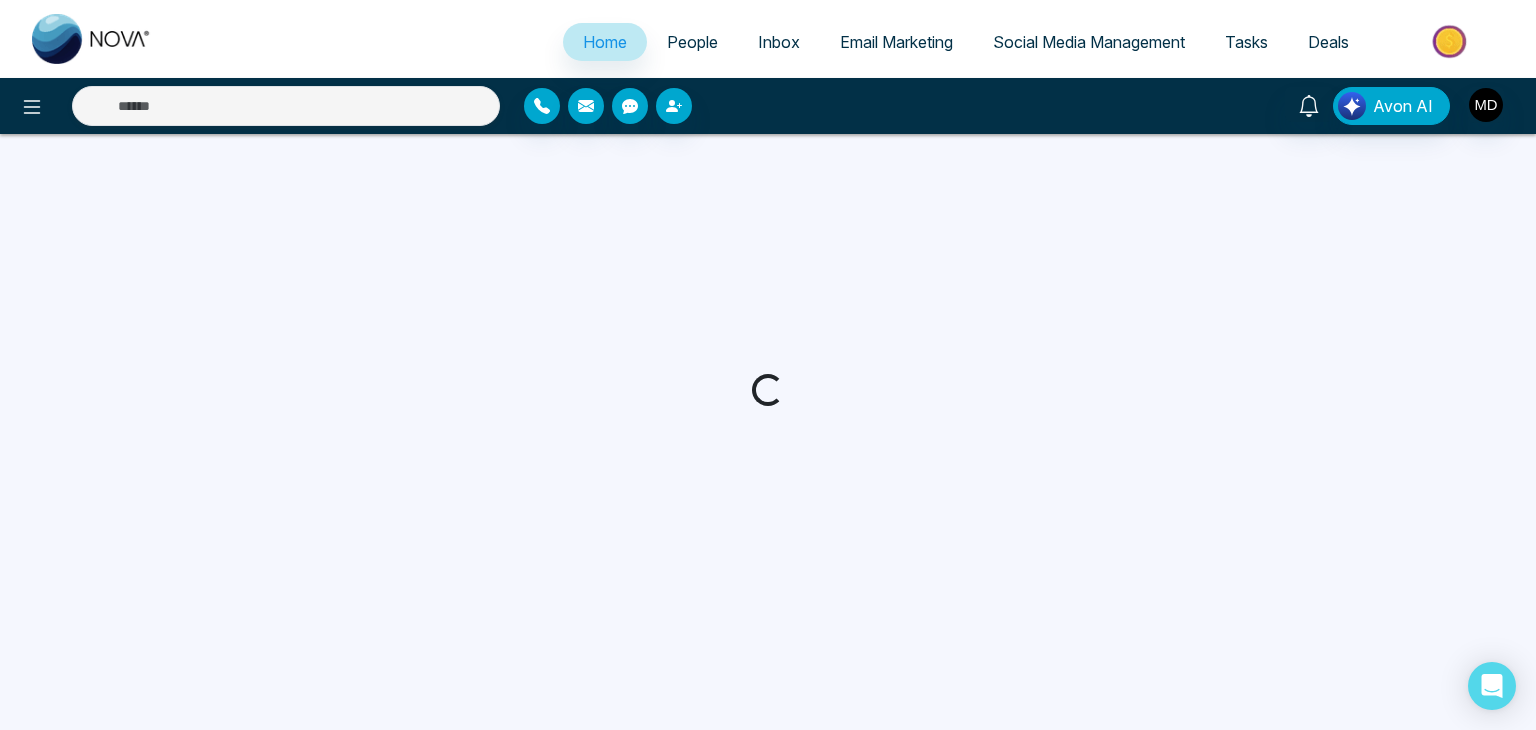select on "*" 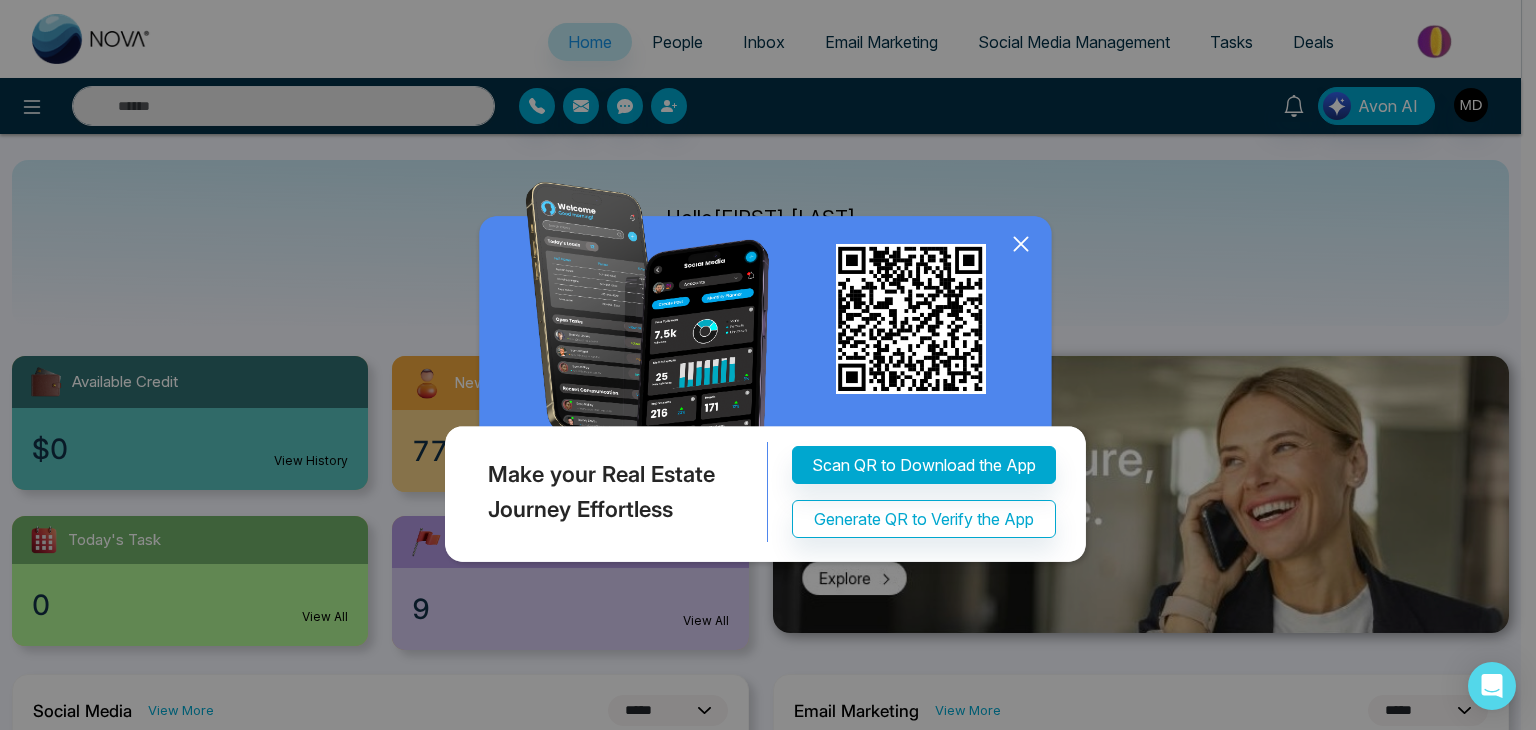 click 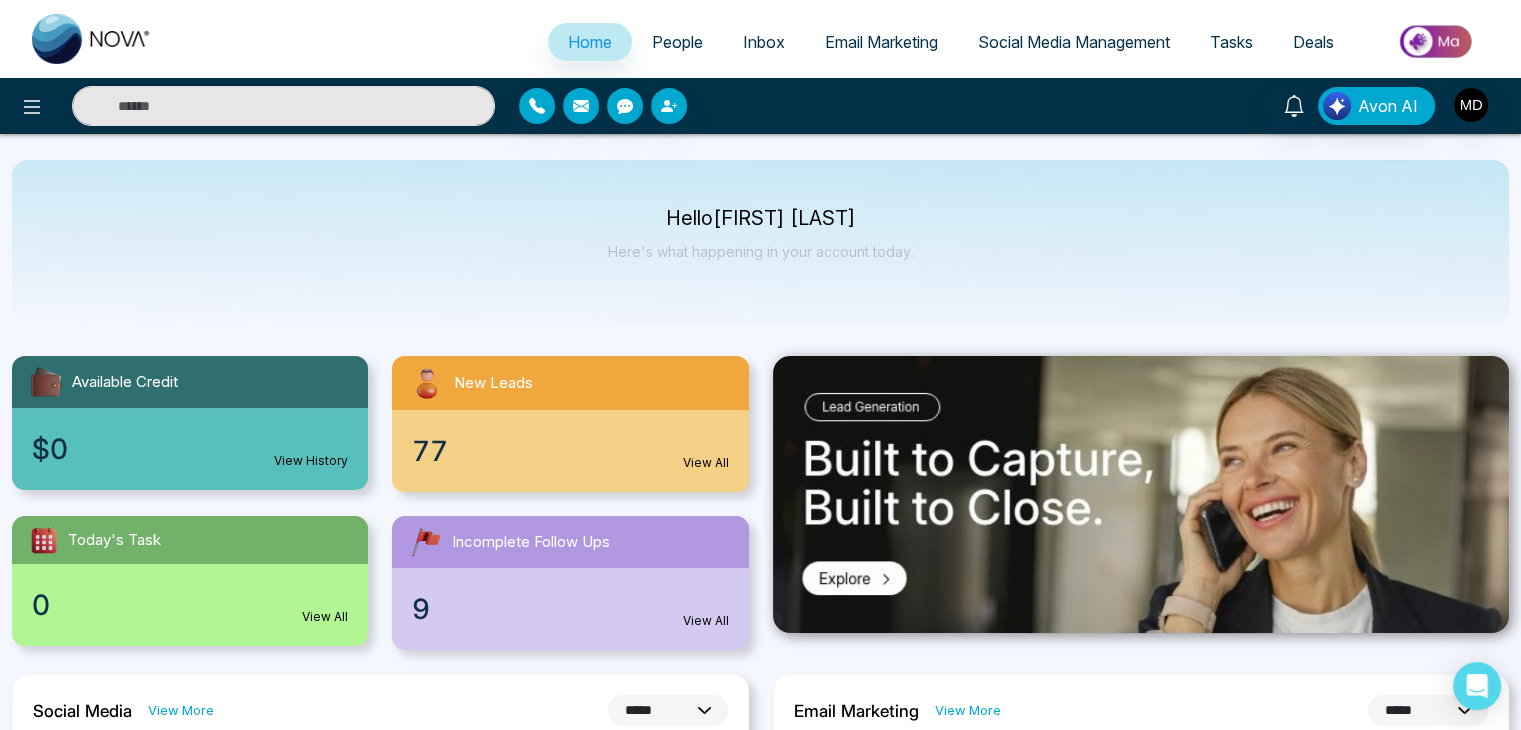 click on "People" at bounding box center [677, 42] 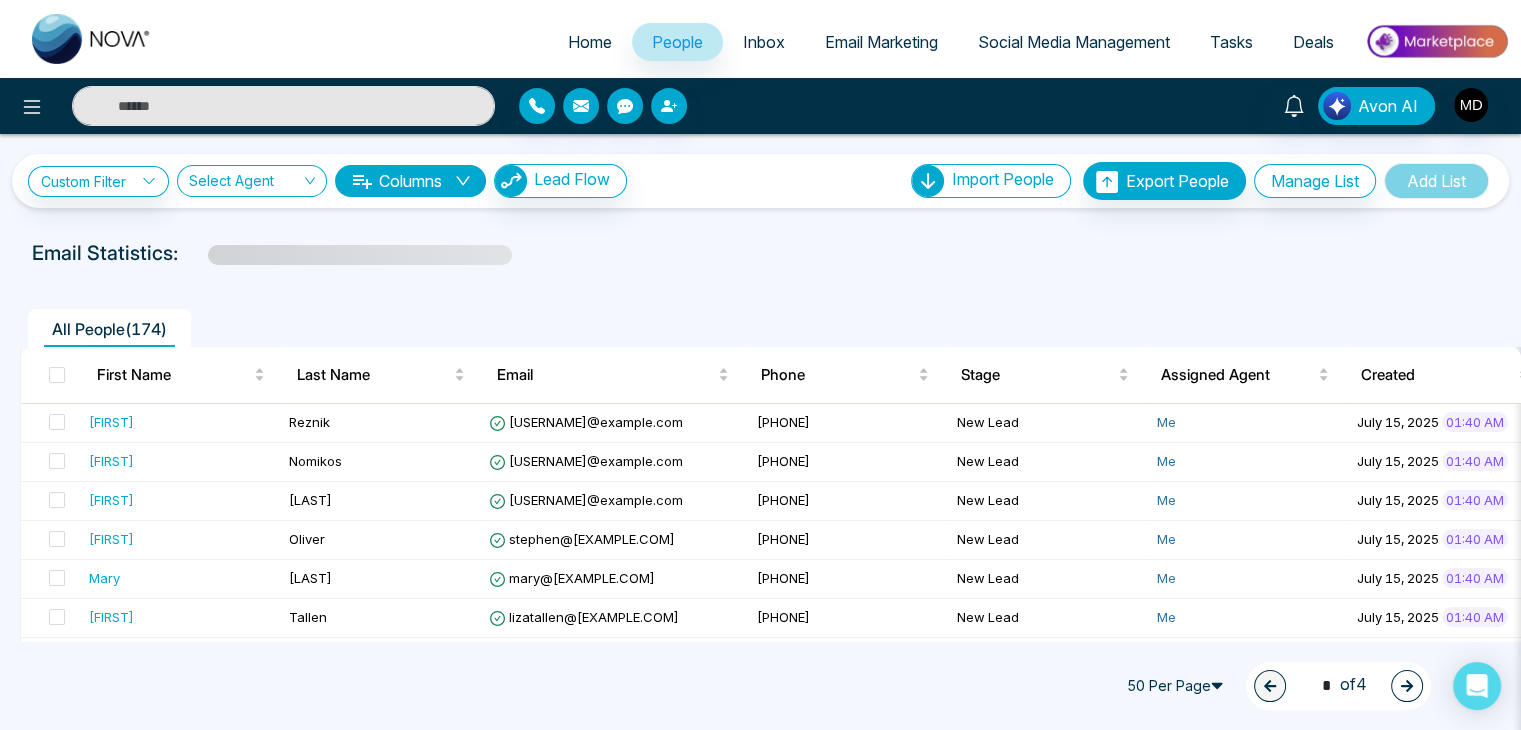 click 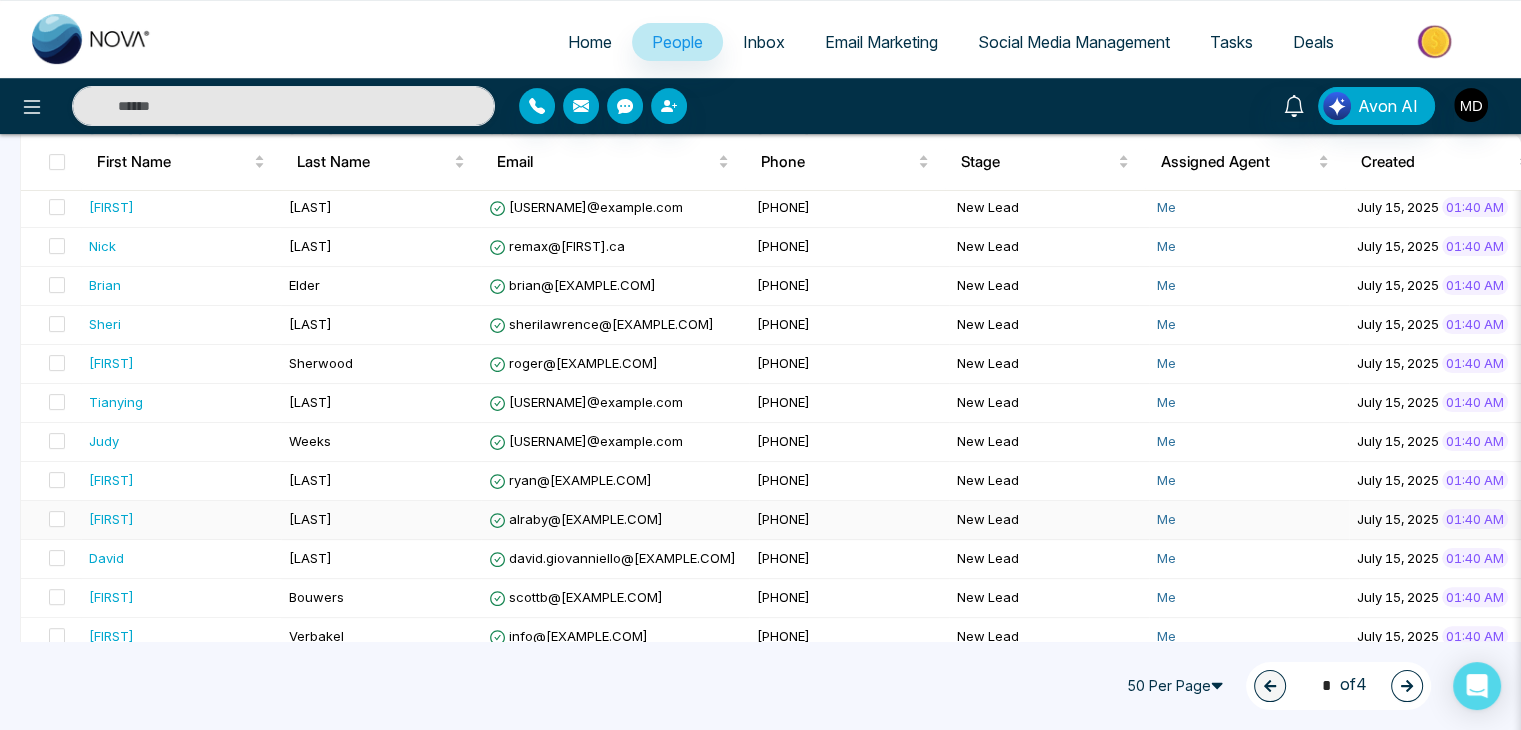 scroll, scrollTop: 900, scrollLeft: 0, axis: vertical 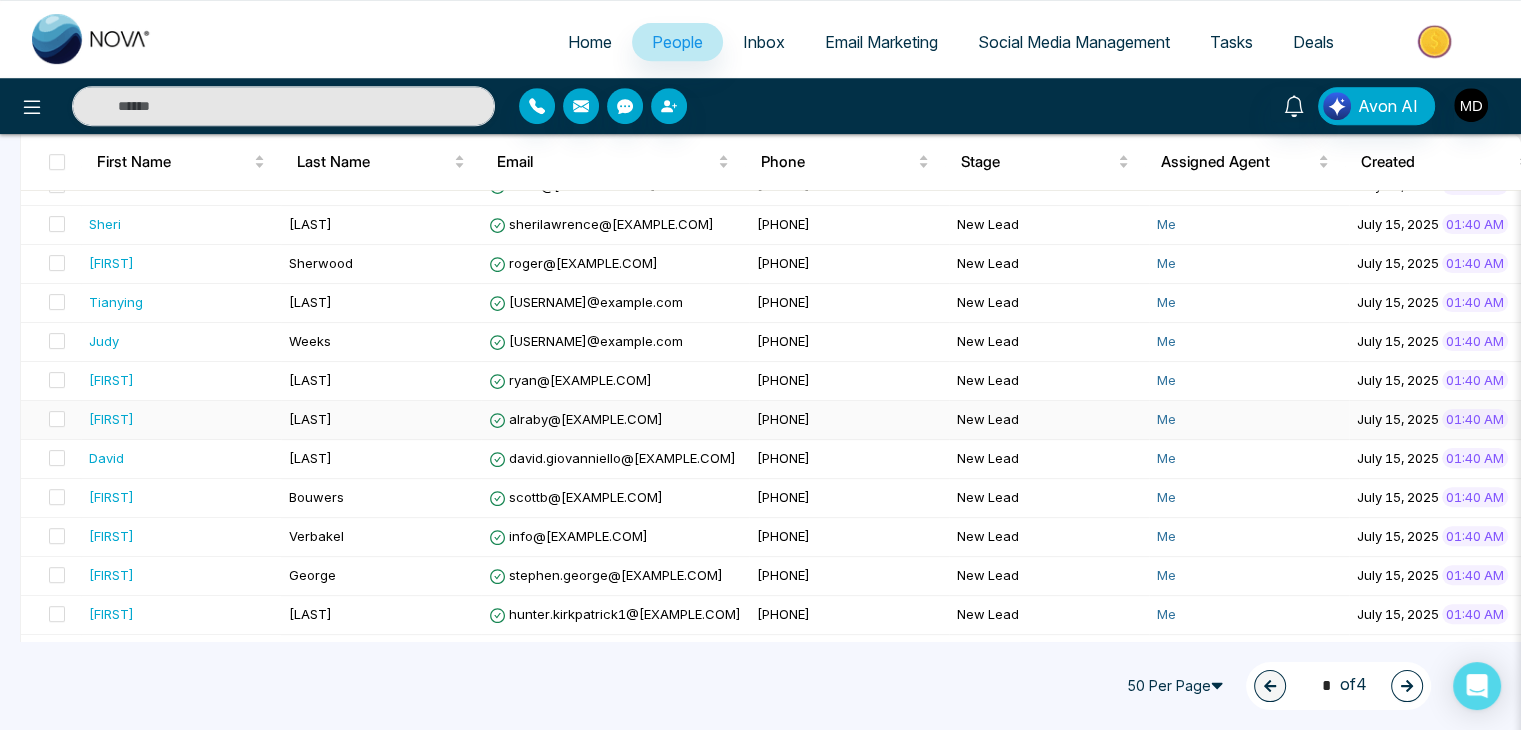type on "*" 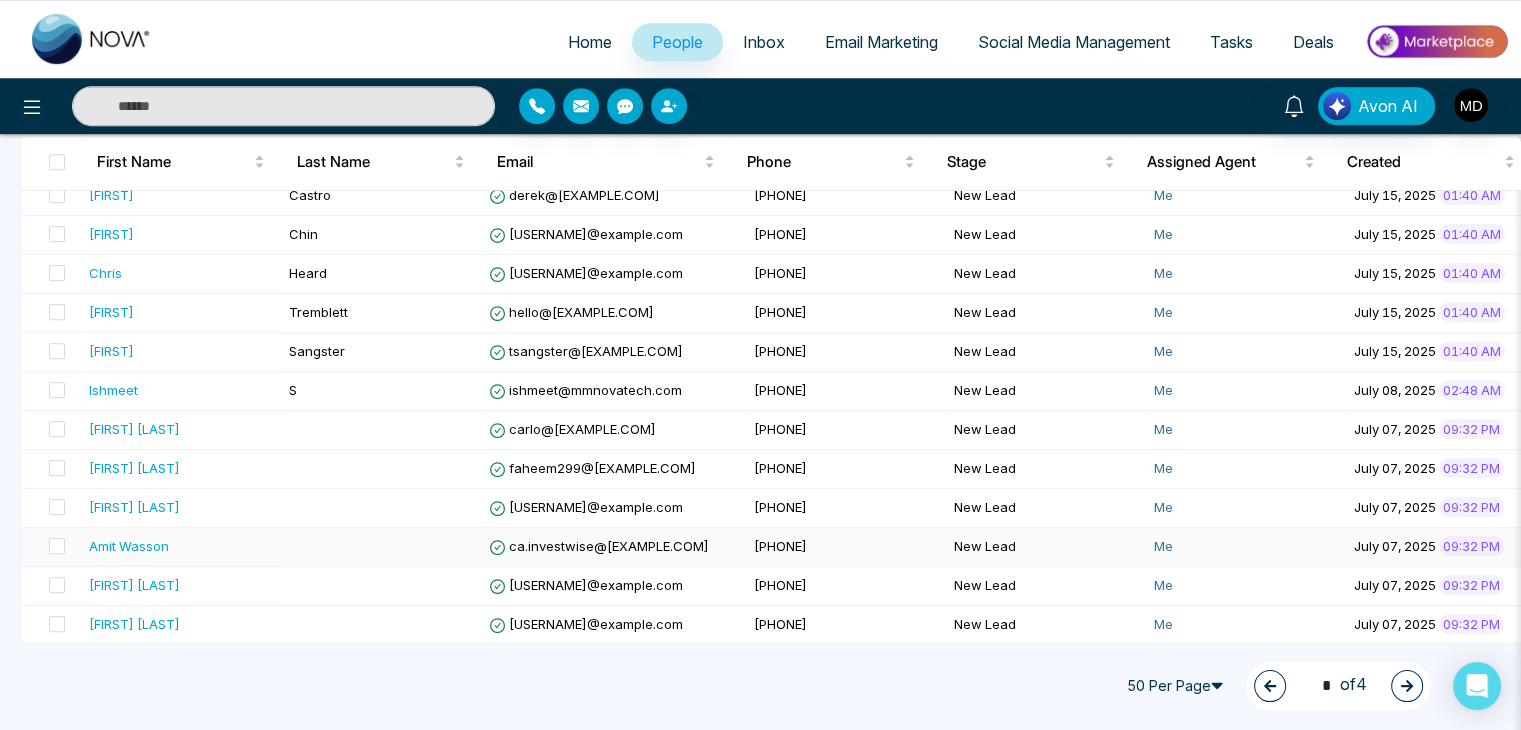 scroll, scrollTop: 1000, scrollLeft: 0, axis: vertical 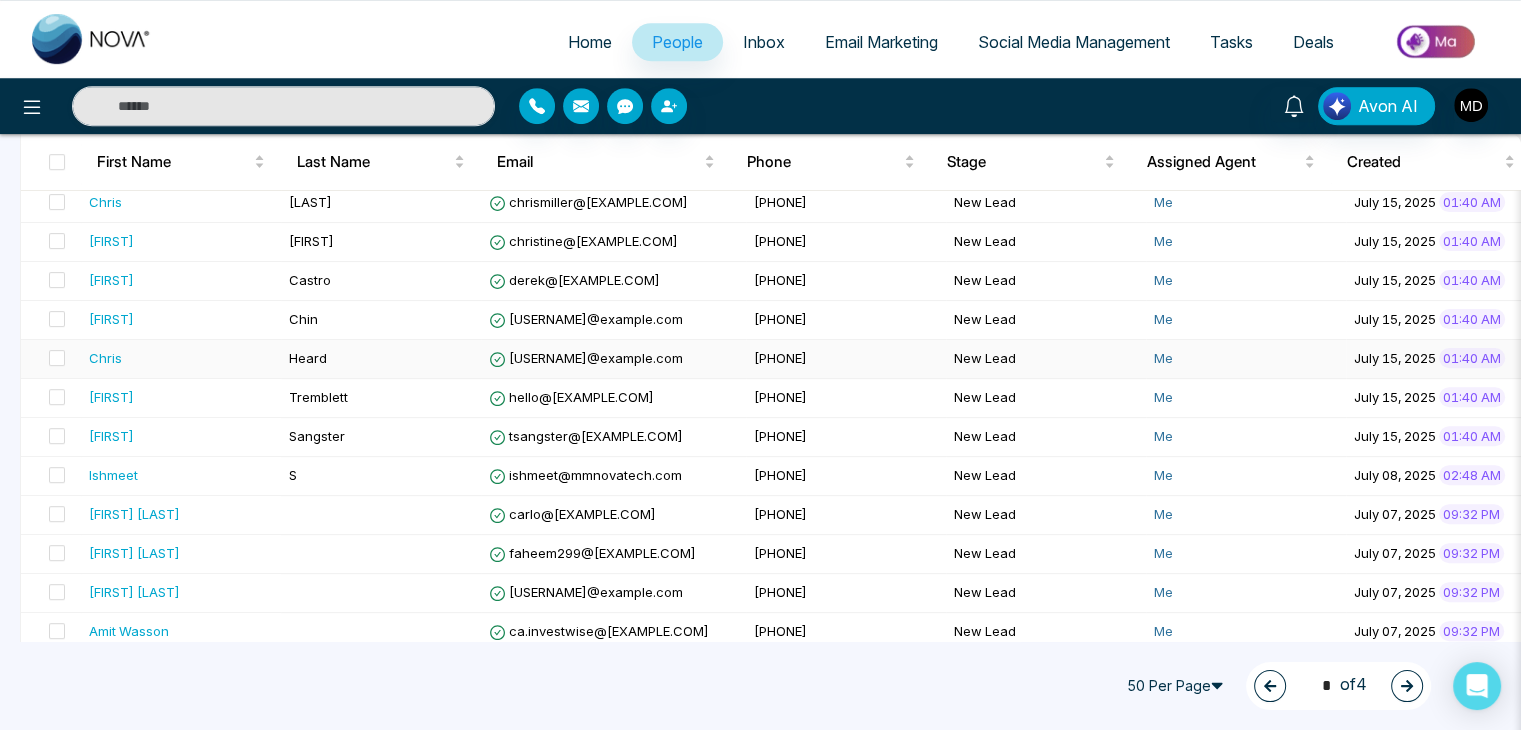 click on "Chris" at bounding box center (181, 358) 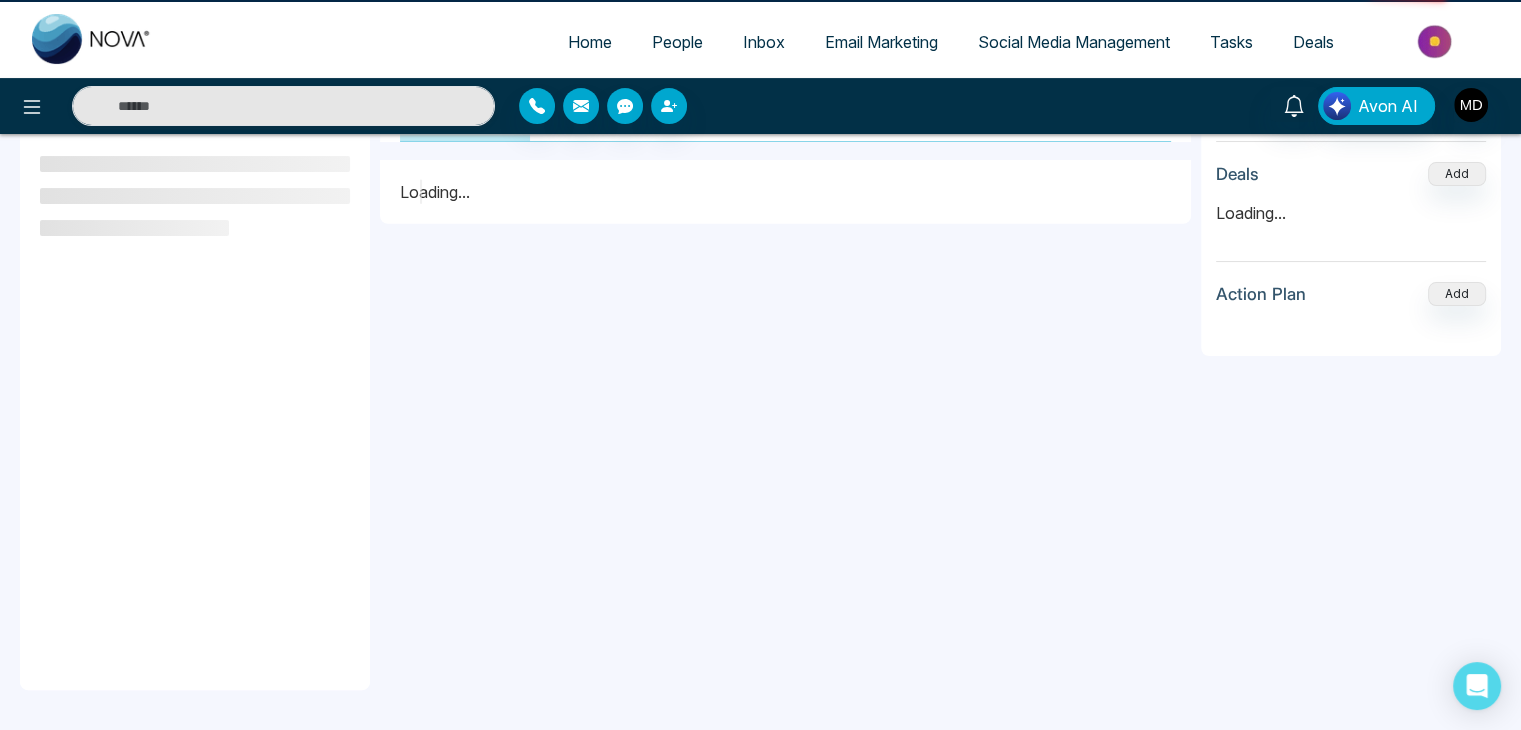 scroll, scrollTop: 0, scrollLeft: 0, axis: both 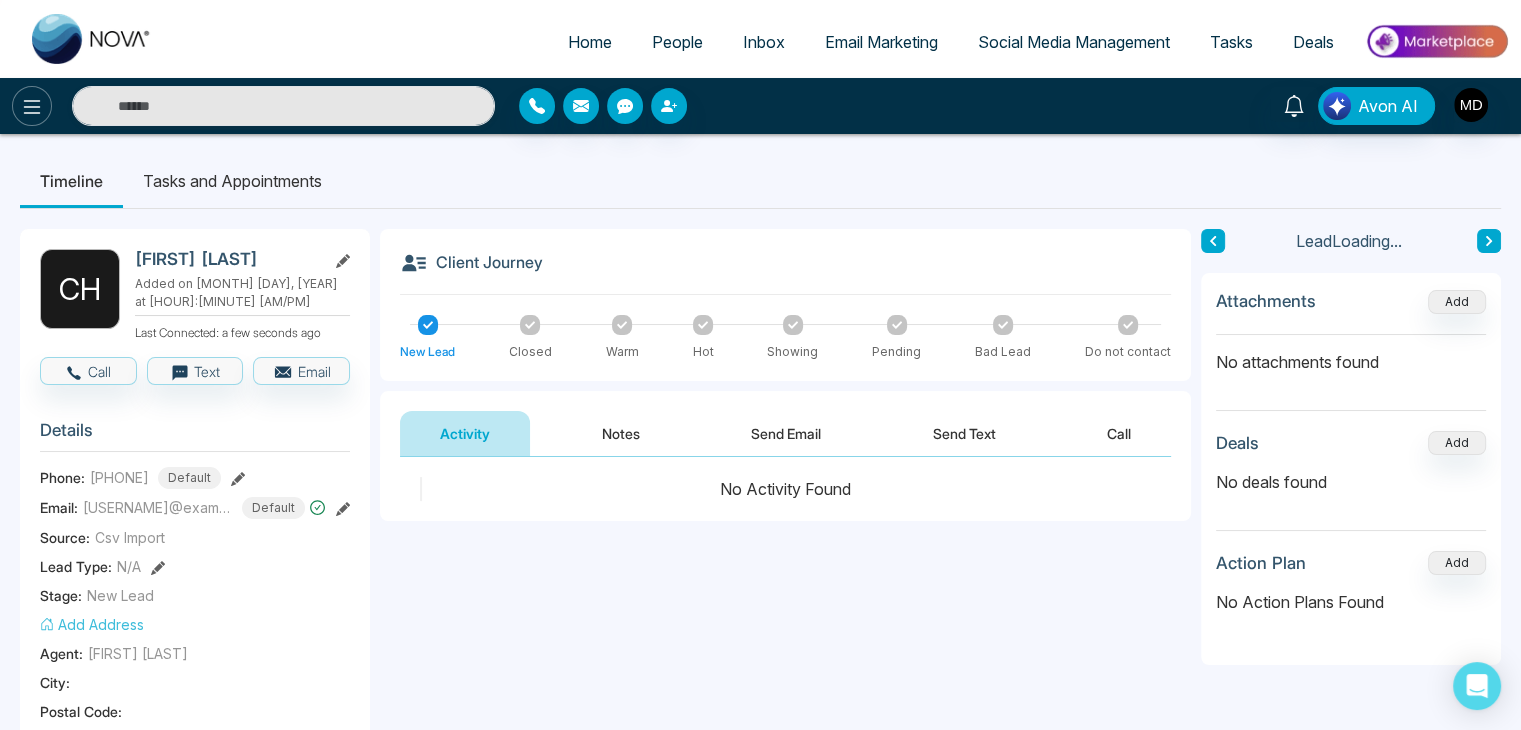 click 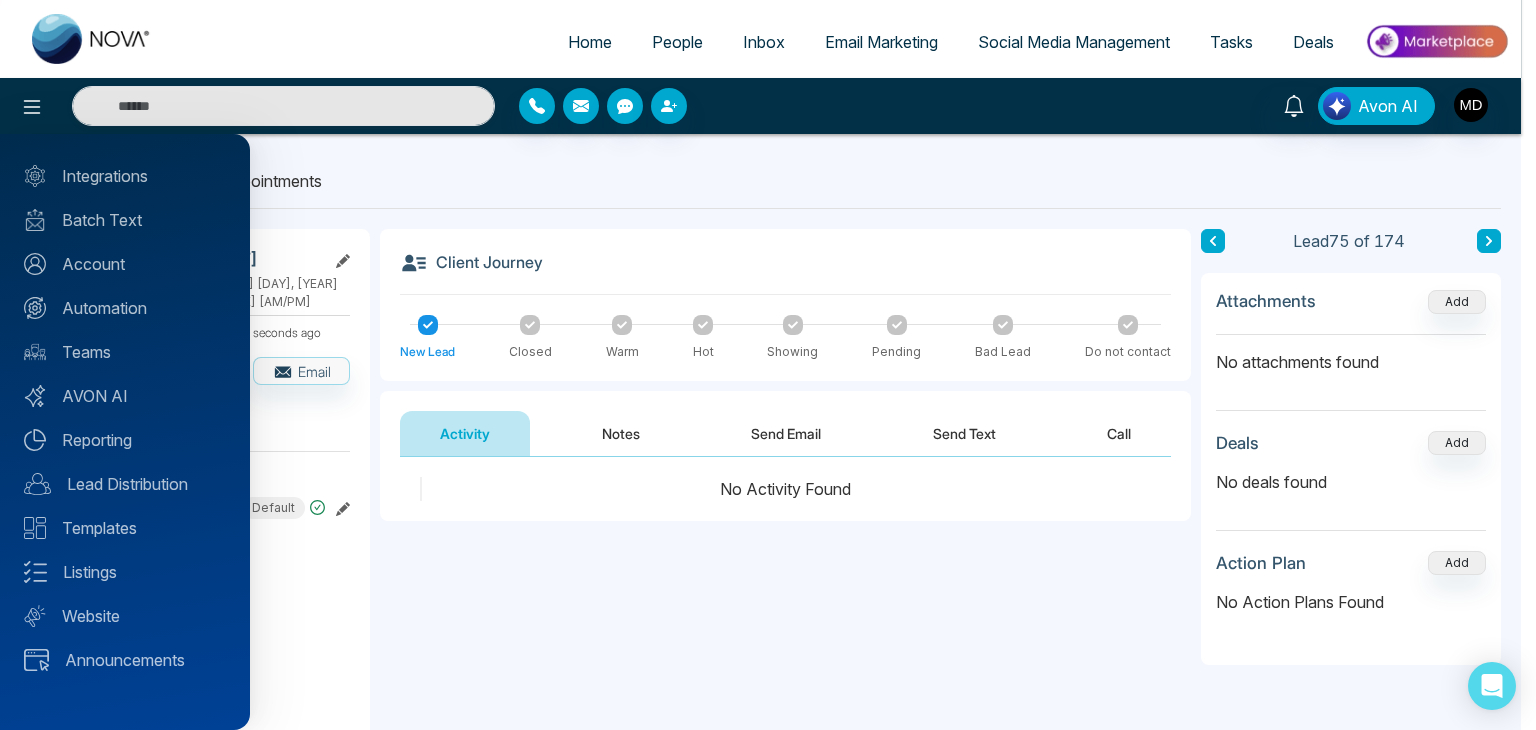 click at bounding box center [768, 365] 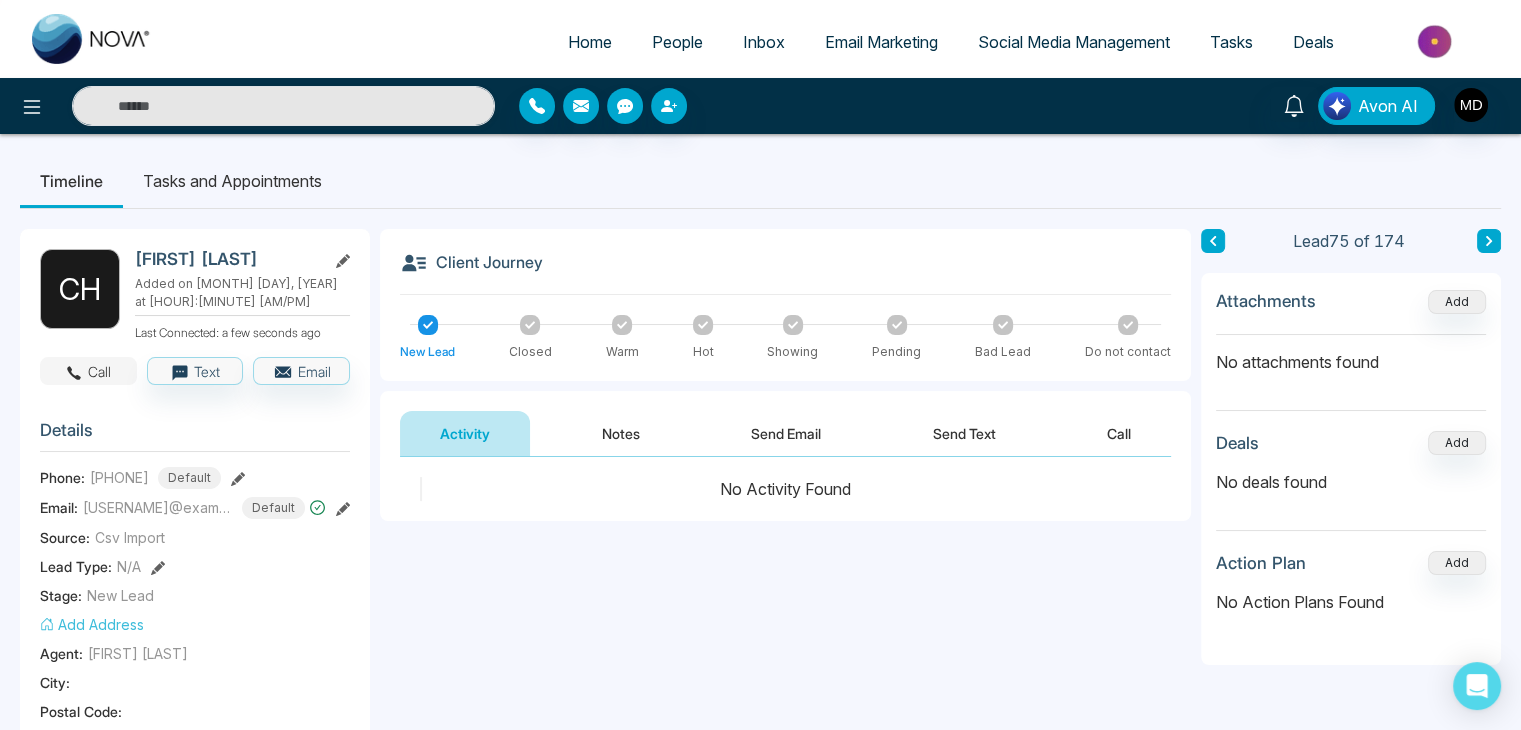 click on "Call" at bounding box center [88, 371] 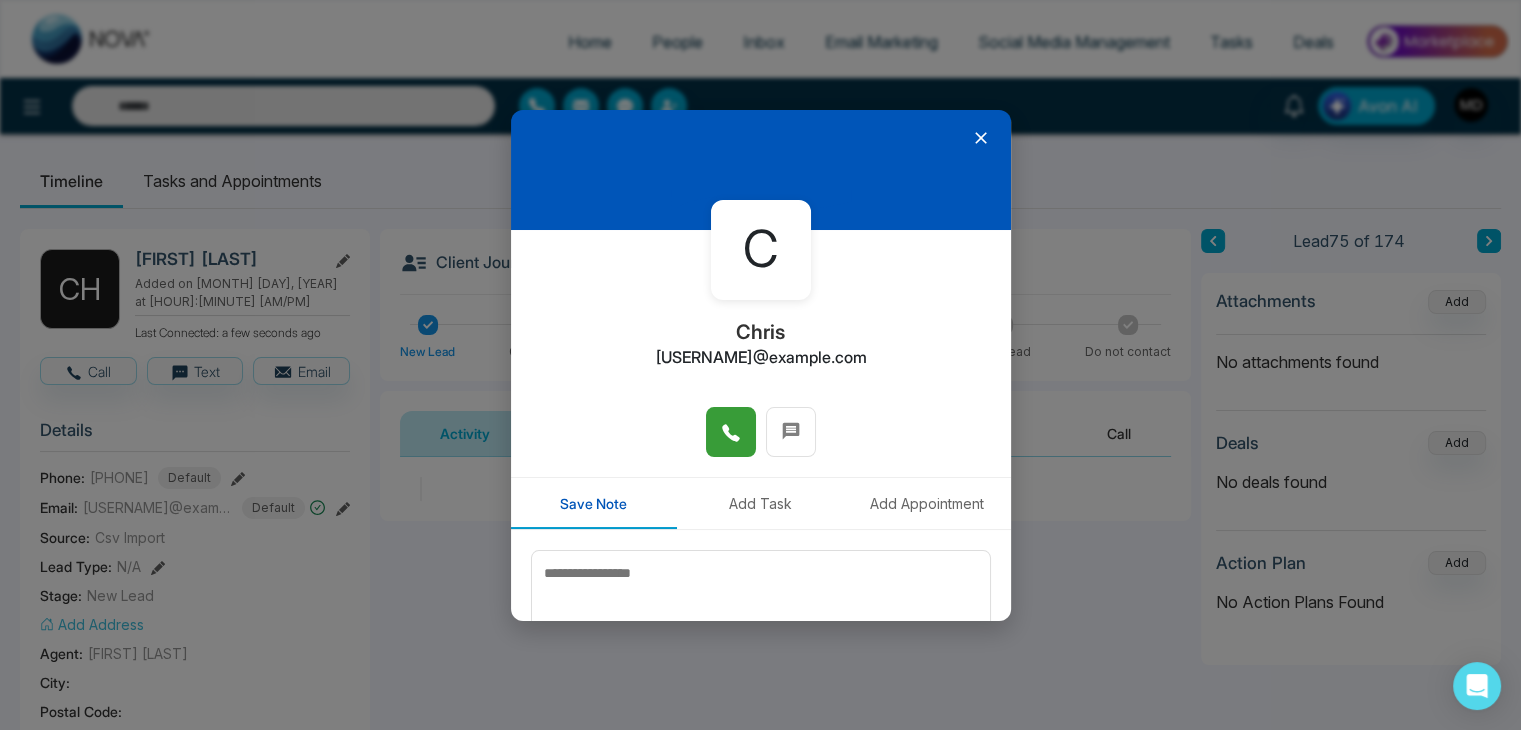 click at bounding box center (731, 432) 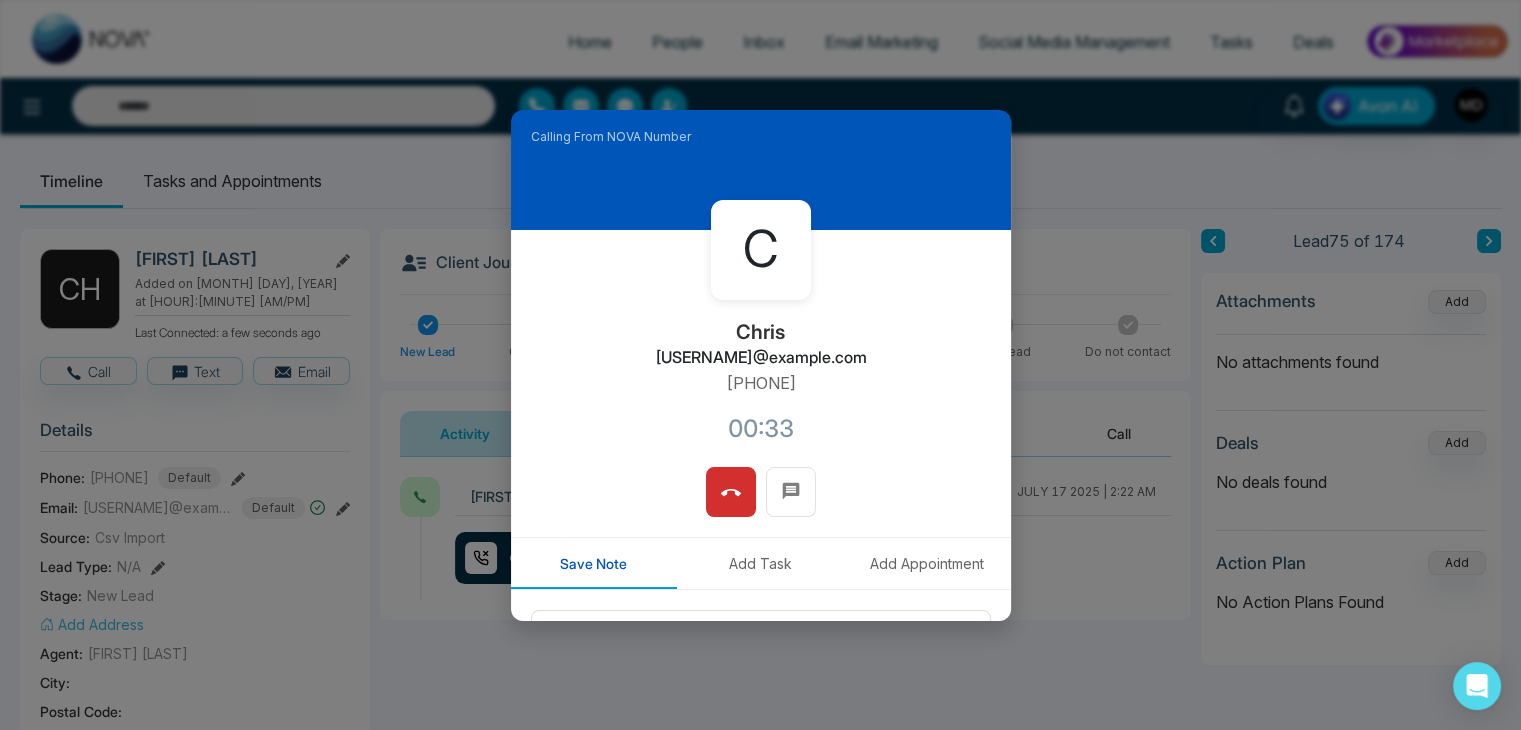 scroll, scrollTop: 100, scrollLeft: 0, axis: vertical 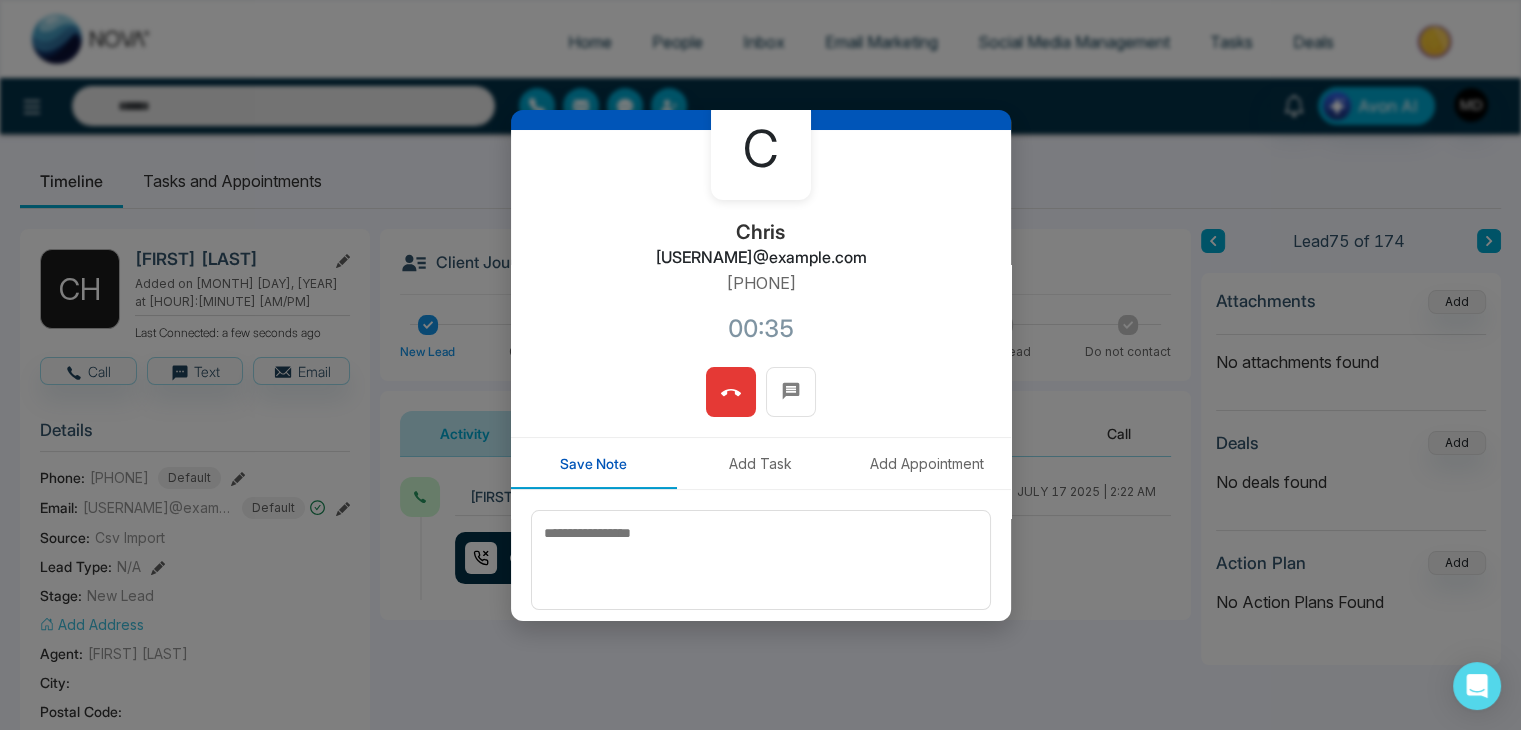click at bounding box center [731, 392] 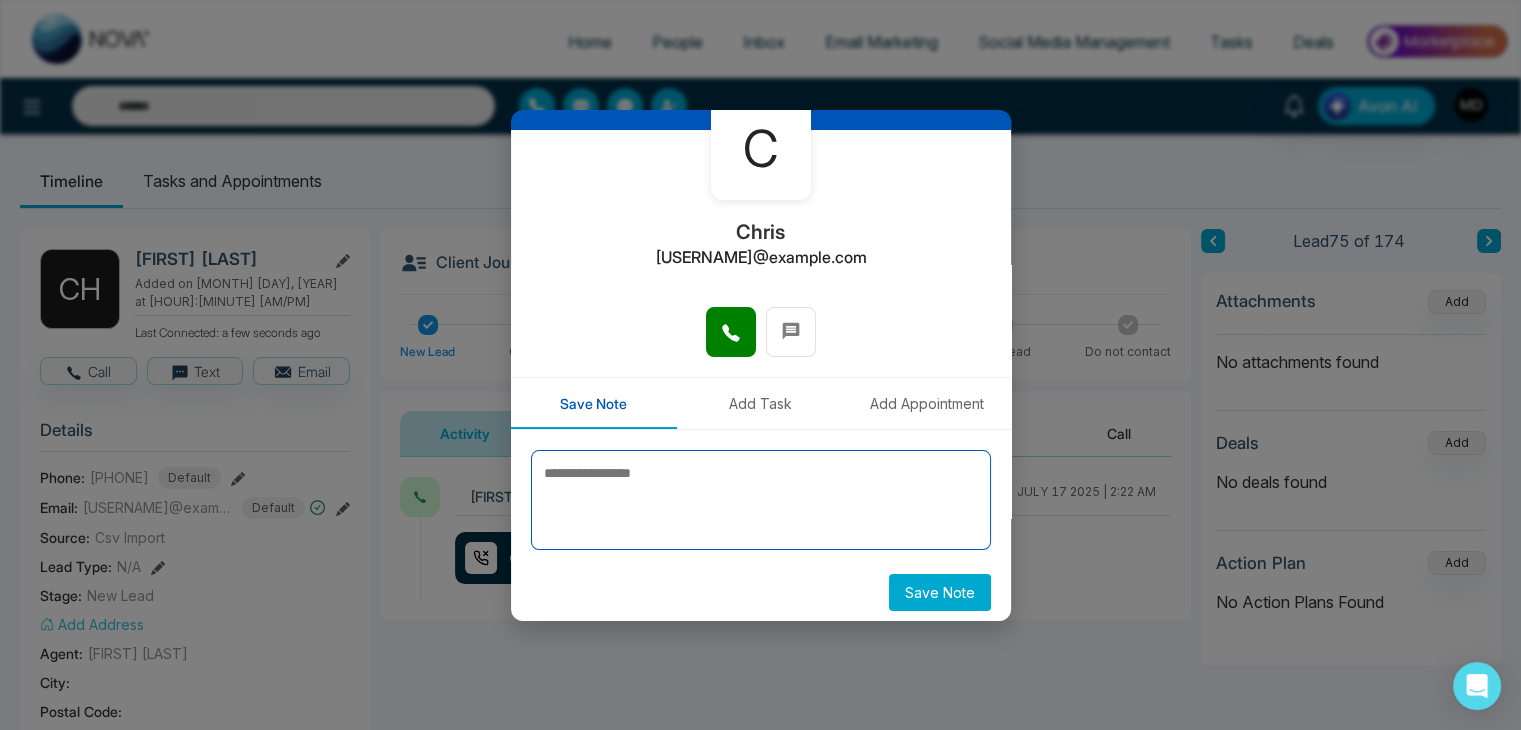 click at bounding box center (761, 500) 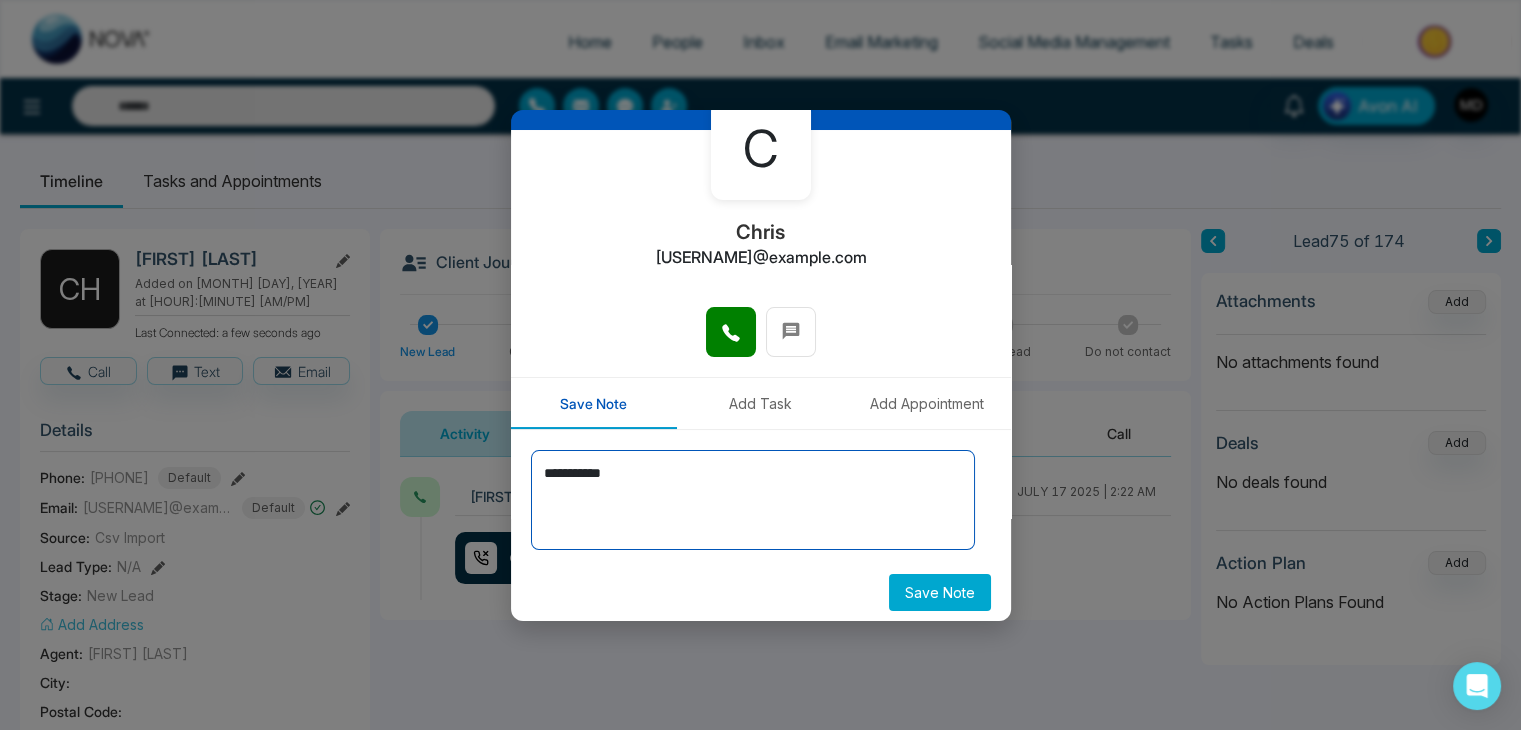 type on "**********" 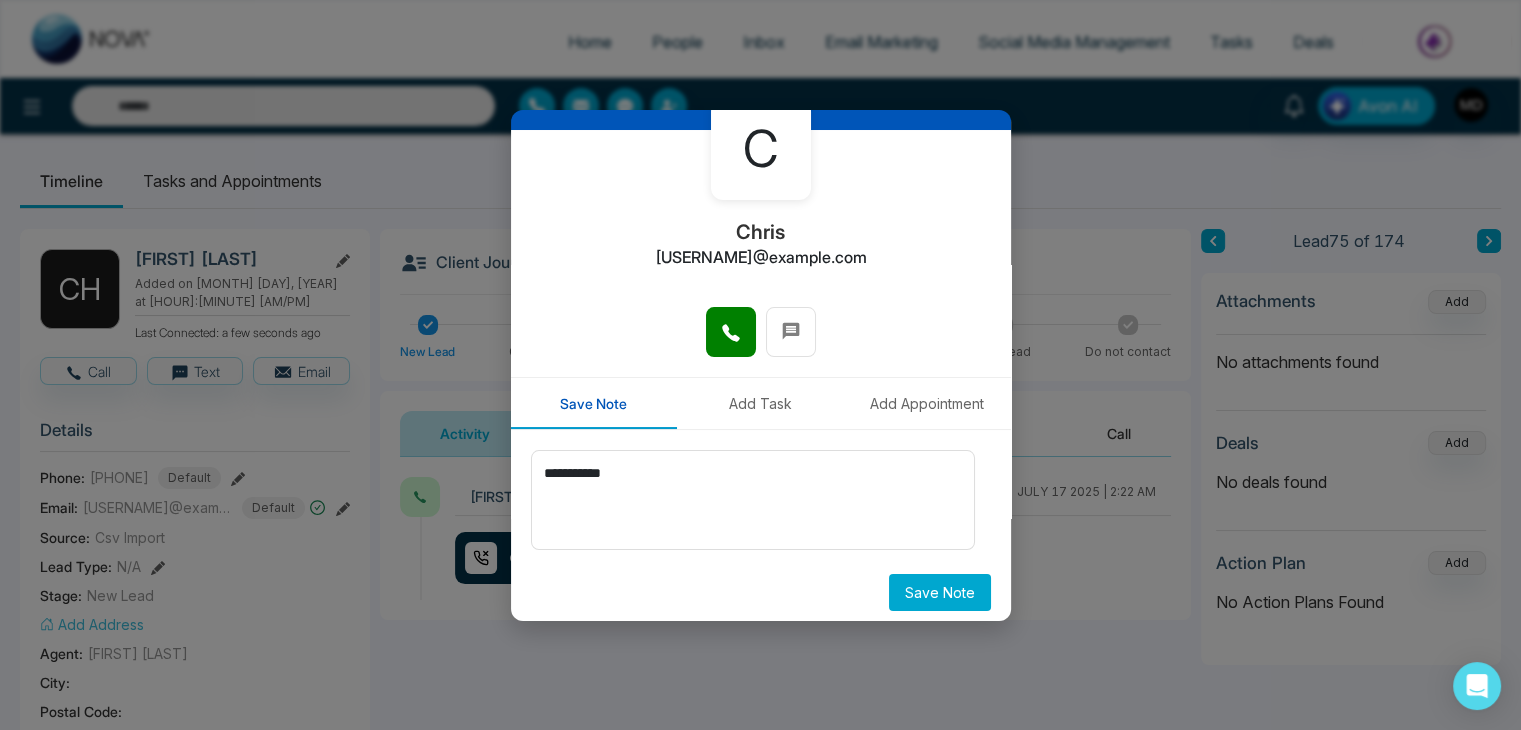 click on "Save Note" at bounding box center (940, 592) 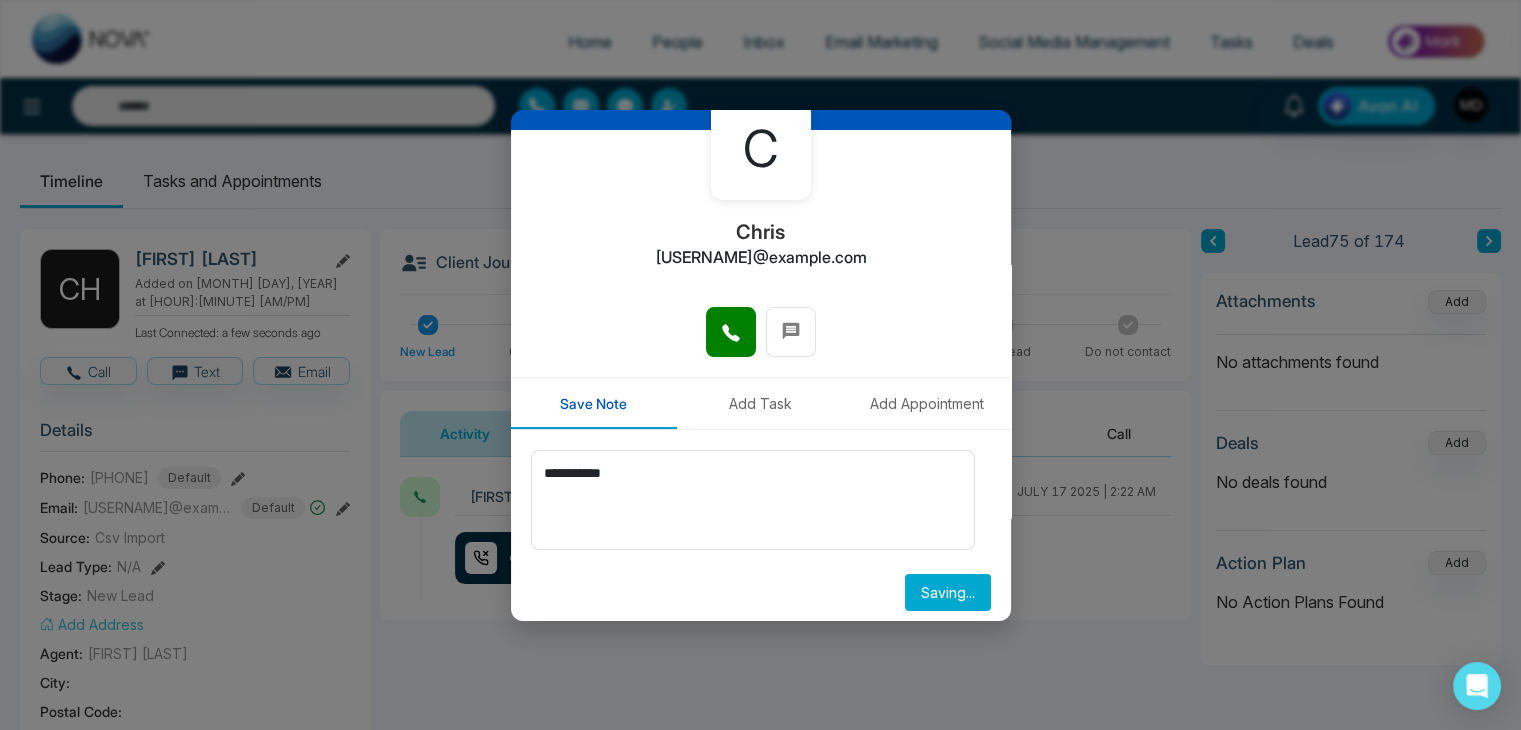 type 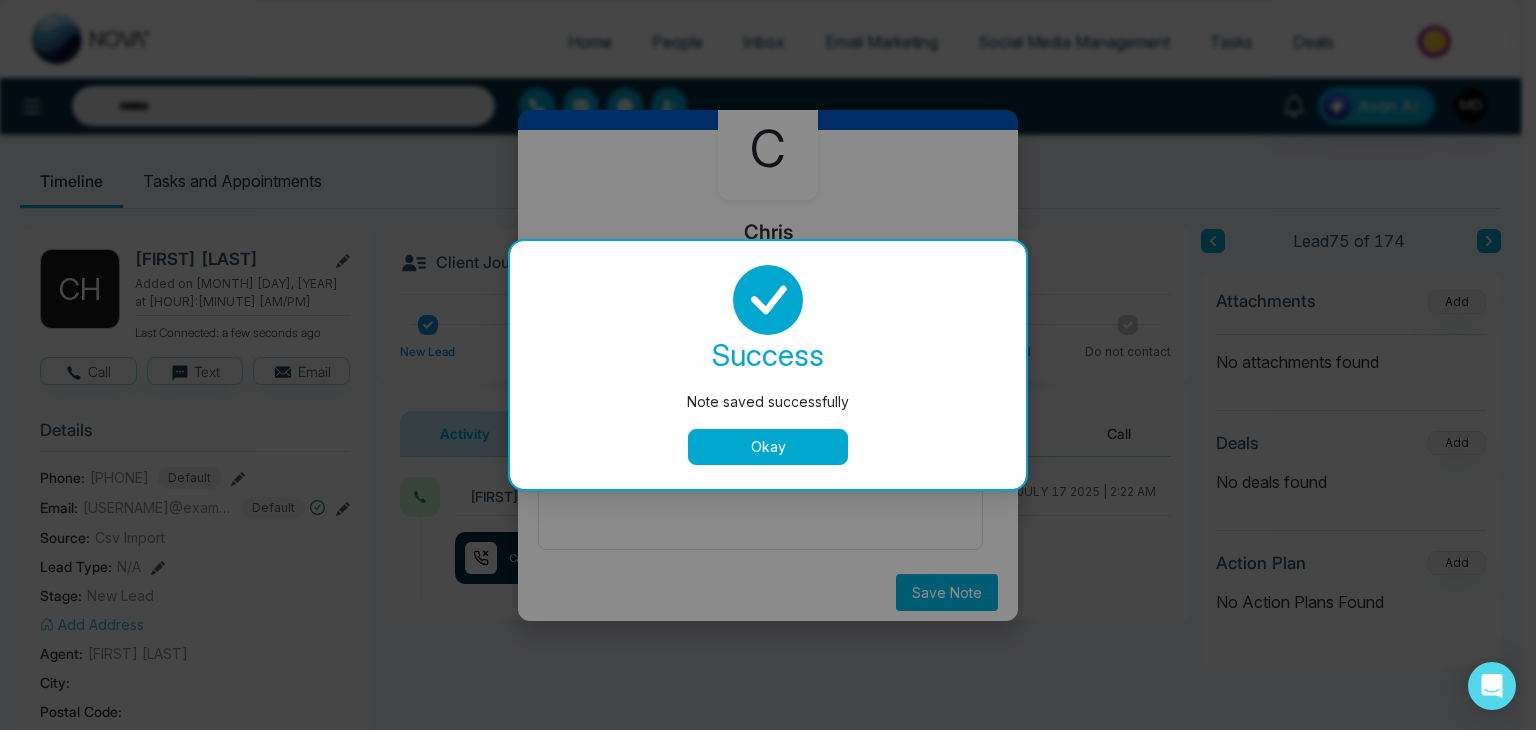 click on "Okay" at bounding box center (768, 447) 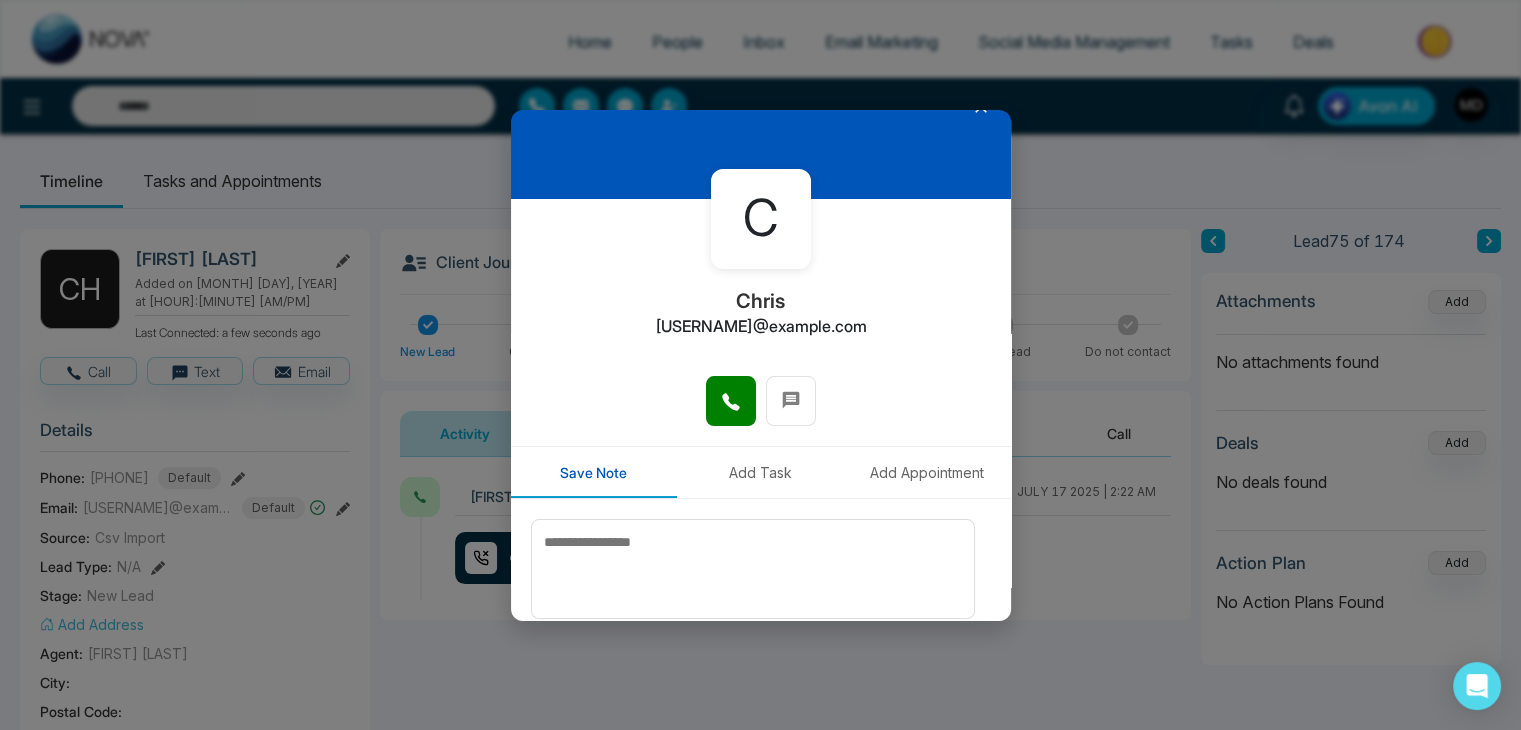 scroll, scrollTop: 0, scrollLeft: 0, axis: both 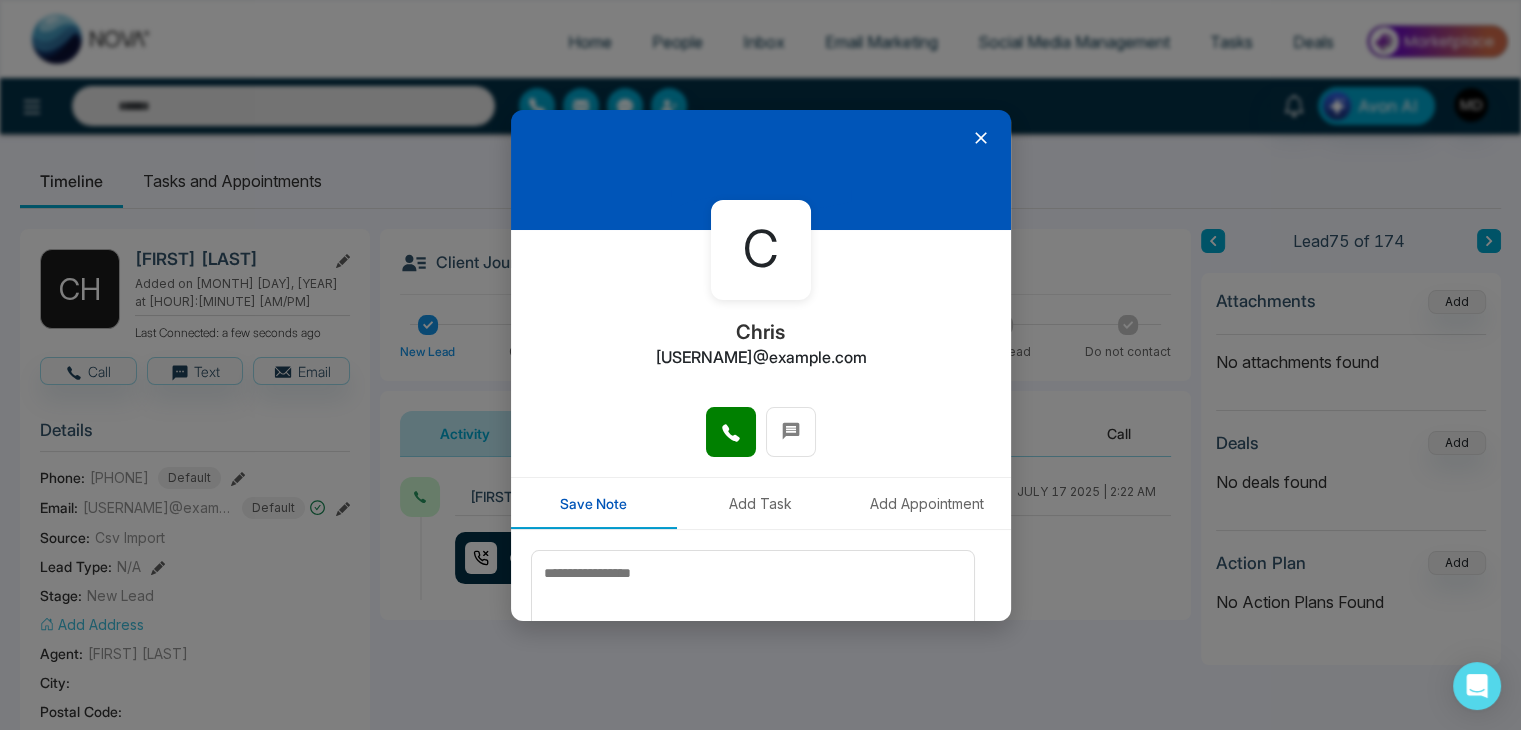 click 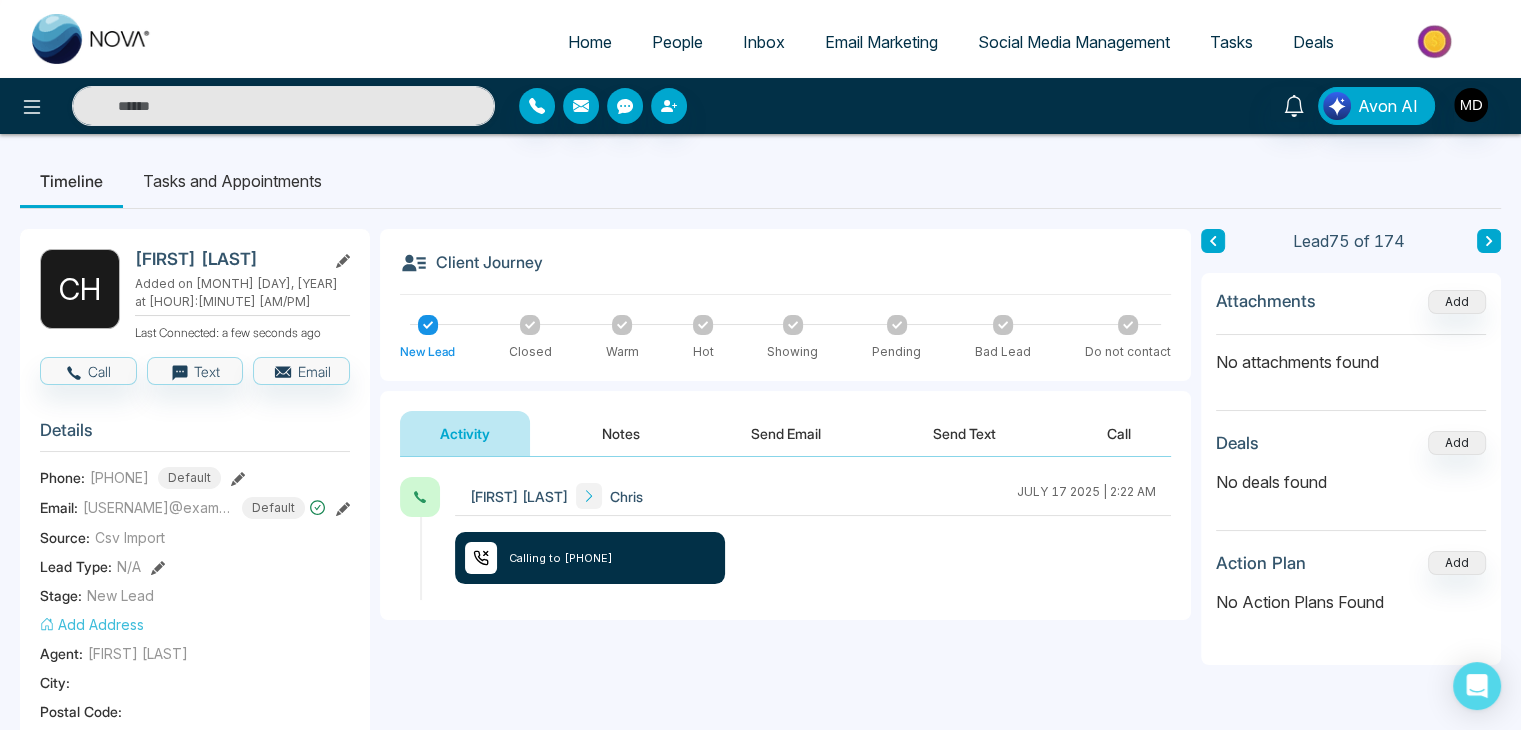 click 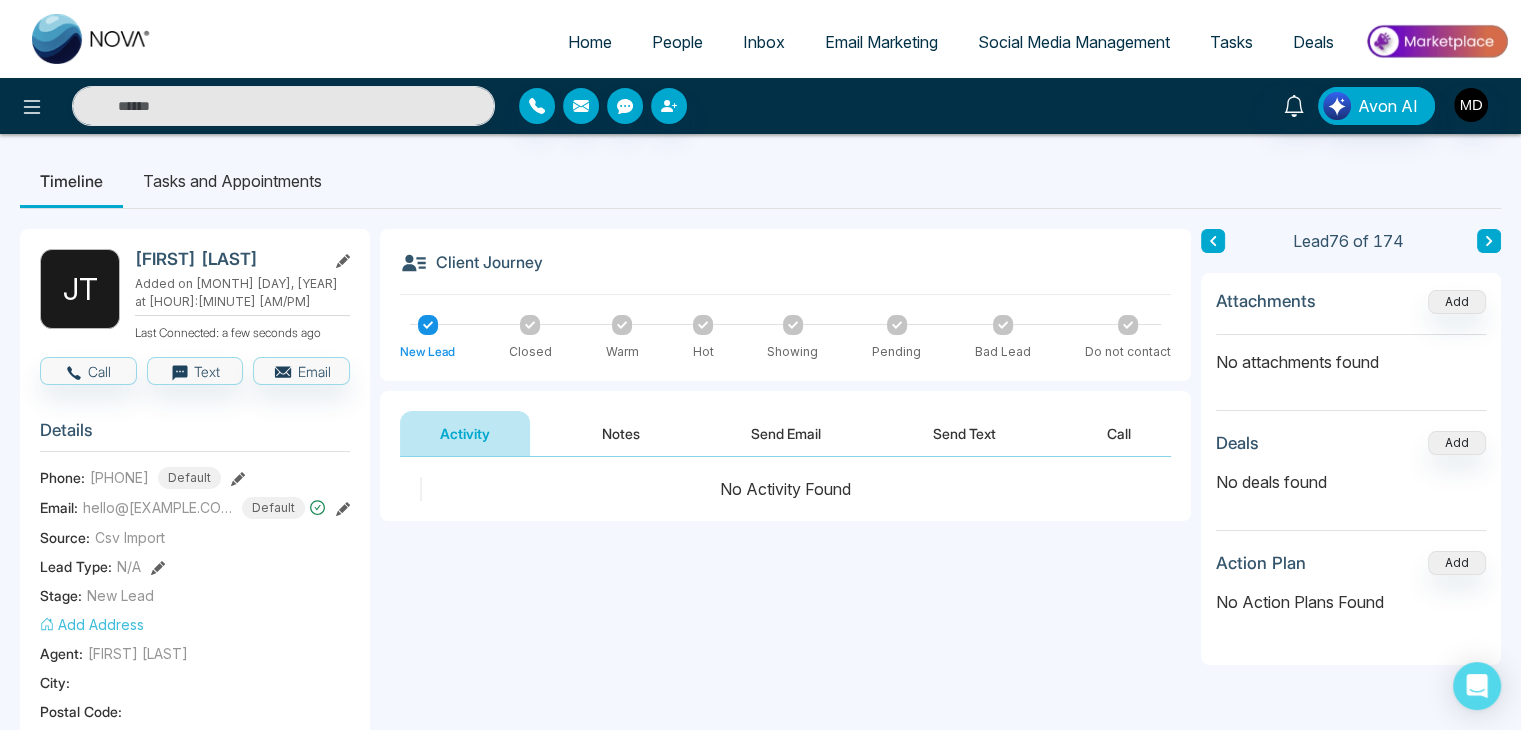 click at bounding box center (238, 477) 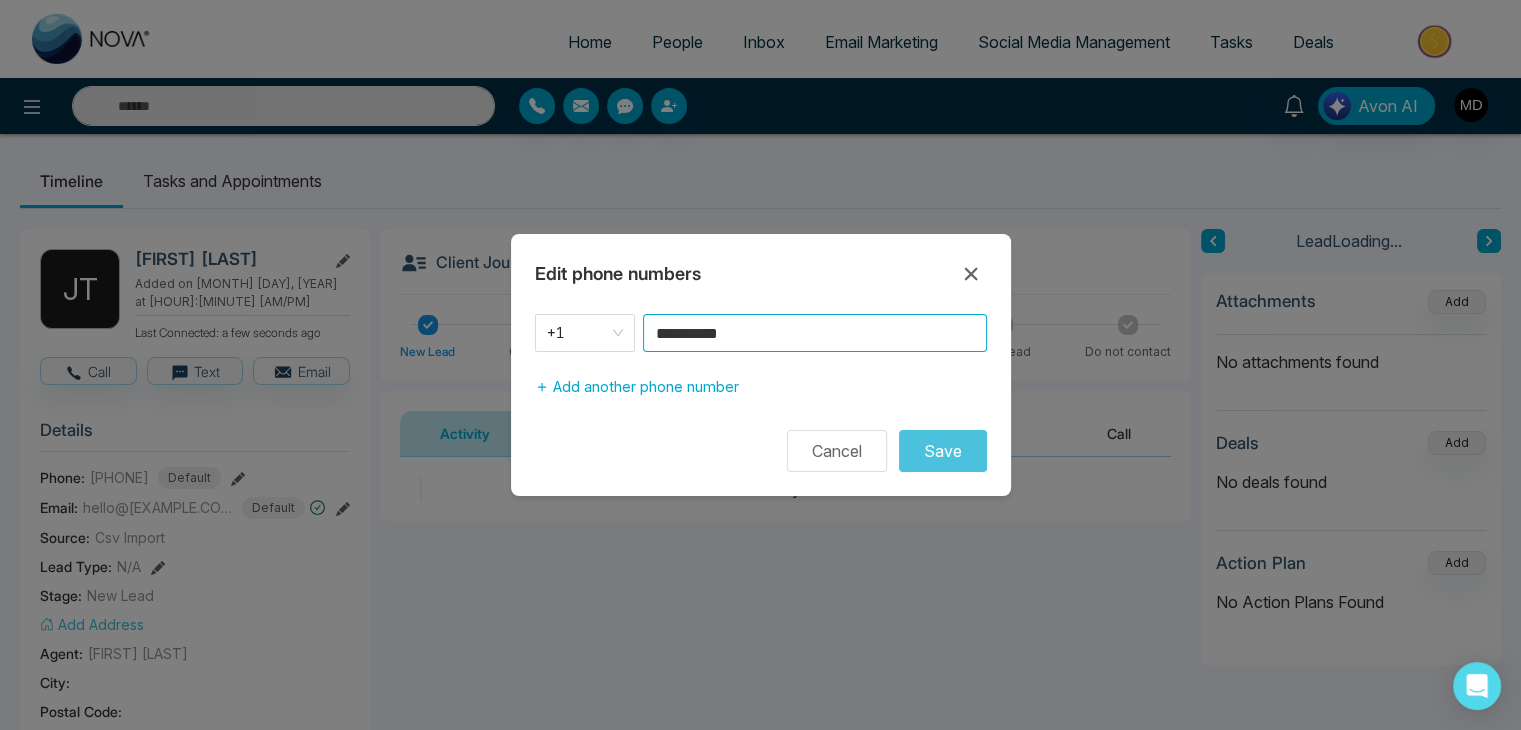 drag, startPoint x: 638, startPoint y: 329, endPoint x: 465, endPoint y: 353, distance: 174.6568 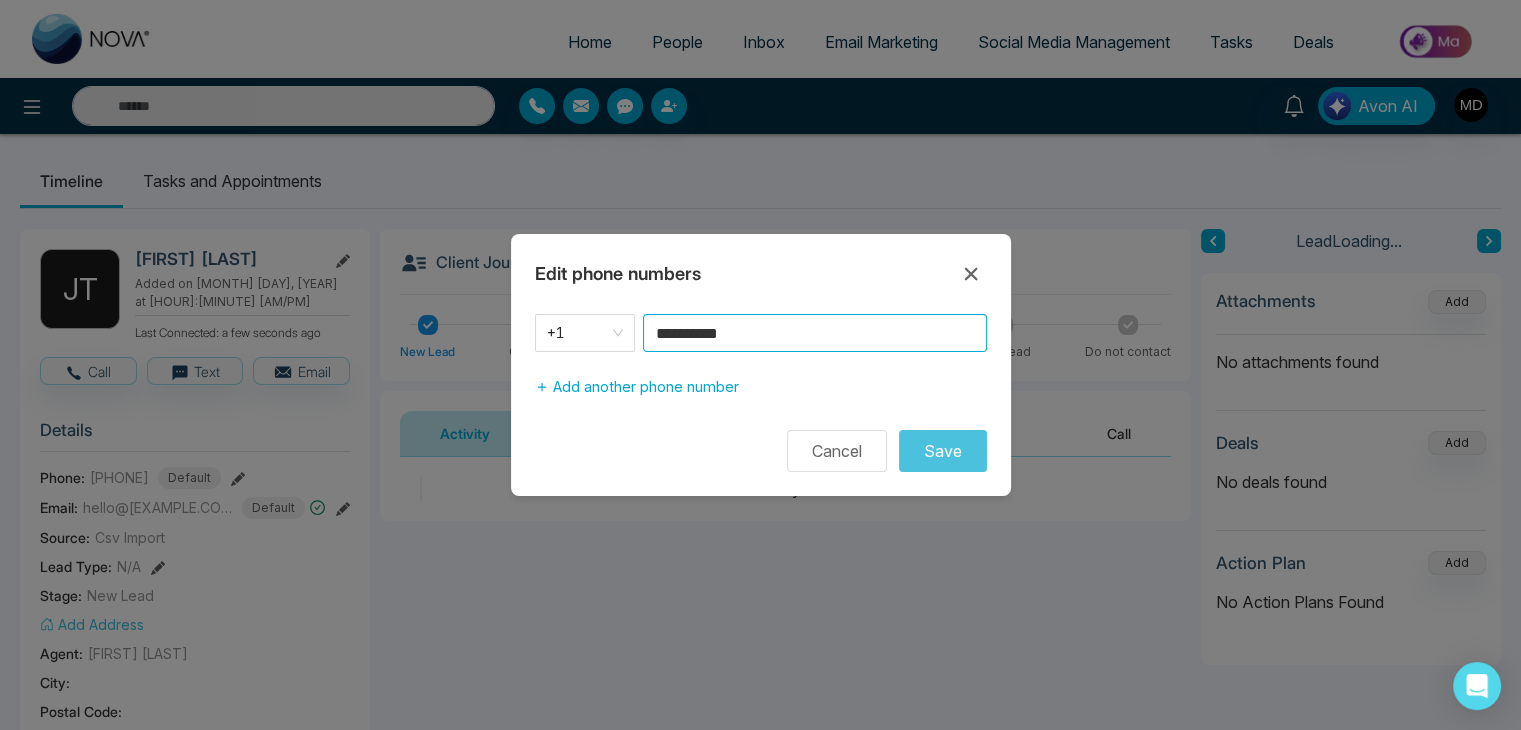 click on "**********" at bounding box center [760, 365] 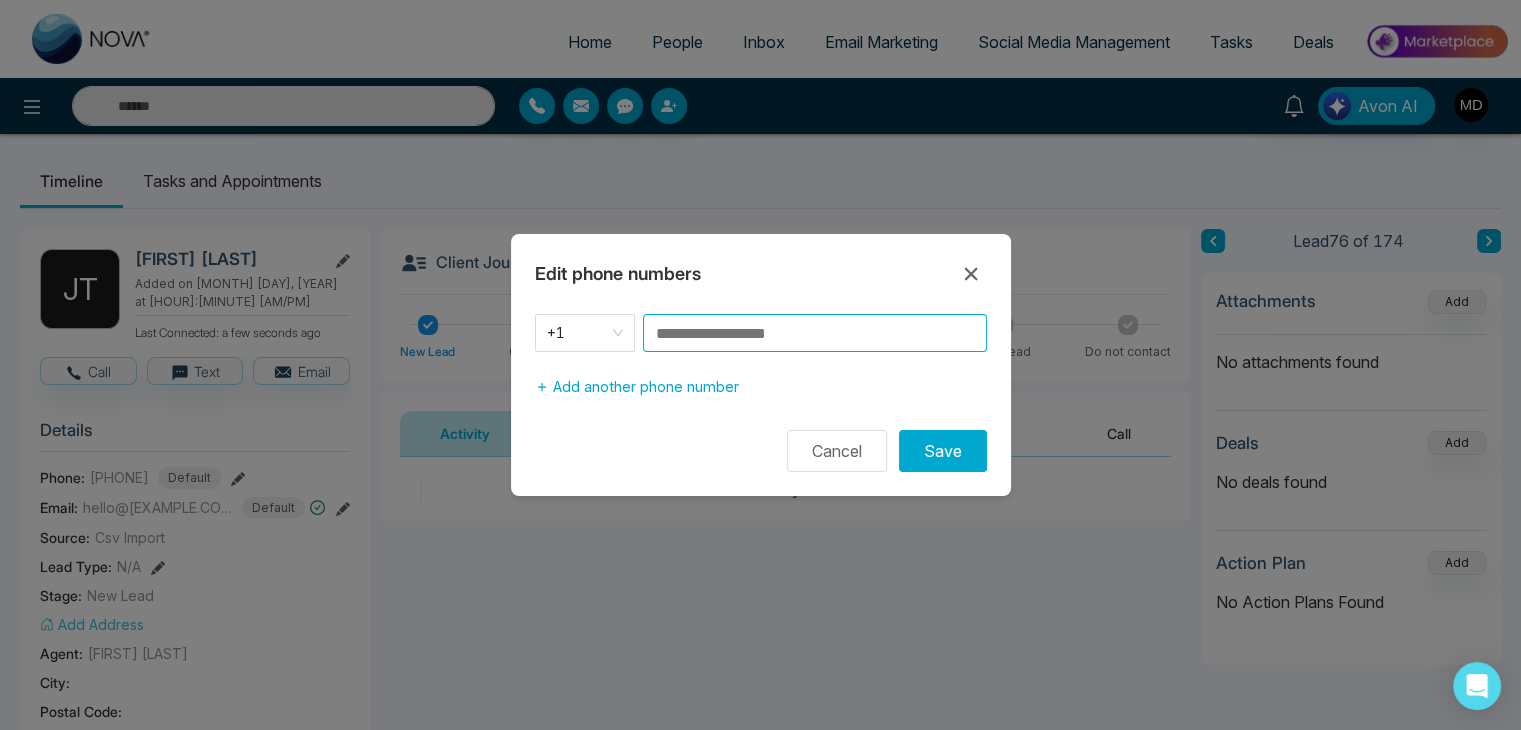 paste on "**********" 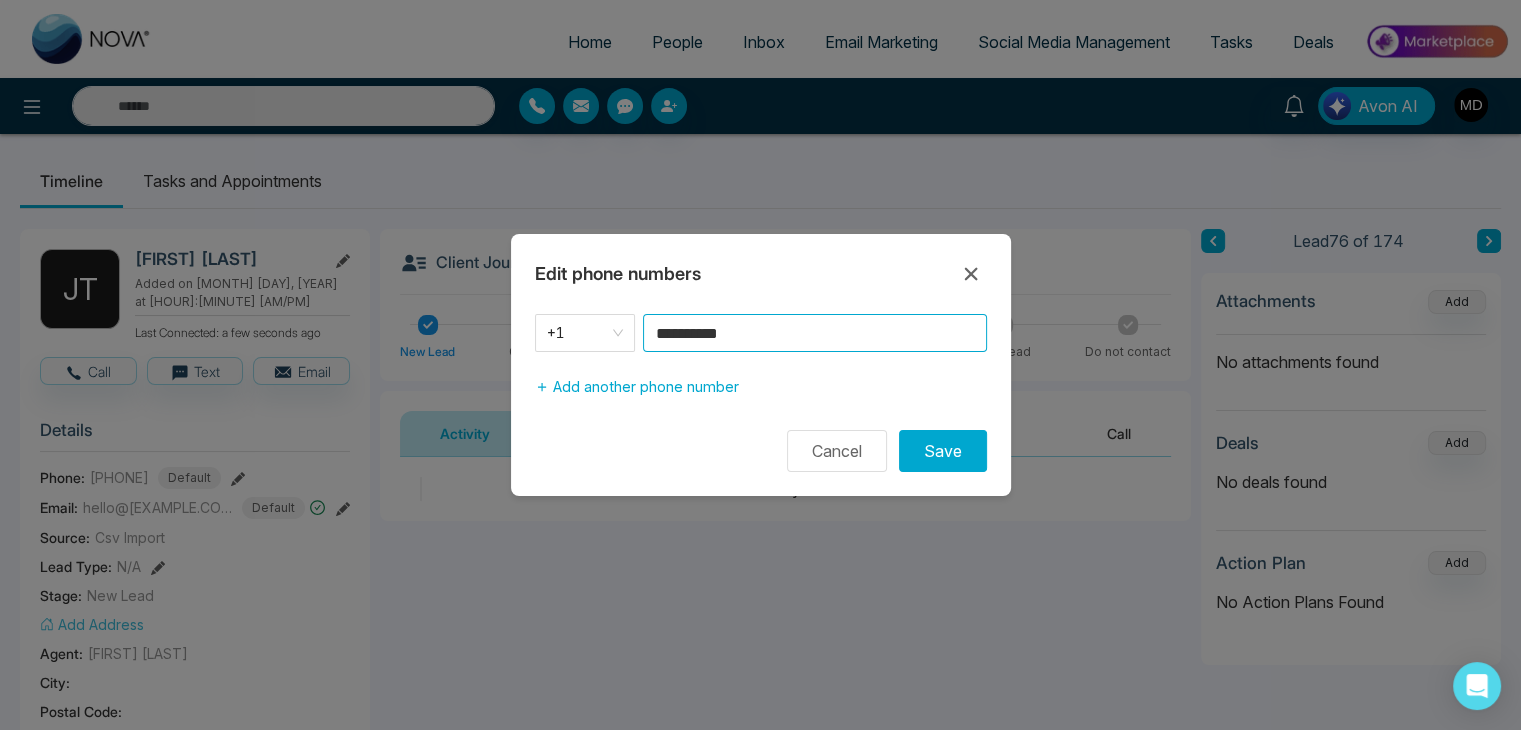 type on "**********" 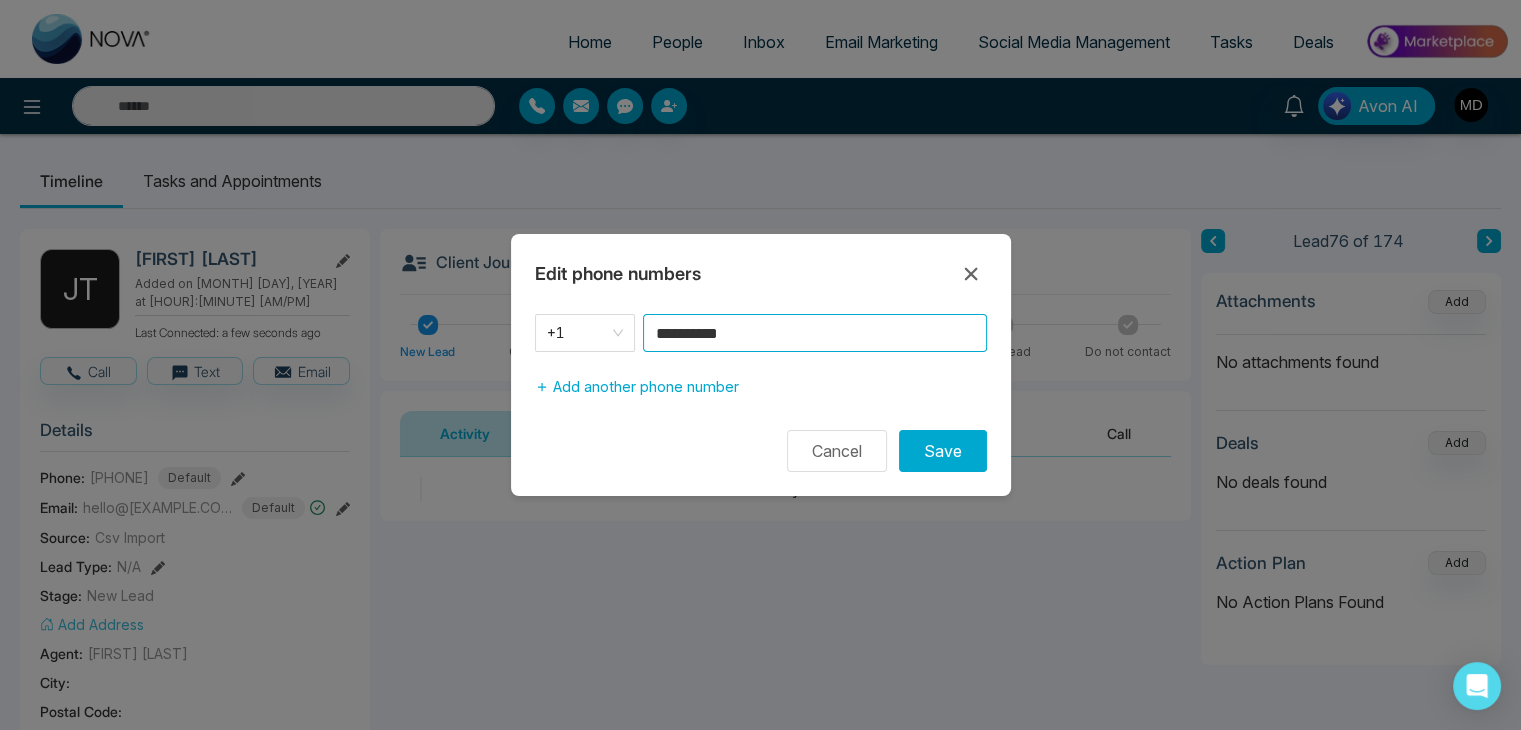 click on "Save" at bounding box center [943, 451] 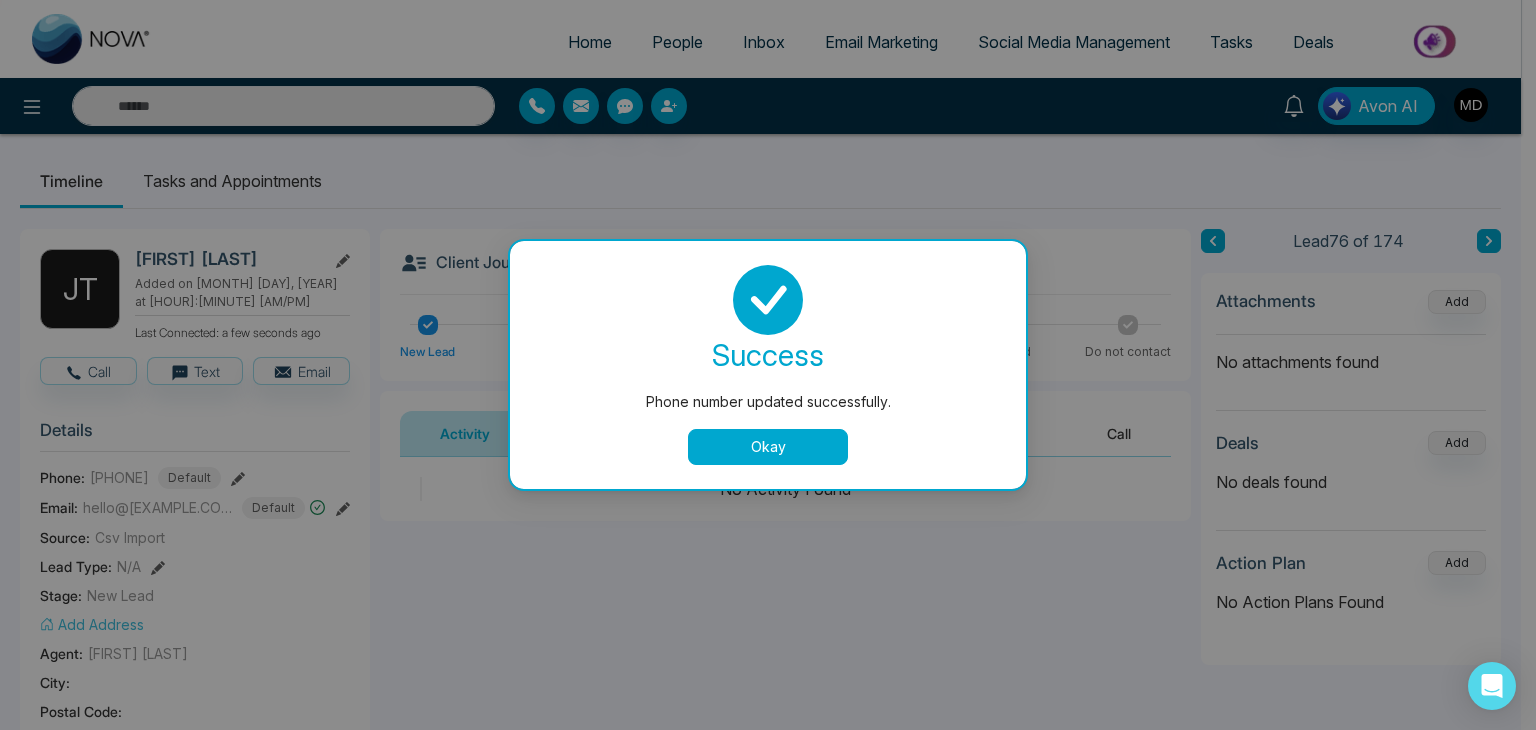 click on "Okay" at bounding box center (768, 447) 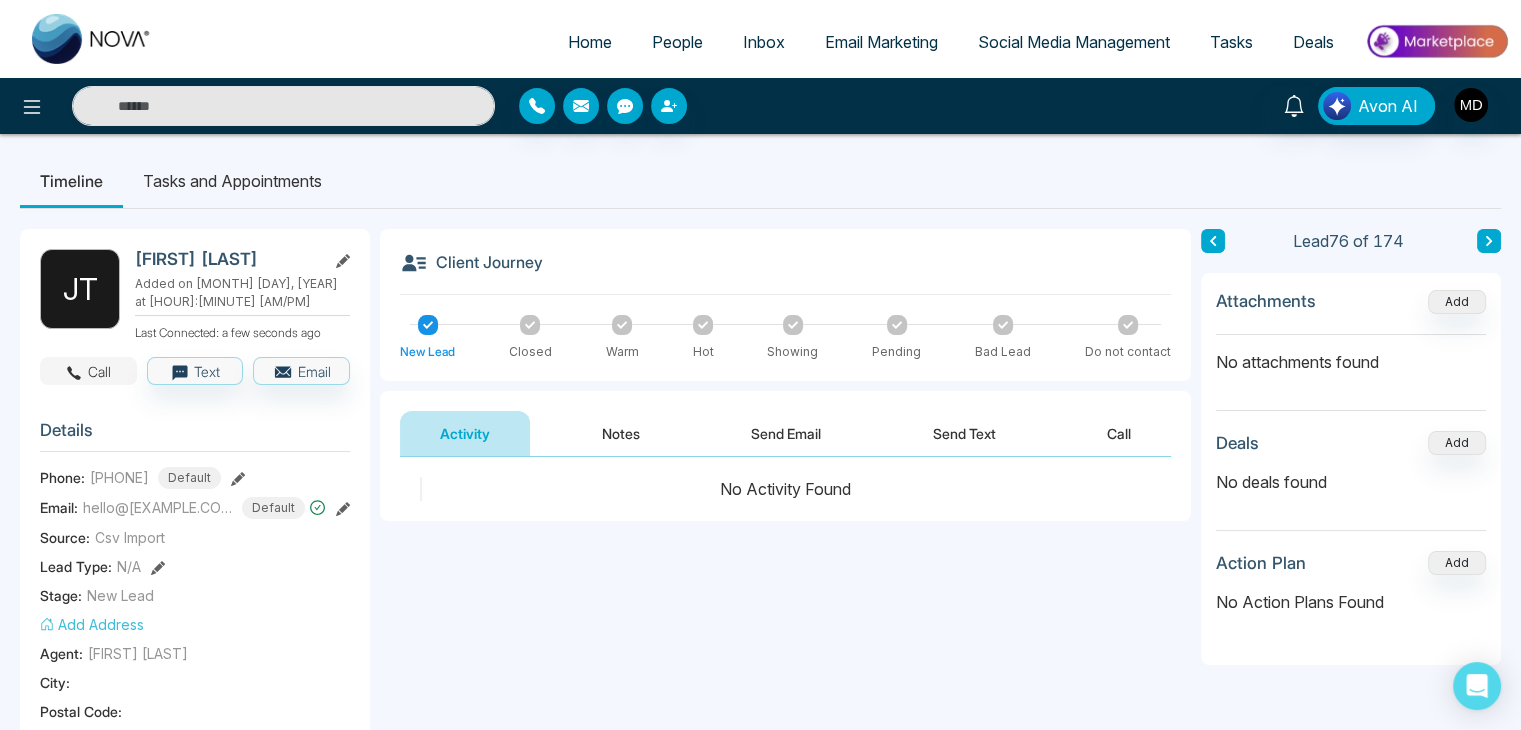 click on "Call" at bounding box center [88, 371] 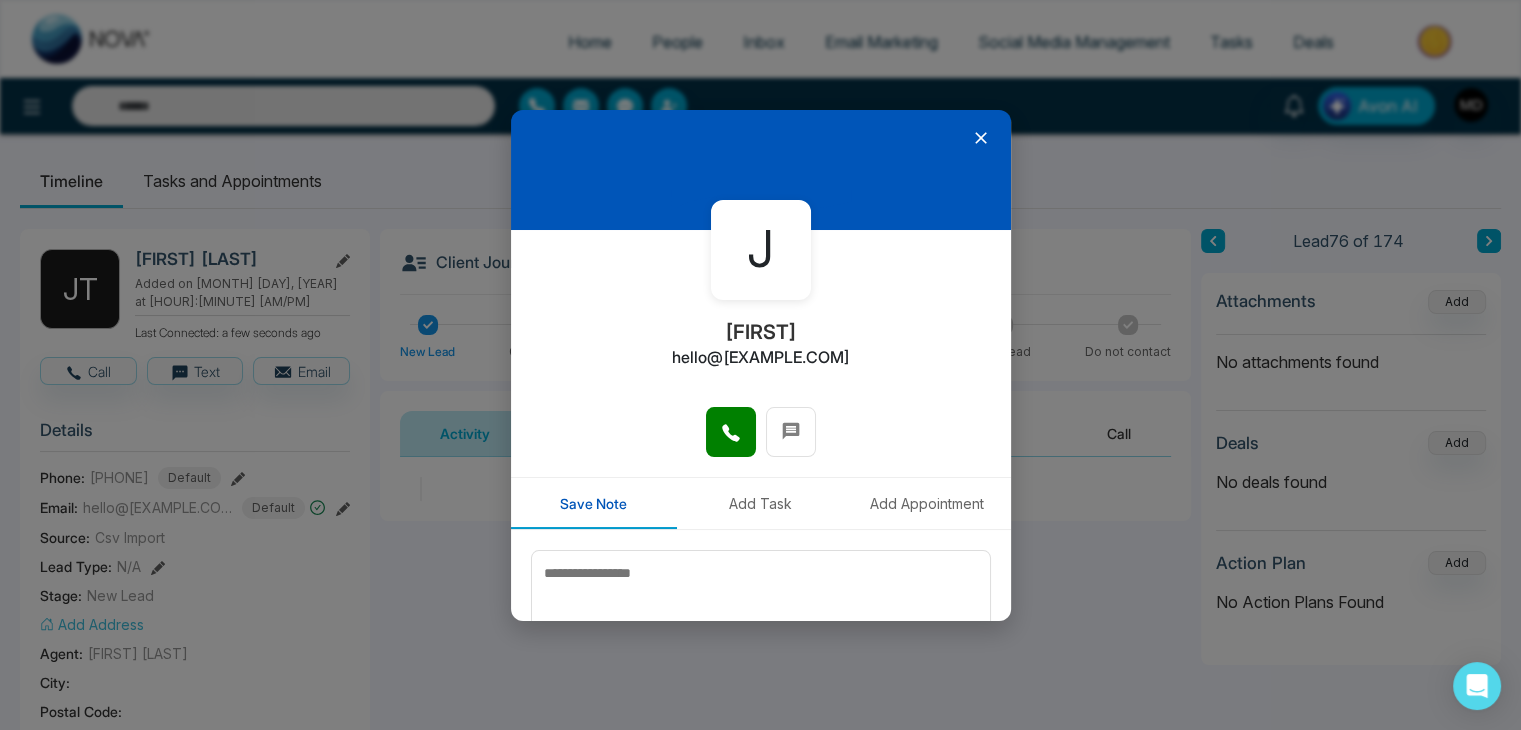 click at bounding box center [731, 432] 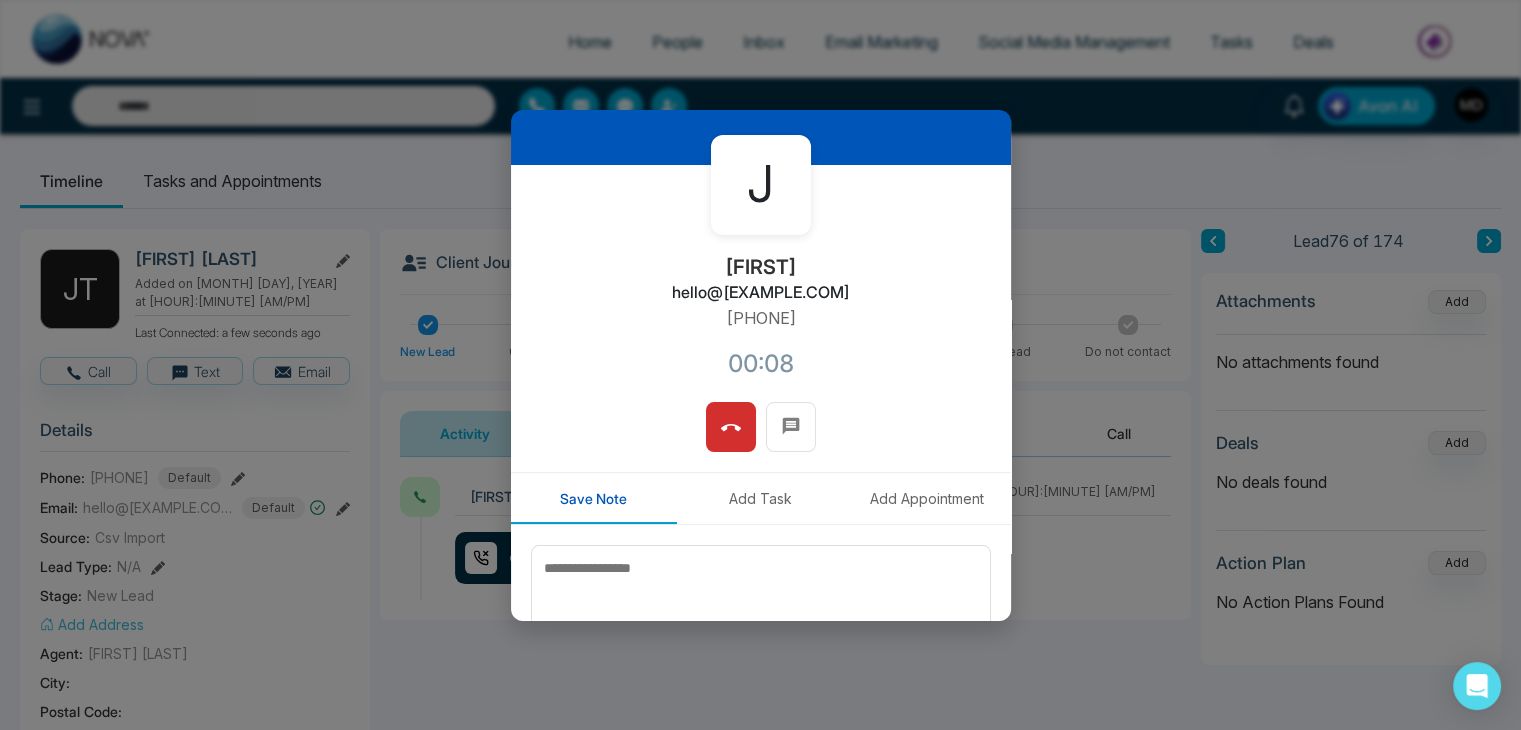 scroll, scrollTop: 100, scrollLeft: 0, axis: vertical 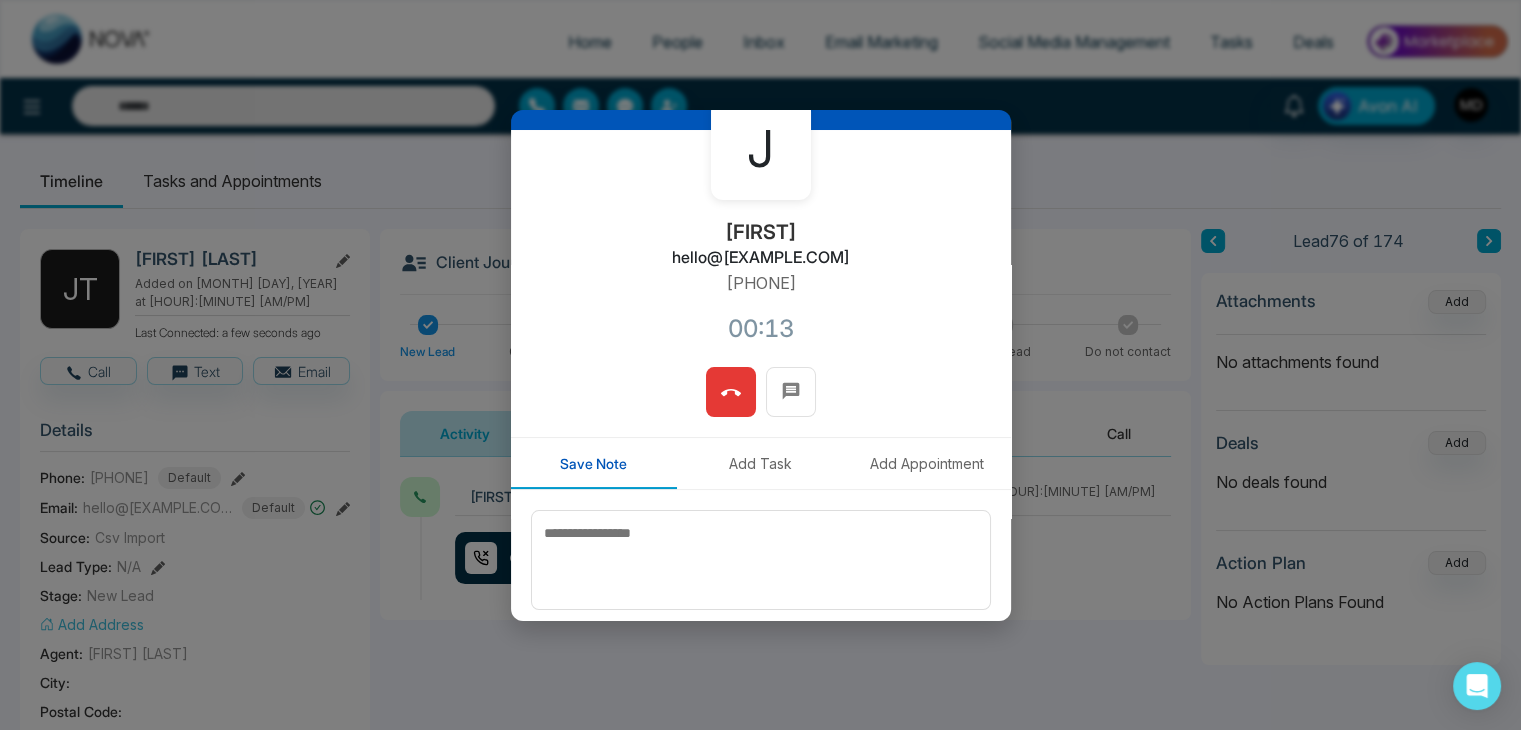 click at bounding box center (731, 392) 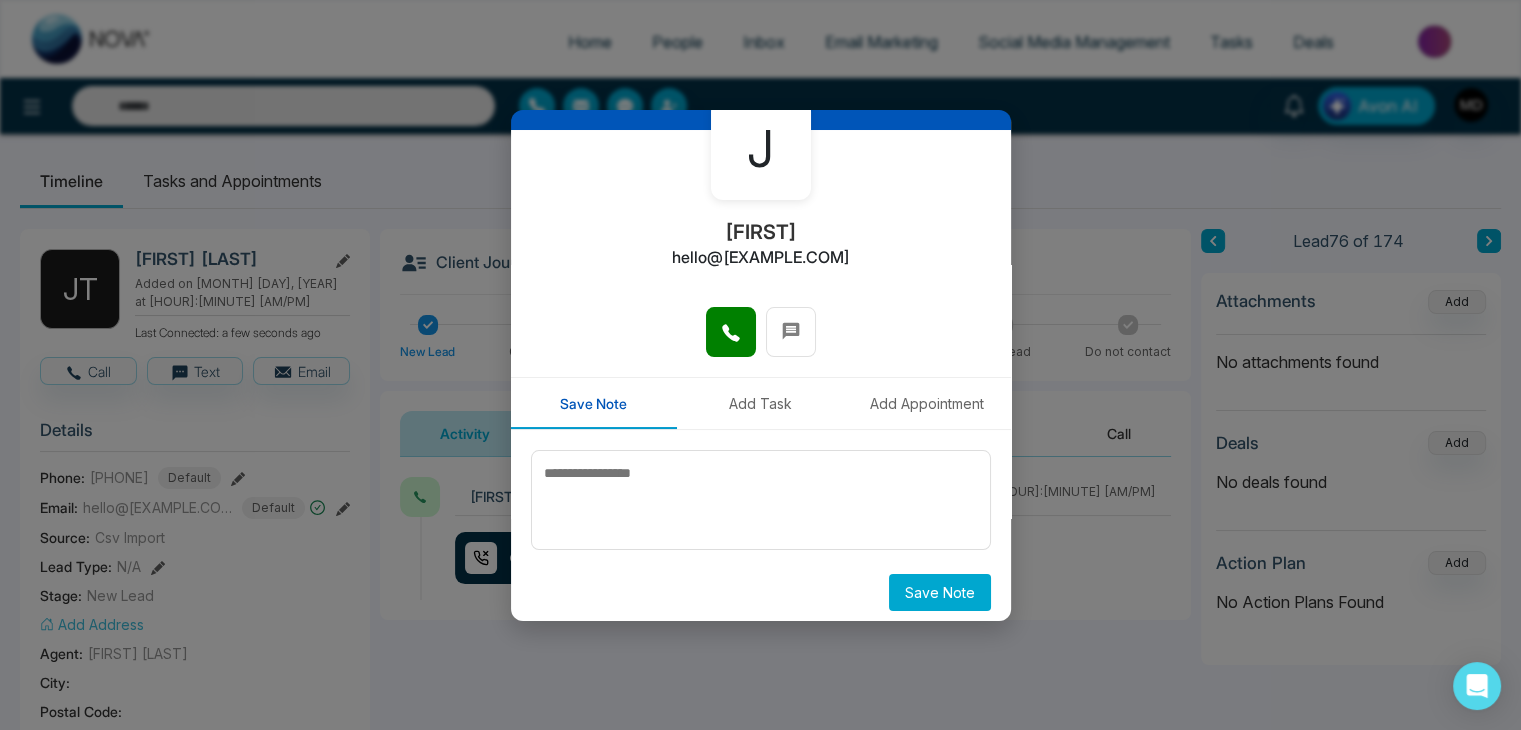 click on "Save Note" at bounding box center (761, 530) 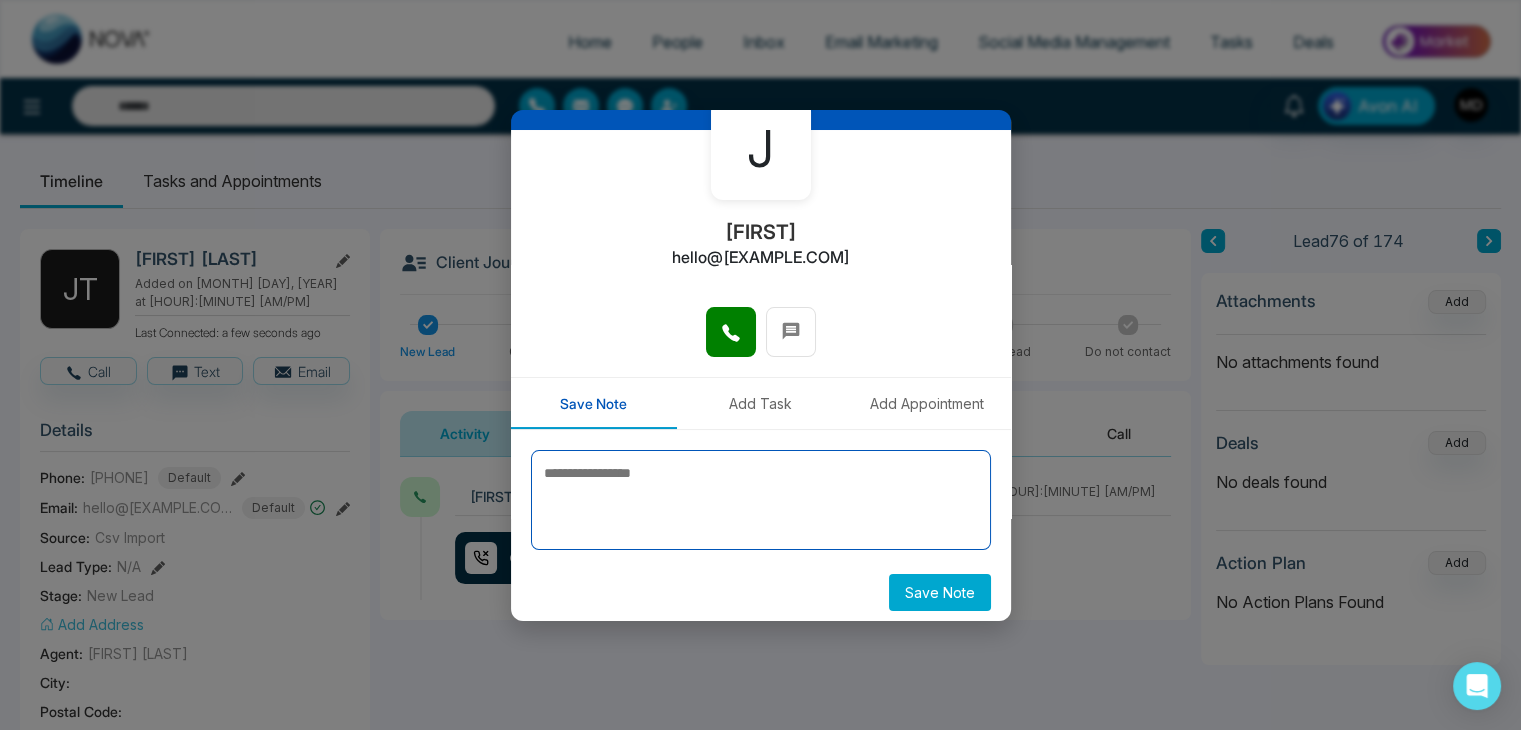 click at bounding box center [761, 500] 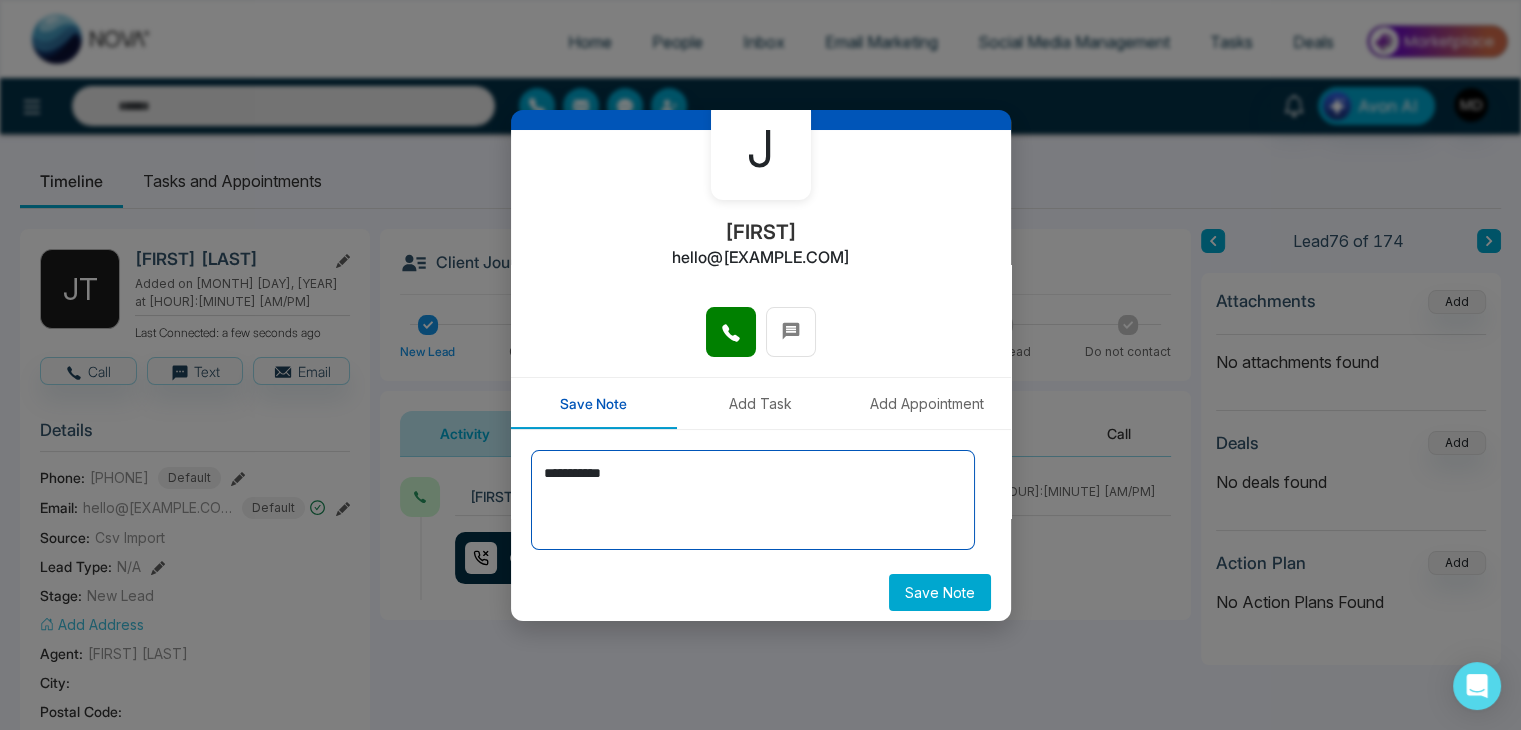 type on "**********" 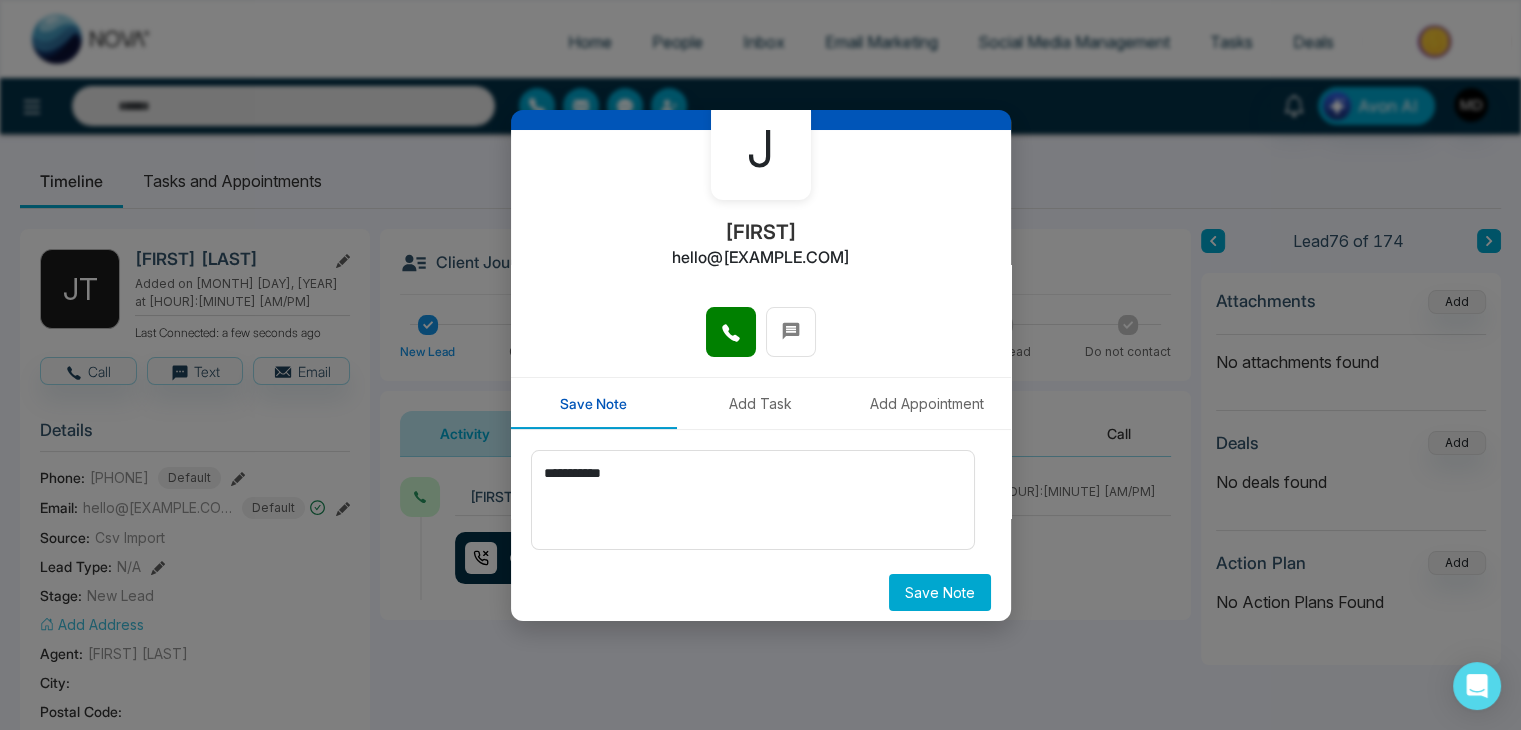 click on "Save Note" at bounding box center (940, 592) 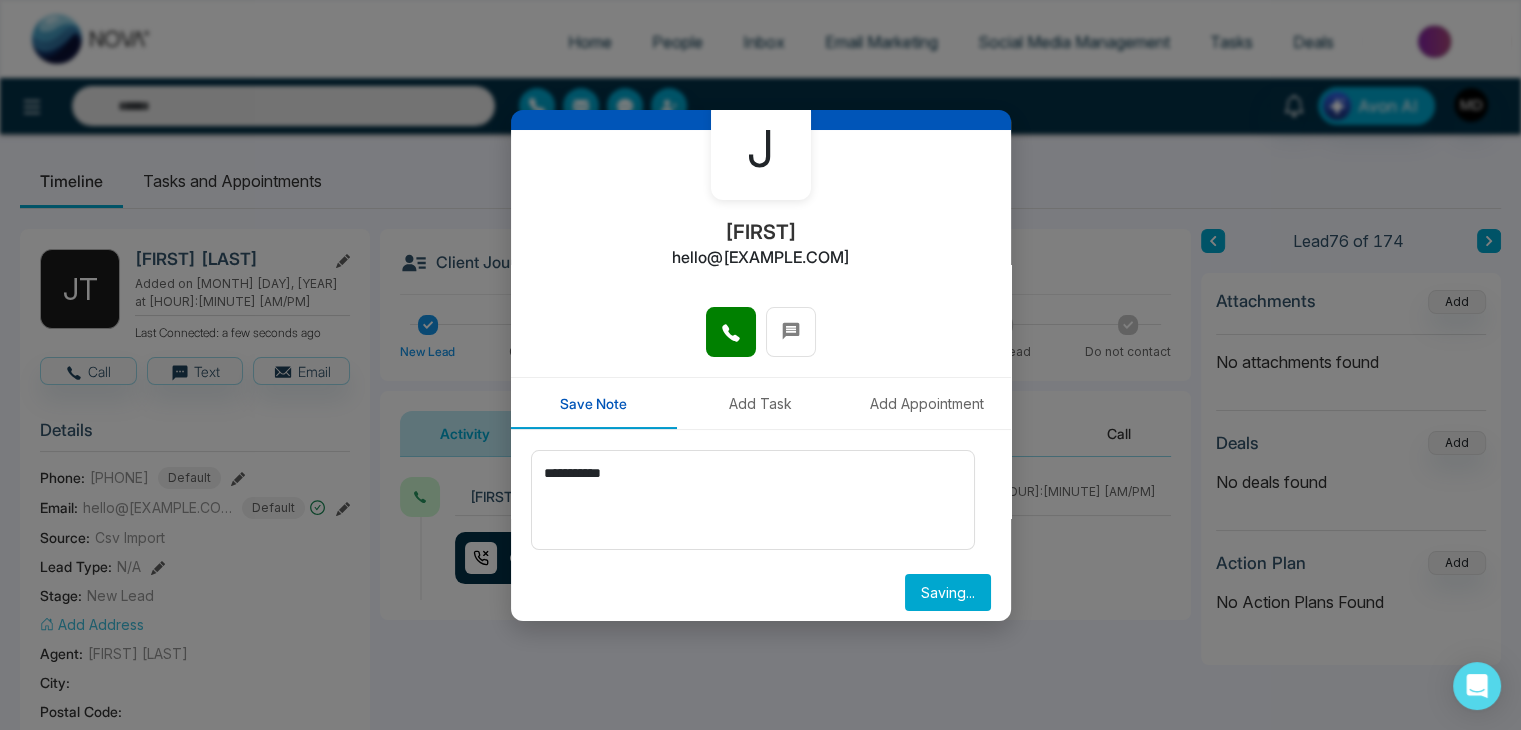 type 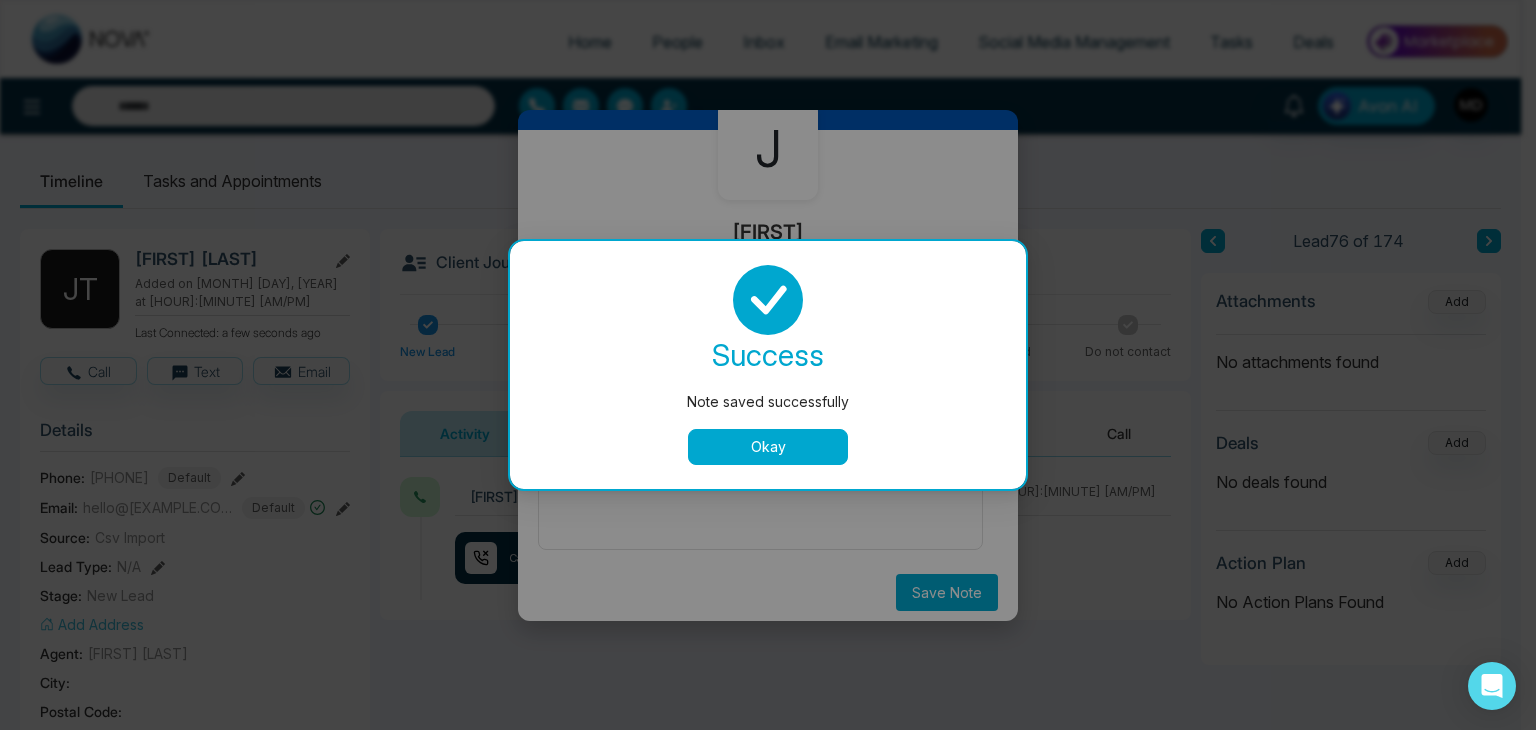 click on "Okay" at bounding box center [768, 447] 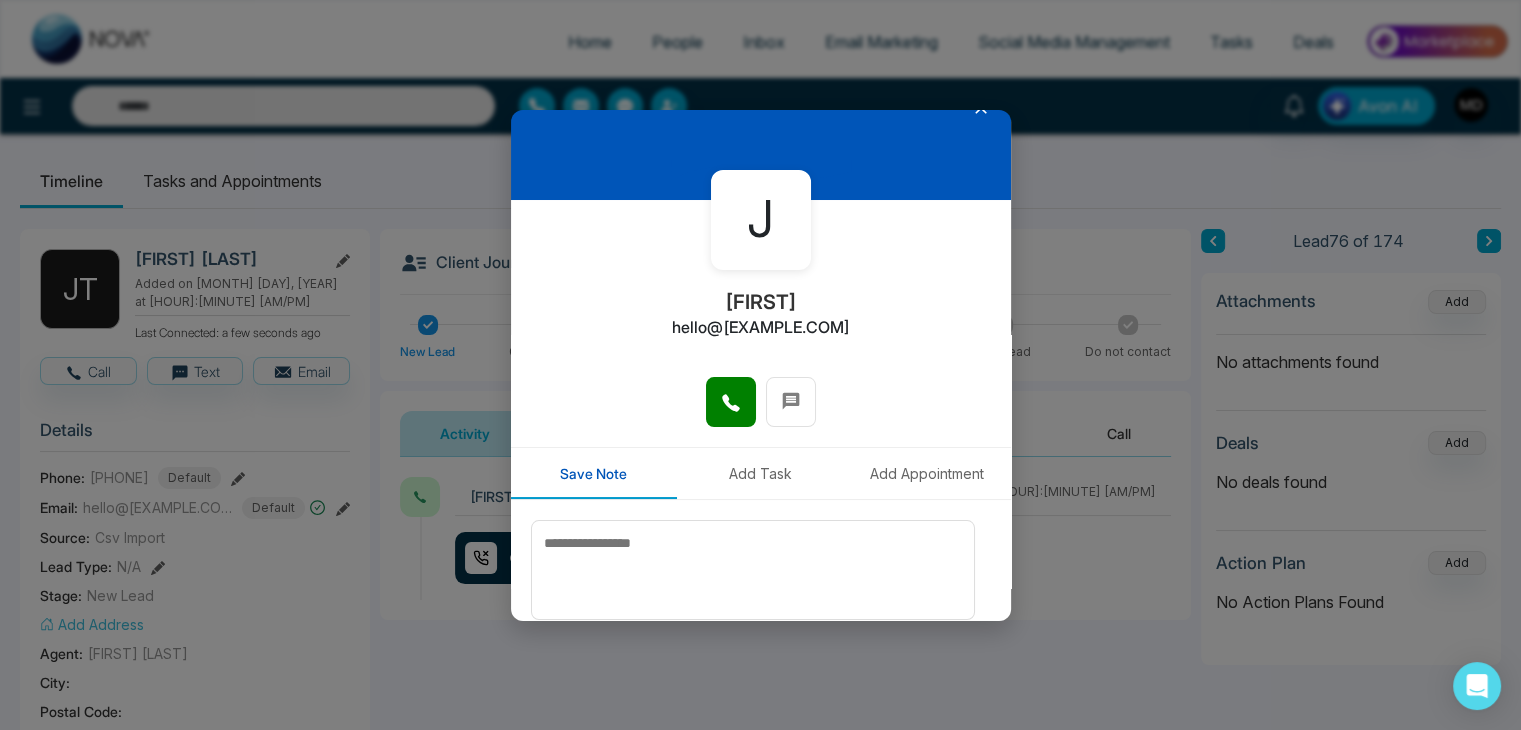 scroll, scrollTop: 0, scrollLeft: 0, axis: both 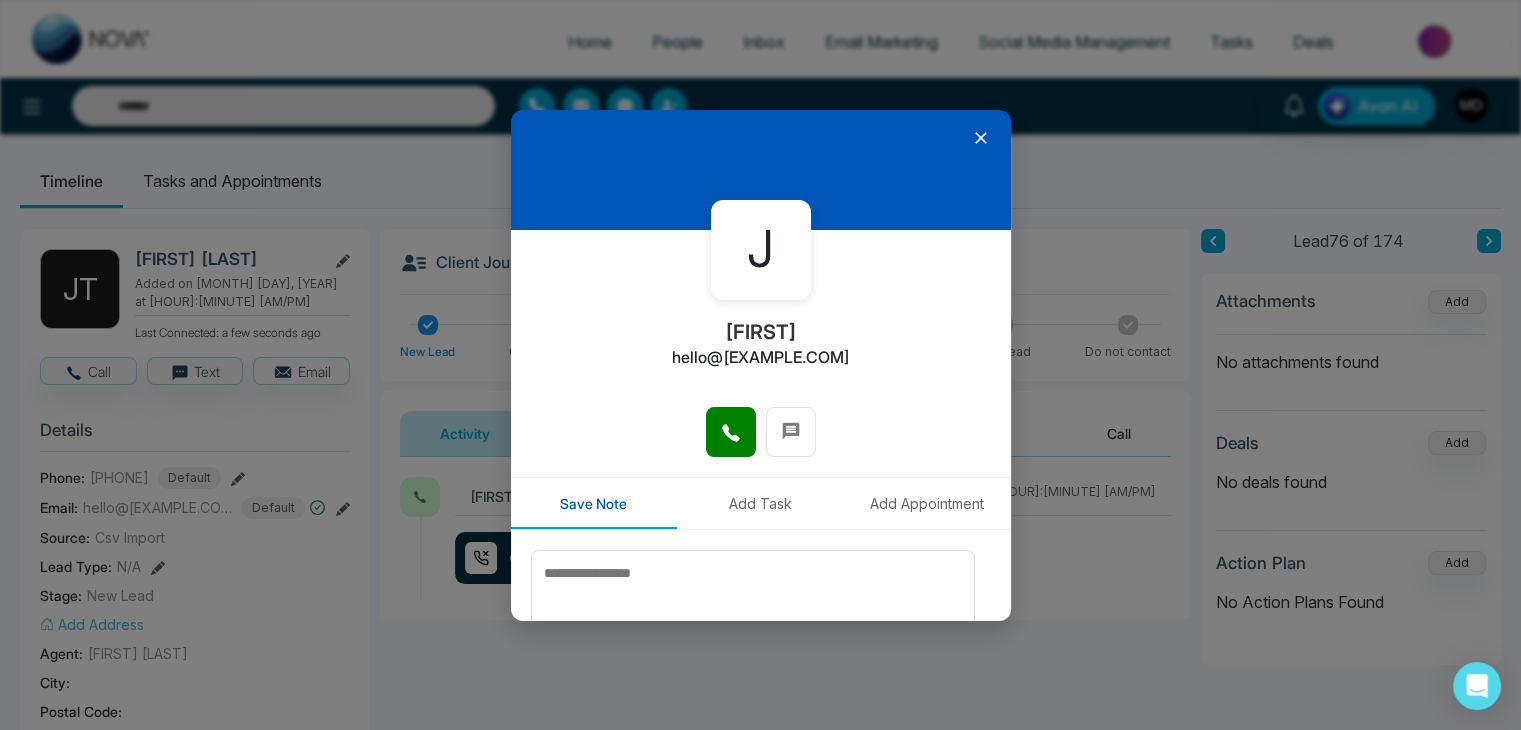click 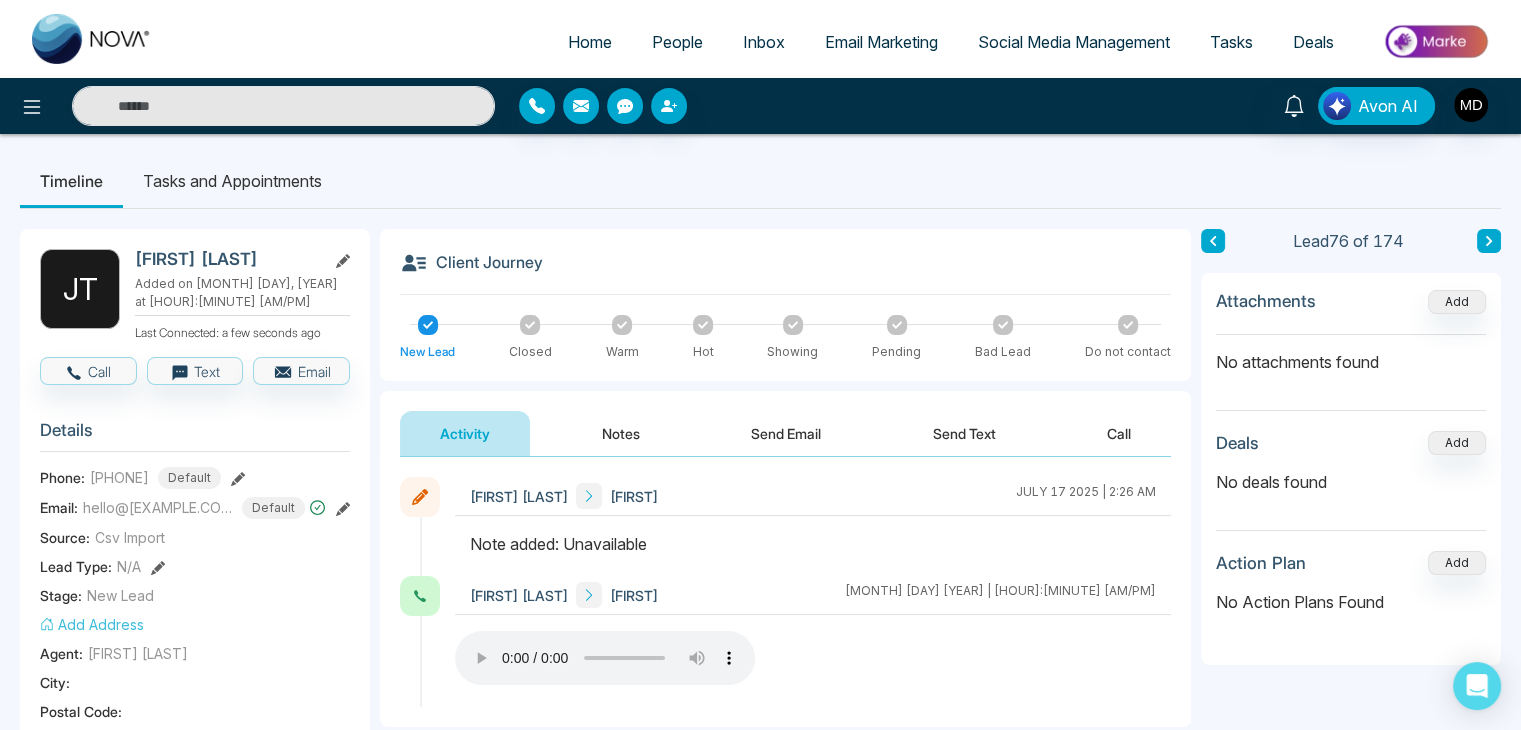 click 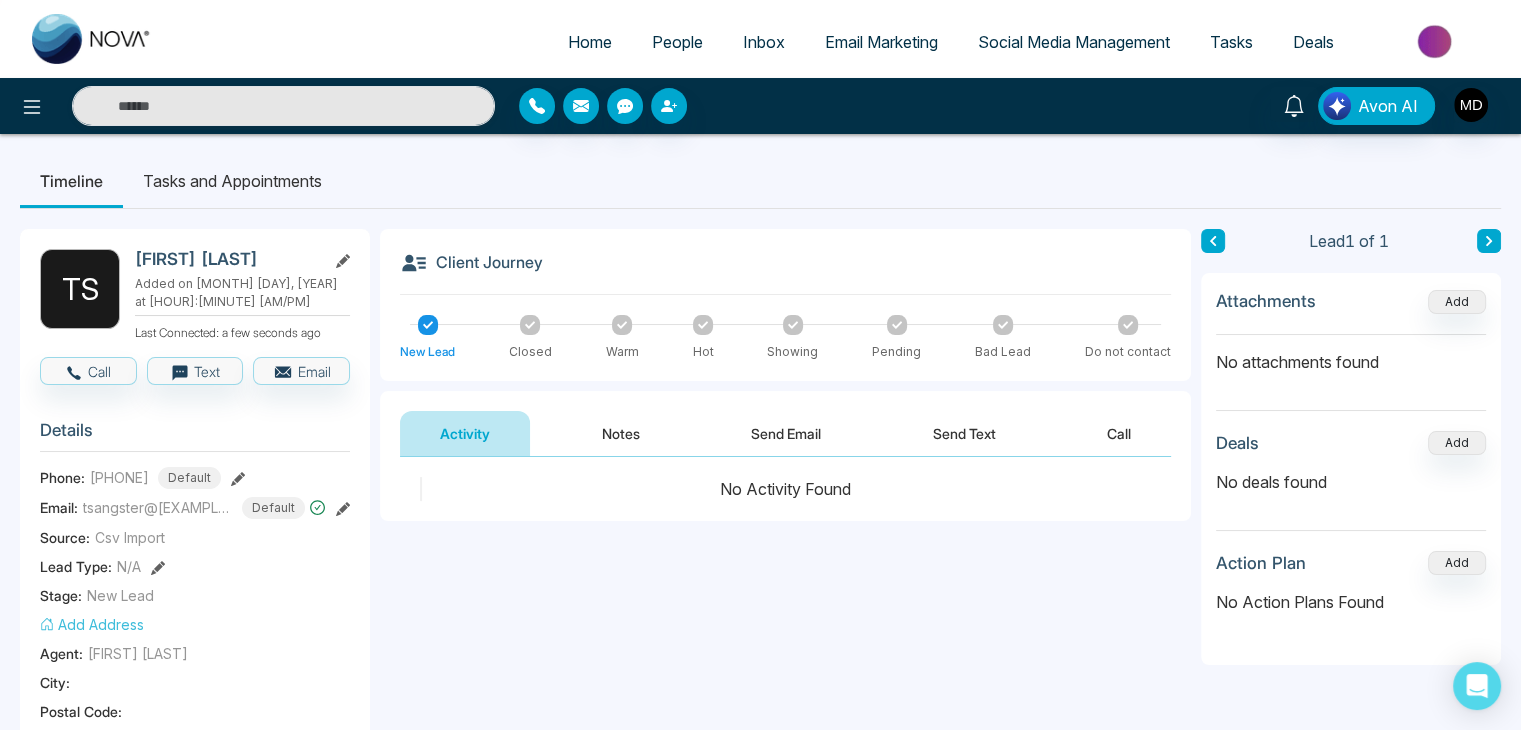 click 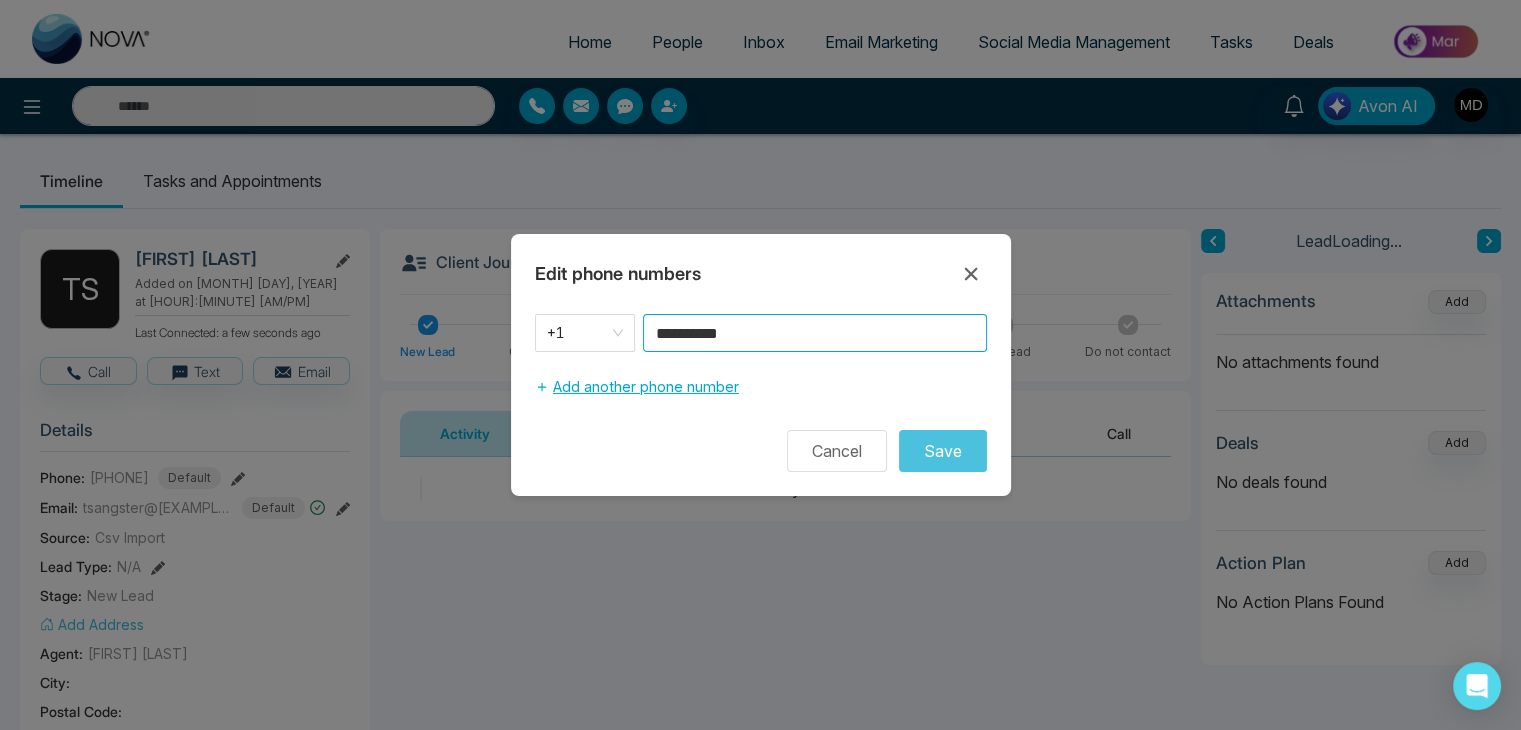 drag, startPoint x: 788, startPoint y: 329, endPoint x: 548, endPoint y: 372, distance: 243.82166 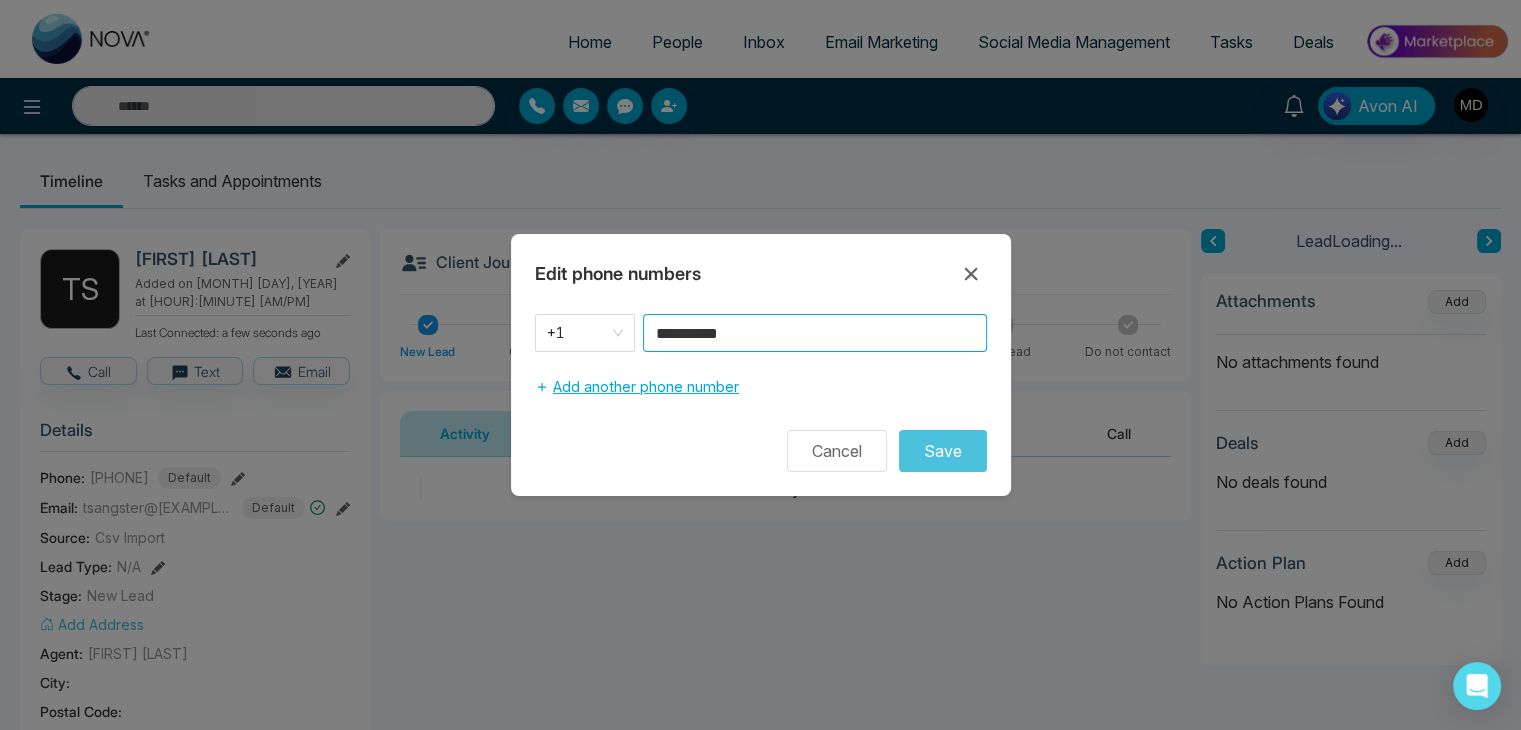 click on "**********" at bounding box center [761, 393] 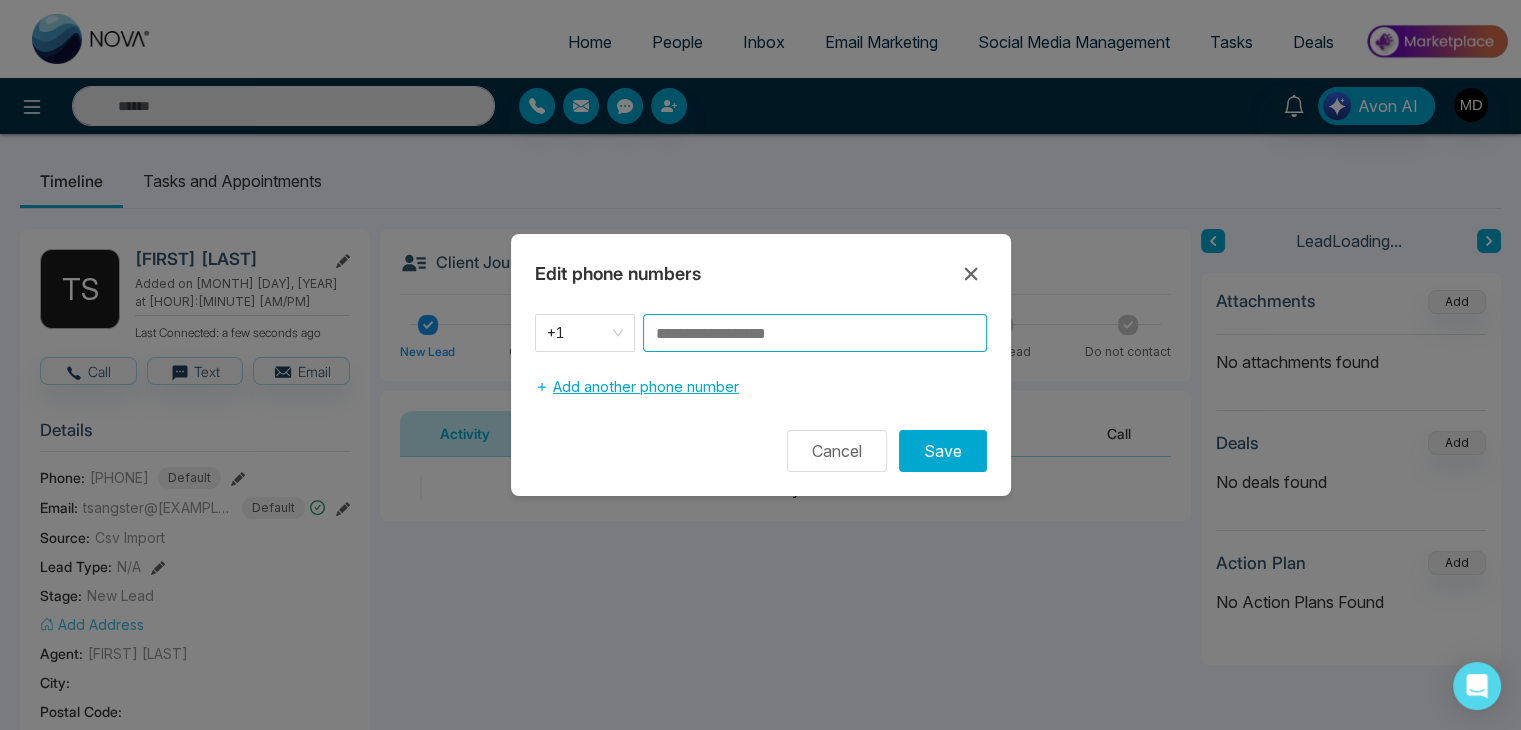 paste on "**********" 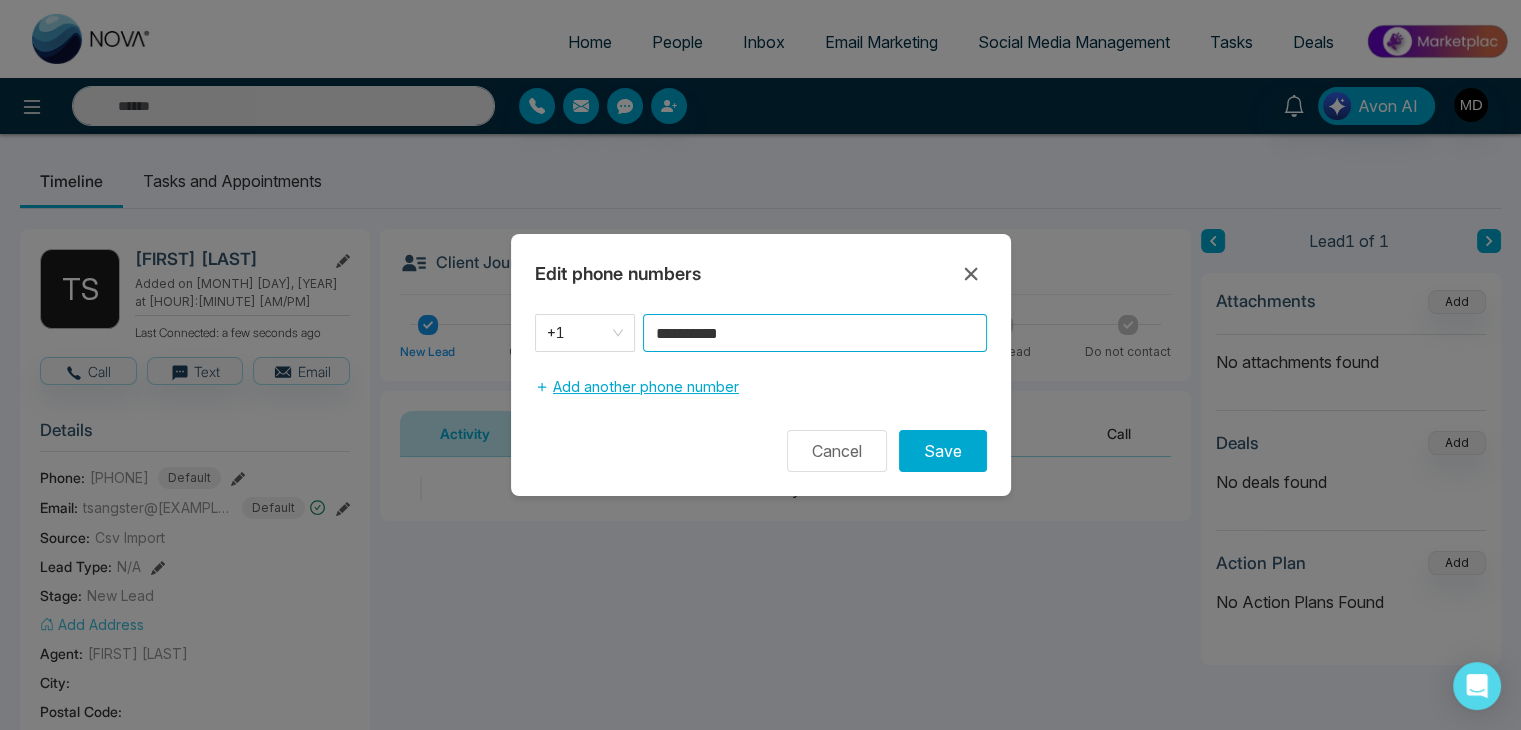 type on "**********" 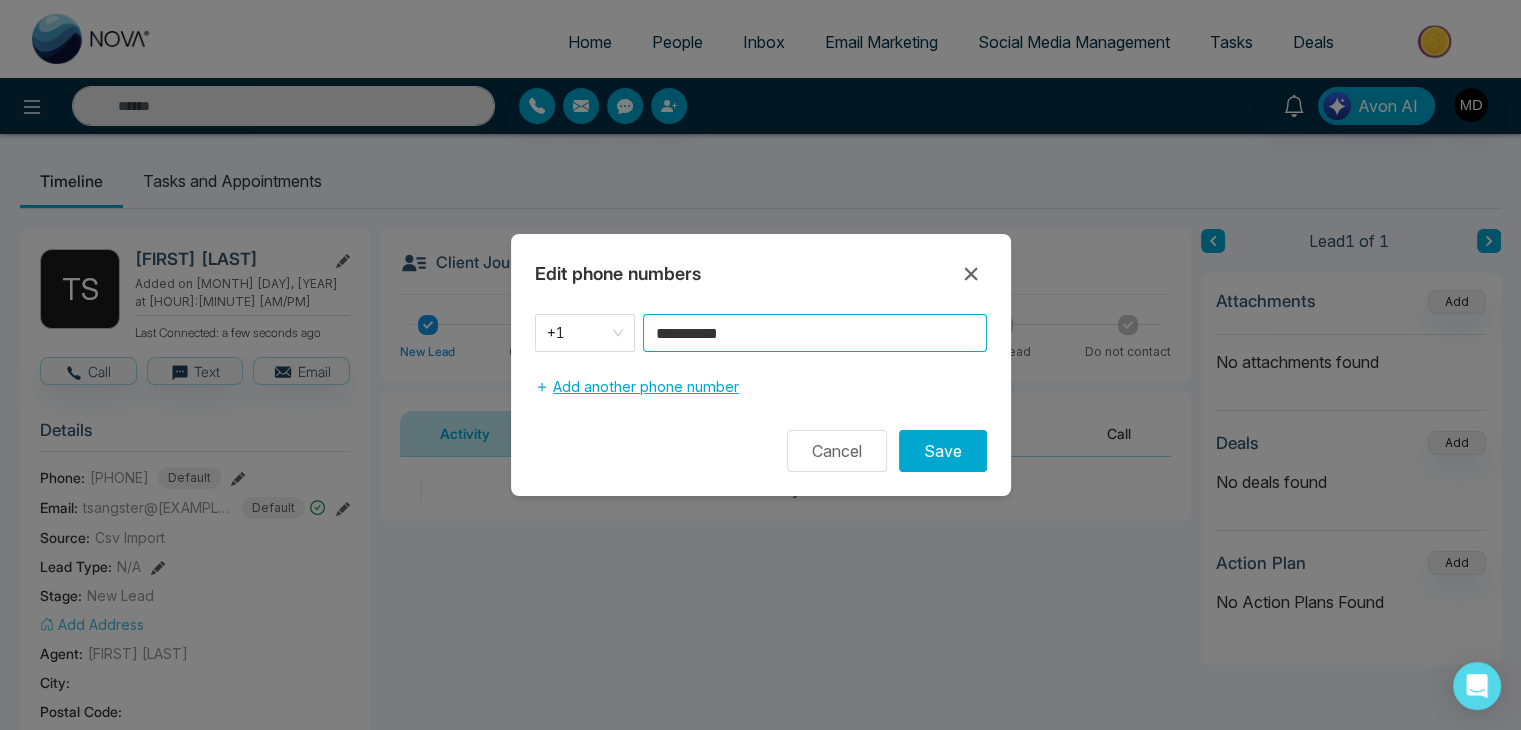 click on "Save" at bounding box center [943, 451] 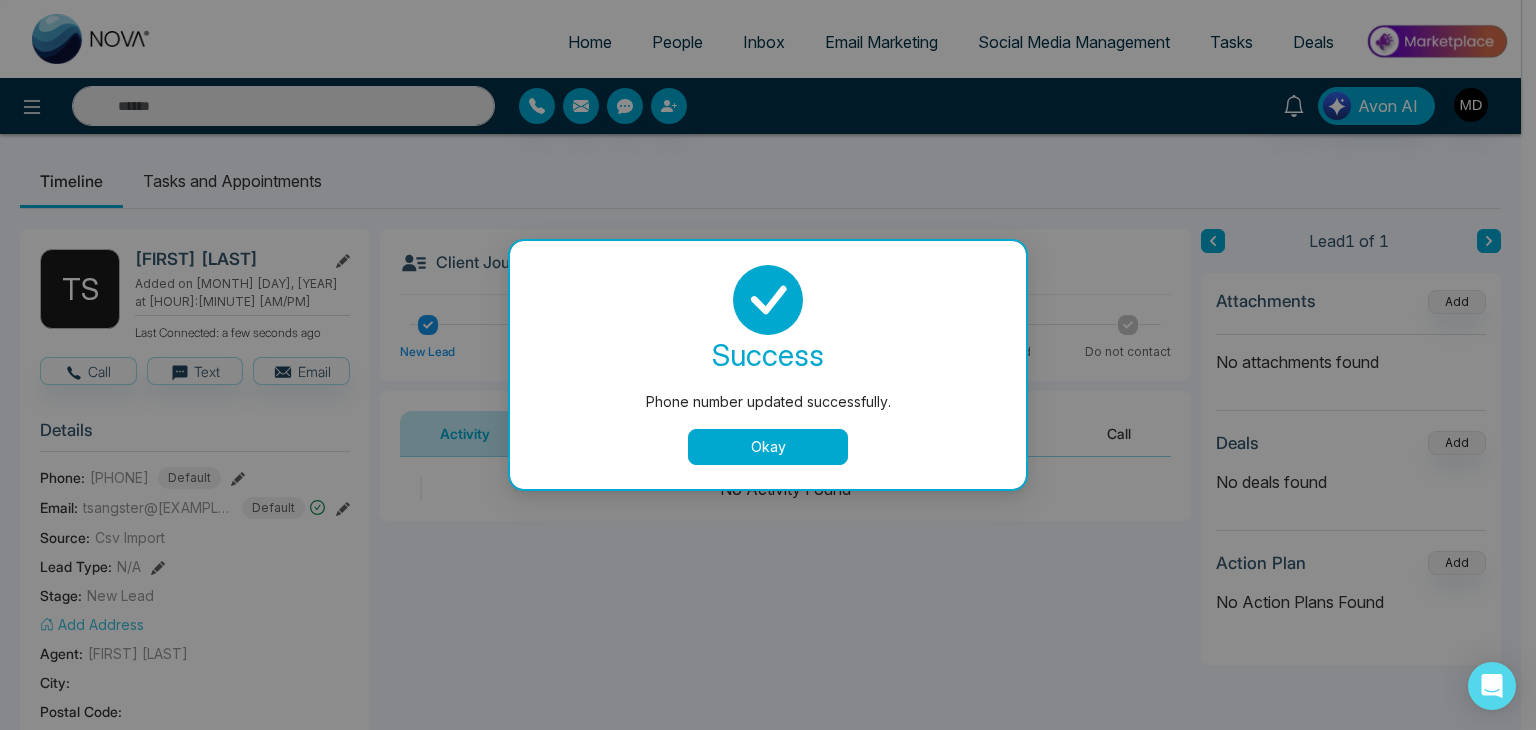 click on "Okay" at bounding box center (768, 447) 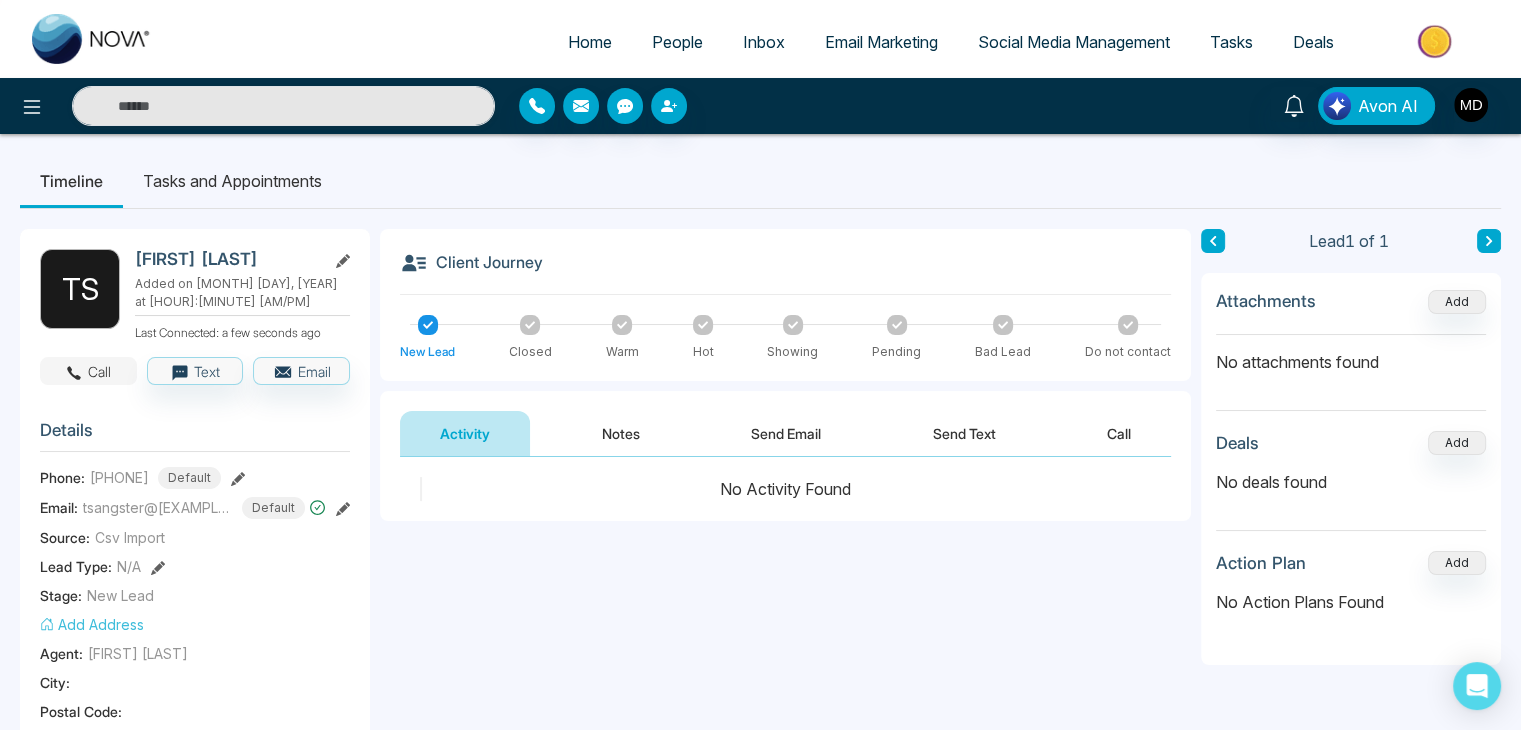 click on "Call" at bounding box center (88, 371) 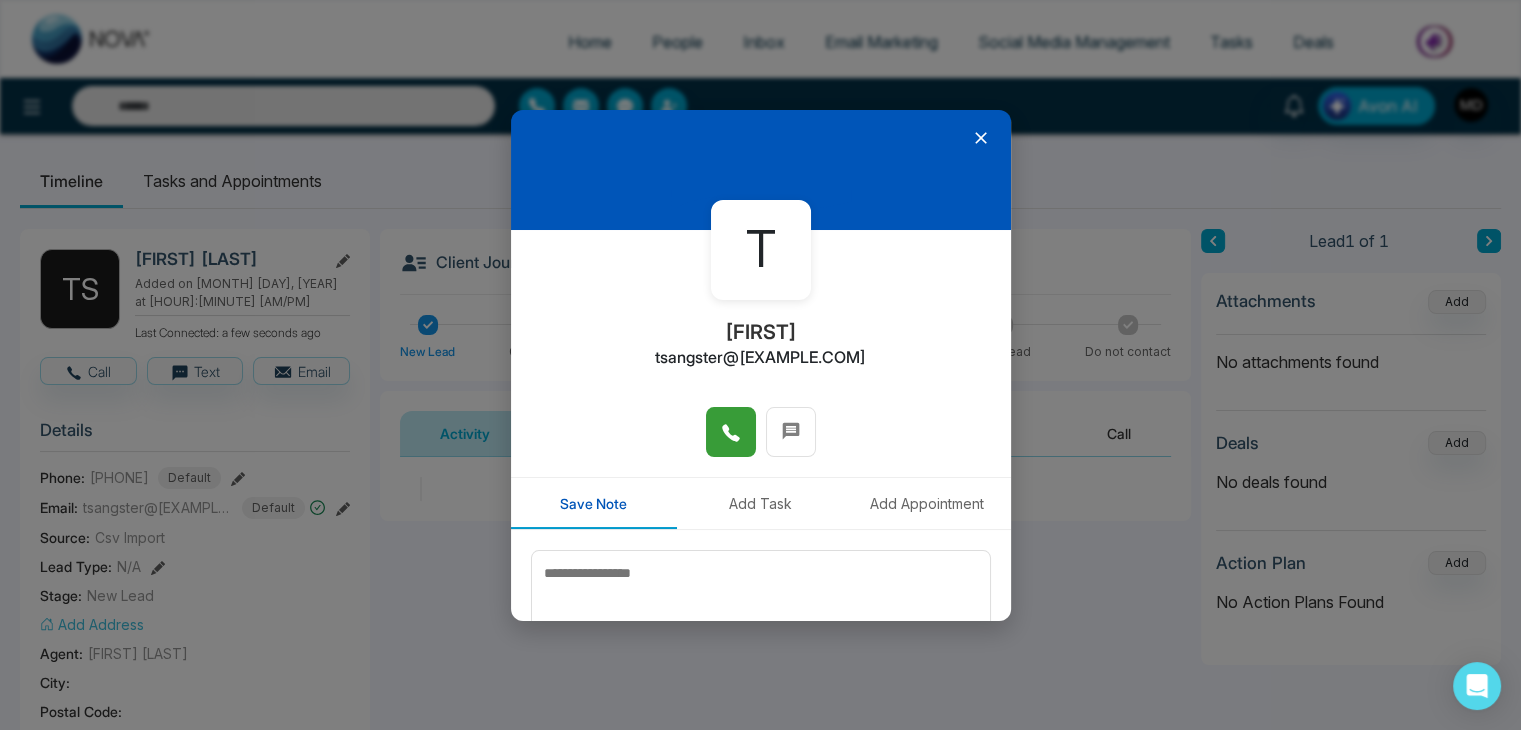 click 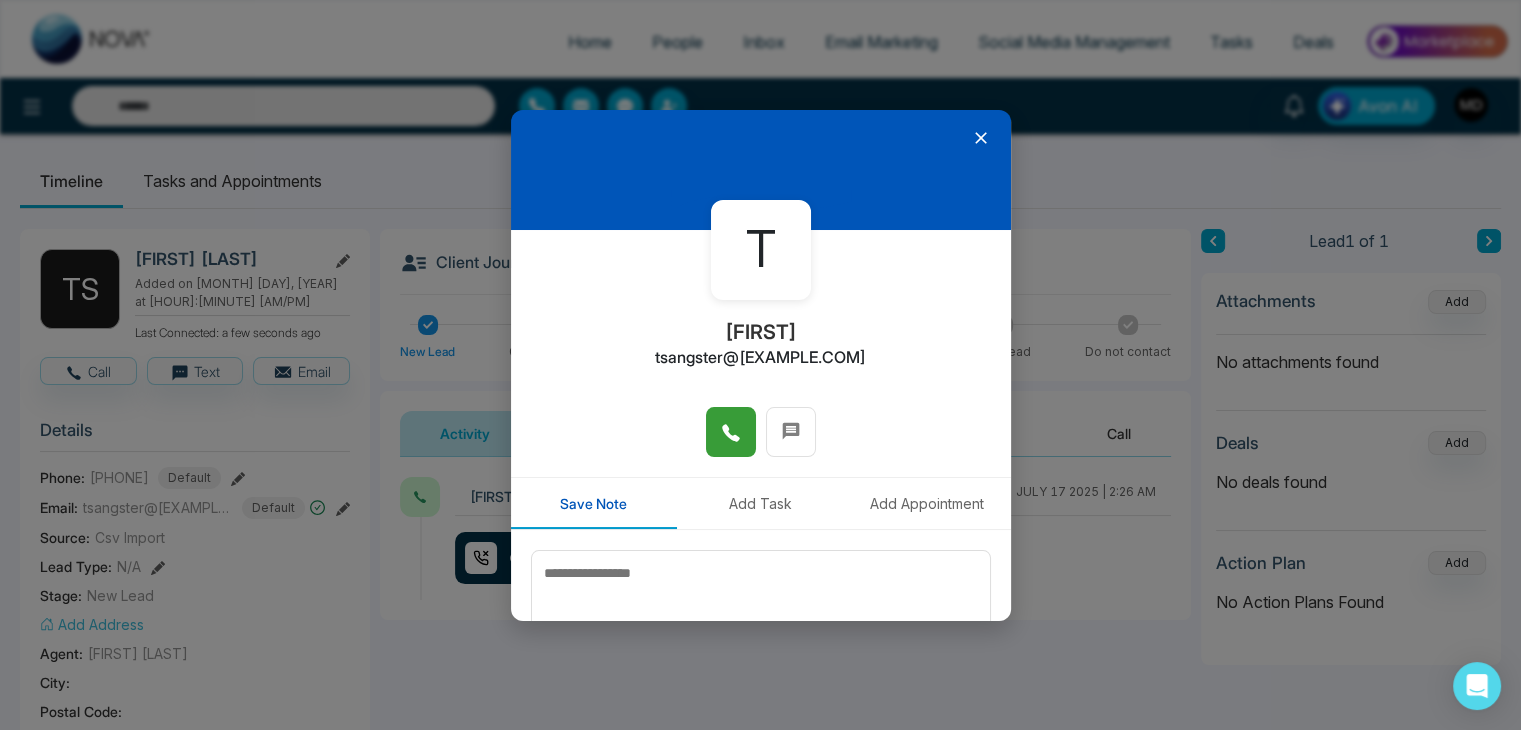 scroll, scrollTop: 100, scrollLeft: 0, axis: vertical 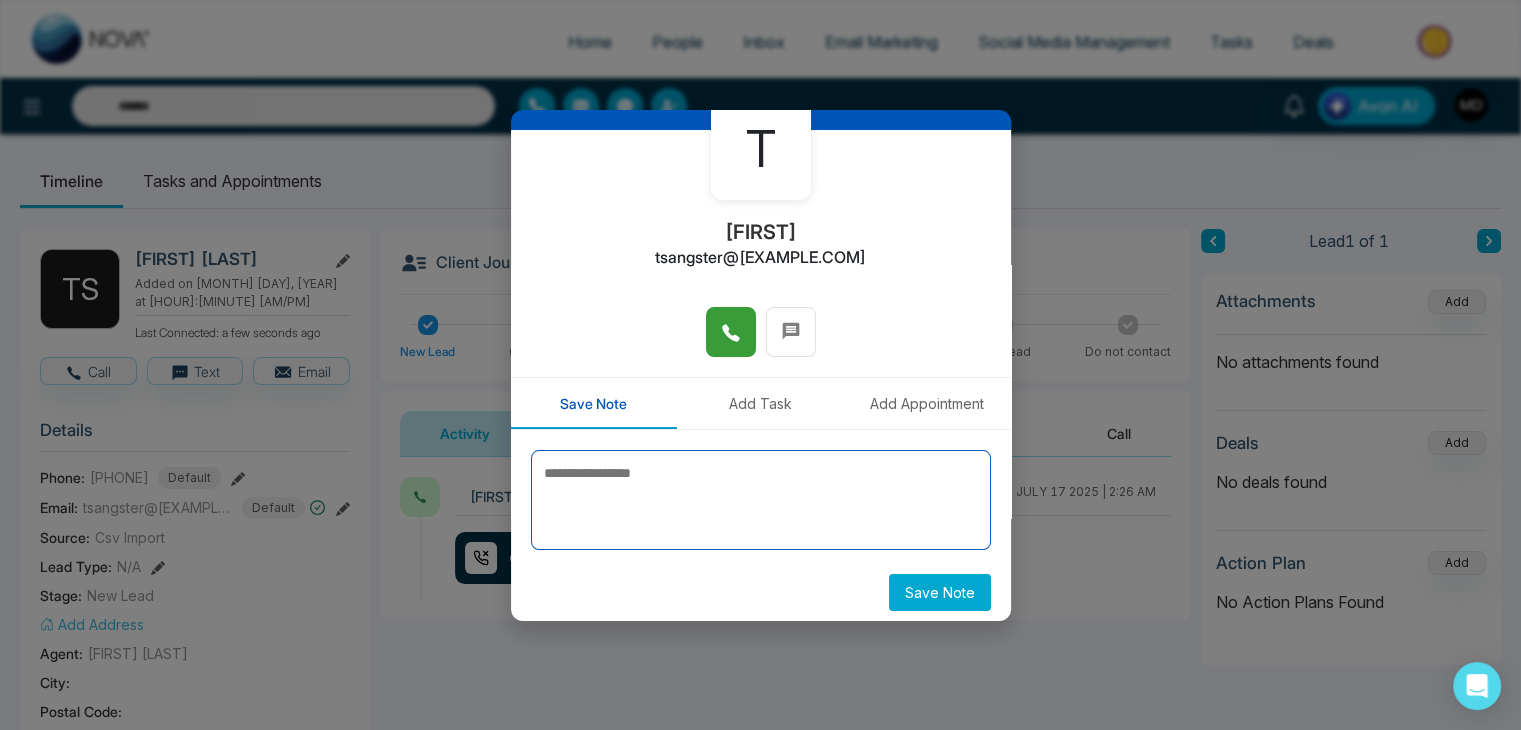 click at bounding box center [761, 500] 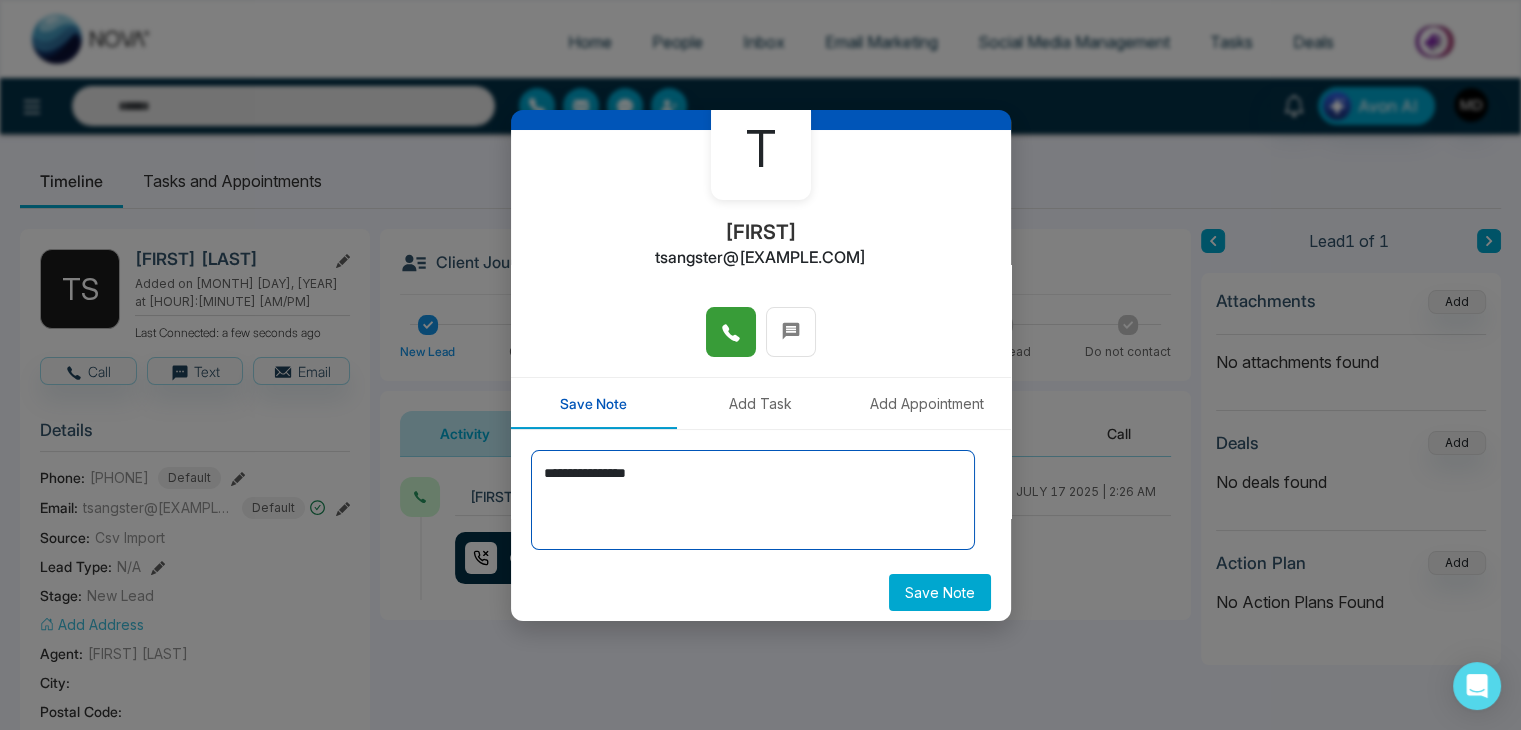 type on "**********" 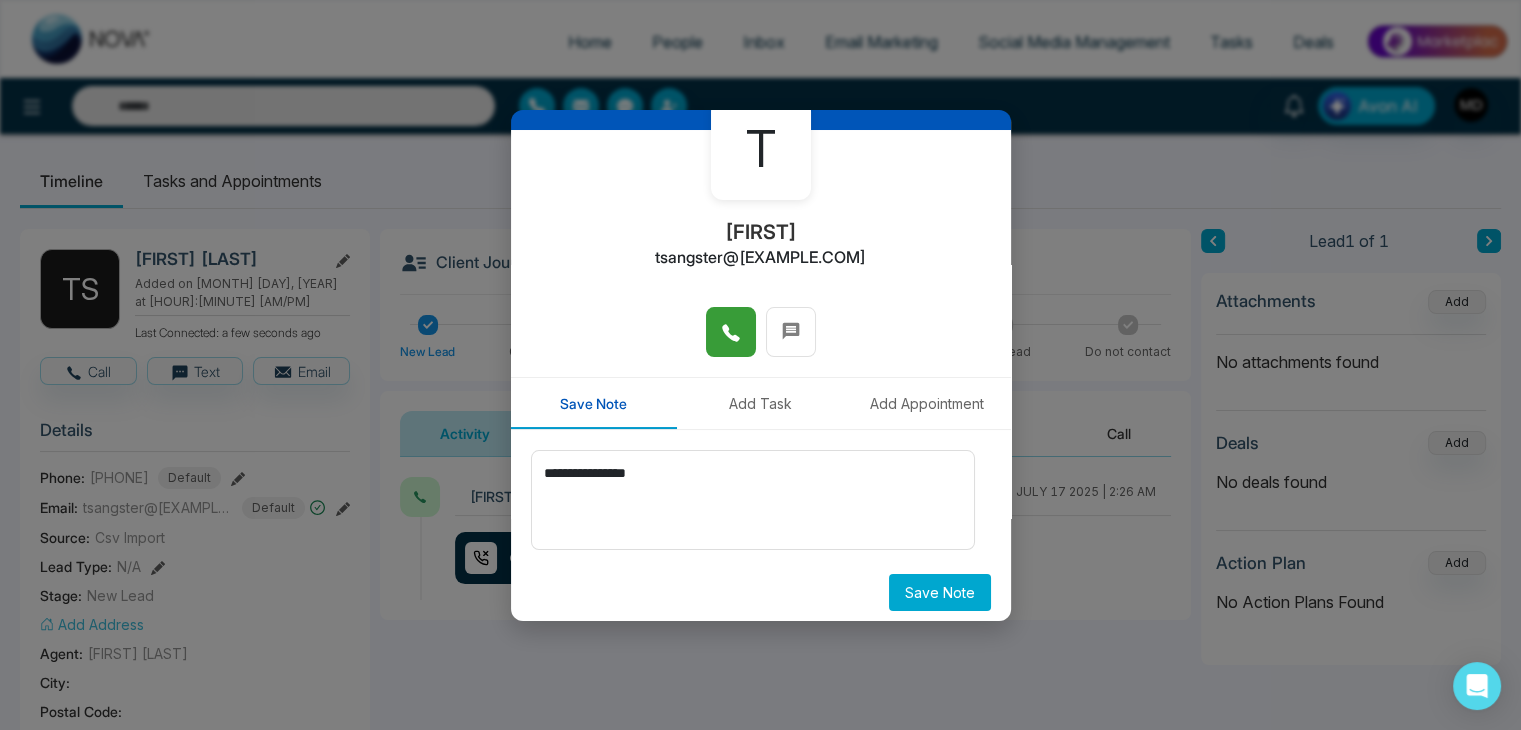 click on "Save Note" at bounding box center (940, 592) 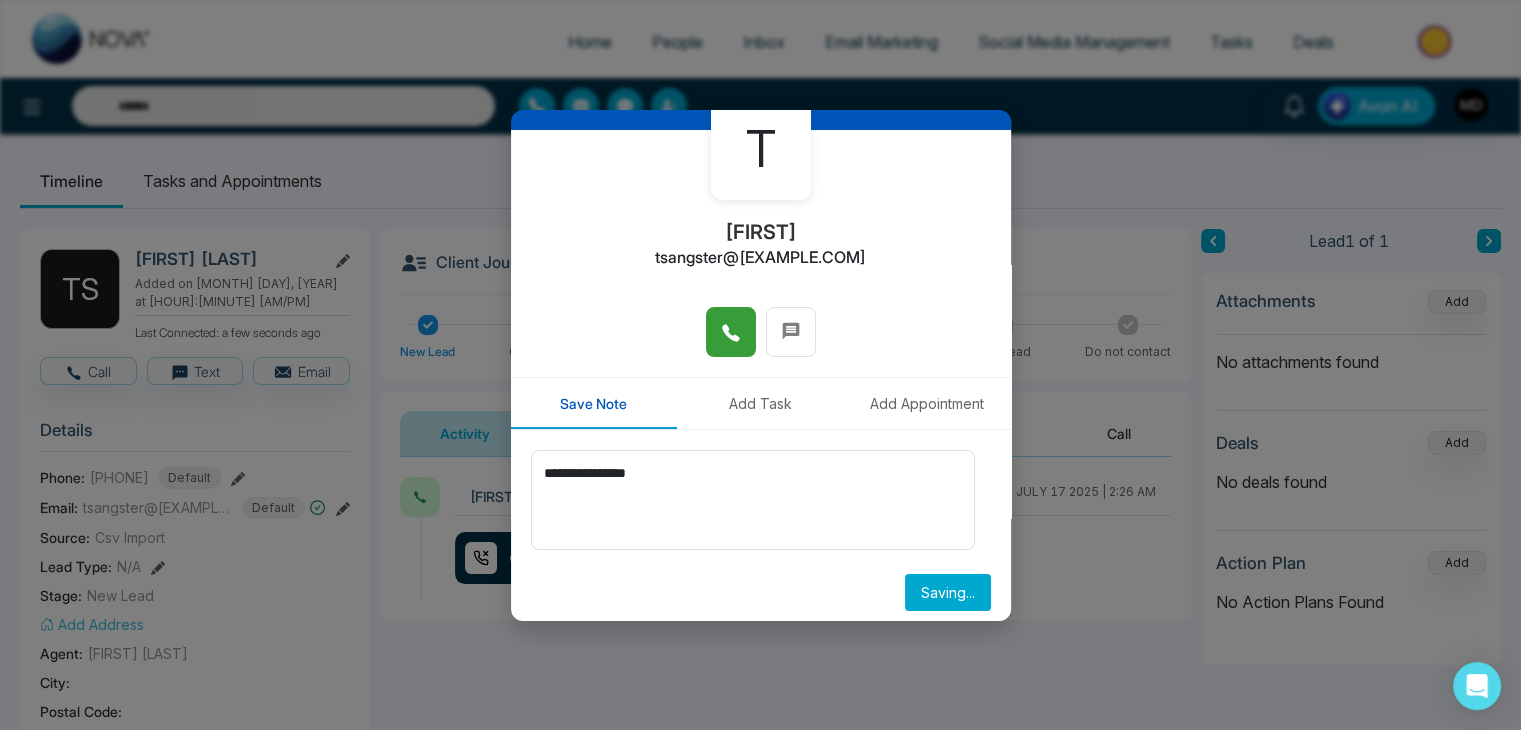type 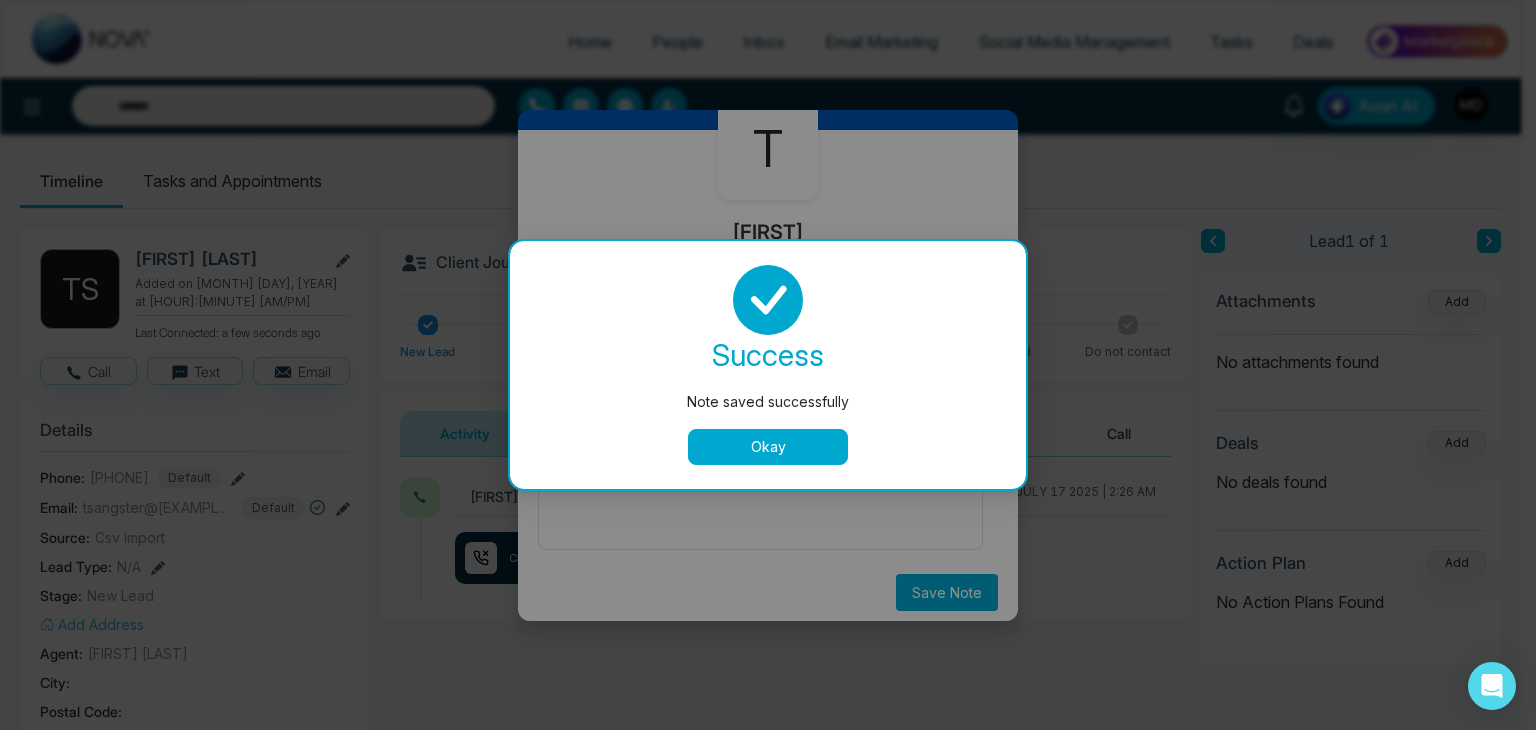click on "Okay" at bounding box center [768, 447] 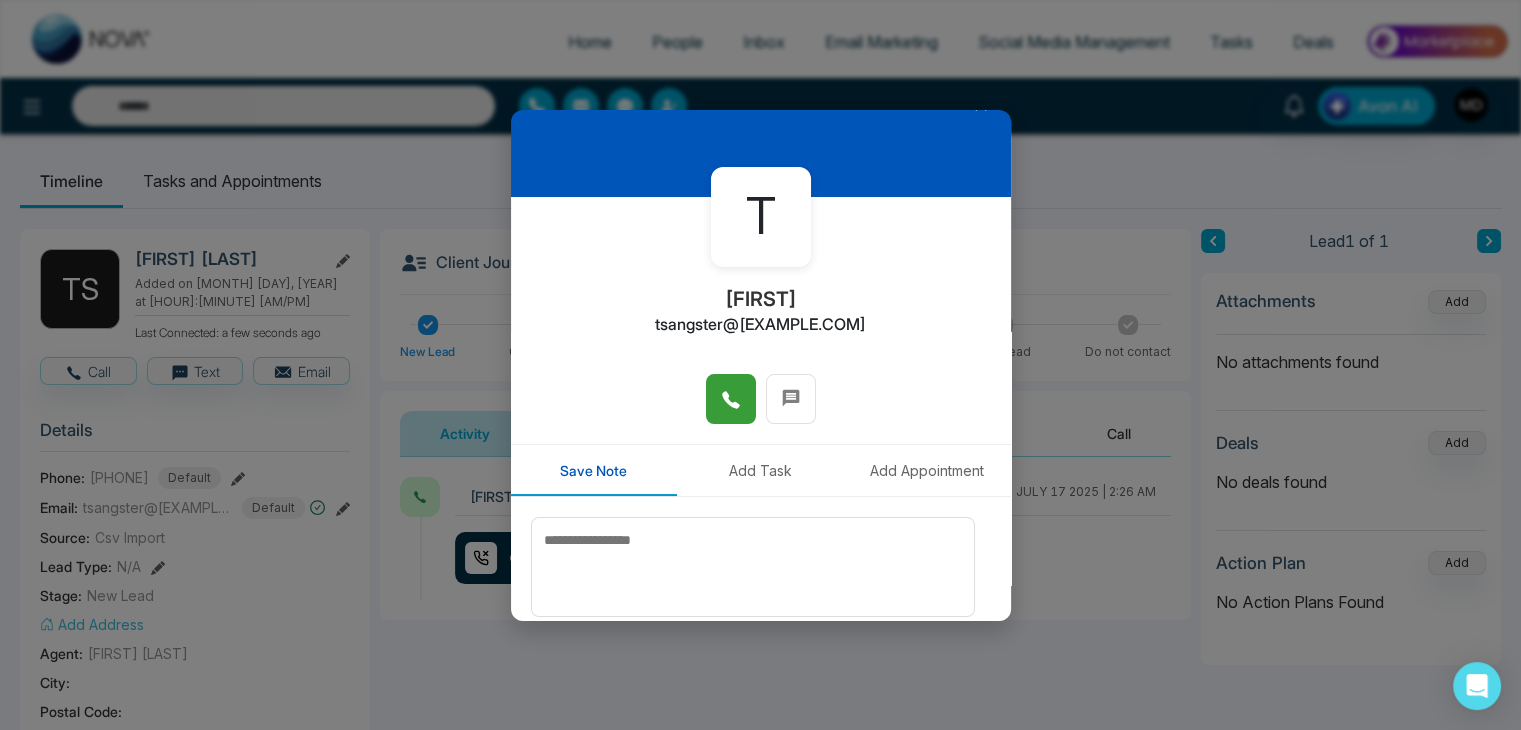 scroll, scrollTop: 0, scrollLeft: 0, axis: both 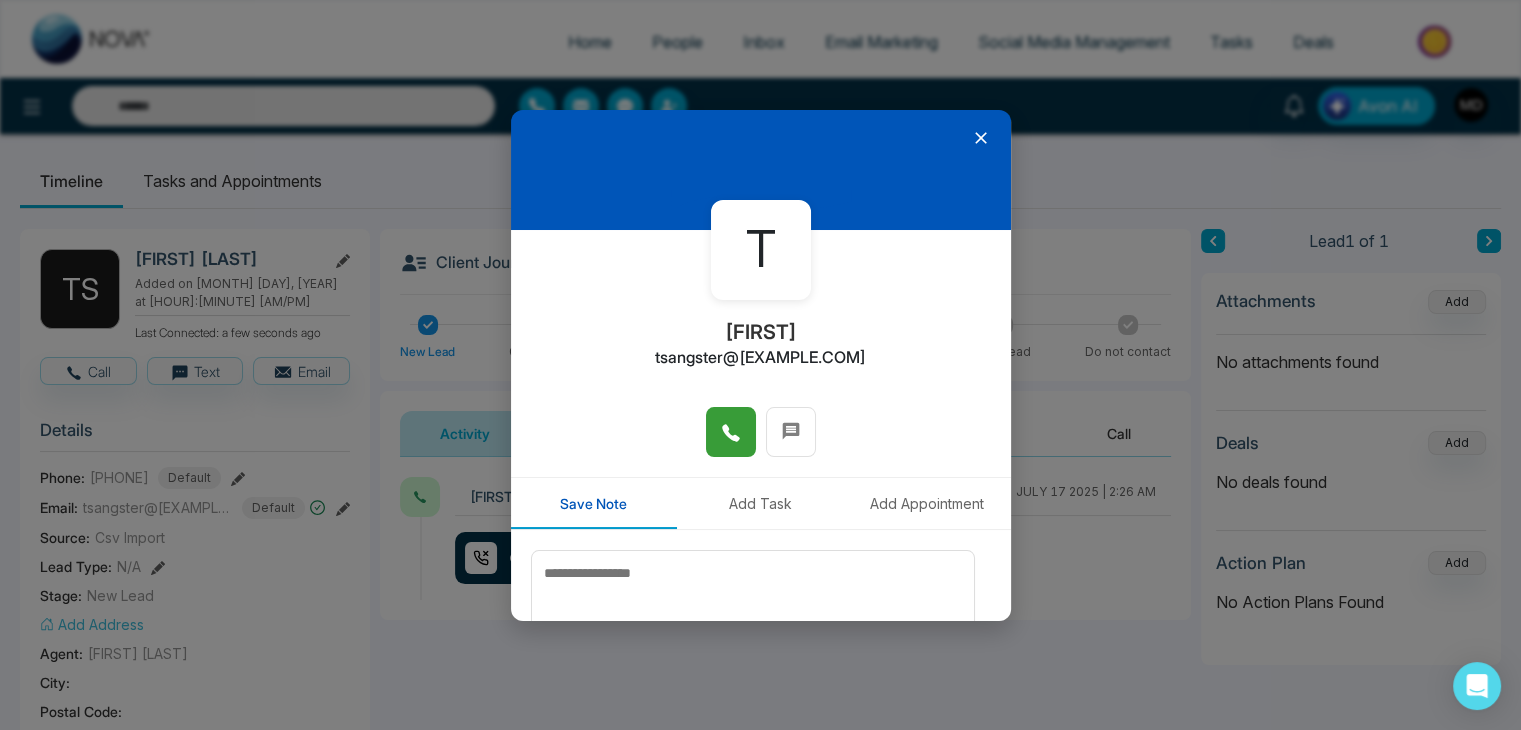 click 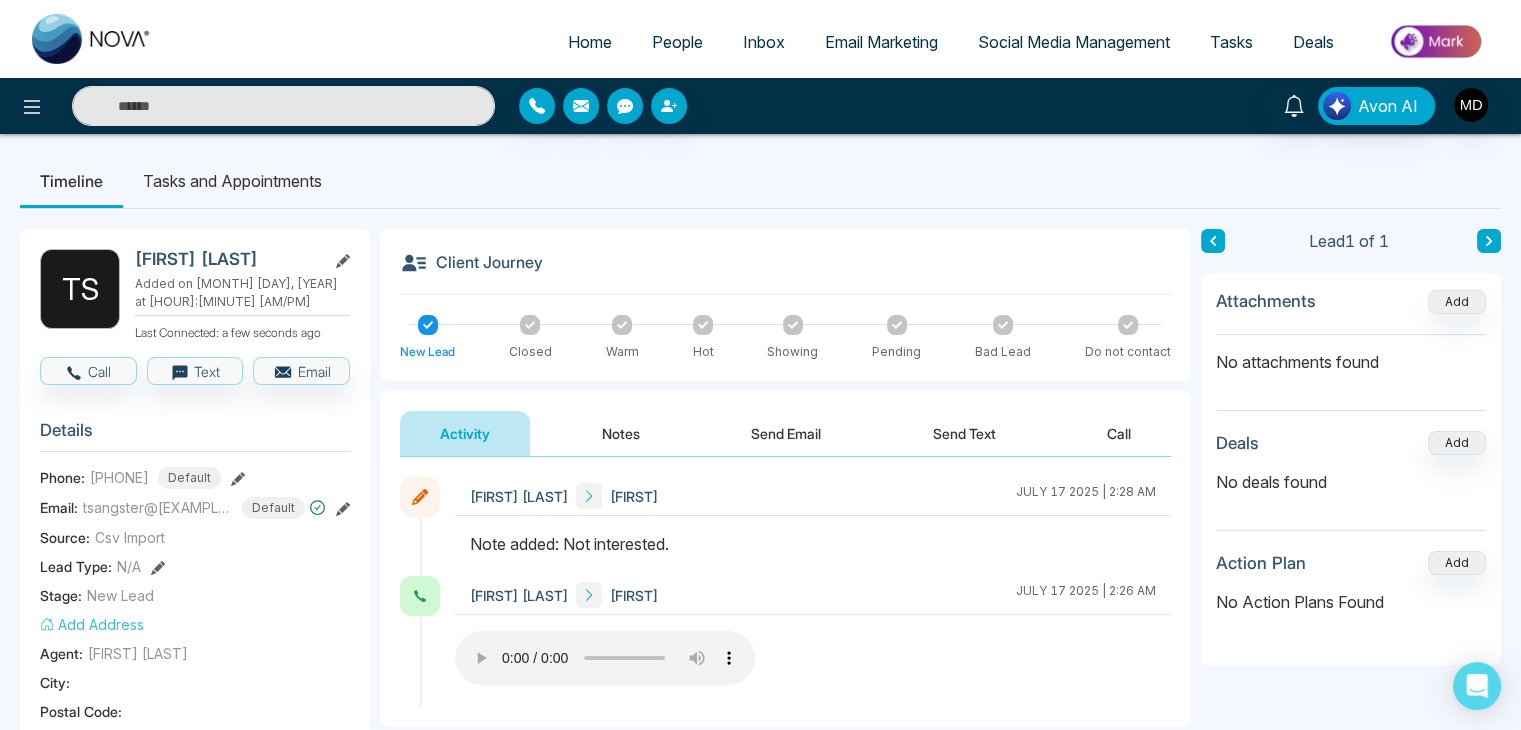 type 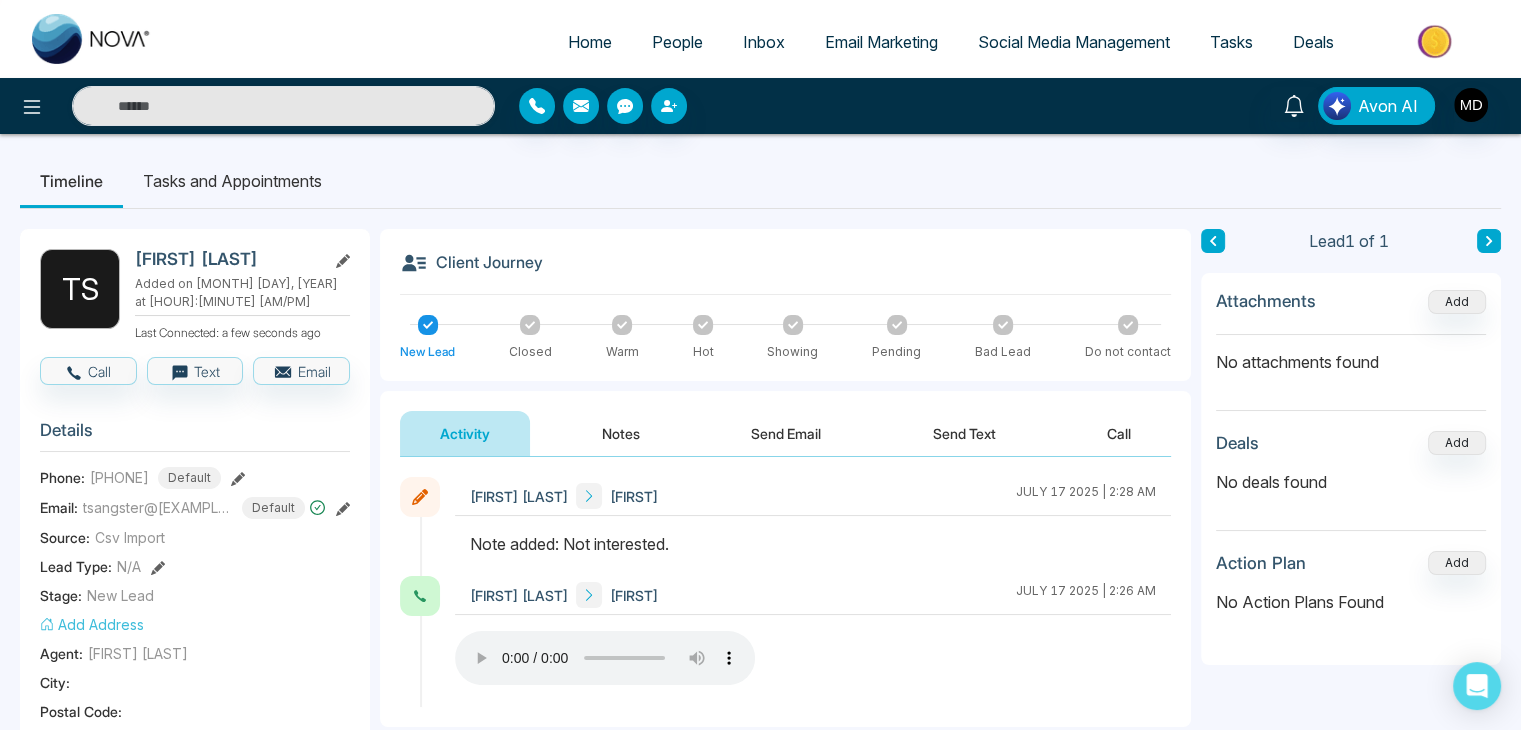 click on "People" at bounding box center [677, 42] 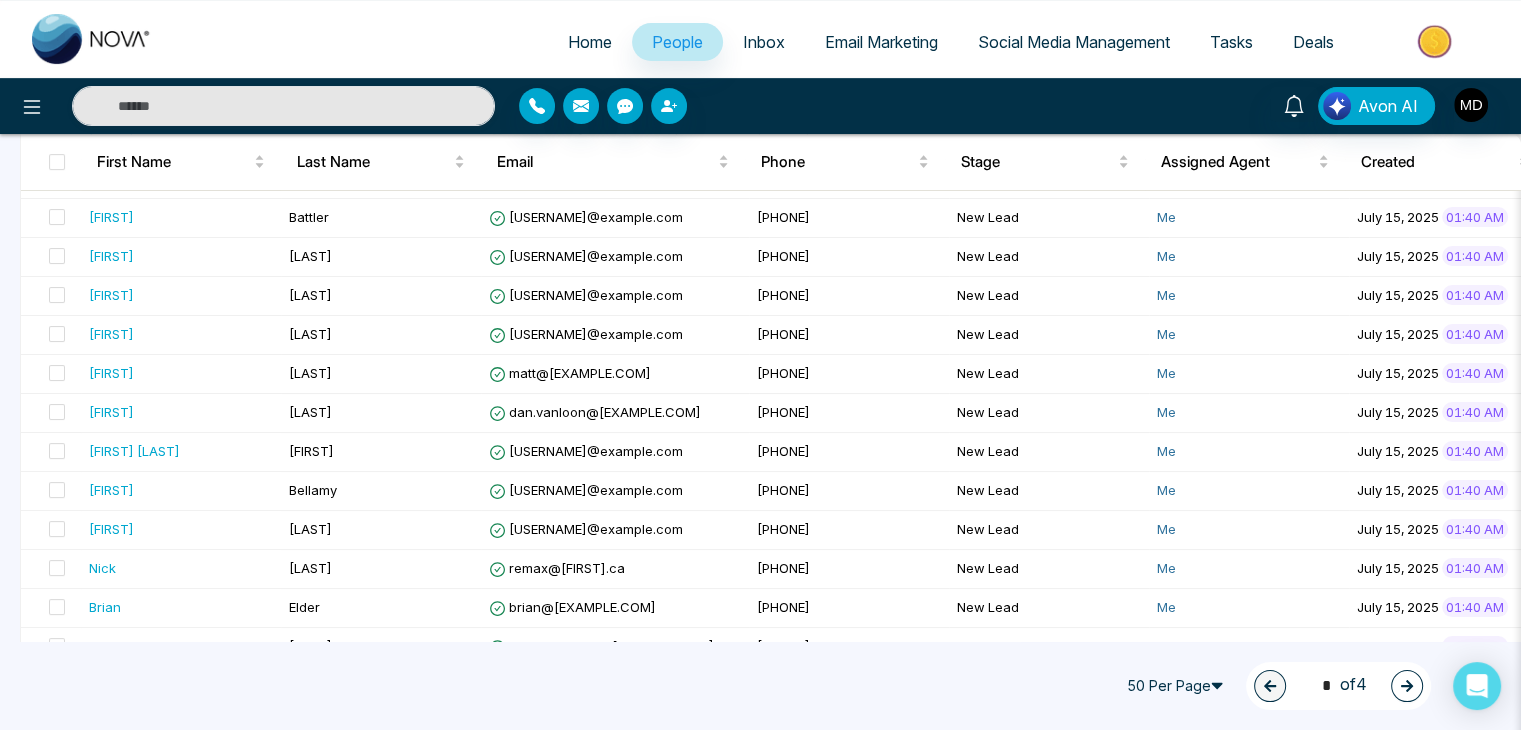 scroll, scrollTop: 600, scrollLeft: 0, axis: vertical 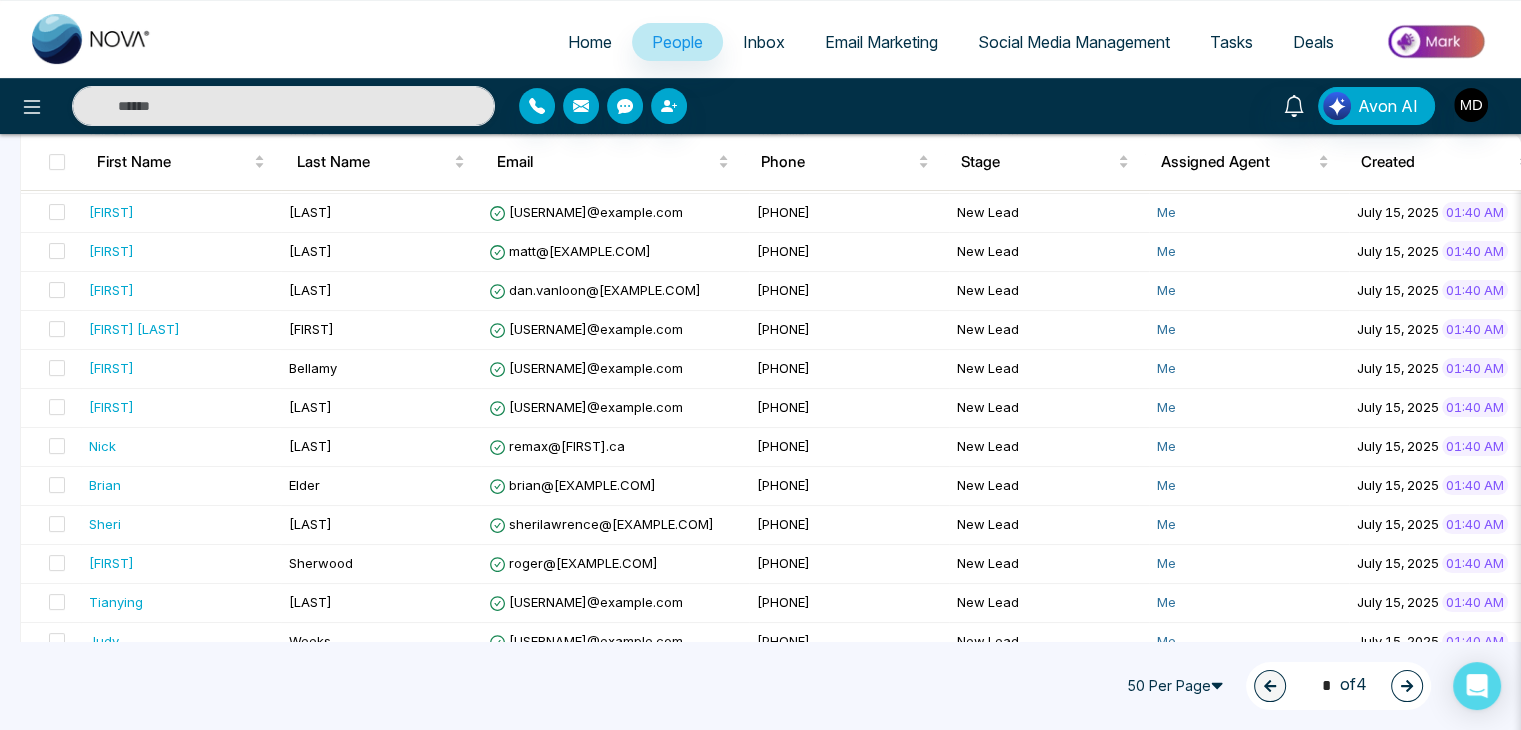 click 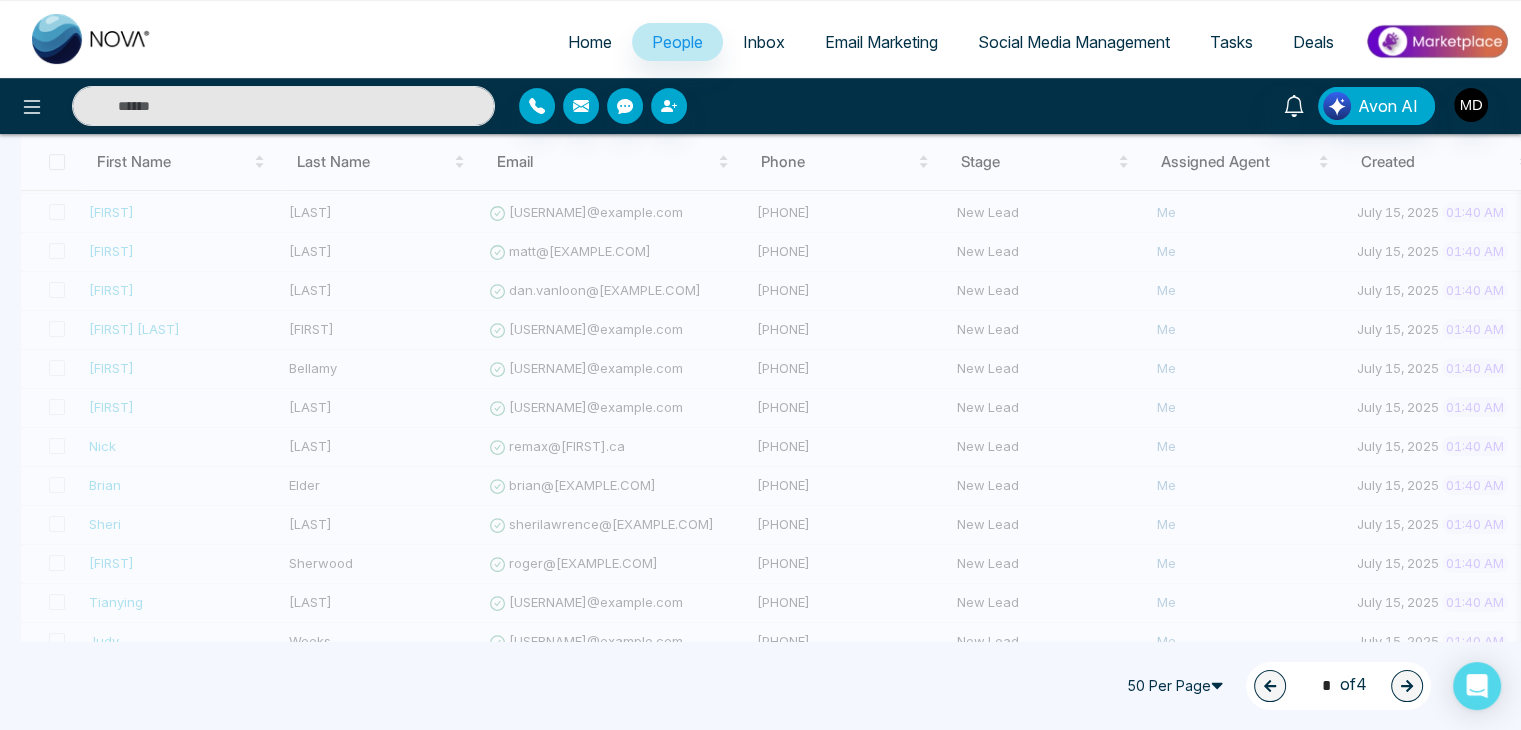 type on "*" 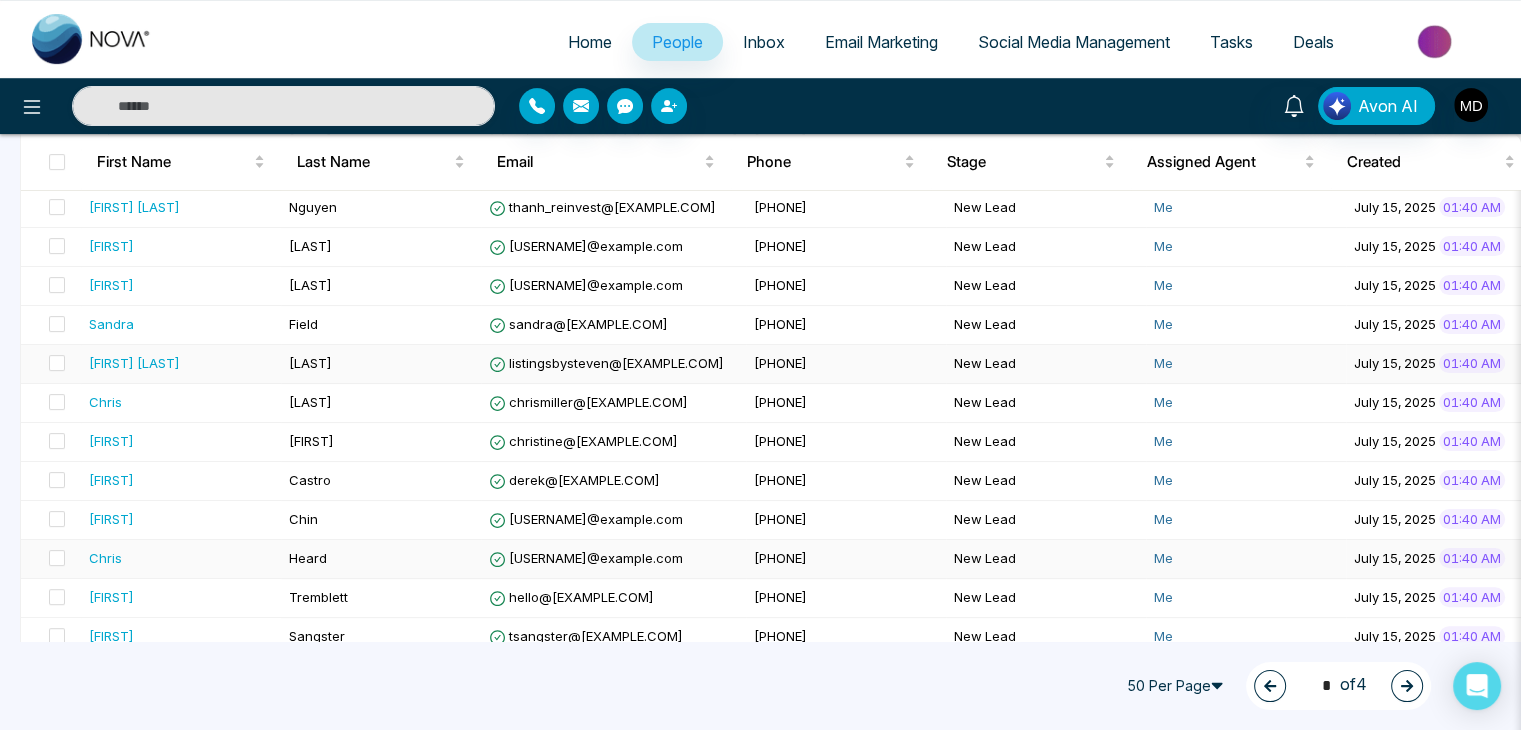 scroll, scrollTop: 900, scrollLeft: 0, axis: vertical 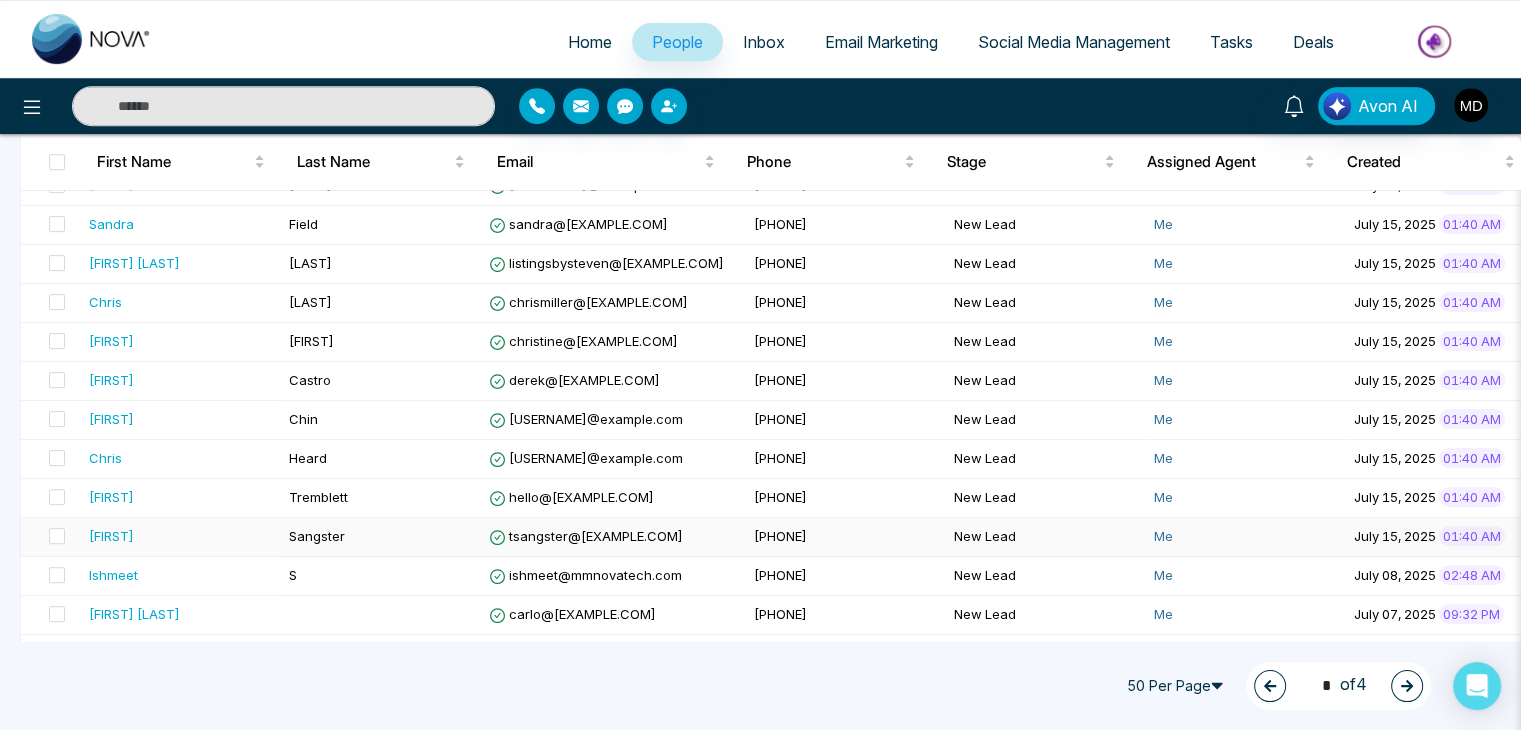 click on "Sangster" at bounding box center [381, 537] 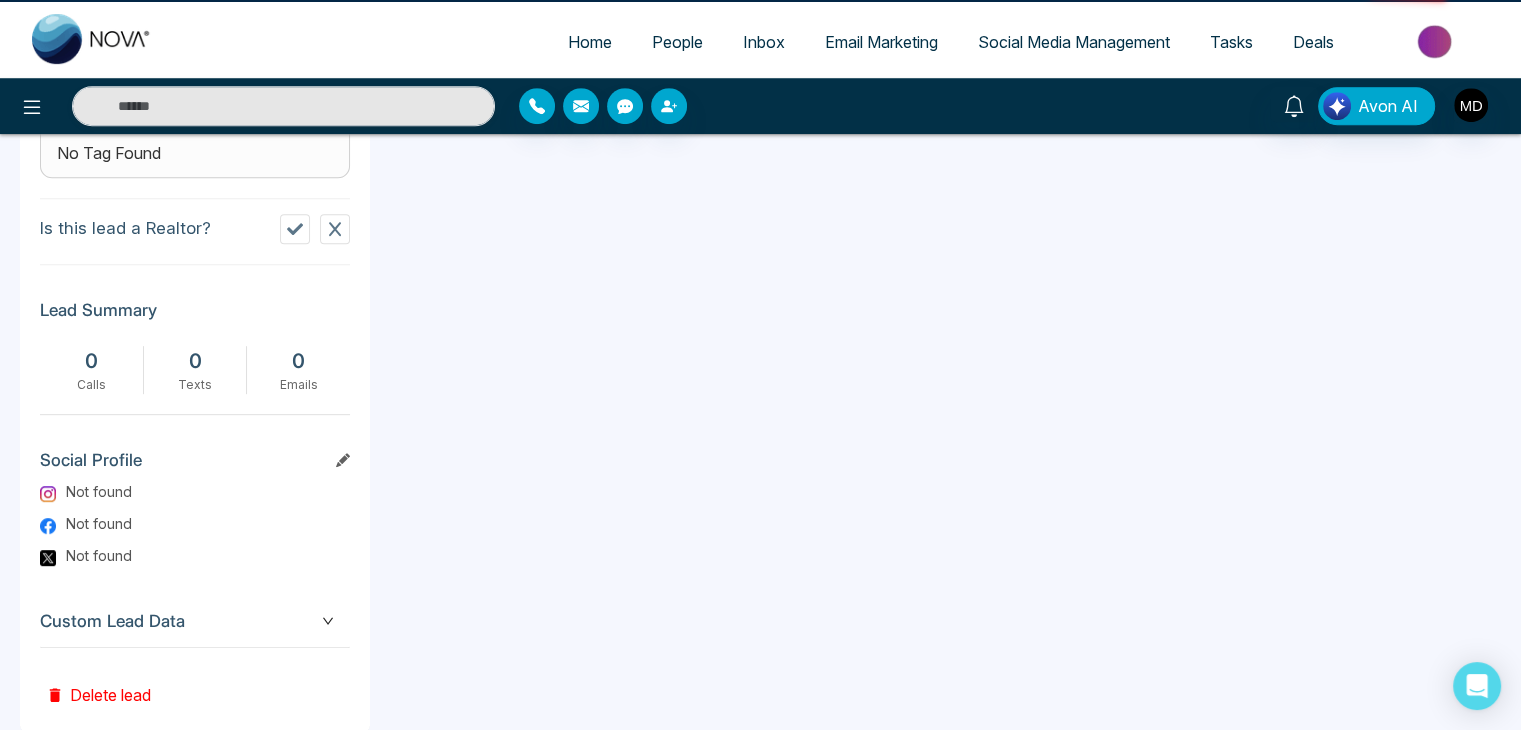 scroll, scrollTop: 0, scrollLeft: 0, axis: both 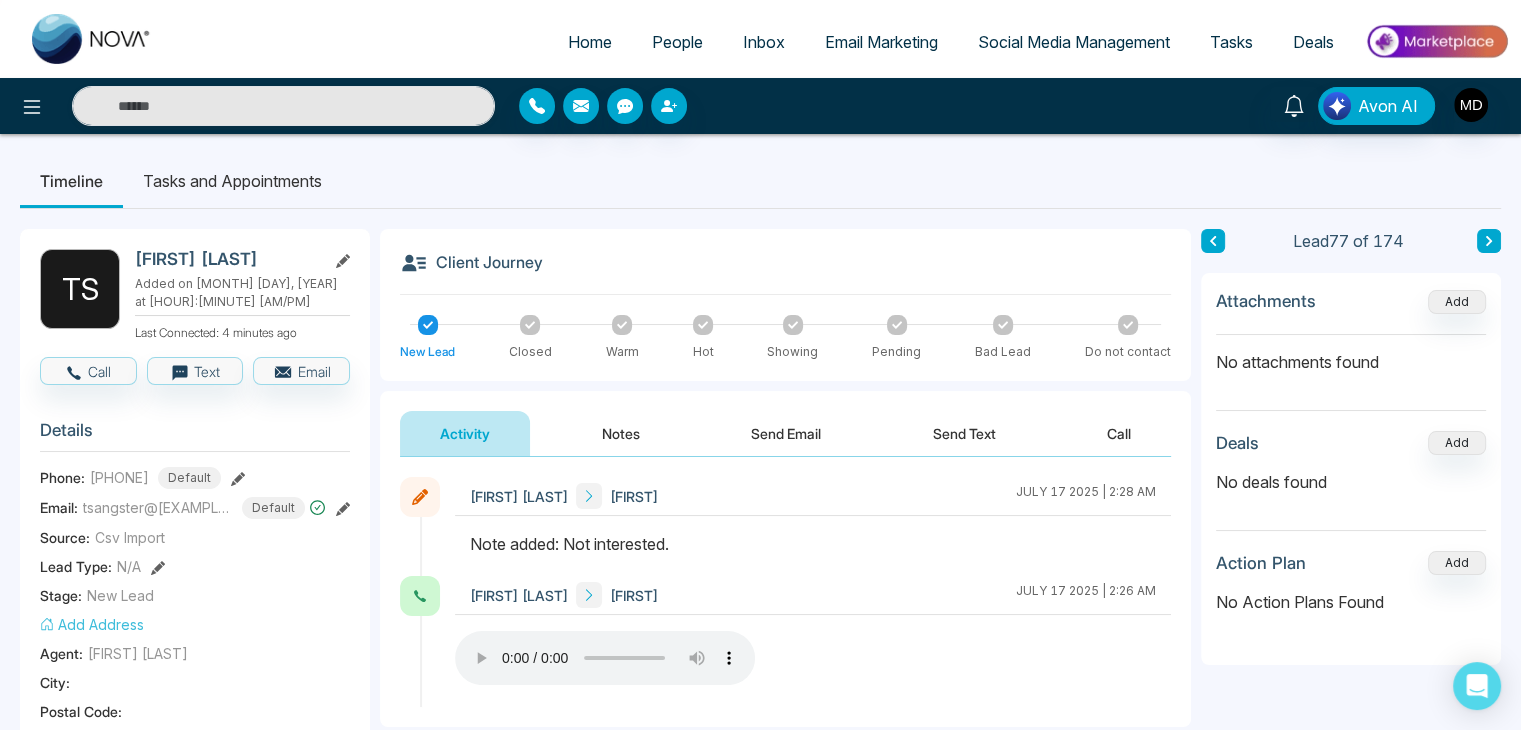 click 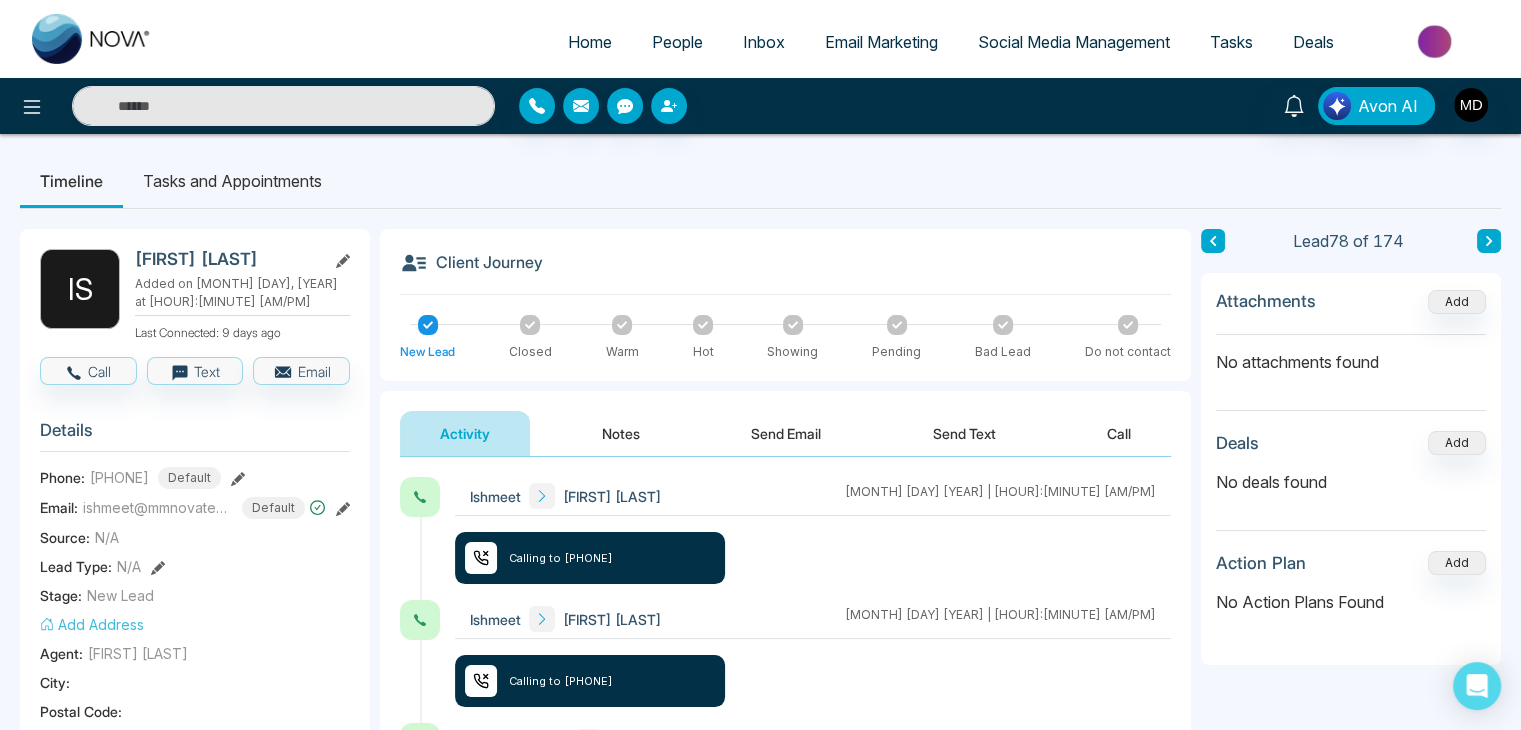 click at bounding box center (1489, 241) 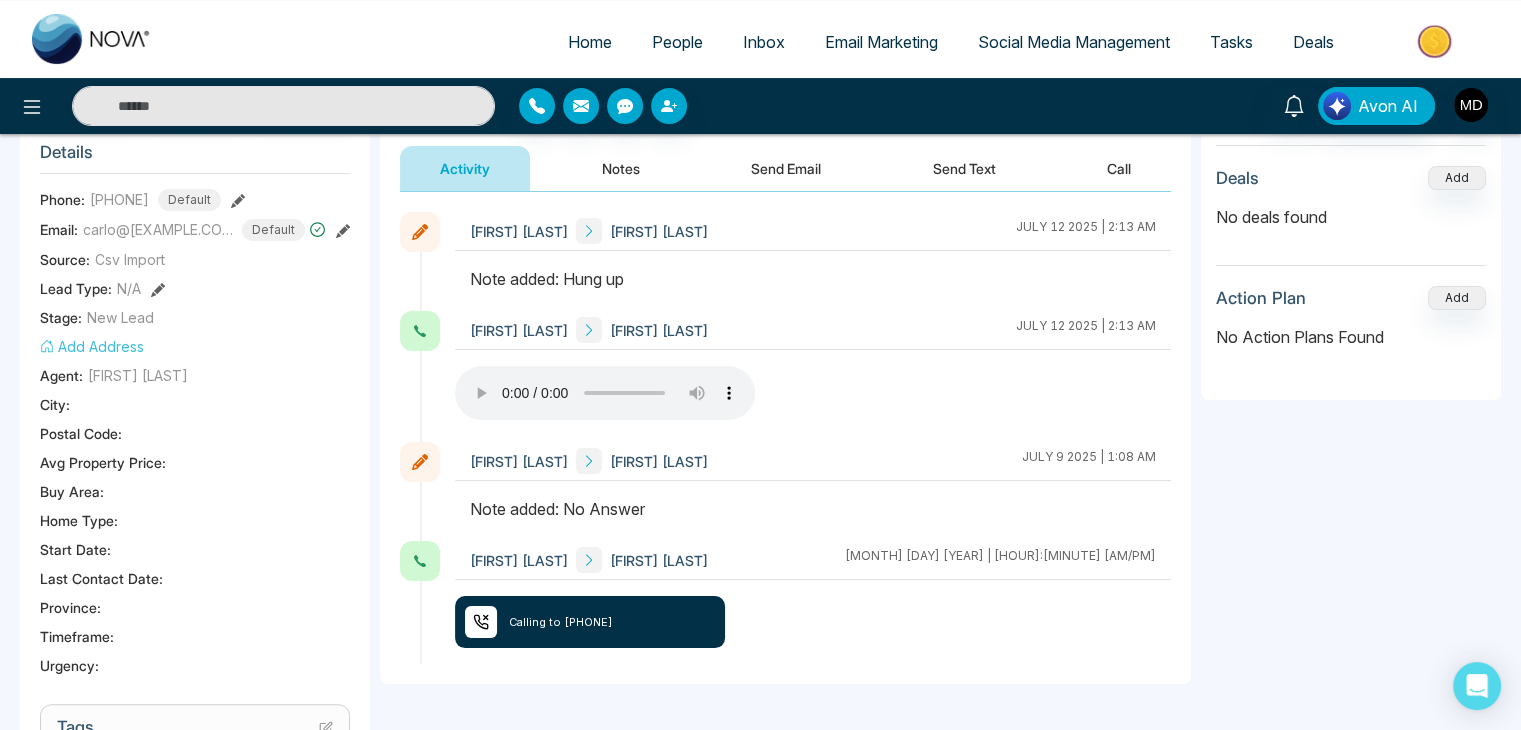 scroll, scrollTop: 300, scrollLeft: 0, axis: vertical 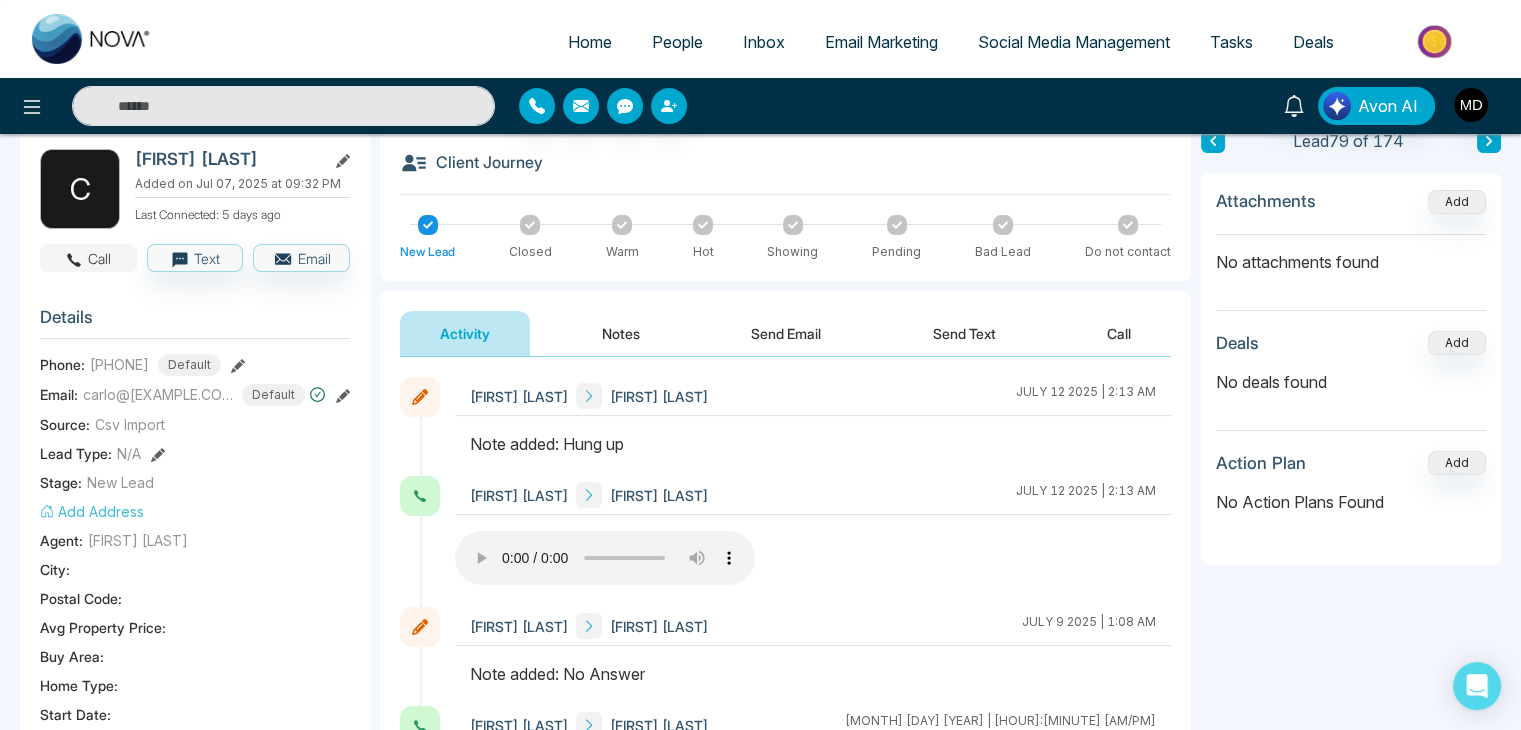 click on "Call" at bounding box center (88, 258) 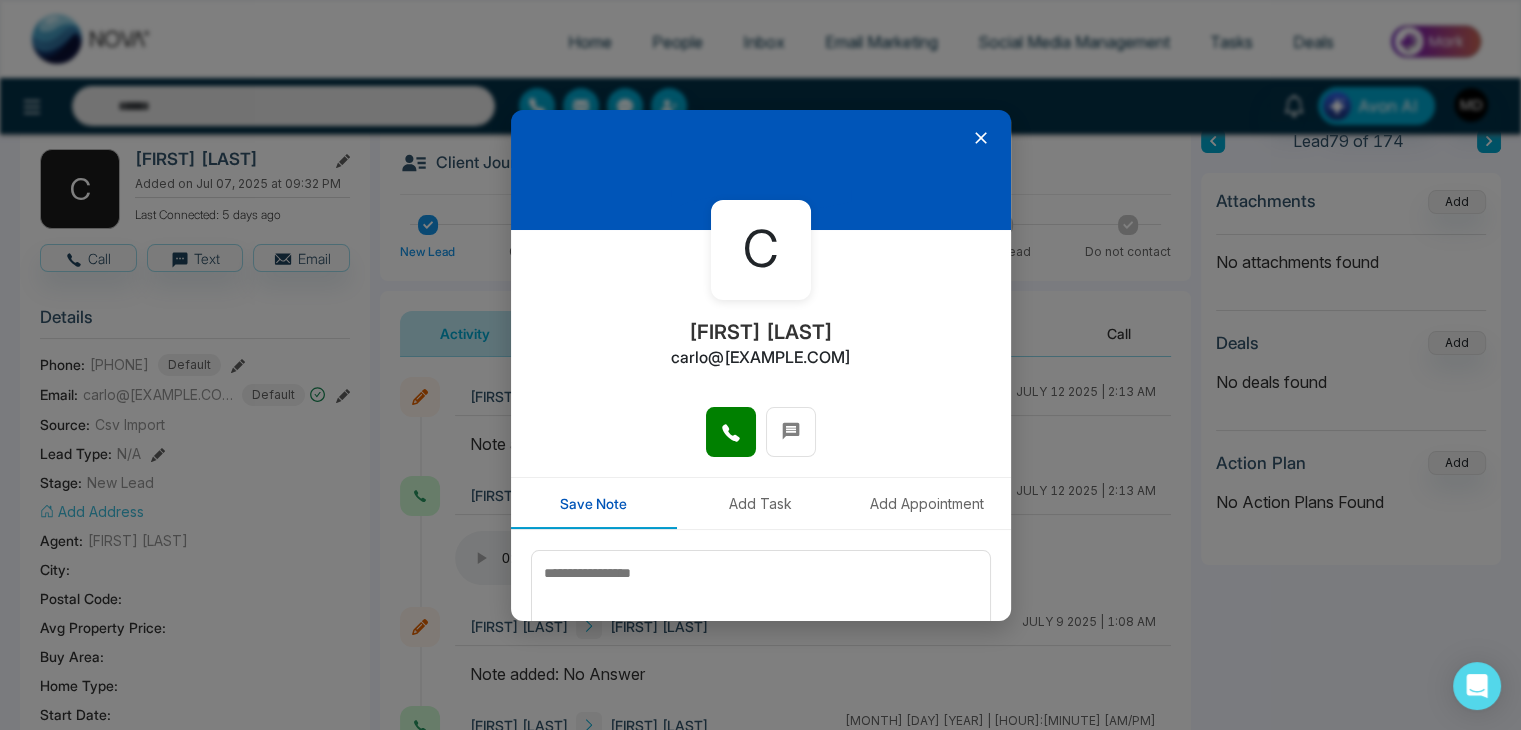 click 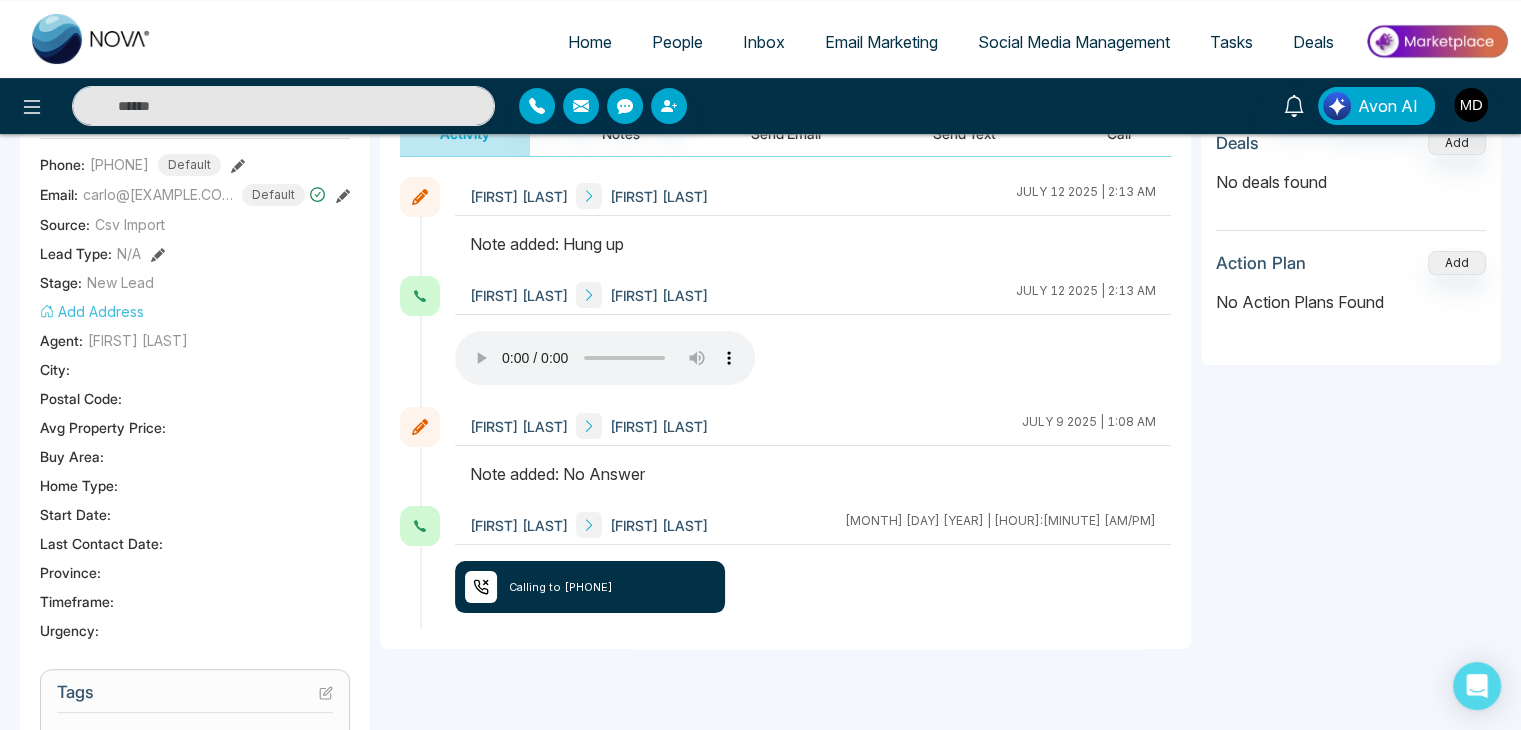 scroll, scrollTop: 0, scrollLeft: 0, axis: both 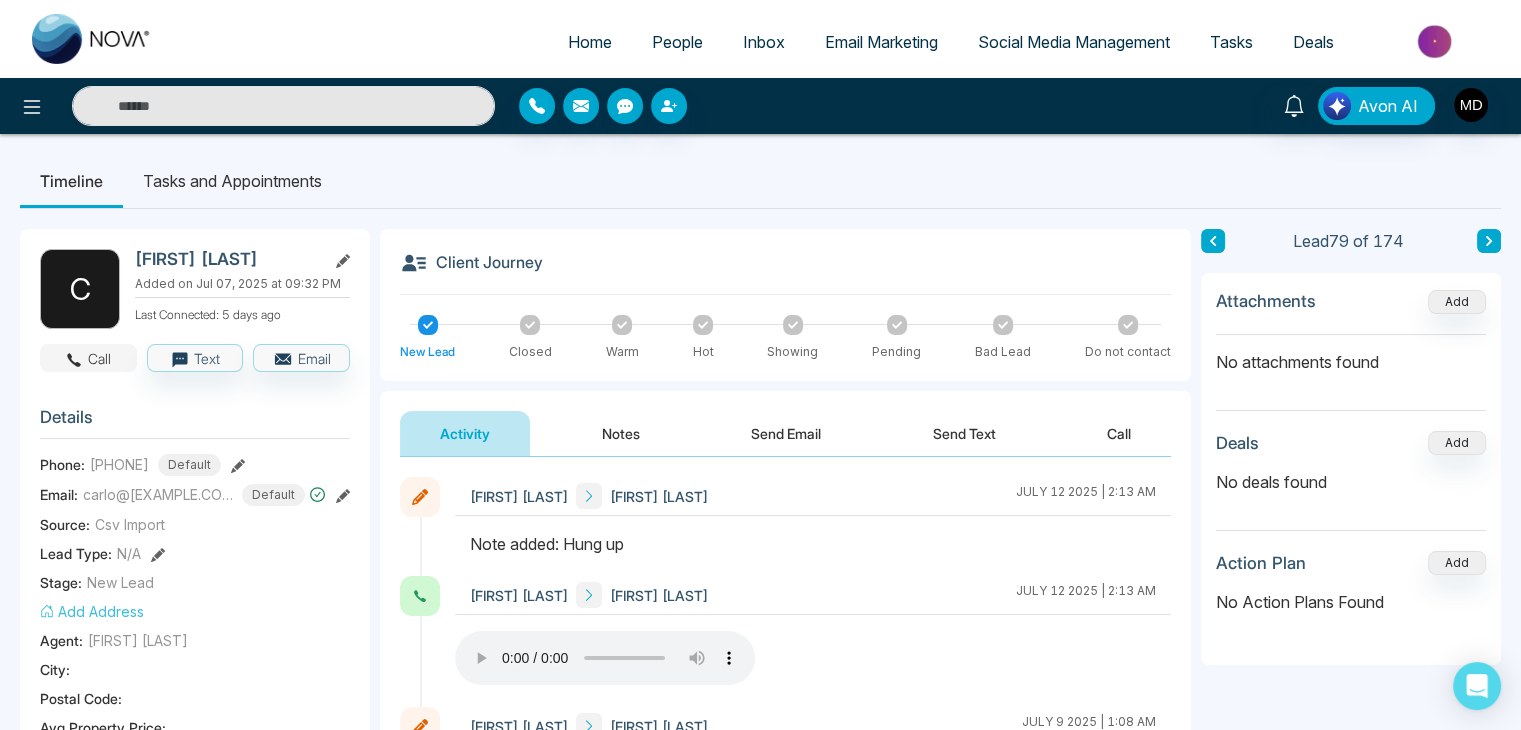 click on "Call" at bounding box center (88, 358) 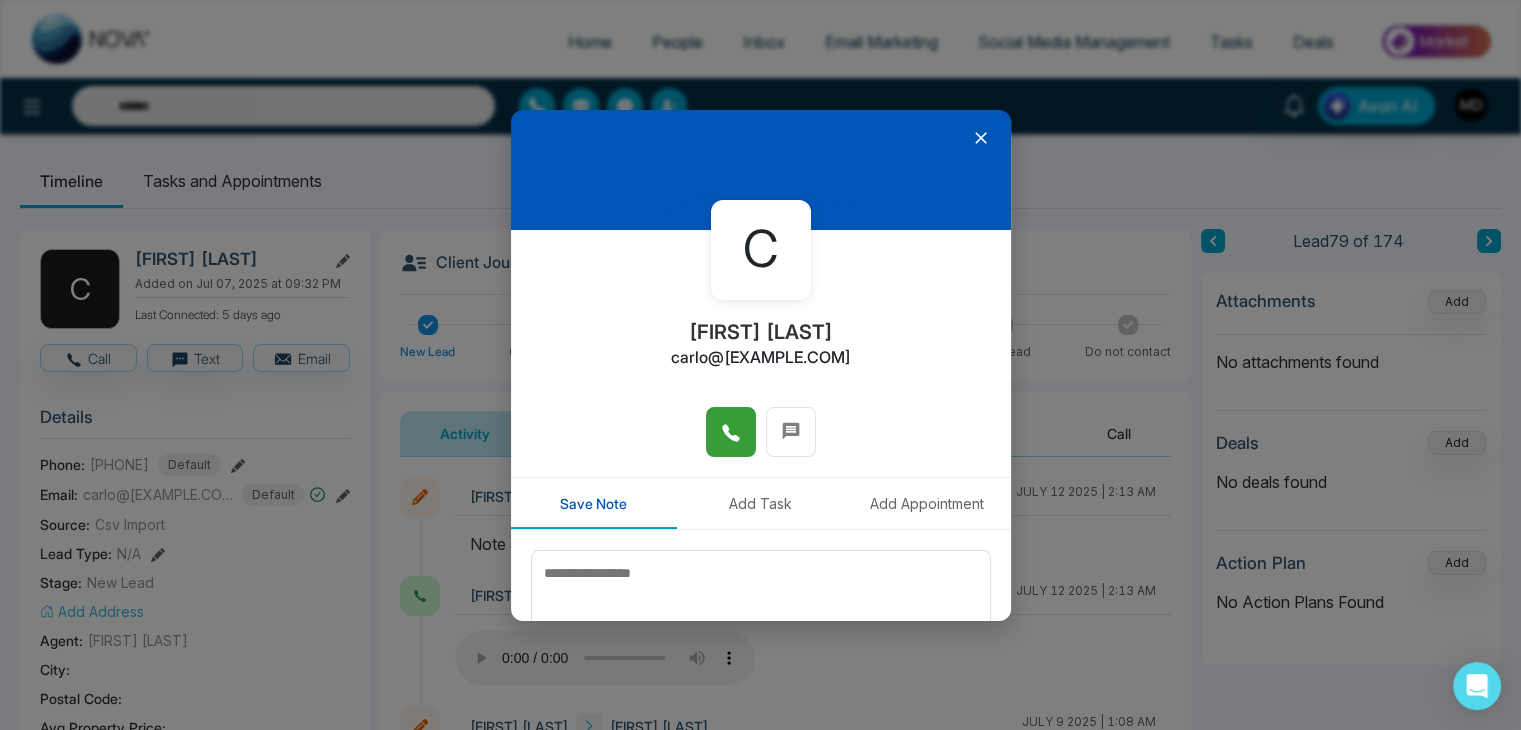 click at bounding box center (731, 432) 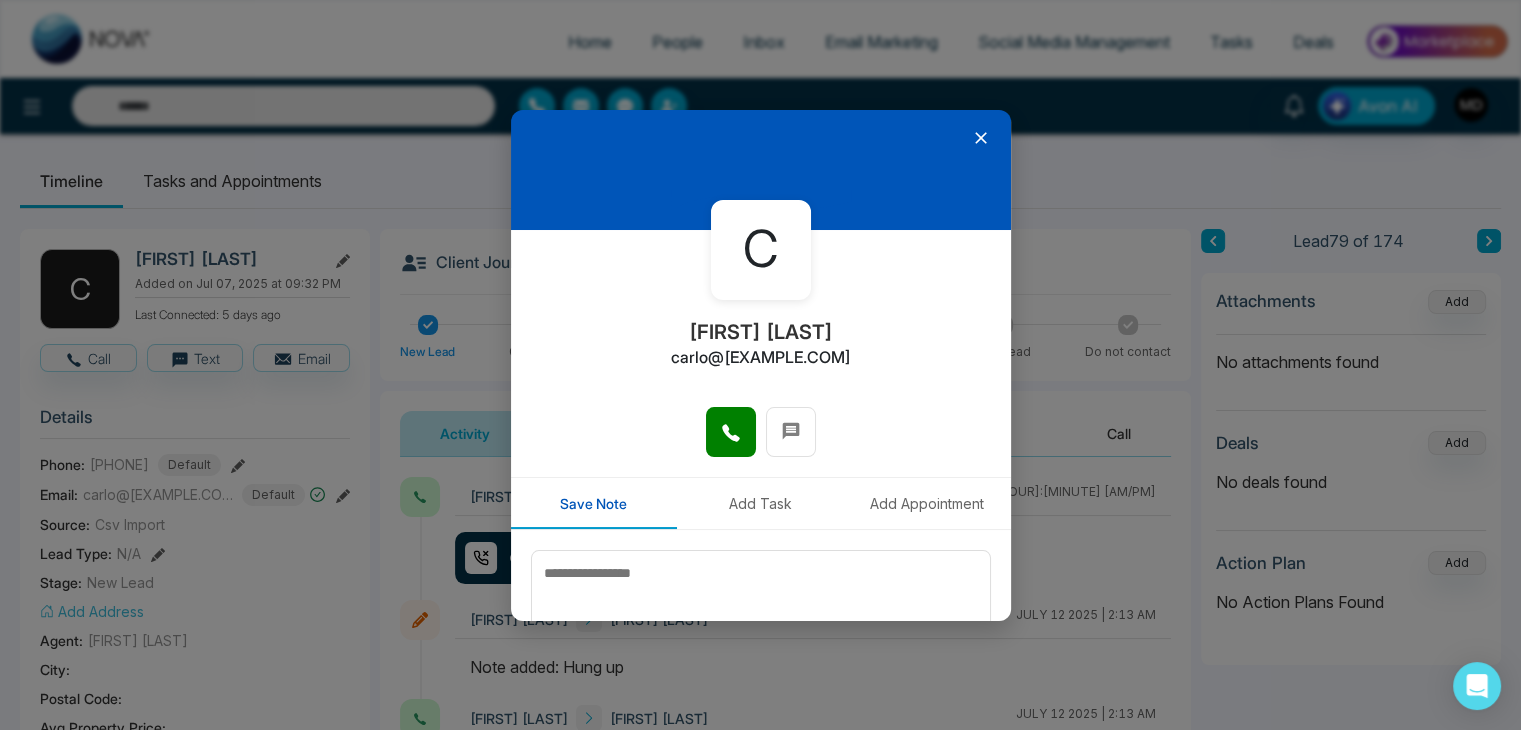scroll, scrollTop: 100, scrollLeft: 0, axis: vertical 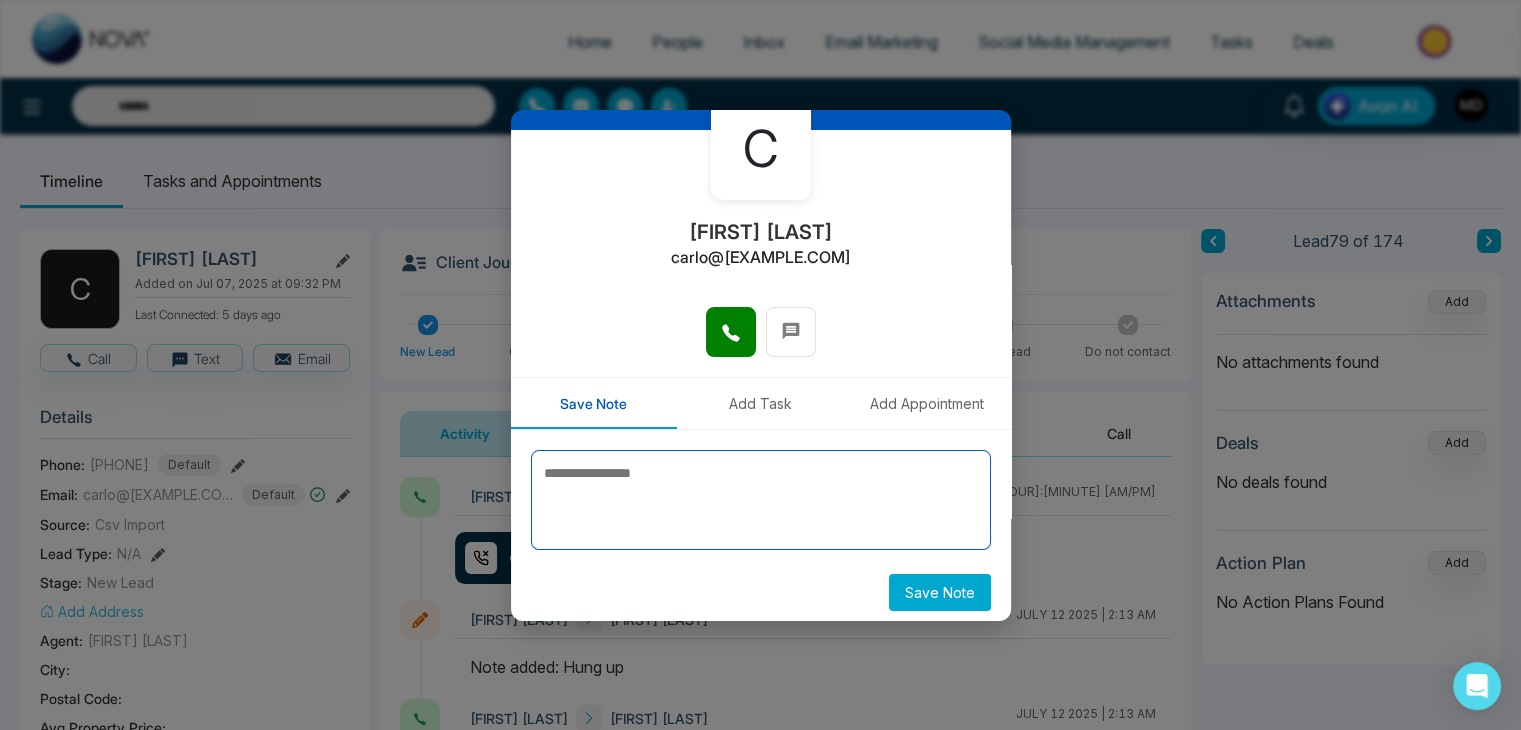 click at bounding box center [761, 500] 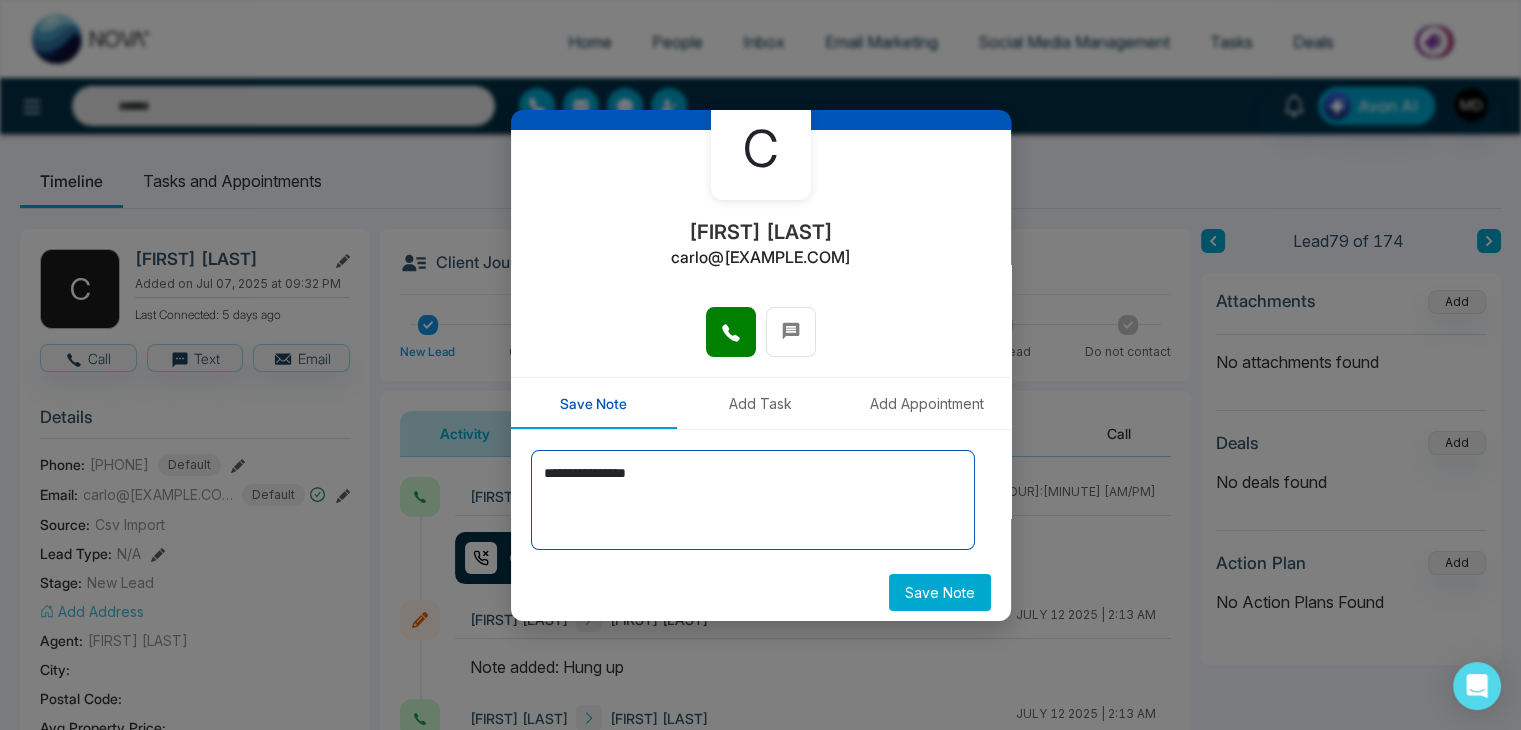 type on "**********" 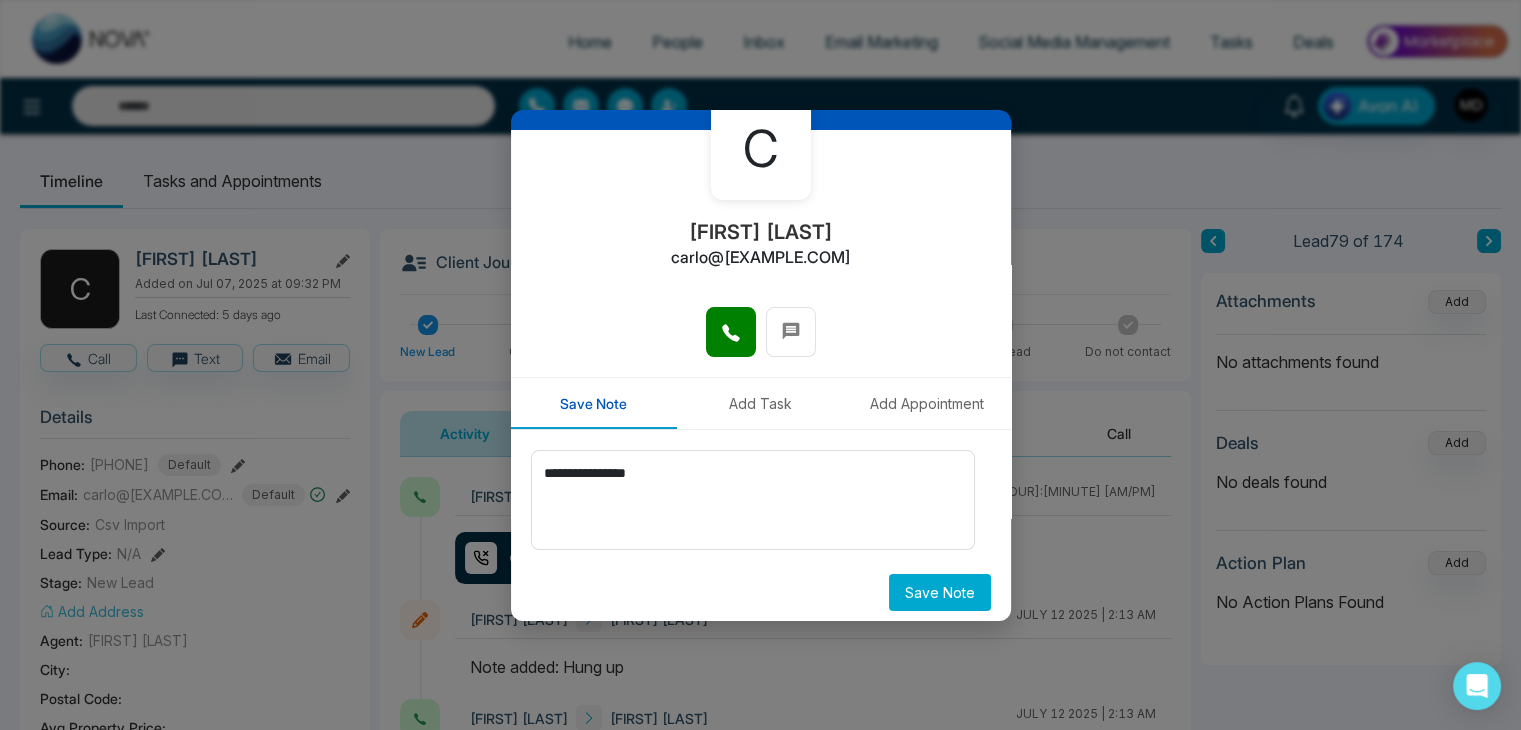 click on "Save Note" at bounding box center [940, 592] 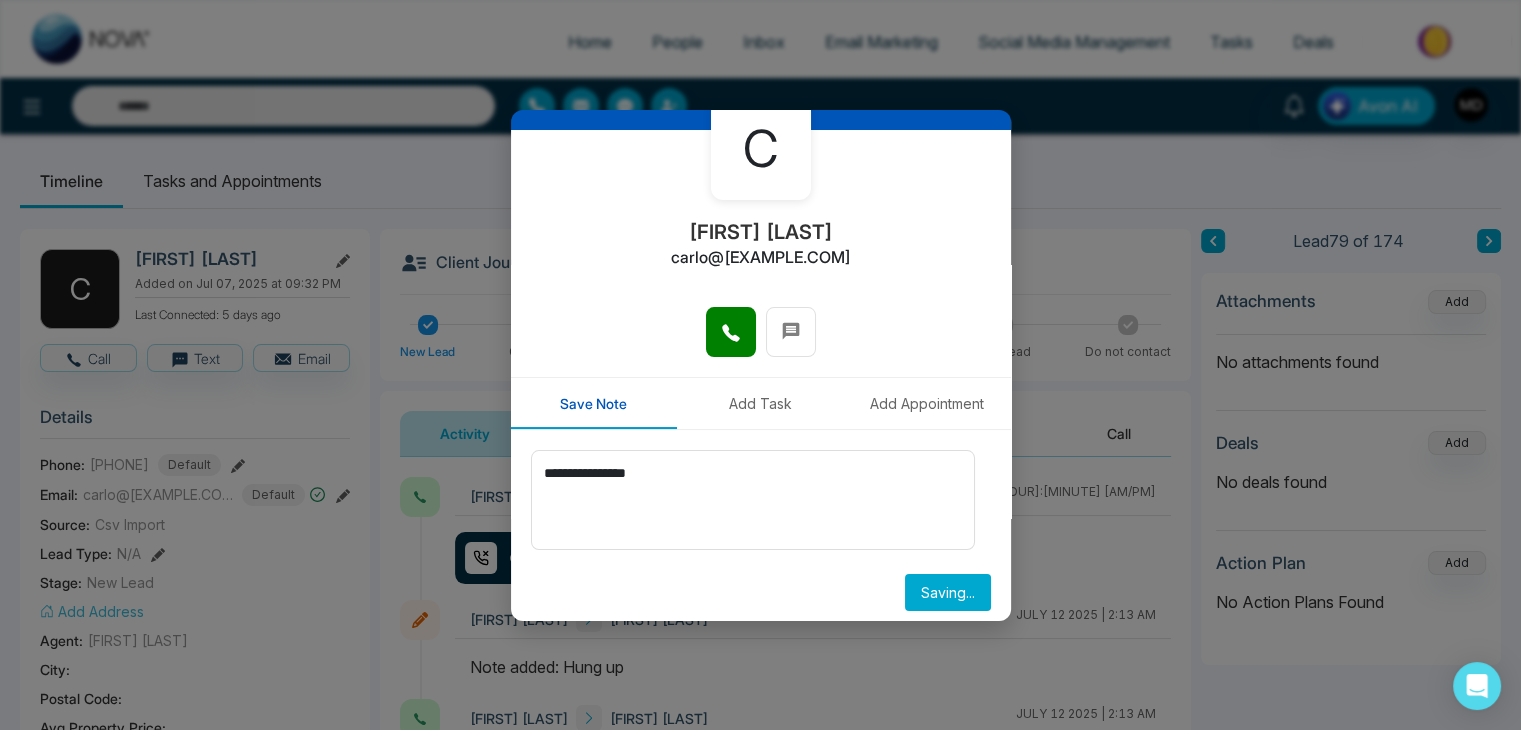 type 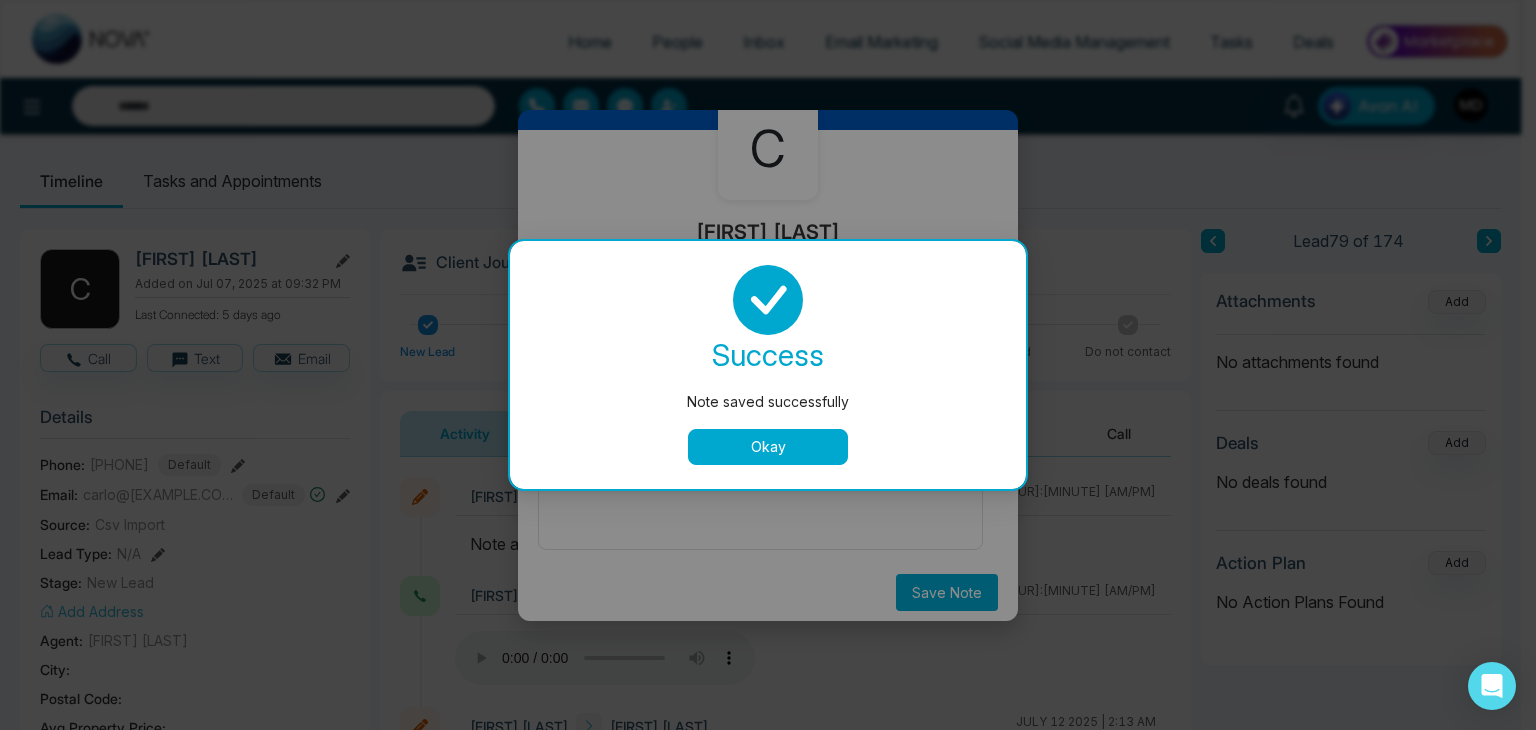 click on "Okay" at bounding box center (768, 447) 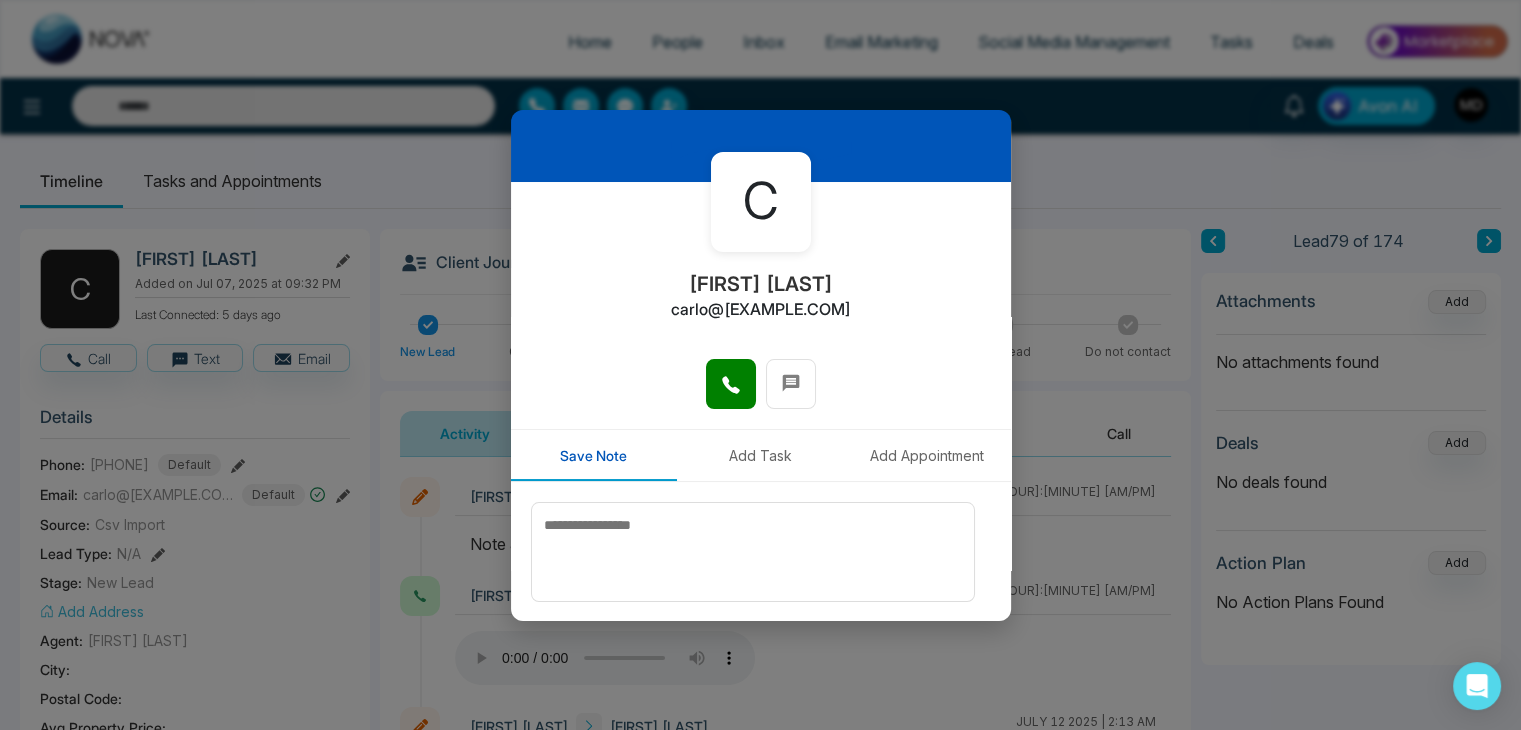 scroll, scrollTop: 0, scrollLeft: 0, axis: both 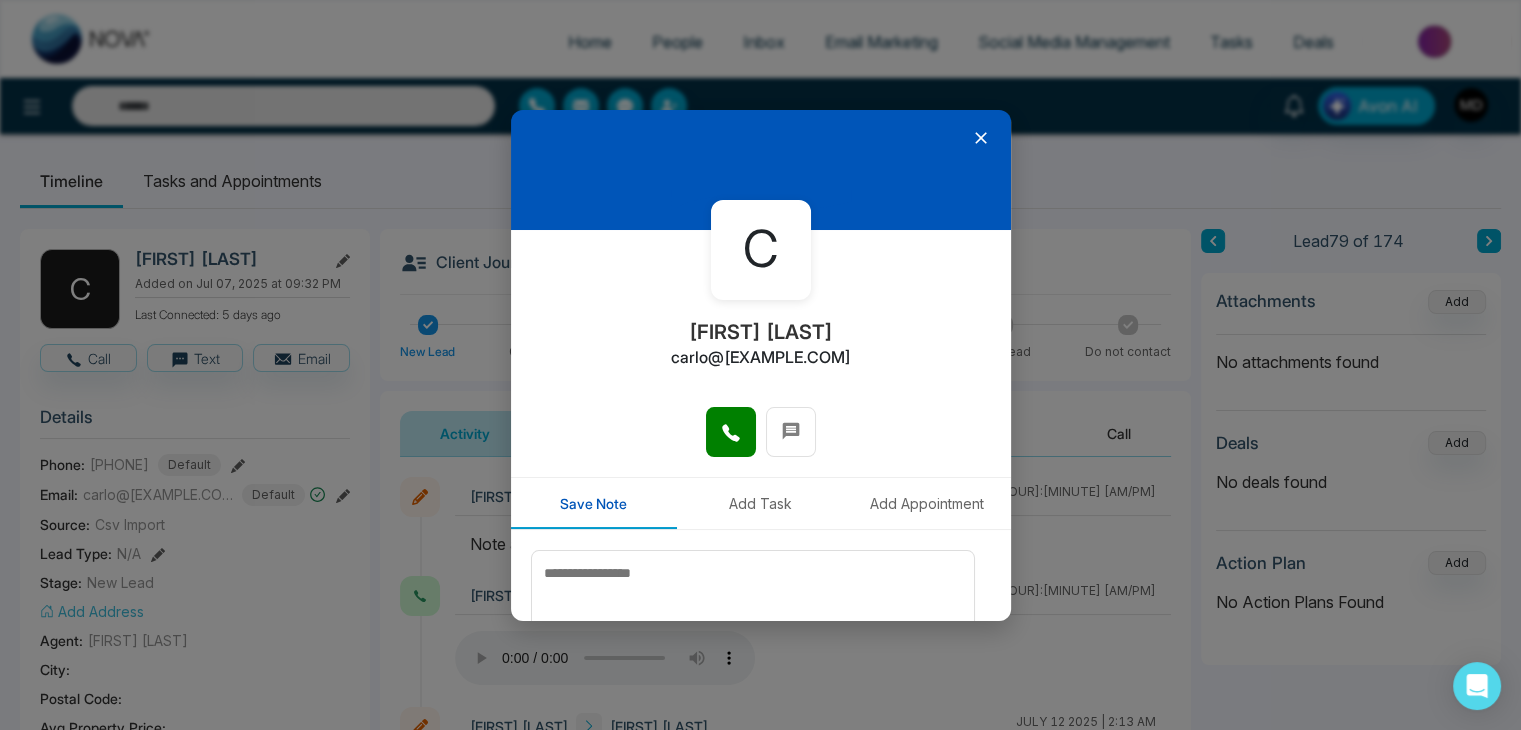 click 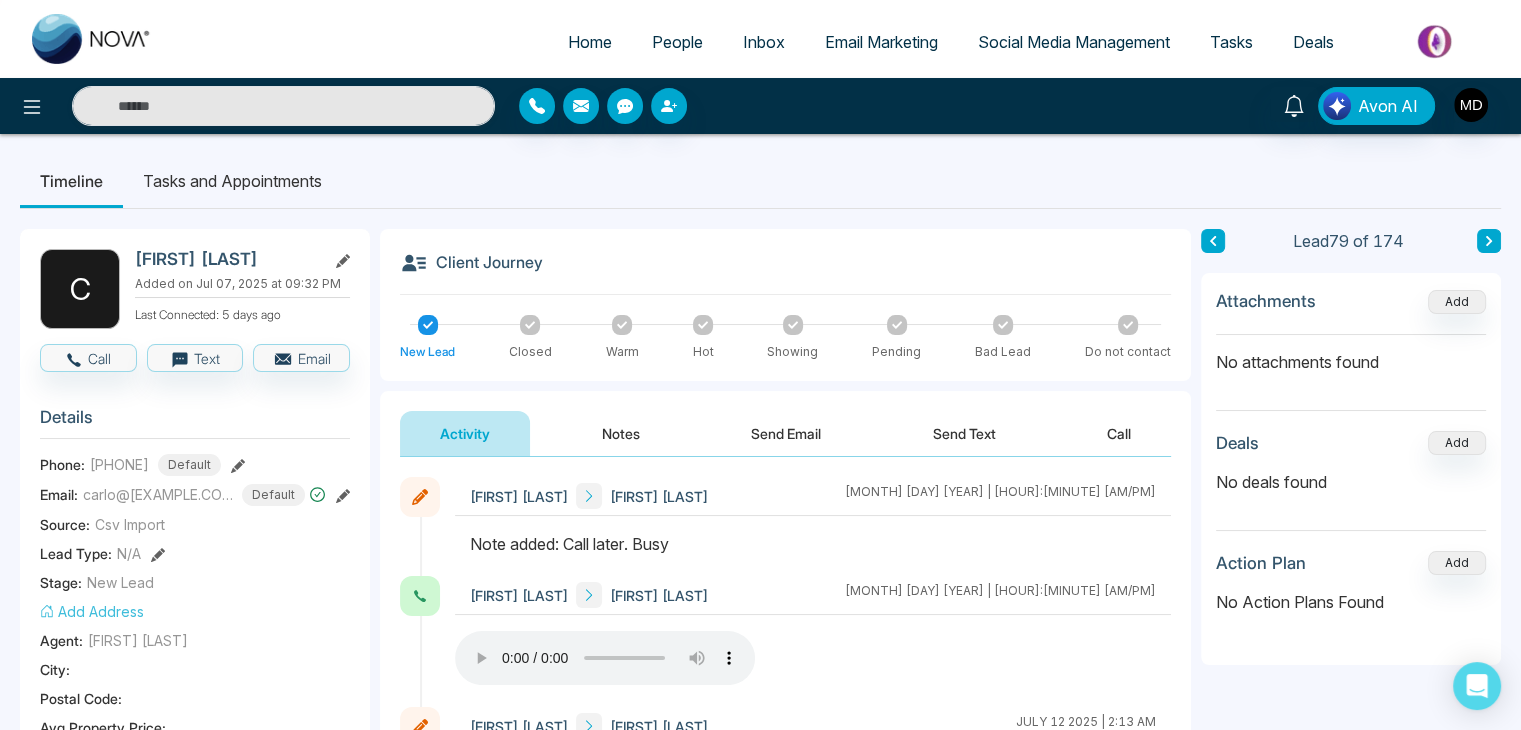 type 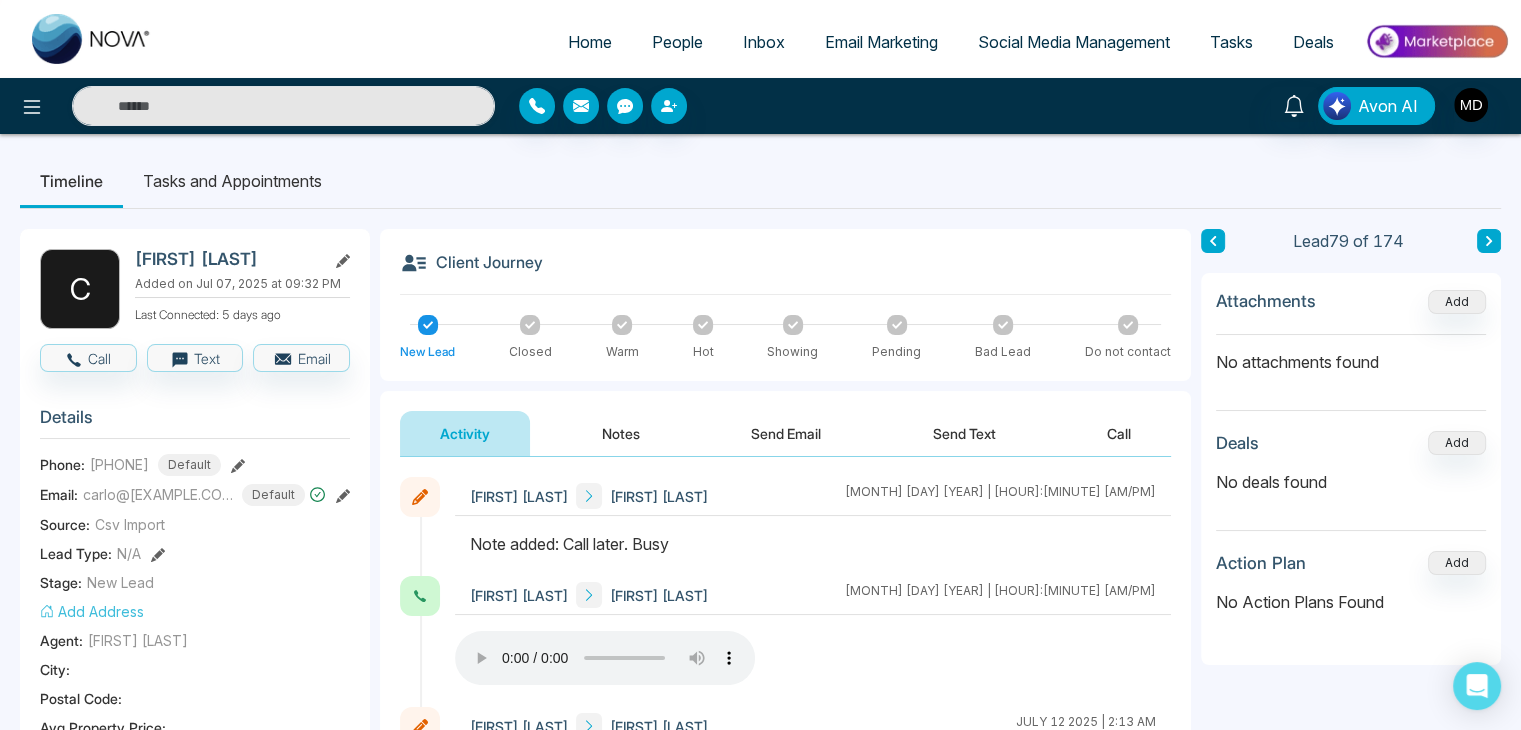 click at bounding box center [1489, 241] 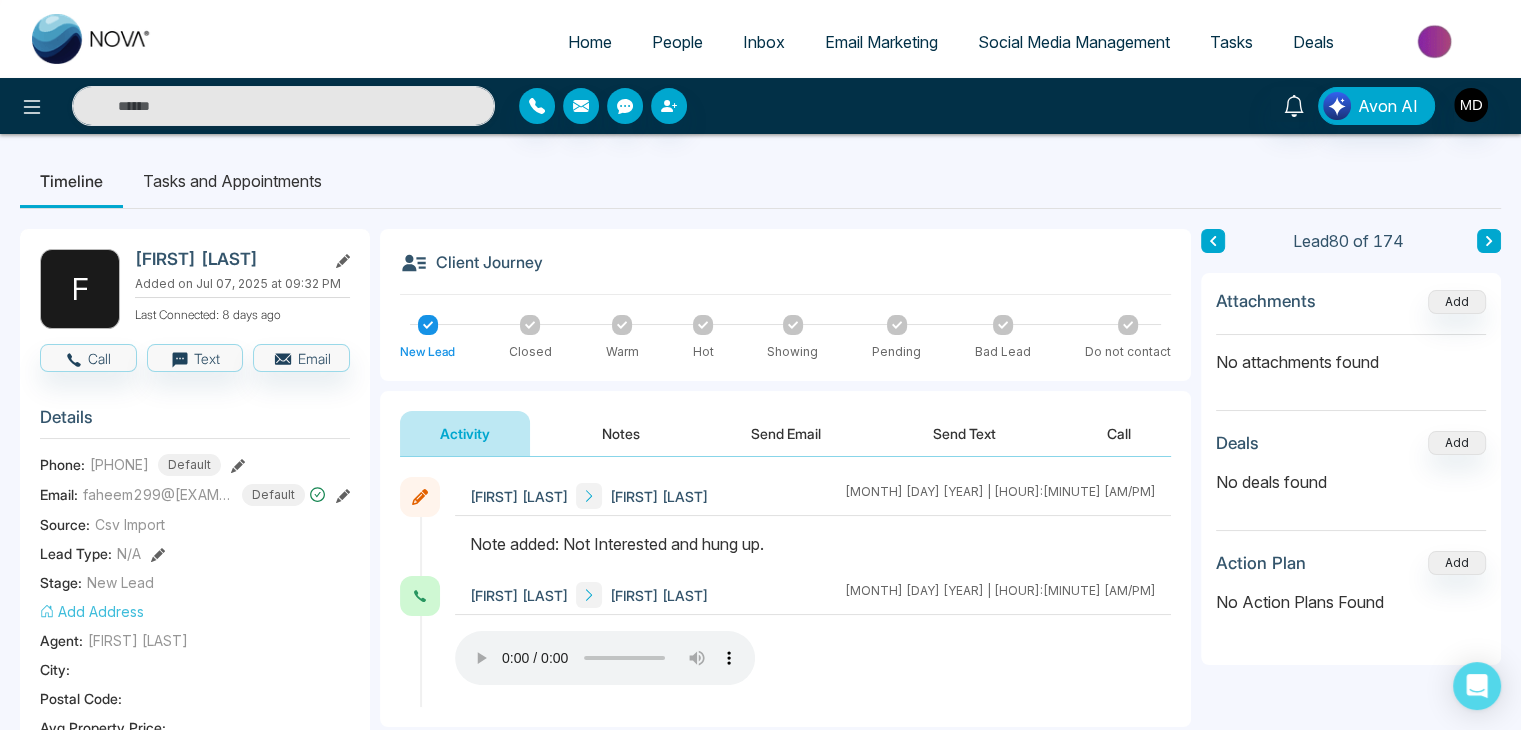 type 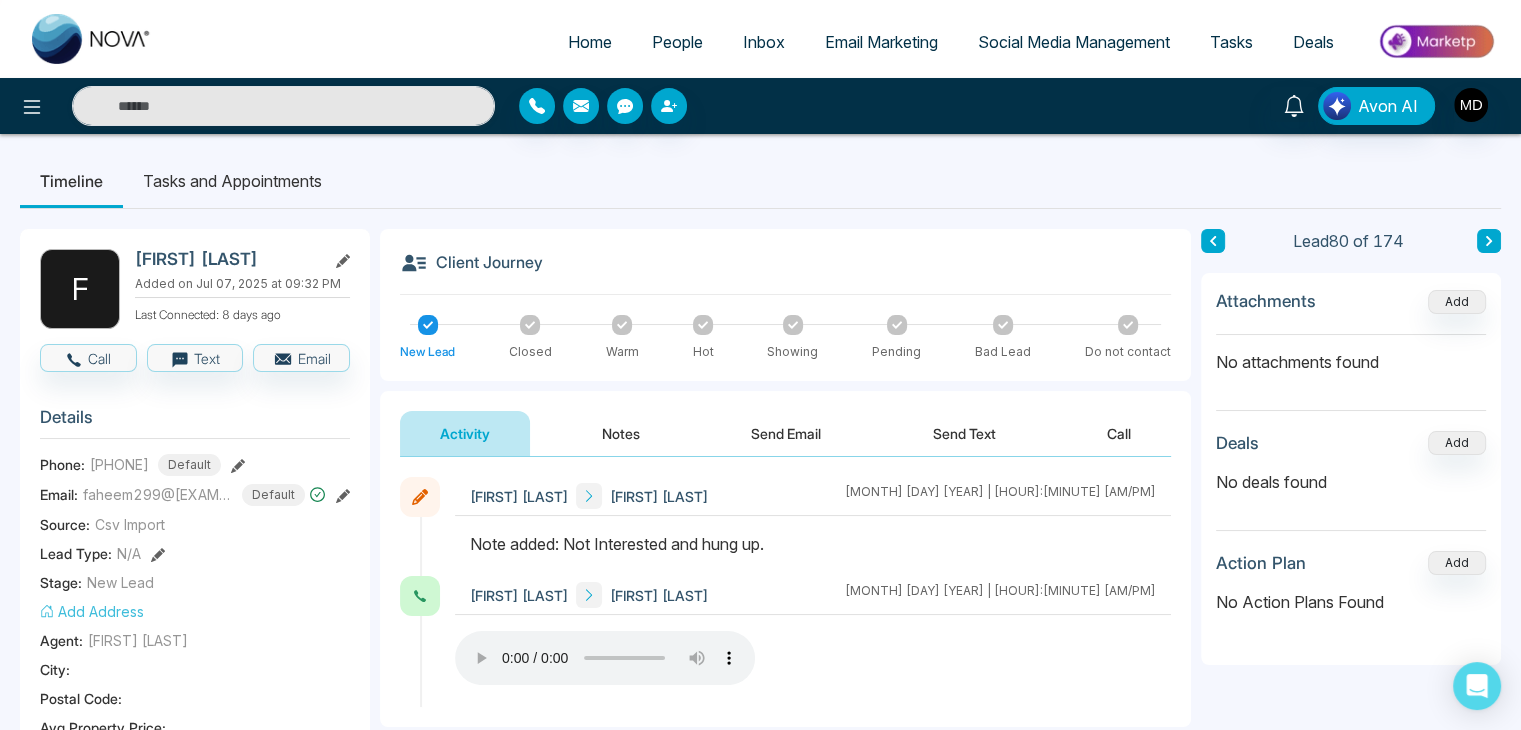 click 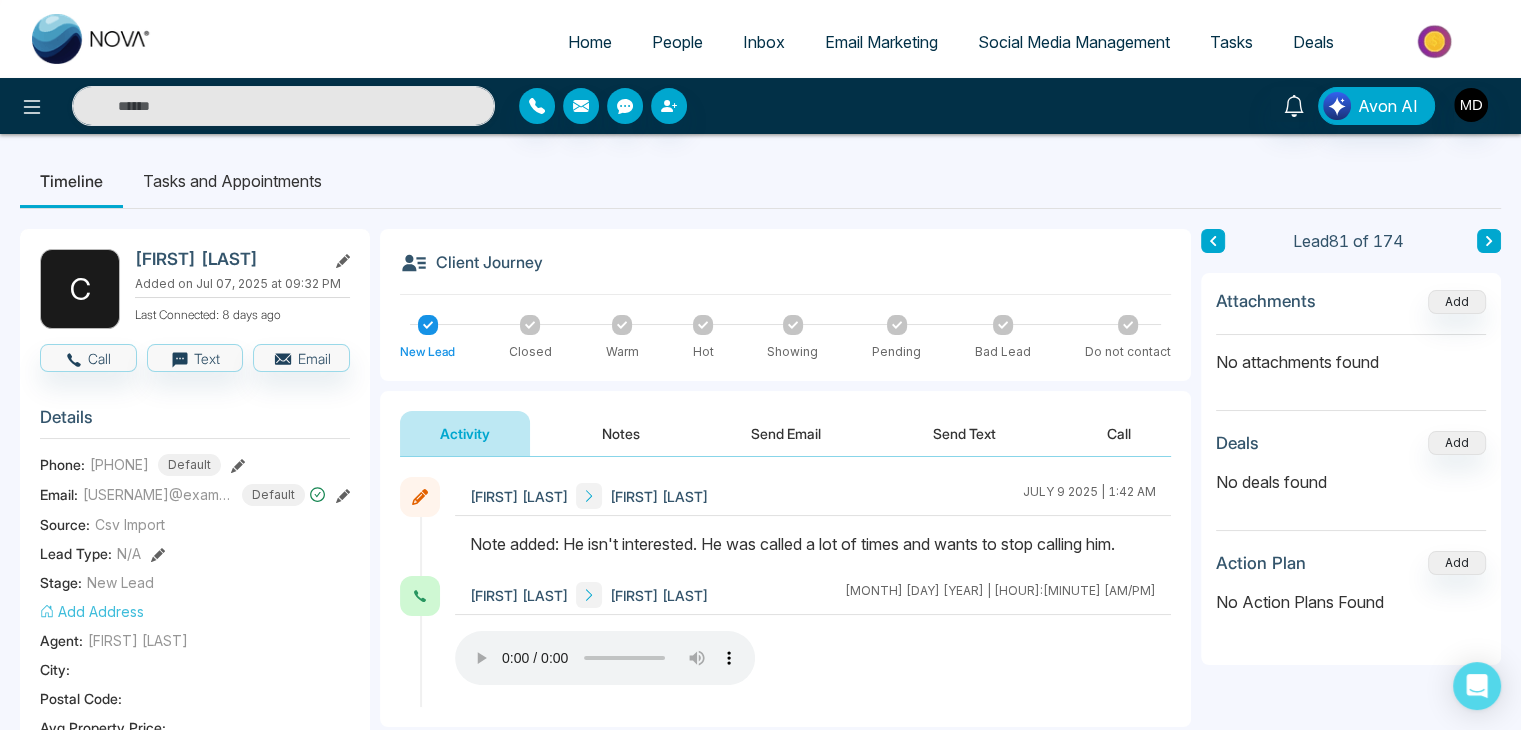 click 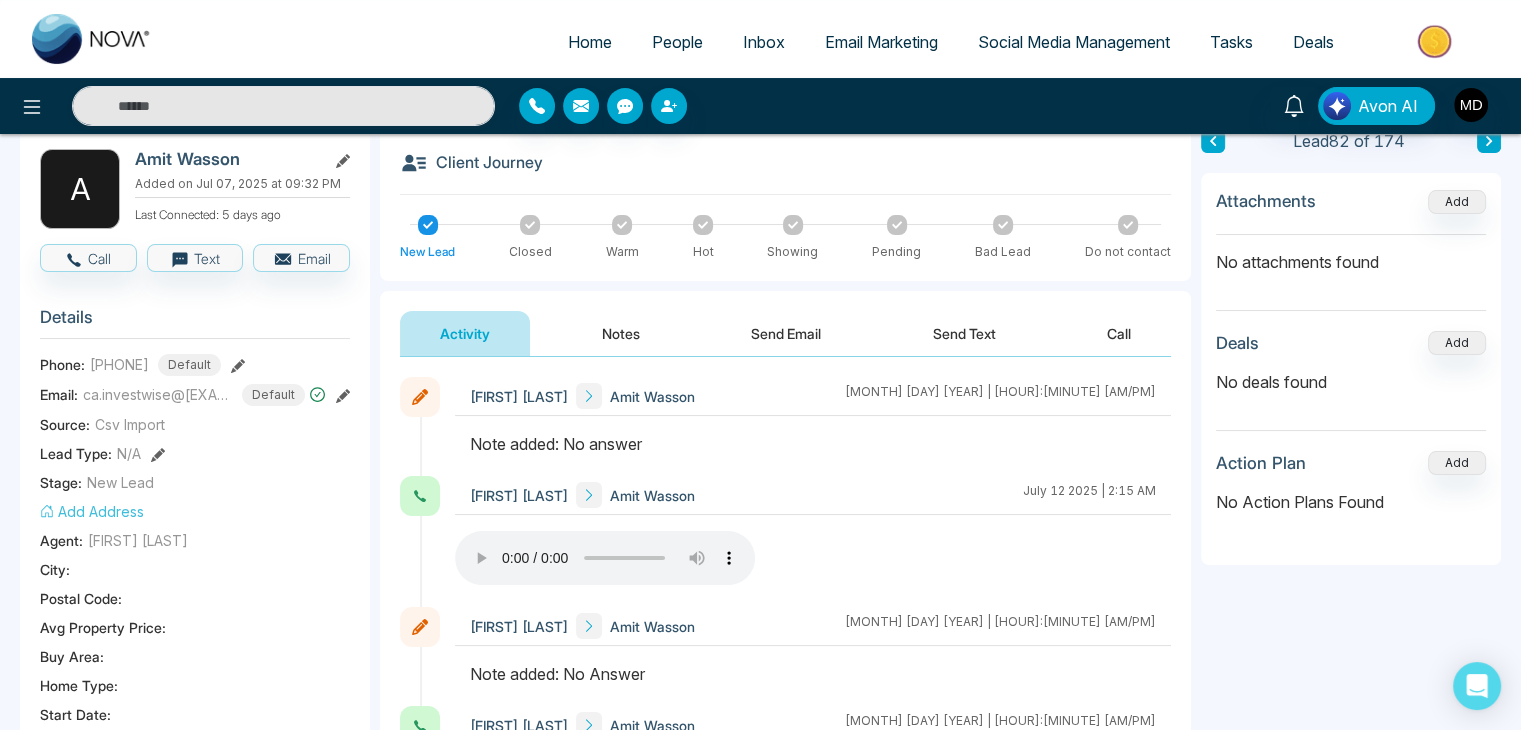 scroll, scrollTop: 100, scrollLeft: 0, axis: vertical 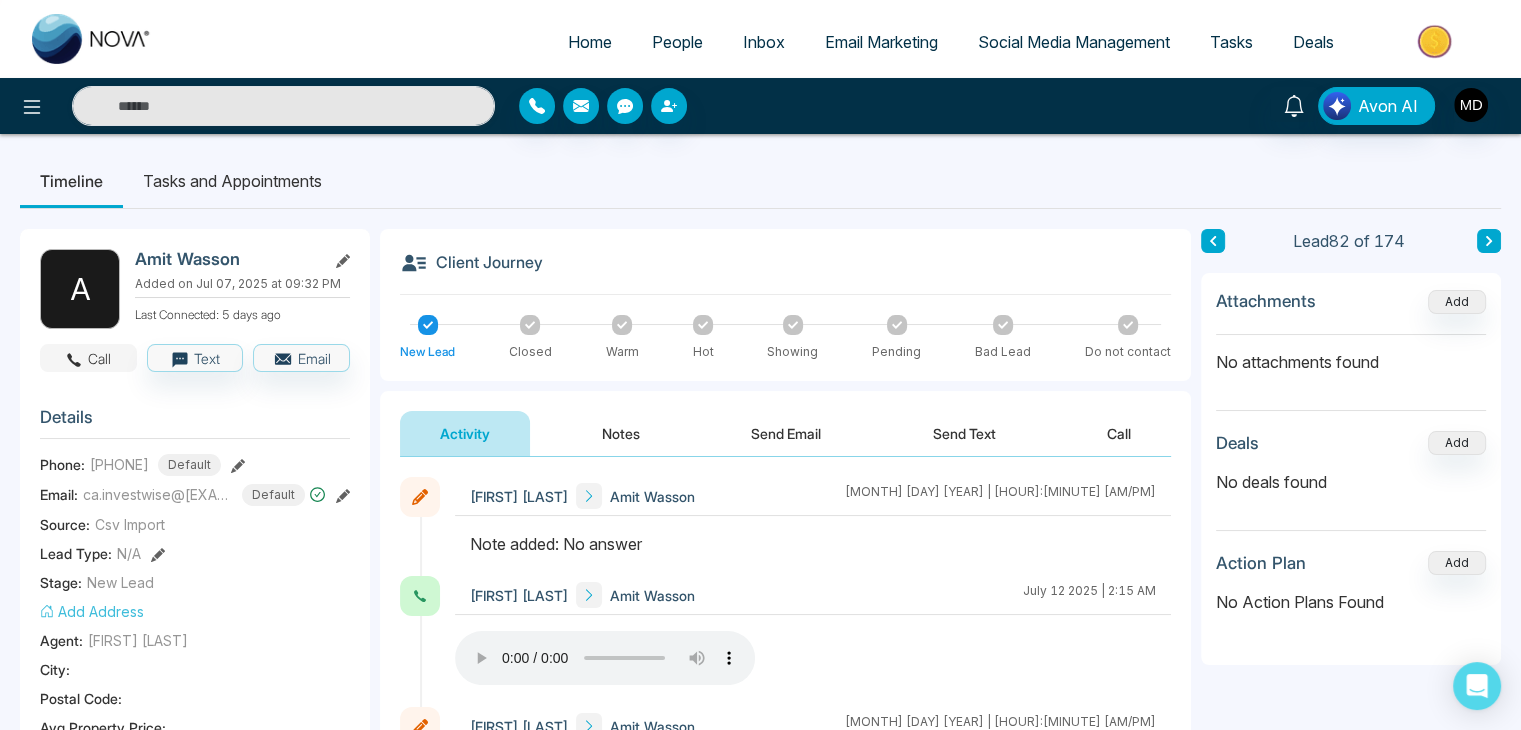 click on "Call" at bounding box center [88, 358] 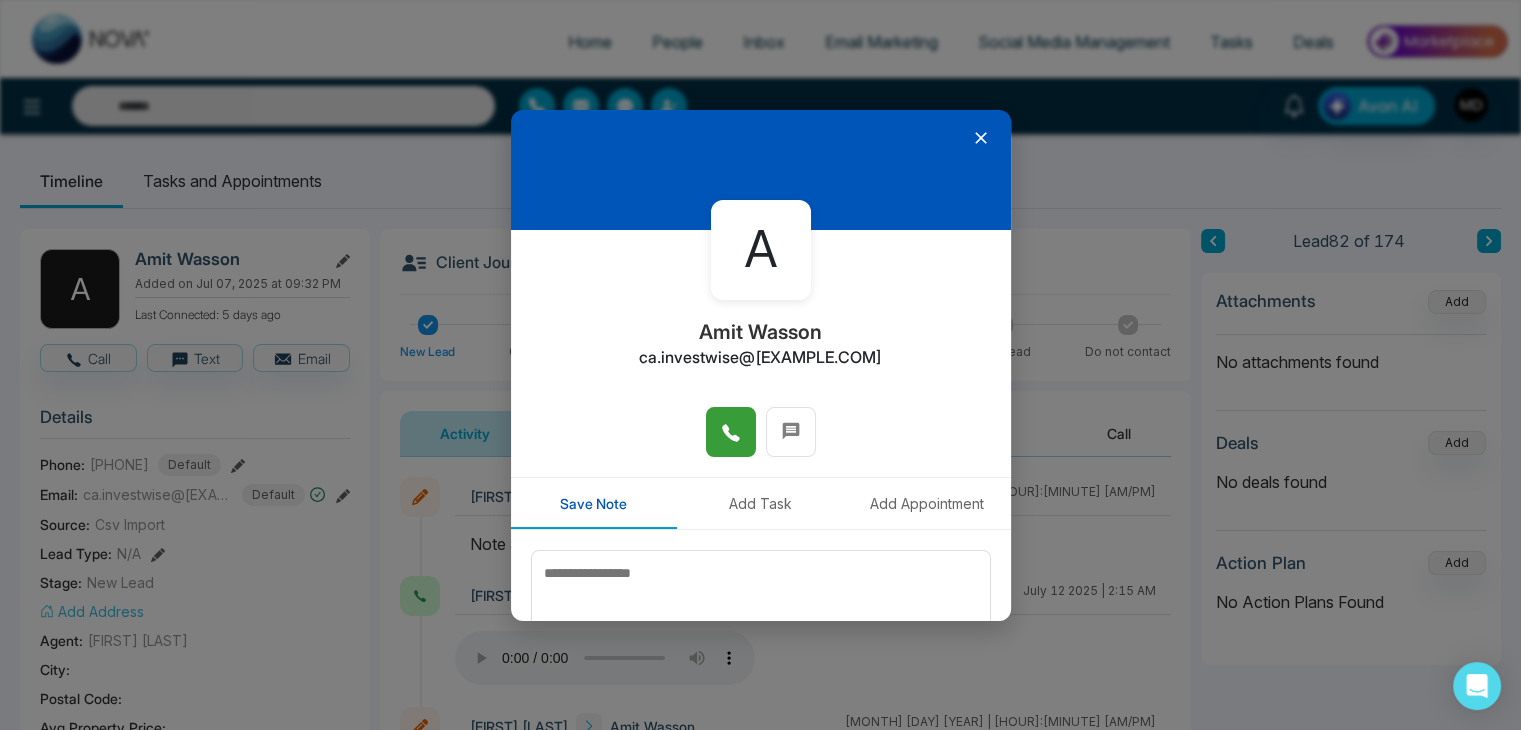 click at bounding box center (731, 432) 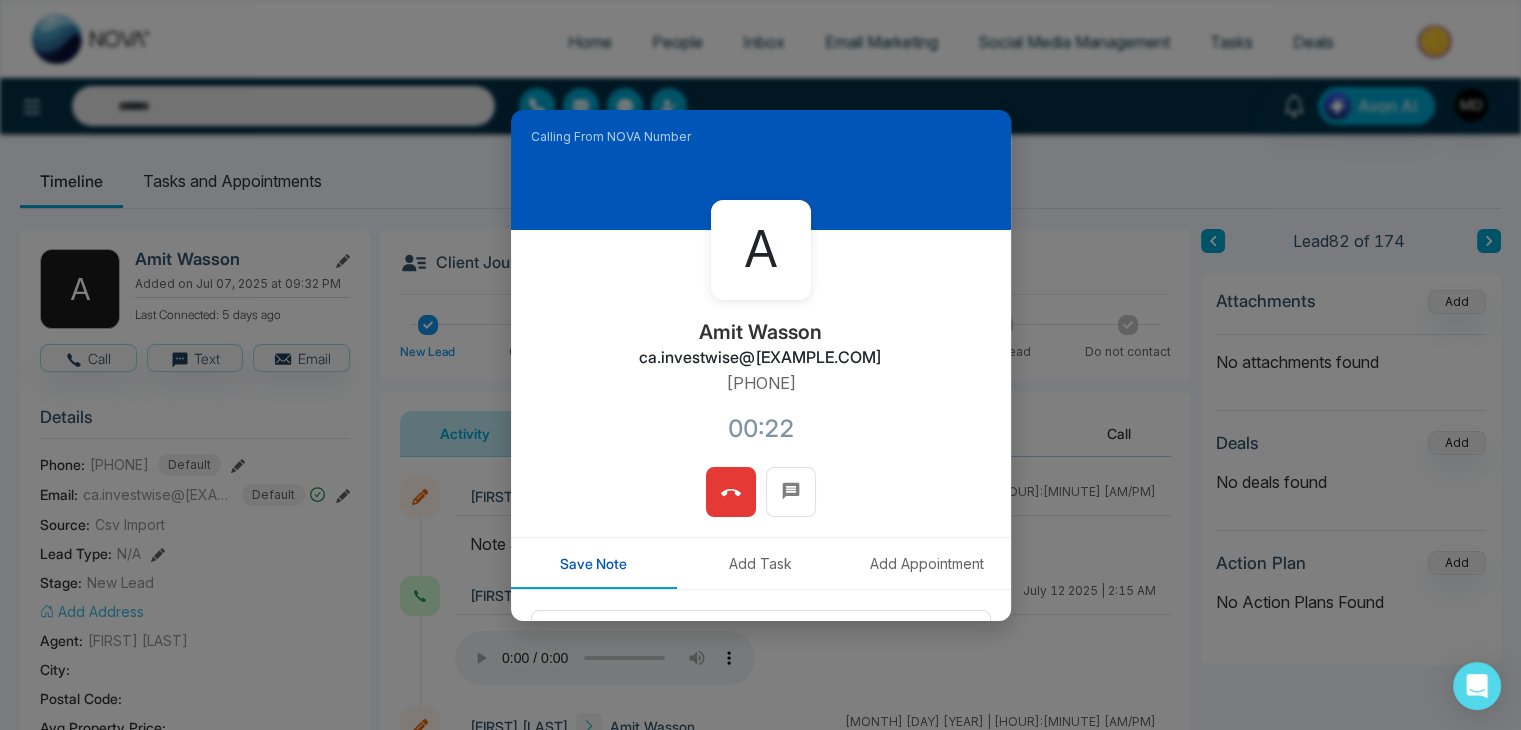 click 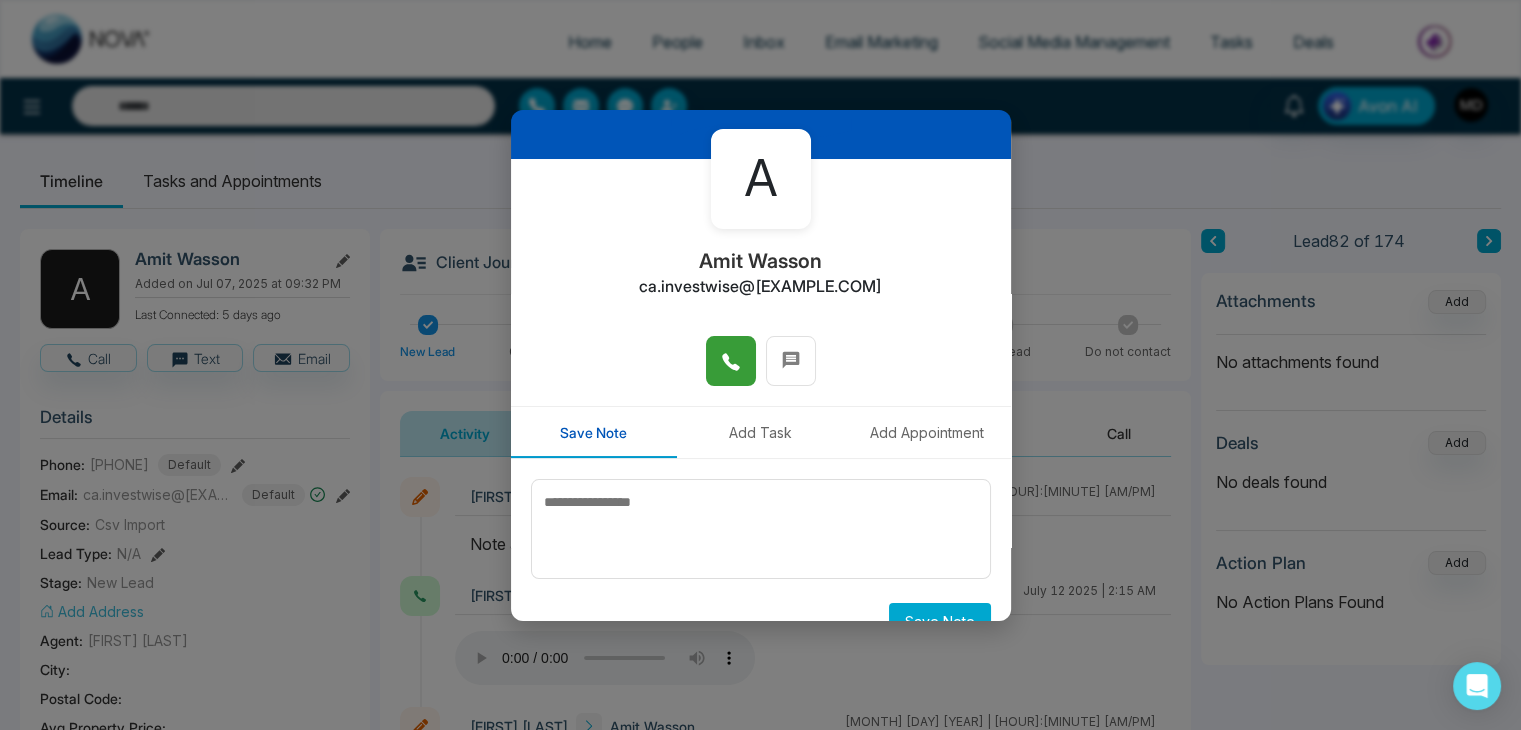 scroll, scrollTop: 110, scrollLeft: 0, axis: vertical 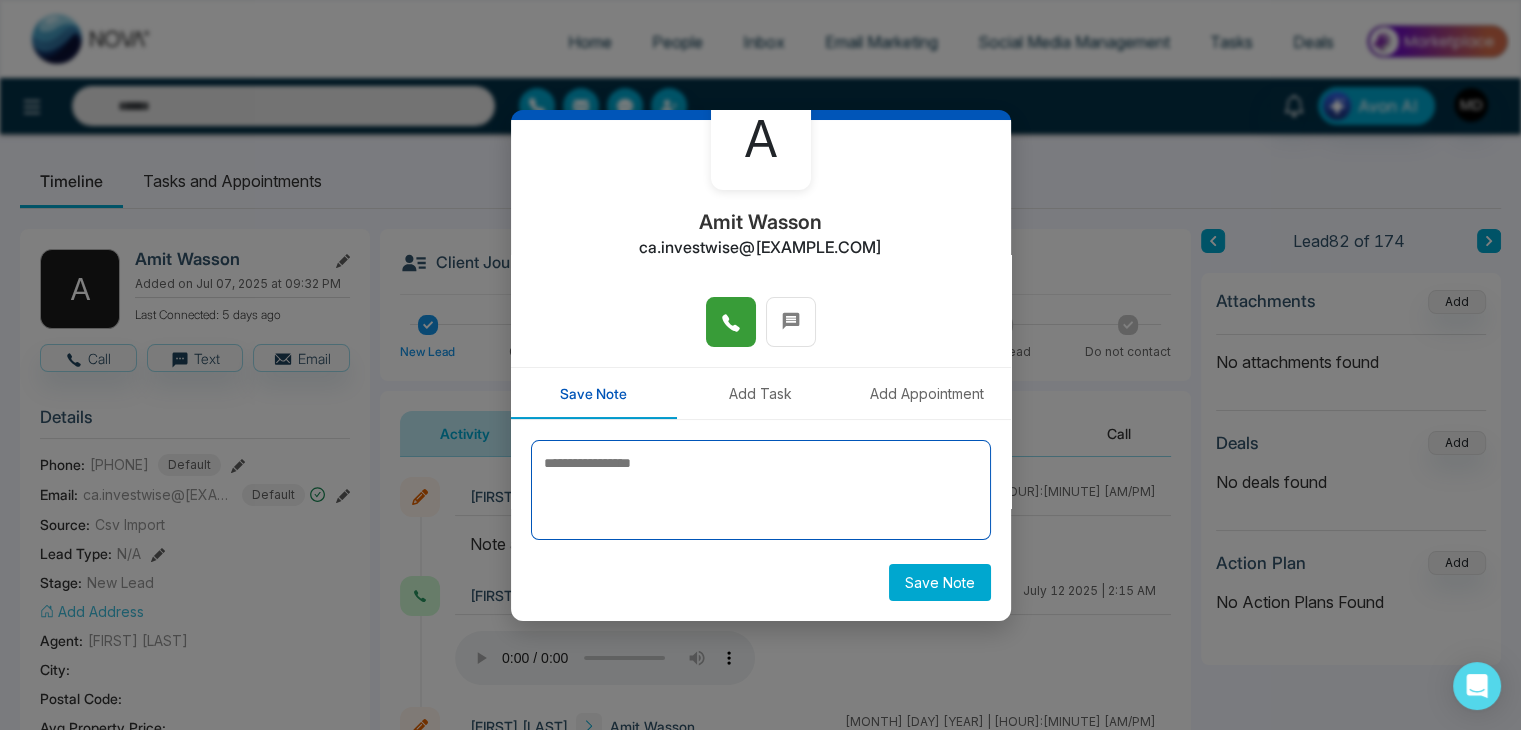 click at bounding box center (761, 490) 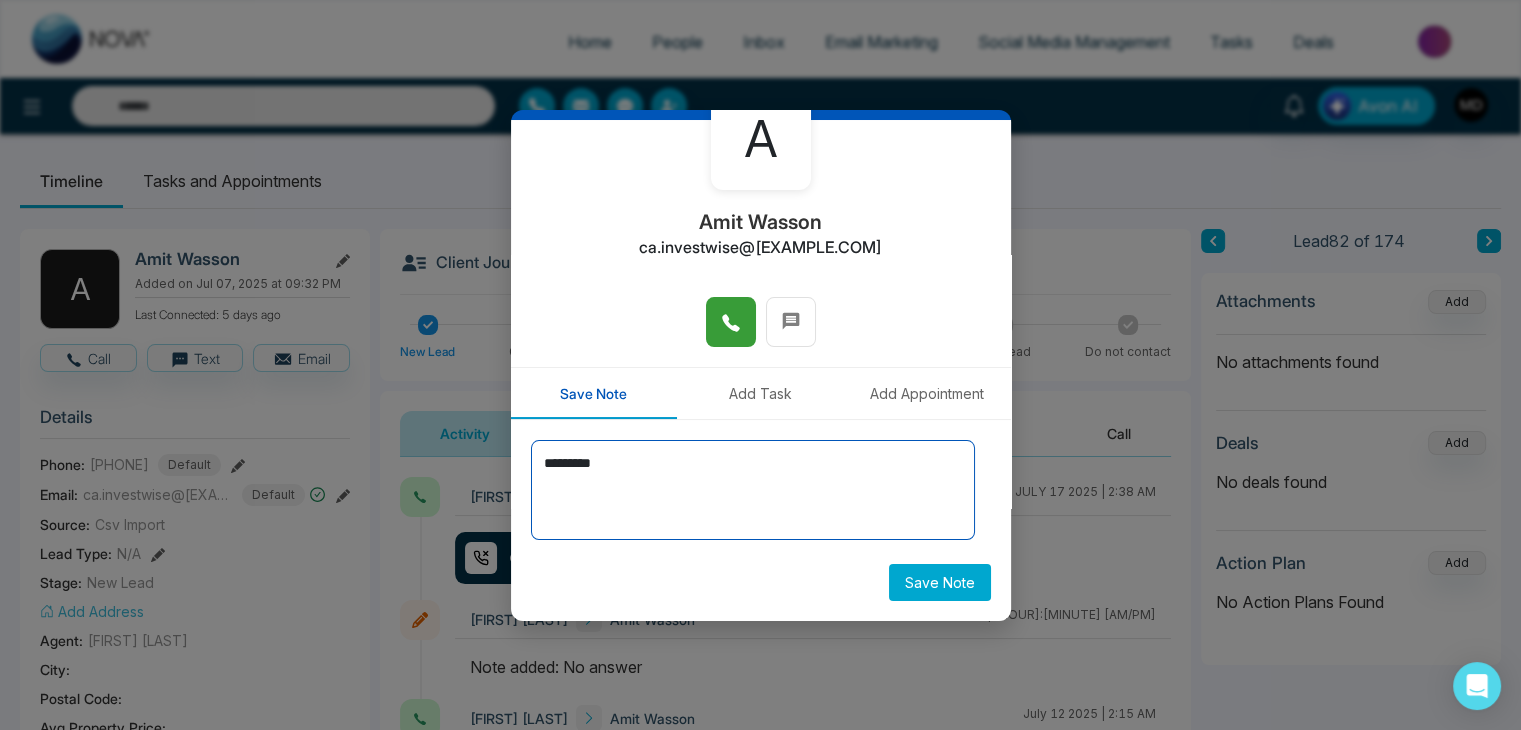 type on "*********" 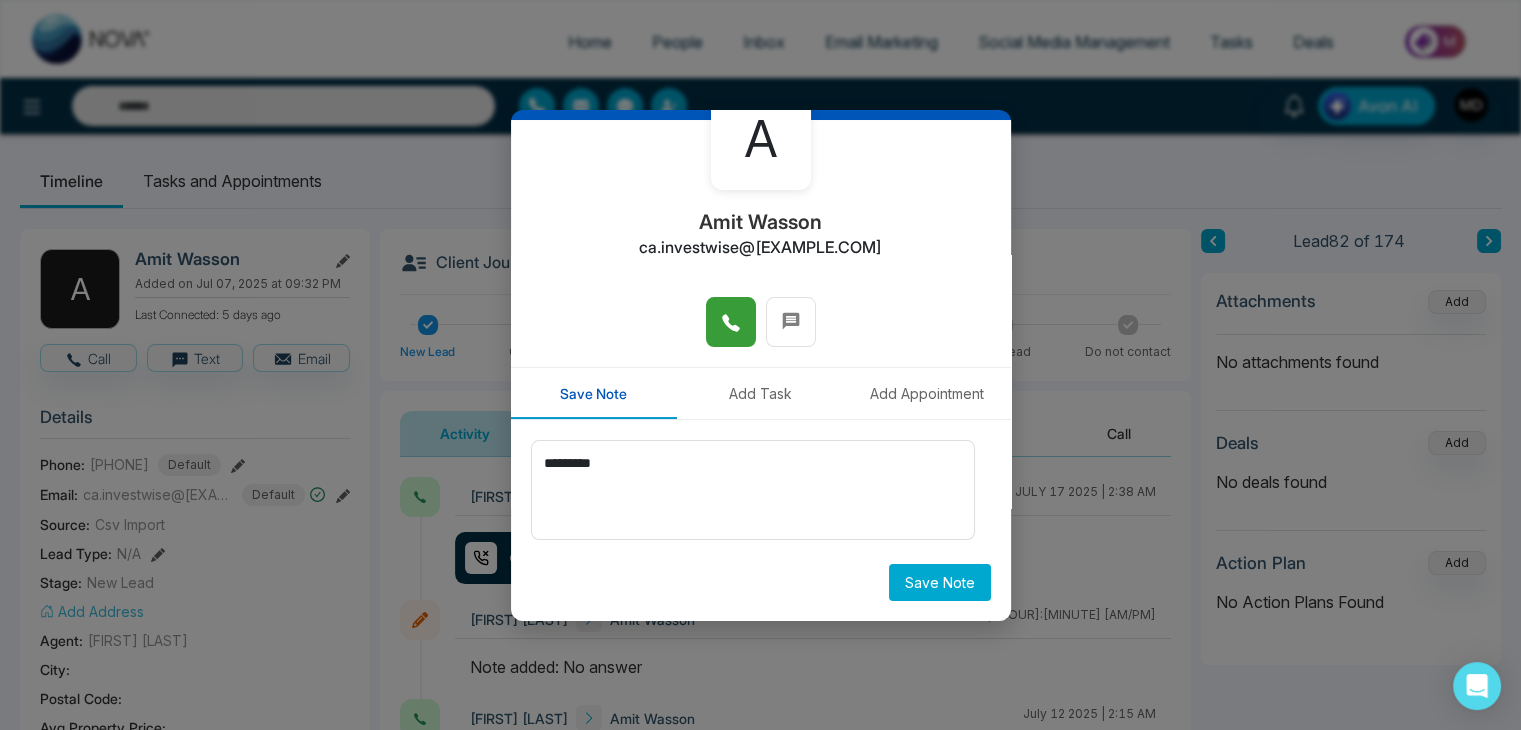 click on "Save Note" at bounding box center (940, 582) 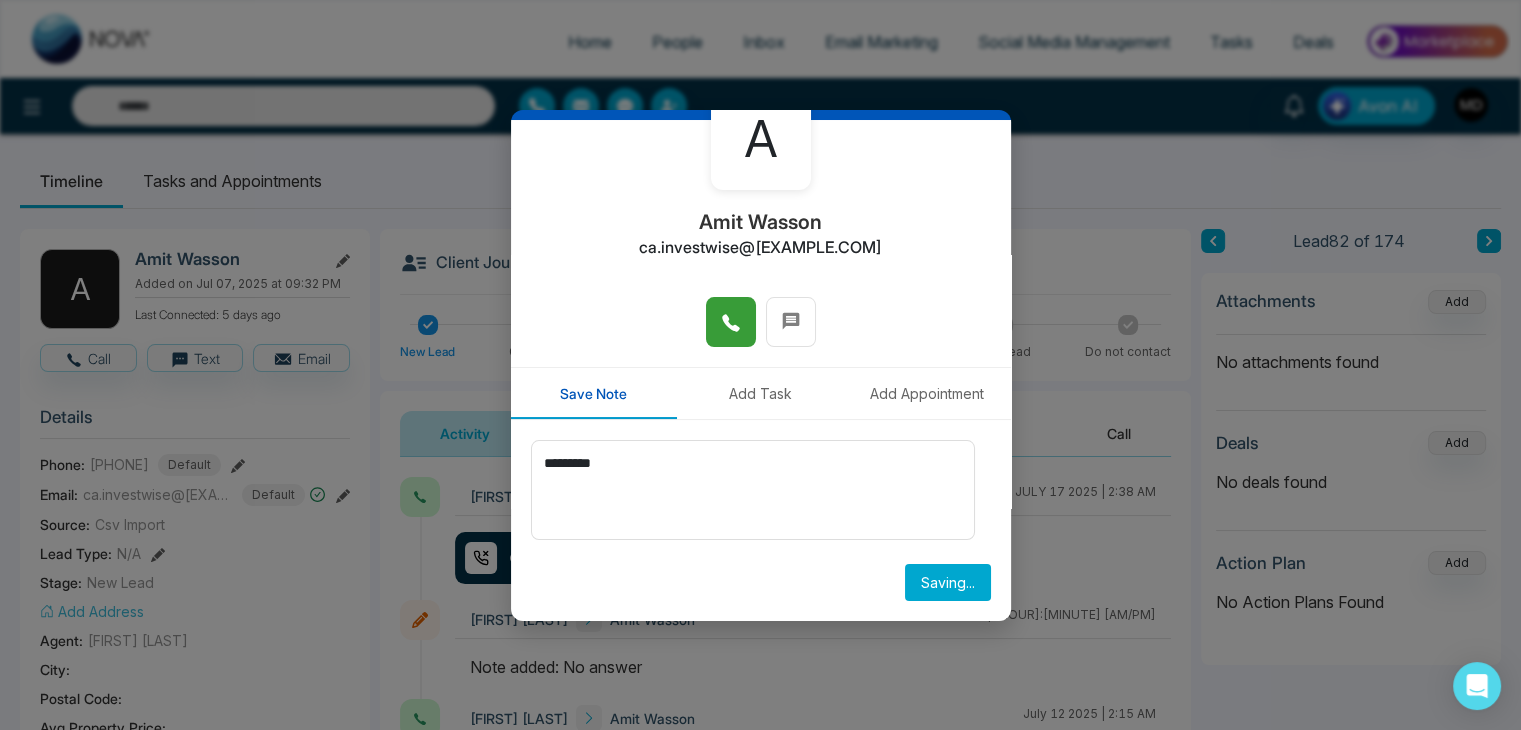 type 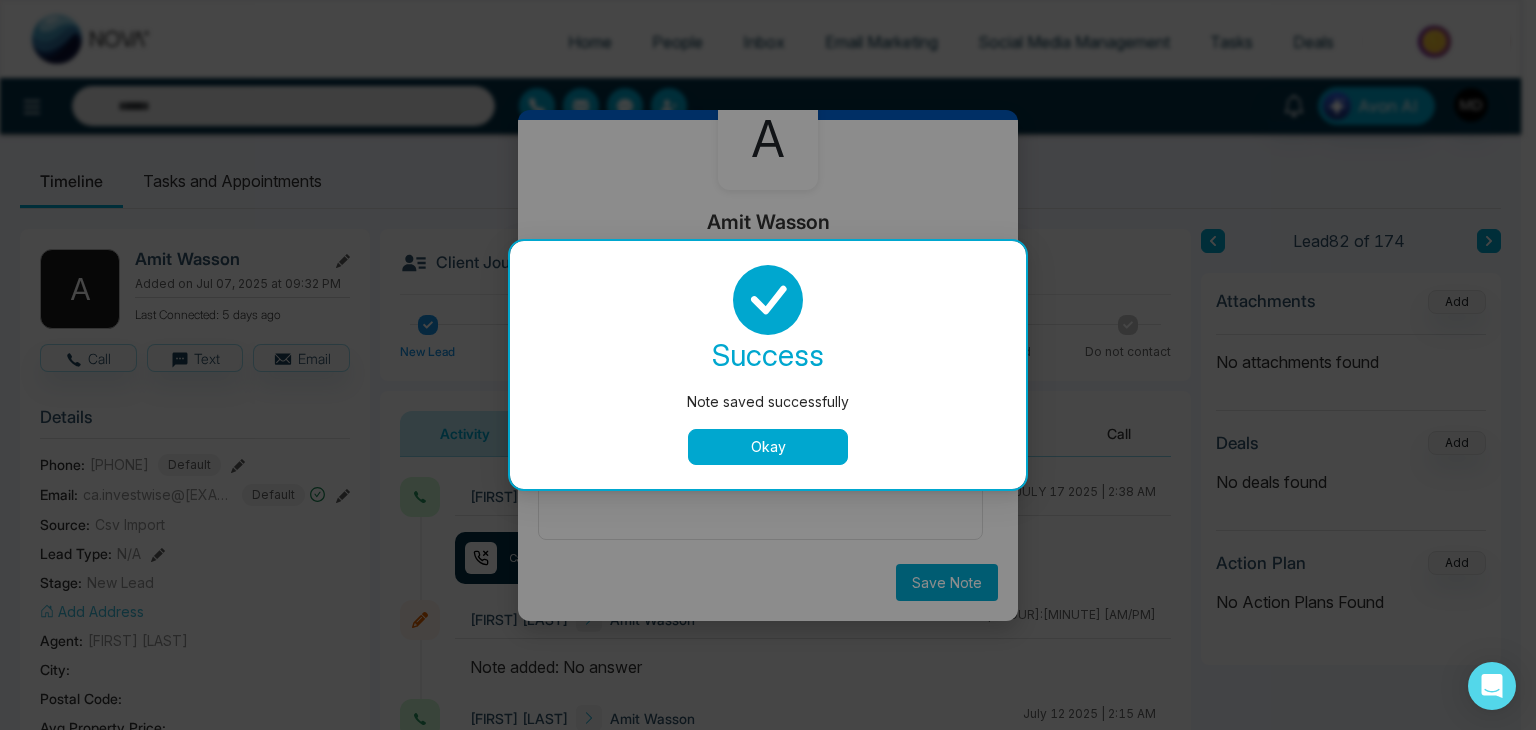 click on "Okay" at bounding box center (768, 447) 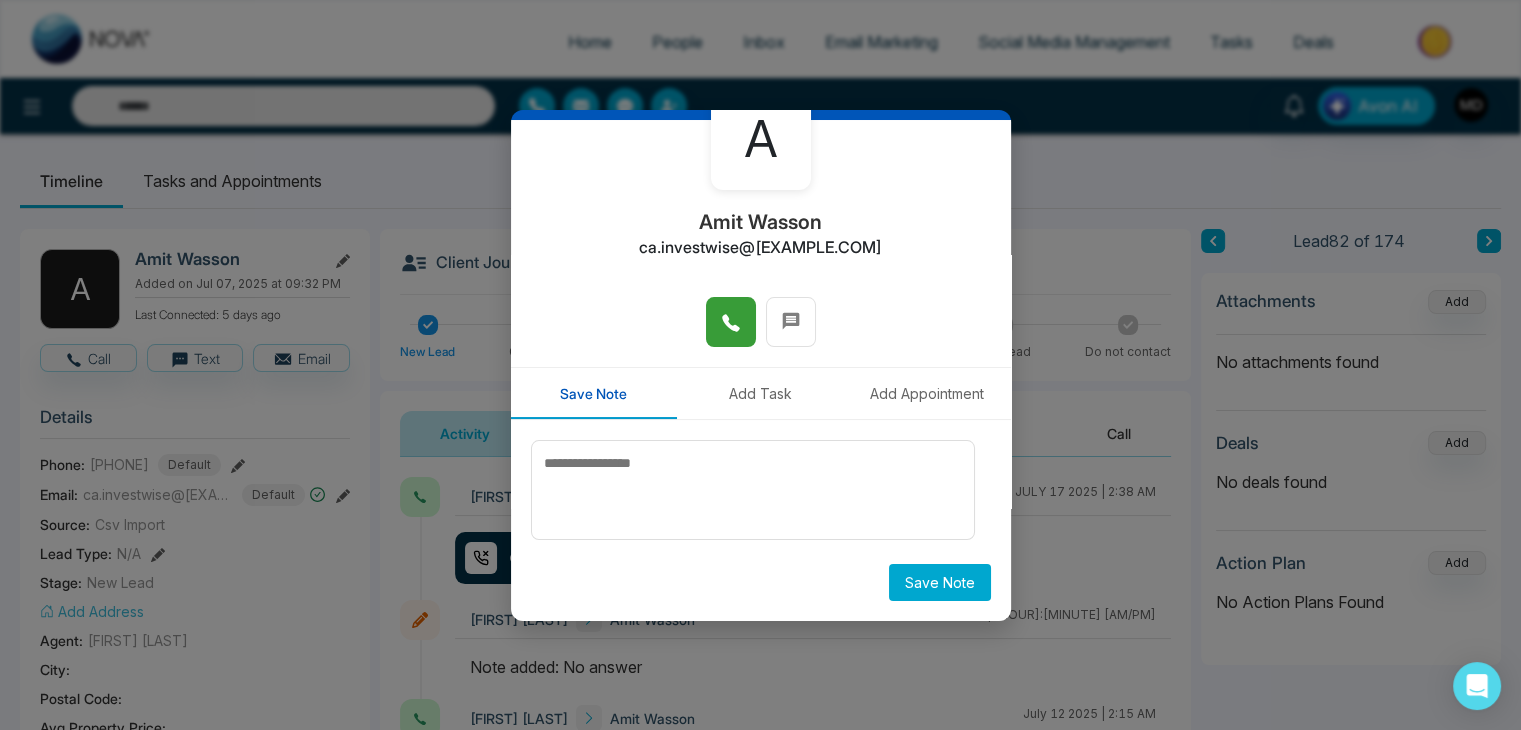 scroll, scrollTop: 0, scrollLeft: 0, axis: both 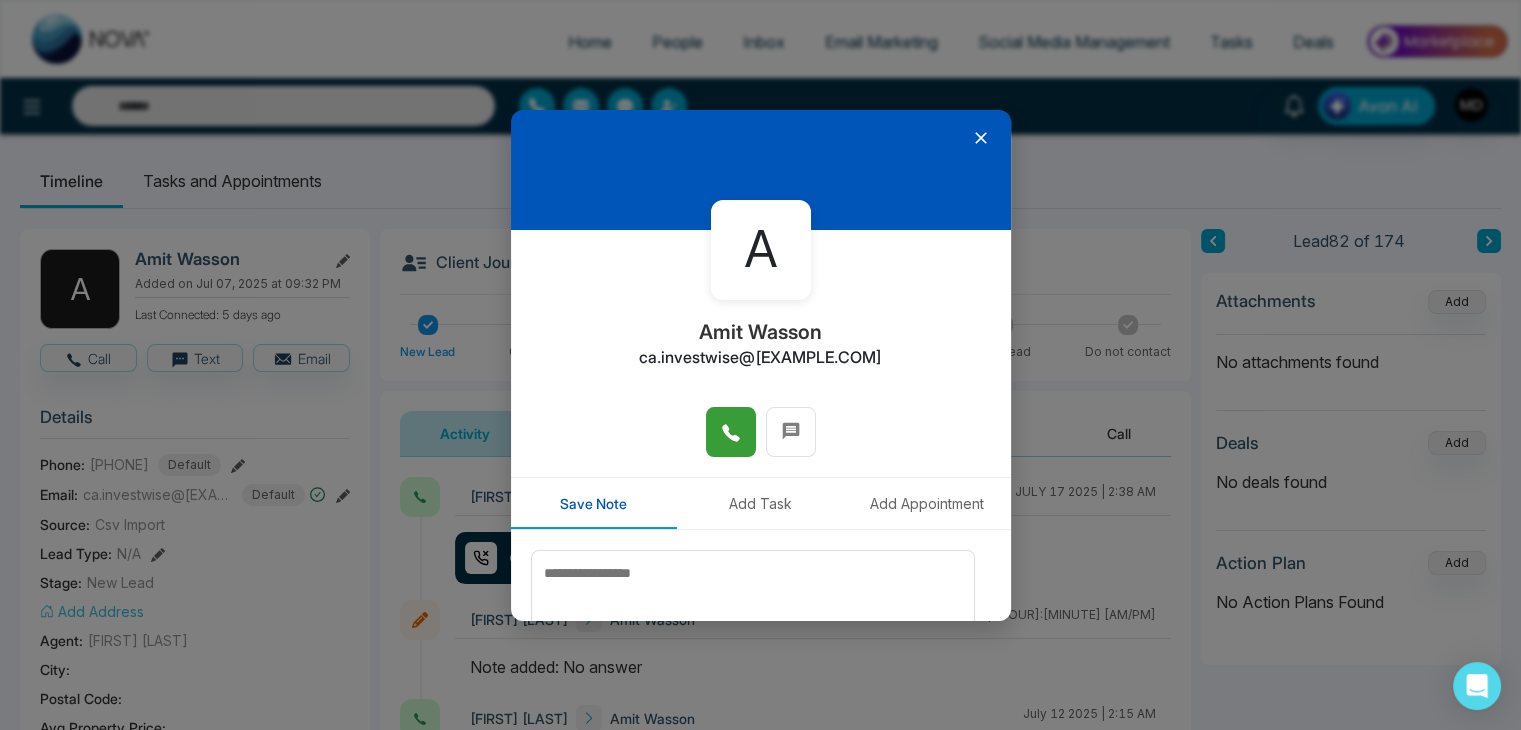 click 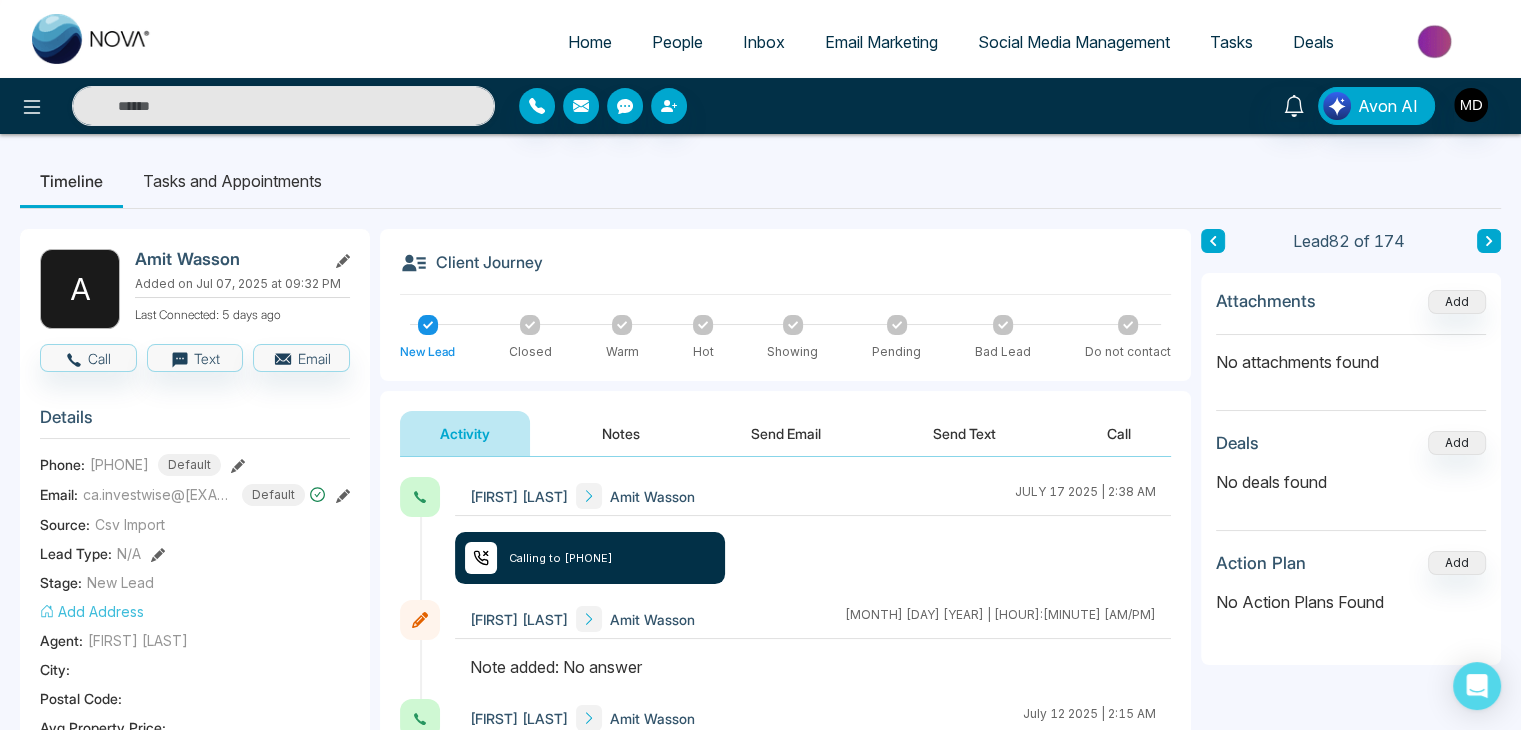 click 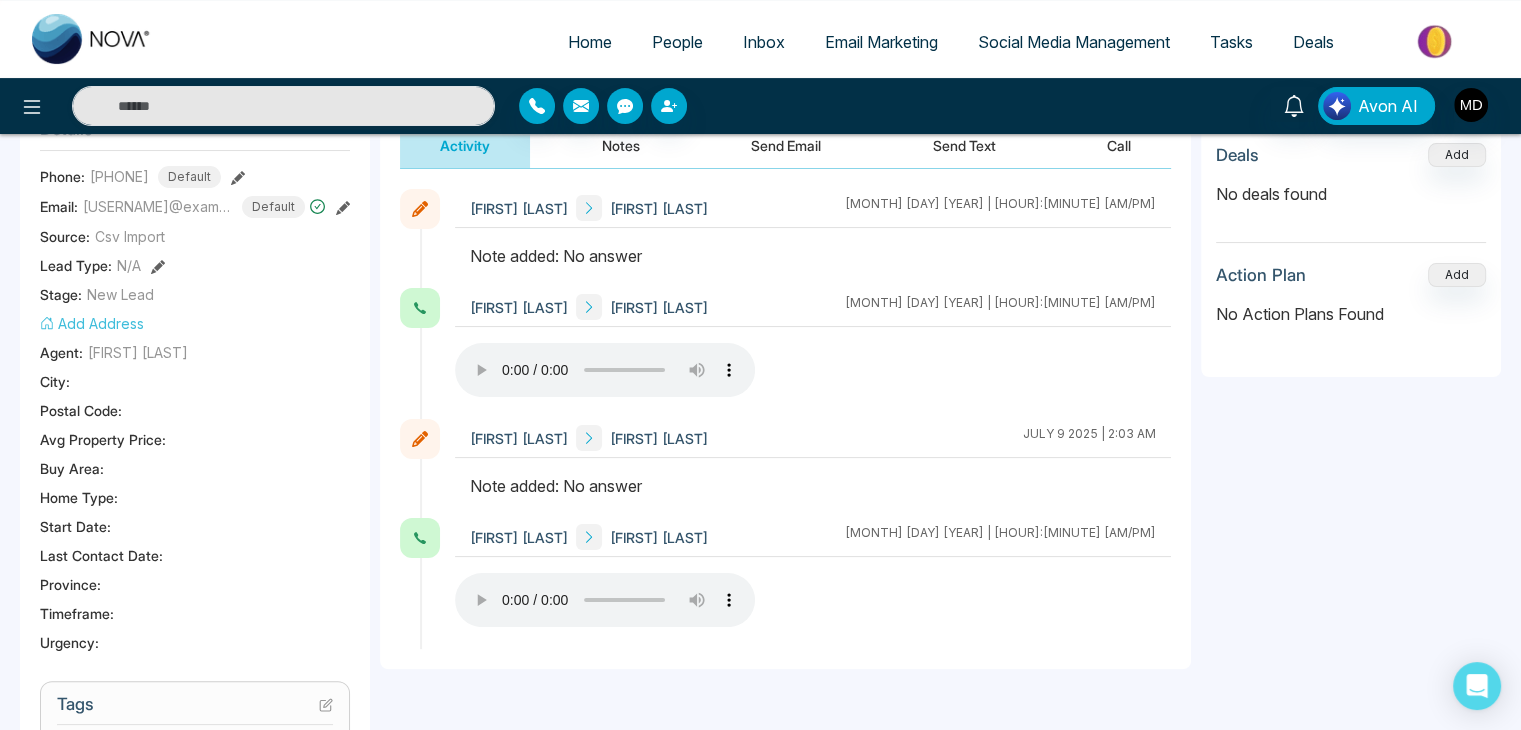 scroll, scrollTop: 400, scrollLeft: 0, axis: vertical 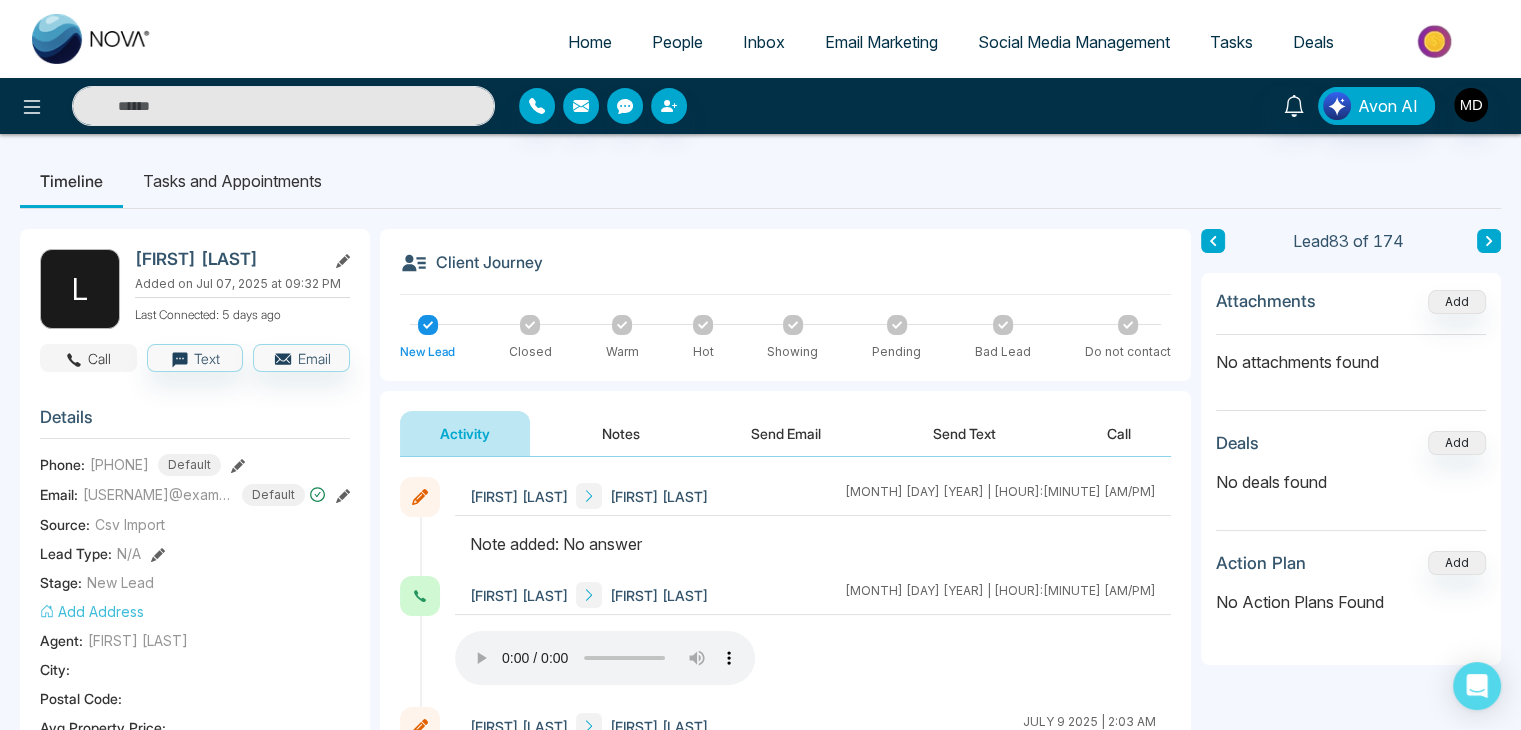 click 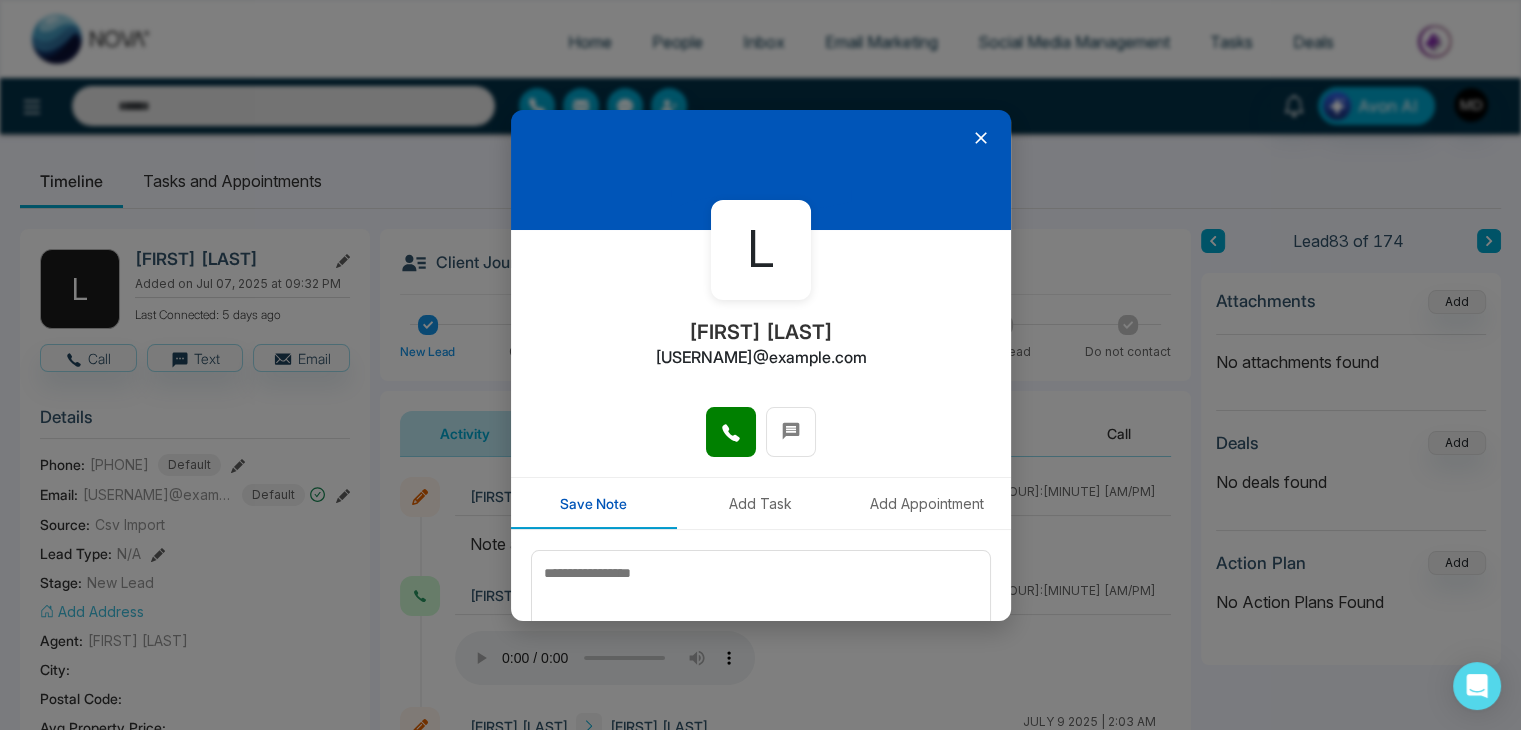 click 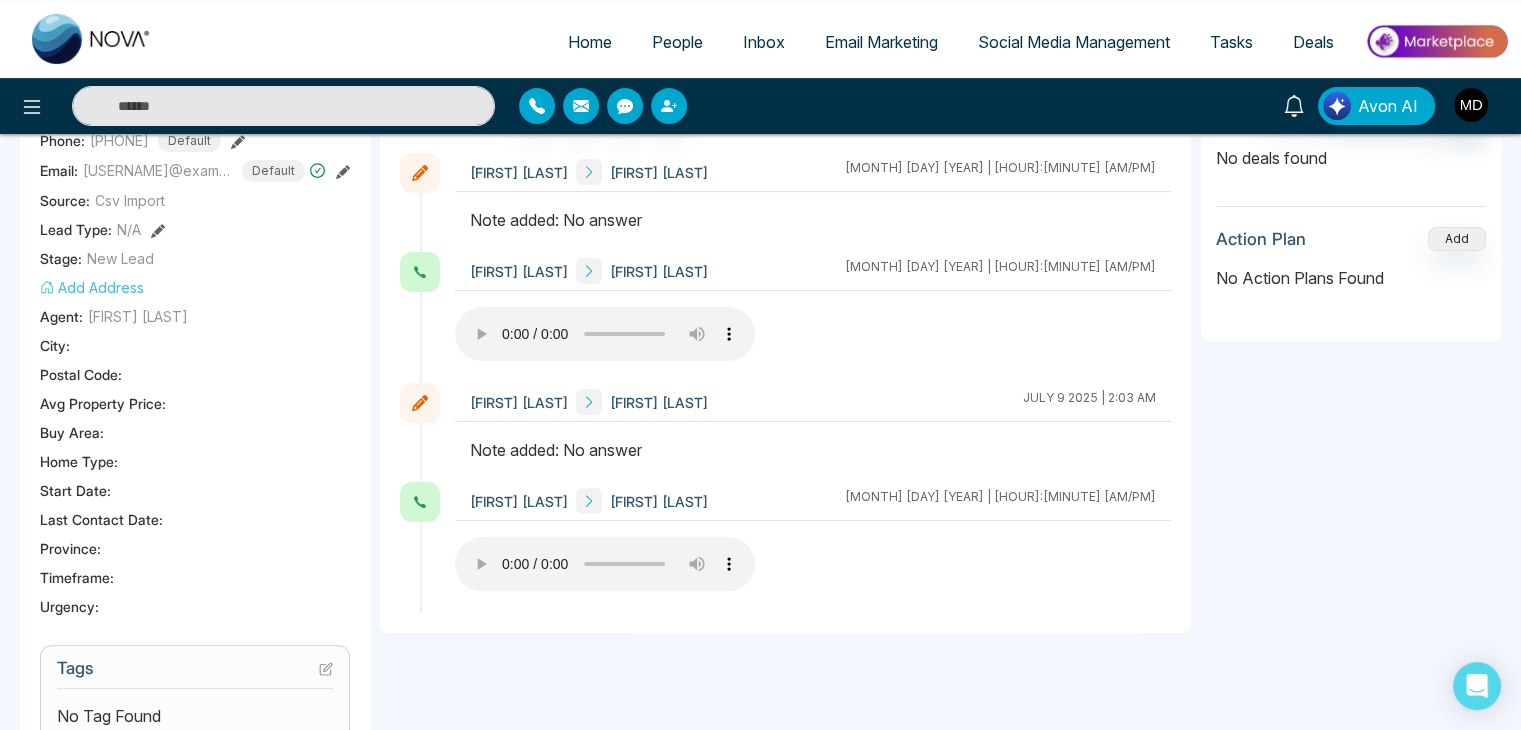 scroll, scrollTop: 500, scrollLeft: 0, axis: vertical 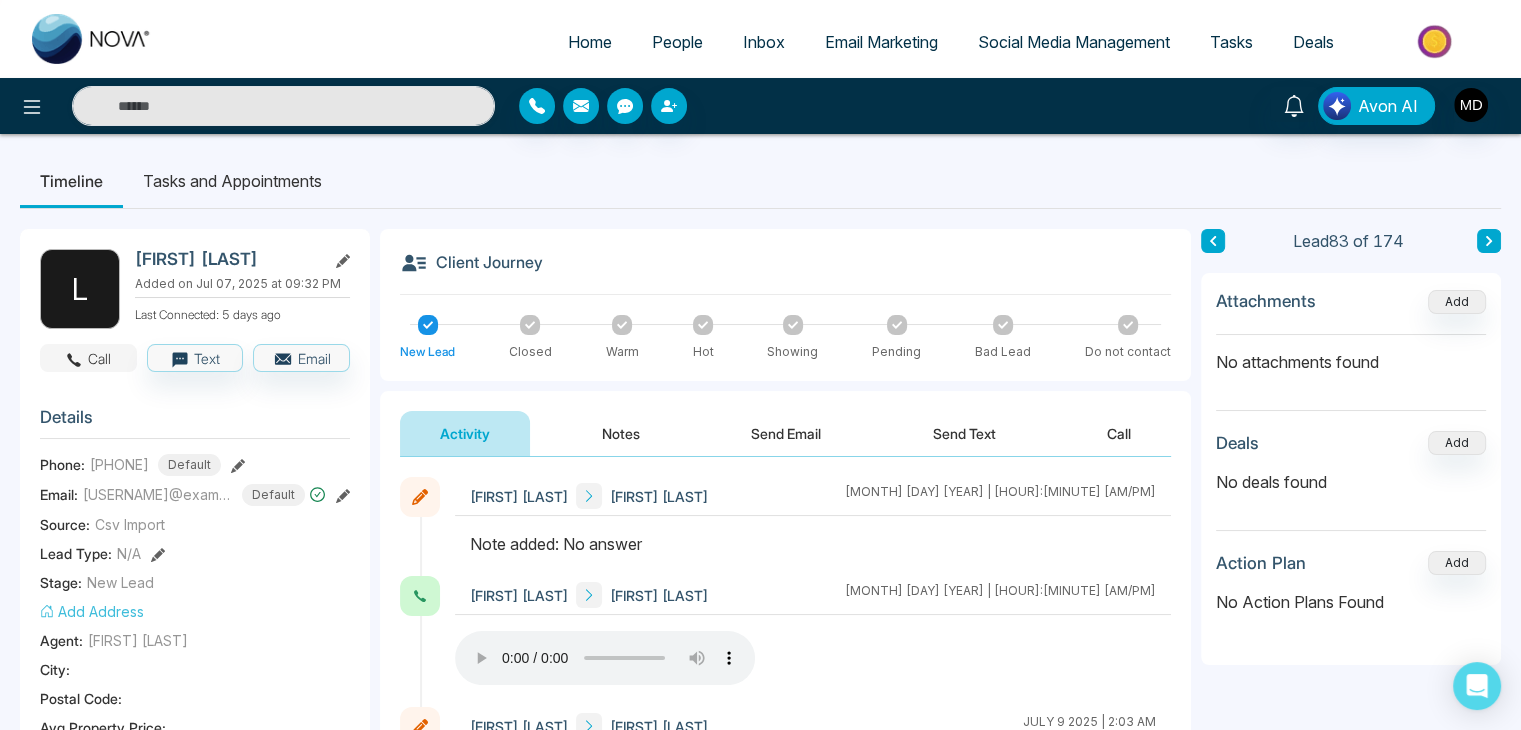 click on "Call" at bounding box center (88, 358) 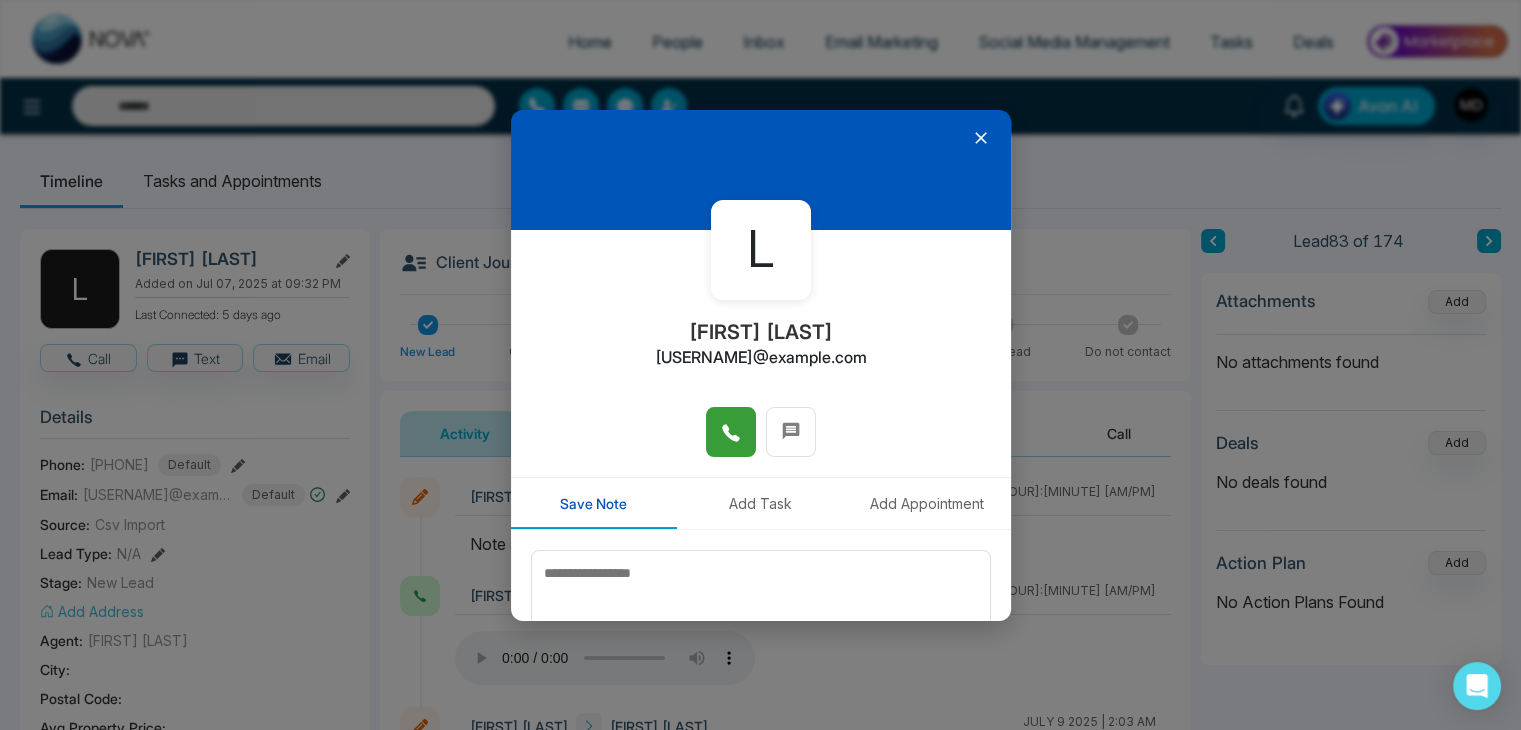 click 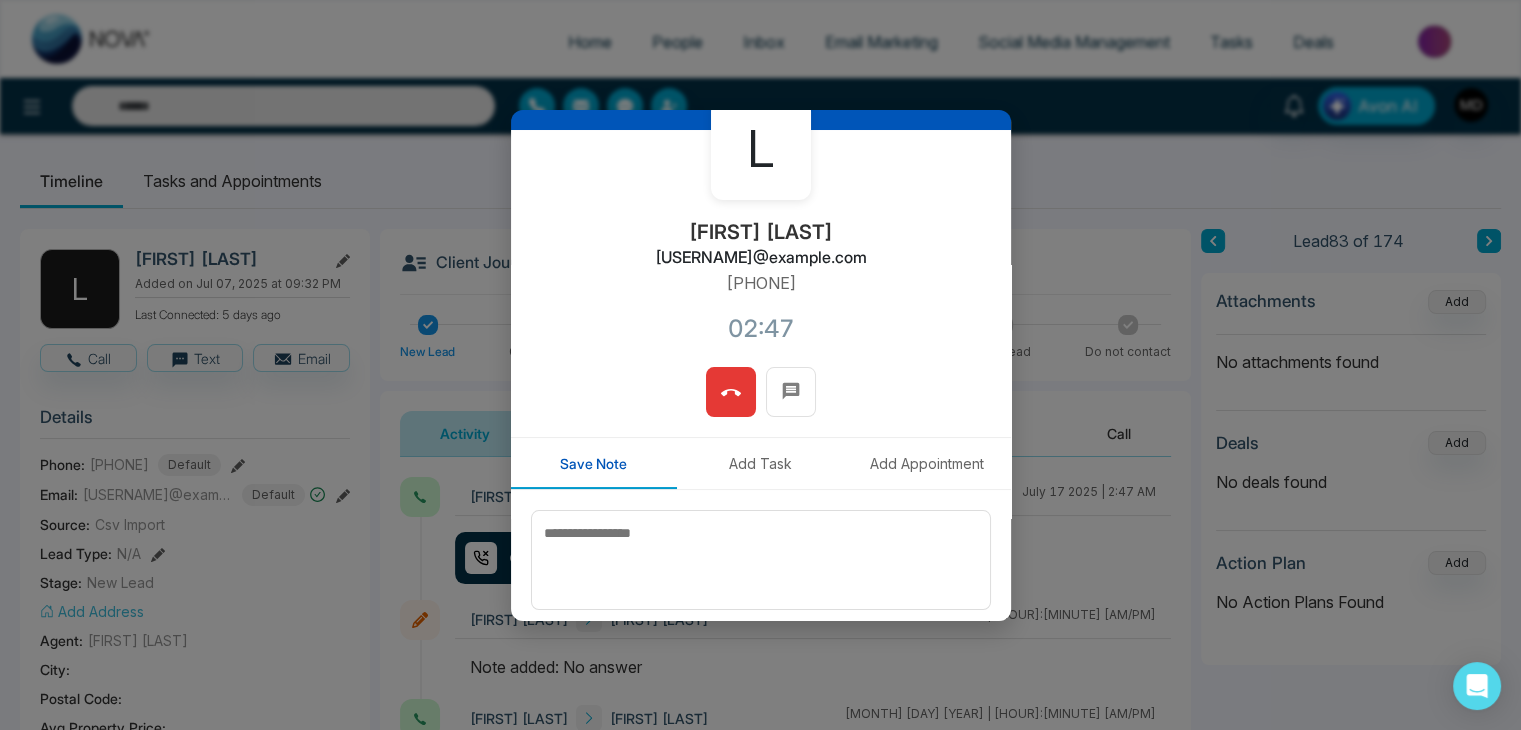 scroll, scrollTop: 170, scrollLeft: 0, axis: vertical 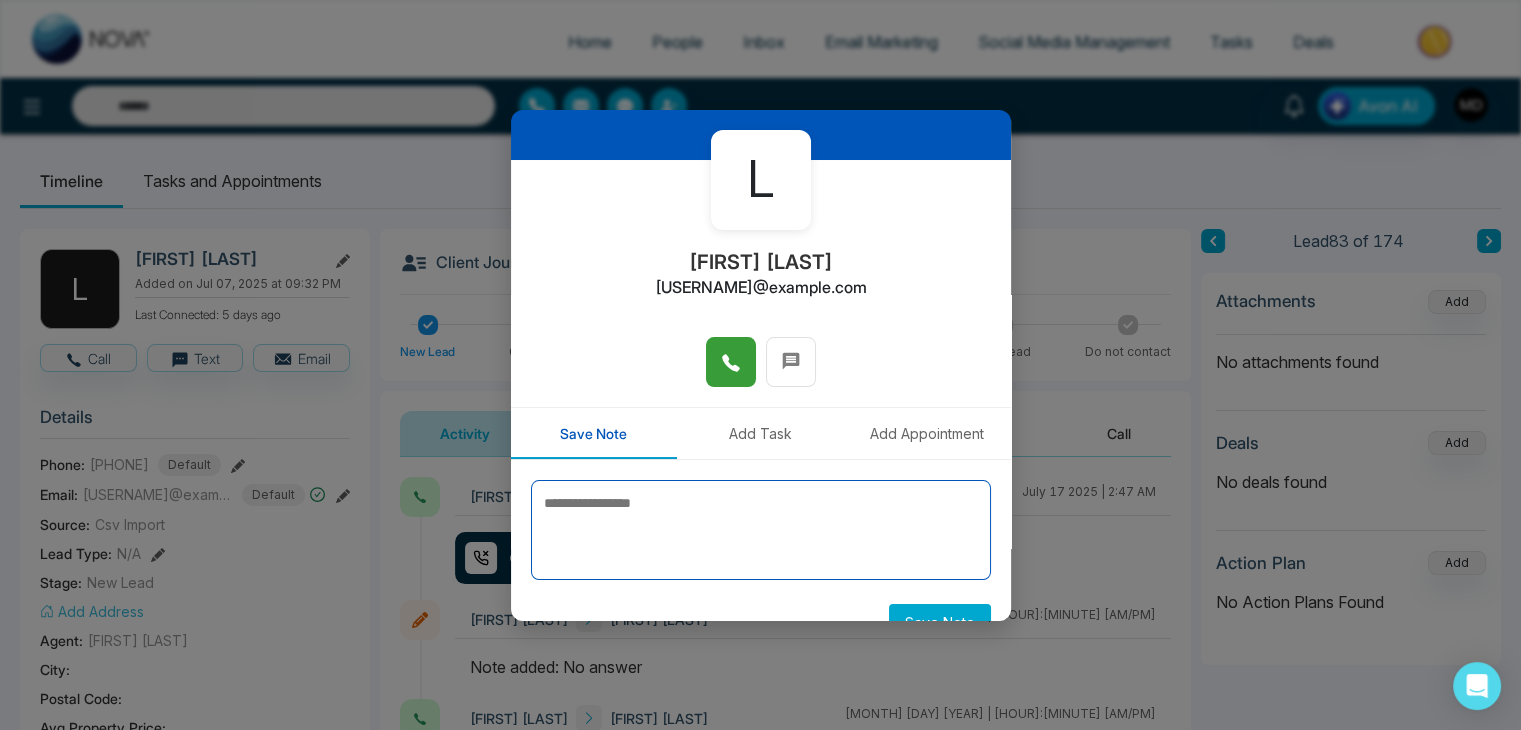 drag, startPoint x: 828, startPoint y: 493, endPoint x: 839, endPoint y: 488, distance: 12.083046 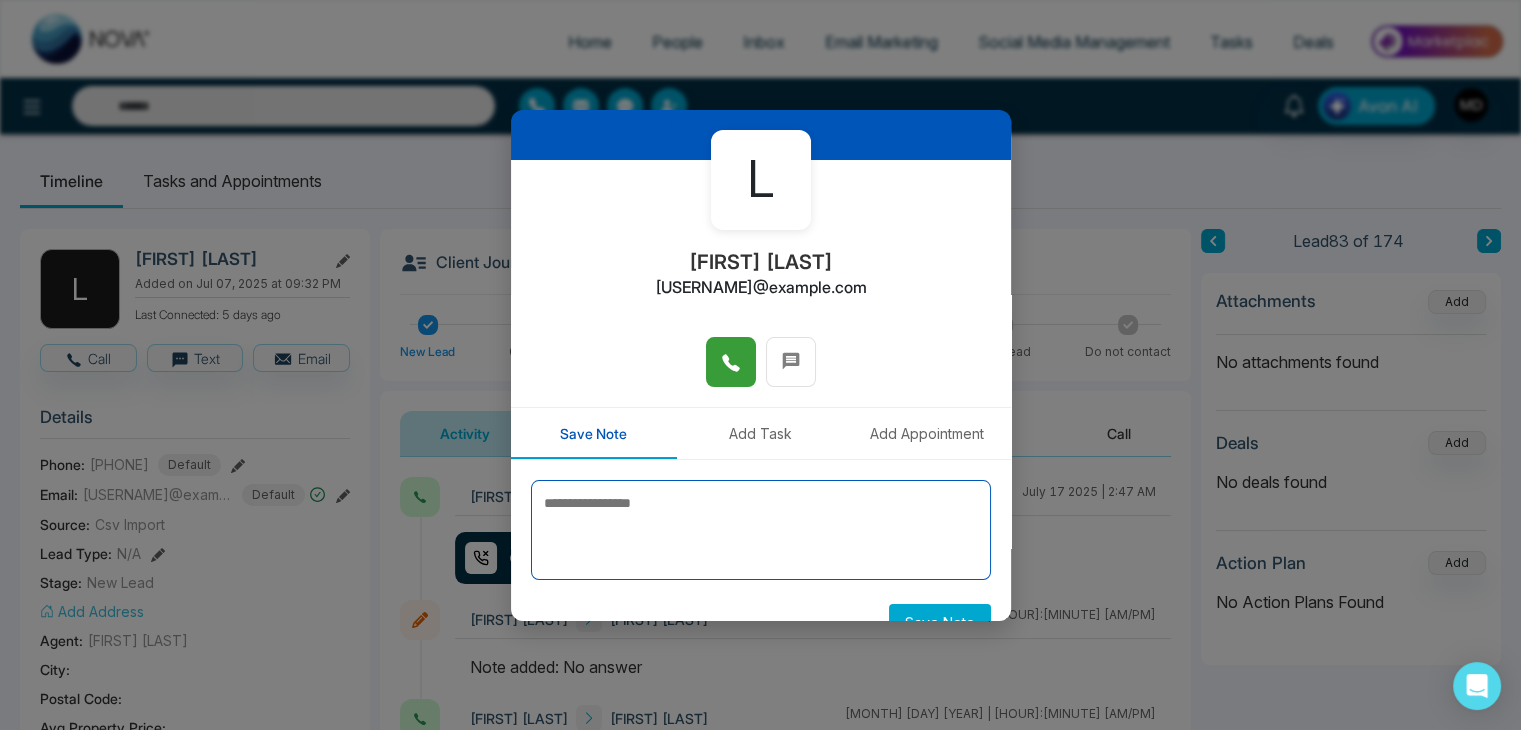 click at bounding box center [761, 530] 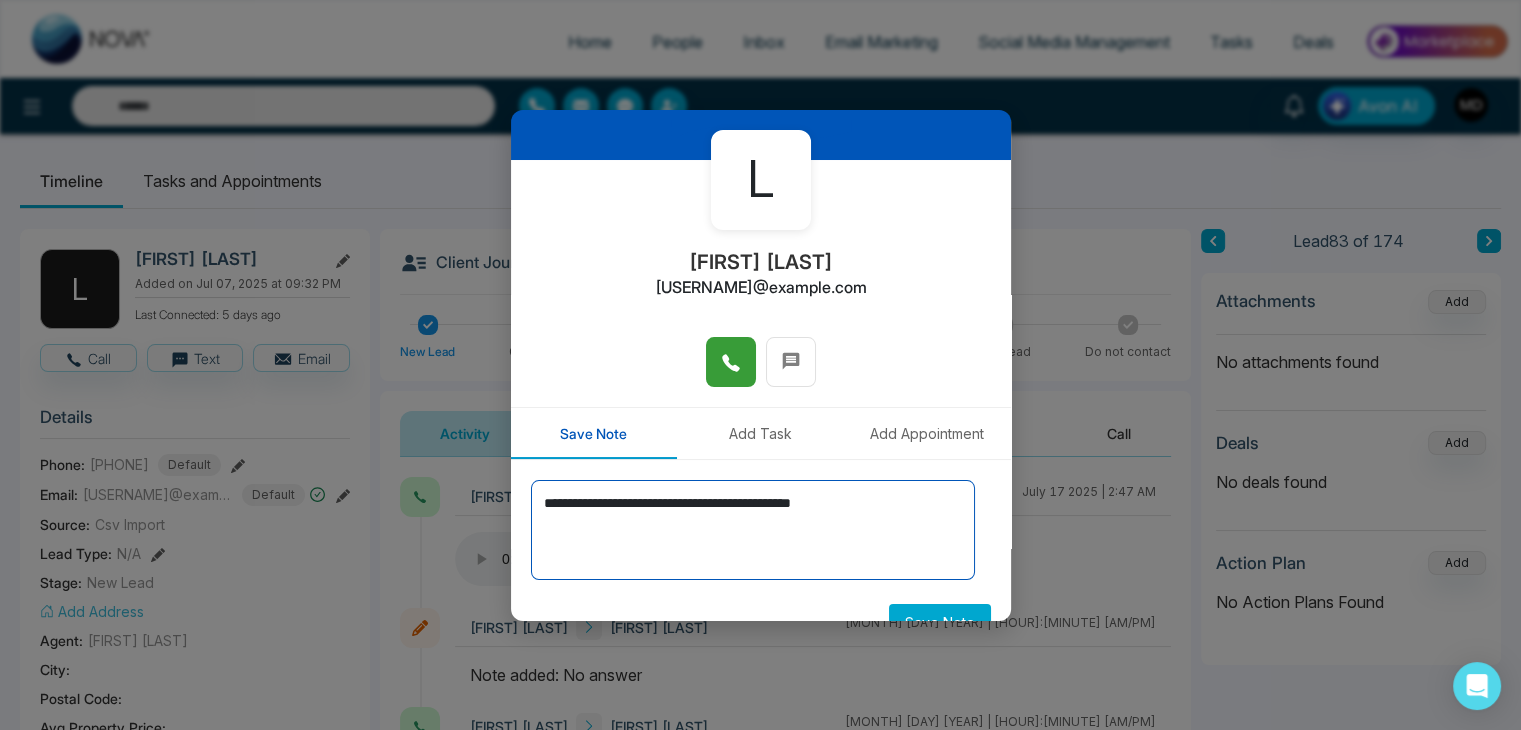 scroll, scrollTop: 300, scrollLeft: 0, axis: vertical 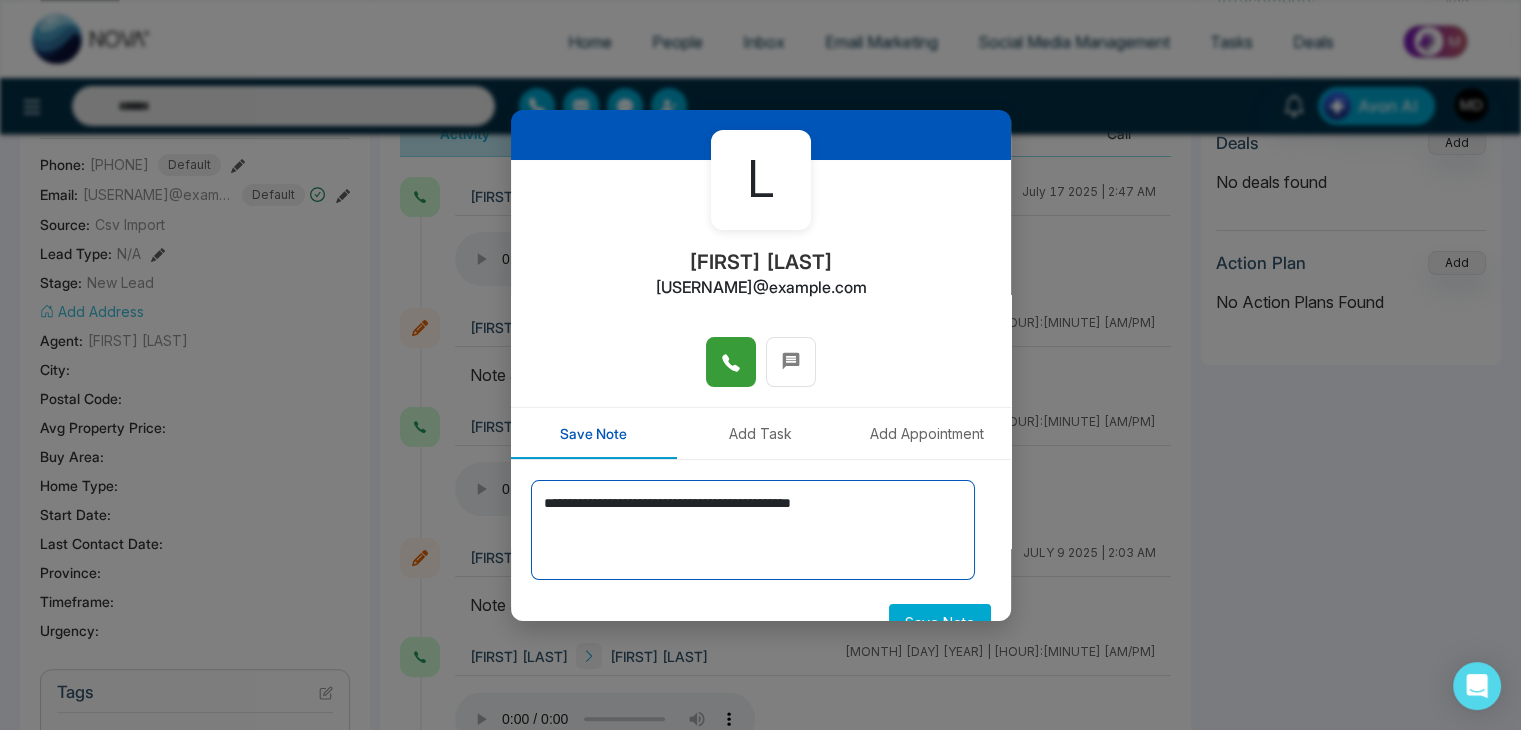 type on "**********" 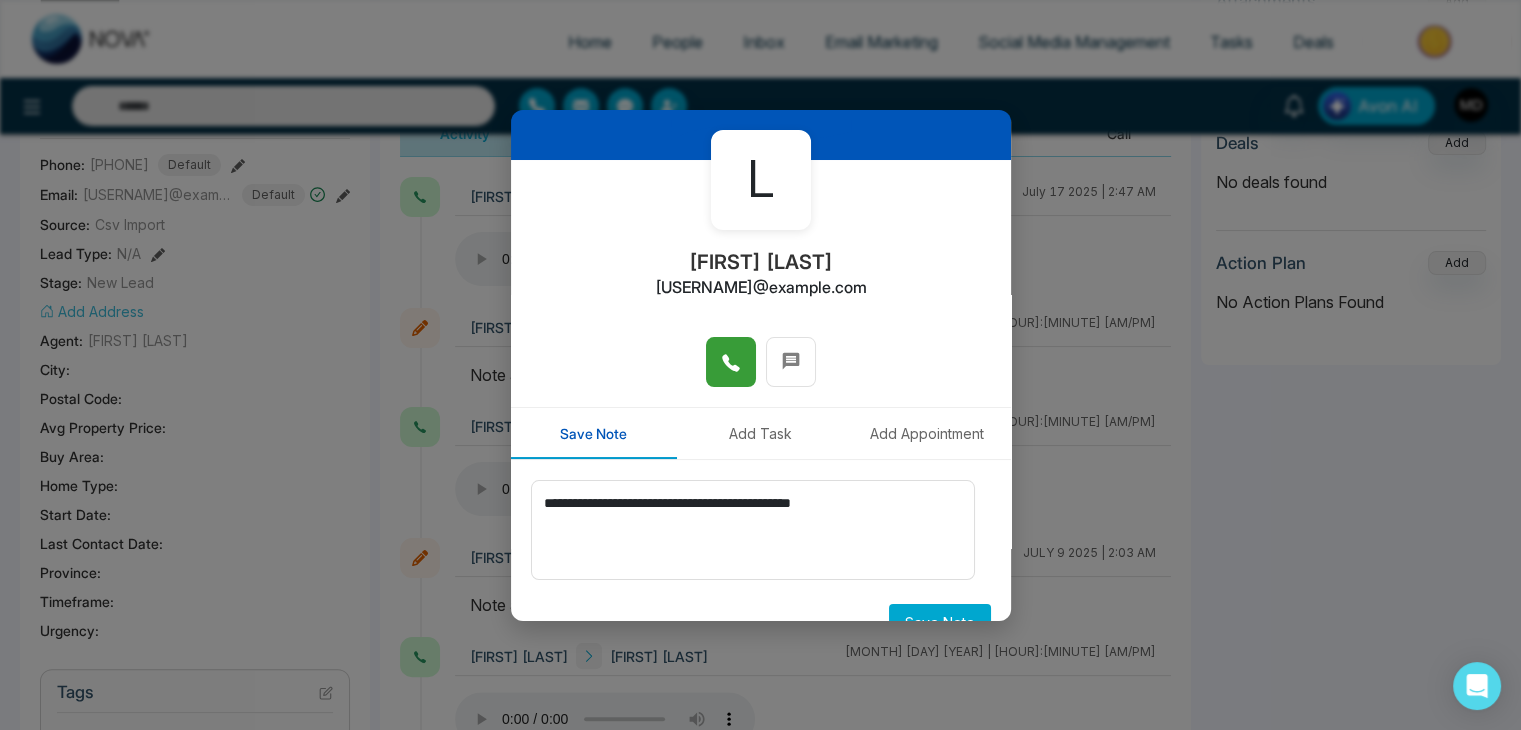 click on "Save Note" at bounding box center [940, 622] 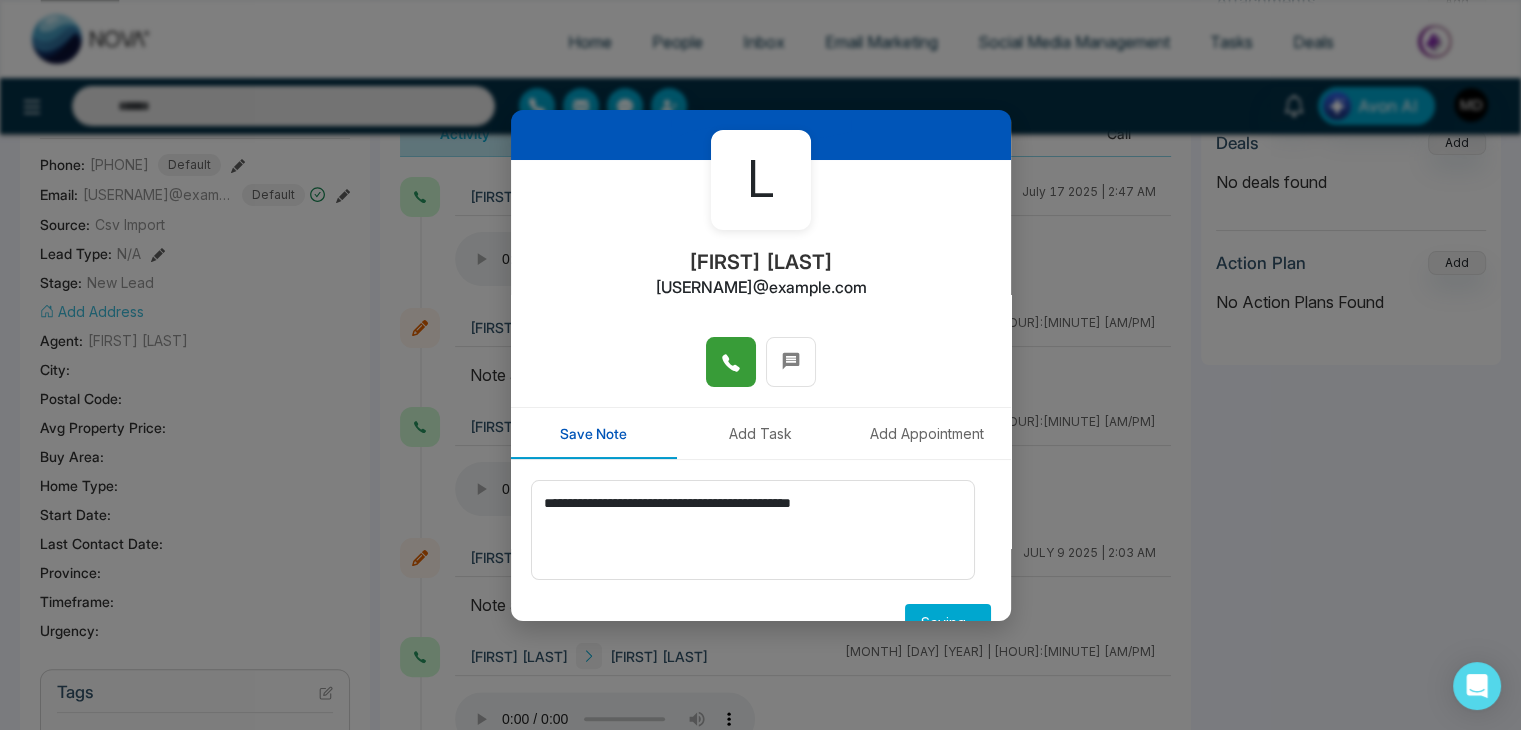 type 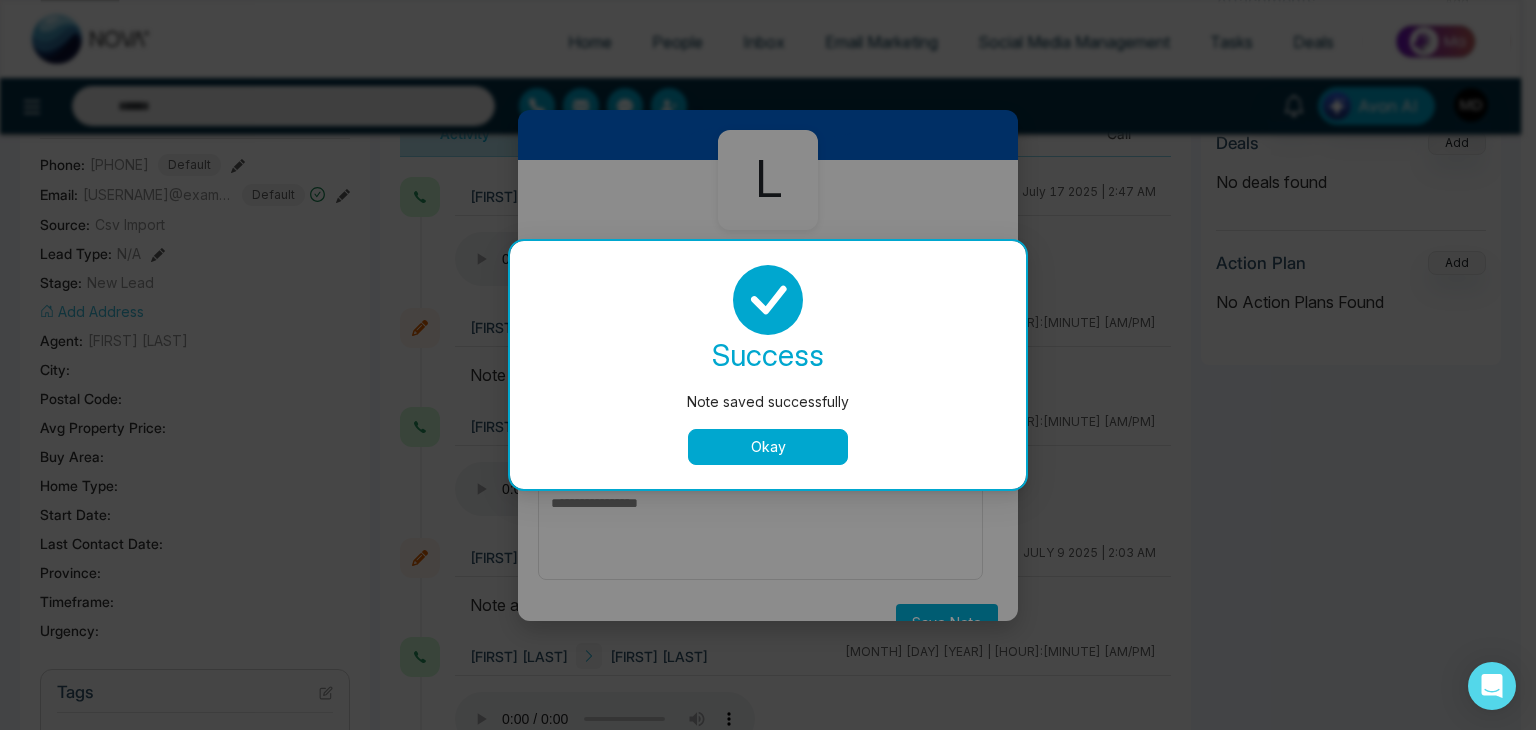drag, startPoint x: 796, startPoint y: 437, endPoint x: 820, endPoint y: 417, distance: 31.241 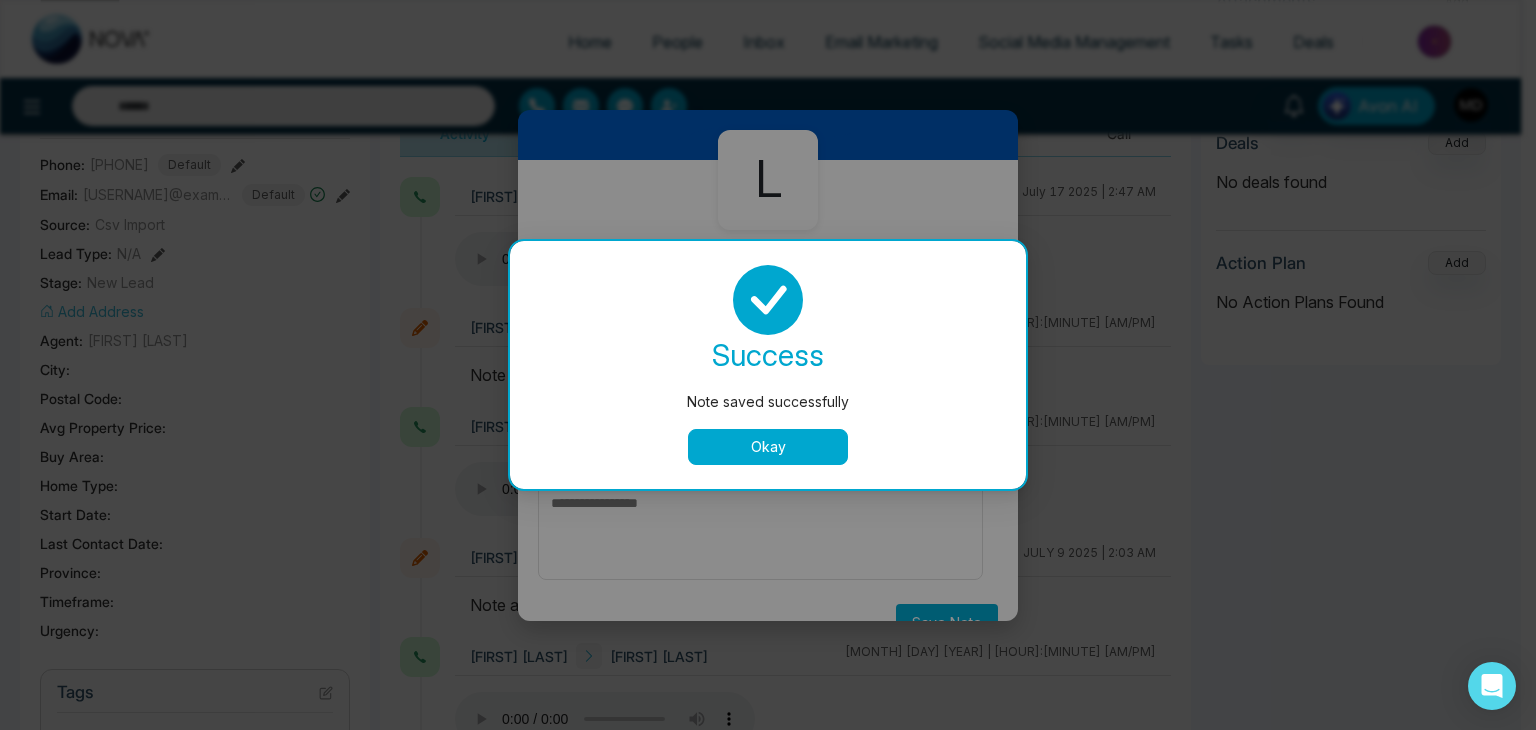 click on "Okay" at bounding box center (768, 447) 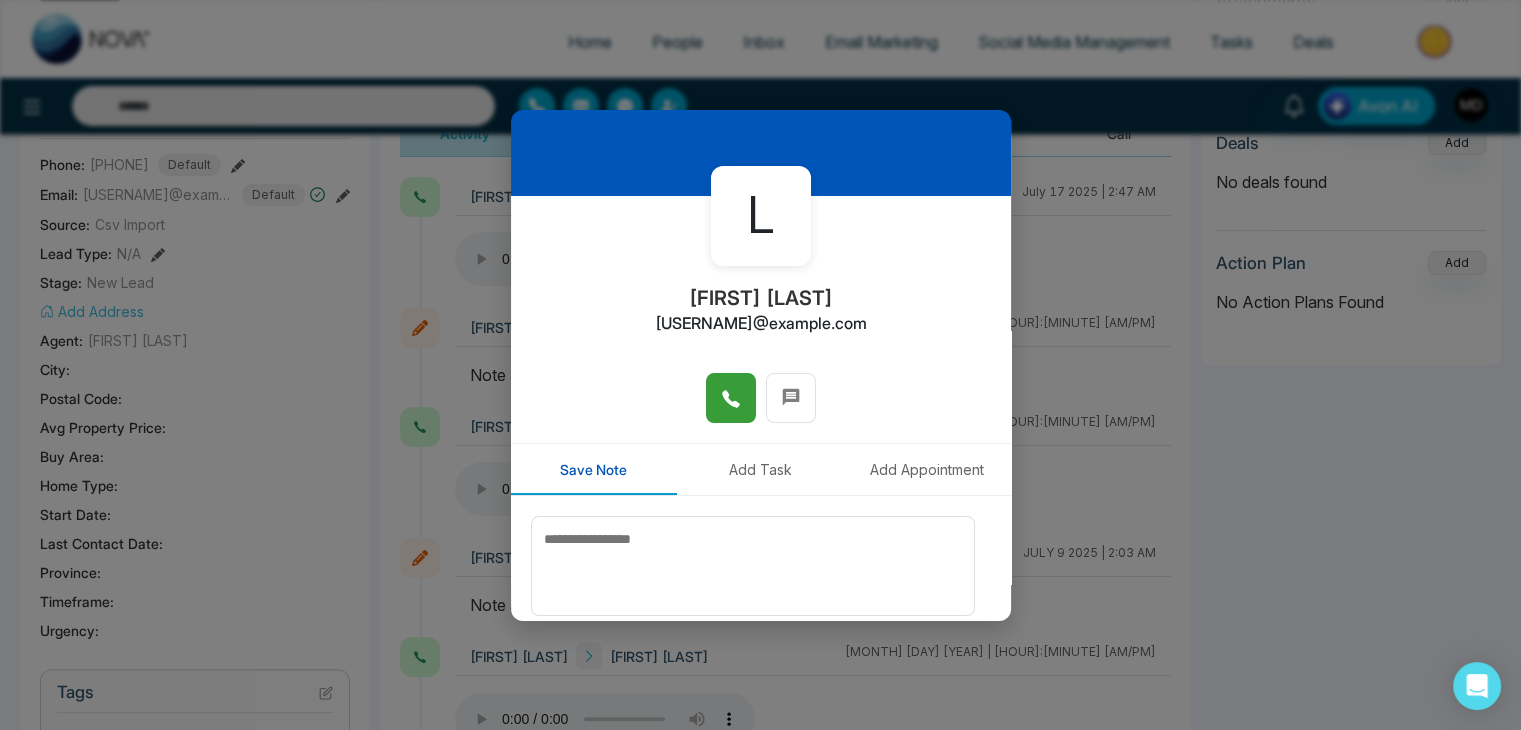 scroll, scrollTop: 0, scrollLeft: 0, axis: both 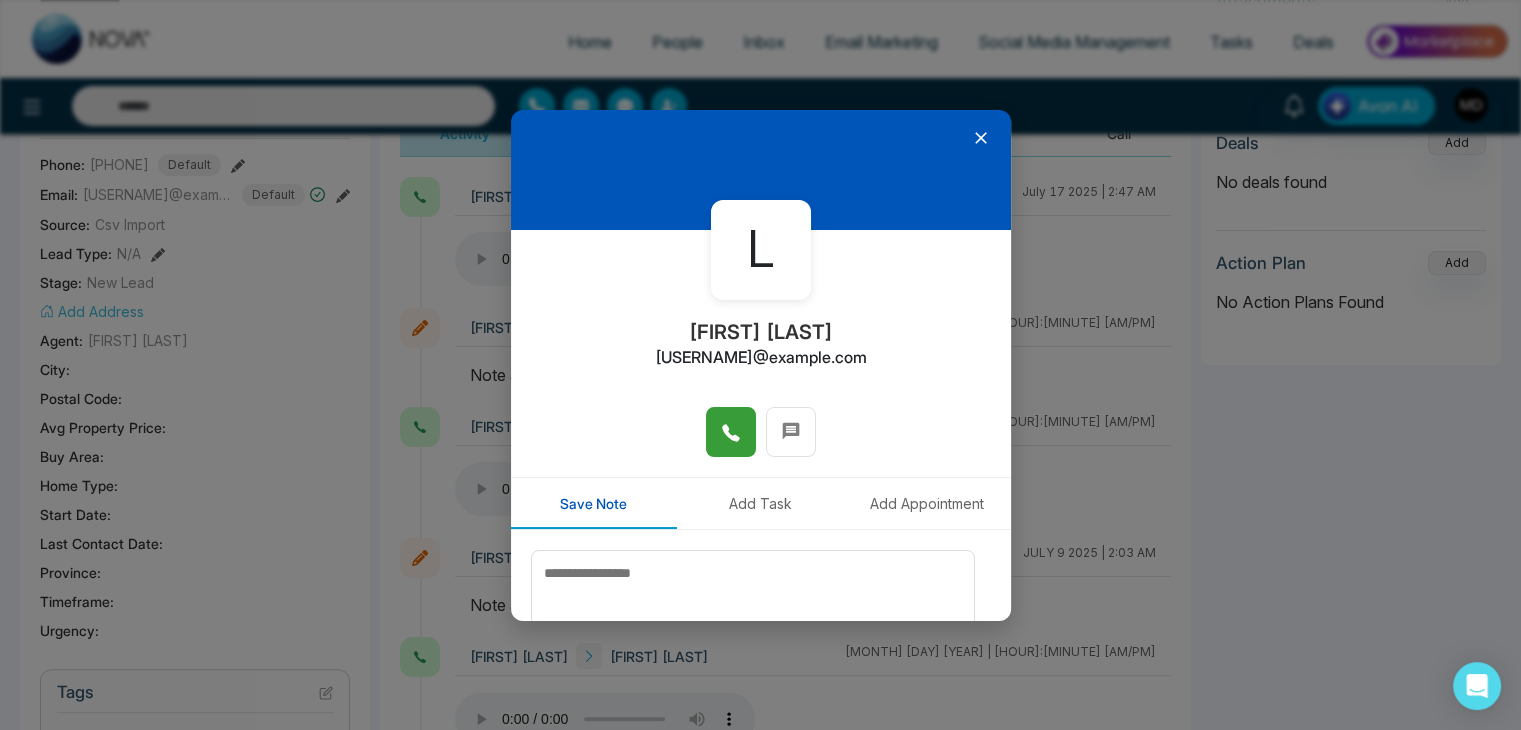 click 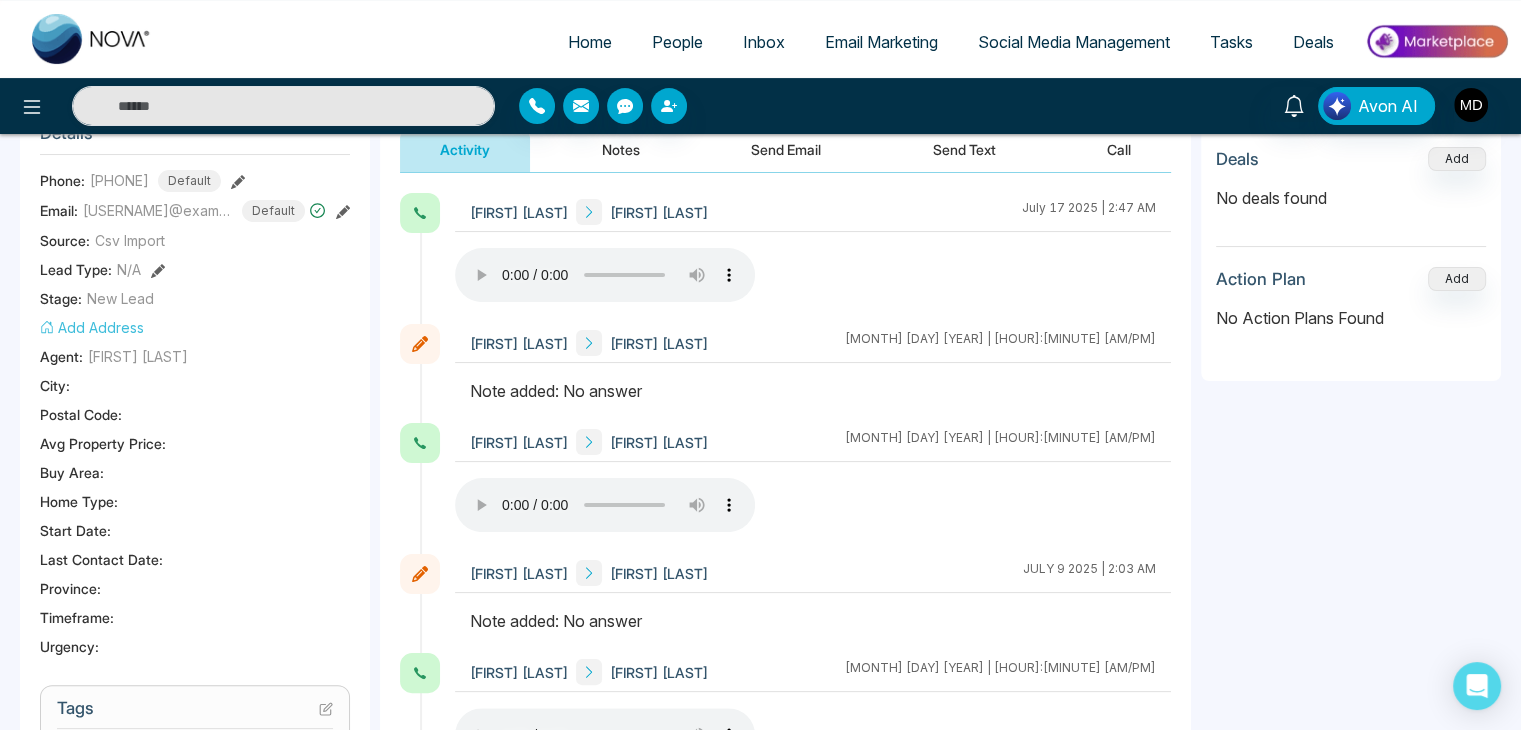 scroll, scrollTop: 0, scrollLeft: 0, axis: both 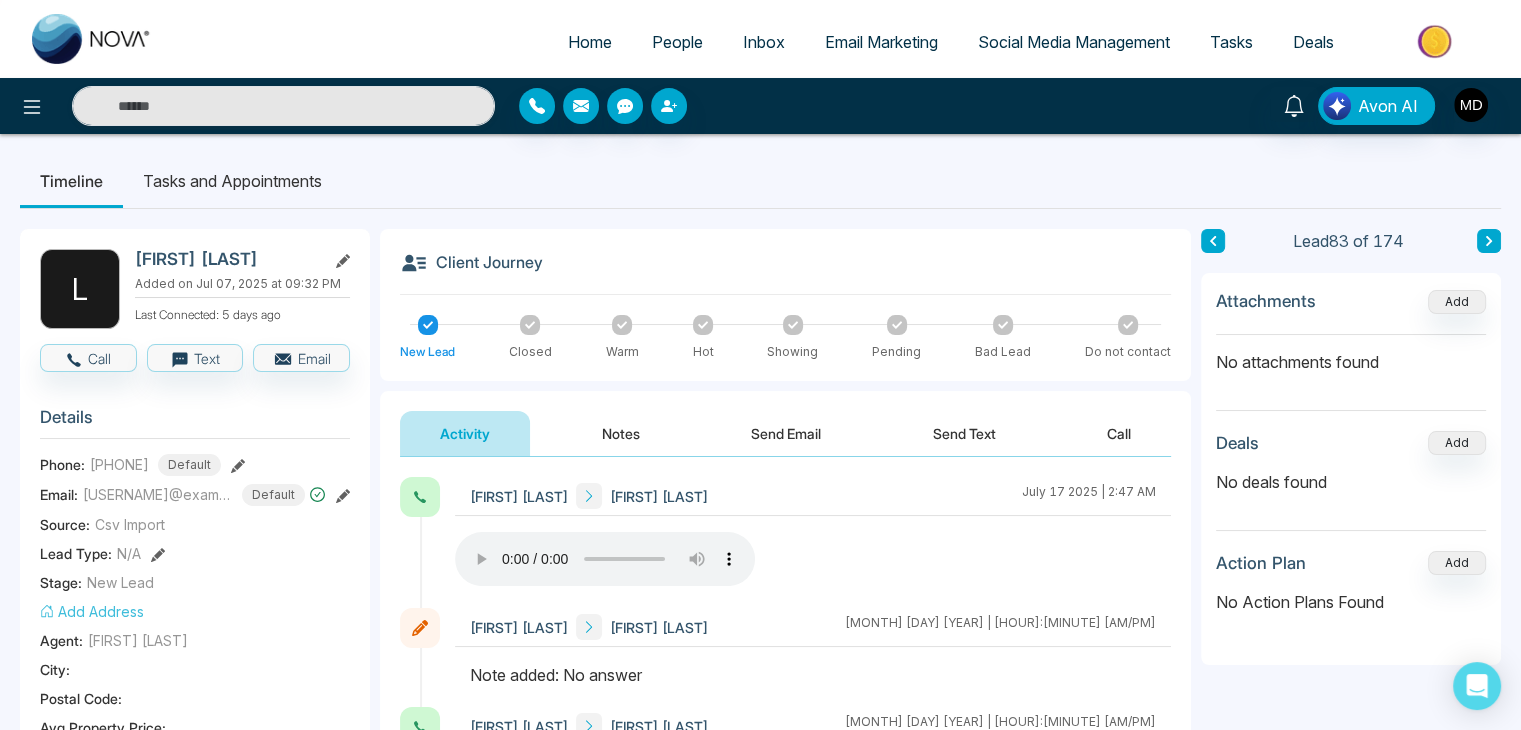 type 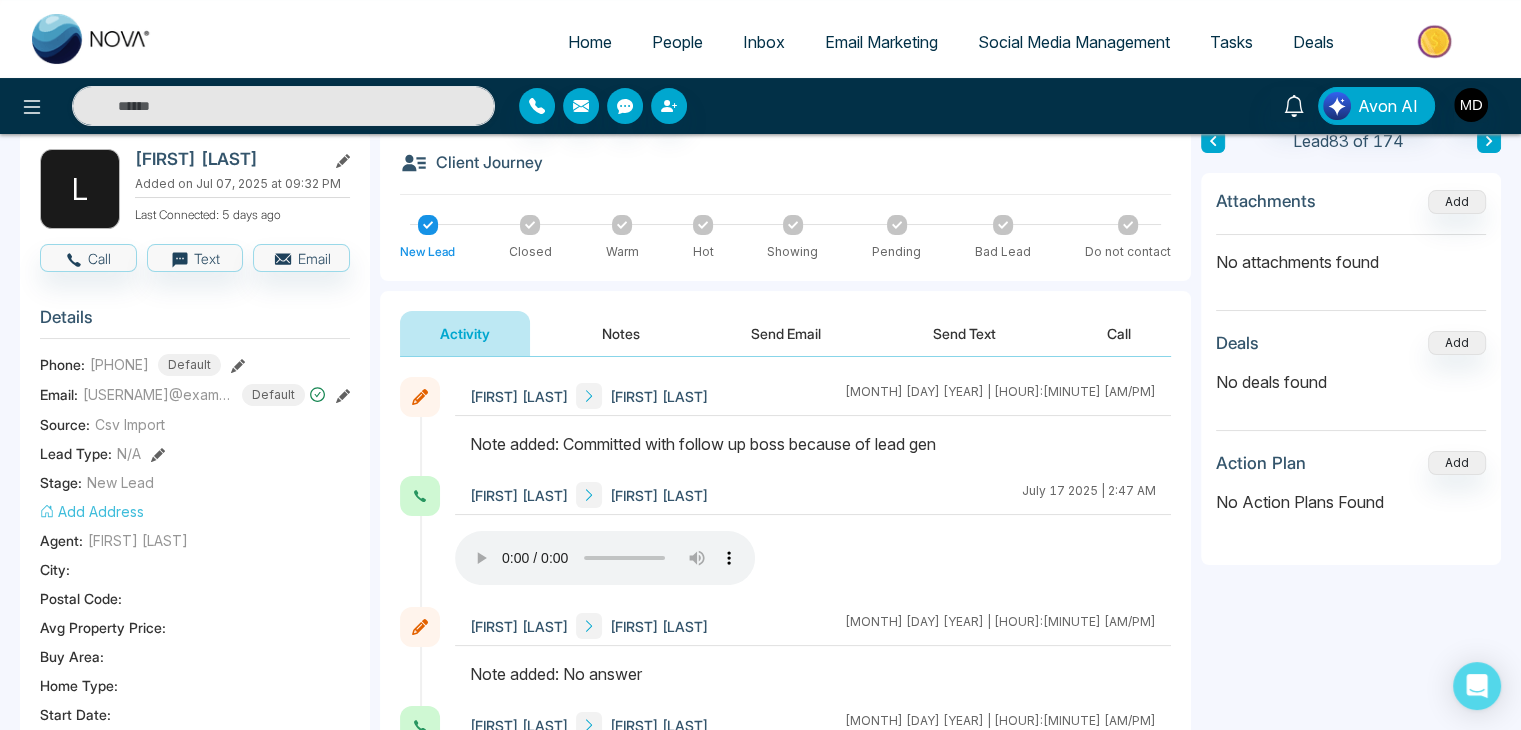 scroll, scrollTop: 0, scrollLeft: 0, axis: both 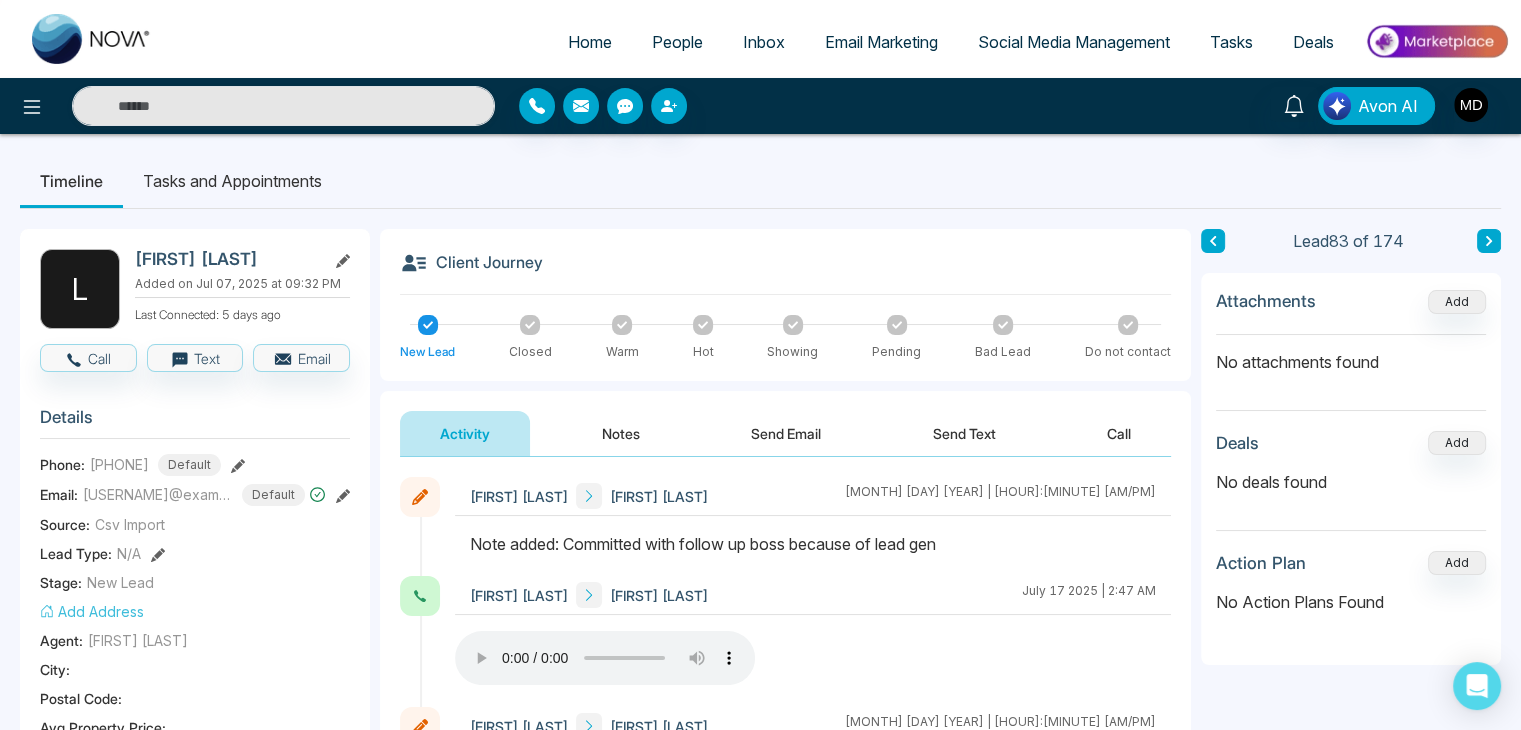 click 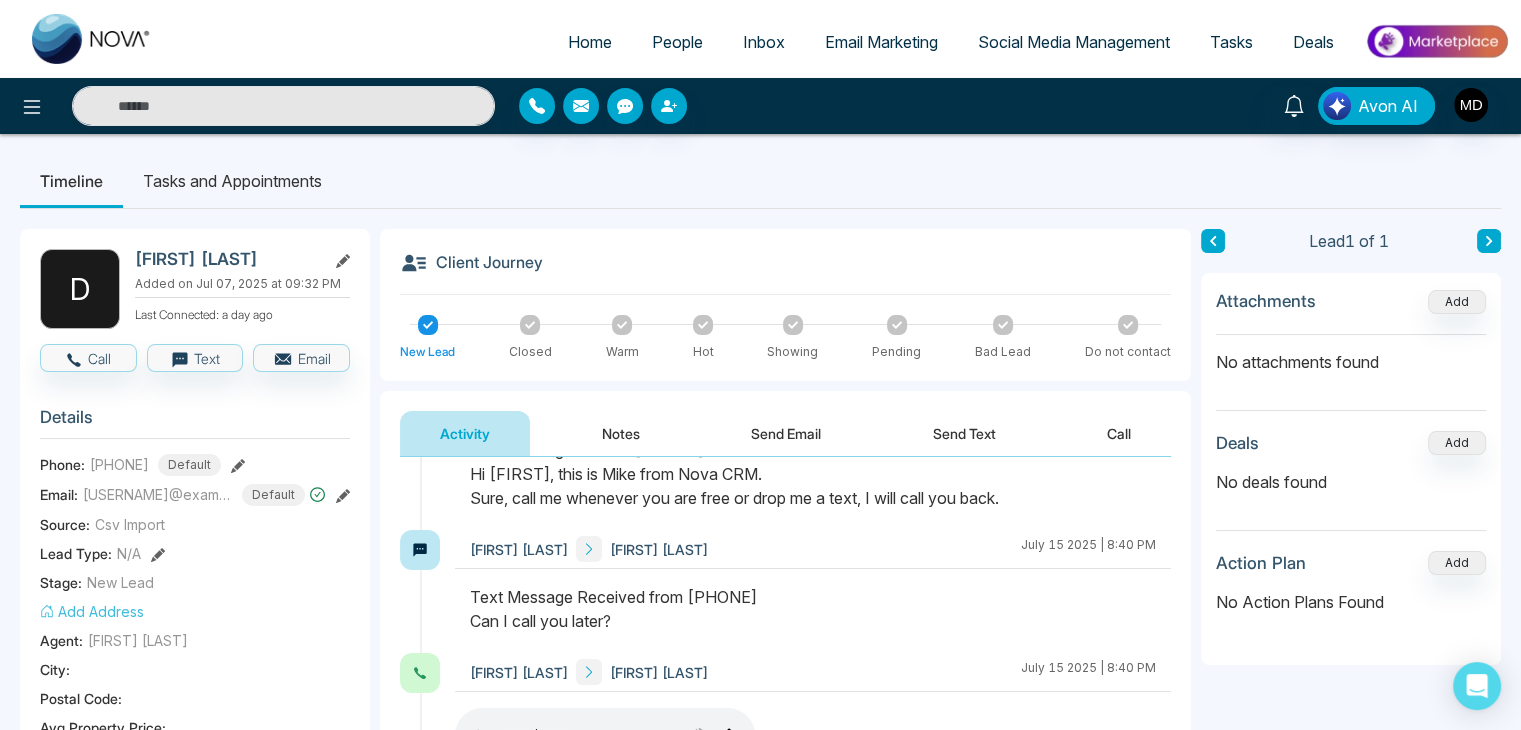 scroll, scrollTop: 0, scrollLeft: 0, axis: both 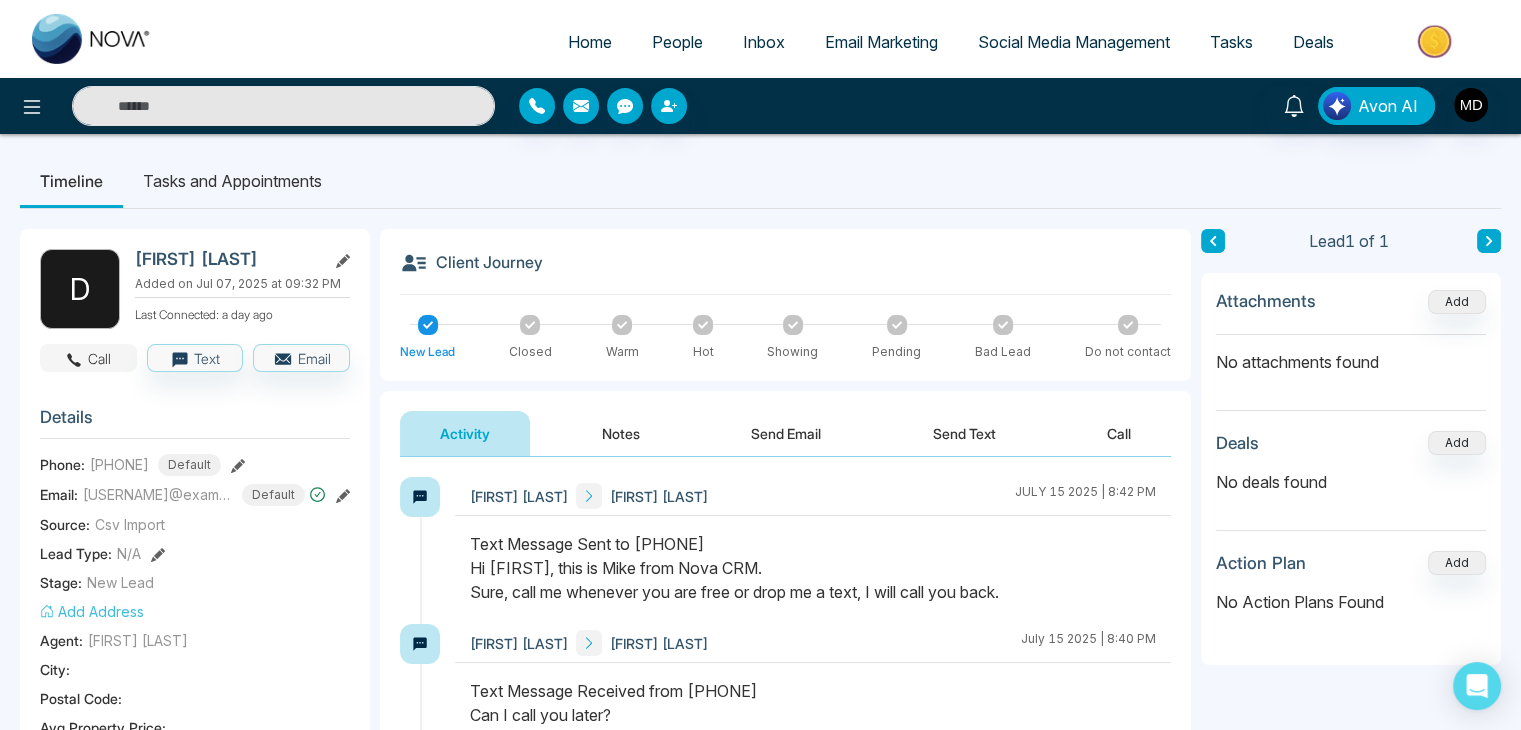 click on "Call" at bounding box center [88, 358] 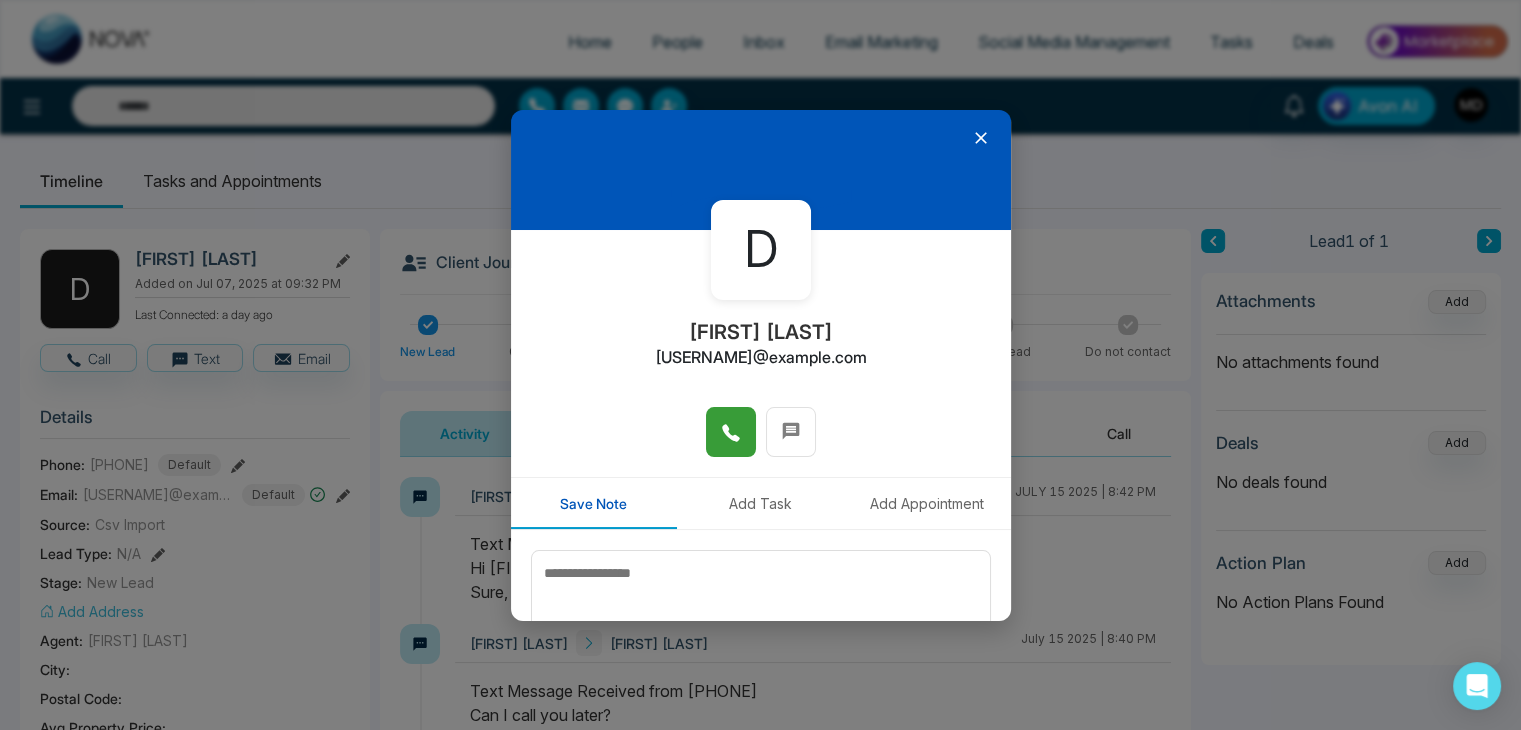 click 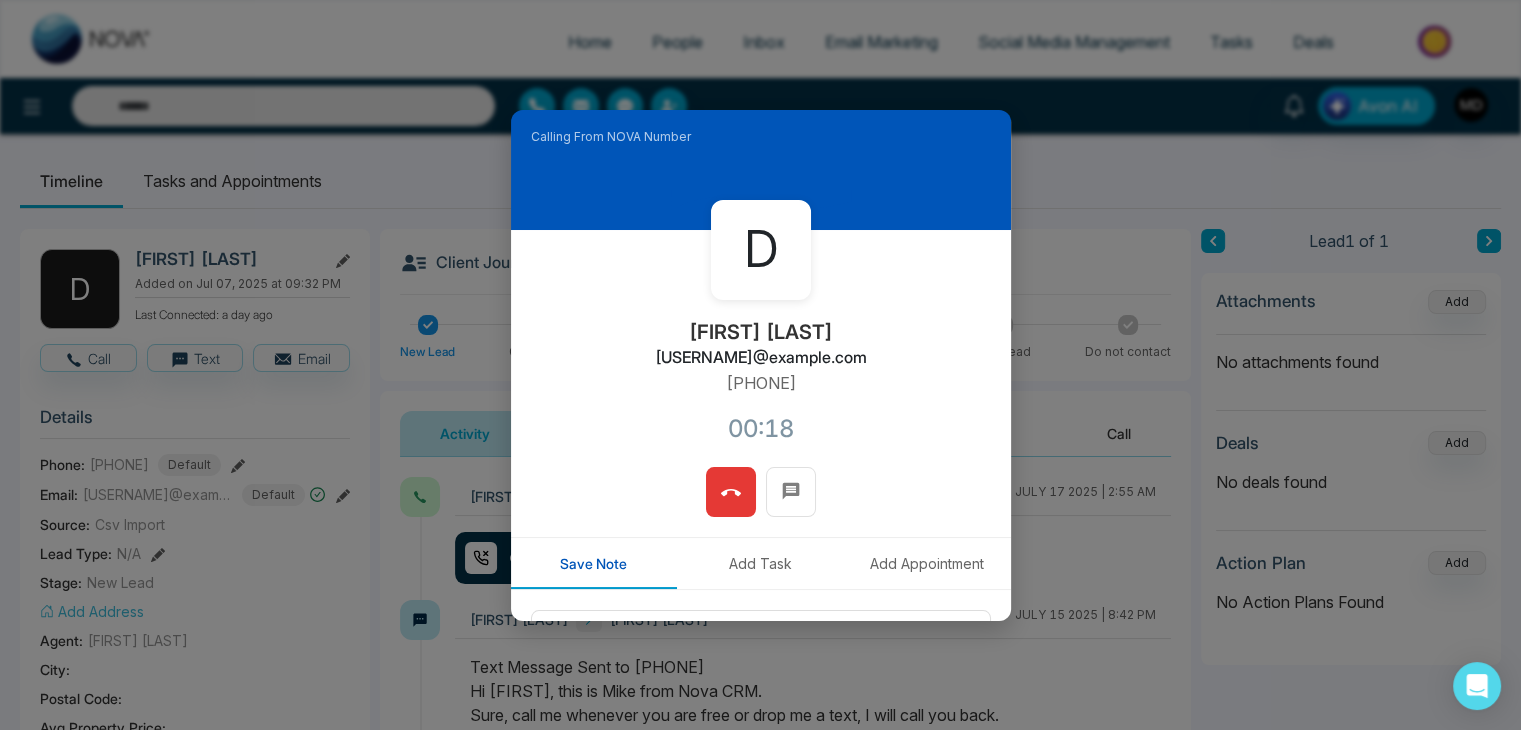 click at bounding box center [731, 492] 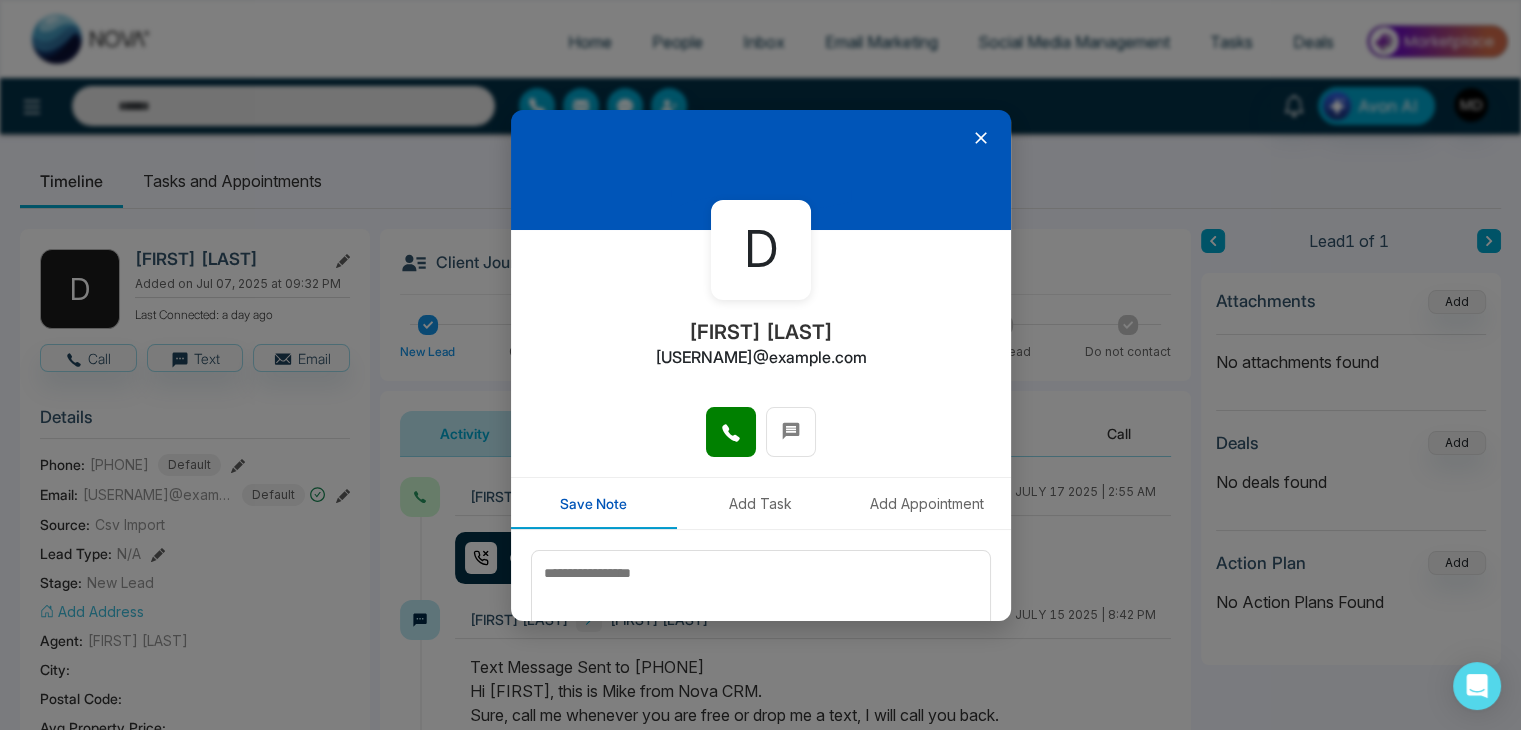 click 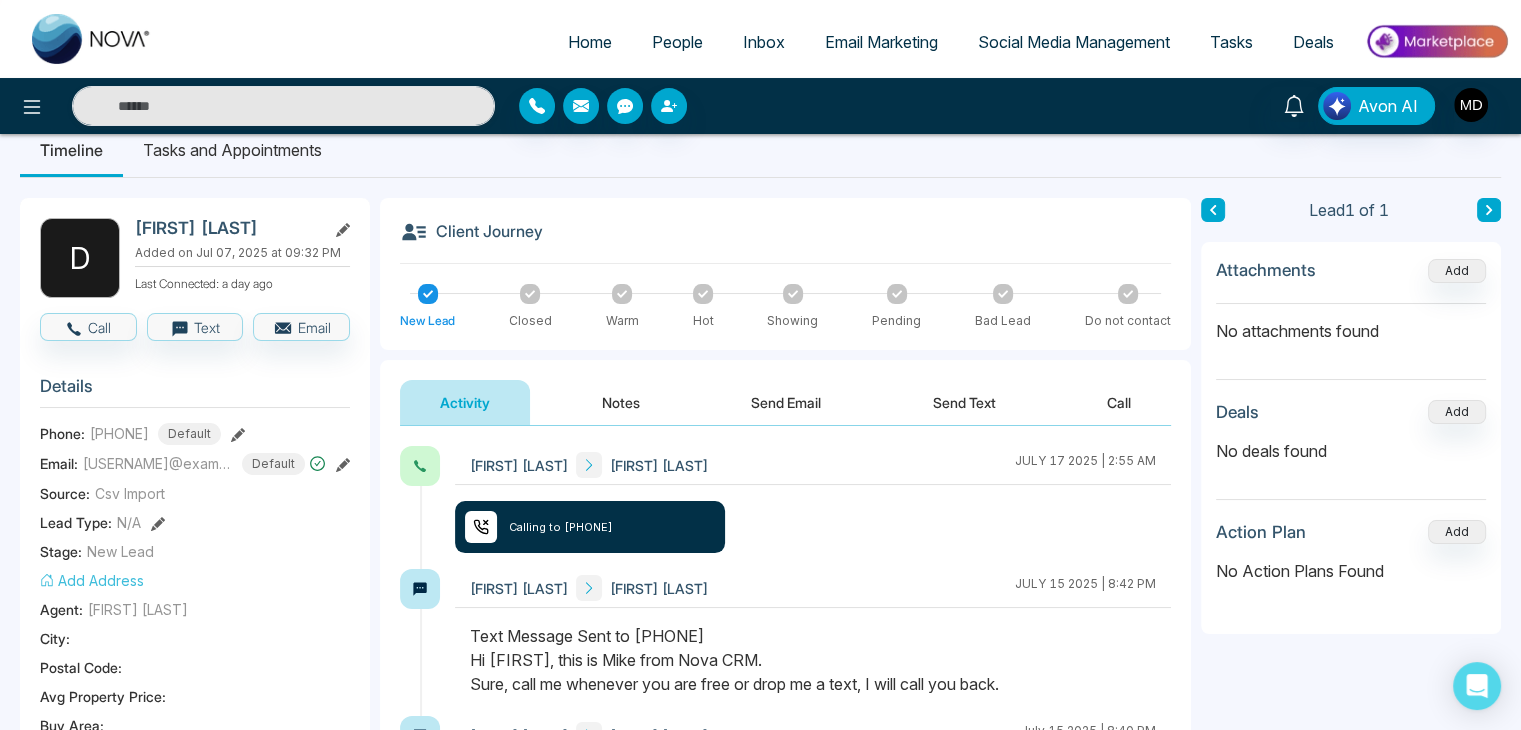 scroll, scrollTop: 300, scrollLeft: 0, axis: vertical 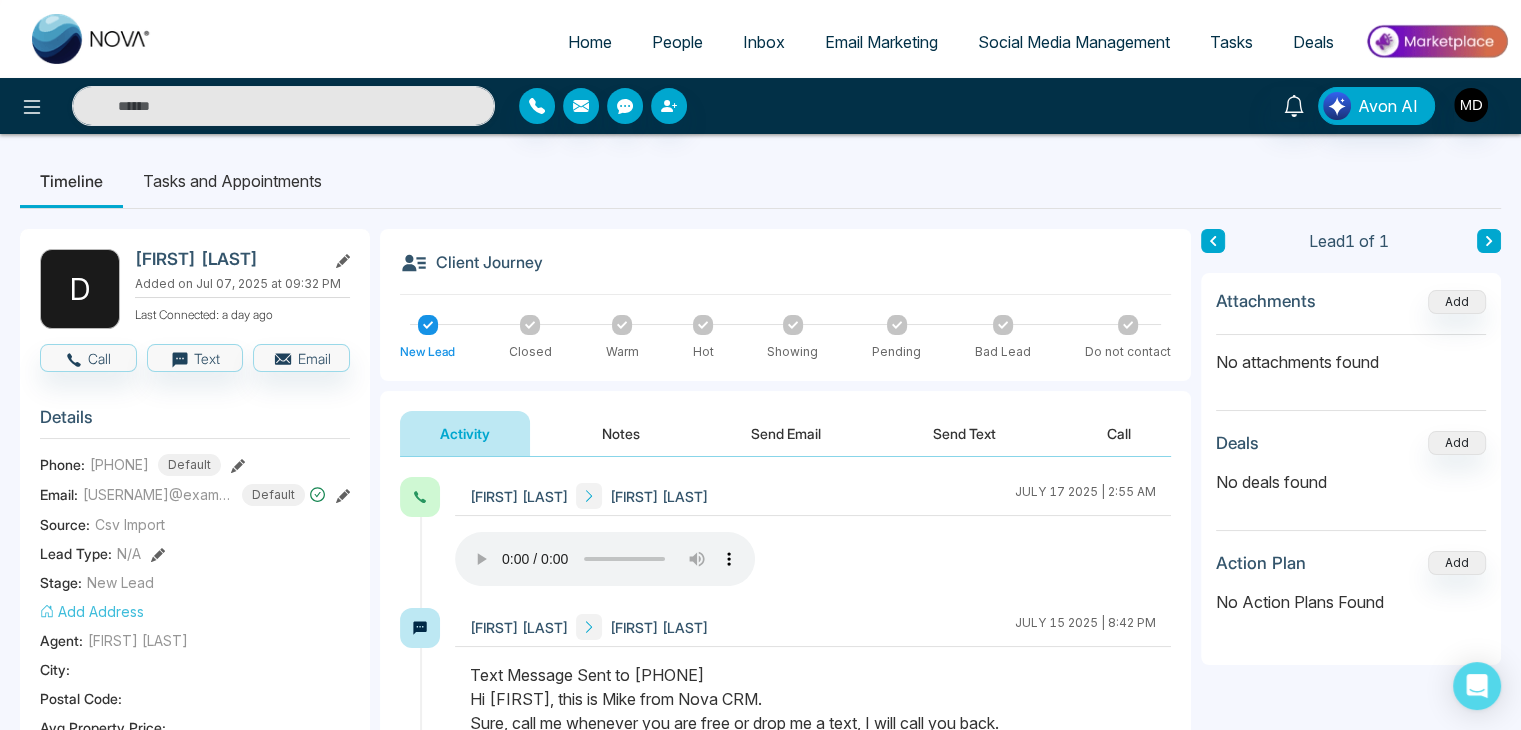 click on "People" at bounding box center [677, 42] 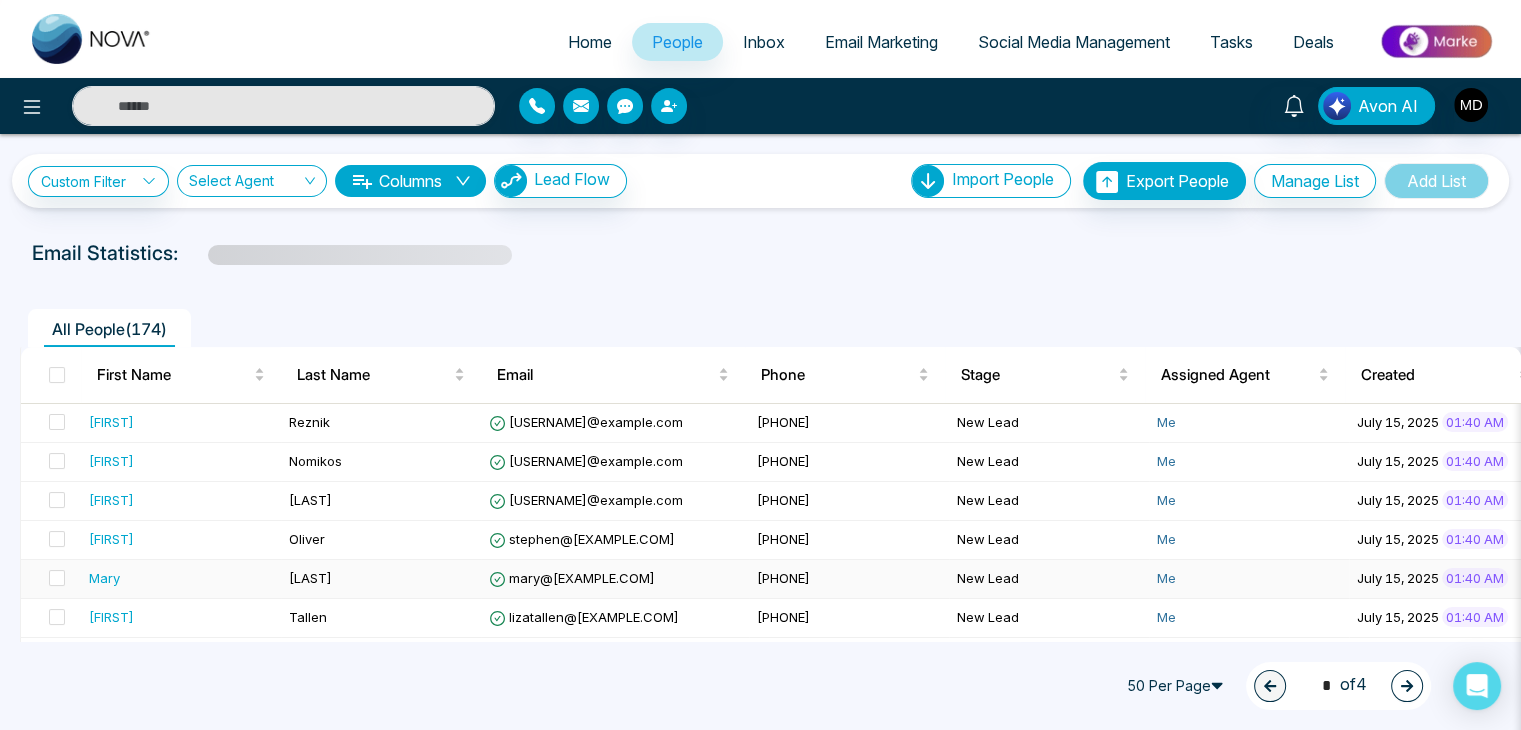 scroll, scrollTop: 200, scrollLeft: 0, axis: vertical 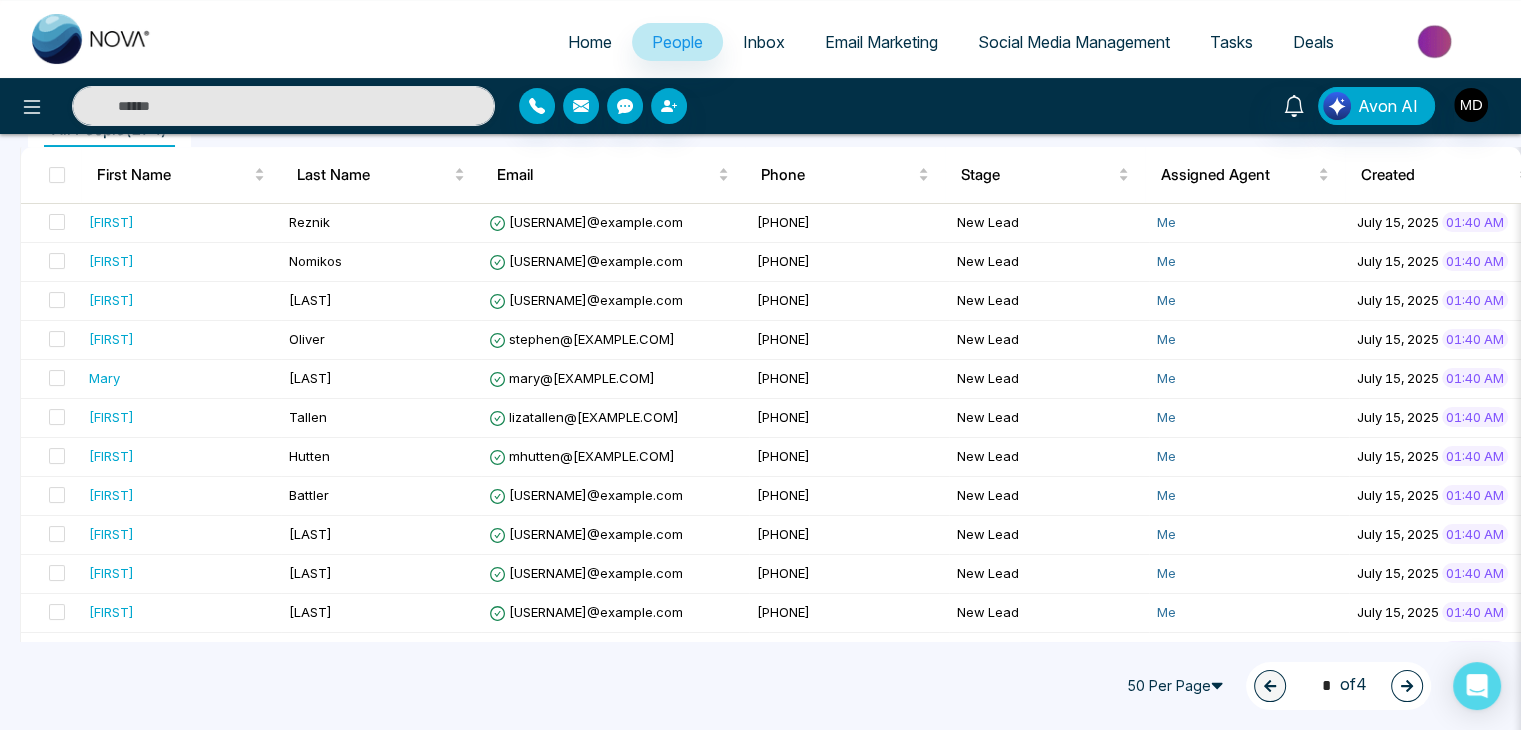 click at bounding box center (1407, 686) 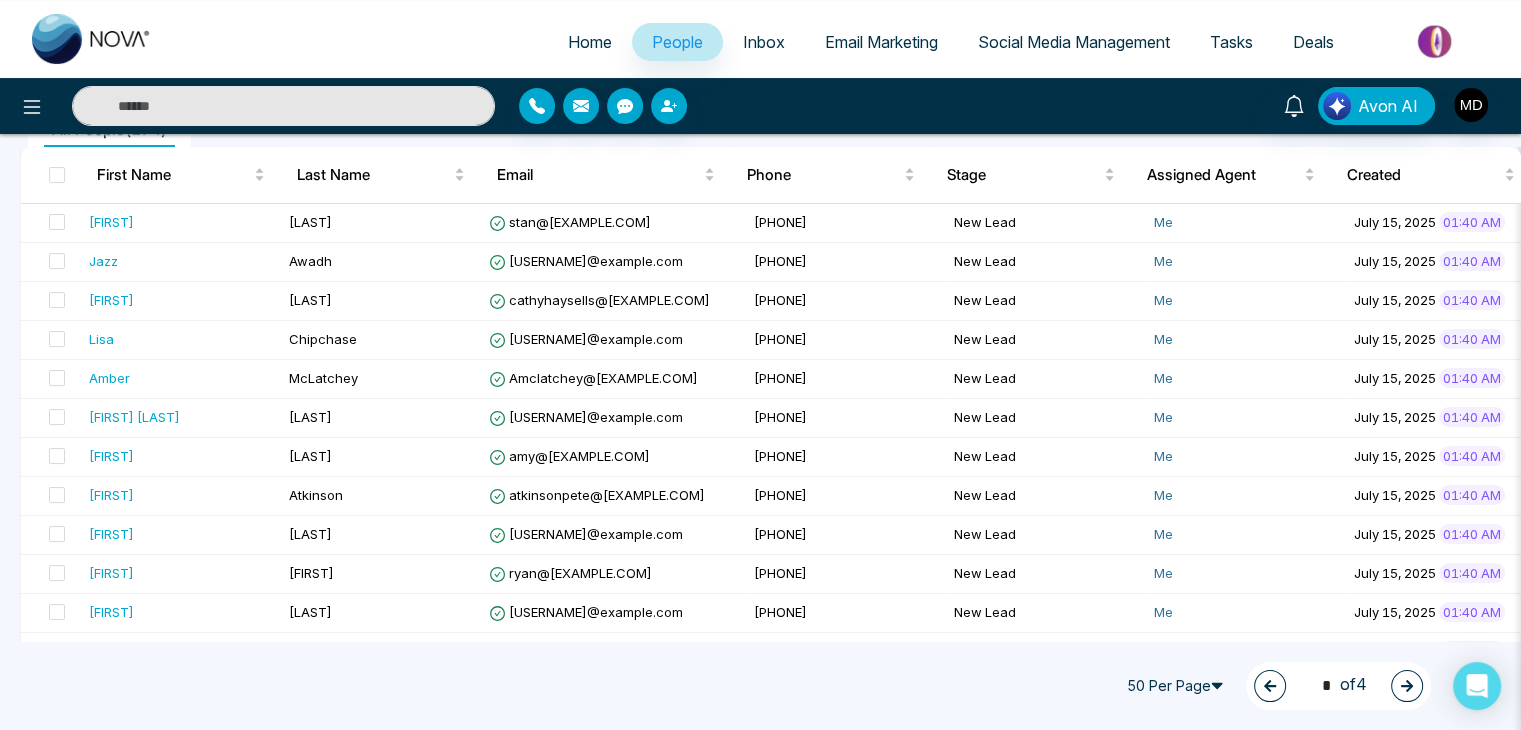 click 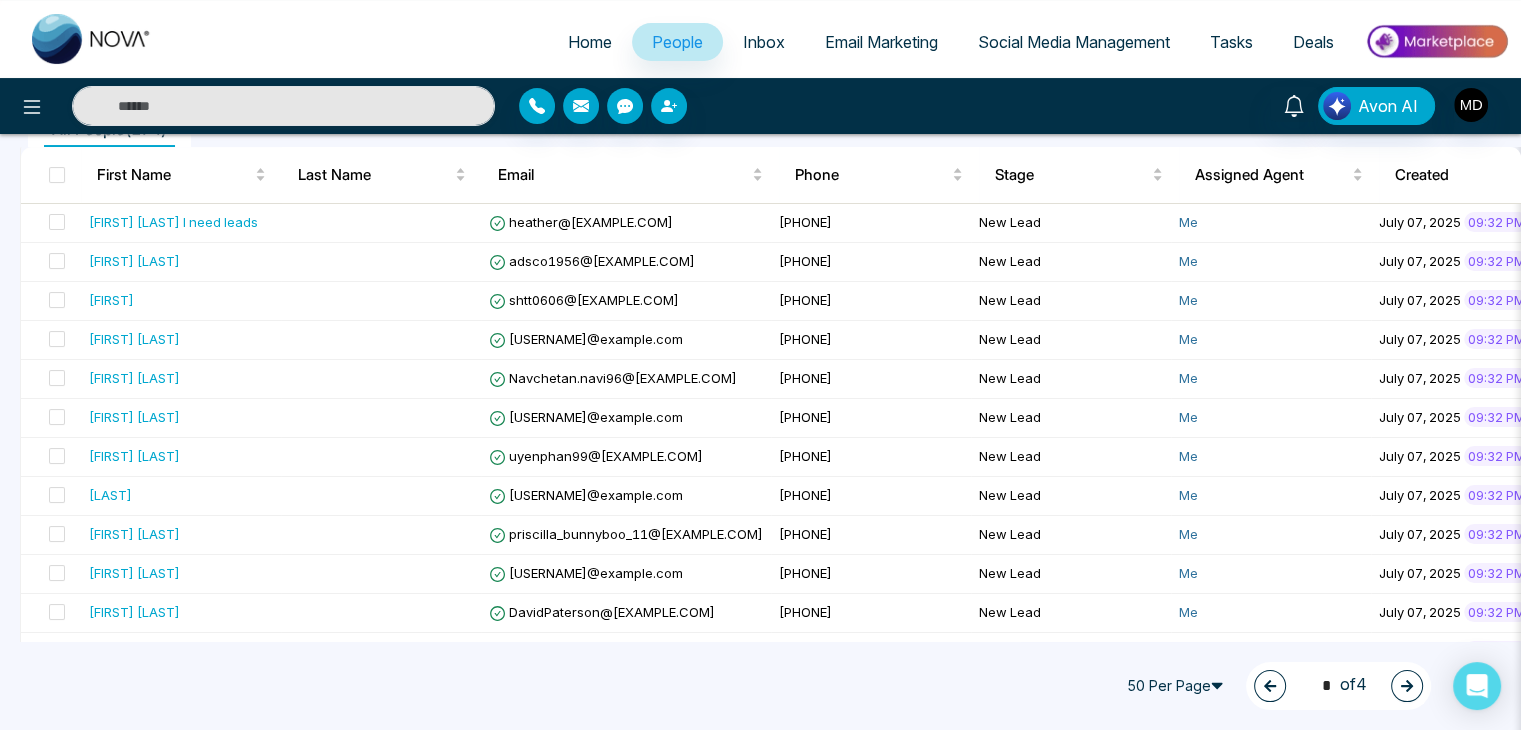 click 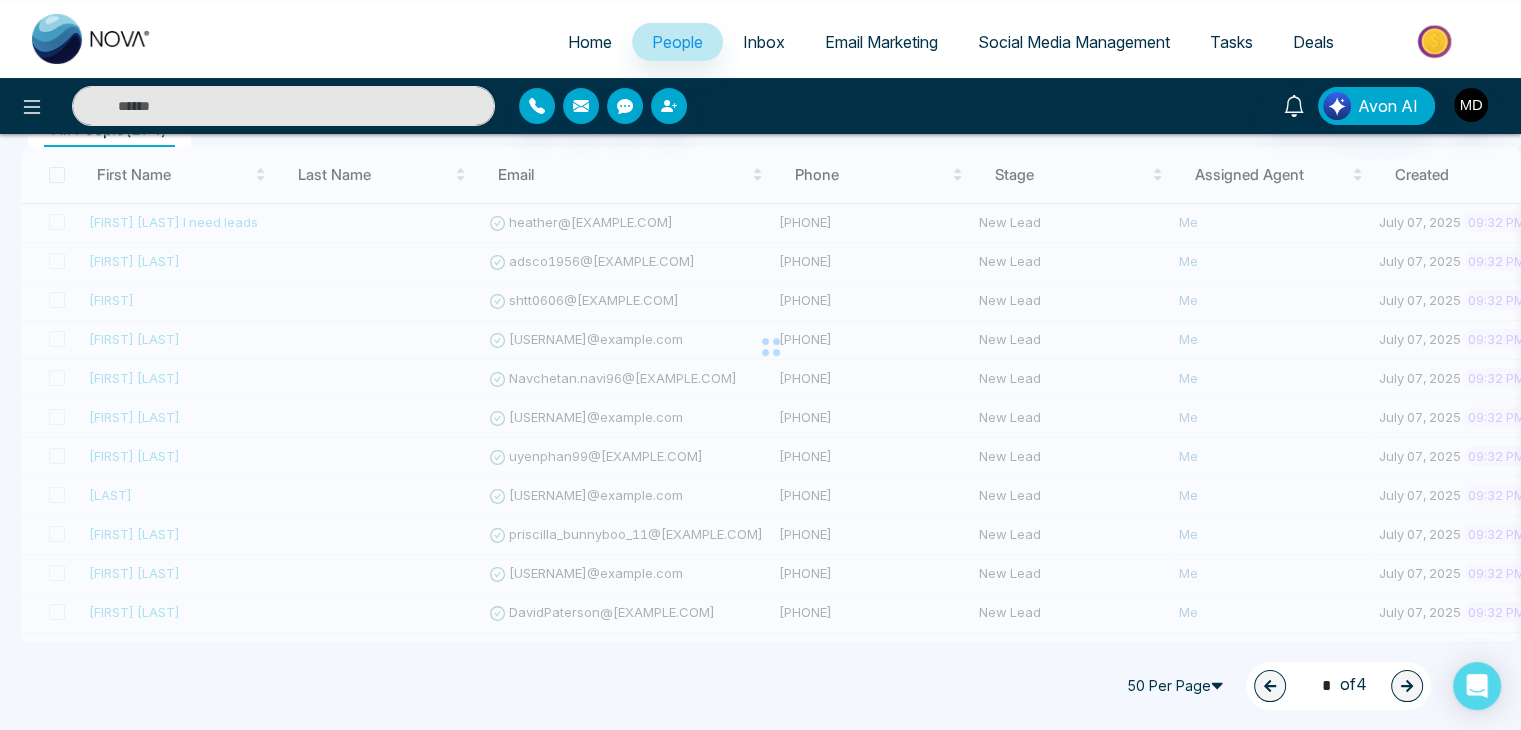 type on "*" 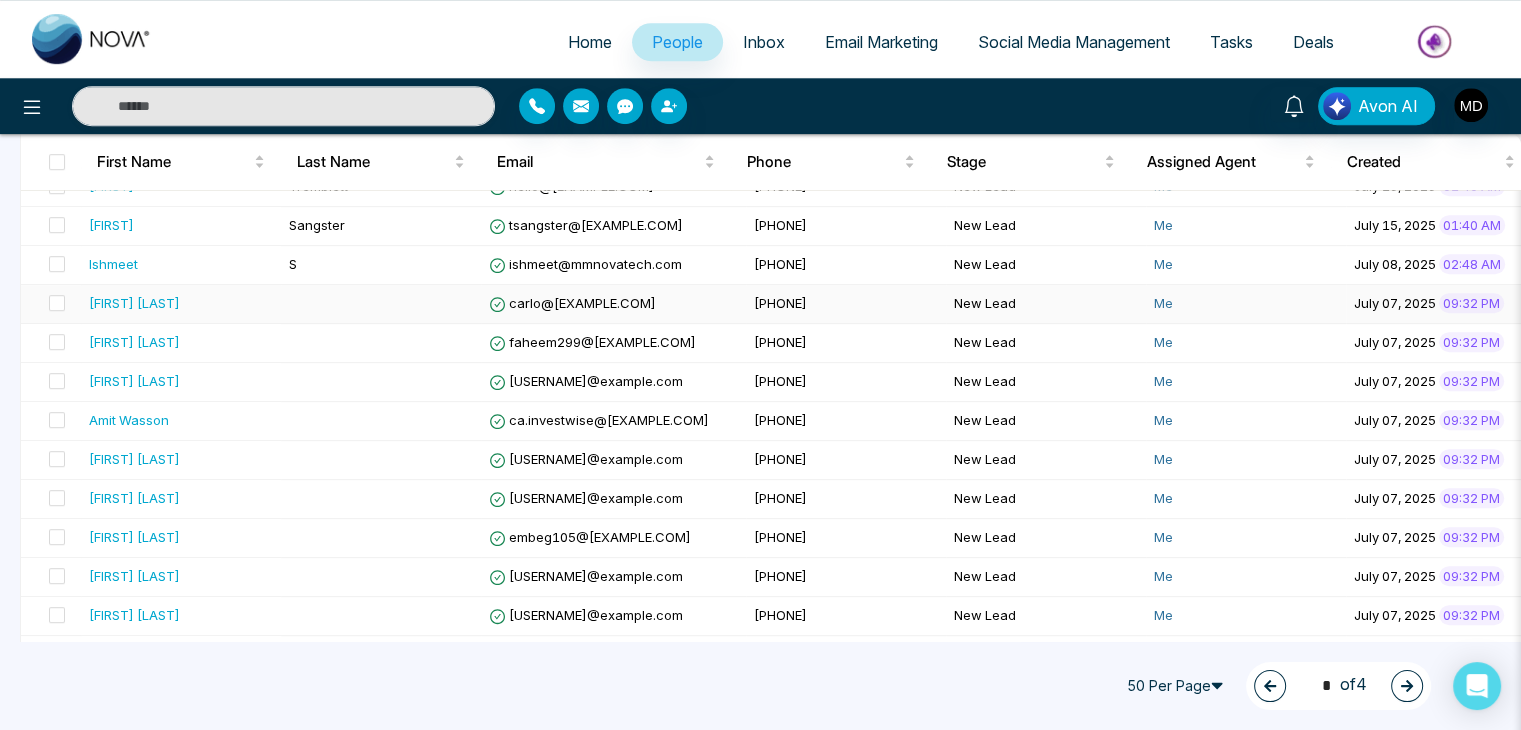 scroll, scrollTop: 1200, scrollLeft: 0, axis: vertical 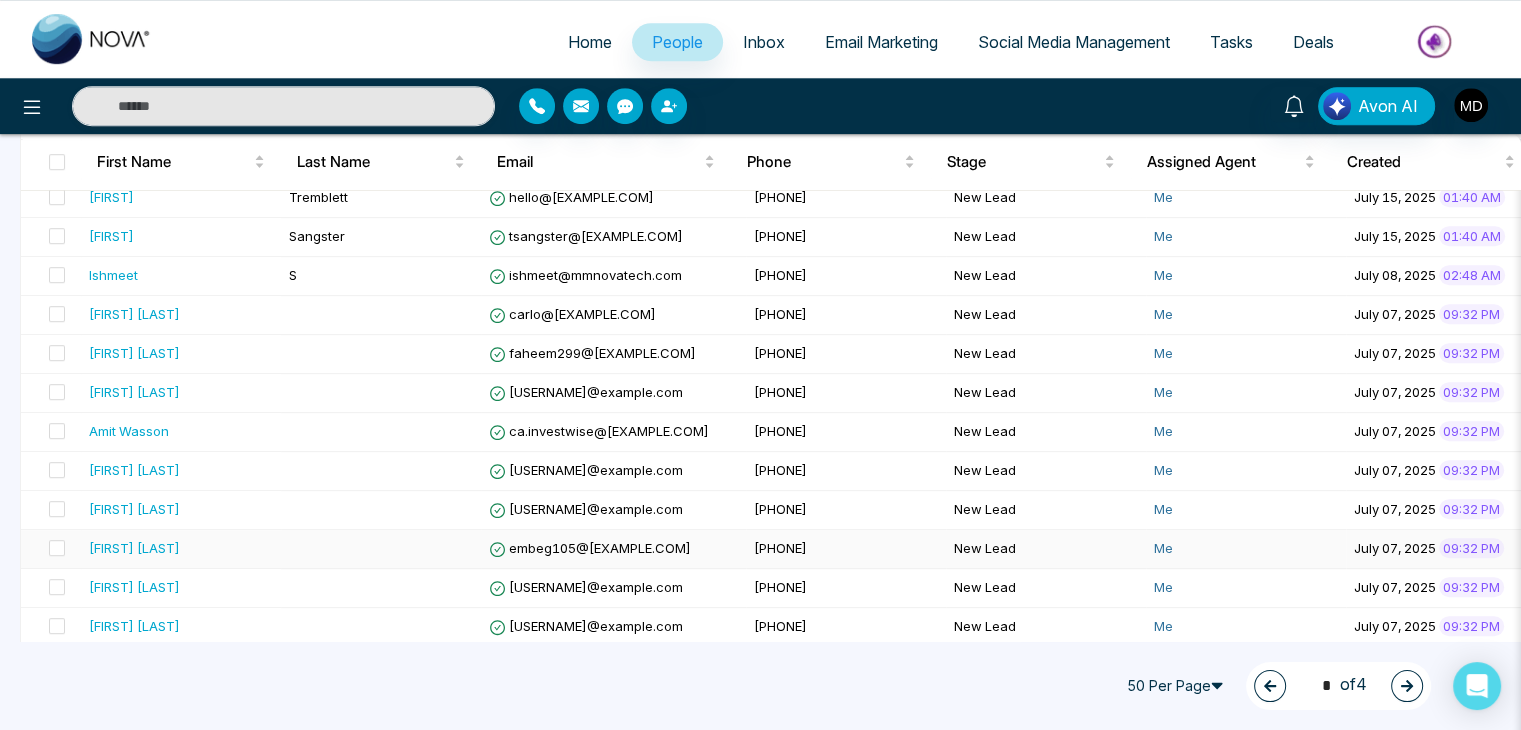 click on "Vladi Vlad" at bounding box center [134, 548] 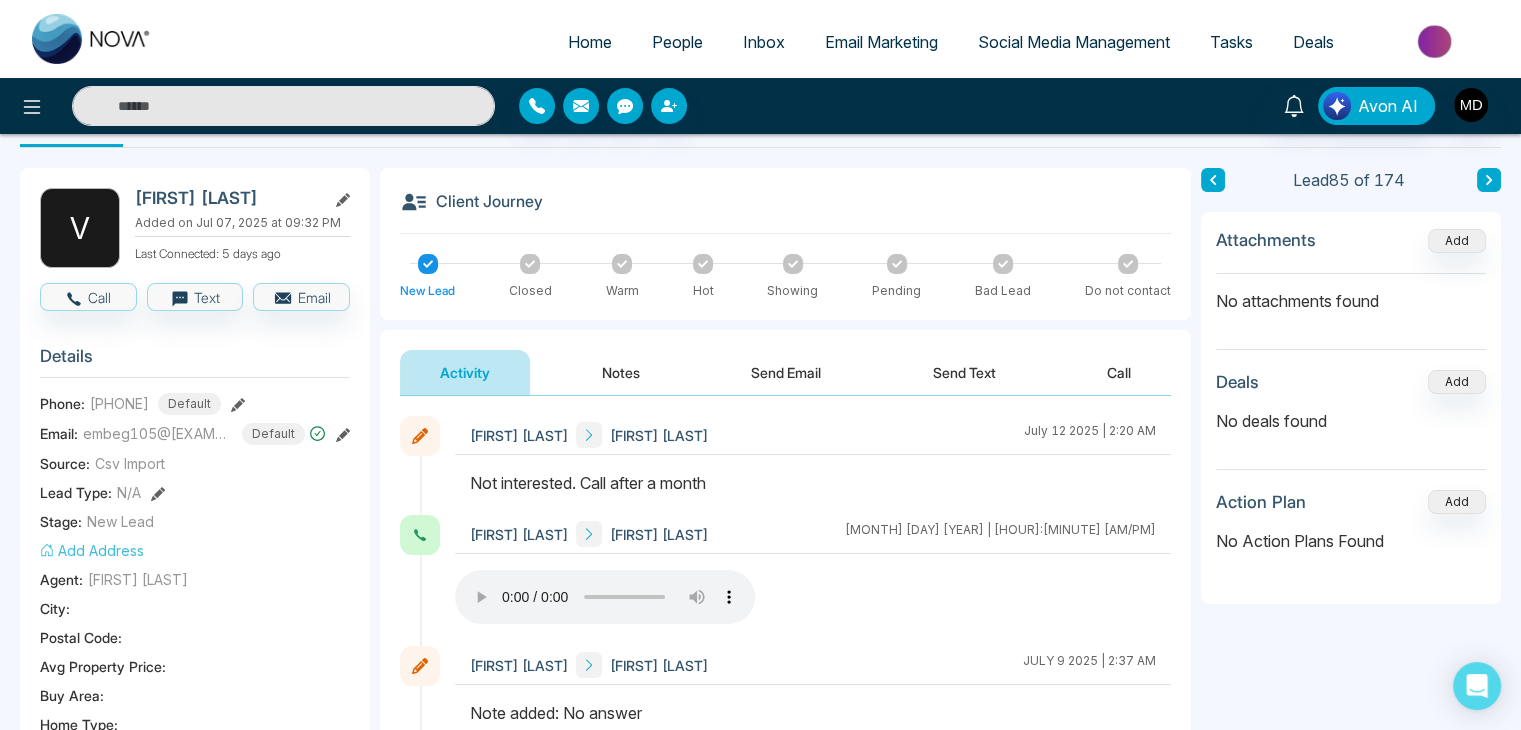 scroll, scrollTop: 0, scrollLeft: 0, axis: both 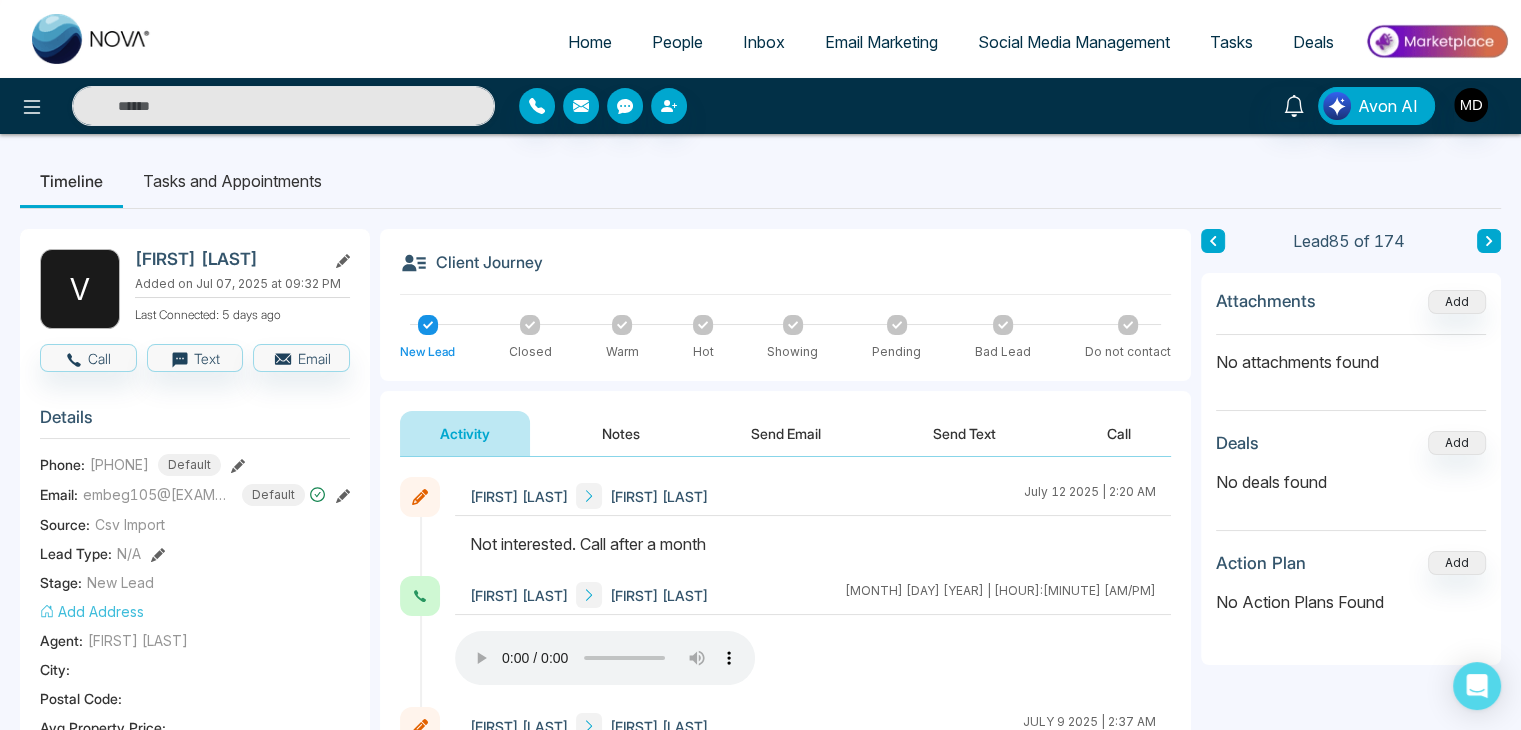 click at bounding box center (1489, 241) 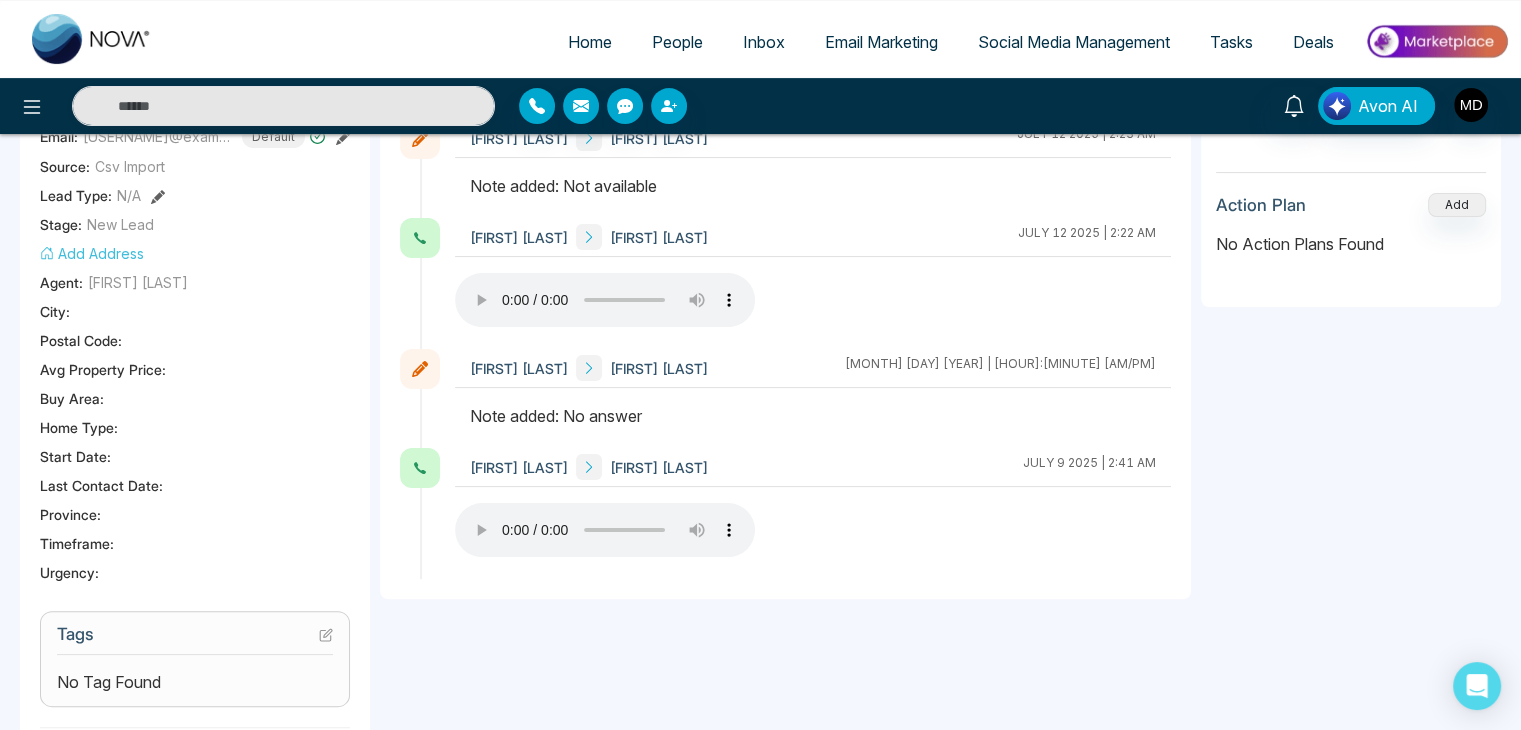 scroll, scrollTop: 400, scrollLeft: 0, axis: vertical 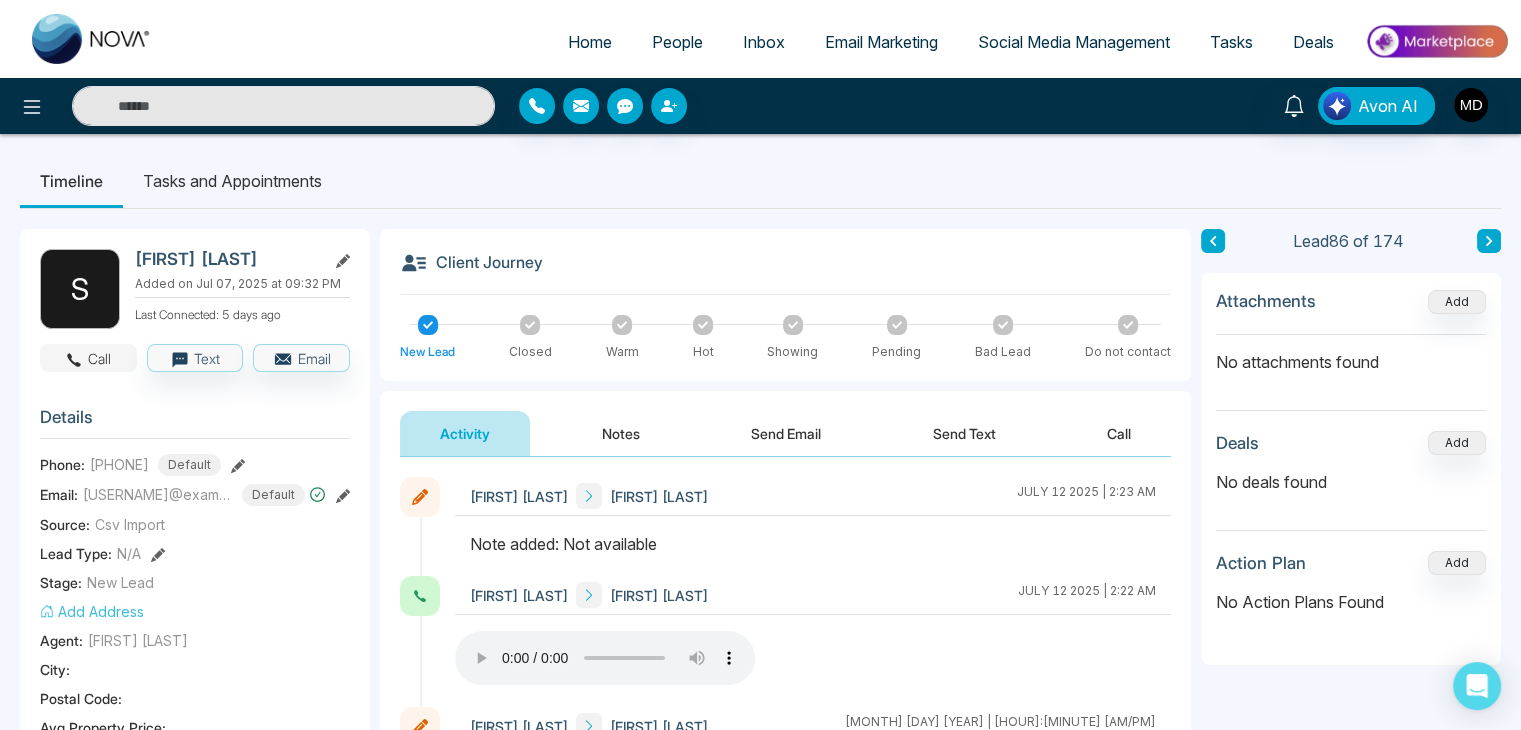 click on "Call" at bounding box center (88, 358) 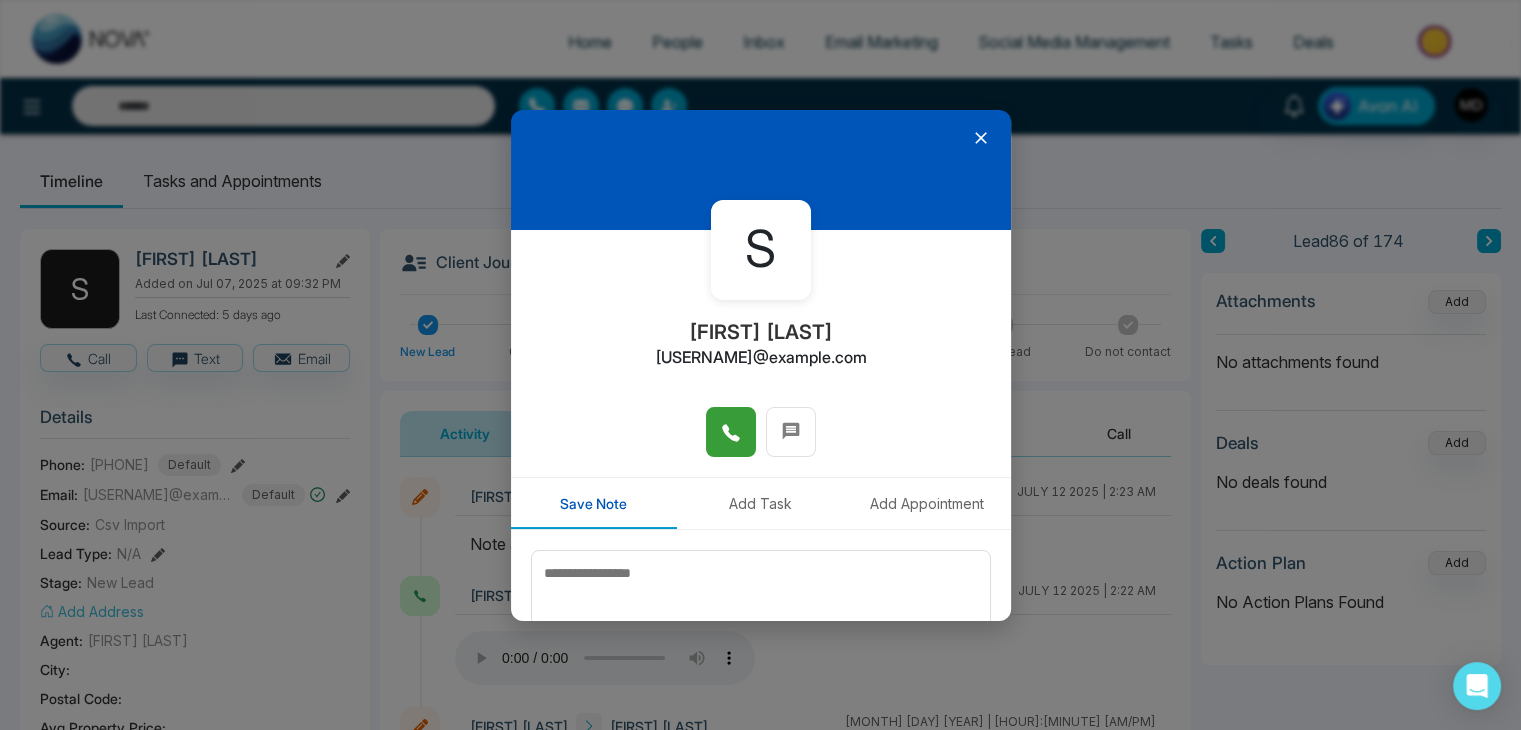 click 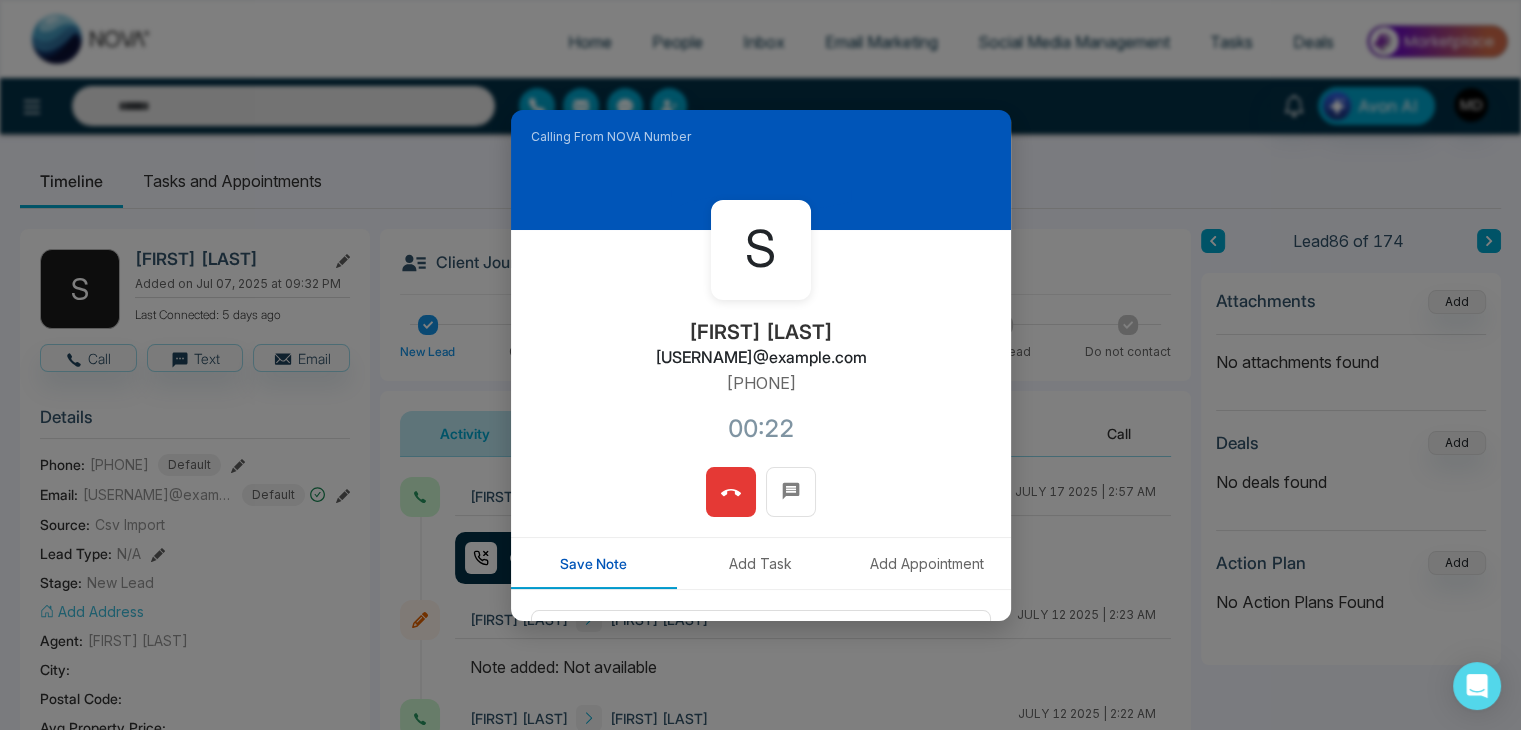 click at bounding box center (731, 492) 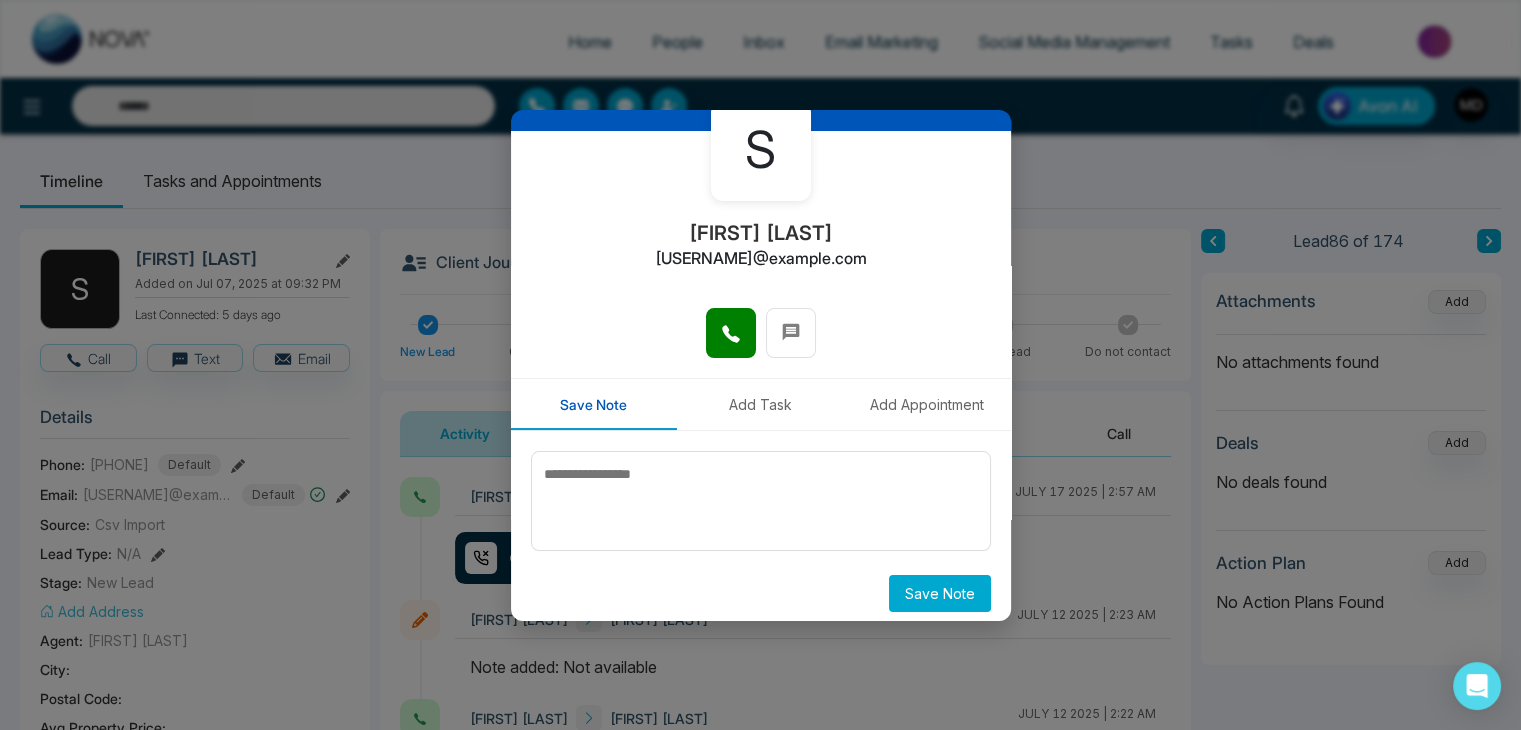 scroll, scrollTop: 110, scrollLeft: 0, axis: vertical 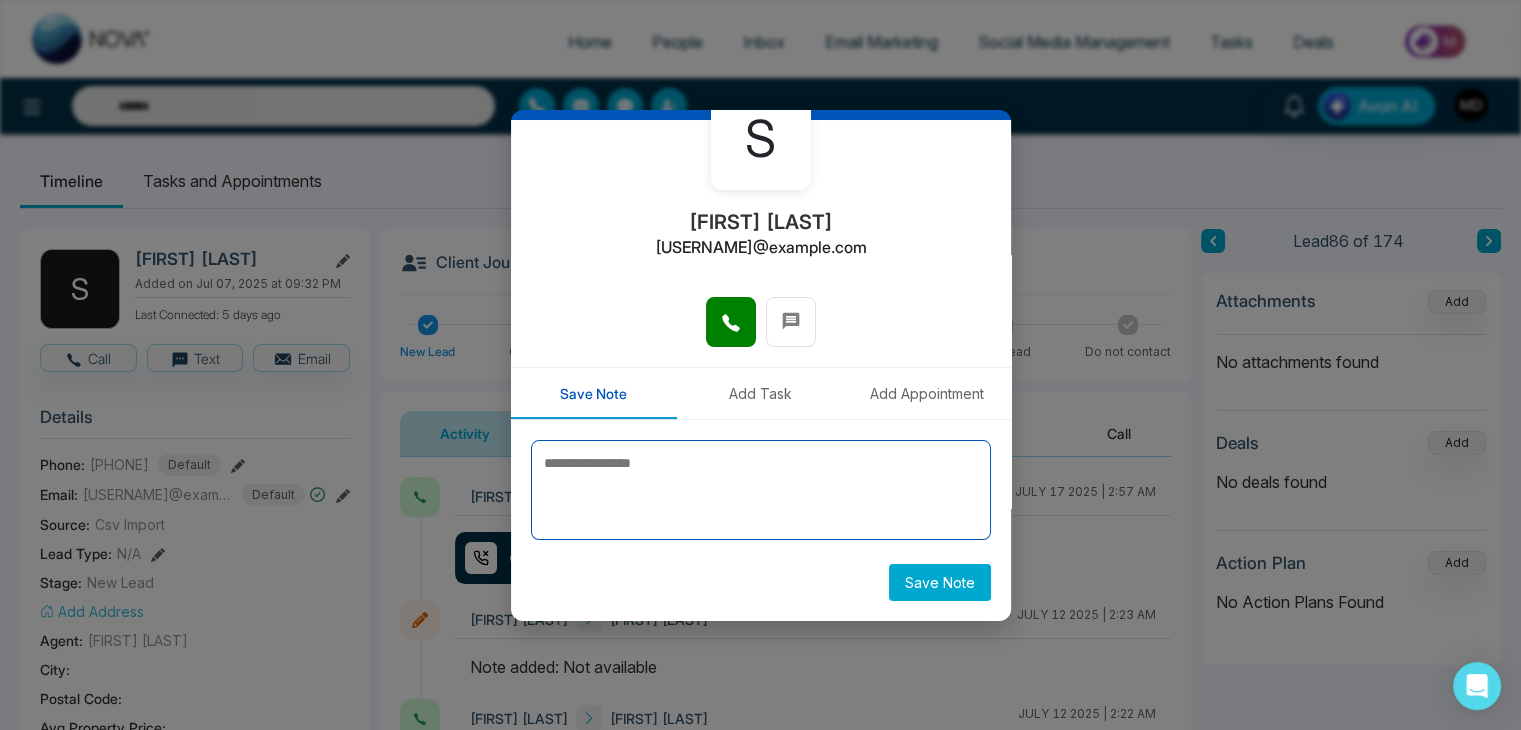 click at bounding box center [761, 490] 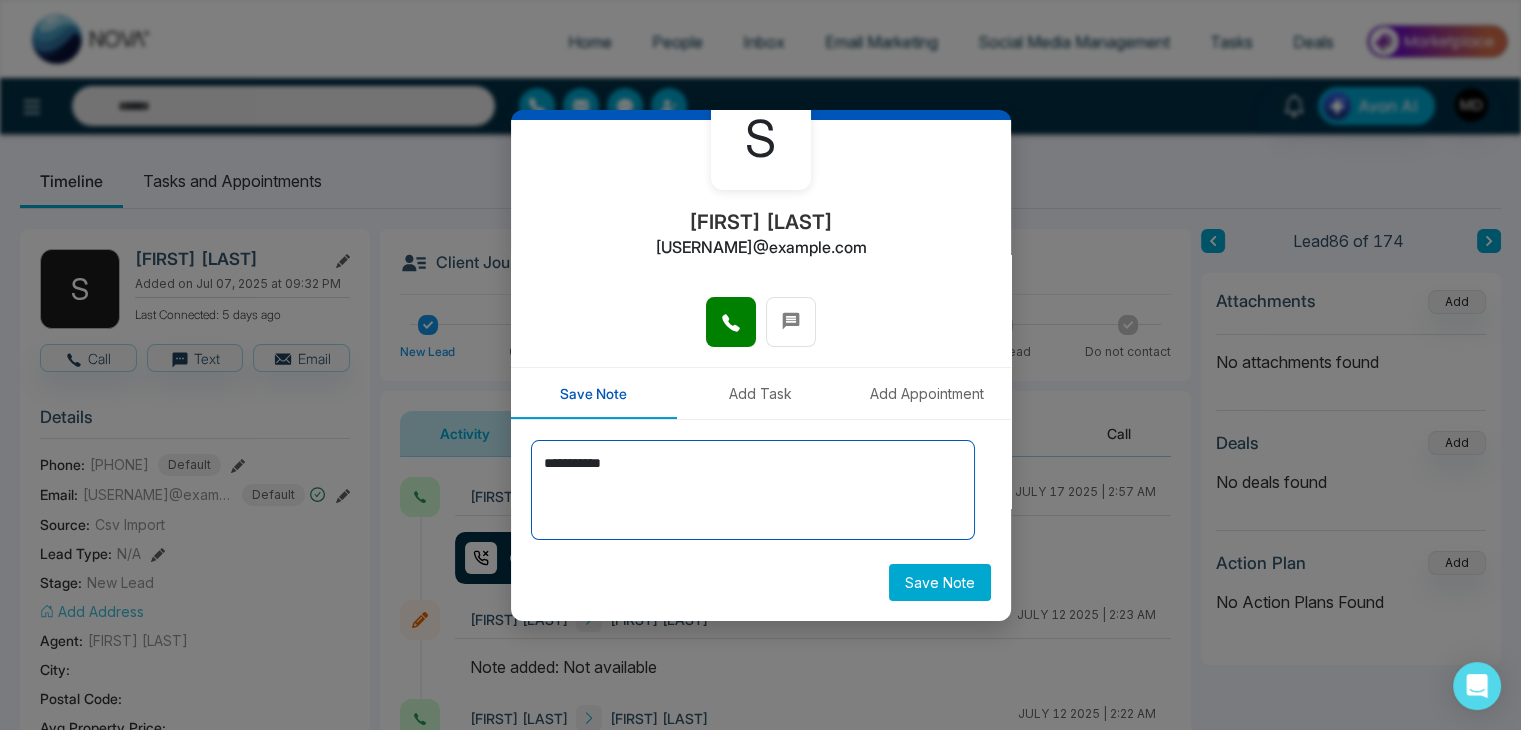 type on "**********" 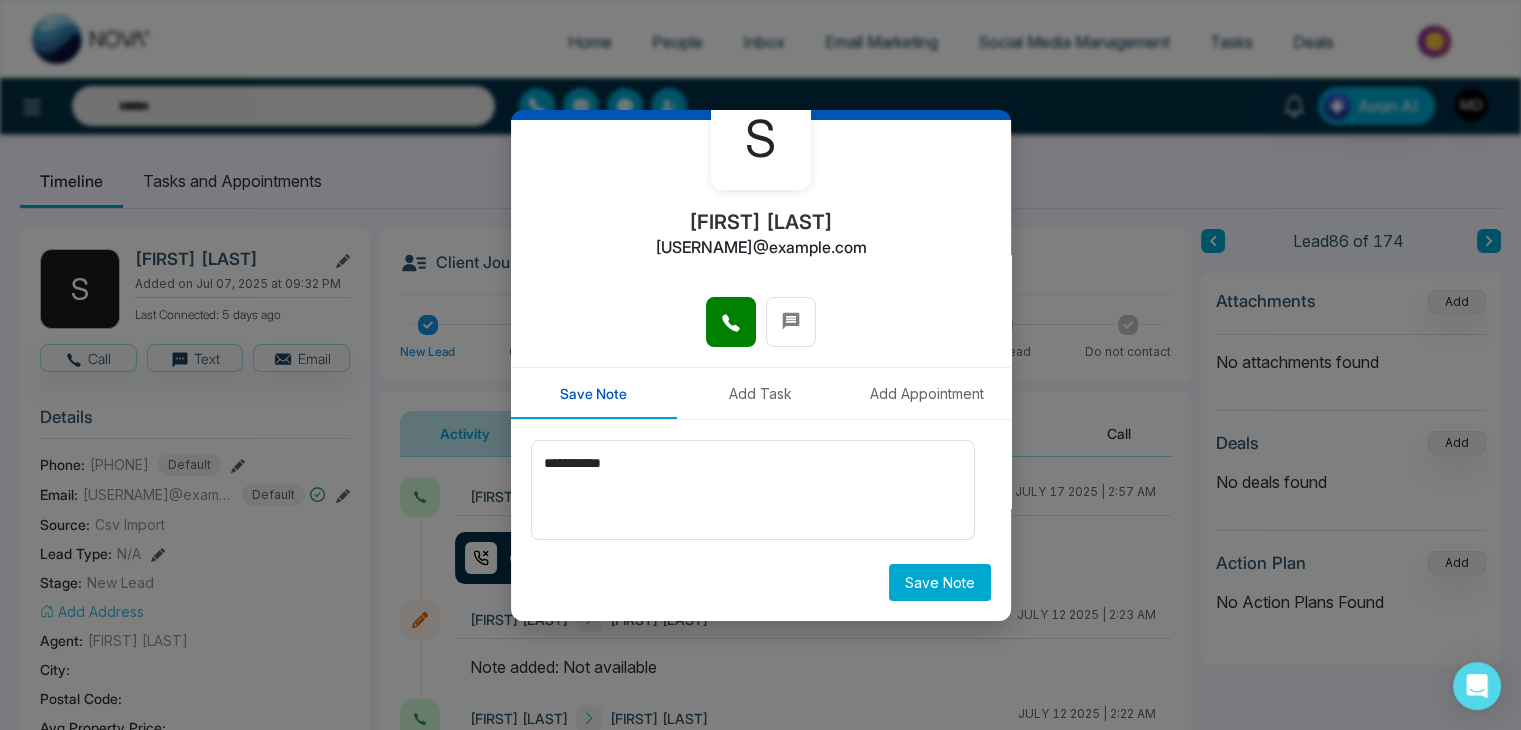 click on "Save Note" at bounding box center (940, 582) 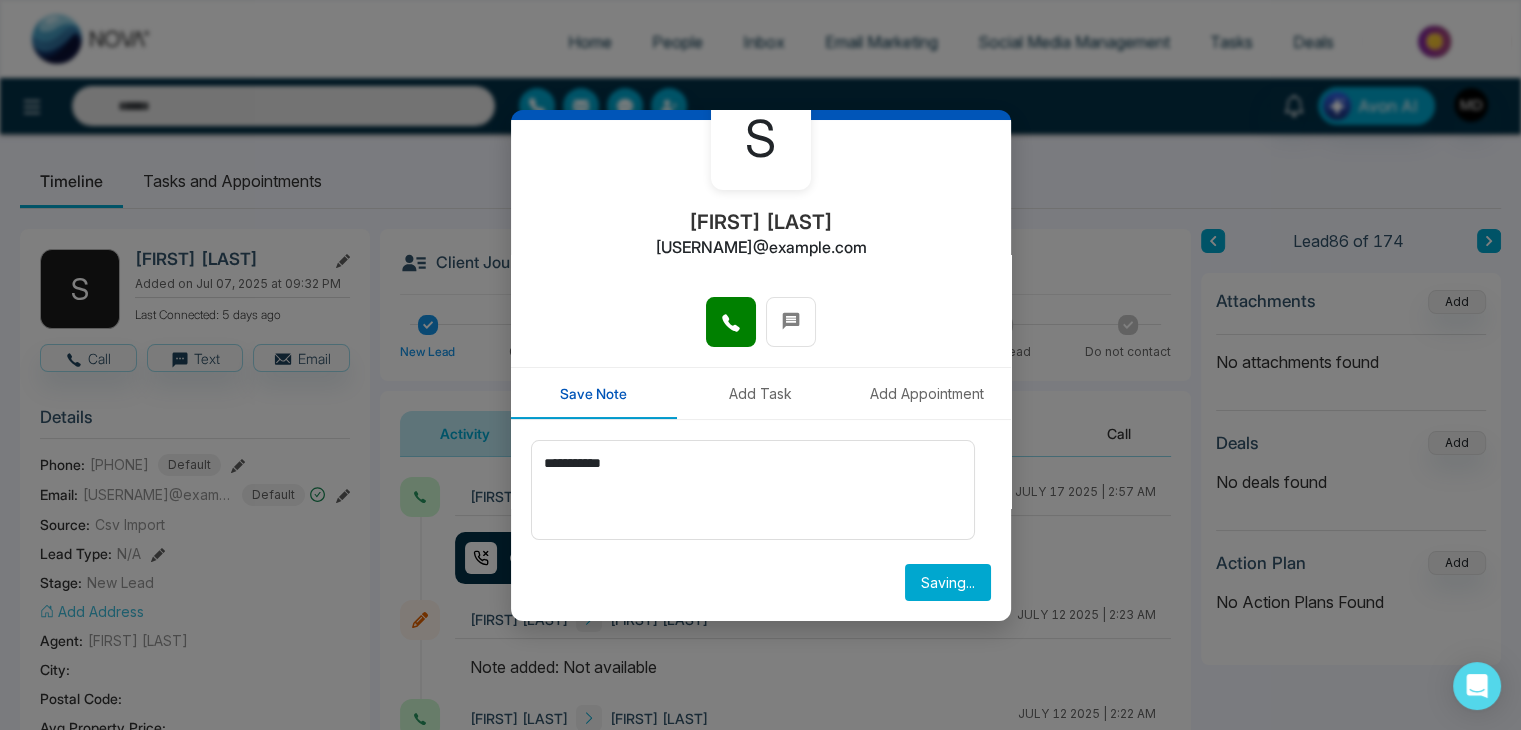 type 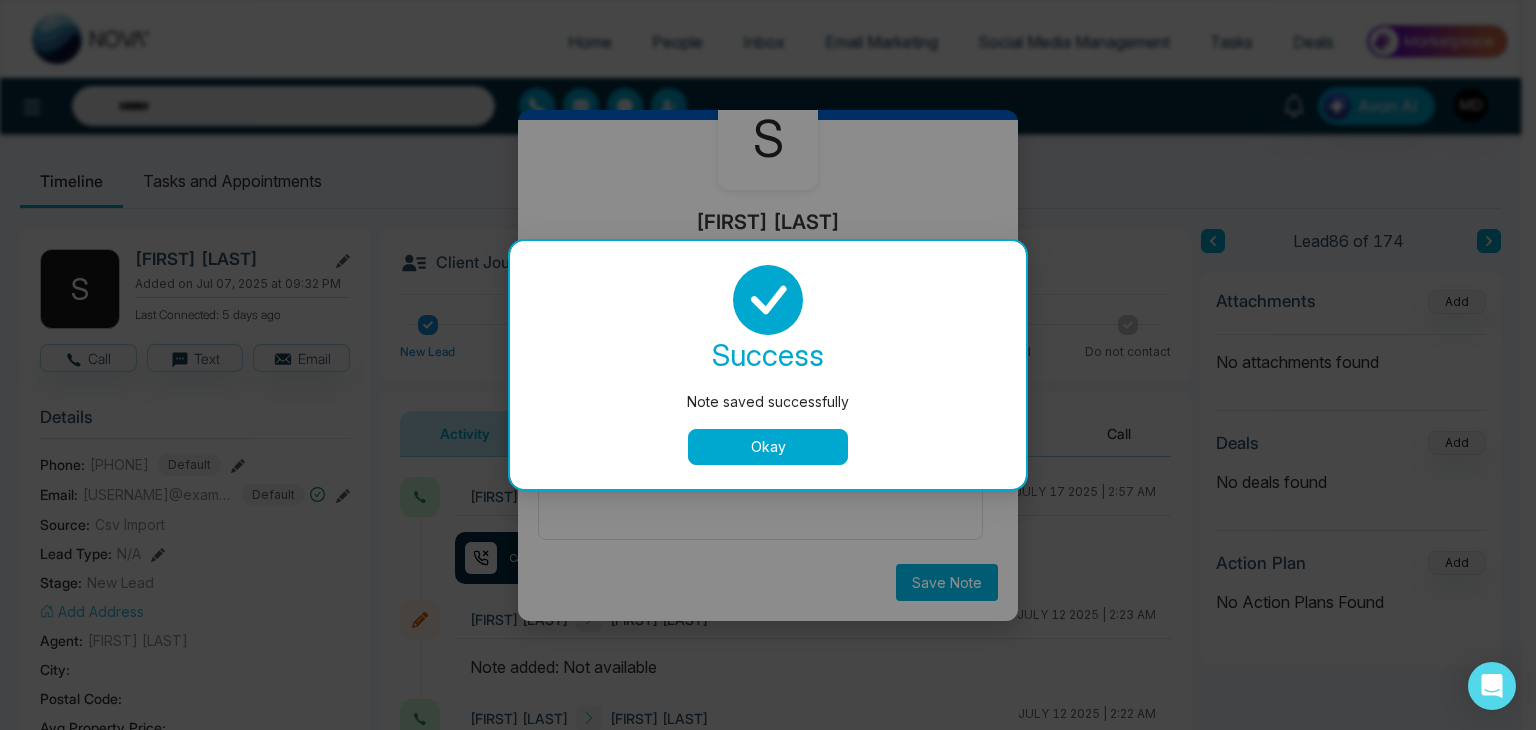 click on "Okay" at bounding box center (768, 447) 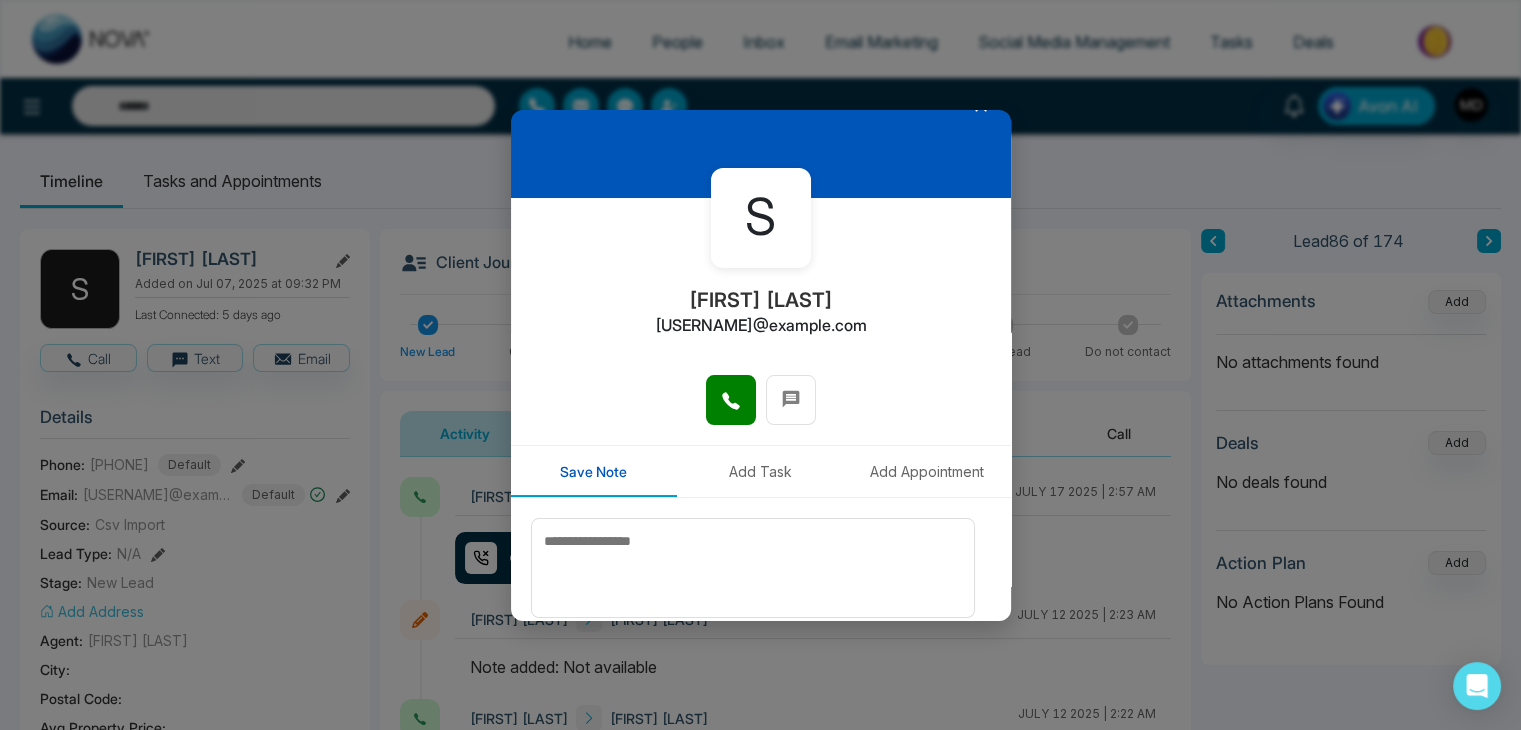 scroll, scrollTop: 0, scrollLeft: 0, axis: both 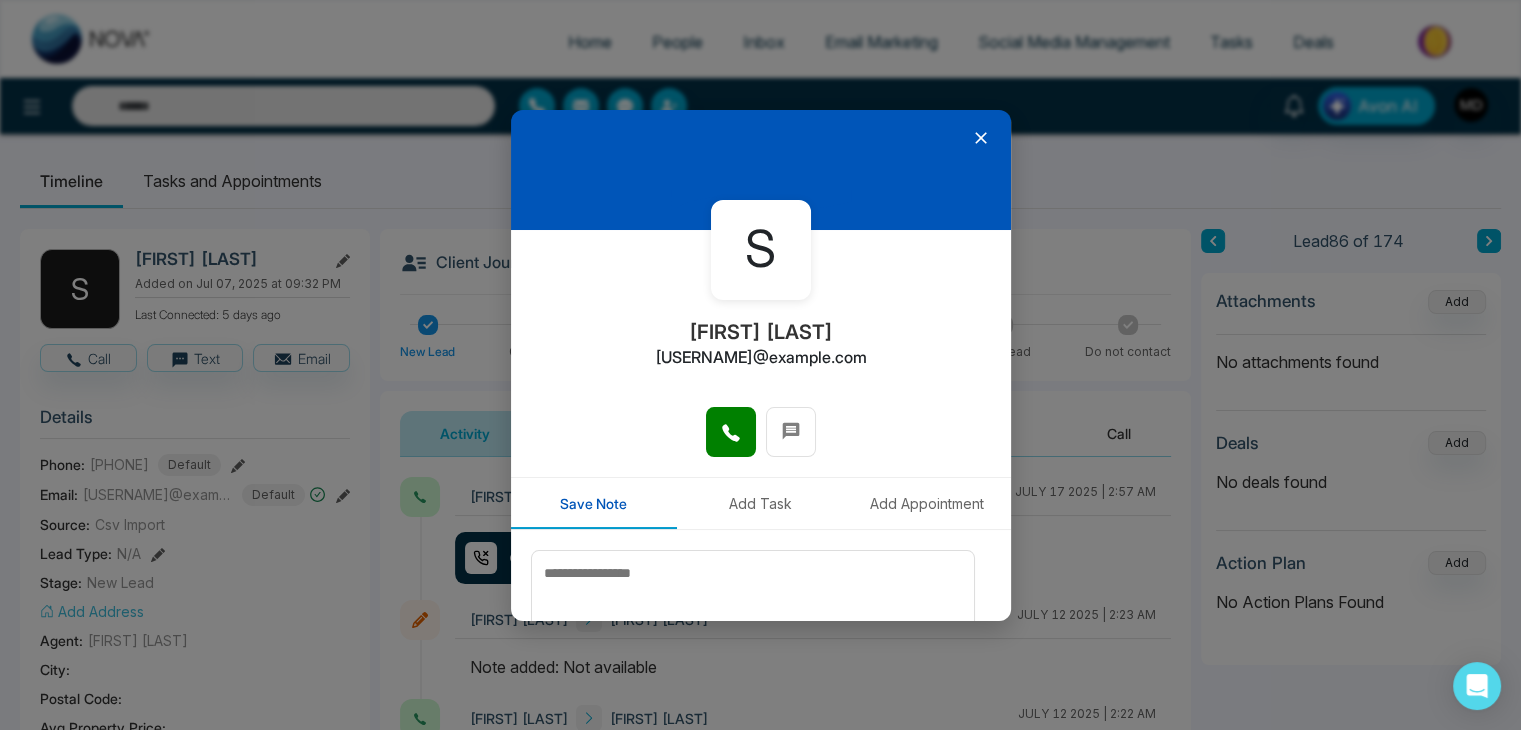 click 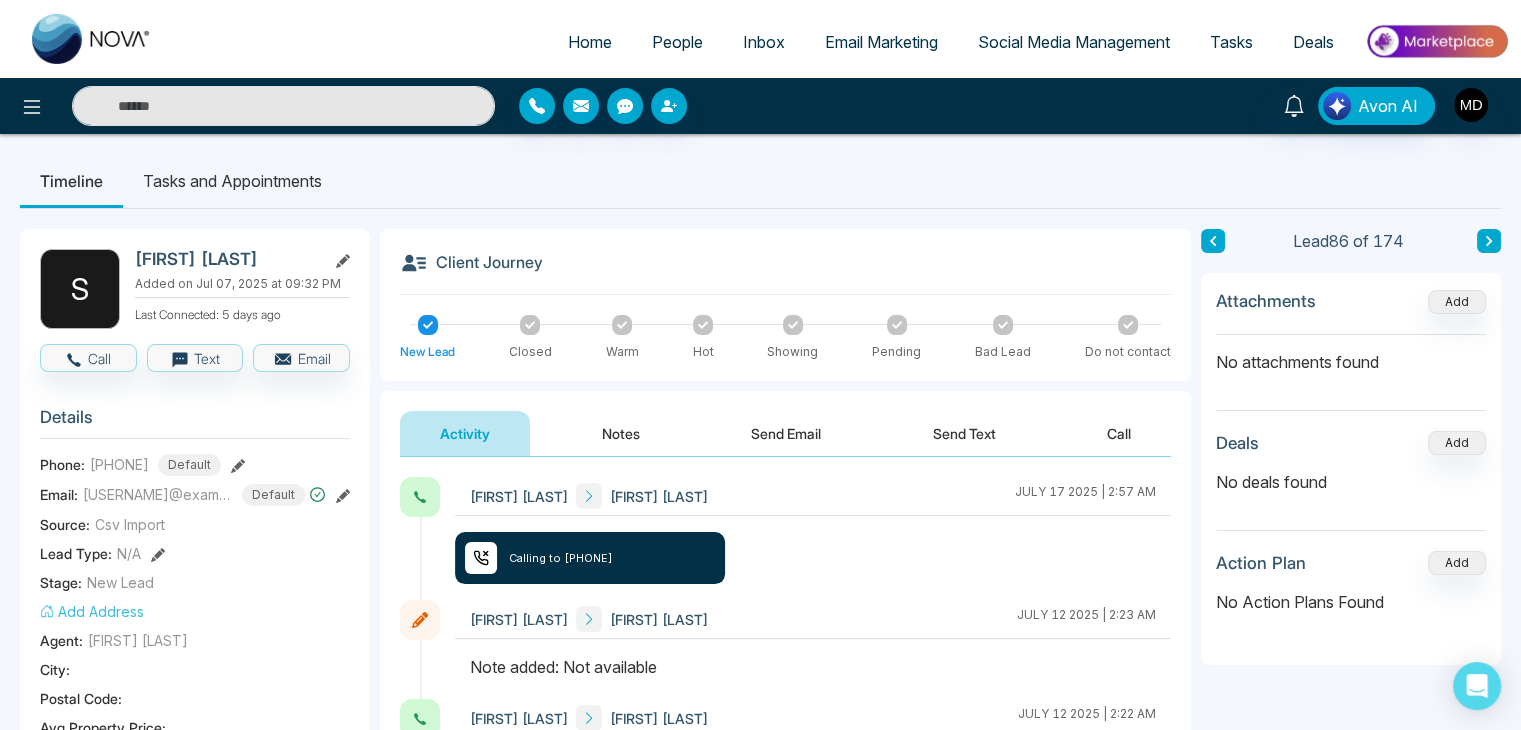 click 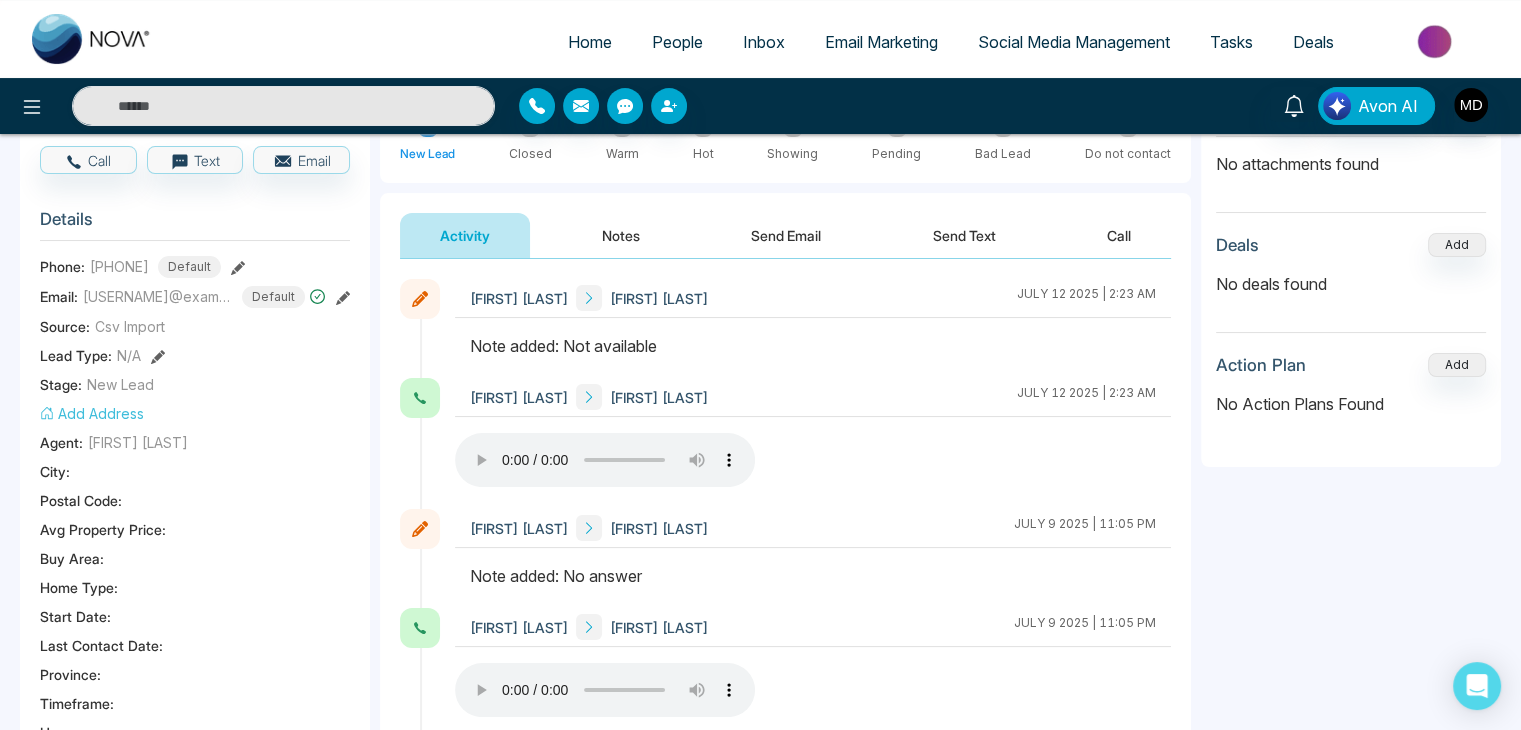 scroll, scrollTop: 200, scrollLeft: 0, axis: vertical 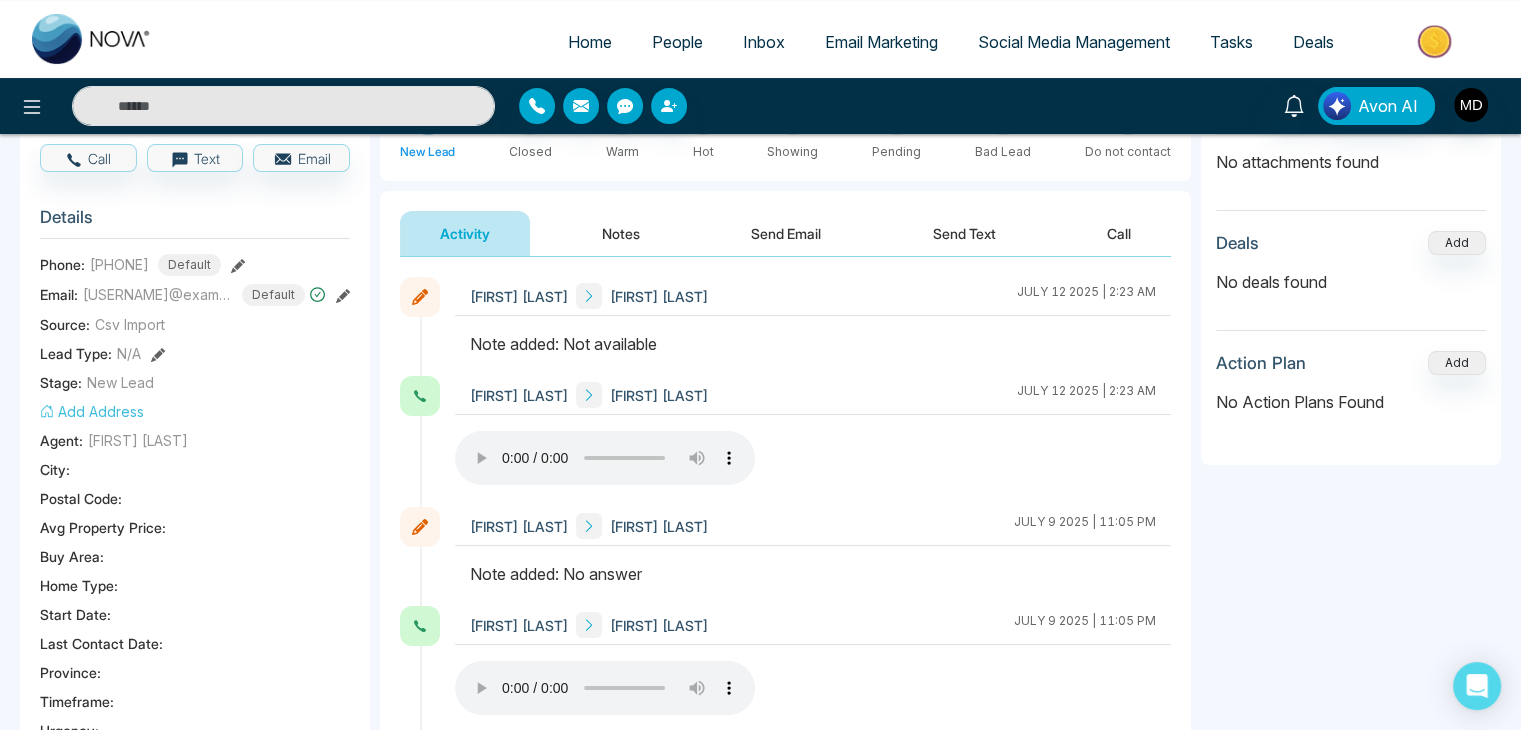 type 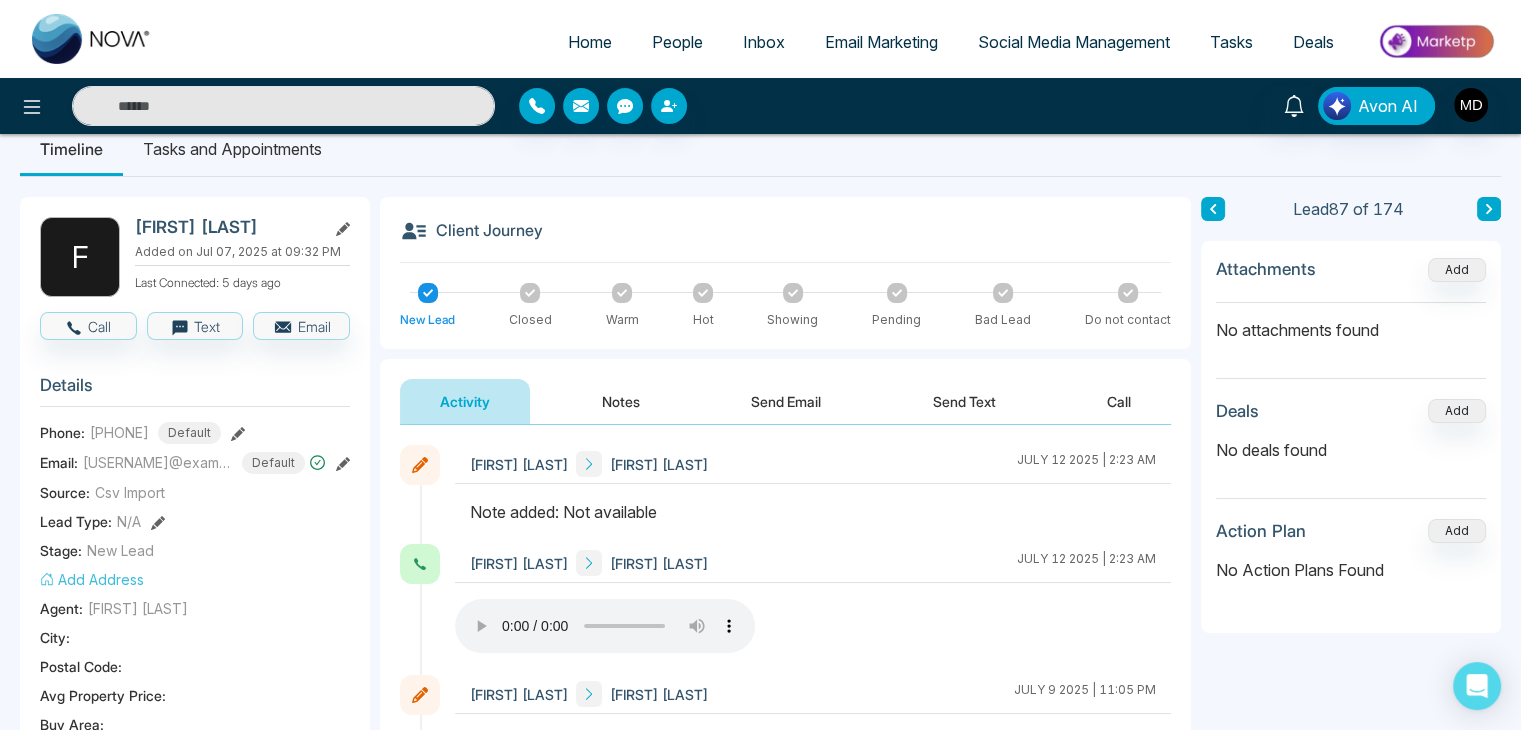 scroll, scrollTop: 0, scrollLeft: 0, axis: both 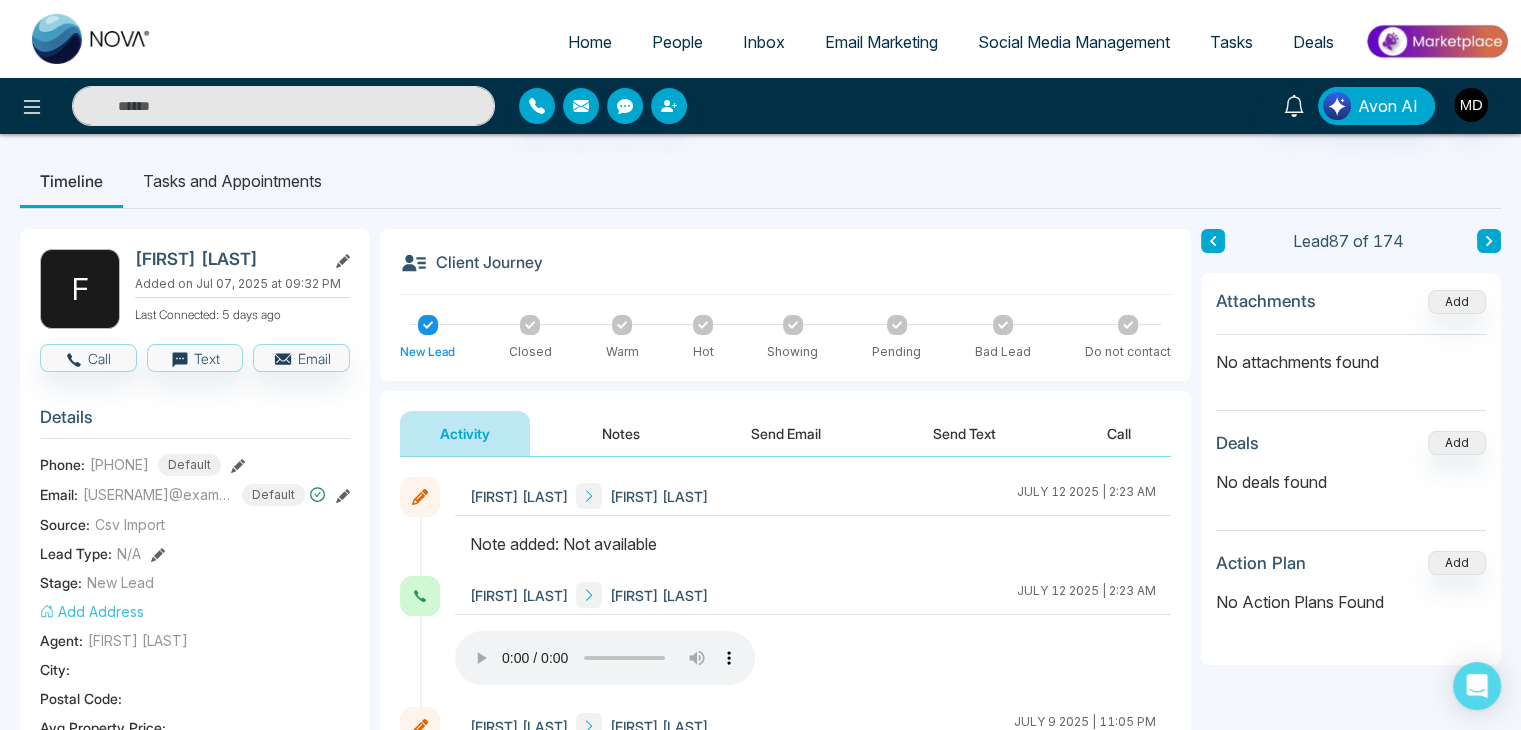 click on "F Frank nejad  Added on   Jul 07, 2025 at 09:32 PM Last Connected:   5 days ago   Call   Text   Email Details Phone: +14168793012 Default Email: shop@vipbay.ca Default Source: Csv Import Lead Type: N/A Stage: New Lead Add Address Agent: Mriganka Deka City : Postal Code : Avg Property Price : Buy Area : Home Type : Start Date : Last Contact Date : Province : Timeframe : Urgency : Tags No Tag Found Is this lead a Realtor? Lead Summary 2 Calls 0 Texts 0 Emails Social Profile   Not found Not found Not found Custom Lead Data Delete lead" at bounding box center [195, 924] 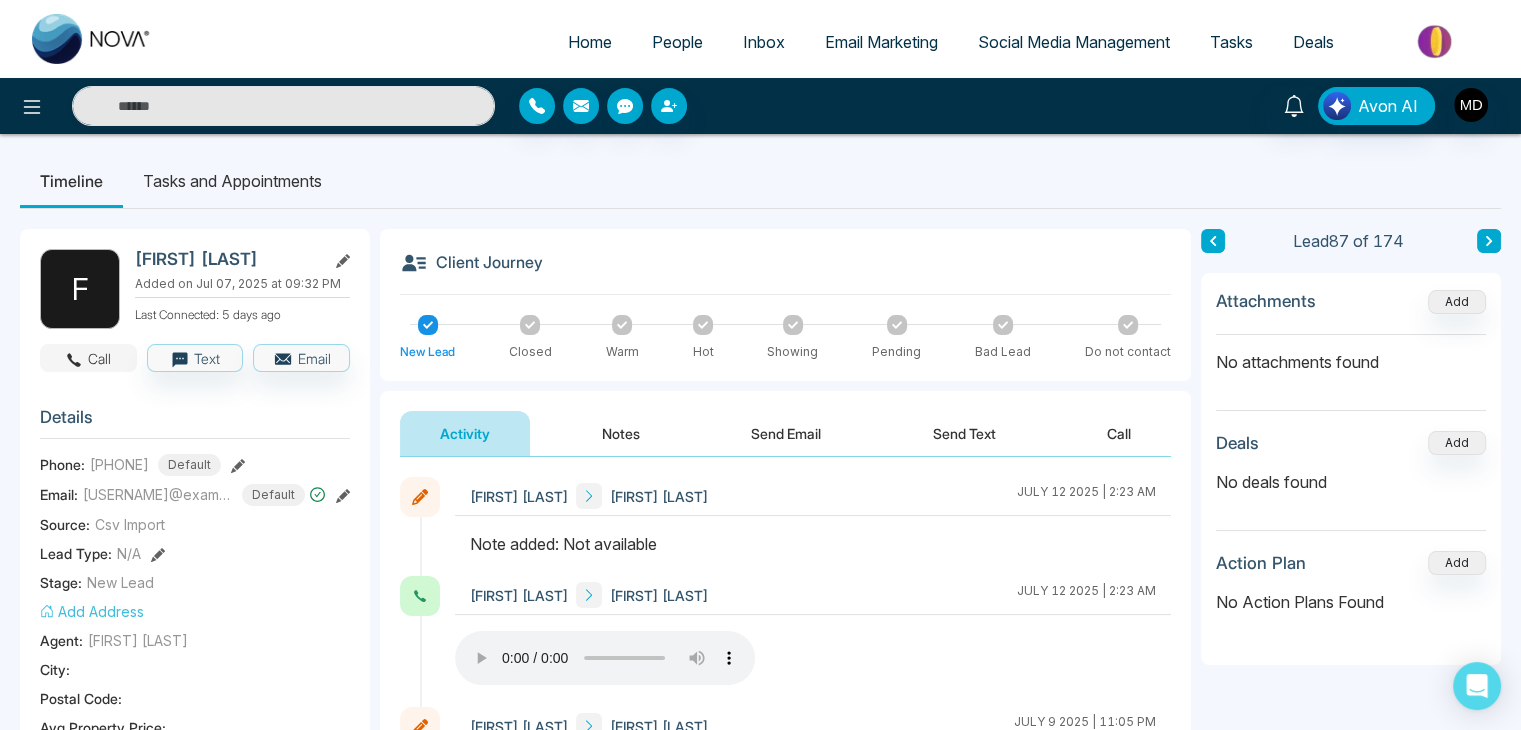 click on "Call" at bounding box center (88, 358) 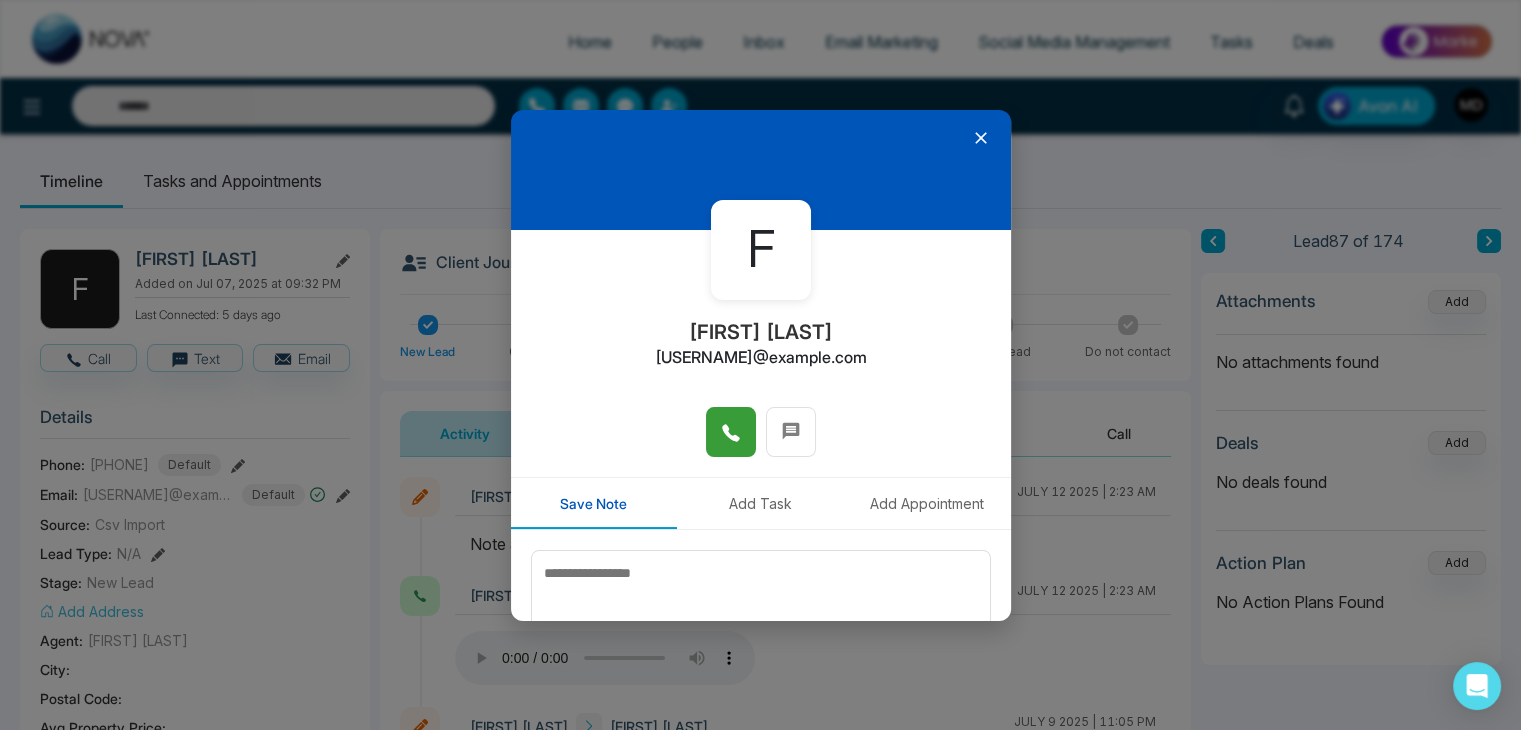 click 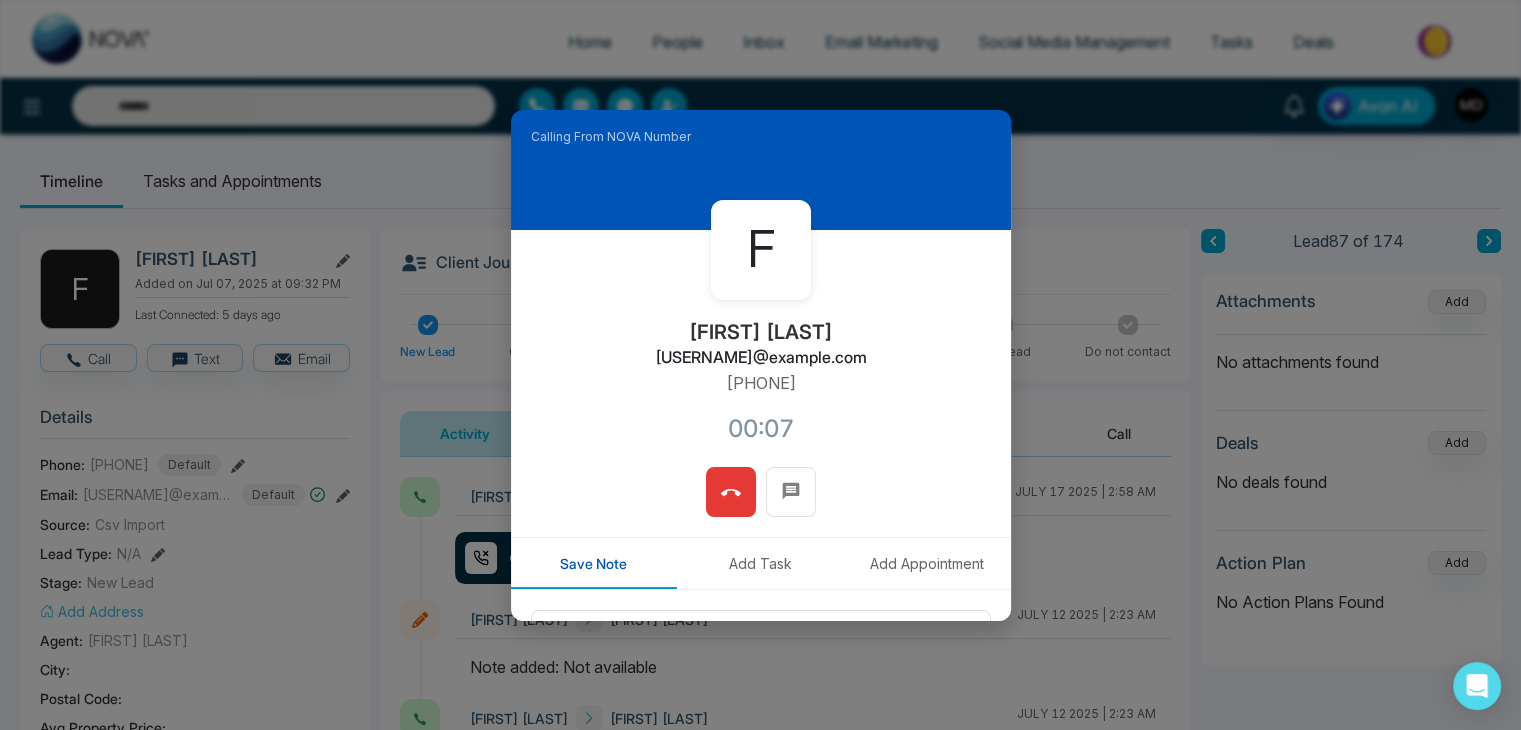 click 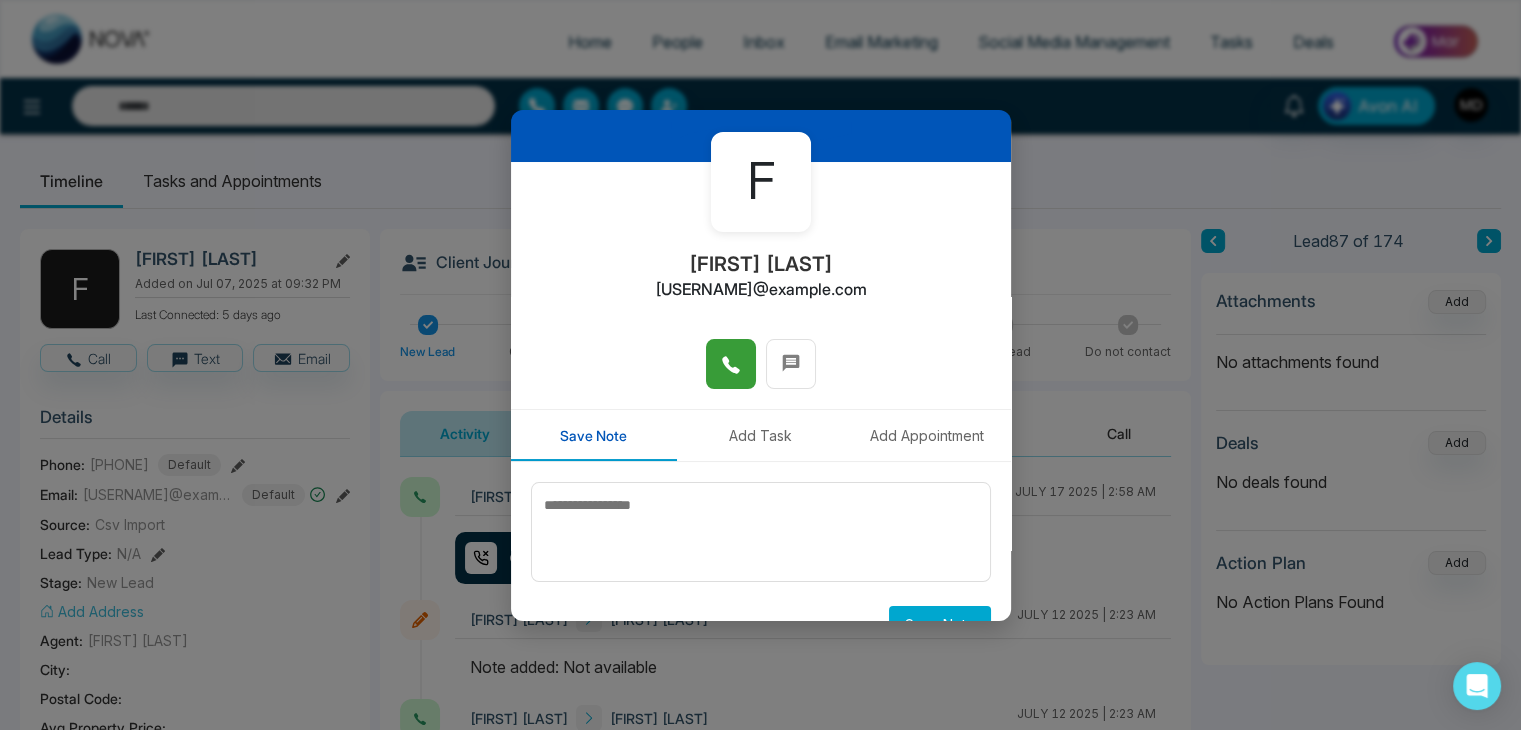 scroll, scrollTop: 100, scrollLeft: 0, axis: vertical 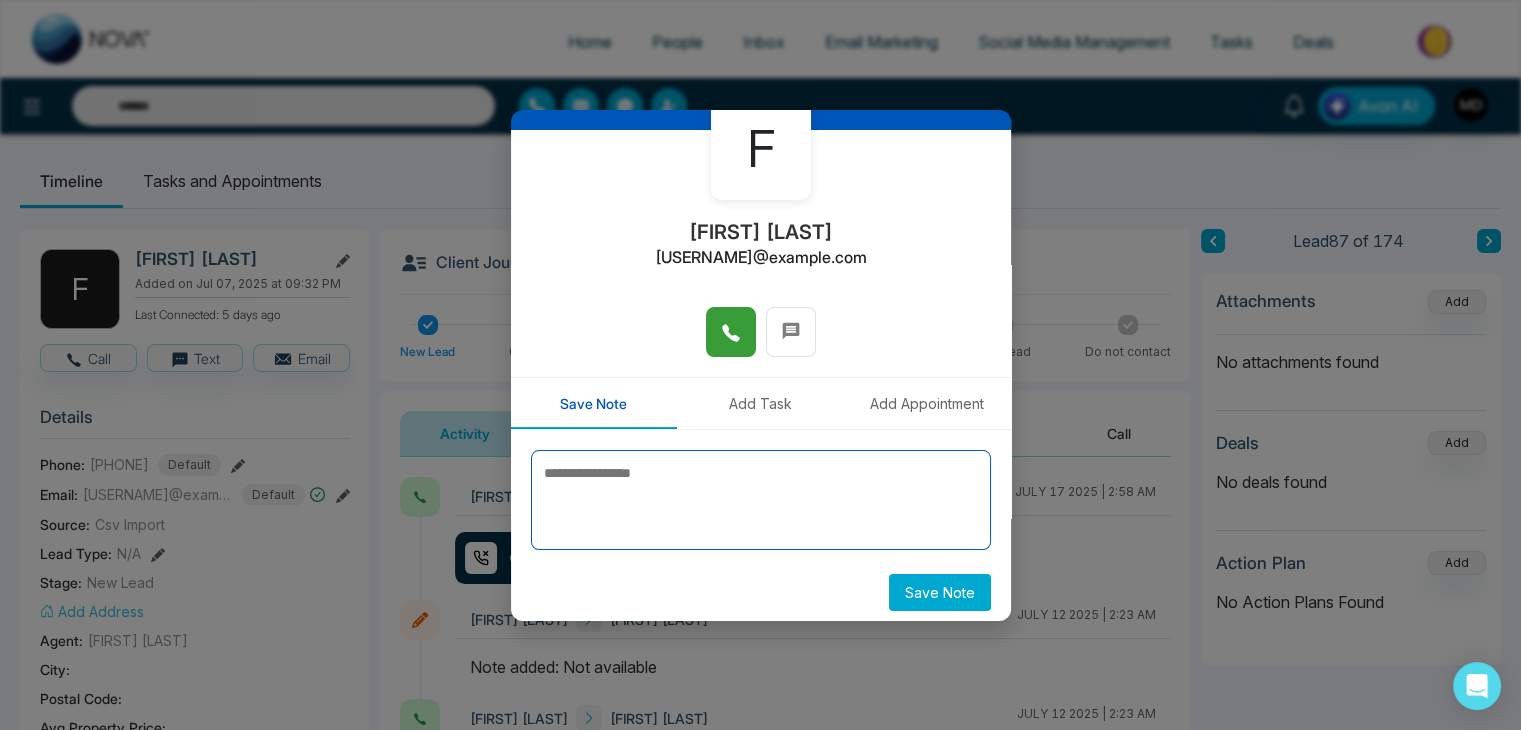 click at bounding box center [761, 500] 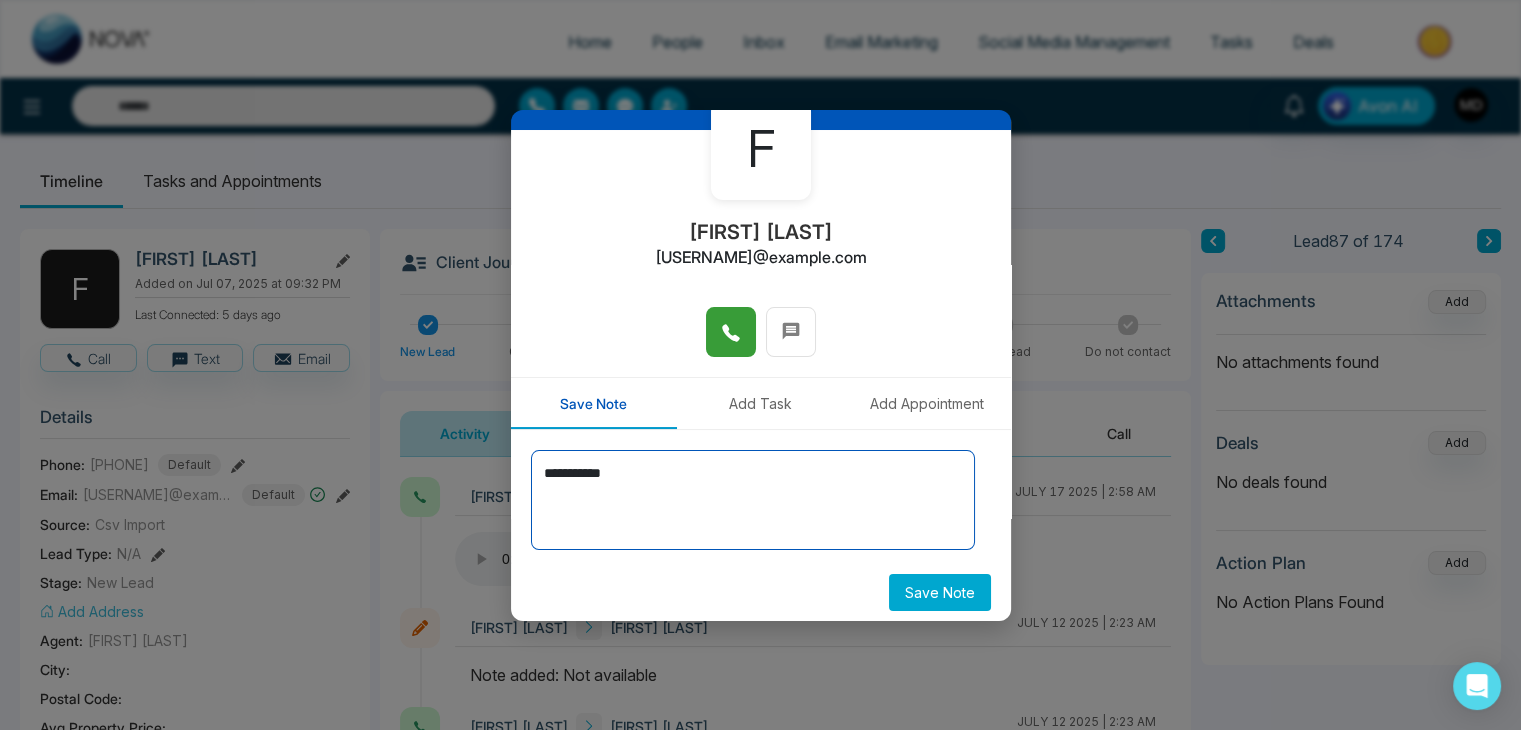 type on "**********" 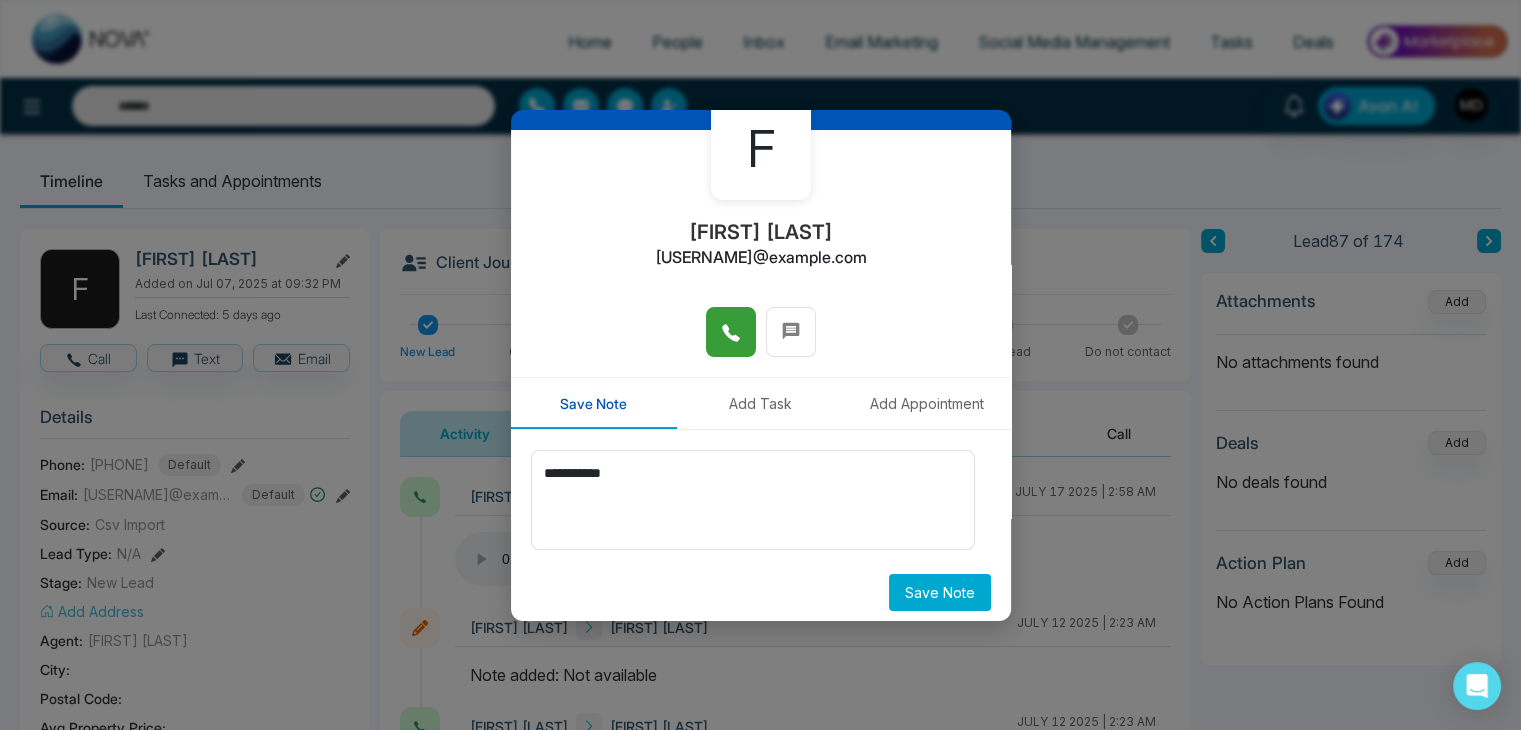 click on "Save Note" at bounding box center (940, 592) 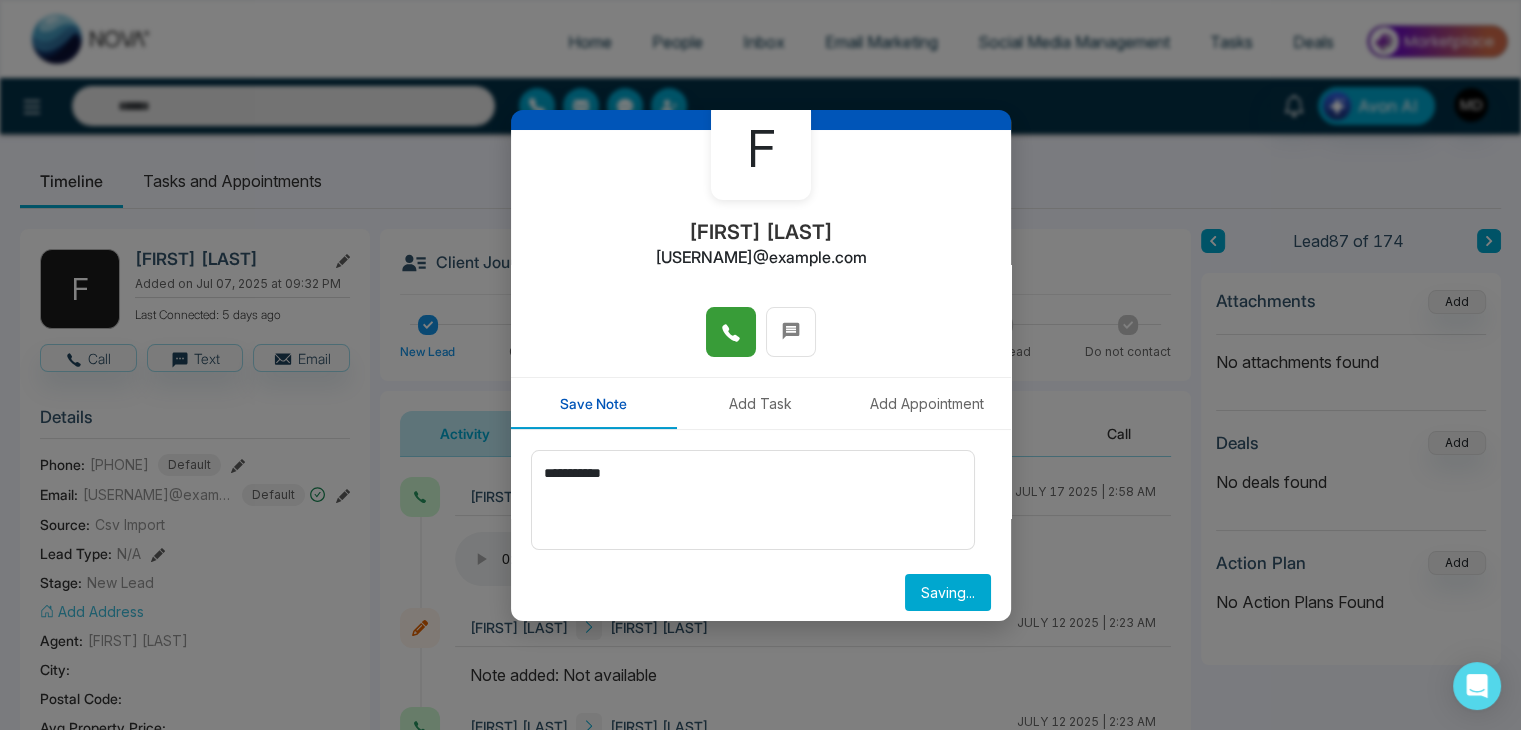 type 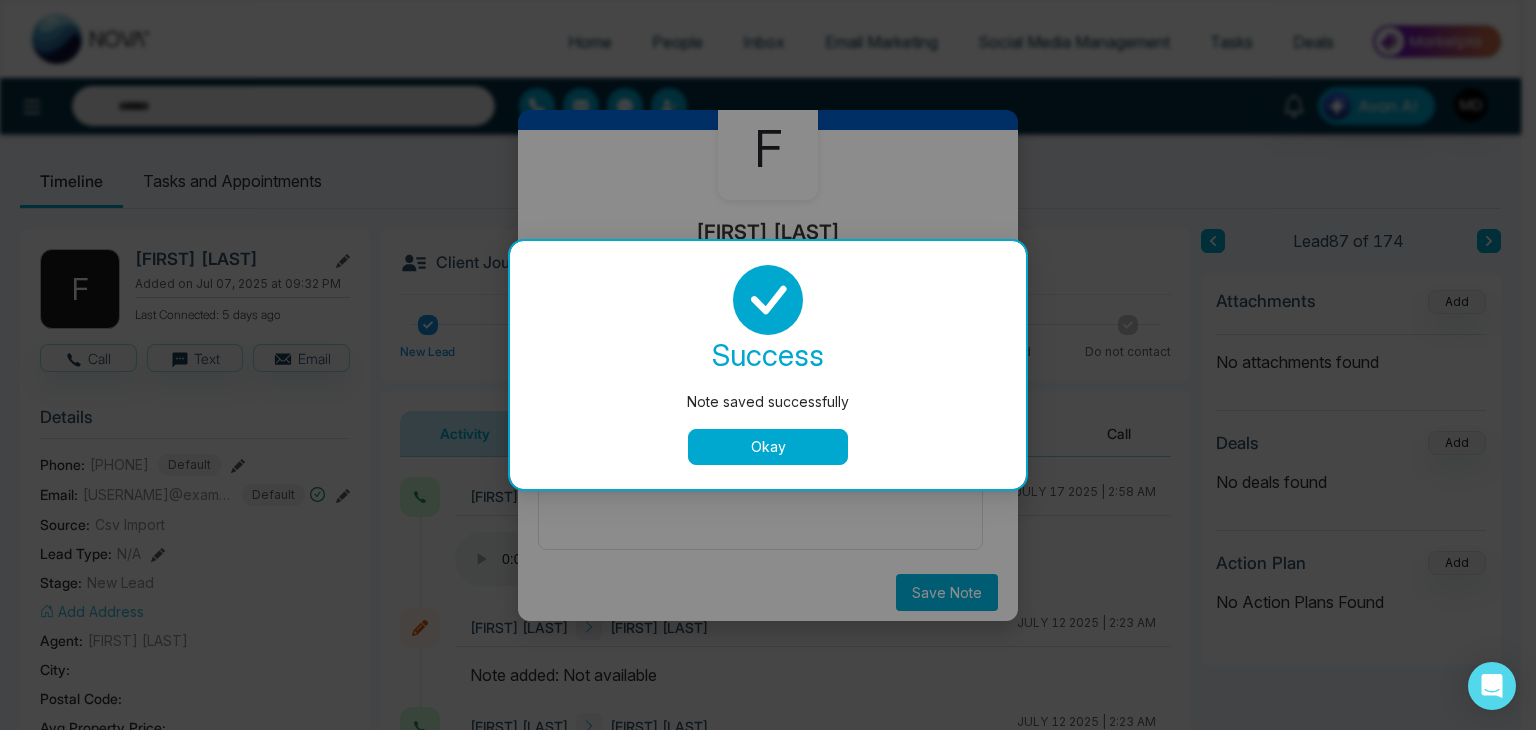 click on "Okay" at bounding box center [768, 447] 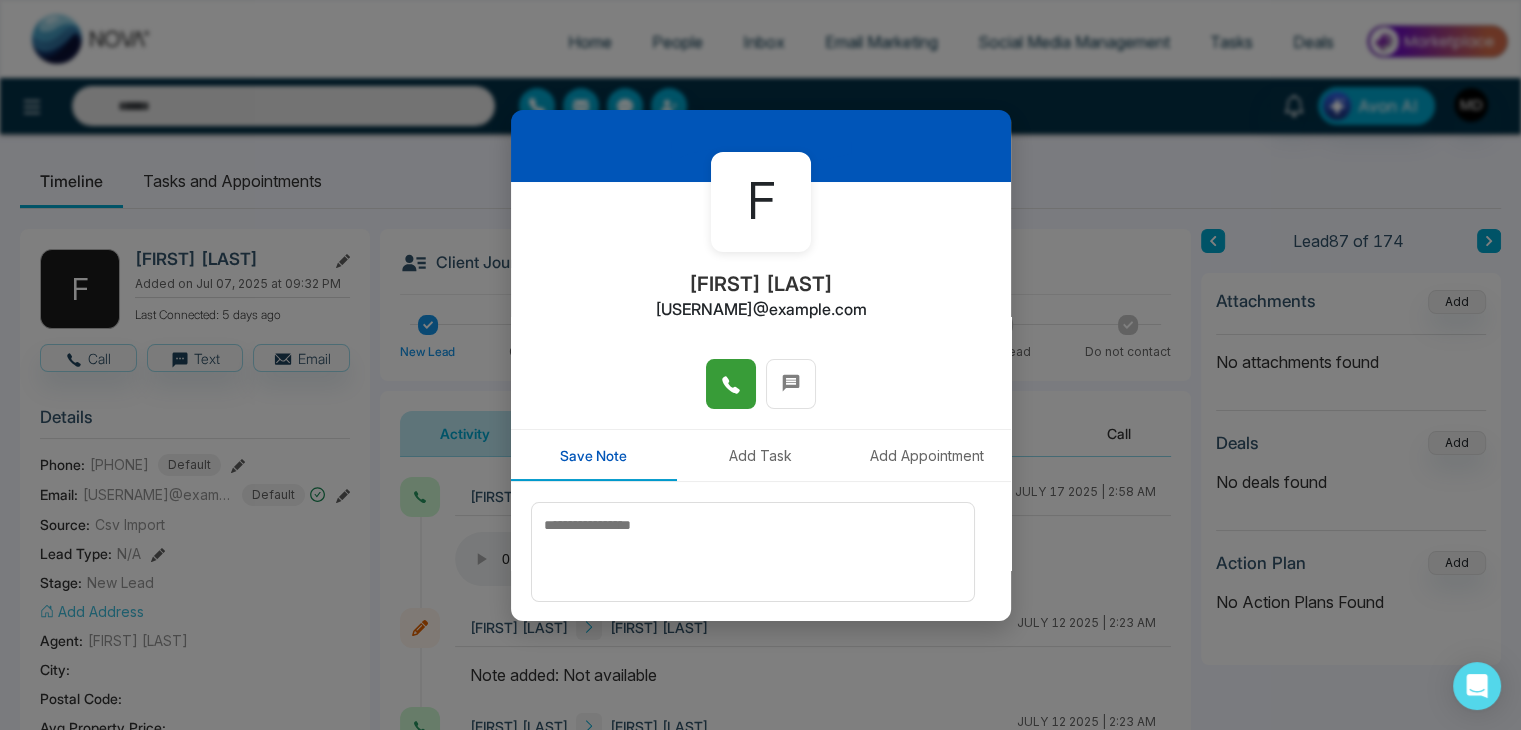 scroll, scrollTop: 0, scrollLeft: 0, axis: both 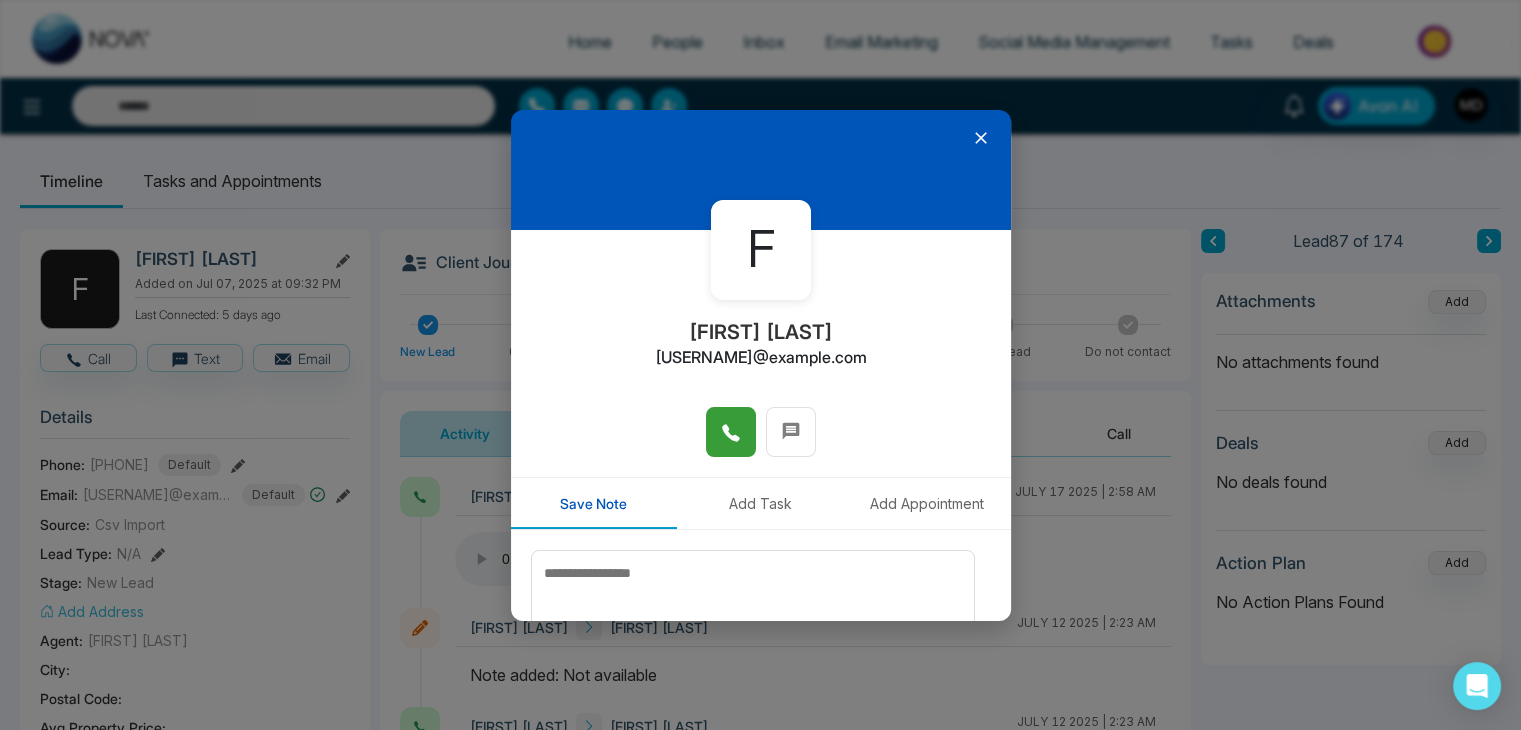 click 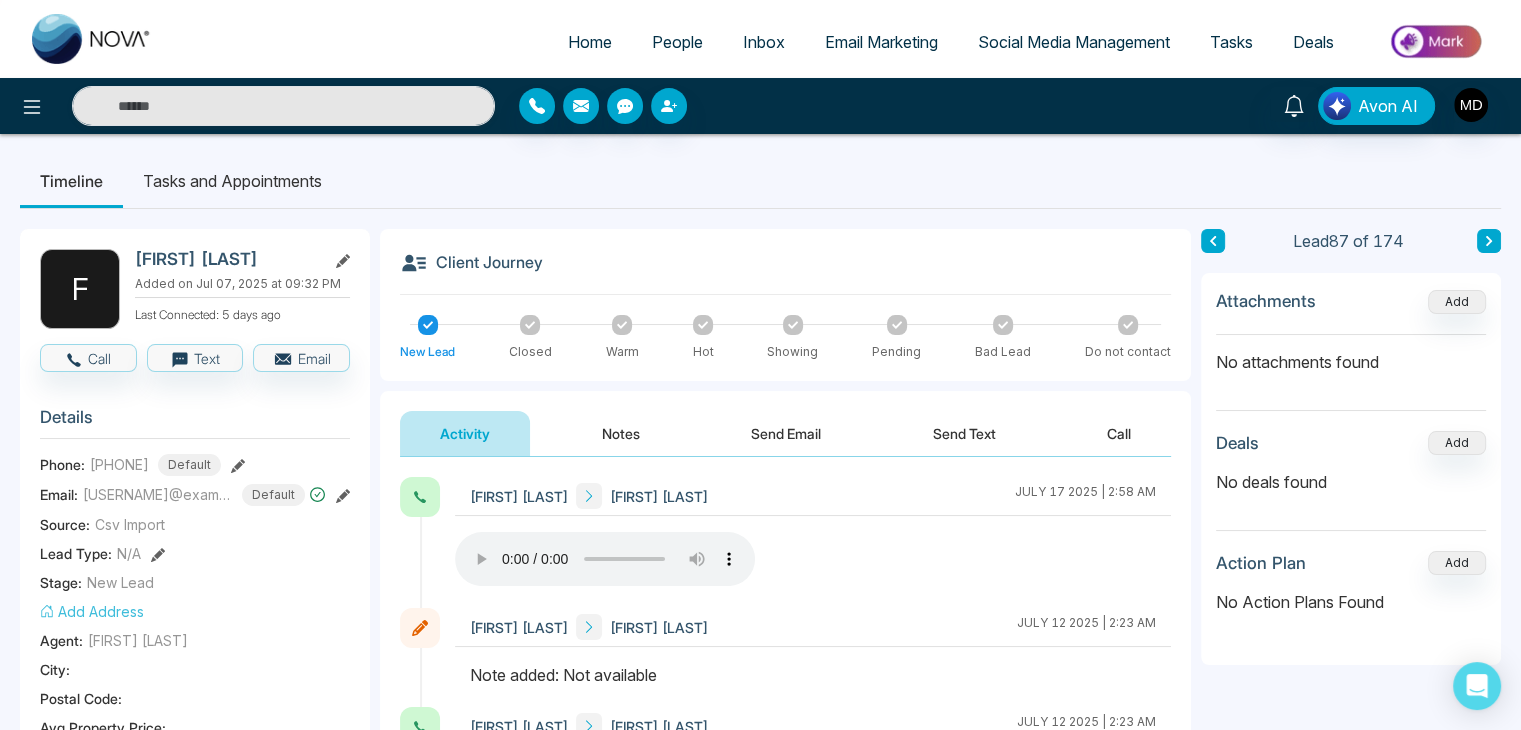 click 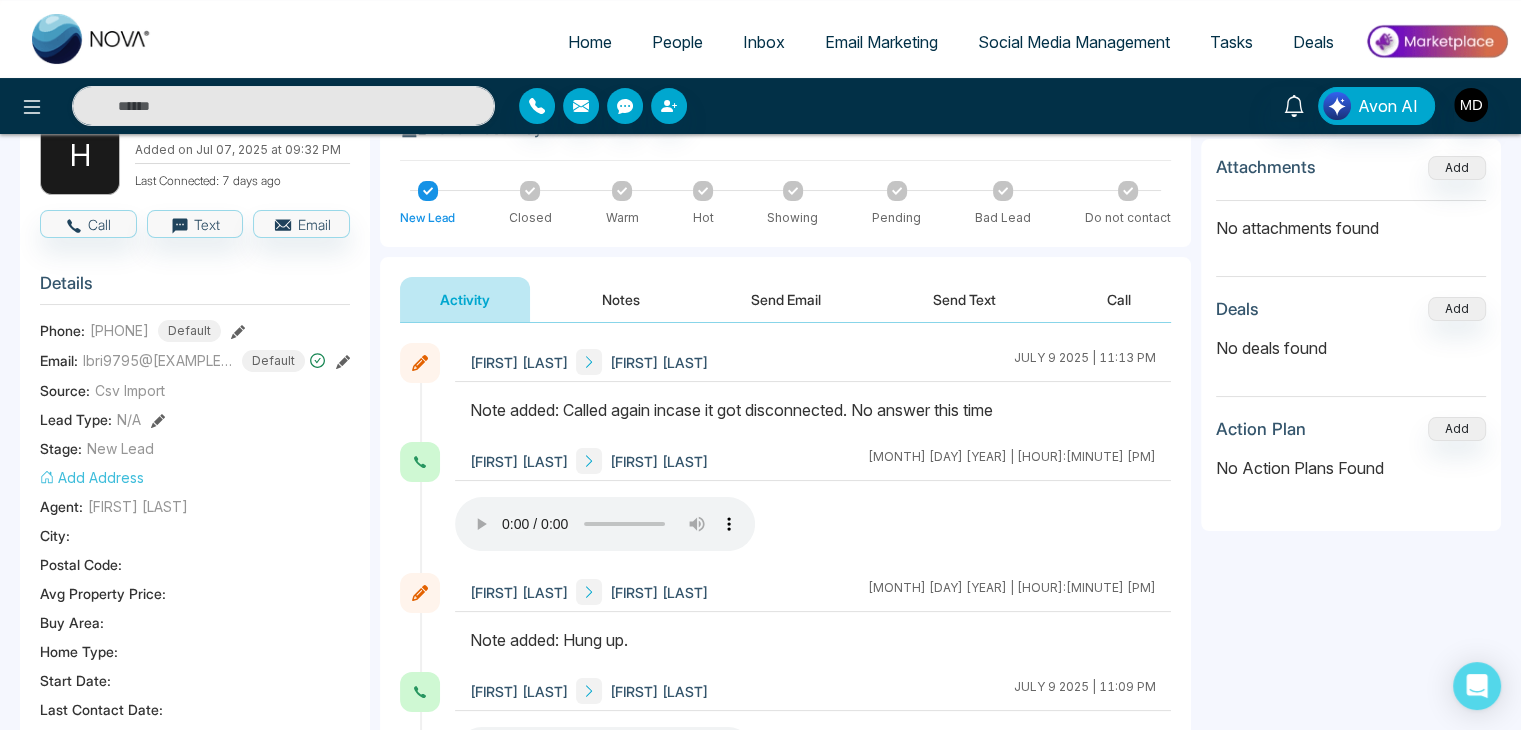 scroll, scrollTop: 300, scrollLeft: 0, axis: vertical 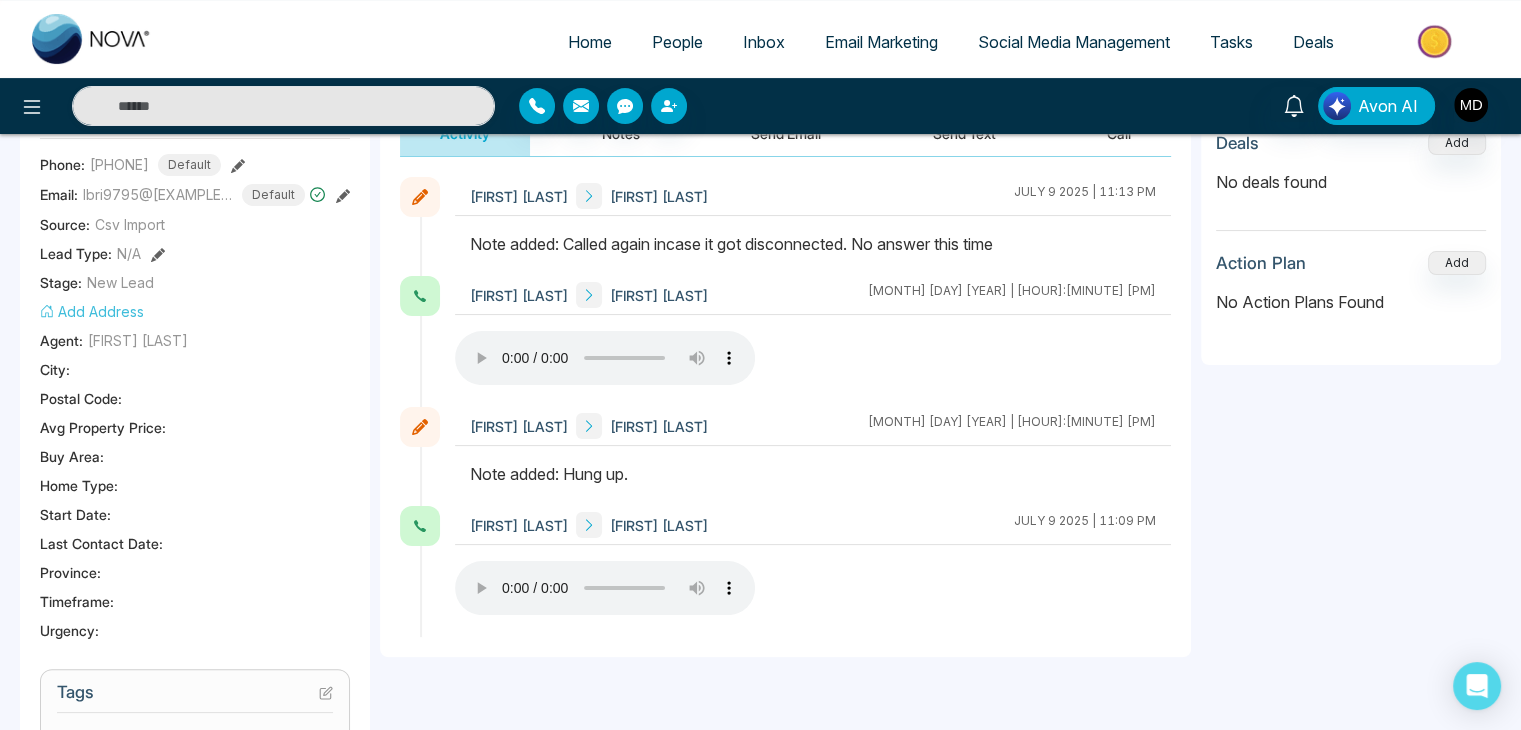 type 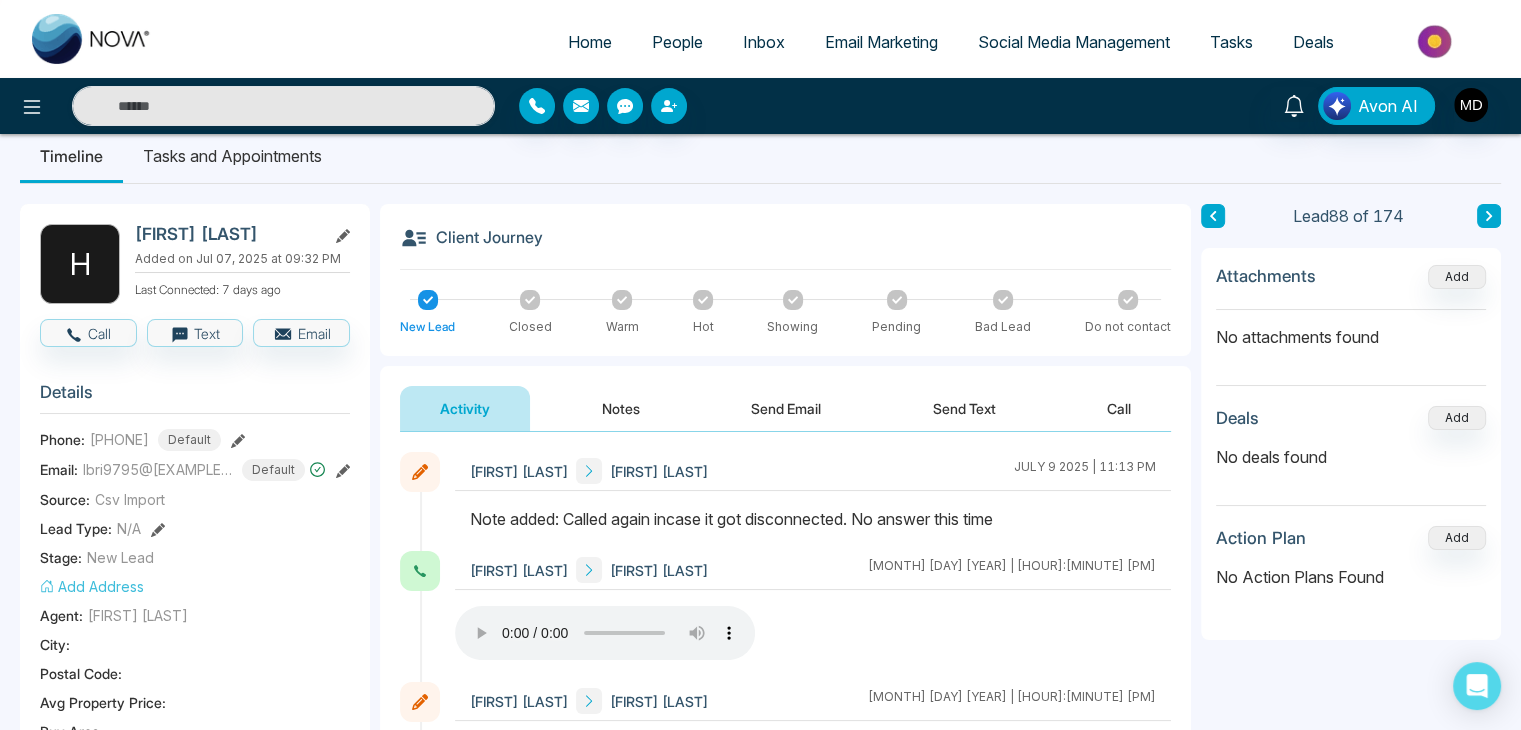 scroll, scrollTop: 0, scrollLeft: 0, axis: both 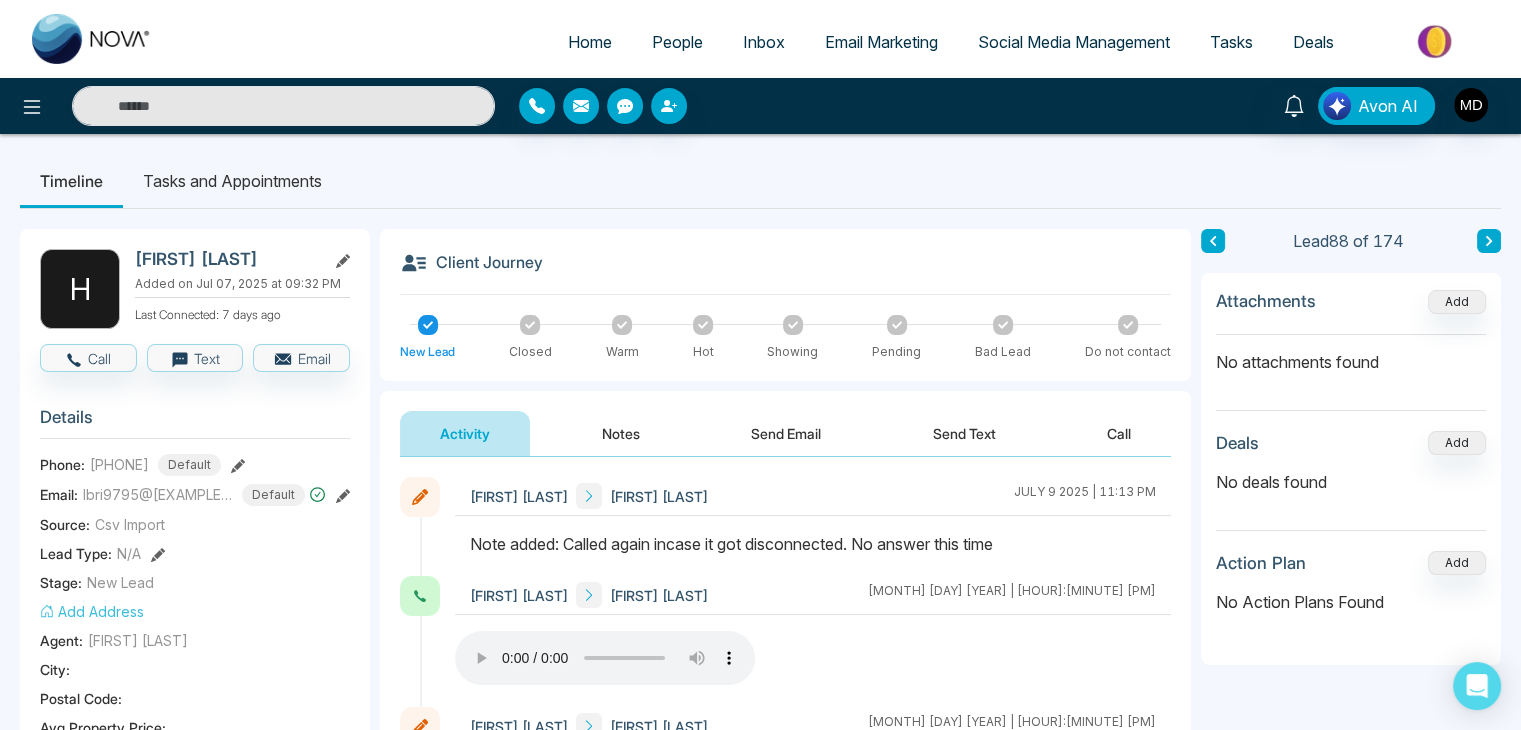 click at bounding box center [1489, 241] 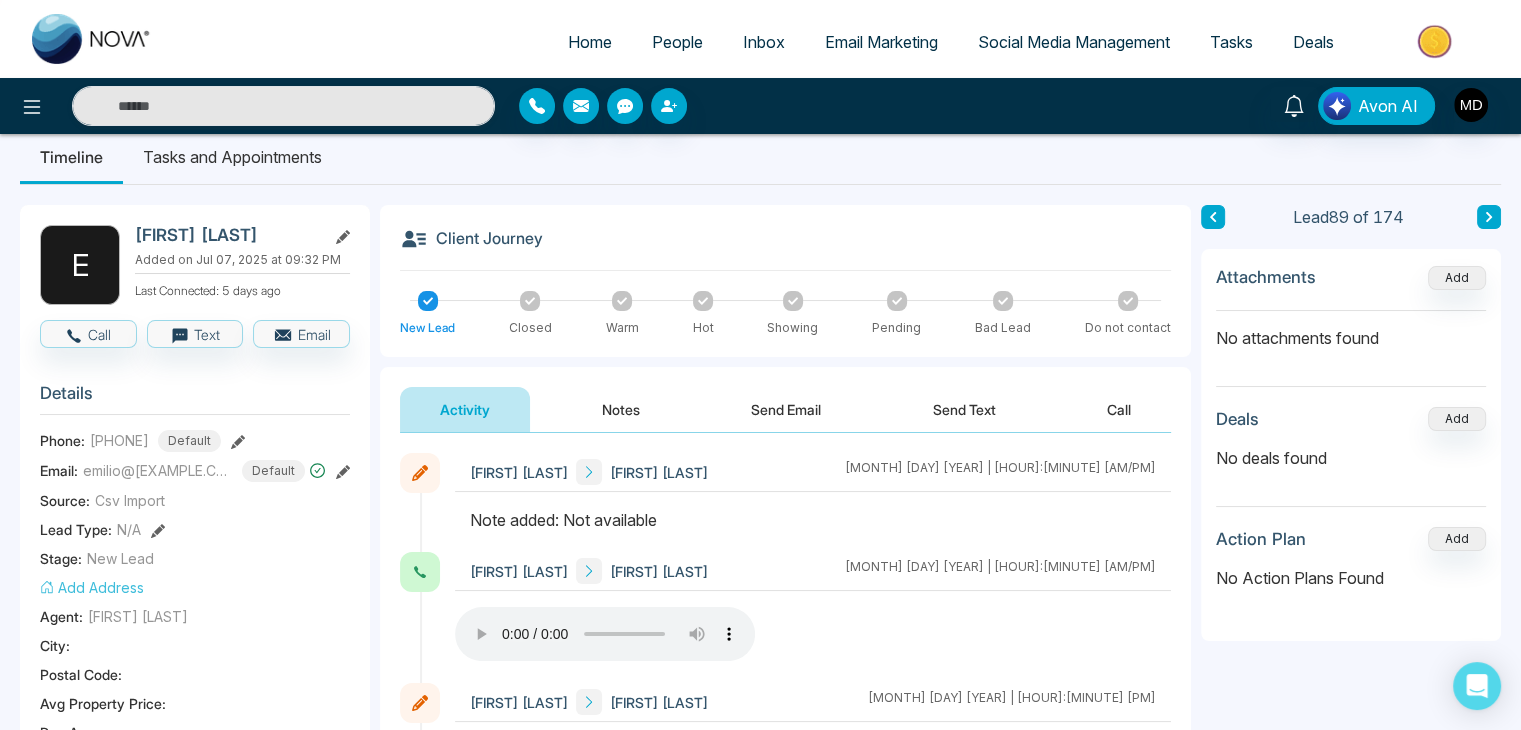 scroll, scrollTop: 0, scrollLeft: 0, axis: both 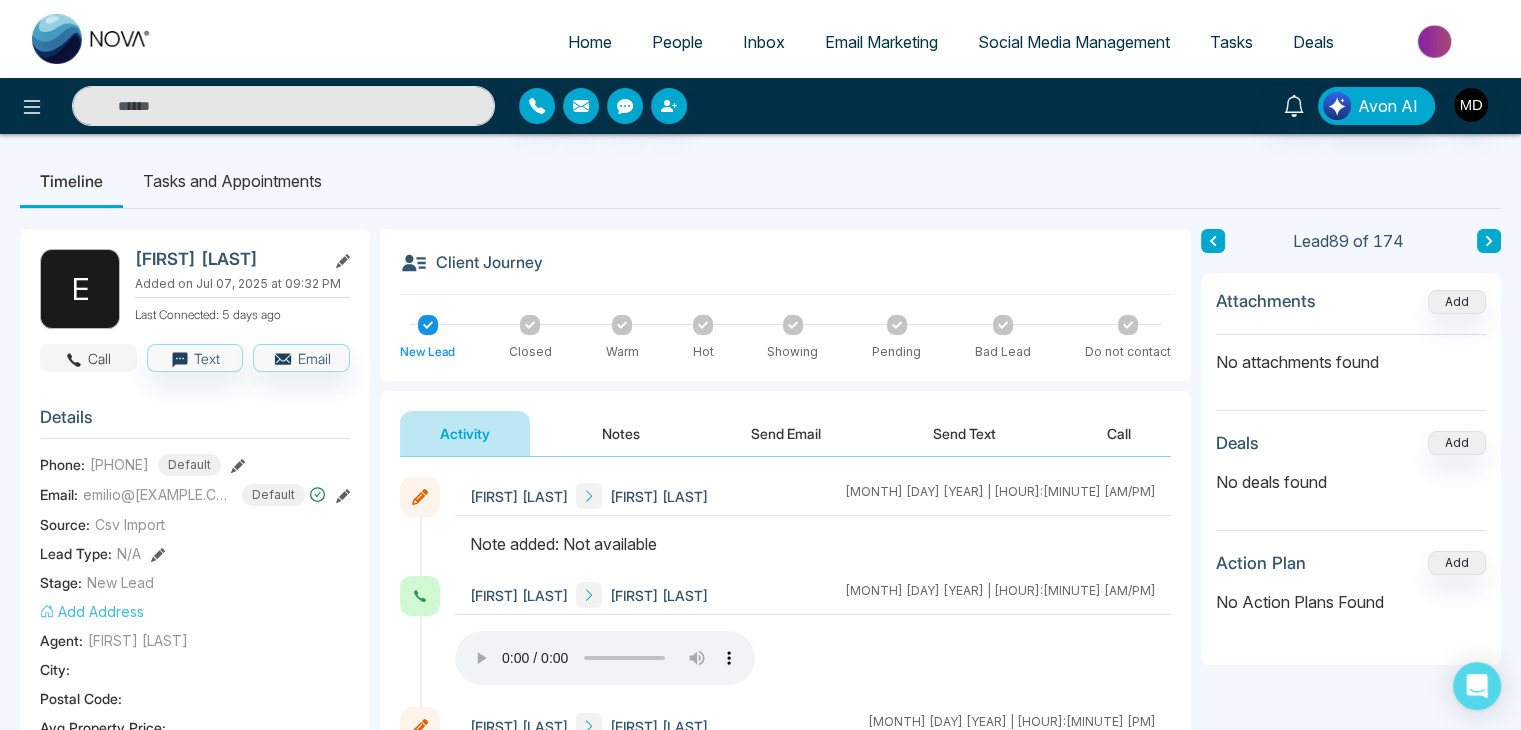 click on "Call" at bounding box center [88, 358] 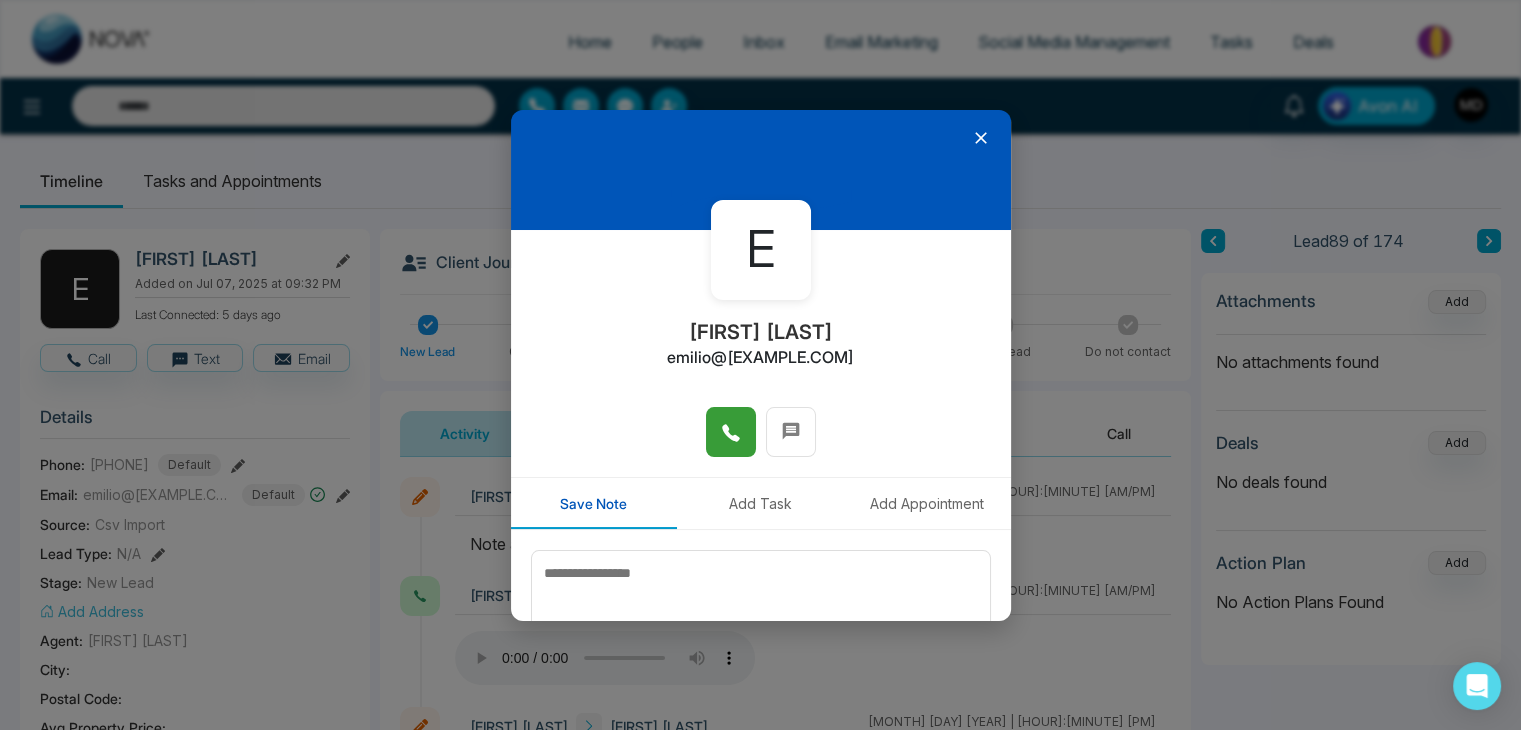 click at bounding box center (731, 432) 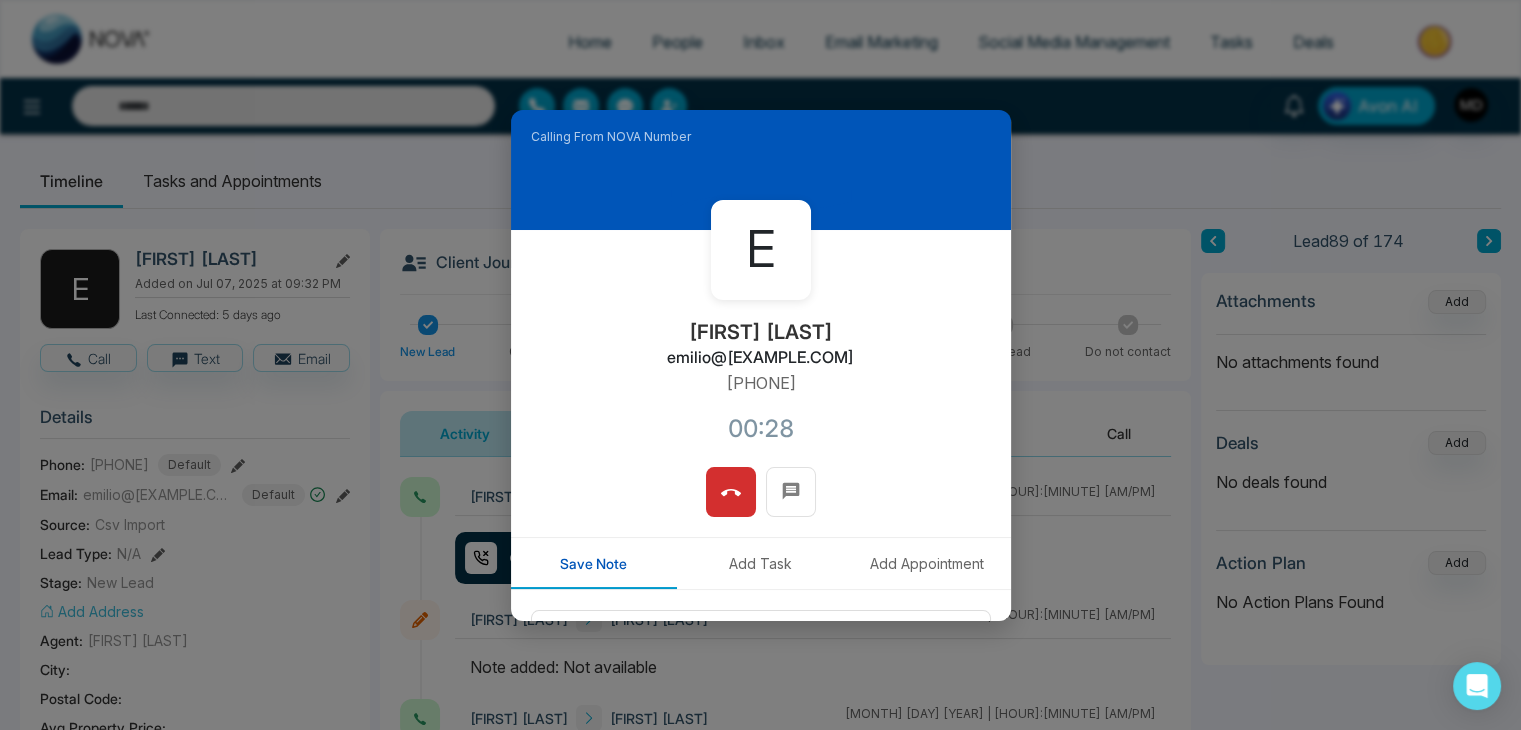 scroll, scrollTop: 110, scrollLeft: 0, axis: vertical 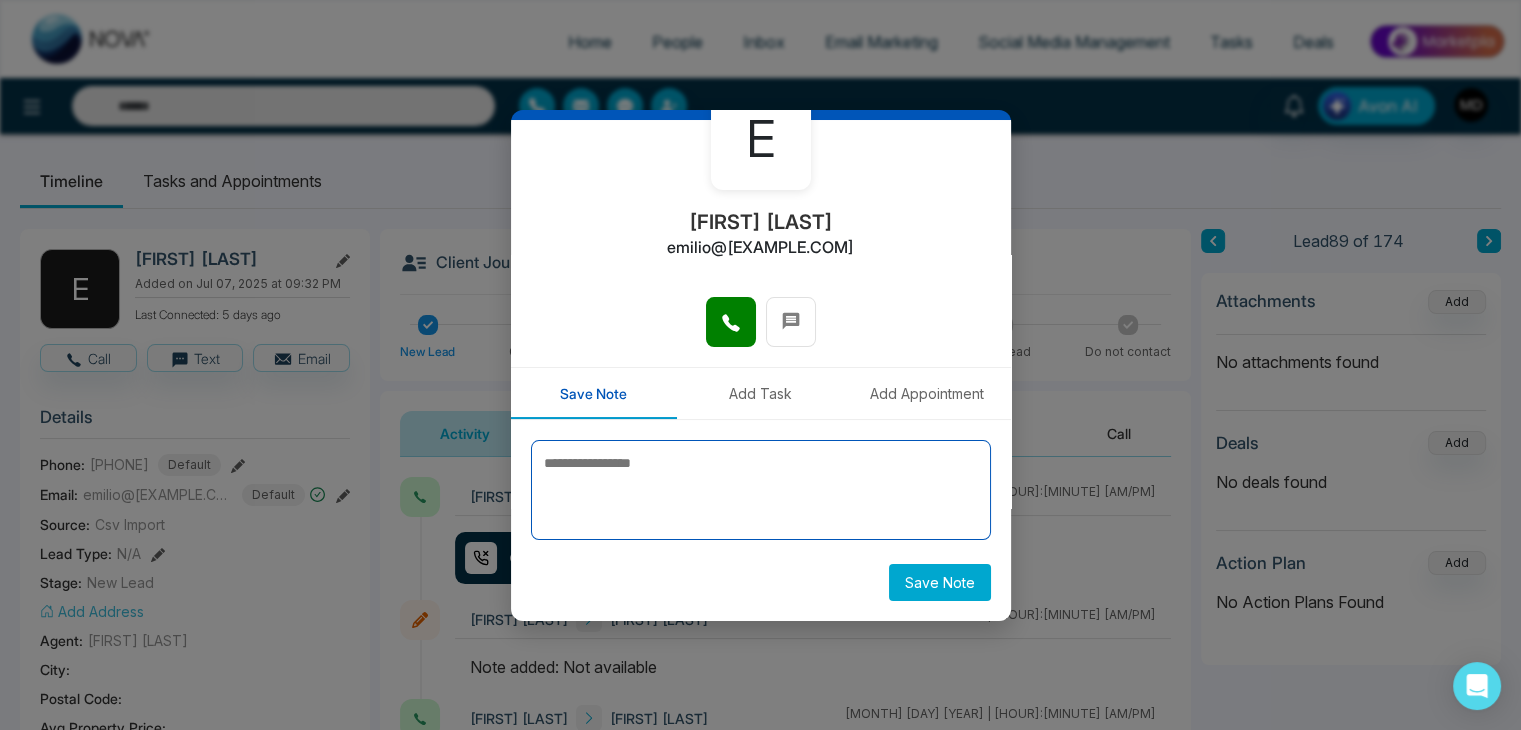 click at bounding box center (761, 490) 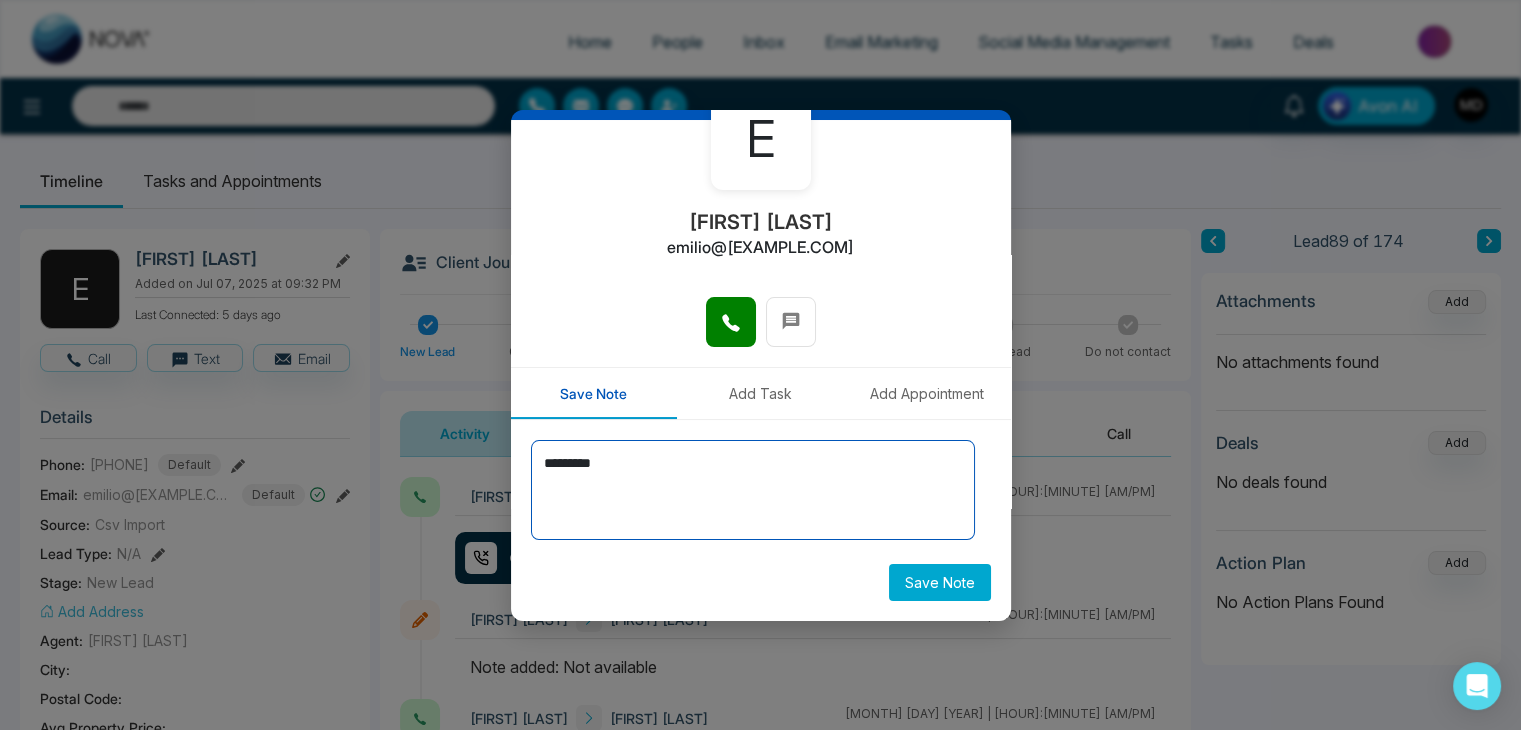 type on "*********" 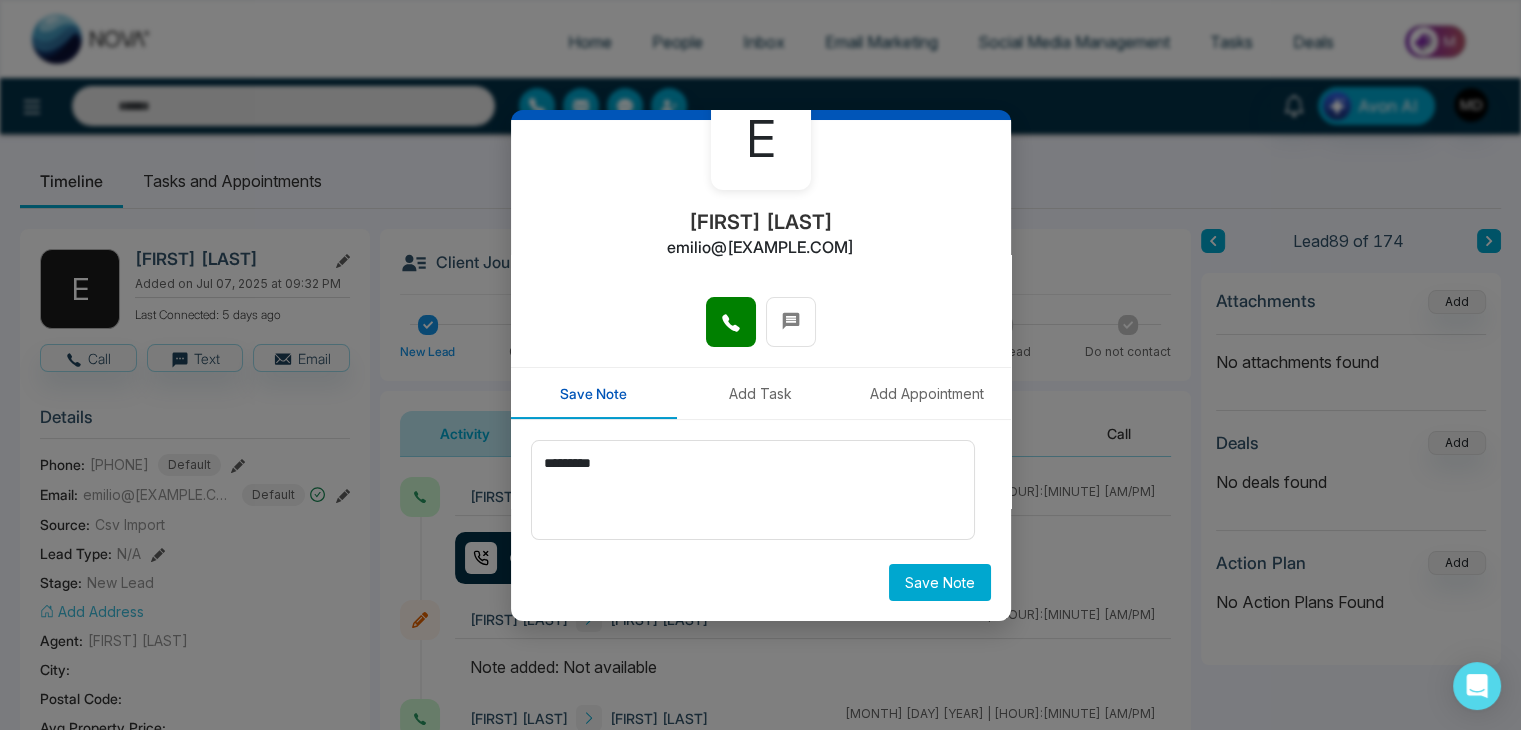 click on "Save Note" at bounding box center [940, 582] 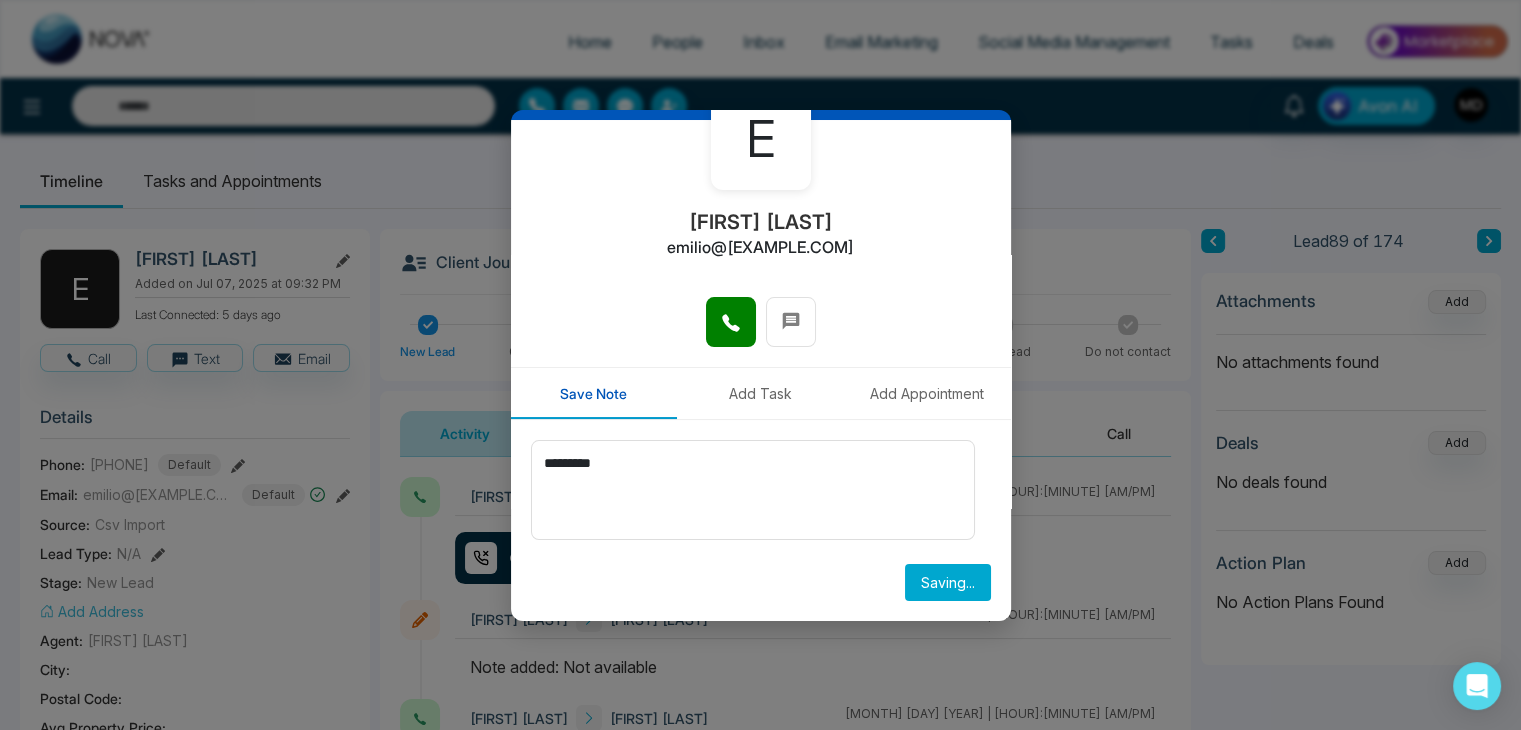 type 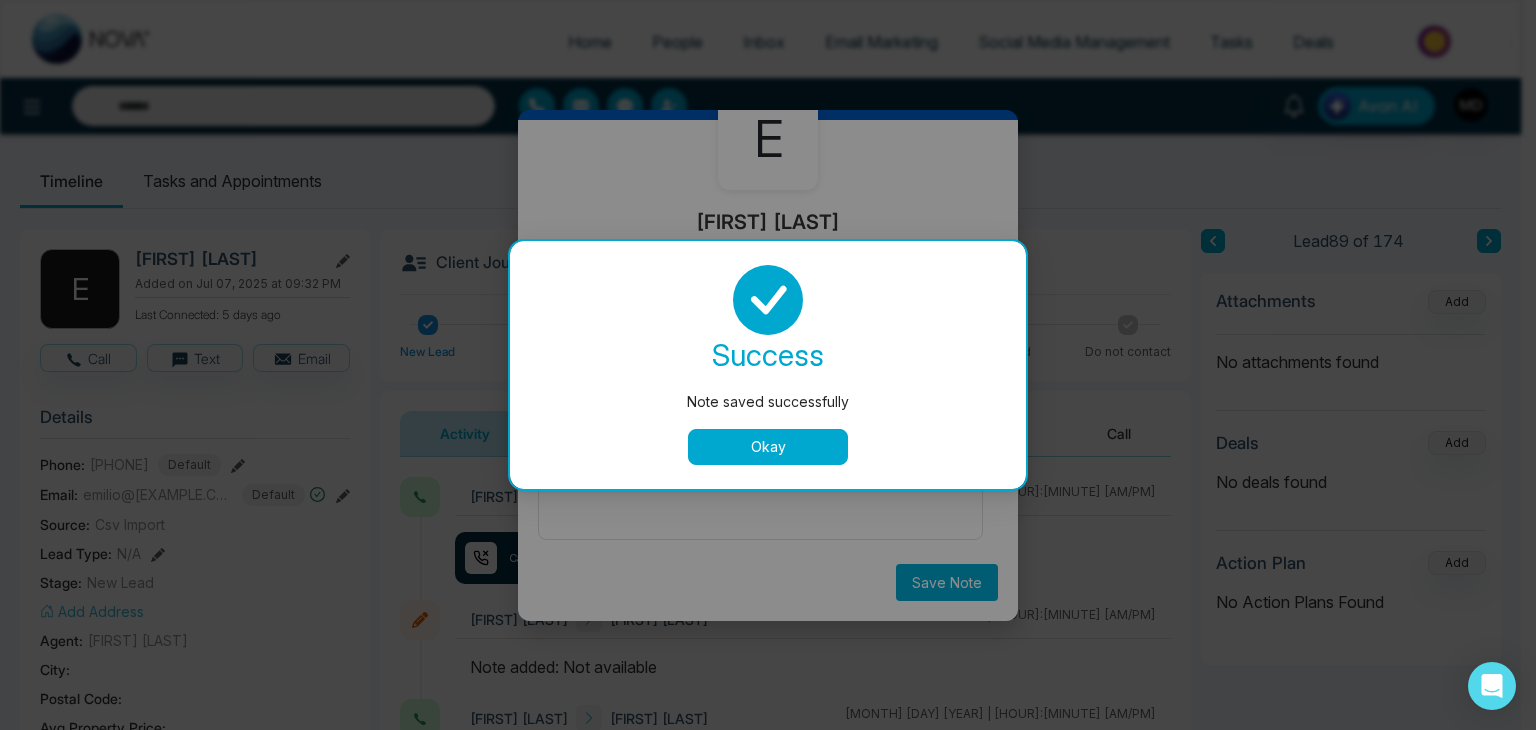 click on "Okay" at bounding box center (768, 447) 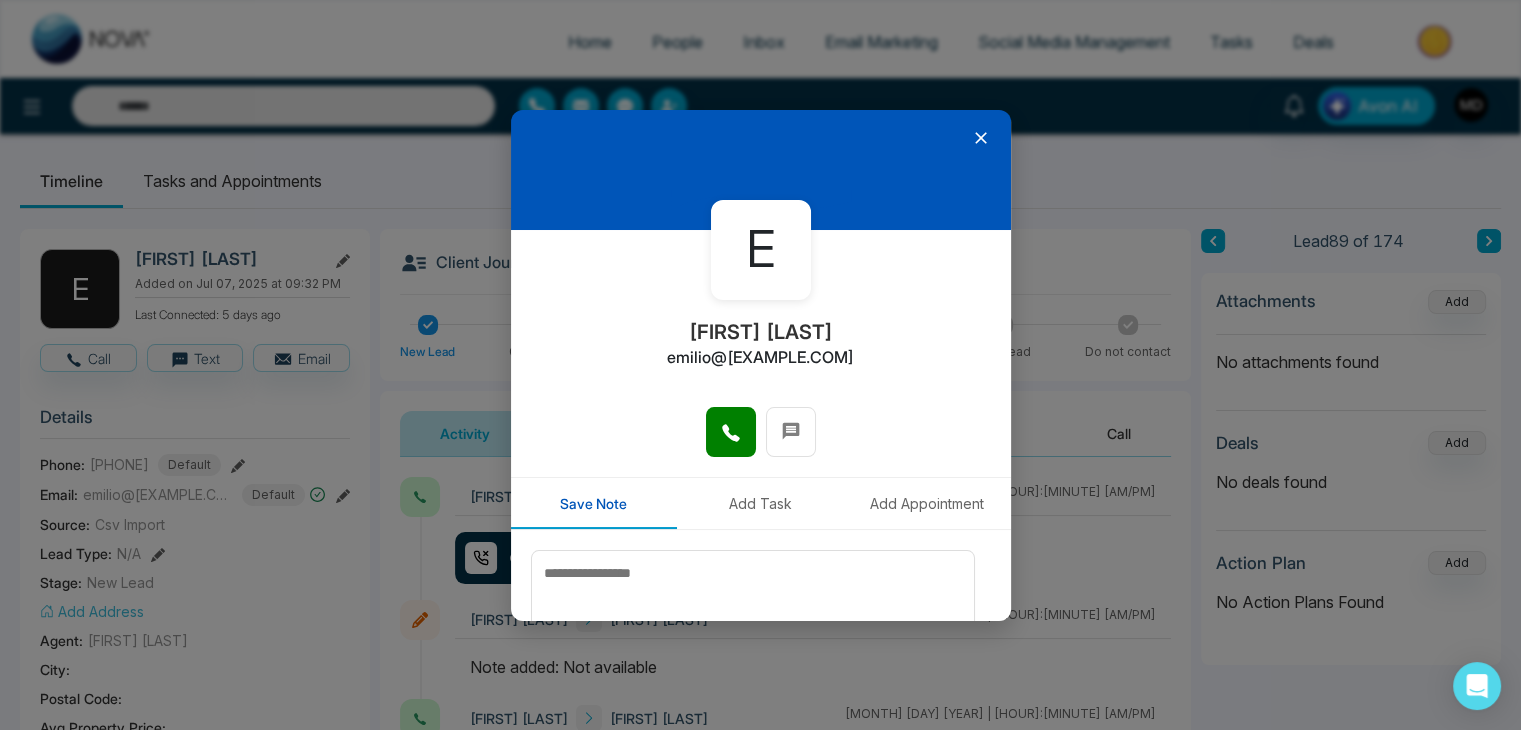 scroll, scrollTop: 0, scrollLeft: 0, axis: both 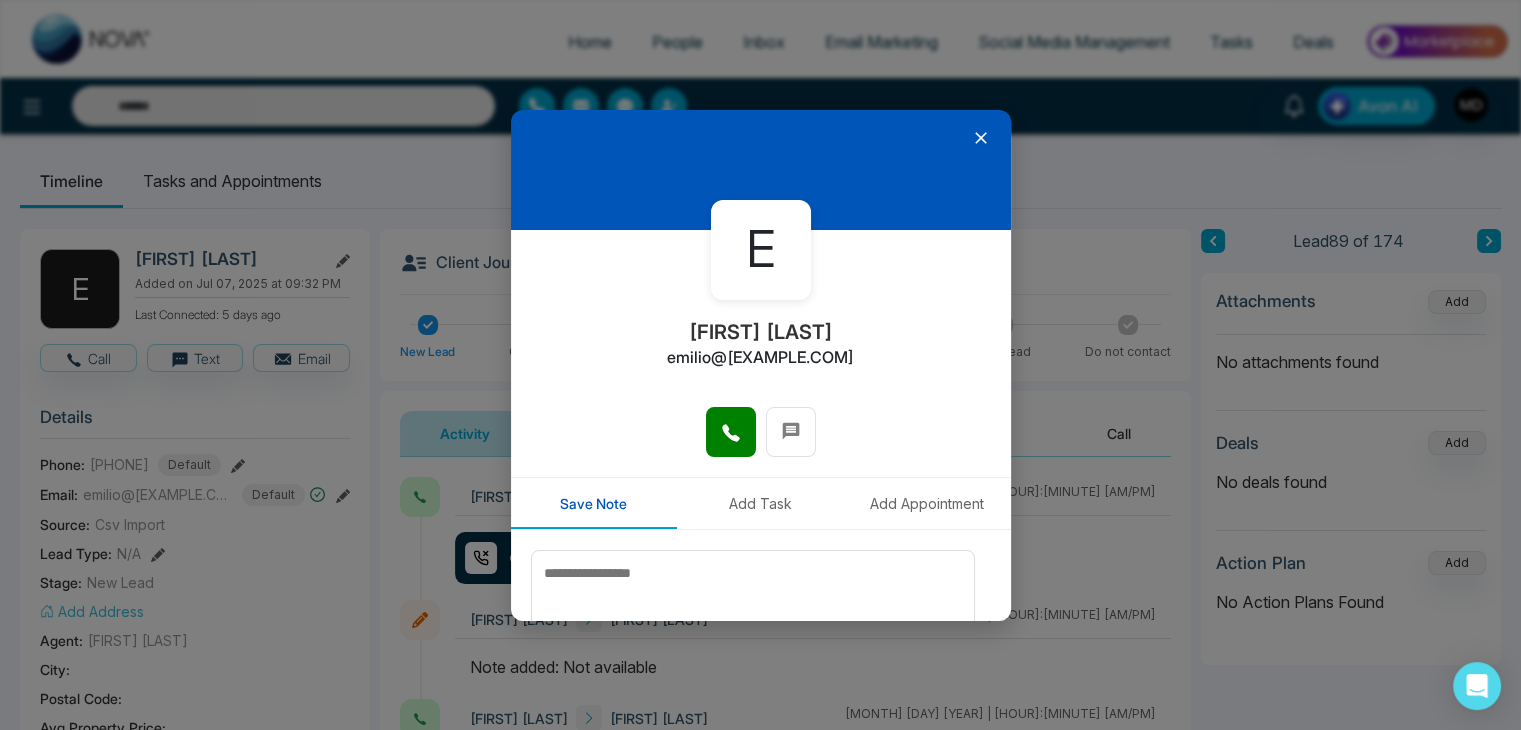 click 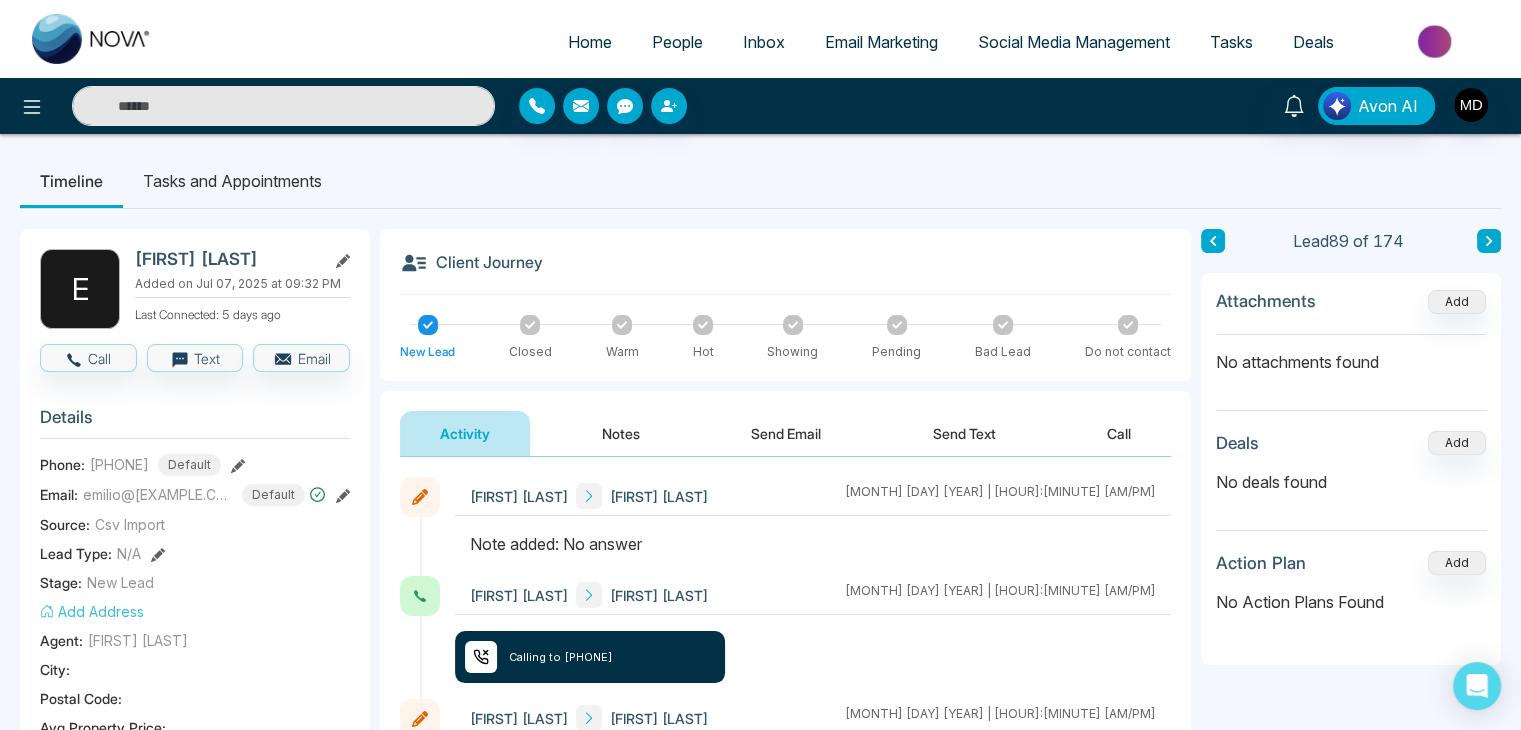 click at bounding box center [283, 106] 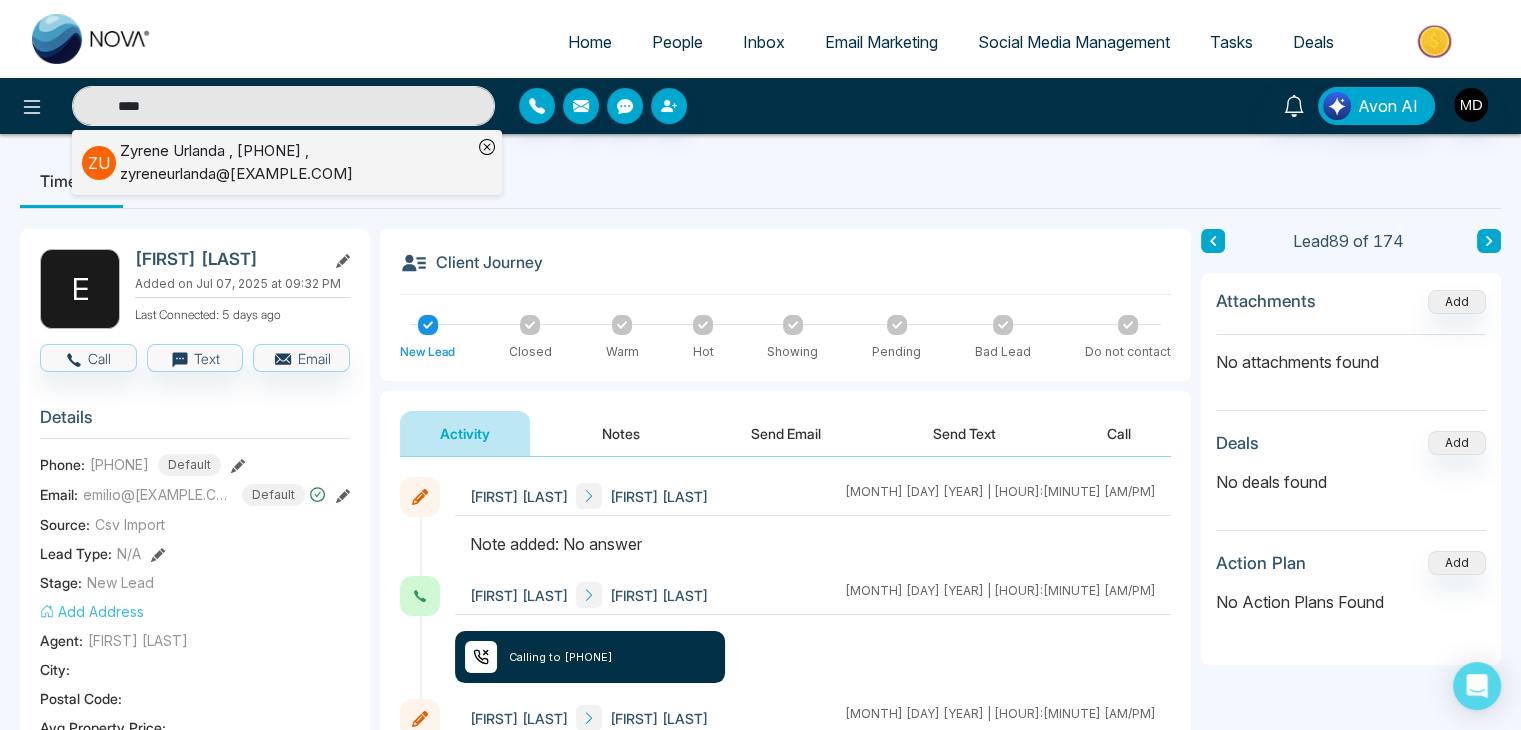 type on "****" 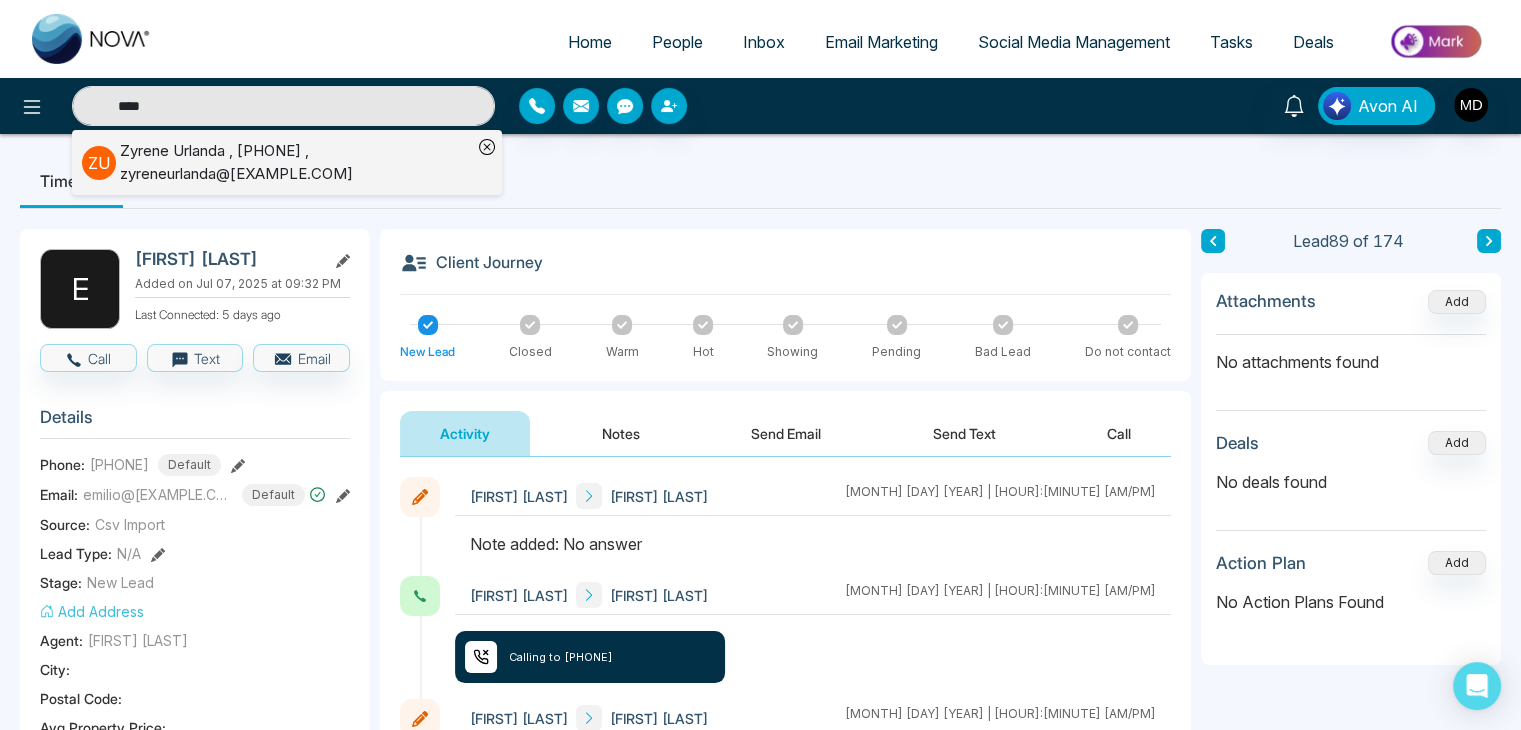 click on "Zyrene   Urlanda   , +16476855630   , zyreneurlanda@gmail.com" at bounding box center (296, 162) 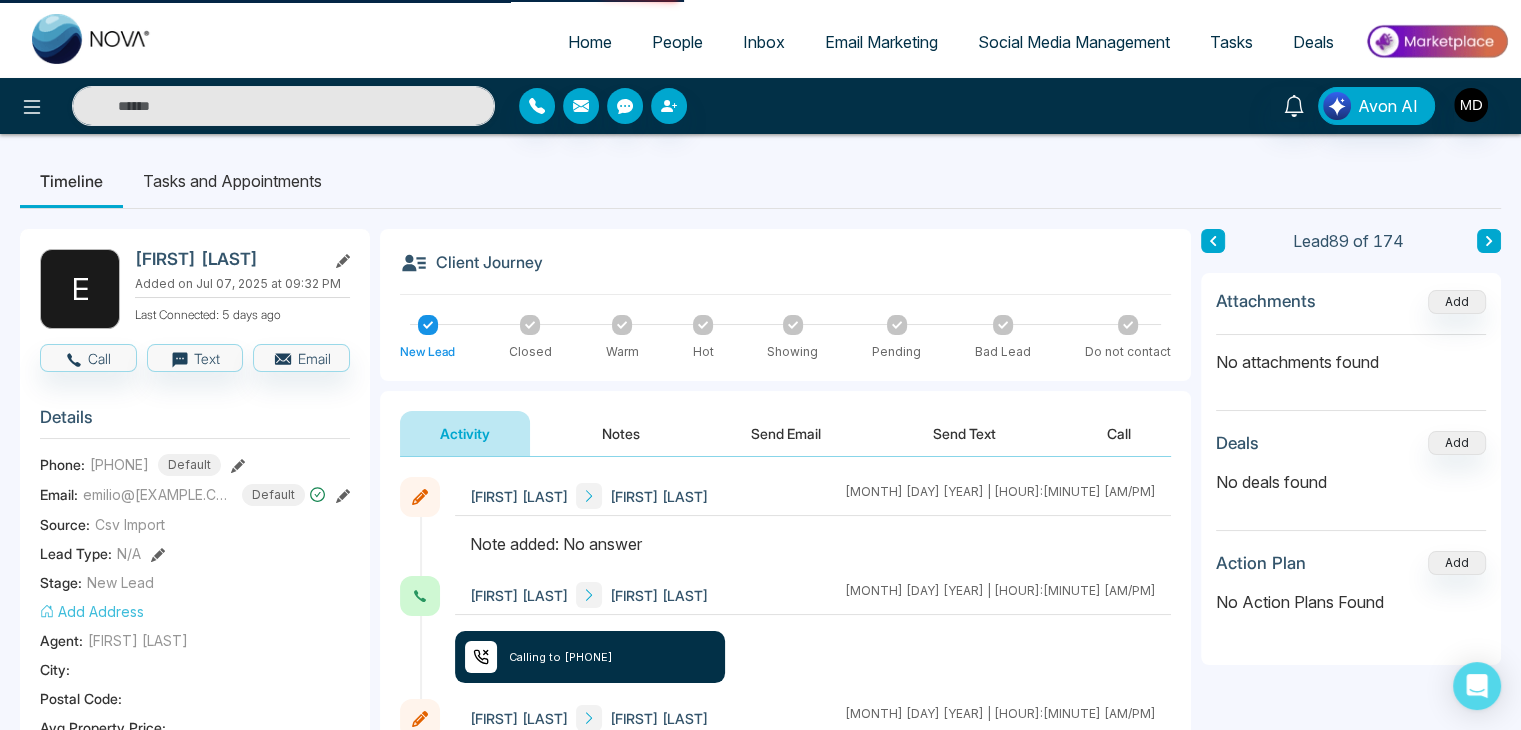 type on "****" 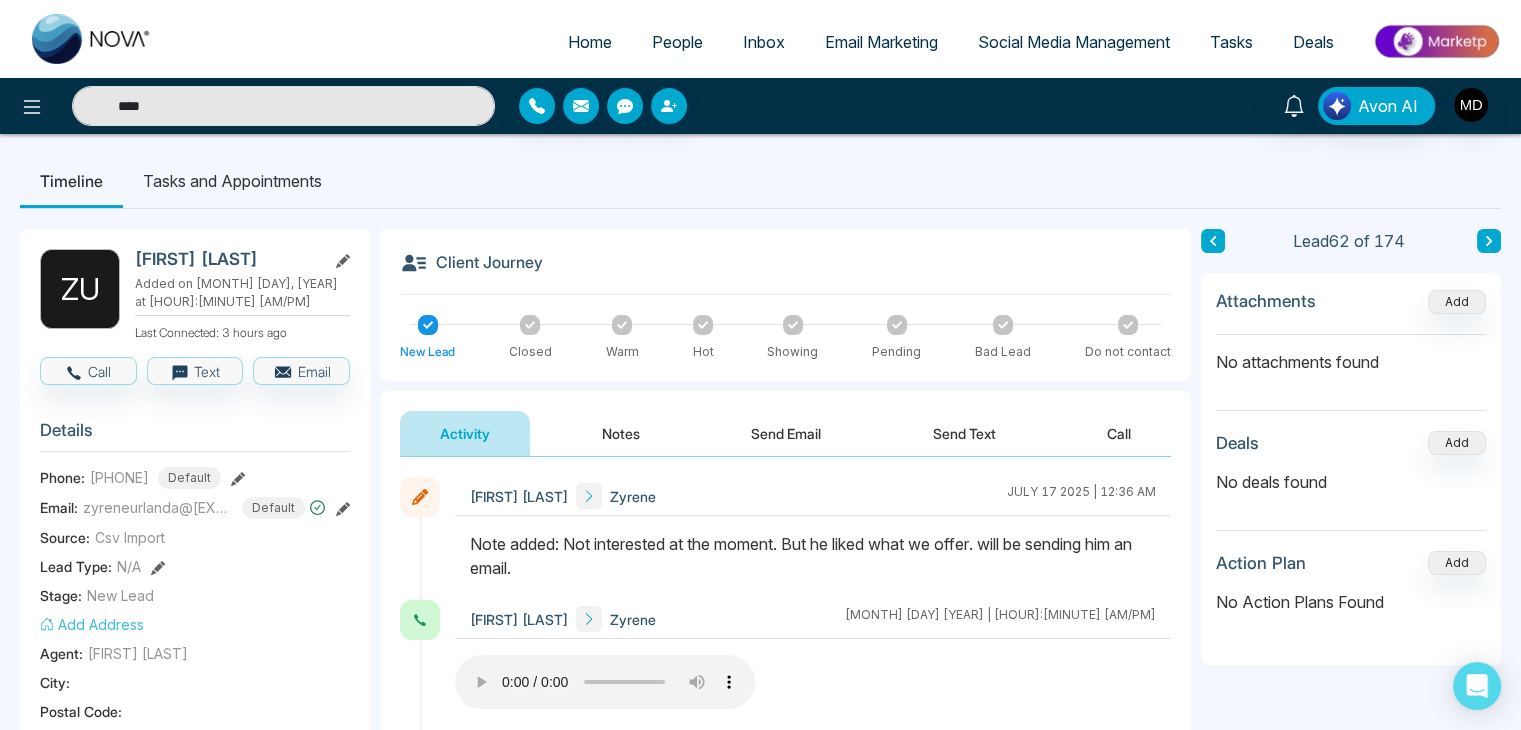 type 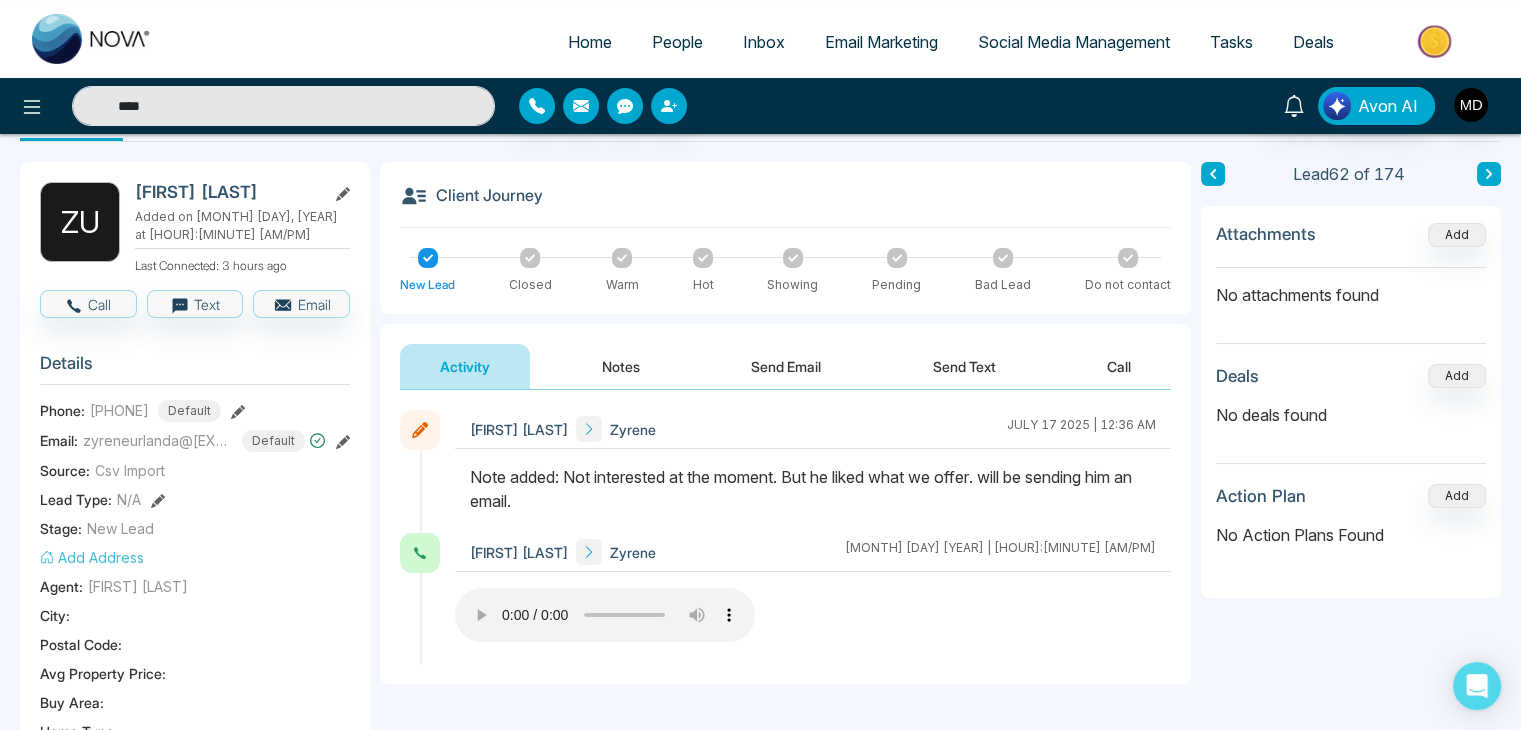 scroll, scrollTop: 100, scrollLeft: 0, axis: vertical 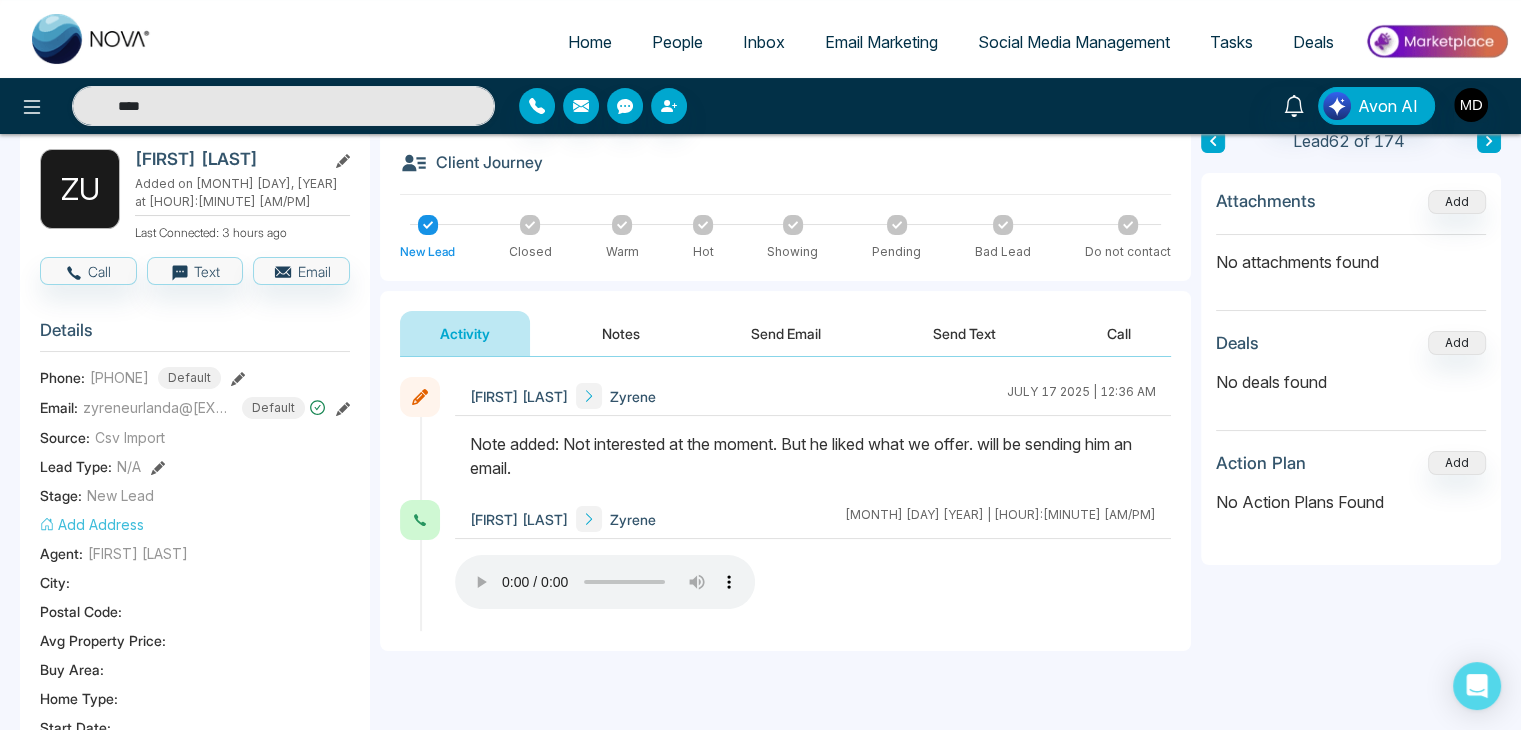 click 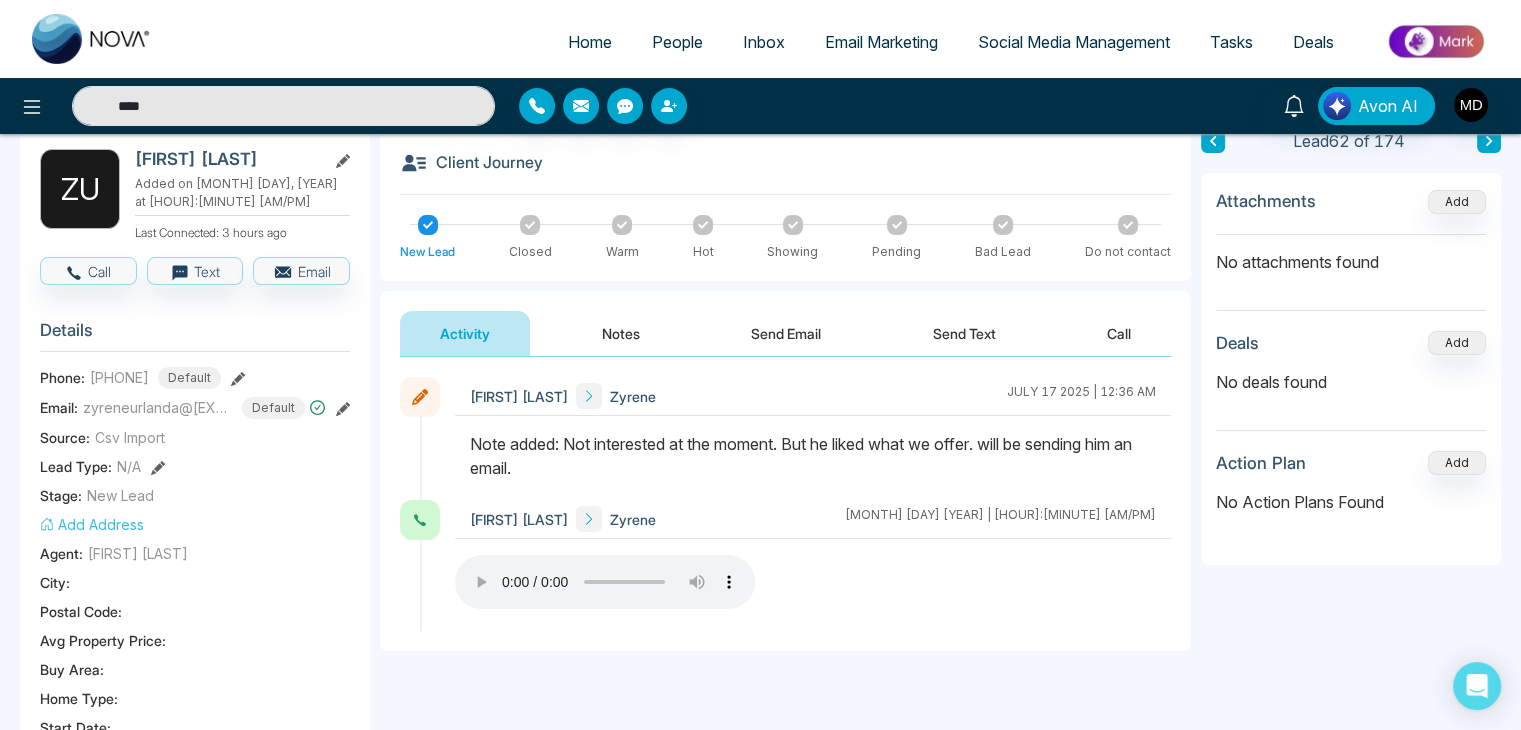type on "****" 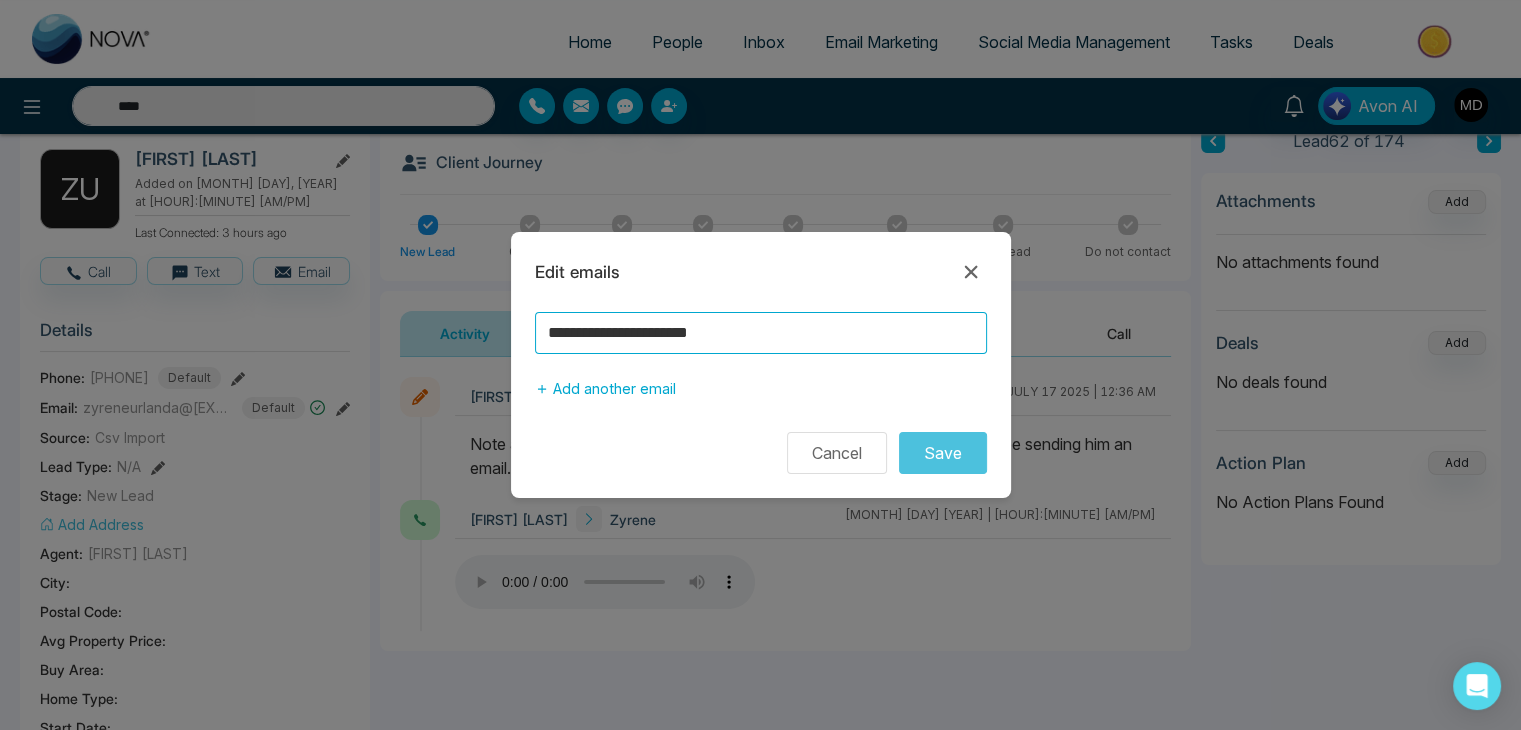 drag, startPoint x: 764, startPoint y: 337, endPoint x: 456, endPoint y: 336, distance: 308.00162 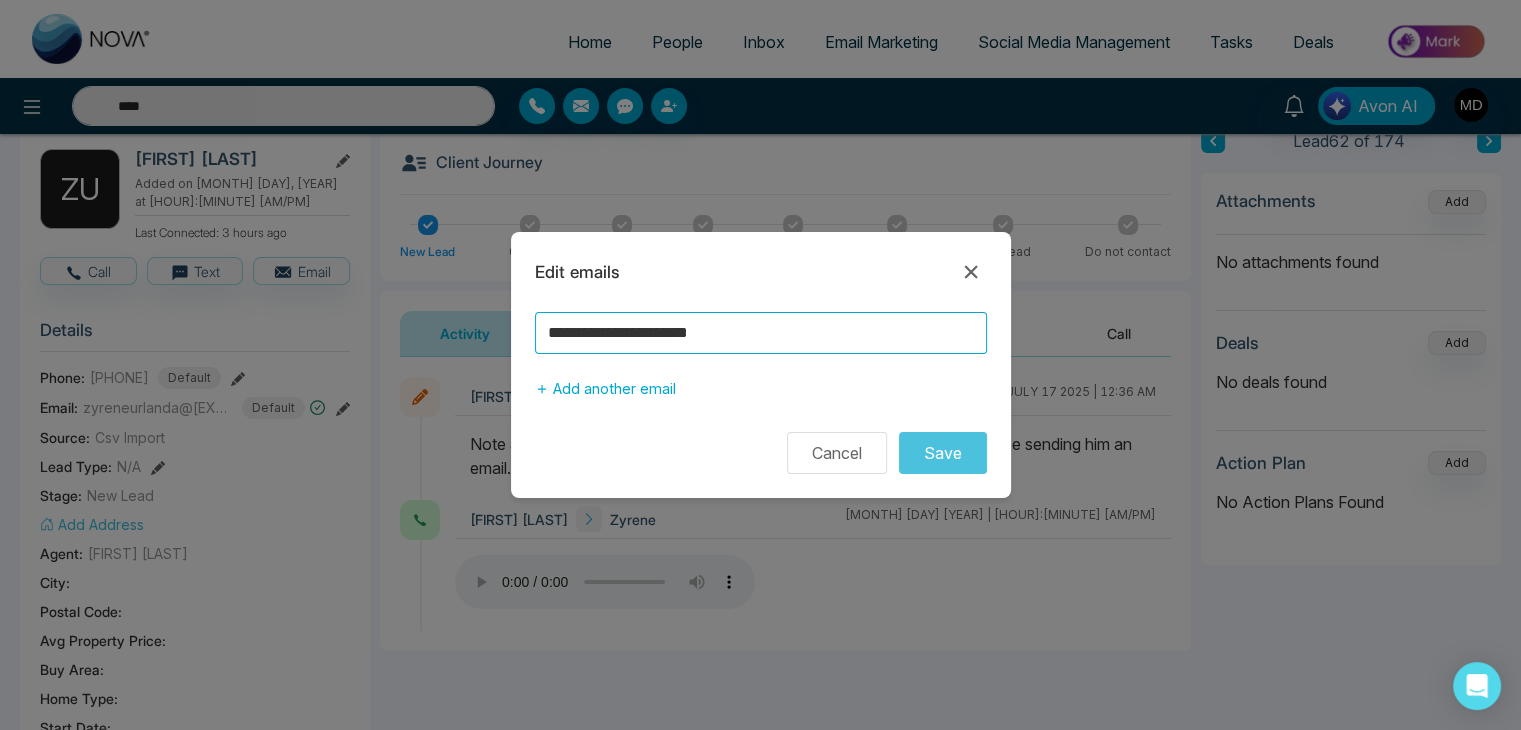 click on "**********" at bounding box center (760, 365) 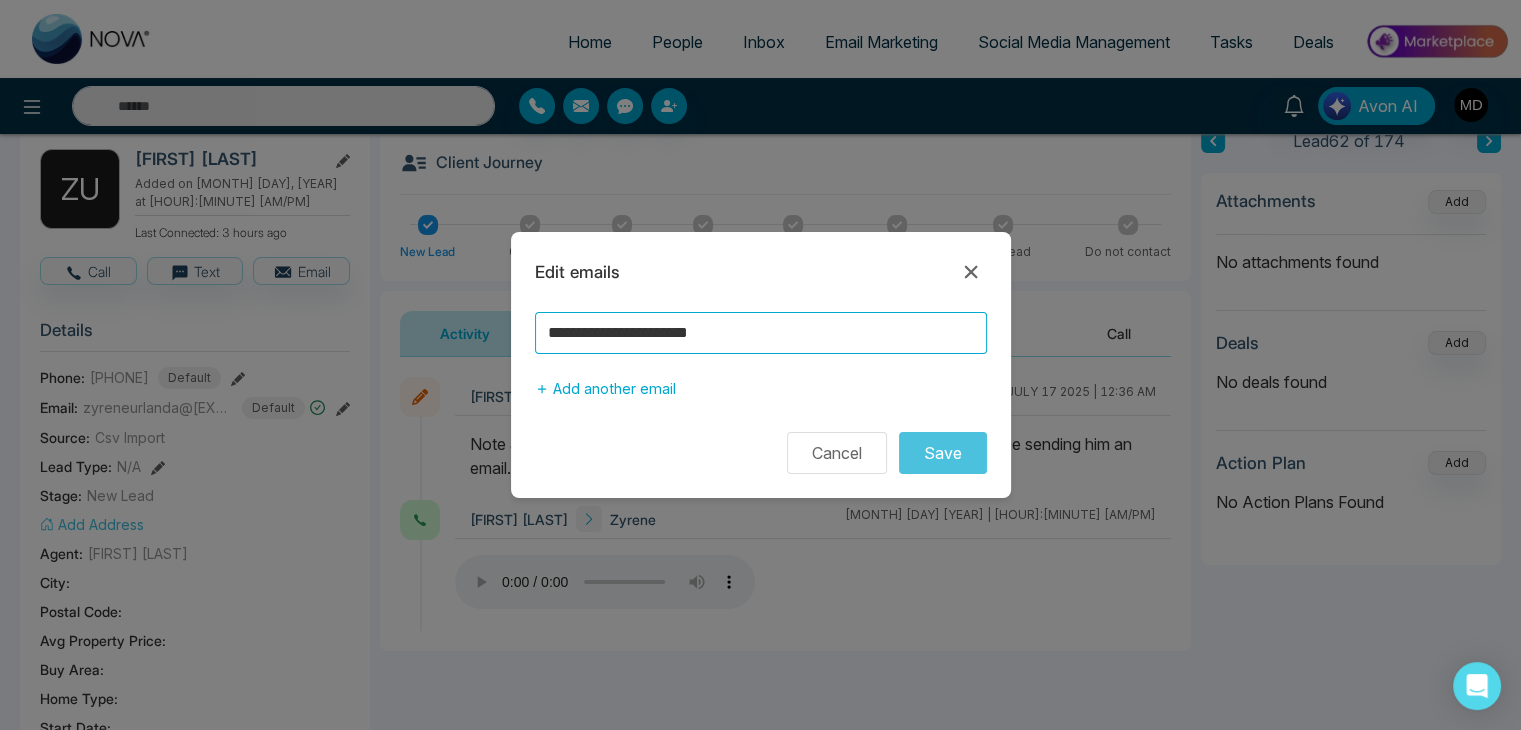 type on "****" 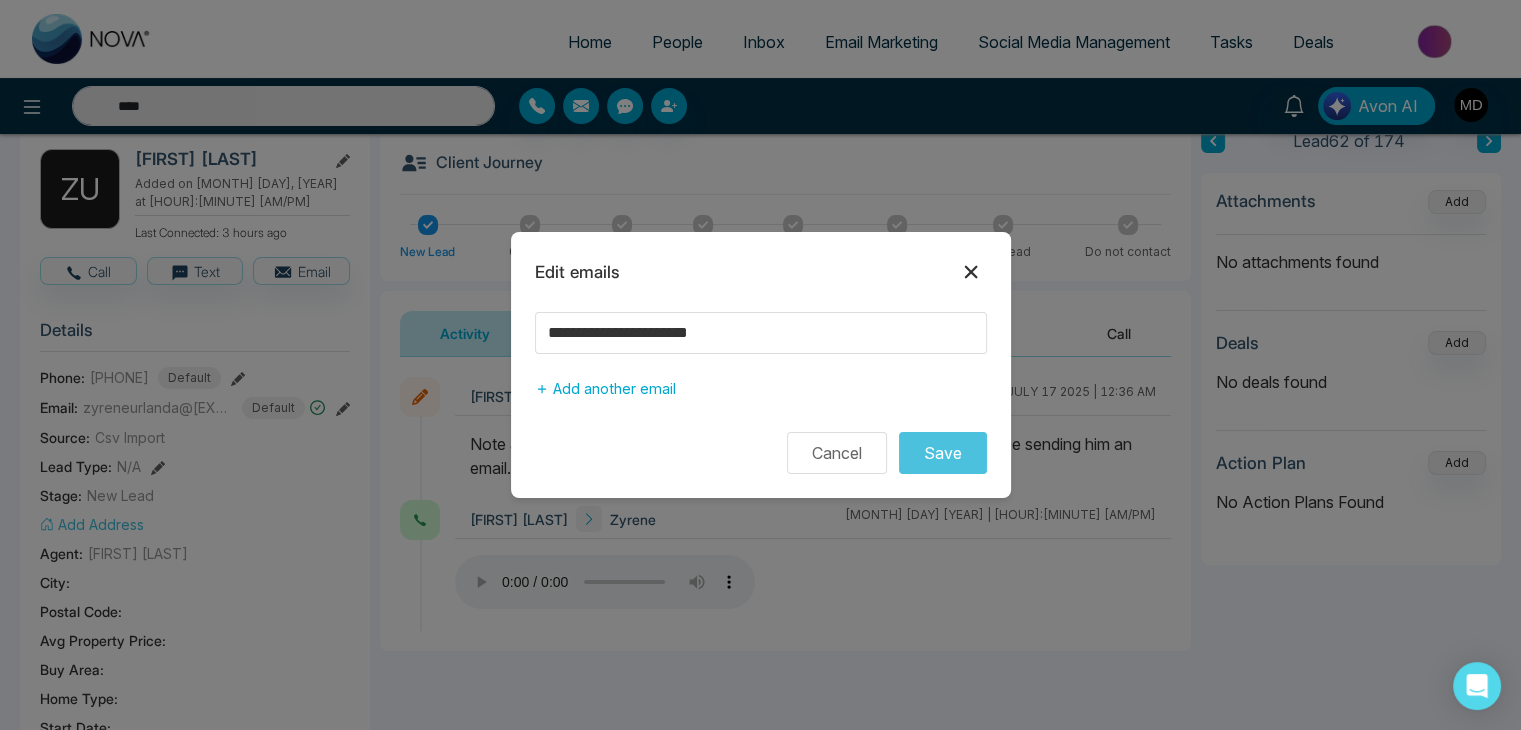 click 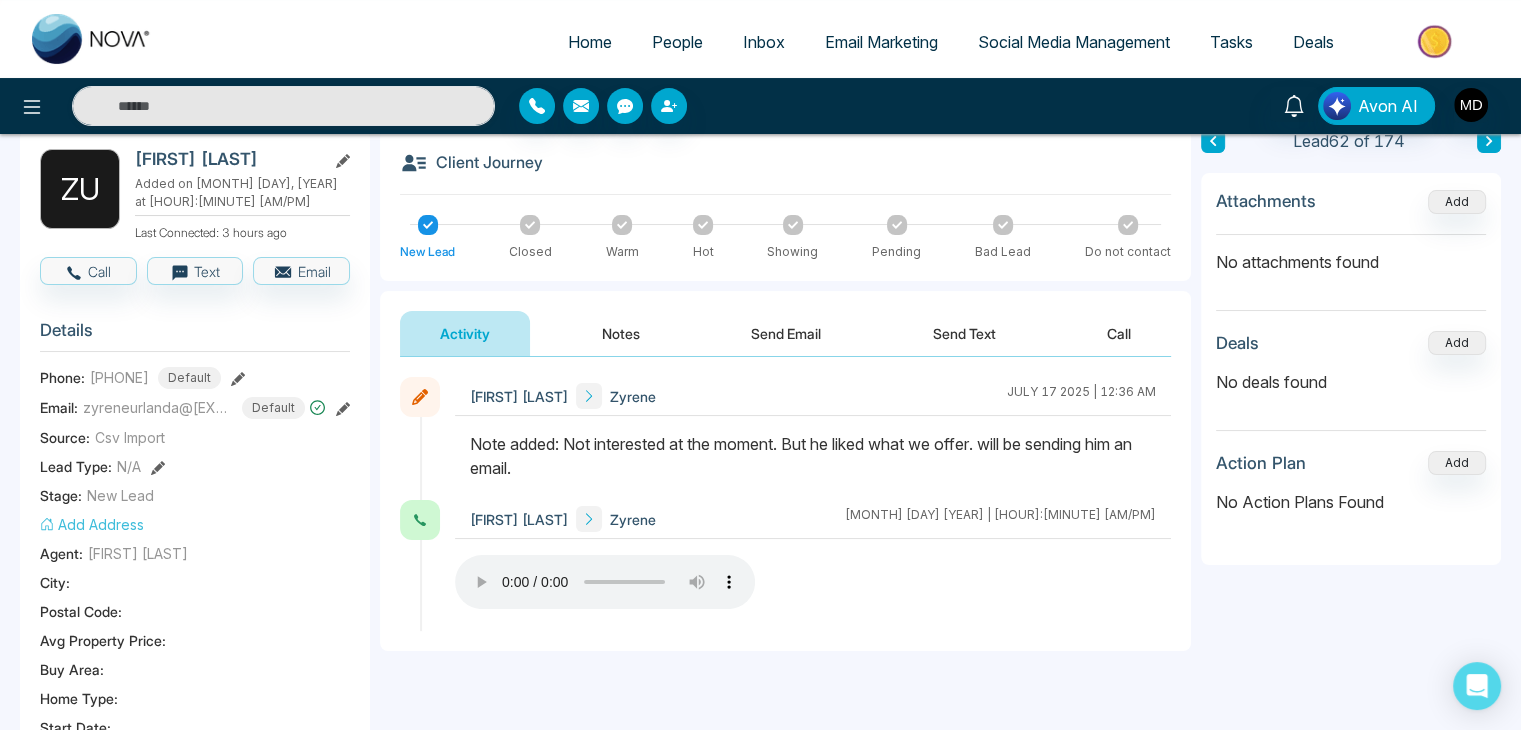 type on "****" 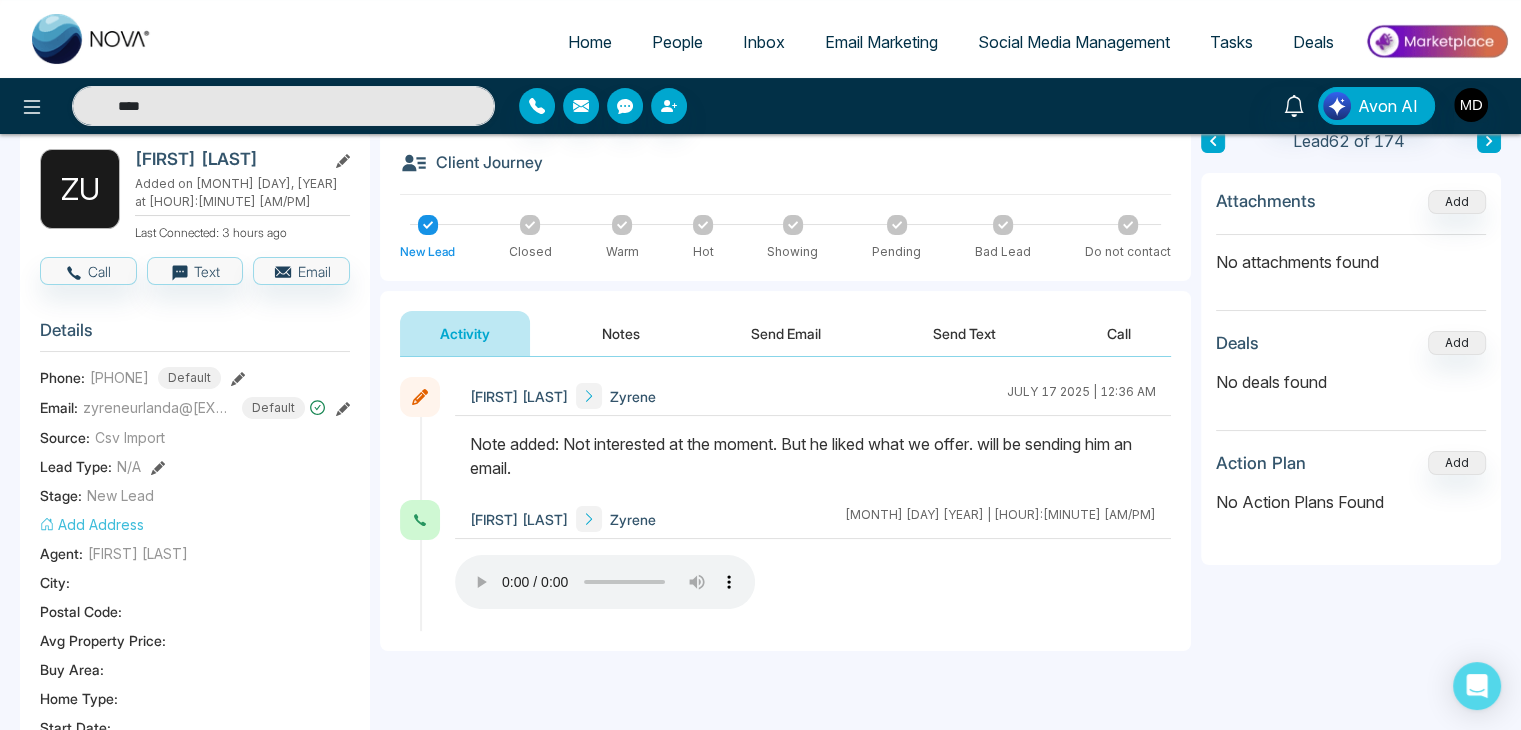 click at bounding box center (92, 39) 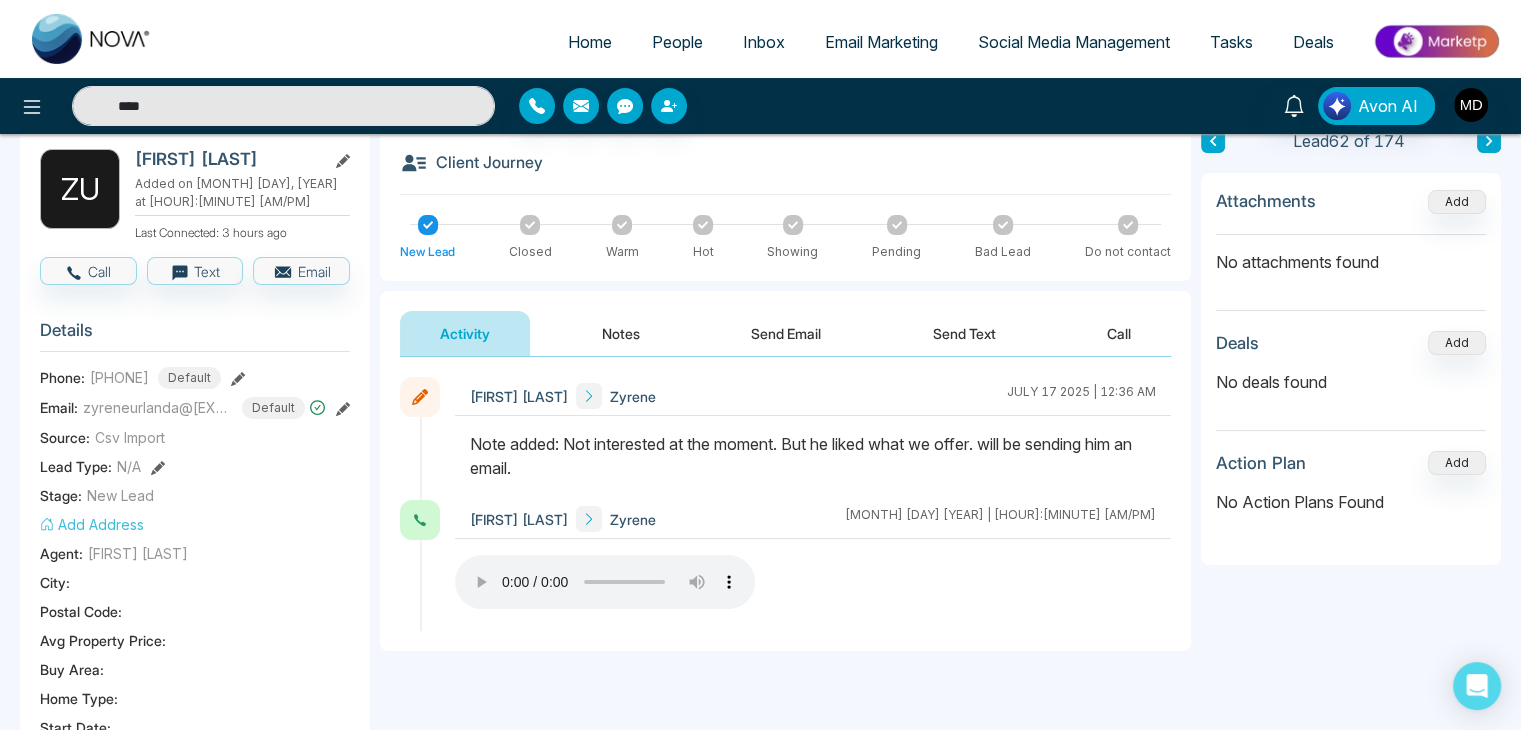 type 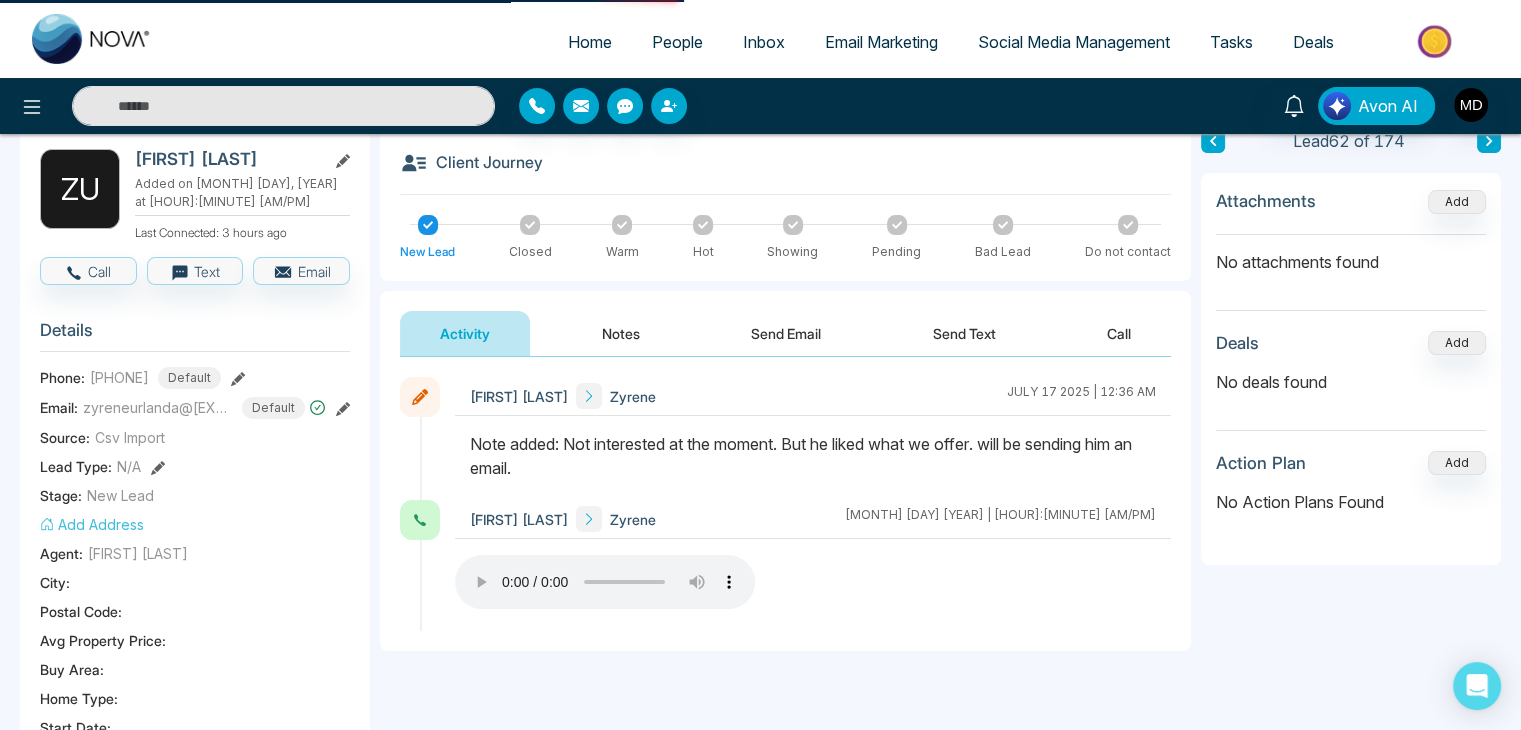 scroll, scrollTop: 0, scrollLeft: 0, axis: both 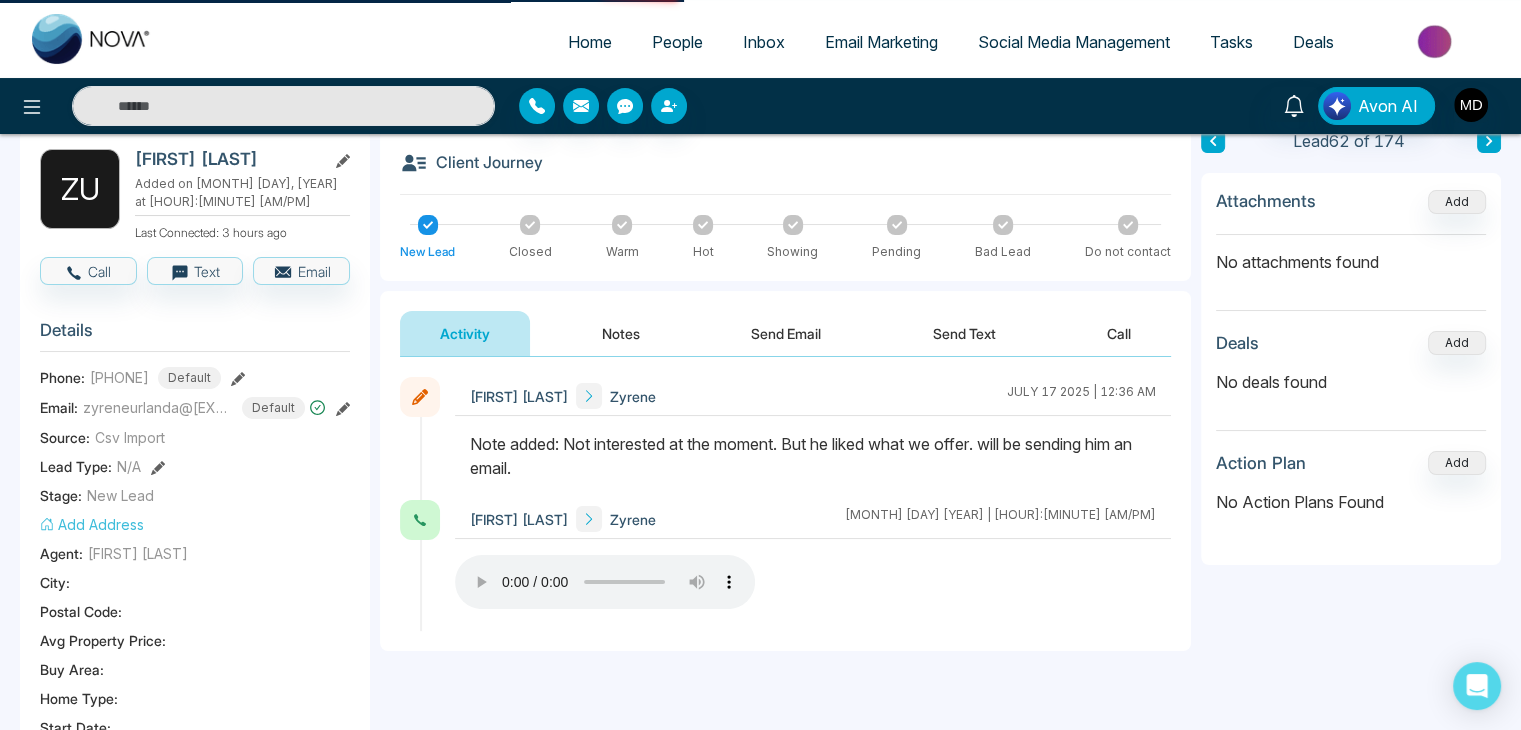 select on "*" 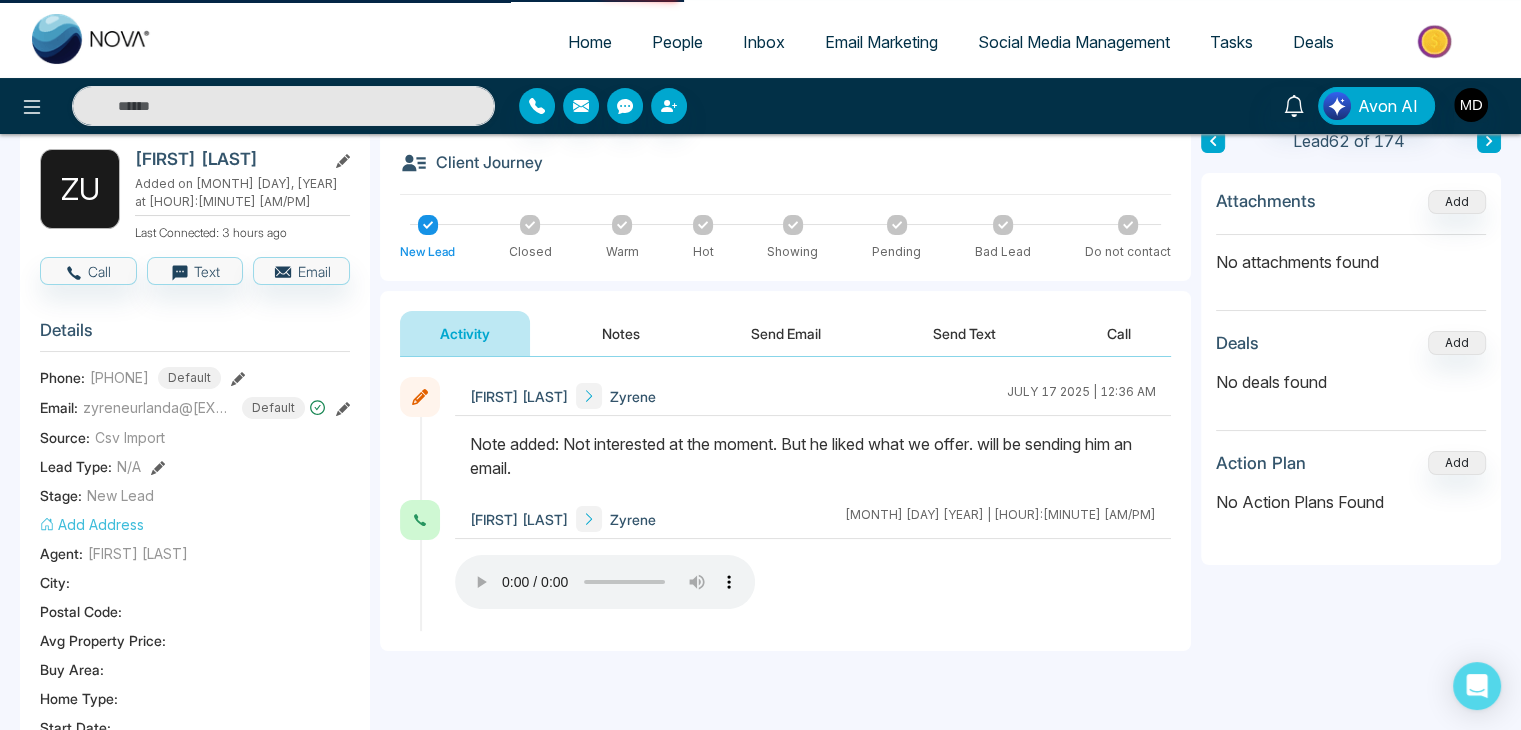 select on "*" 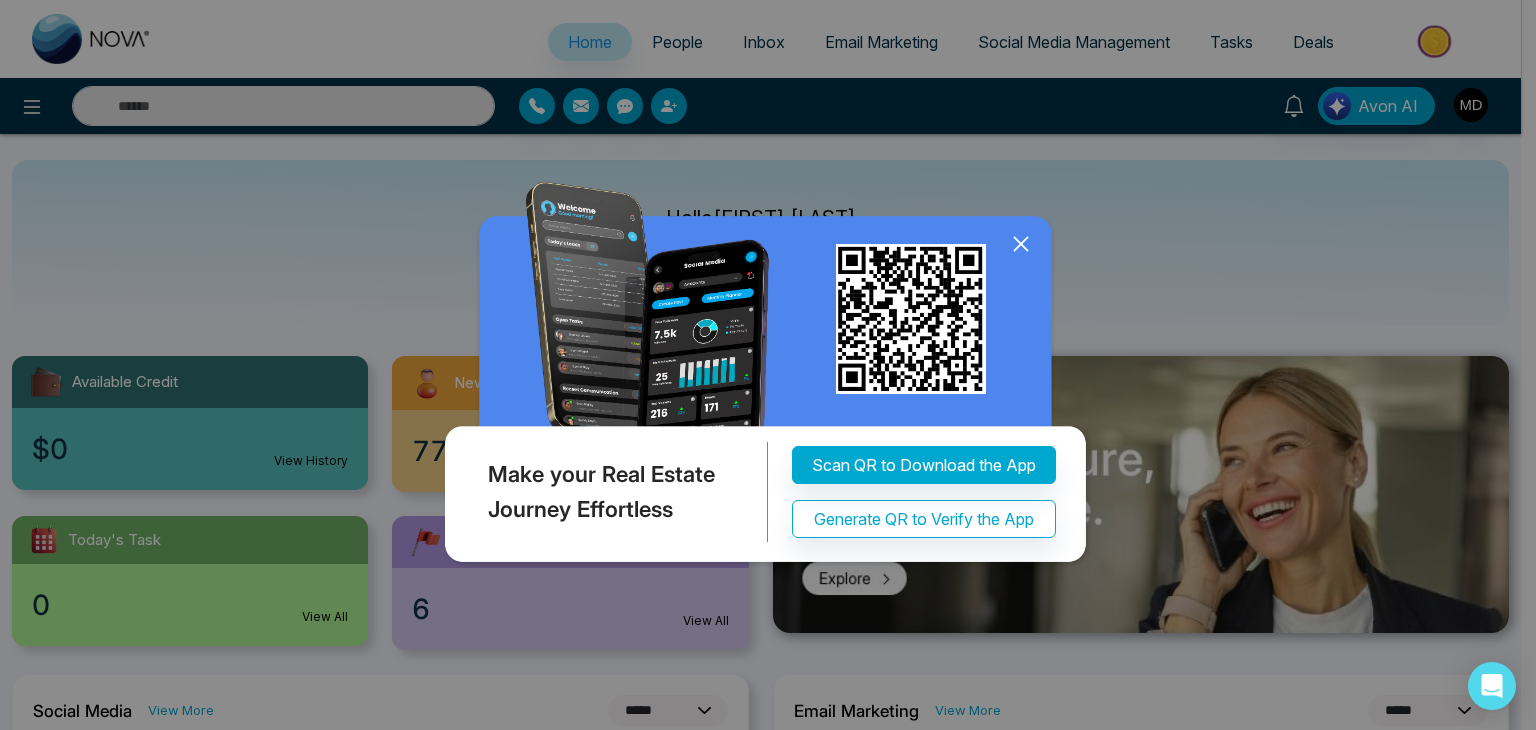 click 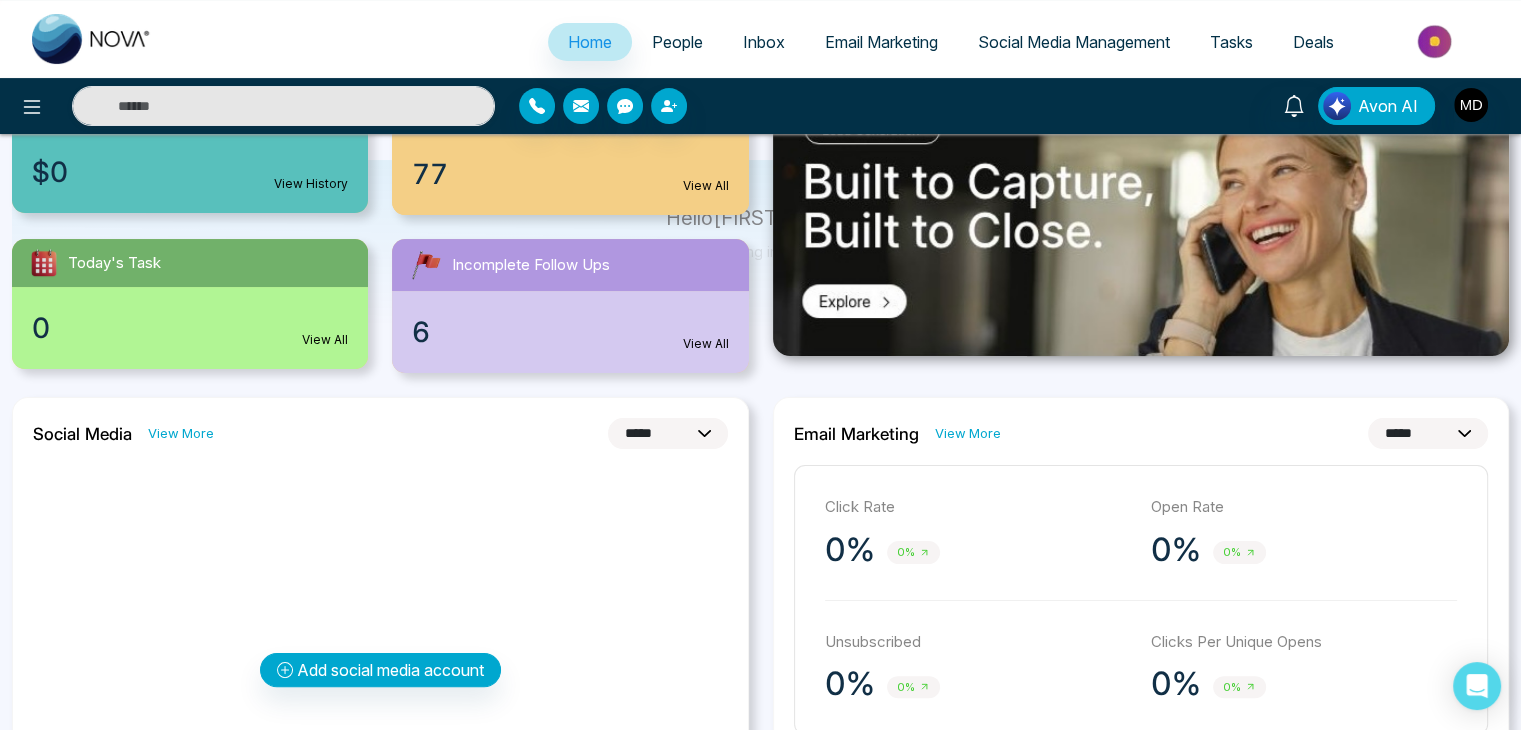 scroll, scrollTop: 100, scrollLeft: 0, axis: vertical 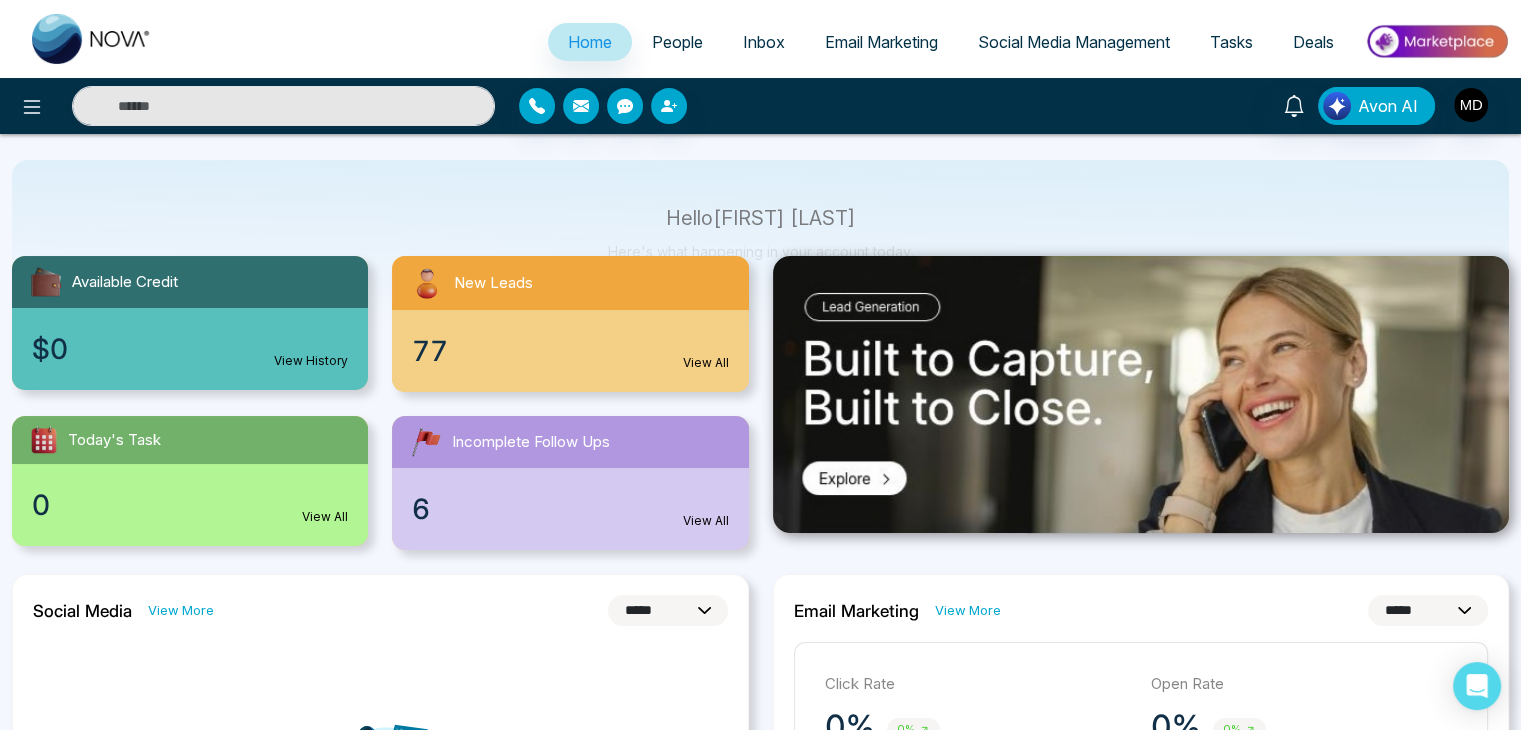 click on "View All" at bounding box center [706, 521] 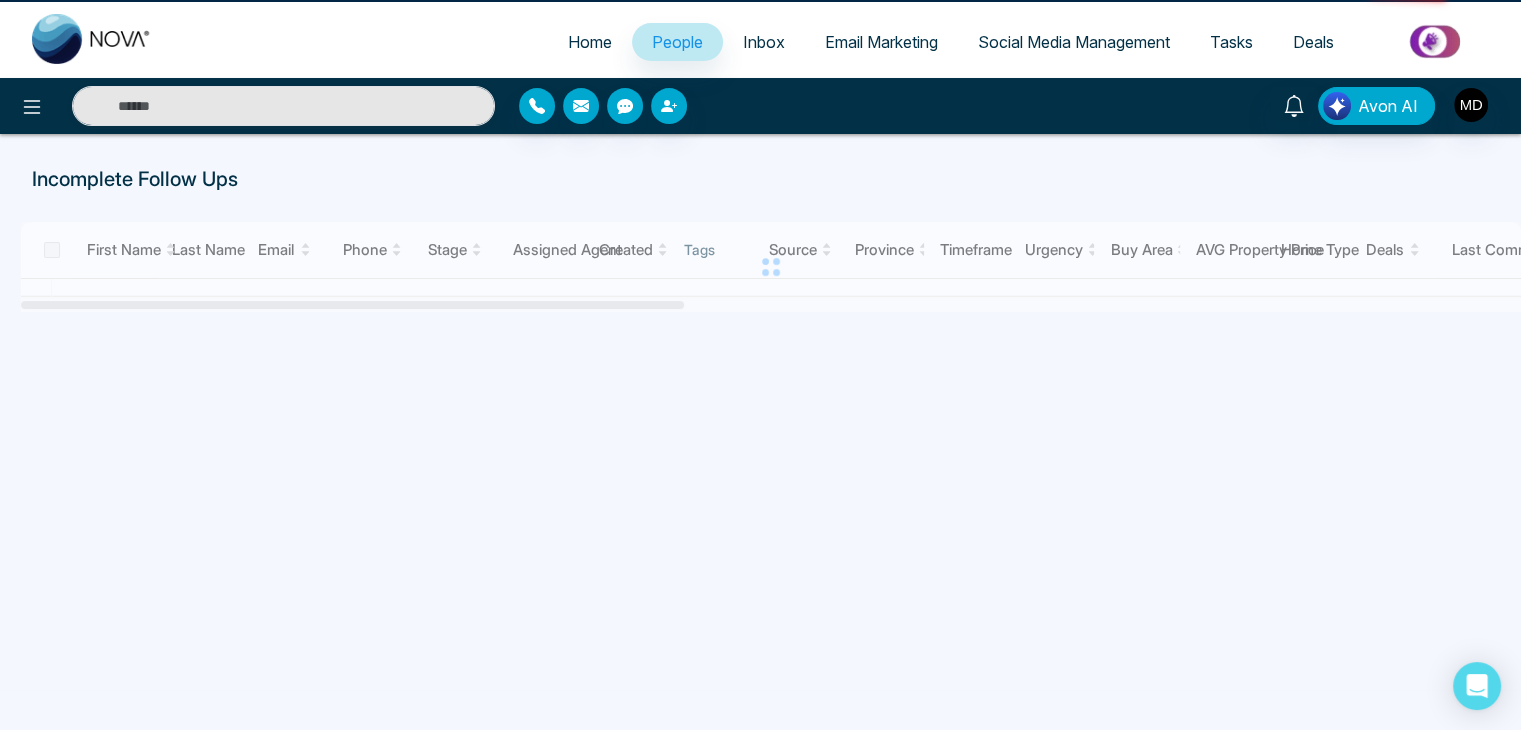 scroll, scrollTop: 0, scrollLeft: 0, axis: both 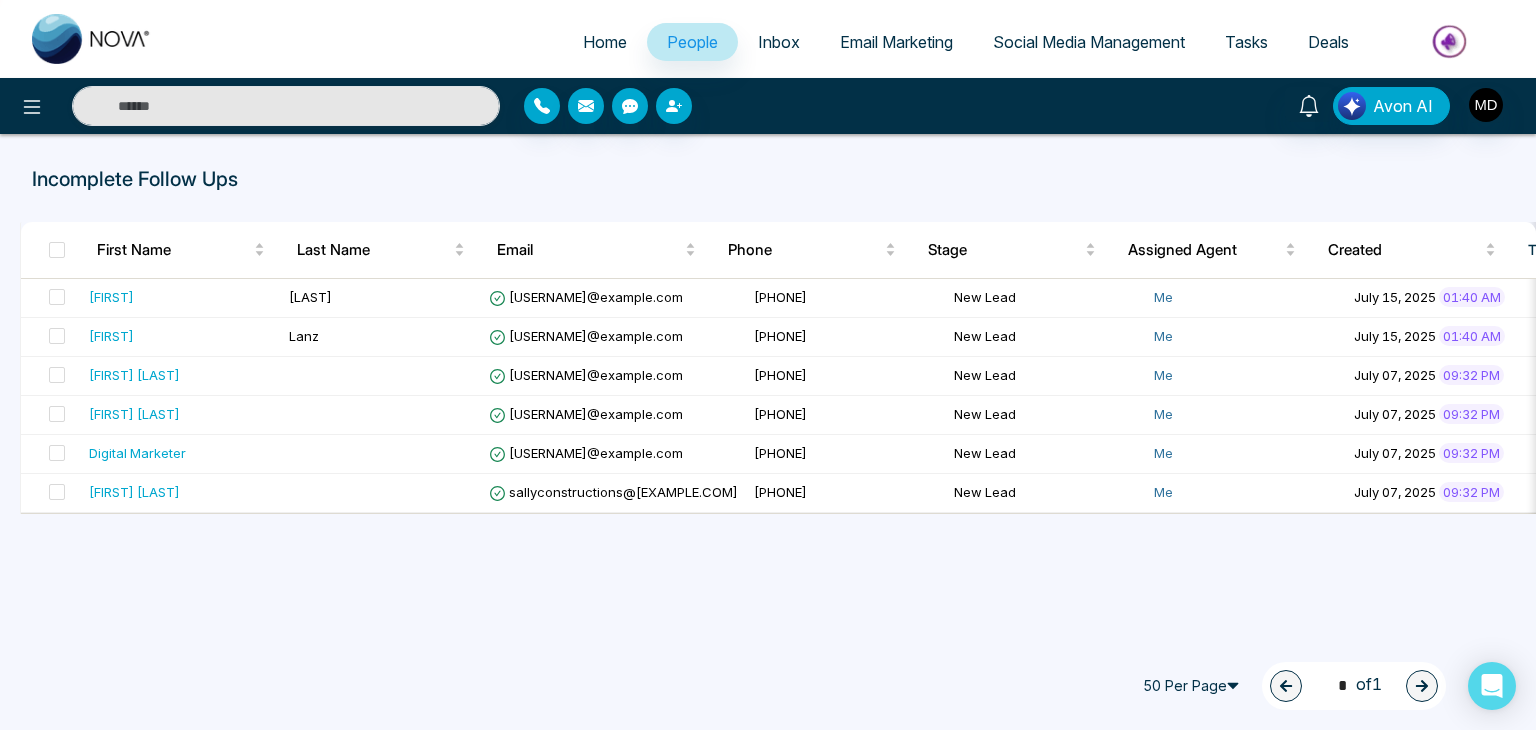click at bounding box center (92, 39) 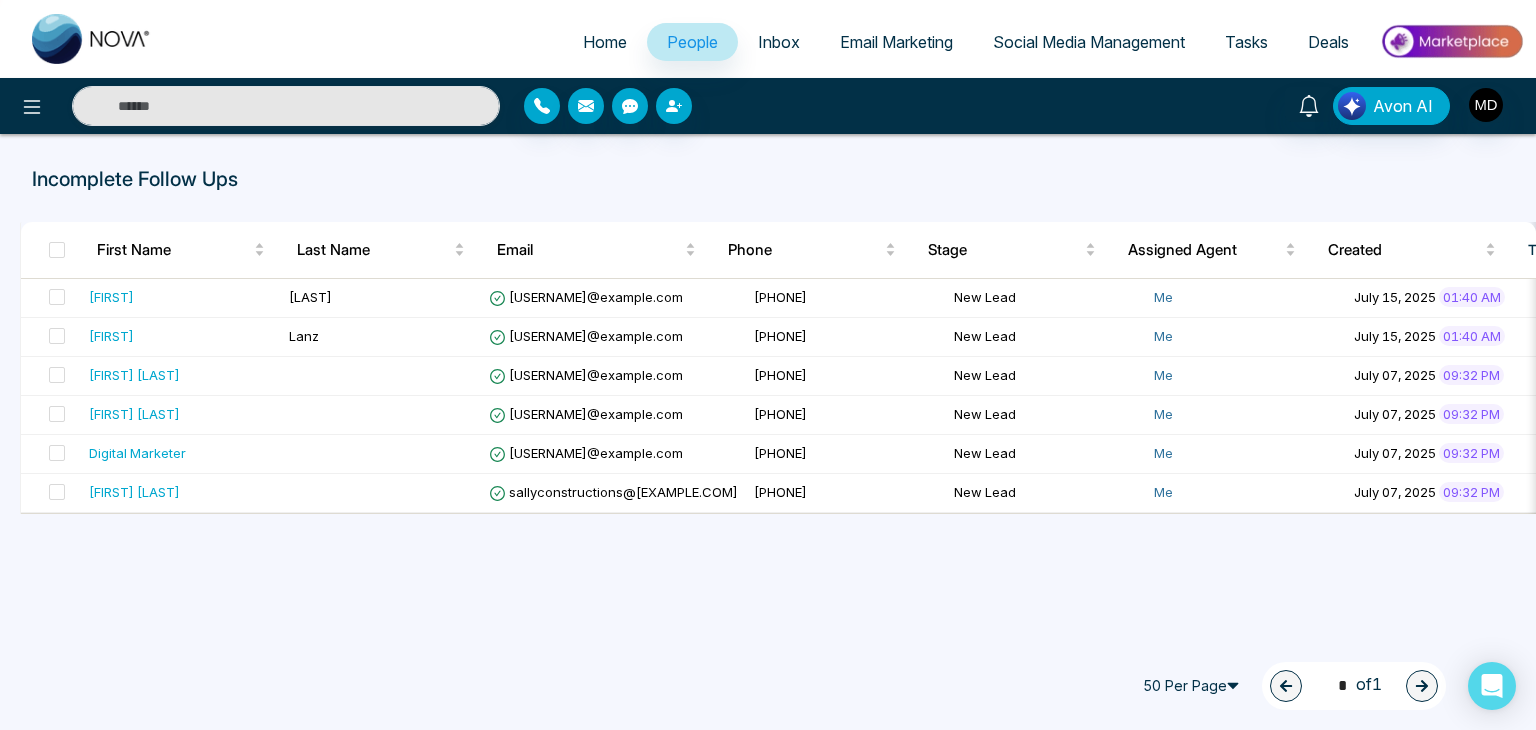 select on "*" 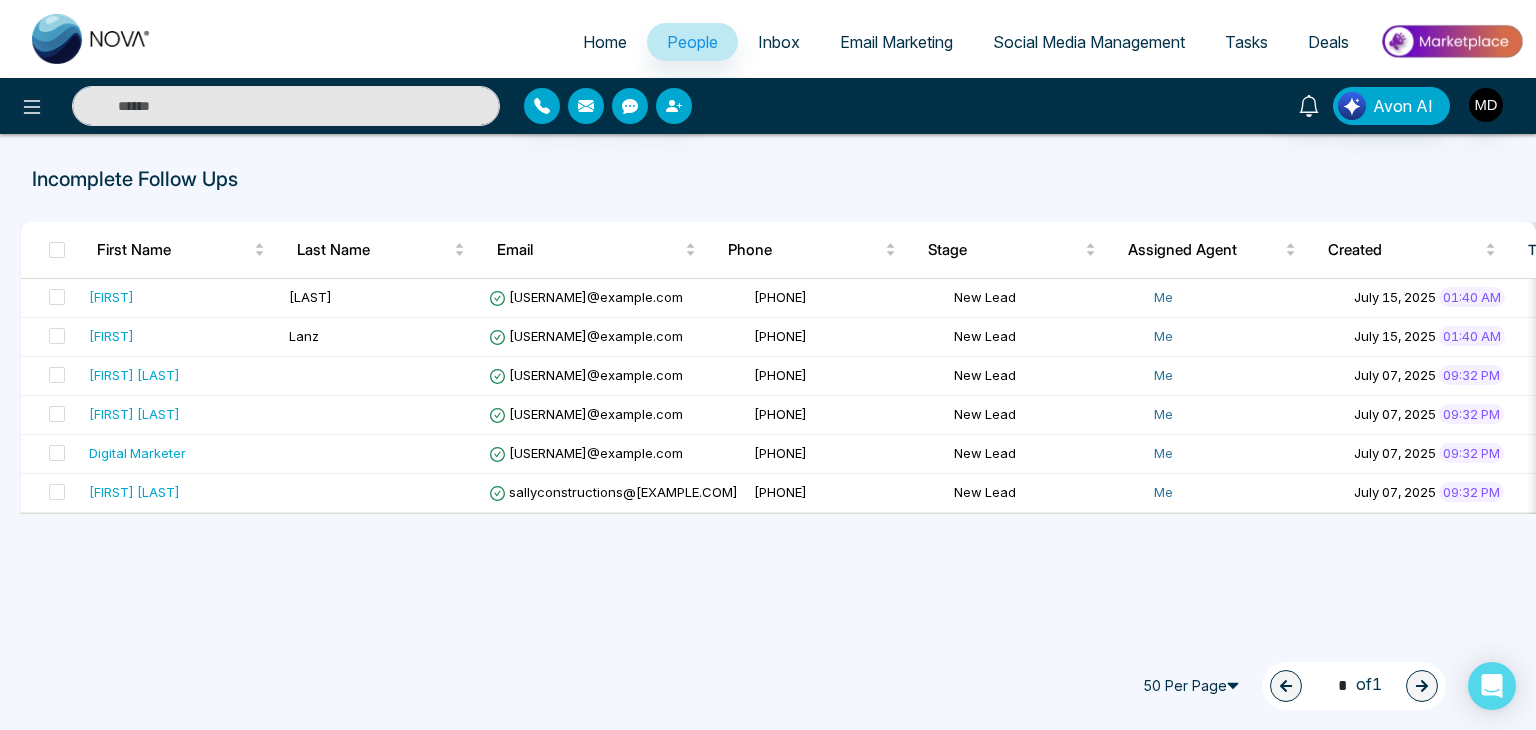 select on "*" 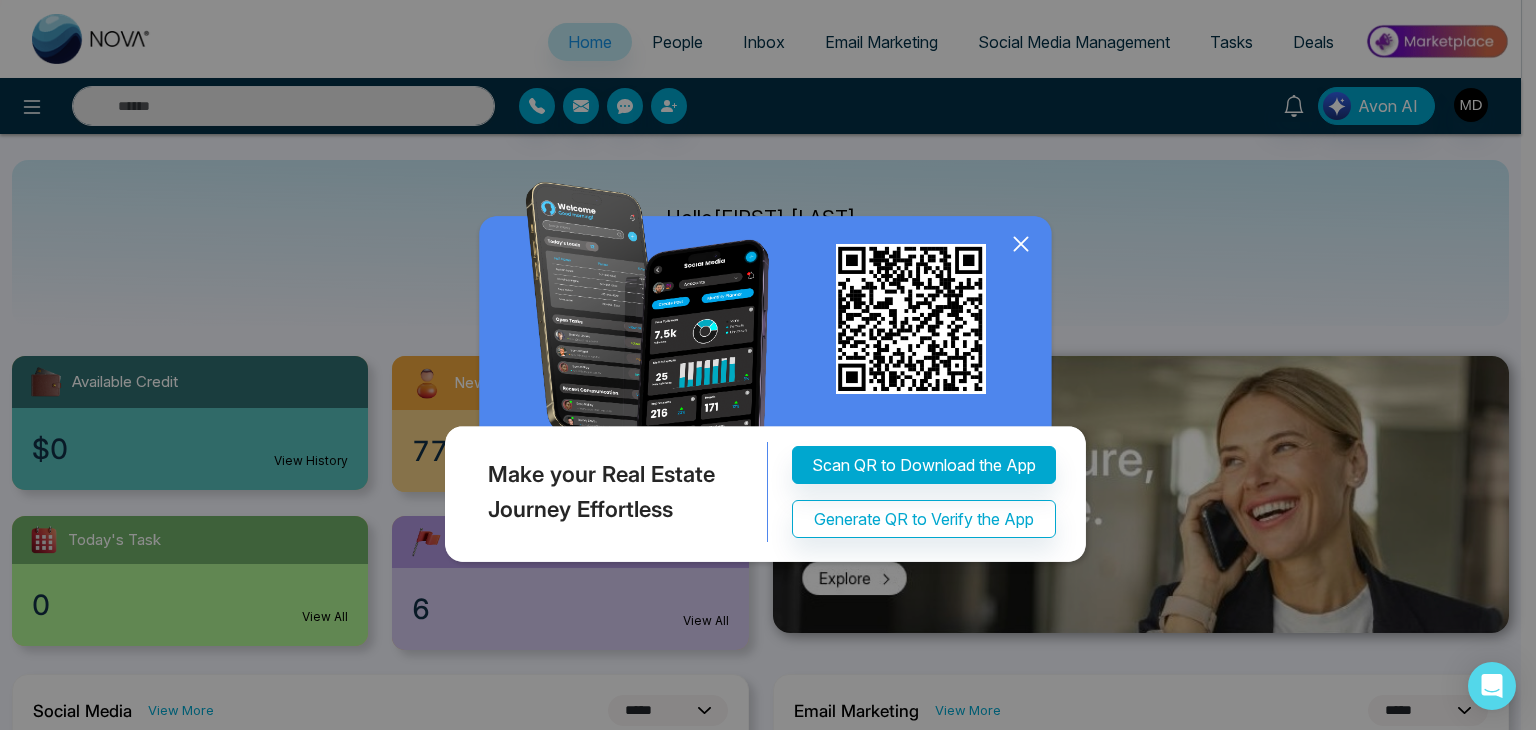 click 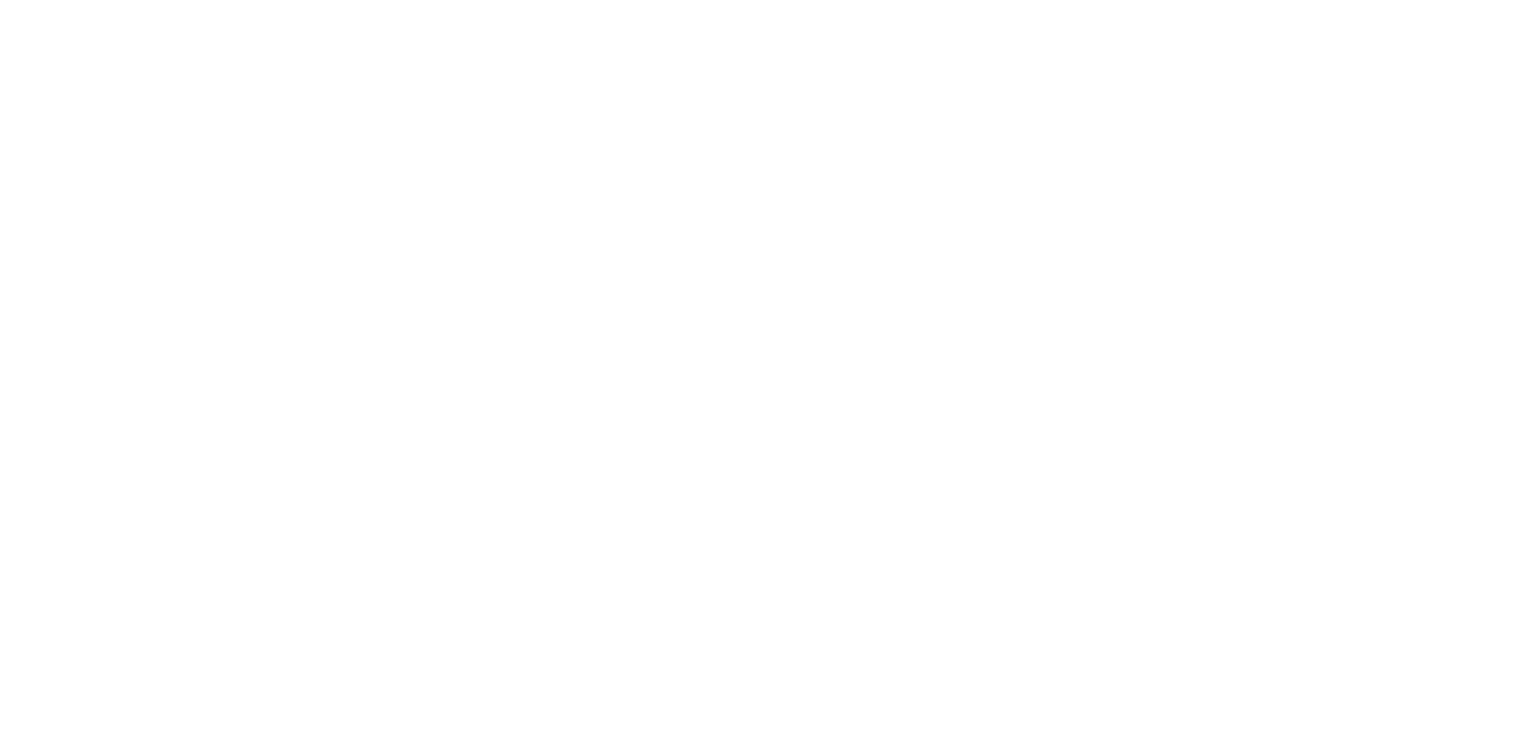 scroll, scrollTop: 0, scrollLeft: 0, axis: both 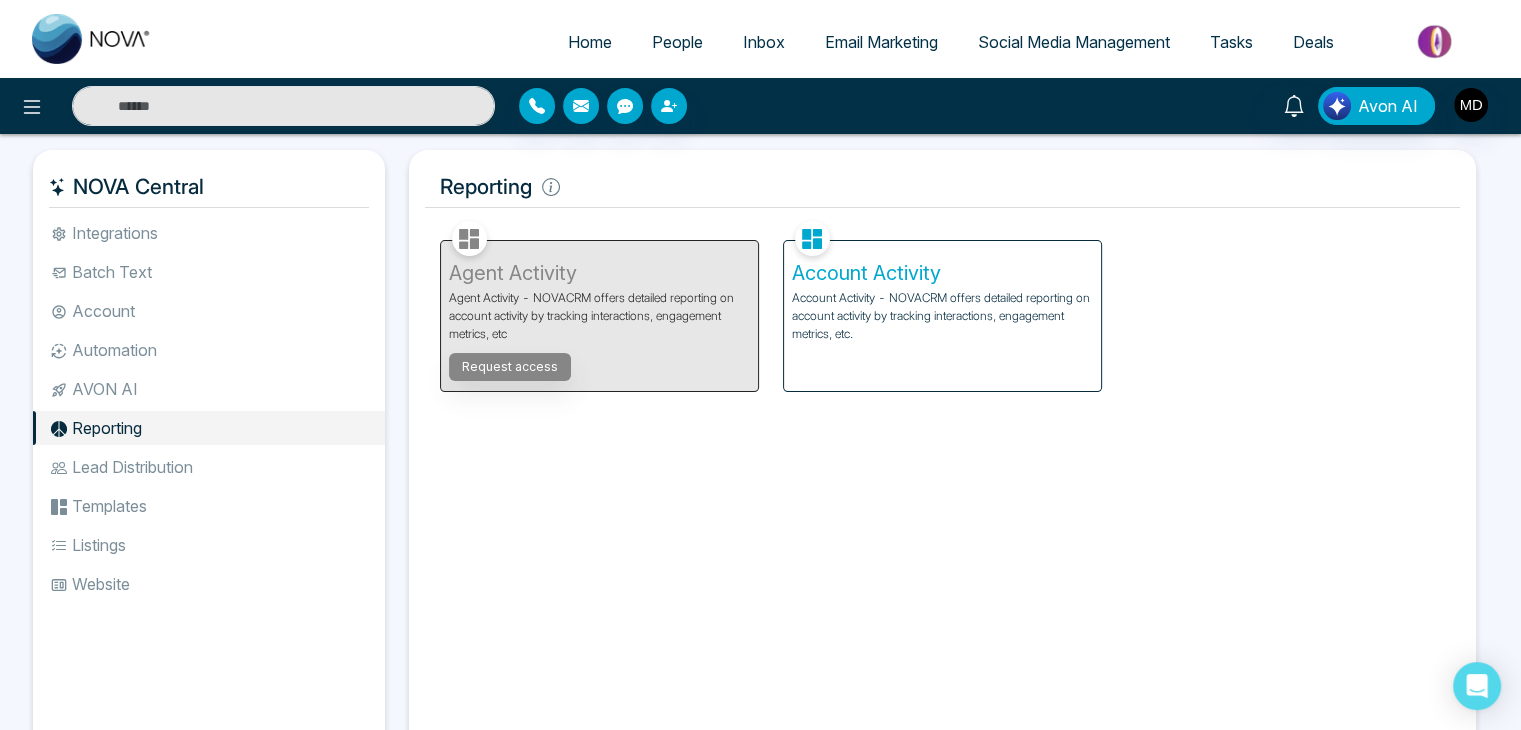 click on "Account Activity - NOVACRM offers detailed reporting on account activity by tracking interactions, engagement metrics, etc." at bounding box center (942, 316) 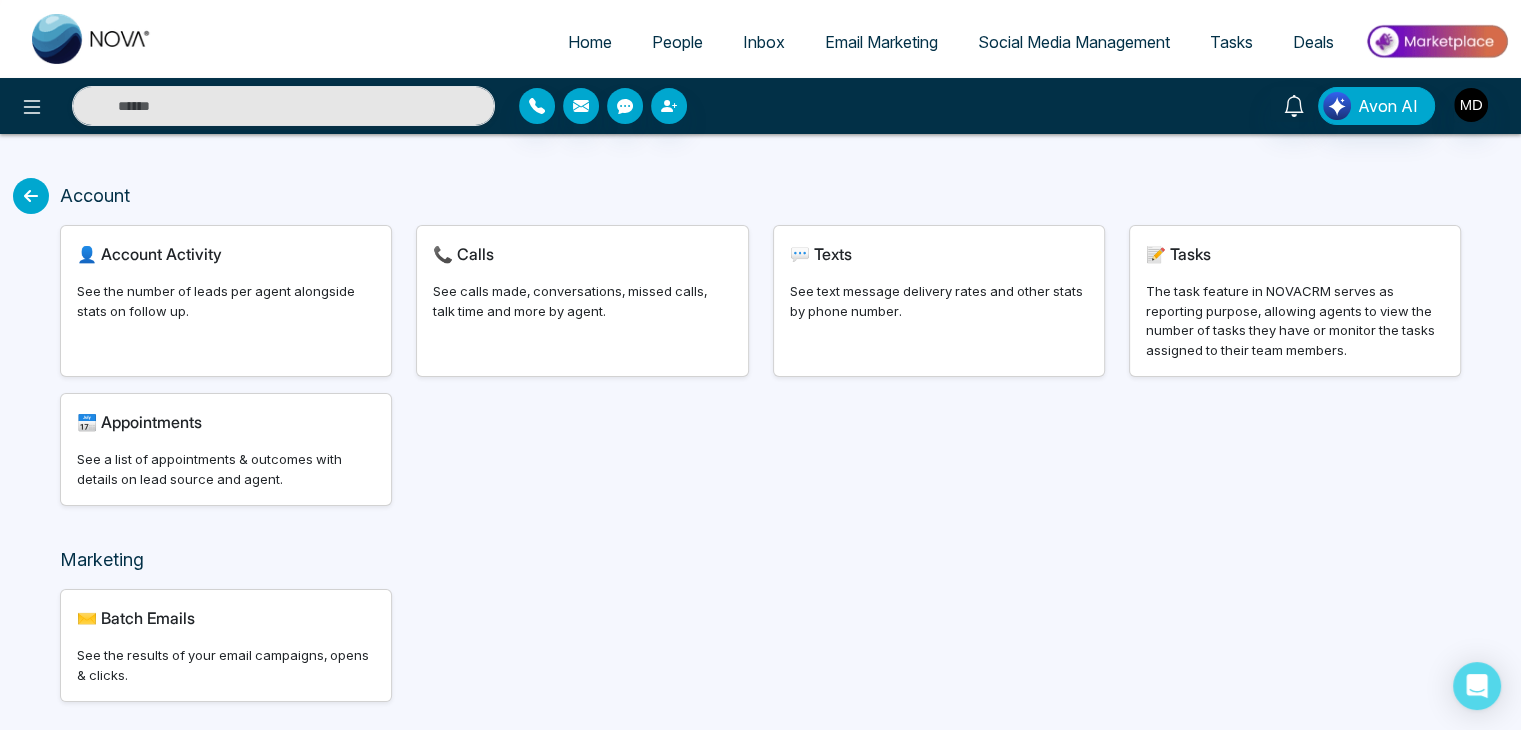 click on "See calls made, conversations, missed calls, talk time and more by agent." at bounding box center (582, 301) 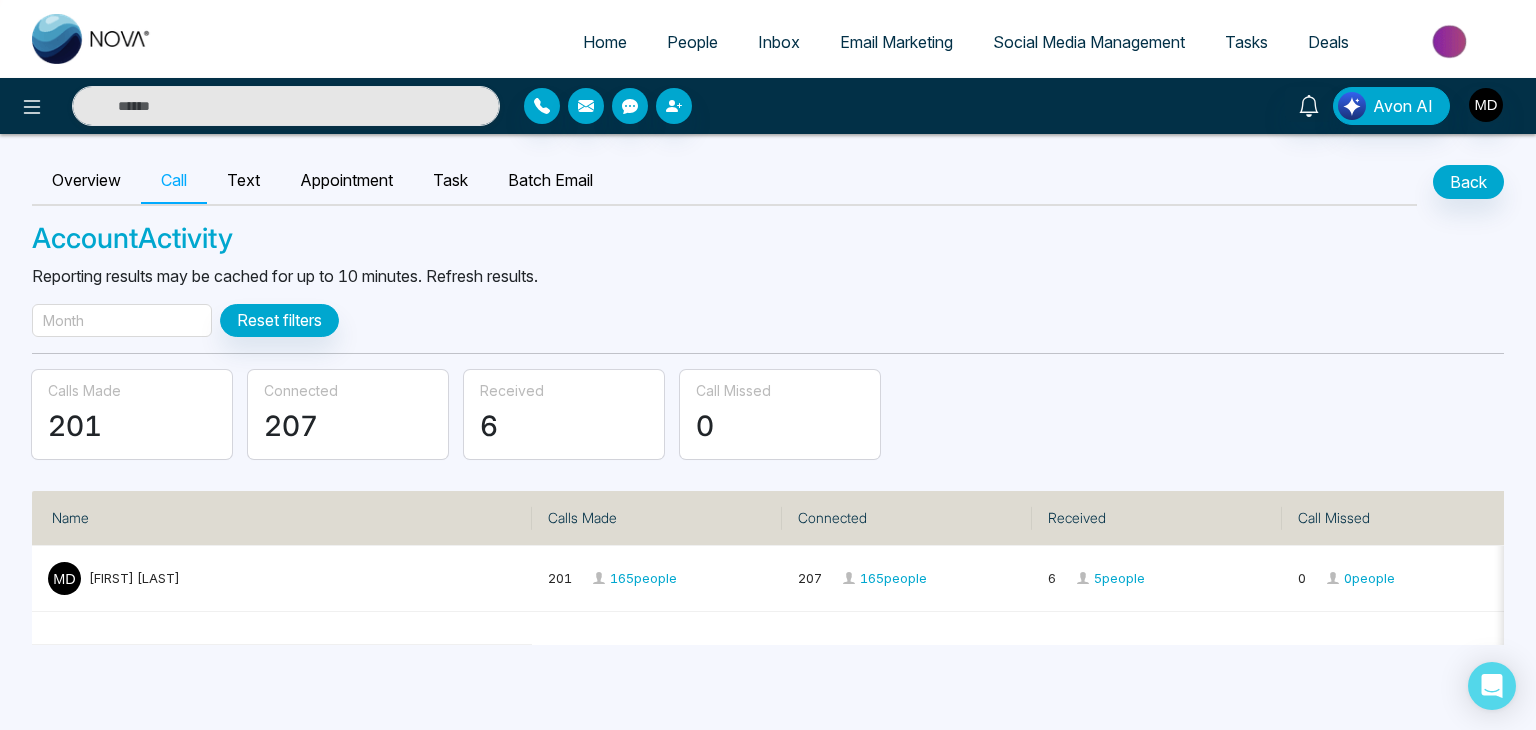 click on "Month" at bounding box center (122, 320) 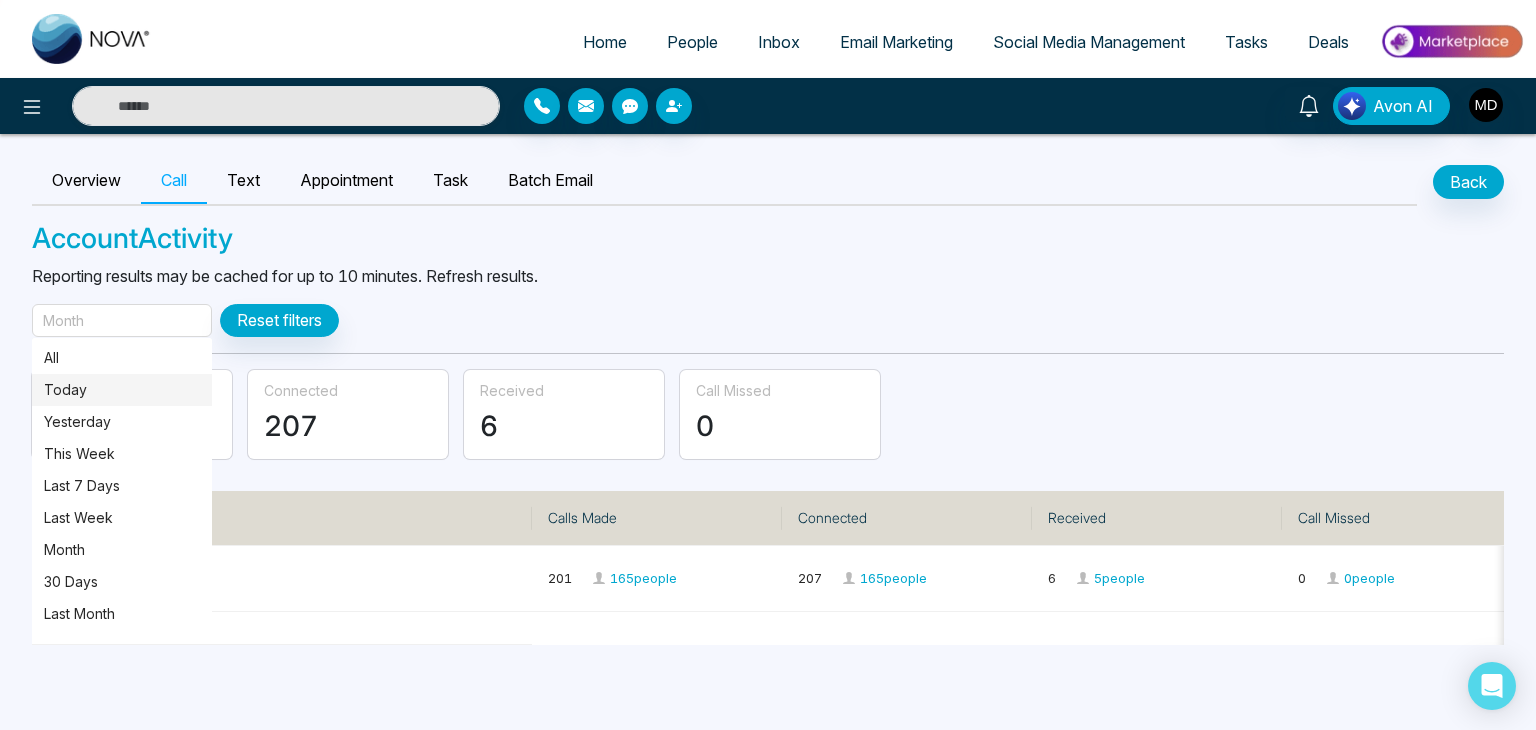 click on "Today" at bounding box center [122, 390] 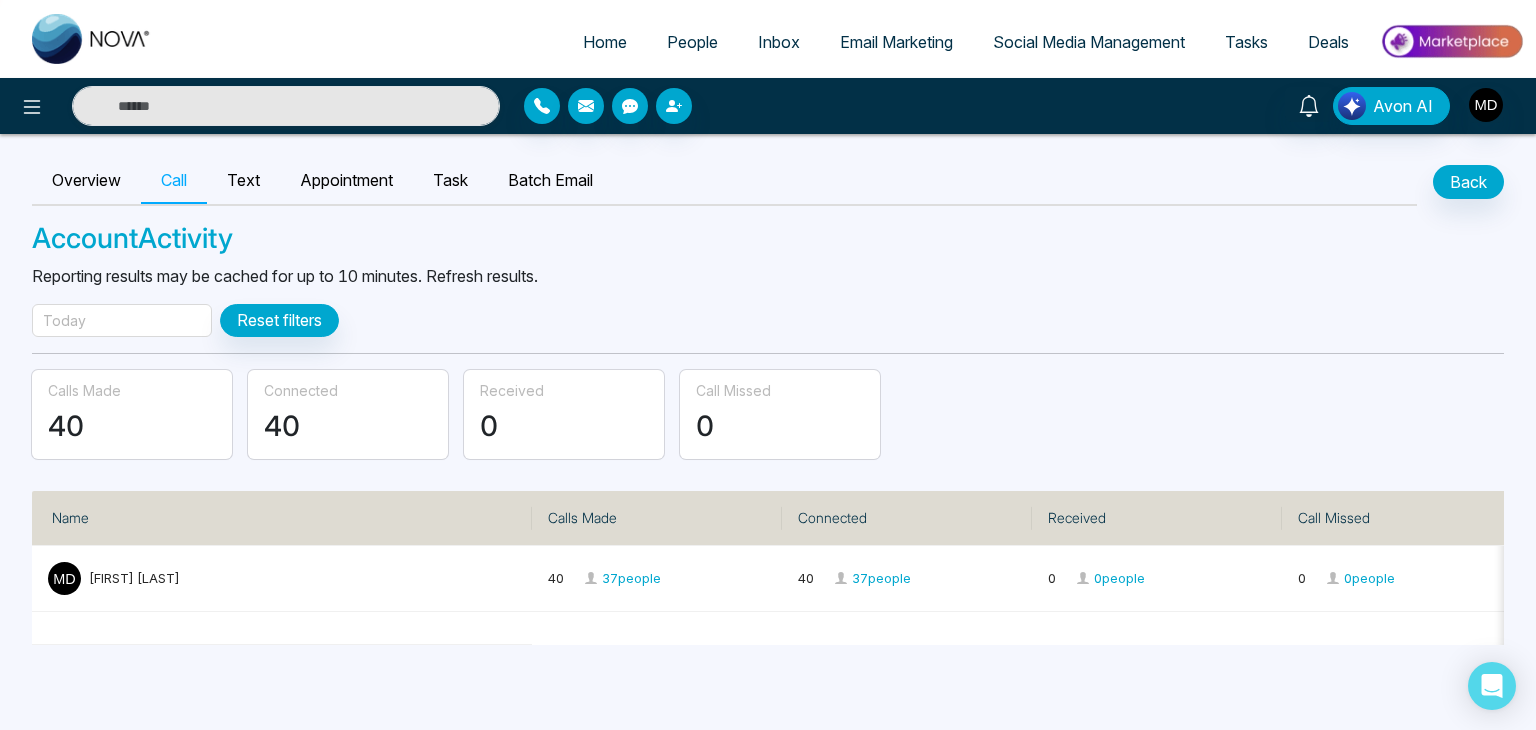 drag, startPoint x: 0, startPoint y: 333, endPoint x: 0, endPoint y: 313, distance: 20 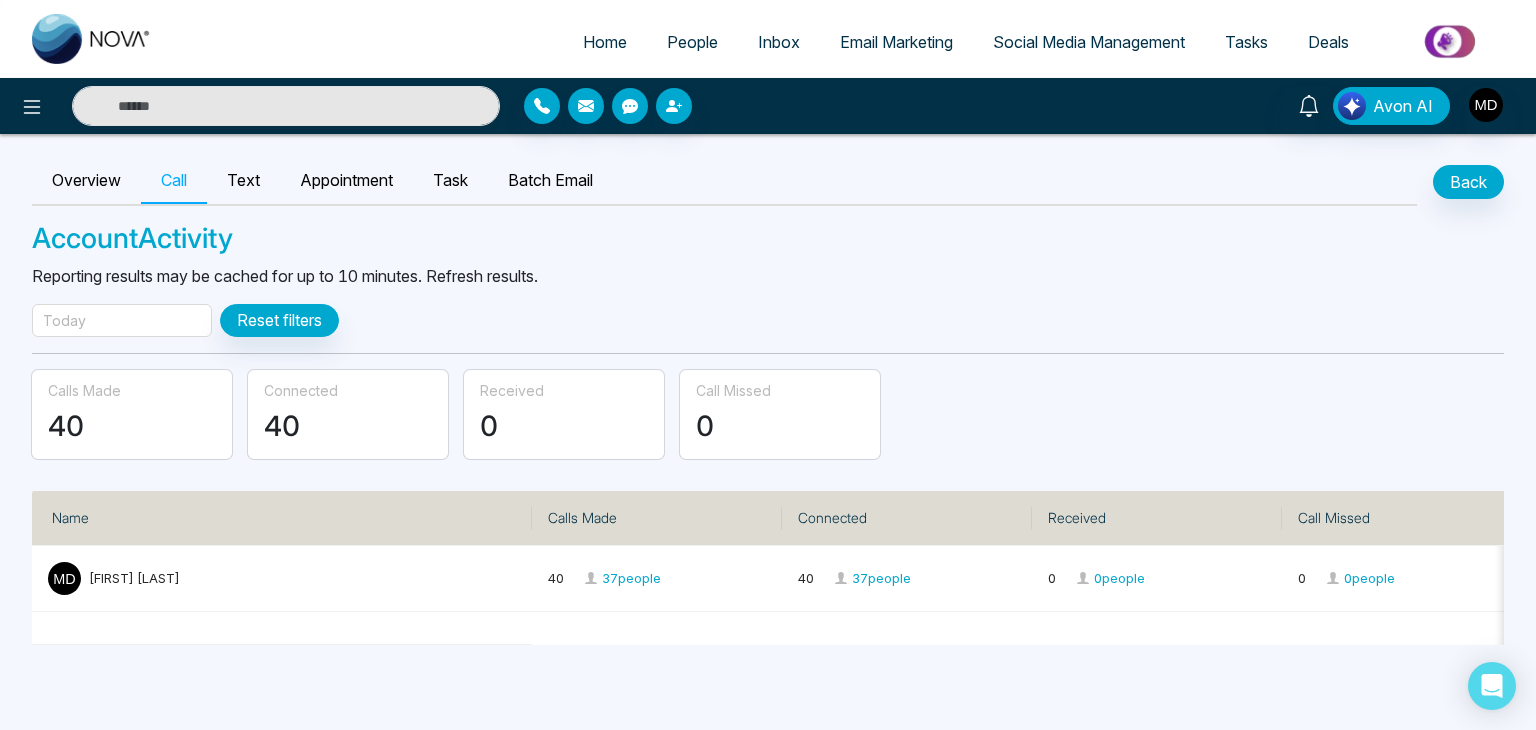 click on "Overview Call Text Appointment Task Batch Email Back Account  Activity   Reporting results may be cached for up to 10 minutes. Refresh results. Today Reset filters Calls Made 40 Connected 40 Received 0 Call Missed 0 Name Calls Made Connected Received Call Missed           [FIRST] [LAST] 40     37  people   40     37  people   0     0  people   0     0  people" at bounding box center (768, 389) 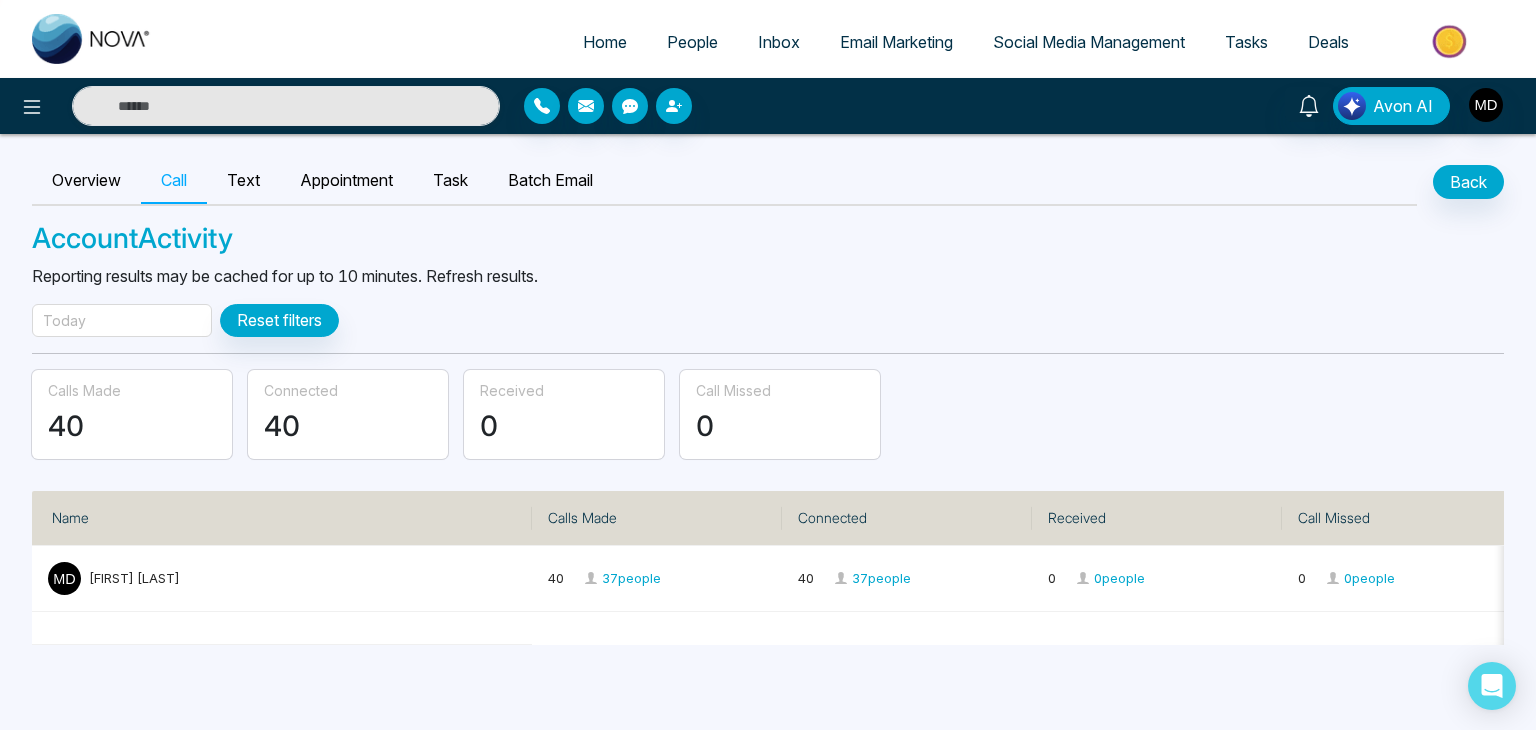 click on "Today" at bounding box center [64, 320] 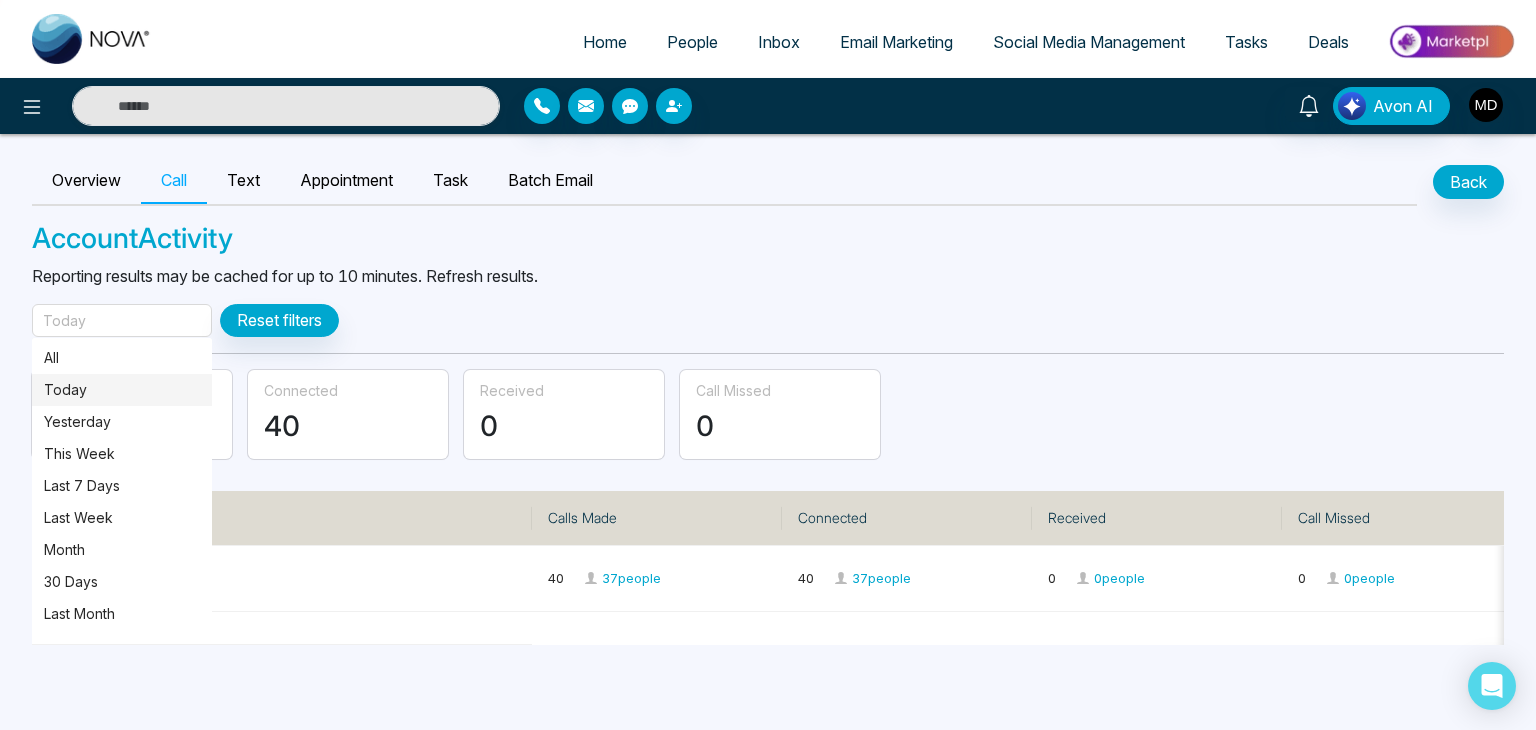 click on "Today" at bounding box center [122, 390] 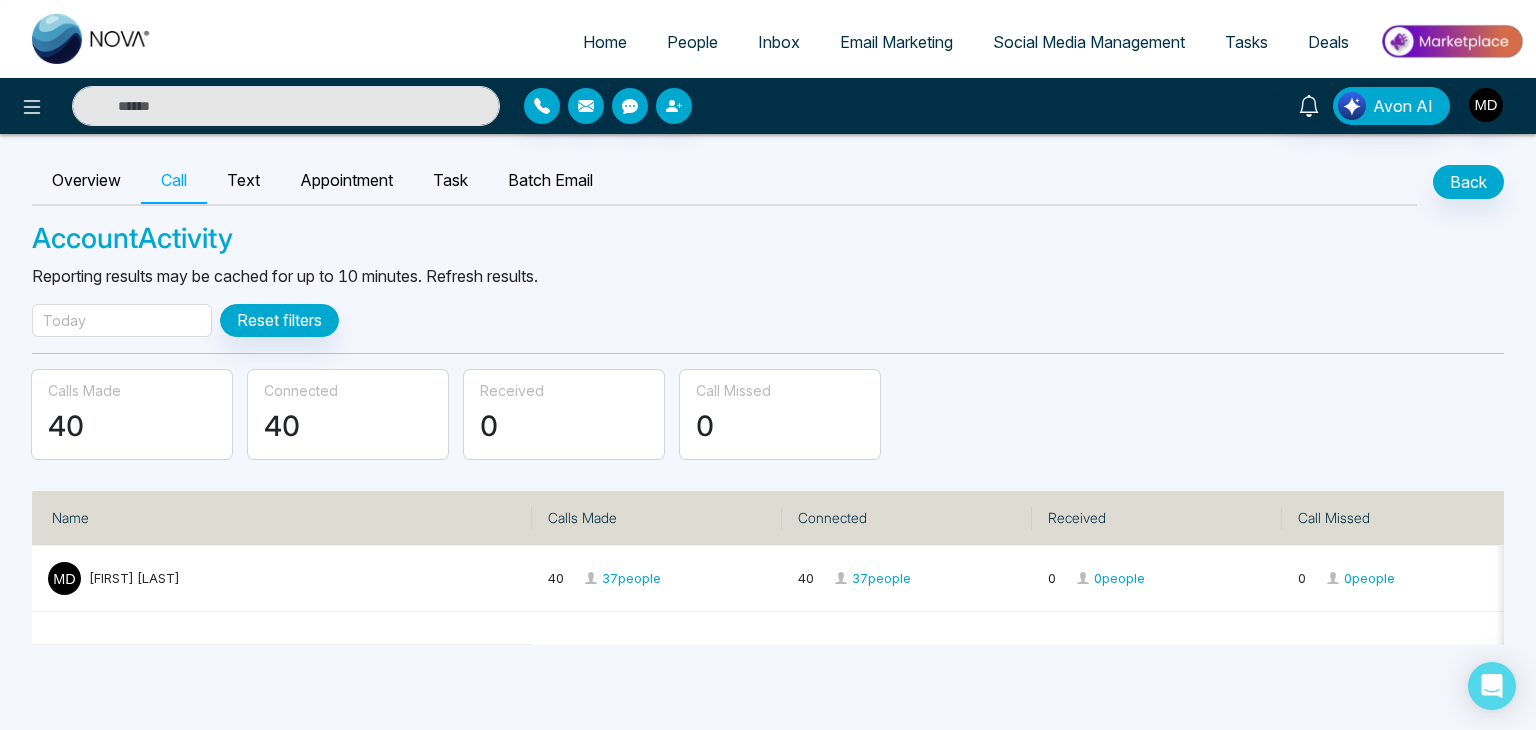 click on "Today" at bounding box center [122, 320] 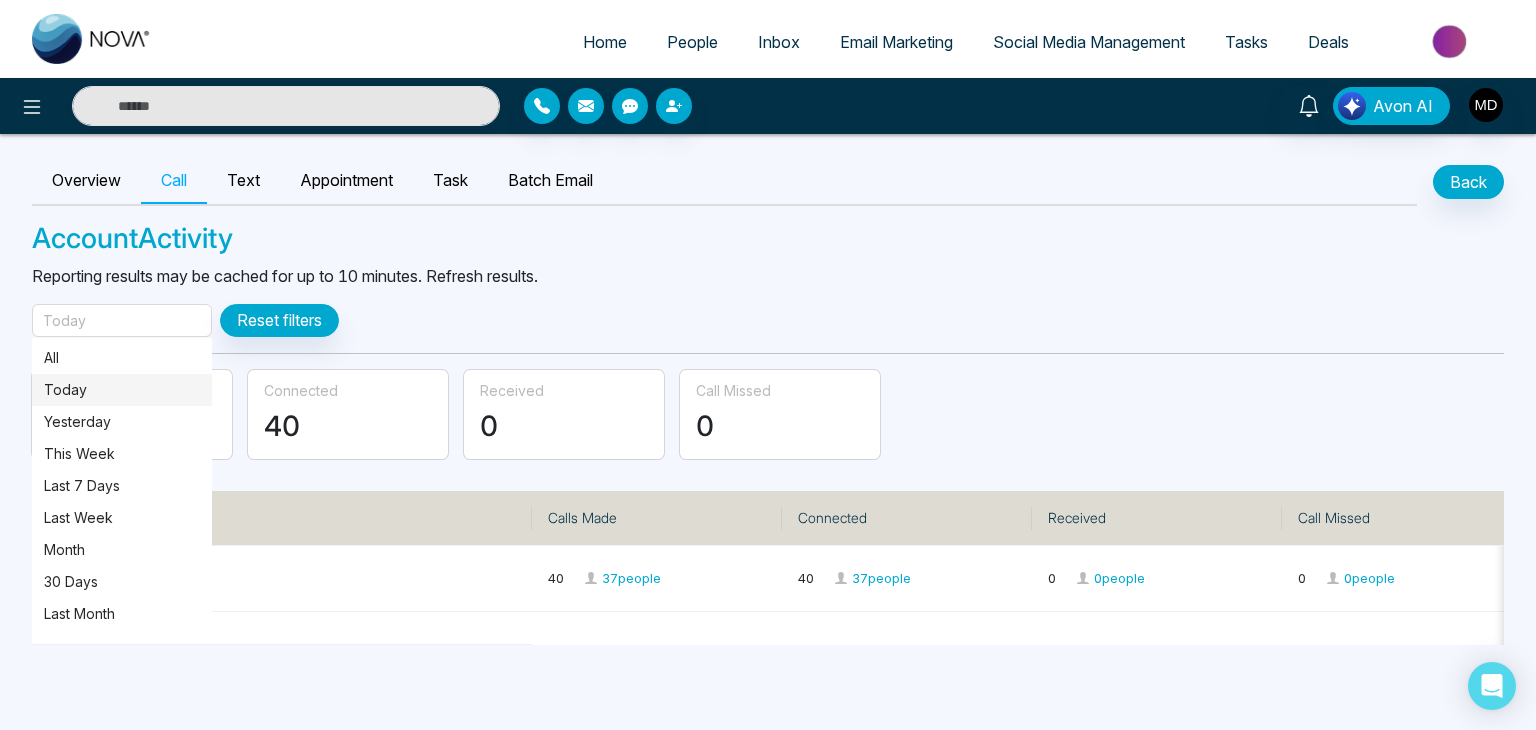 click on "Today" at bounding box center (122, 390) 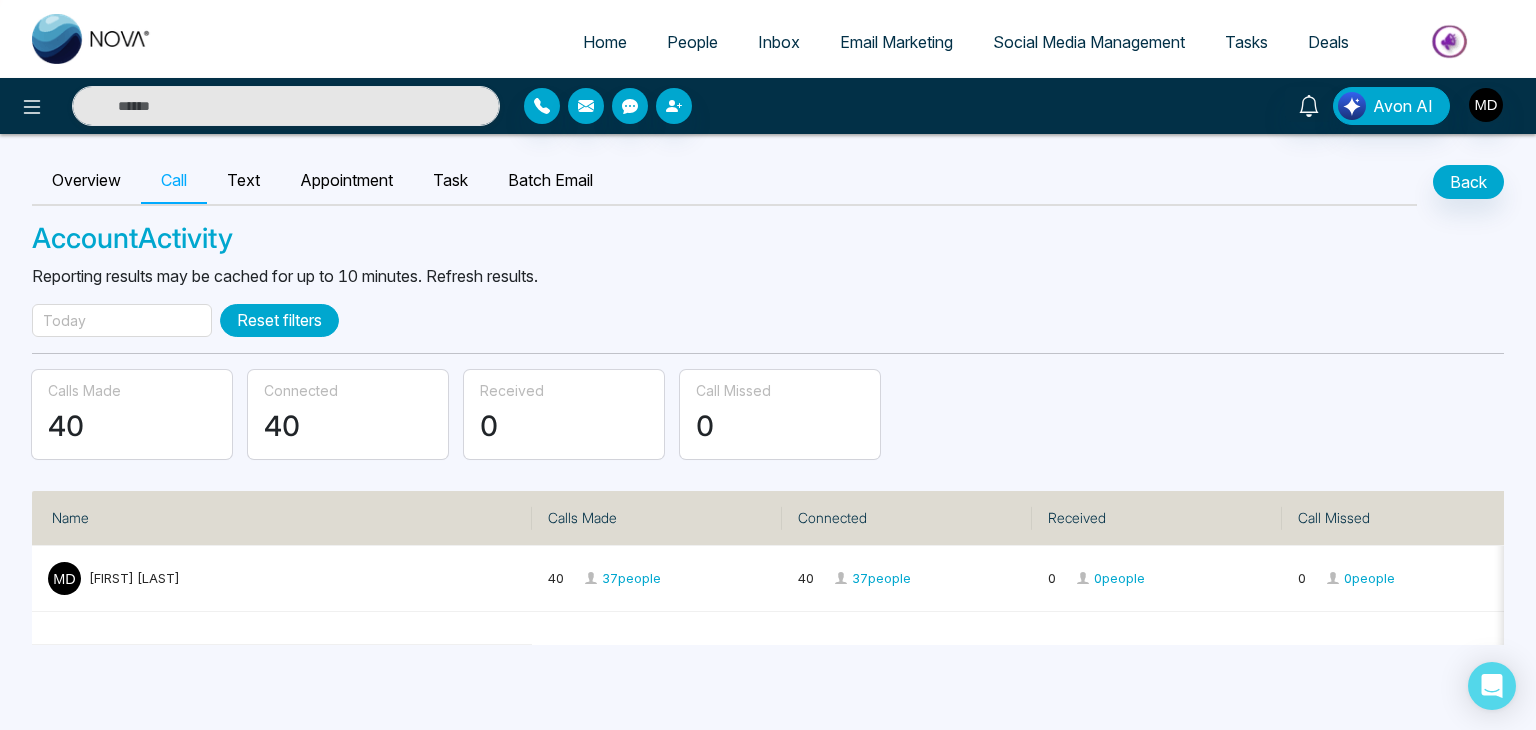 click on "Reset filters" at bounding box center [279, 320] 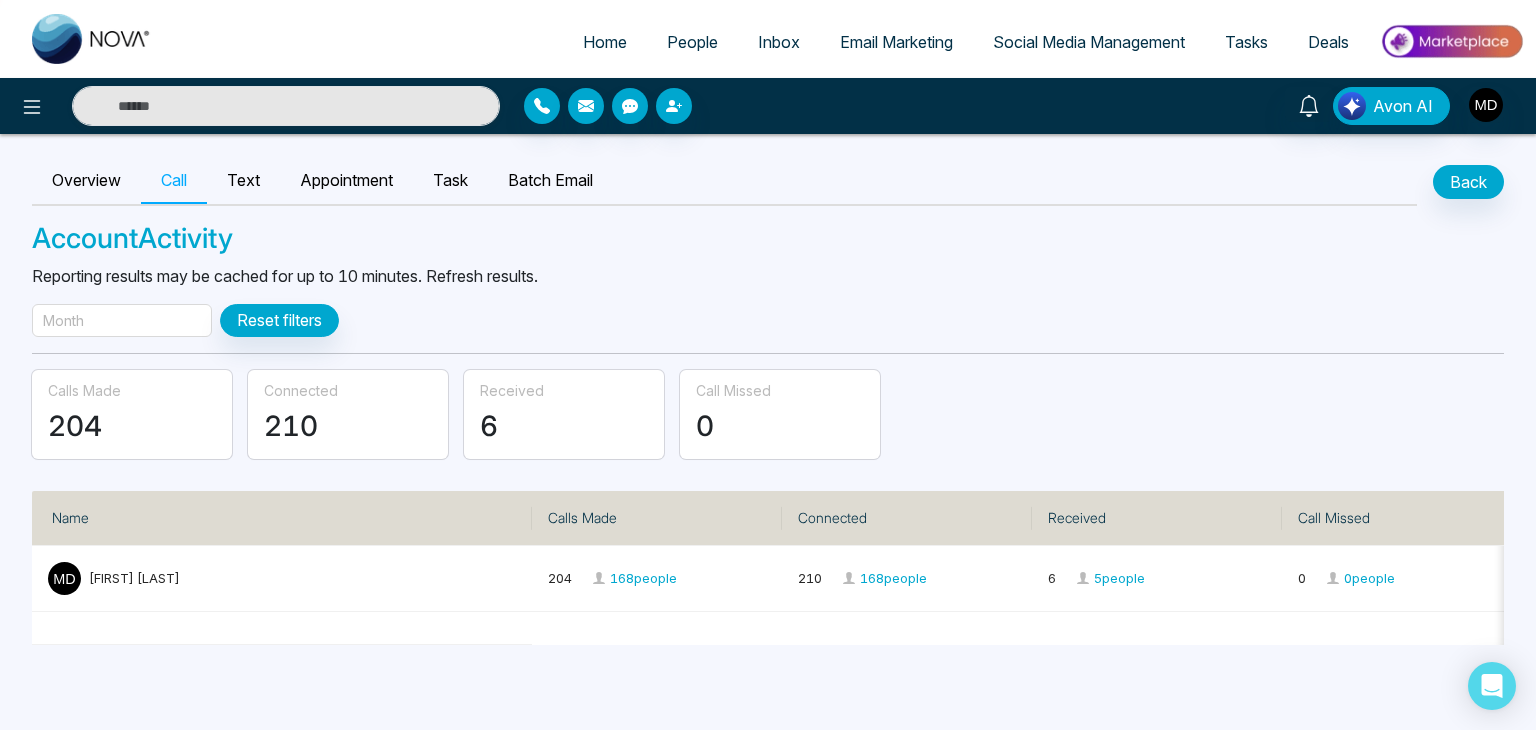 click on "Month" at bounding box center (122, 320) 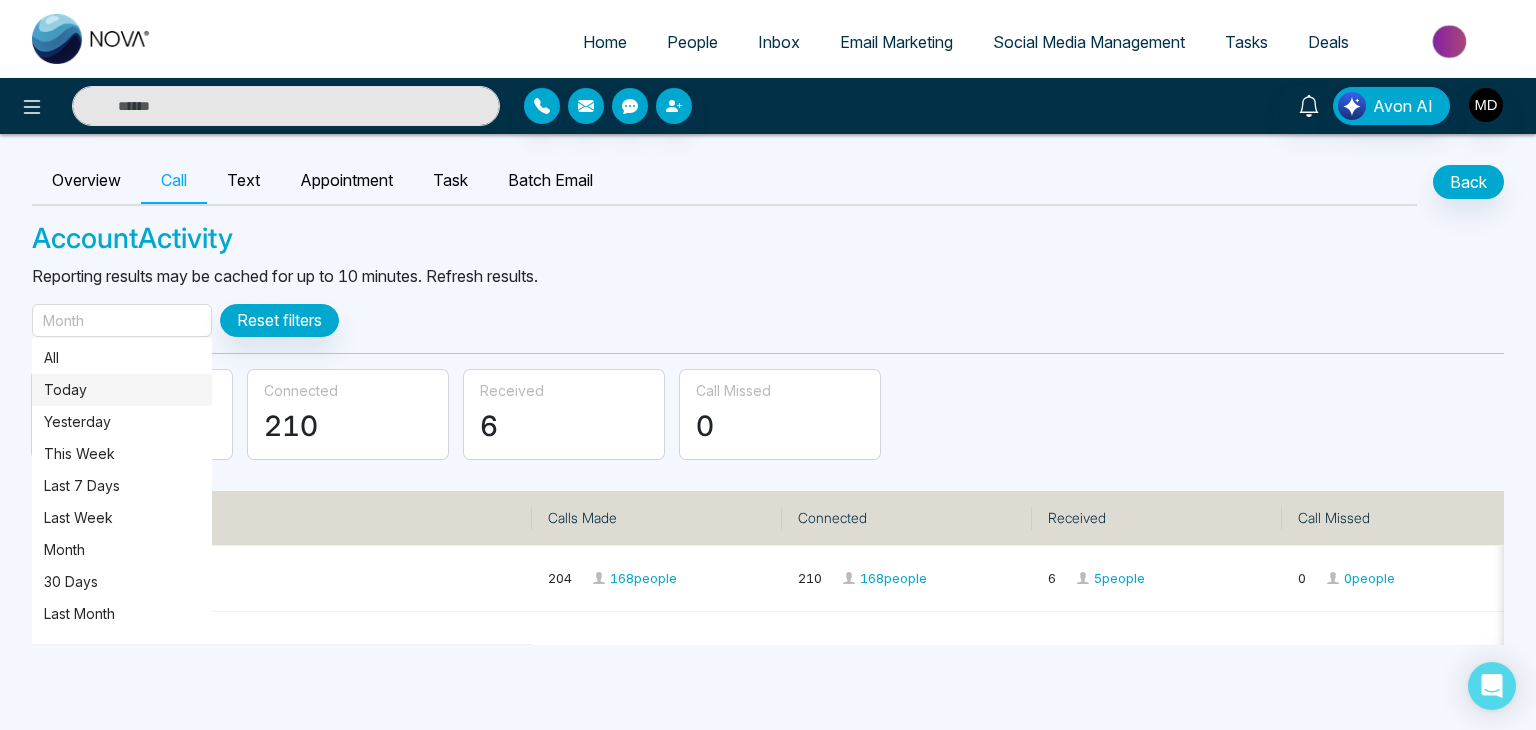 click on "Today" at bounding box center [122, 390] 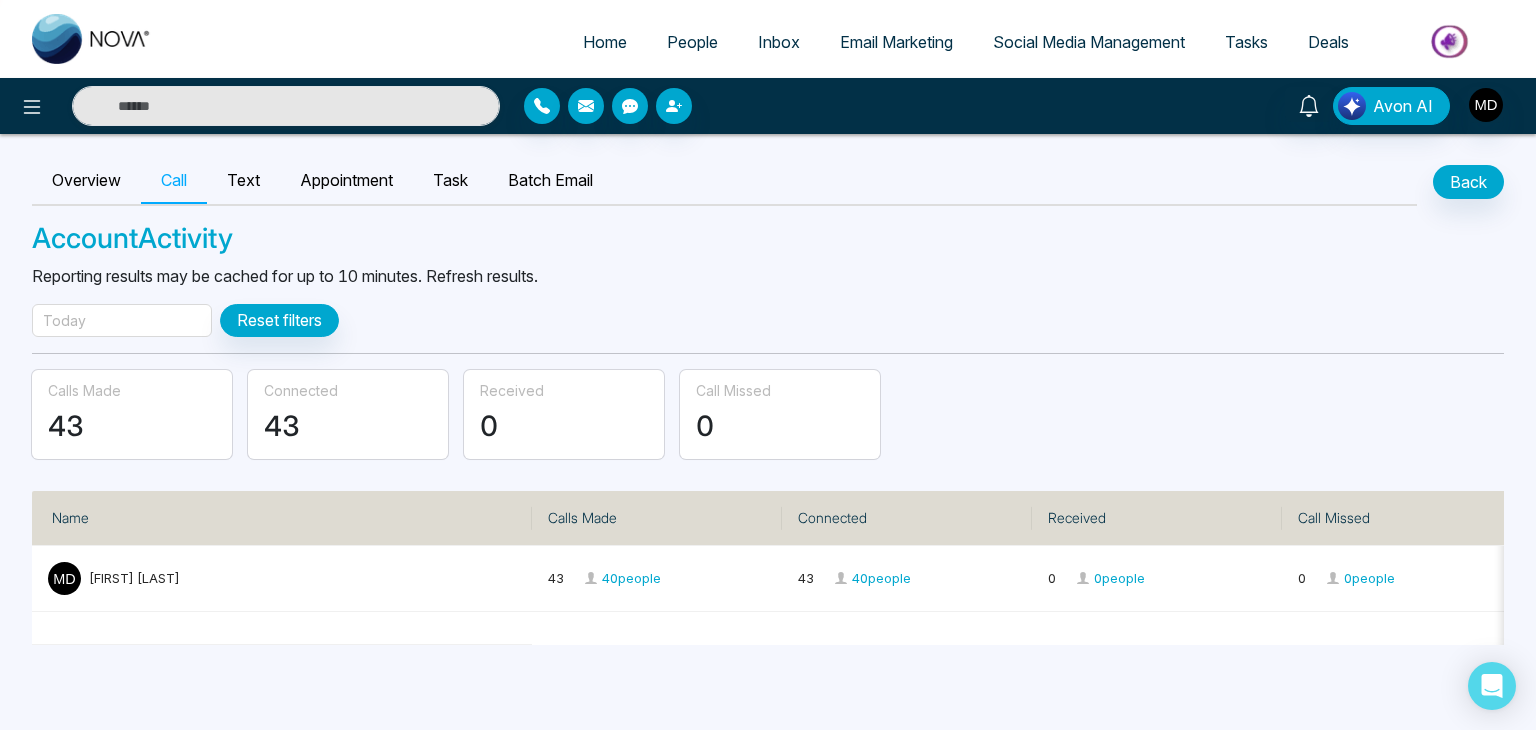 click on "Today" at bounding box center [122, 320] 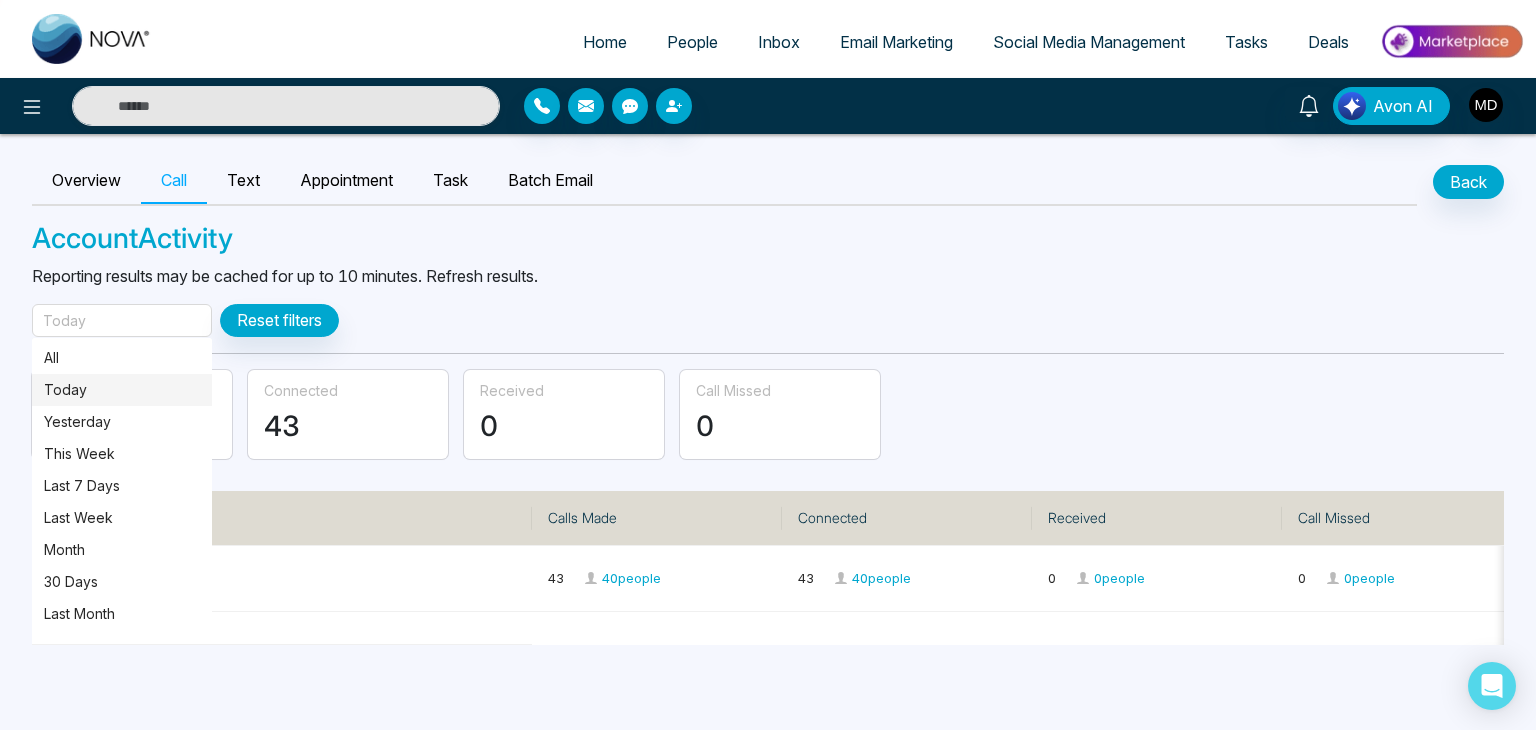 click on "Today" at bounding box center [122, 390] 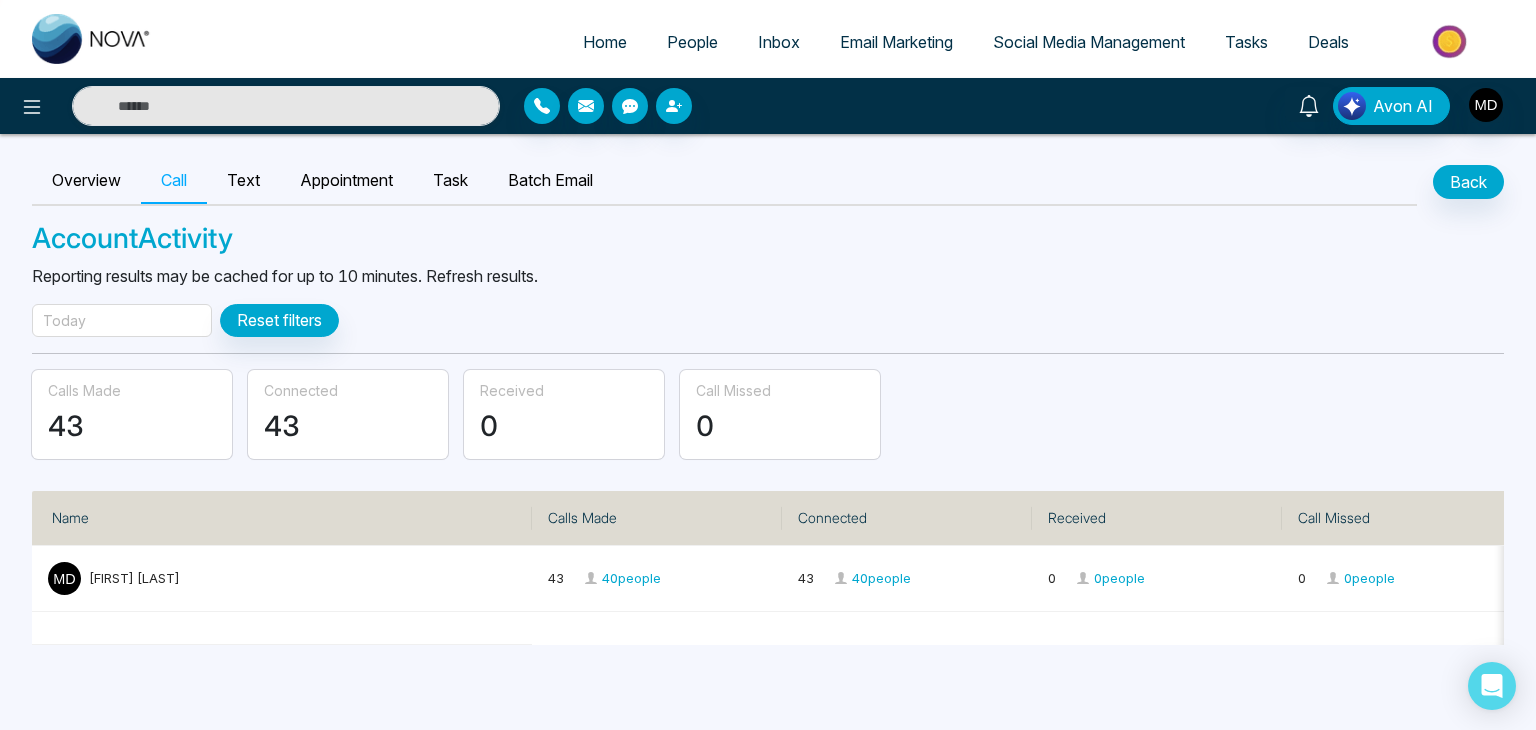 click on "Today" at bounding box center (122, 320) 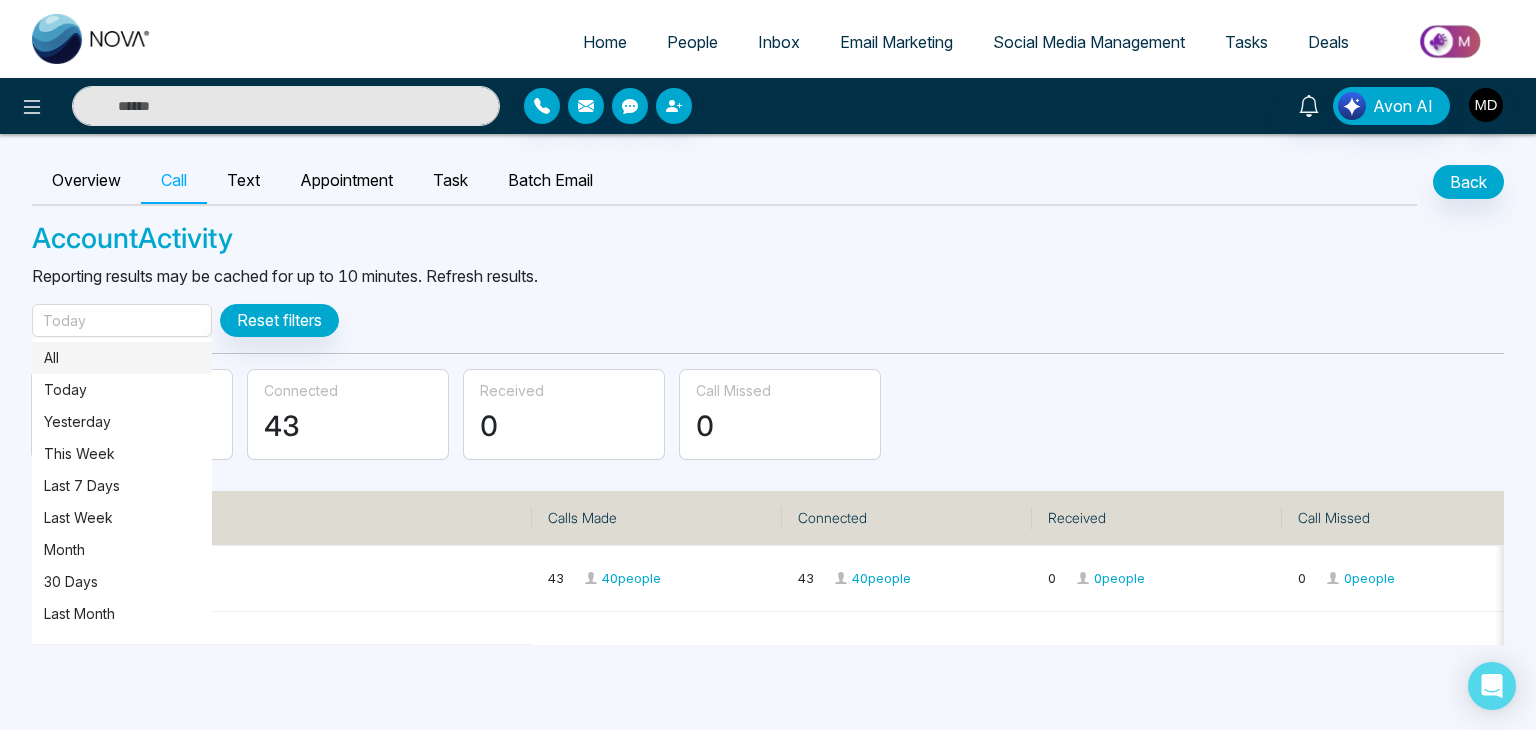 click on "All" at bounding box center (122, 358) 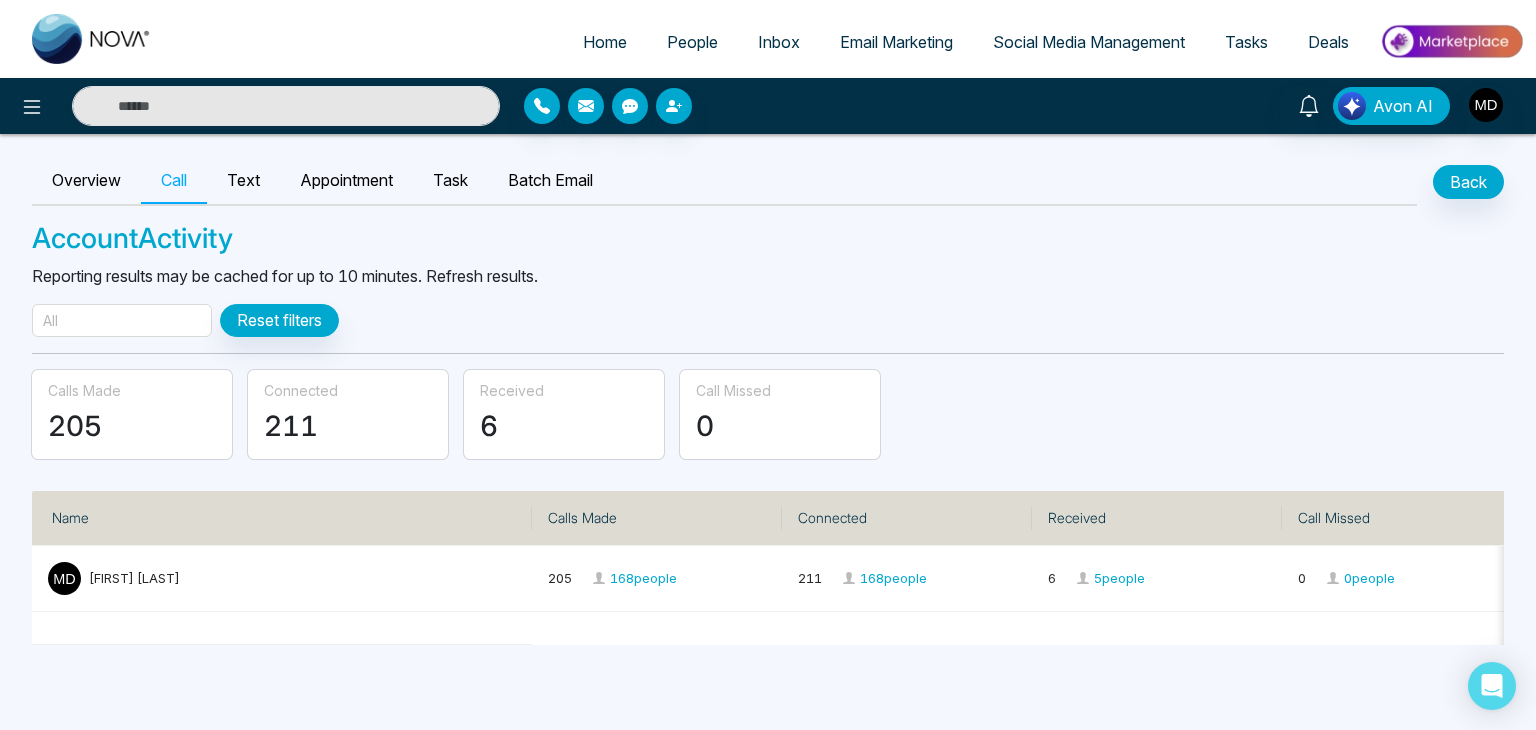 click on "All" at bounding box center [122, 320] 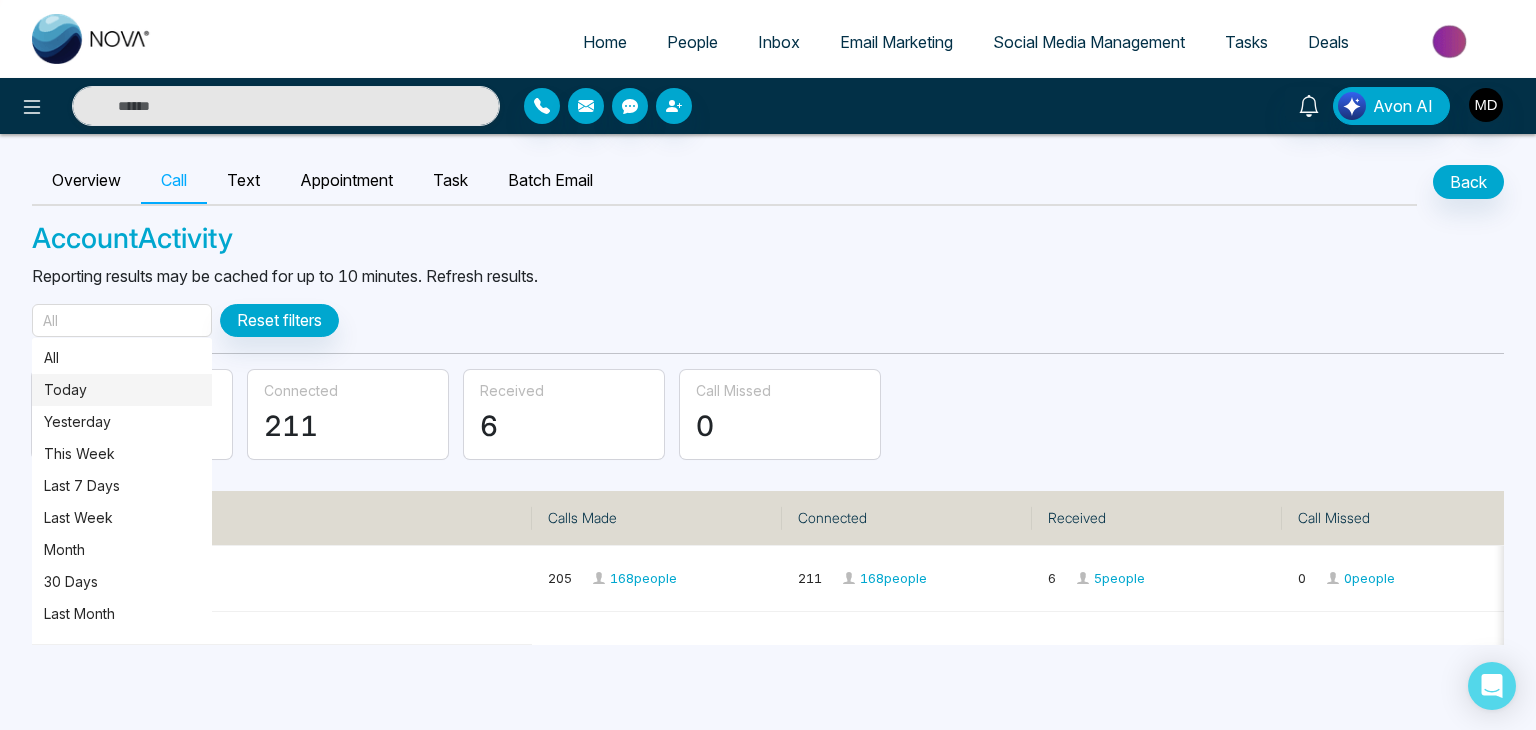 click on "Today" at bounding box center [122, 390] 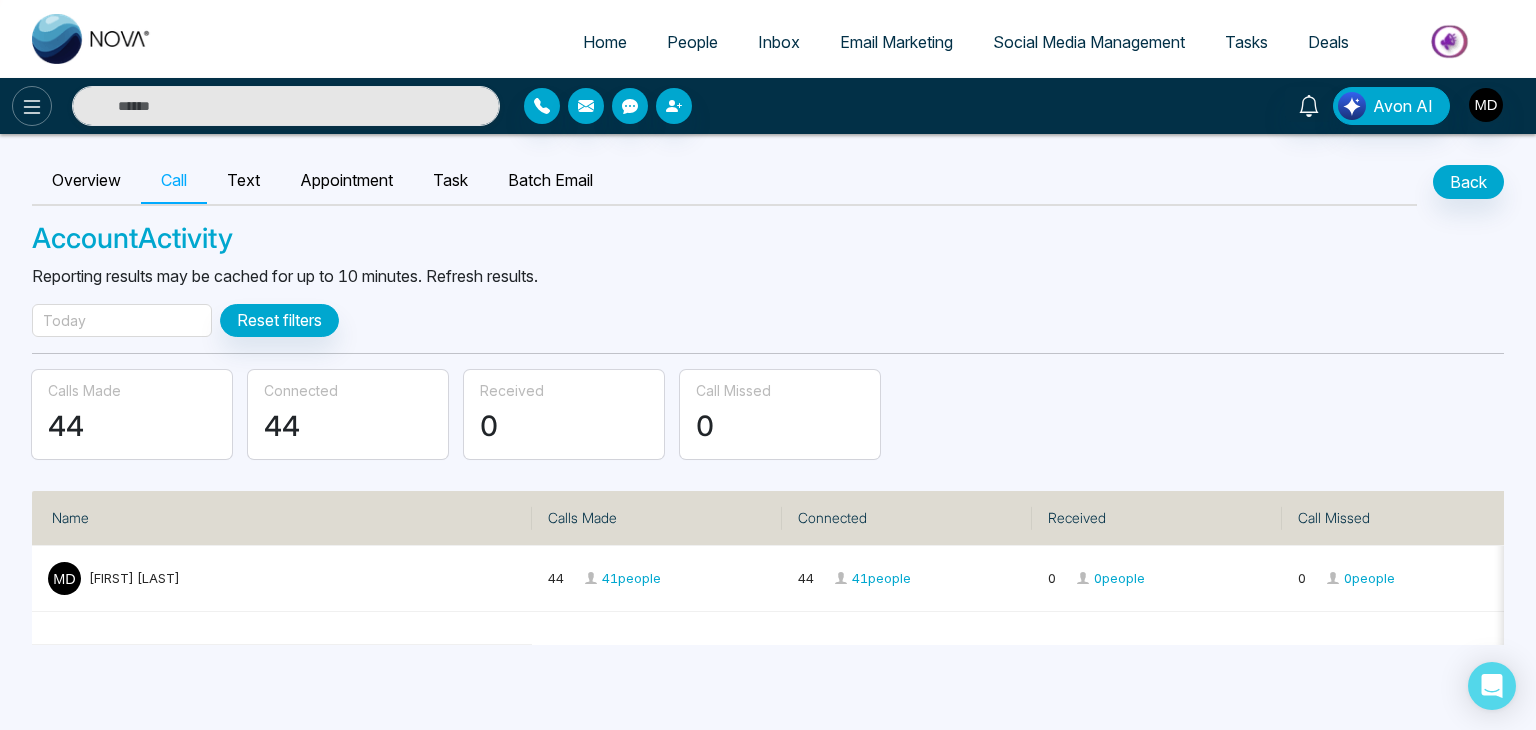 click at bounding box center [32, 106] 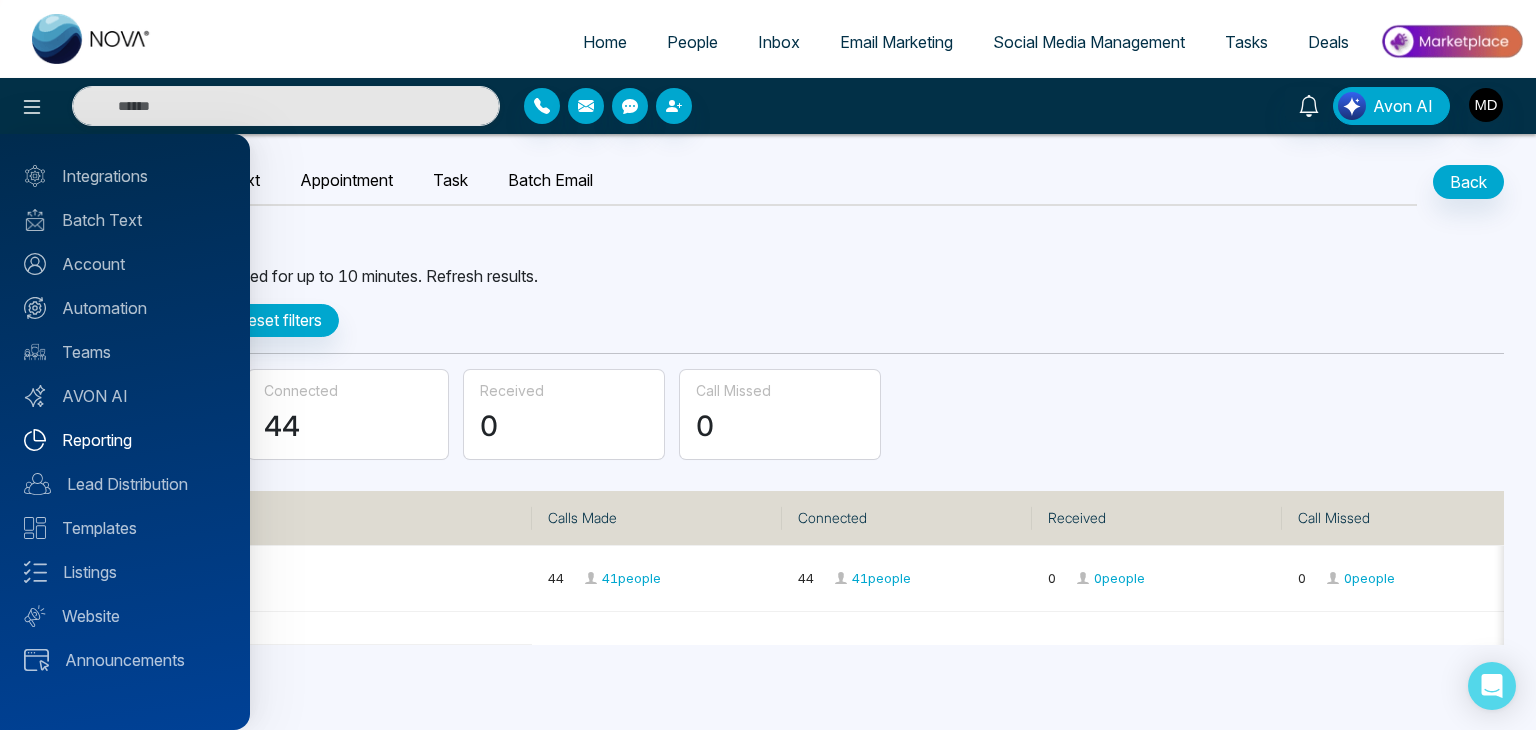 click on "Reporting" at bounding box center (125, 440) 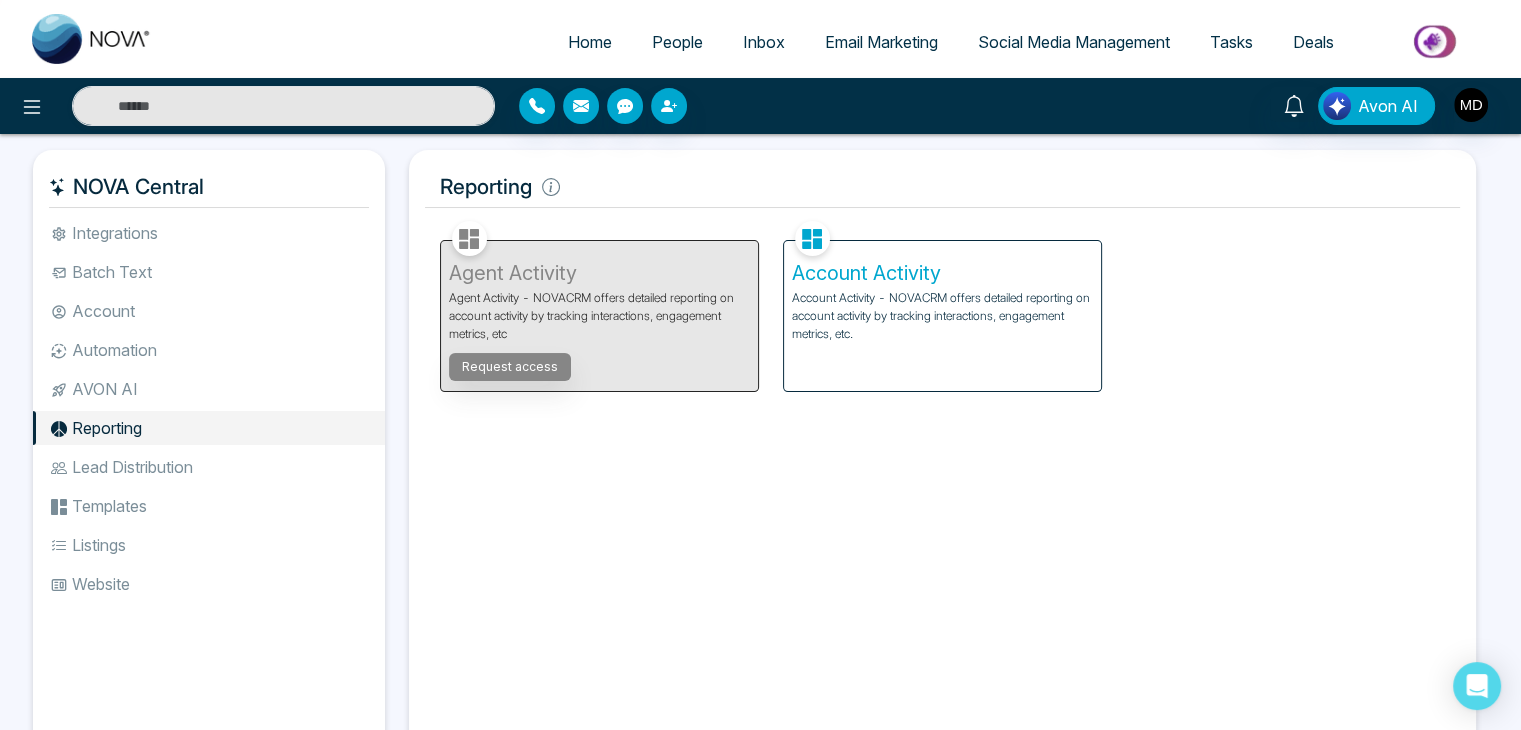 click on "Account Activity - NOVACRM offers detailed reporting on account activity by tracking interactions, engagement metrics, etc." at bounding box center [942, 316] 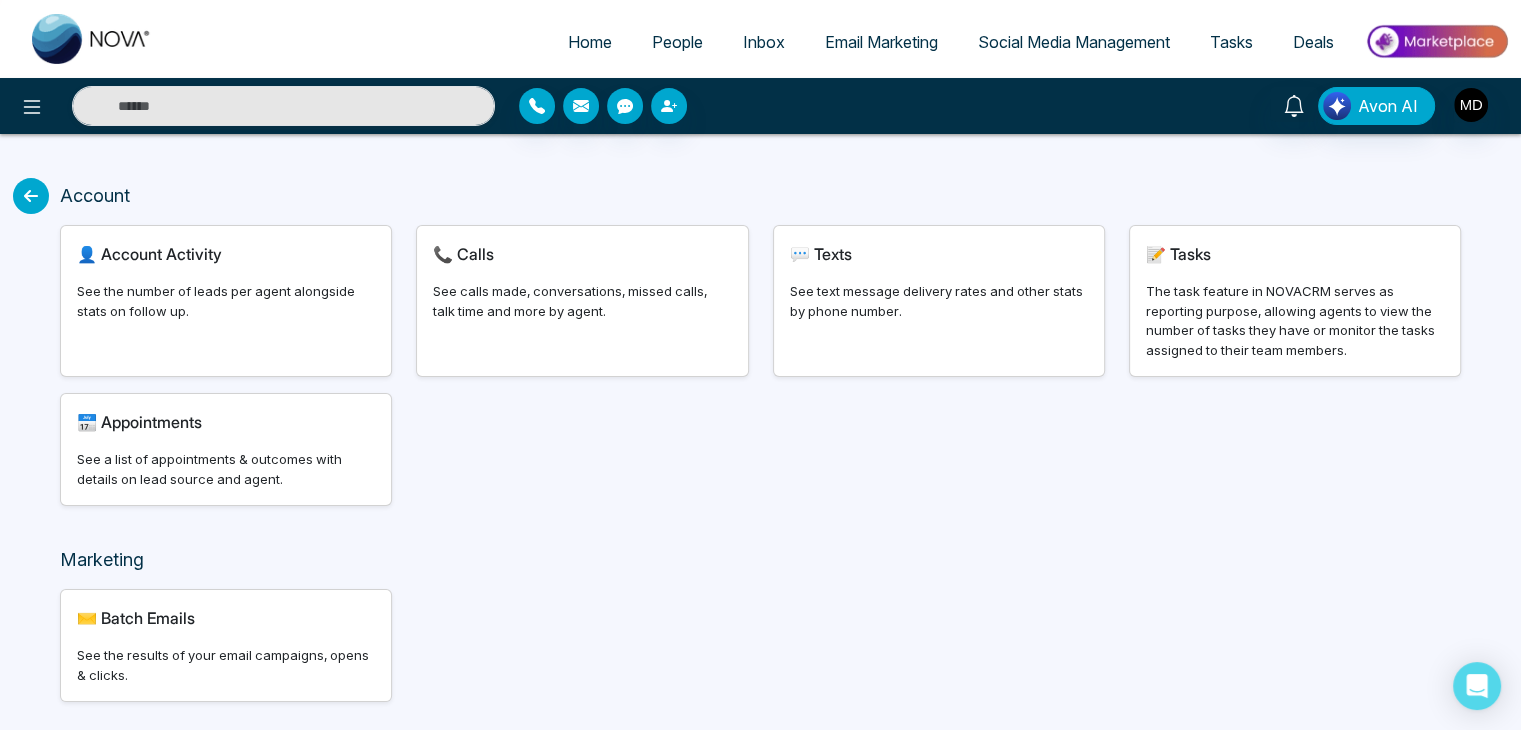 click on "📞 Calls See calls made, conversations, missed calls, talk time and more by agent." at bounding box center (582, 301) 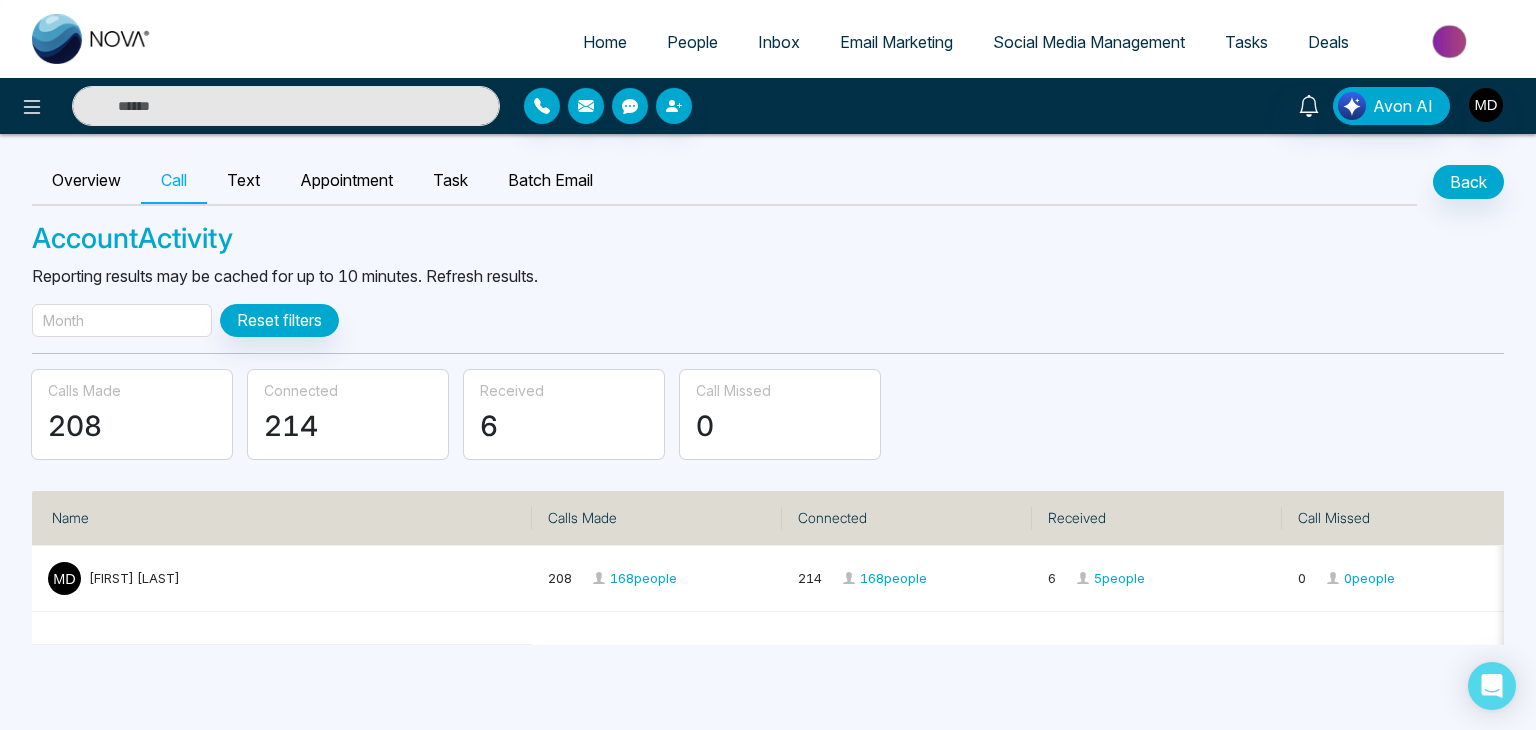 click on "Month" at bounding box center (122, 320) 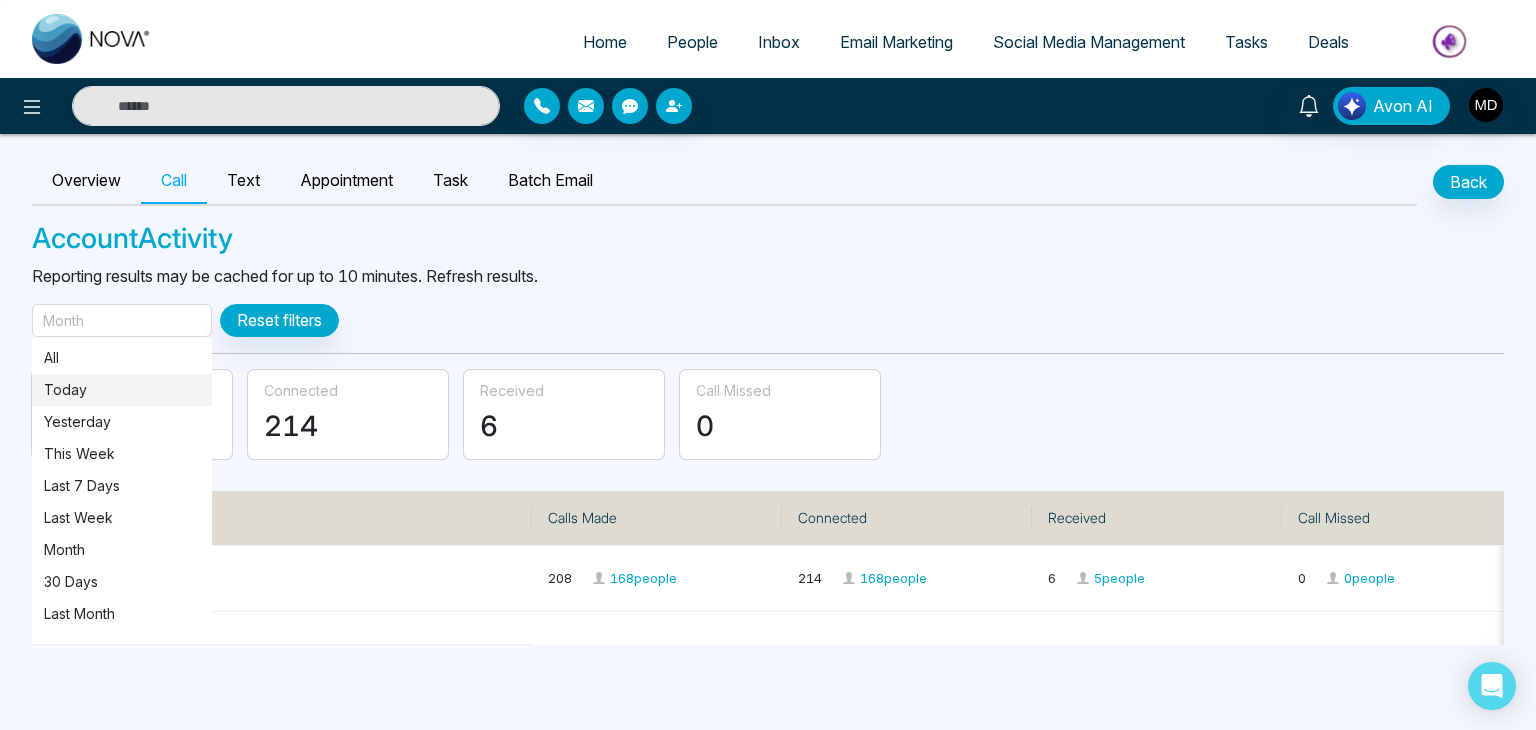 click on "Today" at bounding box center [122, 390] 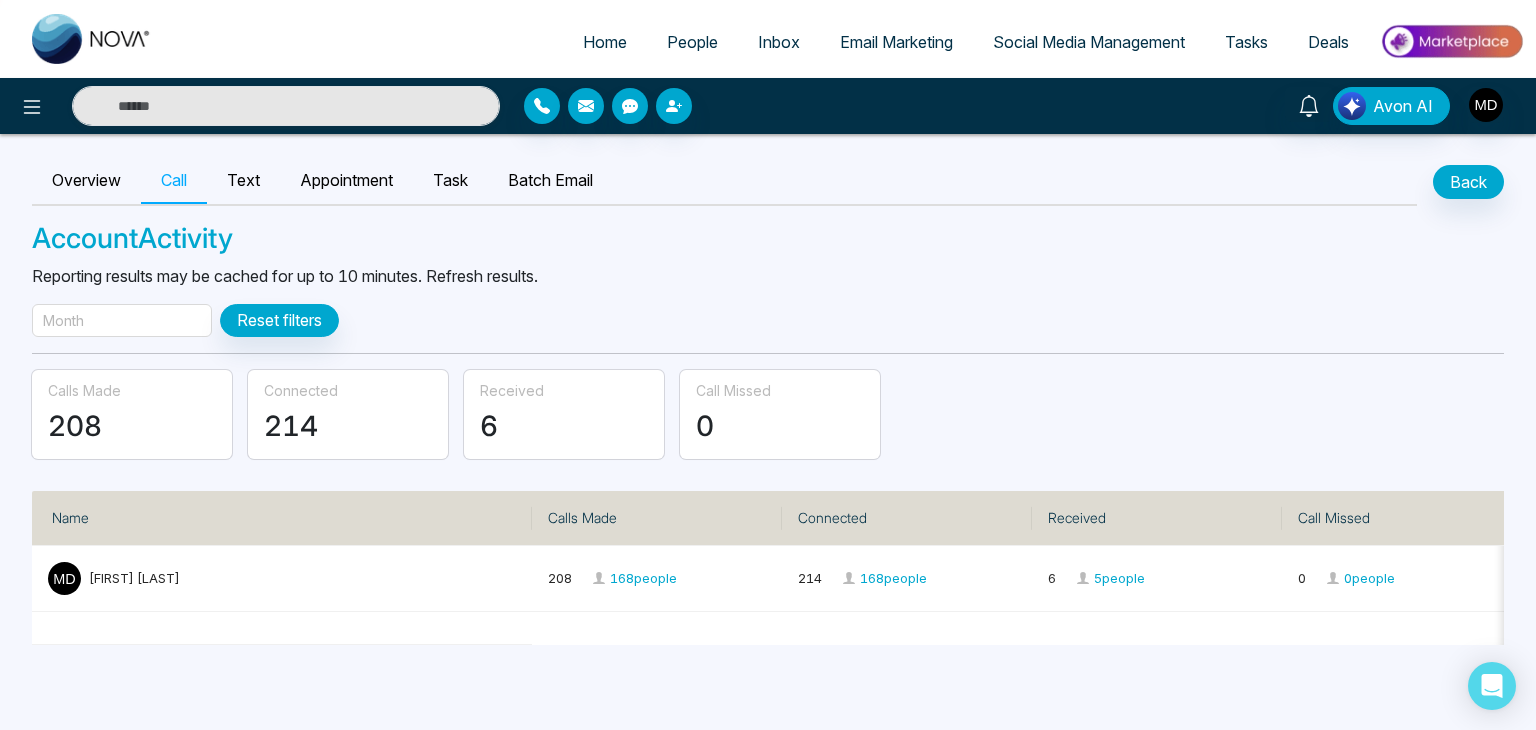 click on "Month" at bounding box center (122, 320) 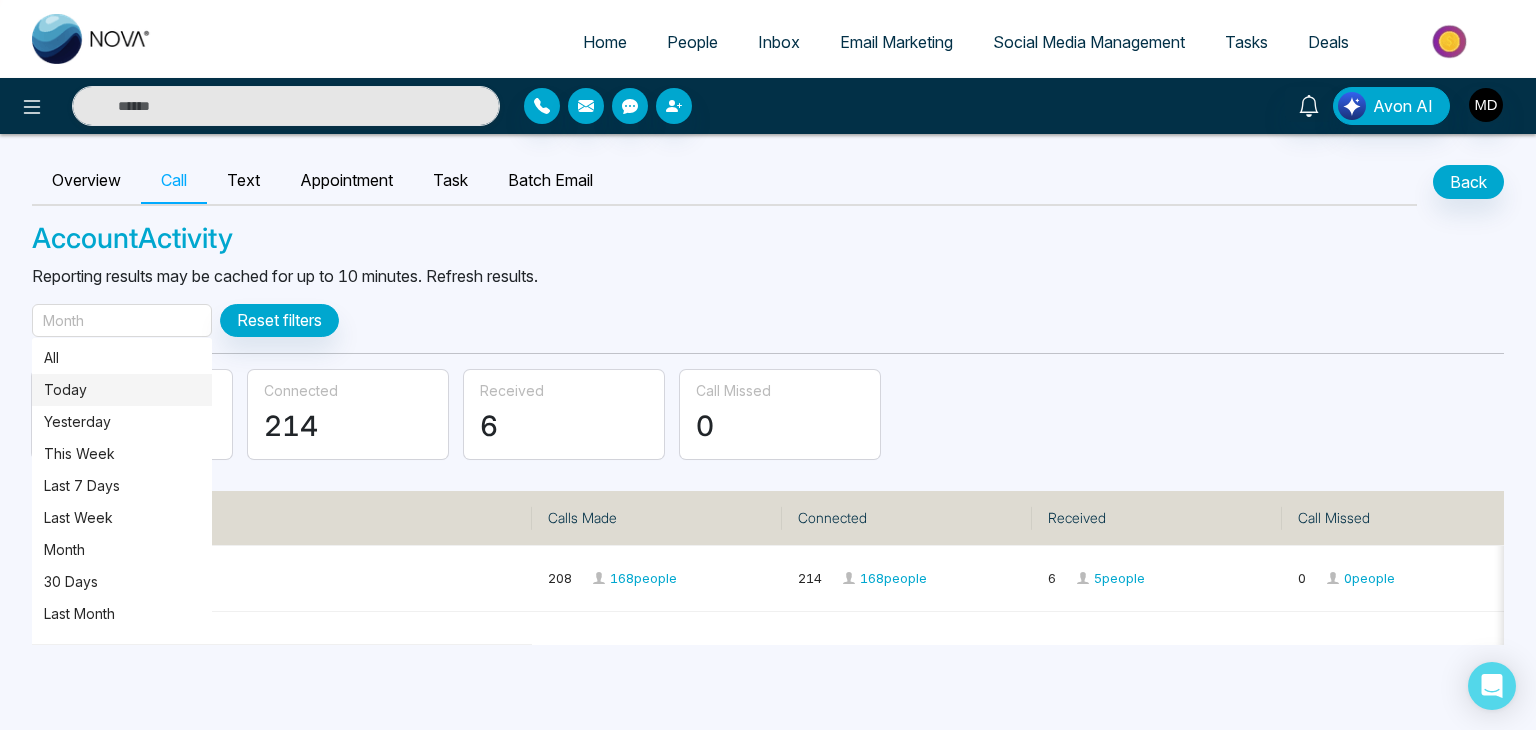 click on "Today" at bounding box center [122, 390] 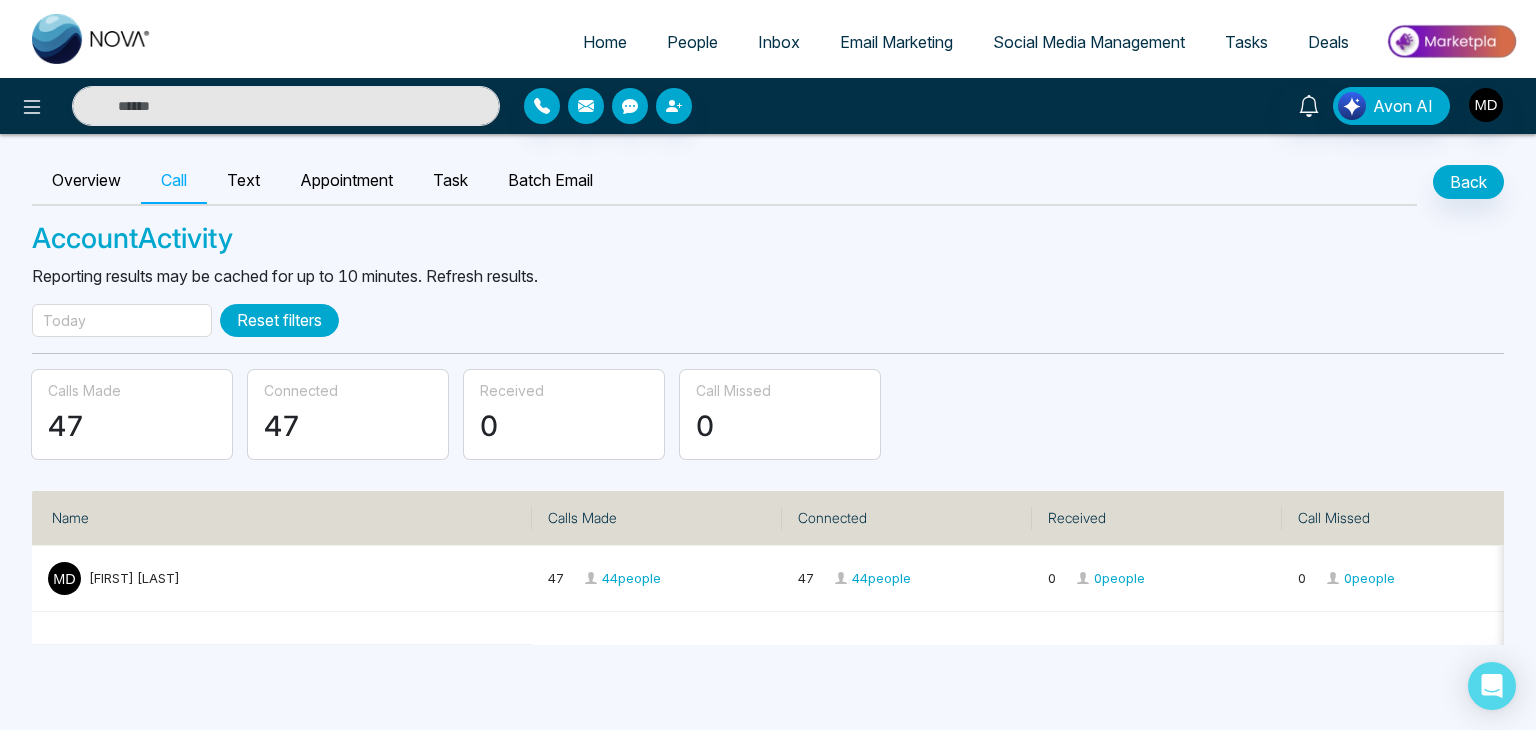 click on "Reset filters" at bounding box center [279, 320] 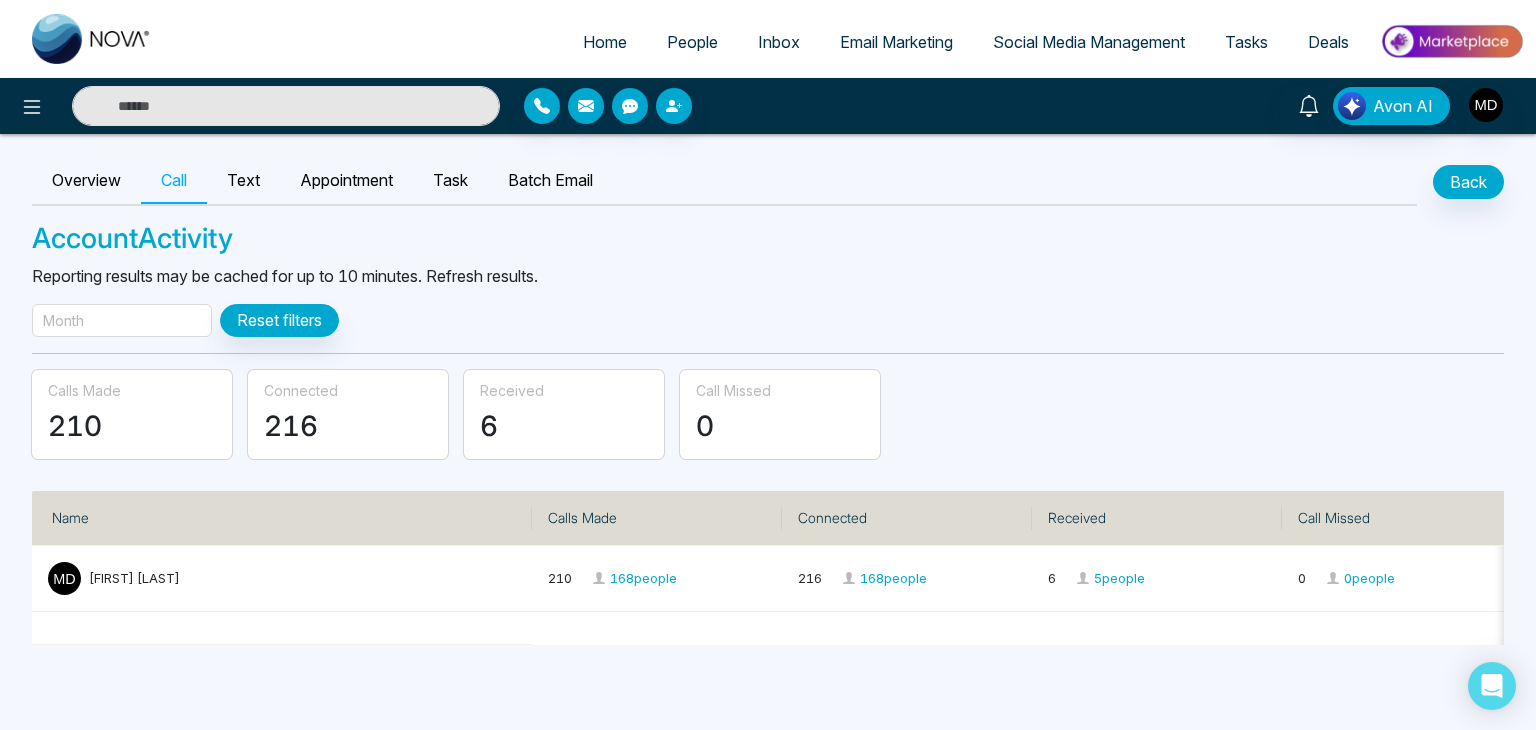 click on "Month" at bounding box center (122, 320) 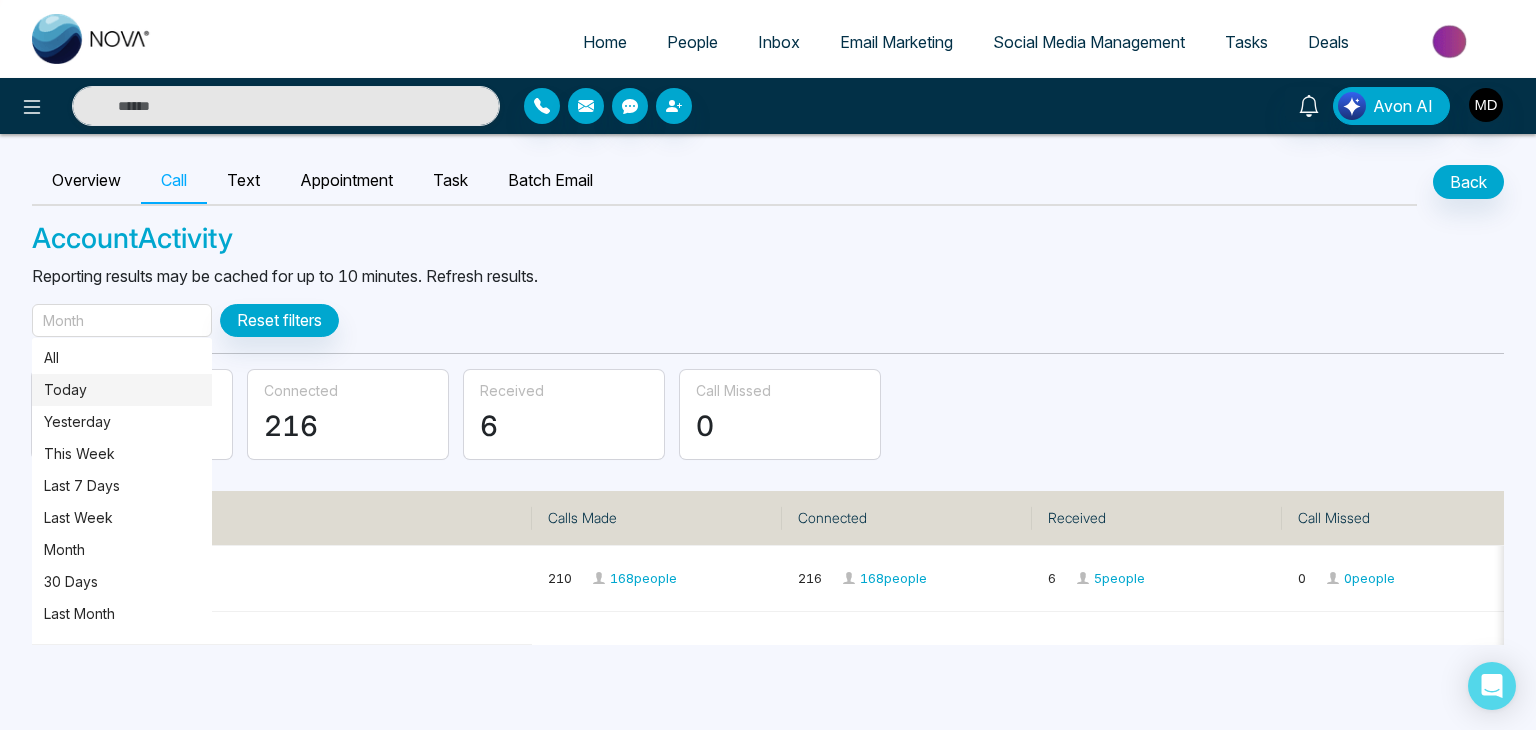 click on "Today" at bounding box center [122, 390] 